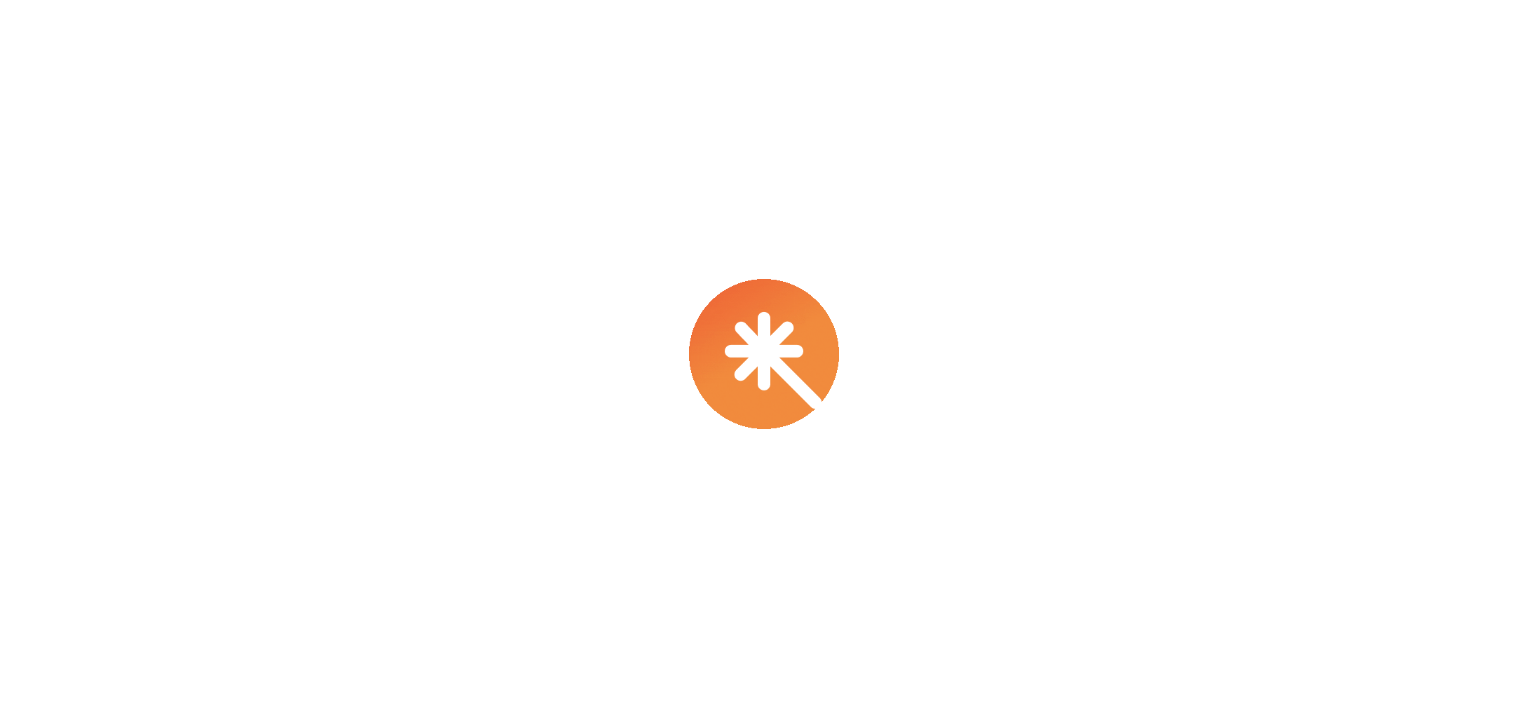 scroll, scrollTop: 0, scrollLeft: 0, axis: both 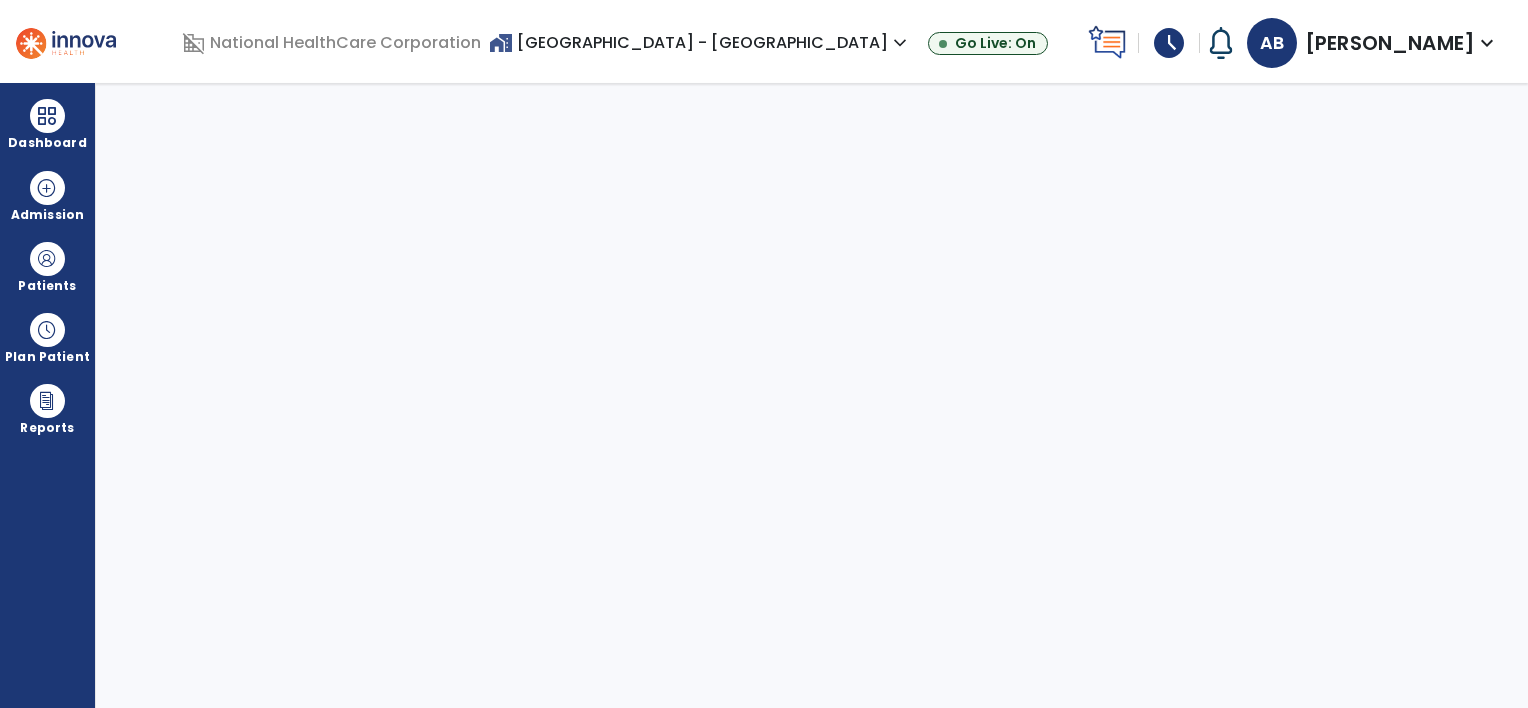 select on "****" 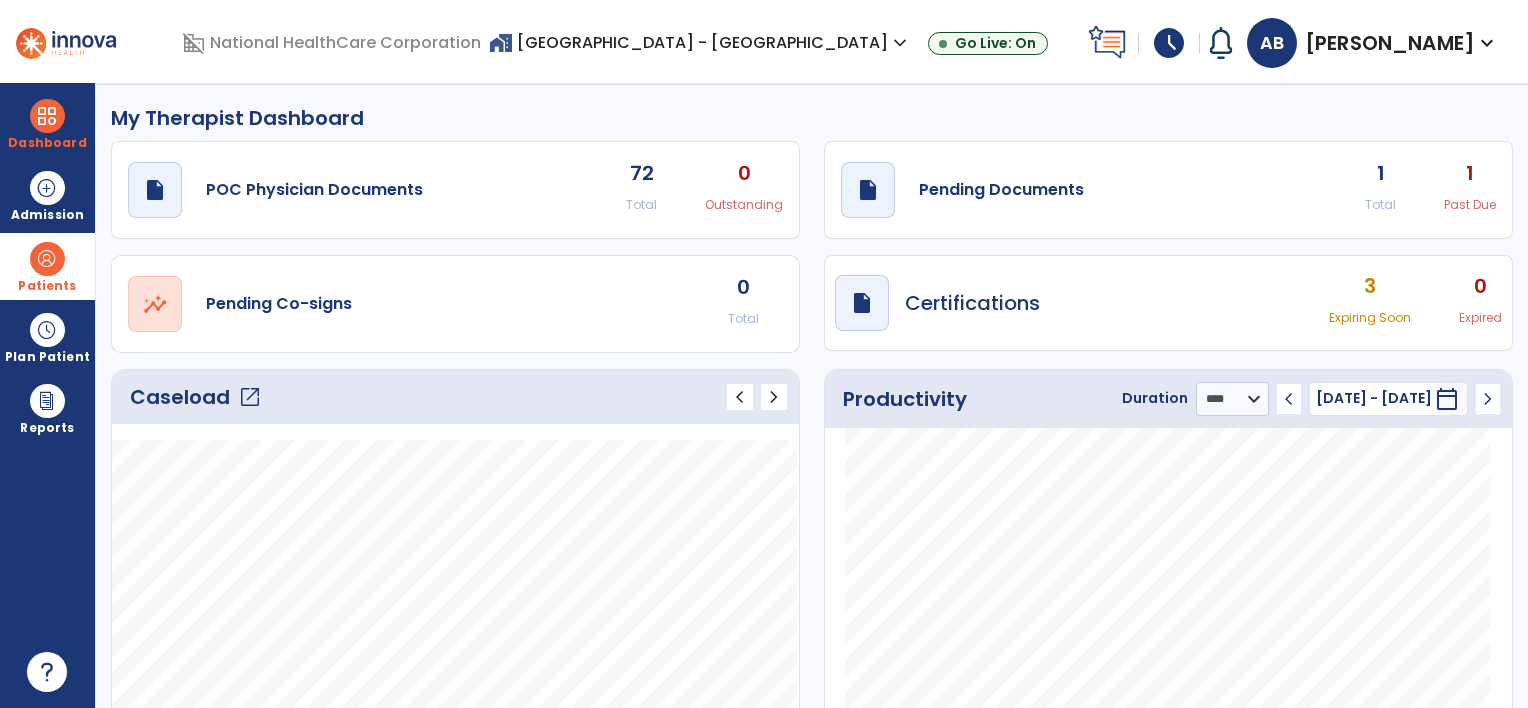 click on "Patients" at bounding box center [47, 266] 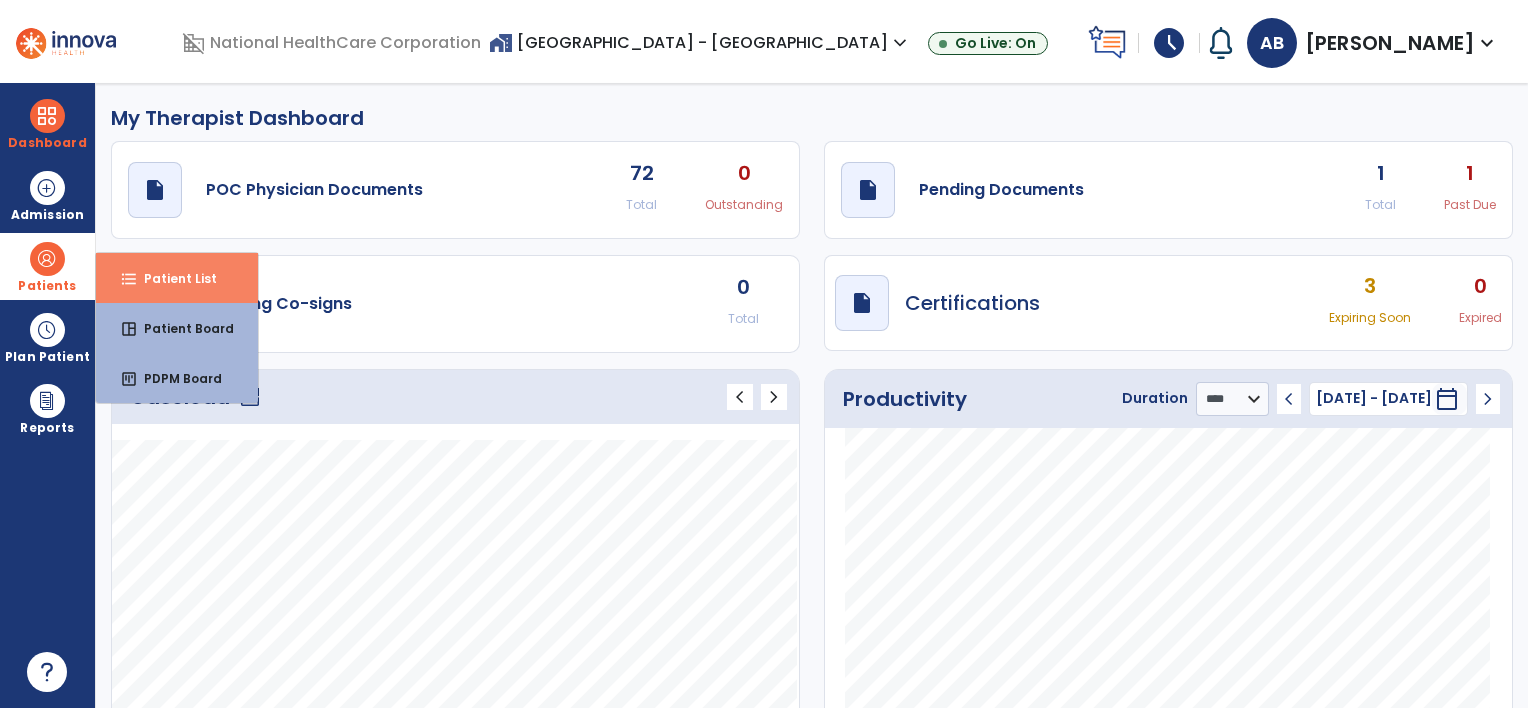 click on "Patient List" at bounding box center [172, 278] 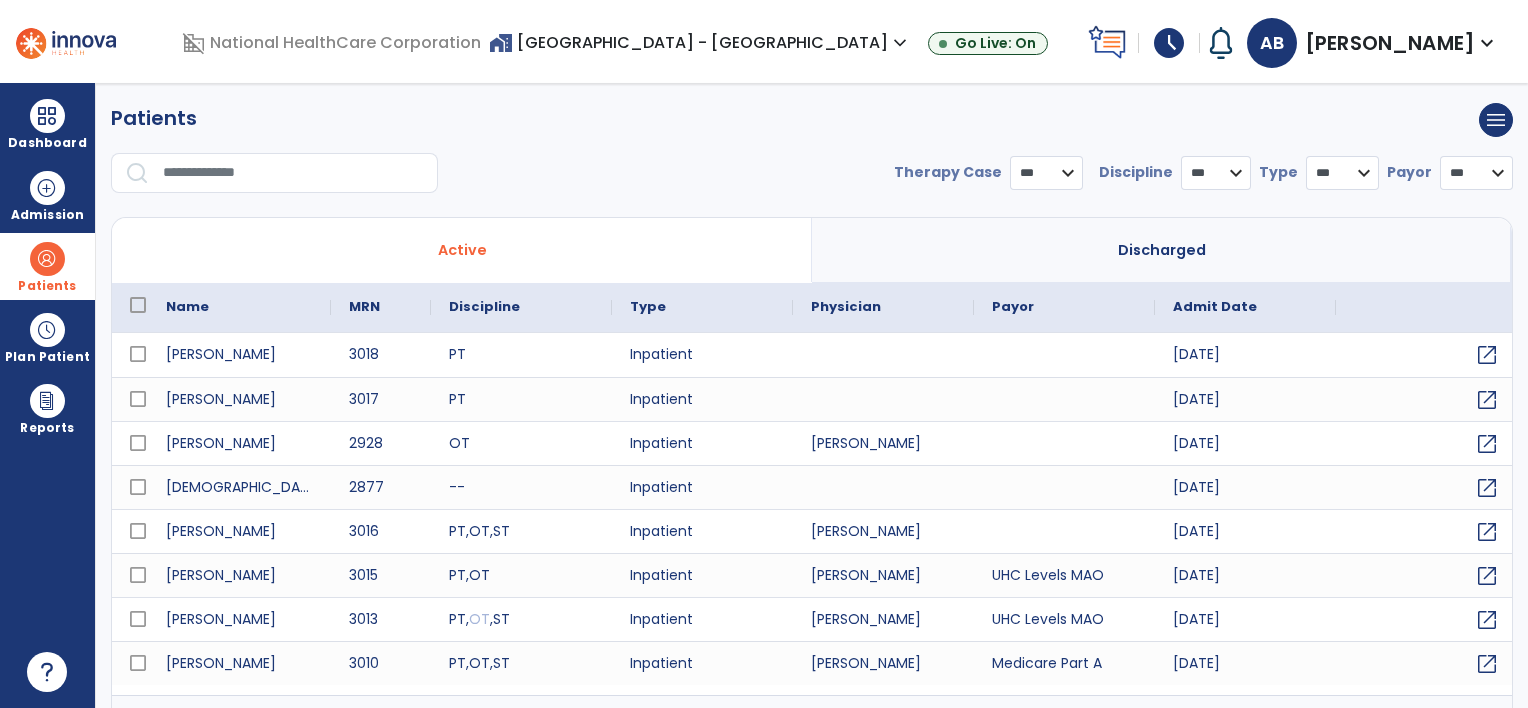 select on "***" 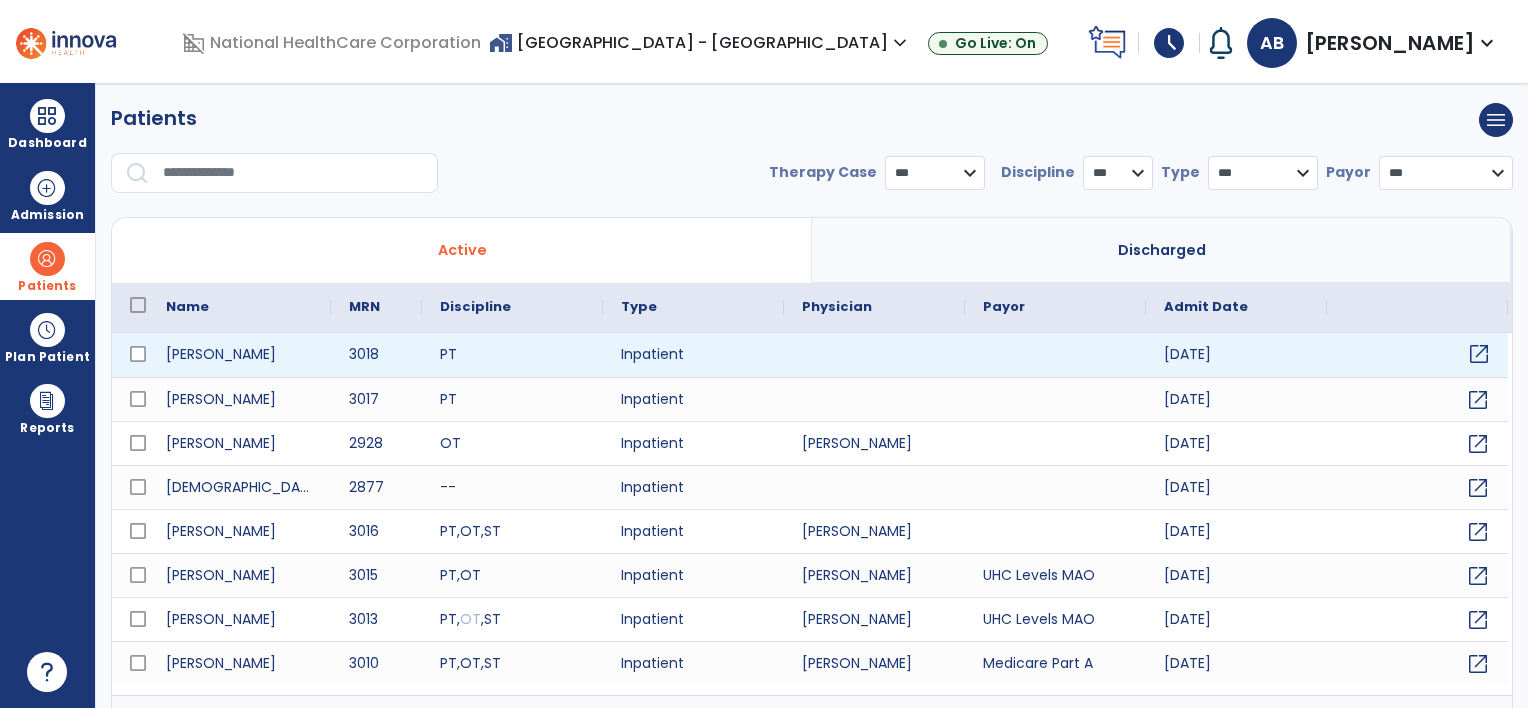 click on "open_in_new" at bounding box center (1479, 354) 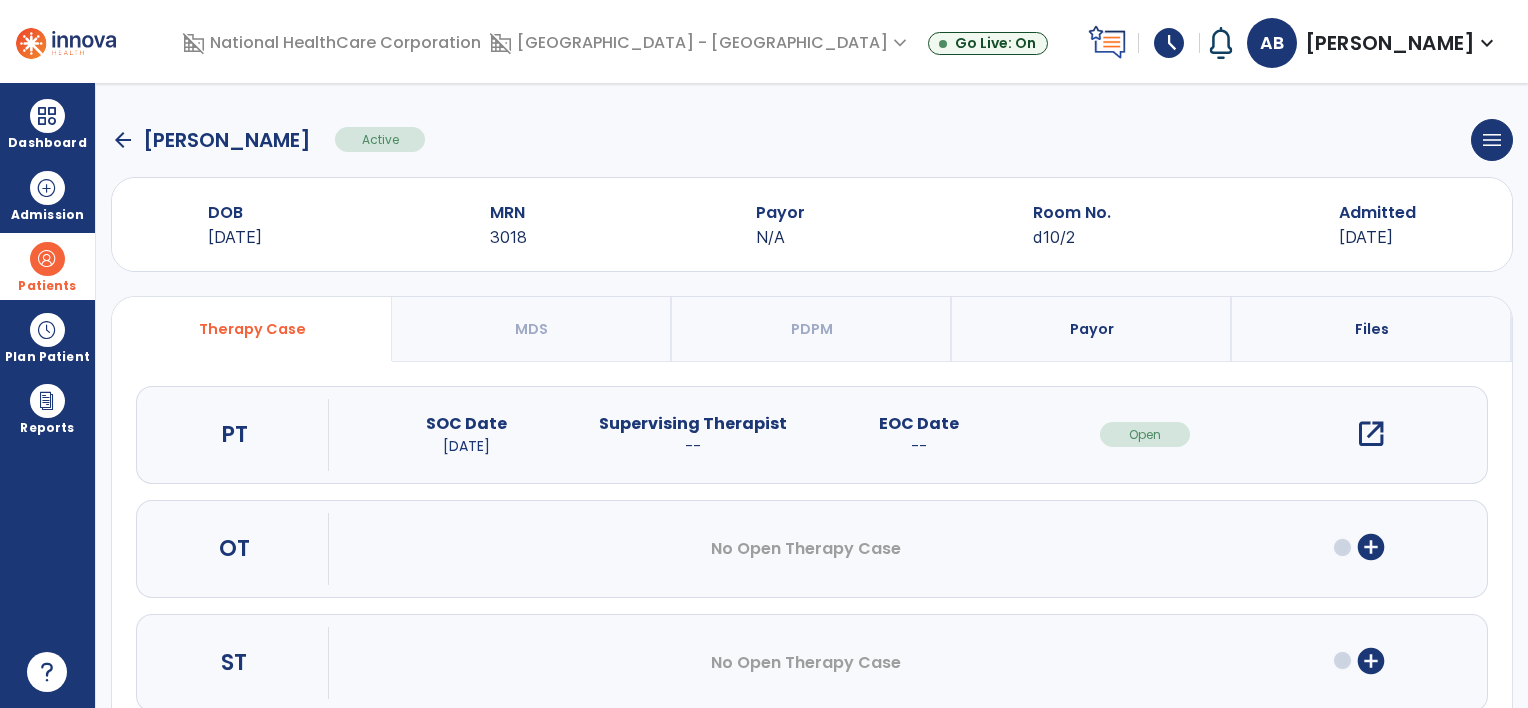 click on "add_circle" at bounding box center (1371, 547) 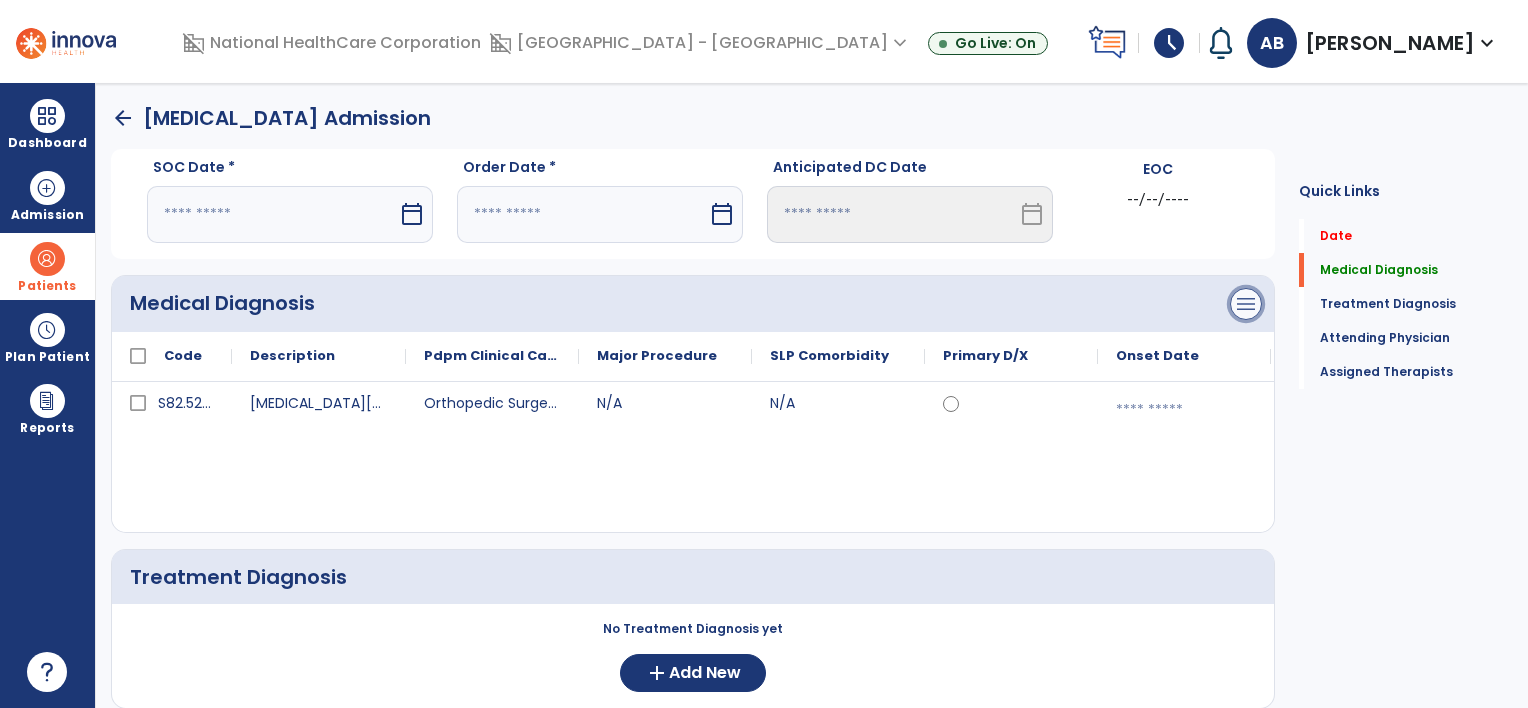 click on "menu" at bounding box center [1246, 304] 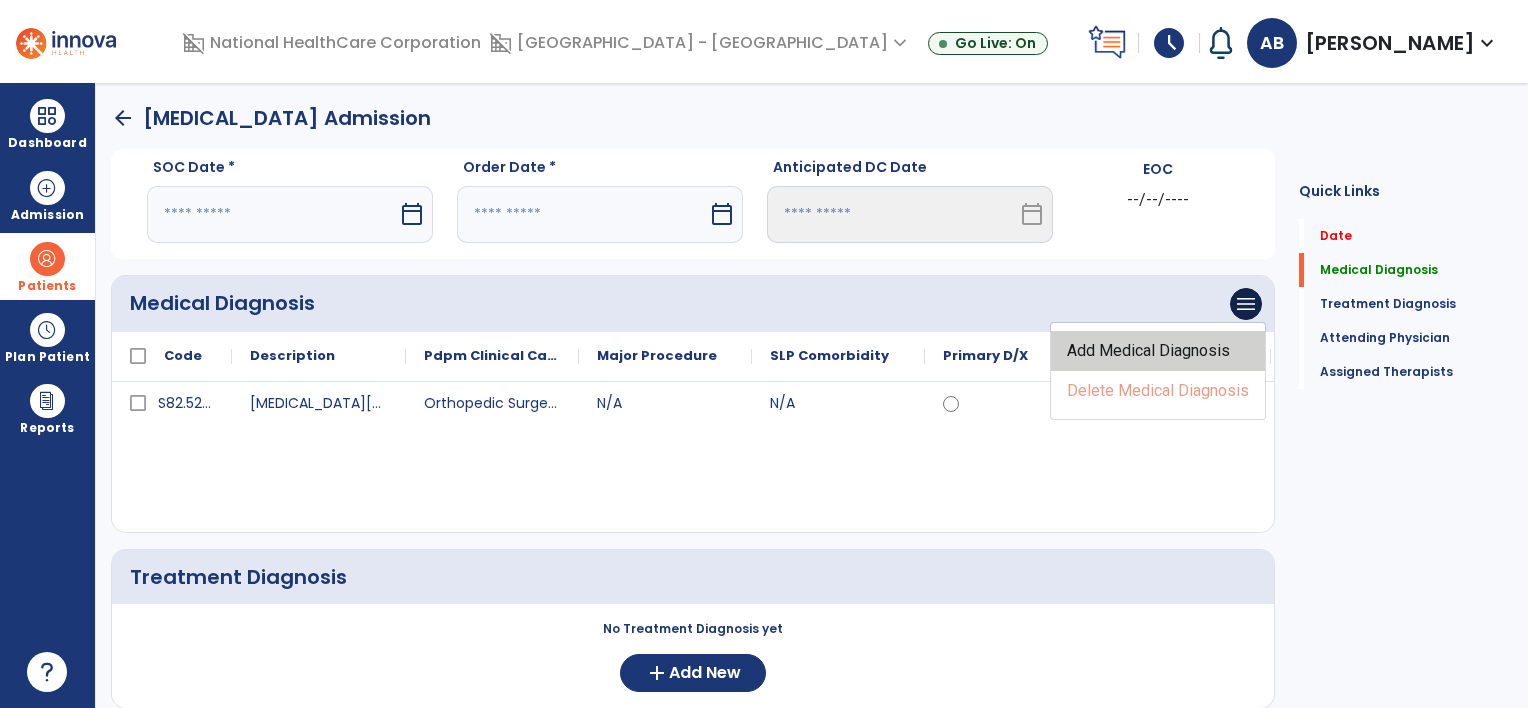 click on "Add Medical Diagnosis" 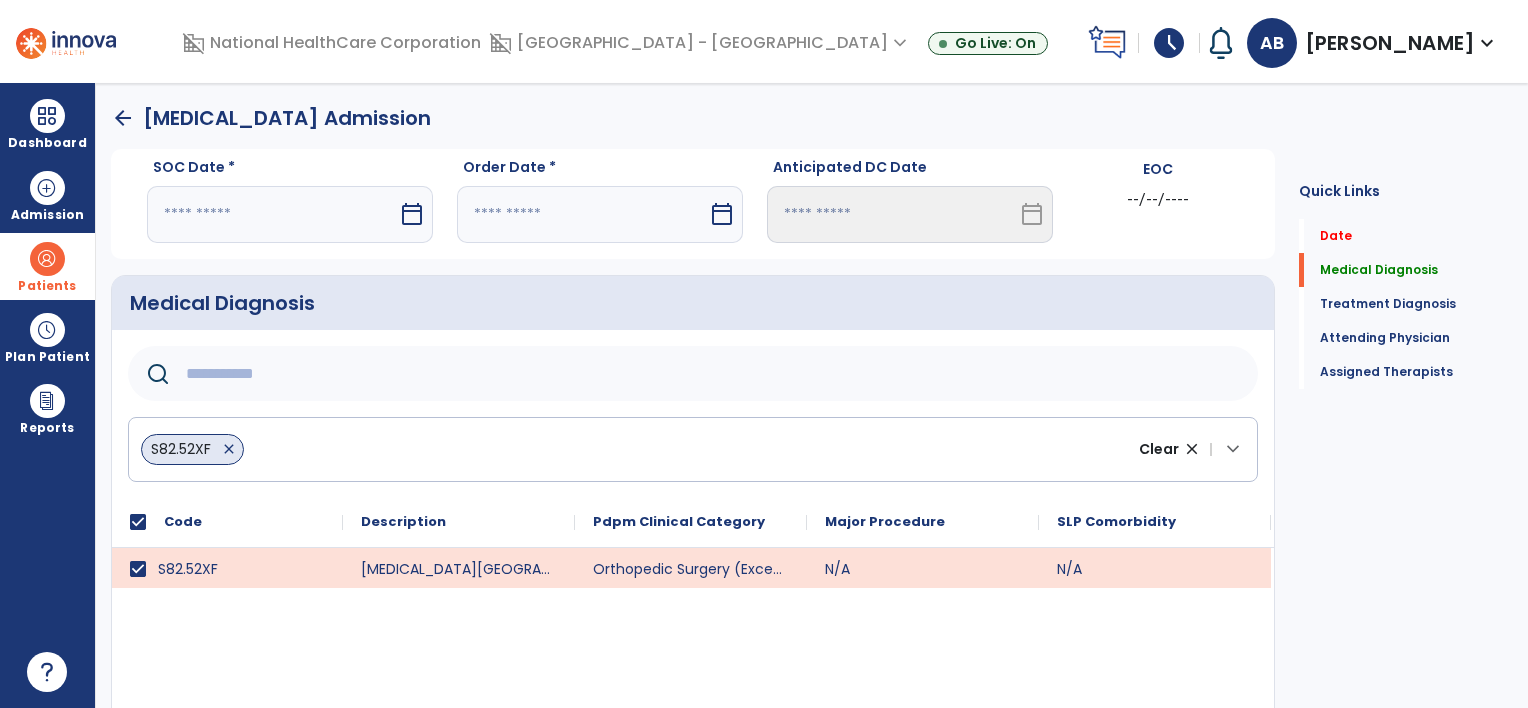 click 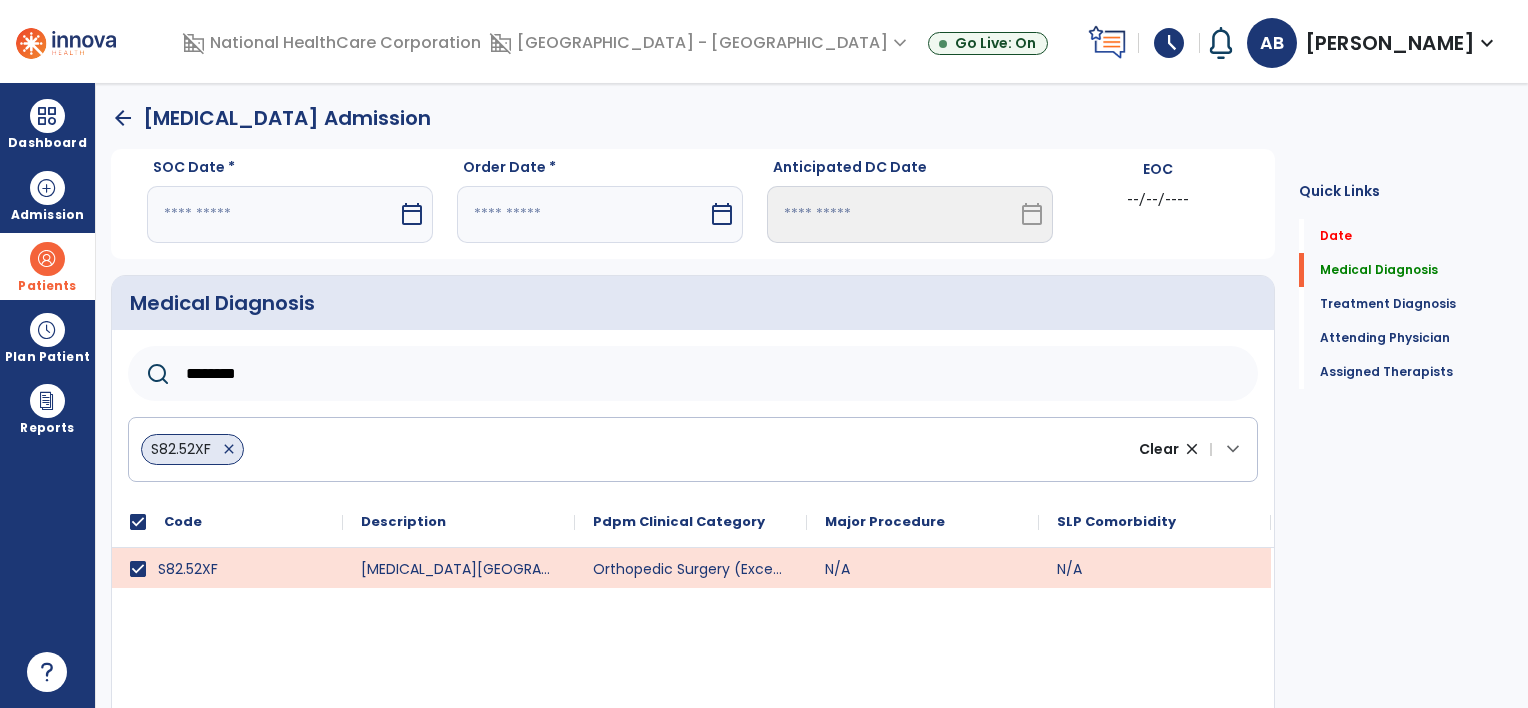 type on "********" 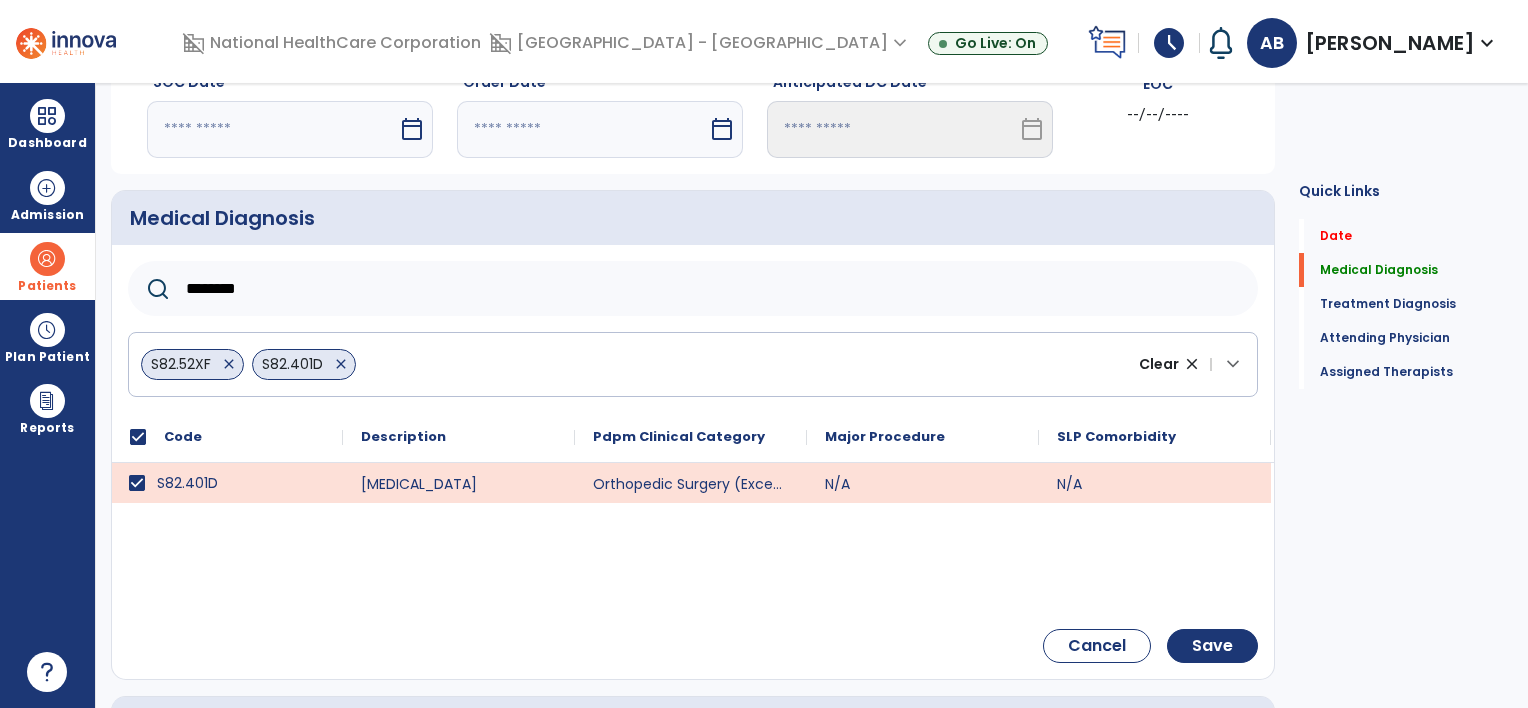 scroll, scrollTop: 200, scrollLeft: 0, axis: vertical 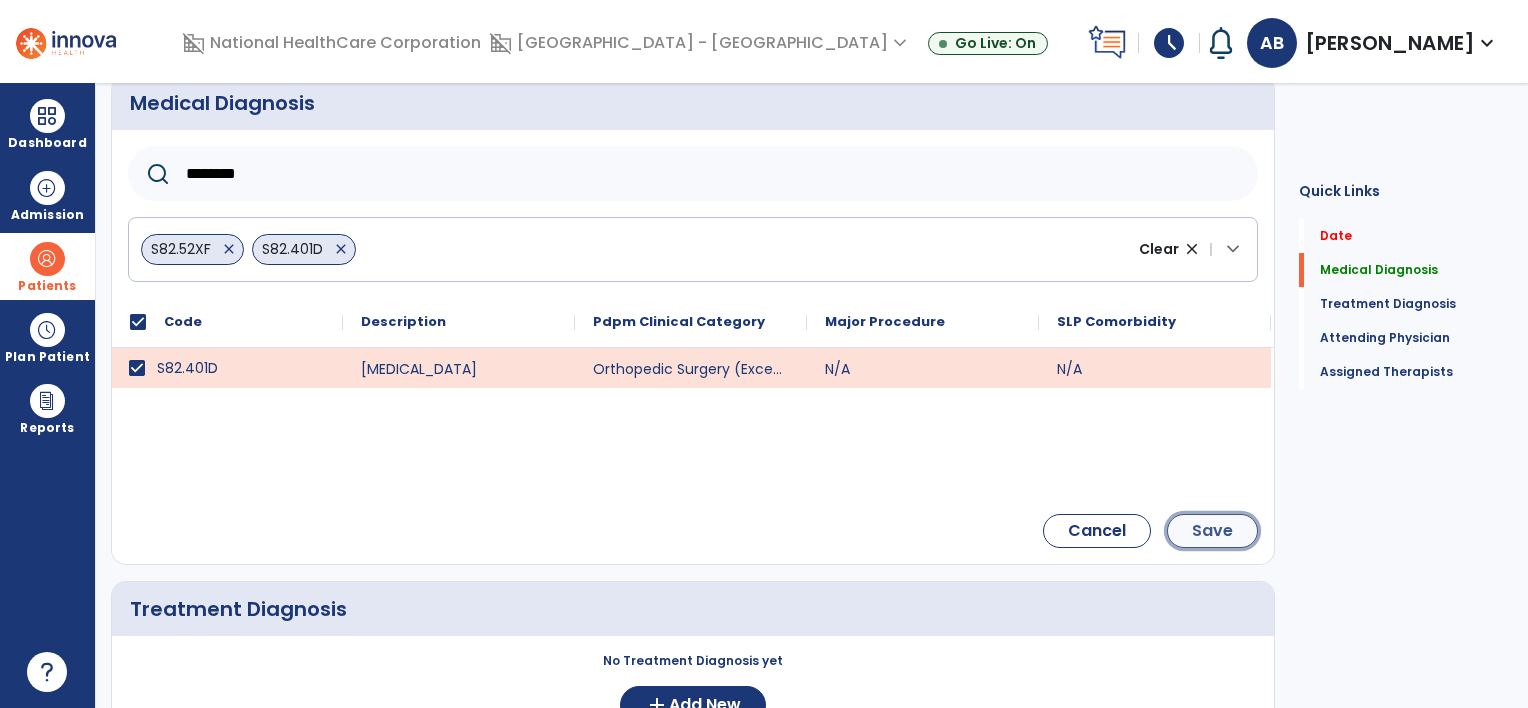 click on "Save" 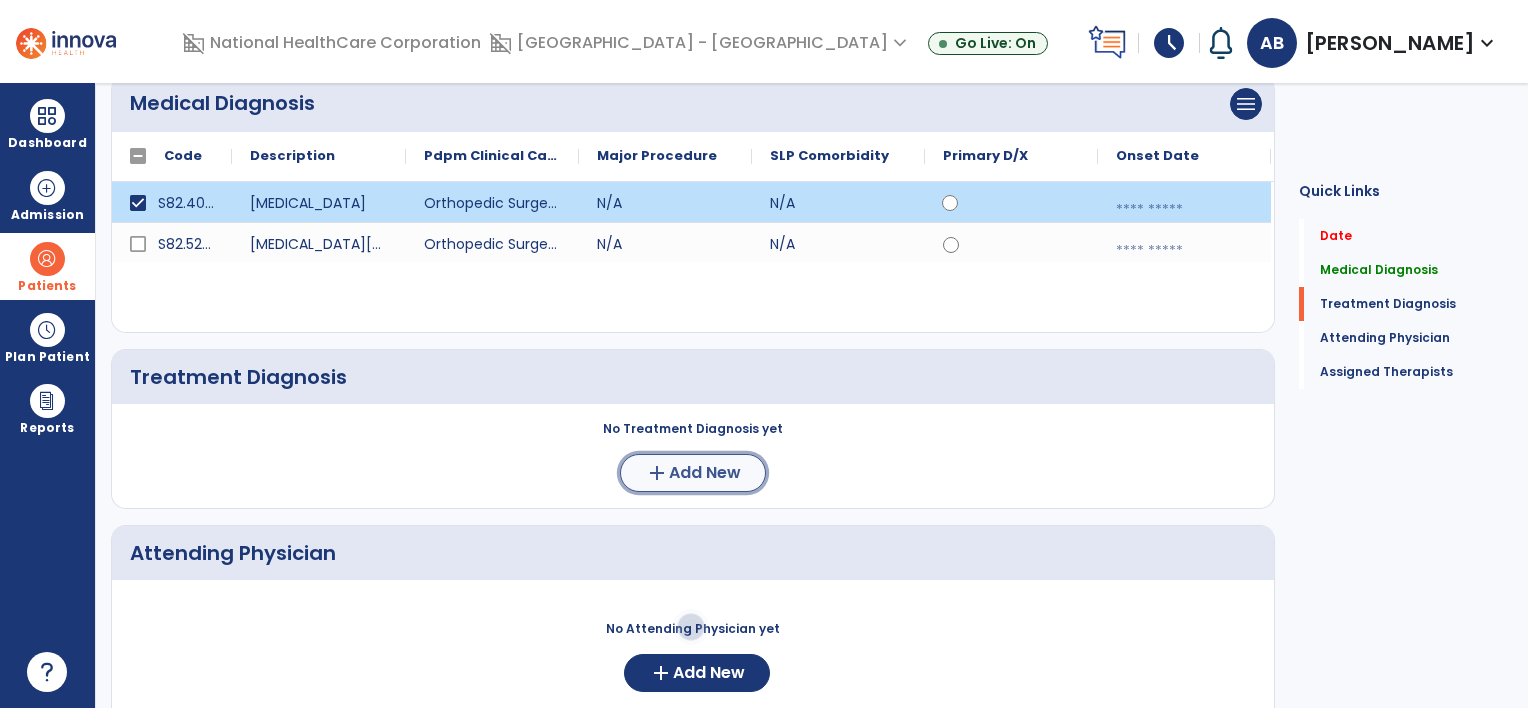 click on "add  Add New" 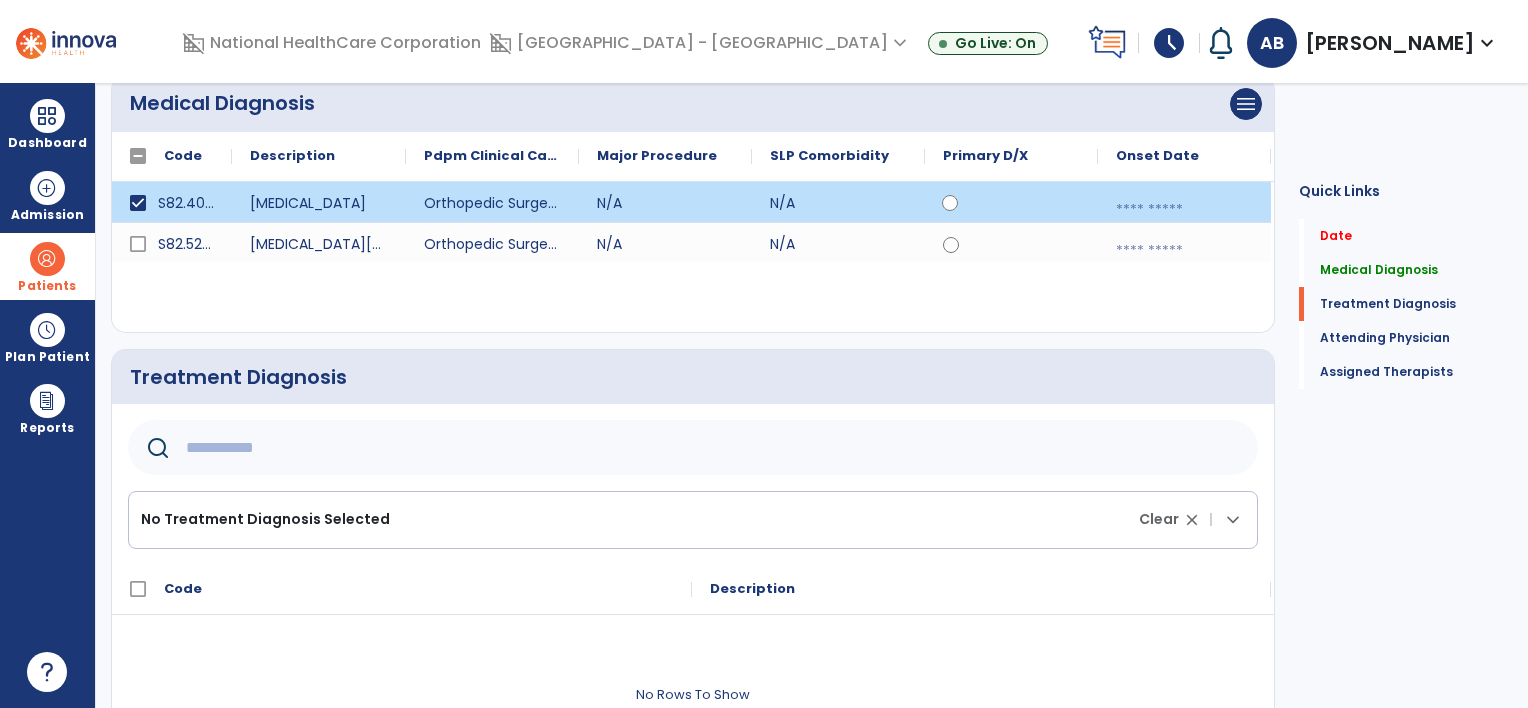 click on "Treatment Diagnosis" 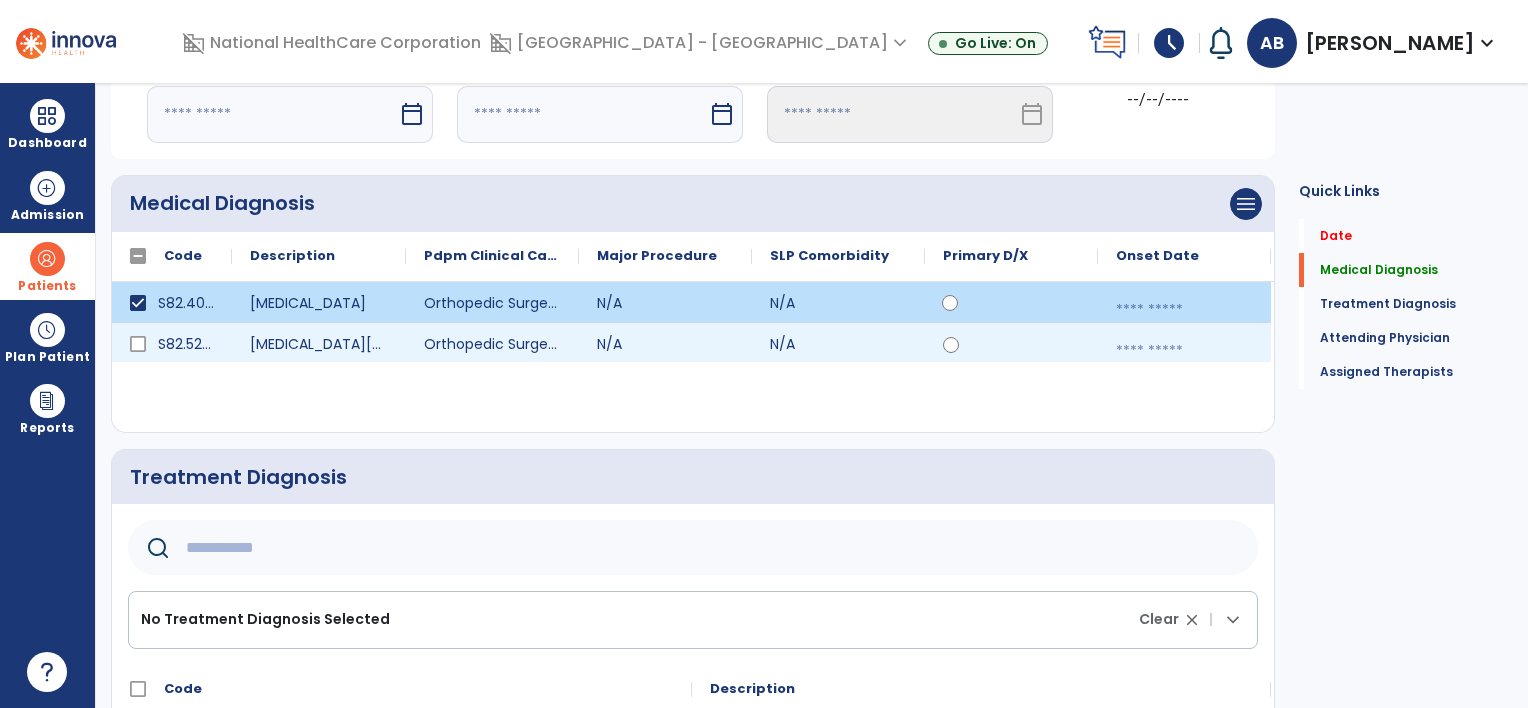 scroll, scrollTop: 0, scrollLeft: 0, axis: both 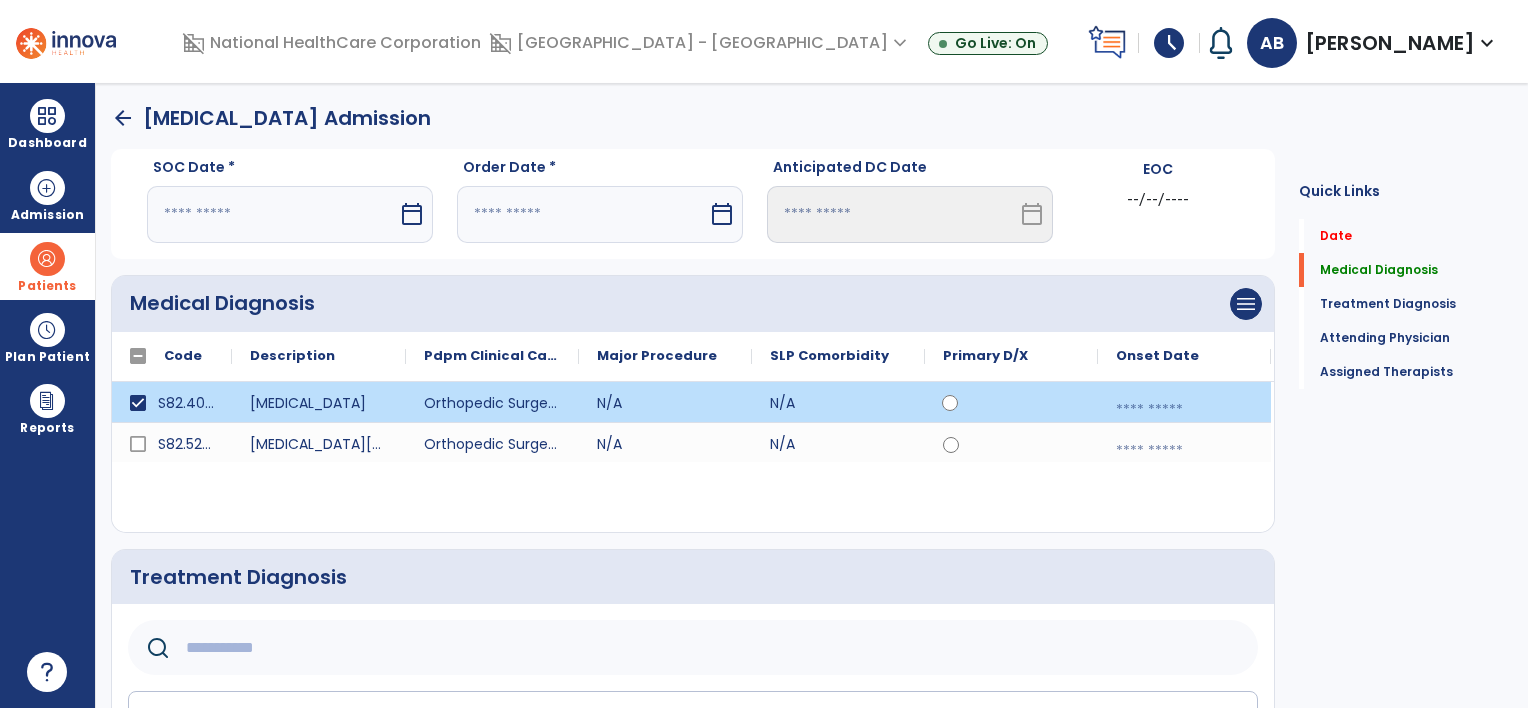 click on "calendar_today" at bounding box center [414, 214] 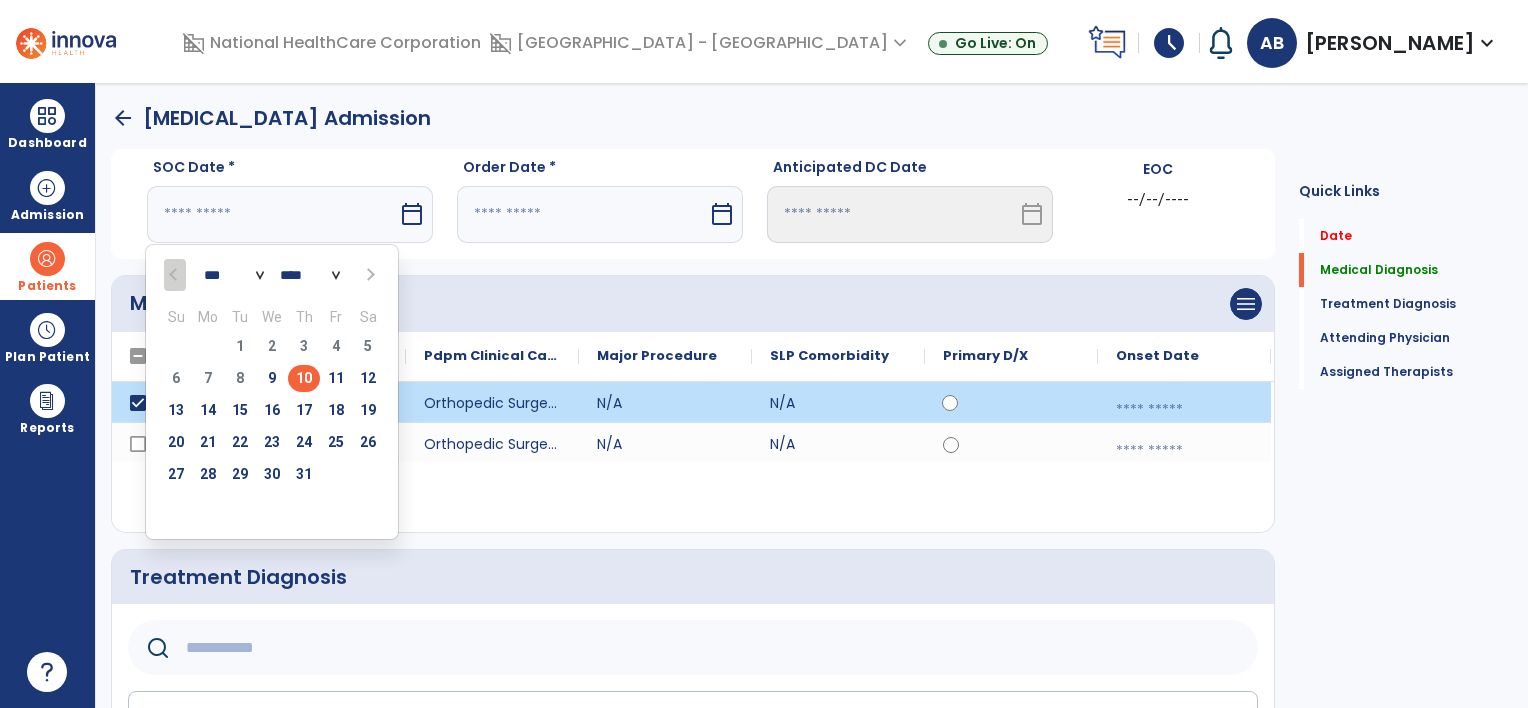 click on "10" at bounding box center [304, 378] 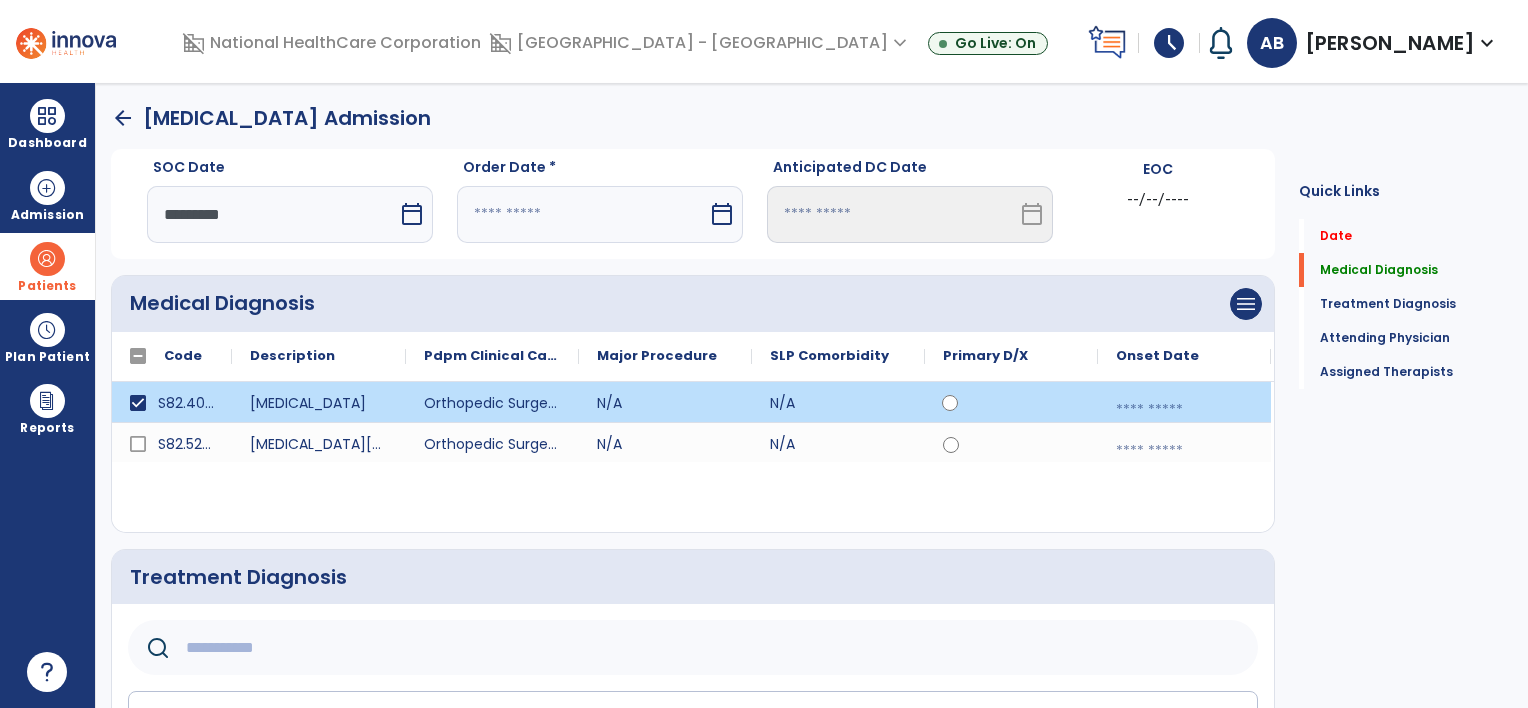 click at bounding box center (582, 214) 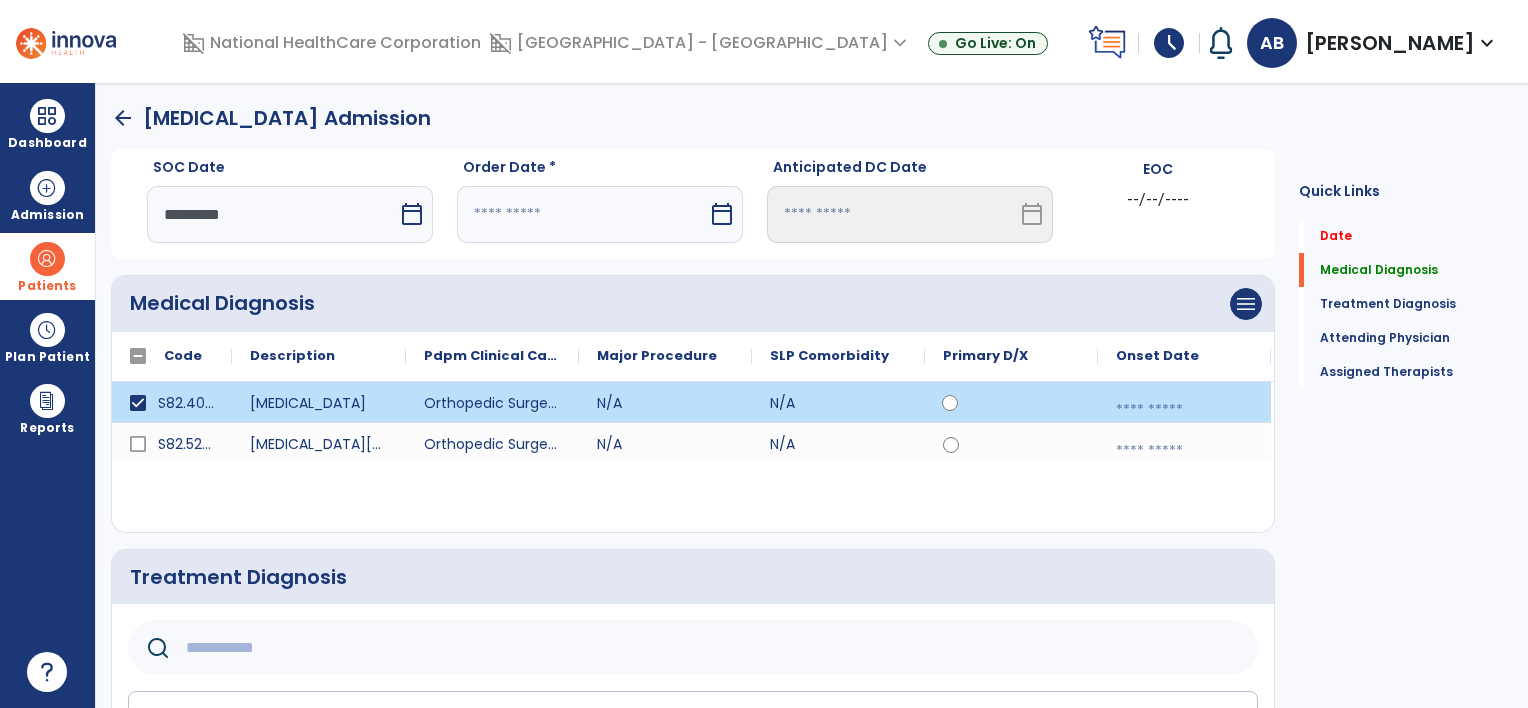 select on "*" 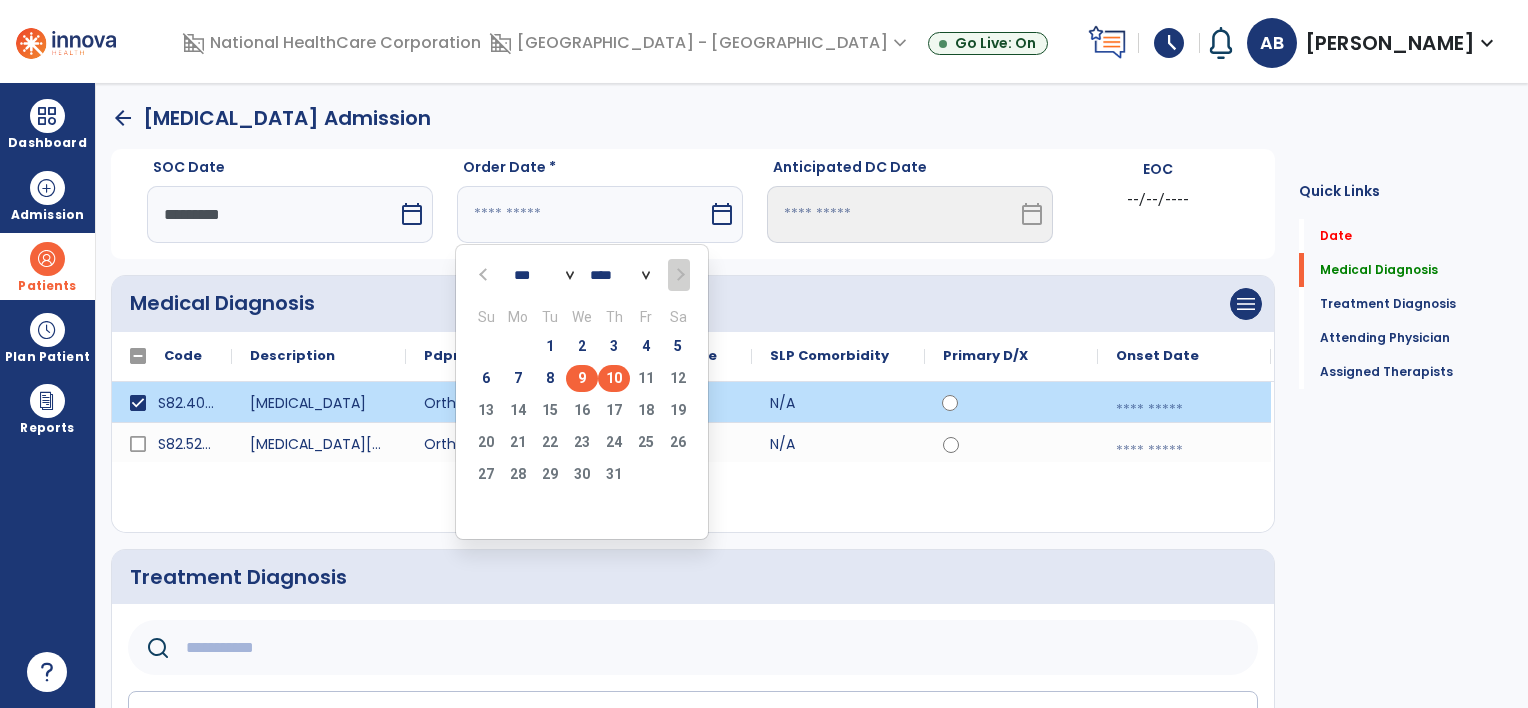 click on "9" at bounding box center (582, 378) 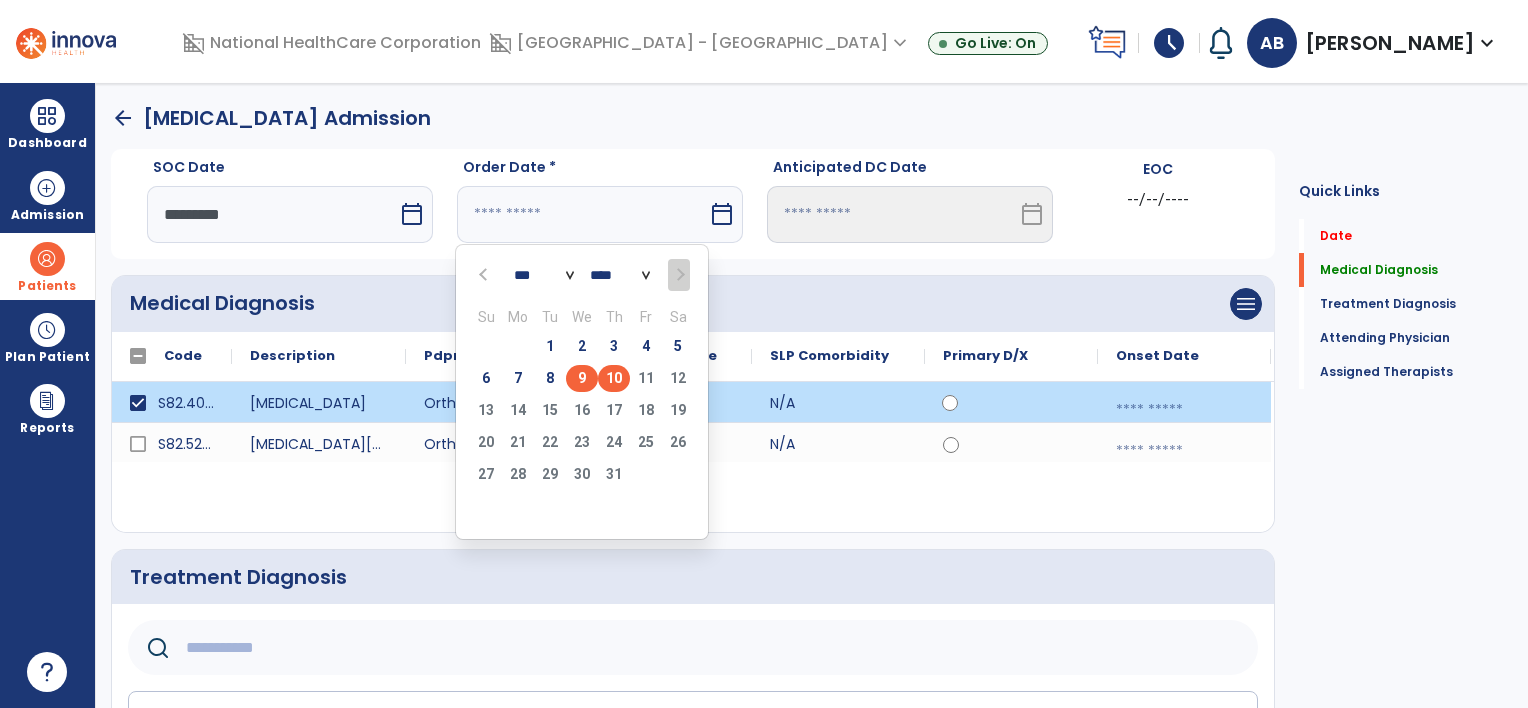 type on "********" 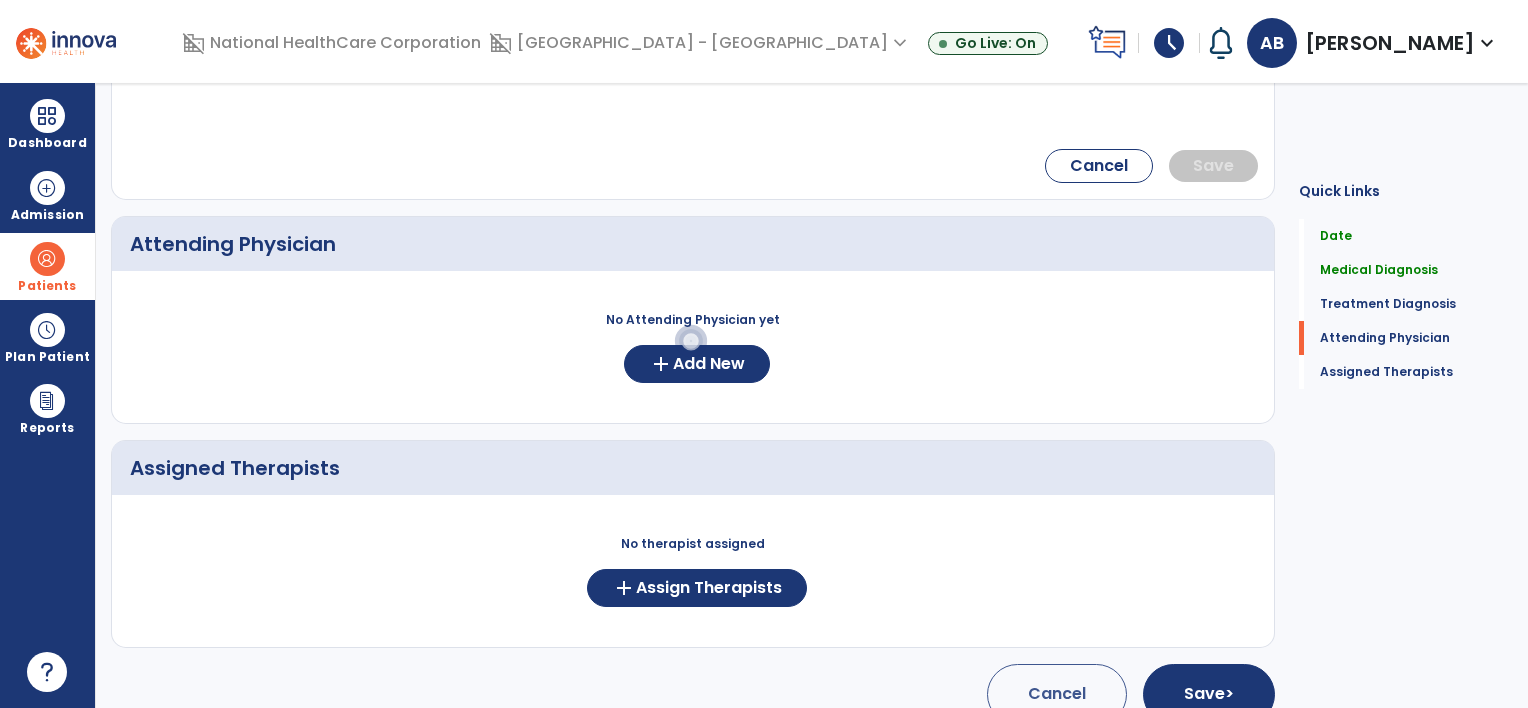 scroll, scrollTop: 860, scrollLeft: 0, axis: vertical 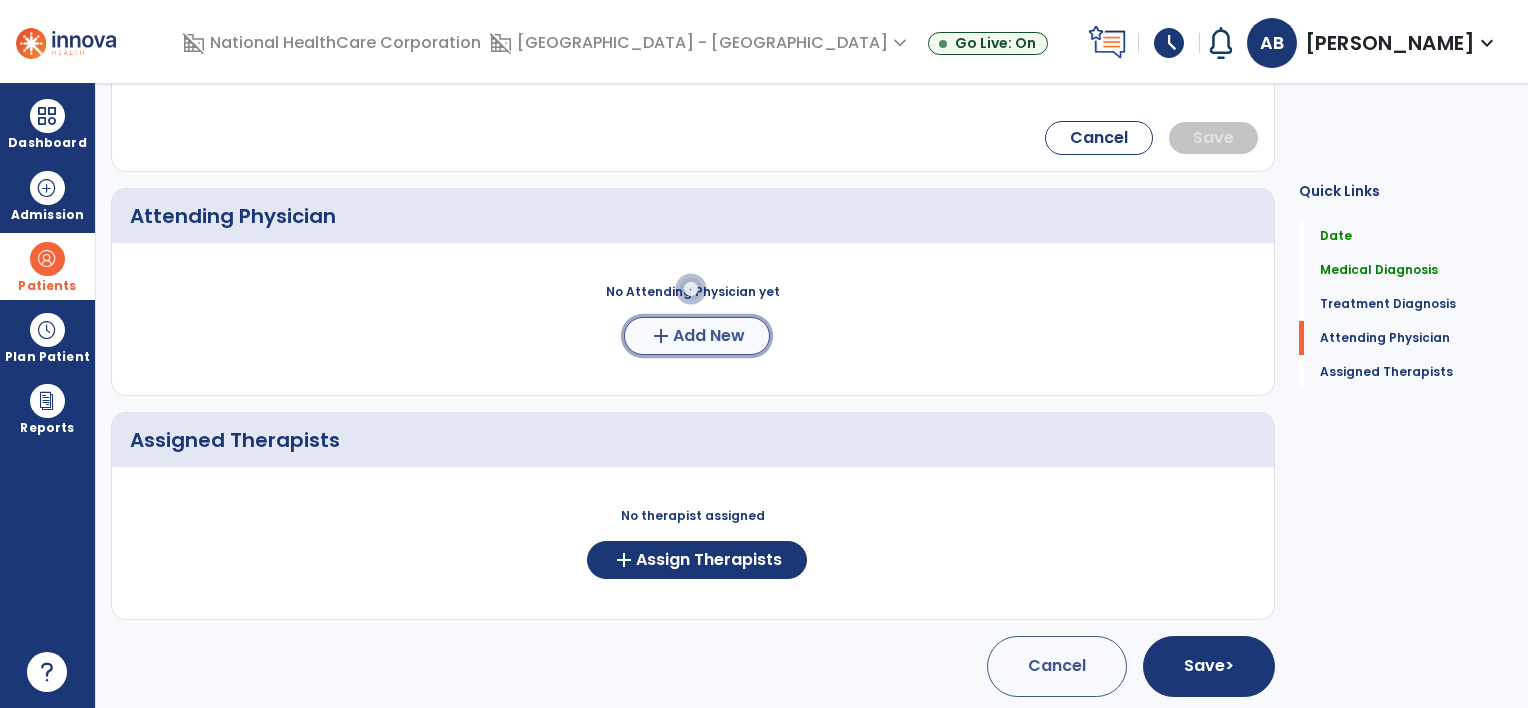 click on "Add New" 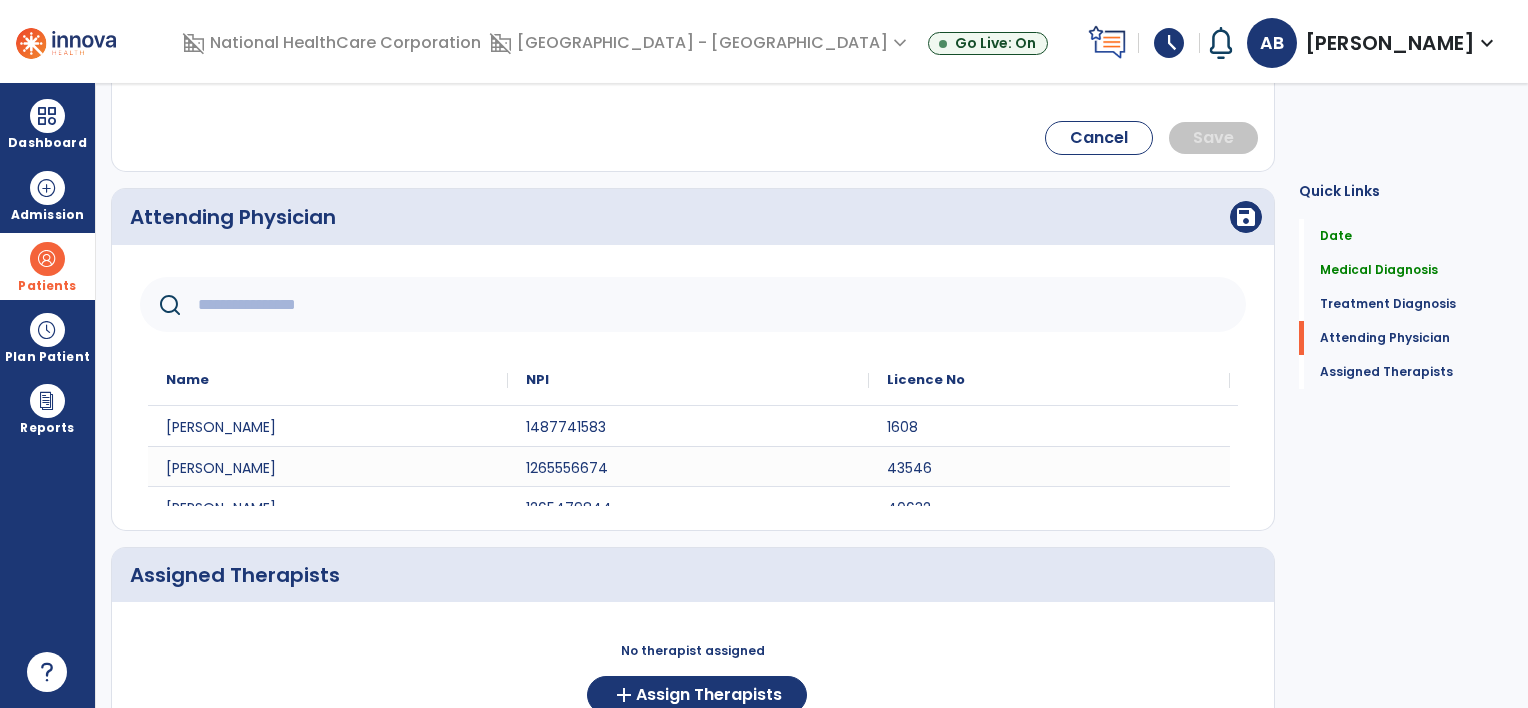 click 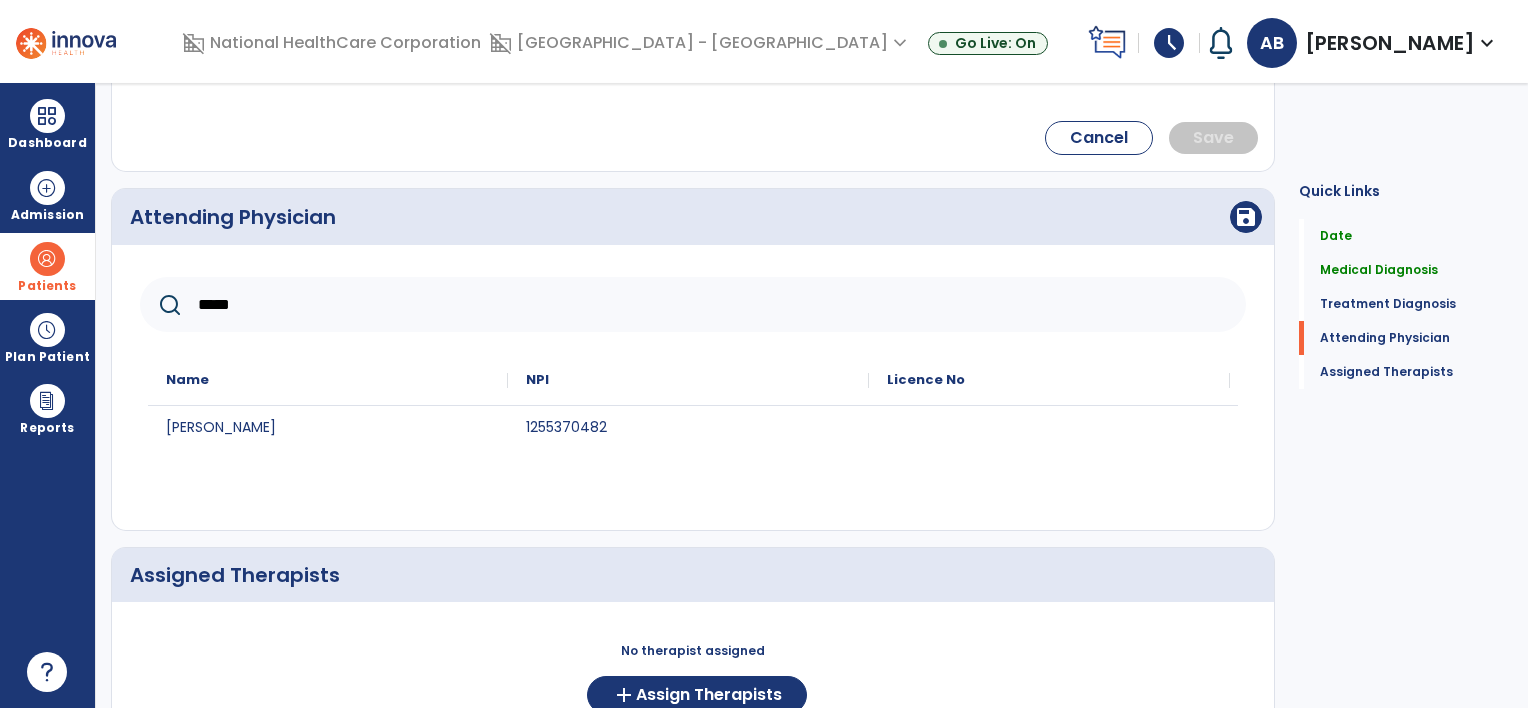 type on "*****" 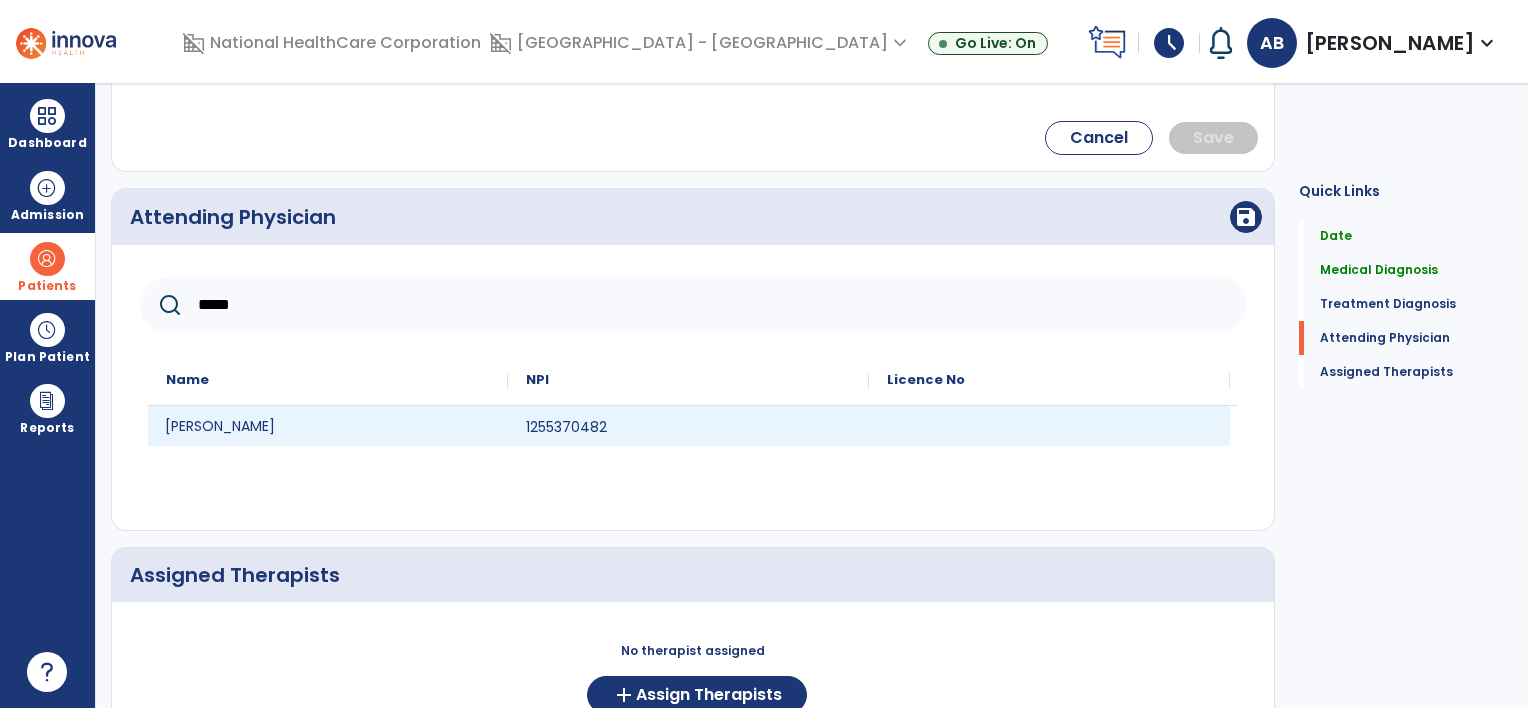 click on "James McDowell" 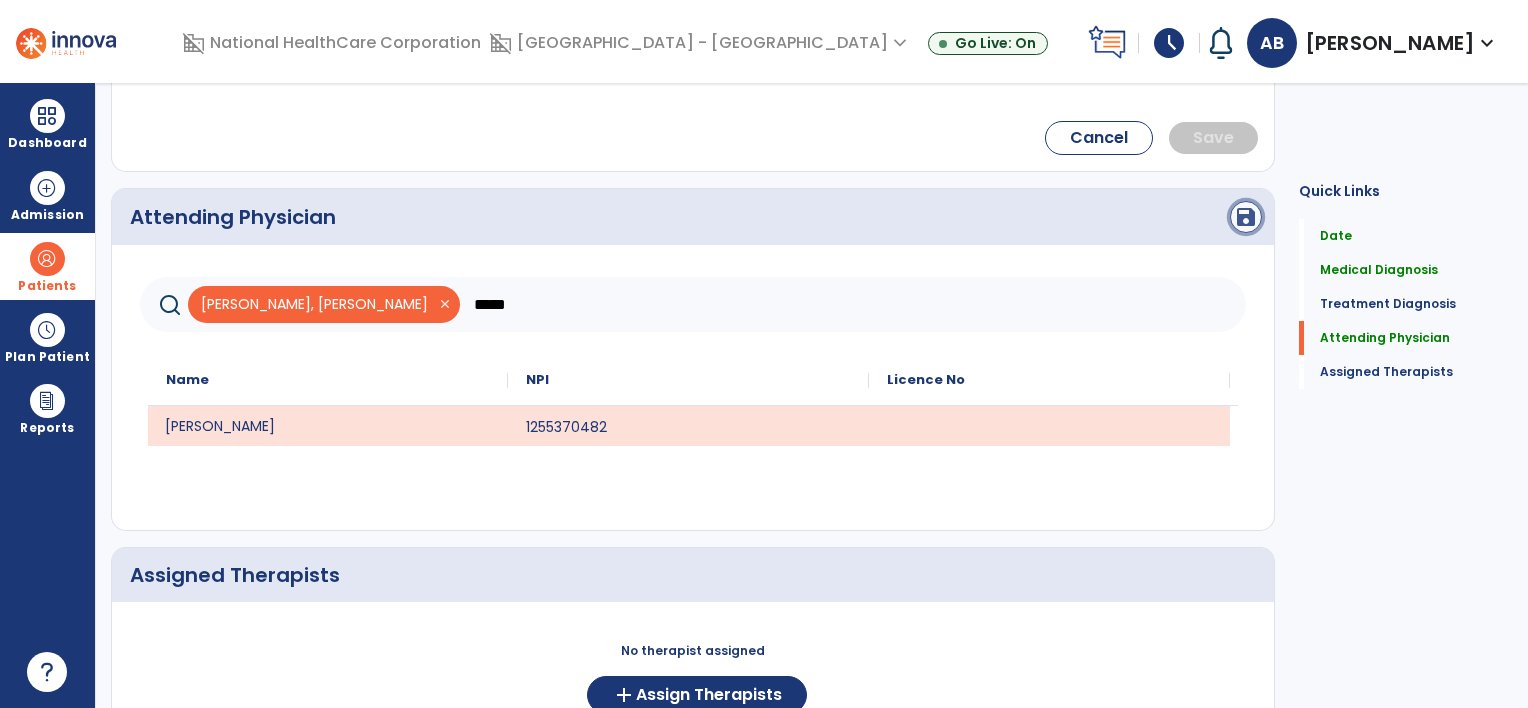 click on "save" 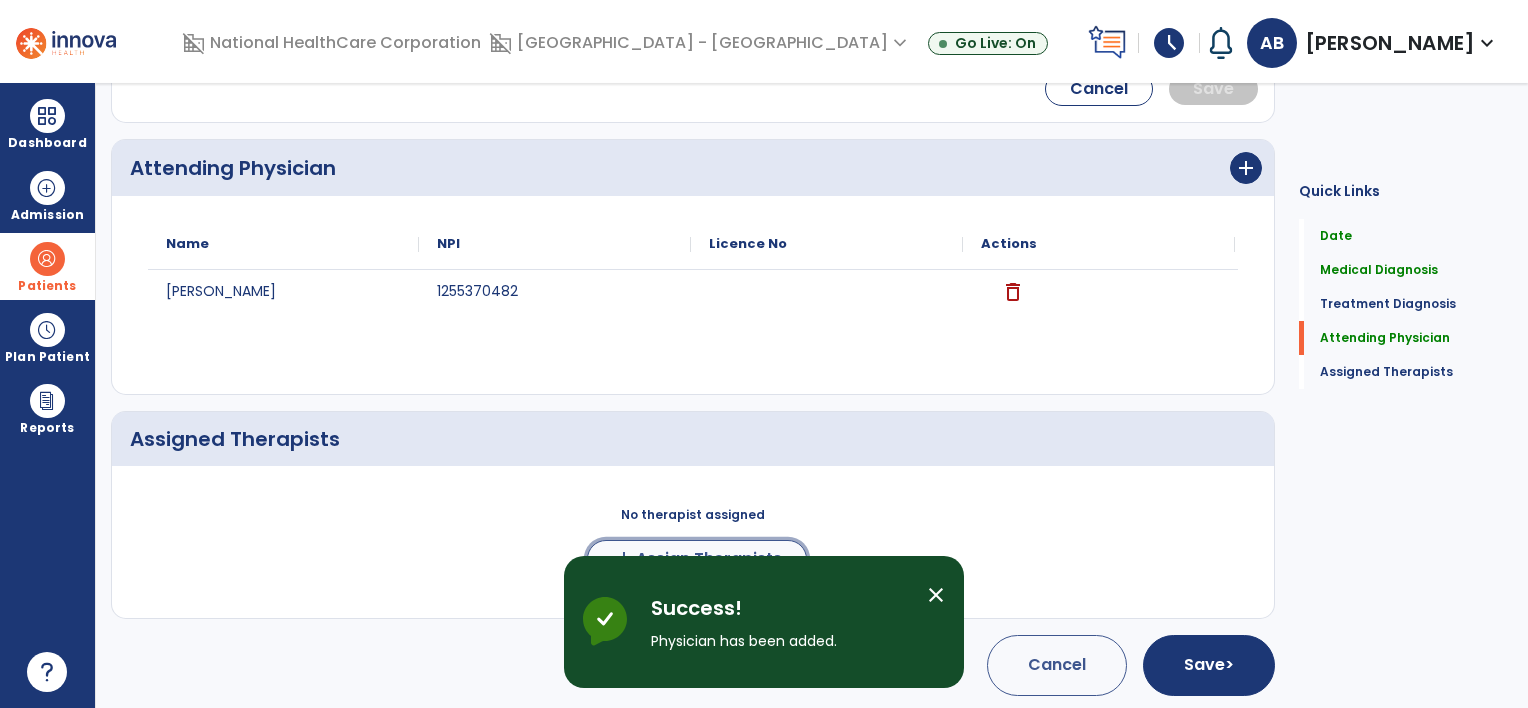 click on "Assign Therapists" 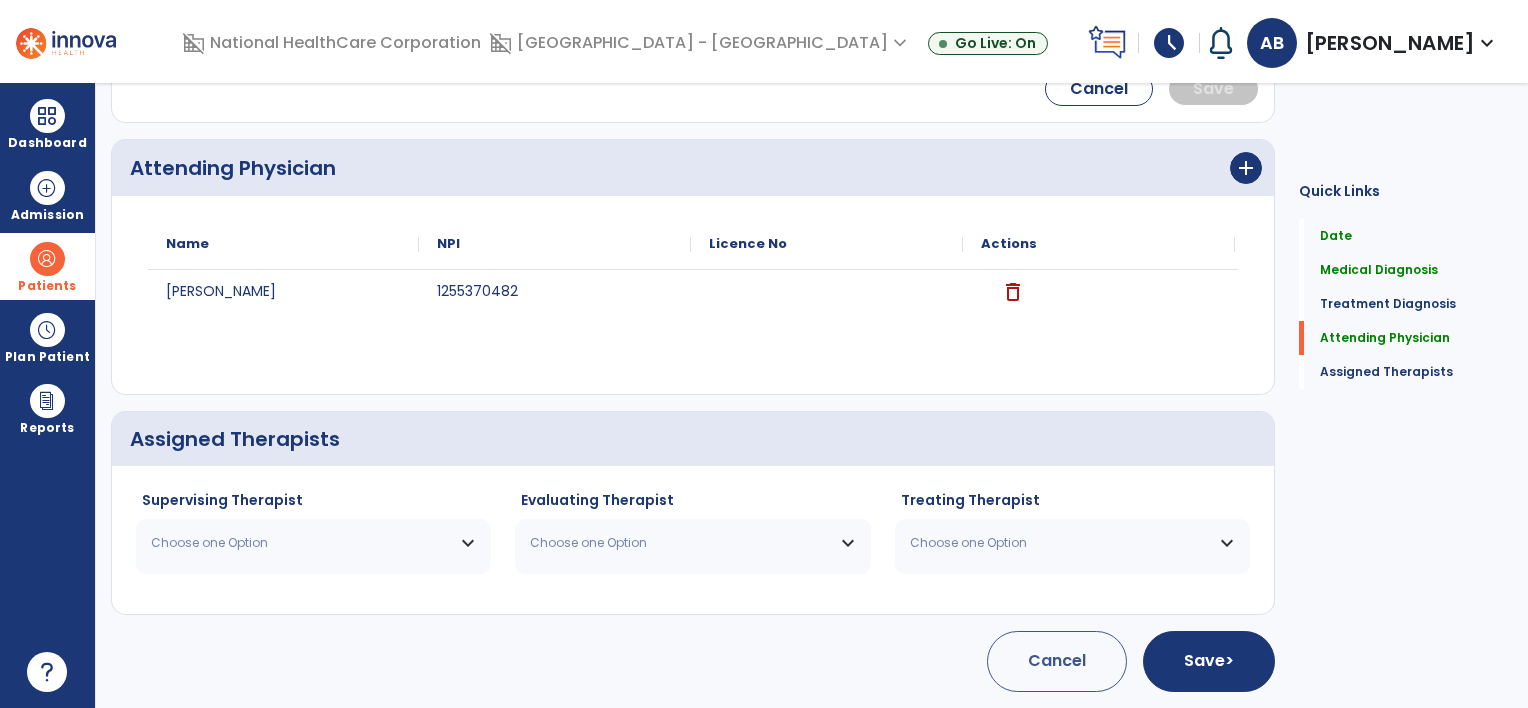 scroll, scrollTop: 905, scrollLeft: 0, axis: vertical 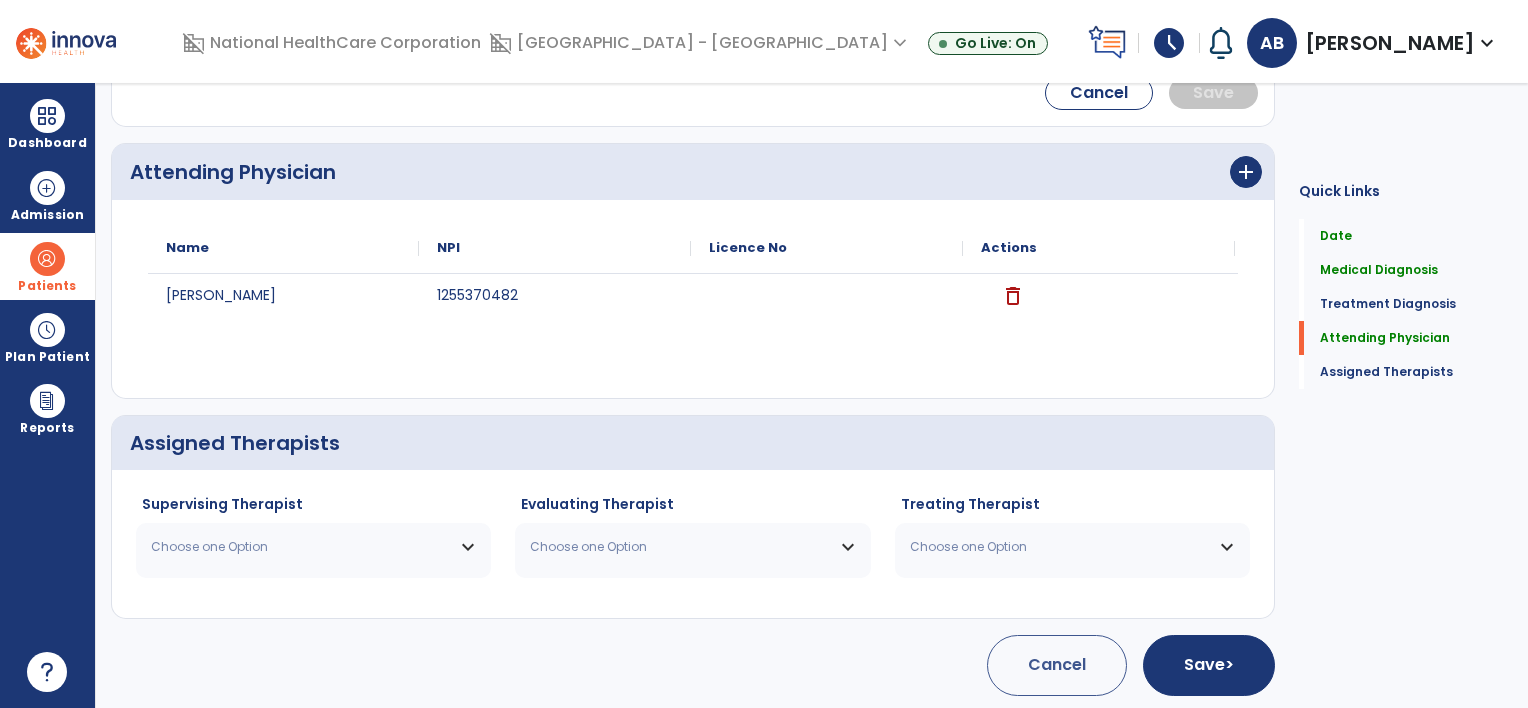 click on "Choose one Option" at bounding box center [301, 547] 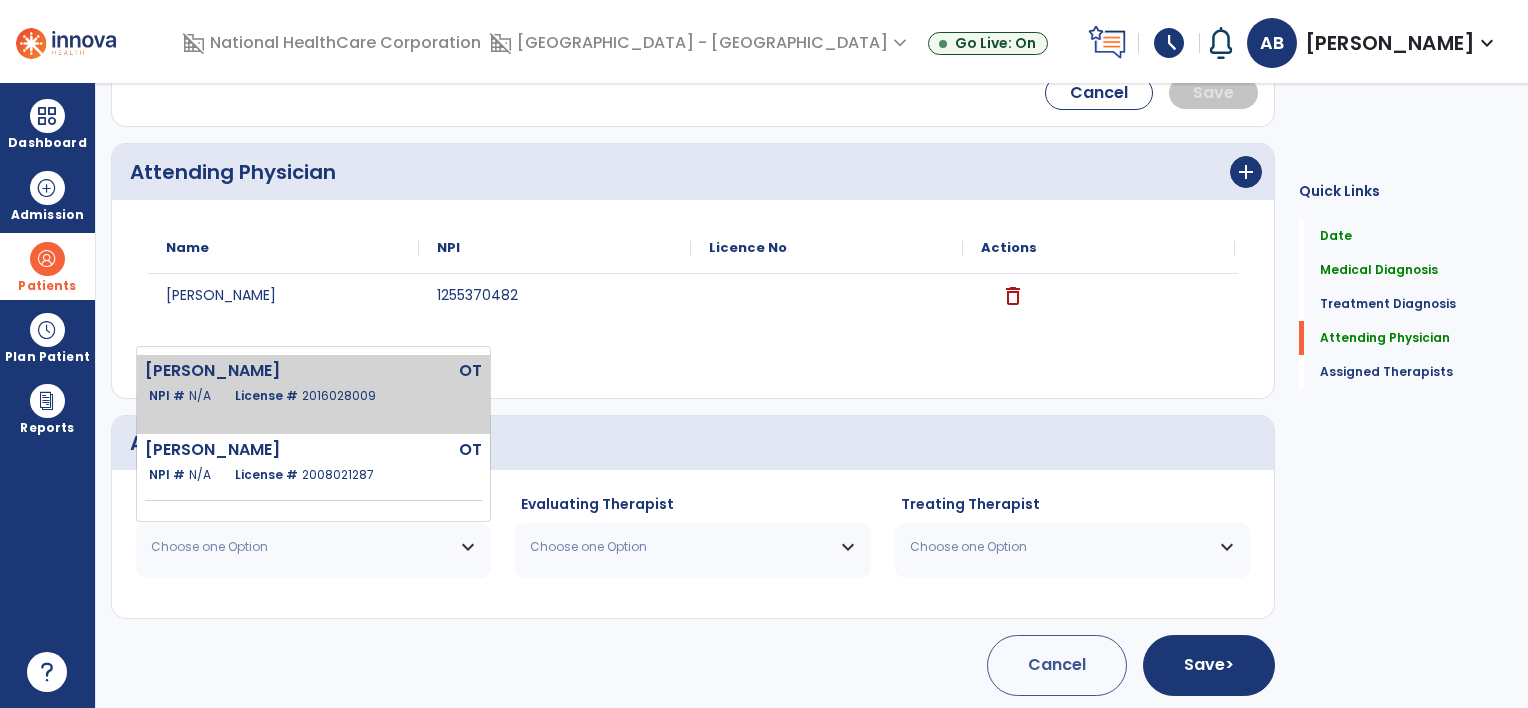 click on "Bronestine Angela  OT   NPI #  N/A   License #  2016028009" 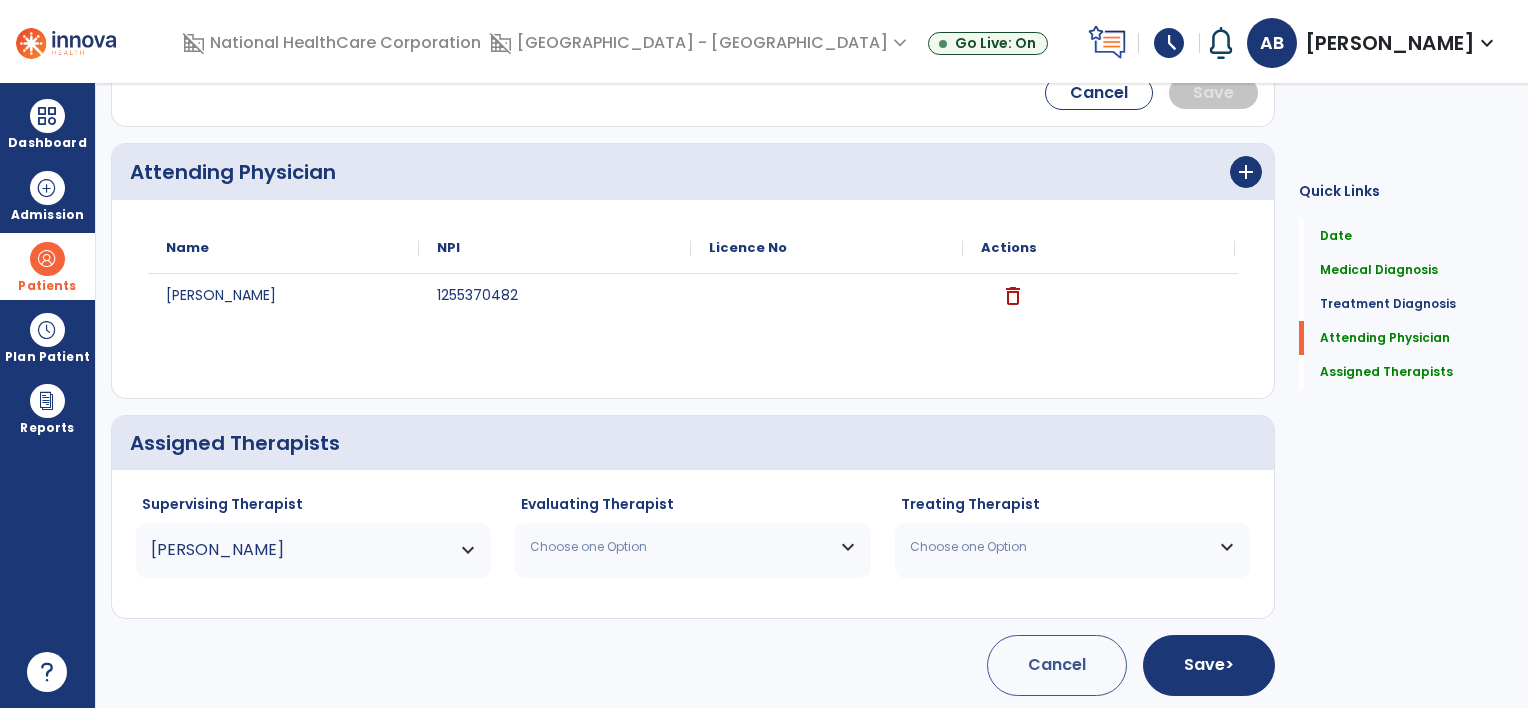 drag, startPoint x: 683, startPoint y: 530, endPoint x: 657, endPoint y: 488, distance: 49.396355 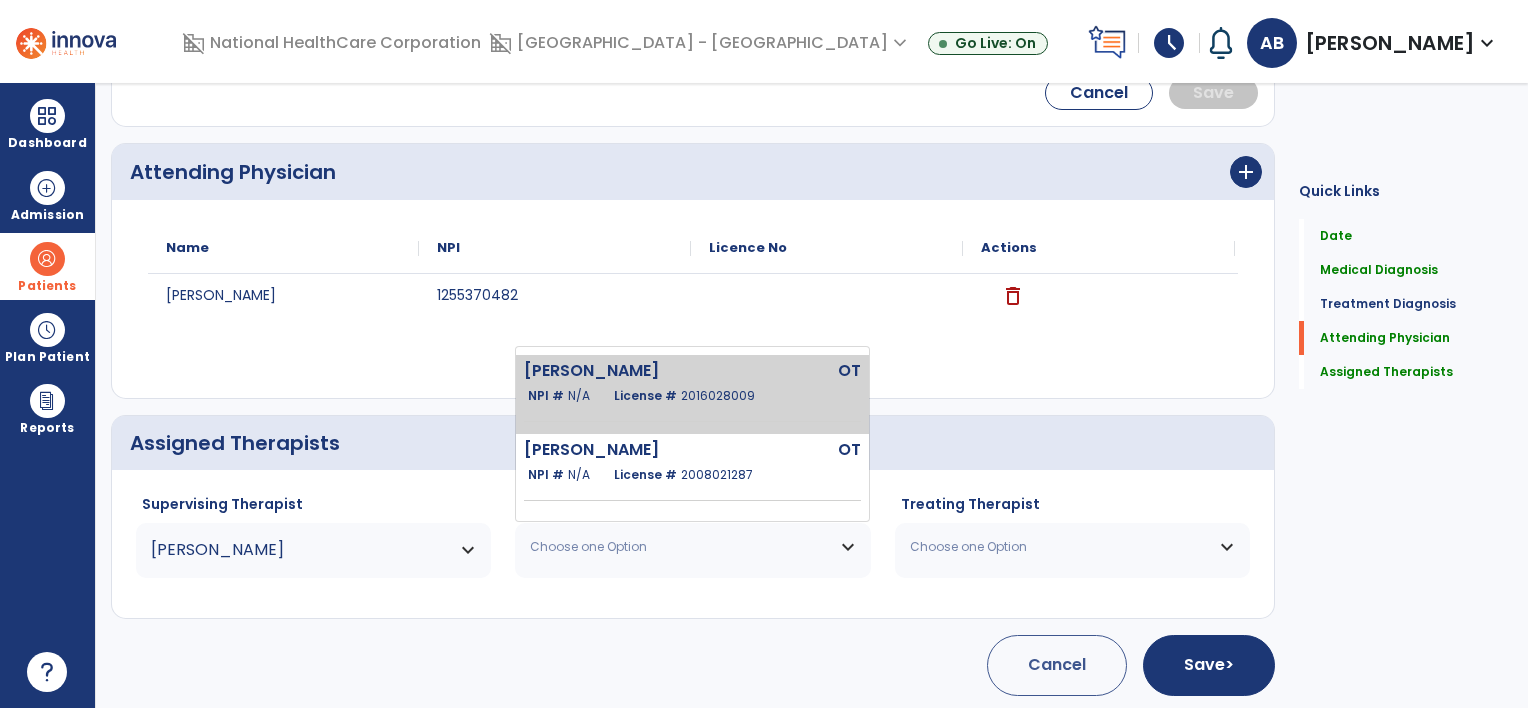 click on "Bronestine Angela" 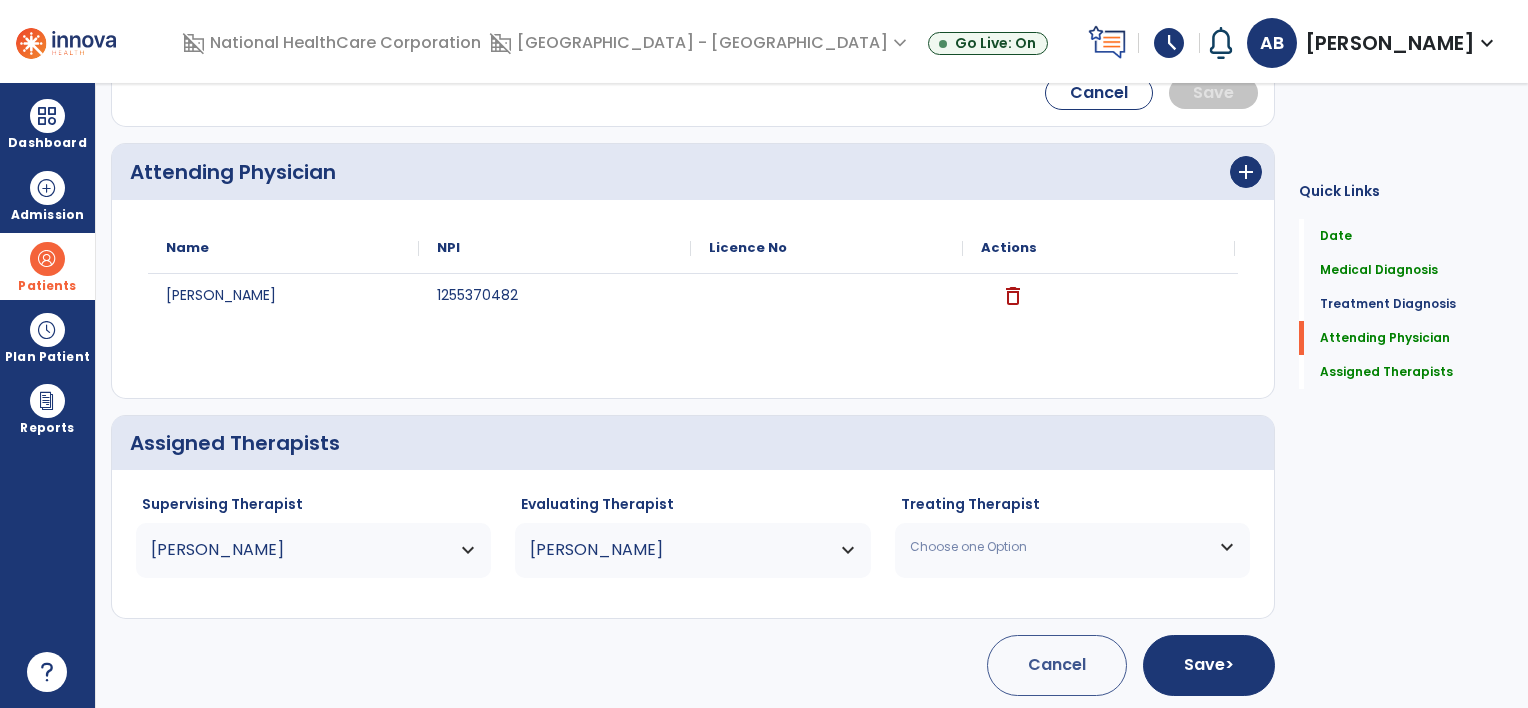 click on "Choose one Option" at bounding box center (1072, 547) 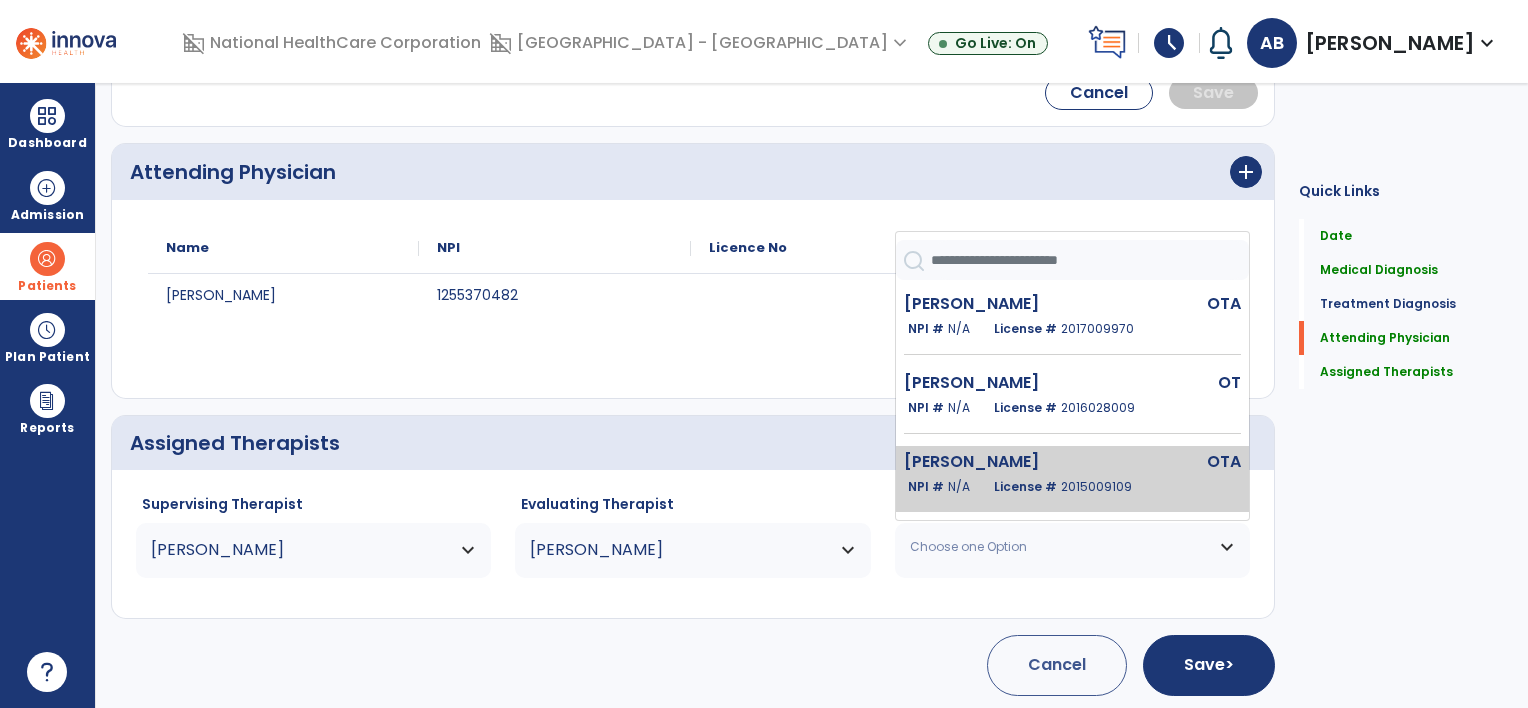 click on "Mccoy Camil" 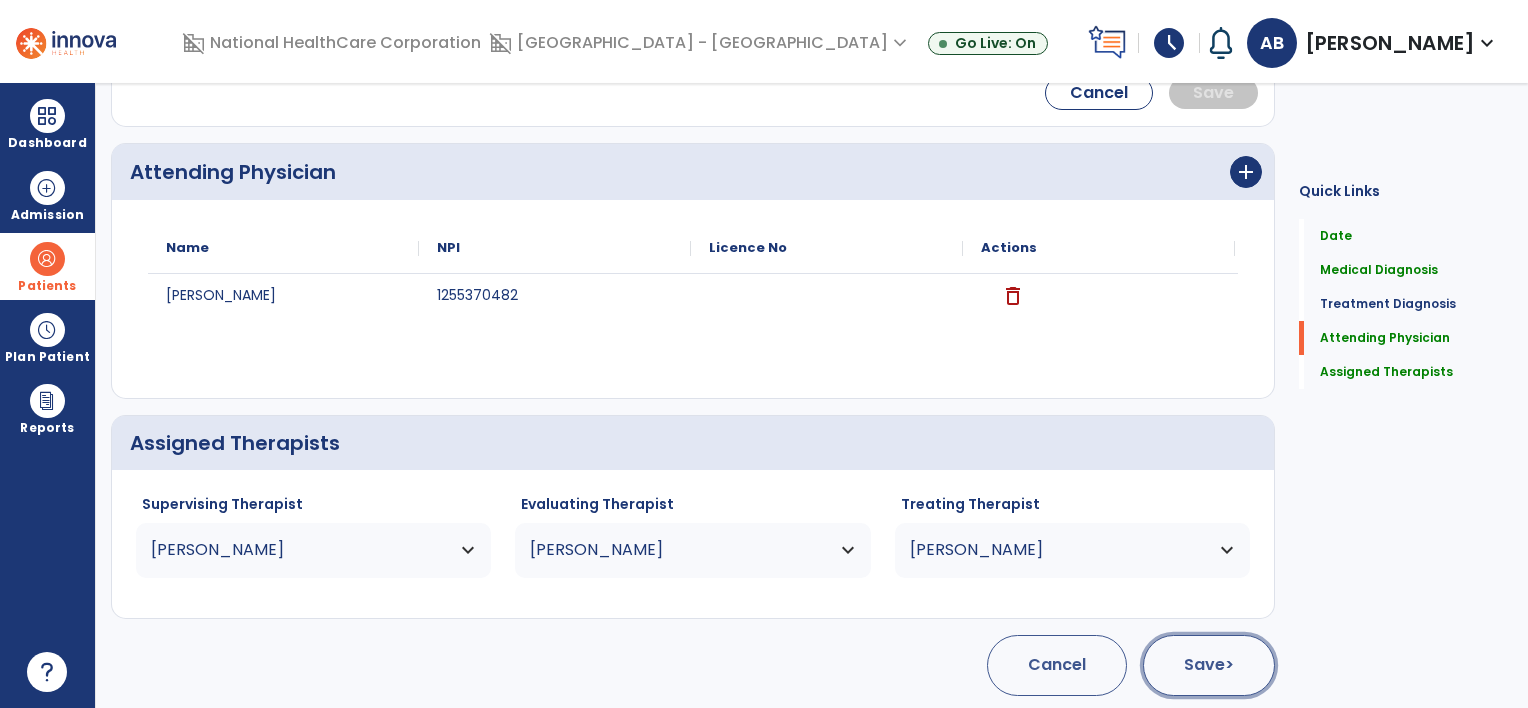 click on "Save  >" 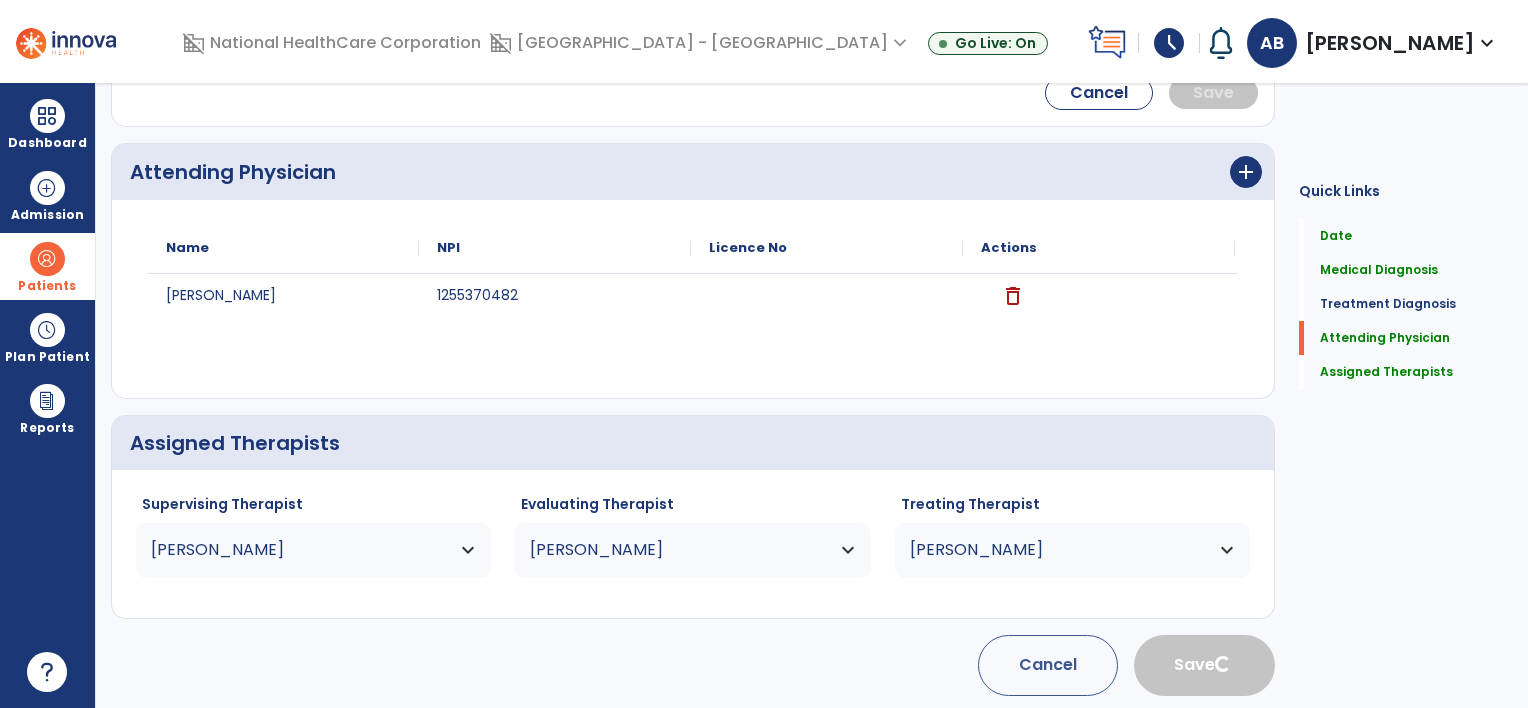 type 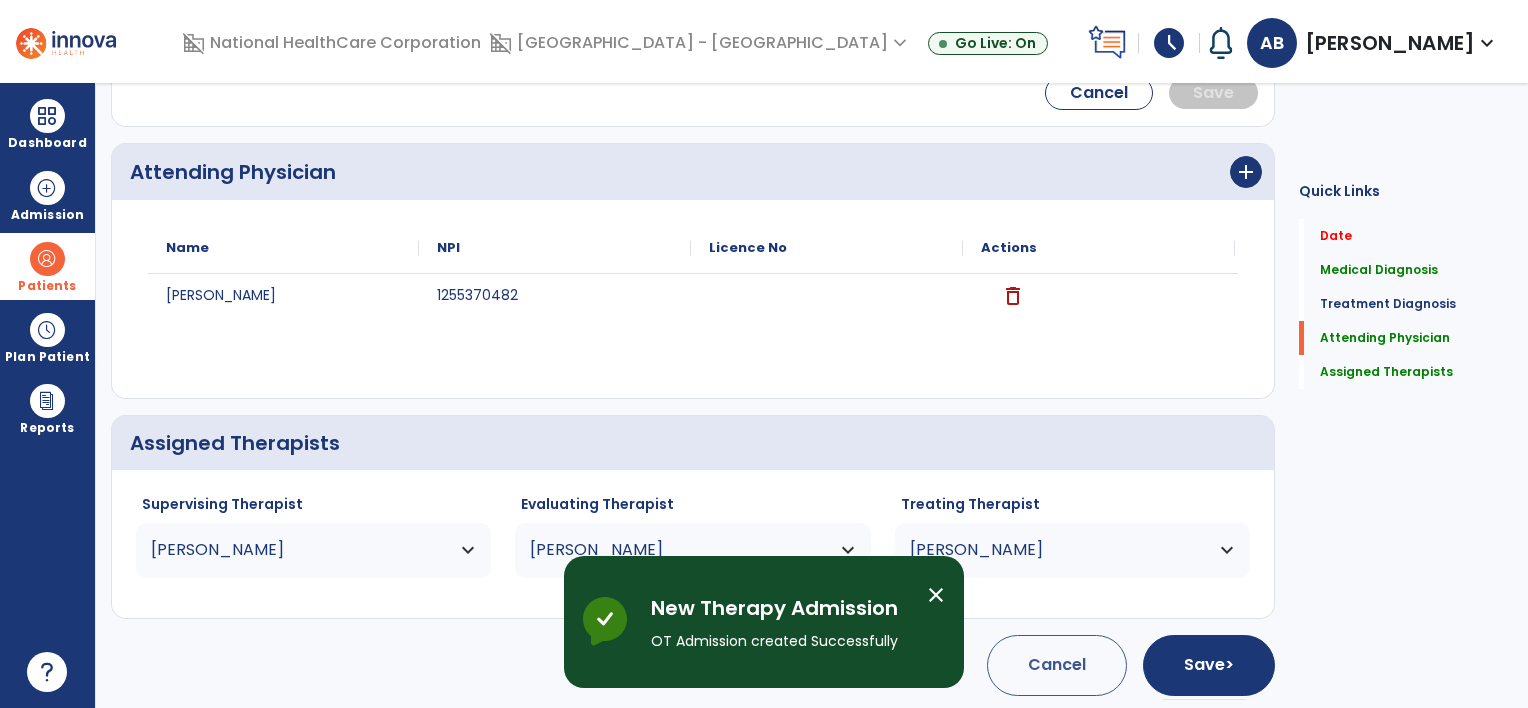 scroll, scrollTop: 49, scrollLeft: 0, axis: vertical 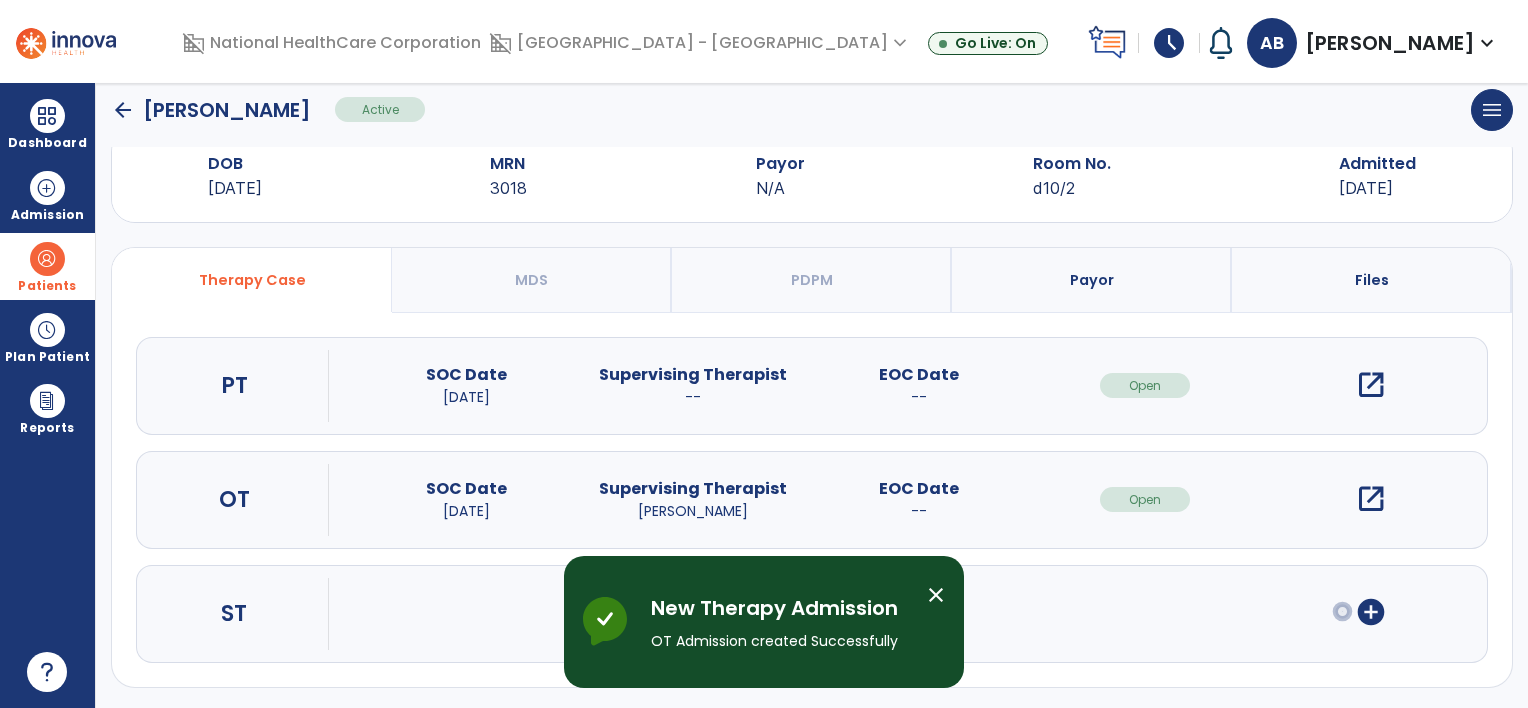 click on "open_in_new" at bounding box center (1371, 499) 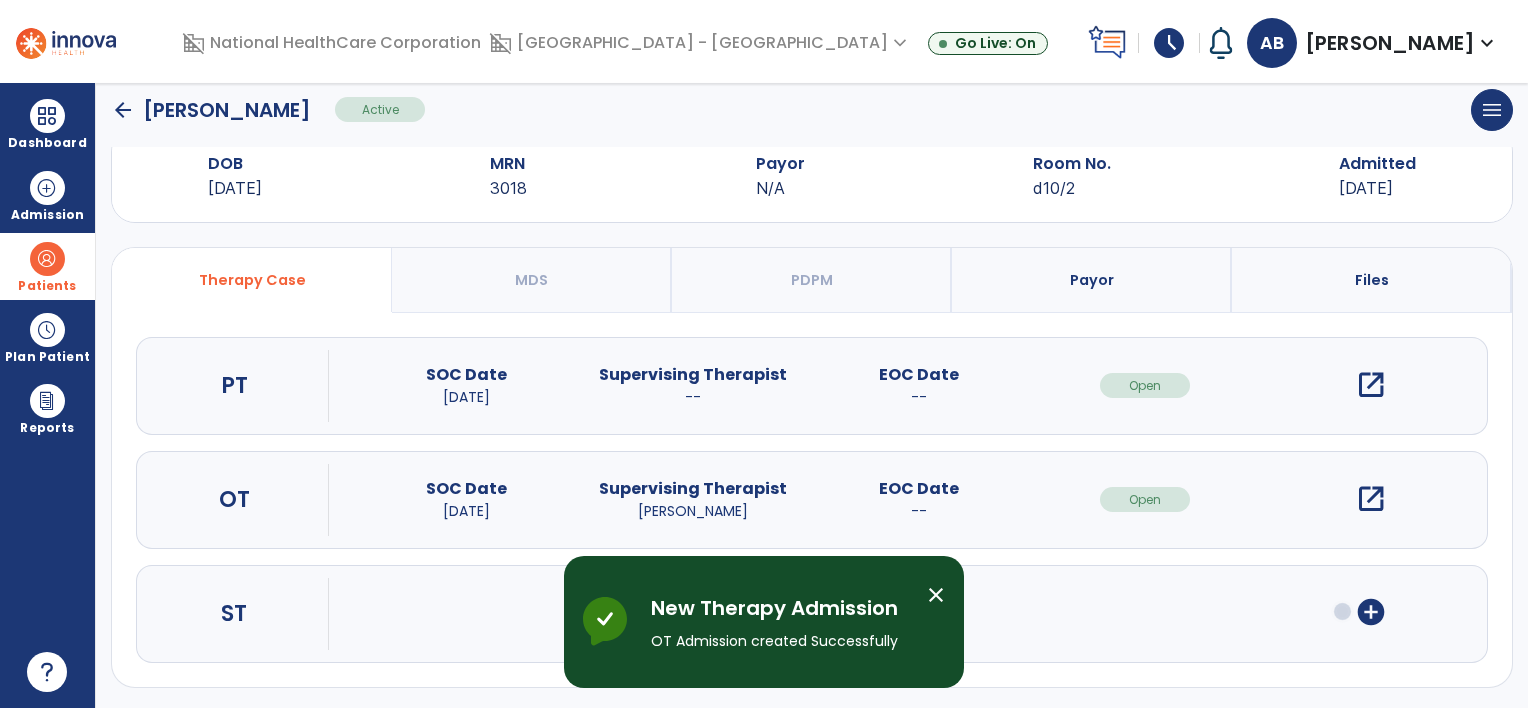 scroll, scrollTop: 0, scrollLeft: 0, axis: both 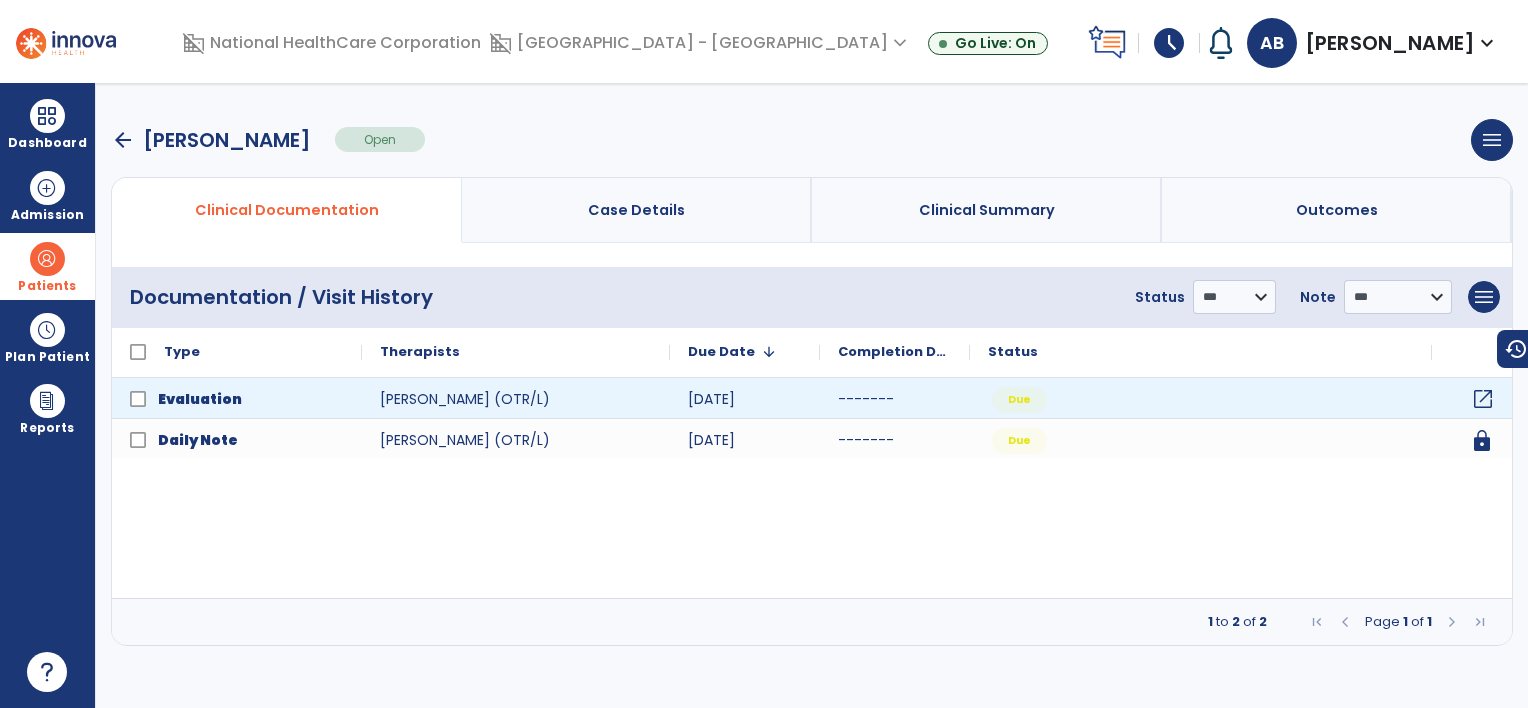 click on "open_in_new" 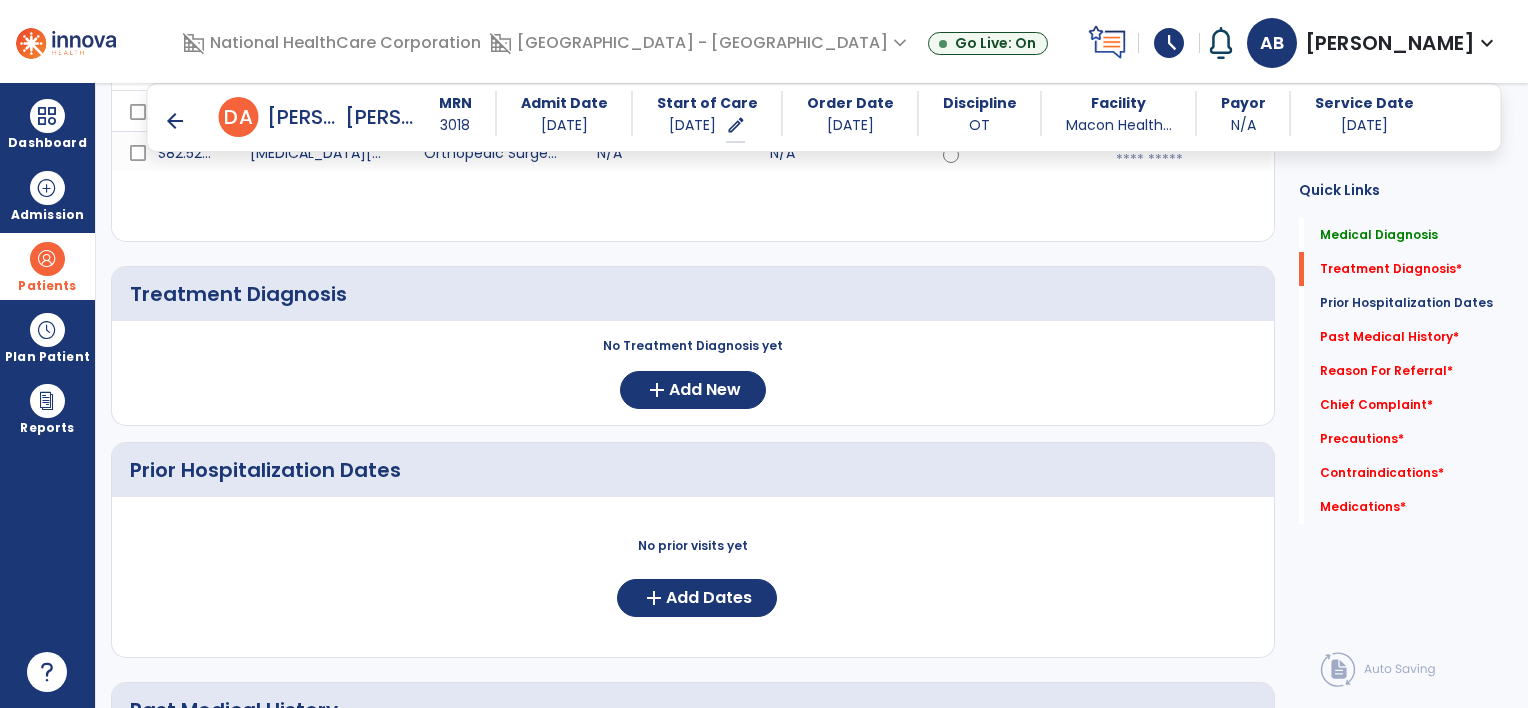 scroll, scrollTop: 400, scrollLeft: 0, axis: vertical 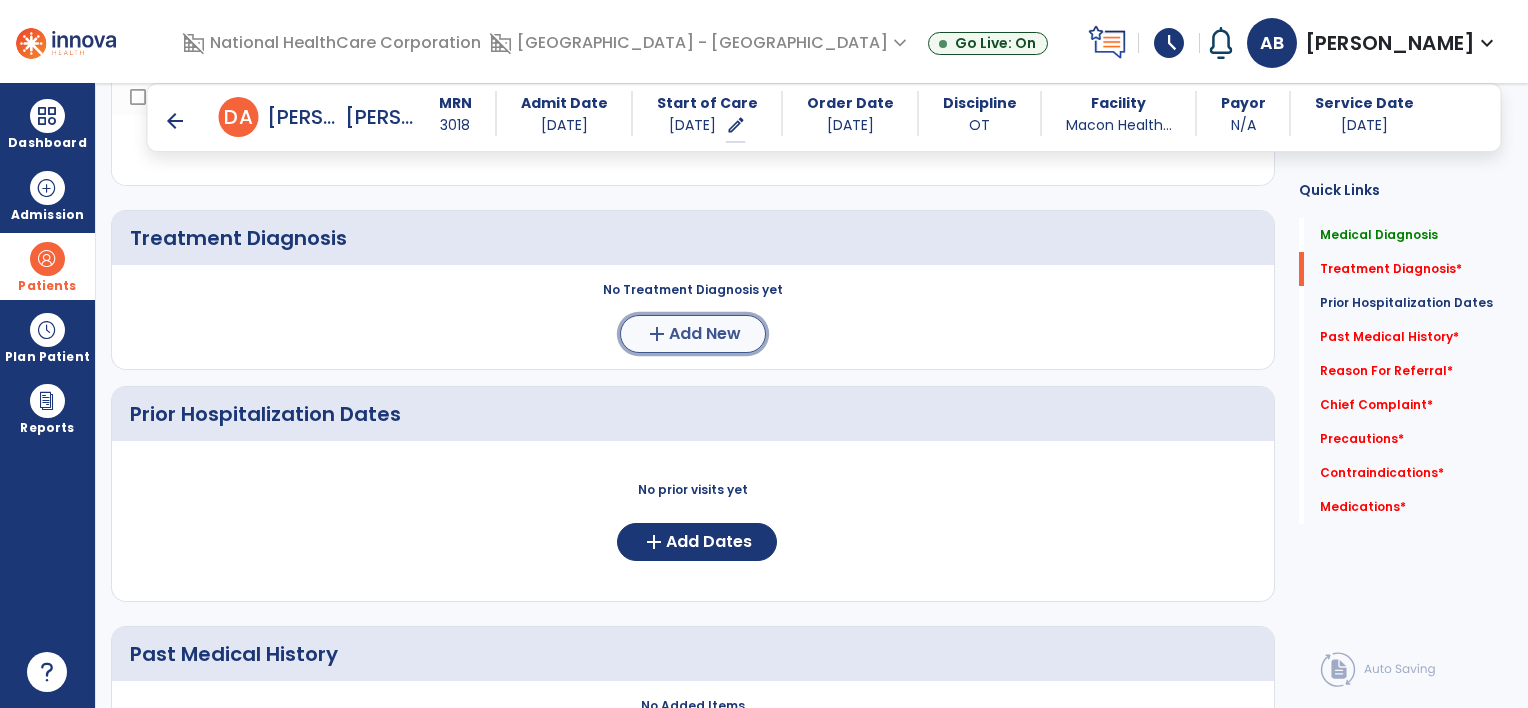 click on "add" 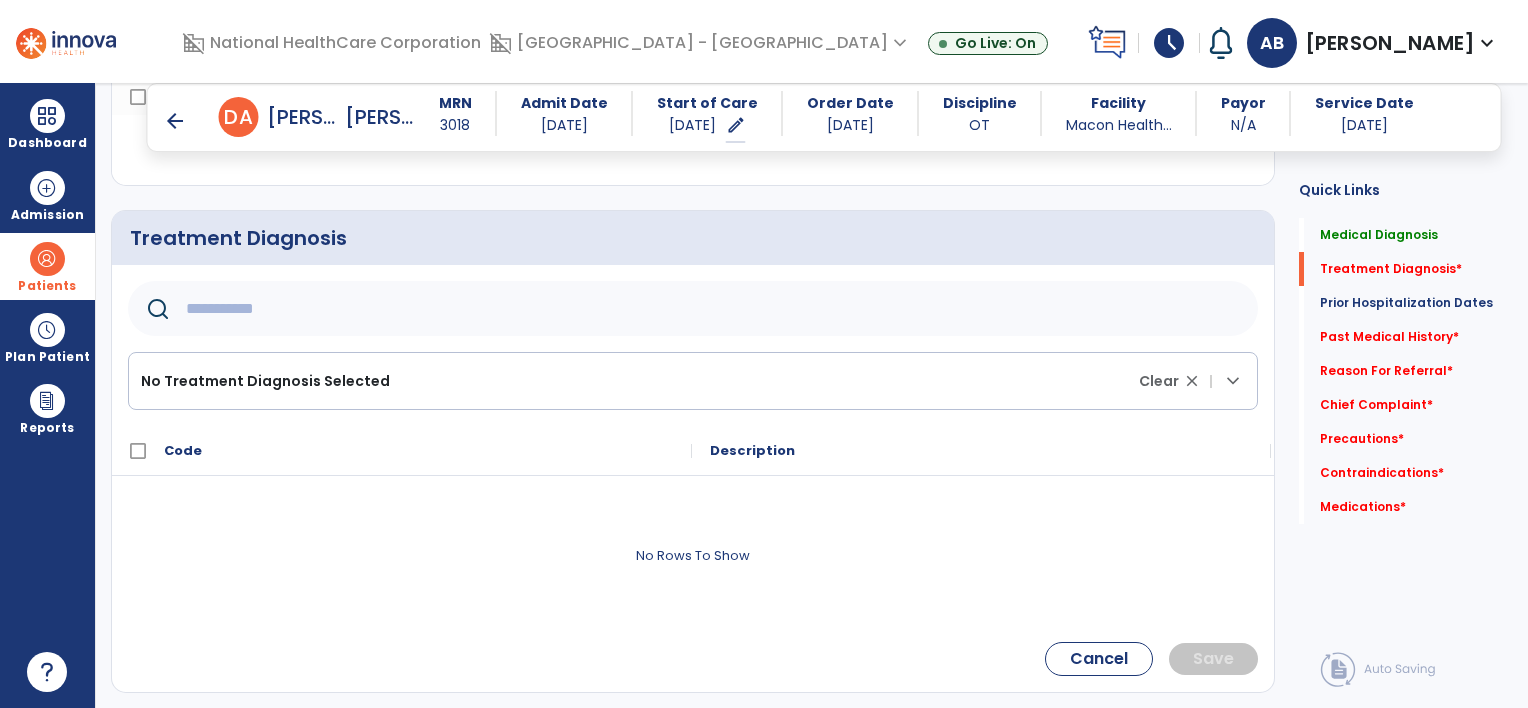 click 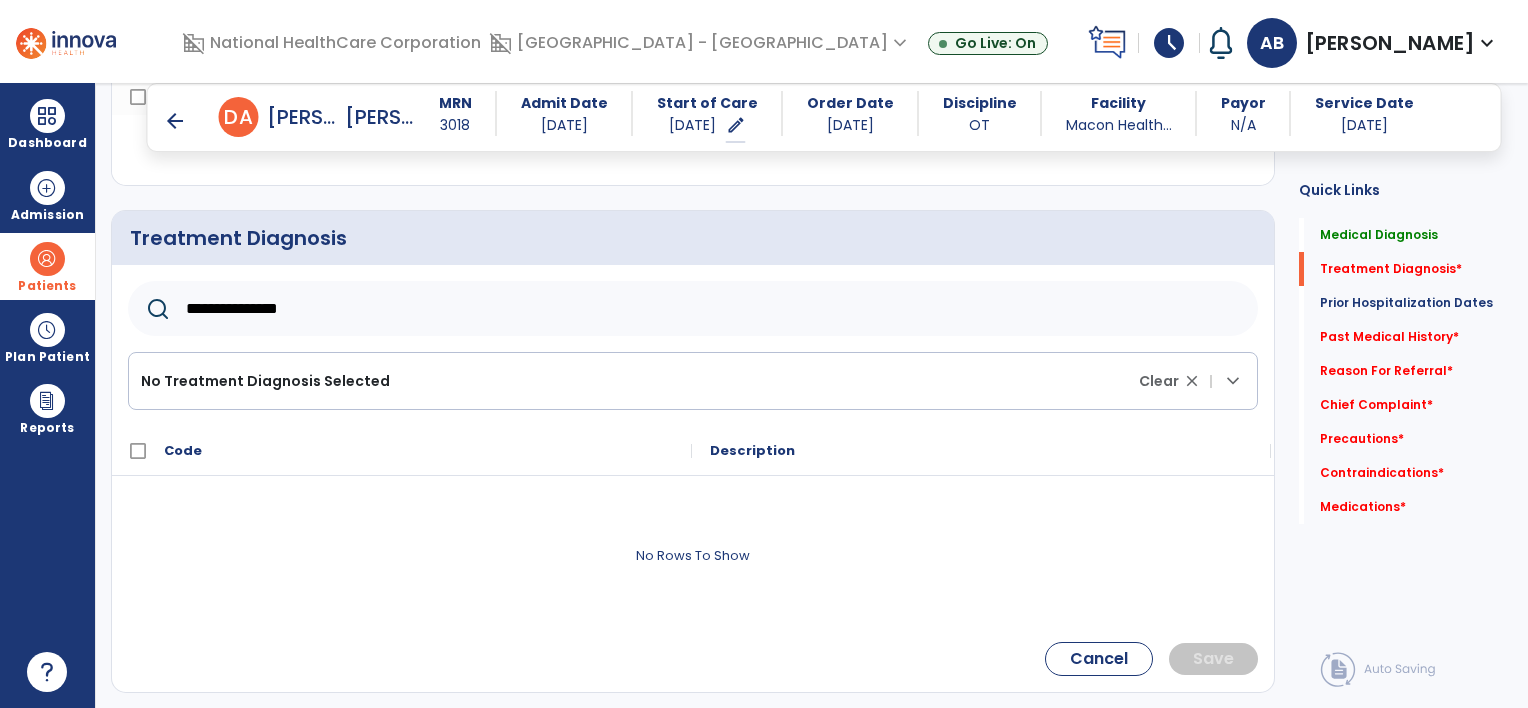 type on "**********" 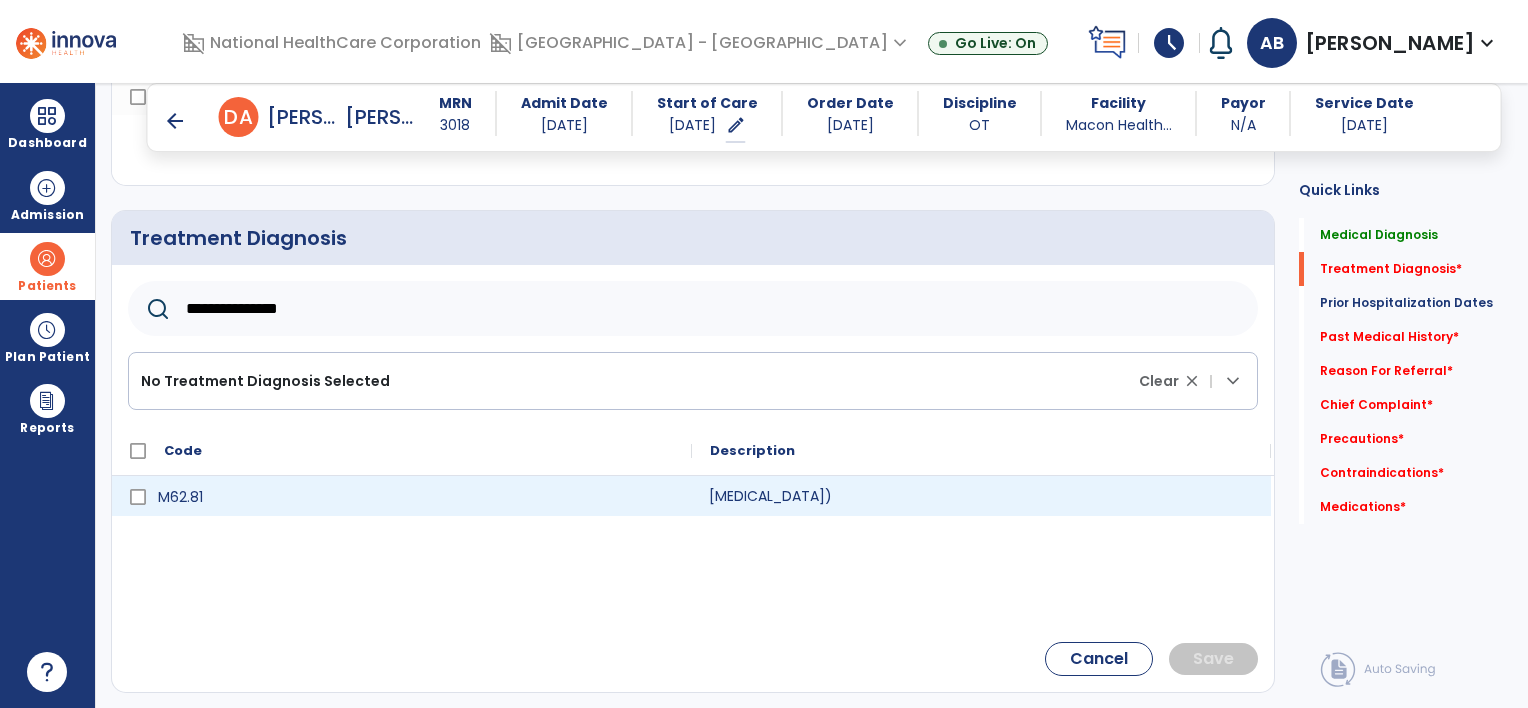 click on "[MEDICAL_DATA])" 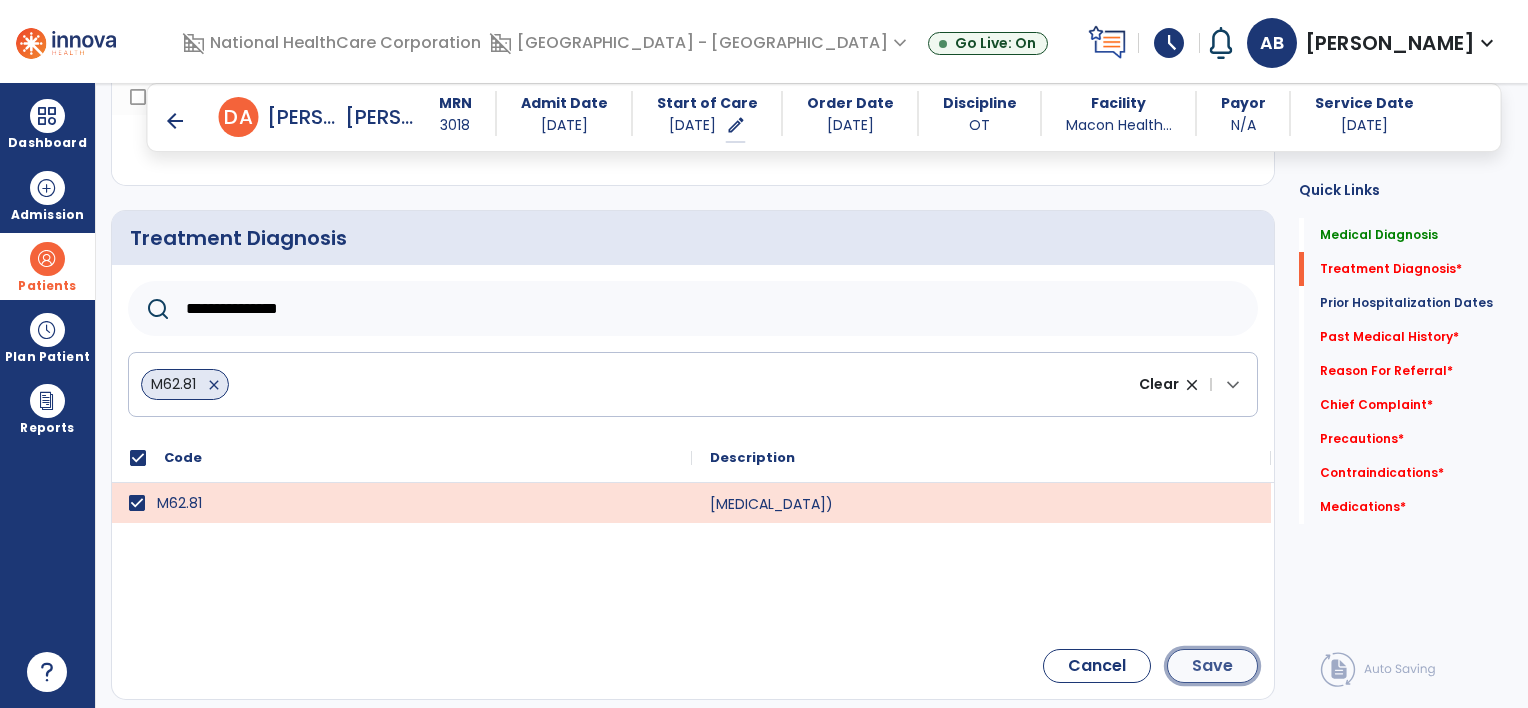 click on "Save" 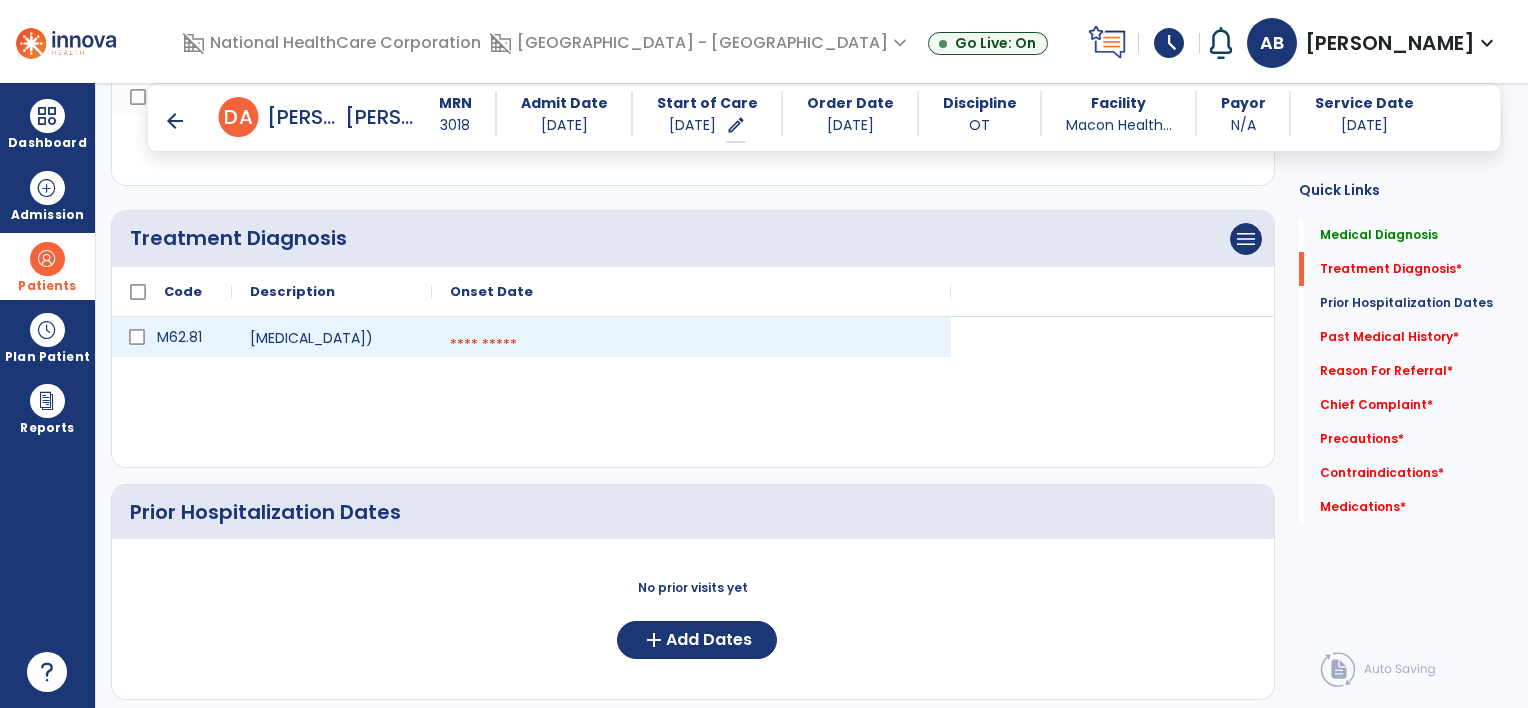 click at bounding box center (691, 345) 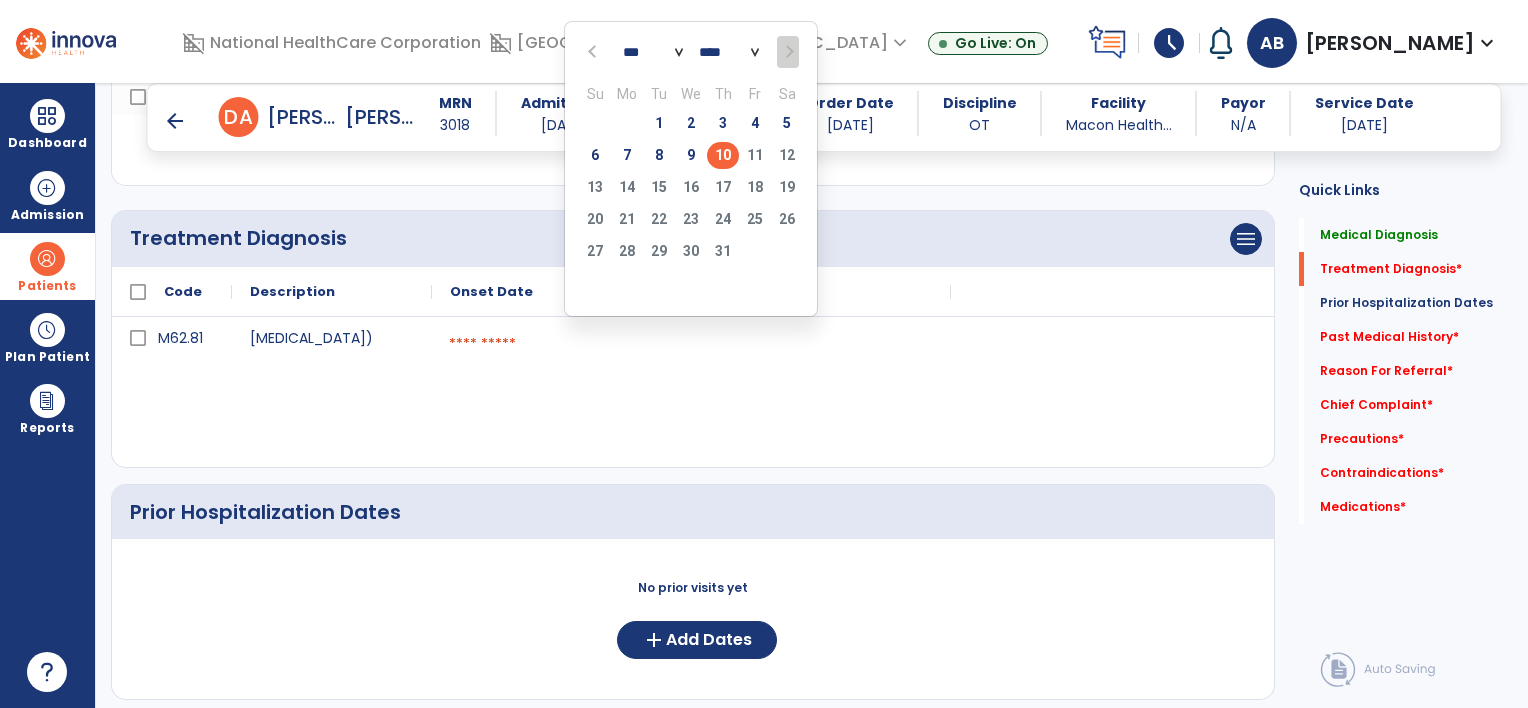 click on "10" 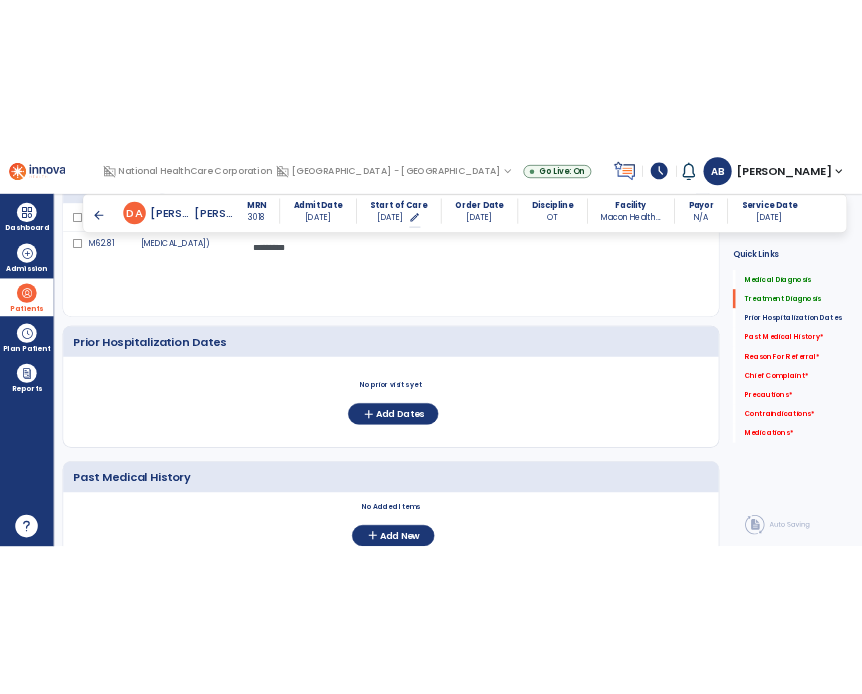 scroll, scrollTop: 600, scrollLeft: 0, axis: vertical 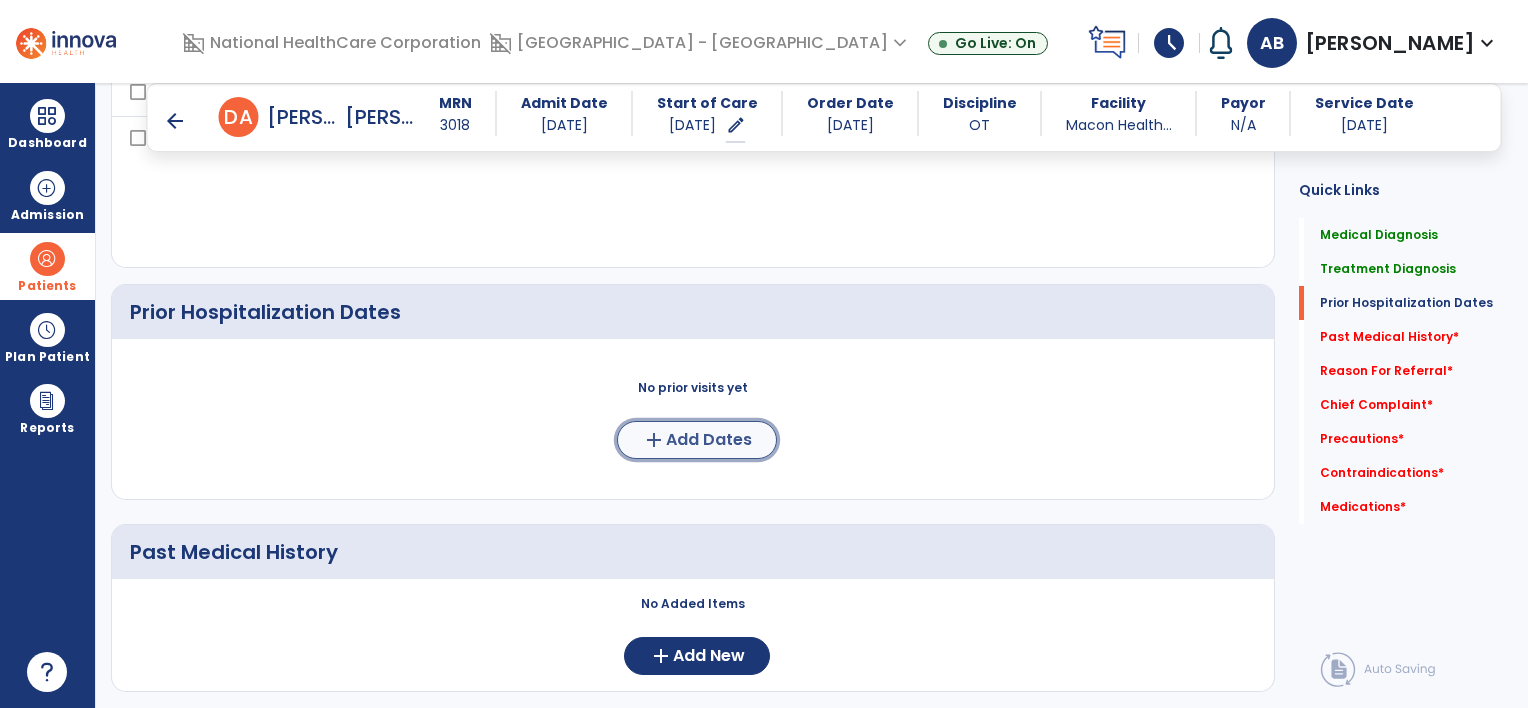click on "Add Dates" 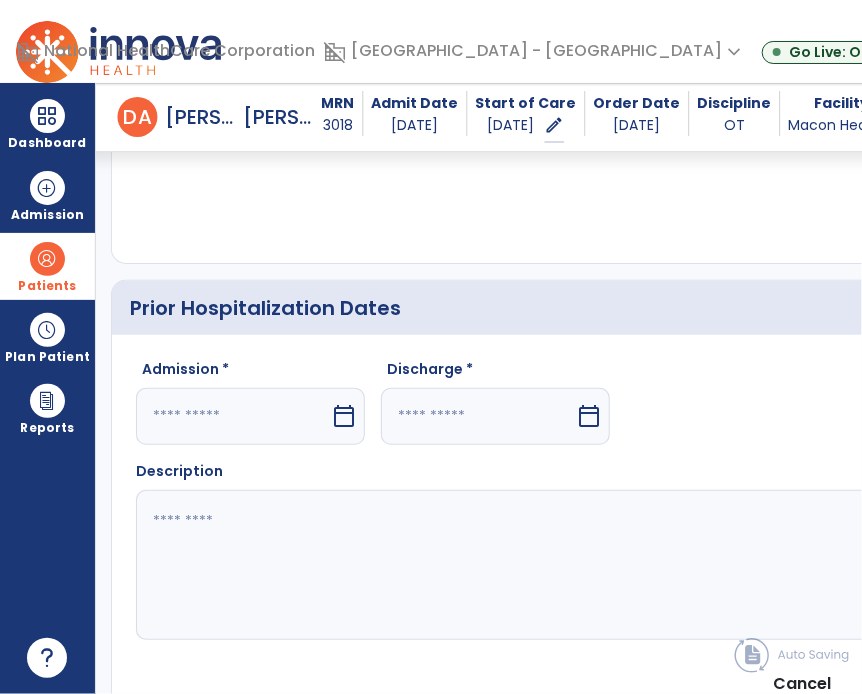 scroll, scrollTop: 616, scrollLeft: 0, axis: vertical 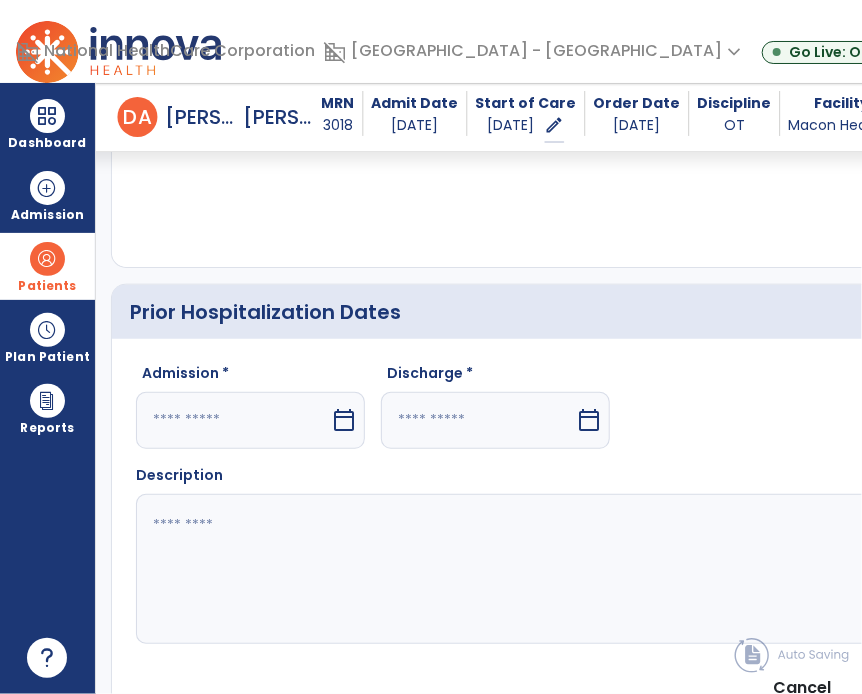 click on "calendar_today" at bounding box center (344, 420) 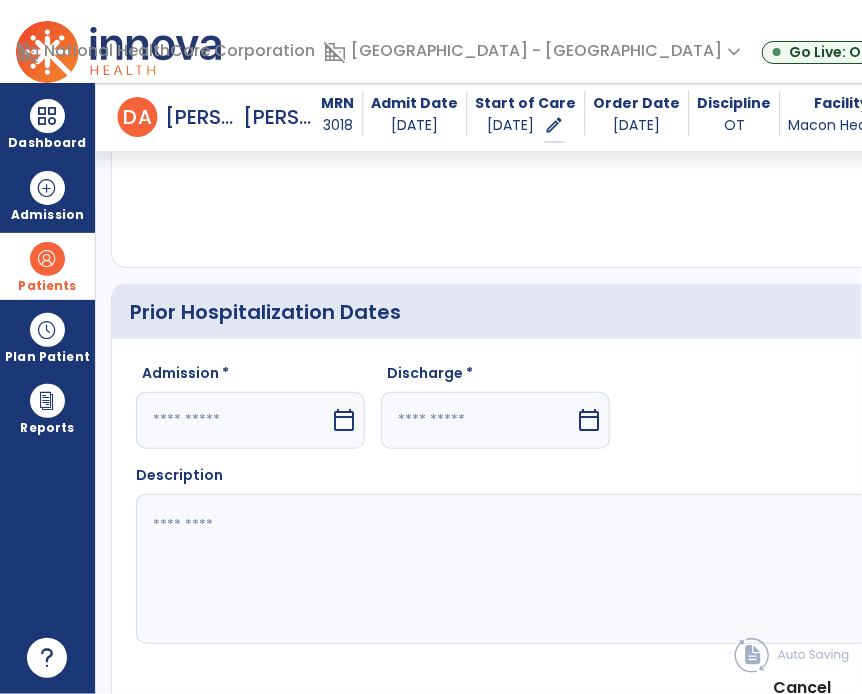 select on "*" 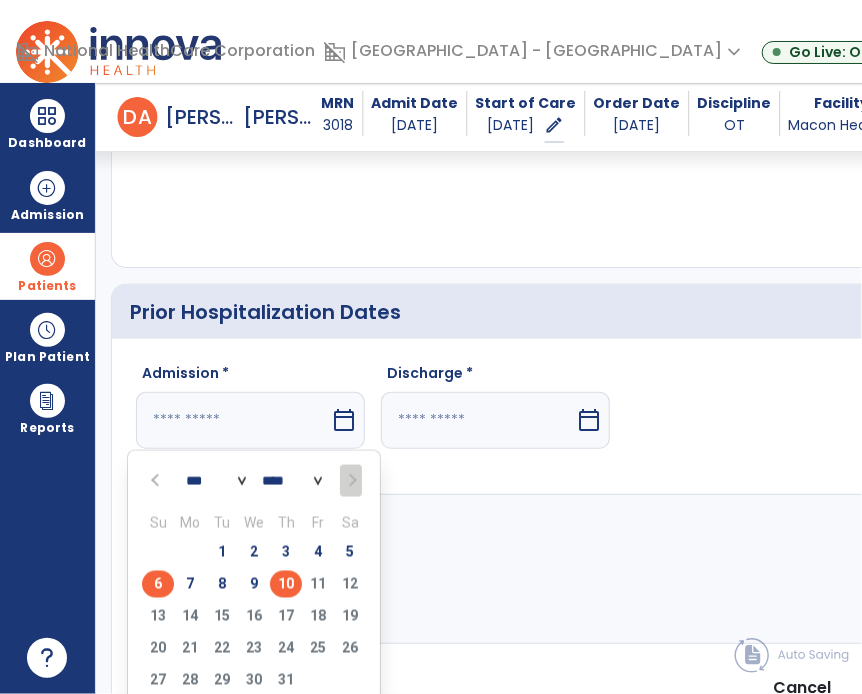 click on "6" at bounding box center [158, 584] 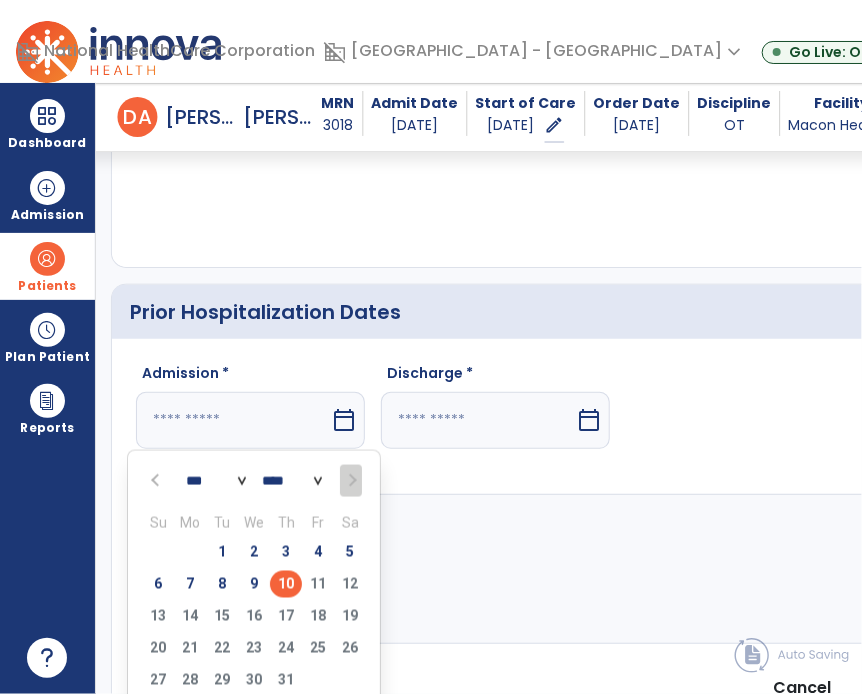 type on "********" 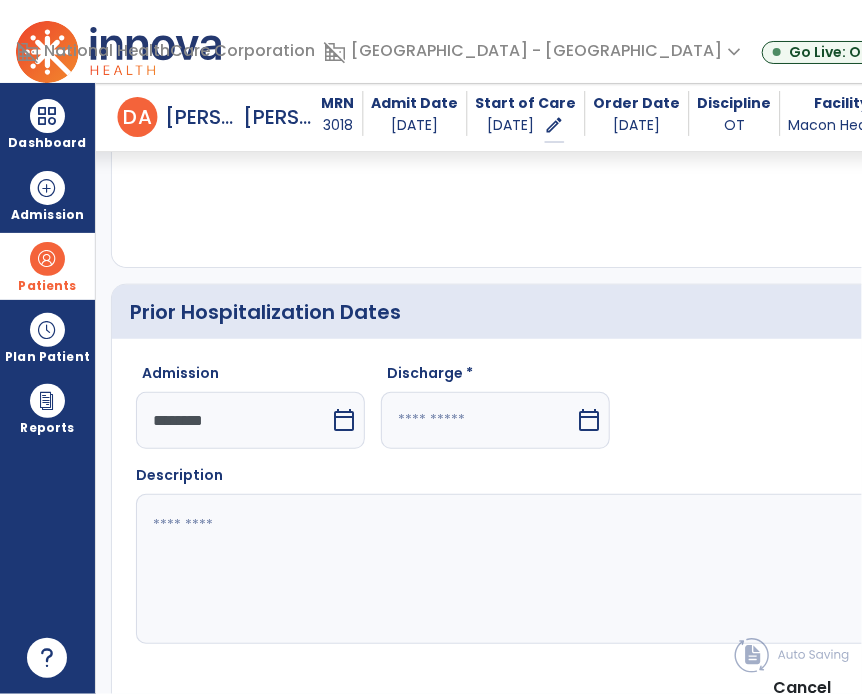 click on "calendar_today" at bounding box center (589, 420) 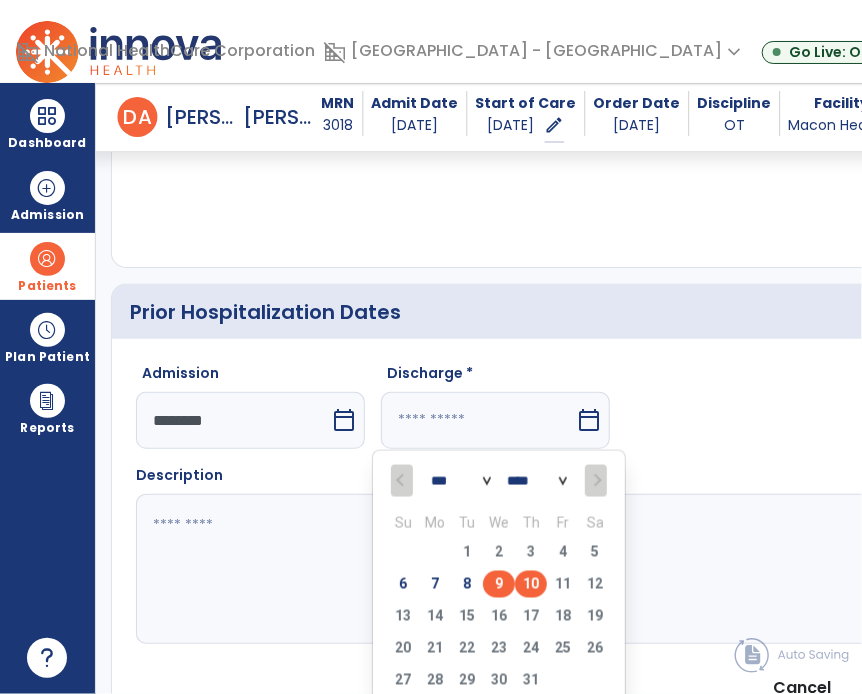 click on "9" at bounding box center (499, 584) 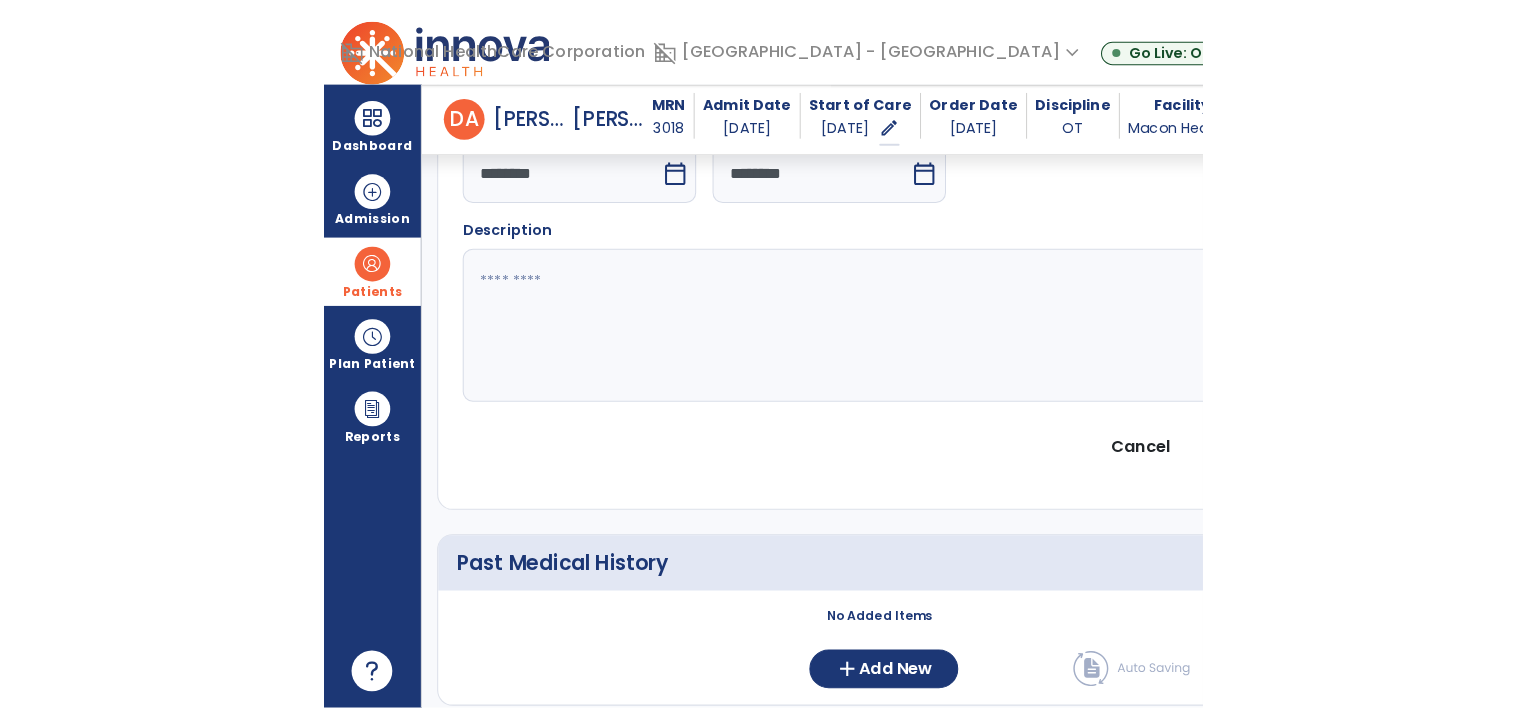 scroll, scrollTop: 916, scrollLeft: 0, axis: vertical 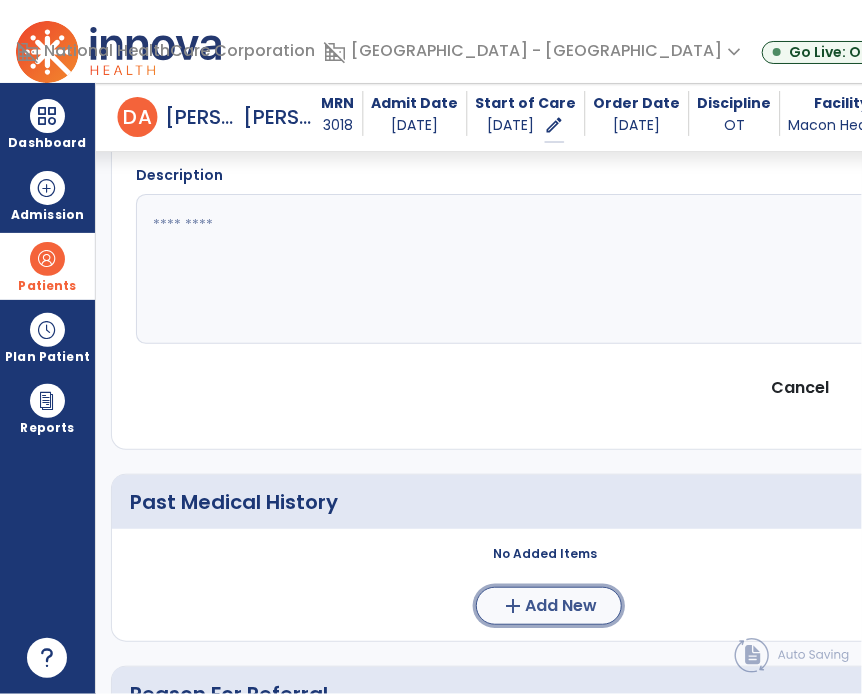click on "Add New" 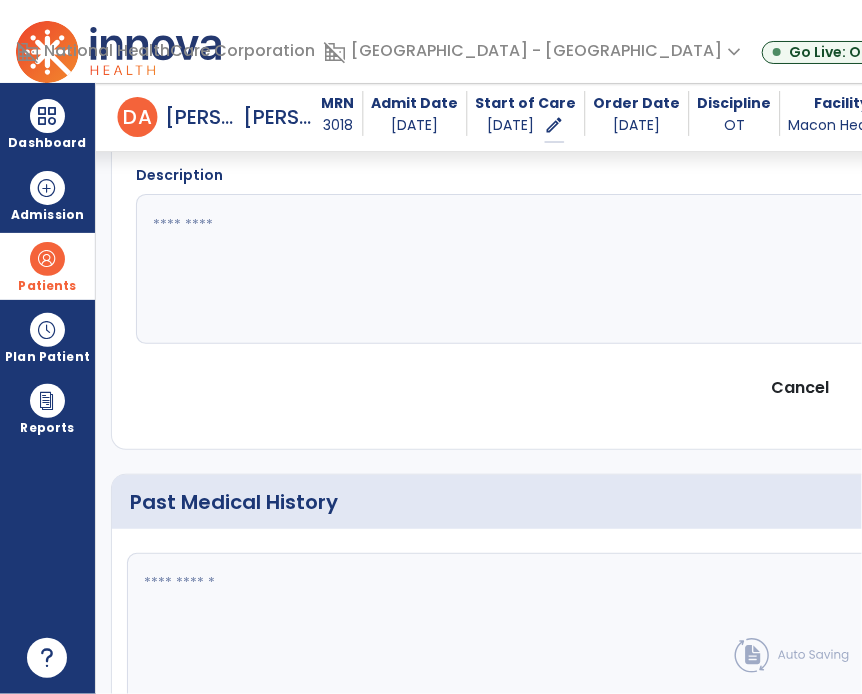 click on "fact_check" 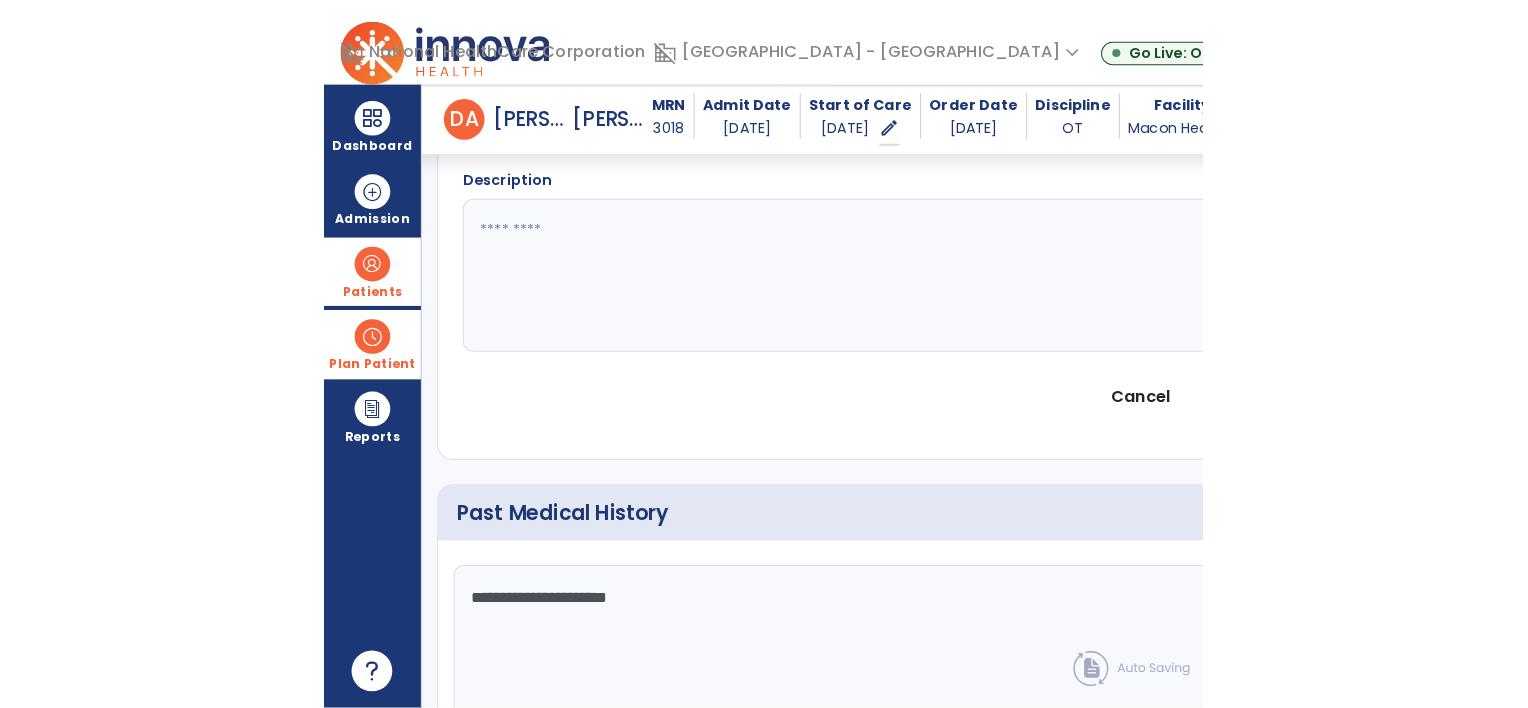 scroll, scrollTop: 916, scrollLeft: 0, axis: vertical 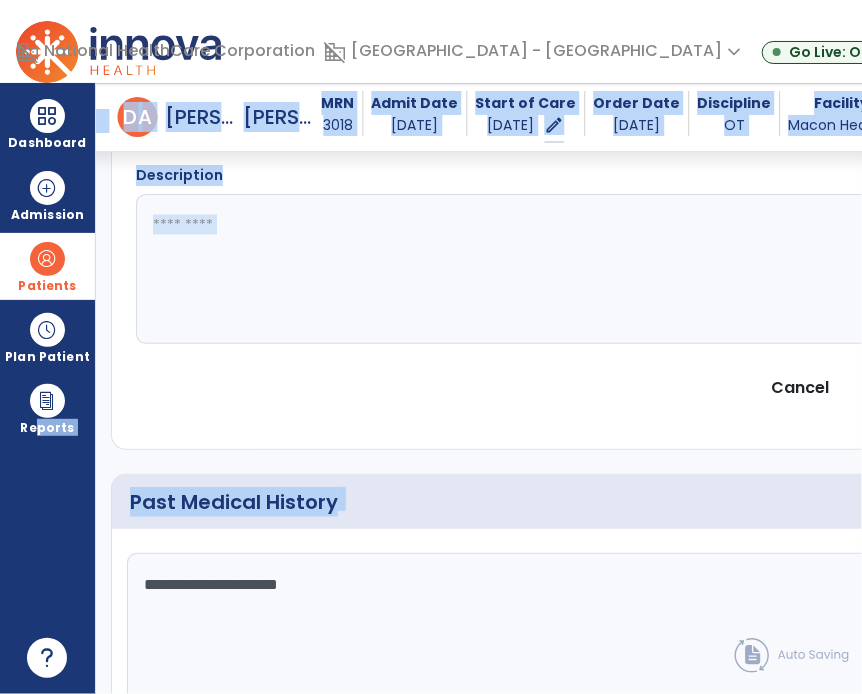 drag, startPoint x: 40, startPoint y: 539, endPoint x: 113, endPoint y: 540, distance: 73.00685 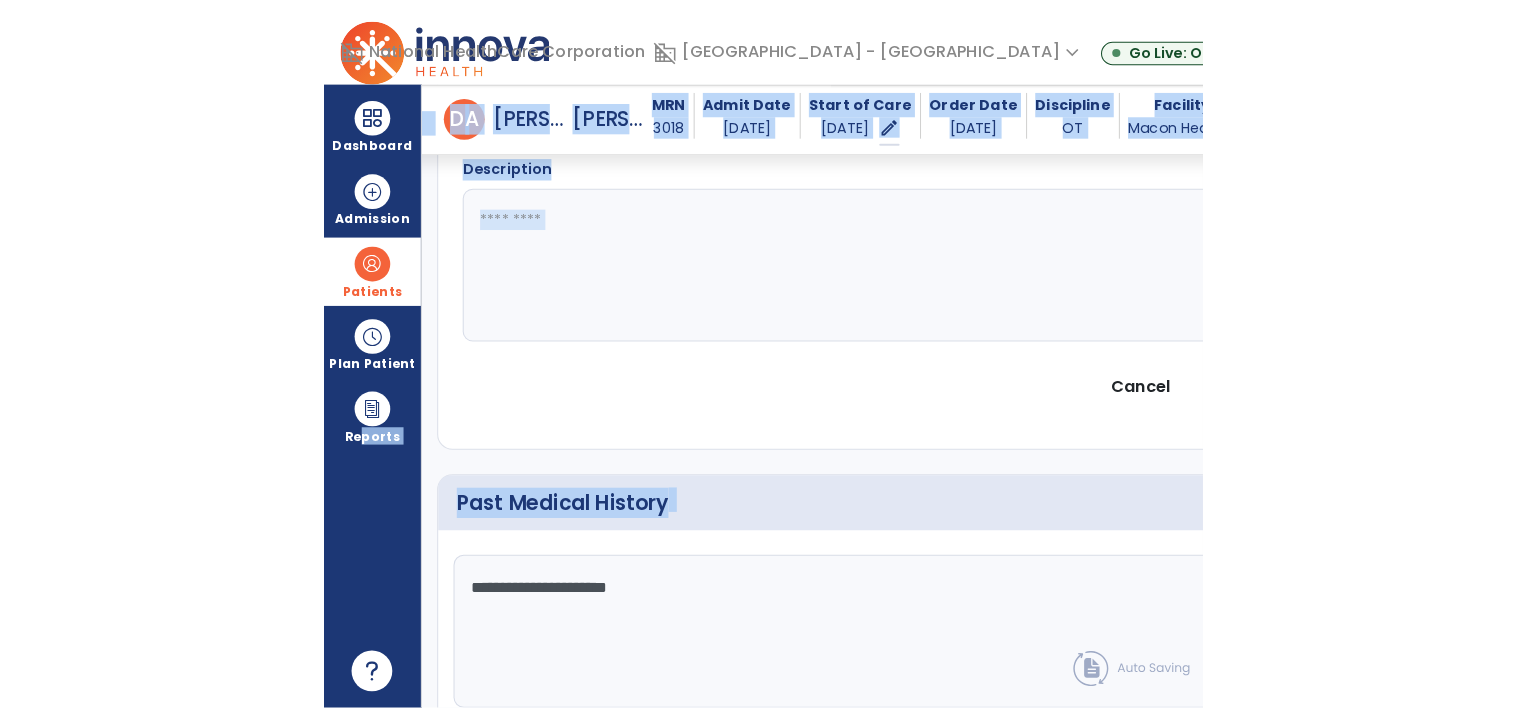 scroll, scrollTop: 916, scrollLeft: 0, axis: vertical 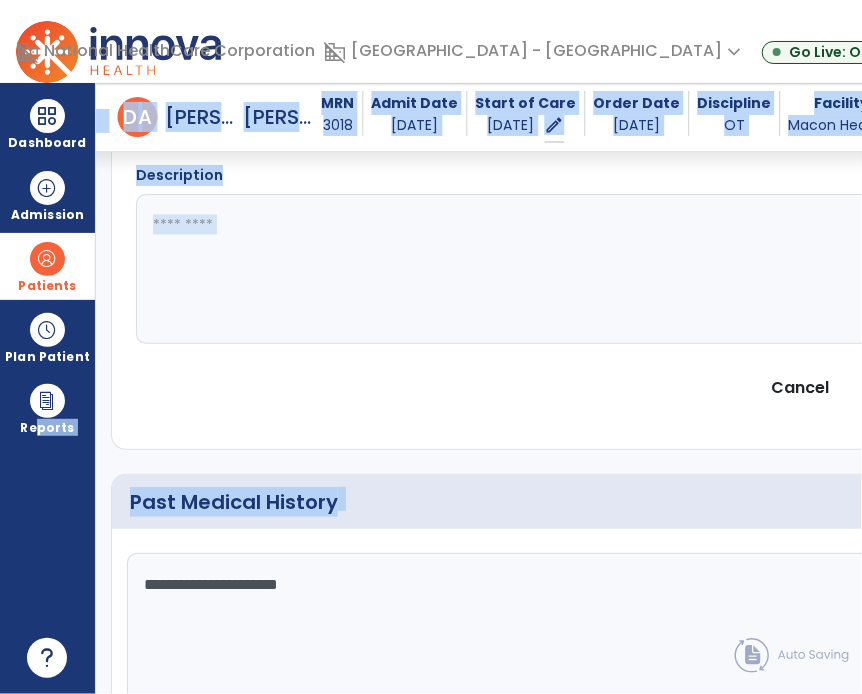 click 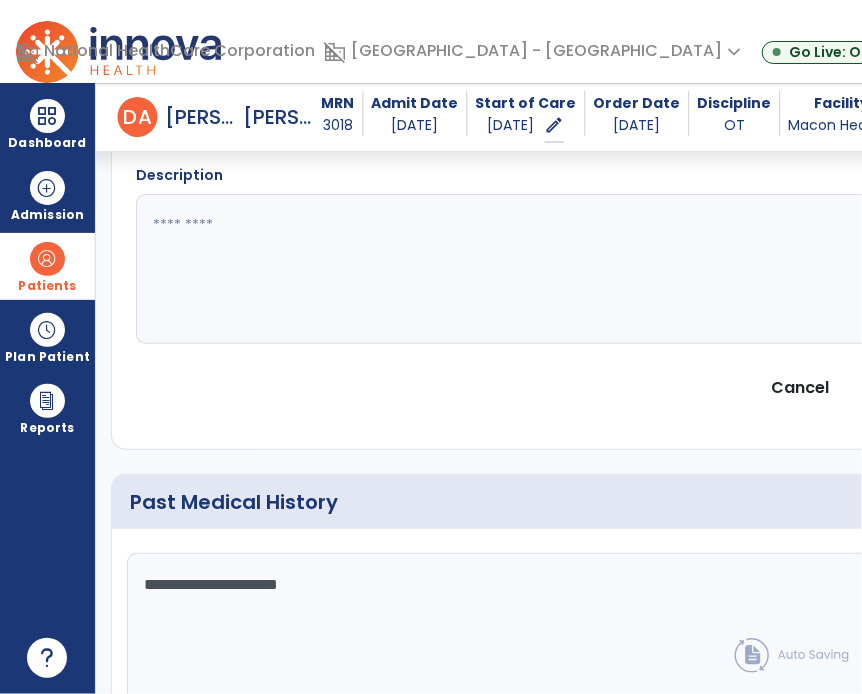 click on "**********" 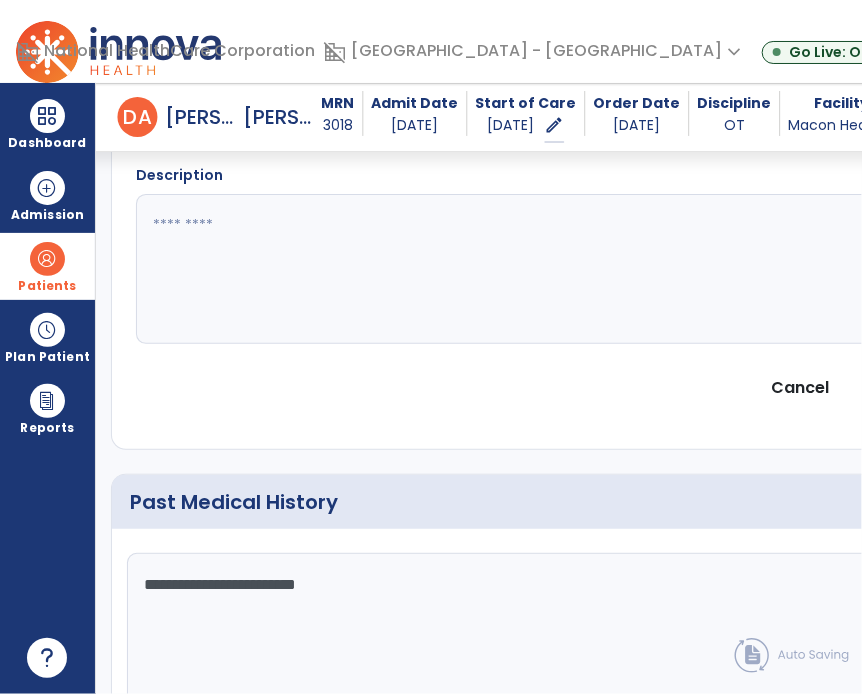 type on "**********" 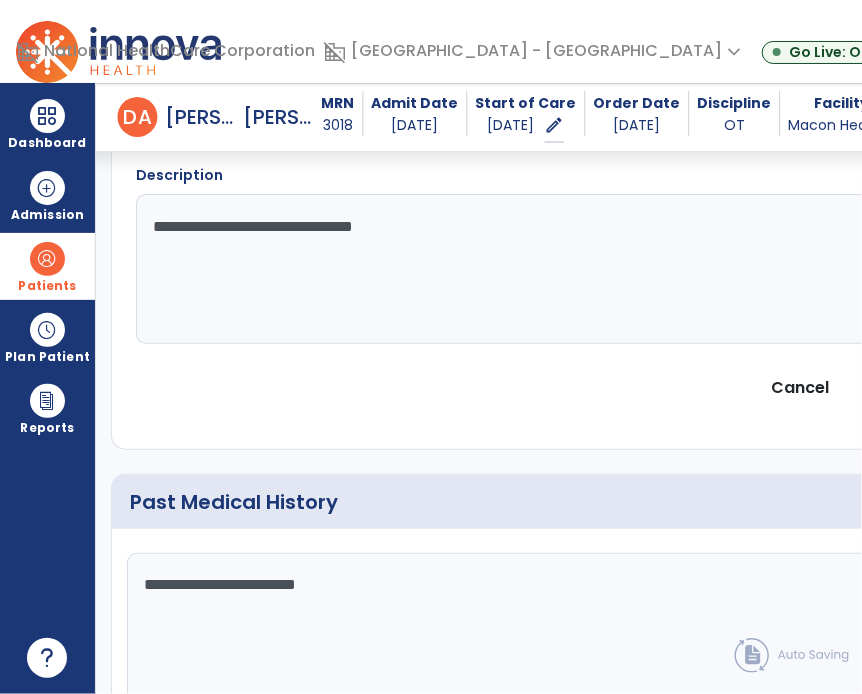 click on "**********" 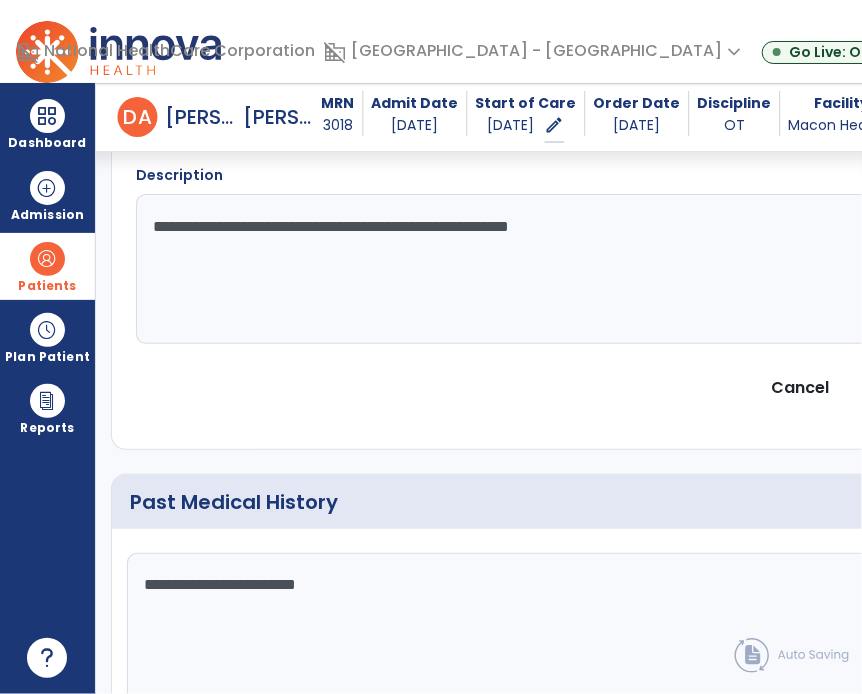 click on "**********" 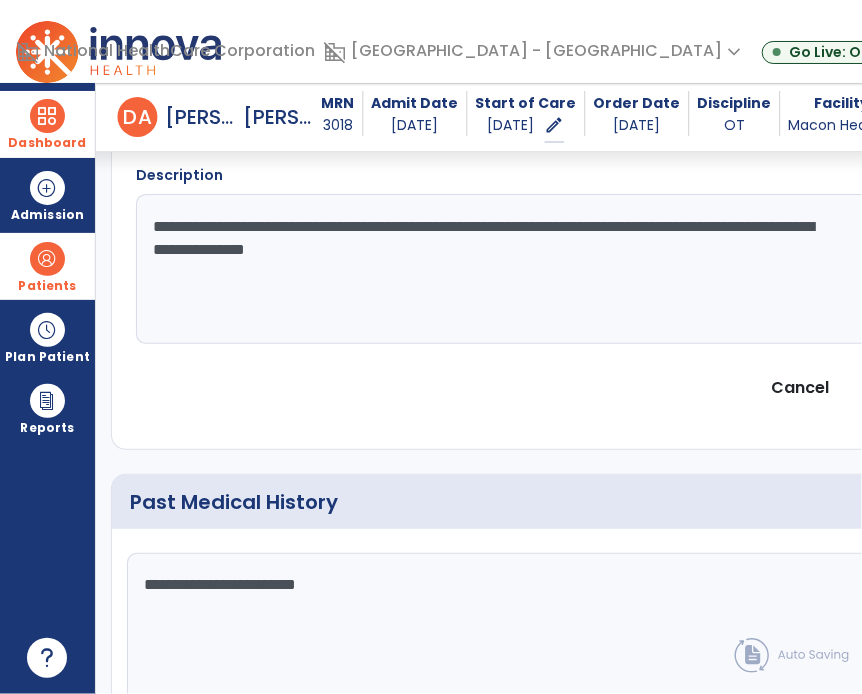 type on "**********" 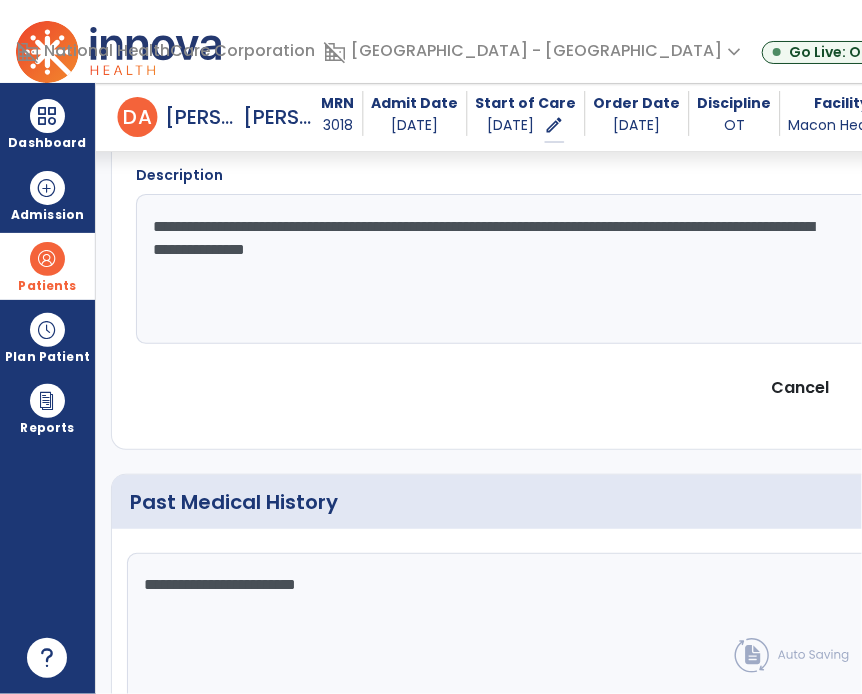 scroll, scrollTop: 900, scrollLeft: 0, axis: vertical 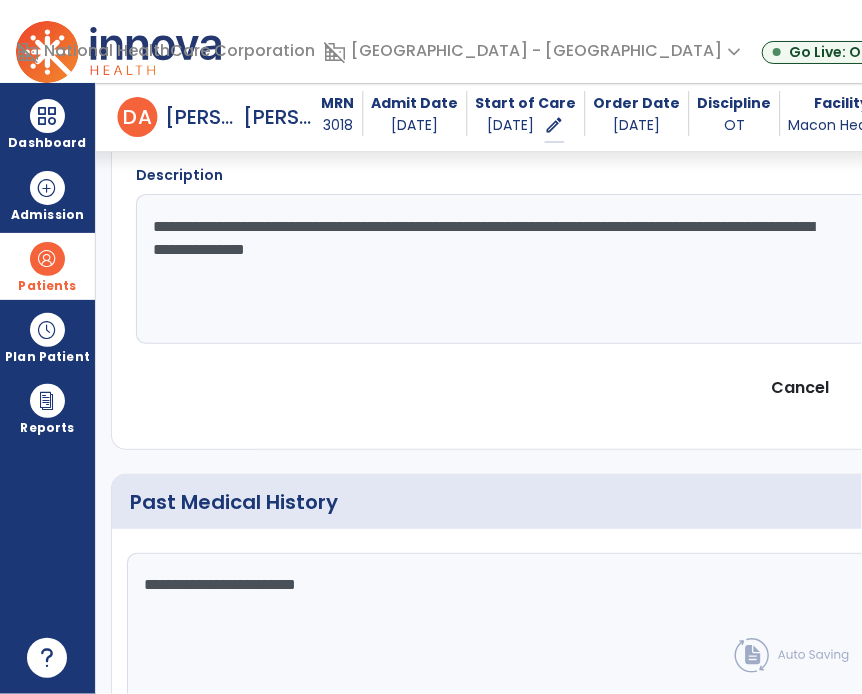 click on "**********" 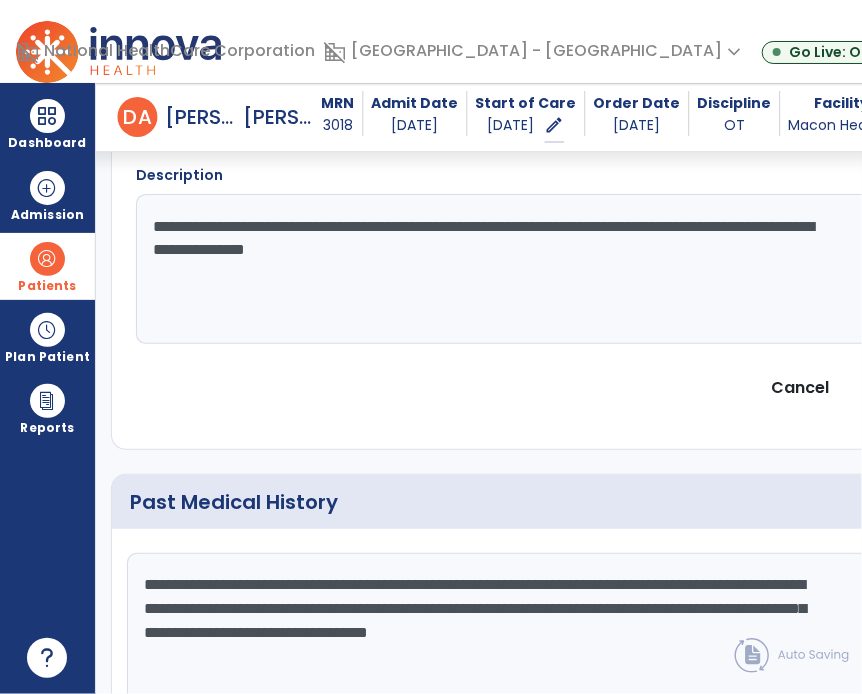 type on "**********" 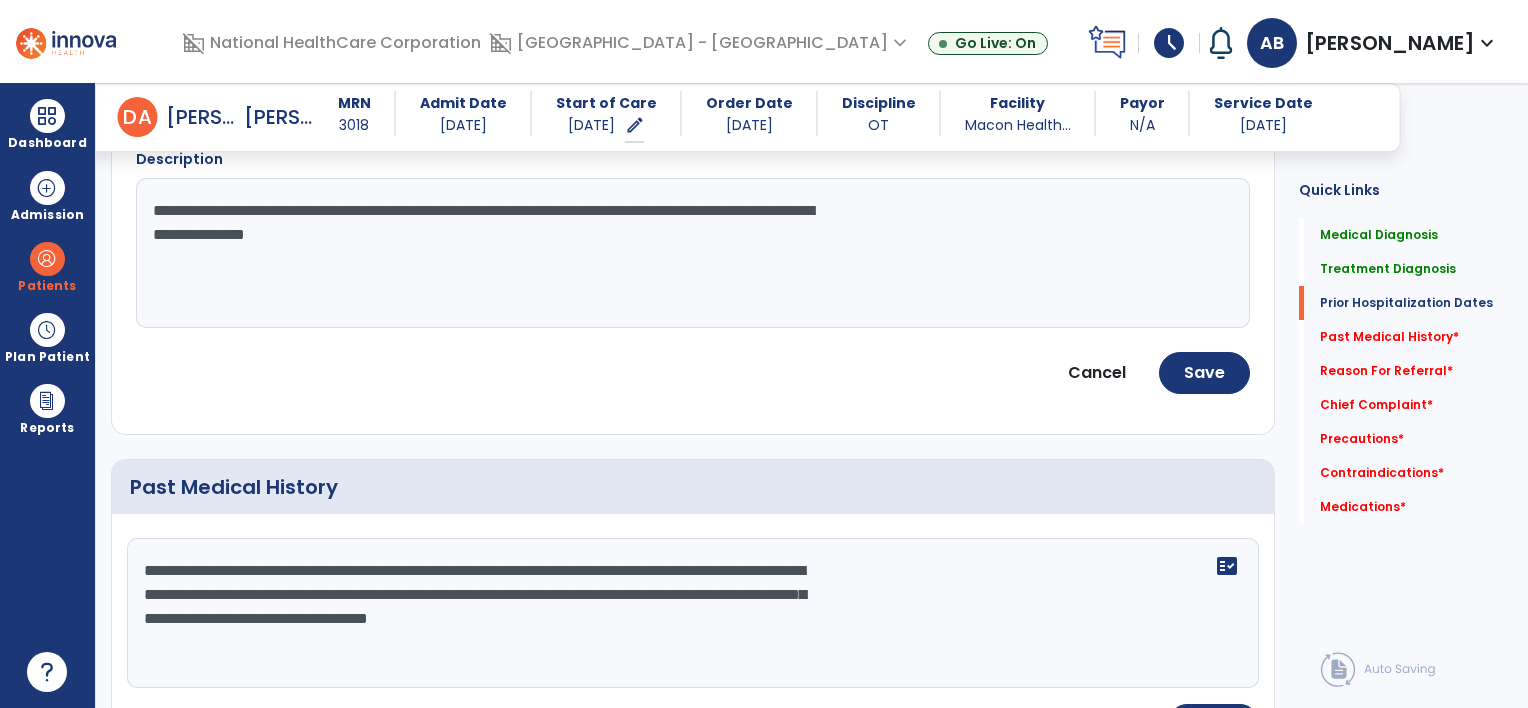scroll, scrollTop: 900, scrollLeft: 0, axis: vertical 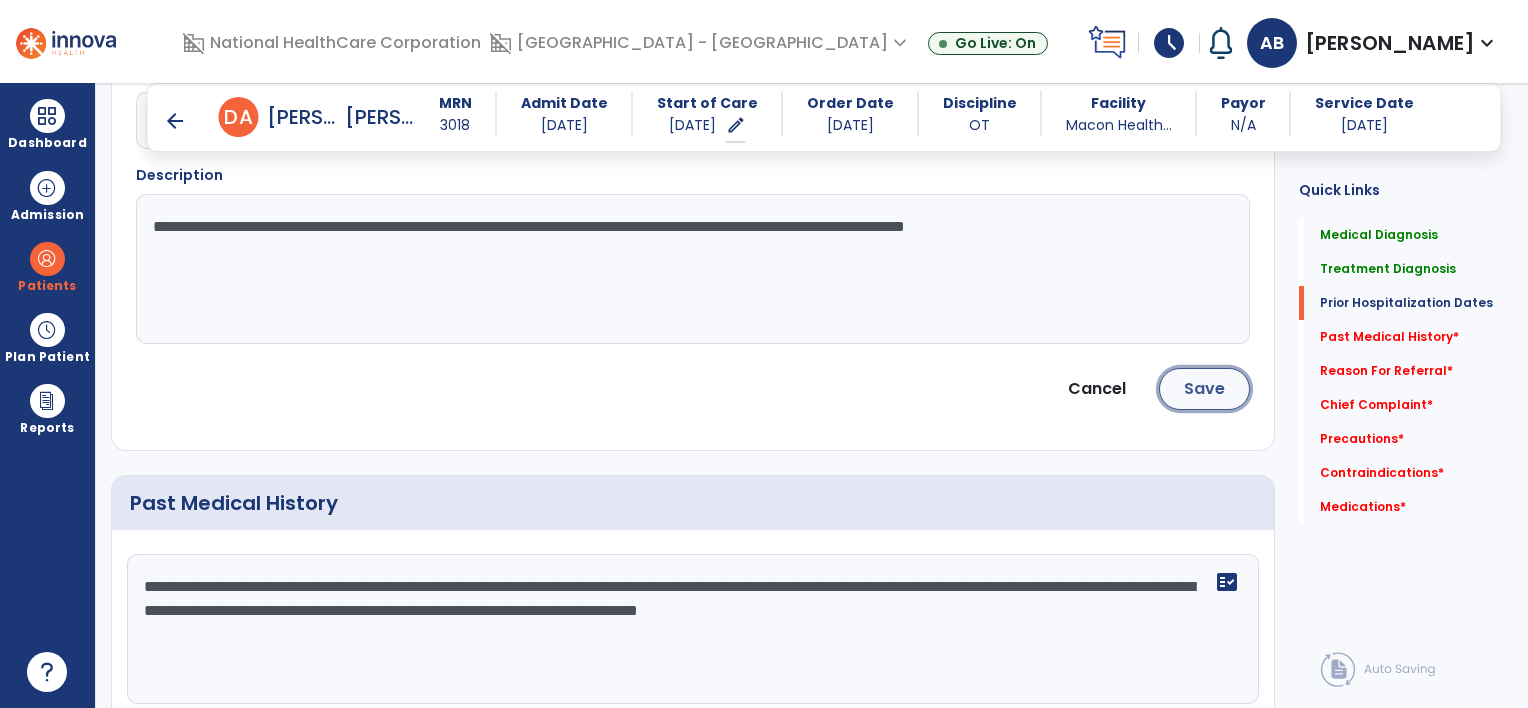click on "Save" 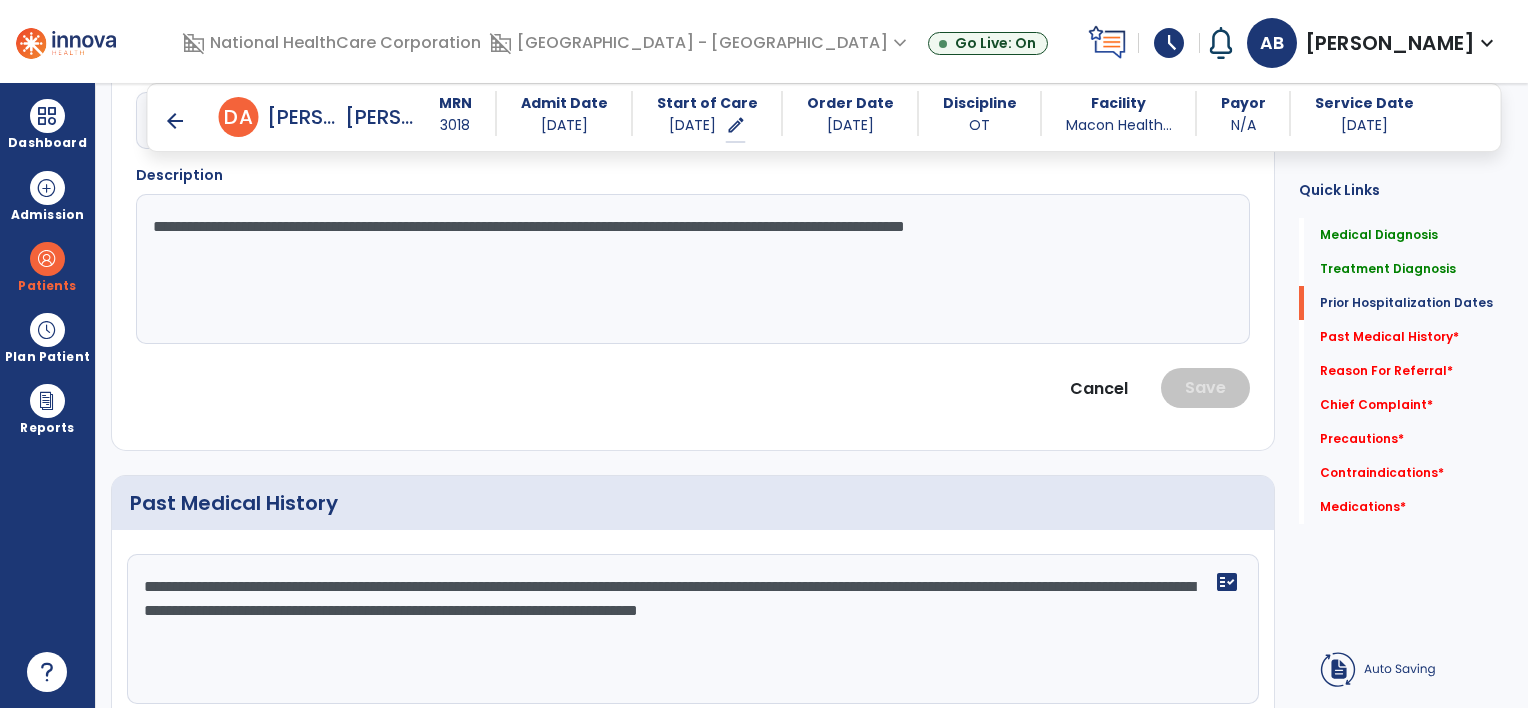 scroll, scrollTop: 926, scrollLeft: 0, axis: vertical 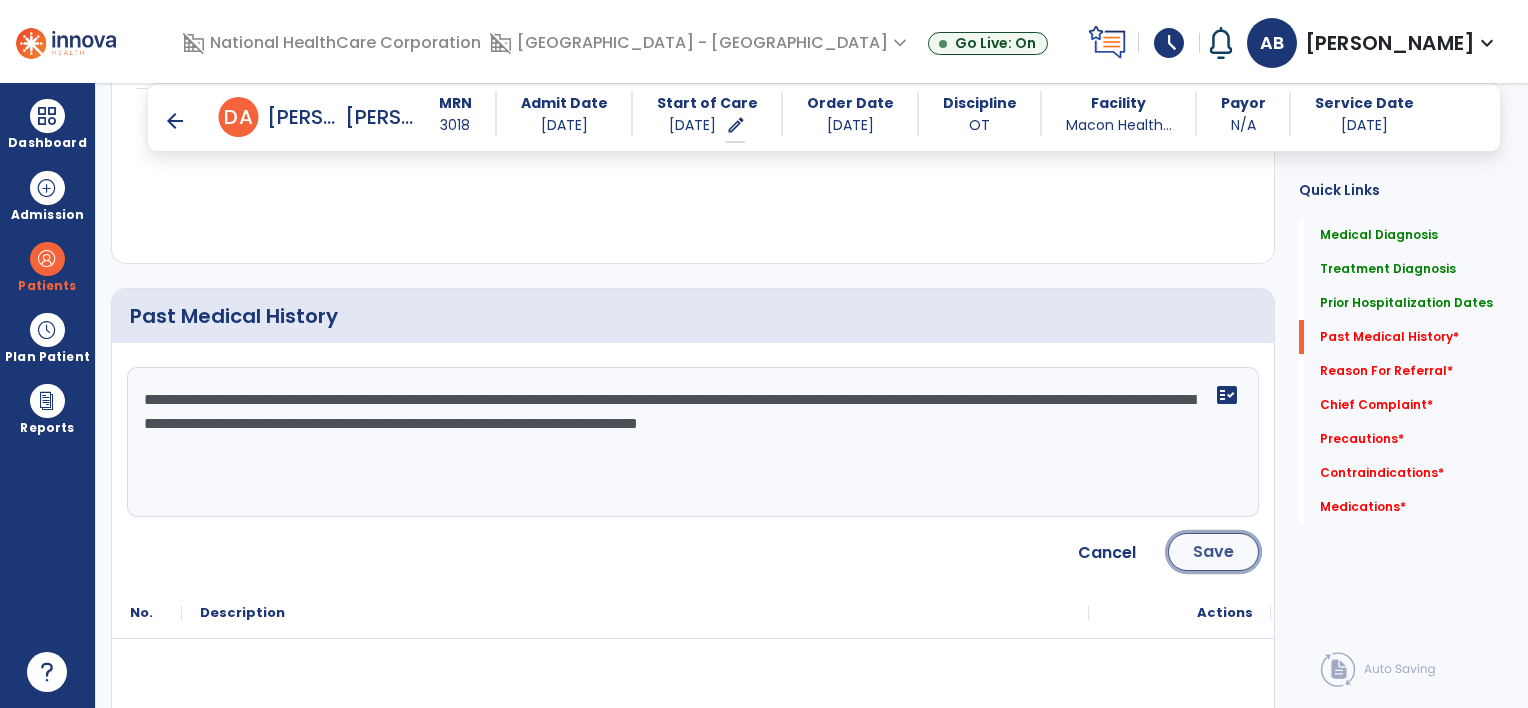 click on "Save" 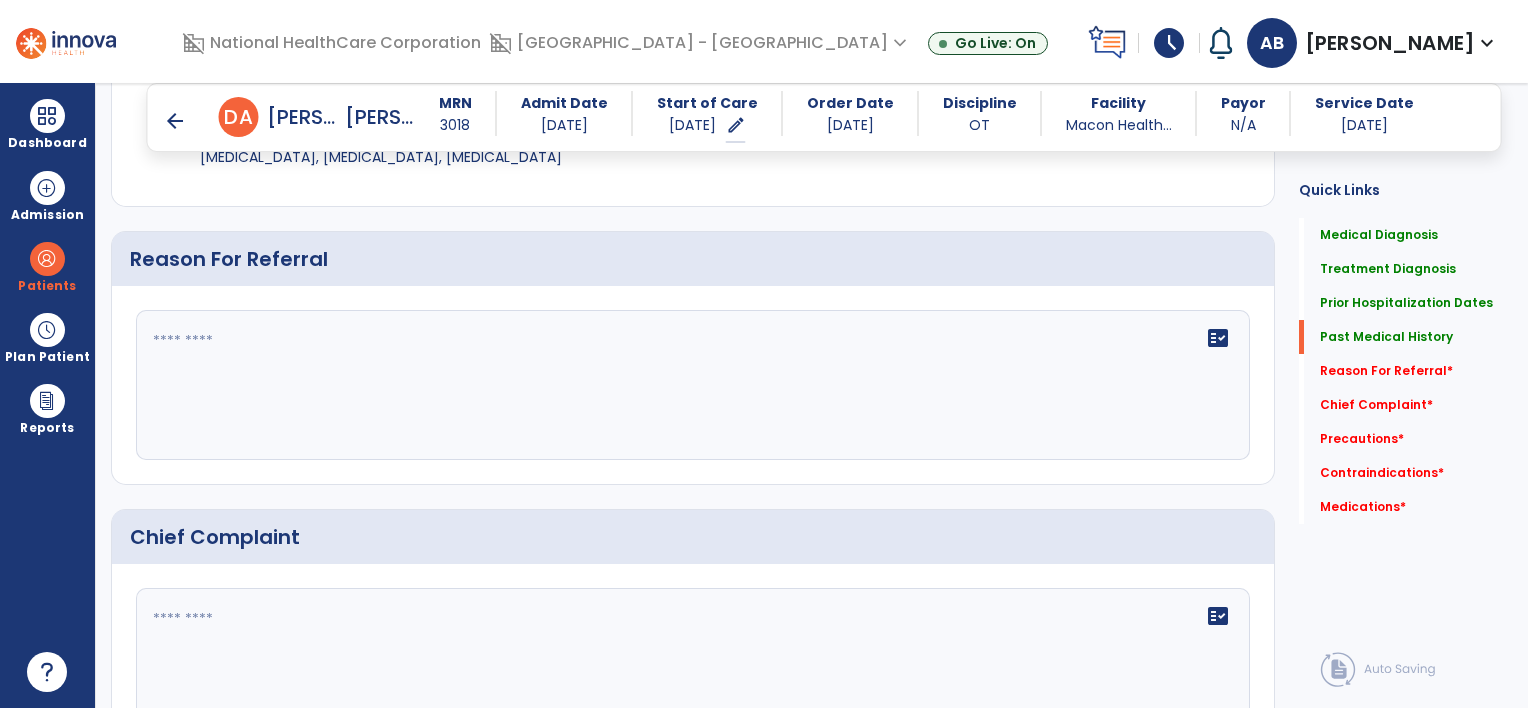 scroll, scrollTop: 1326, scrollLeft: 0, axis: vertical 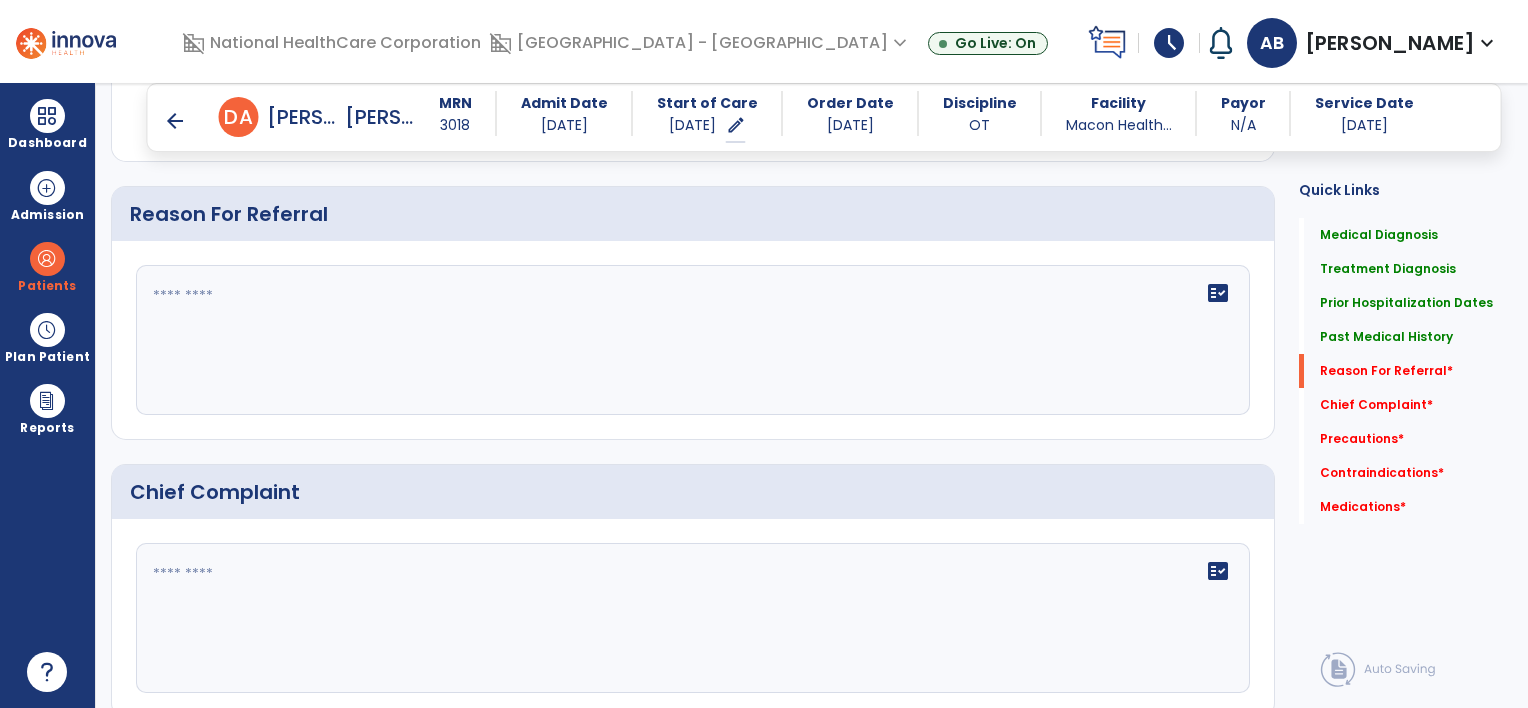 click on "fact_check" 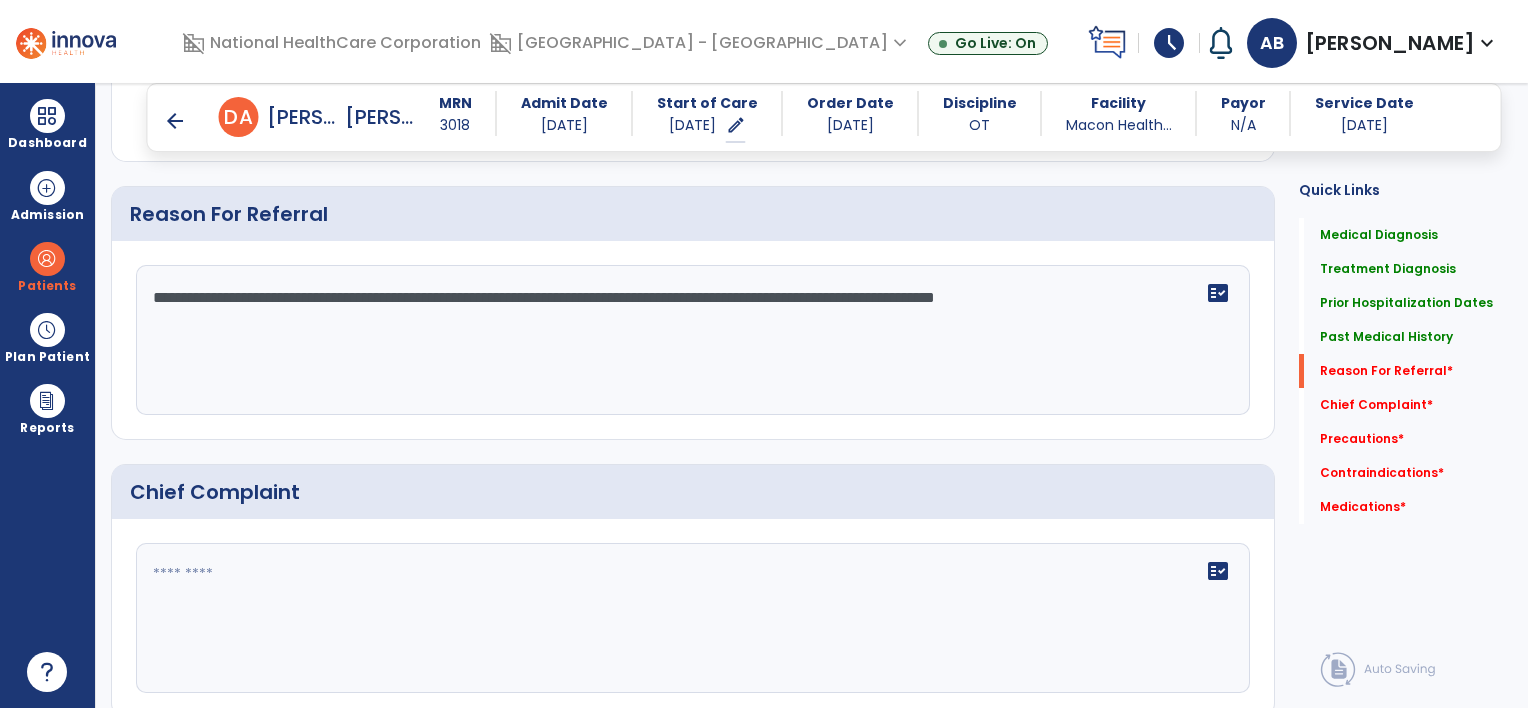 type on "**********" 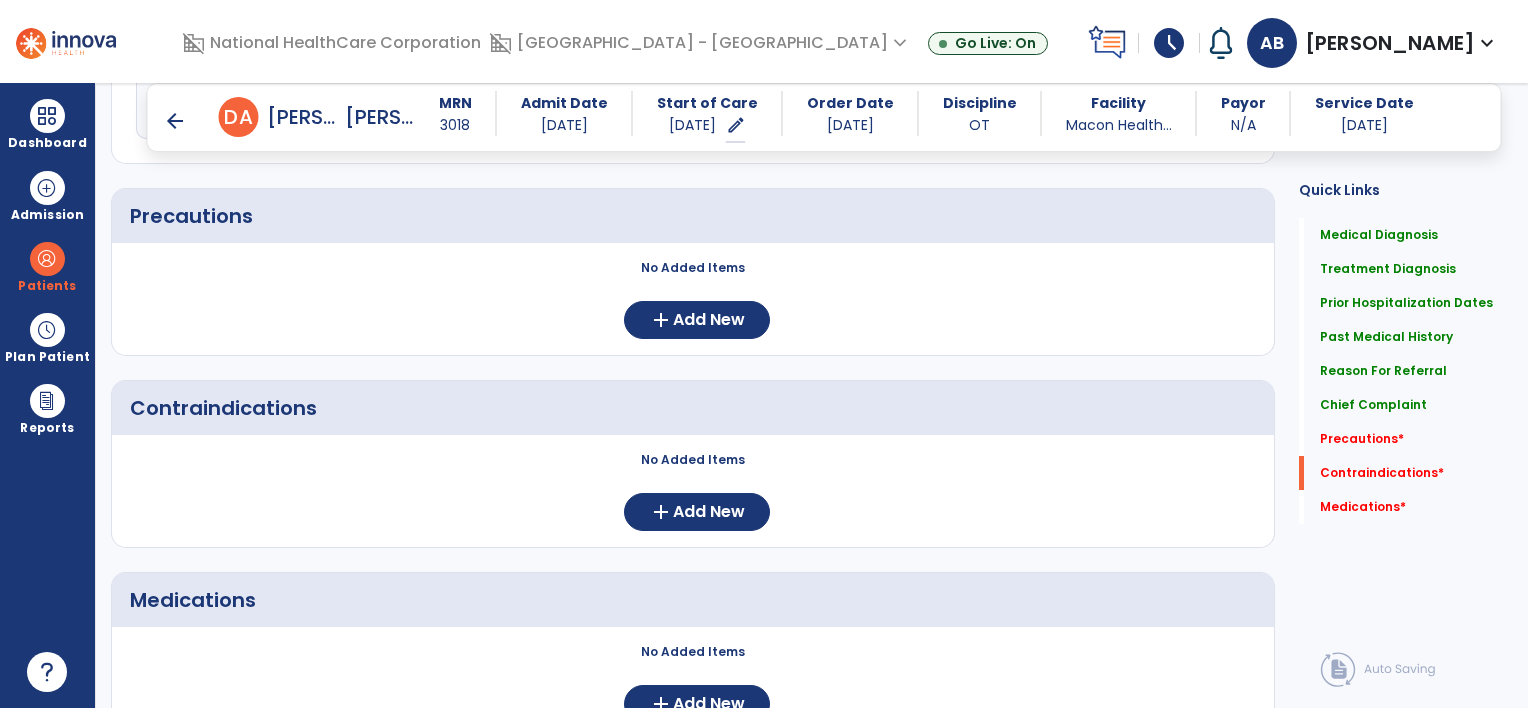 scroll, scrollTop: 1926, scrollLeft: 0, axis: vertical 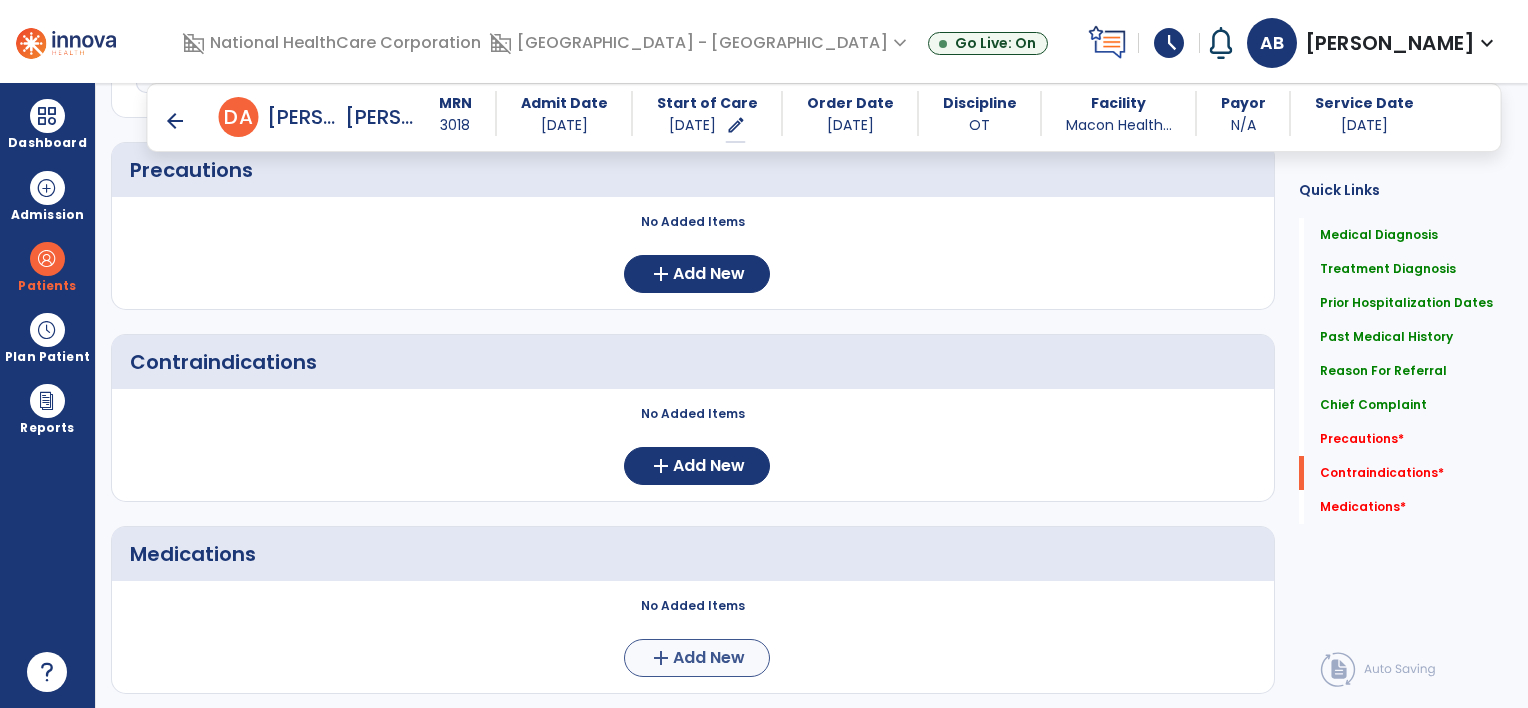 type on "**********" 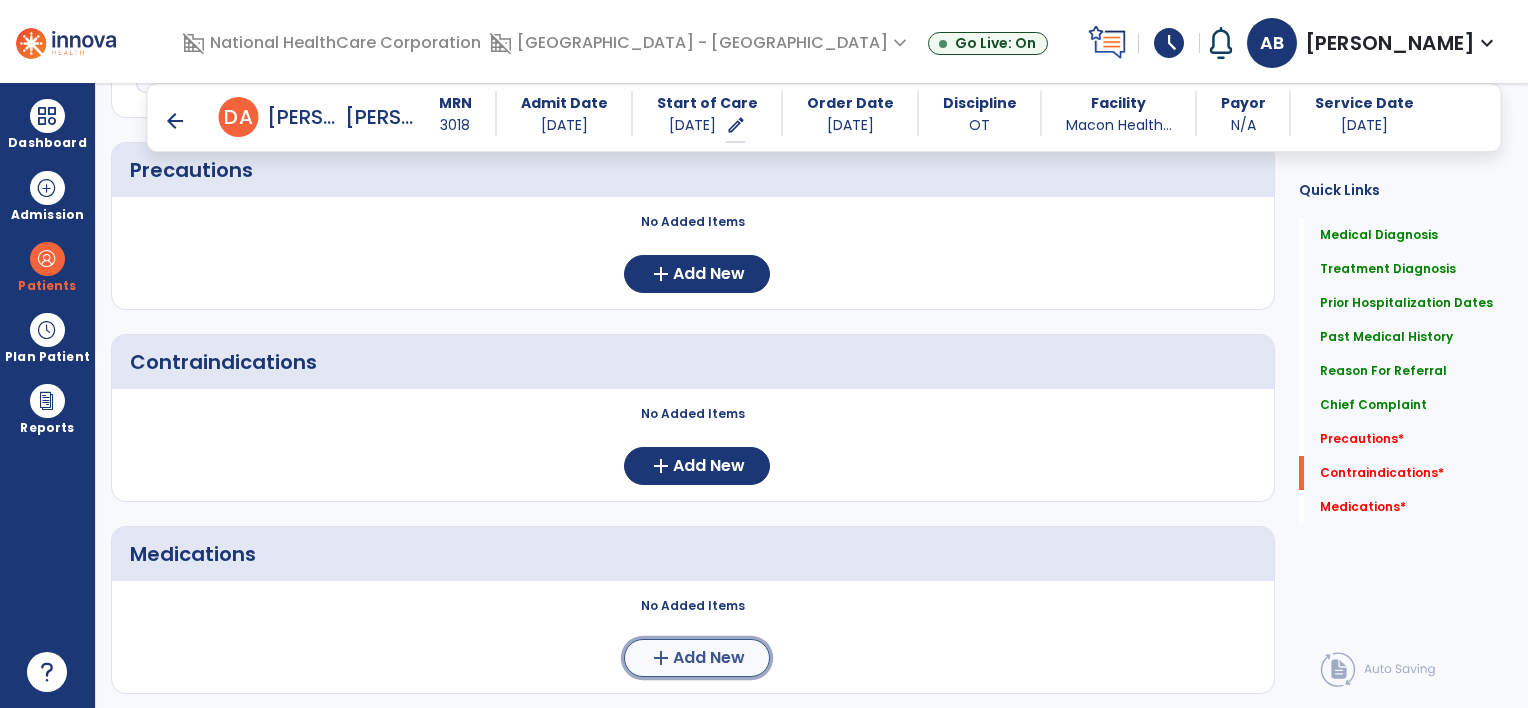click on "Add New" 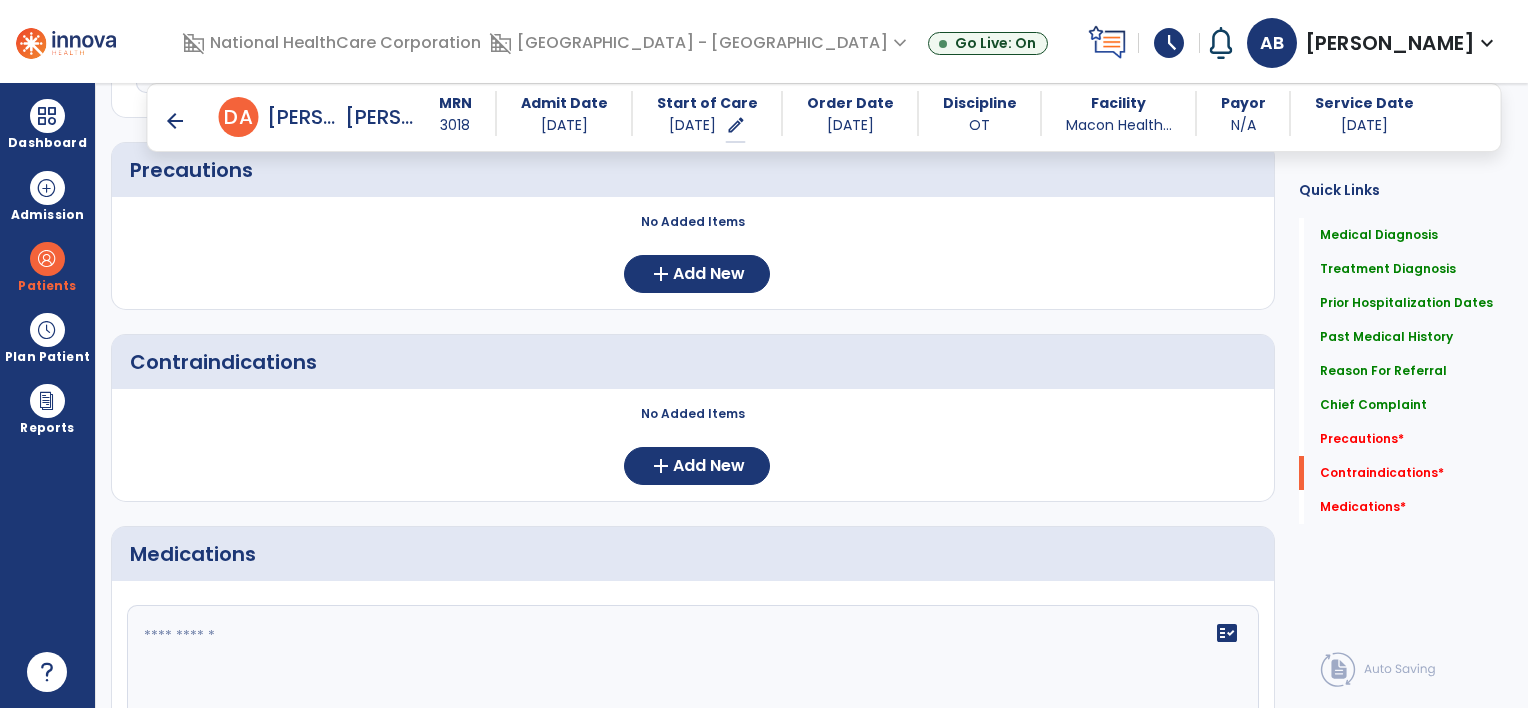 click 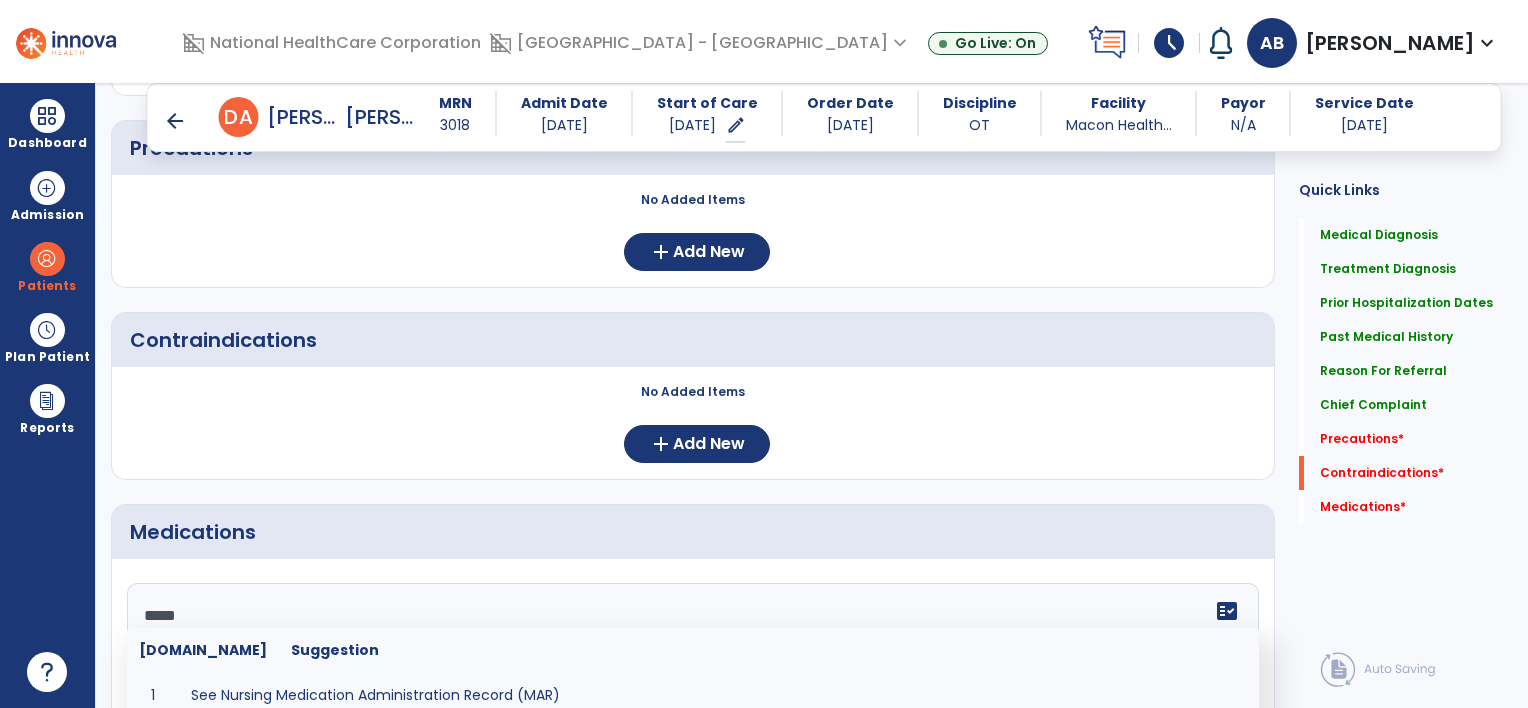scroll, scrollTop: 1953, scrollLeft: 0, axis: vertical 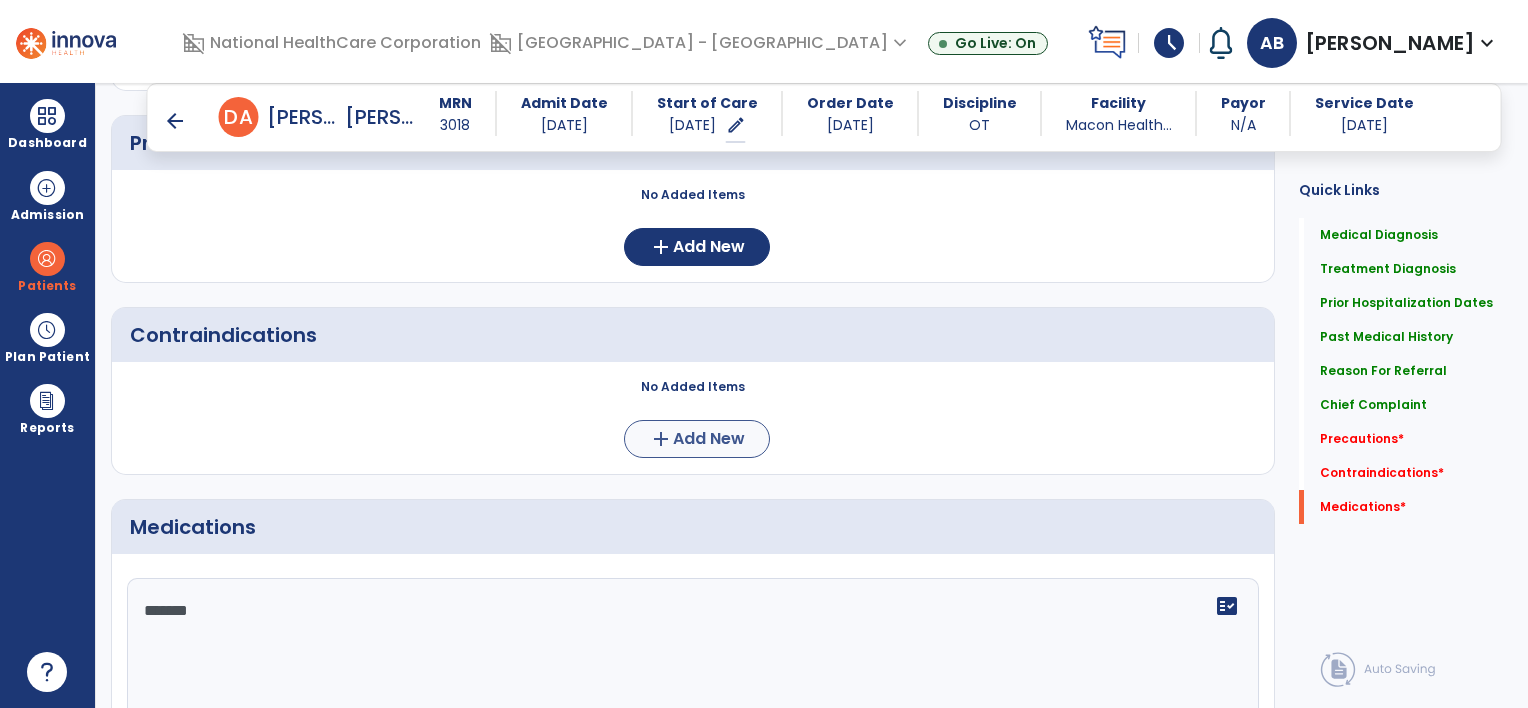 type on "*******" 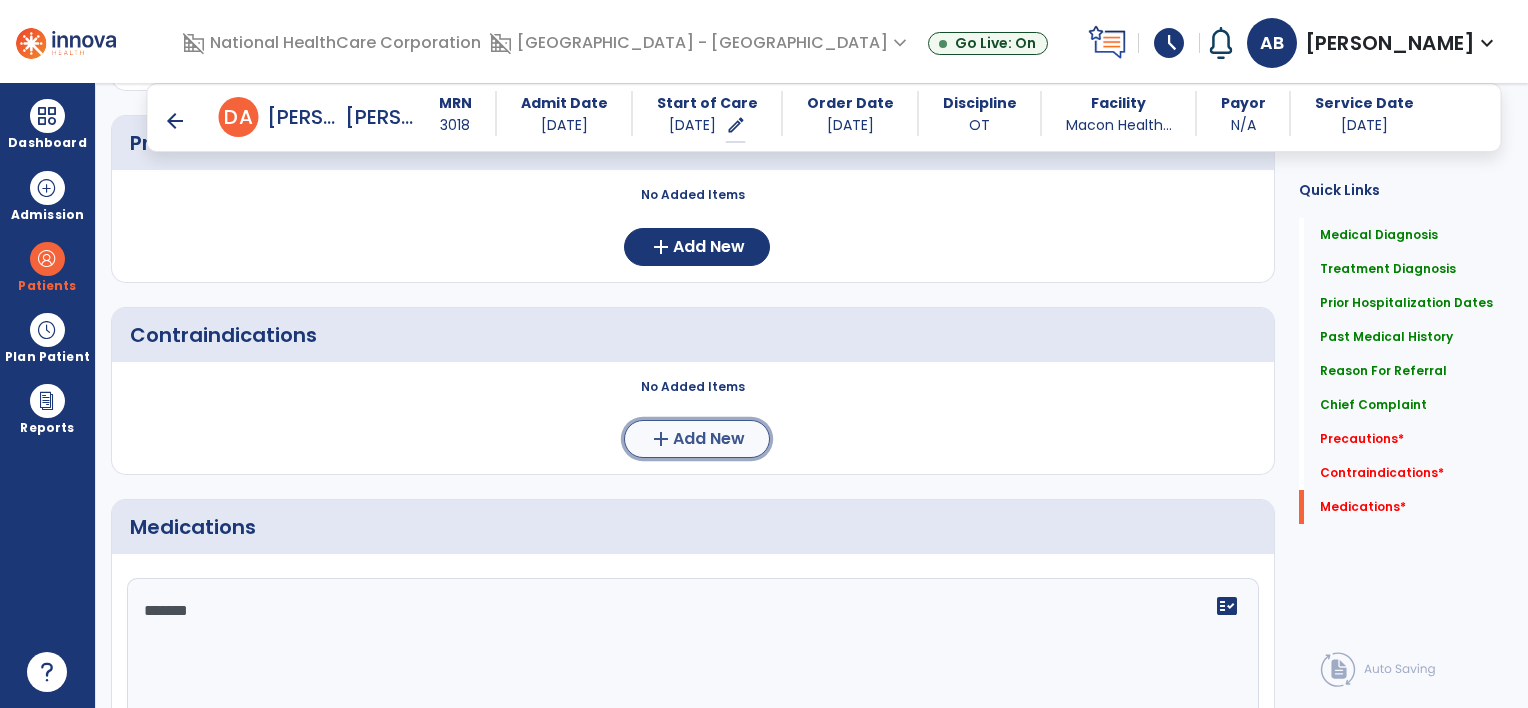 click on "Add New" 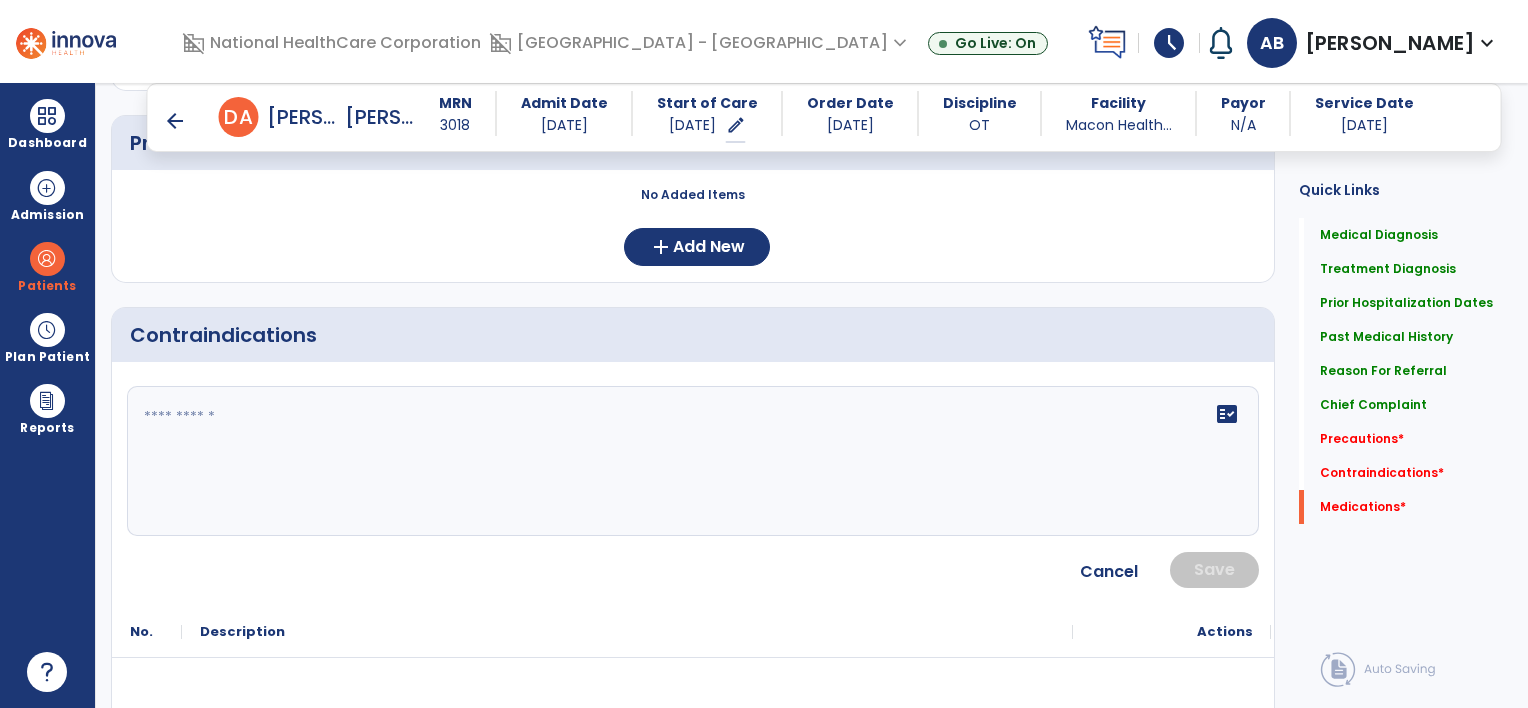 click on "fact_check" 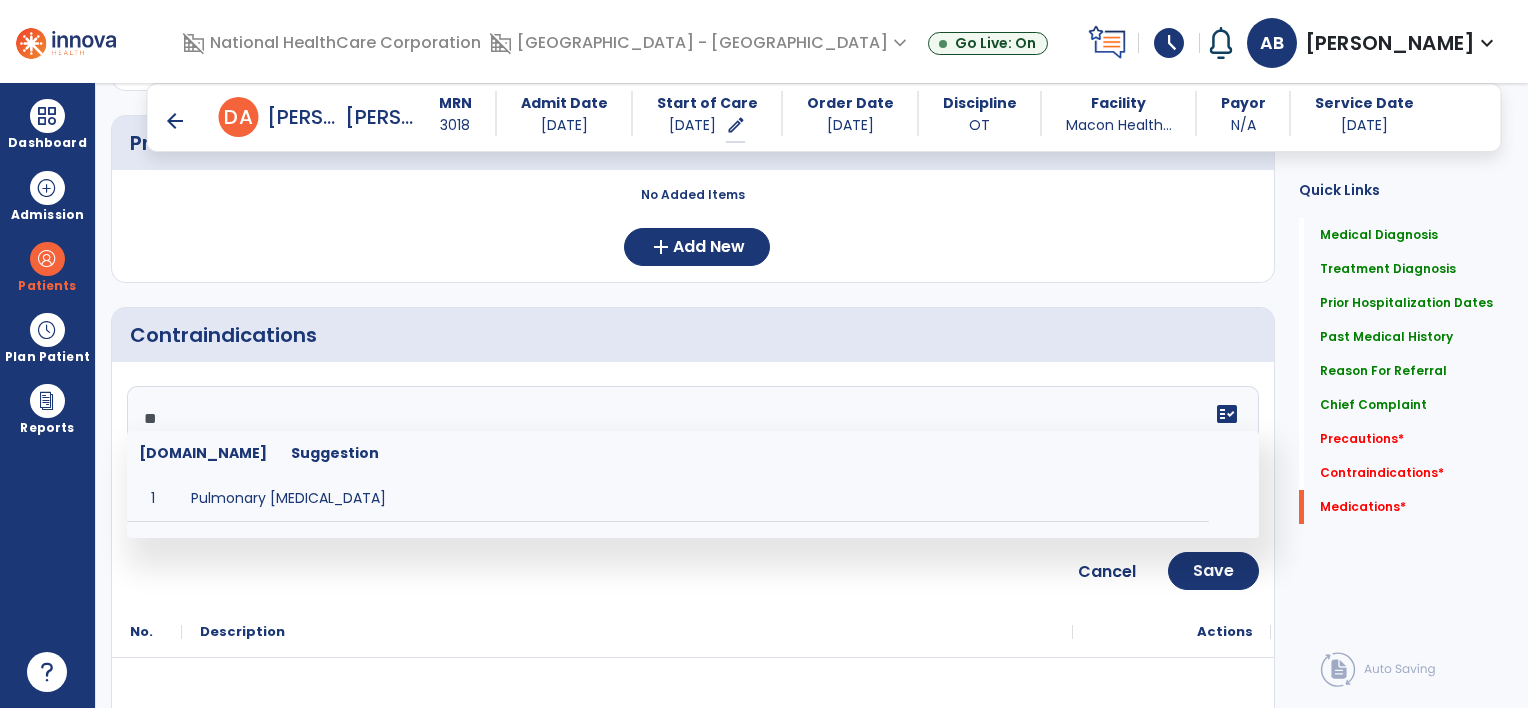 type on "*" 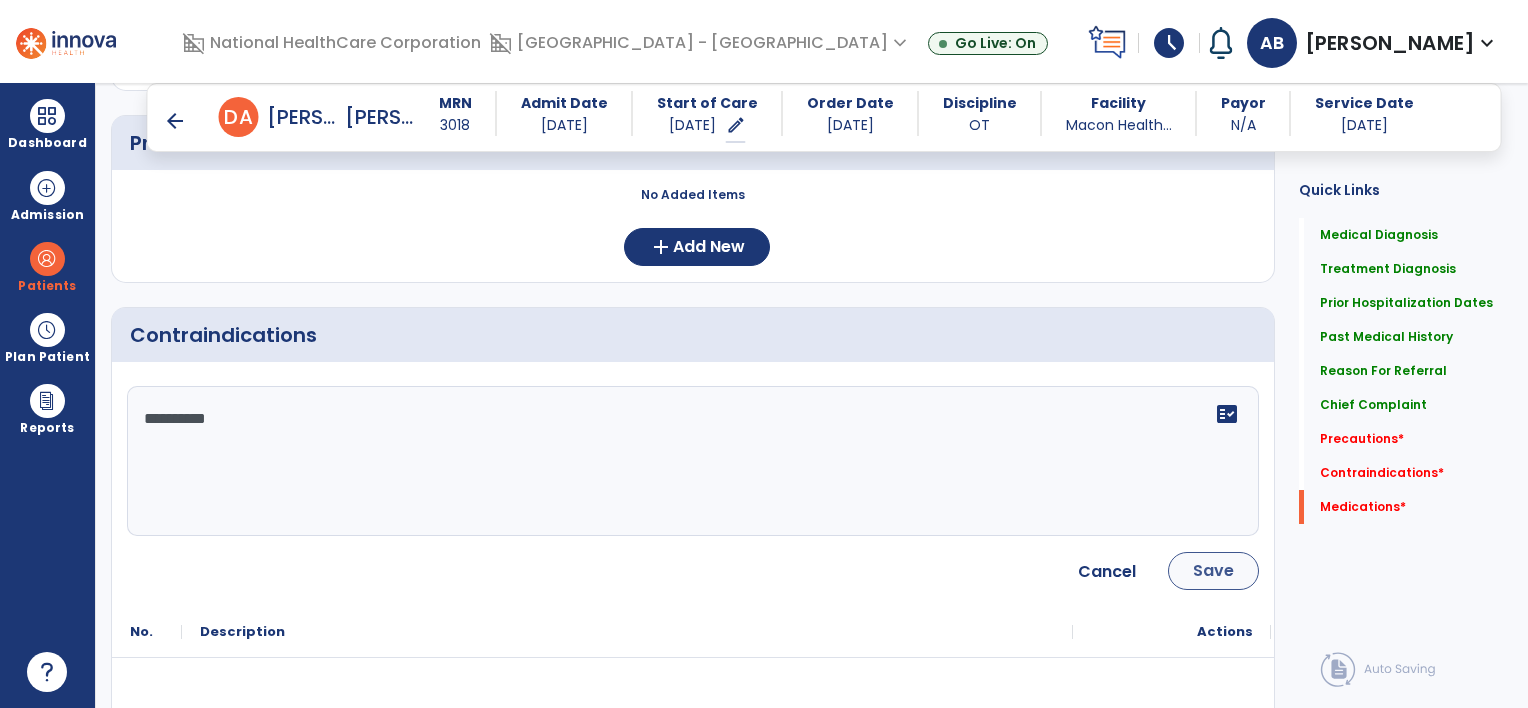 type on "**********" 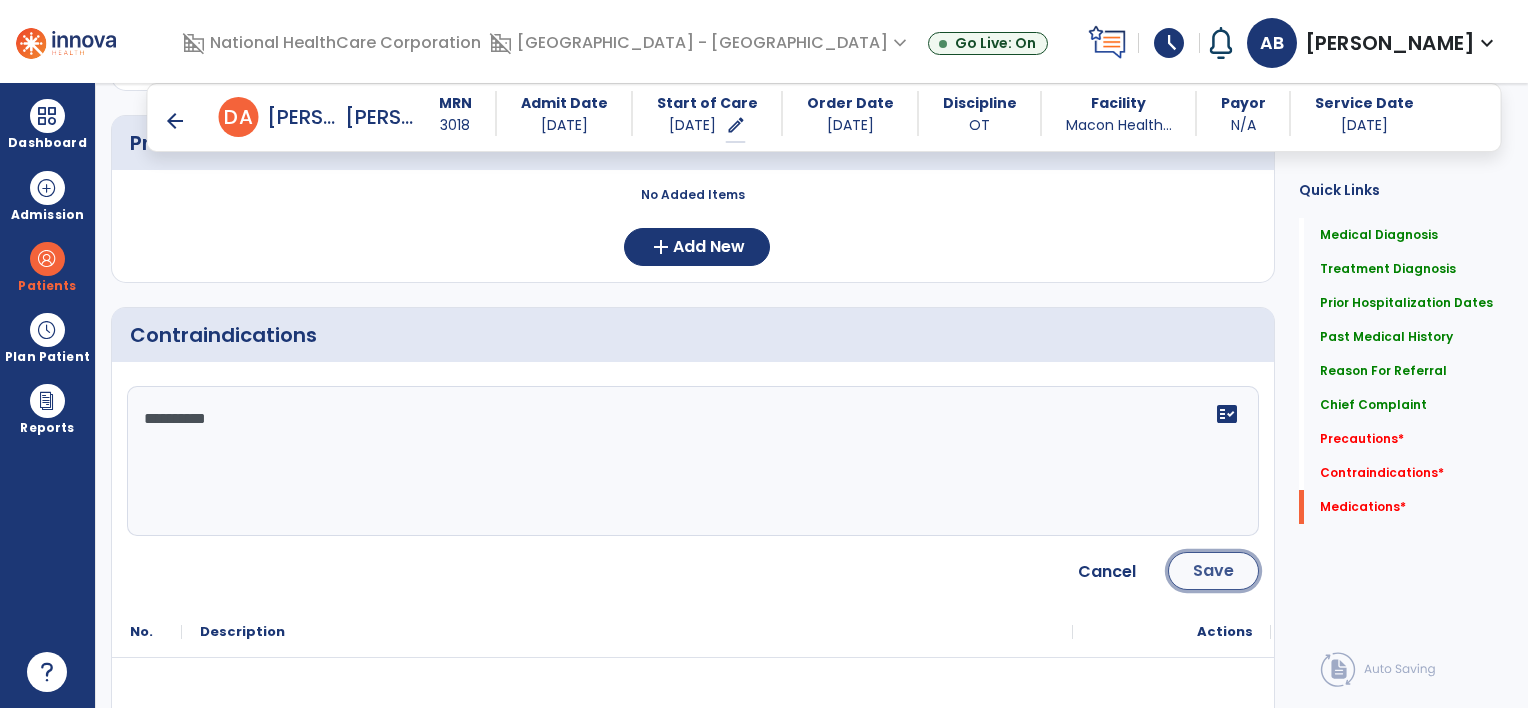 click on "Save" 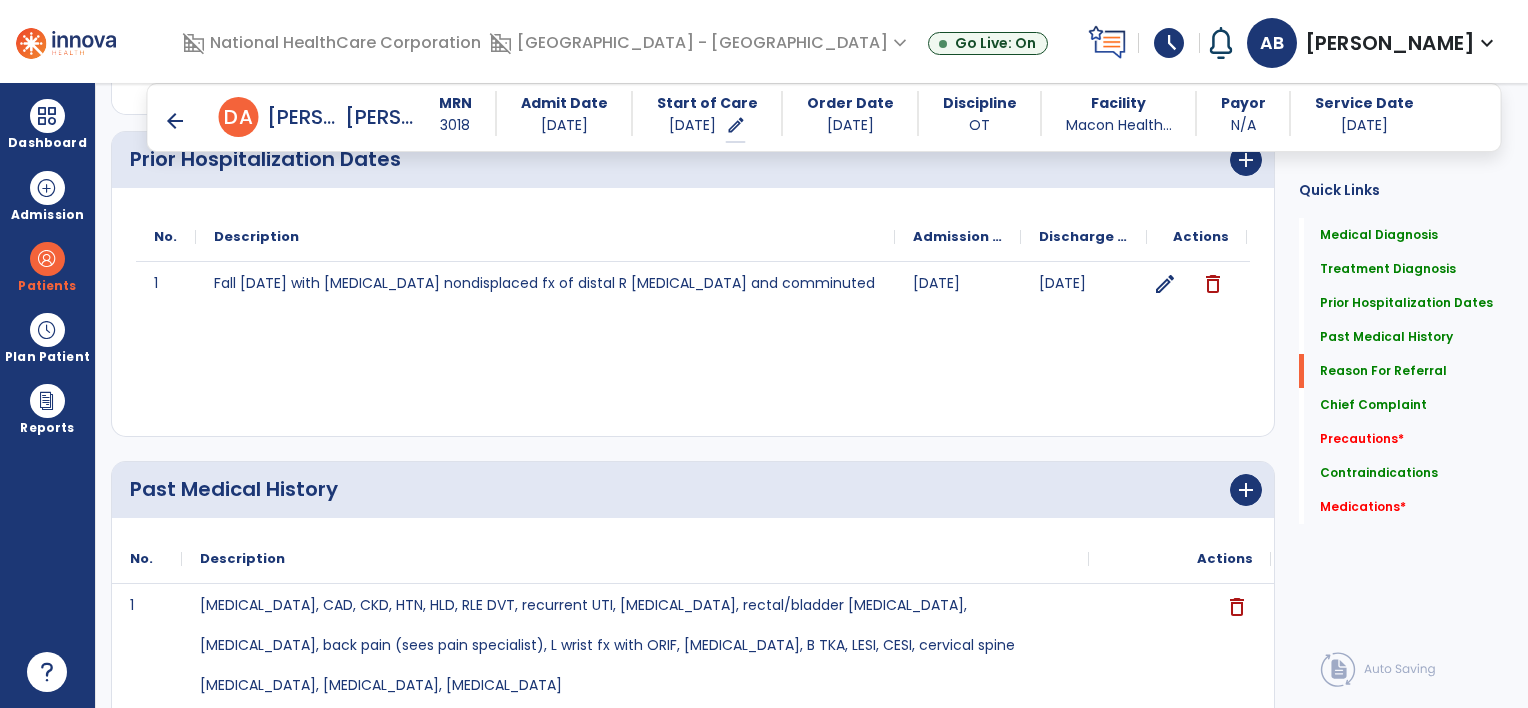 scroll, scrollTop: 0, scrollLeft: 0, axis: both 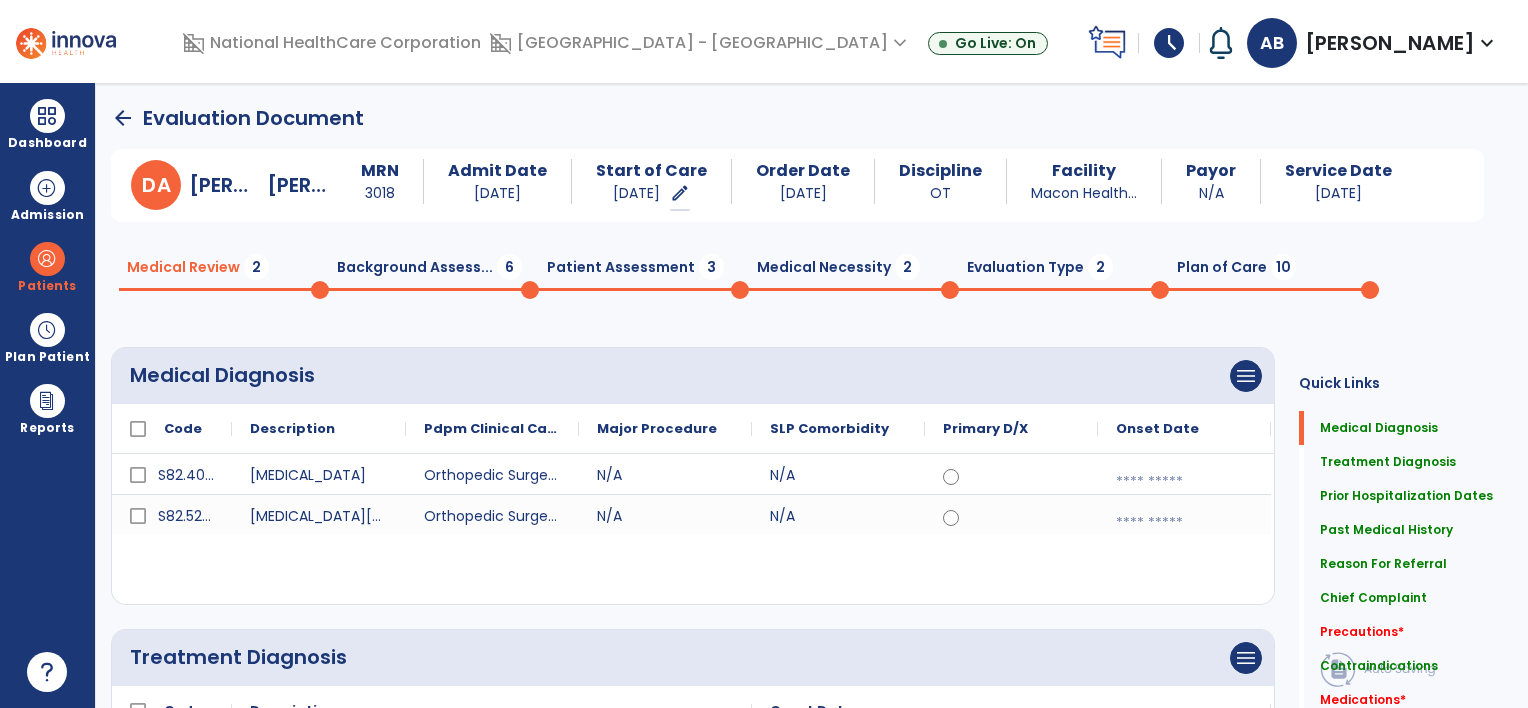 click on "Background Assess...  6" 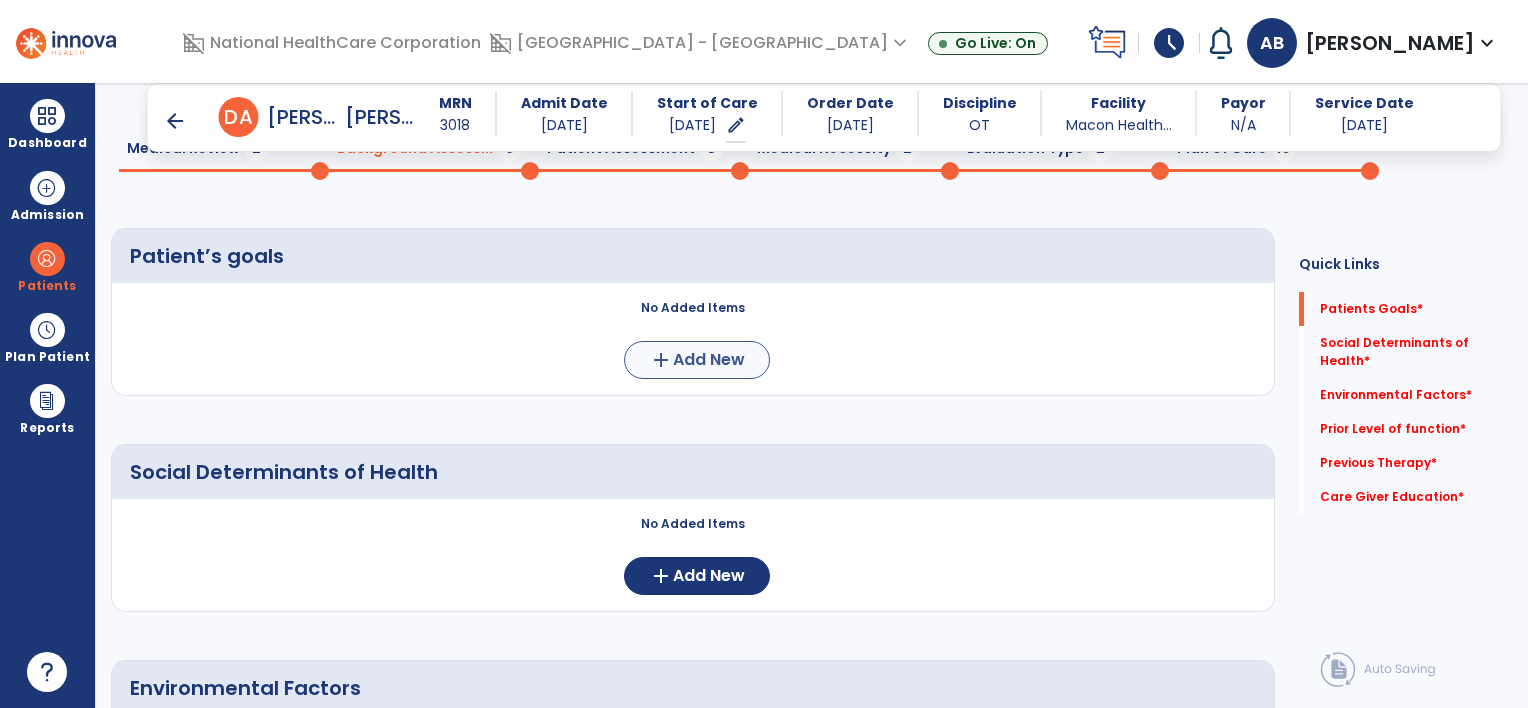 scroll, scrollTop: 200, scrollLeft: 0, axis: vertical 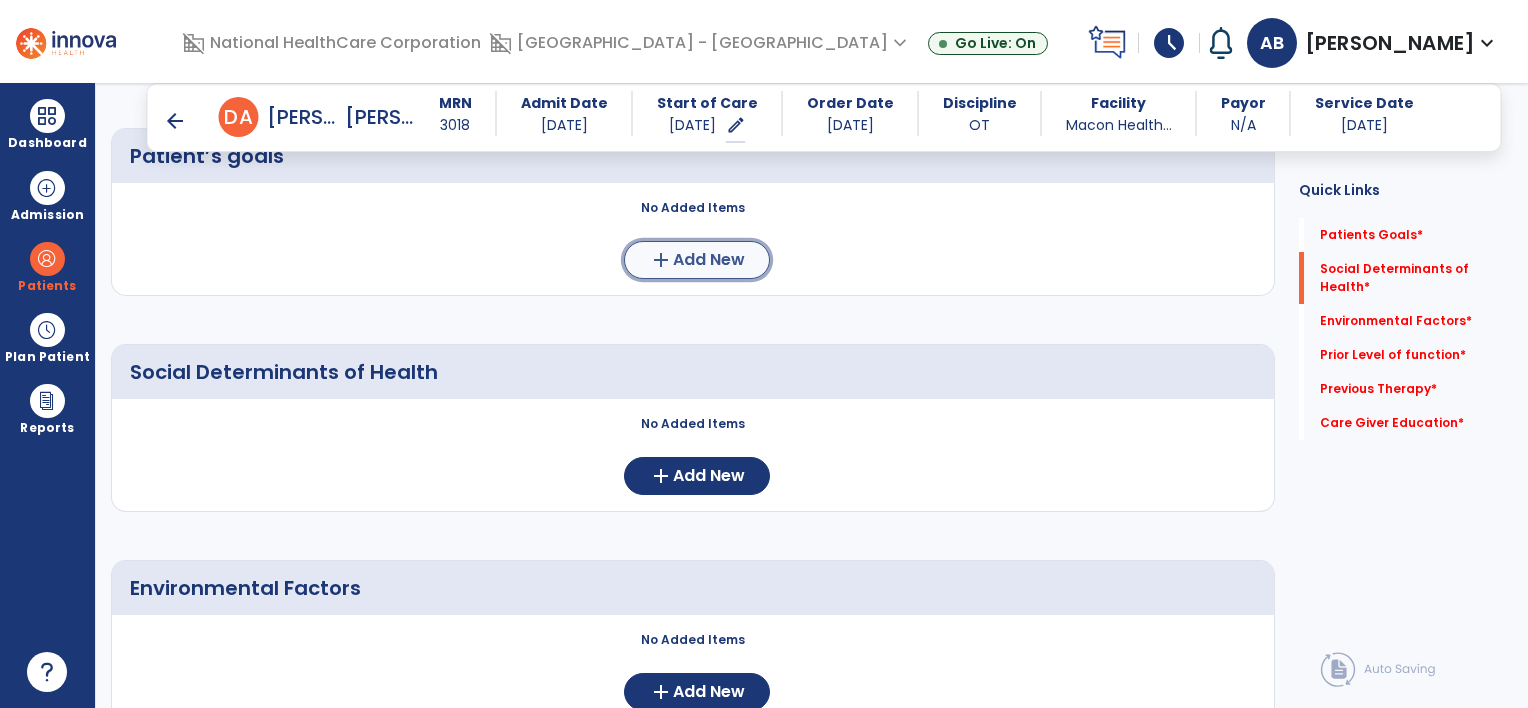 click on "Add New" 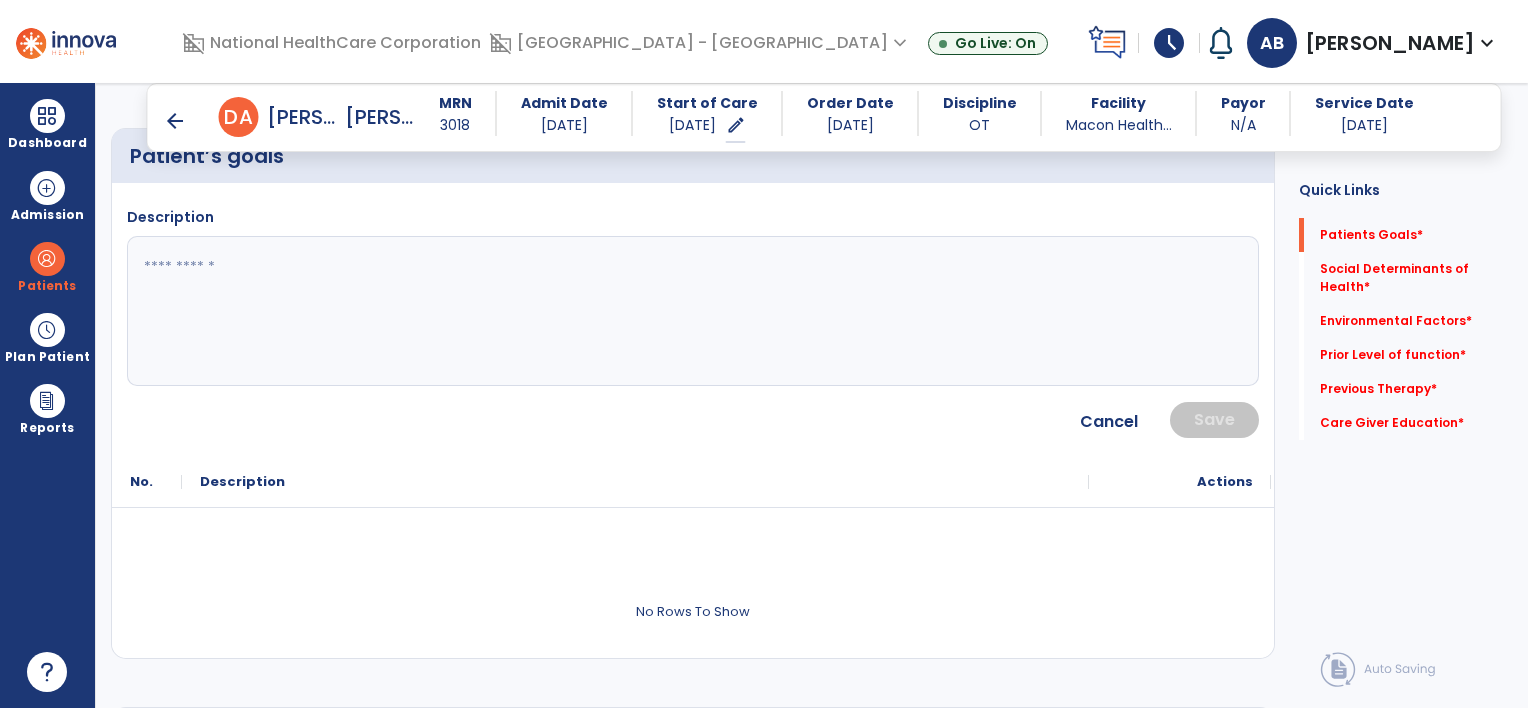 click 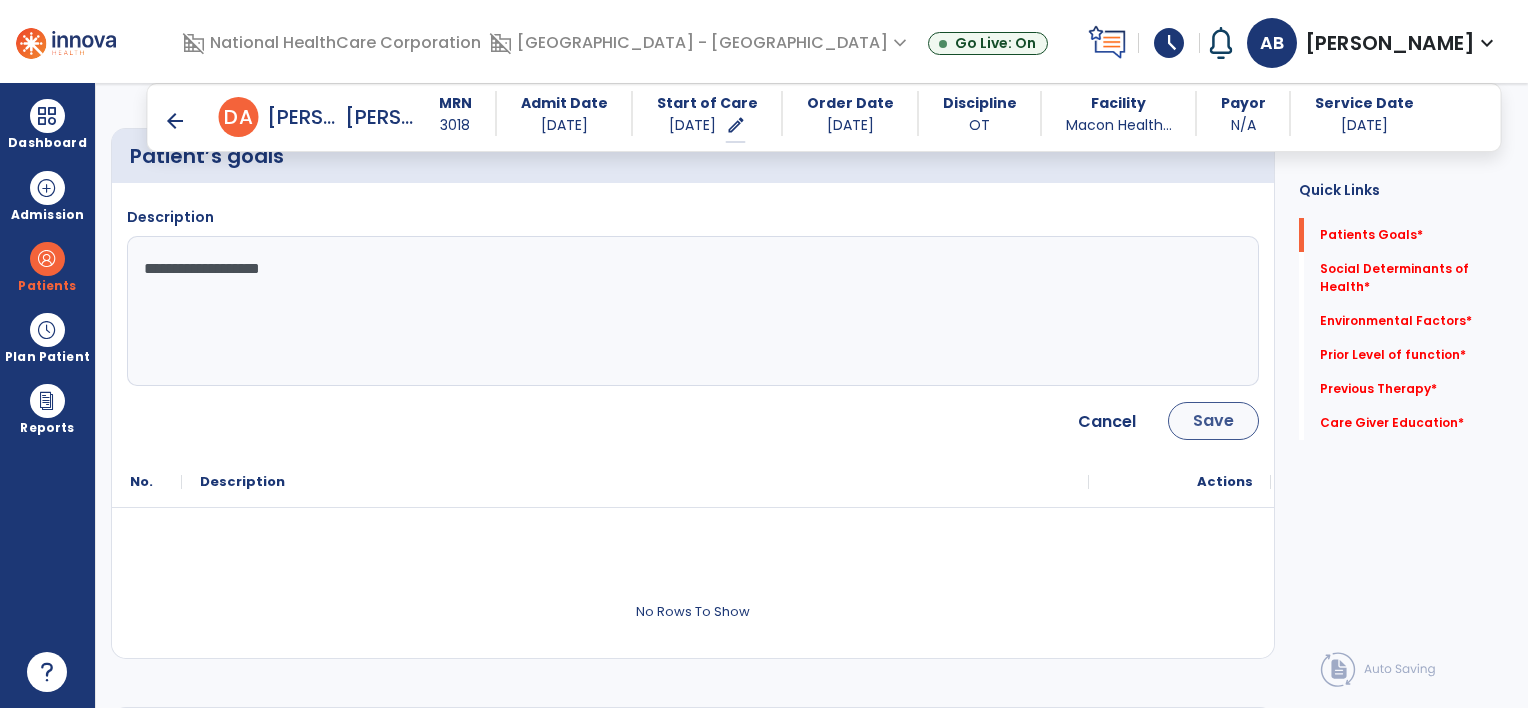 type on "**********" 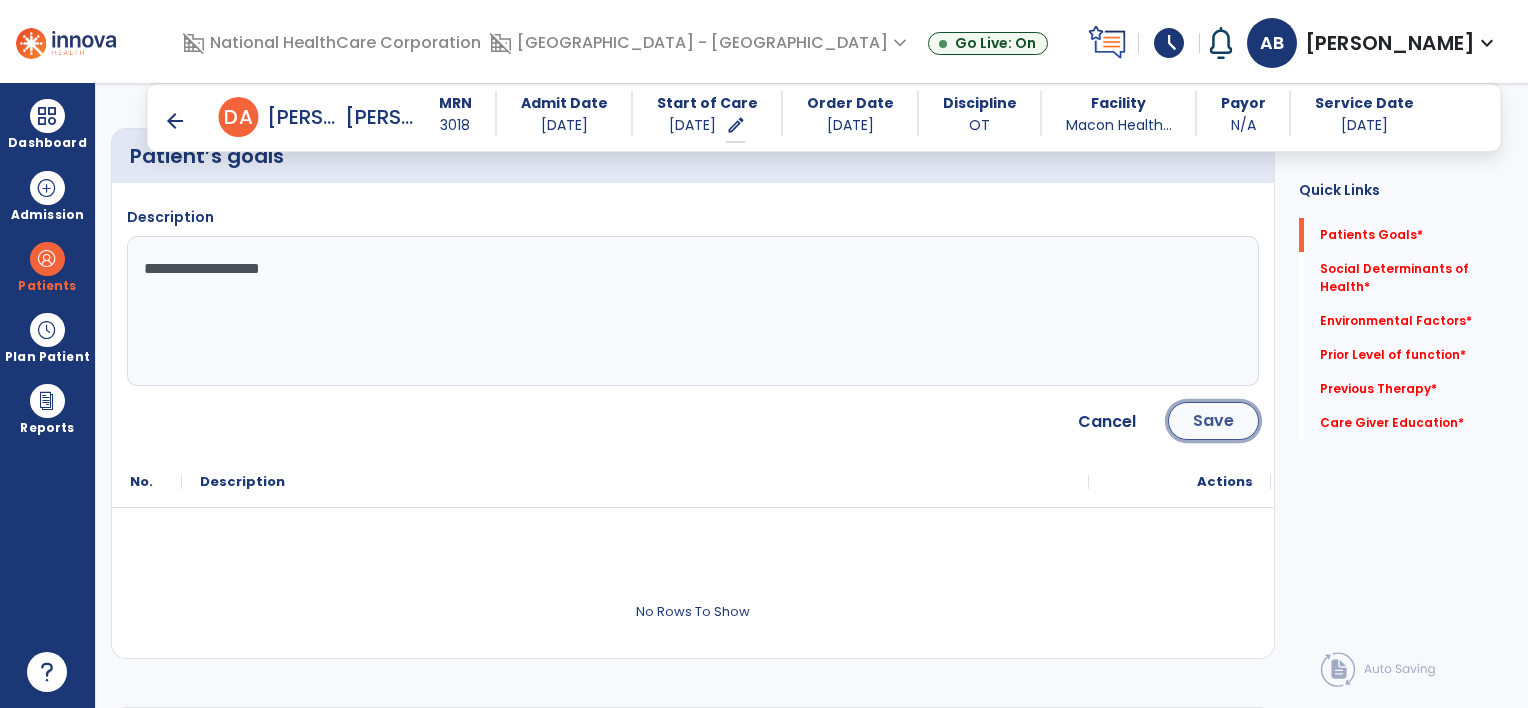 click on "Save" 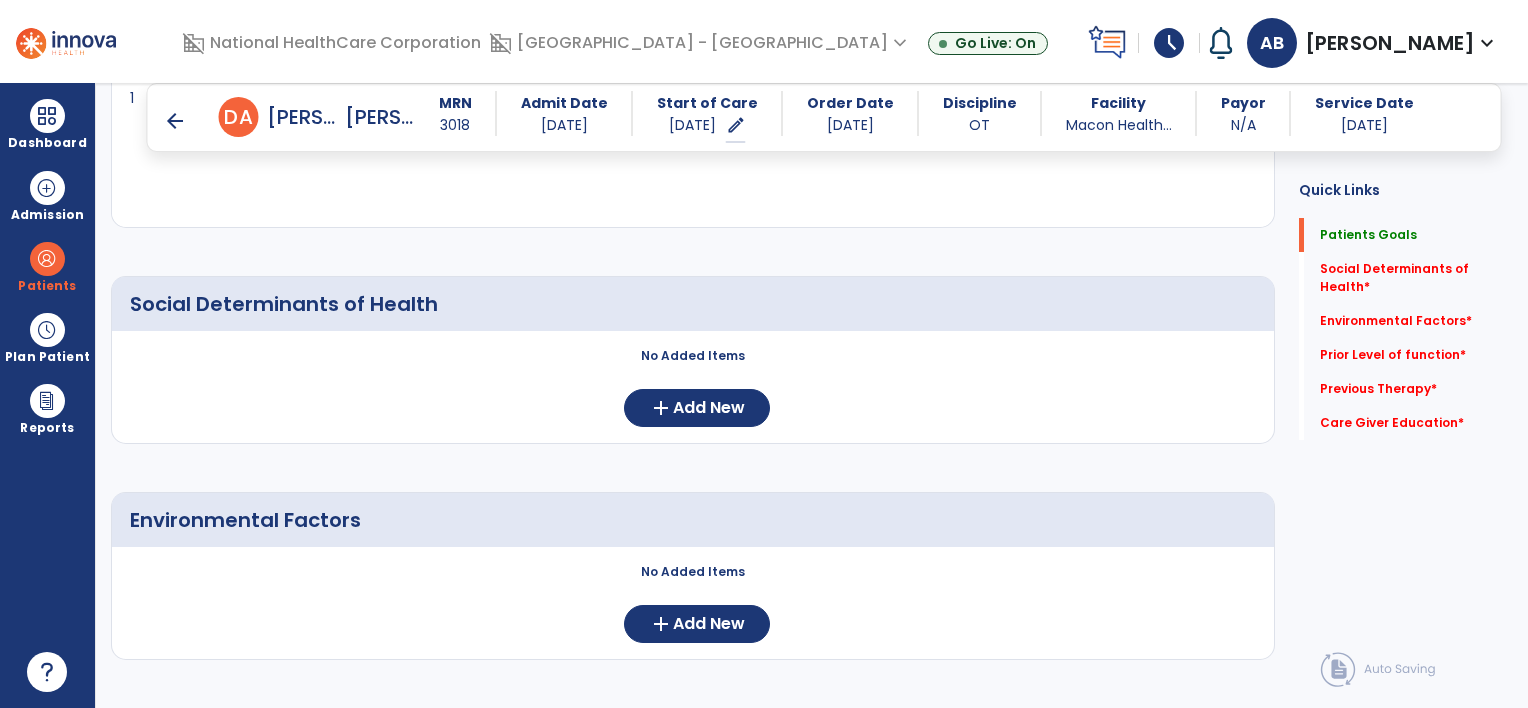 scroll, scrollTop: 400, scrollLeft: 0, axis: vertical 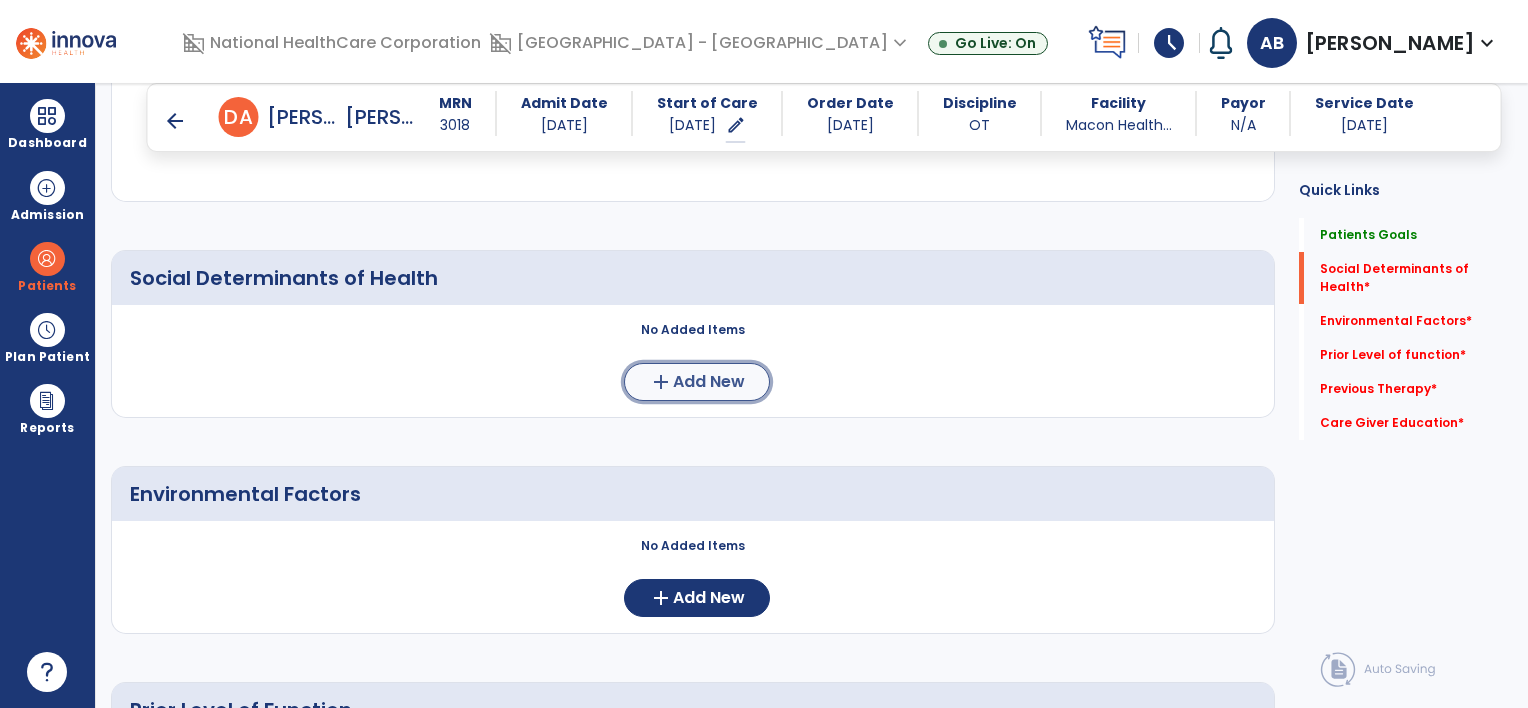 click on "Add New" 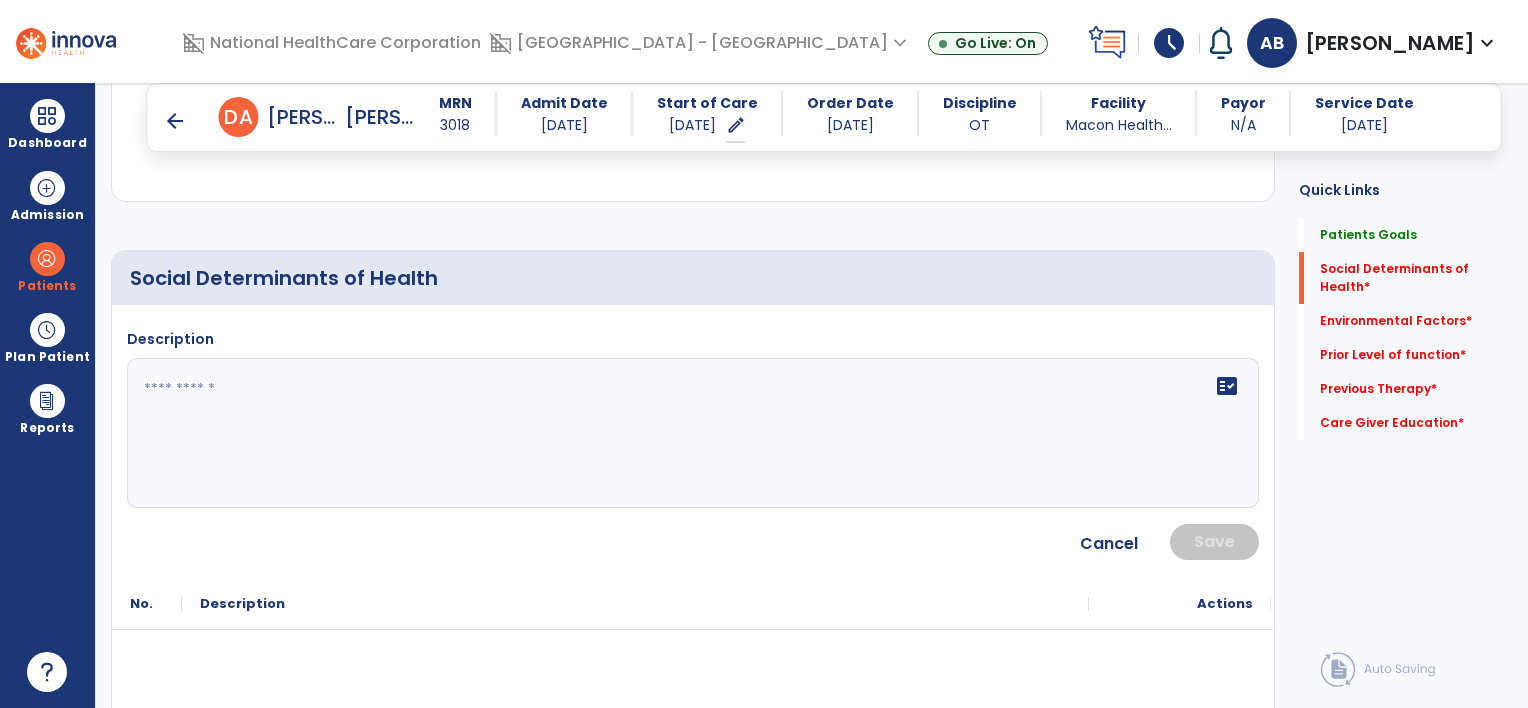 click on "fact_check" 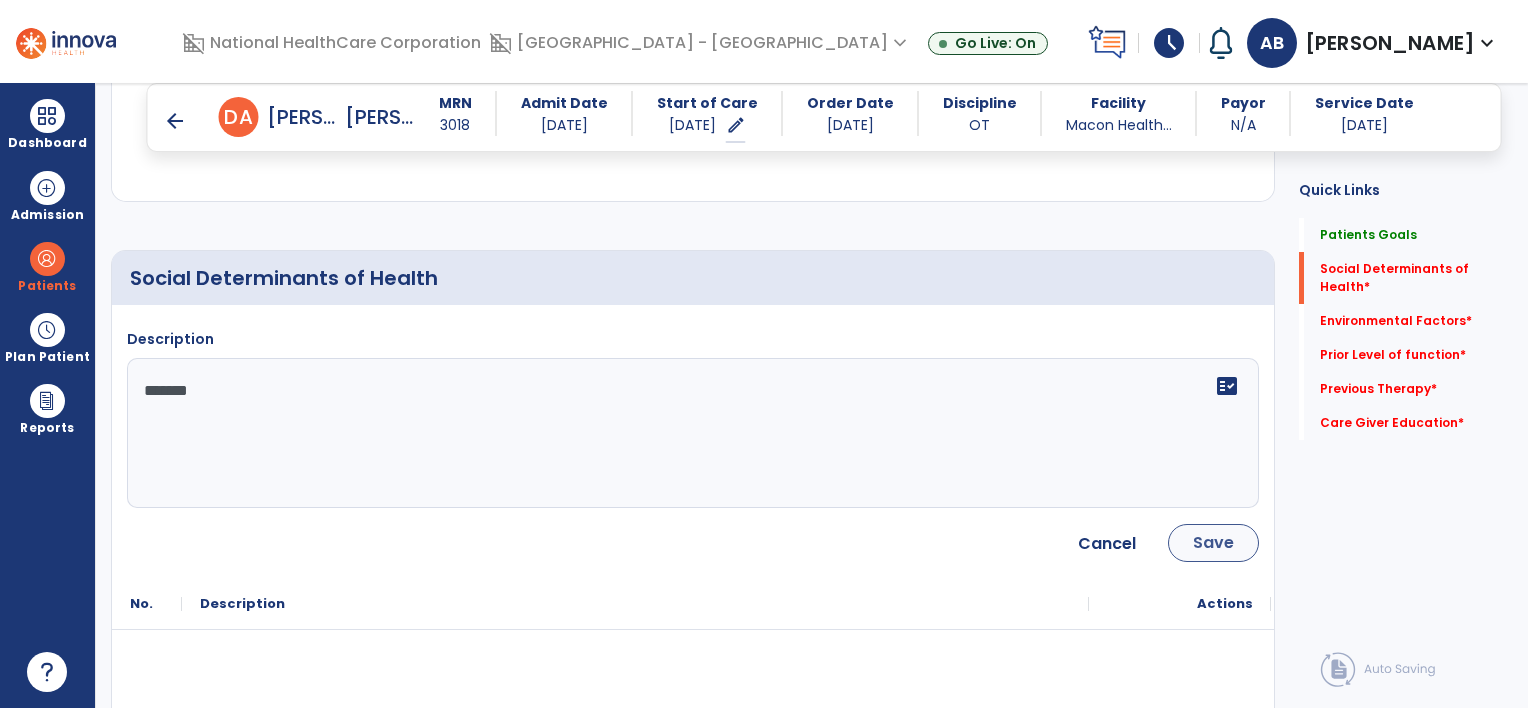 type on "*******" 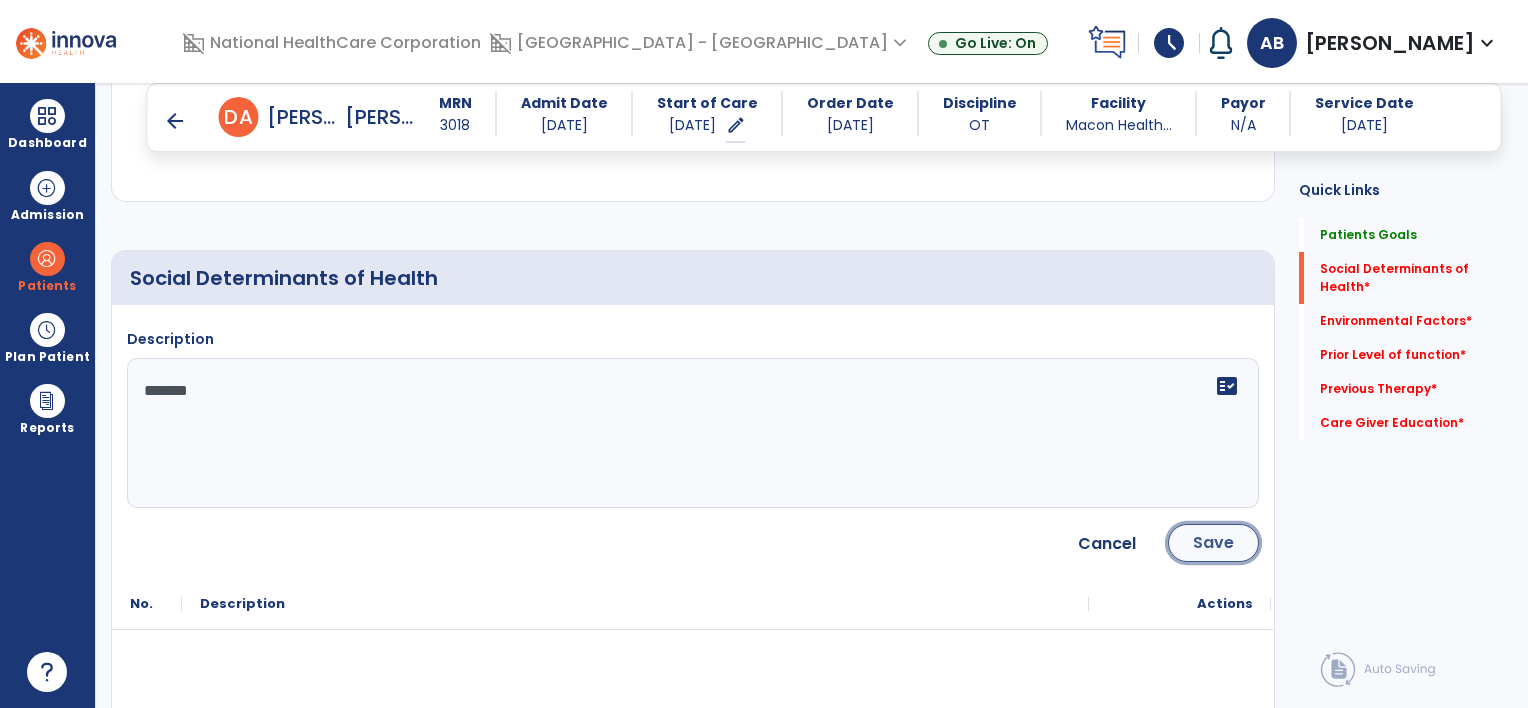 click on "Save" 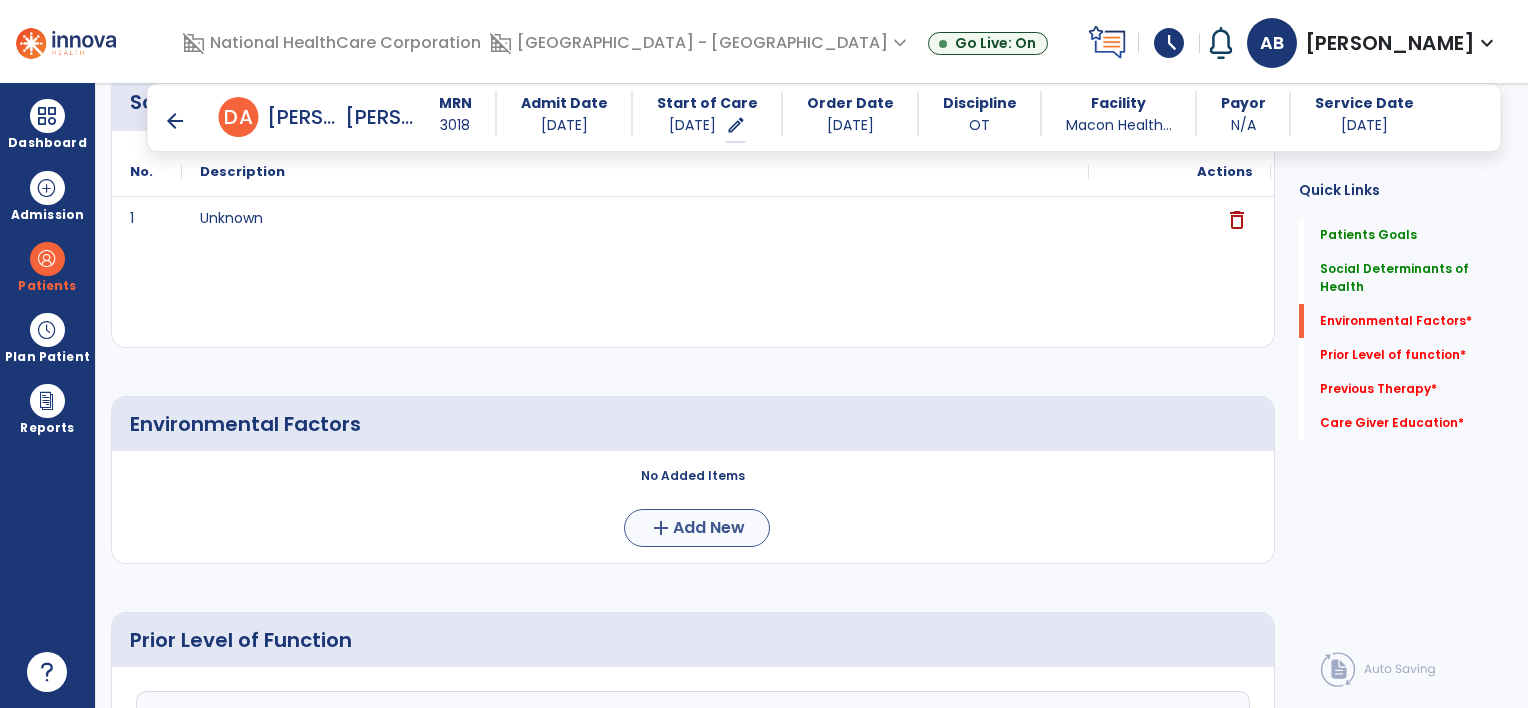 scroll, scrollTop: 600, scrollLeft: 0, axis: vertical 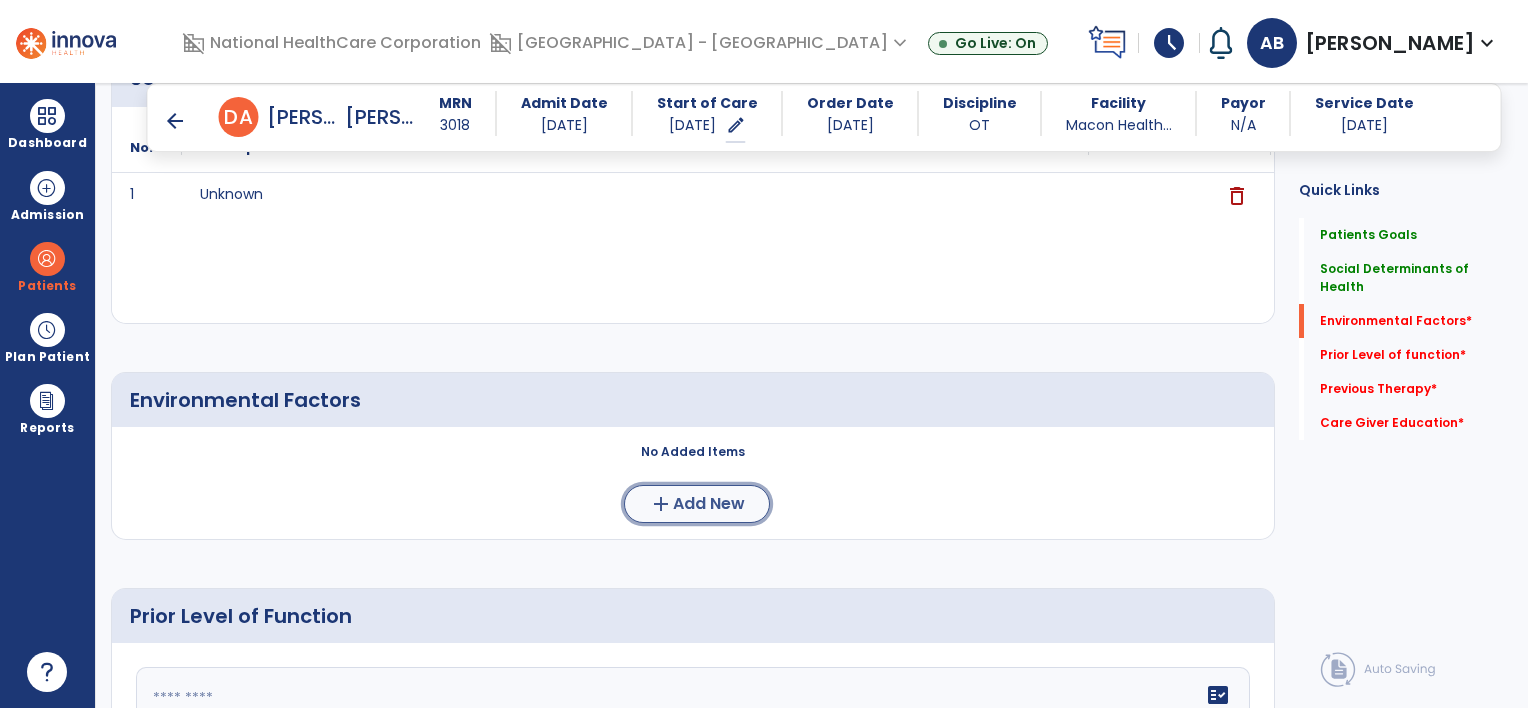 click on "add" 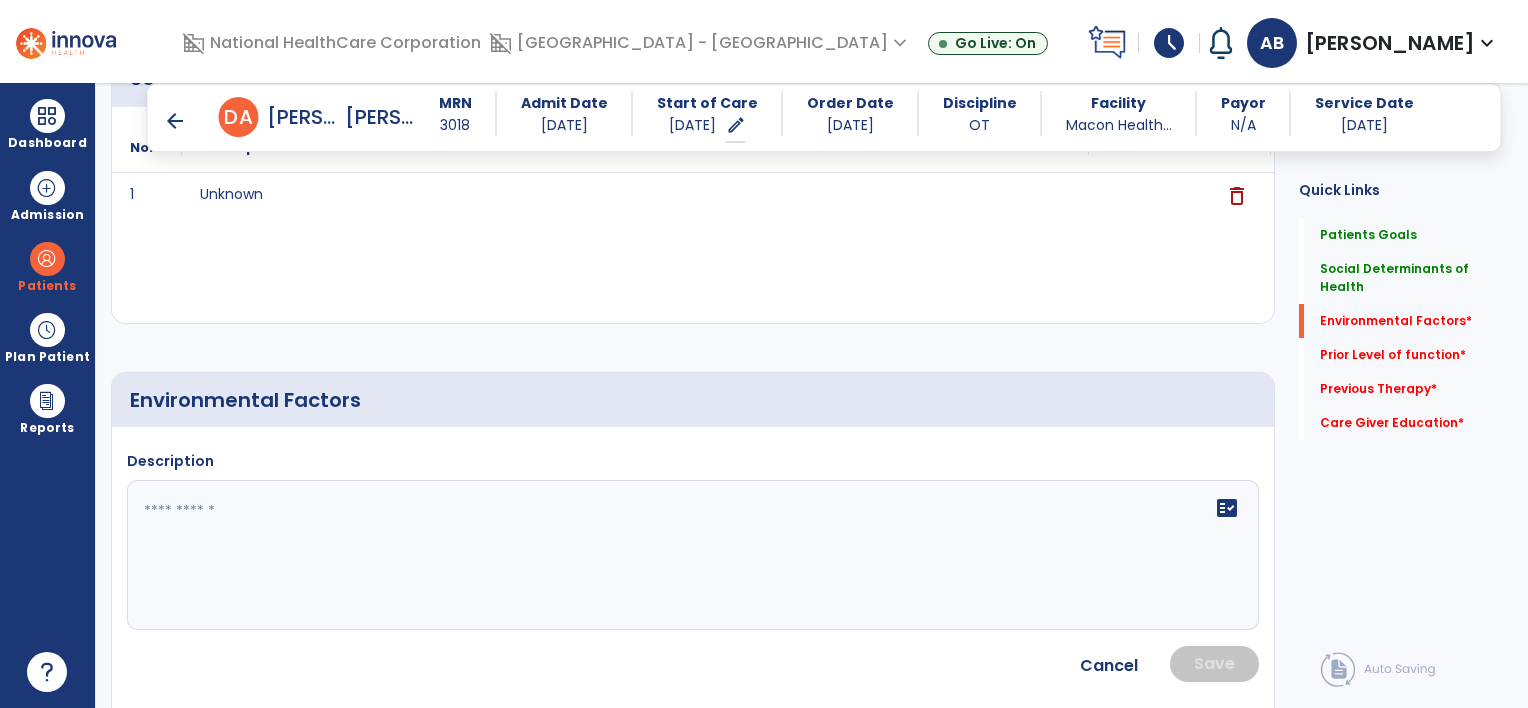 click on "Description   fact_check" 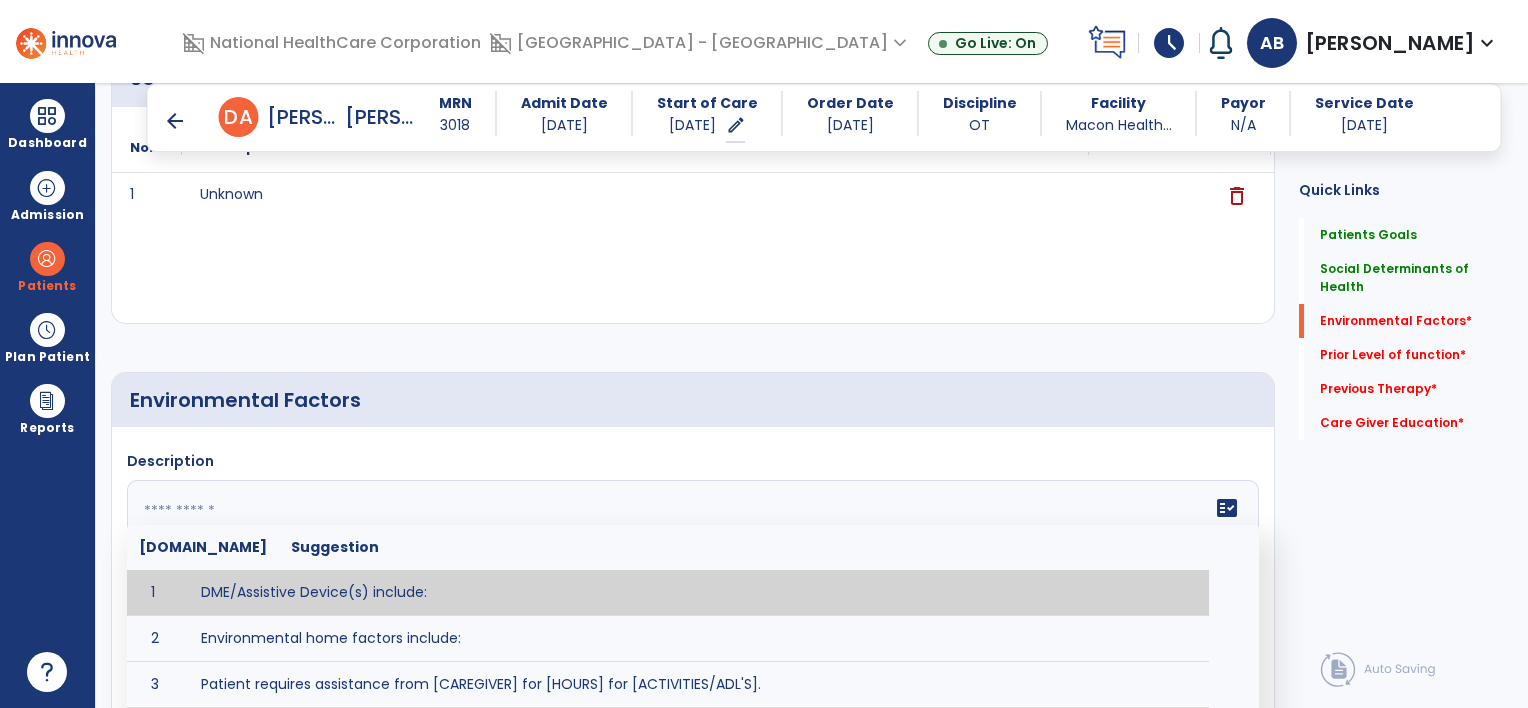 click 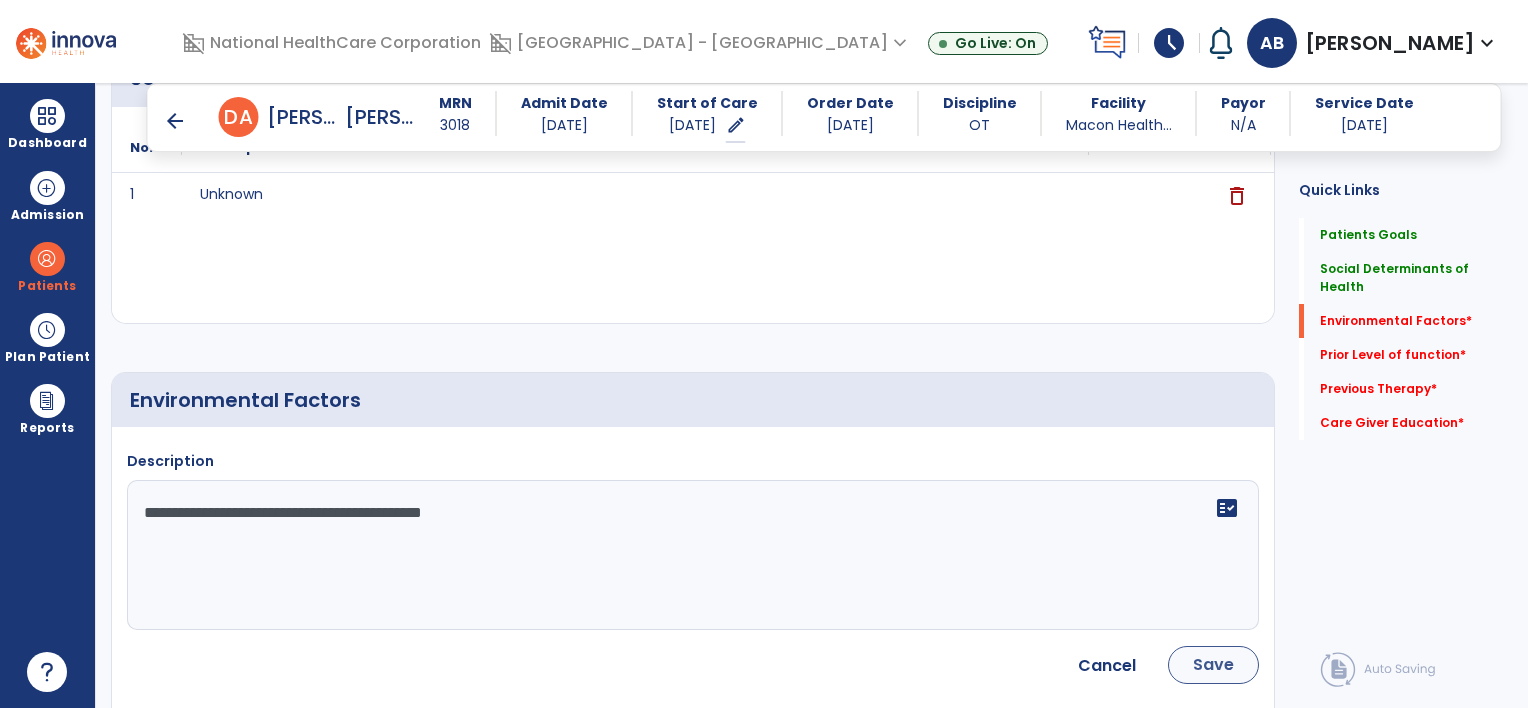 type on "**********" 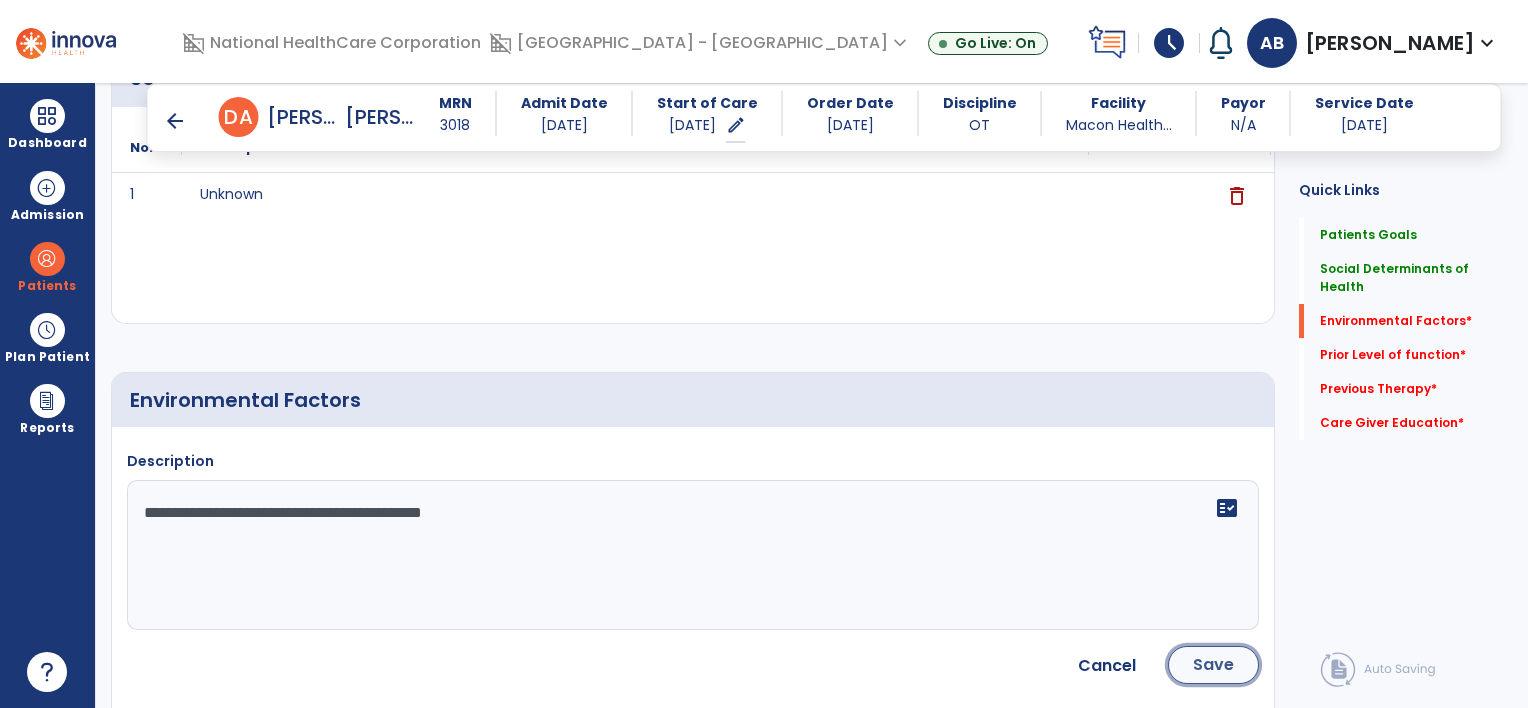 click on "Save" 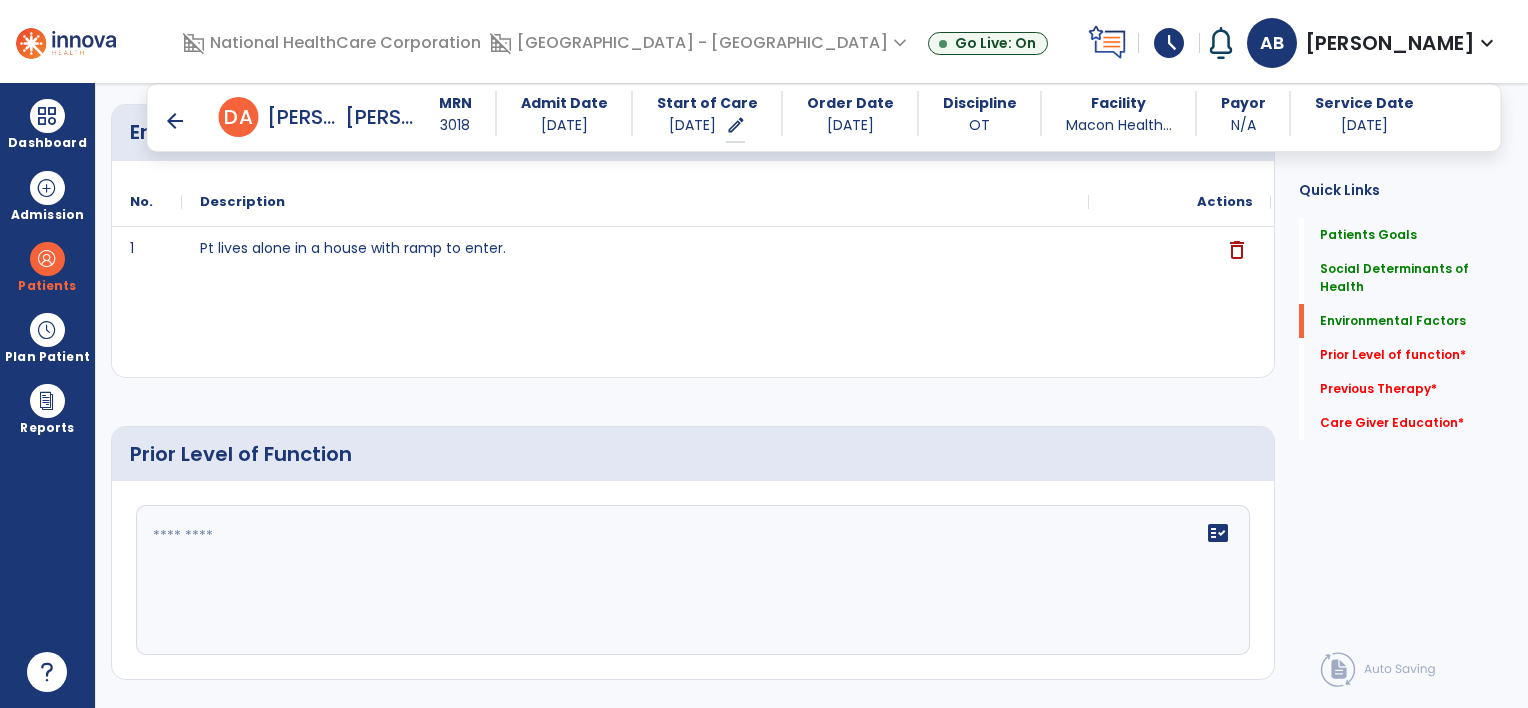 scroll, scrollTop: 900, scrollLeft: 0, axis: vertical 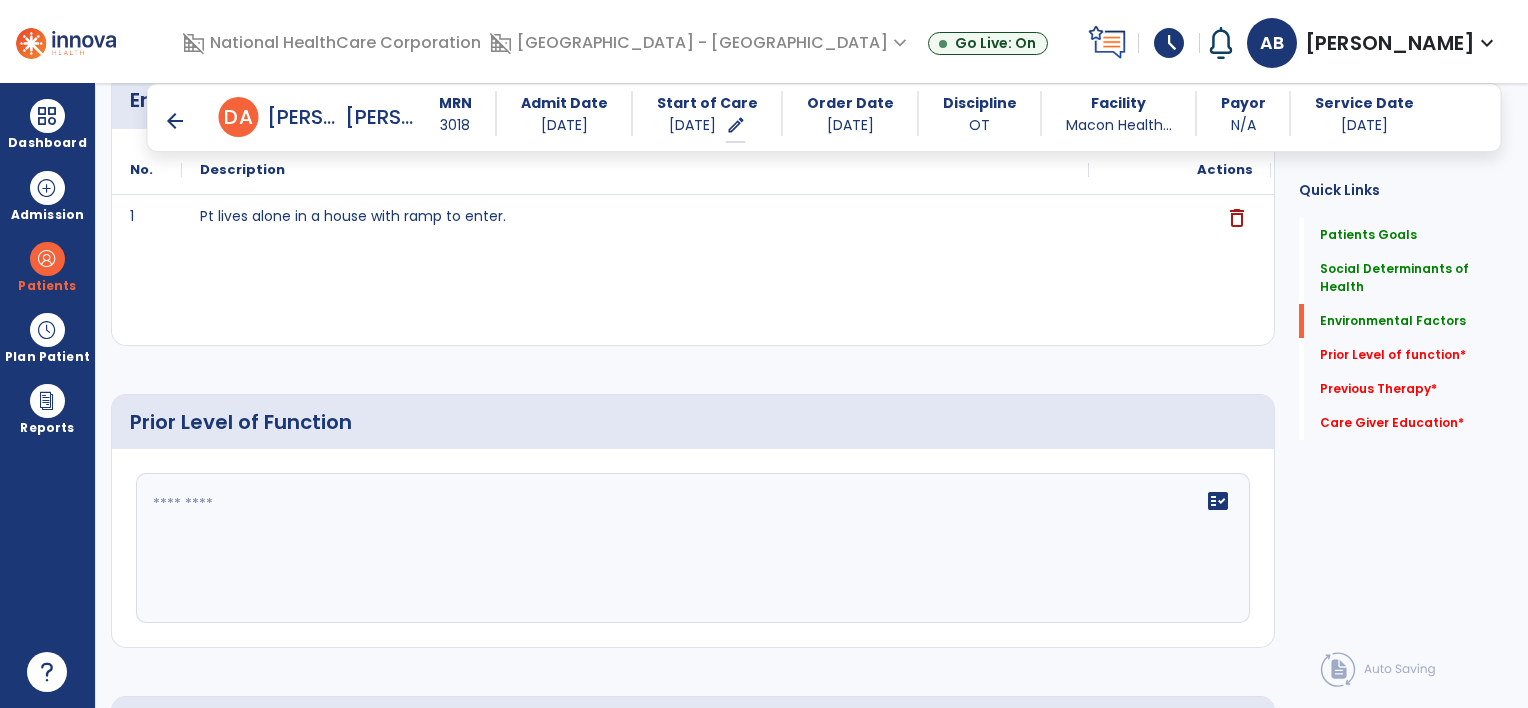 click on "fact_check" 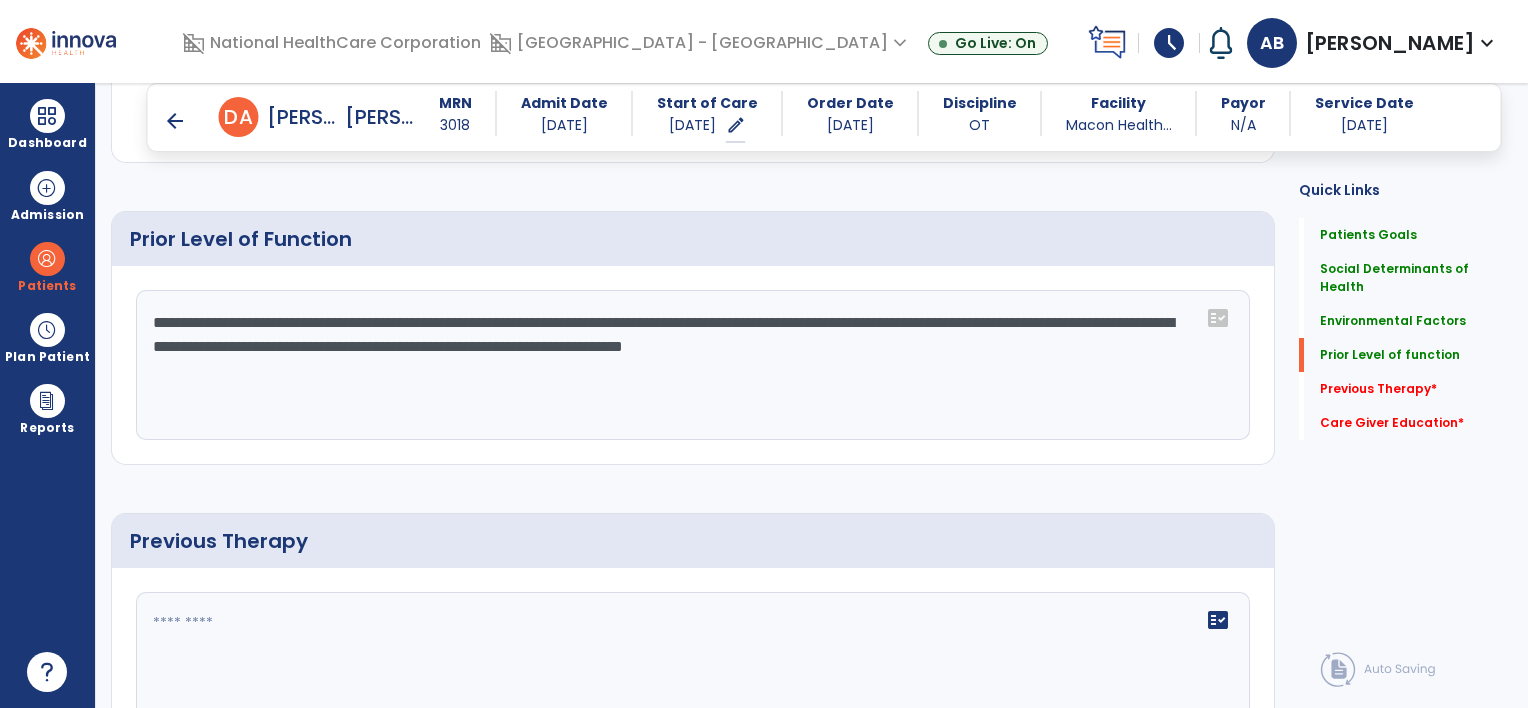 scroll, scrollTop: 1300, scrollLeft: 0, axis: vertical 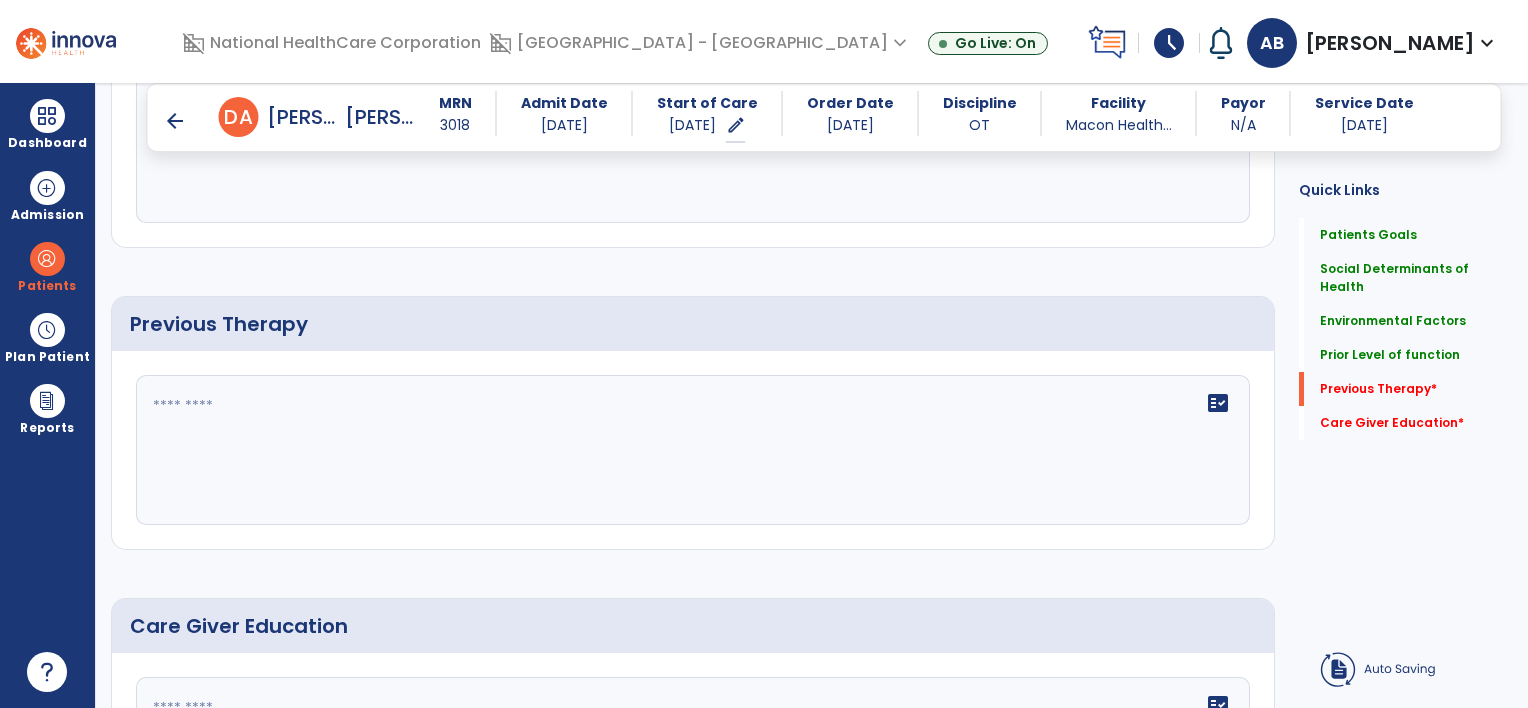 type on "**********" 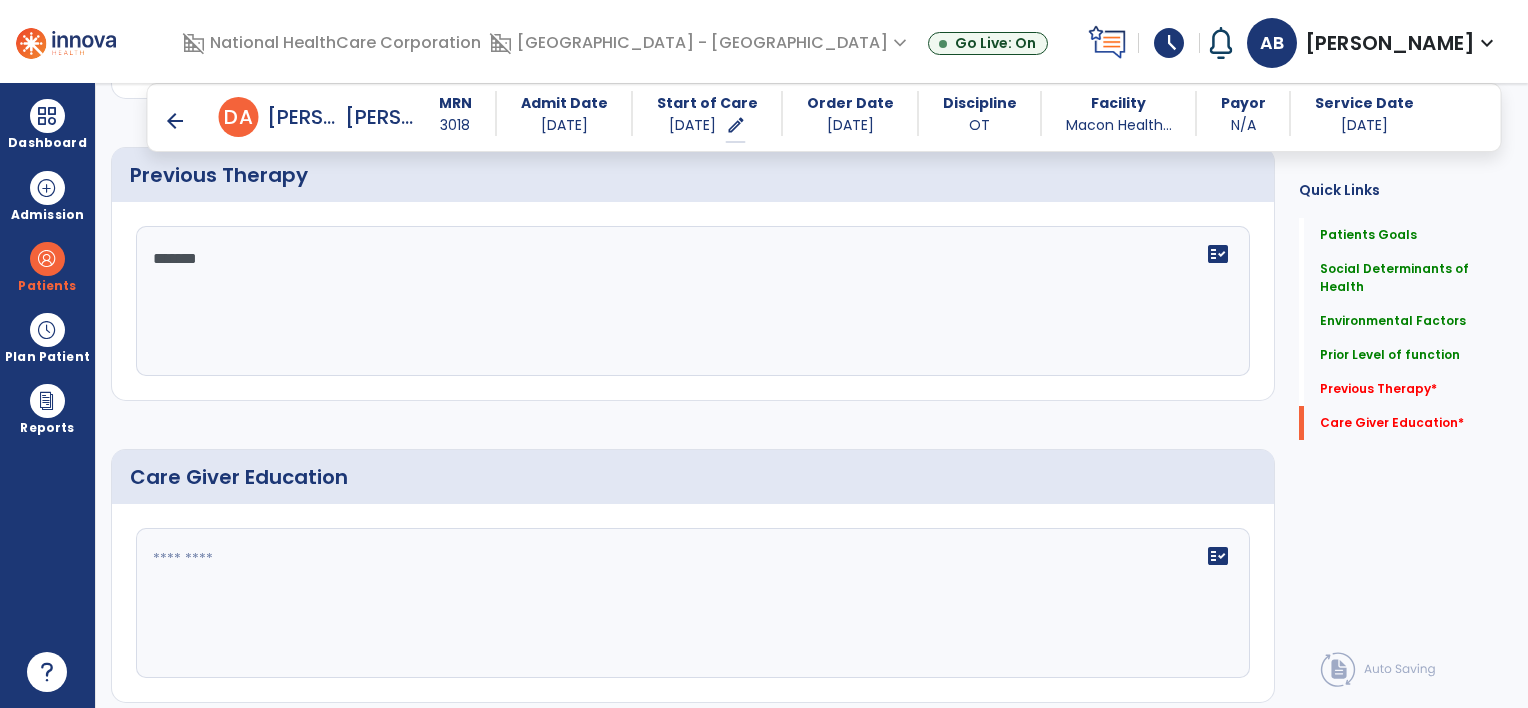 scroll, scrollTop: 1510, scrollLeft: 0, axis: vertical 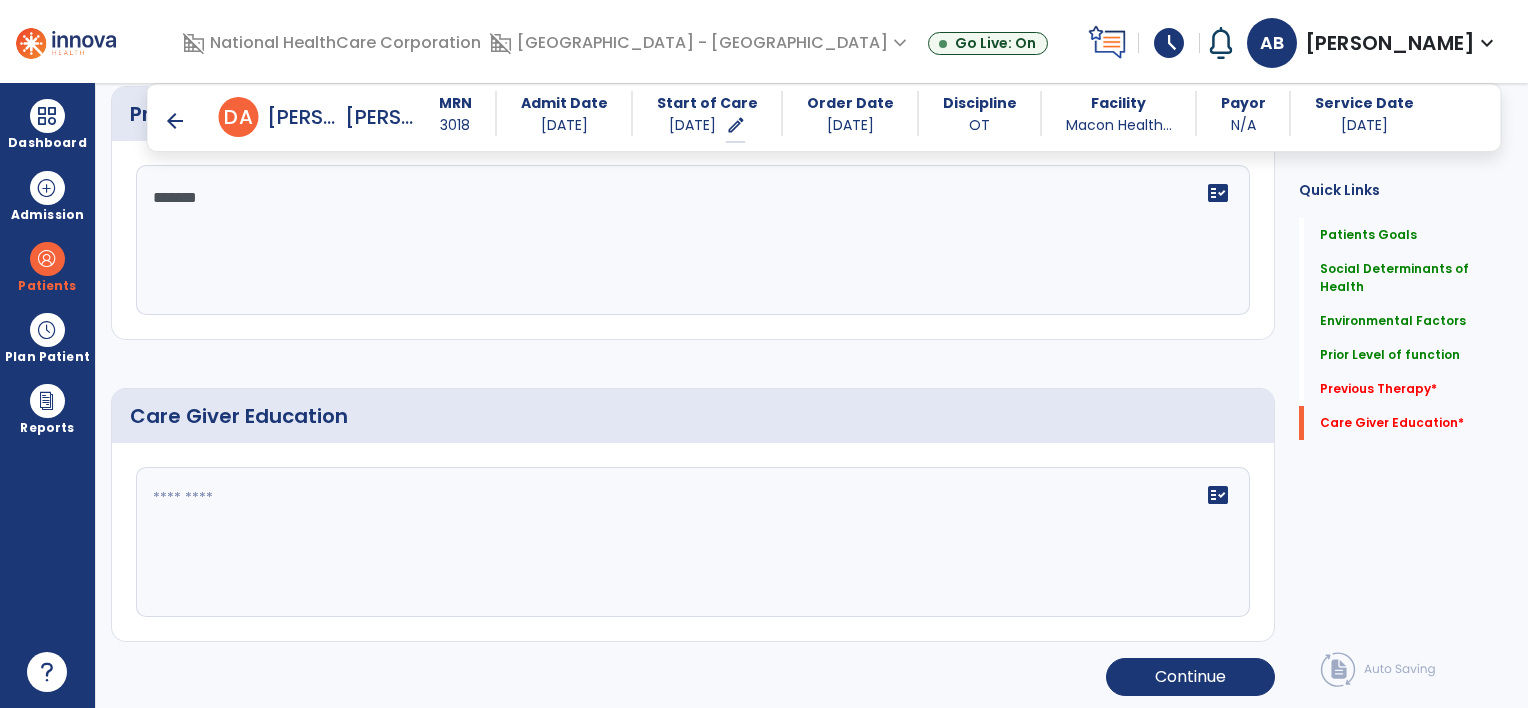 type on "*******" 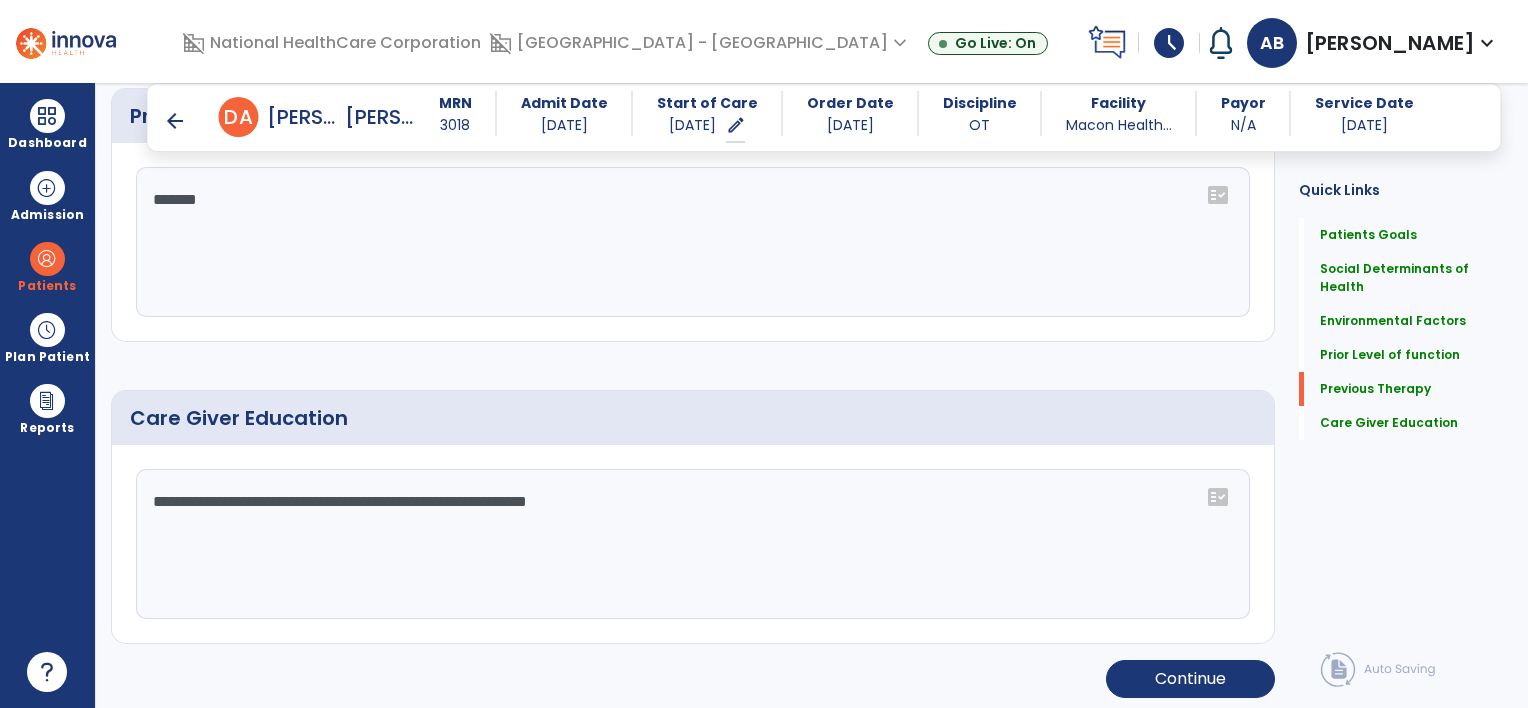 scroll, scrollTop: 1510, scrollLeft: 0, axis: vertical 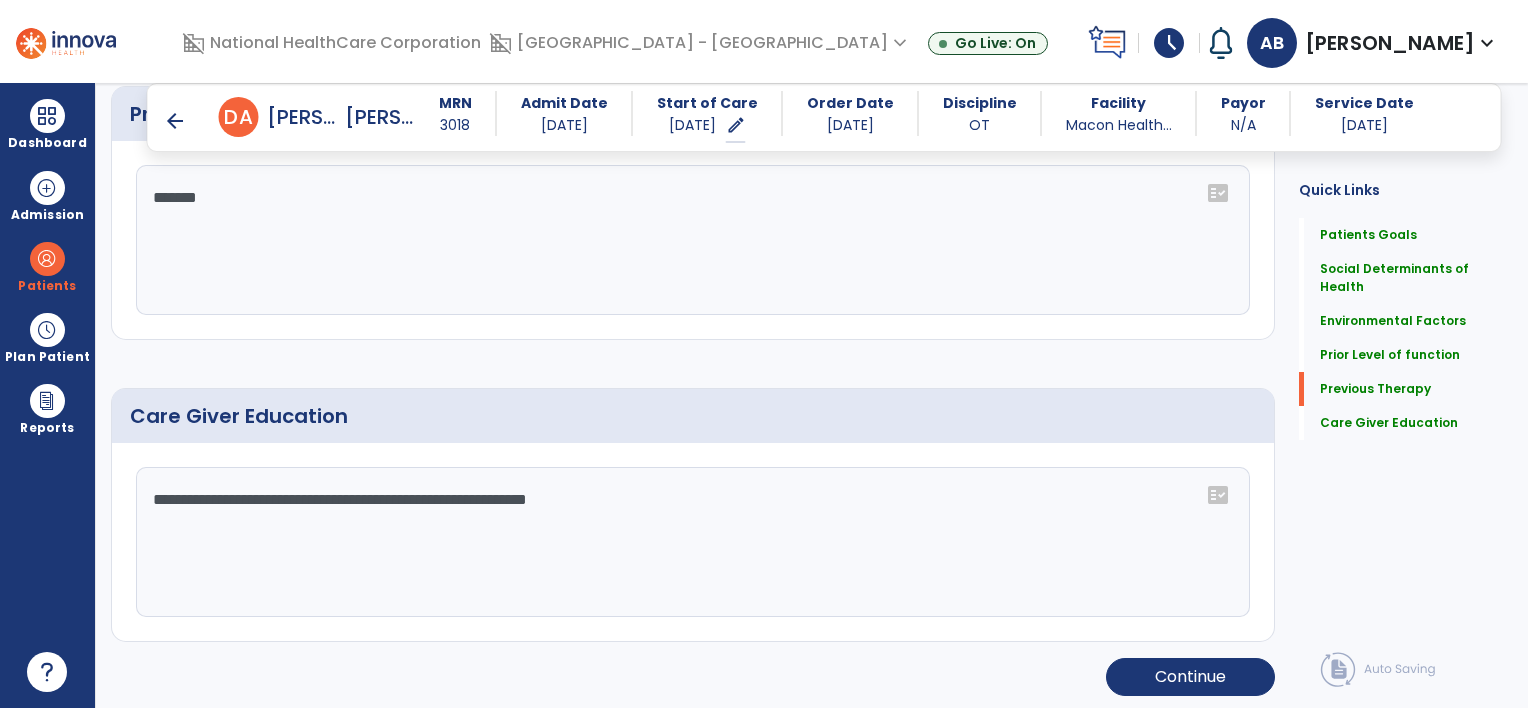 click on "**********" 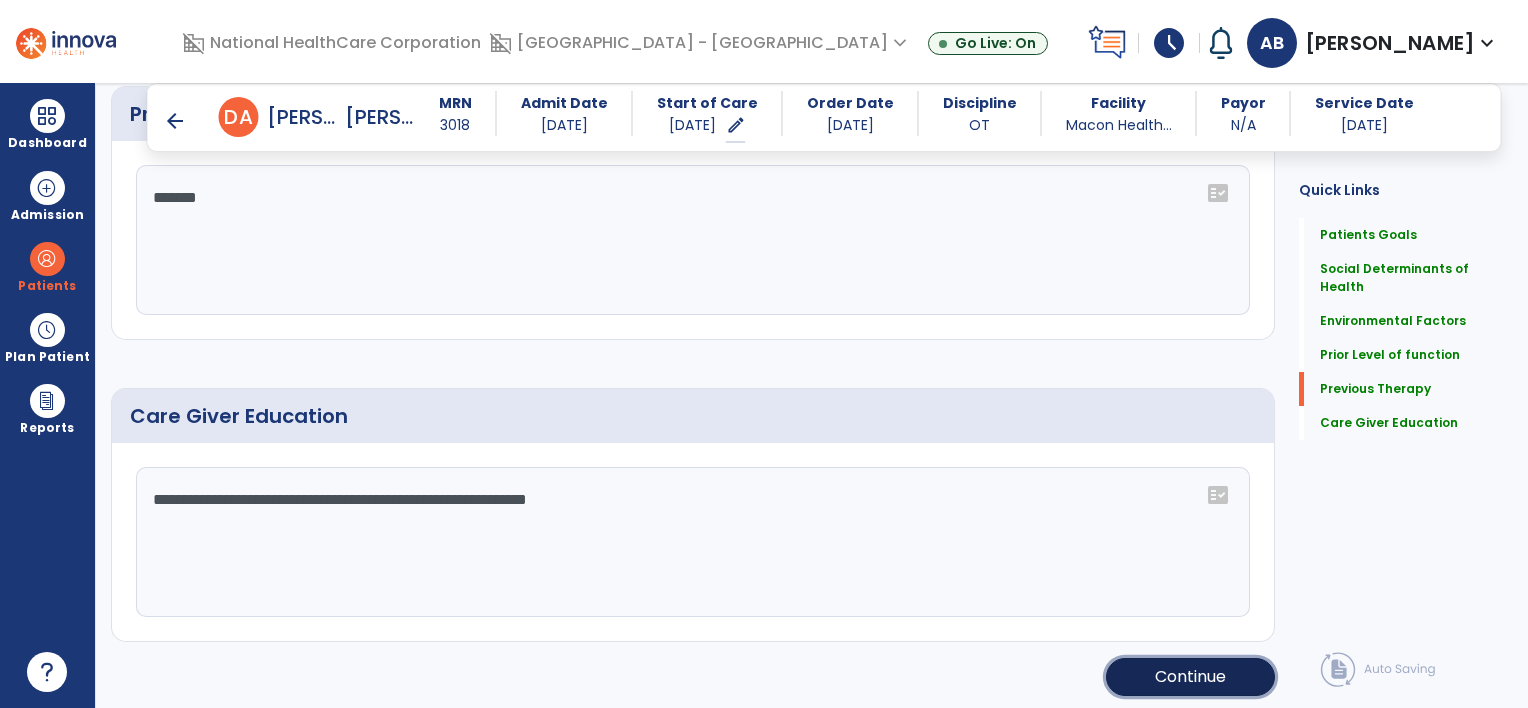 click on "Continue" 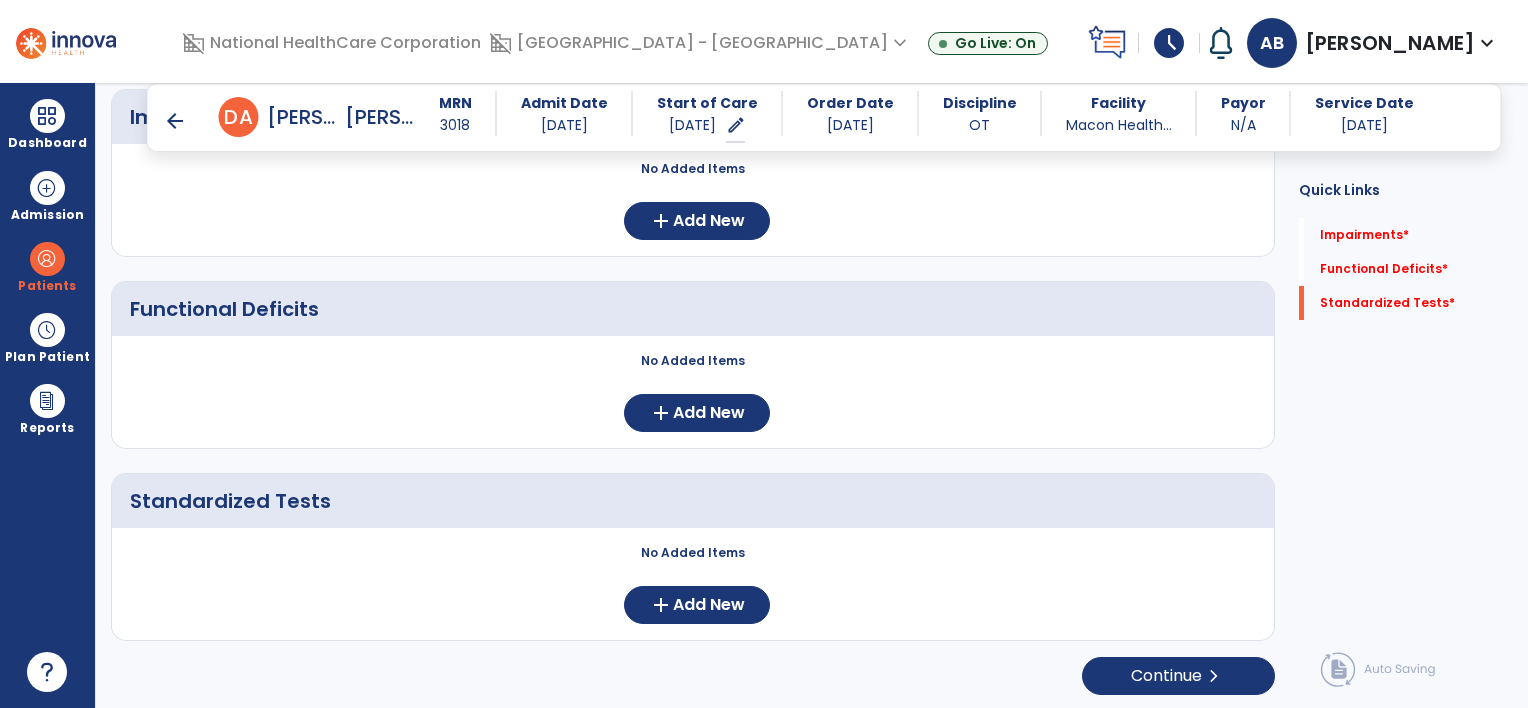 scroll, scrollTop: 0, scrollLeft: 0, axis: both 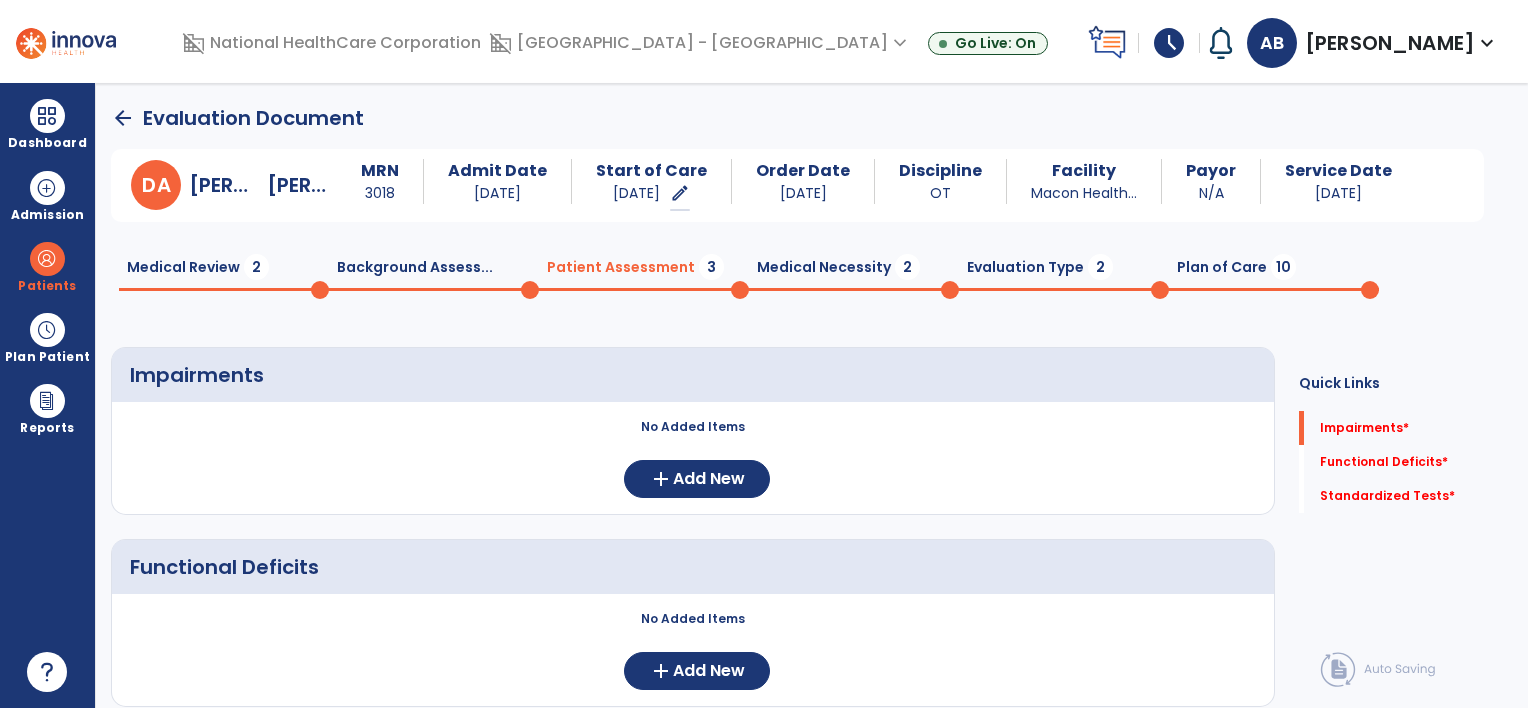 click on "10" 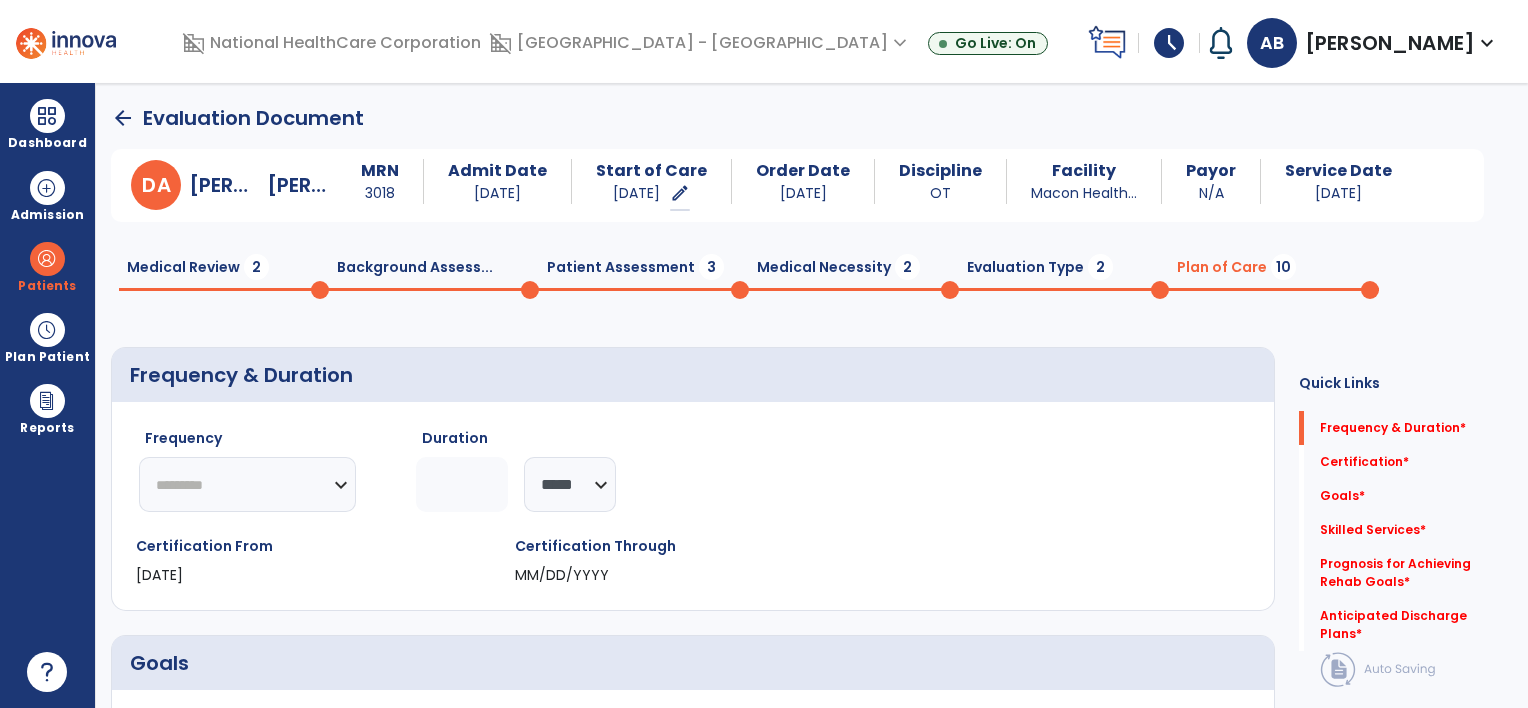 click on "********* ** ** ** ** ** ** **" 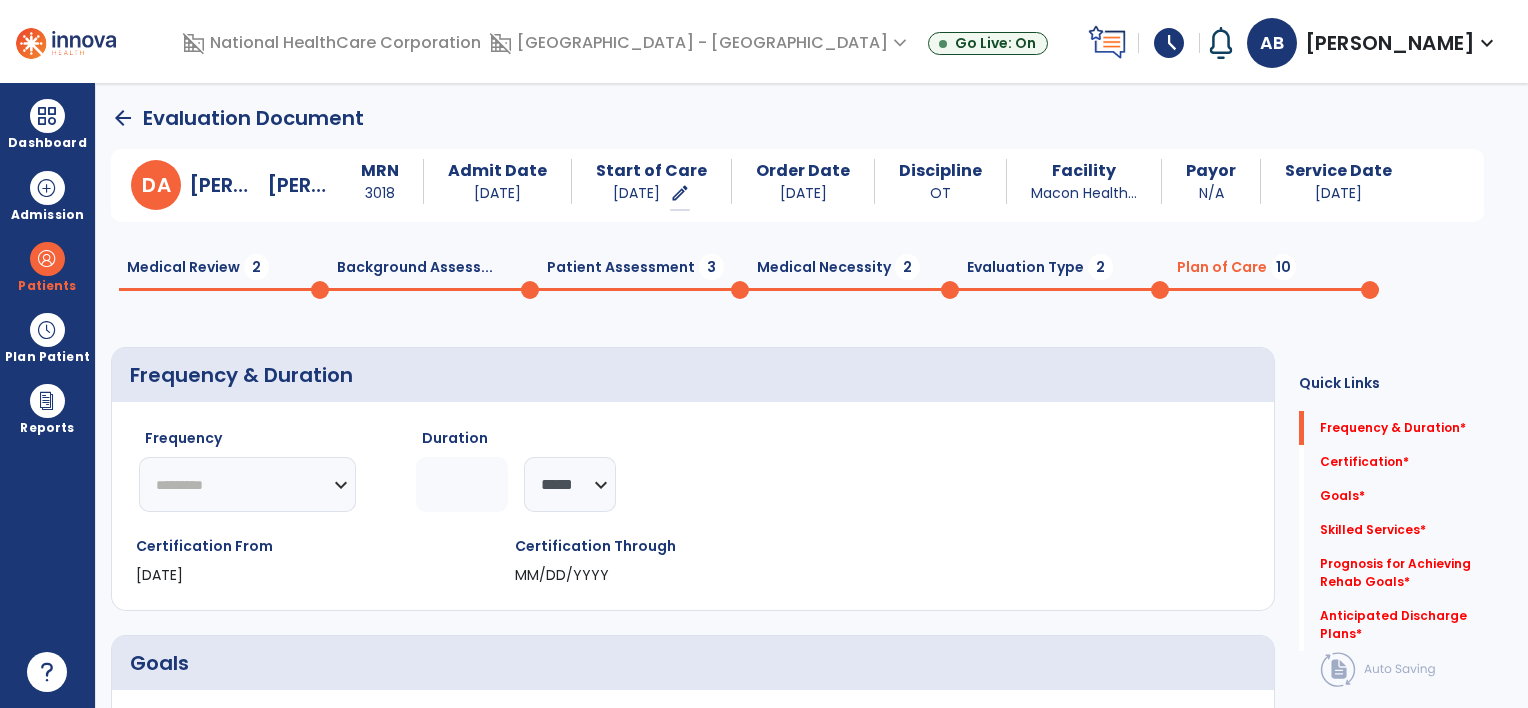click on "Frequency & Duration" 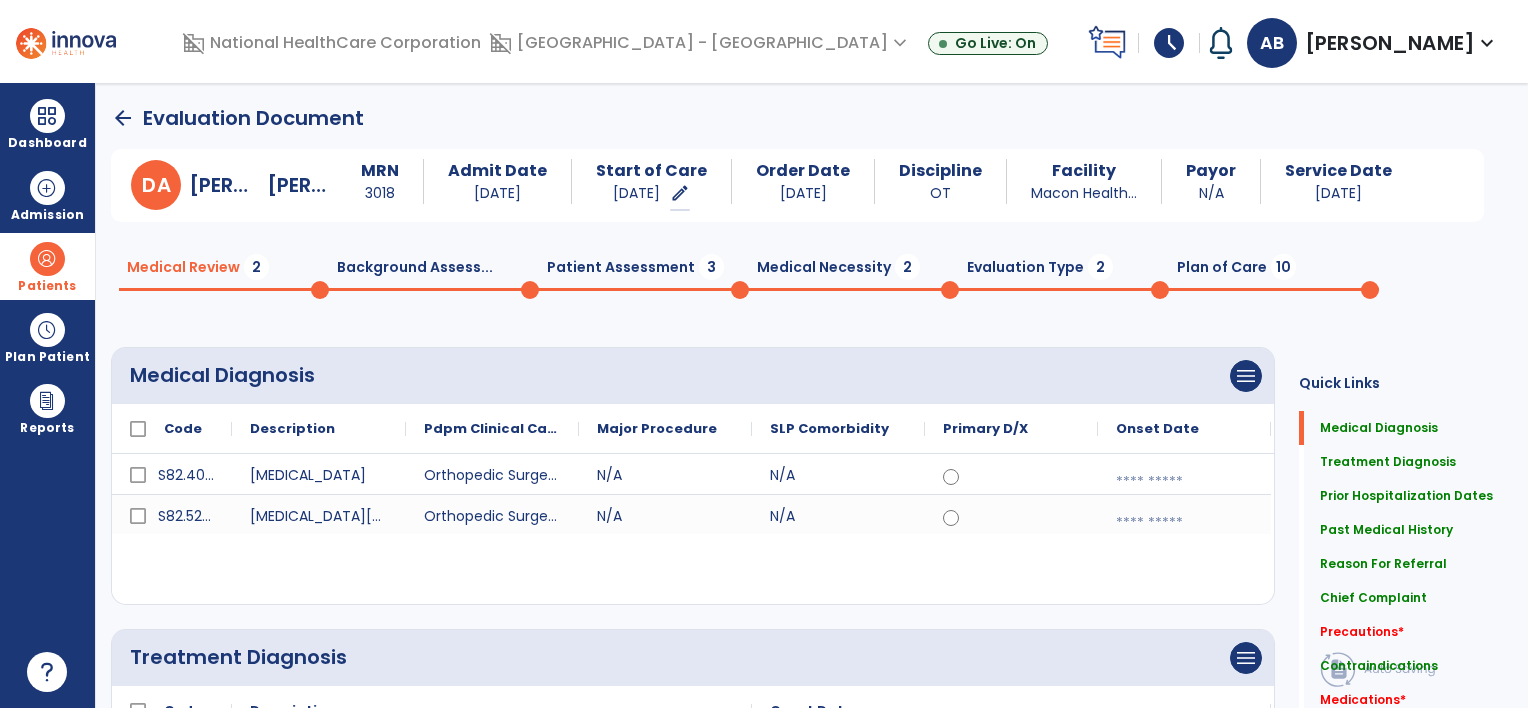 click at bounding box center (47, 259) 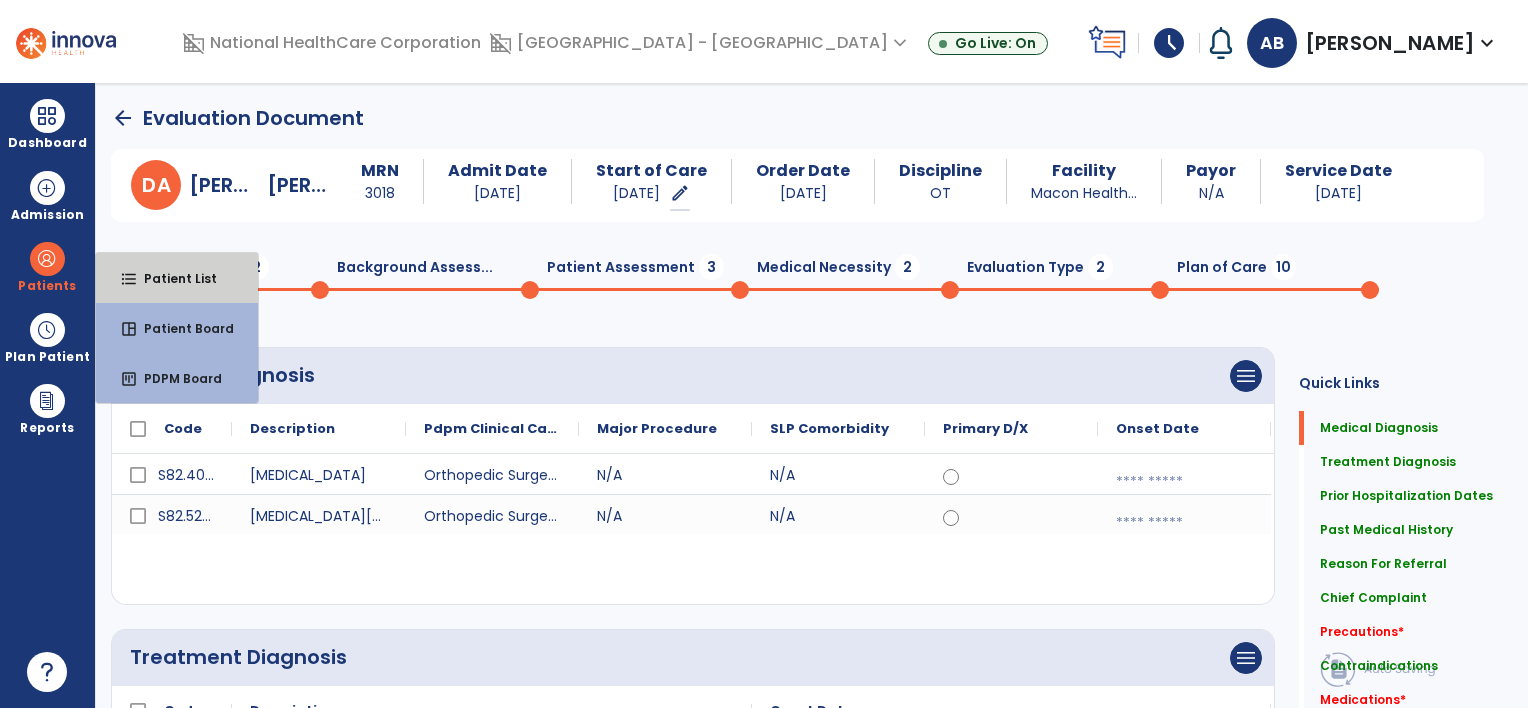 click on "format_list_bulleted" at bounding box center [129, 279] 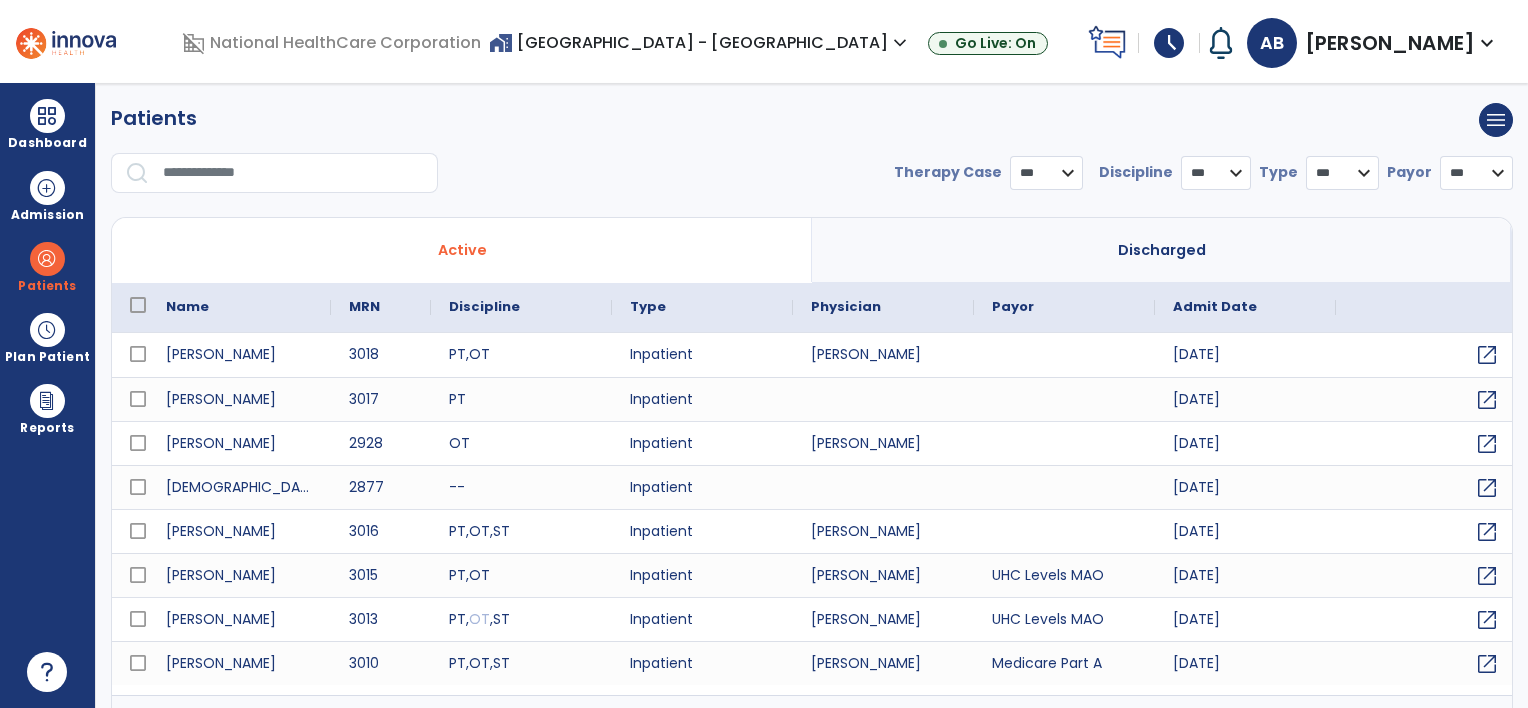 select on "***" 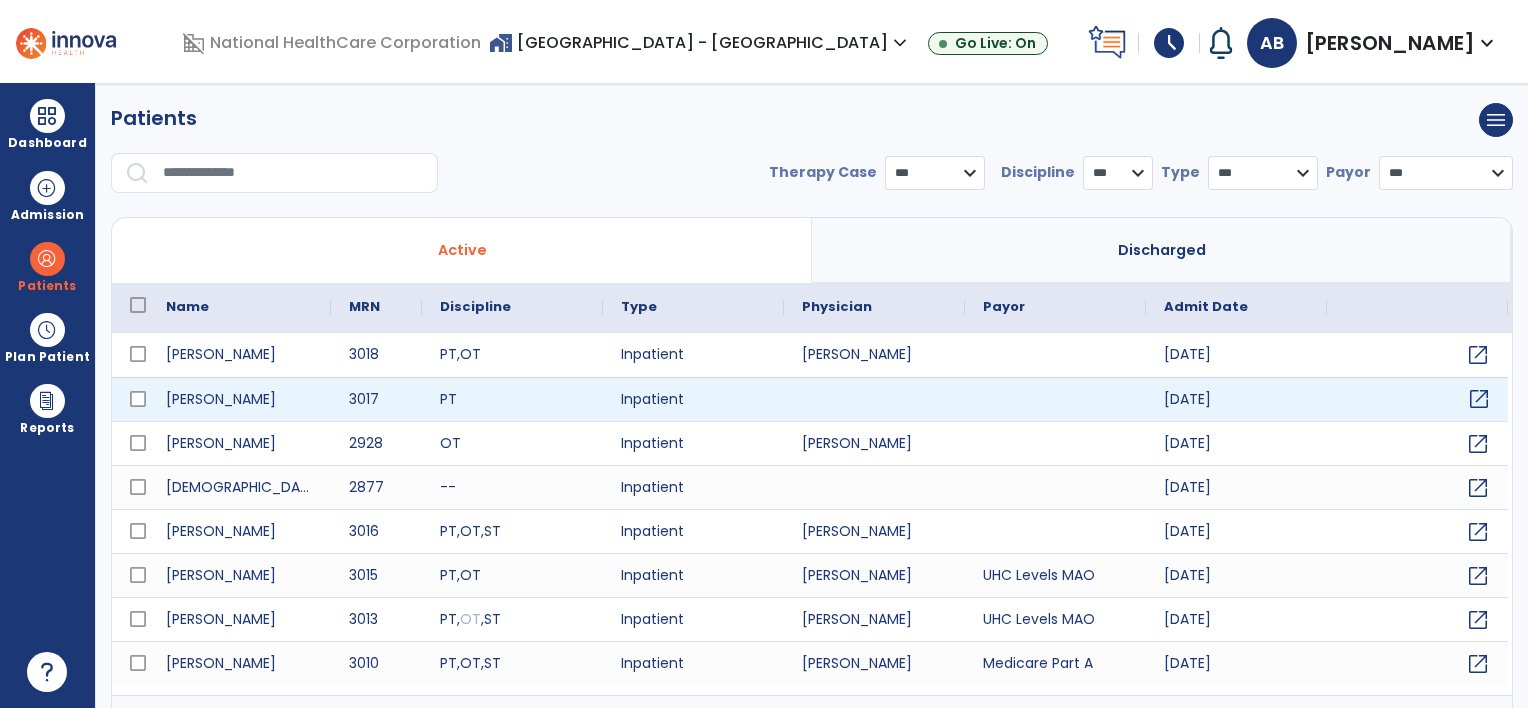 click on "open_in_new" at bounding box center (1479, 399) 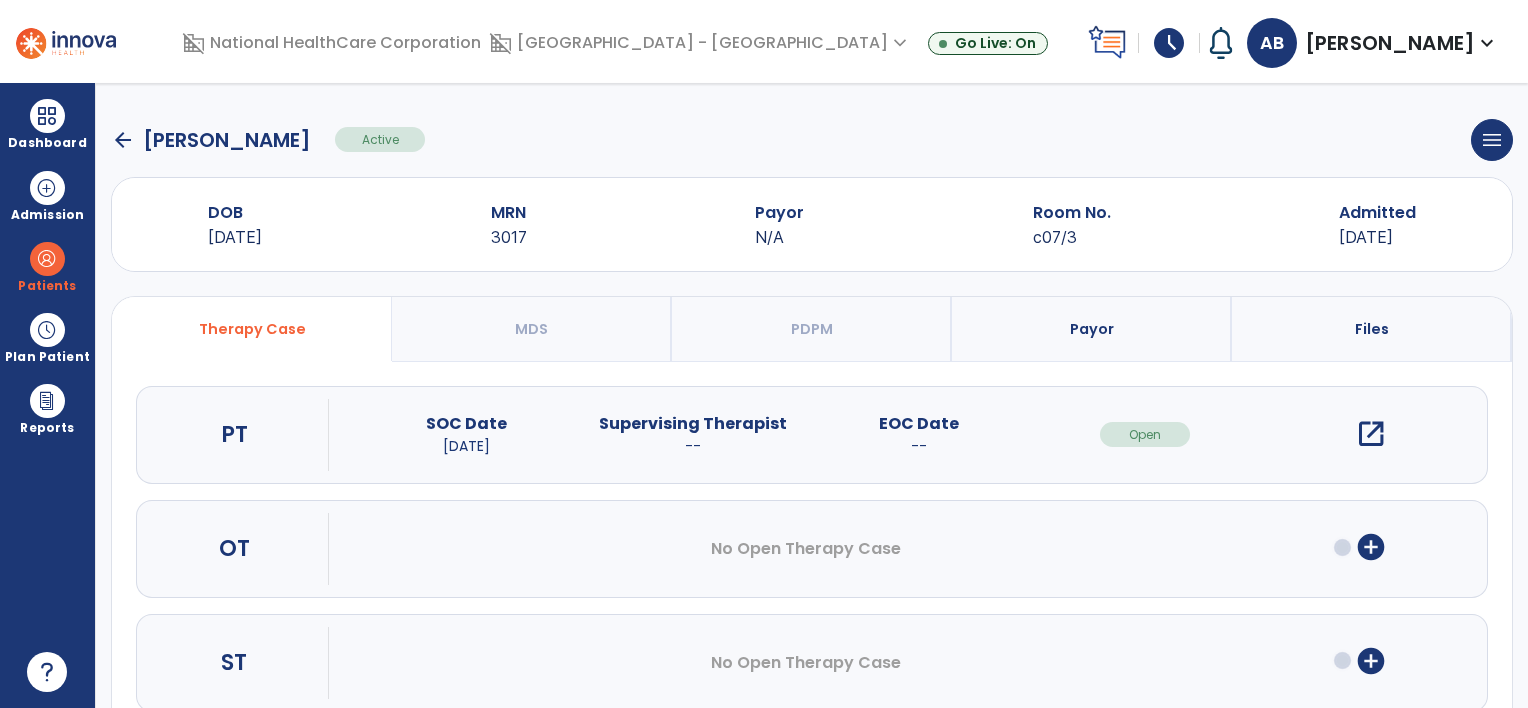 click on "add_circle" at bounding box center [1371, 547] 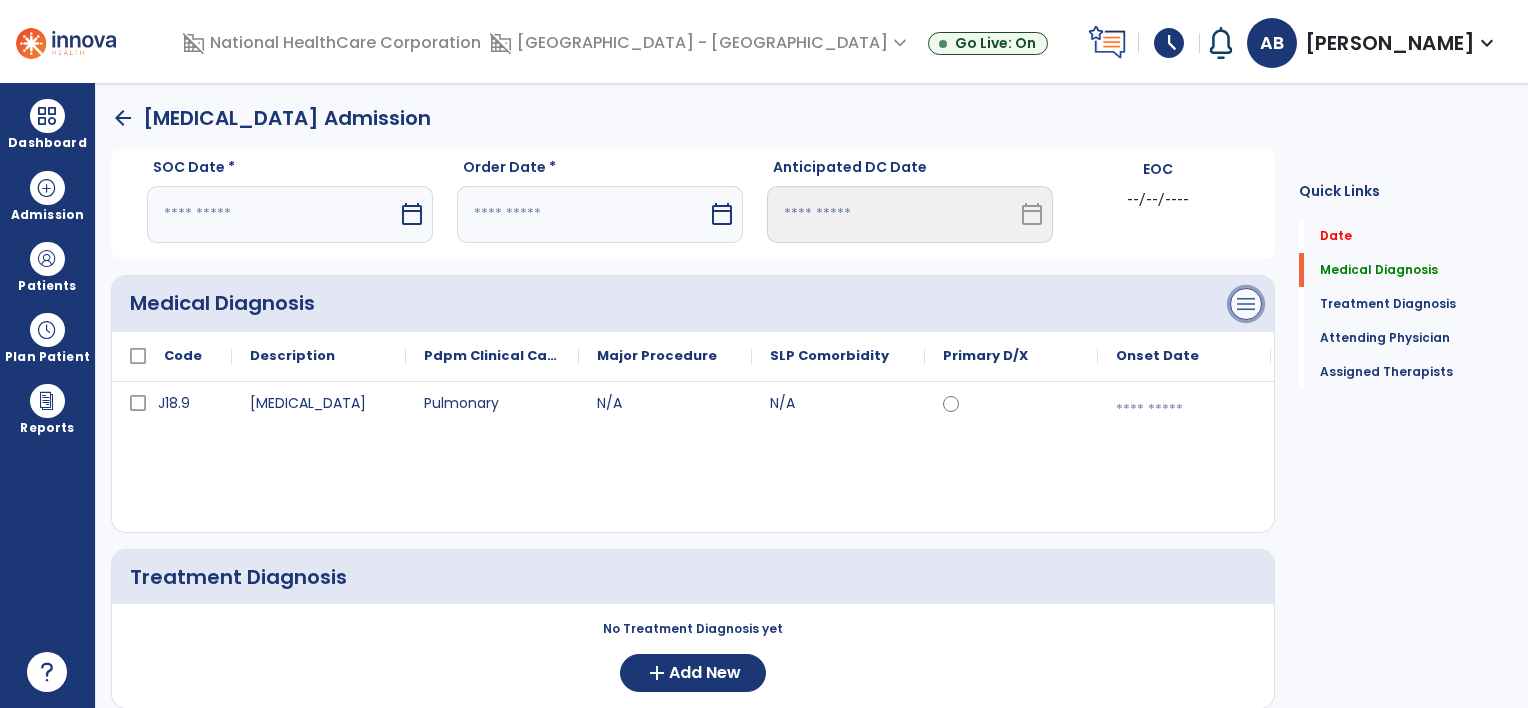 click on "menu" at bounding box center (1246, 304) 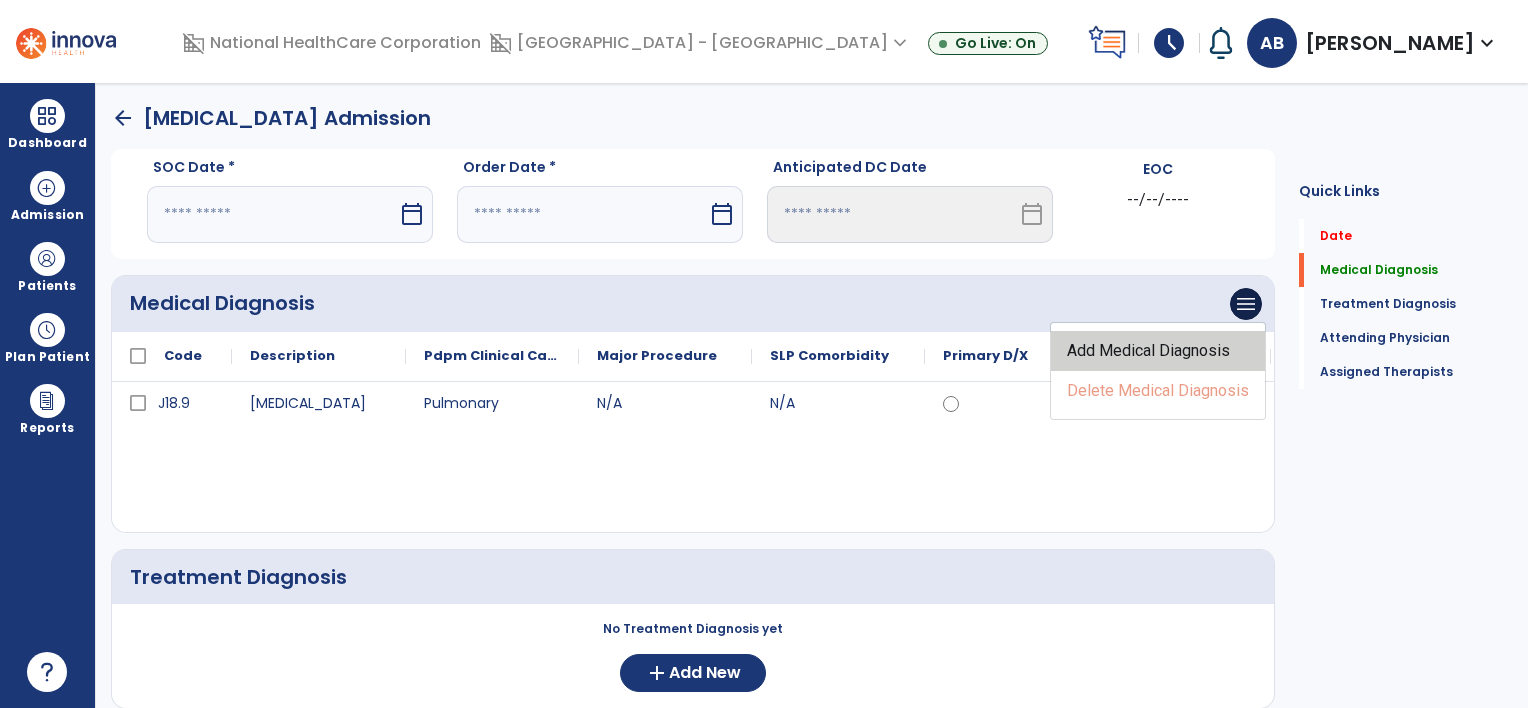 click on "Add Medical Diagnosis" 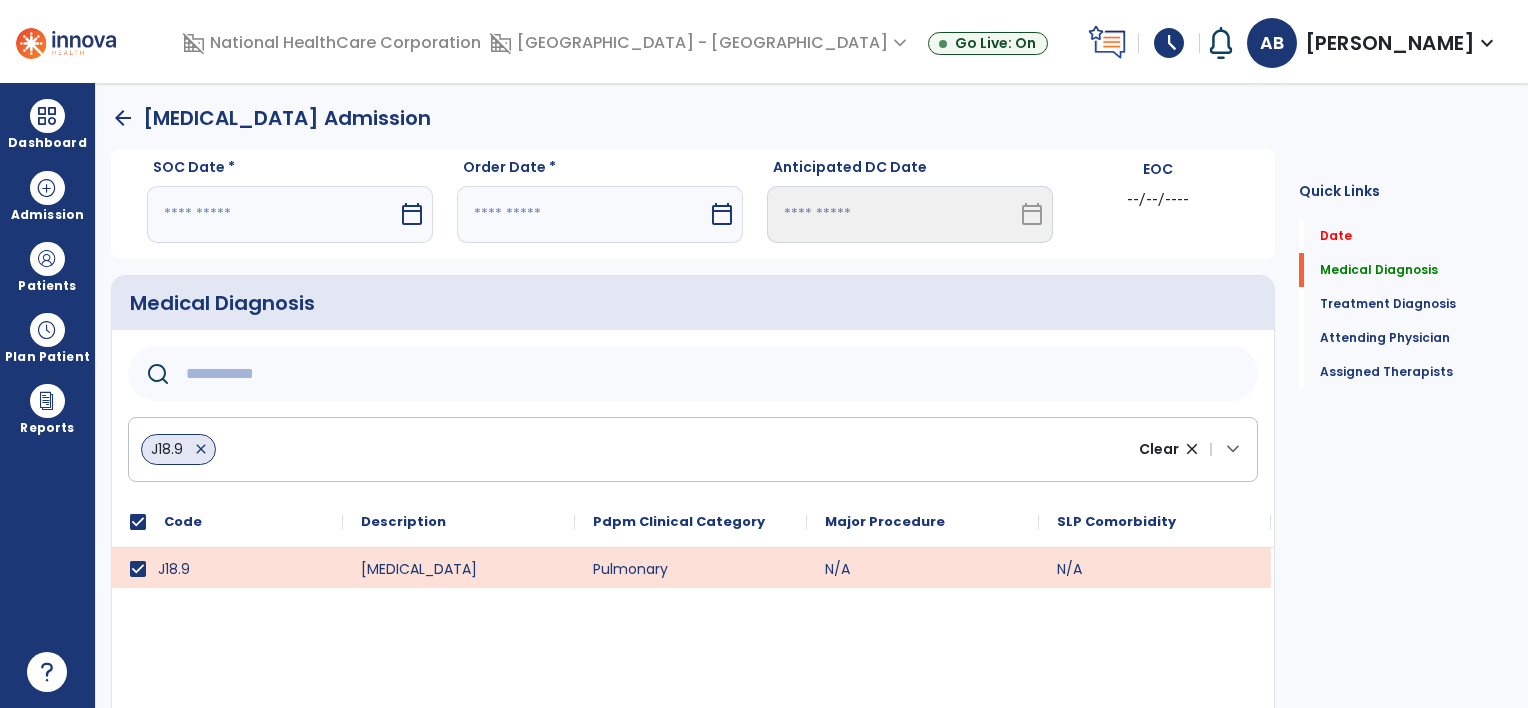 click 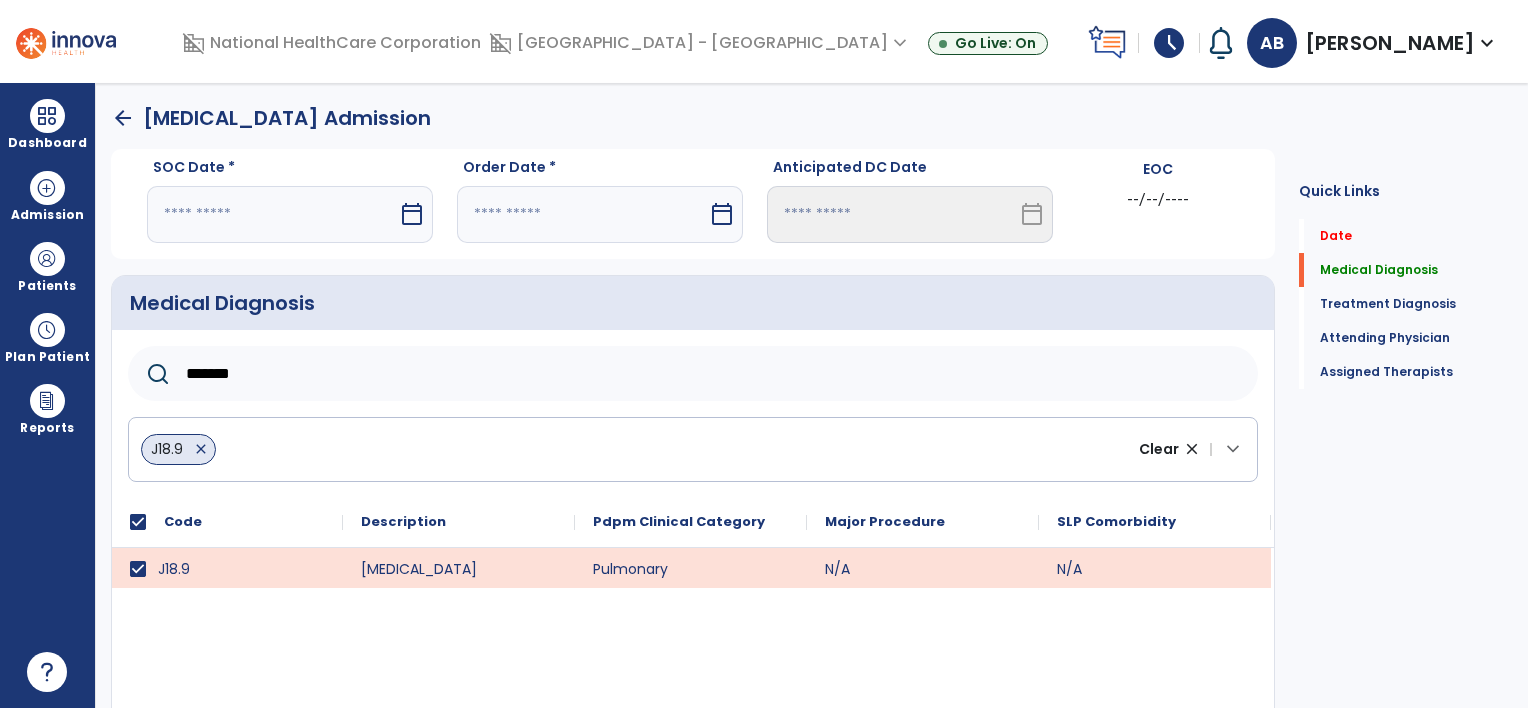 type on "*******" 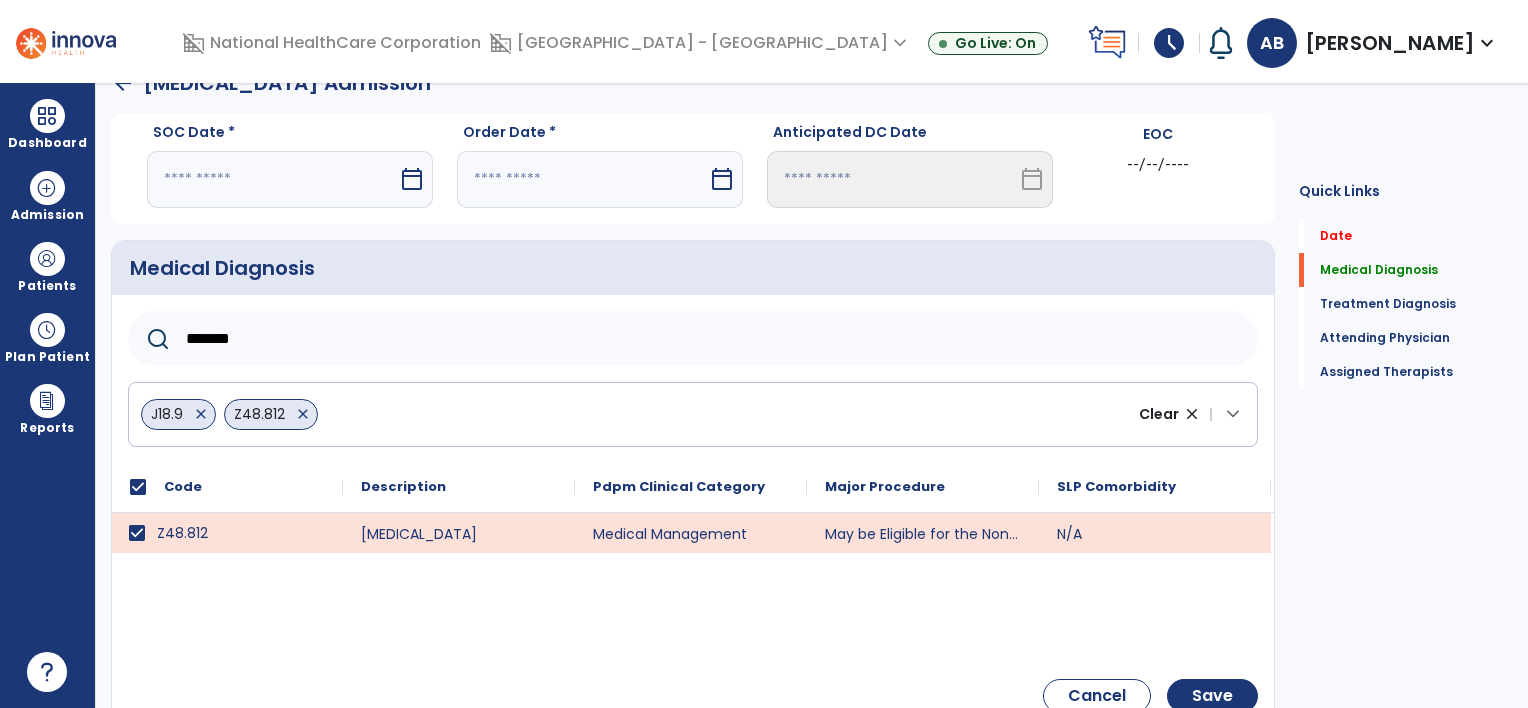 scroll, scrollTop: 0, scrollLeft: 0, axis: both 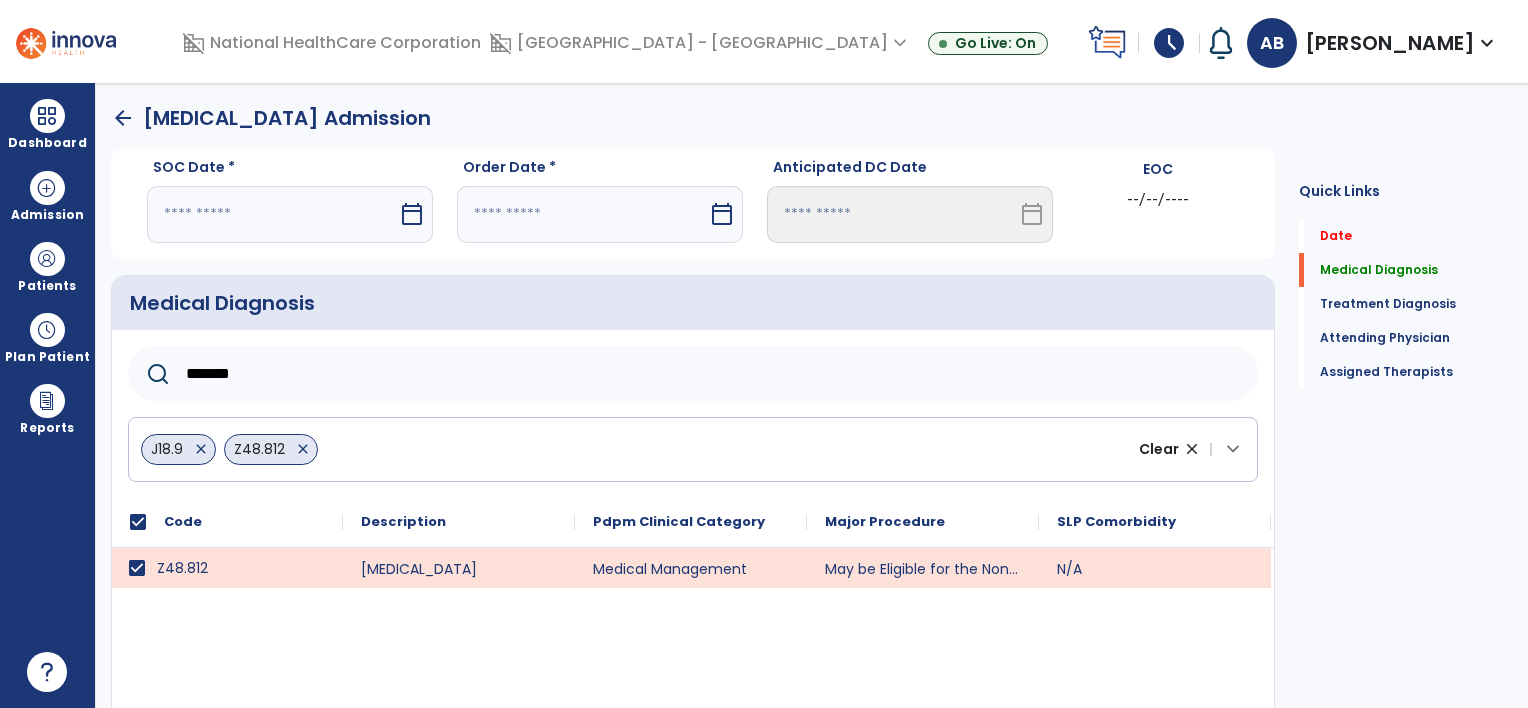 click at bounding box center (272, 214) 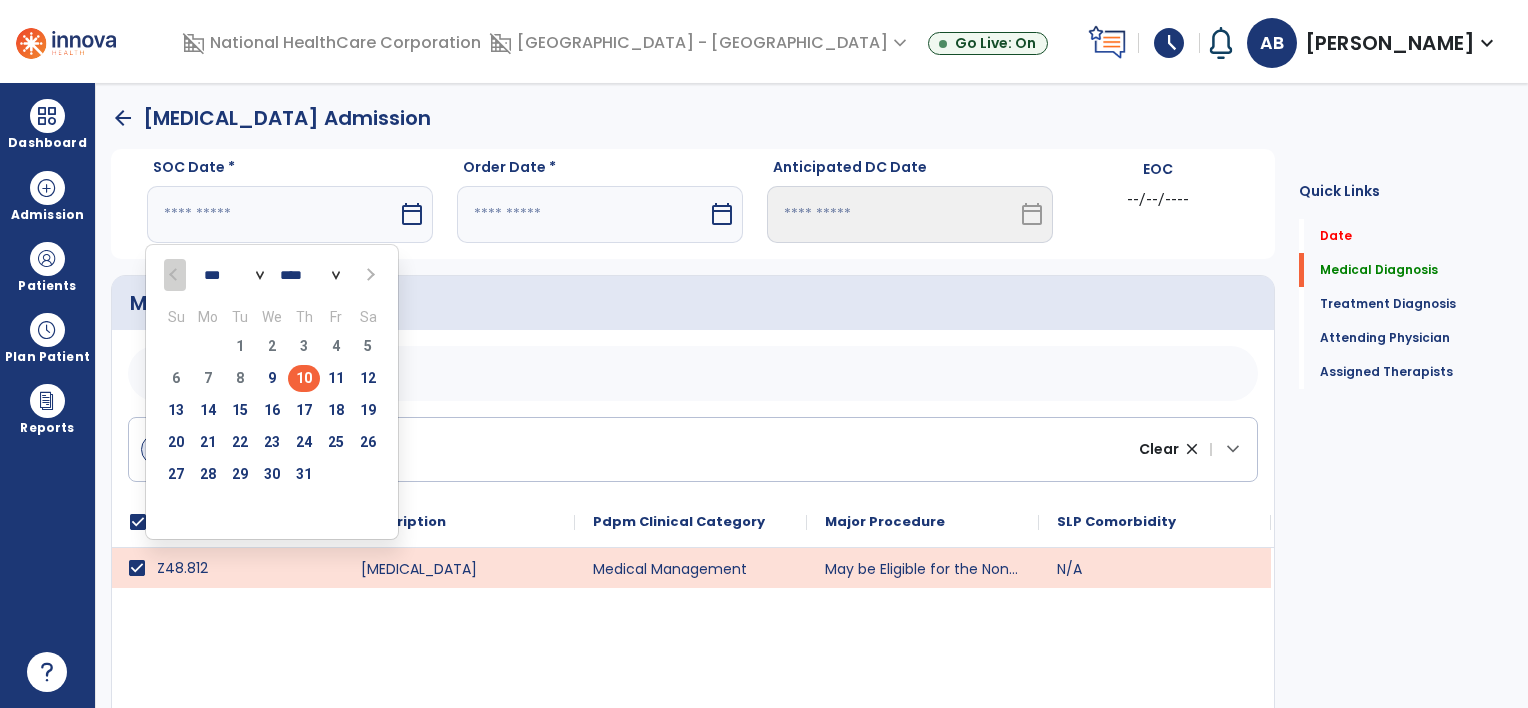 click on "10" at bounding box center [304, 378] 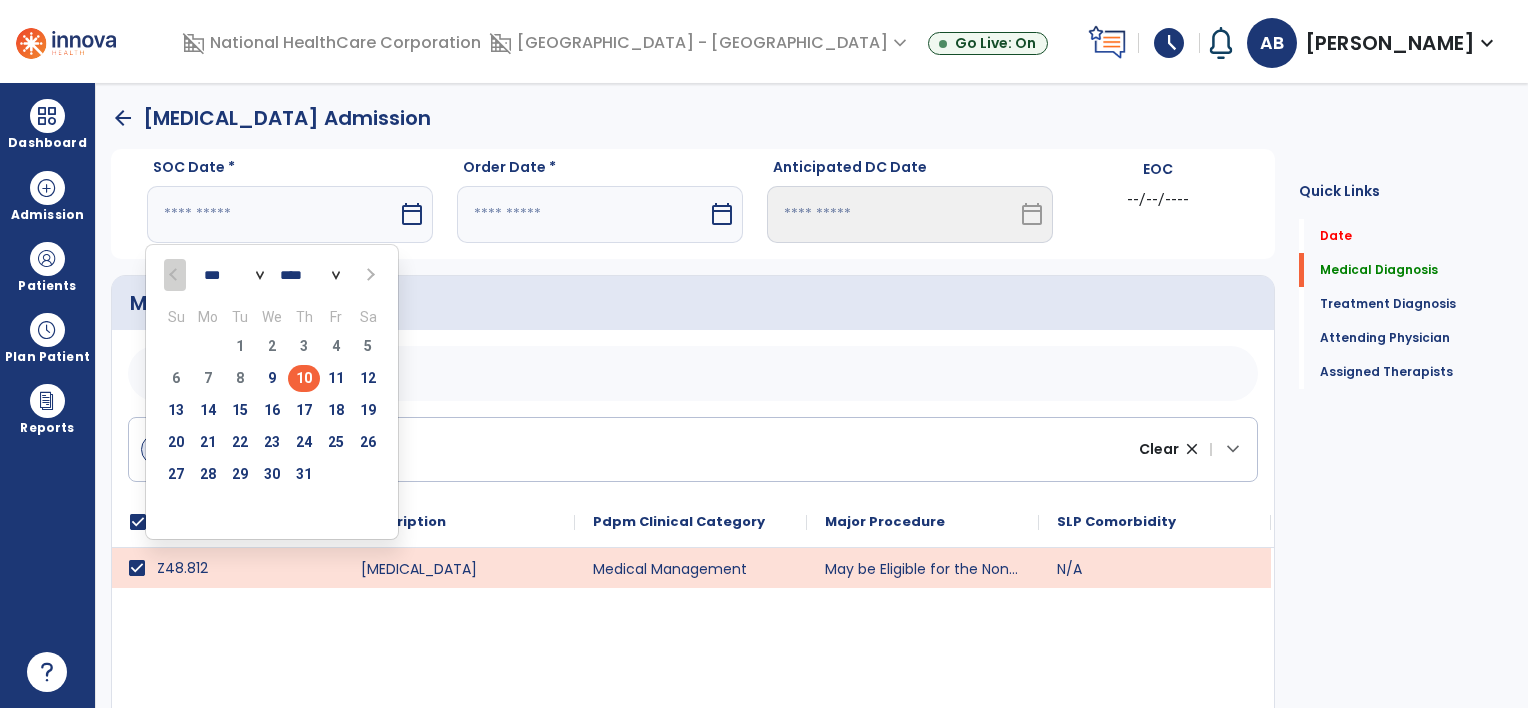 type on "*********" 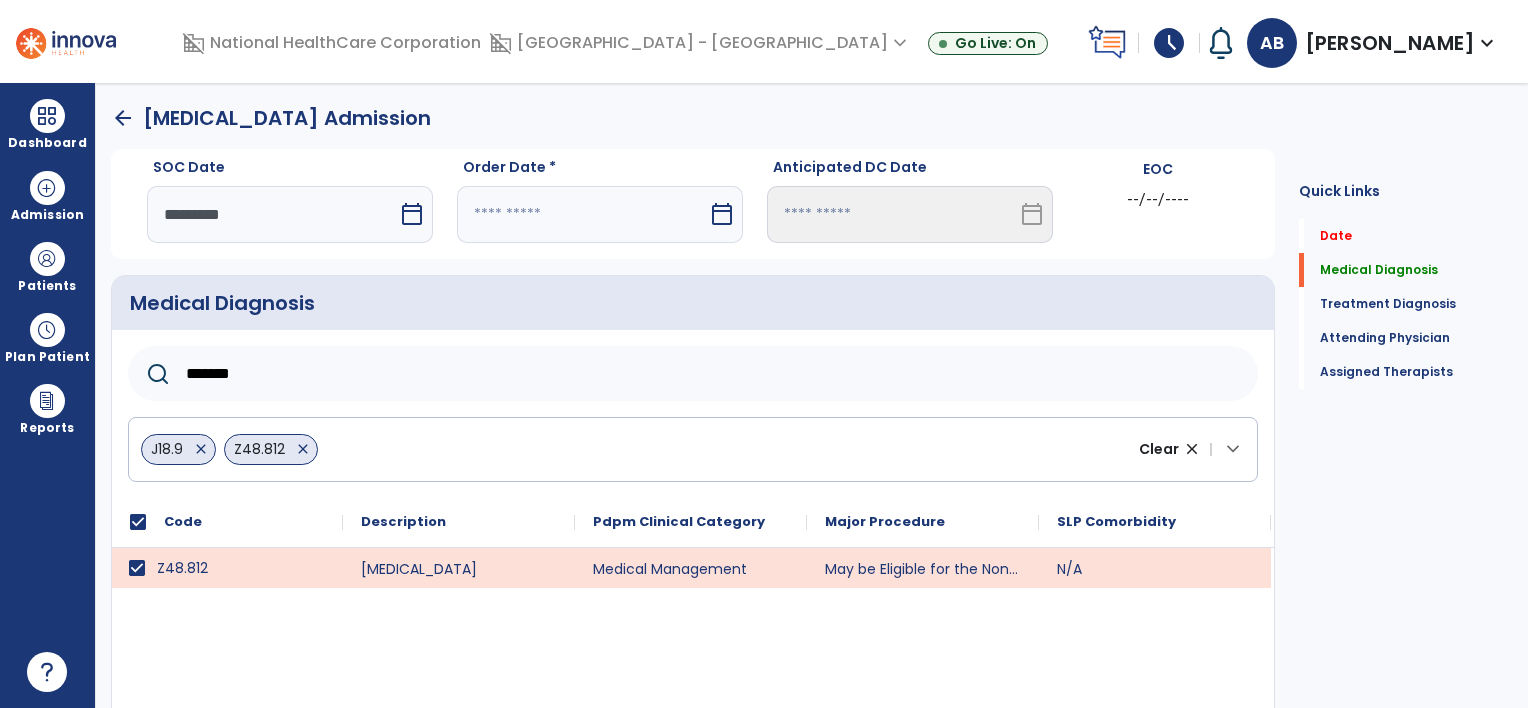 click at bounding box center [582, 214] 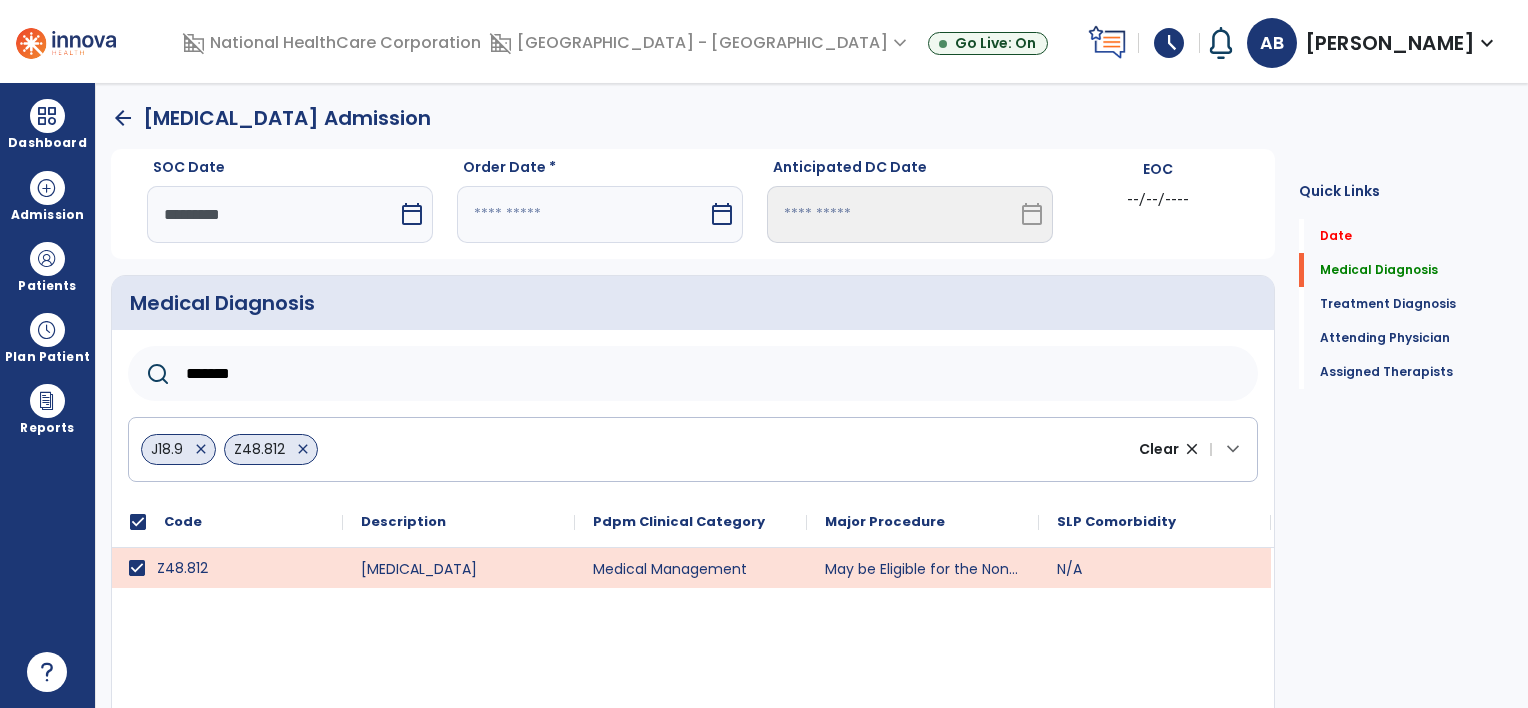select on "*" 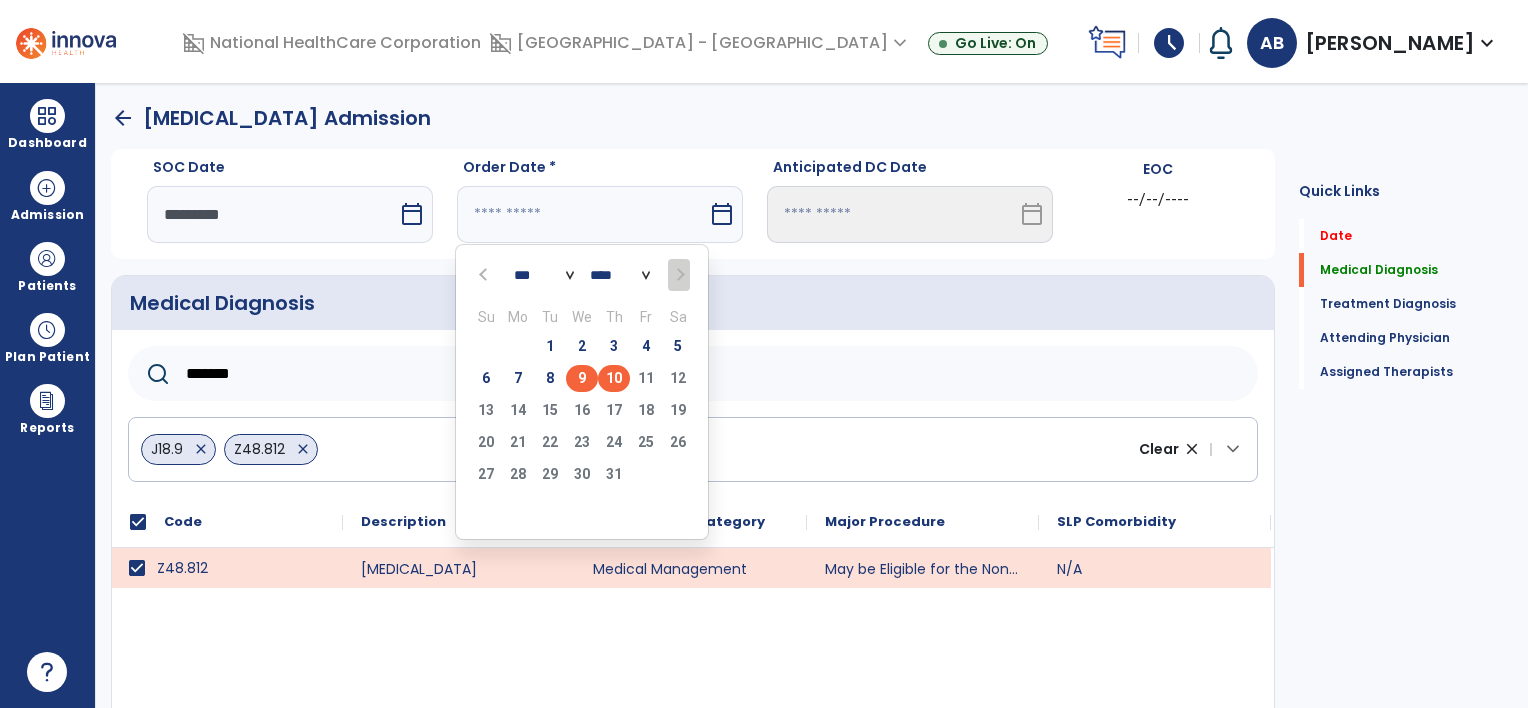 click on "9" at bounding box center (582, 378) 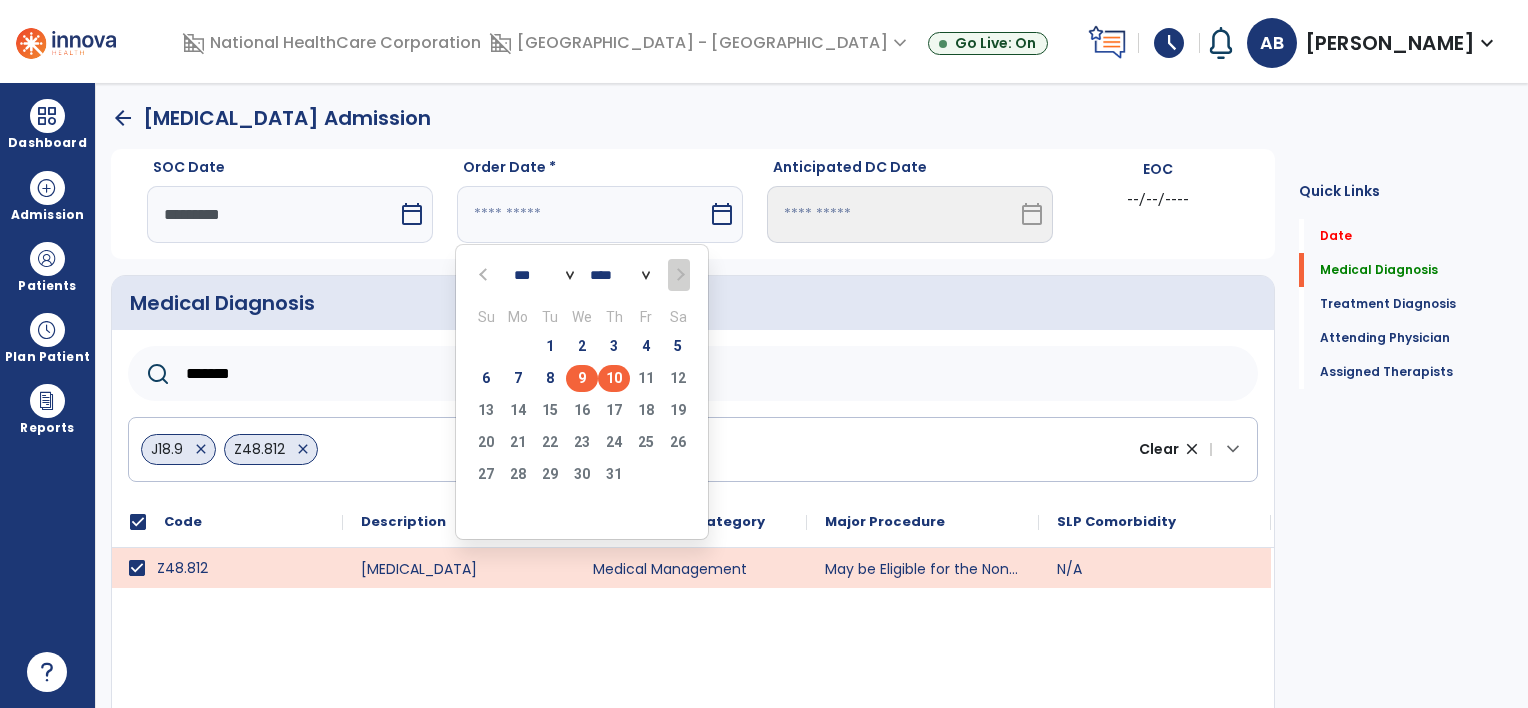 type on "********" 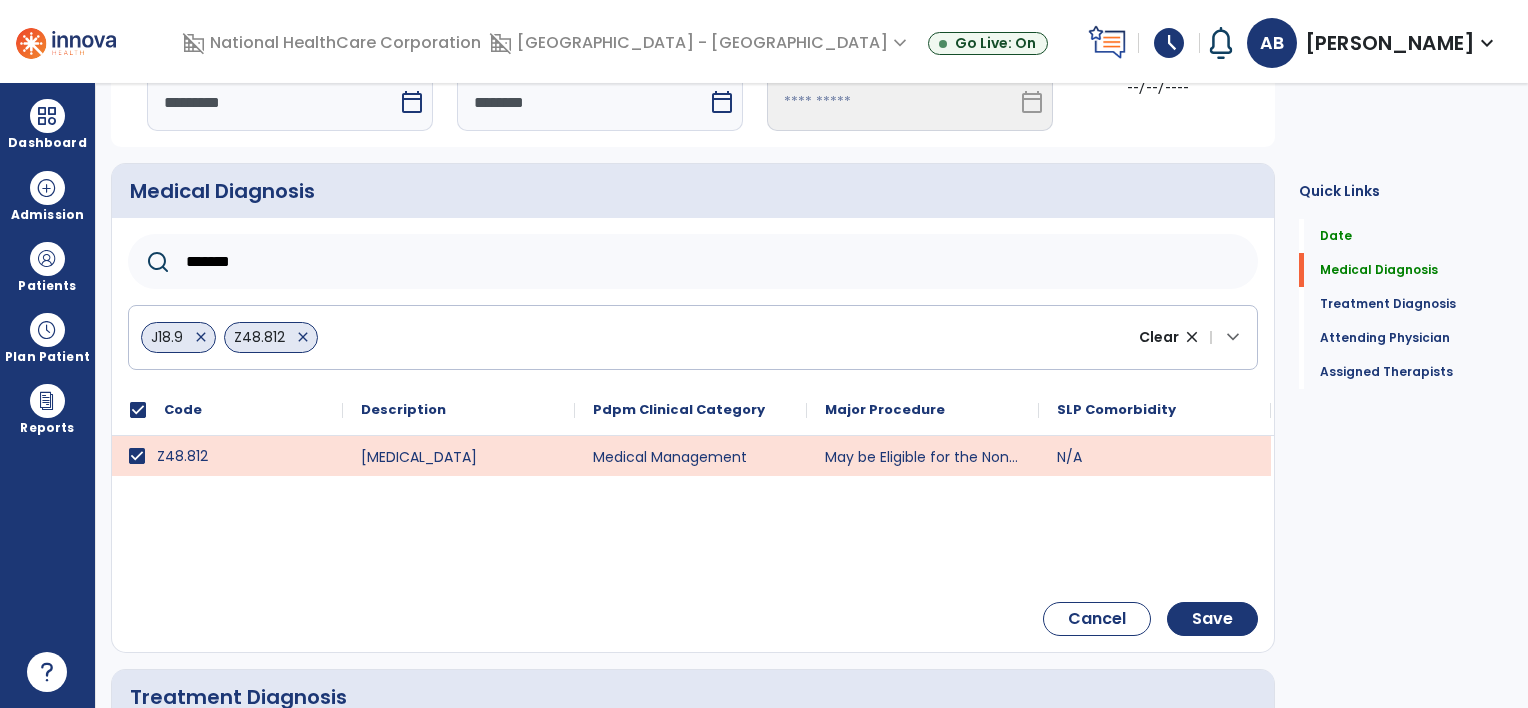 scroll, scrollTop: 200, scrollLeft: 0, axis: vertical 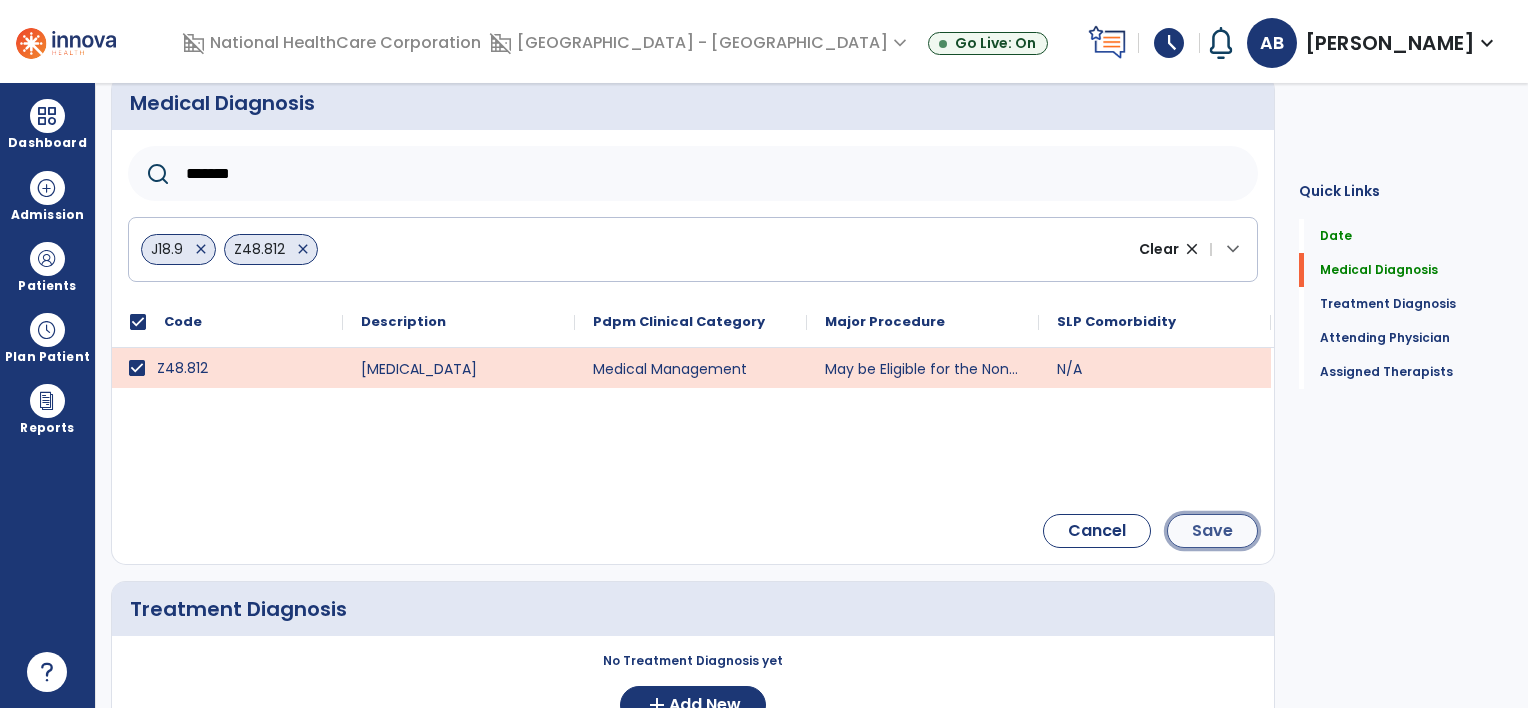 click on "Save" 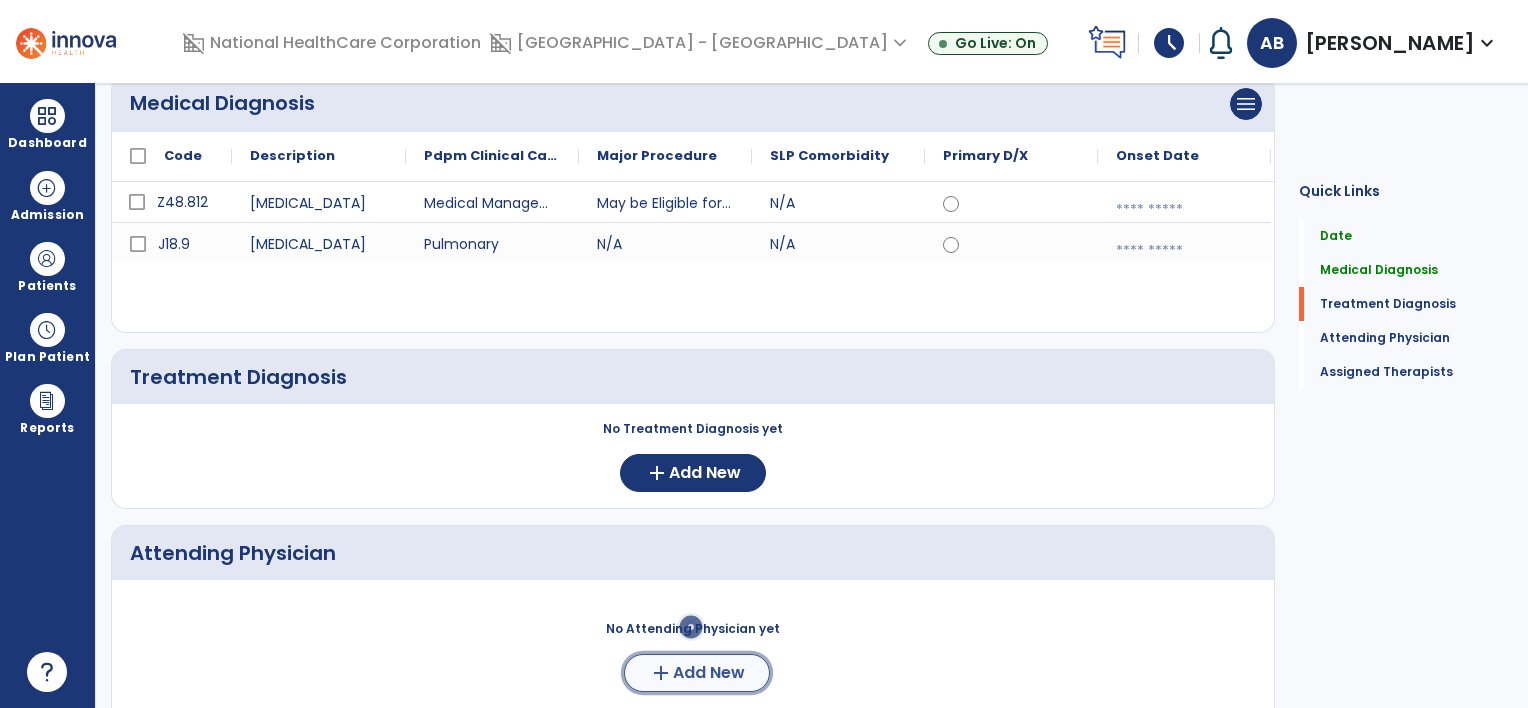 click on "Add New" 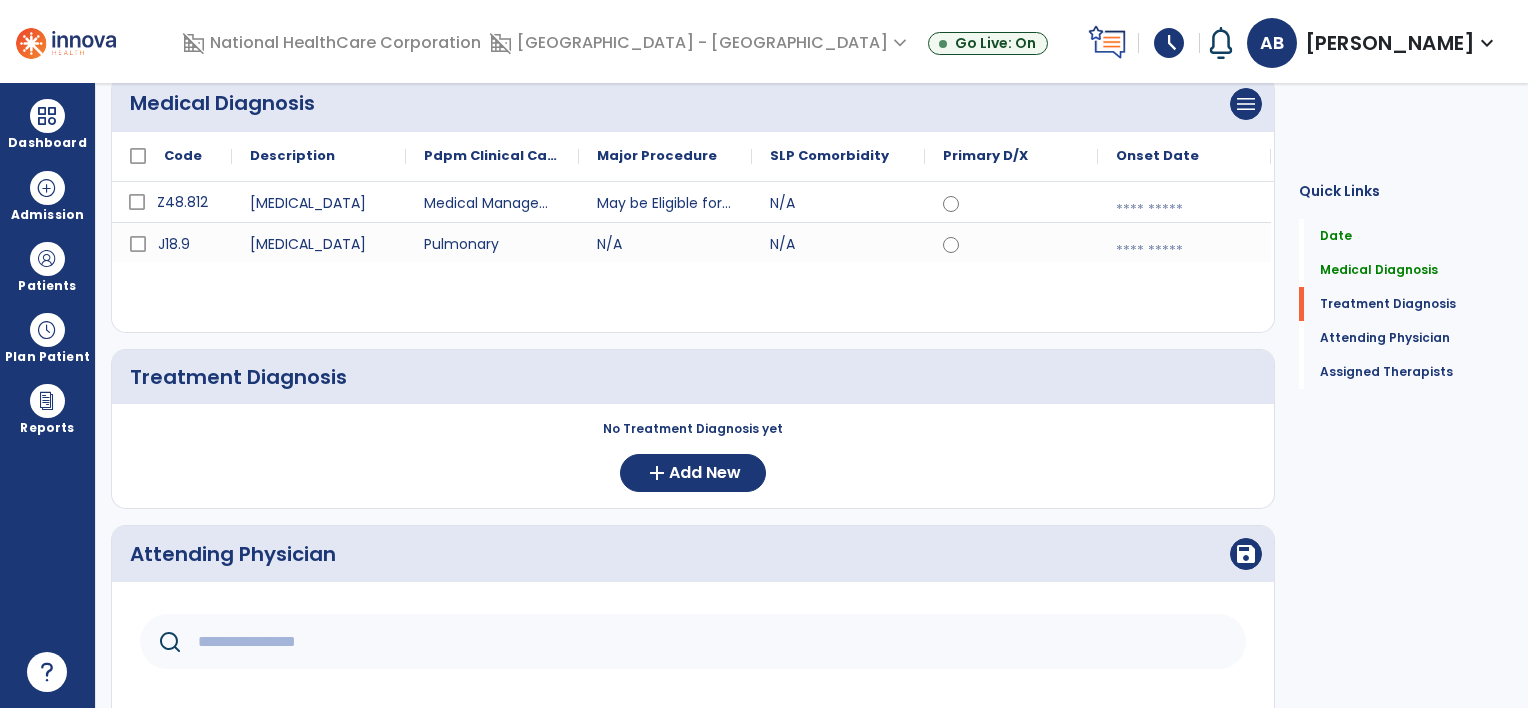 scroll, scrollTop: 400, scrollLeft: 0, axis: vertical 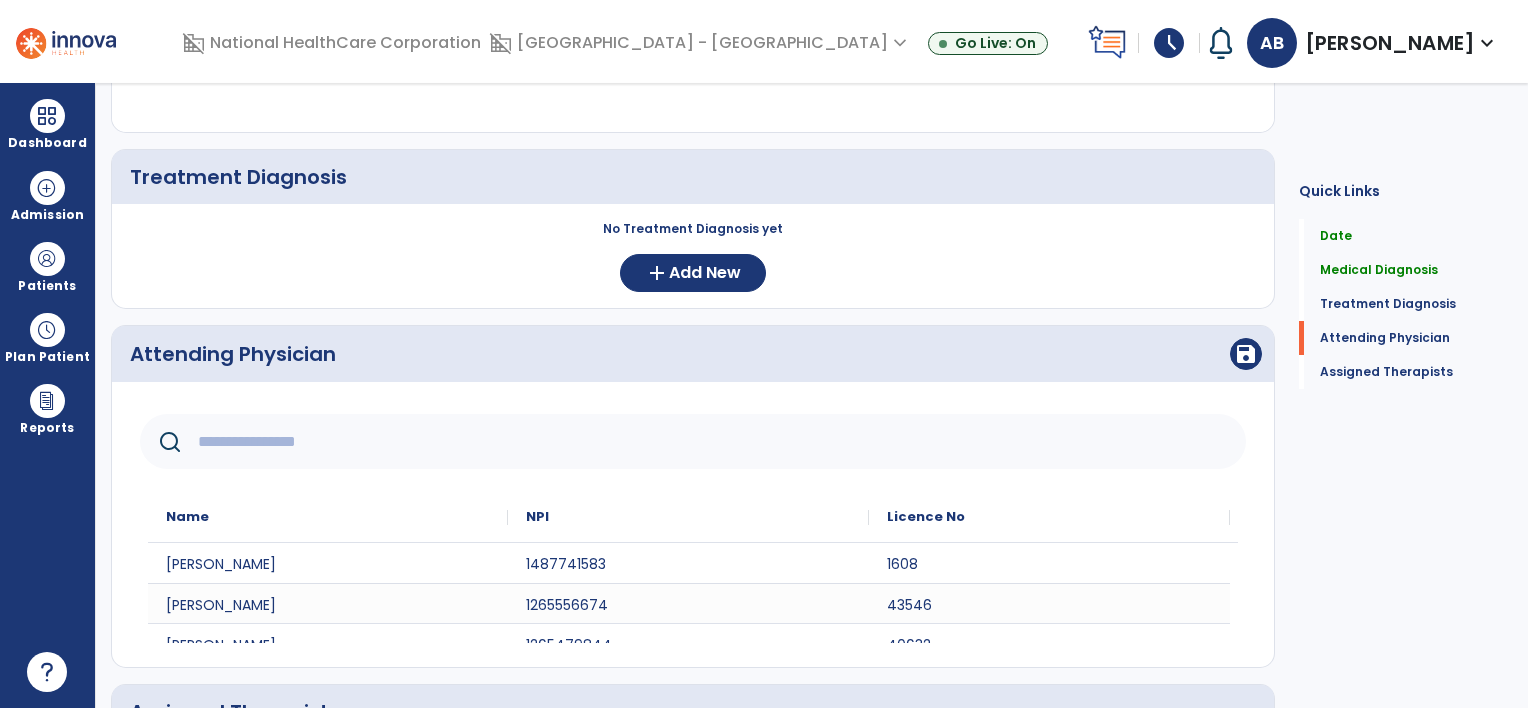 click 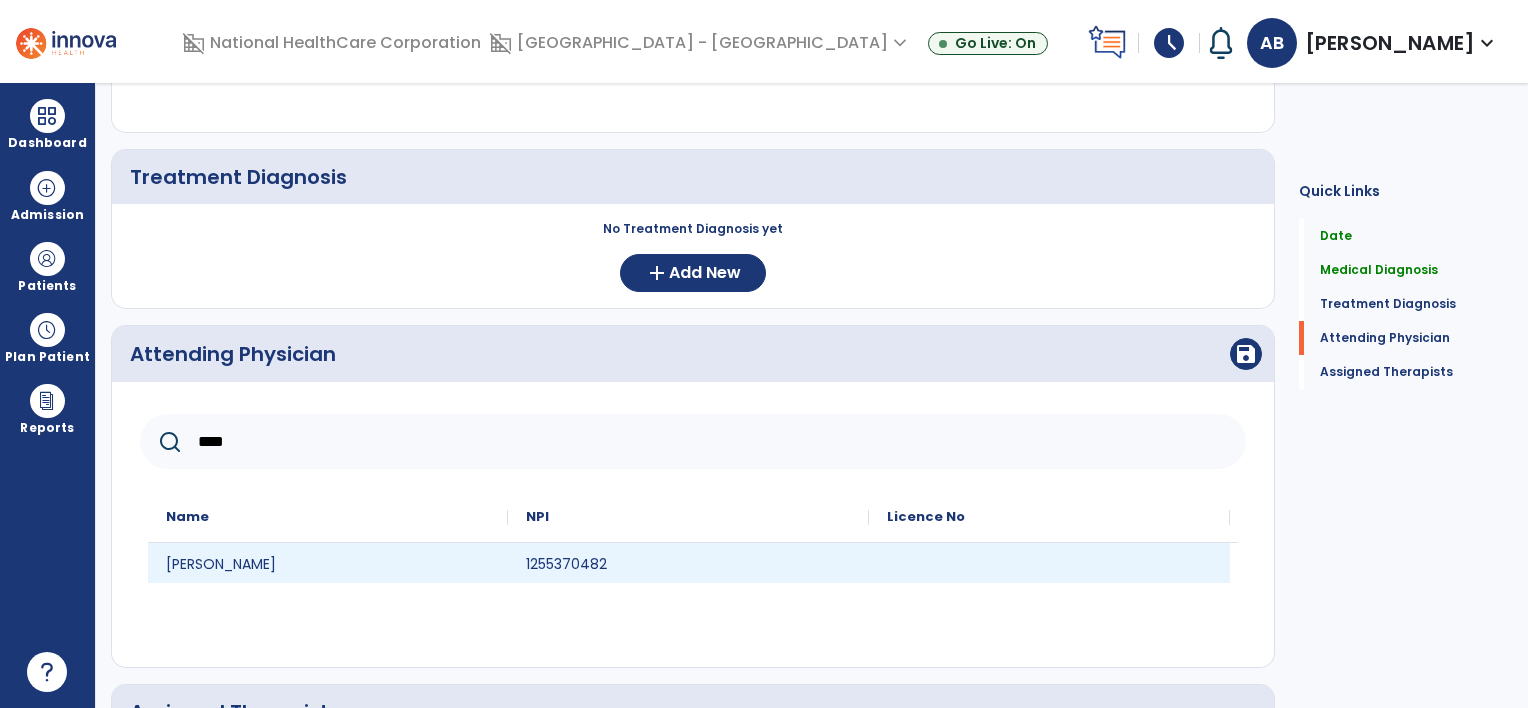 type on "****" 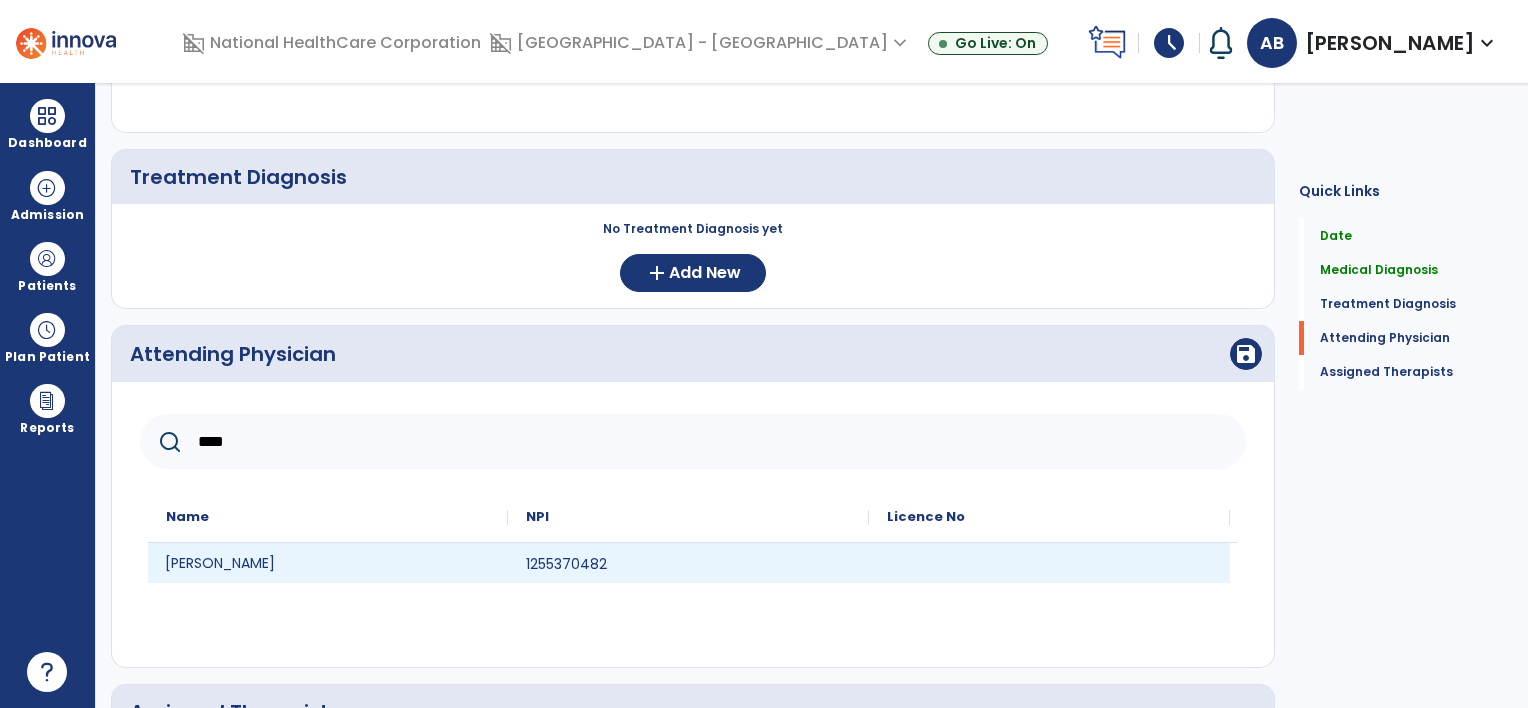 click on "James McDowell" 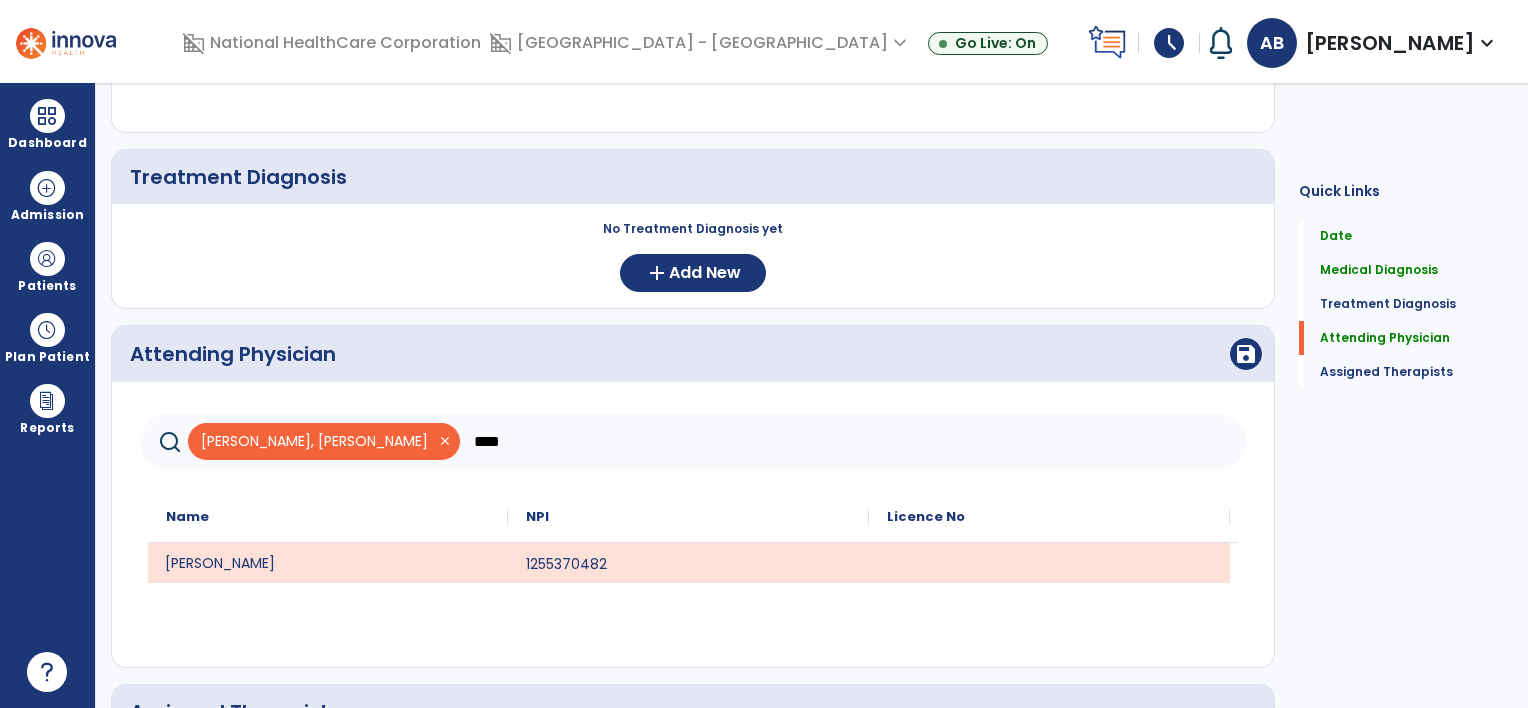 click on "save" 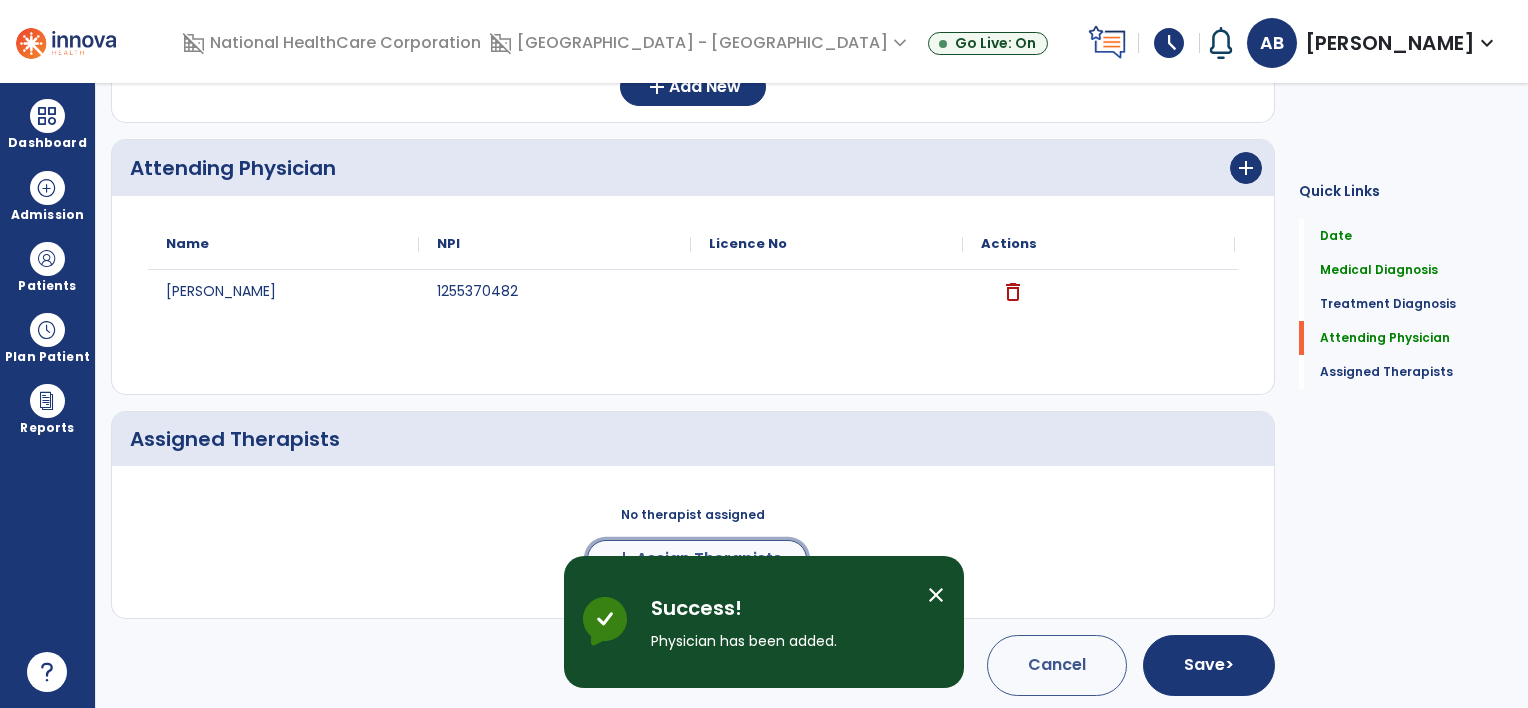 click on "add  Assign Therapists" 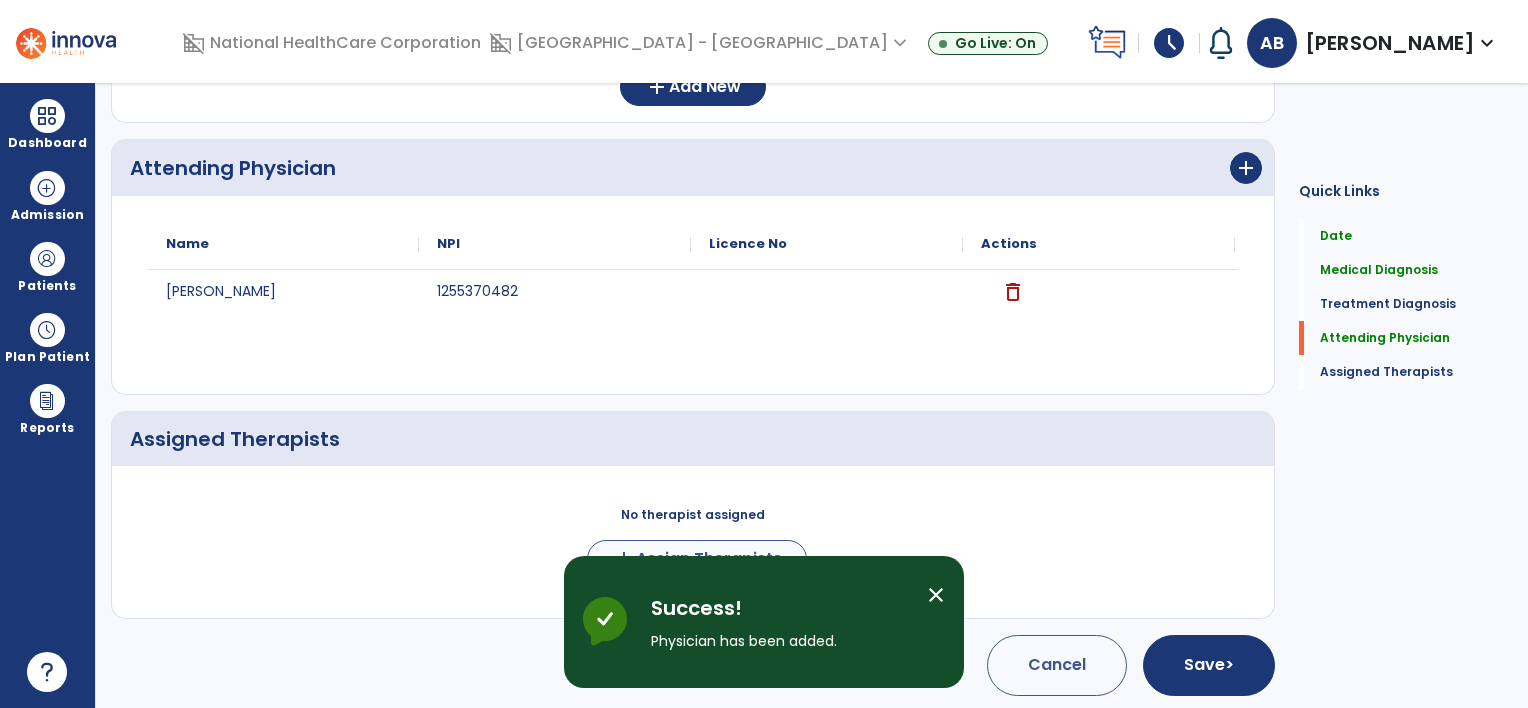 scroll, scrollTop: 583, scrollLeft: 0, axis: vertical 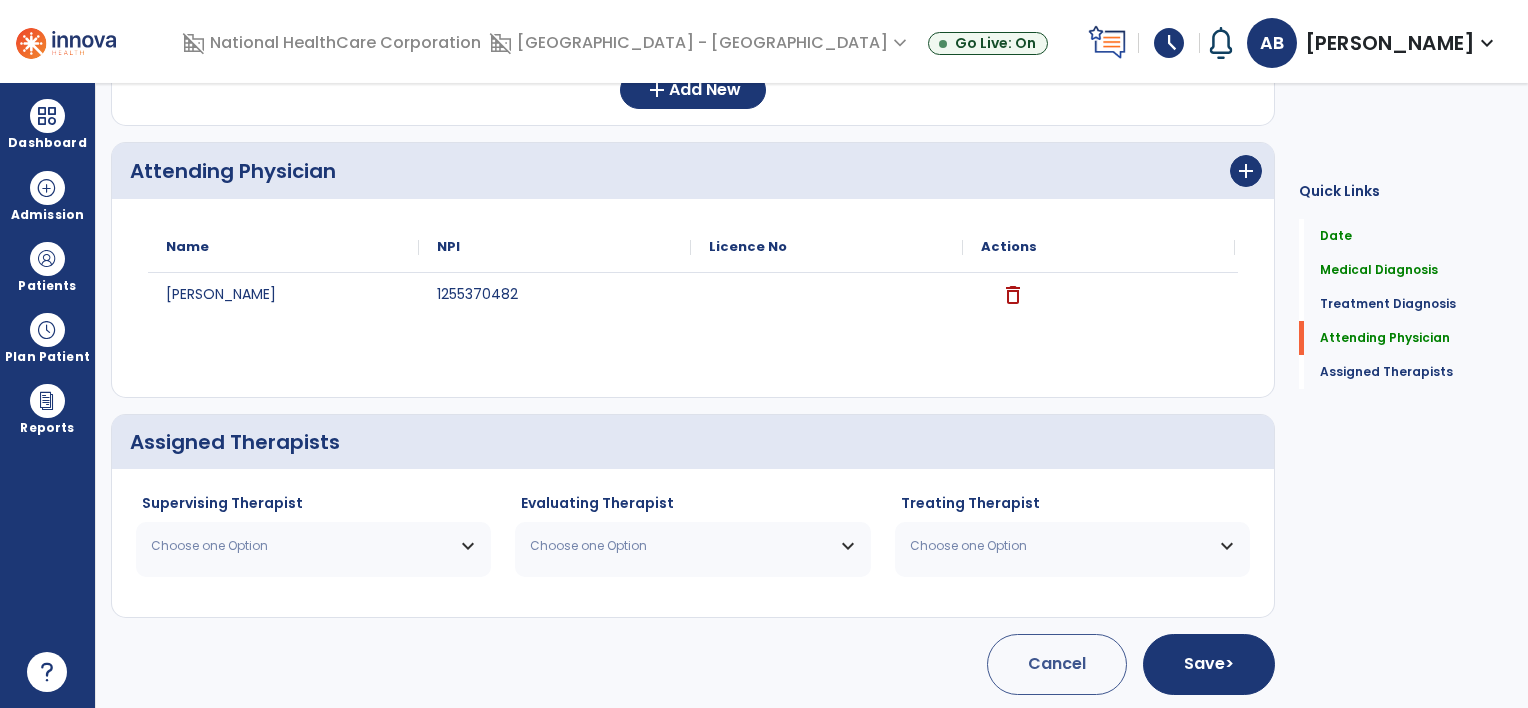 click on "Choose one Option" at bounding box center (301, 546) 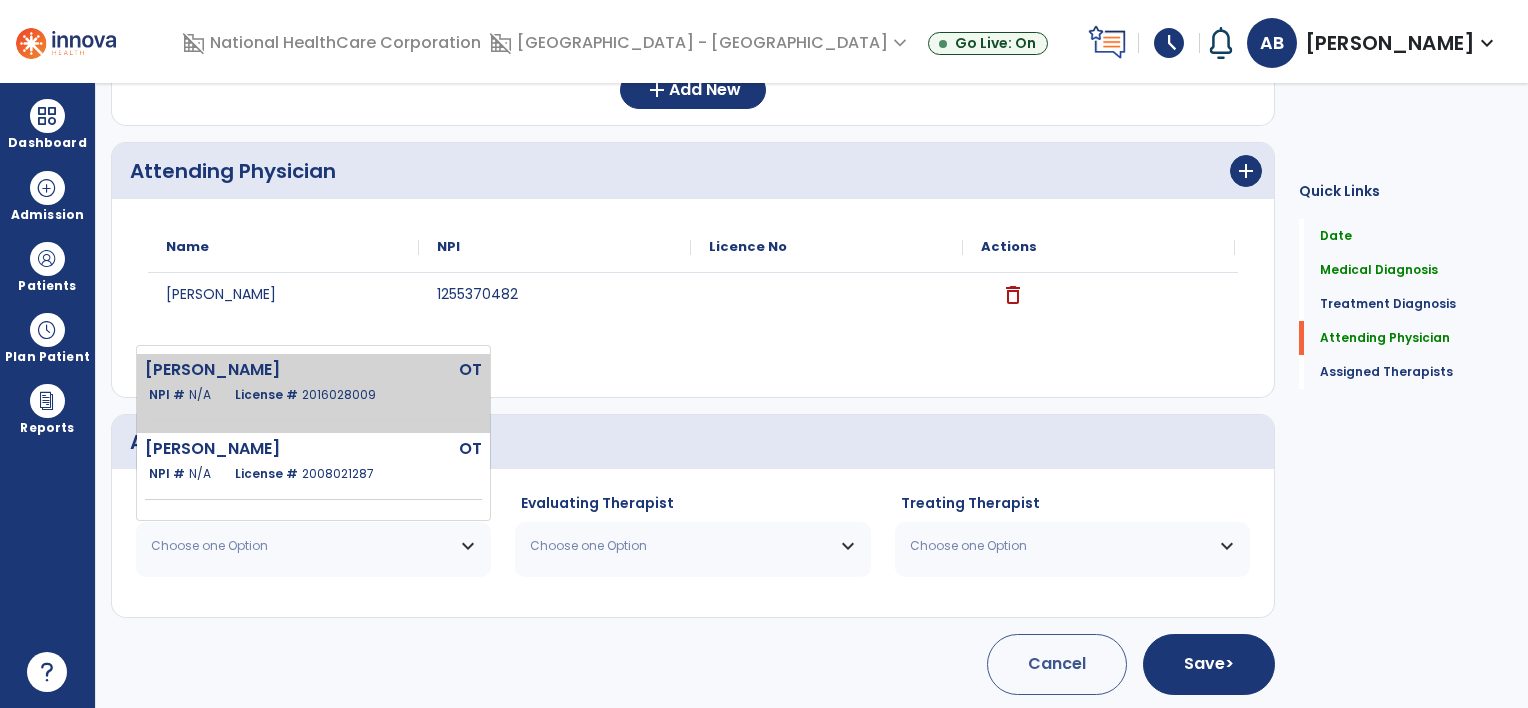 click on "2016028009" 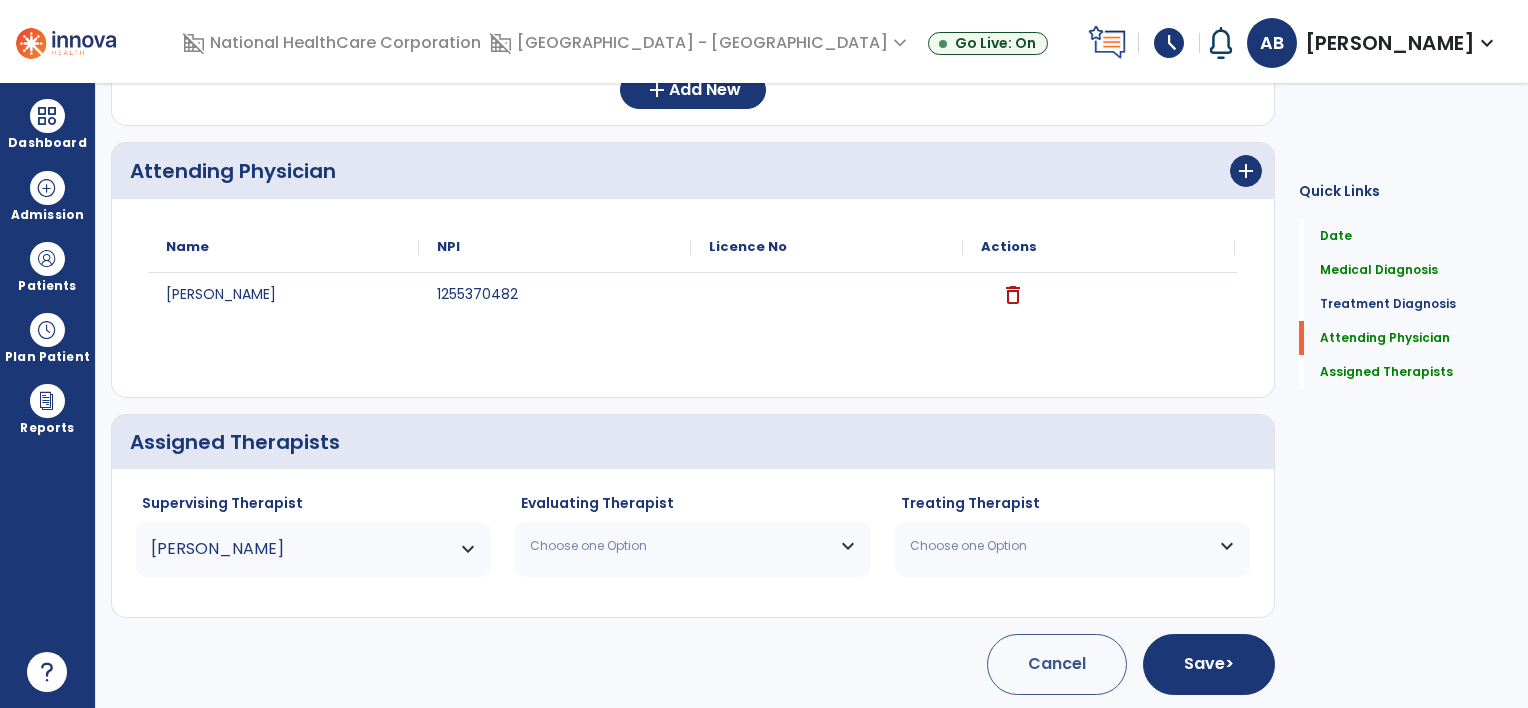 click on "Choose one Option" at bounding box center (692, 546) 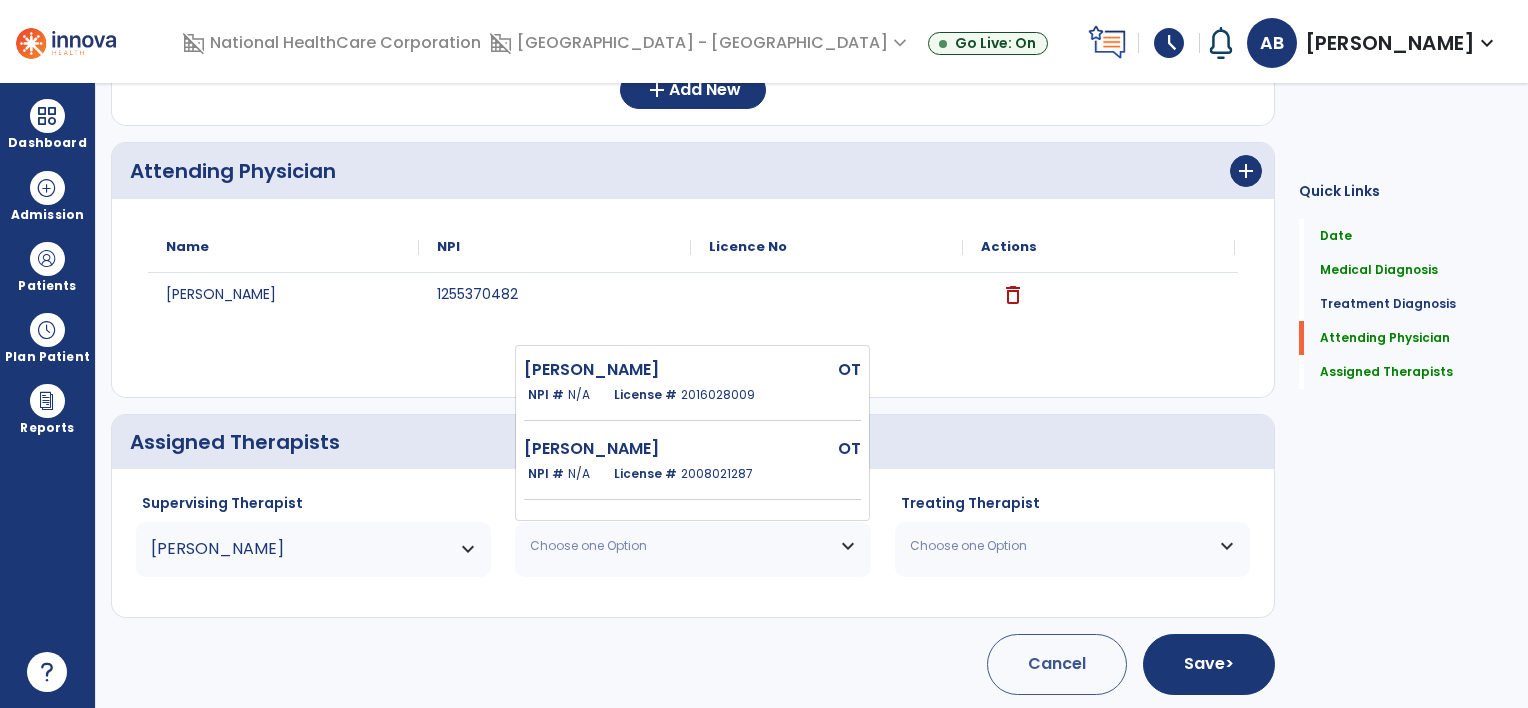 drag, startPoint x: 606, startPoint y: 375, endPoint x: 646, endPoint y: 380, distance: 40.311287 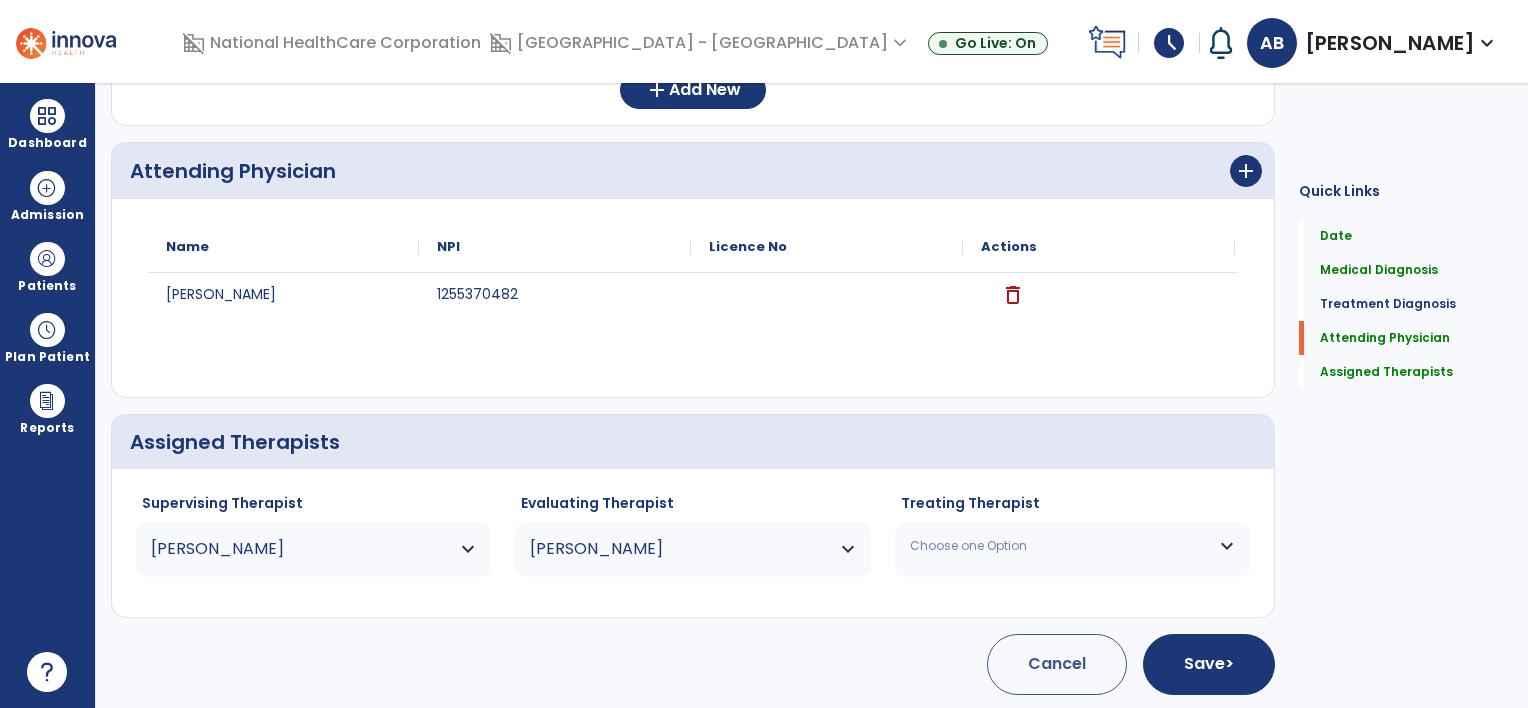 click on "Choose one Option" at bounding box center [1072, 546] 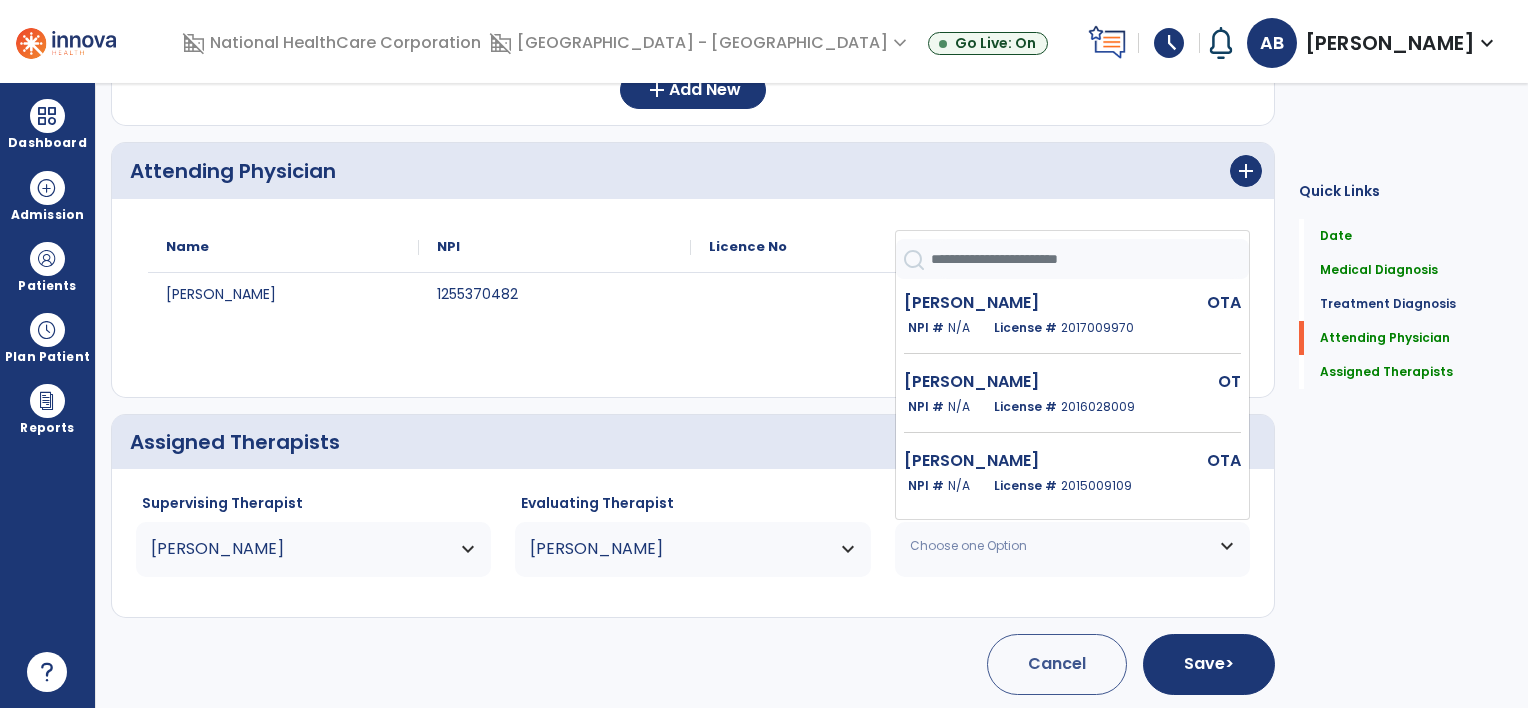 click on "Mccoy Camil  OTA   NPI #  N/A   License #  2015009109" 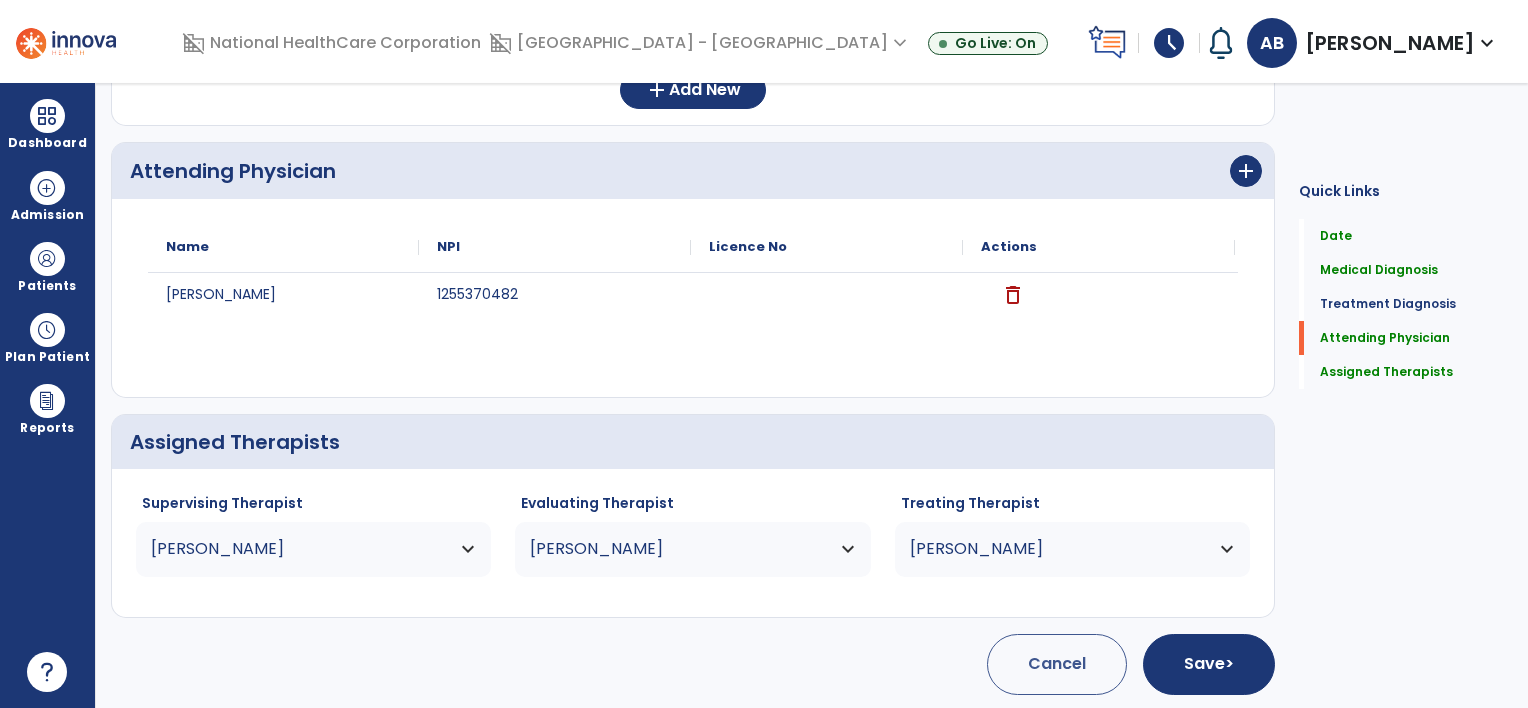 click on "arrow_back   Occupational Therapy Admission  SOC Date  *********  calendar_today  Order Date  ********  calendar_today  Anticipated DC Date   calendar_today  EOC --/--/---- Medical Diagnosis      menu   Add Medical Diagnosis   Delete Medical Diagnosis
Code
Description
Z48.812" 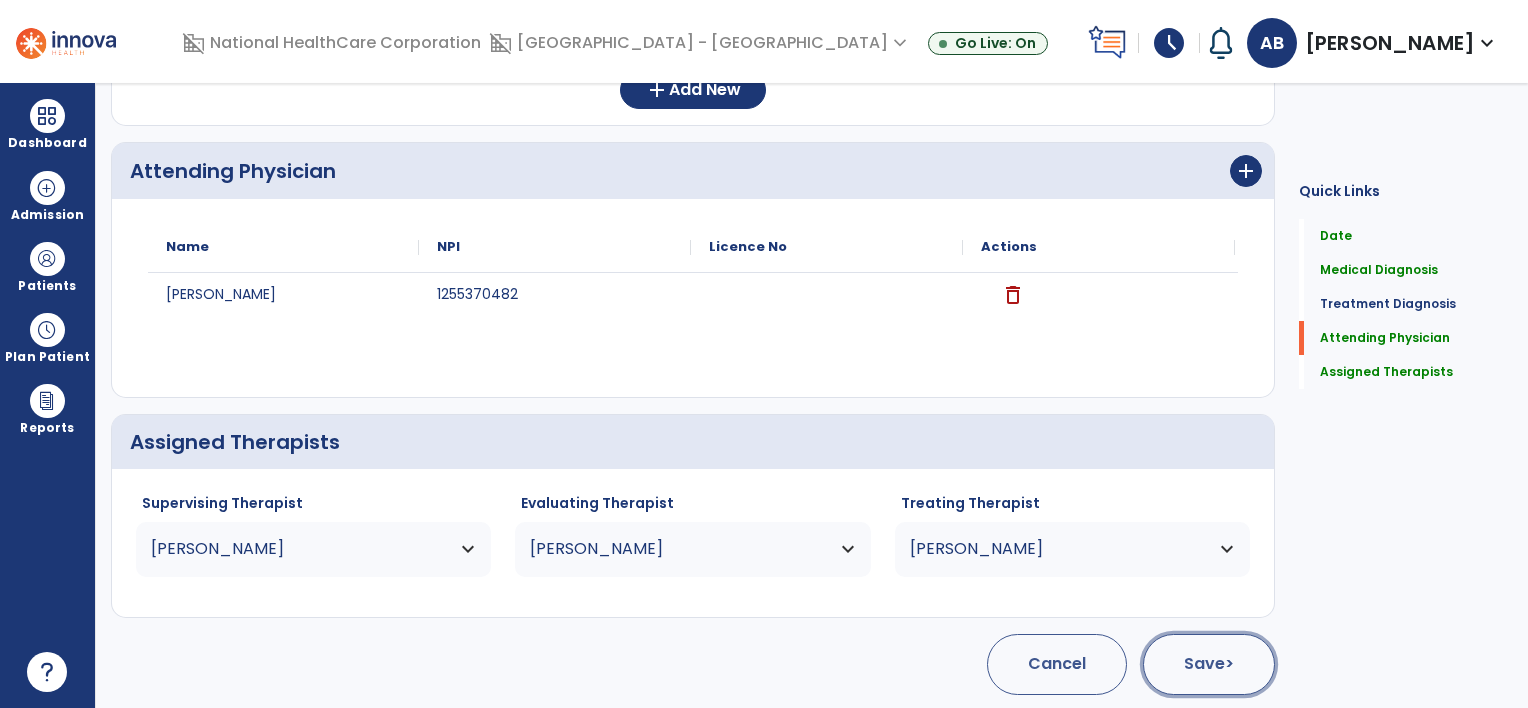 click on "Save  >" 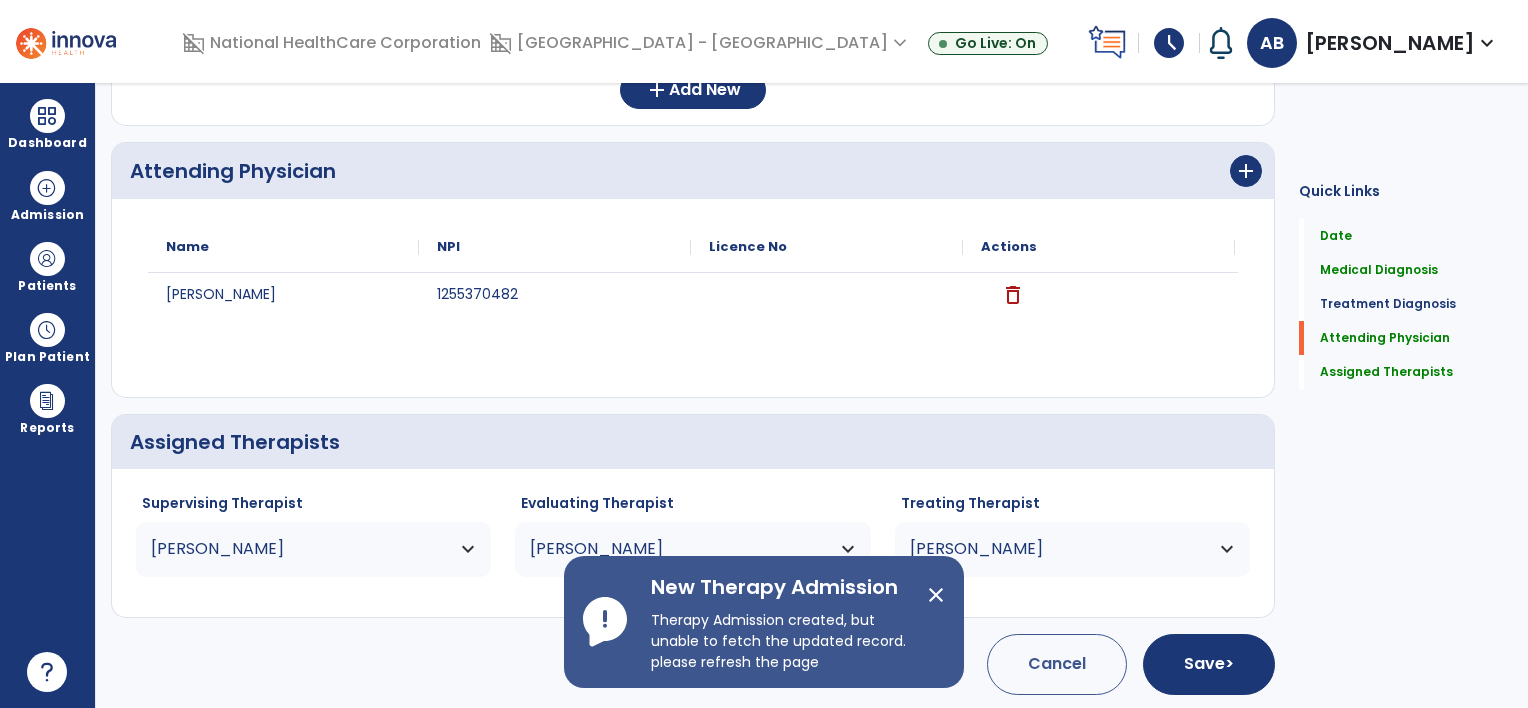 click on "close" at bounding box center [936, 595] 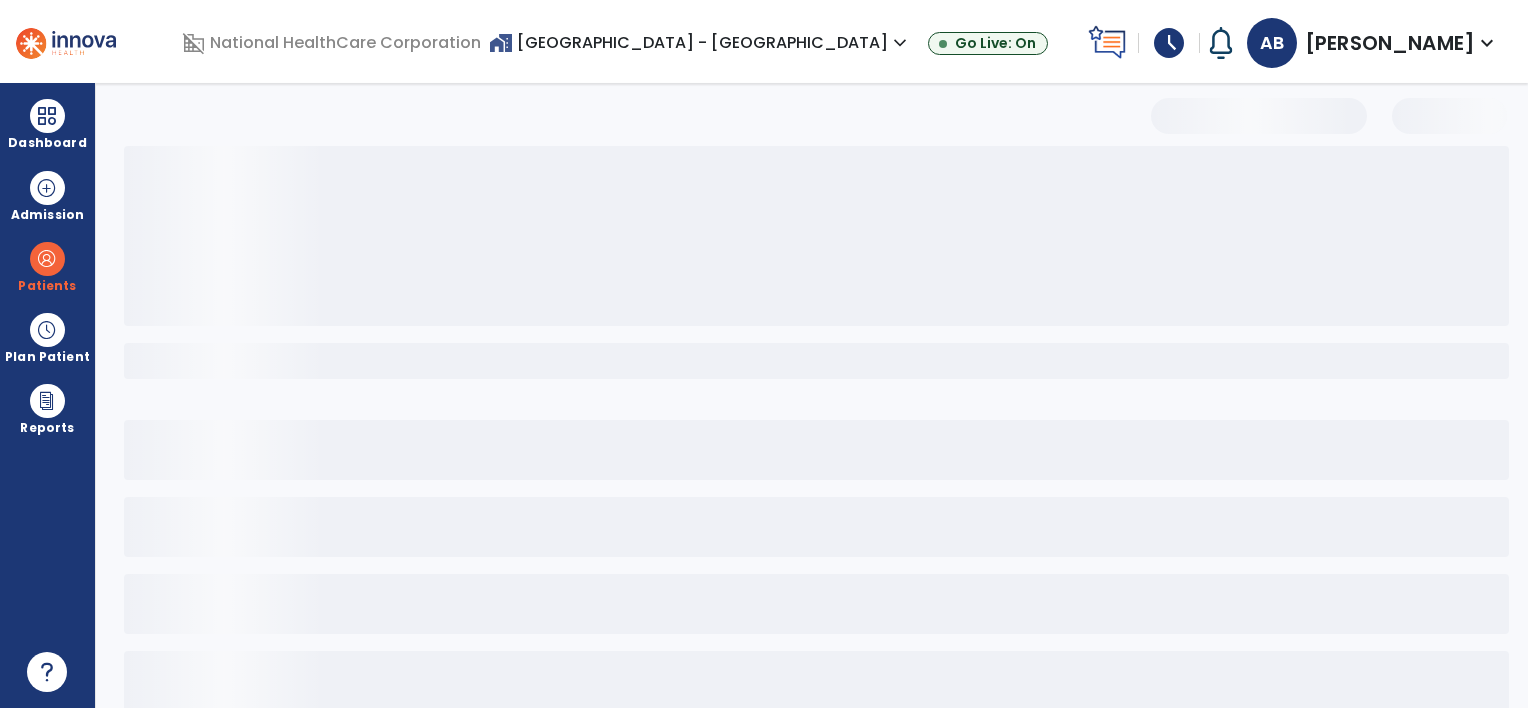 scroll, scrollTop: 33, scrollLeft: 0, axis: vertical 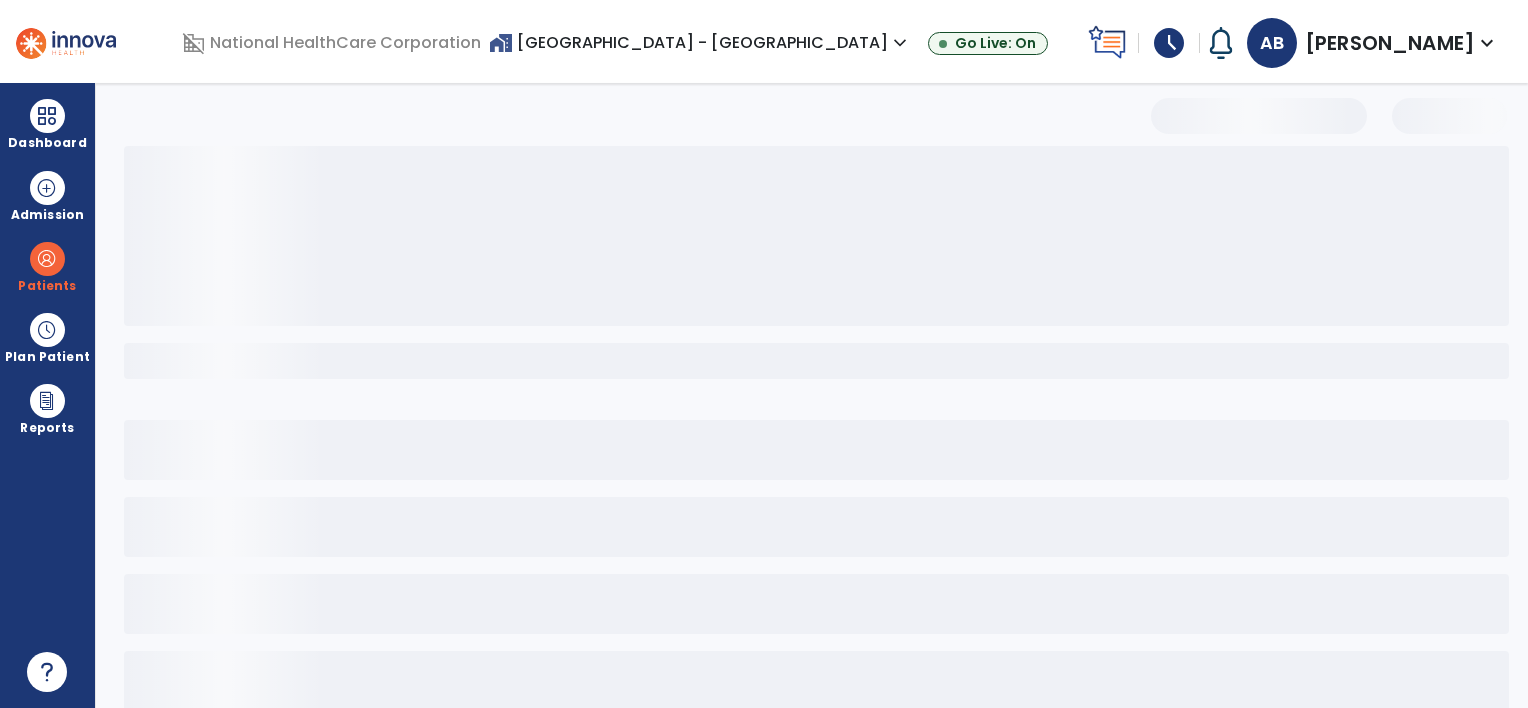 select on "***" 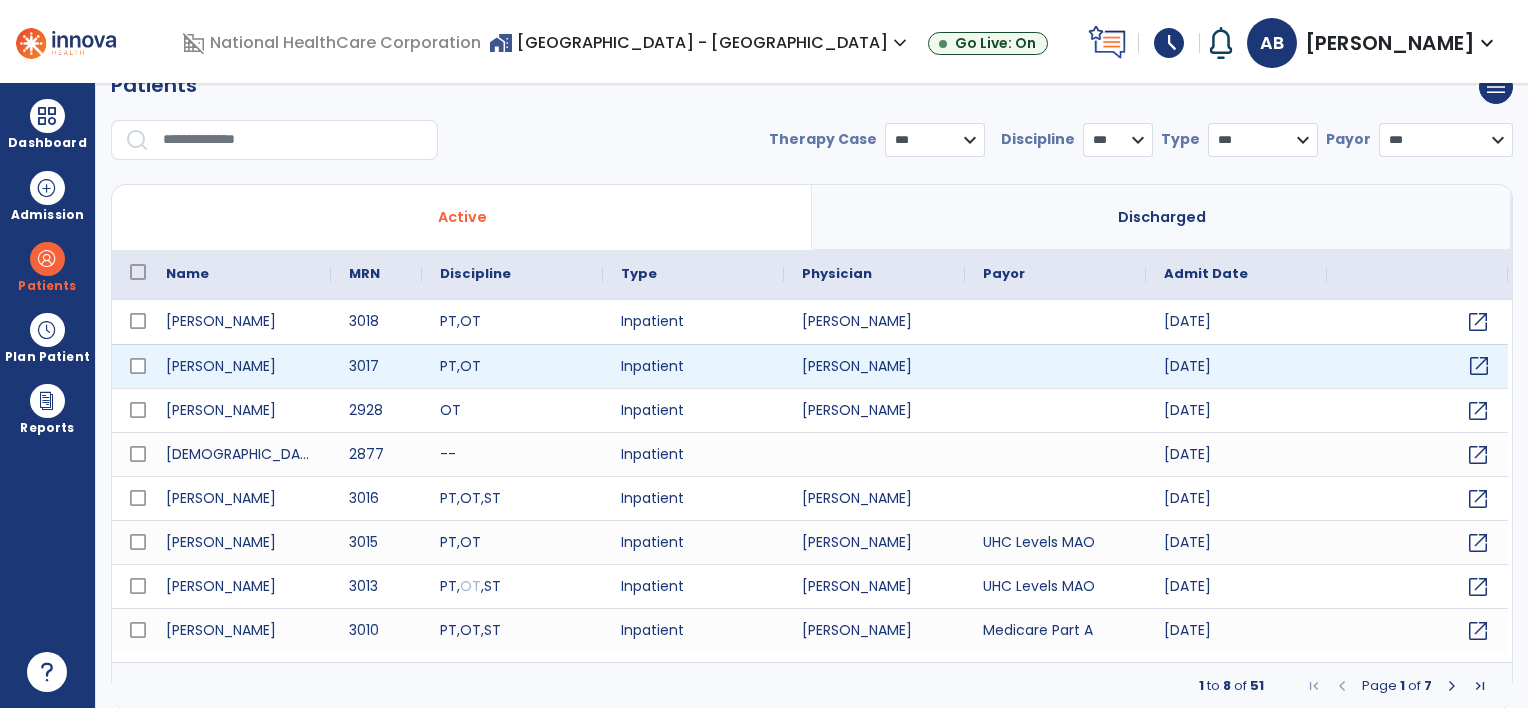 click on "open_in_new" at bounding box center [1479, 366] 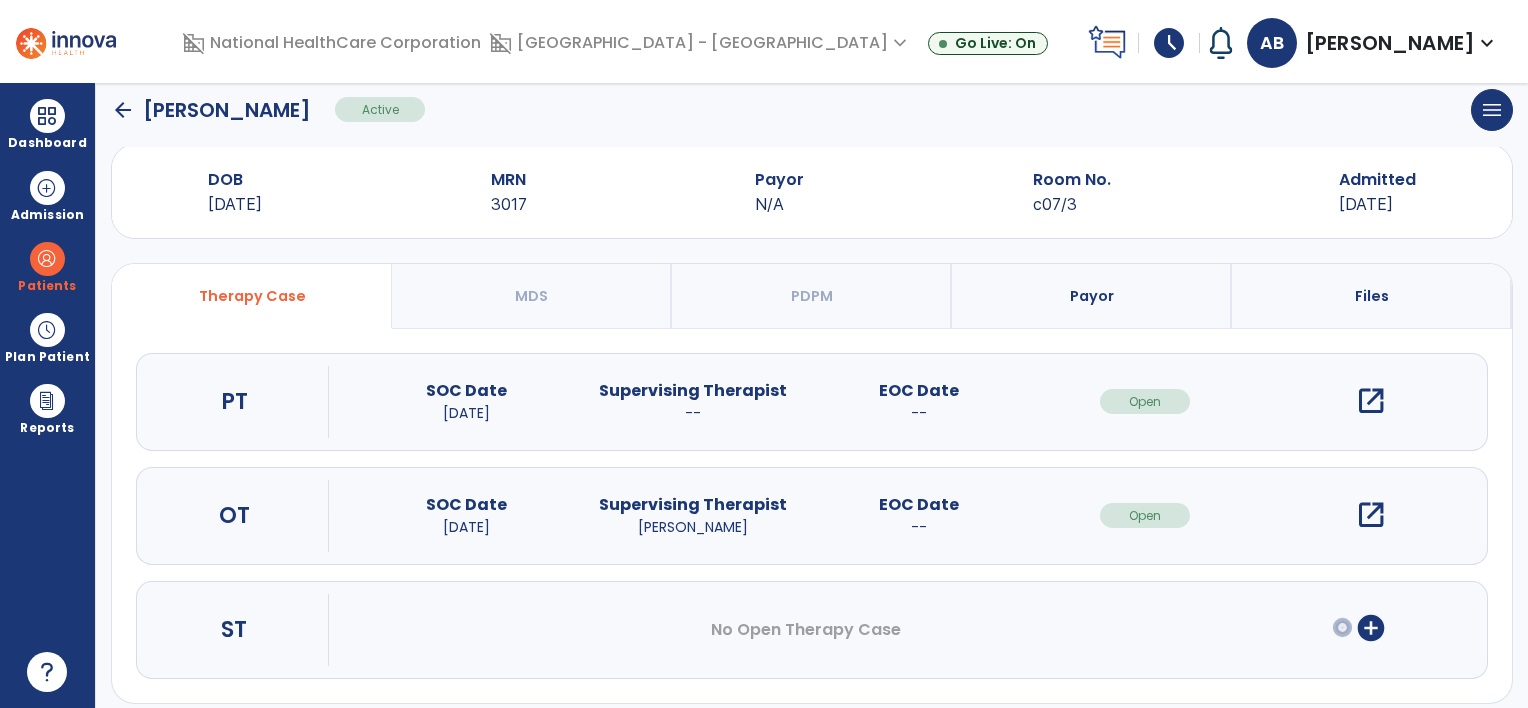 click on "open_in_new" at bounding box center (1371, 515) 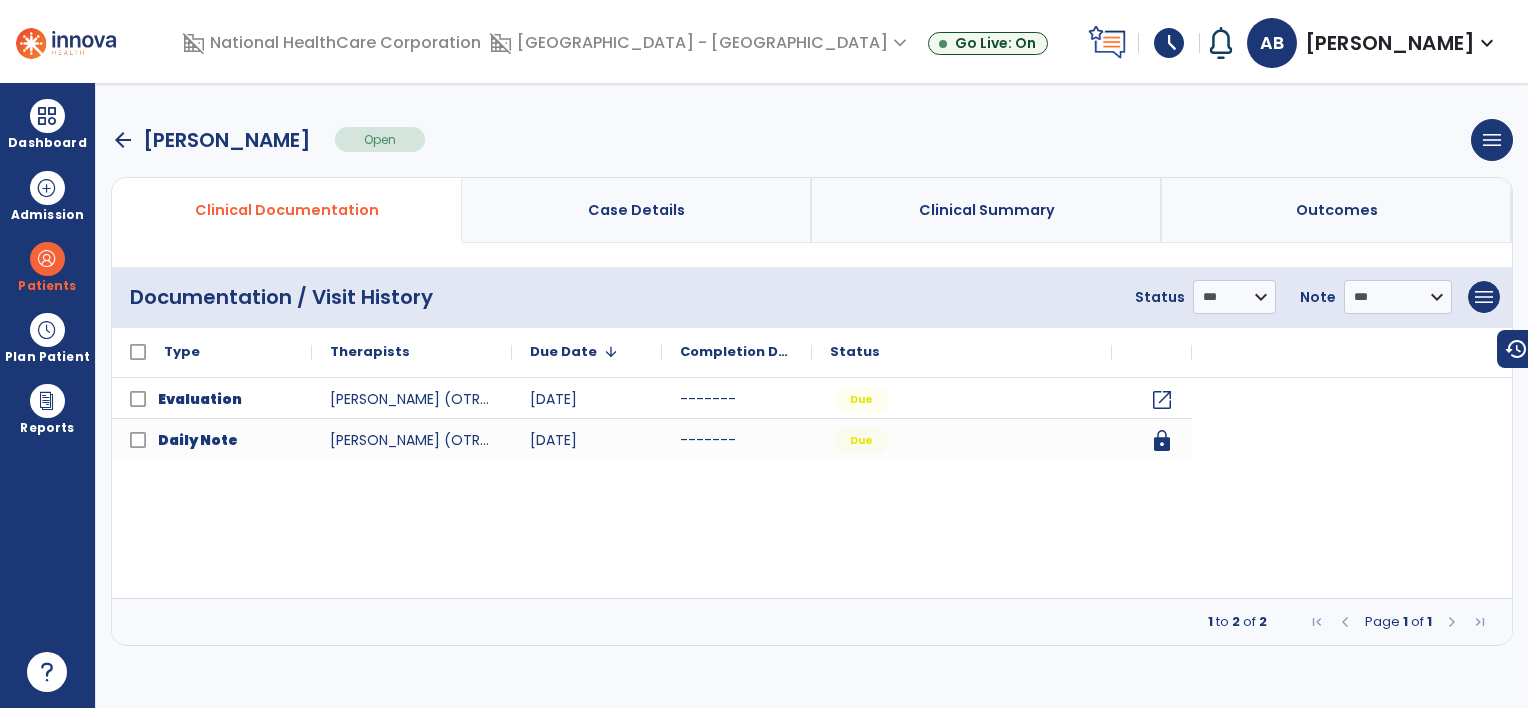 scroll, scrollTop: 0, scrollLeft: 0, axis: both 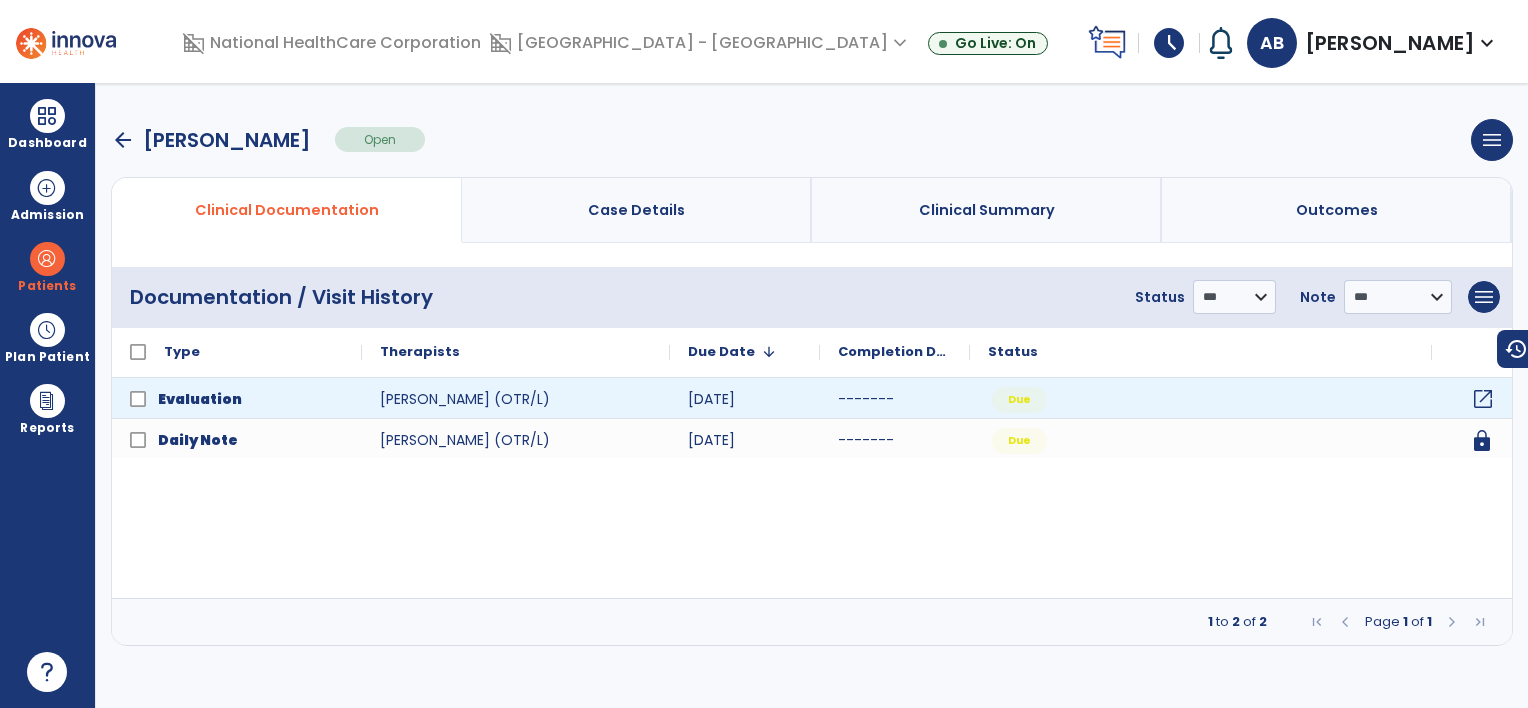 click on "open_in_new" 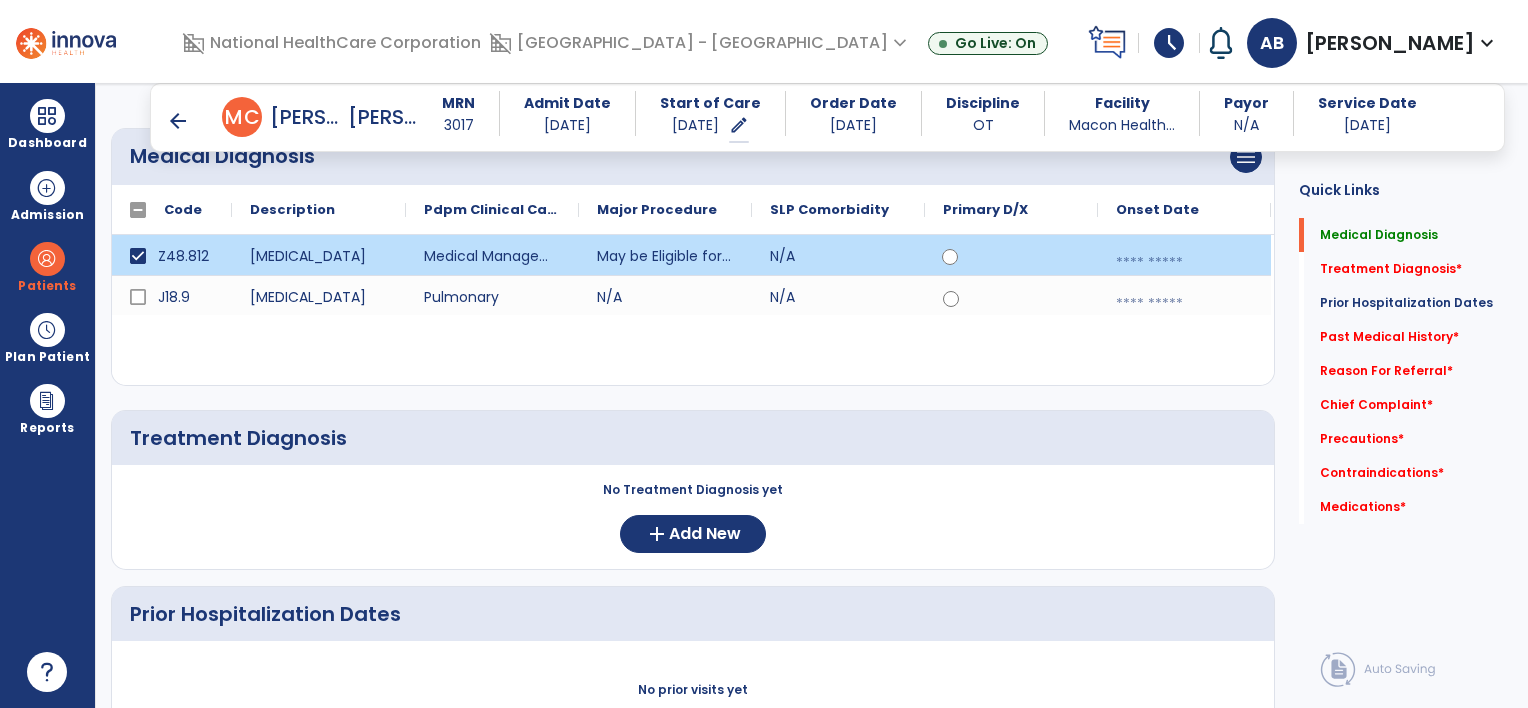 scroll, scrollTop: 300, scrollLeft: 0, axis: vertical 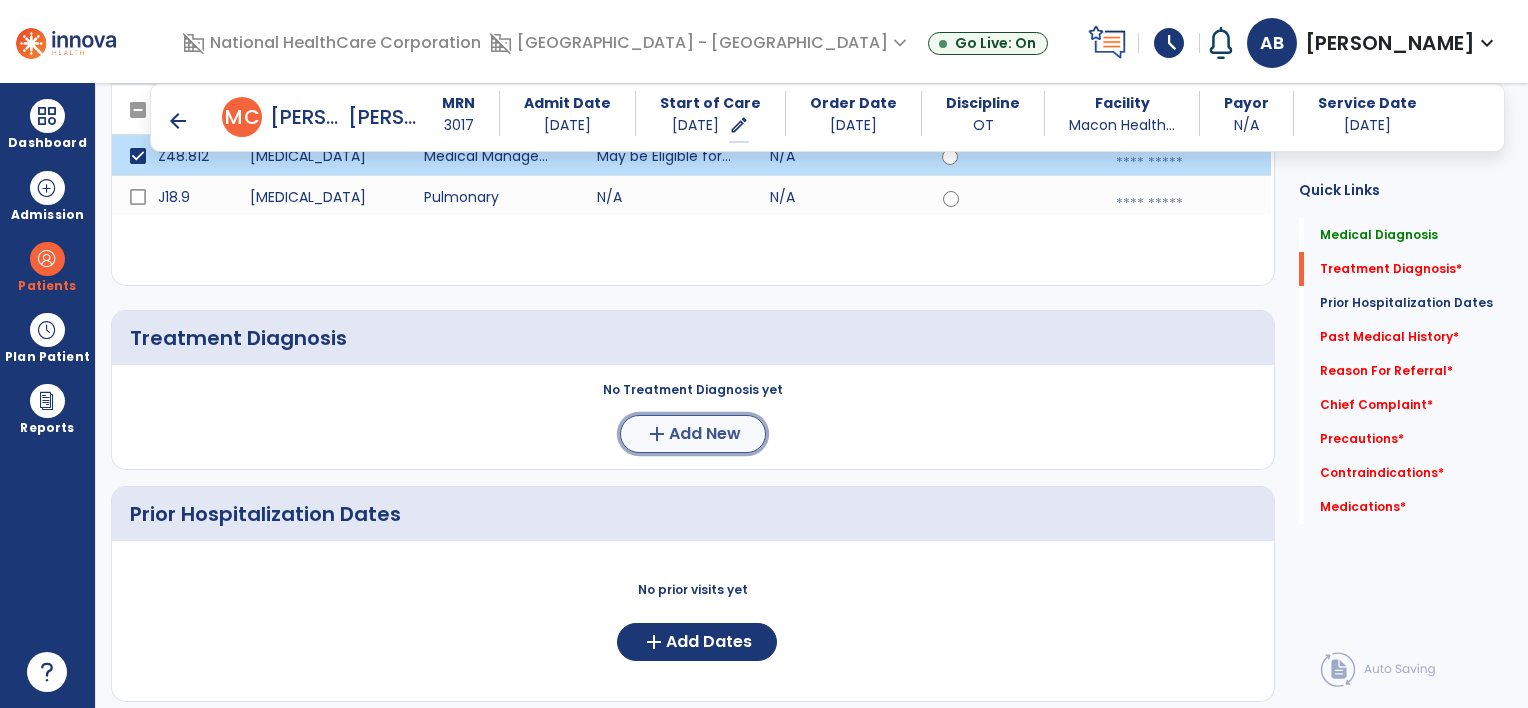 click on "add" 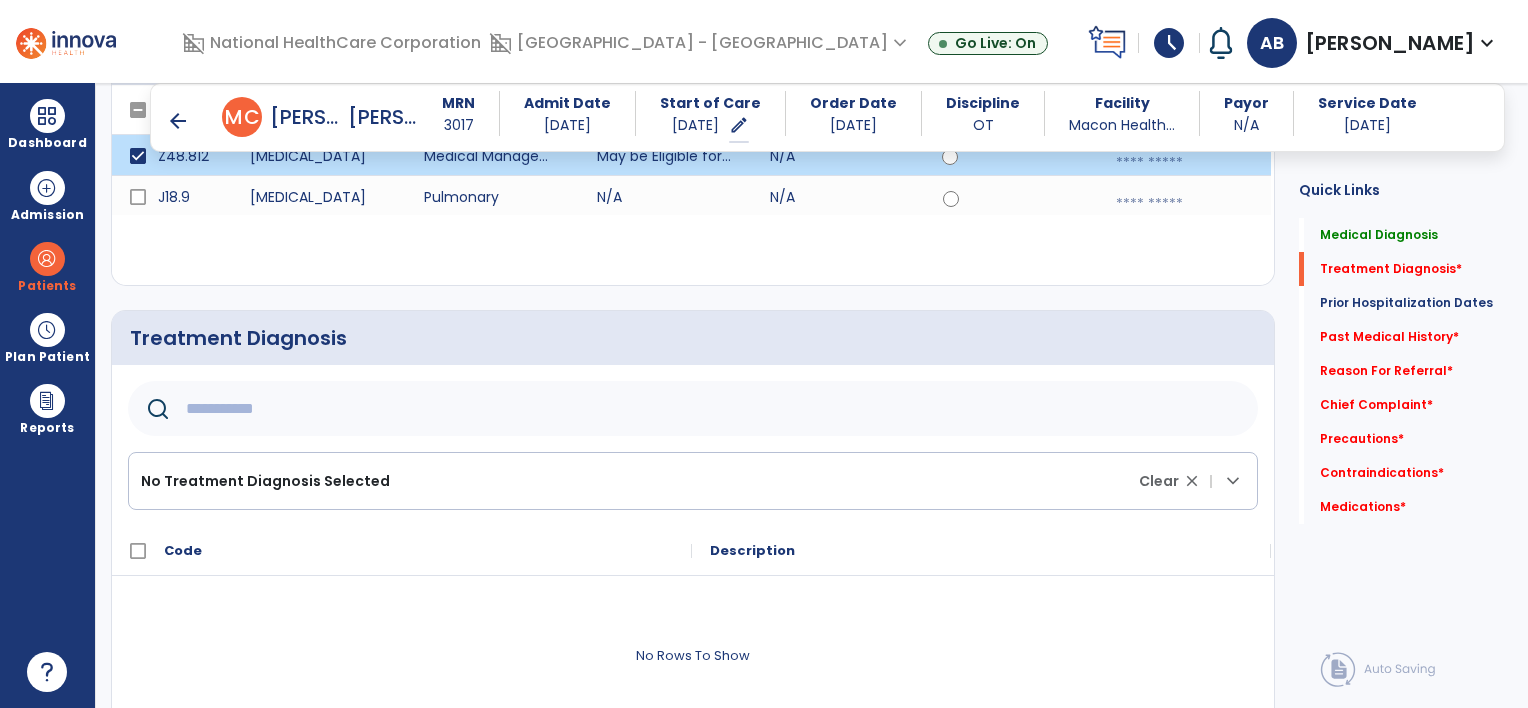 click 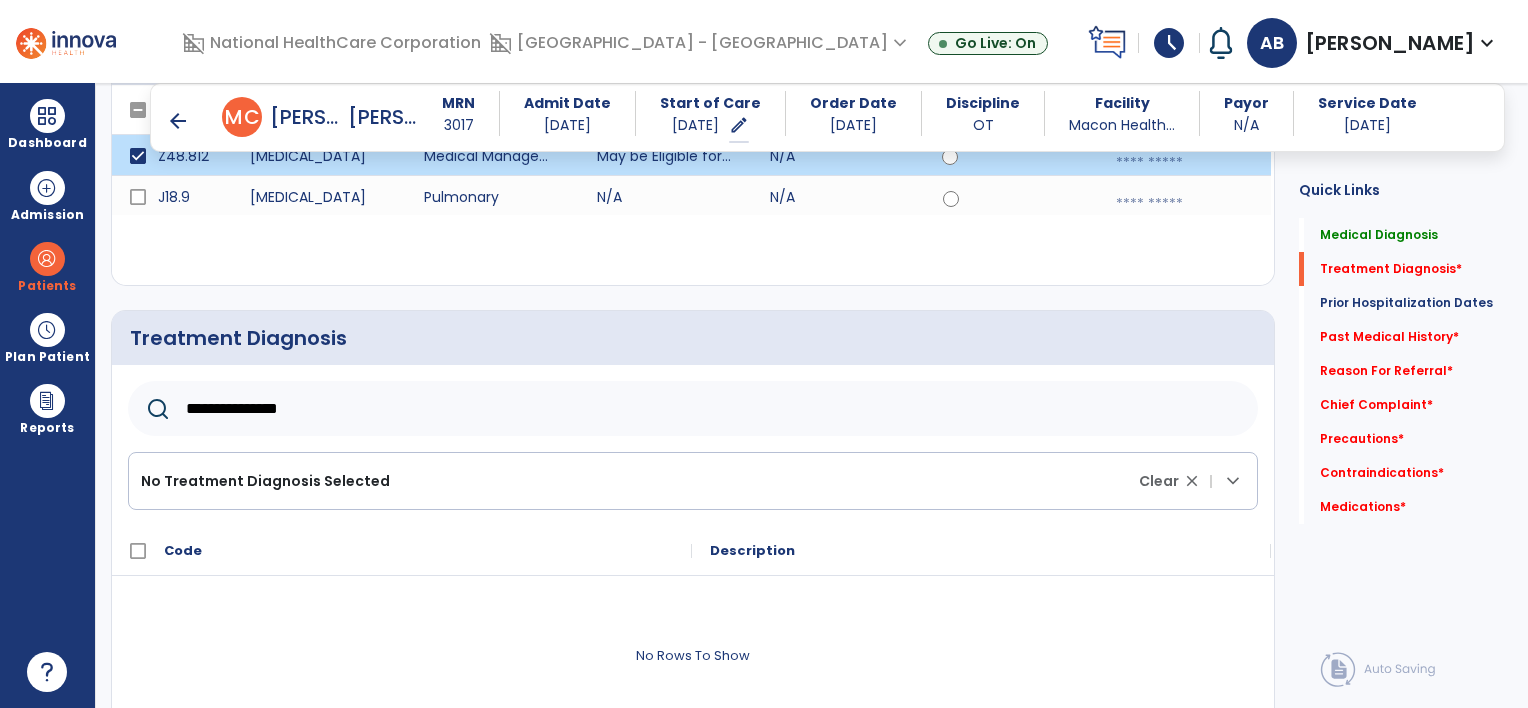 type on "**********" 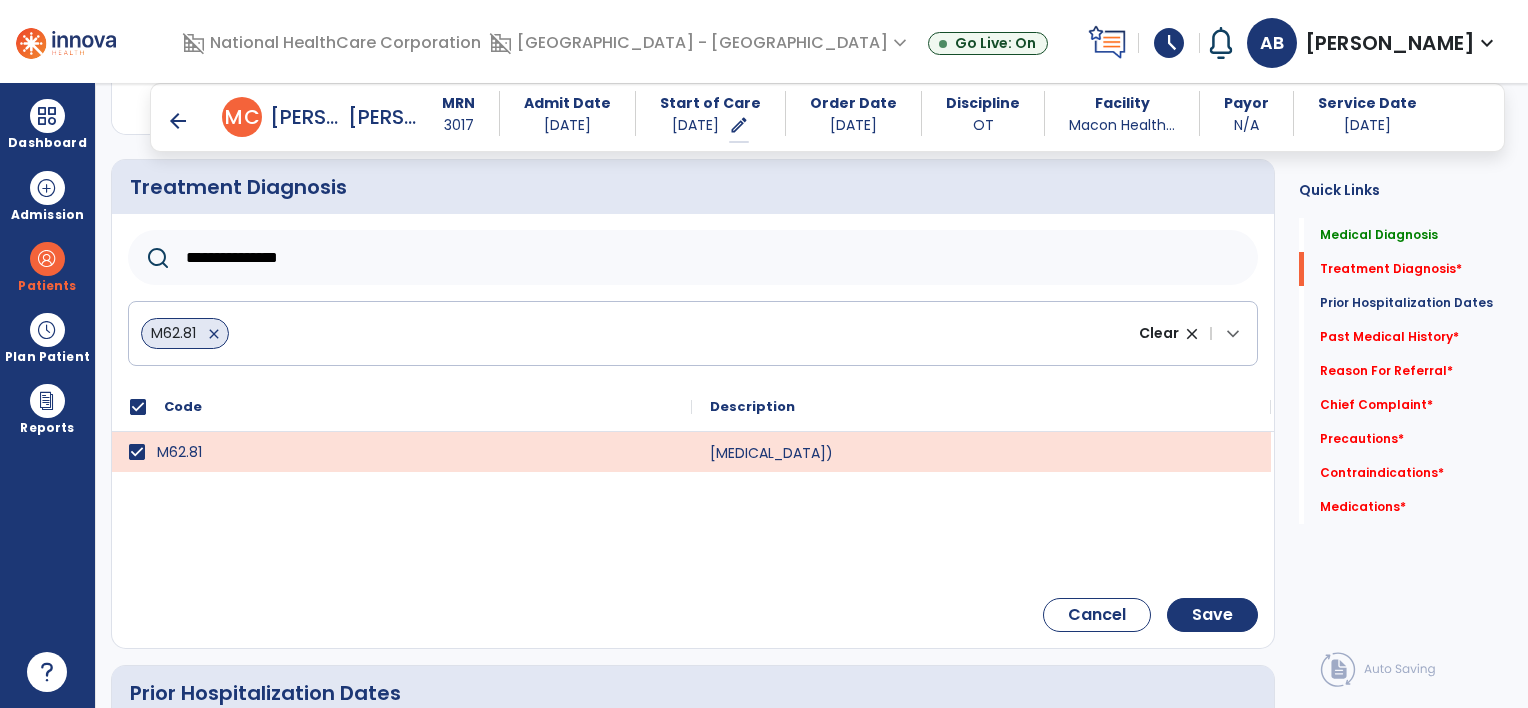 scroll, scrollTop: 500, scrollLeft: 0, axis: vertical 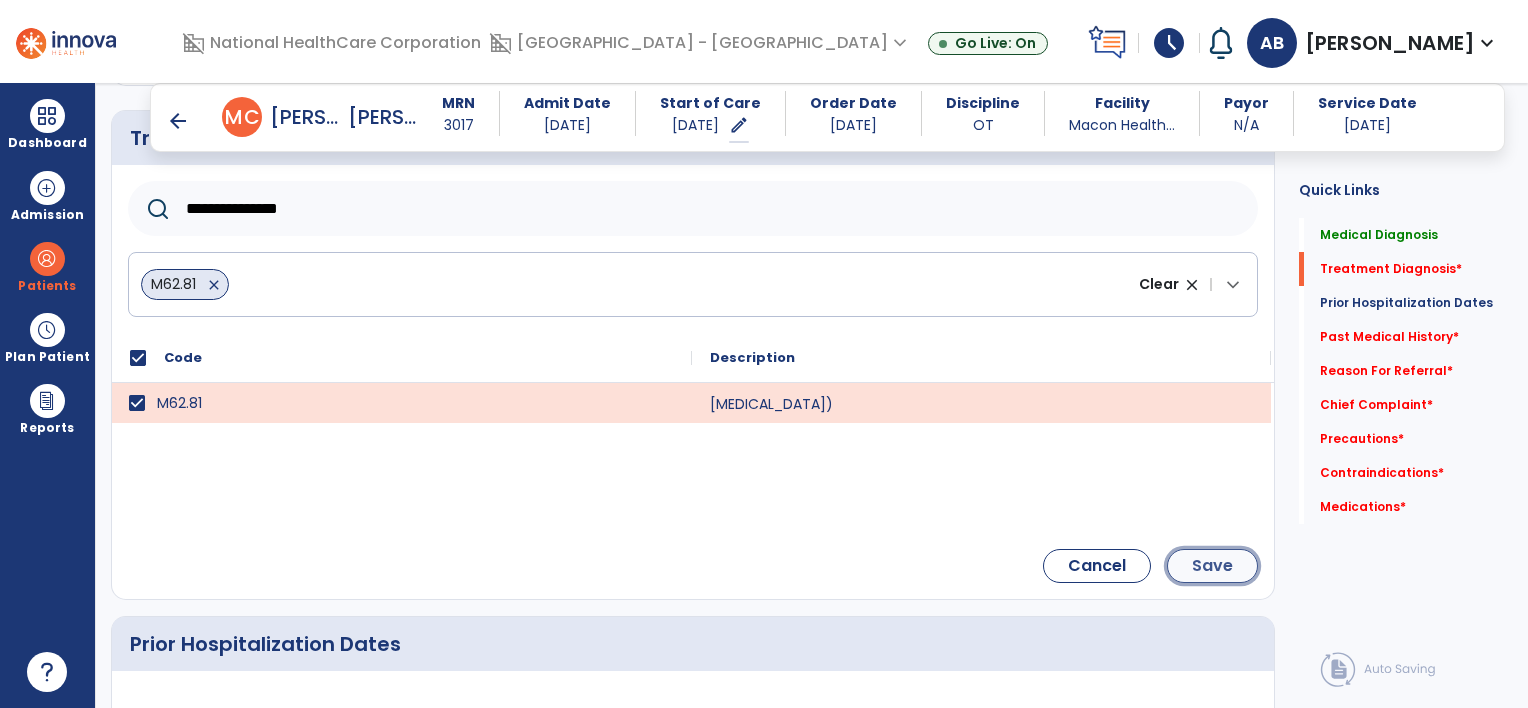 click on "Save" 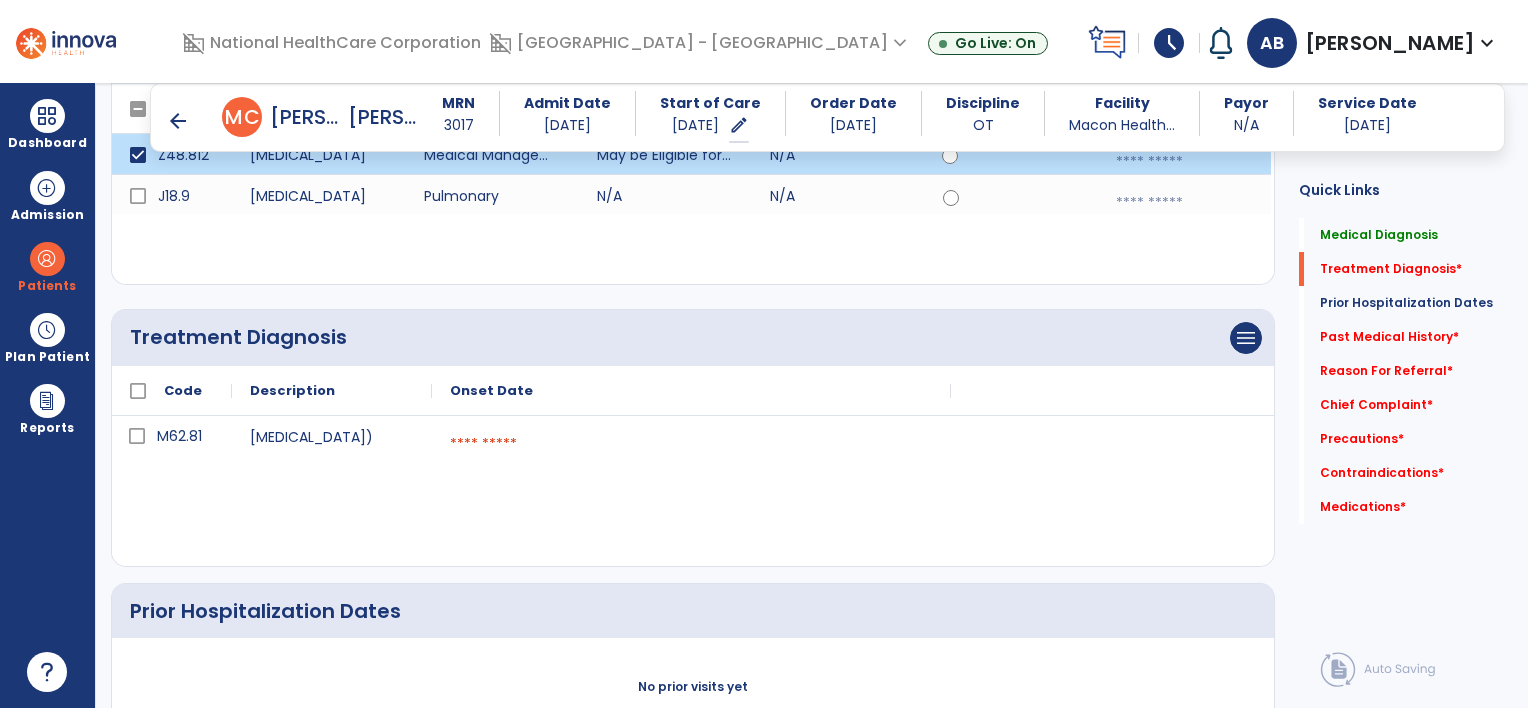 scroll, scrollTop: 300, scrollLeft: 0, axis: vertical 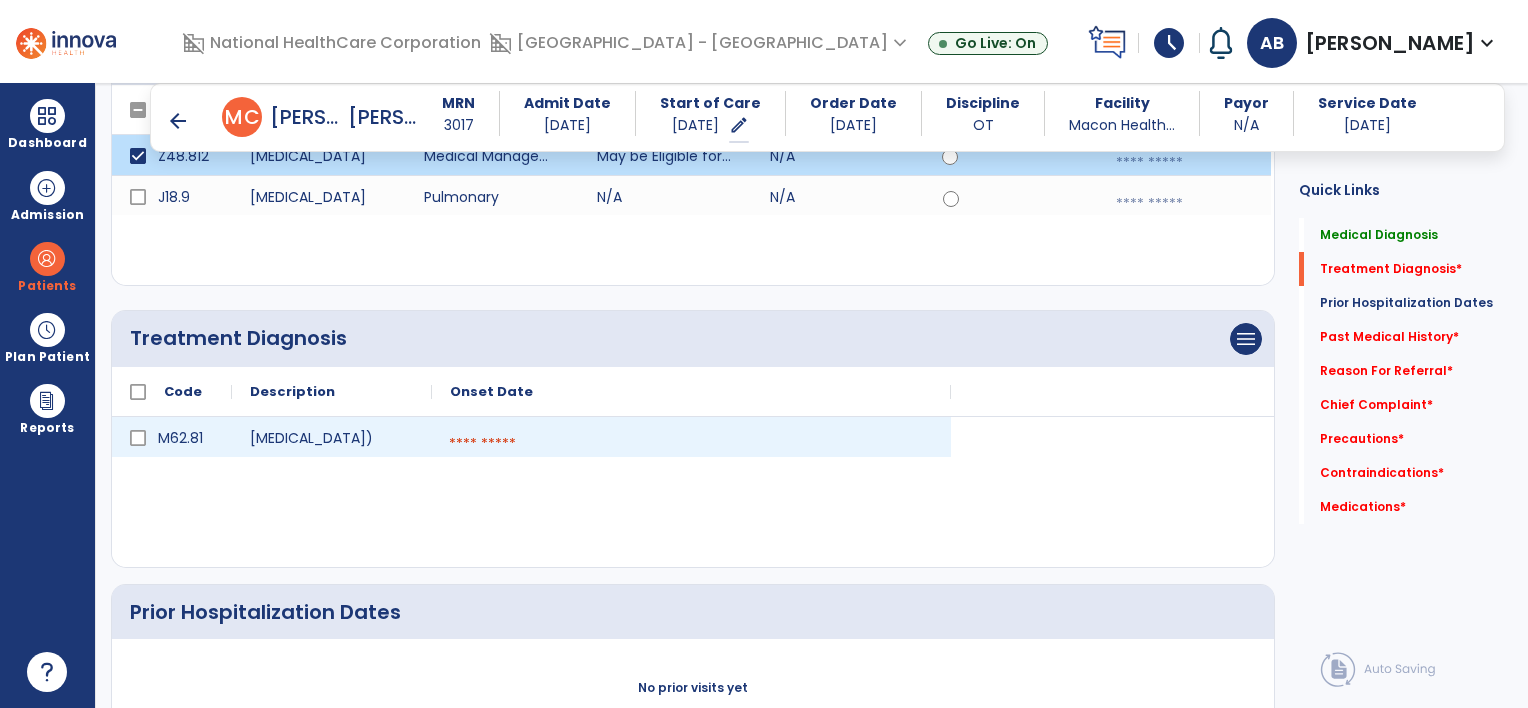 click at bounding box center [691, 444] 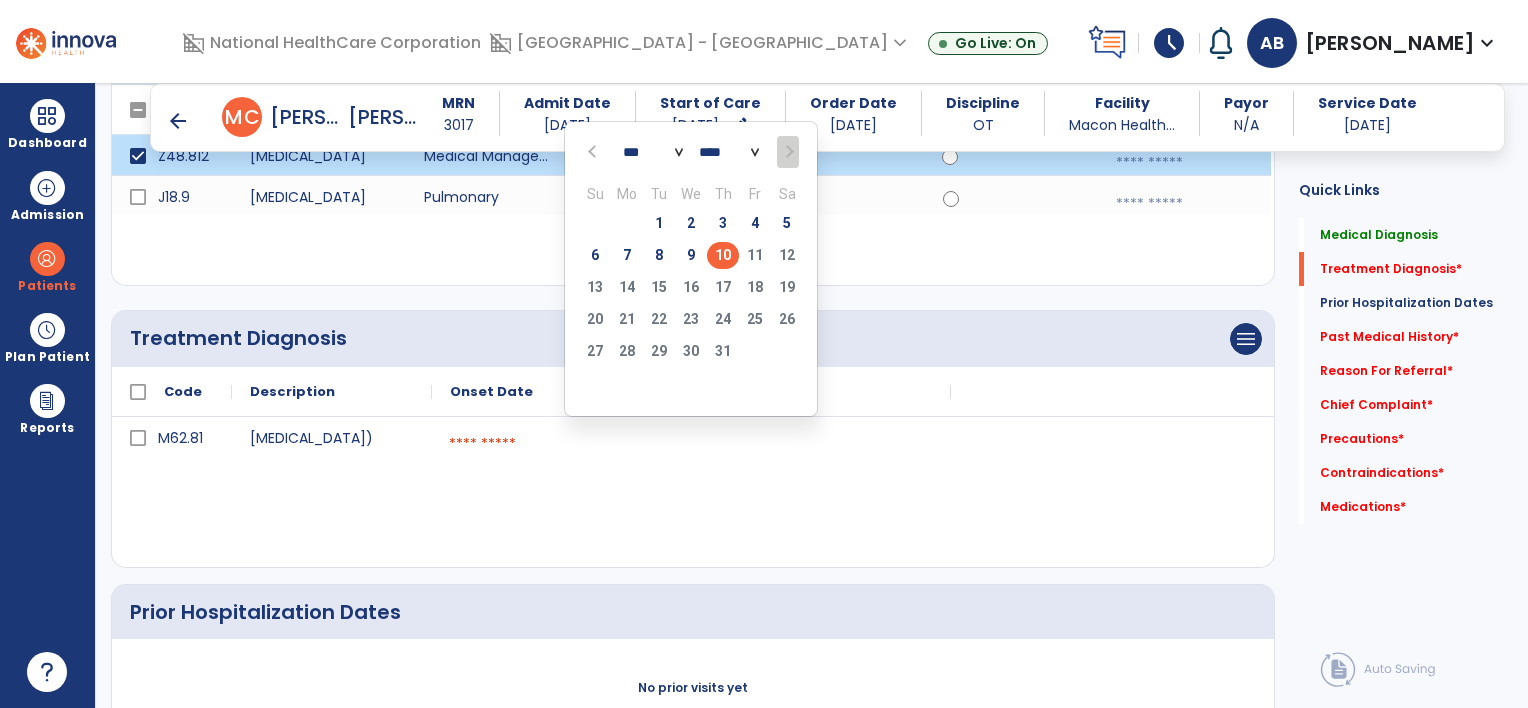 click on "10" 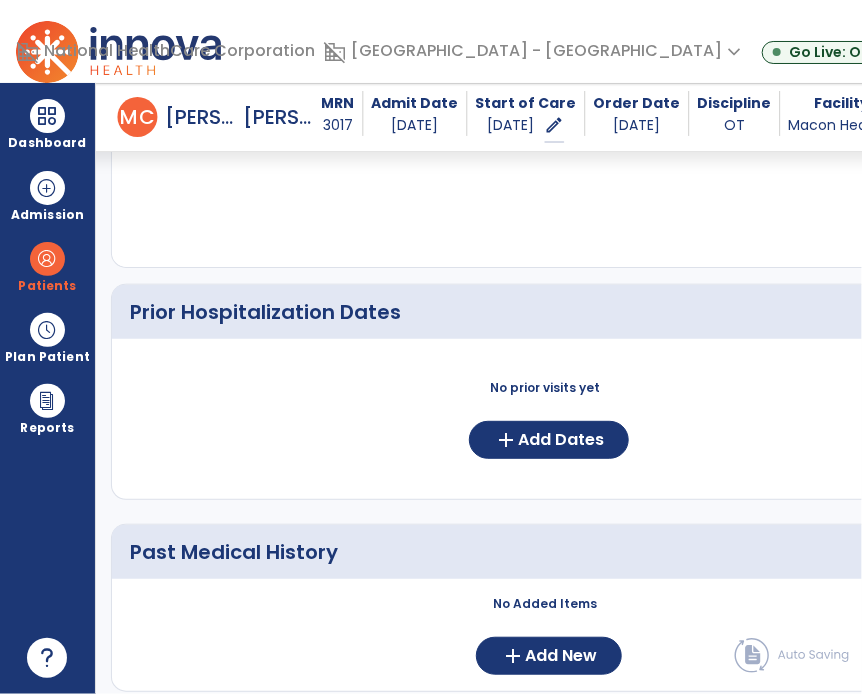 scroll, scrollTop: 816, scrollLeft: 0, axis: vertical 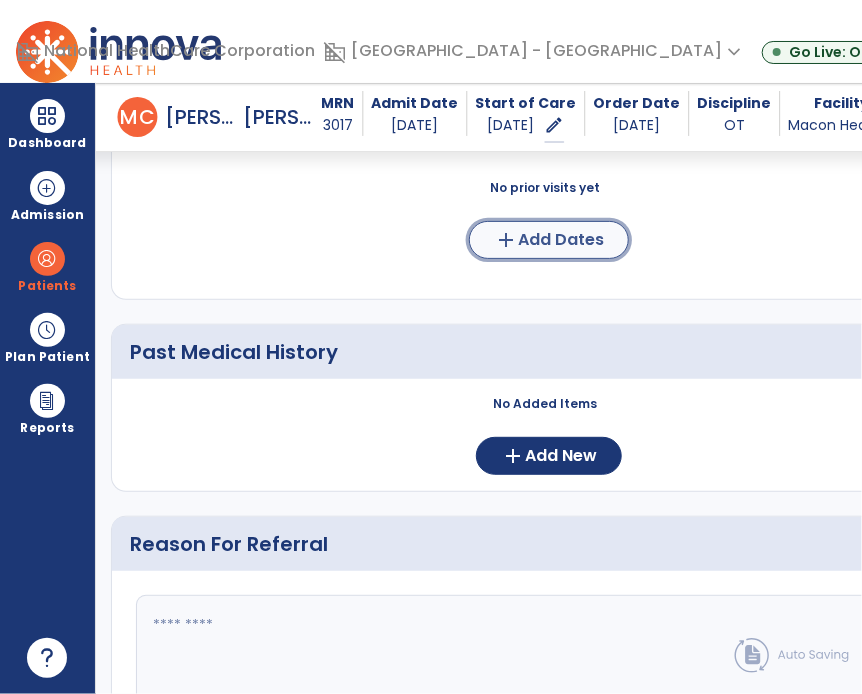click on "add  Add Dates" 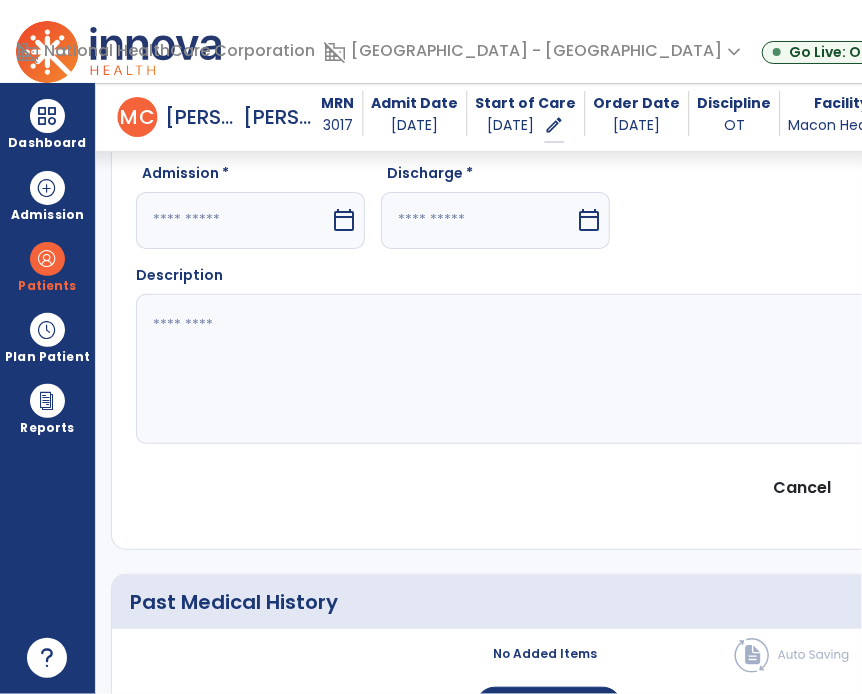 click on "calendar_today" at bounding box center (344, 220) 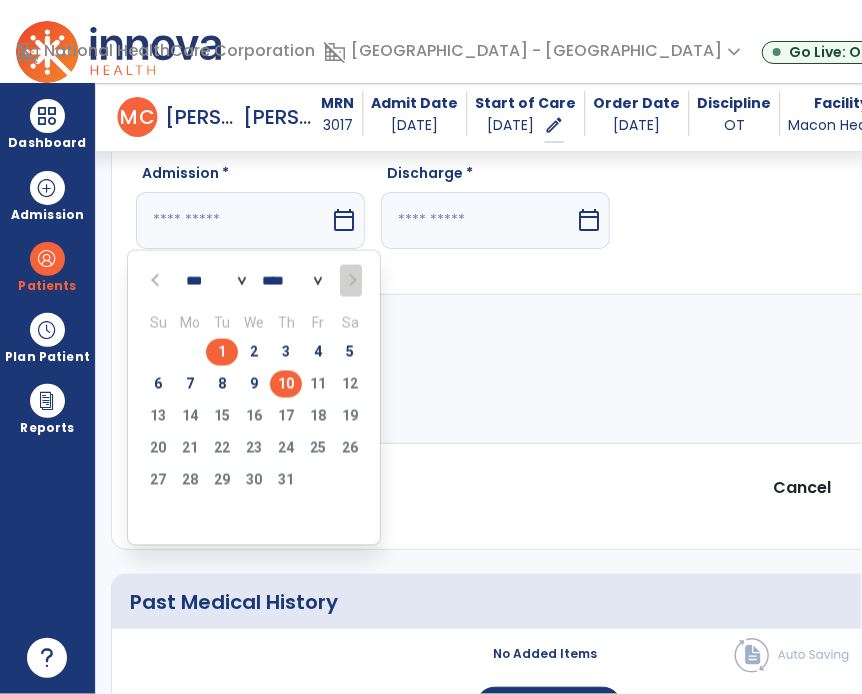 click on "1" at bounding box center [222, 352] 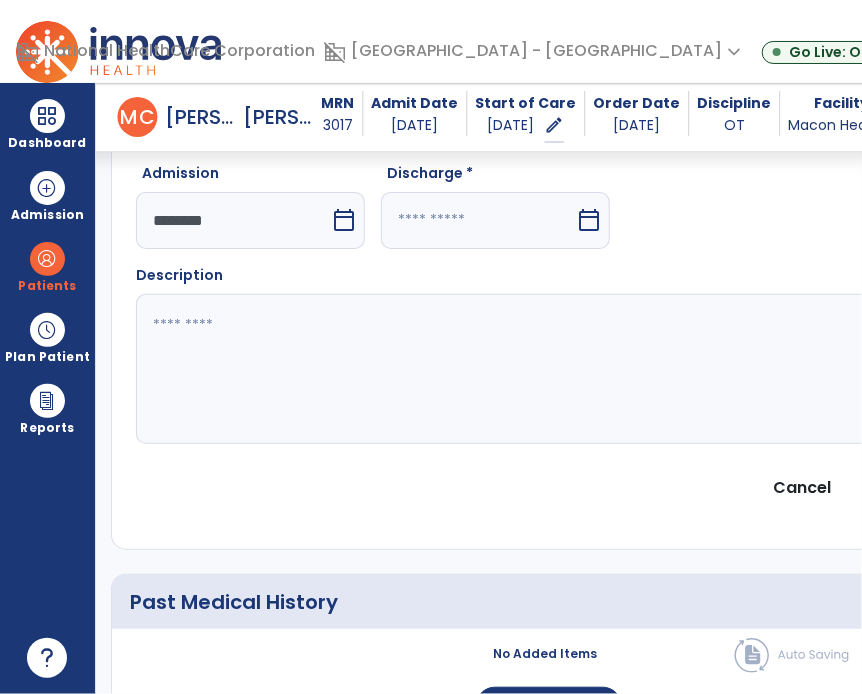 click on "calendar_today" at bounding box center (589, 220) 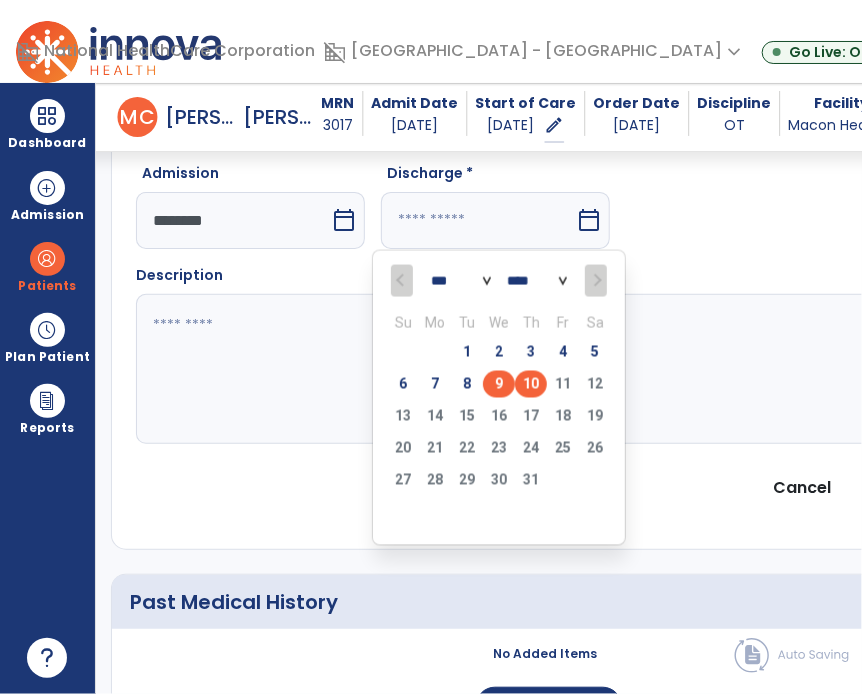 click on "9" at bounding box center [499, 384] 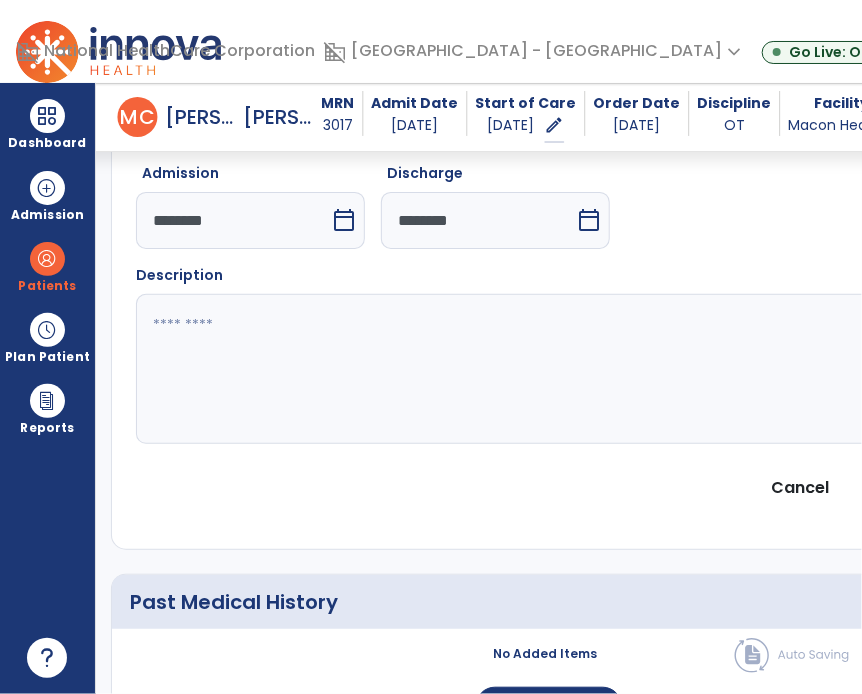 scroll, scrollTop: 916, scrollLeft: 0, axis: vertical 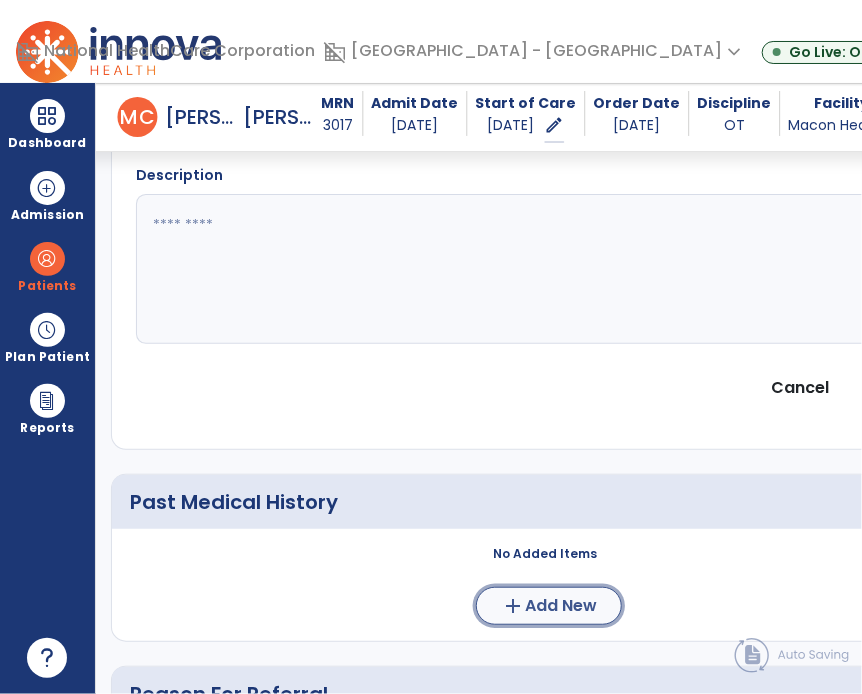 click on "Add New" 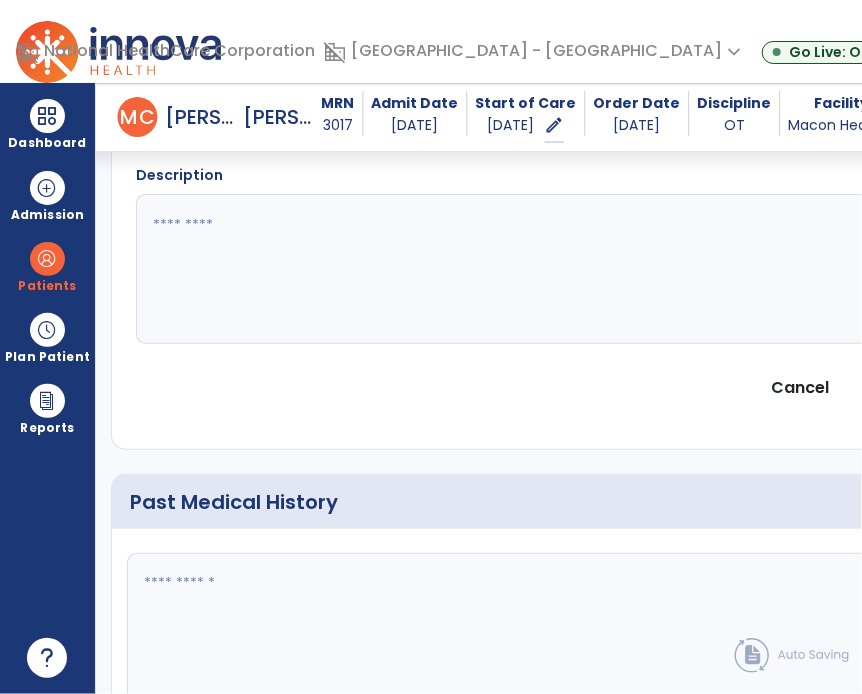 click 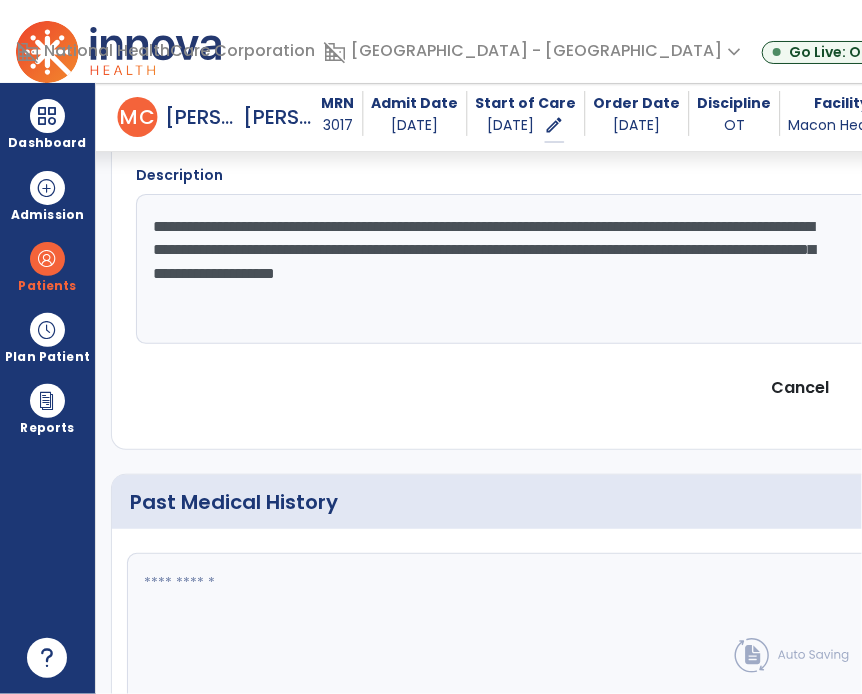 click on "**********" 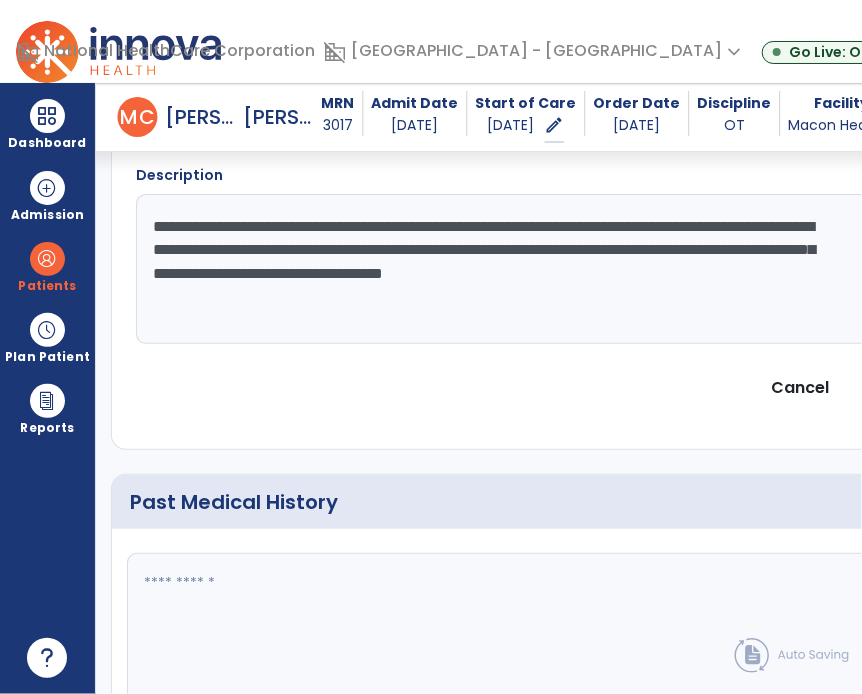 click on "**********" 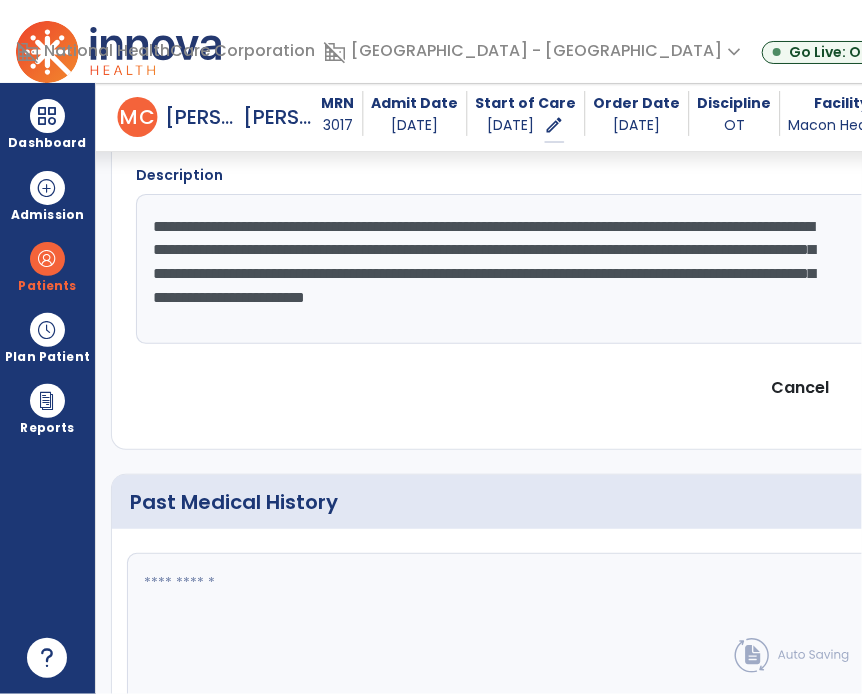 click on "**********" 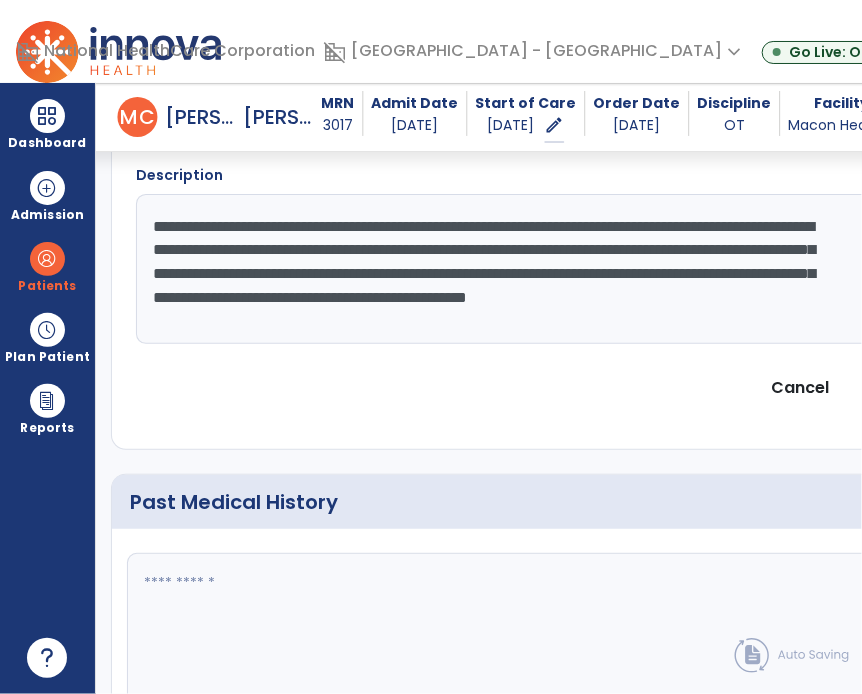 type on "**********" 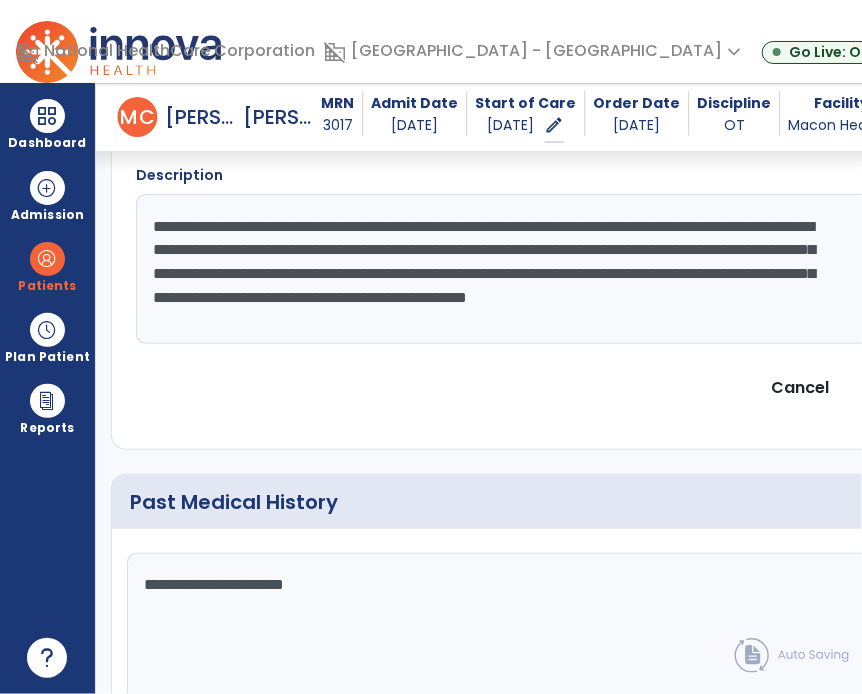 type on "**********" 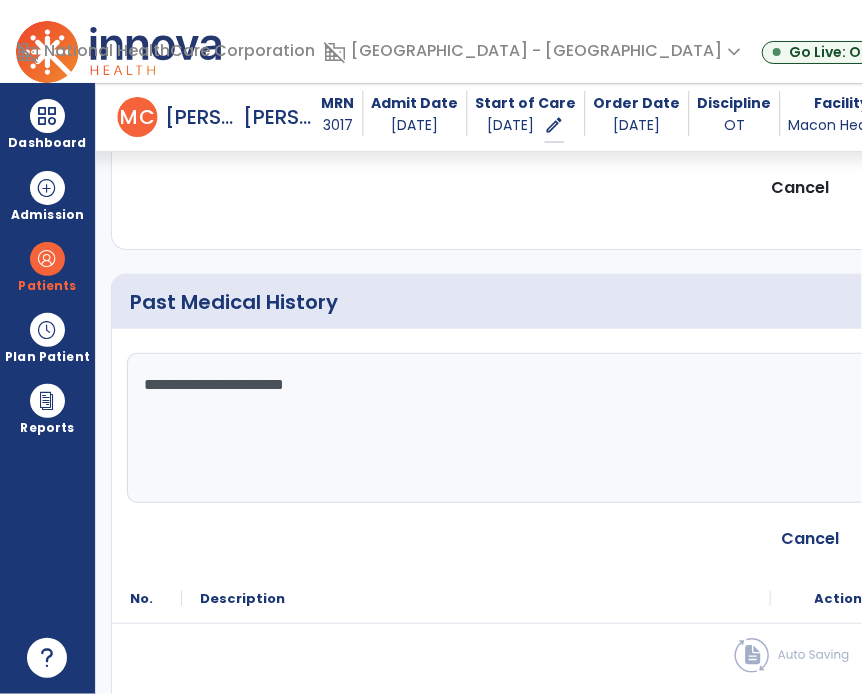 scroll, scrollTop: 916, scrollLeft: 0, axis: vertical 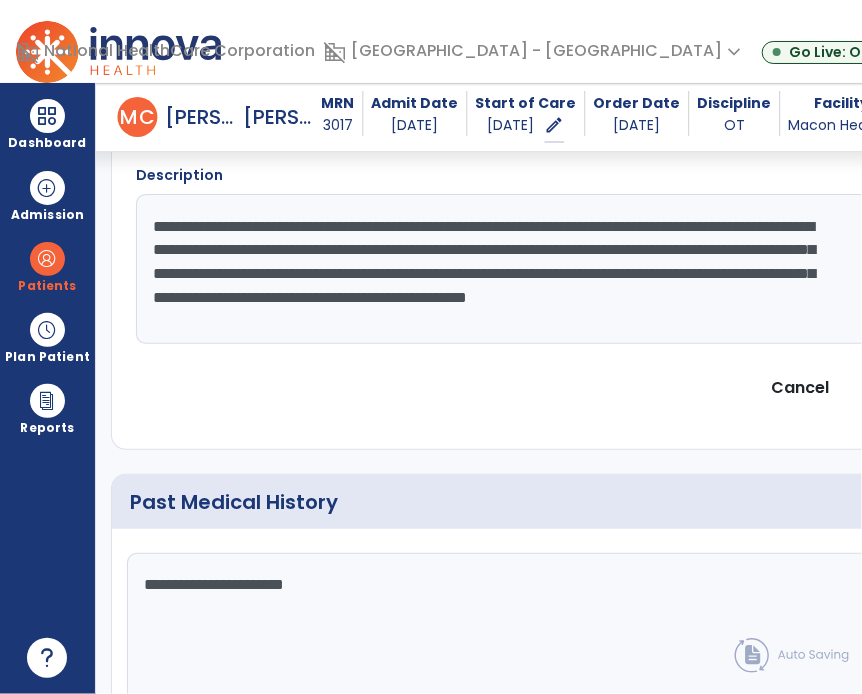click on "**********" 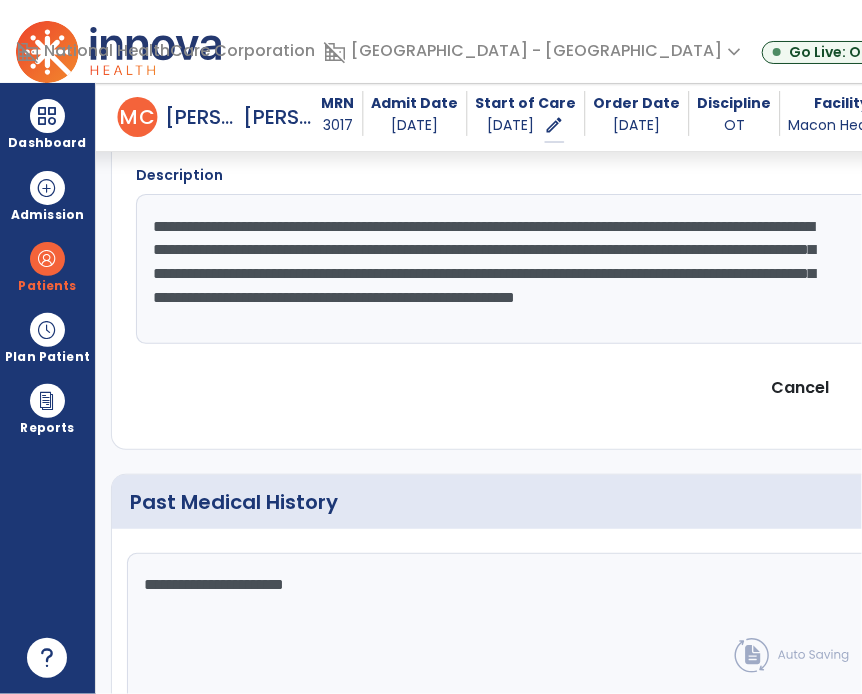 scroll, scrollTop: 16, scrollLeft: 0, axis: vertical 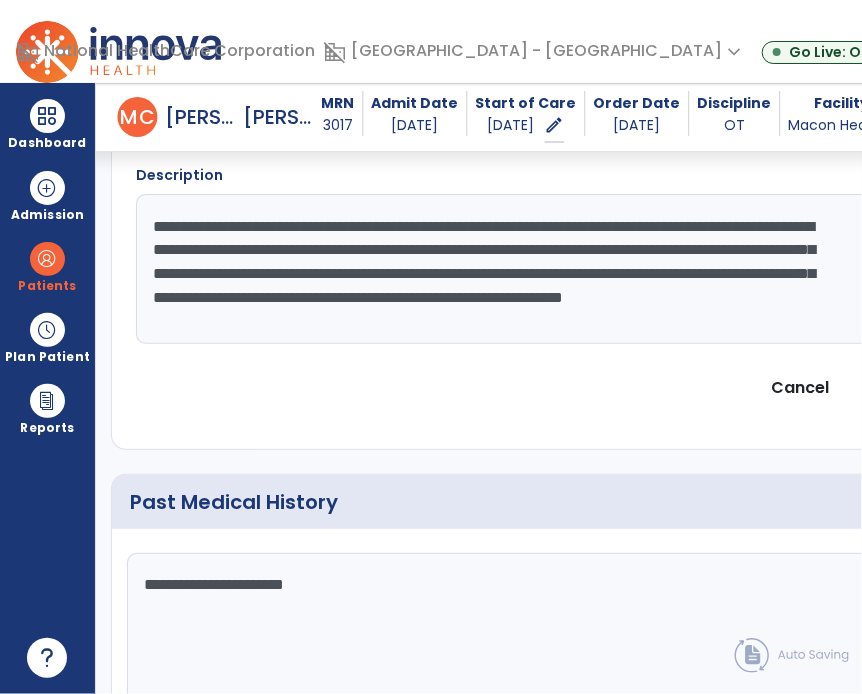 type on "**********" 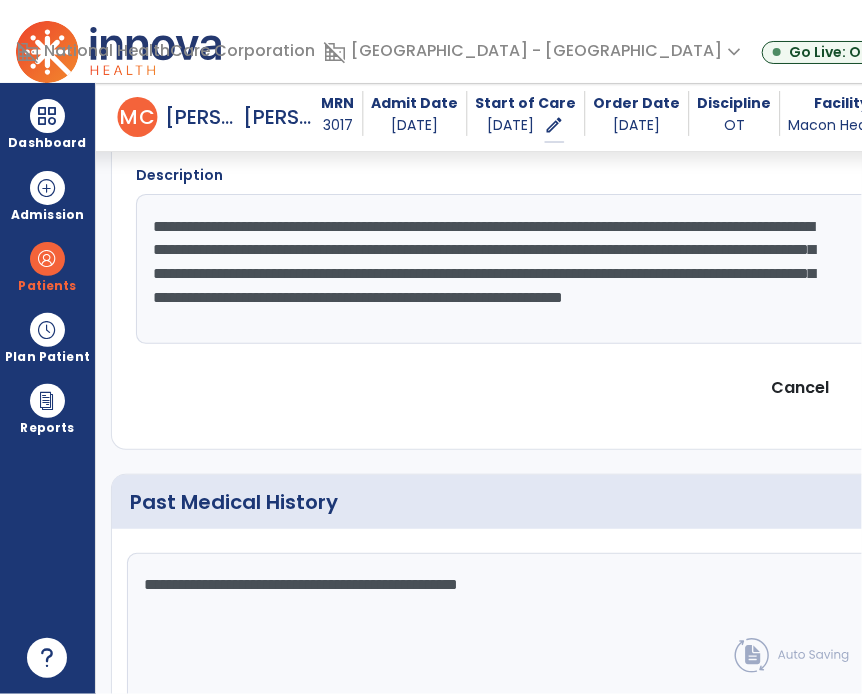 type on "**********" 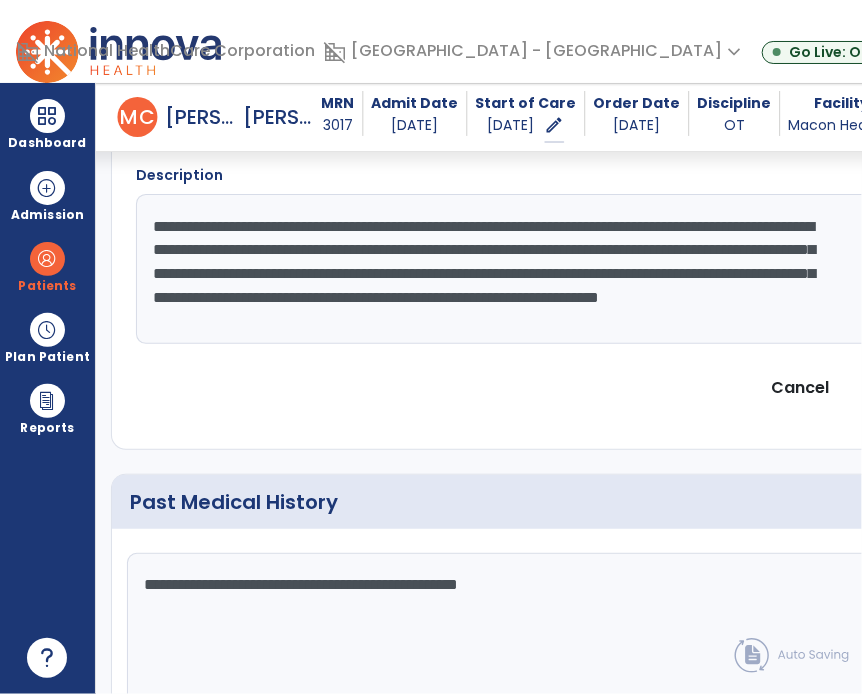 click on "**********" 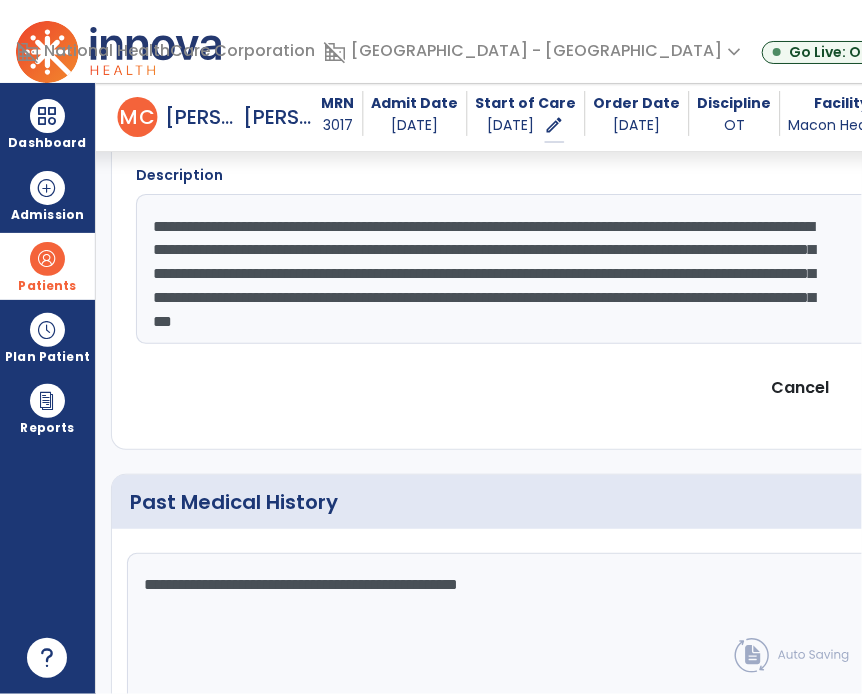 type on "**********" 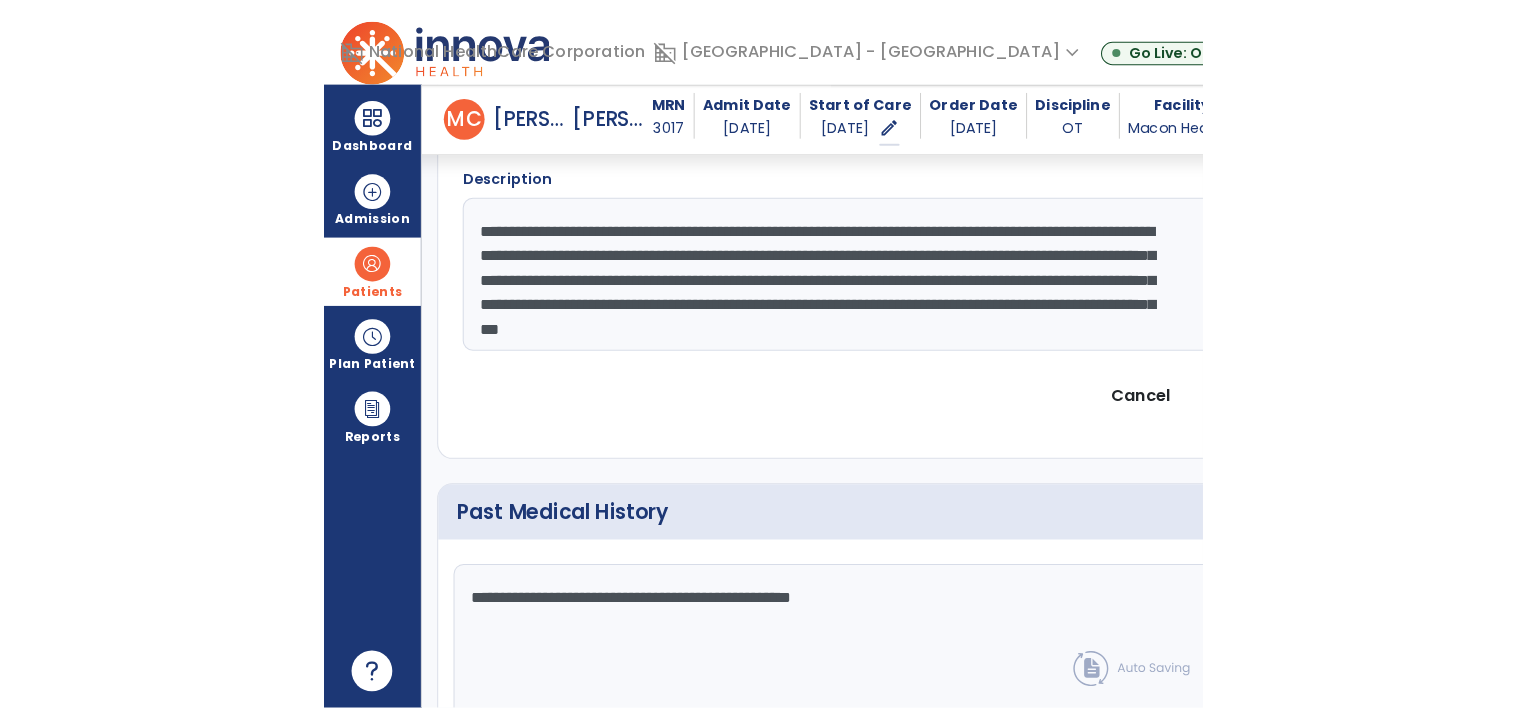 scroll, scrollTop: 0, scrollLeft: 0, axis: both 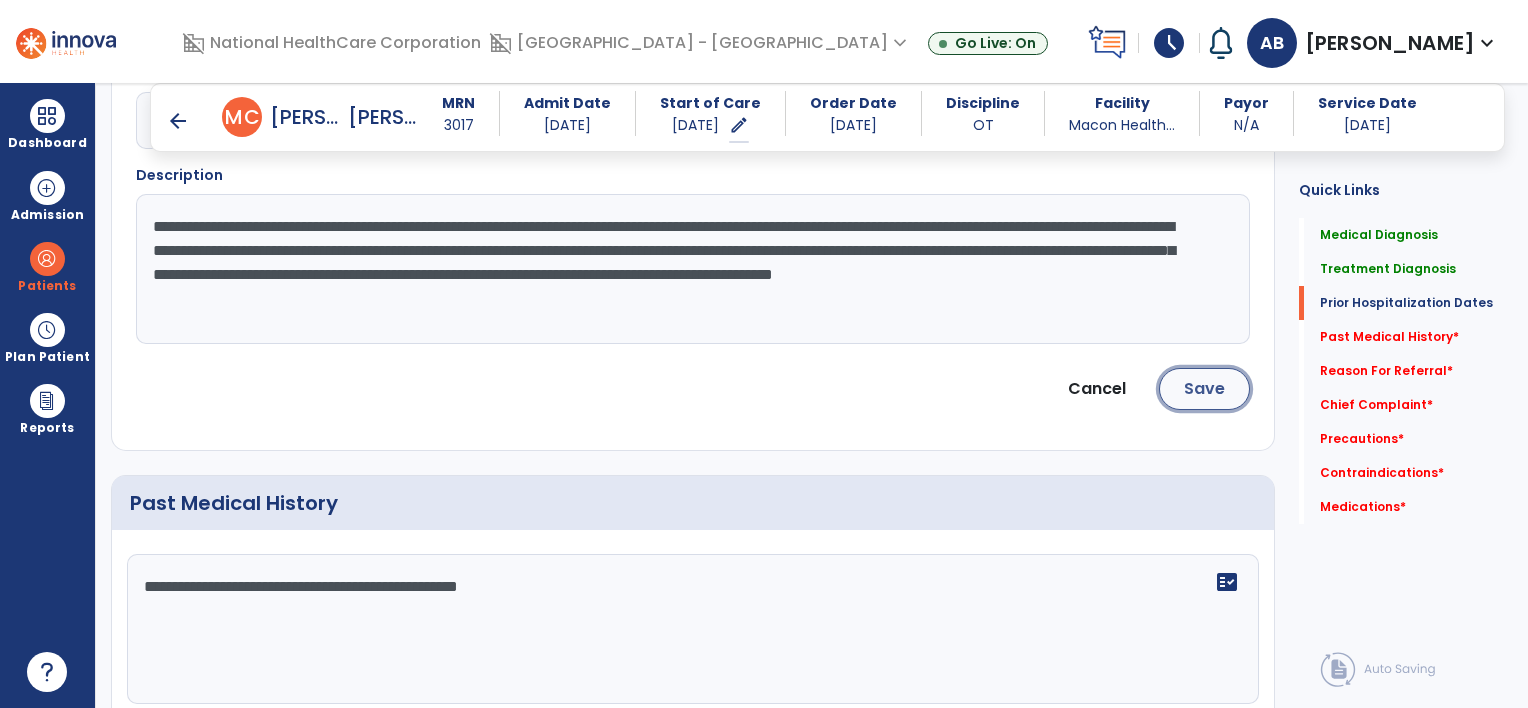 click on "Save" 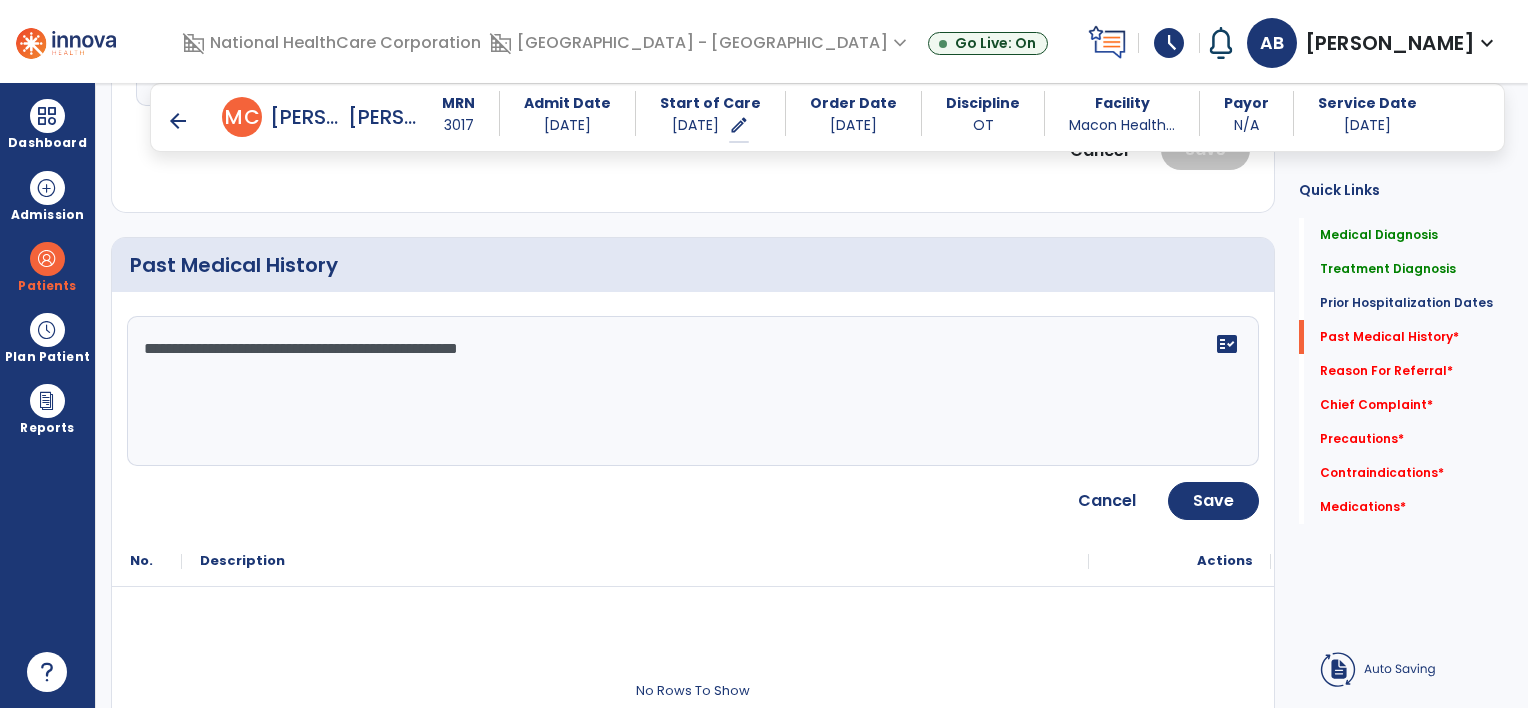 scroll, scrollTop: 1300, scrollLeft: 0, axis: vertical 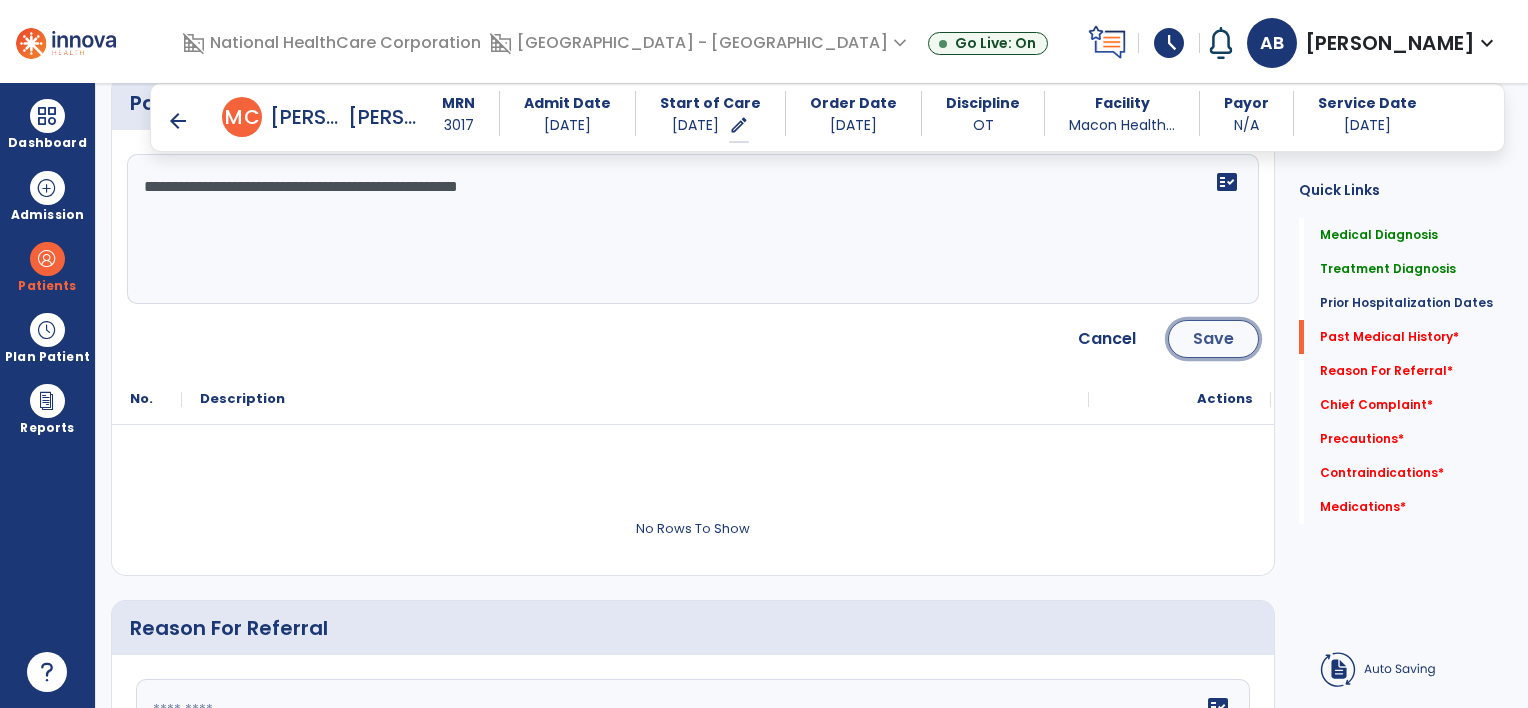 click on "Save" 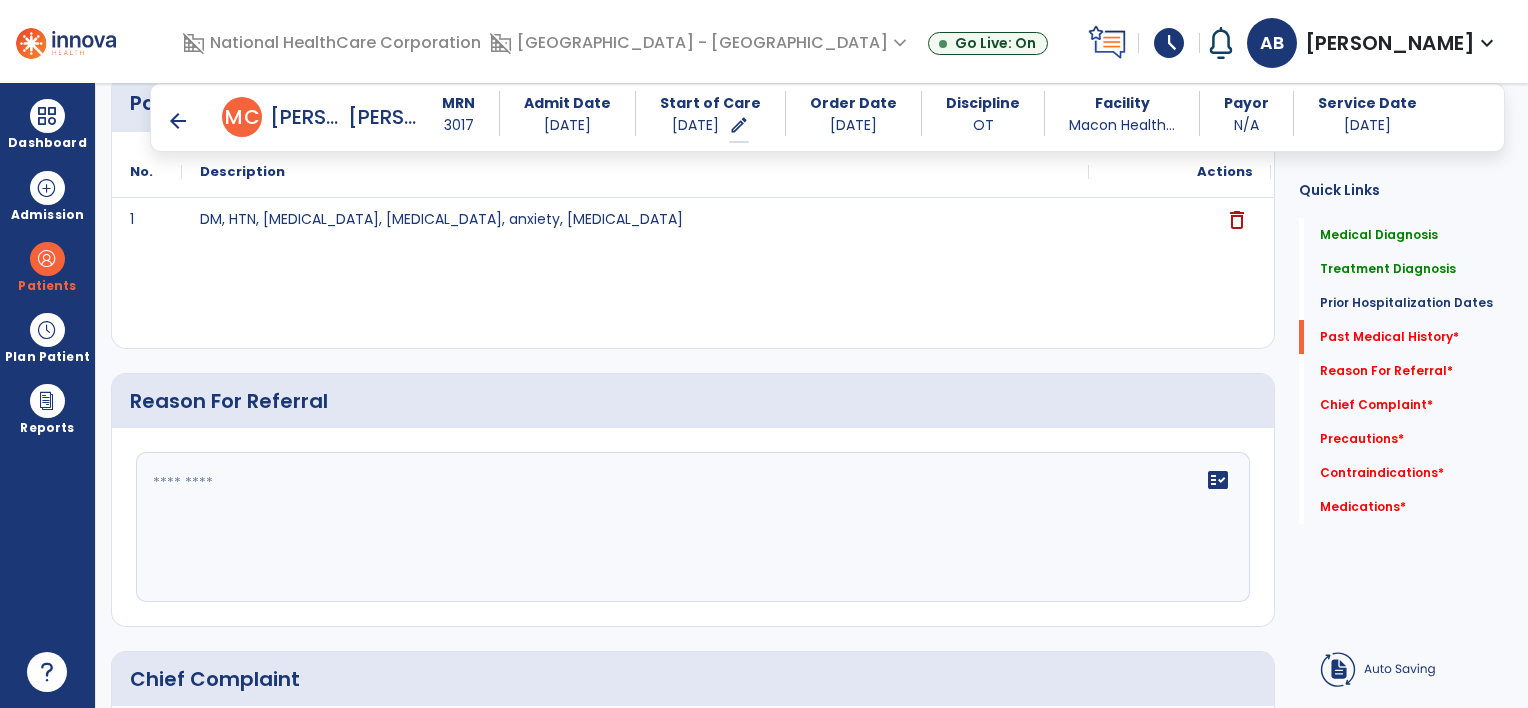 click 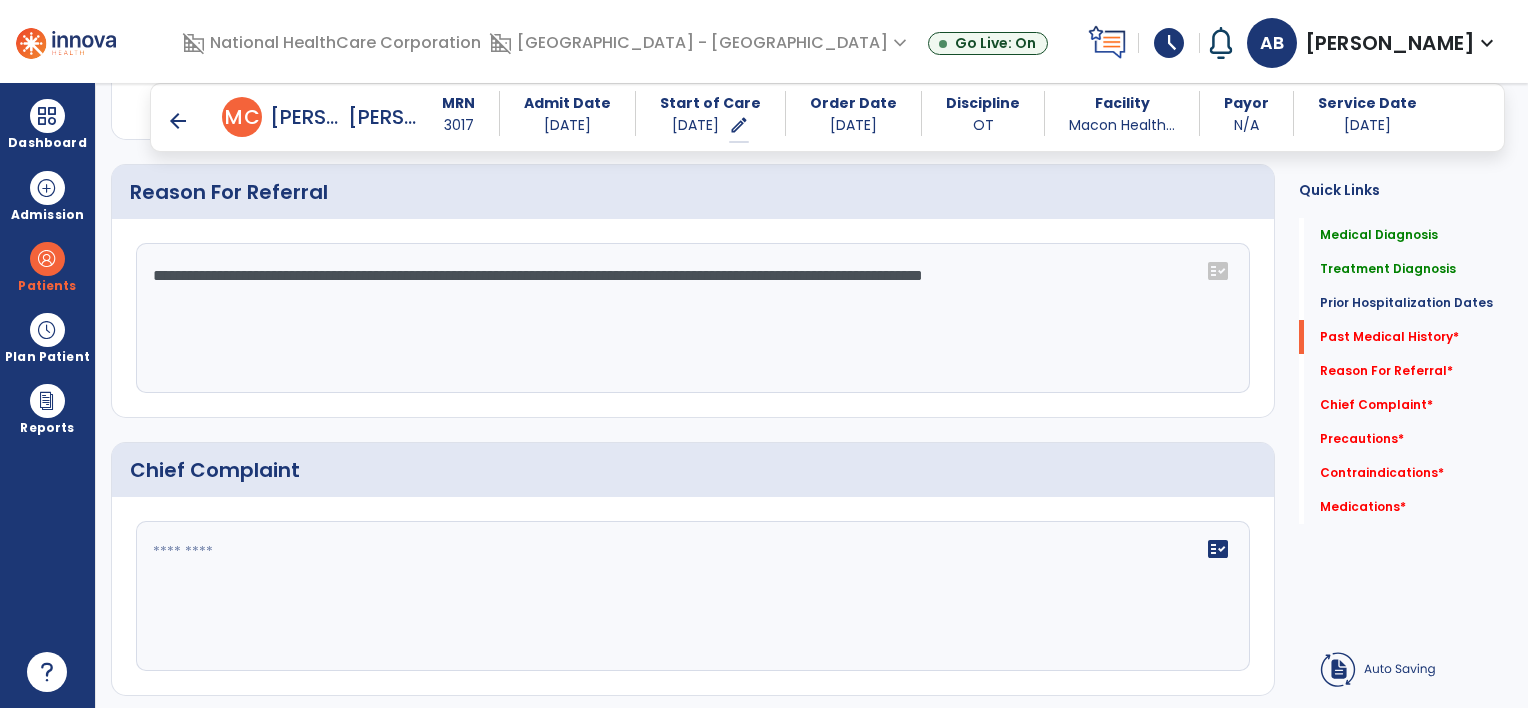 scroll, scrollTop: 1600, scrollLeft: 0, axis: vertical 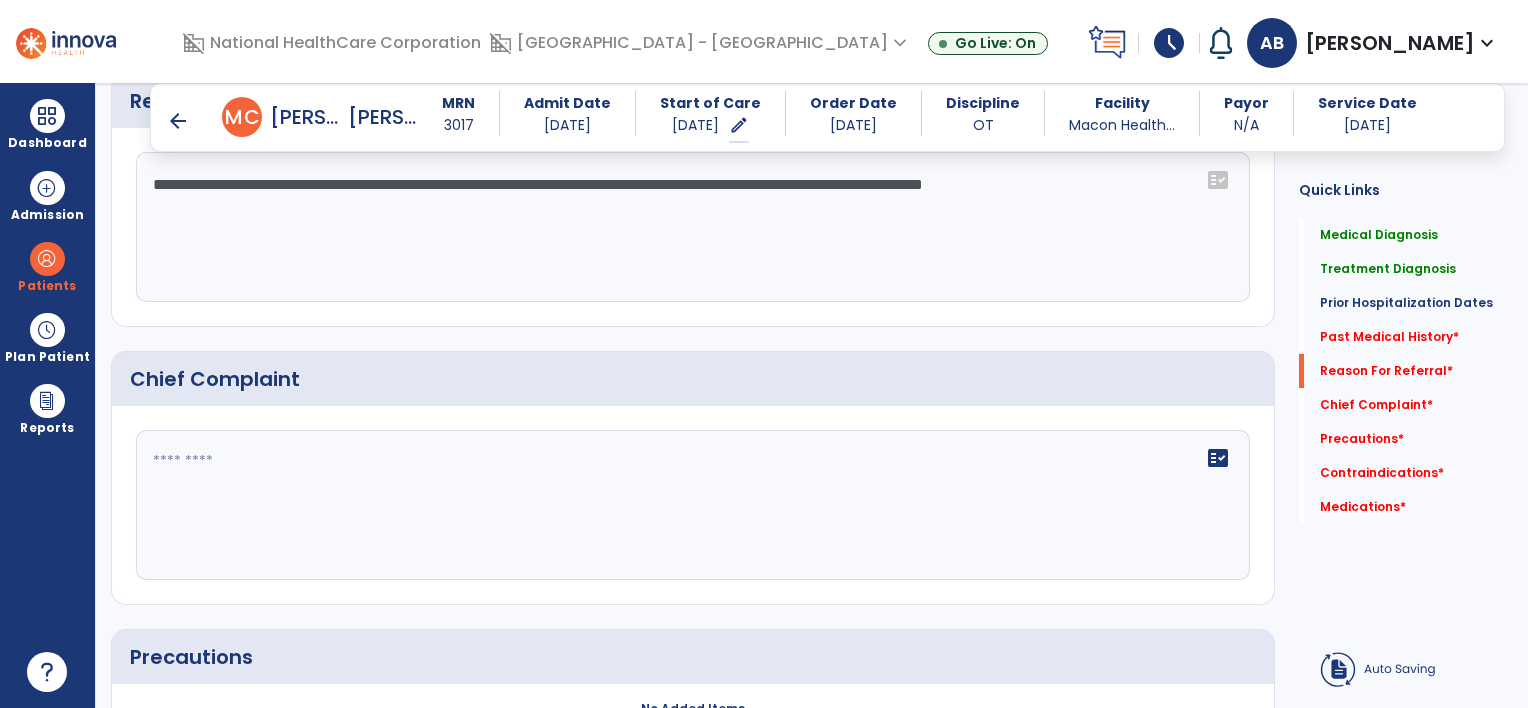 type on "**********" 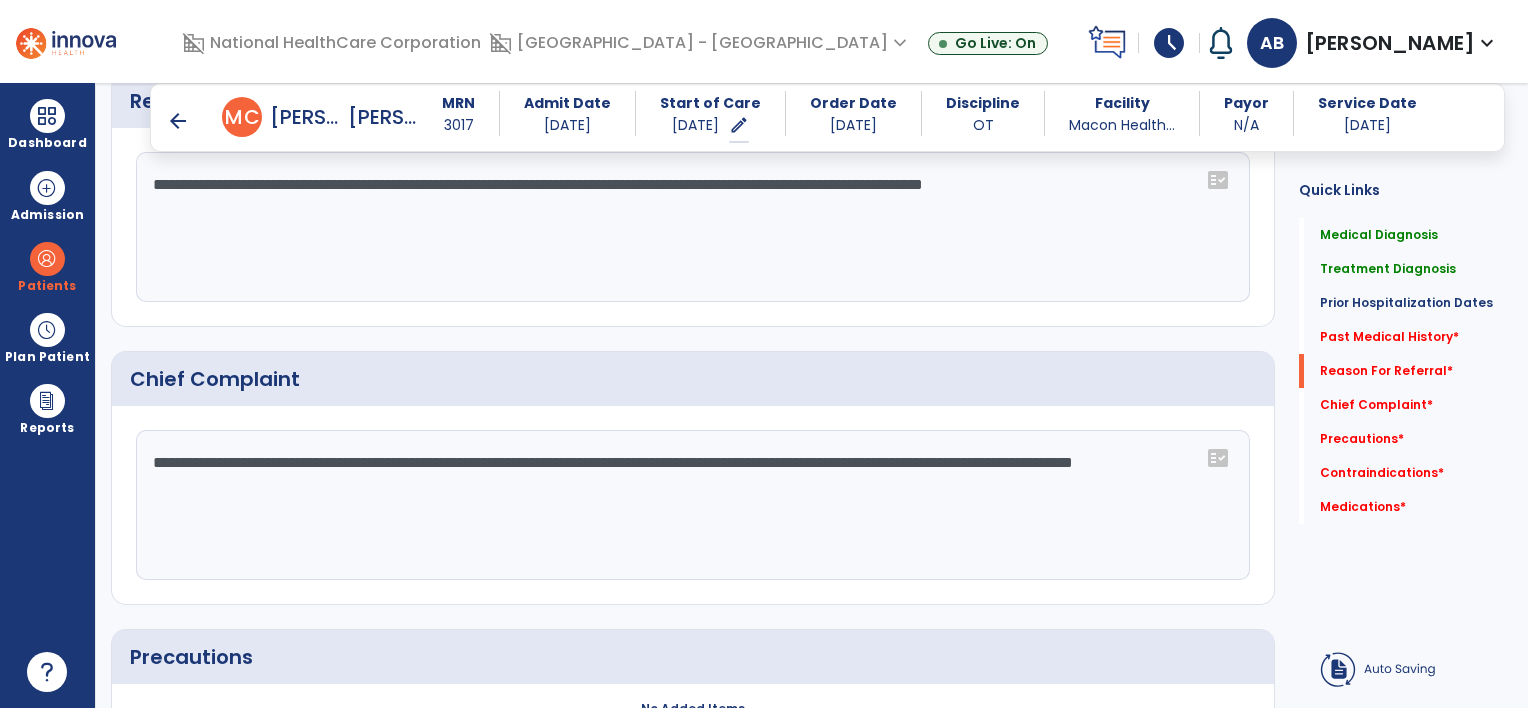 scroll, scrollTop: 1900, scrollLeft: 0, axis: vertical 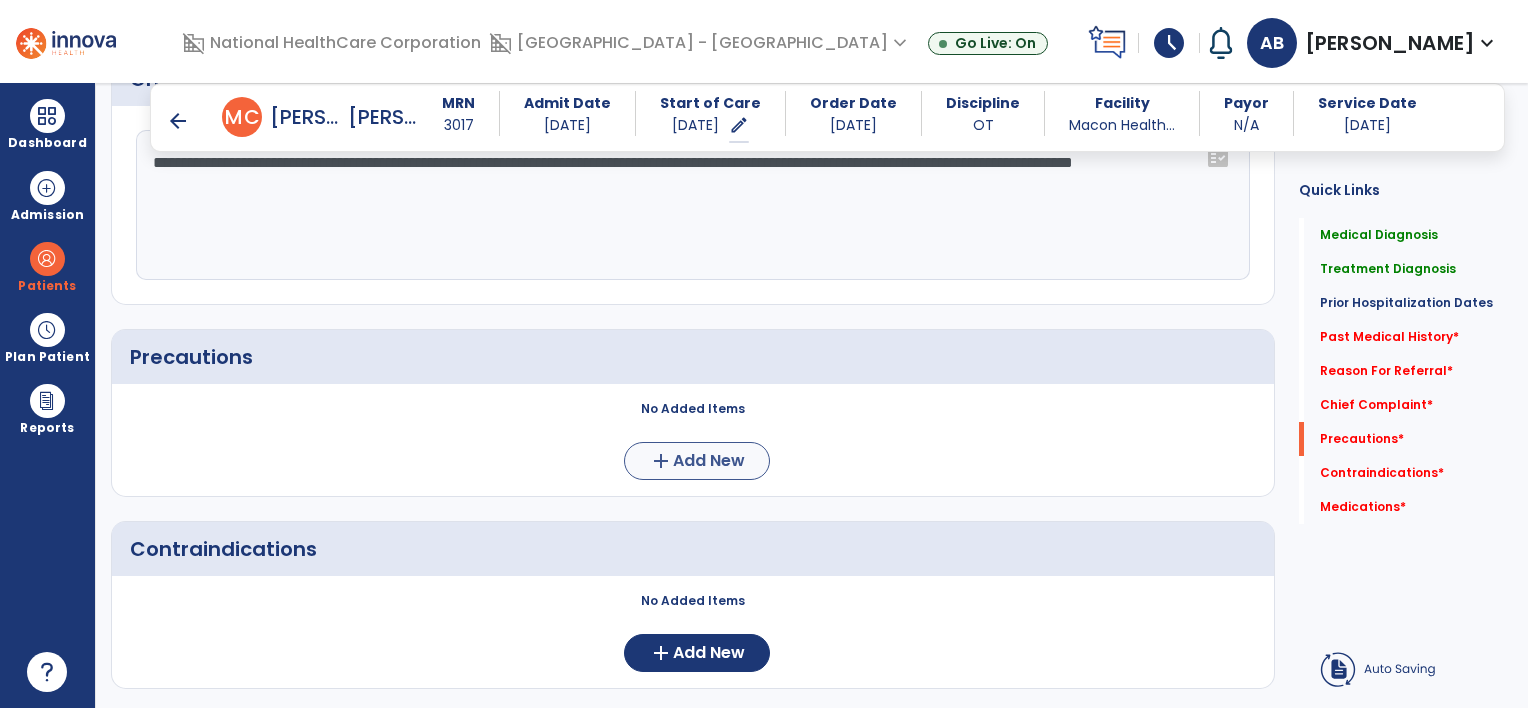 type on "**********" 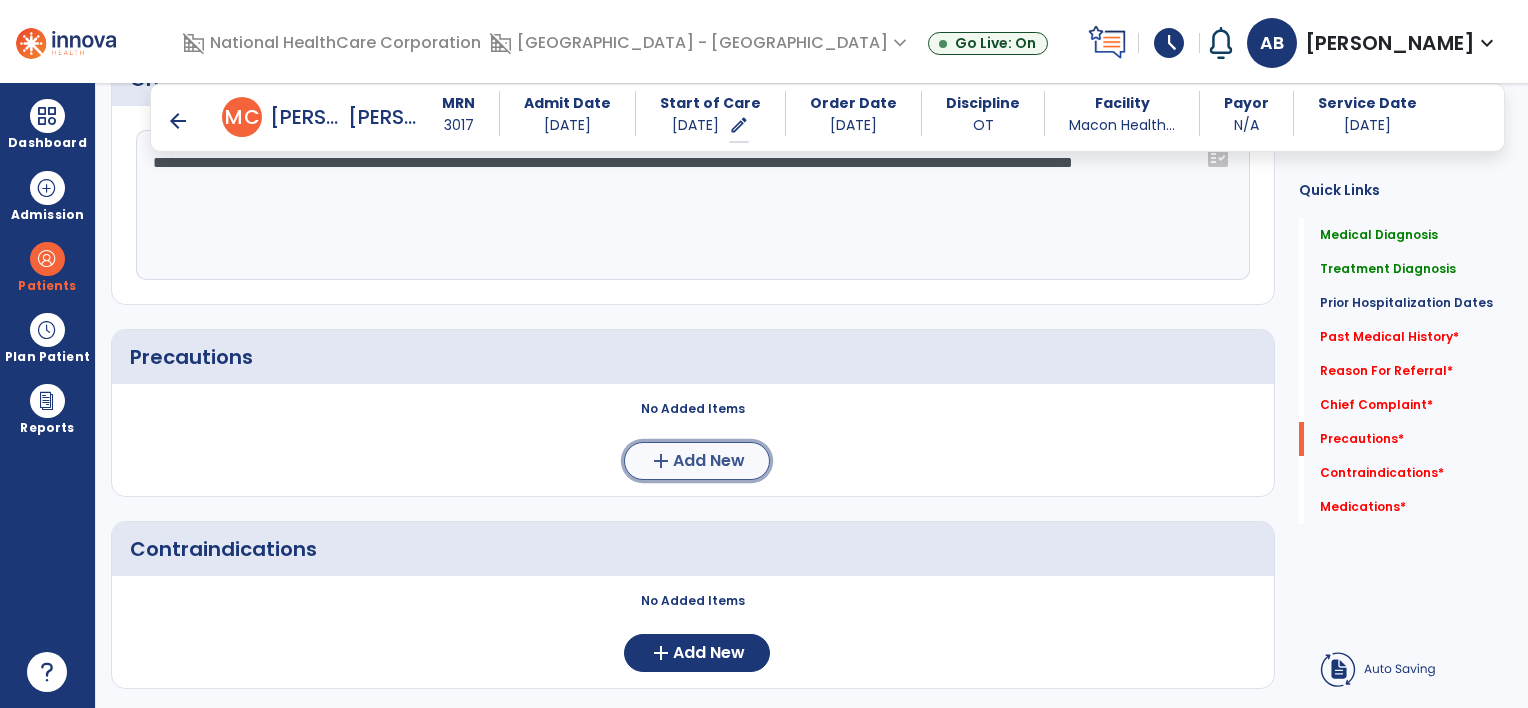 click on "add  Add New" 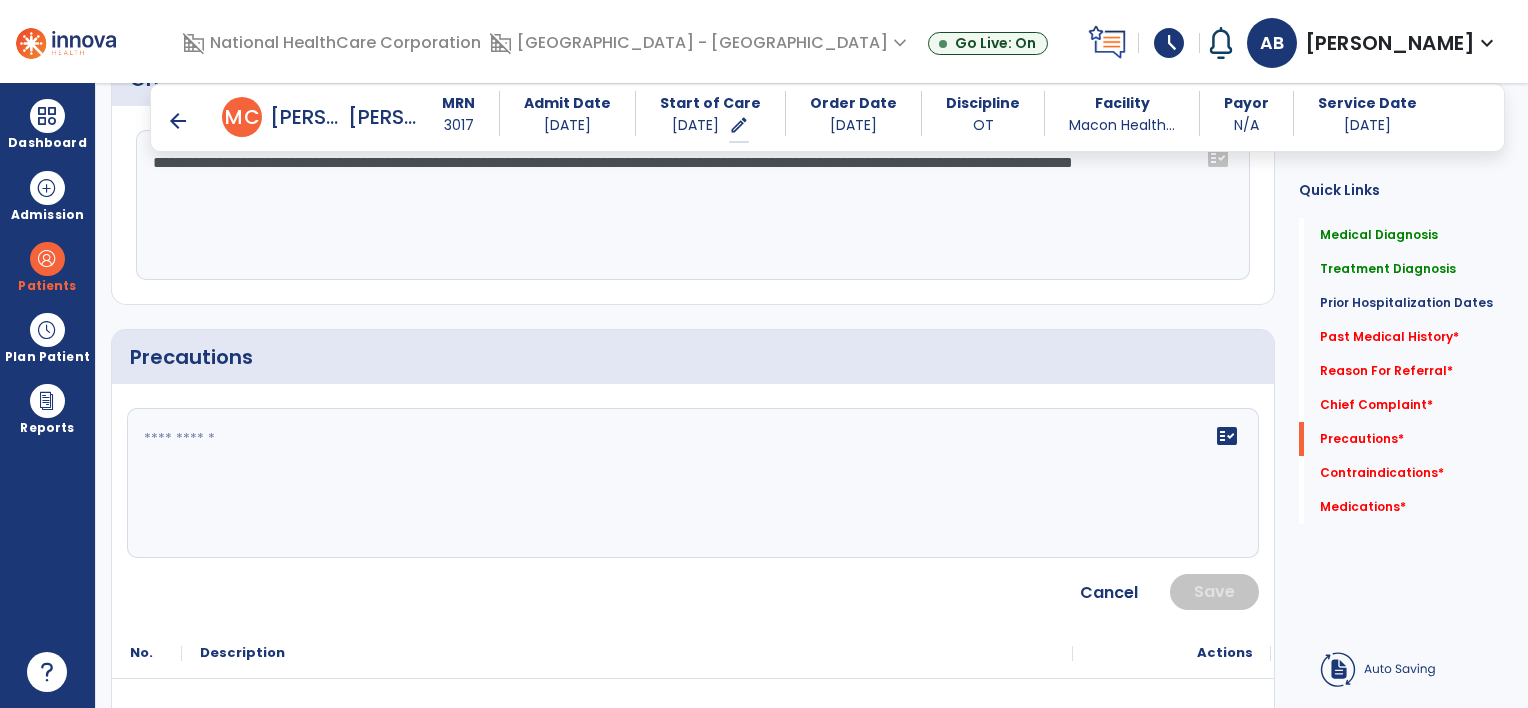 click 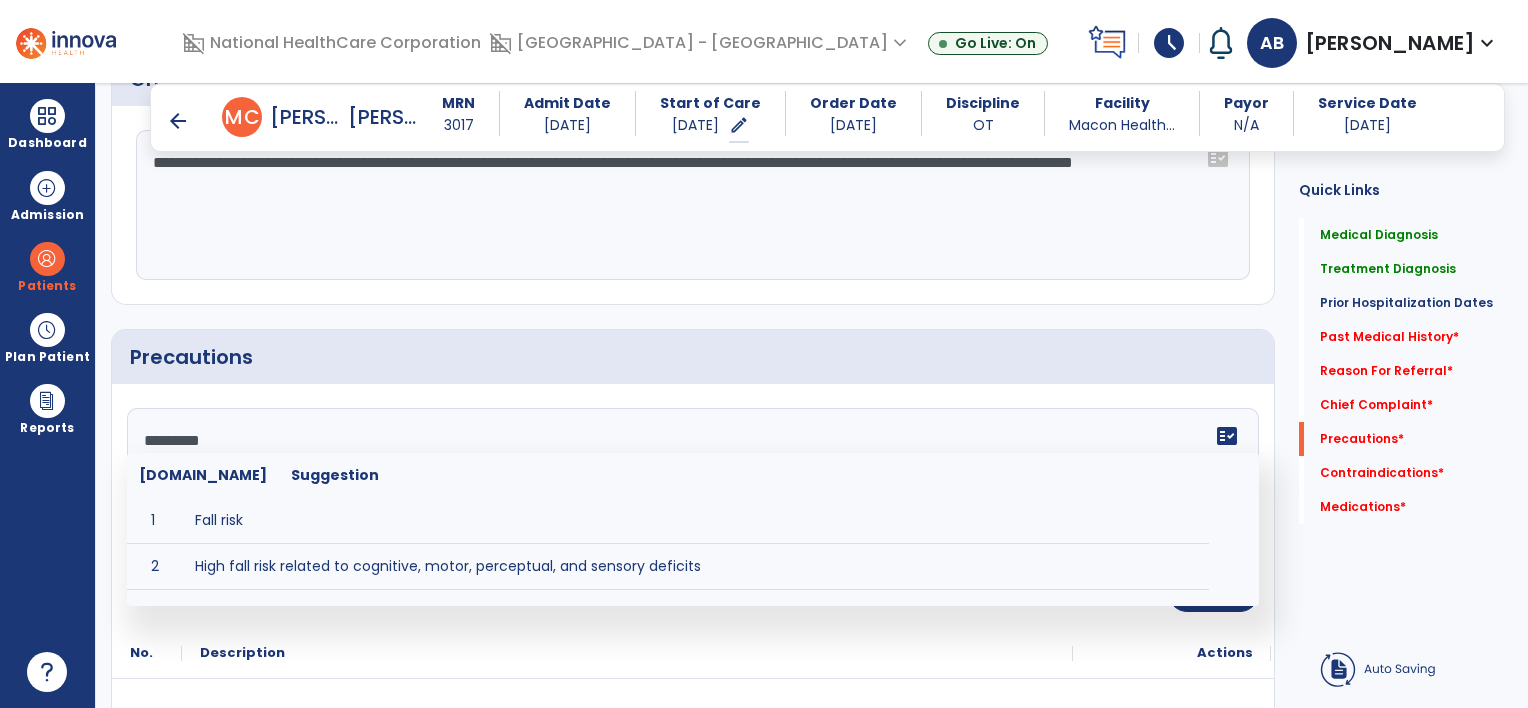 type on "*********" 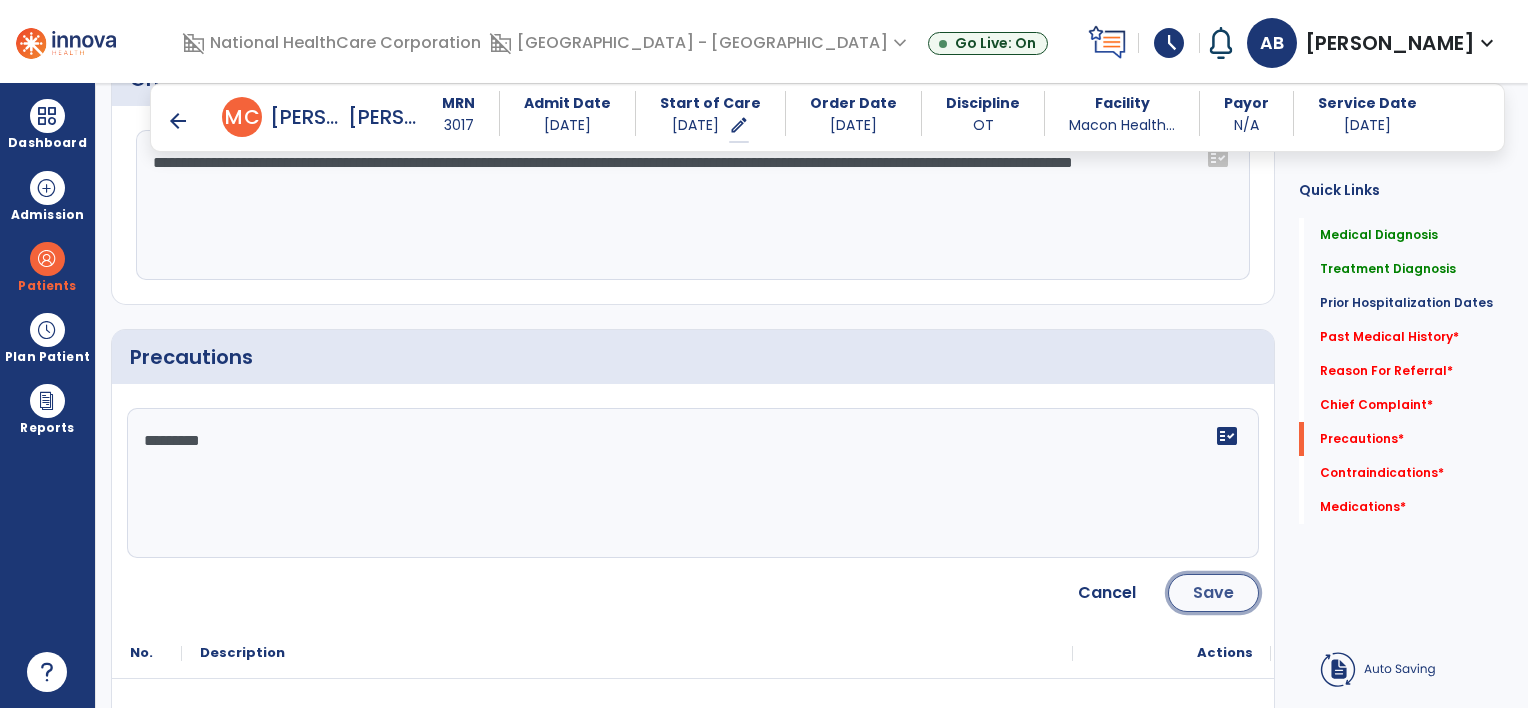 click on "Save" 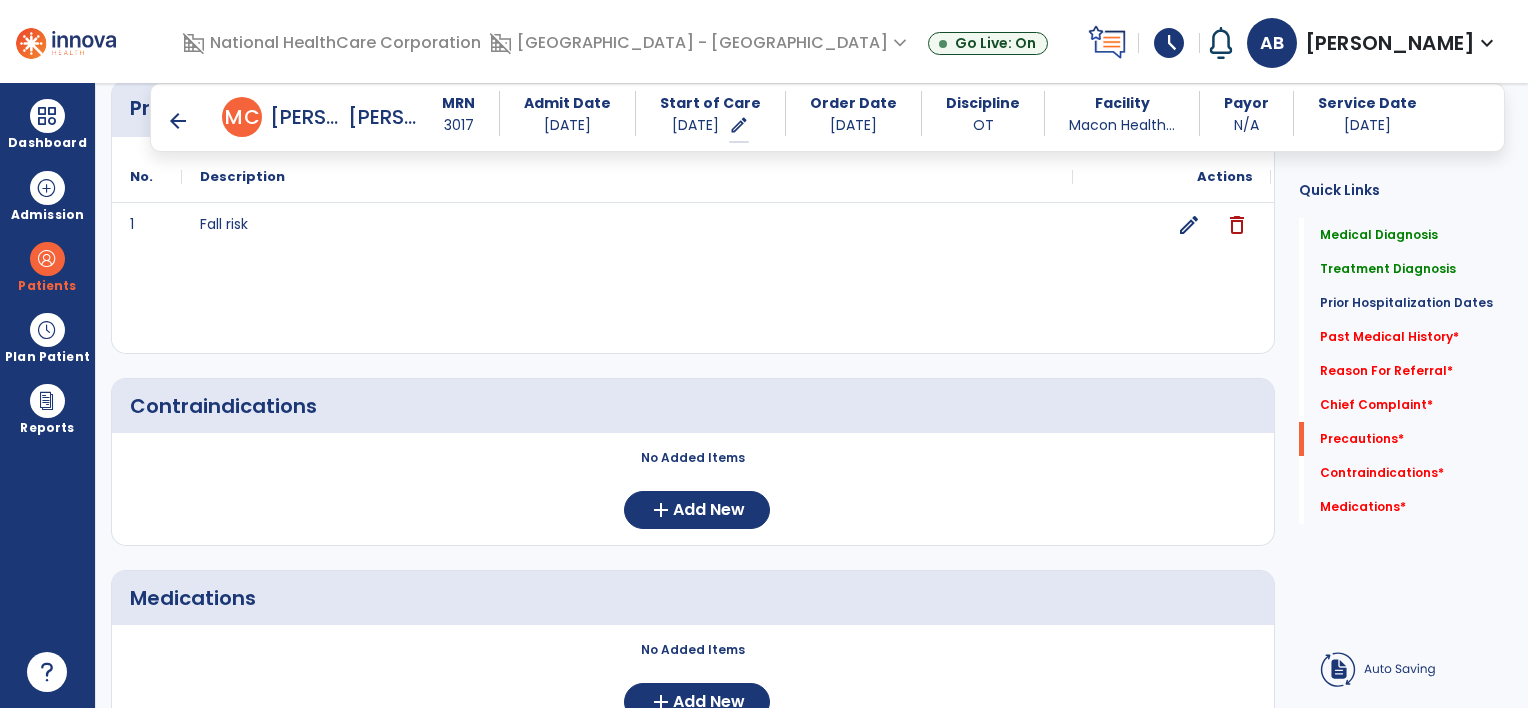 scroll, scrollTop: 2200, scrollLeft: 0, axis: vertical 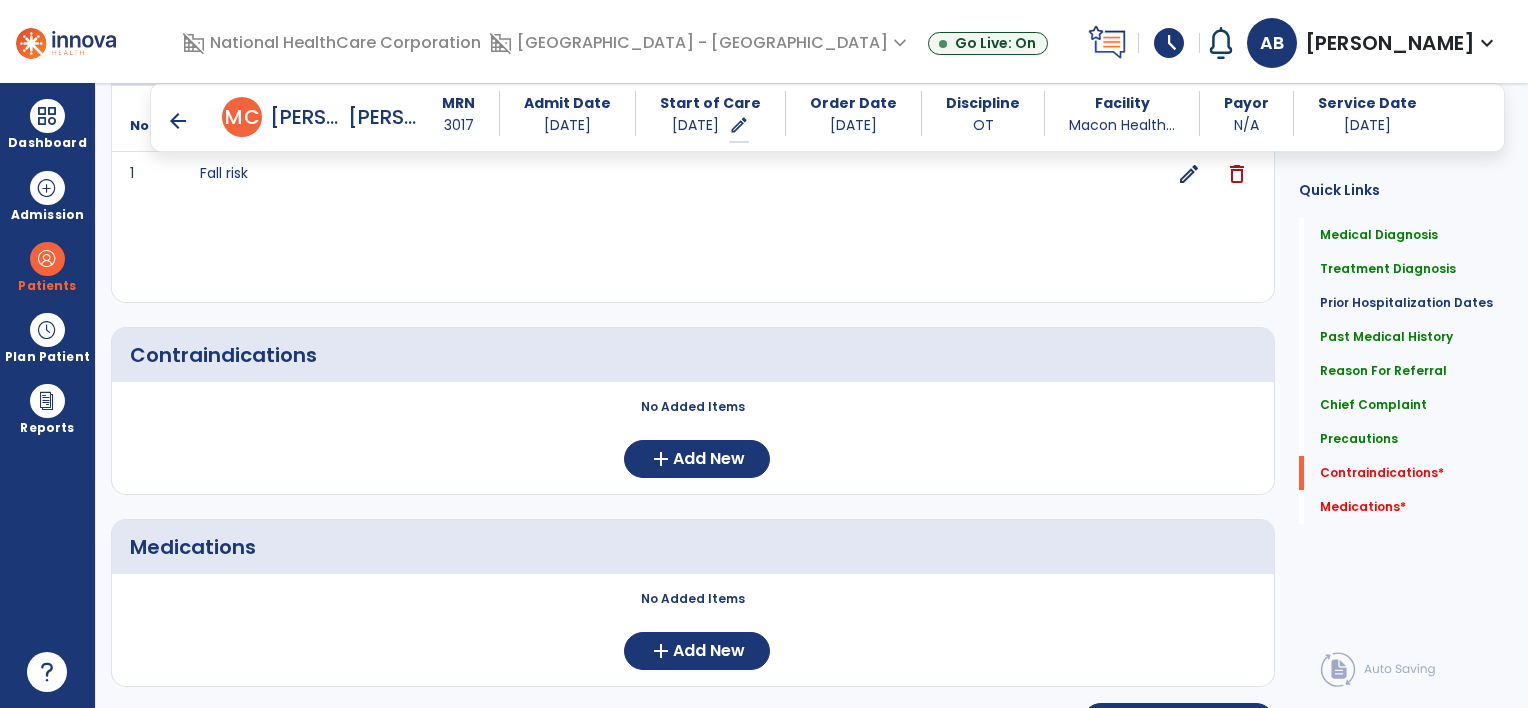 click on "No Added Items  add  Add New" 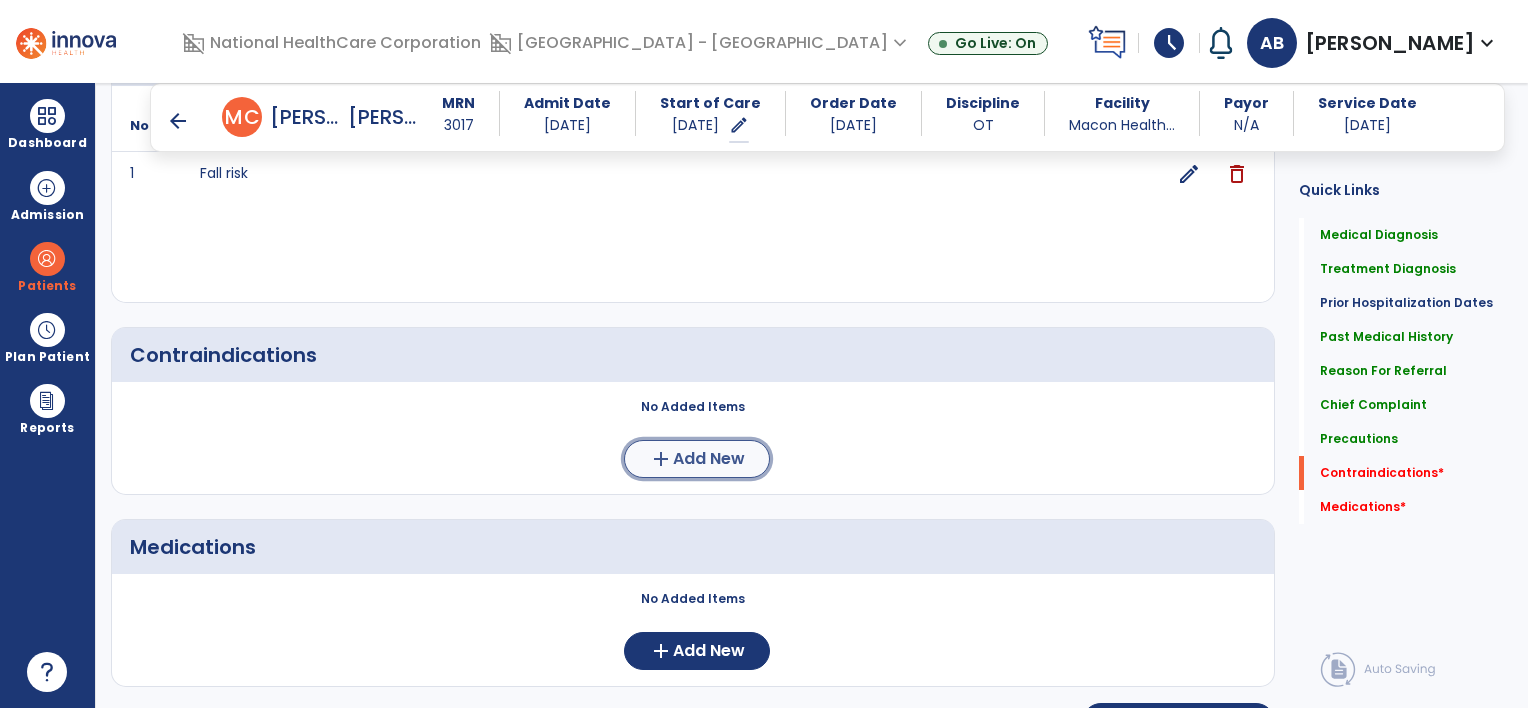 click on "Add New" 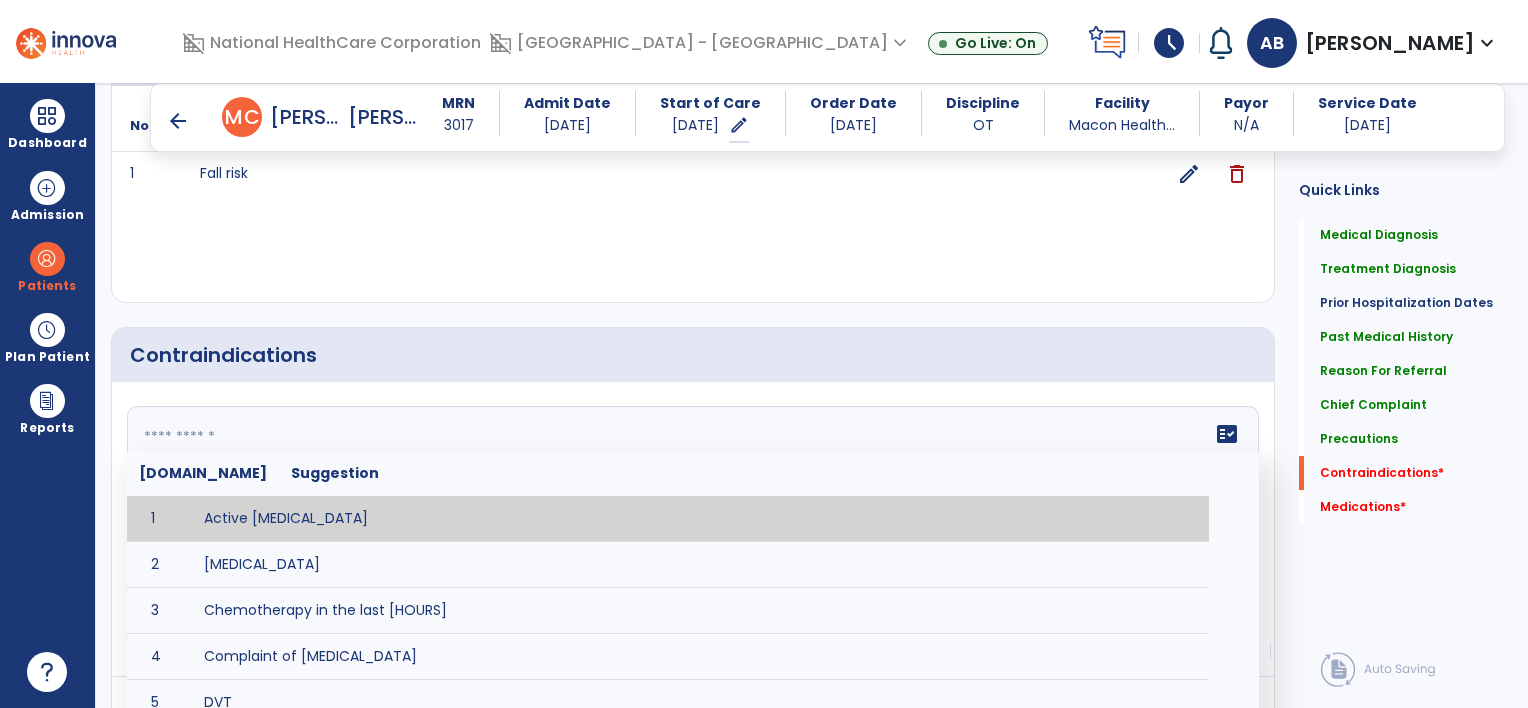 click on "fact_check  Sr.No Suggestion 1 Active blood transfusion 2 Cardiac Arrhythmia 3 Chemotherapy in the last [HOURS] 4 Complaint of chest pain 5 DVT 6 Hypertension [VALUES] 7 Inflammation or infection in the heart. 8 Oxygen saturation lower than [VALUE] 9 Pacemaker 10 Pulmonary infarction 11 Recent changes in EKG 12 Severe aortic stenosis 13 Severe dehydration 14 Severe diaphoresis 15 Severe orthostatic hypotension 16 Severe shortness of breath/dyspnea 17 Significantly elevated potassium levels 18 Significantly low potassium levels 19 Suspected or known dissecting aneurysm 20 Systemic infection 21 Uncontrolled diabetes with blood sugar levels greater than [VALUE] or less than [Value]  22 Unstable angina 23 Untreated blood clots" 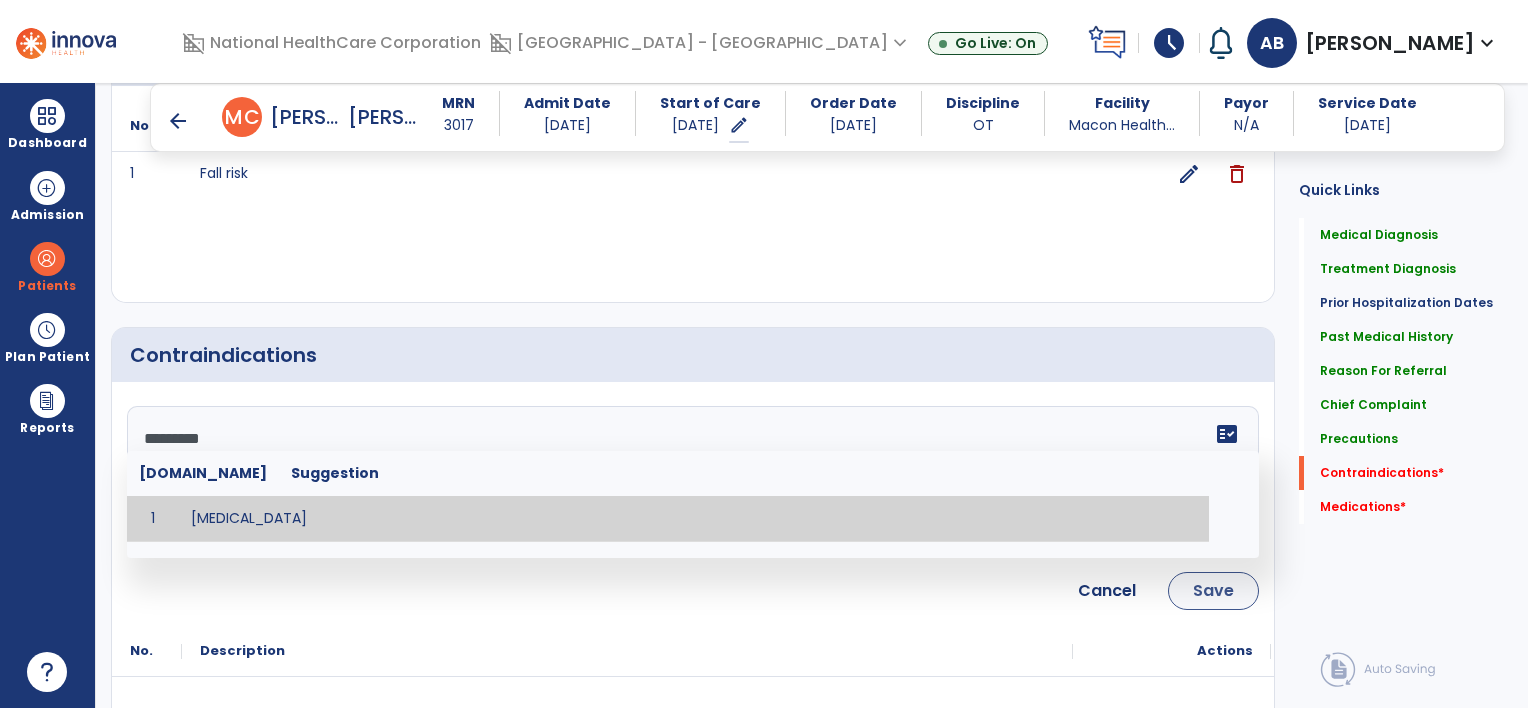 type on "*********" 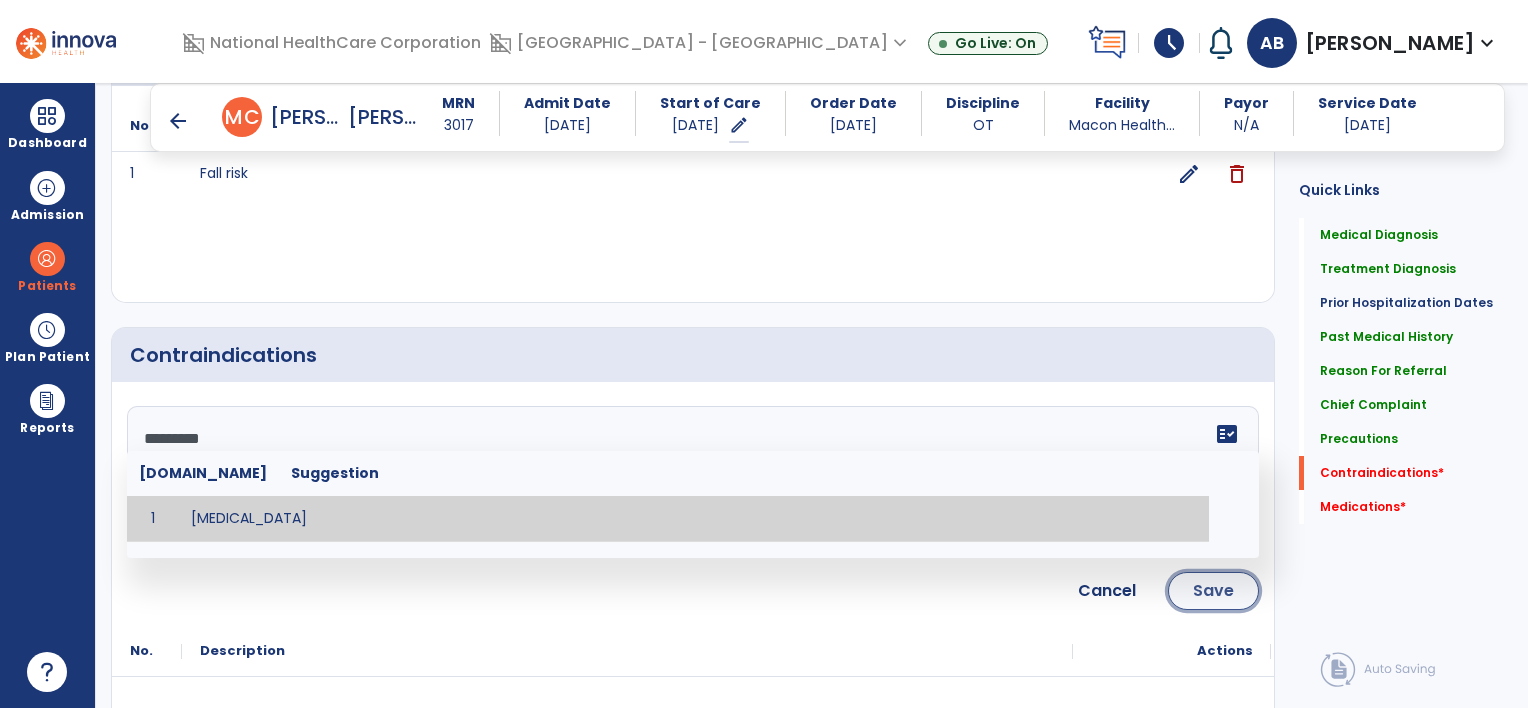 click on "Save" 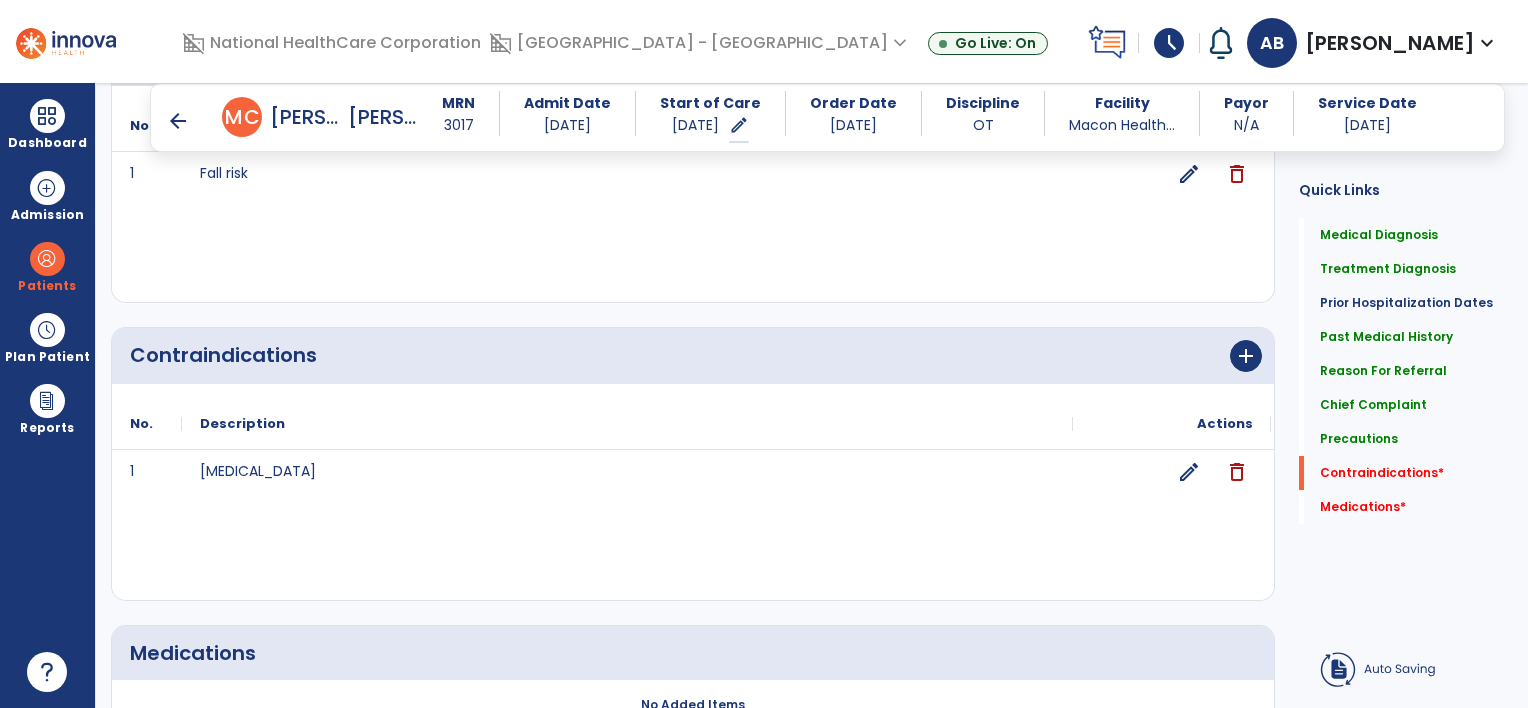 scroll, scrollTop: 2346, scrollLeft: 0, axis: vertical 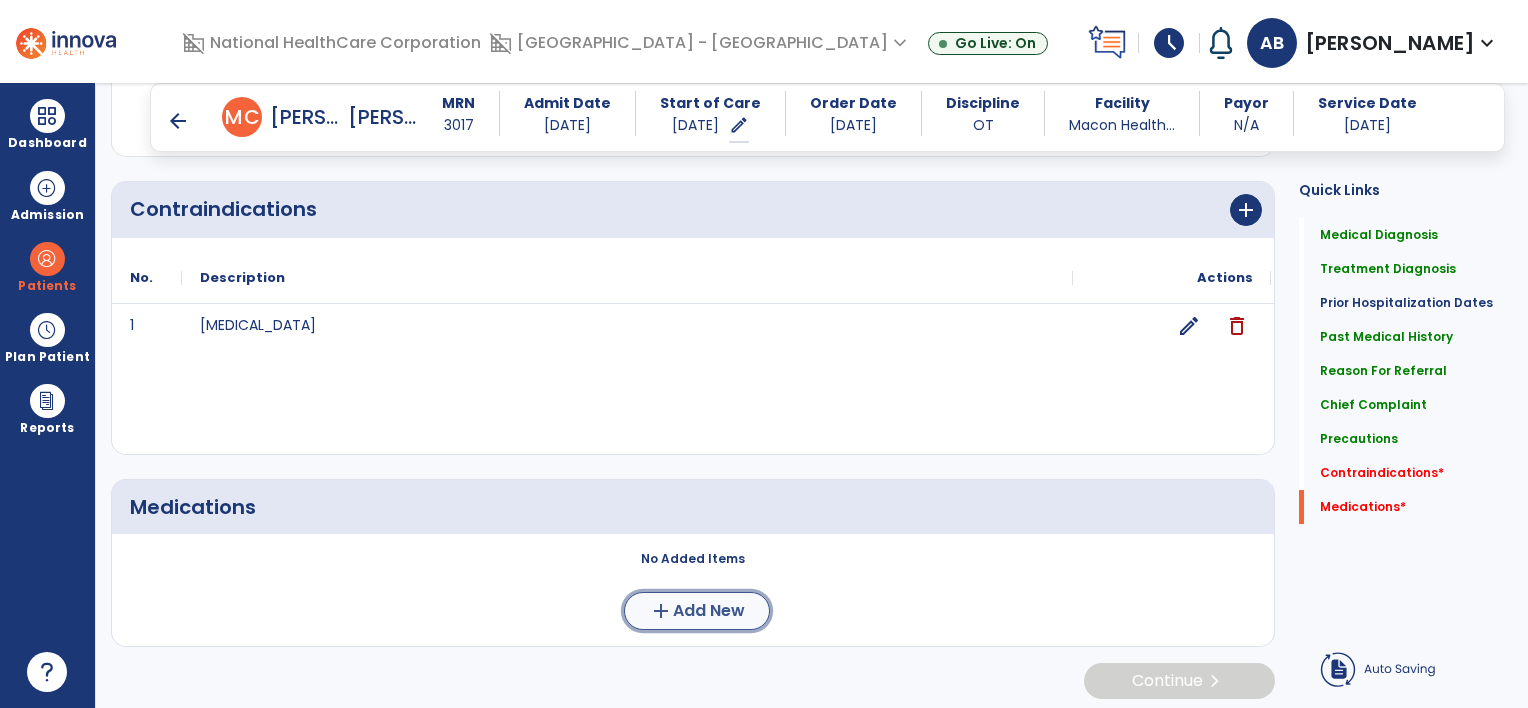 click on "add" 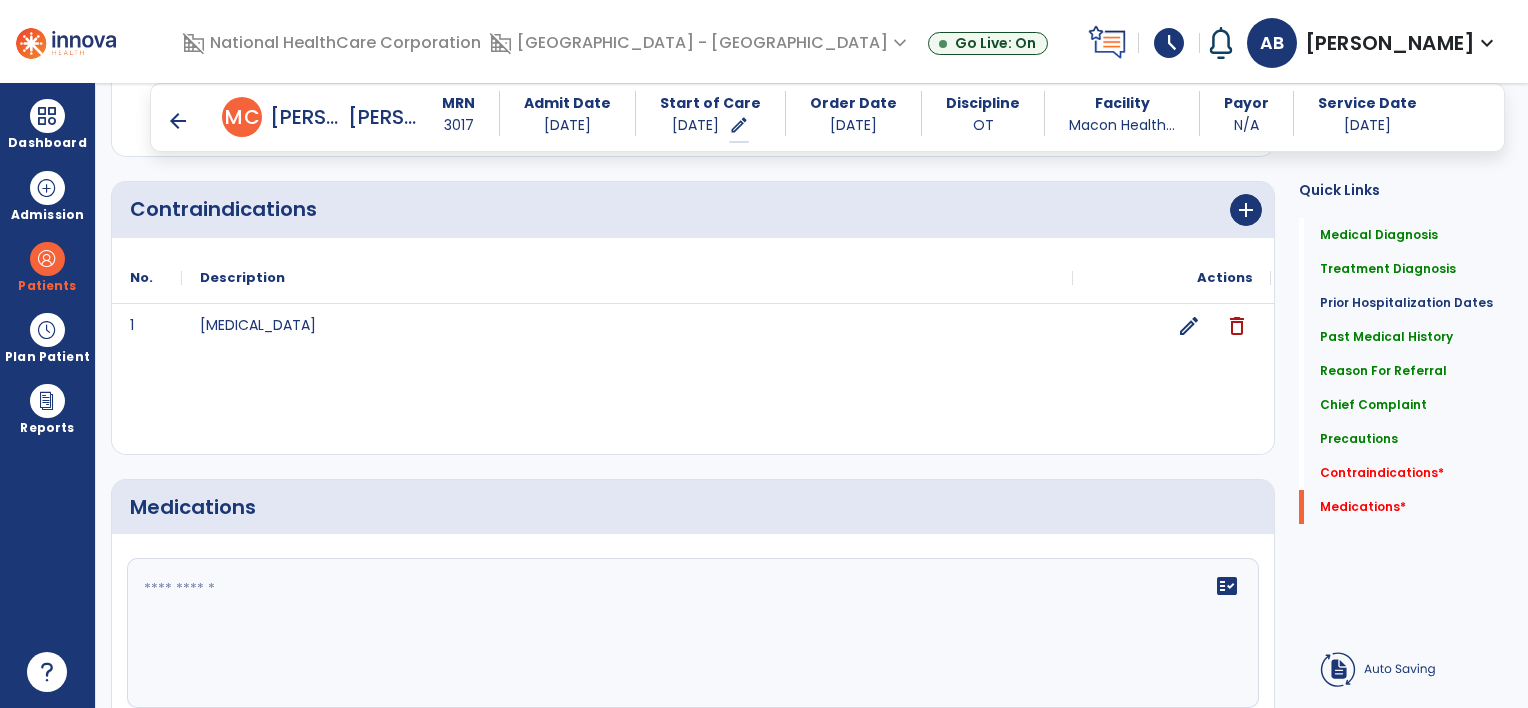 click 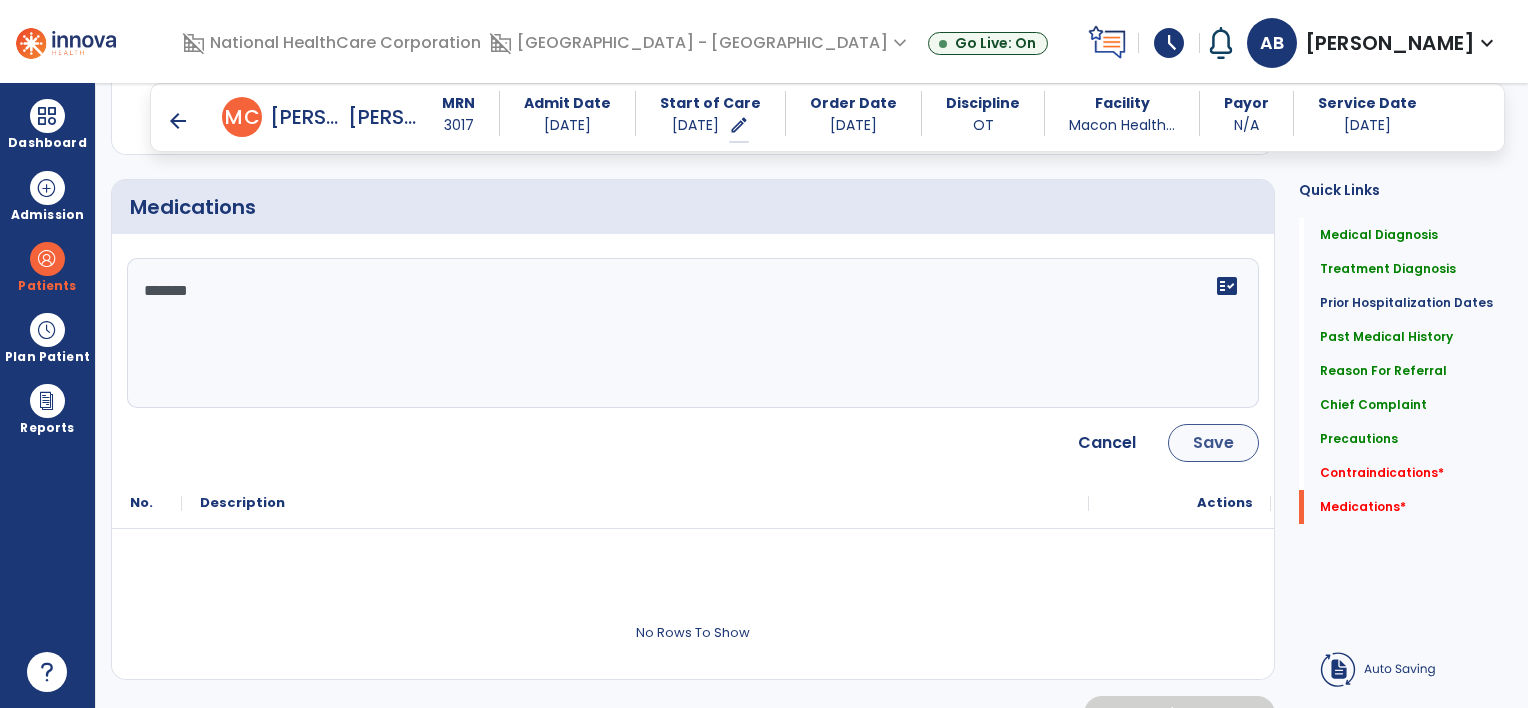 type on "*******" 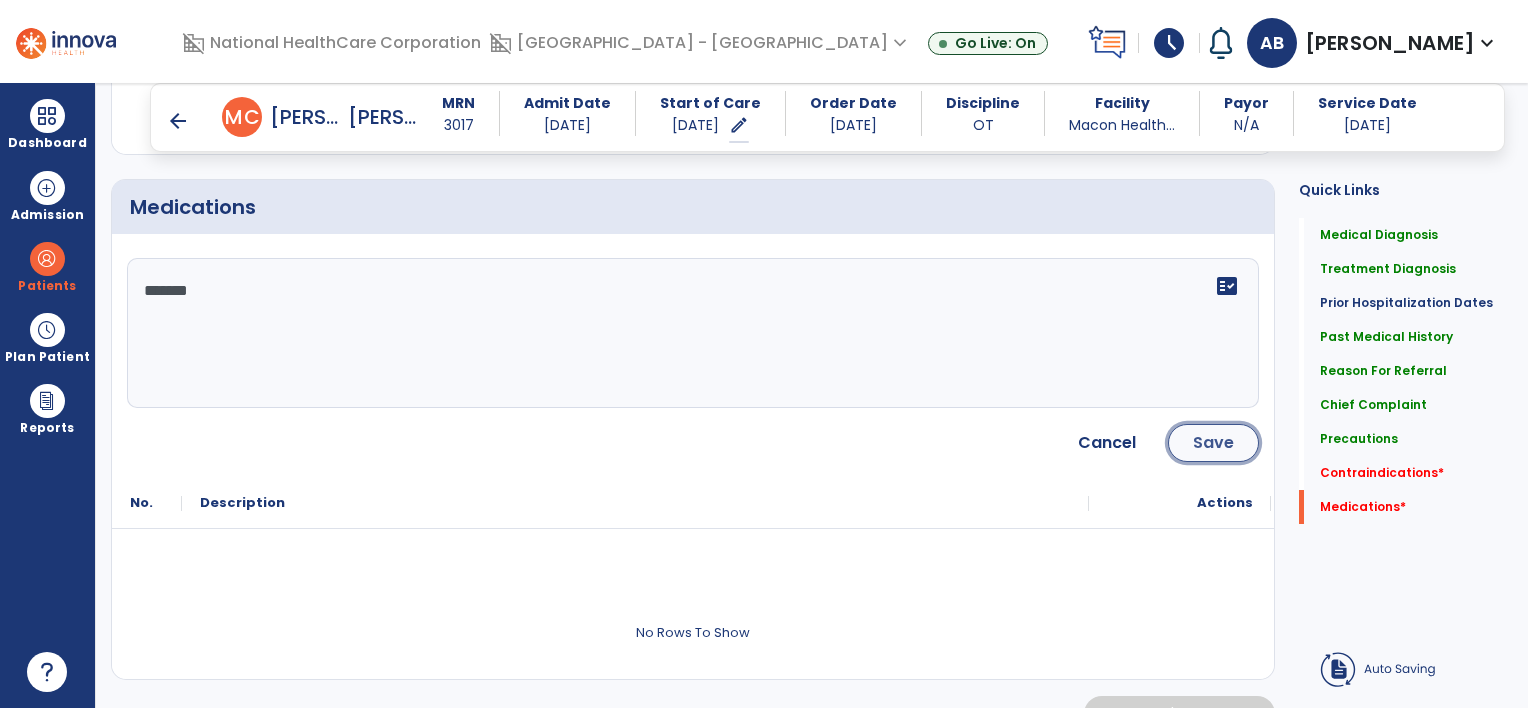 click on "Save" 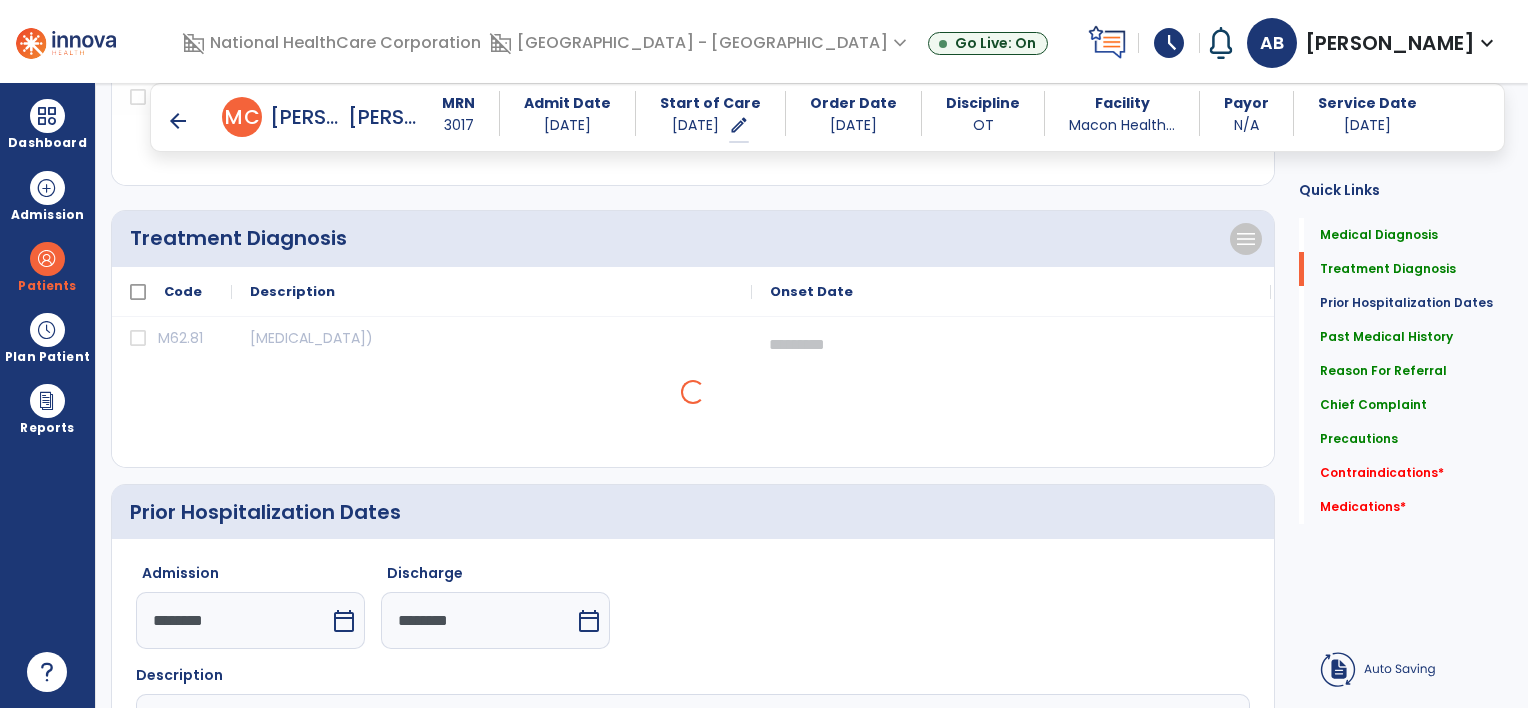 scroll, scrollTop: 0, scrollLeft: 0, axis: both 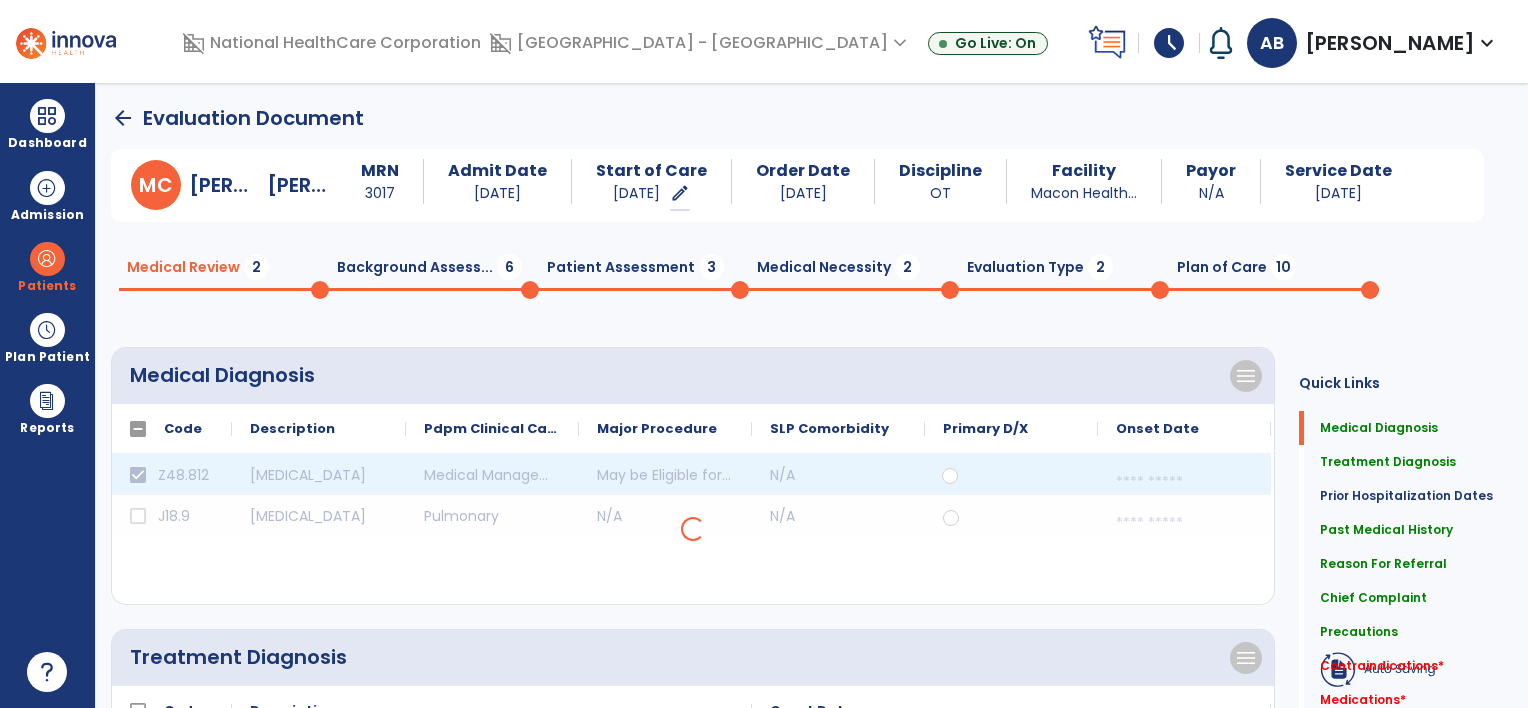 click on "Background Assess...  6" 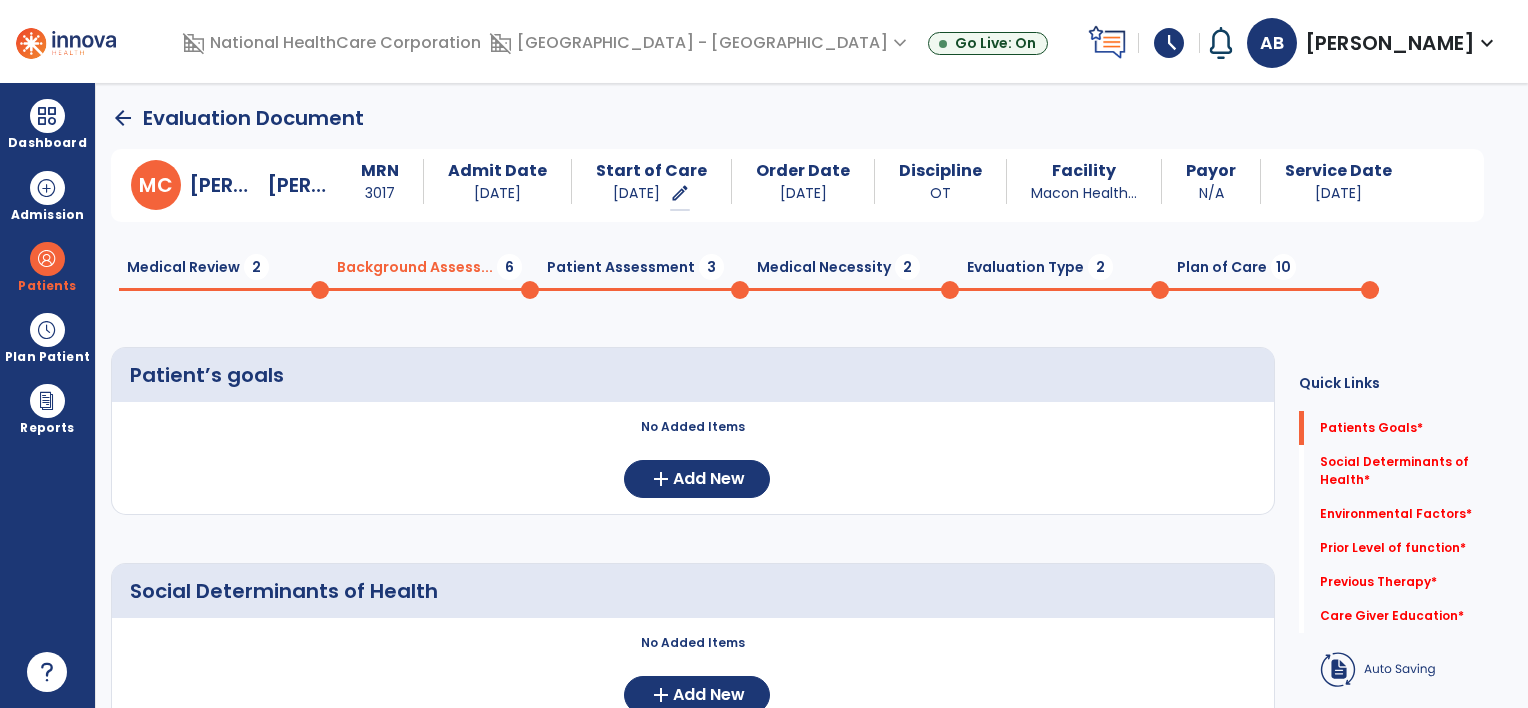 click on "Medical Review  2" 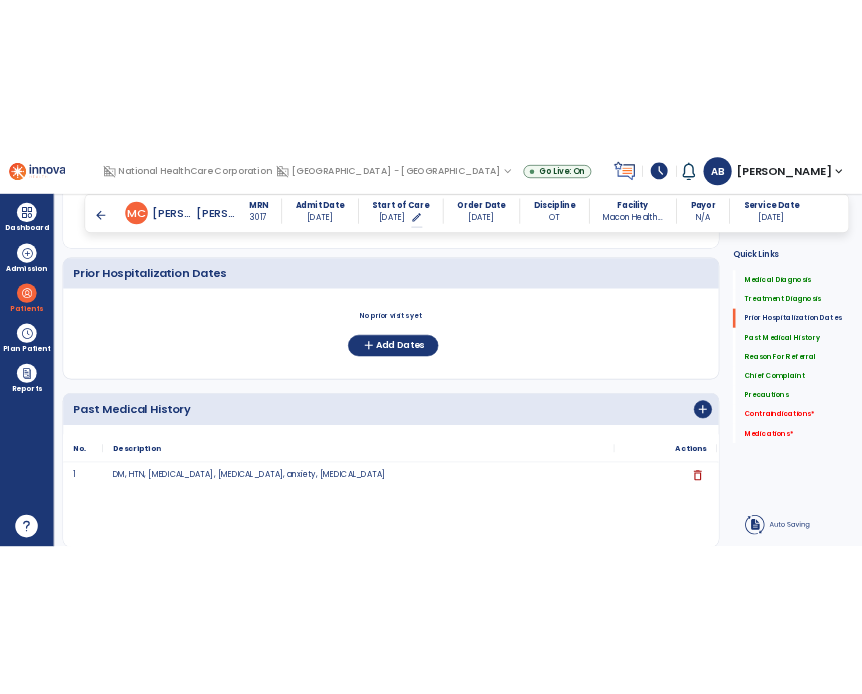 scroll, scrollTop: 700, scrollLeft: 0, axis: vertical 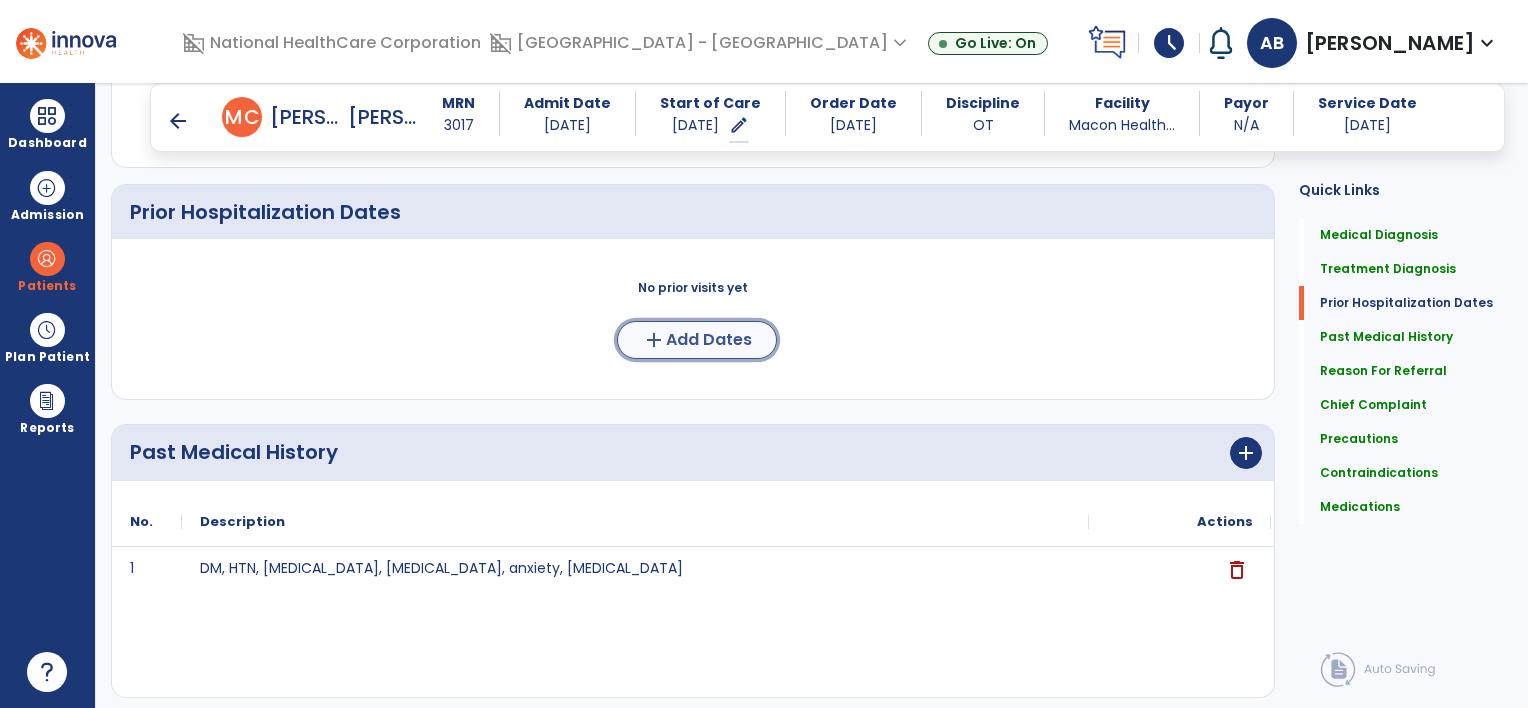 click on "Add Dates" 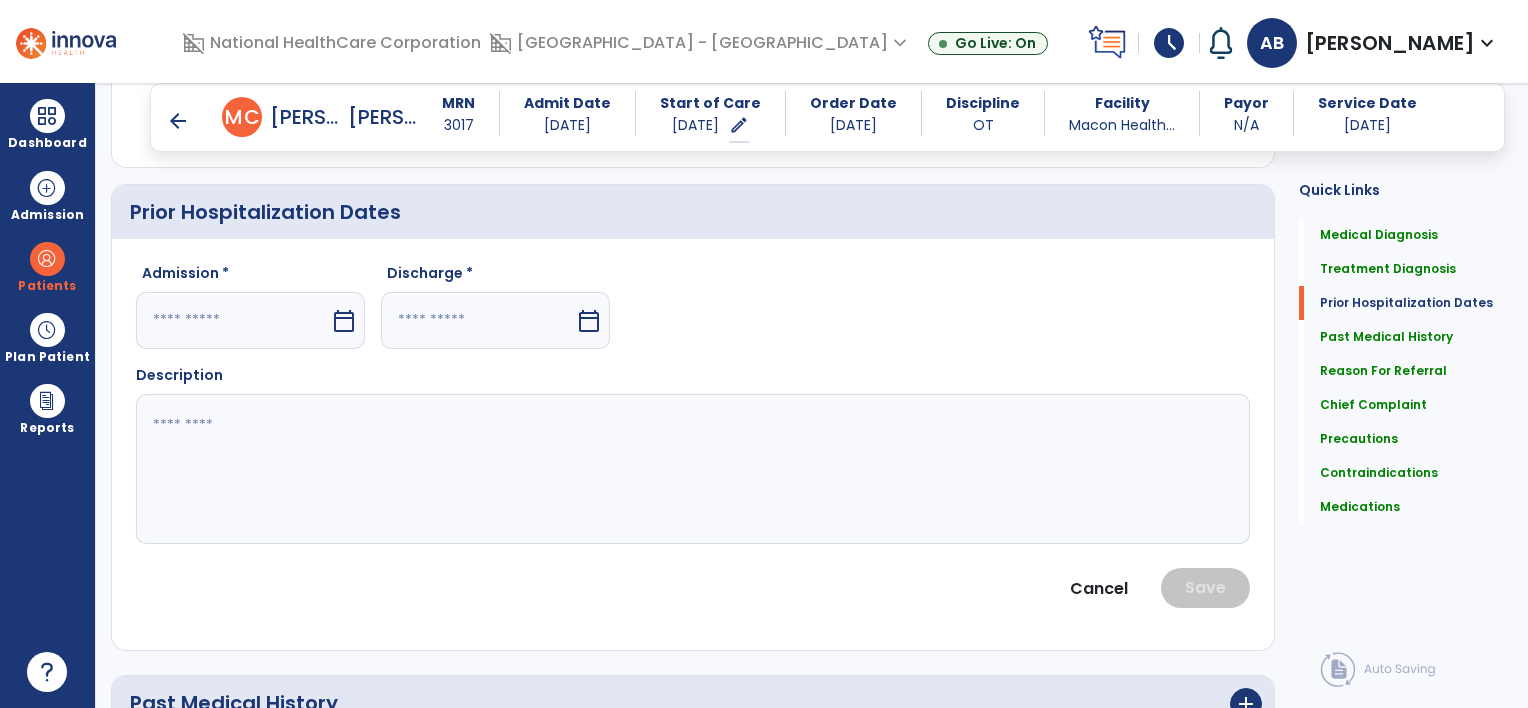 click at bounding box center [233, 320] 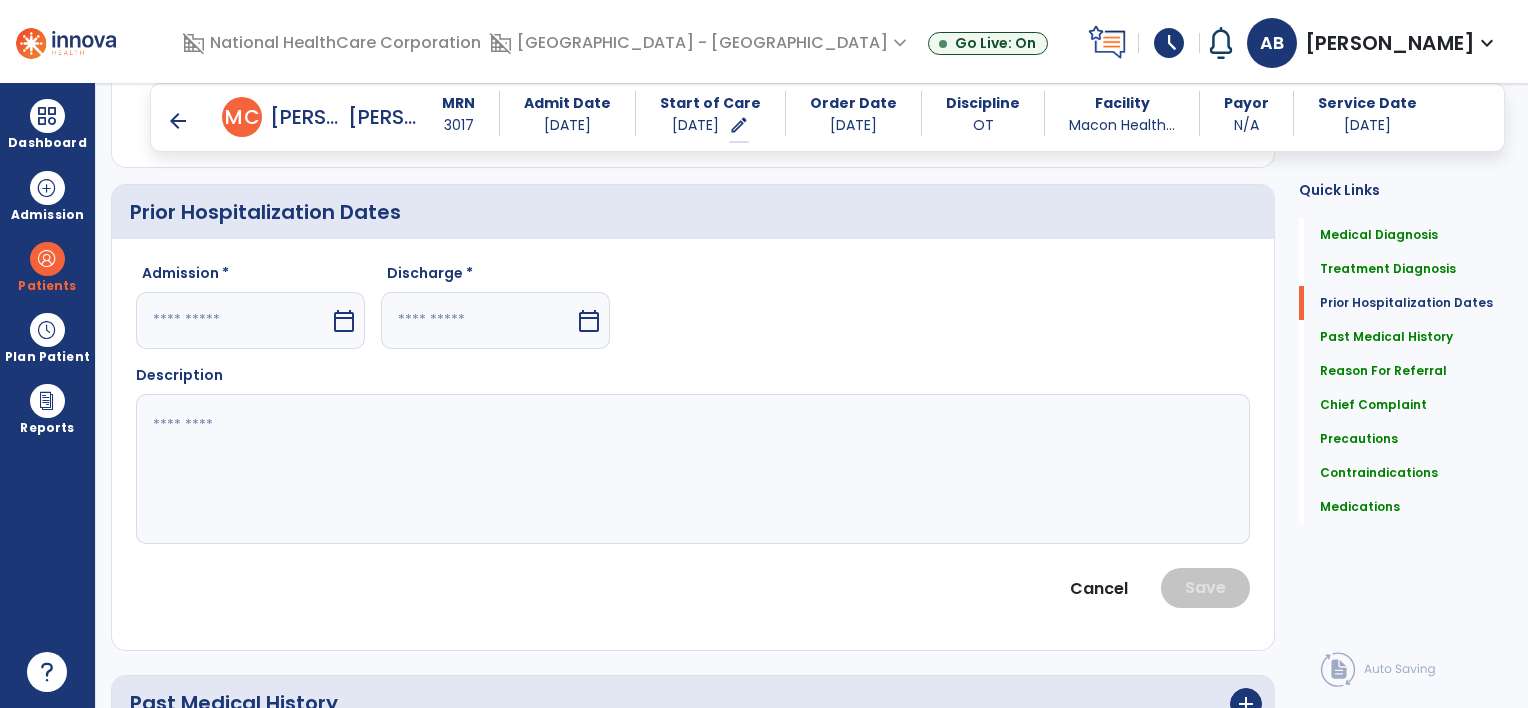select on "*" 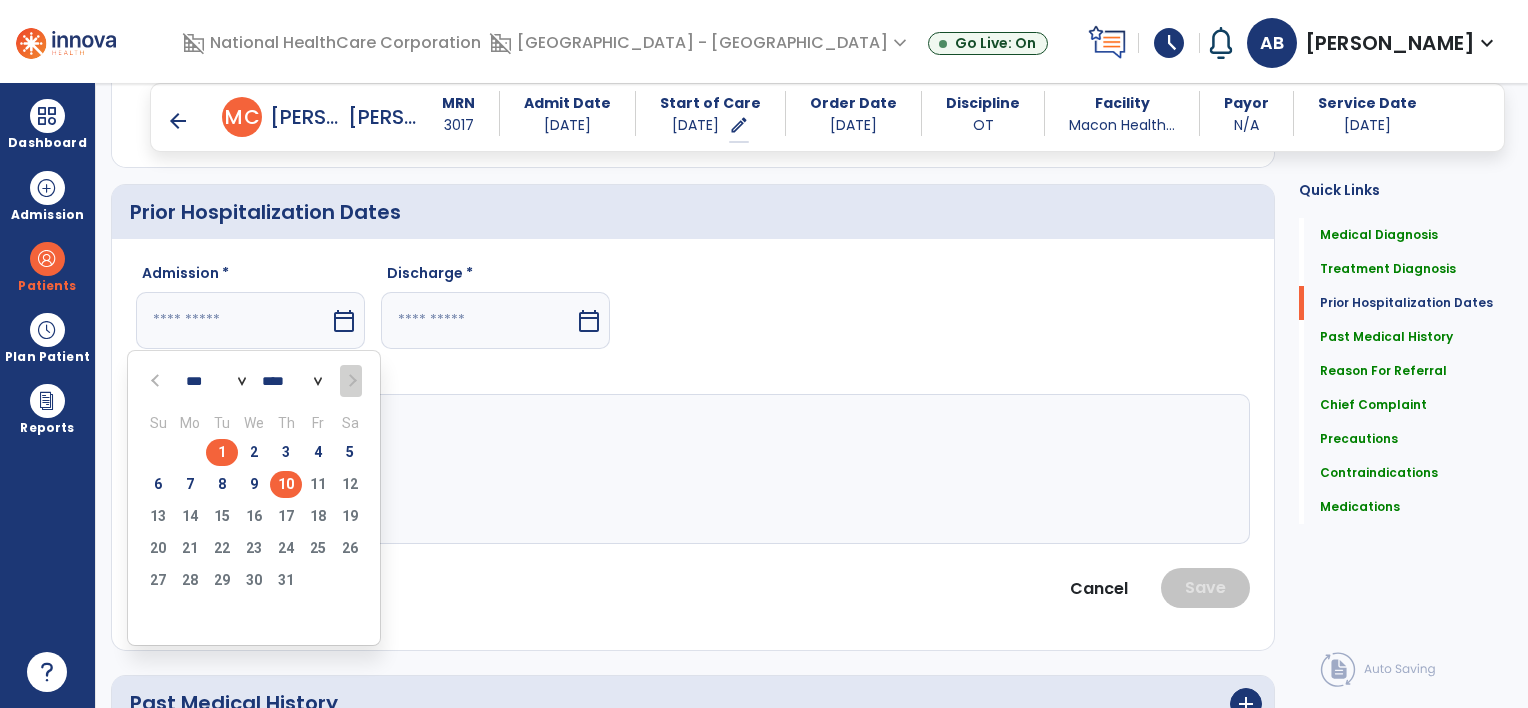 click on "1" at bounding box center (222, 452) 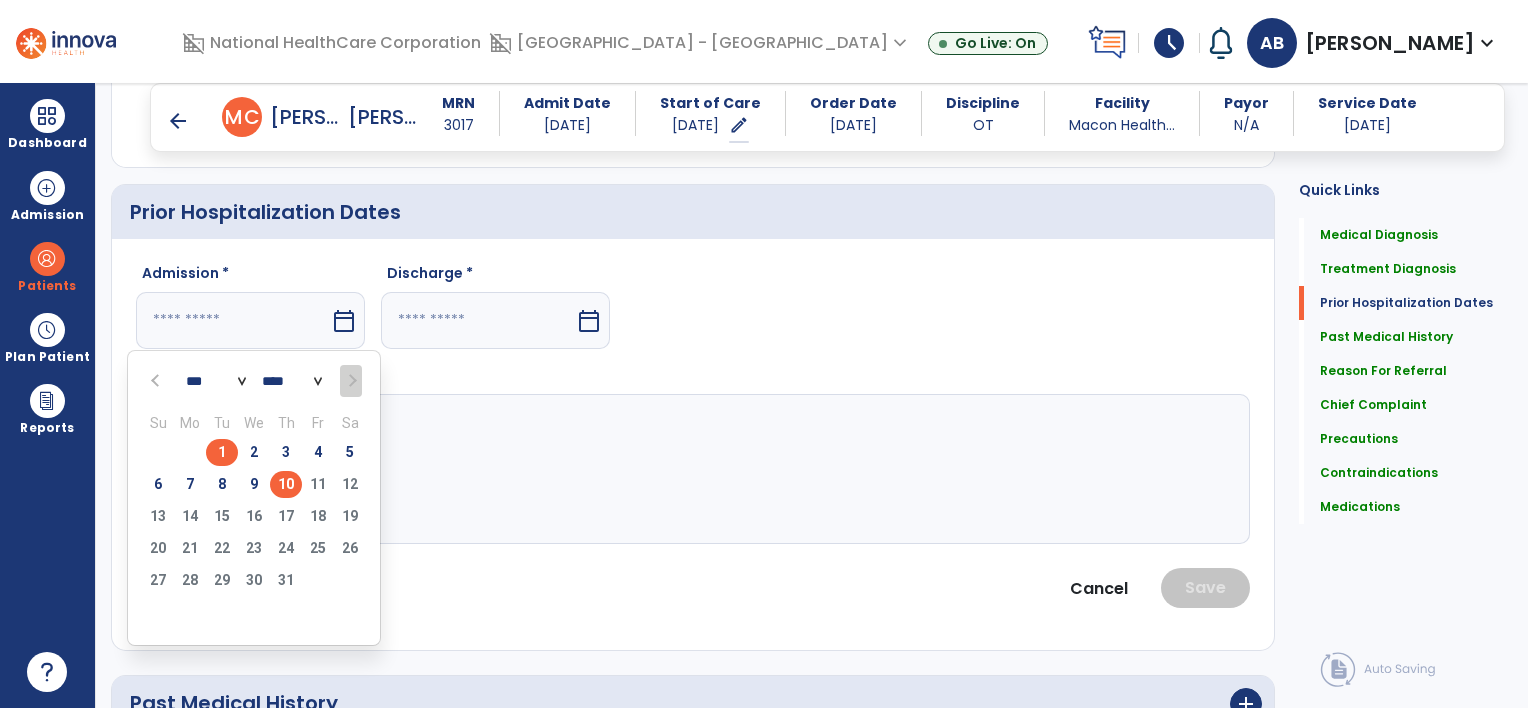 type on "********" 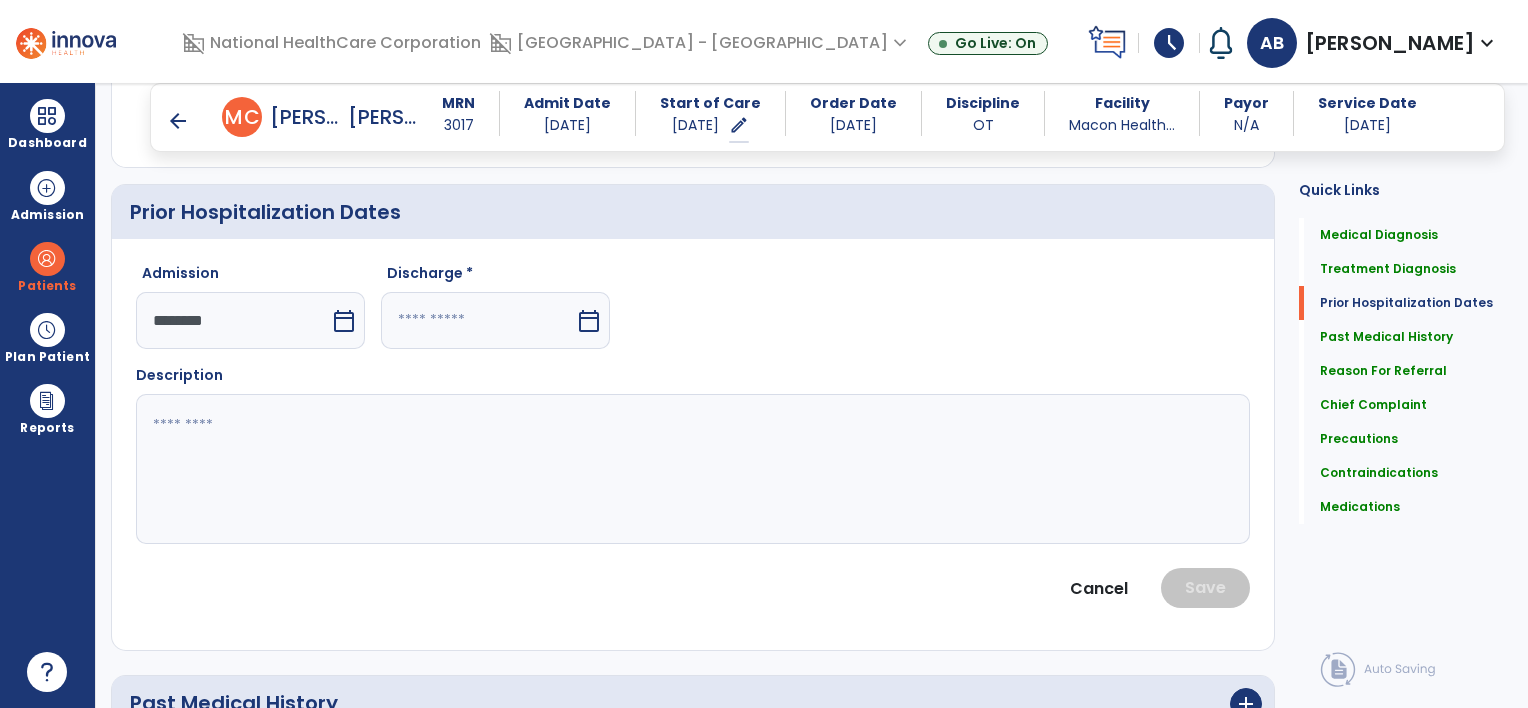 click on "calendar_today" at bounding box center [589, 321] 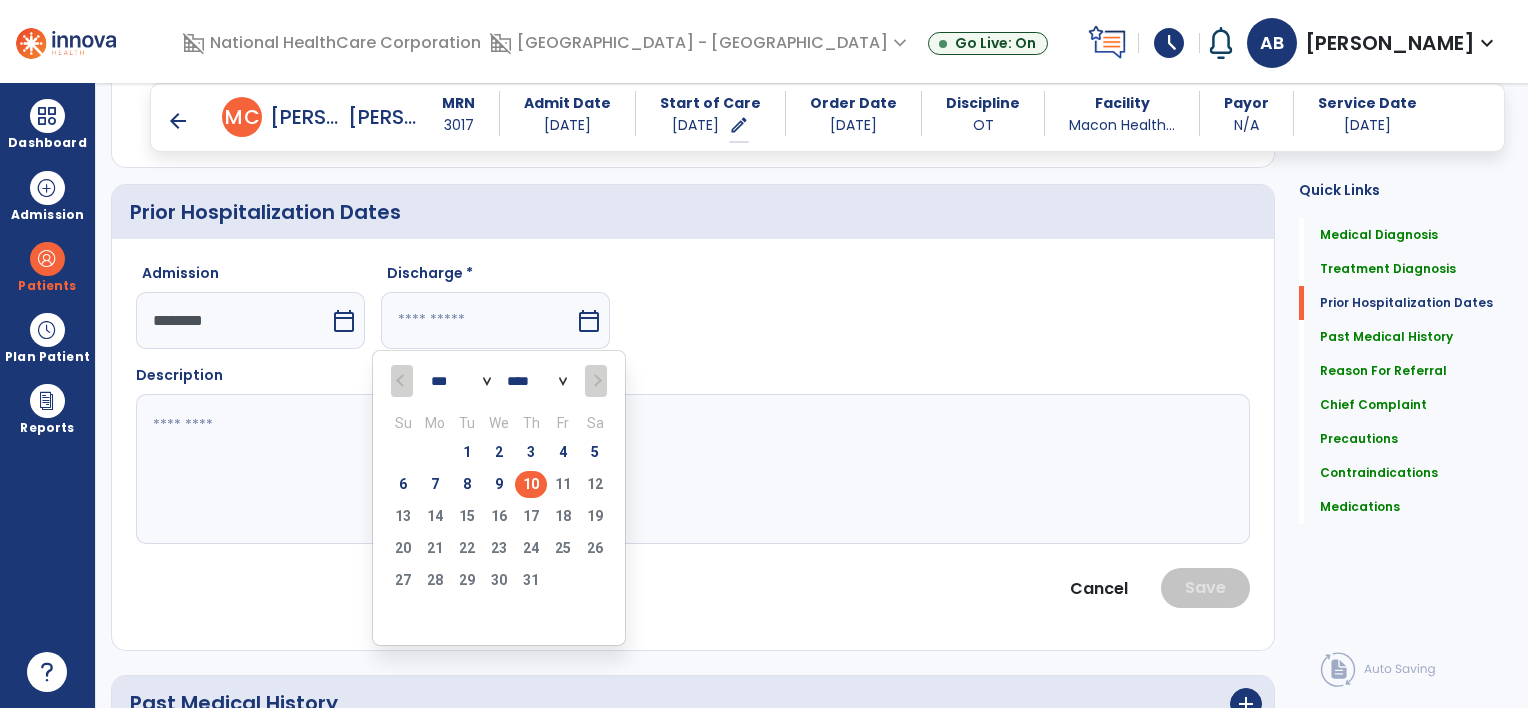 click on "10" at bounding box center [531, 484] 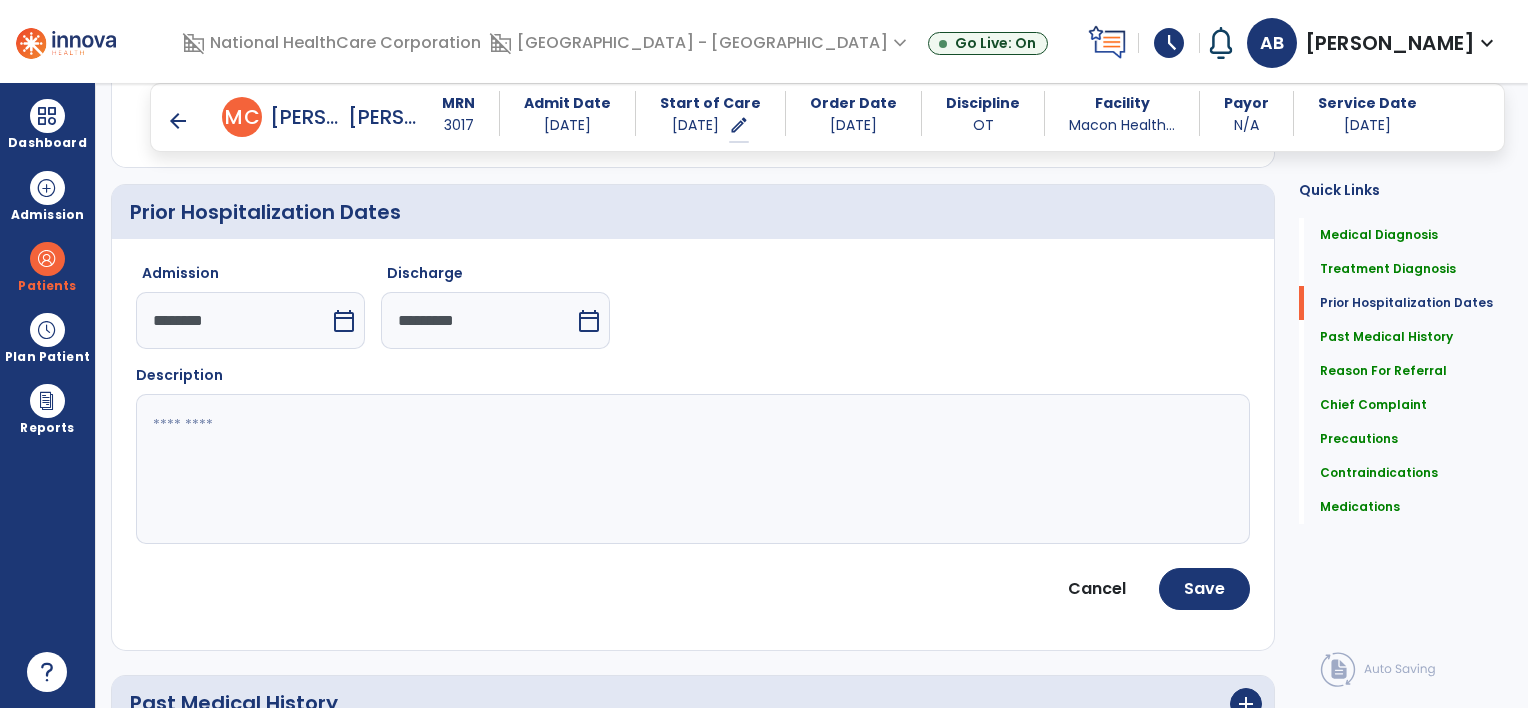 click on "calendar_today" at bounding box center (589, 321) 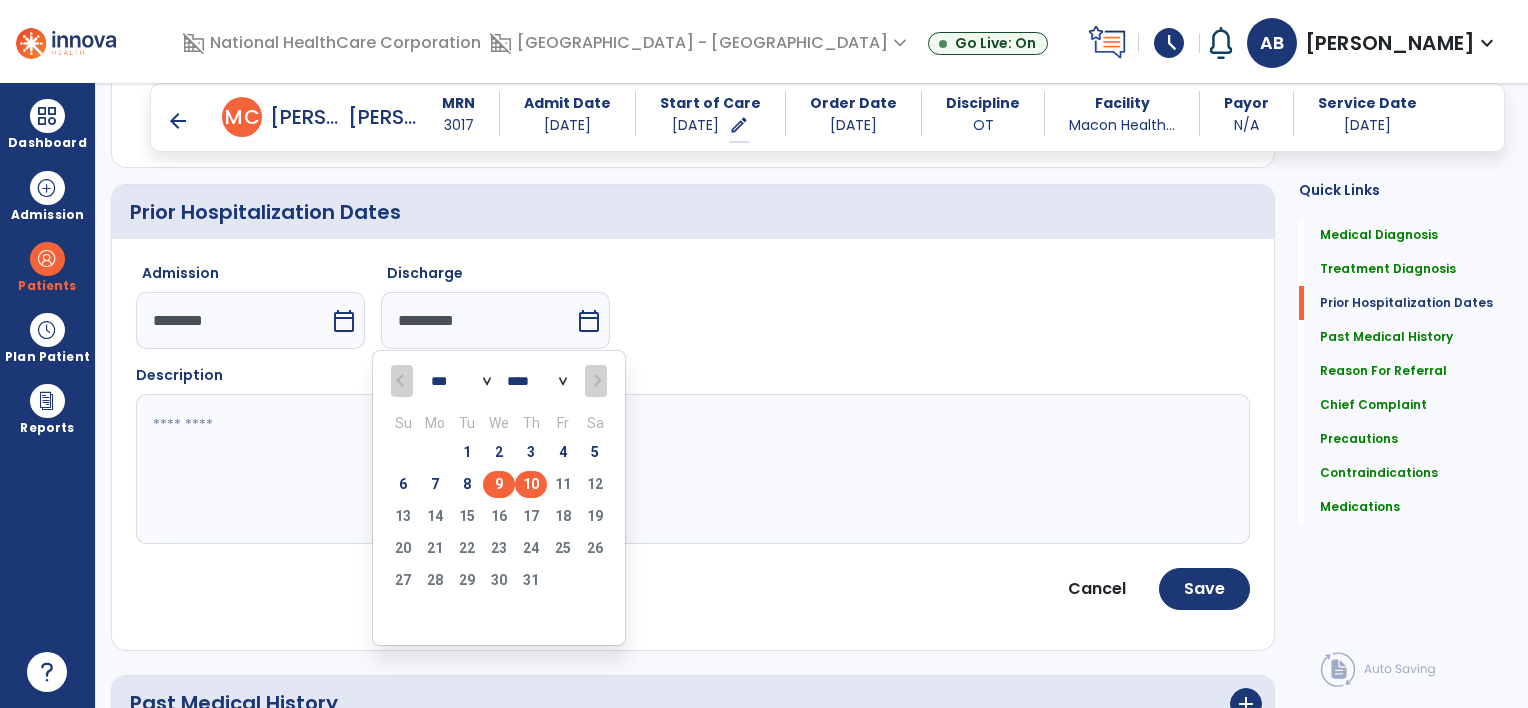 click on "9" at bounding box center (499, 484) 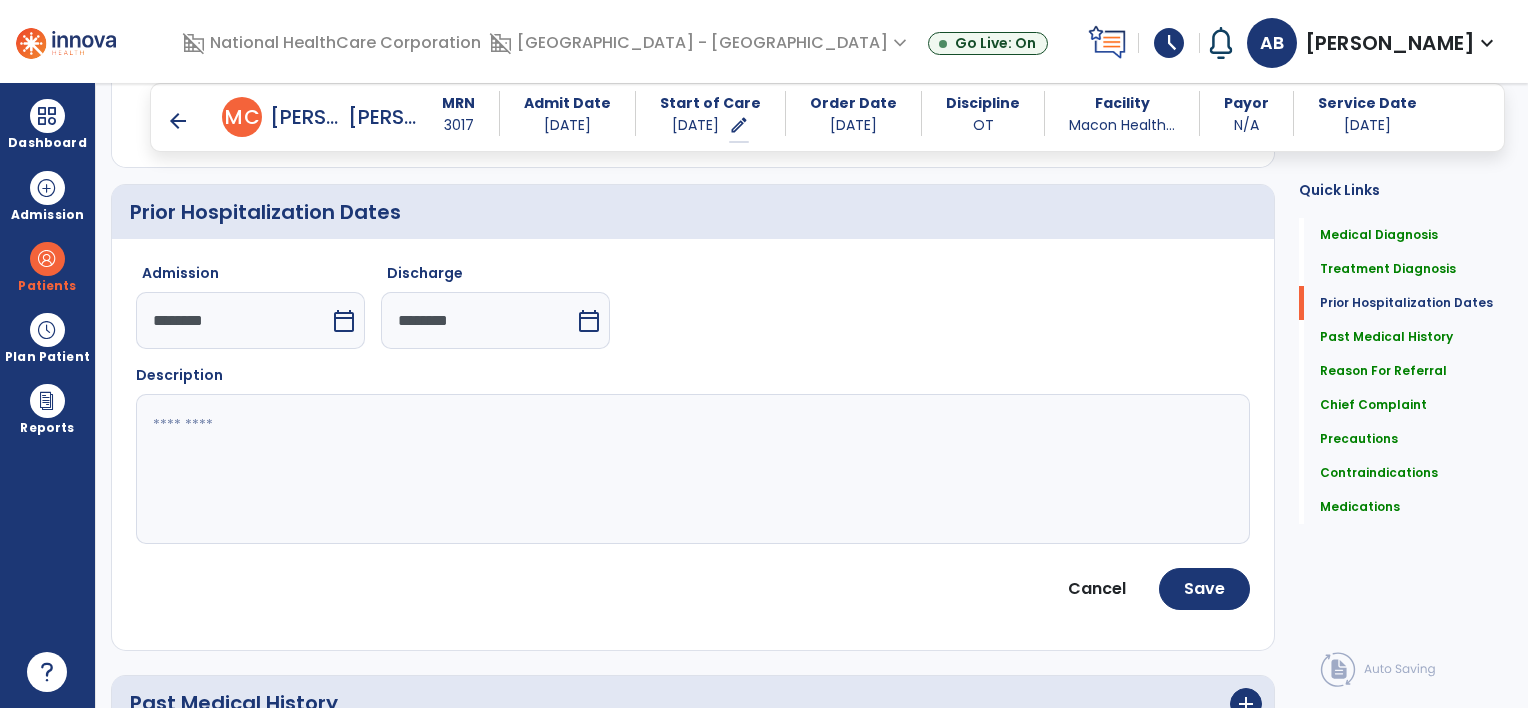 click 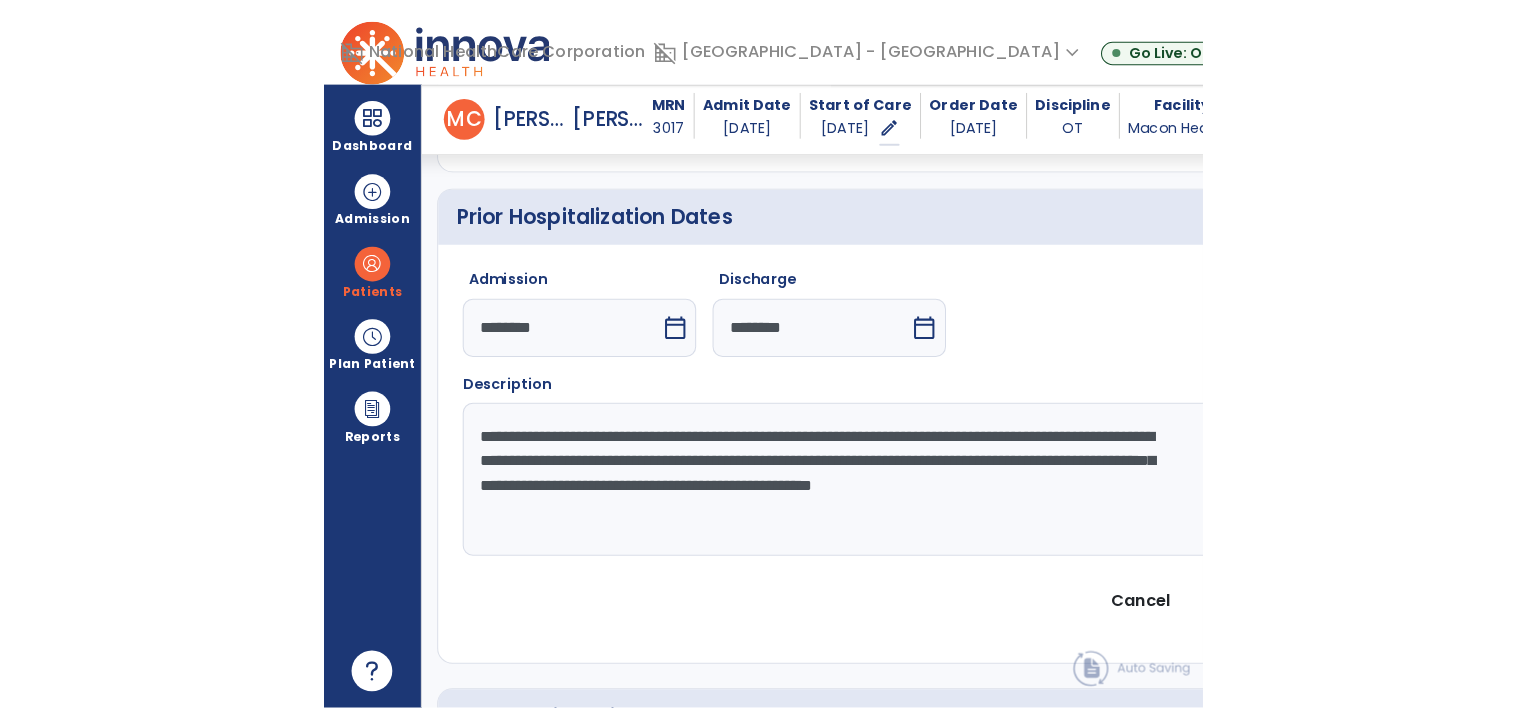 scroll, scrollTop: 715, scrollLeft: 0, axis: vertical 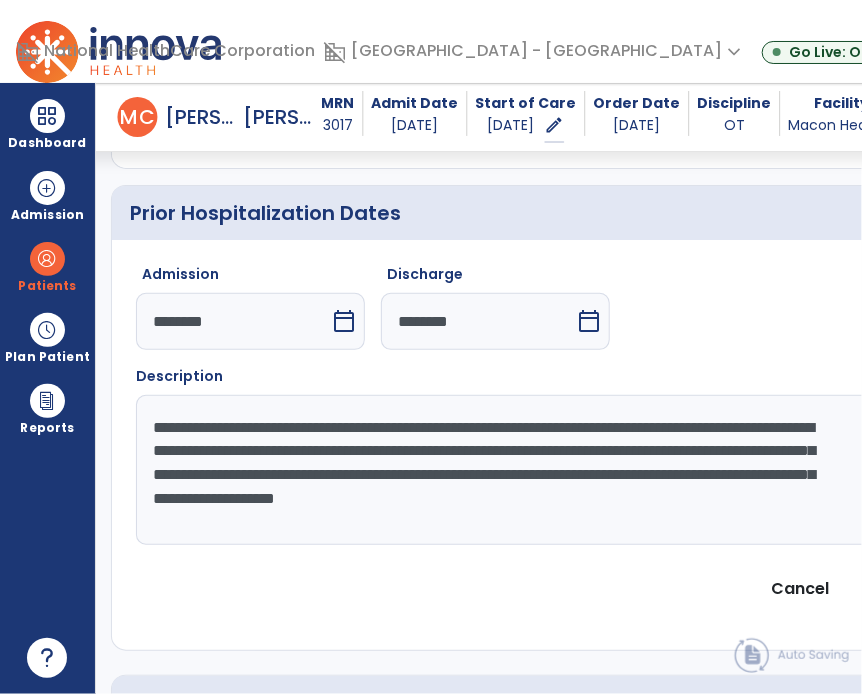 type on "**********" 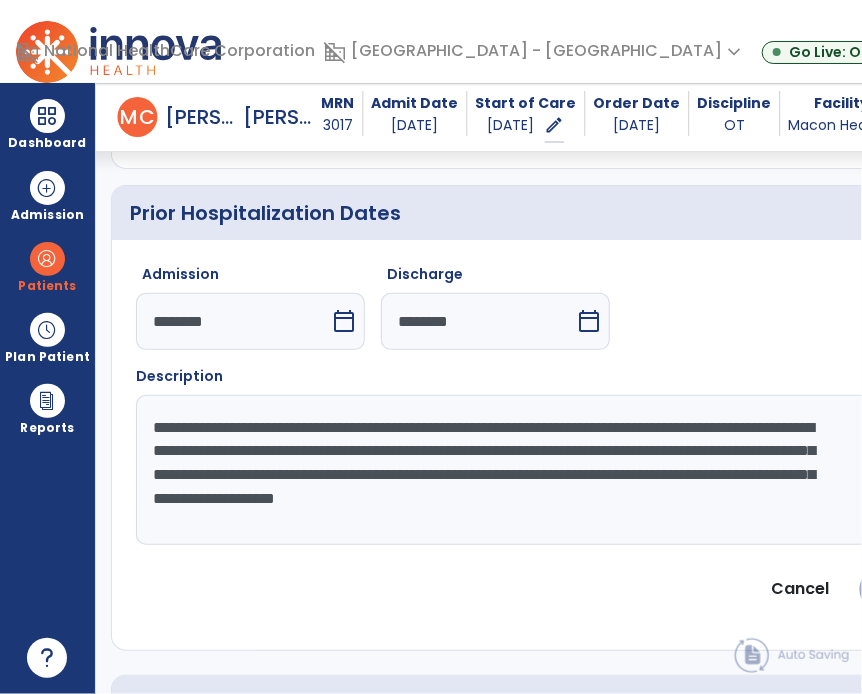 click on "Save" 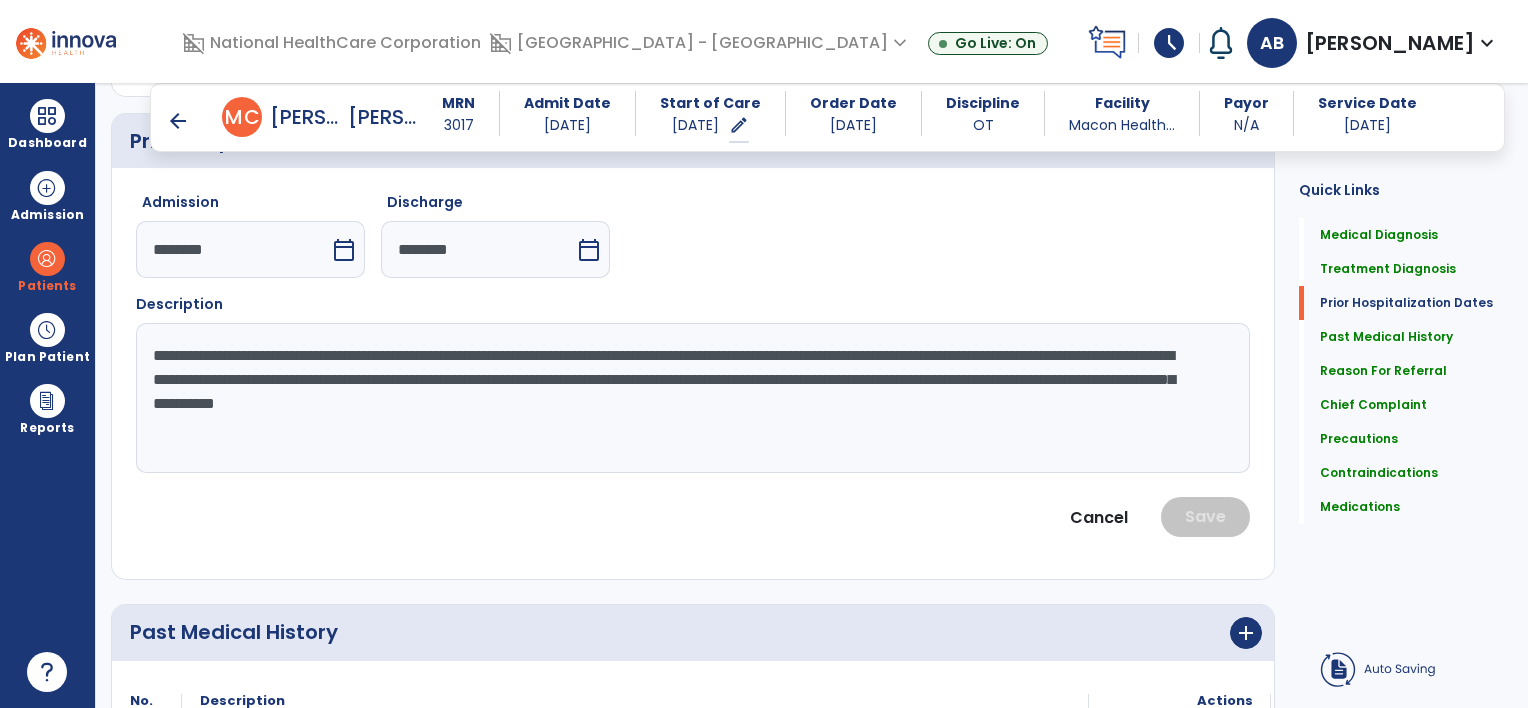 scroll, scrollTop: 800, scrollLeft: 0, axis: vertical 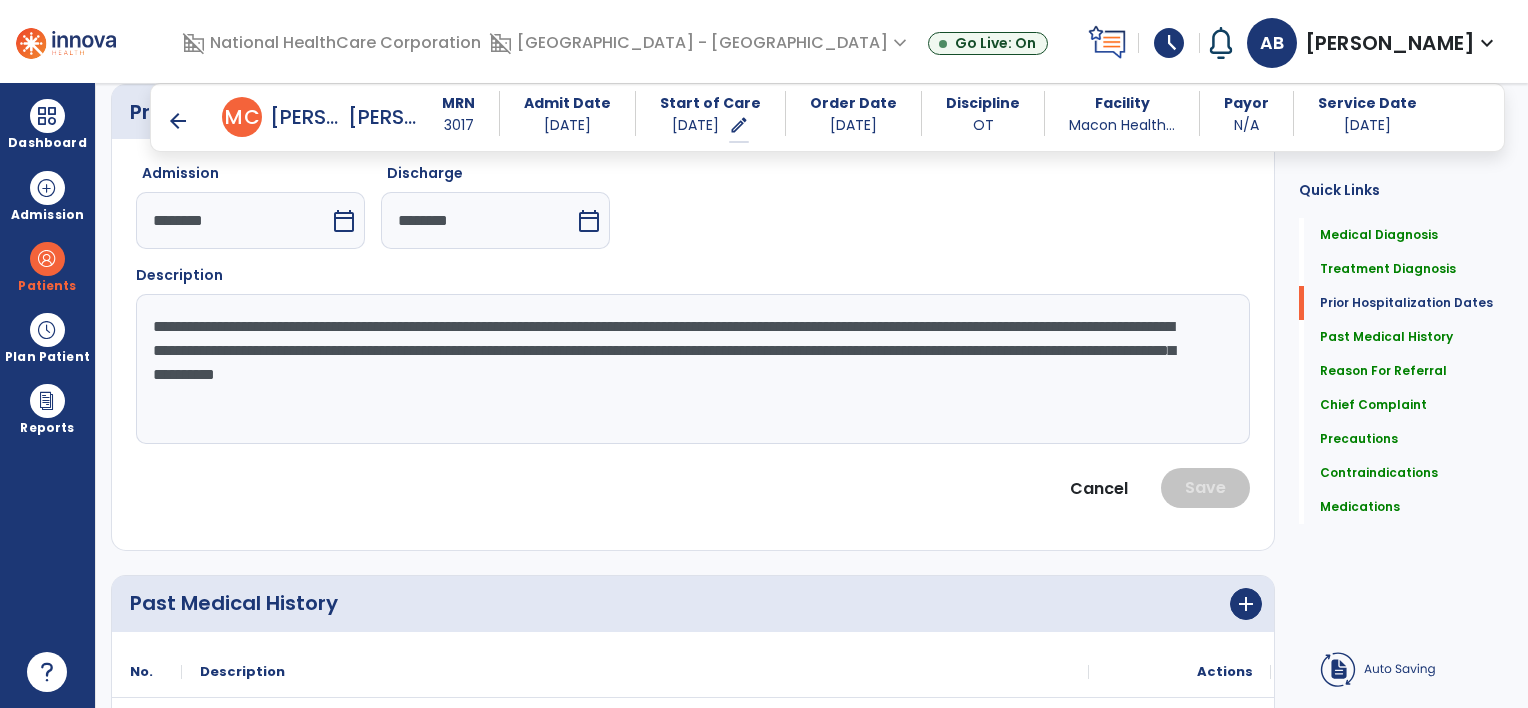 click on "**********" 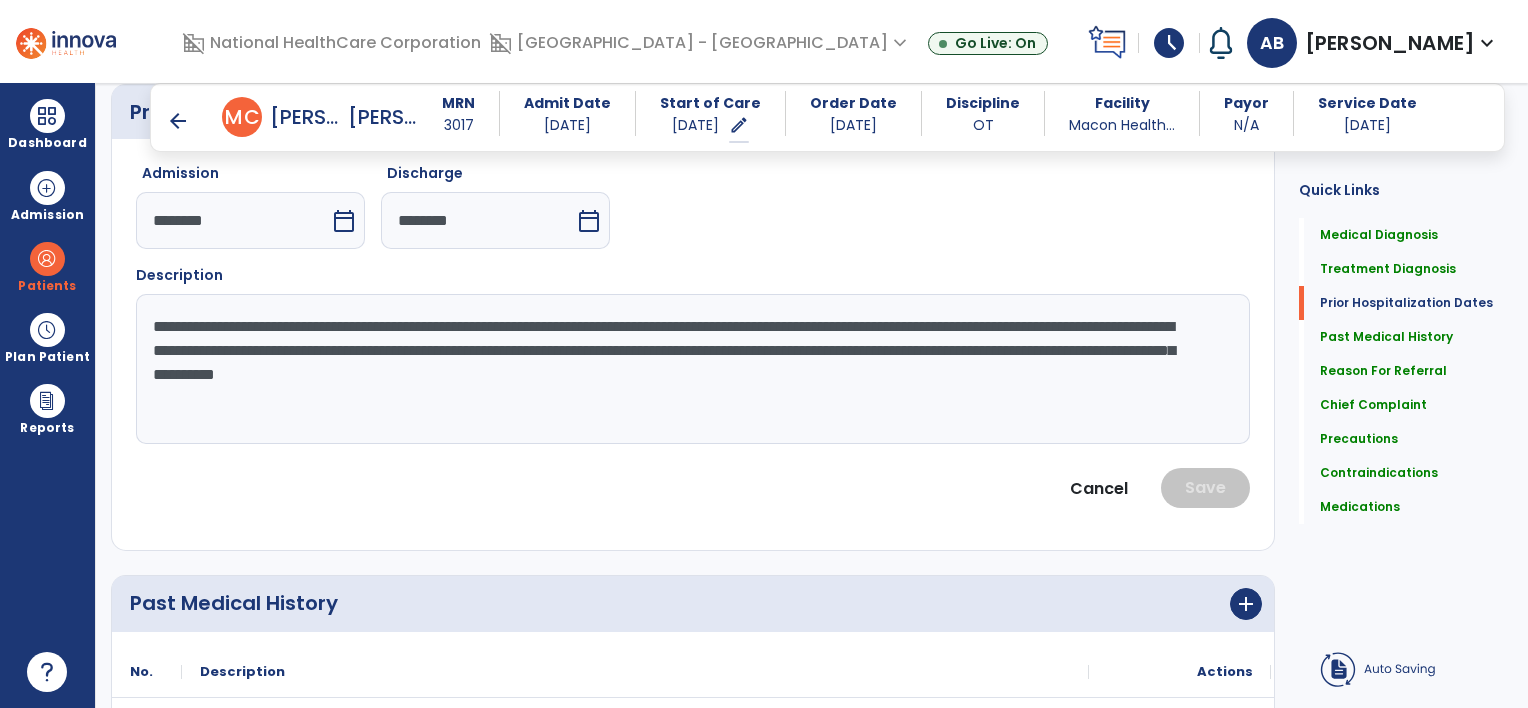 click on "**********" 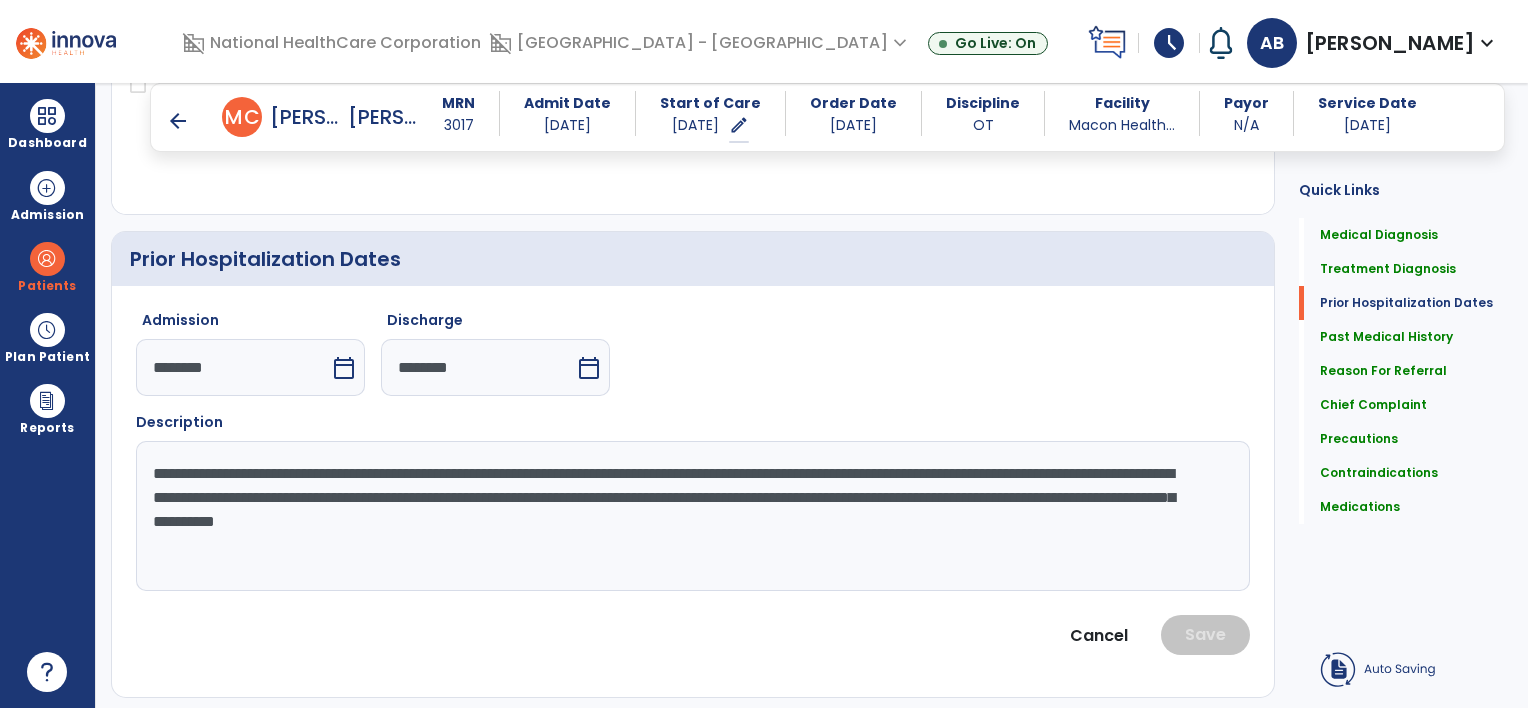 scroll, scrollTop: 652, scrollLeft: 0, axis: vertical 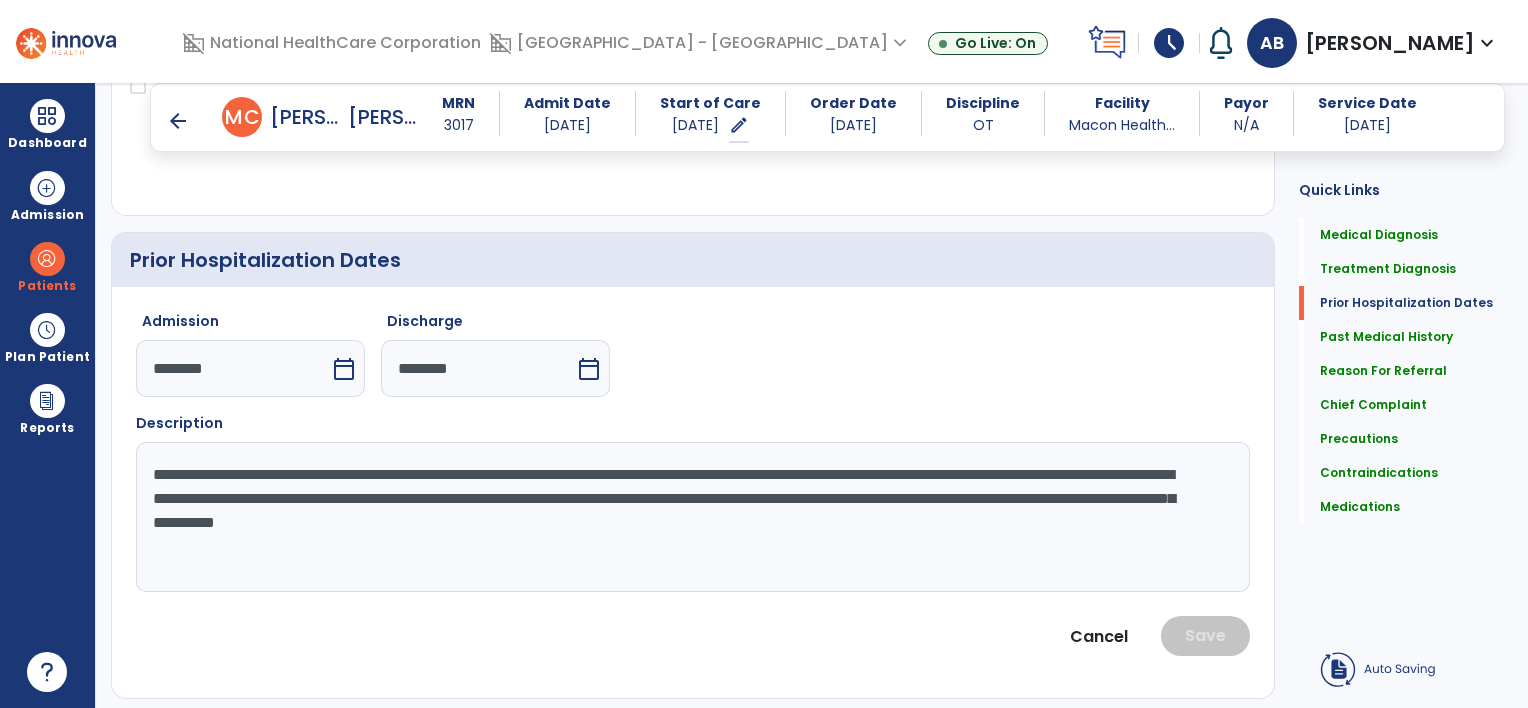 click on "**********" 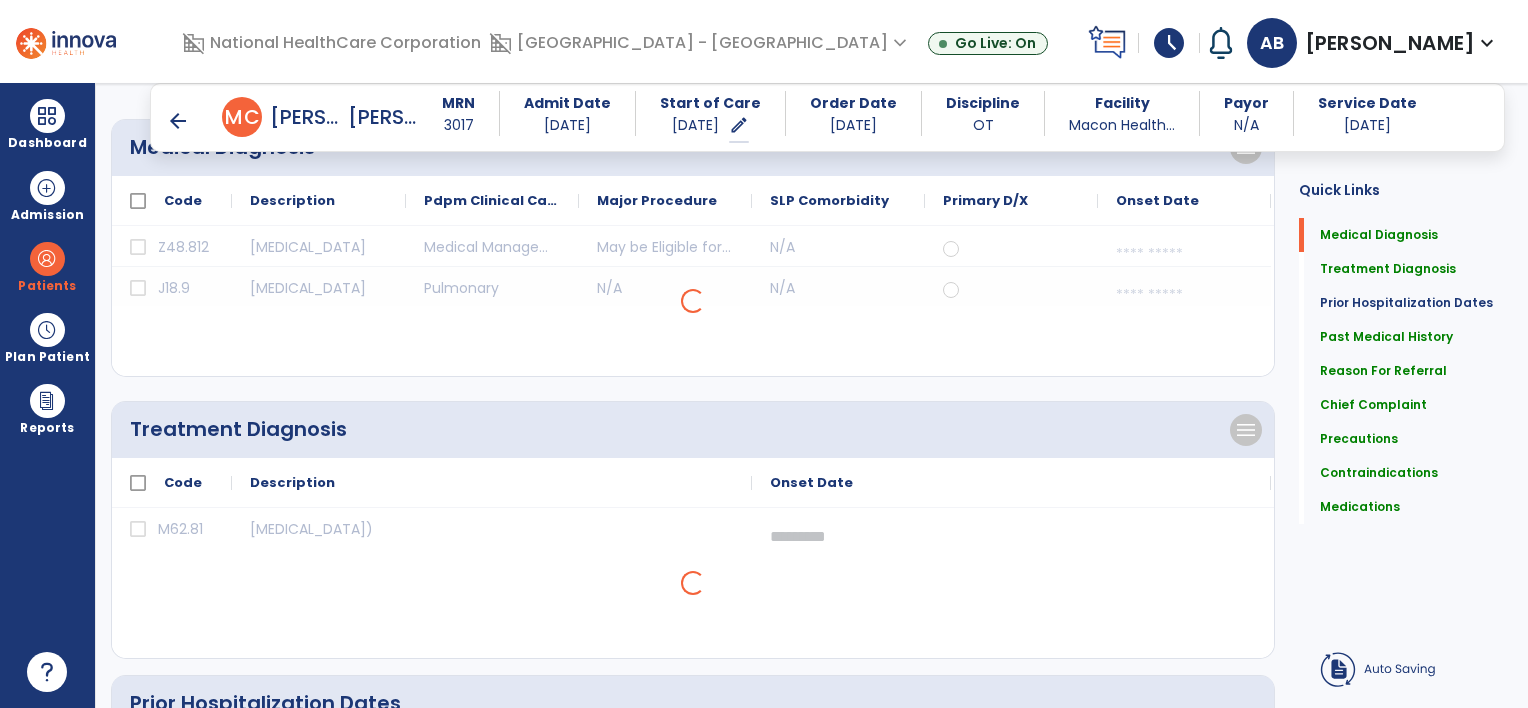scroll, scrollTop: 0, scrollLeft: 0, axis: both 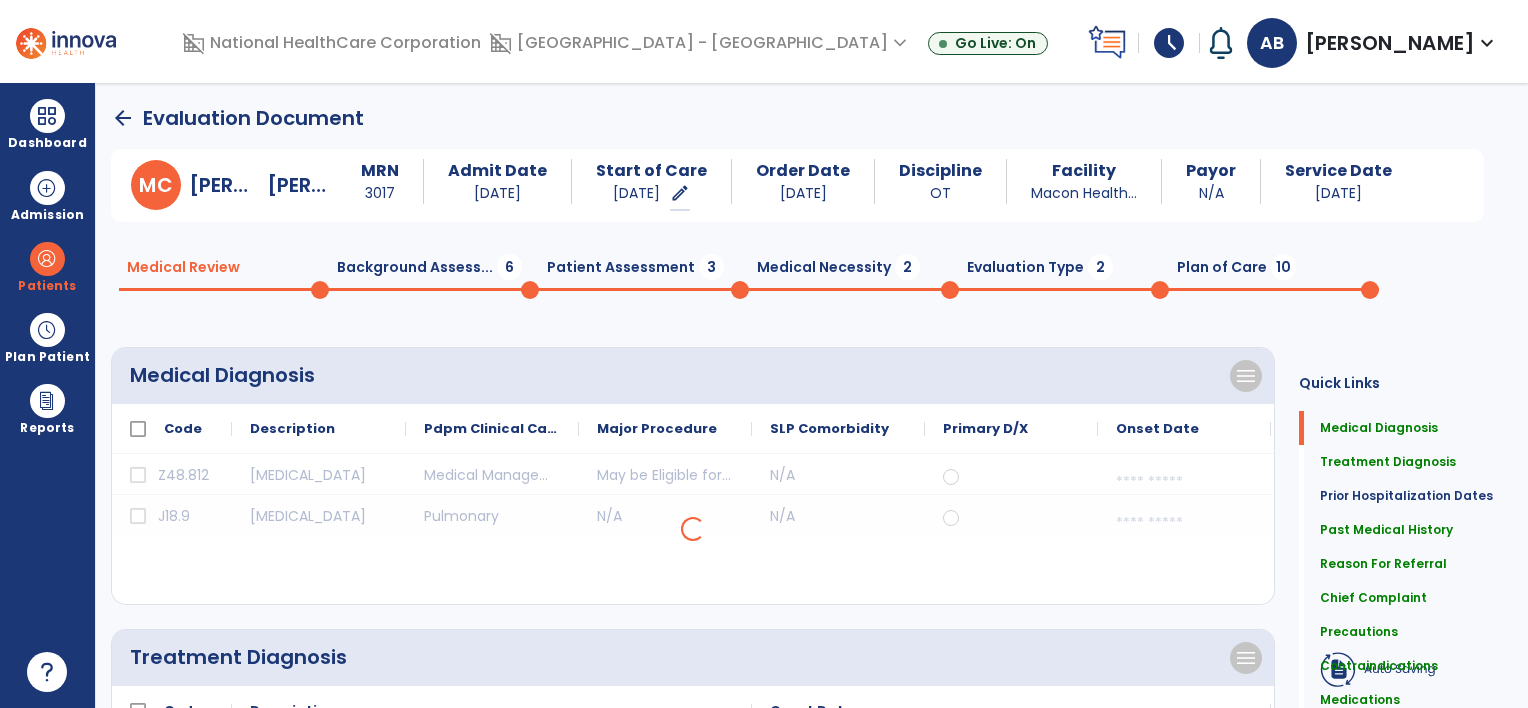 click on "Plan of Care  10" 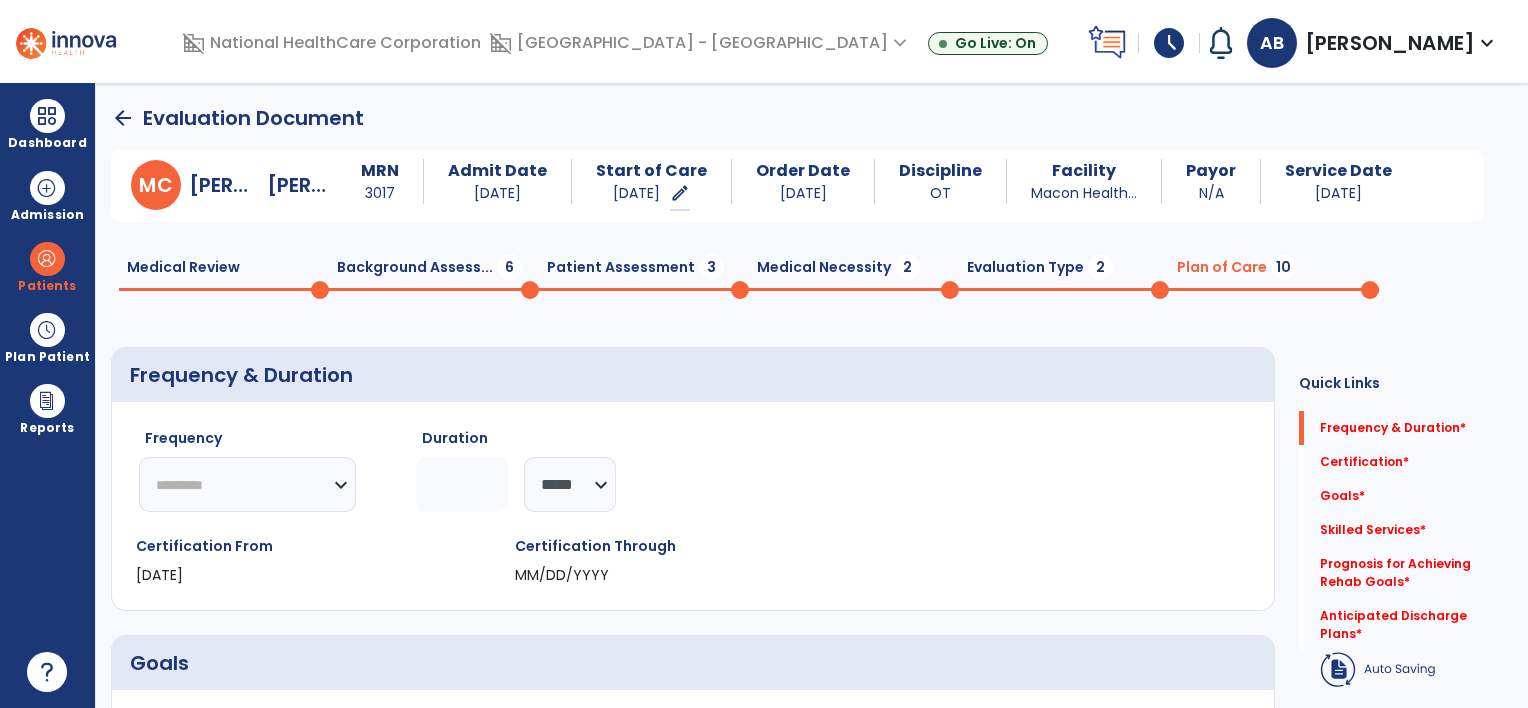 click on "Medical Review  0" 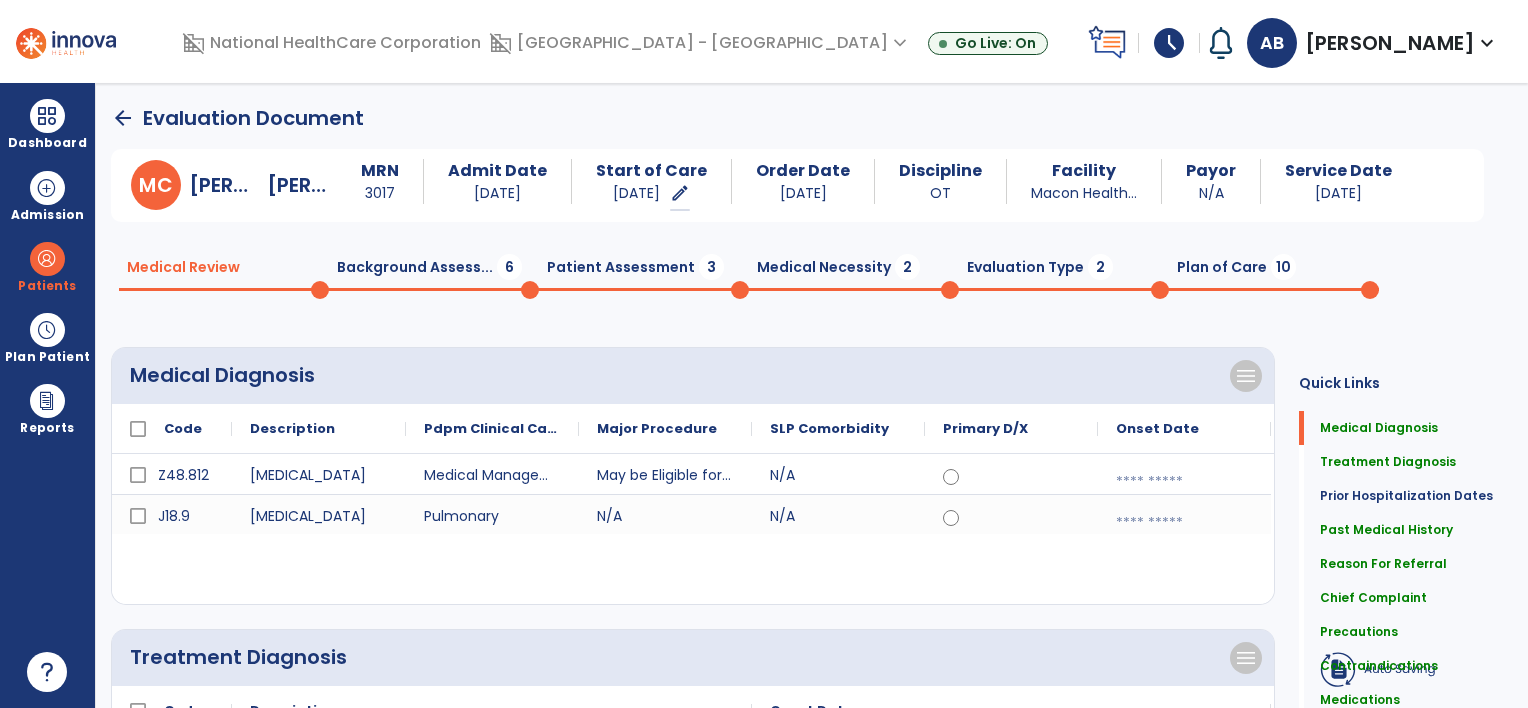 click on "Background Assess...  6" 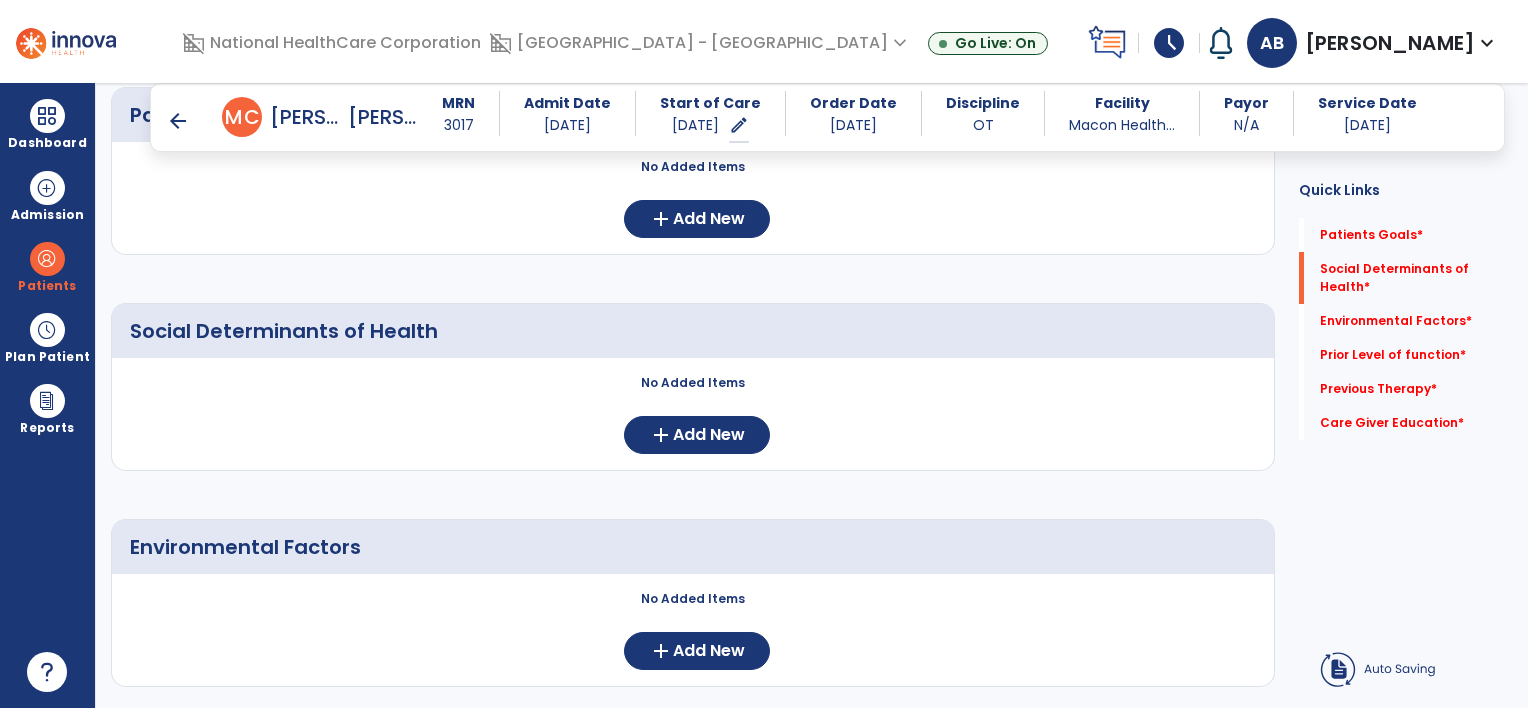 scroll, scrollTop: 0, scrollLeft: 0, axis: both 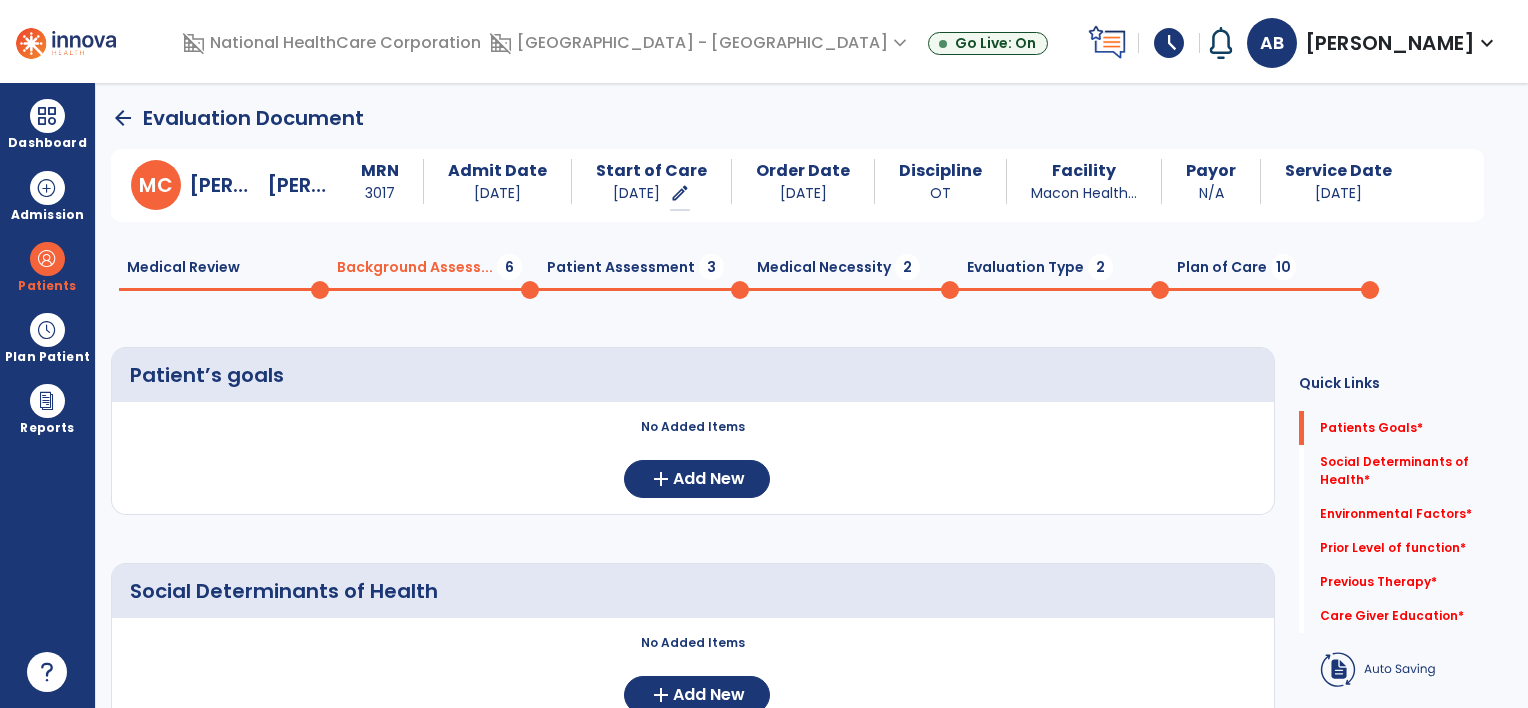 click on "Medical Review  0" 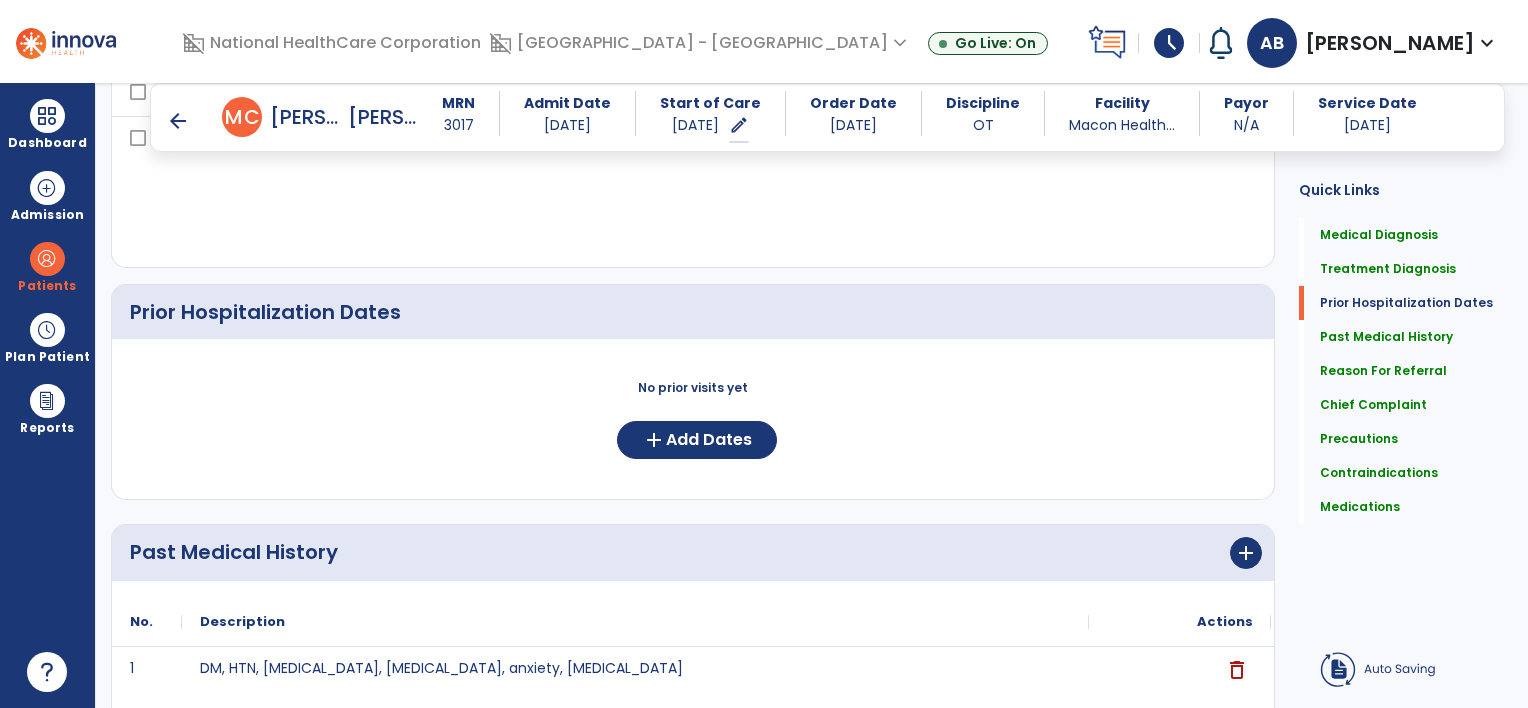 scroll, scrollTop: 700, scrollLeft: 0, axis: vertical 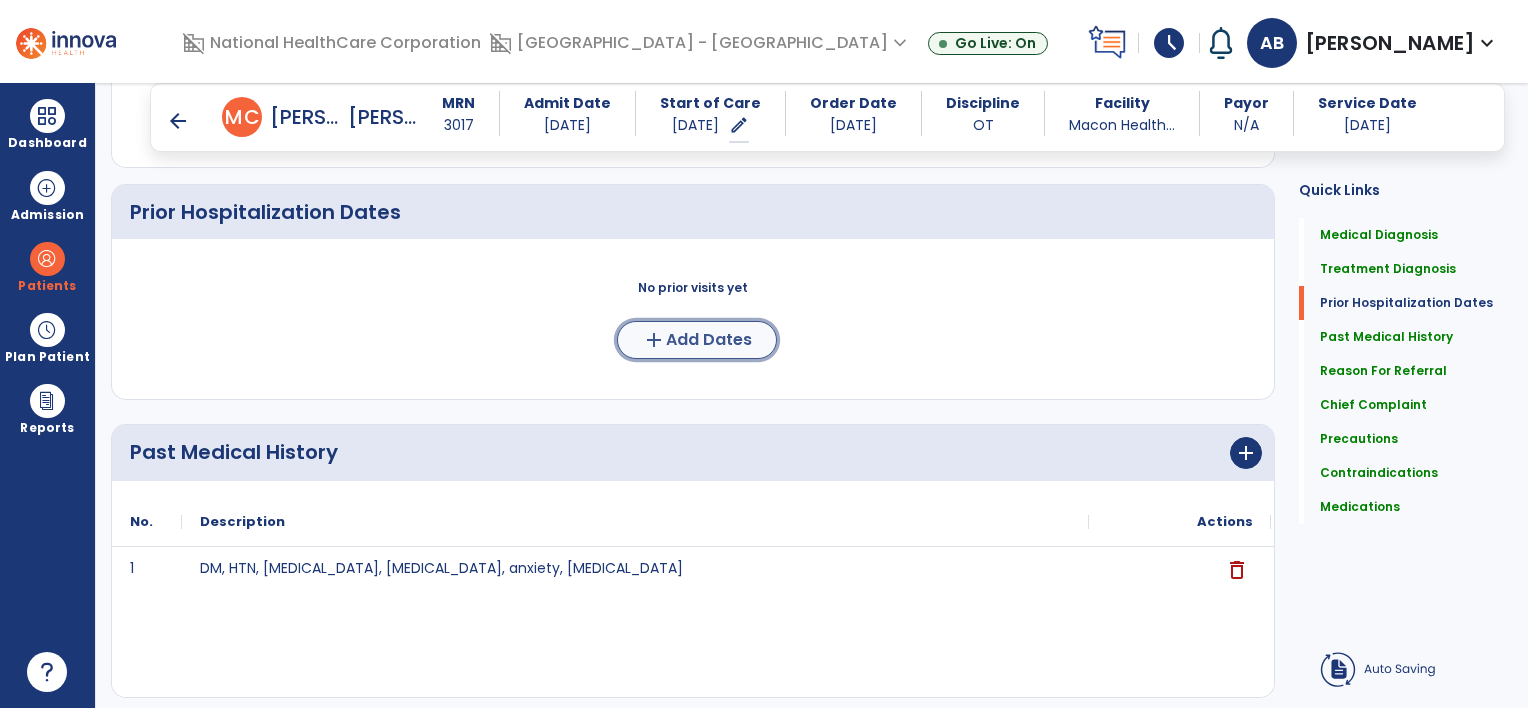 click on "Add Dates" 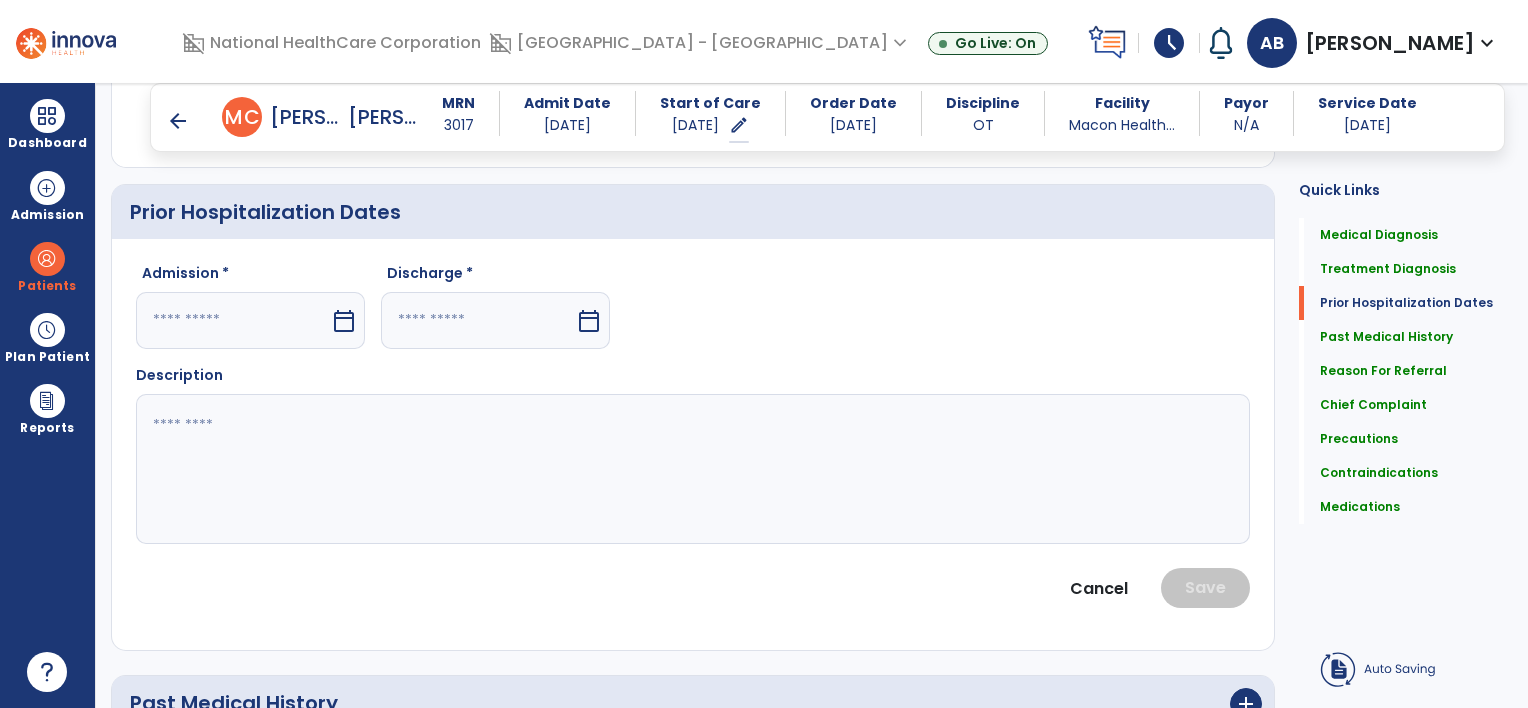 click at bounding box center (233, 320) 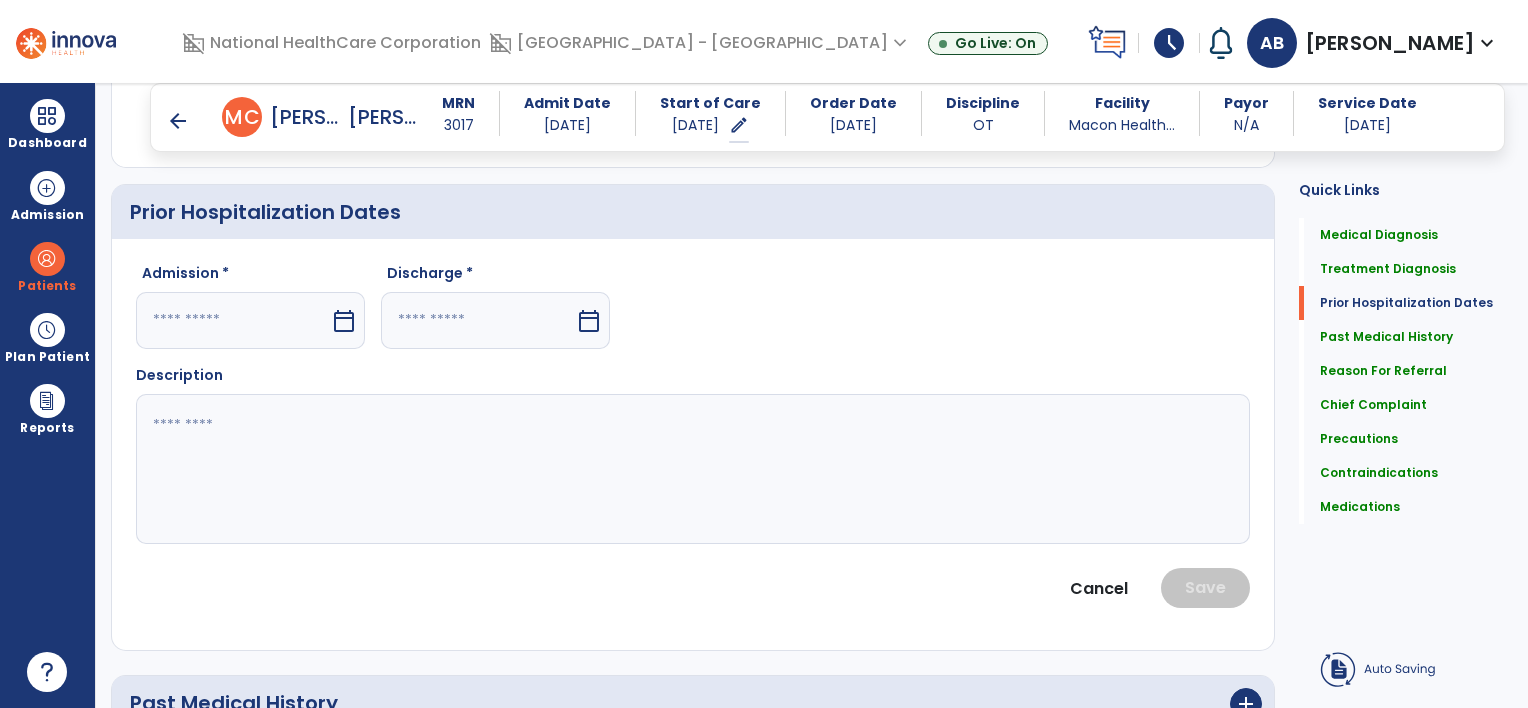 select on "*" 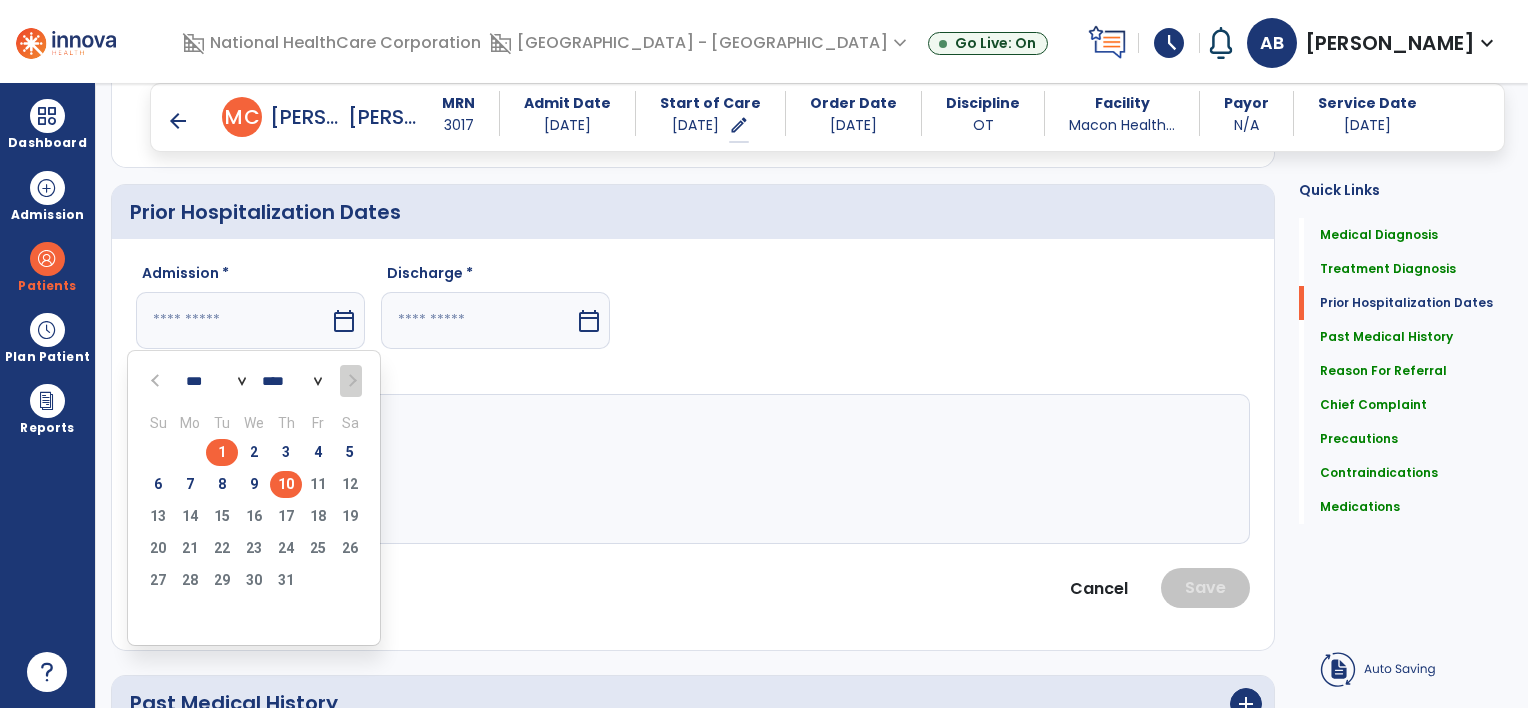 click on "1" at bounding box center [222, 452] 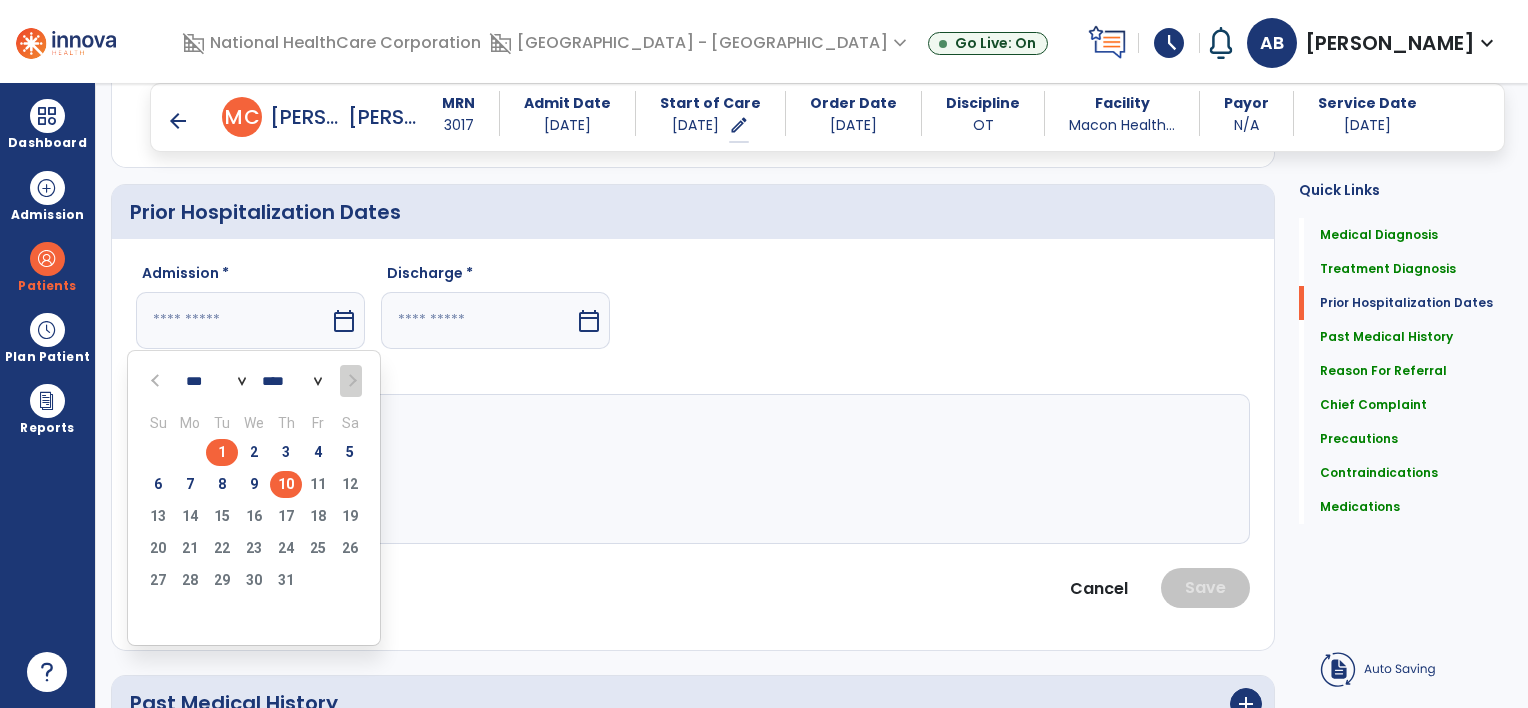 type on "********" 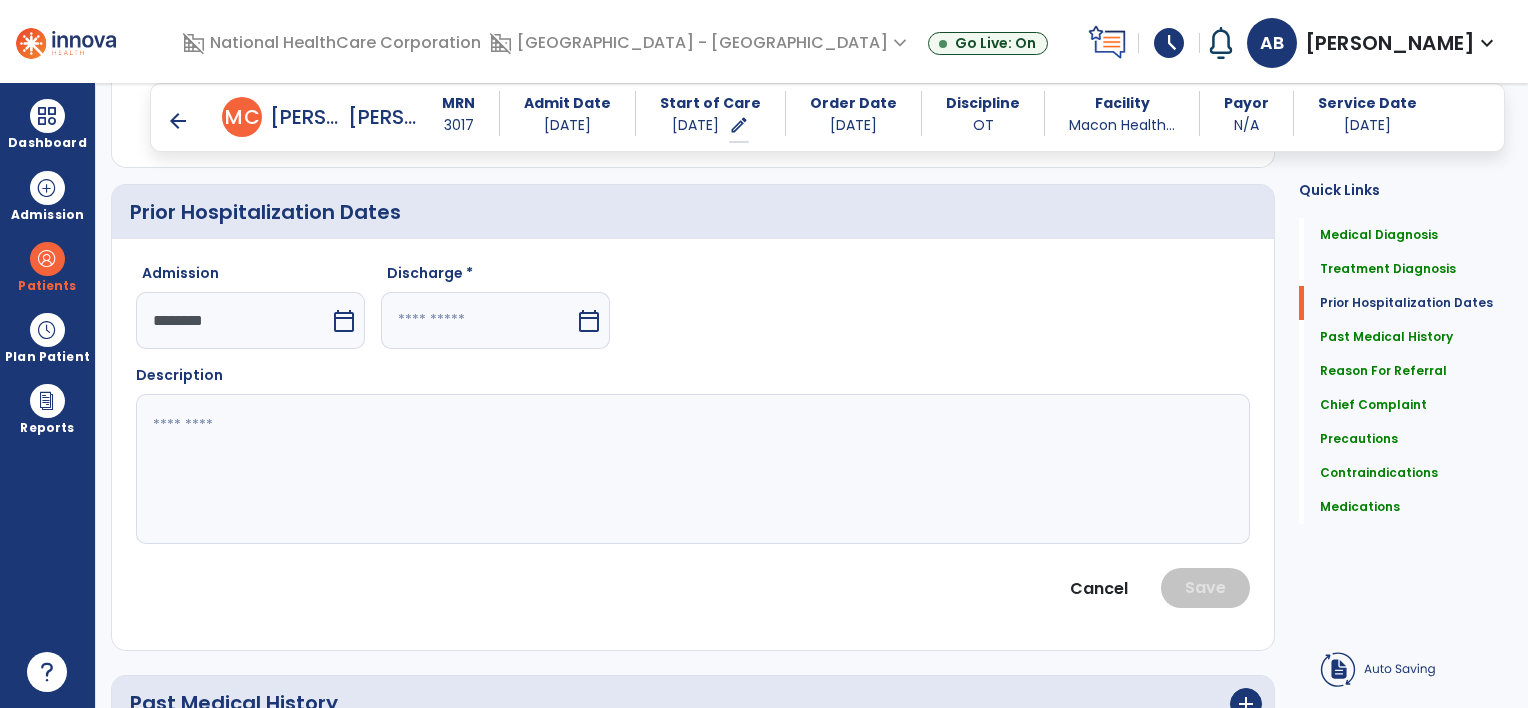 click on "calendar_today" at bounding box center [591, 320] 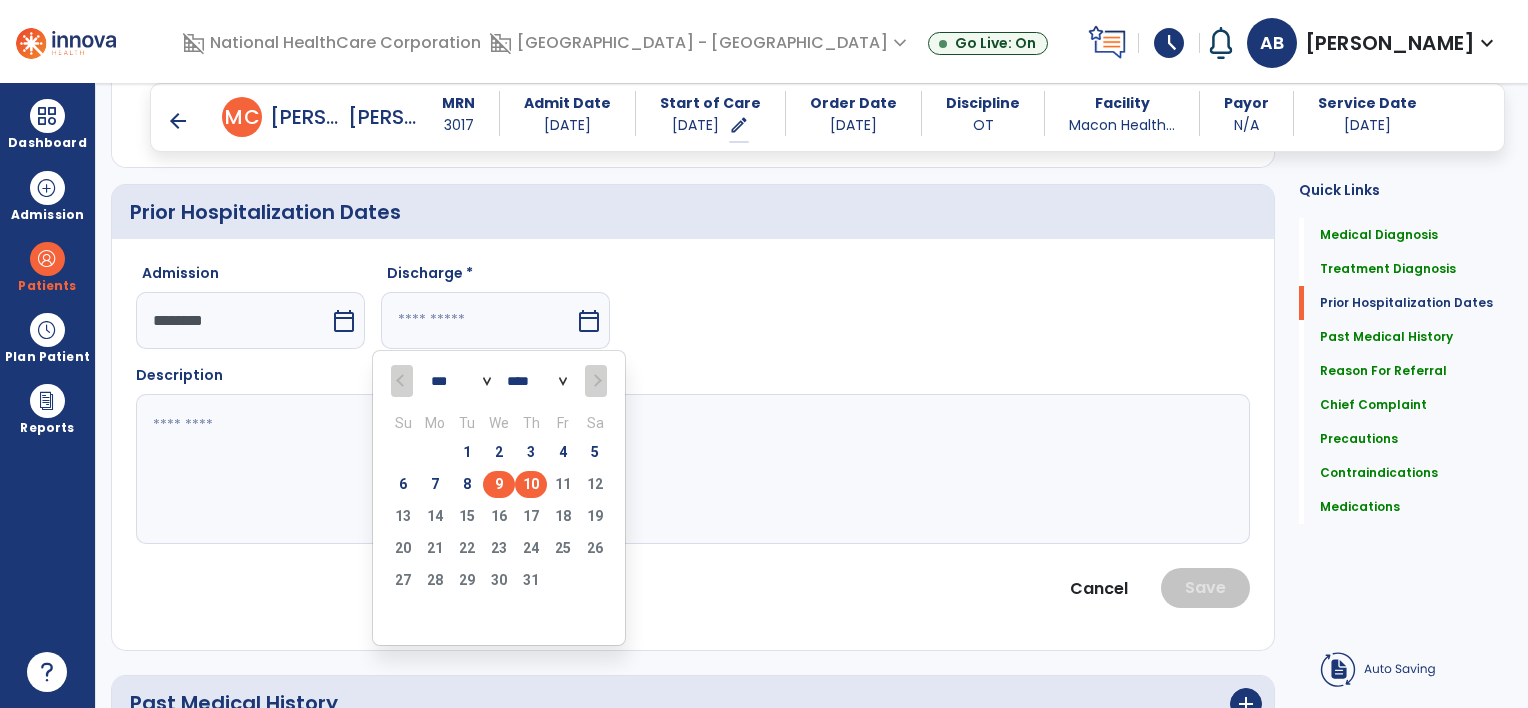 click on "9" at bounding box center (499, 484) 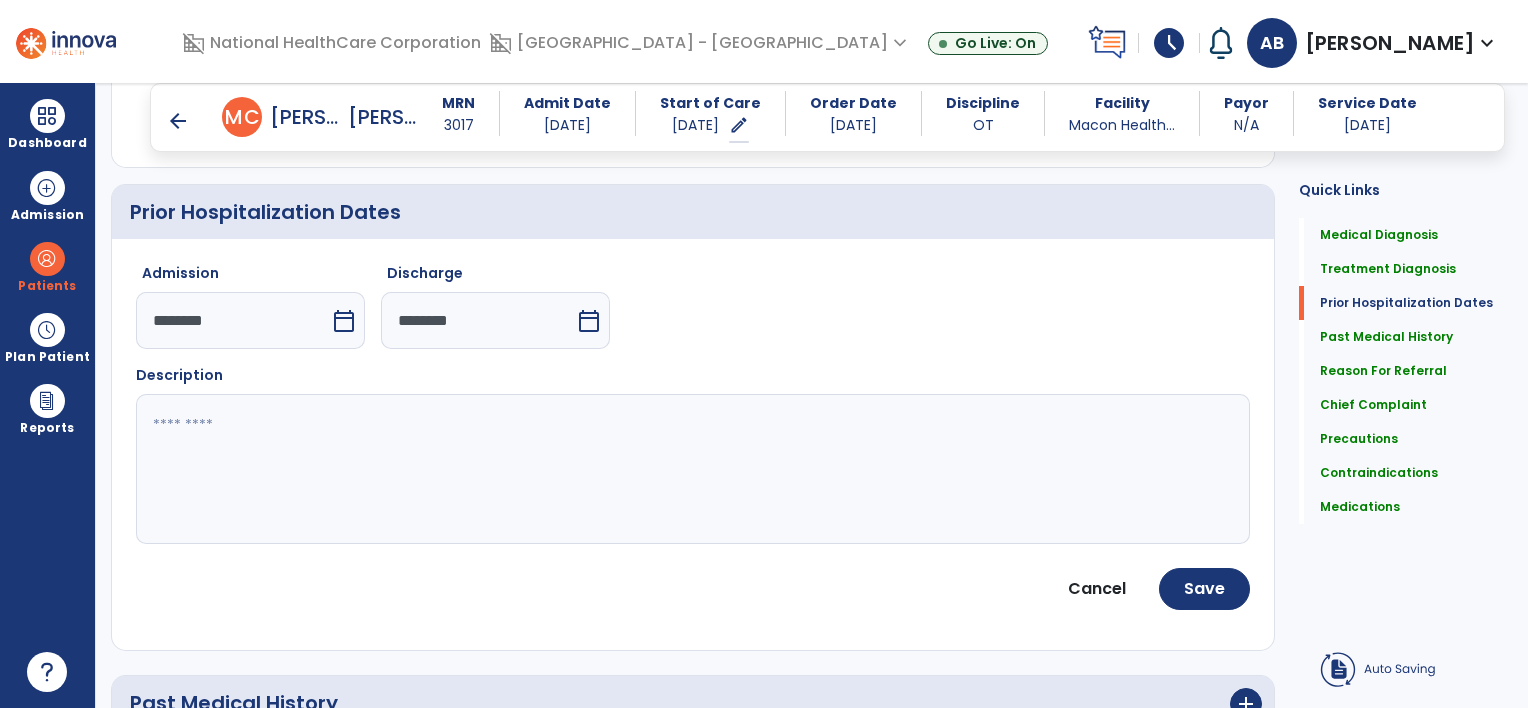 click 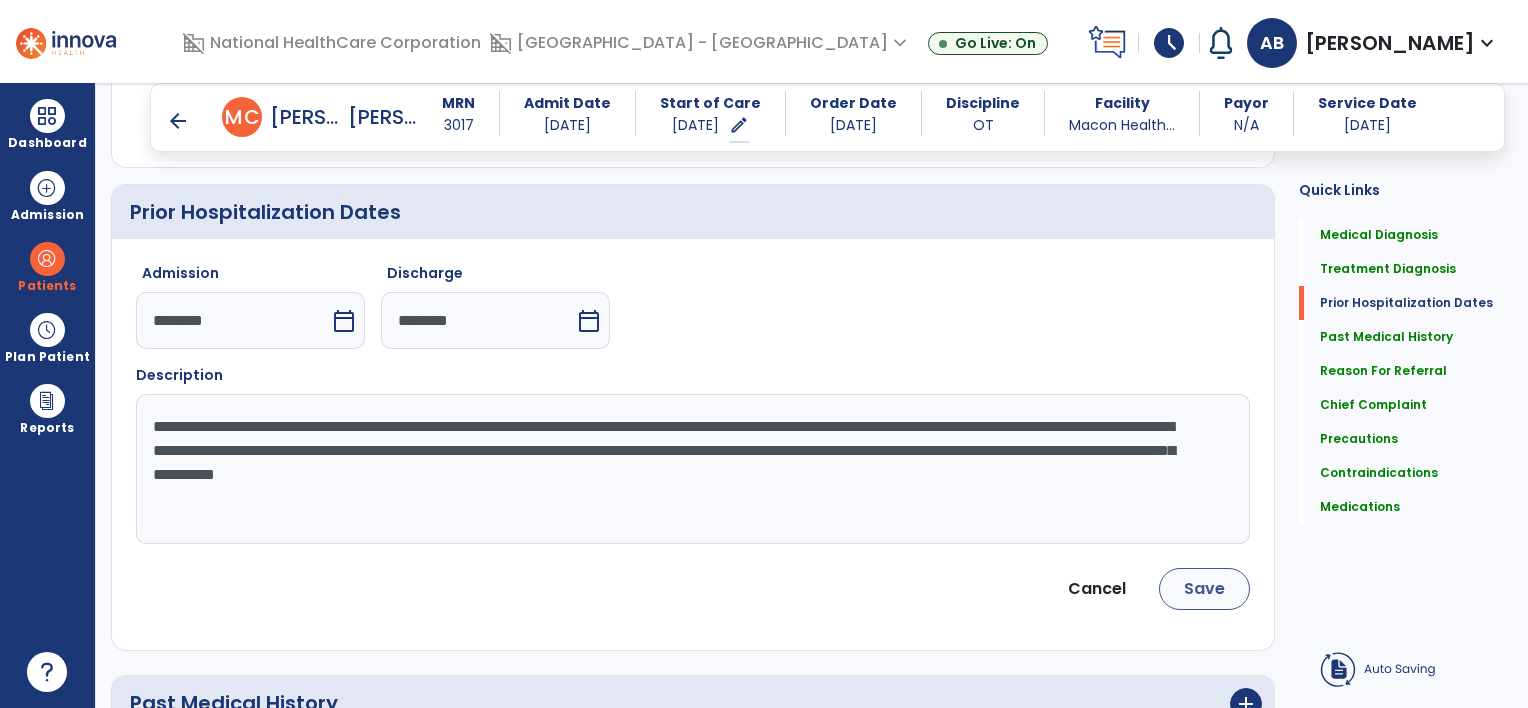 type on "**********" 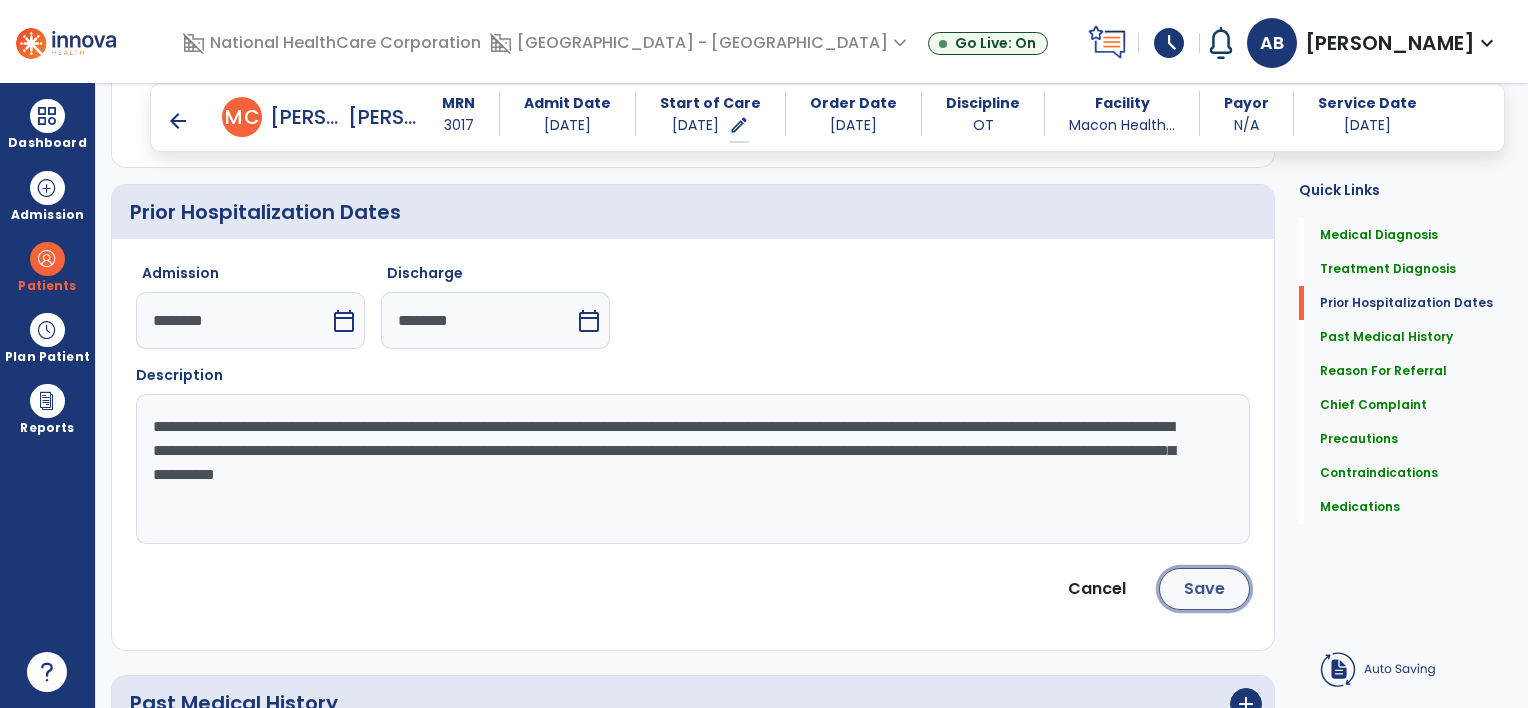 click on "Save" 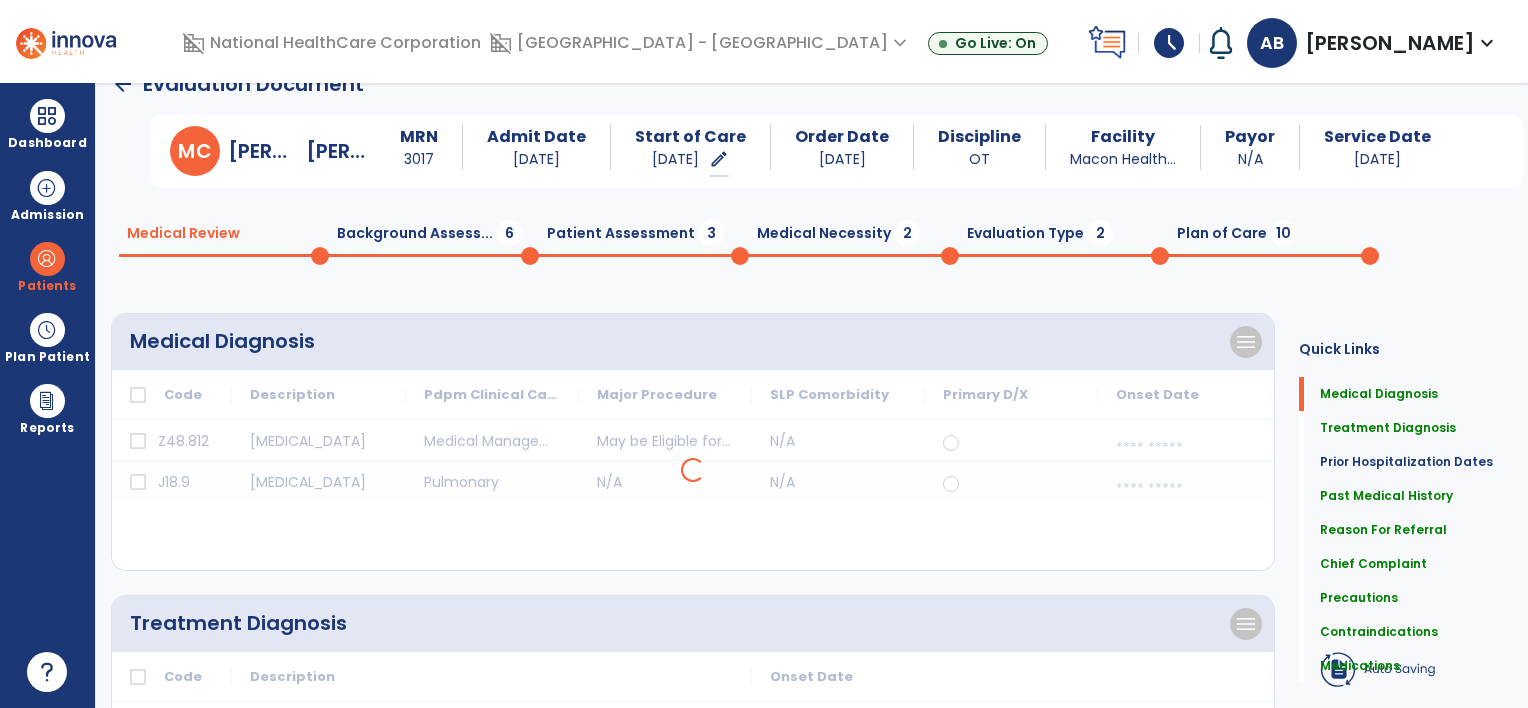 scroll, scrollTop: 0, scrollLeft: 0, axis: both 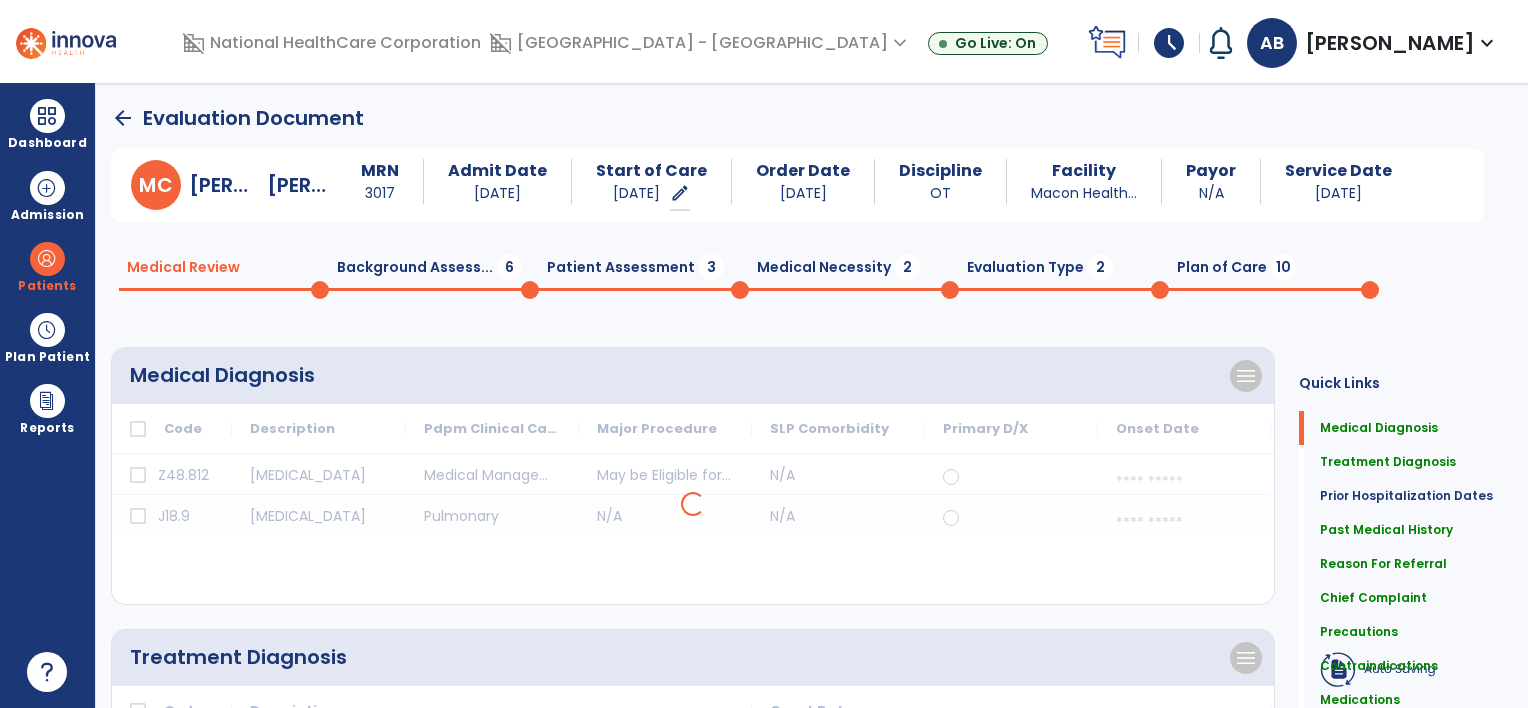 click on "Background Assess...  6" 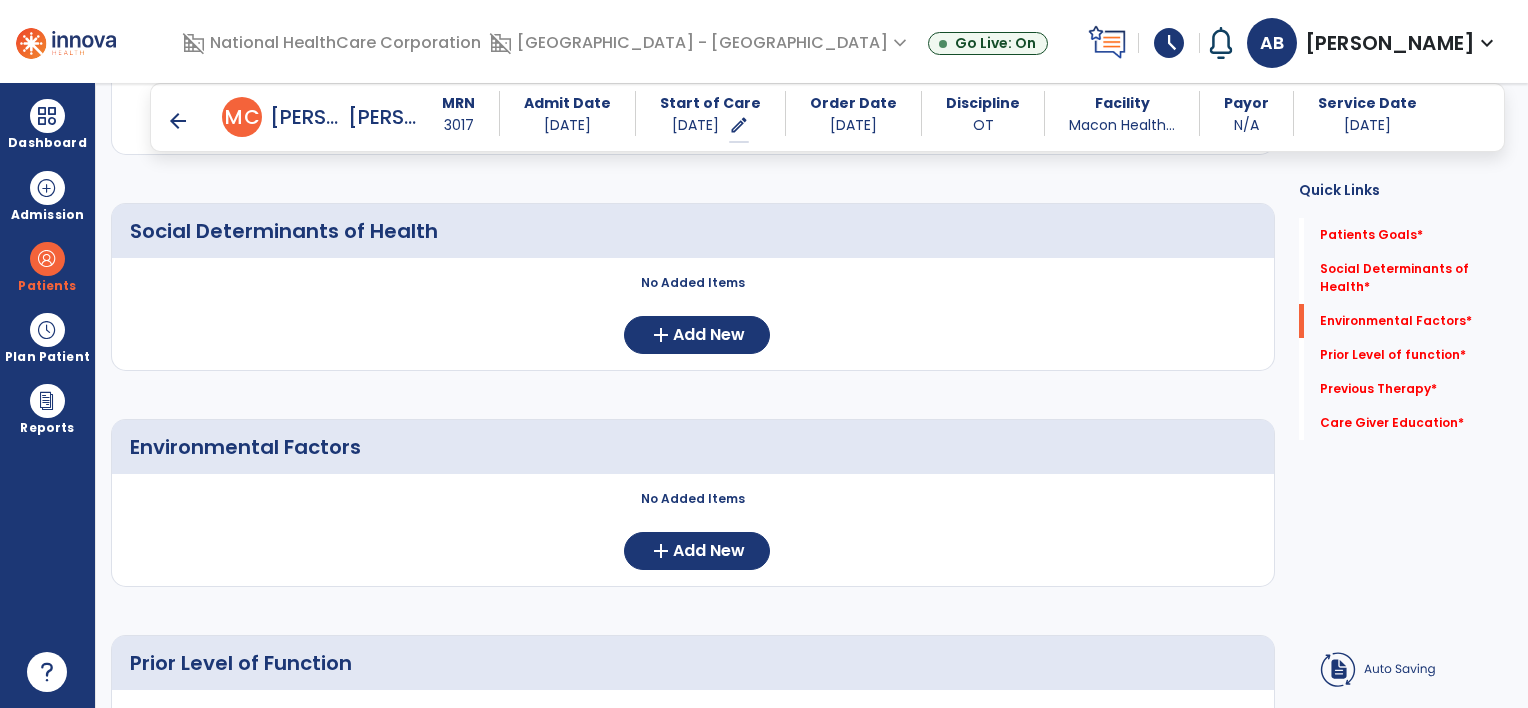 scroll, scrollTop: 200, scrollLeft: 0, axis: vertical 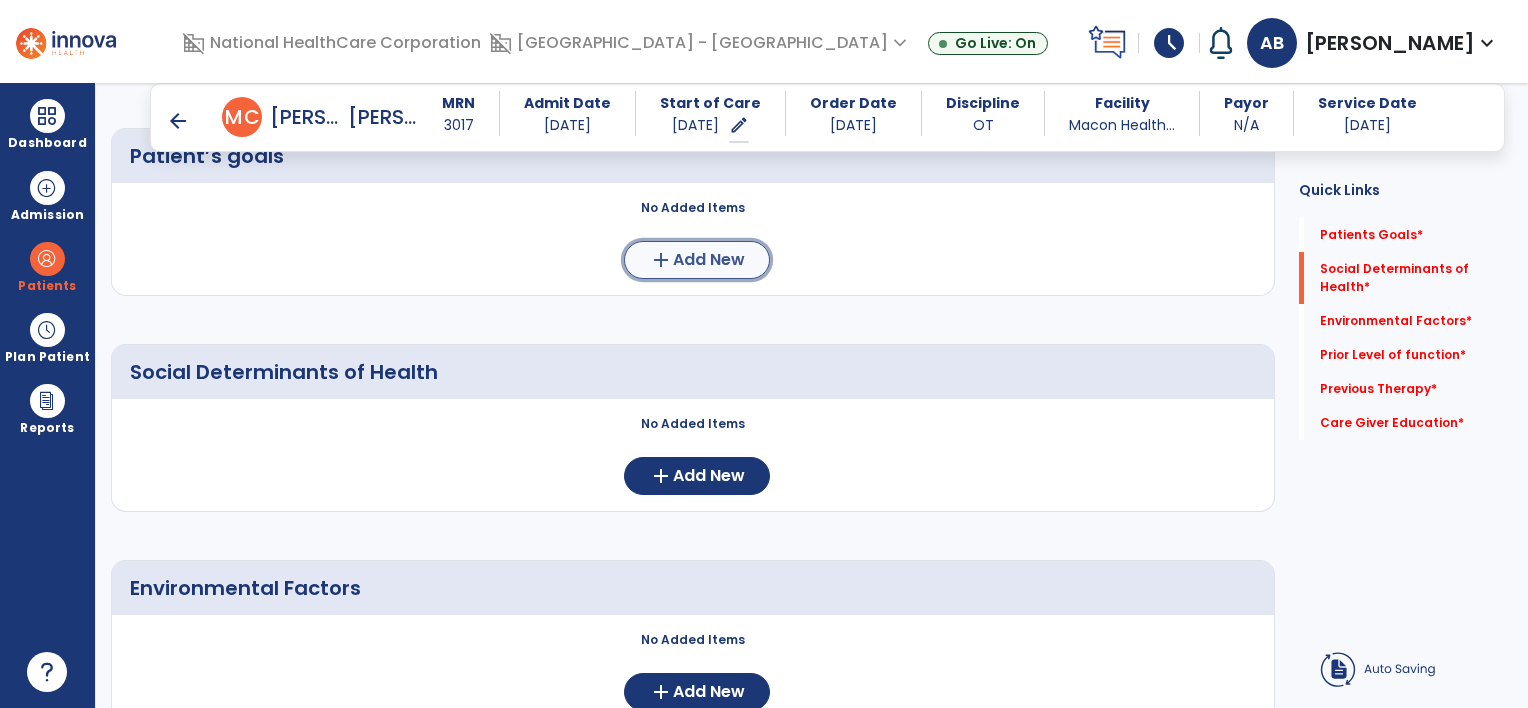 click on "Add New" 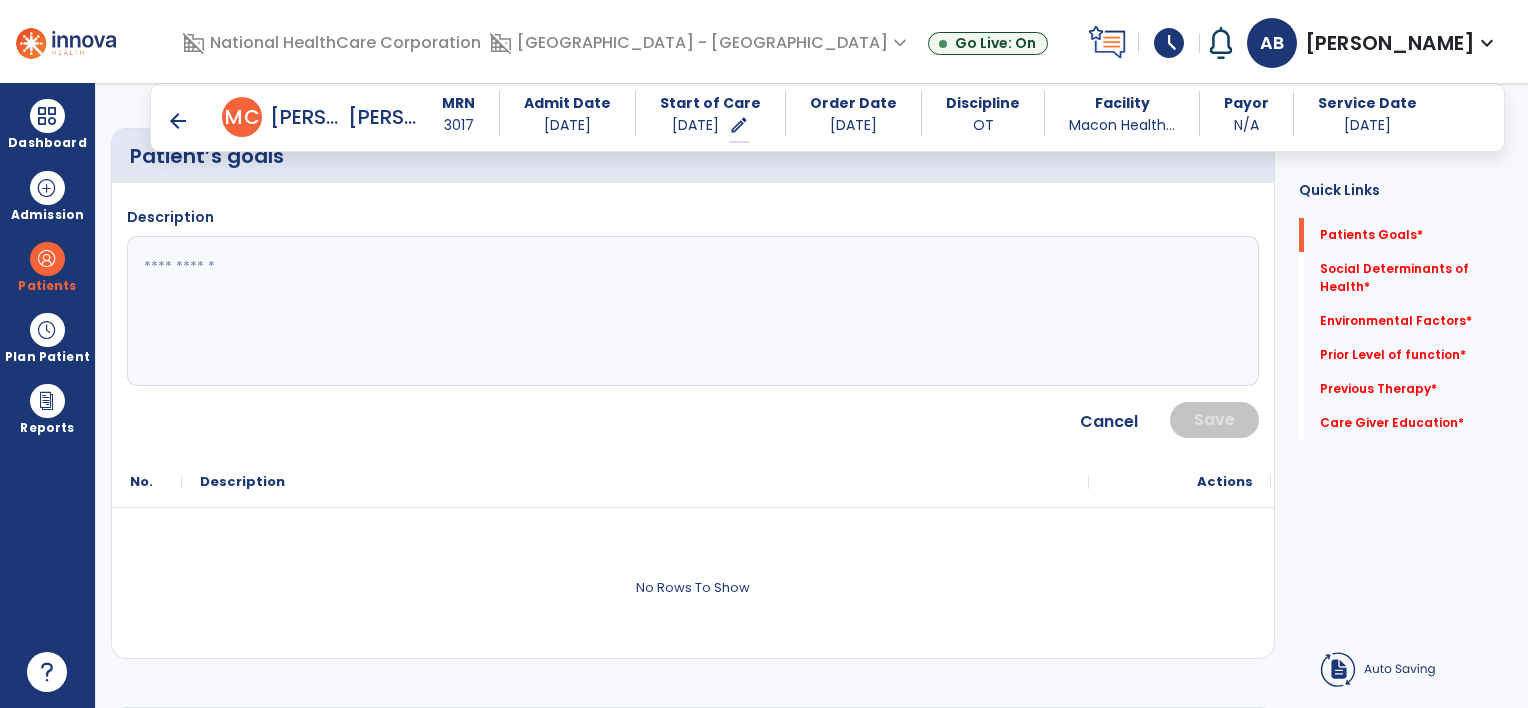 click 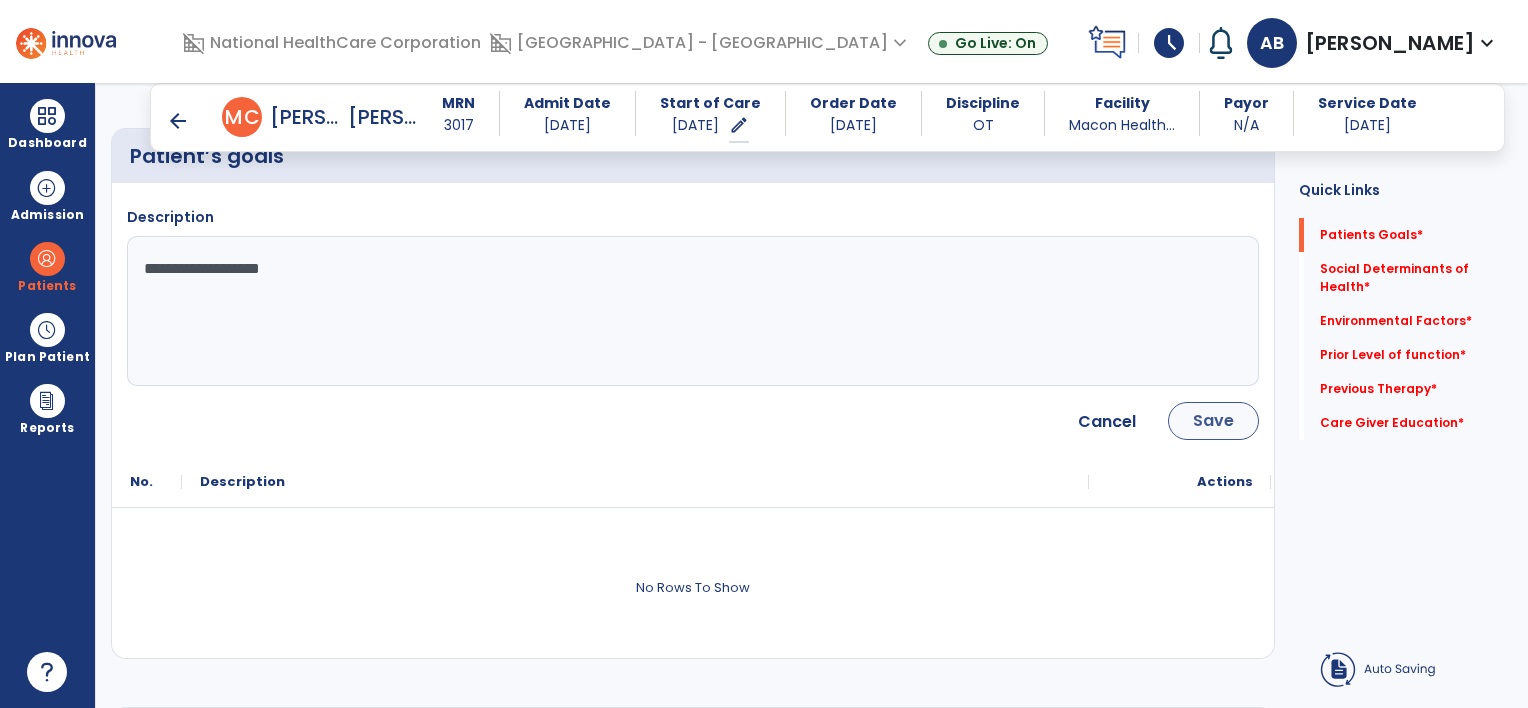 type on "**********" 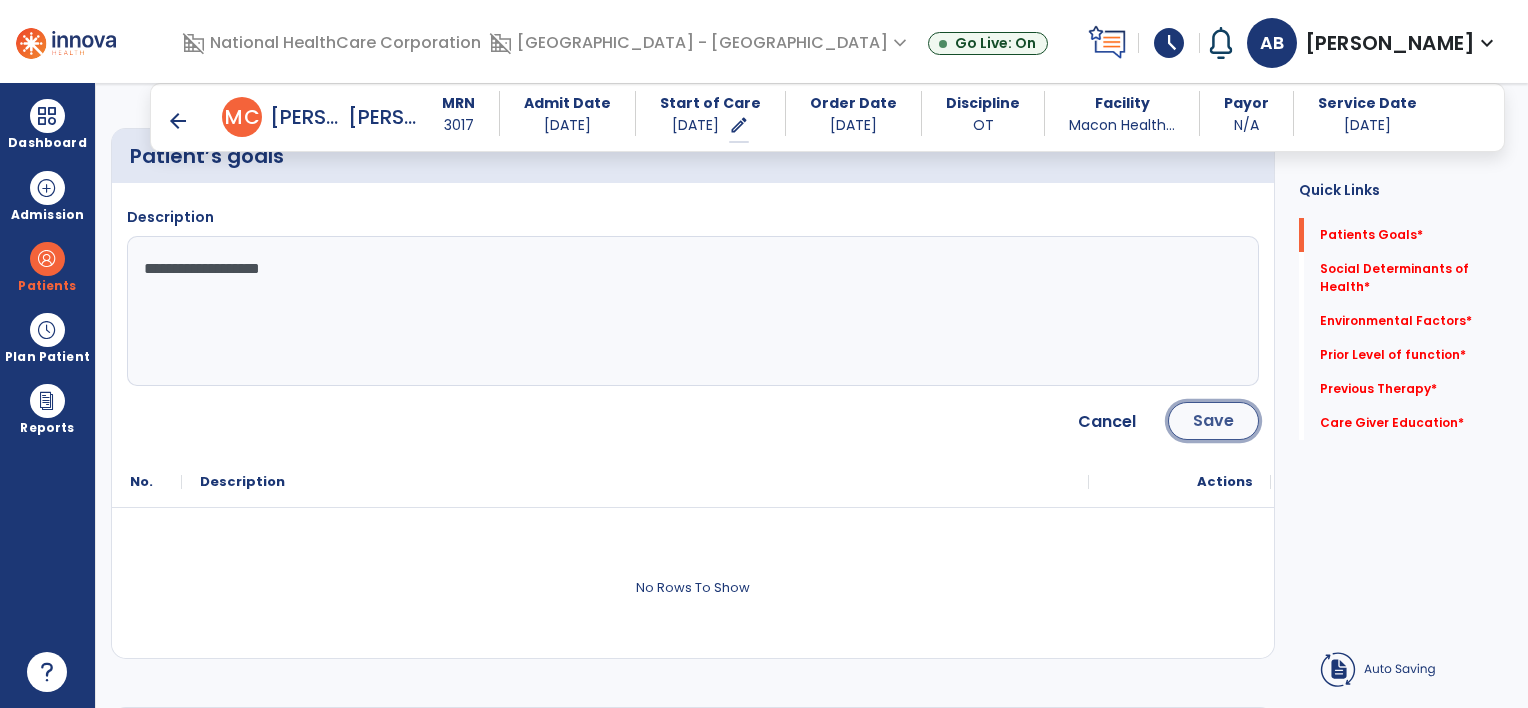 click on "Save" 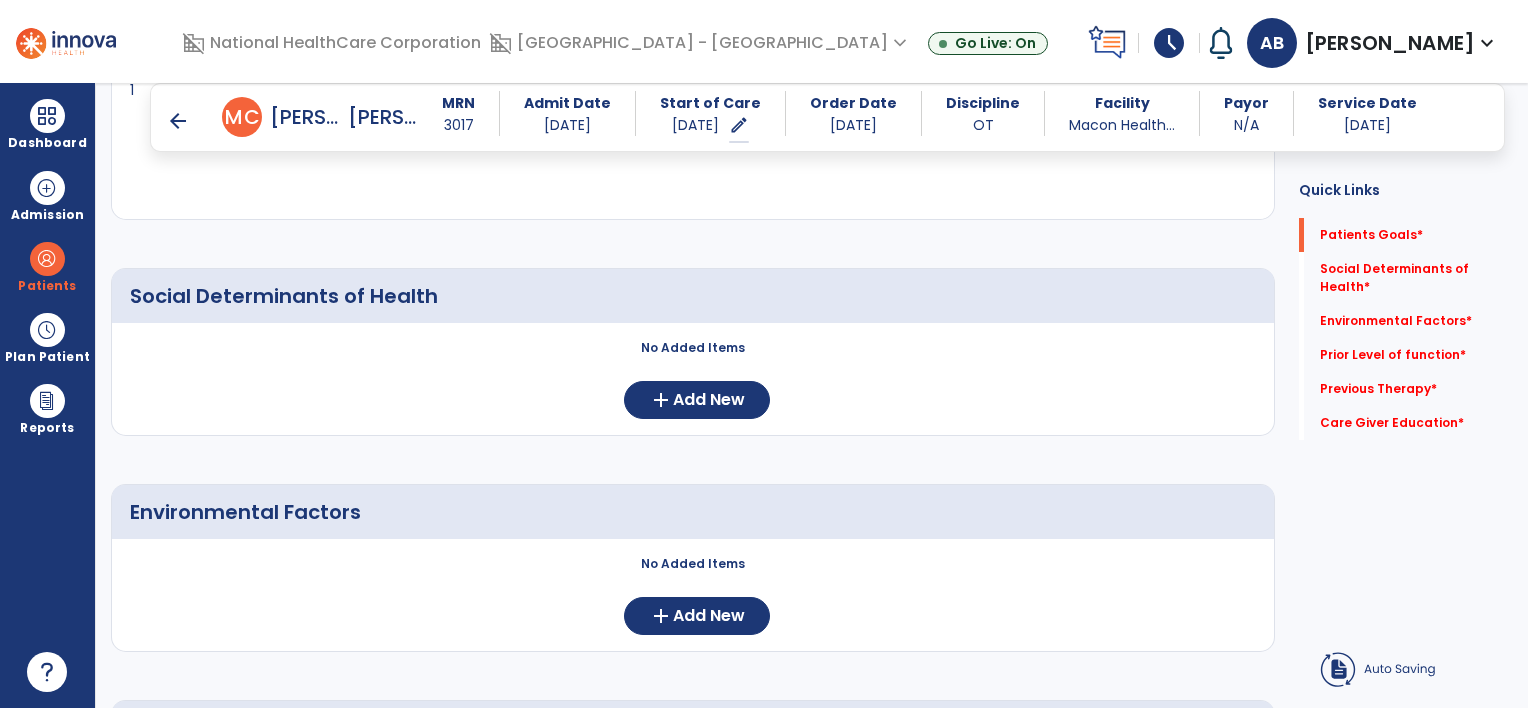 scroll, scrollTop: 400, scrollLeft: 0, axis: vertical 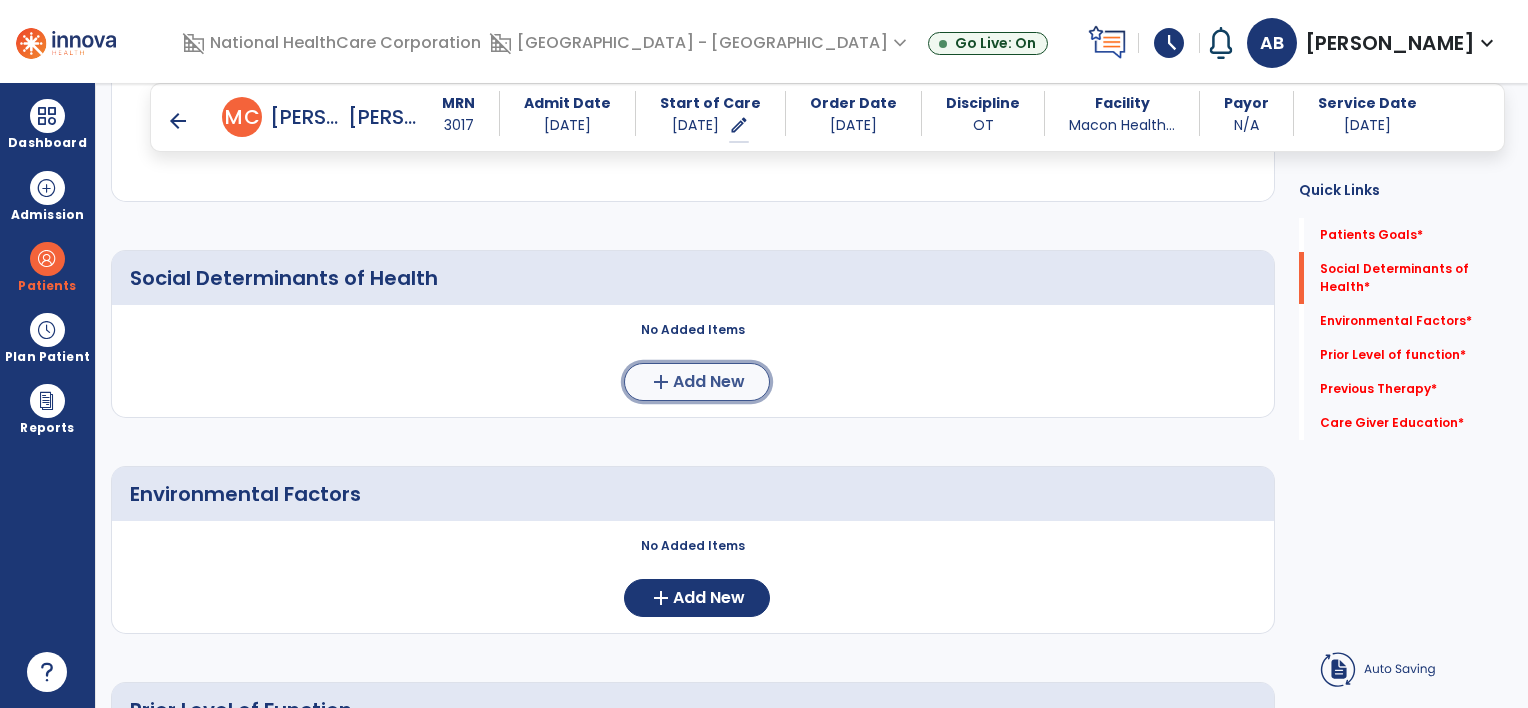 click on "Add New" 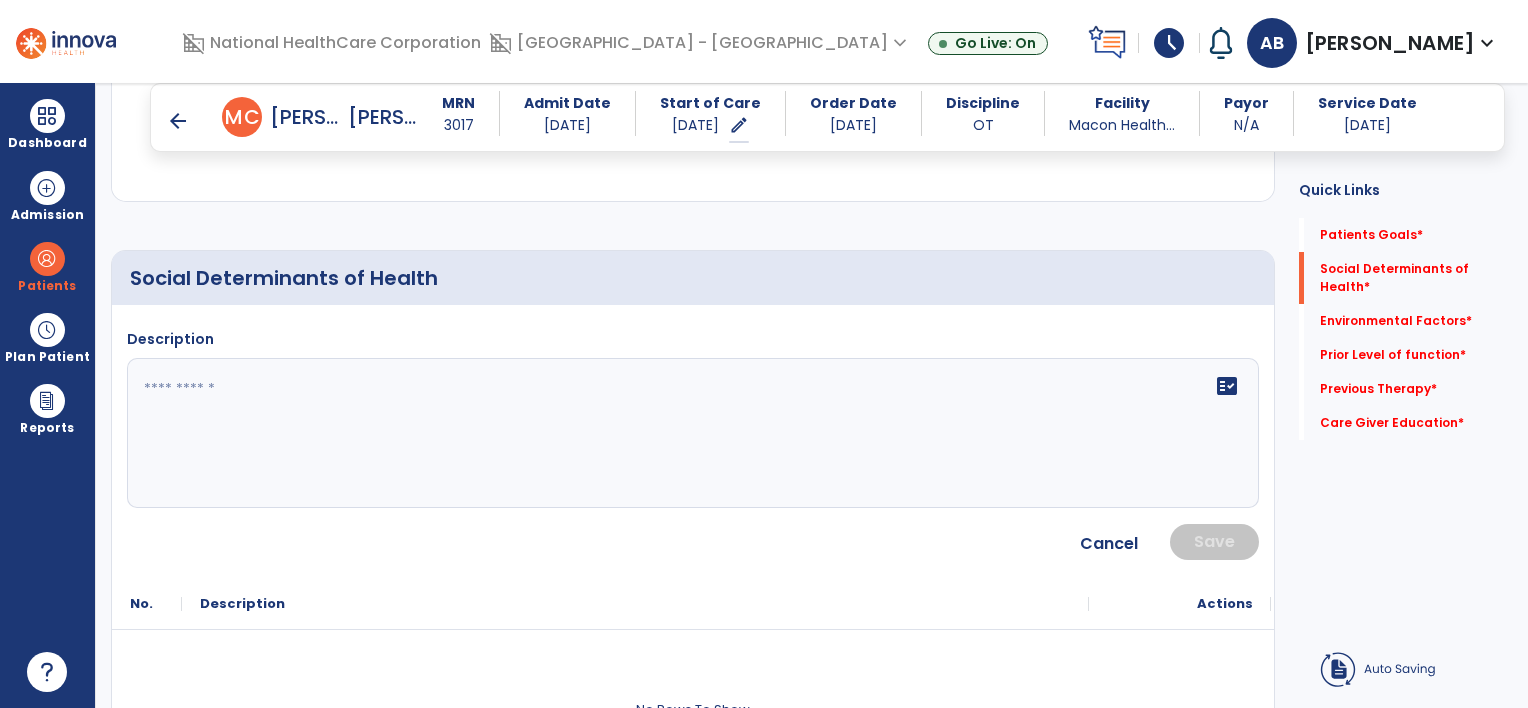 click on "fact_check" 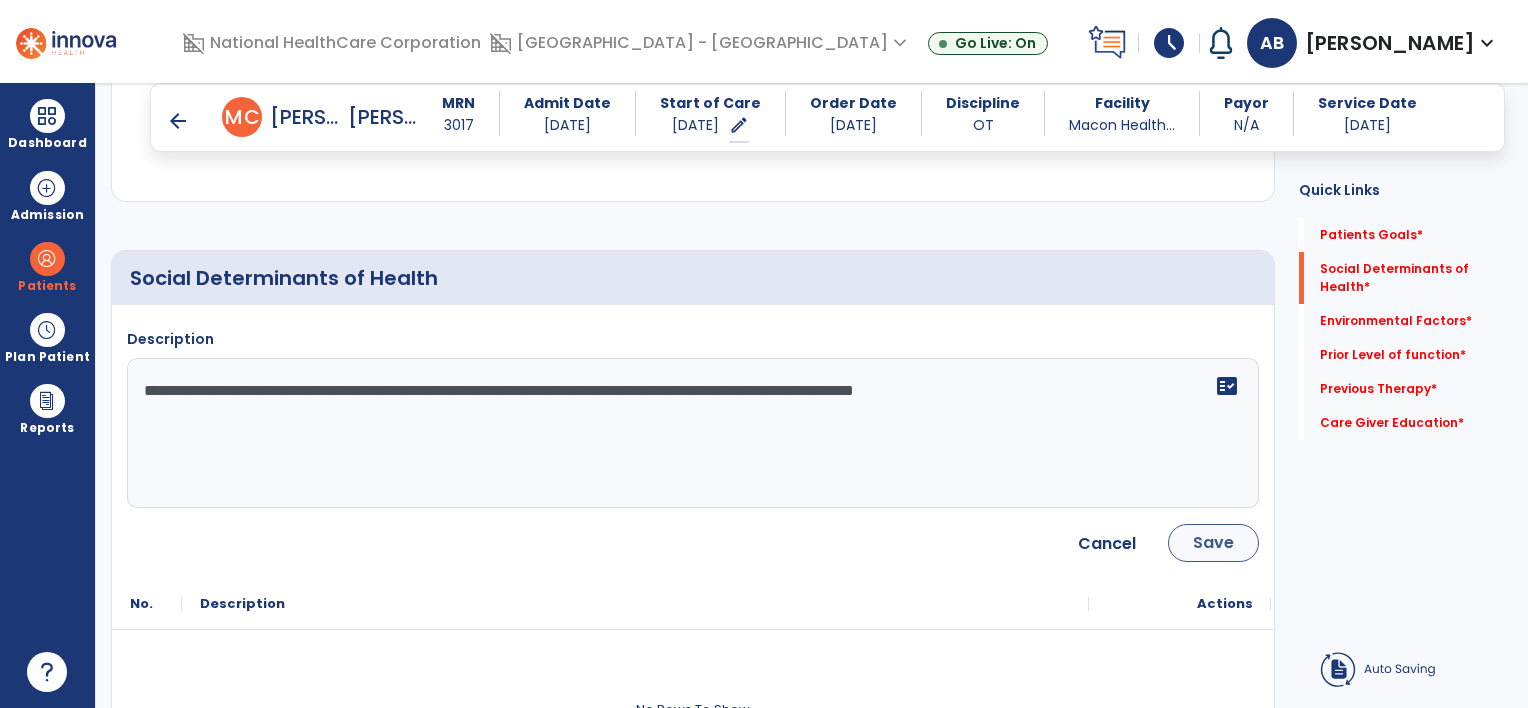 type on "**********" 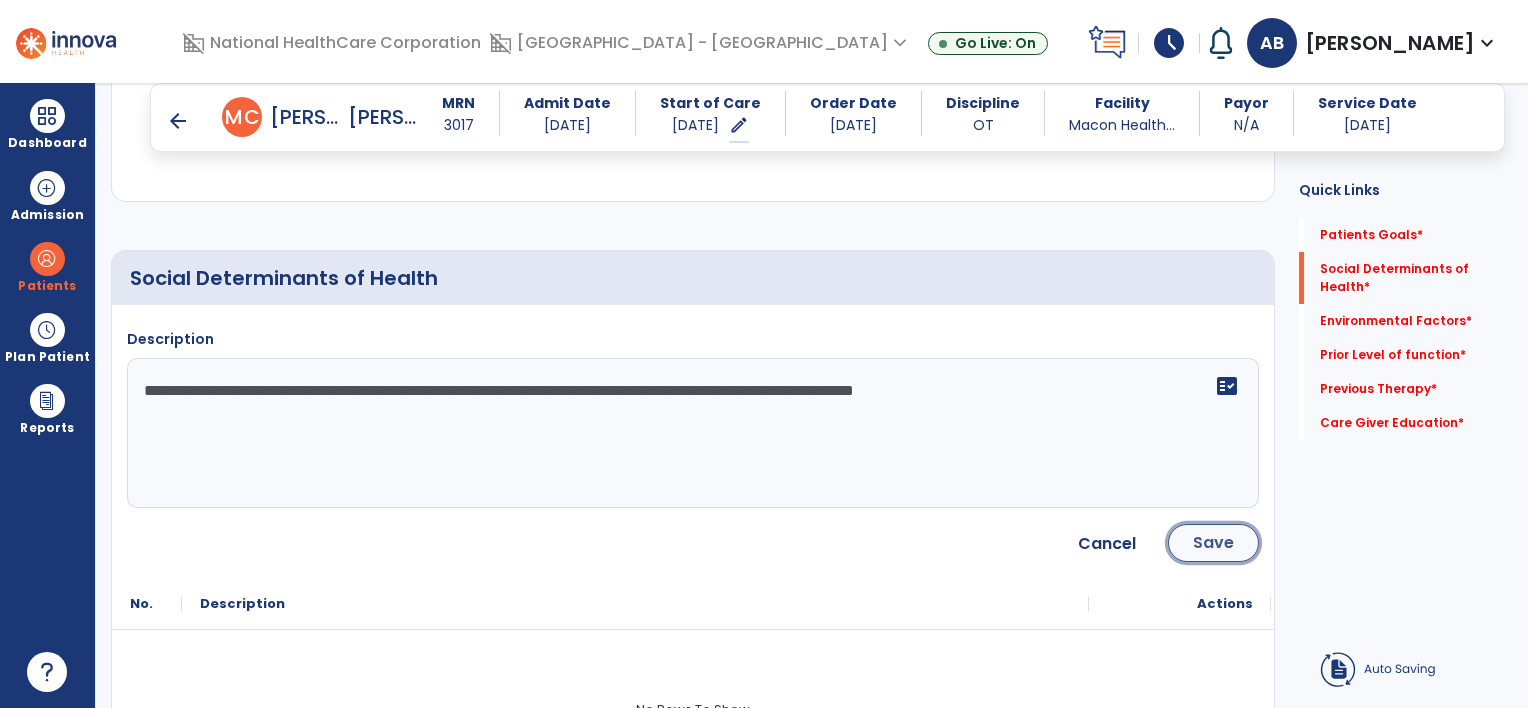 click on "Save" 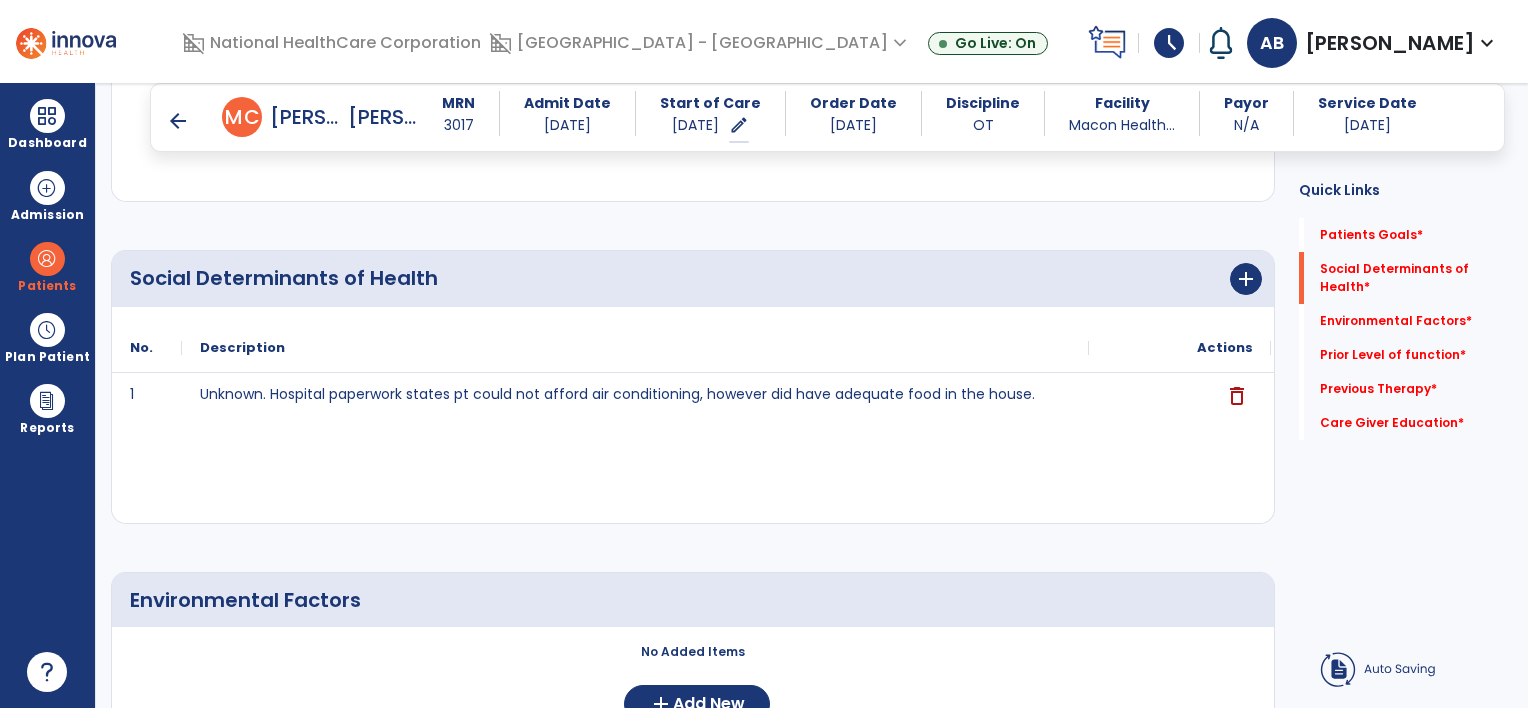 scroll, scrollTop: 600, scrollLeft: 0, axis: vertical 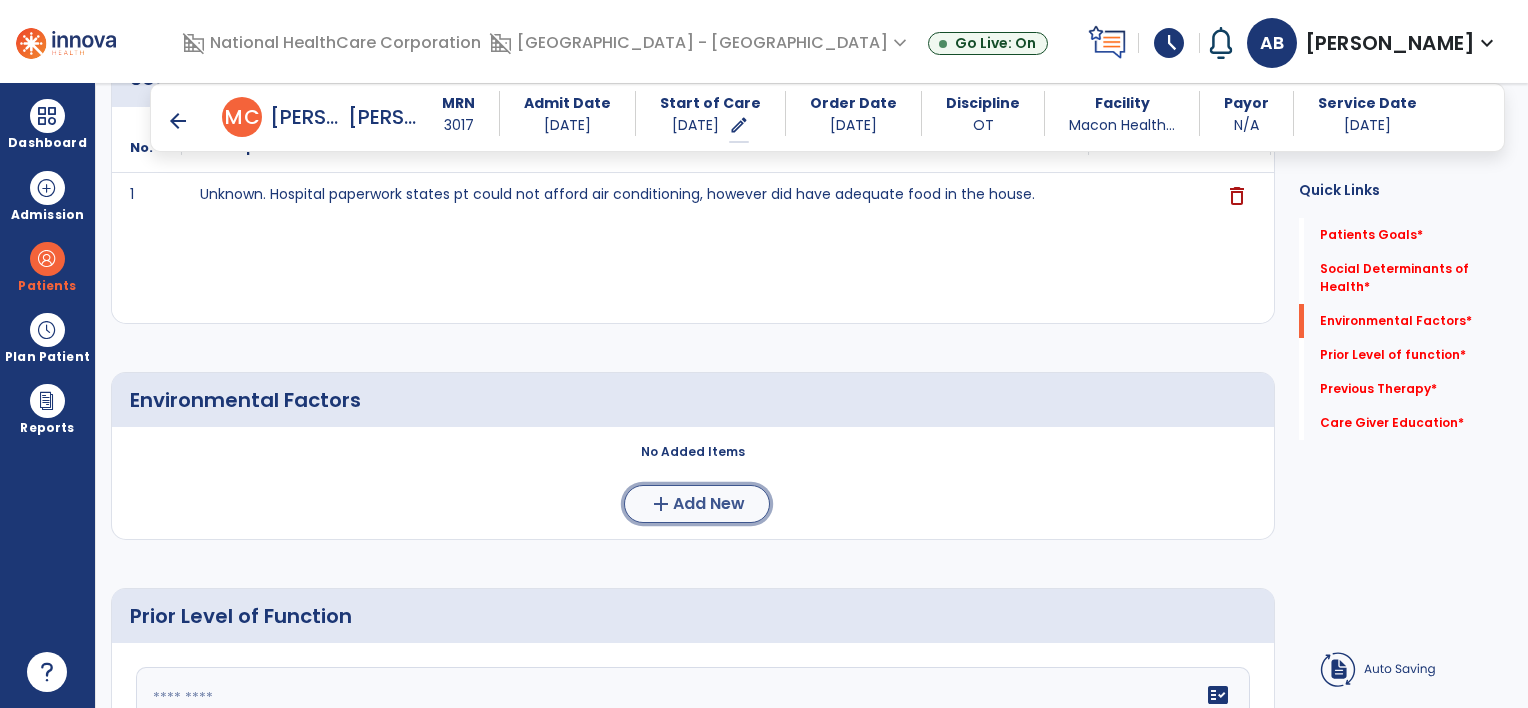 click on "add  Add New" 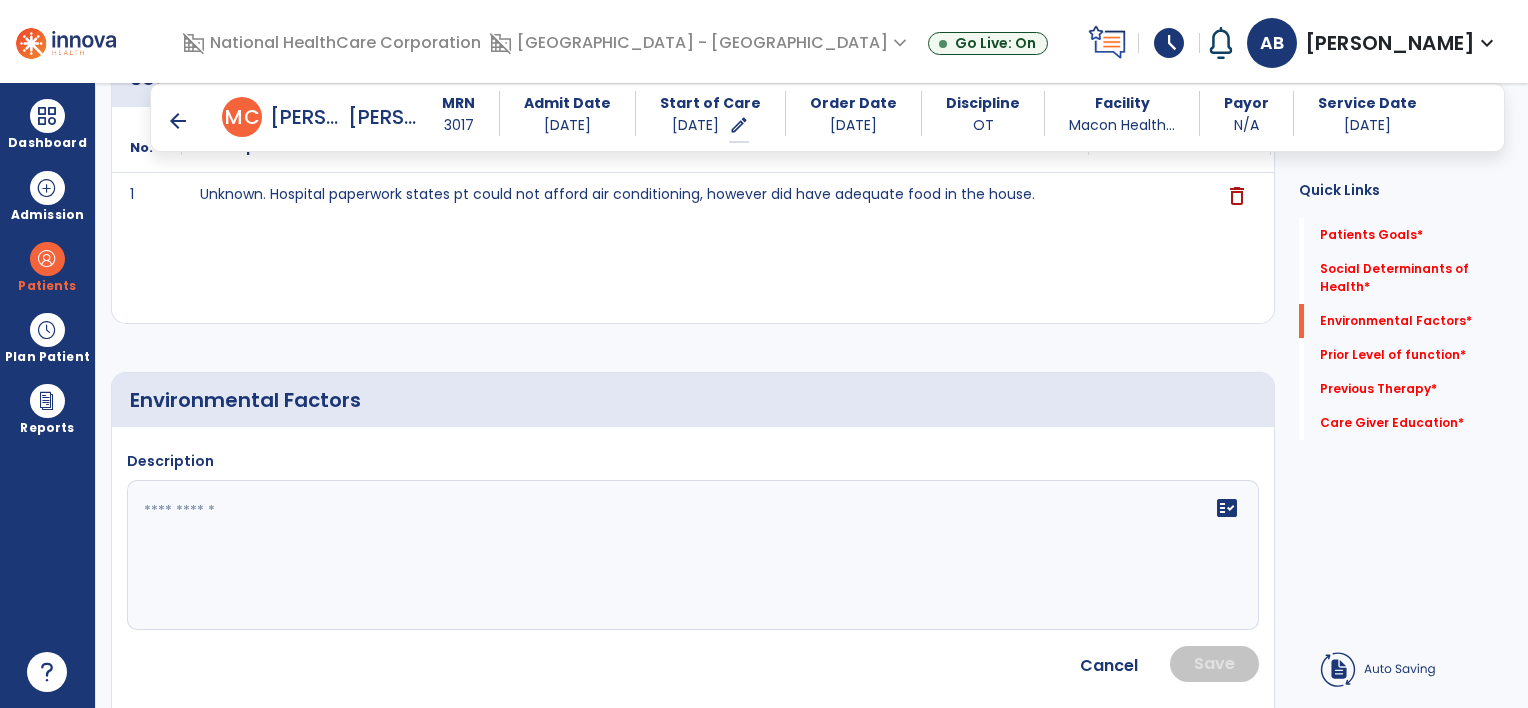 click 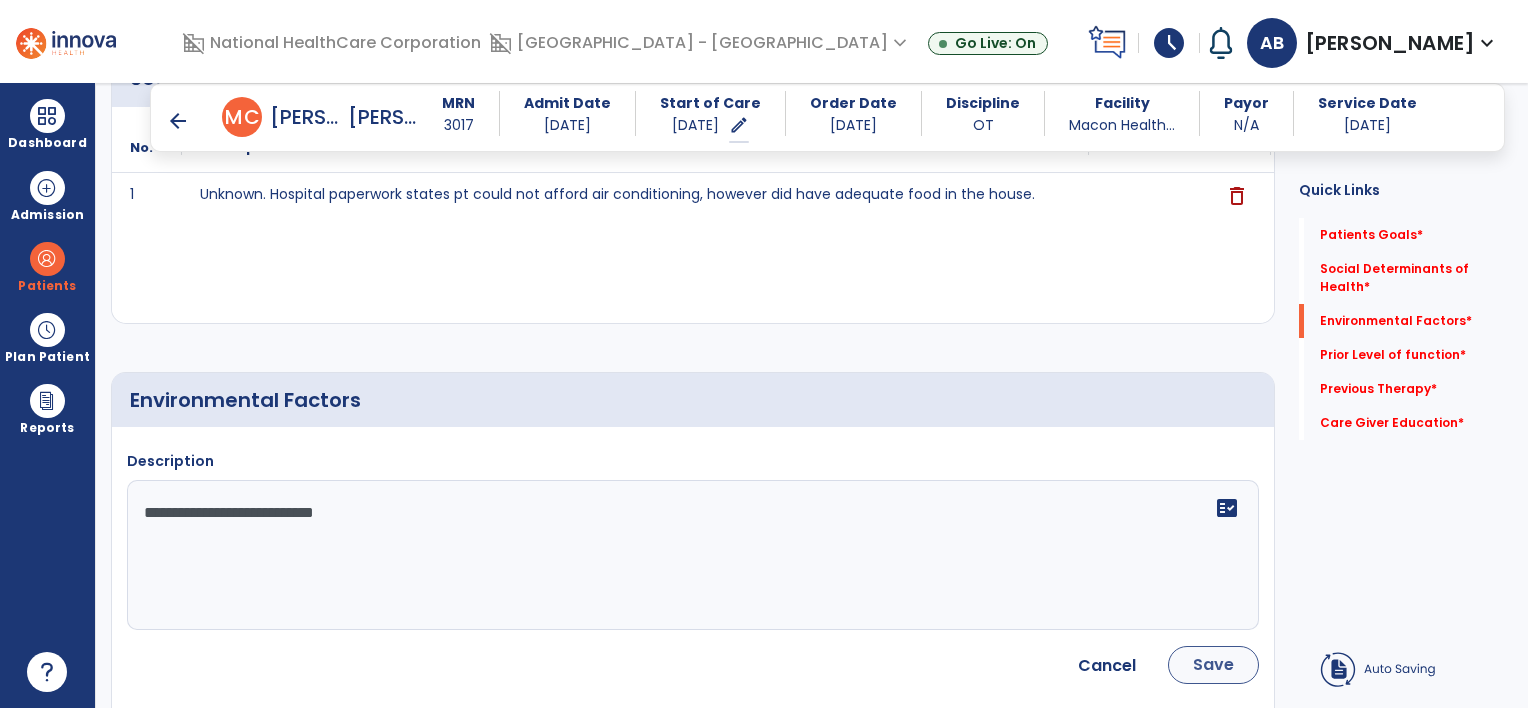 type on "**********" 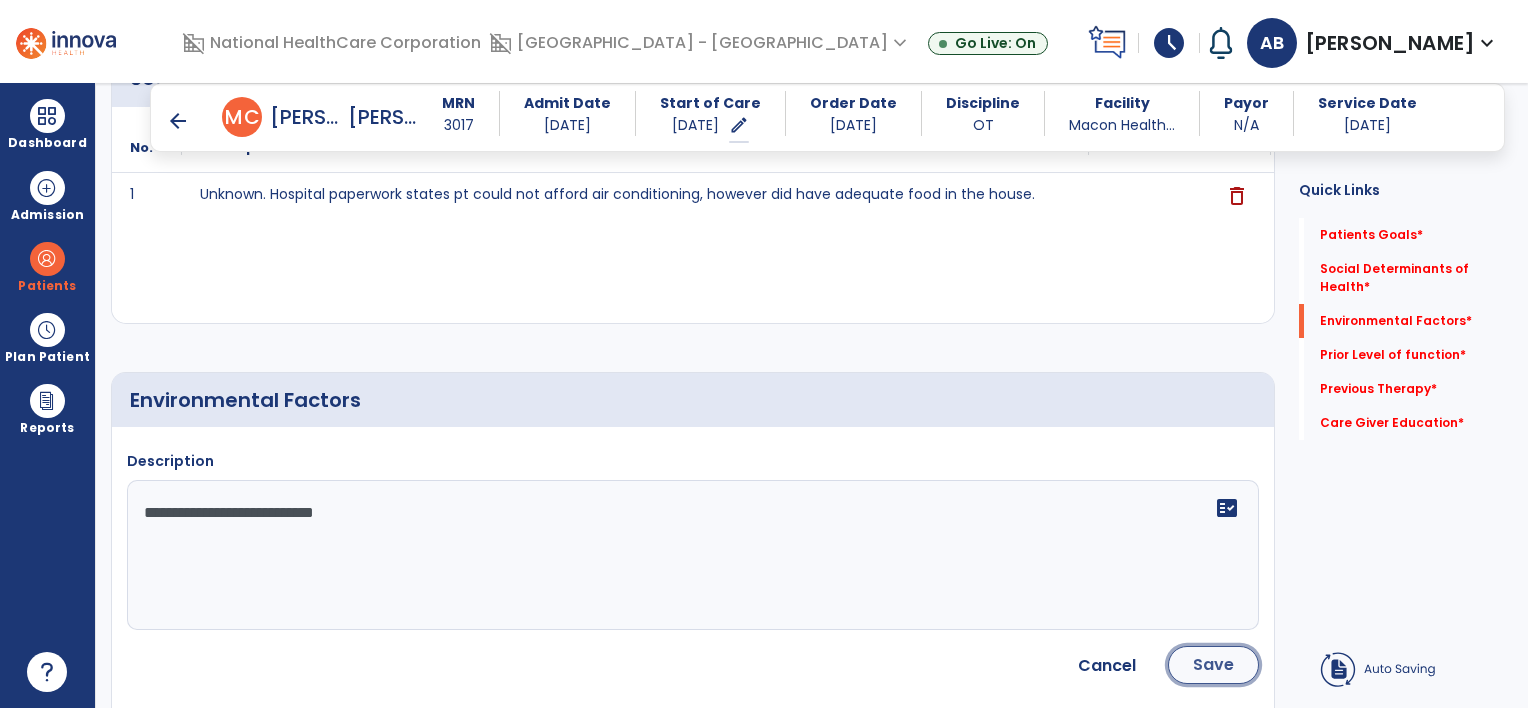 click on "Save" 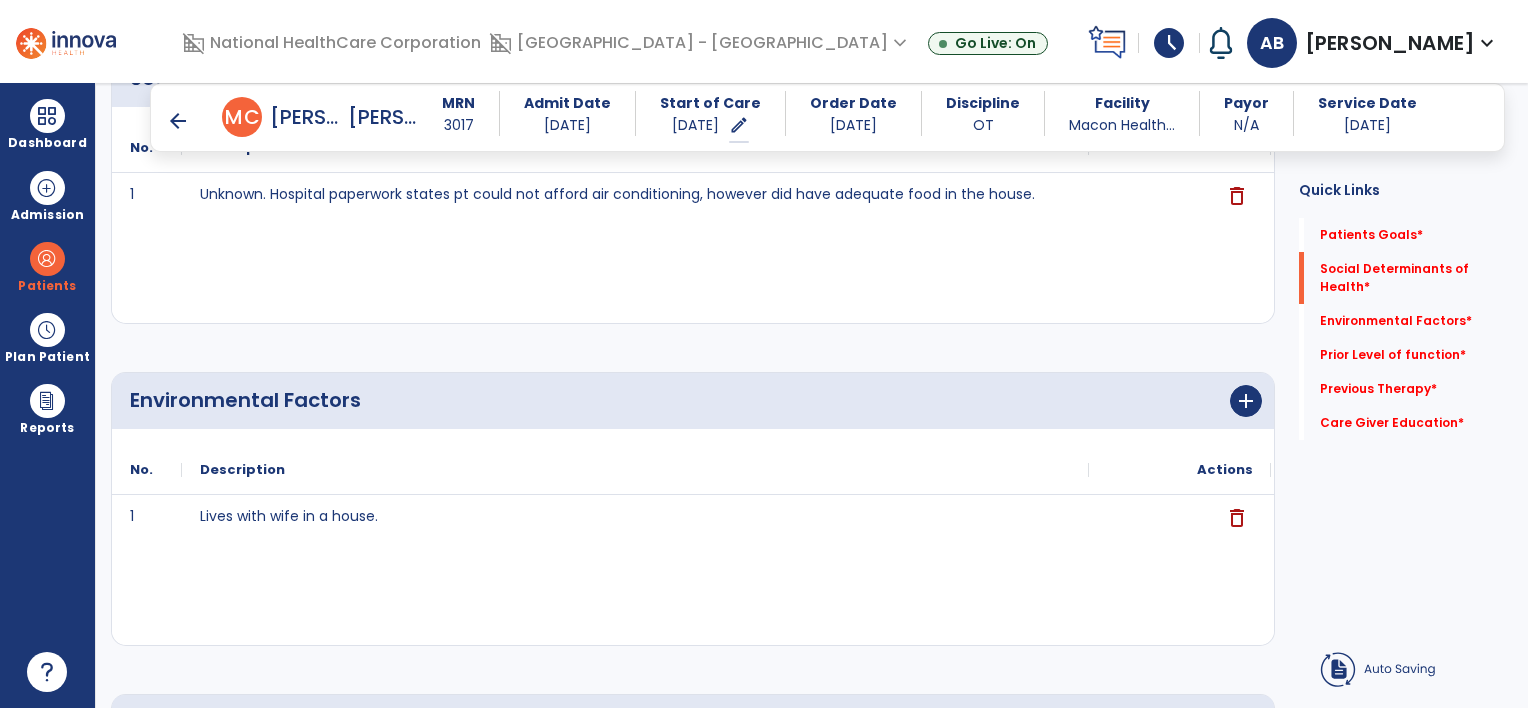 scroll, scrollTop: 0, scrollLeft: 0, axis: both 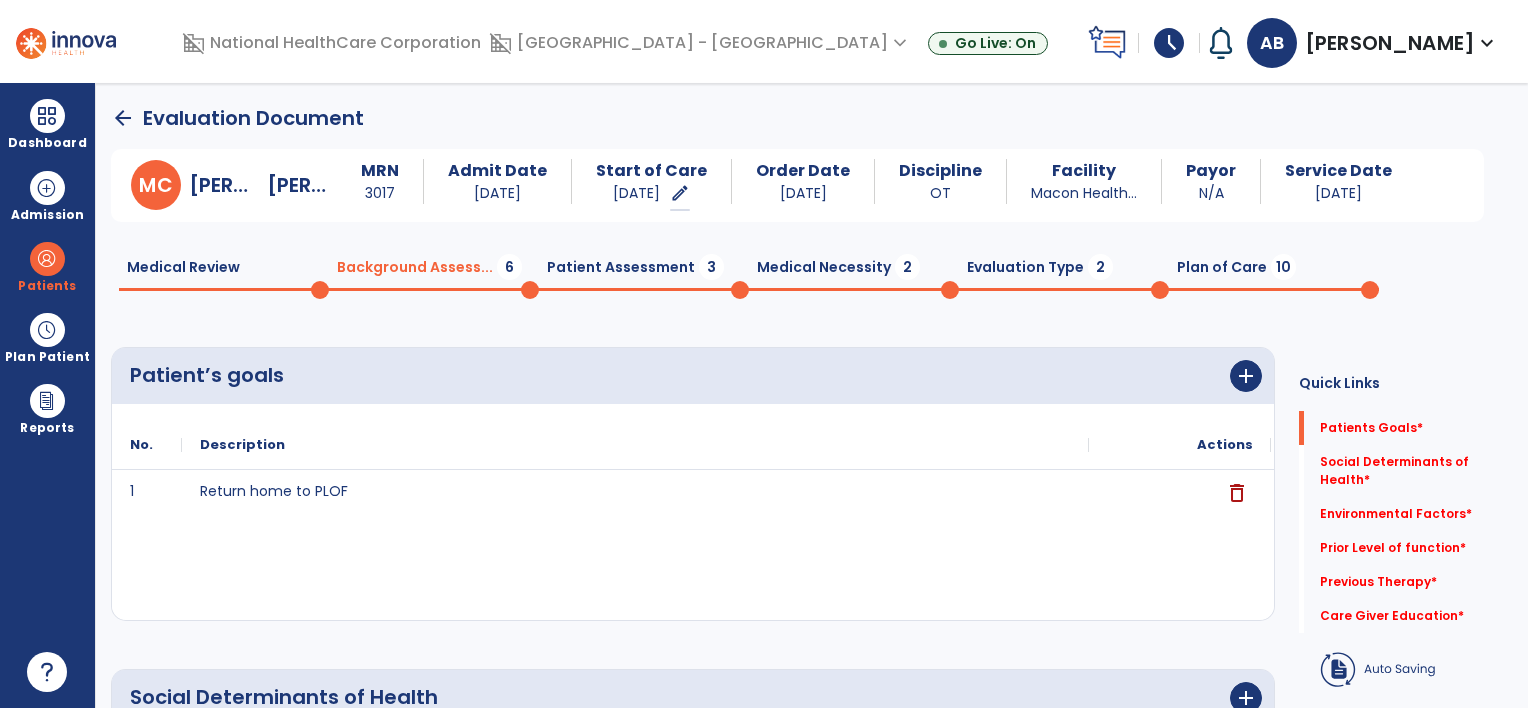 click on "Patient Assessment  3" 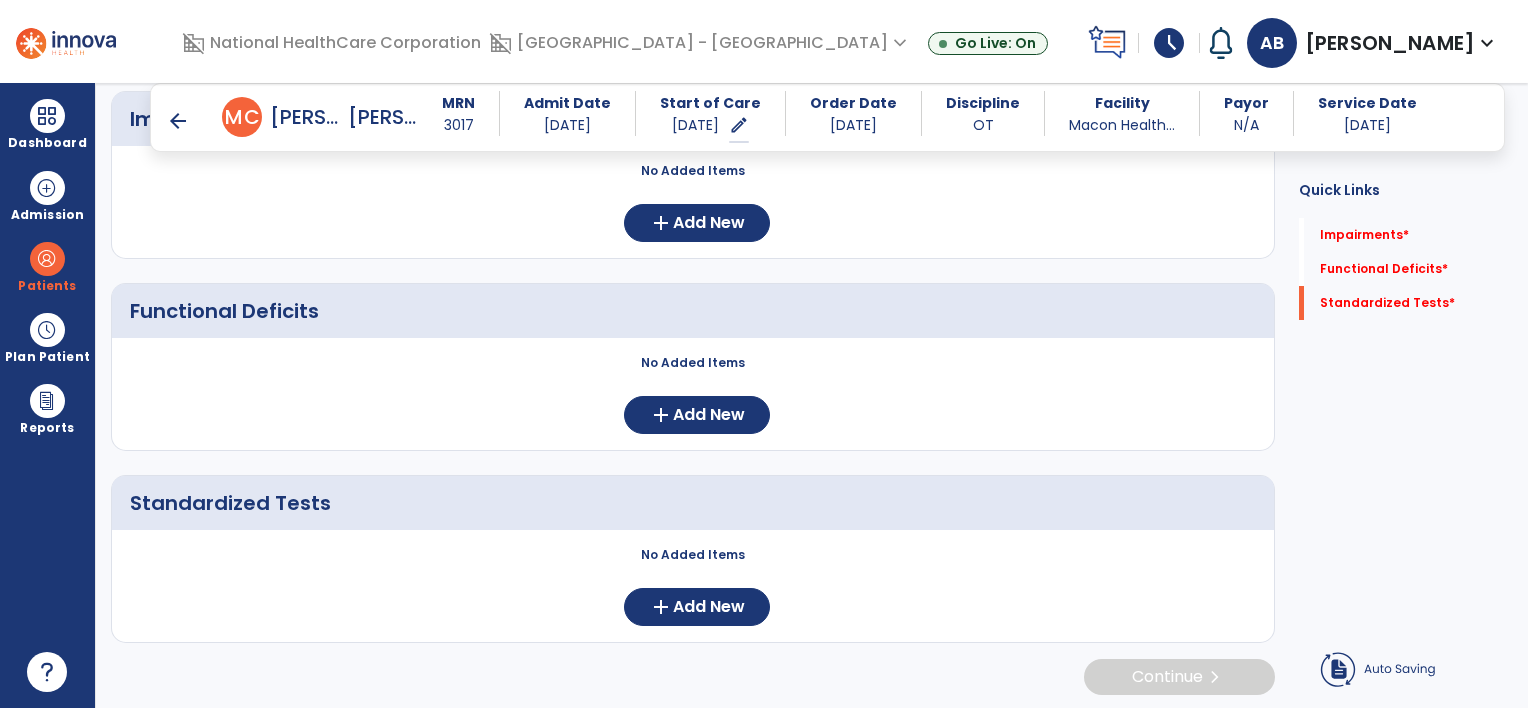 scroll, scrollTop: 0, scrollLeft: 0, axis: both 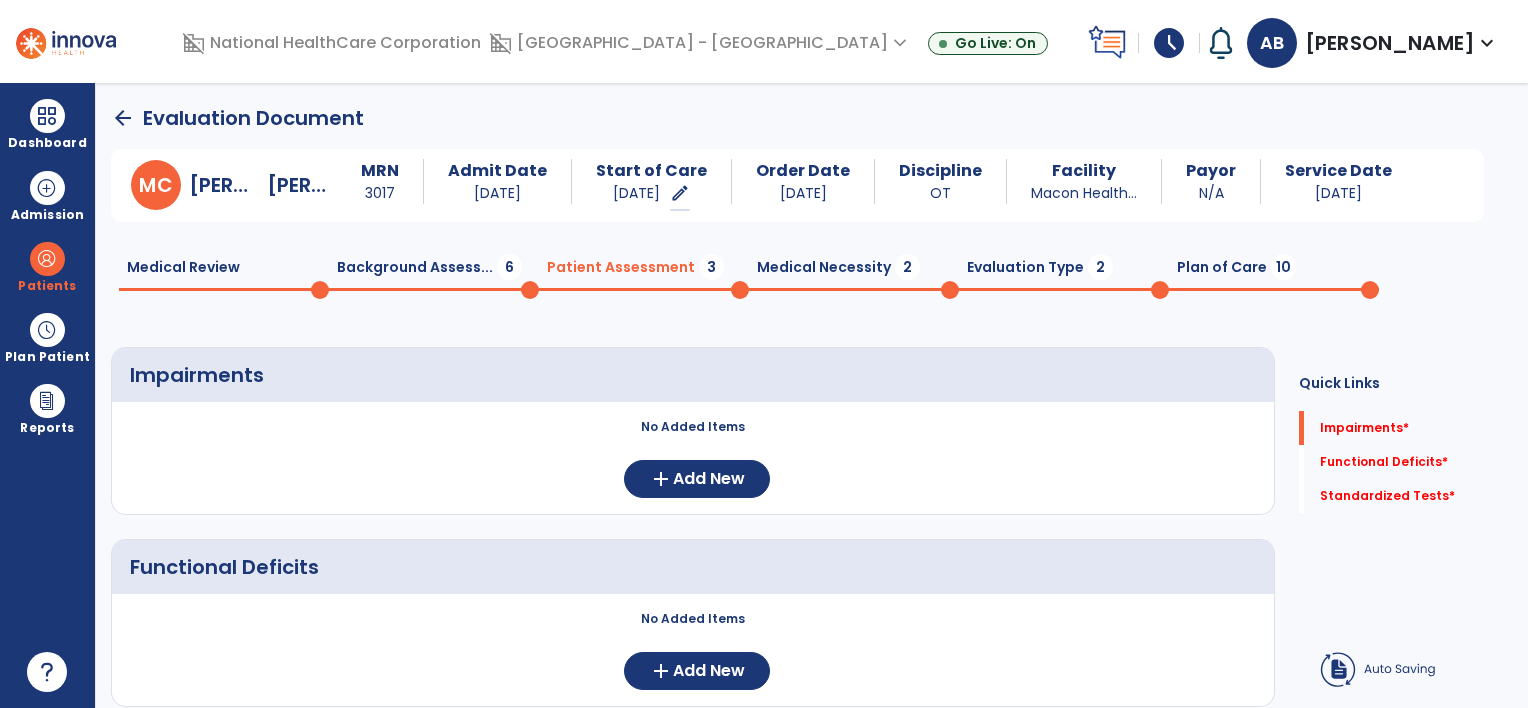 click on "Background Assess...  6" 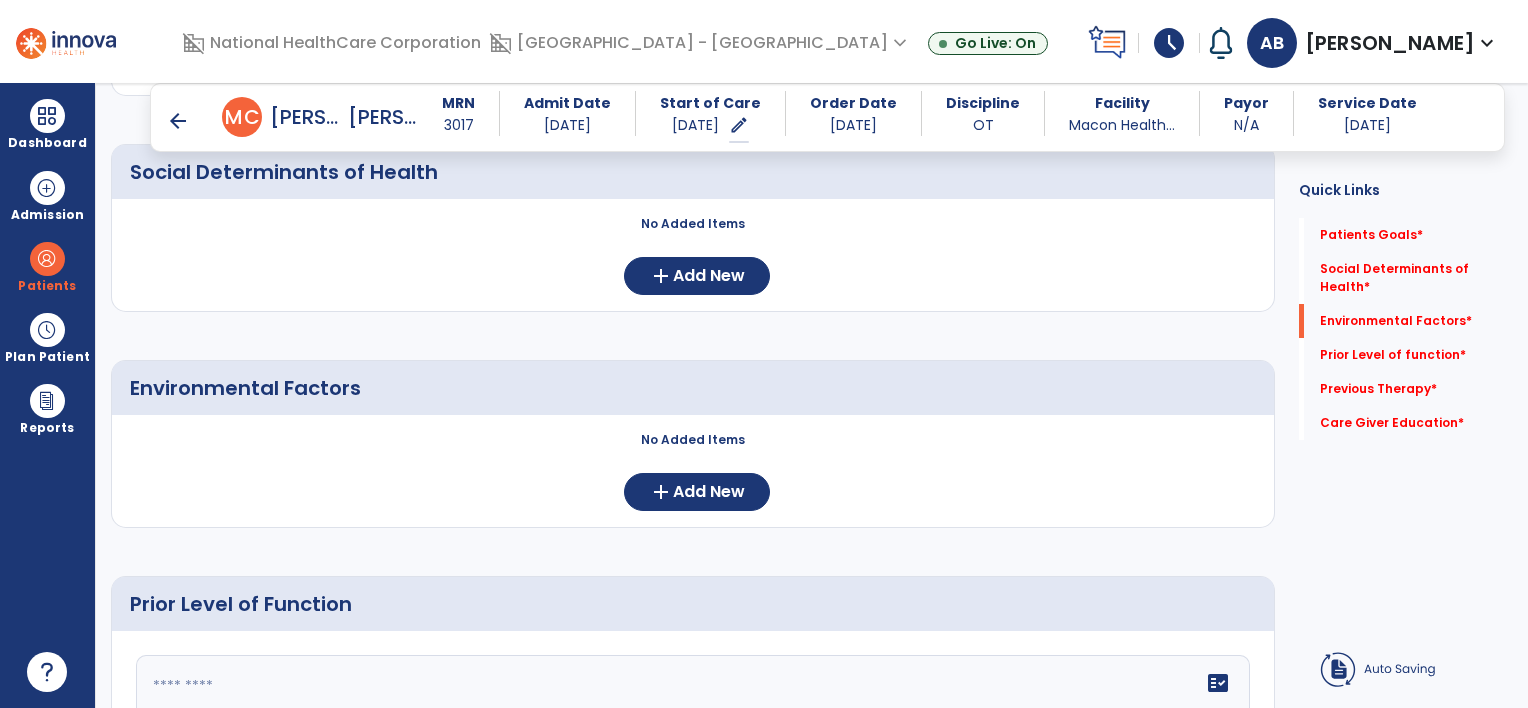 scroll, scrollTop: 0, scrollLeft: 0, axis: both 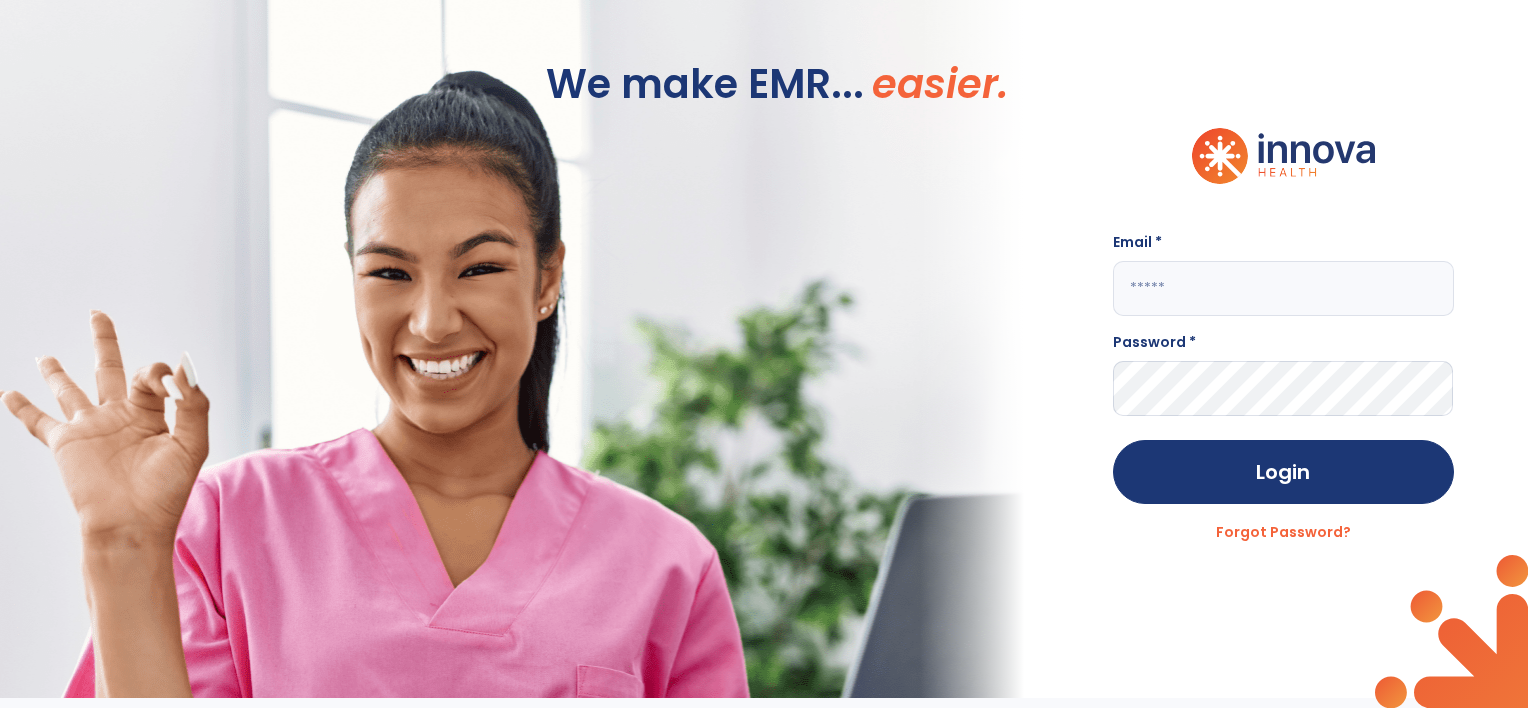 click 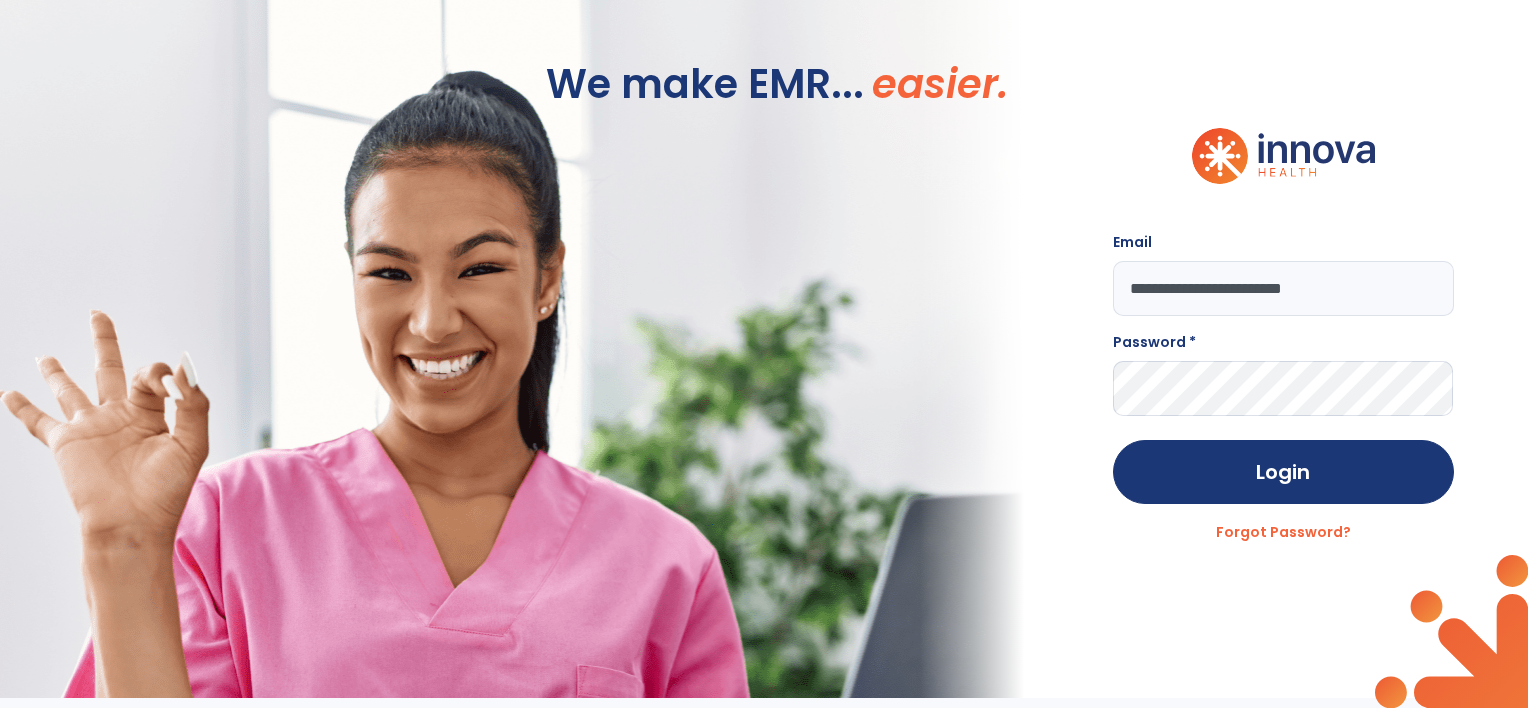 type on "**********" 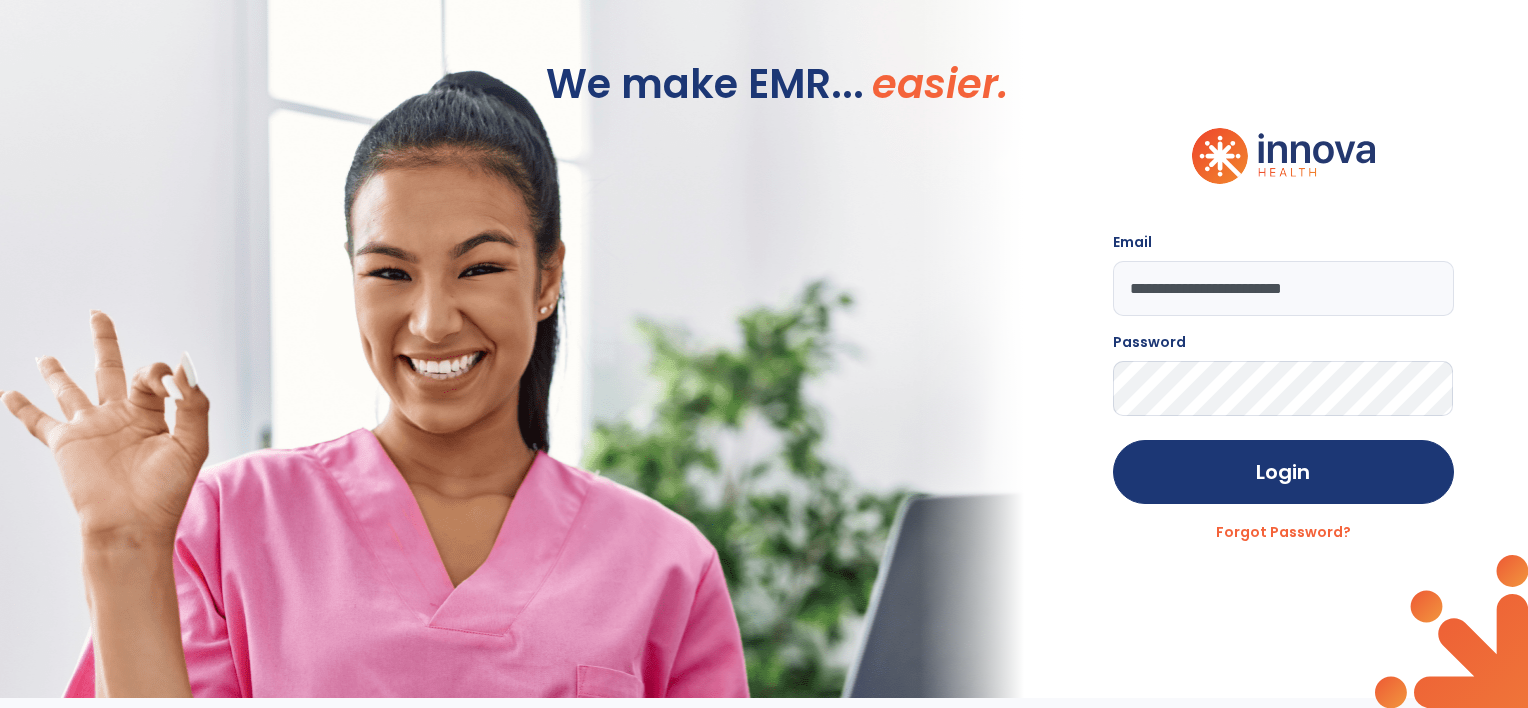 click on "Login" 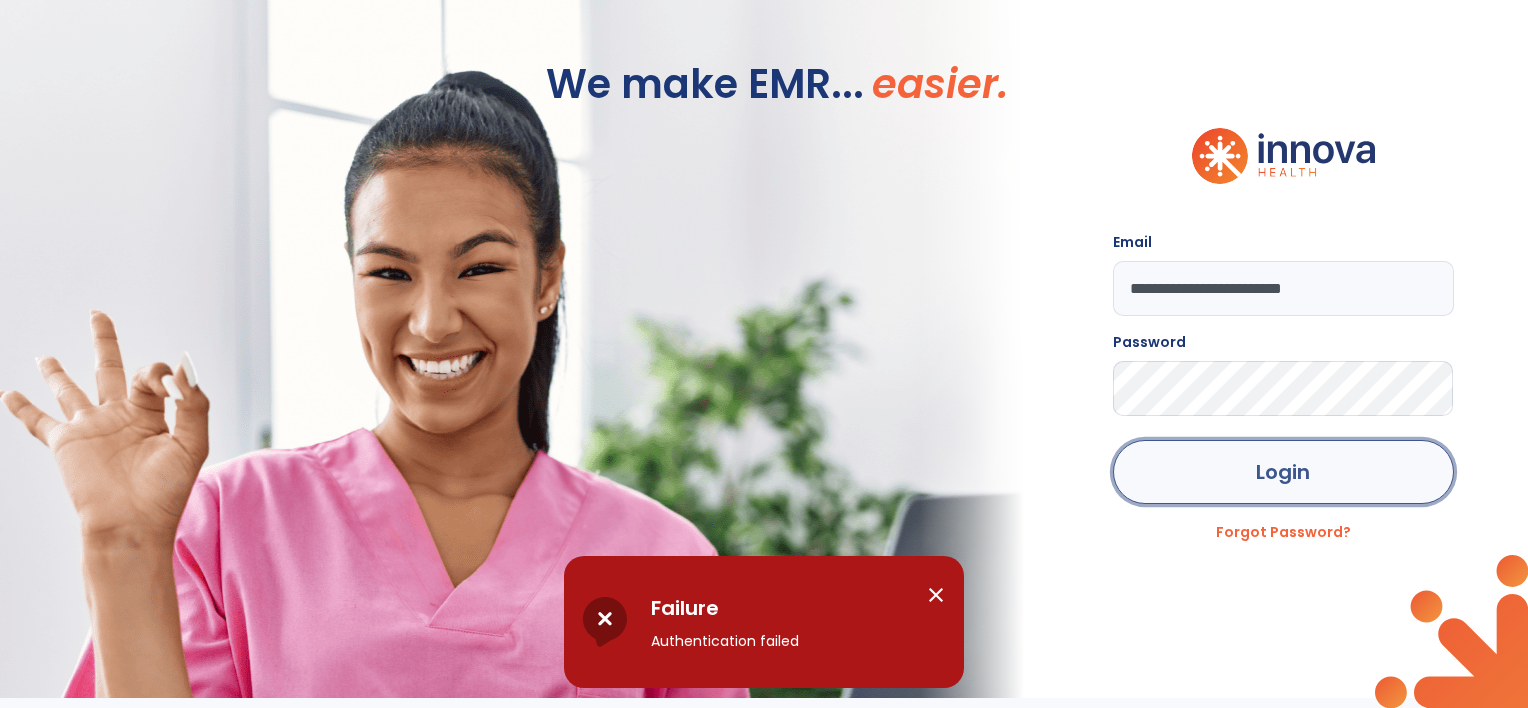 click on "Login" 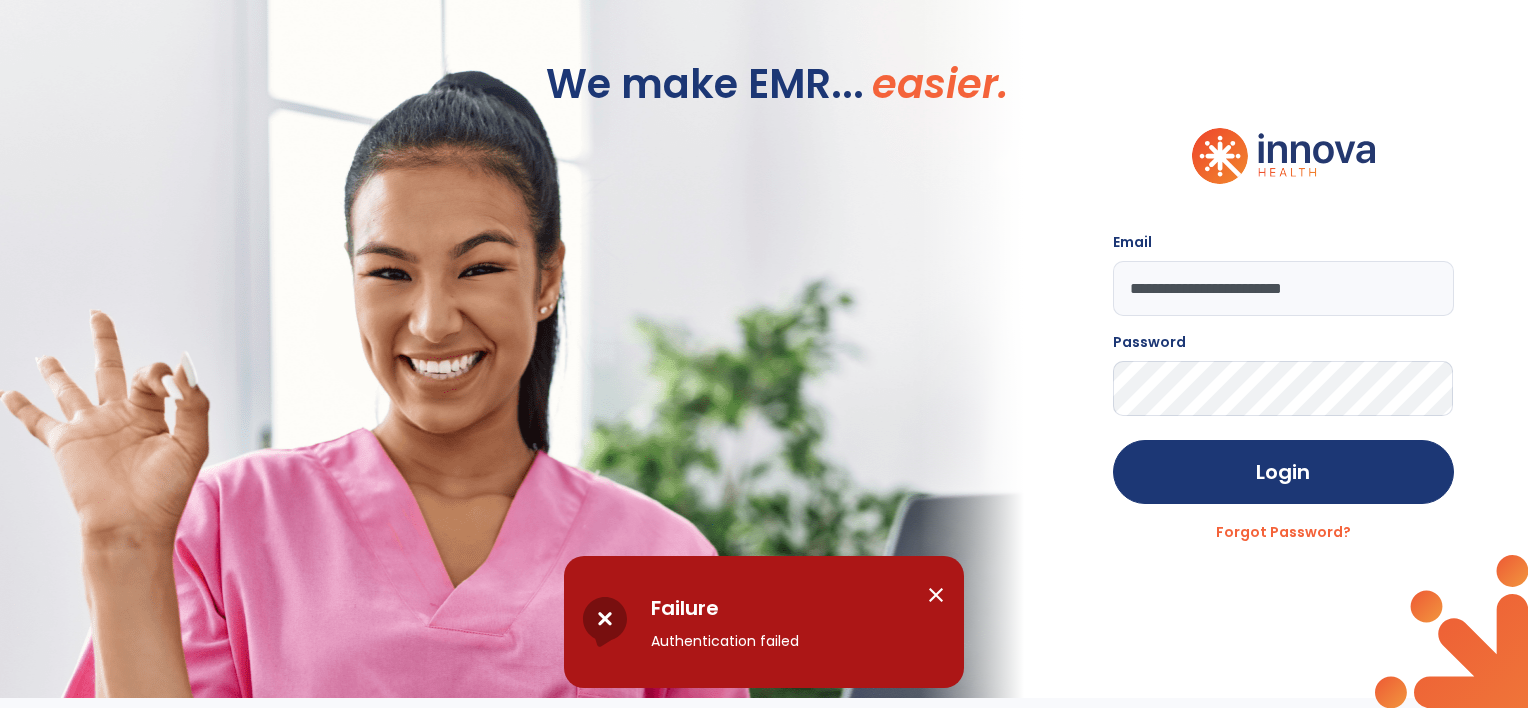 click on "close" at bounding box center (936, 595) 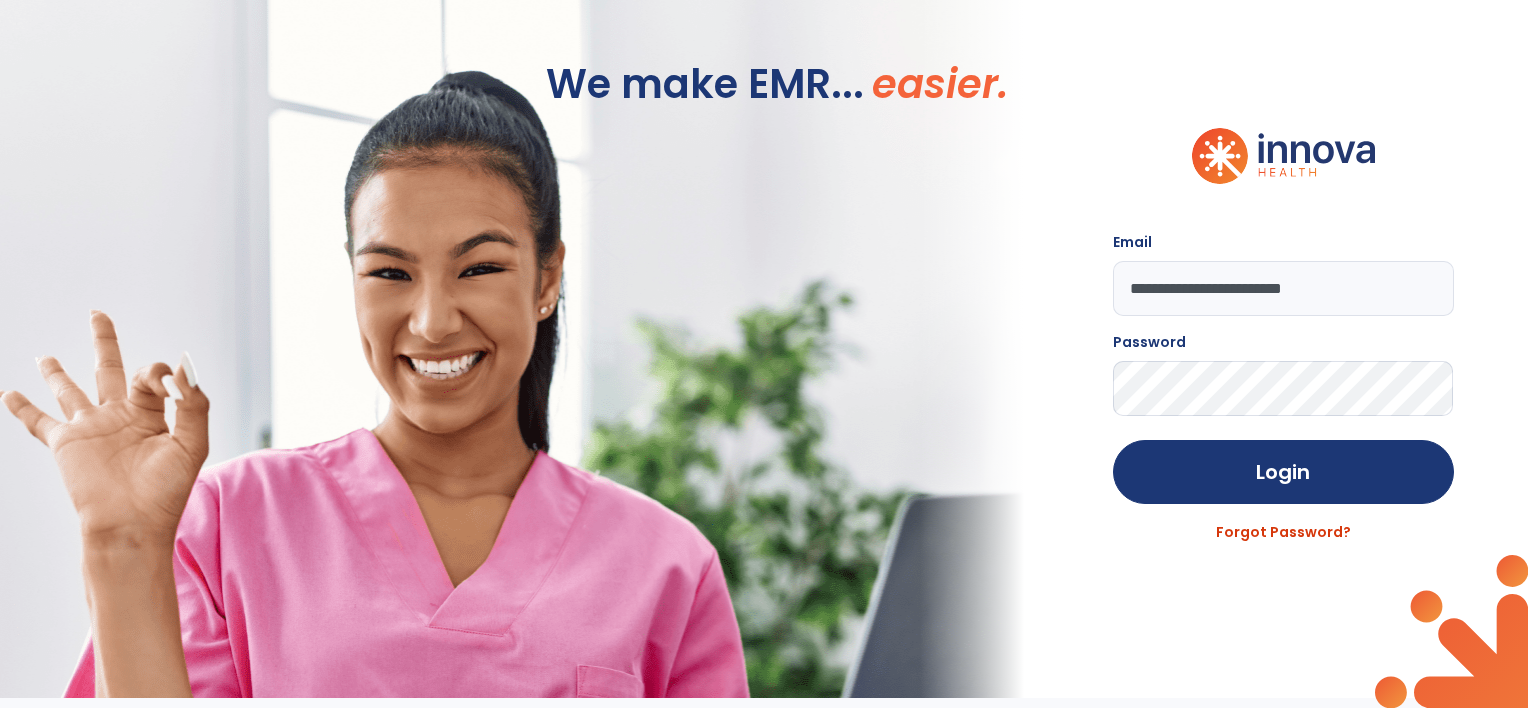 click on "Forgot Password?" 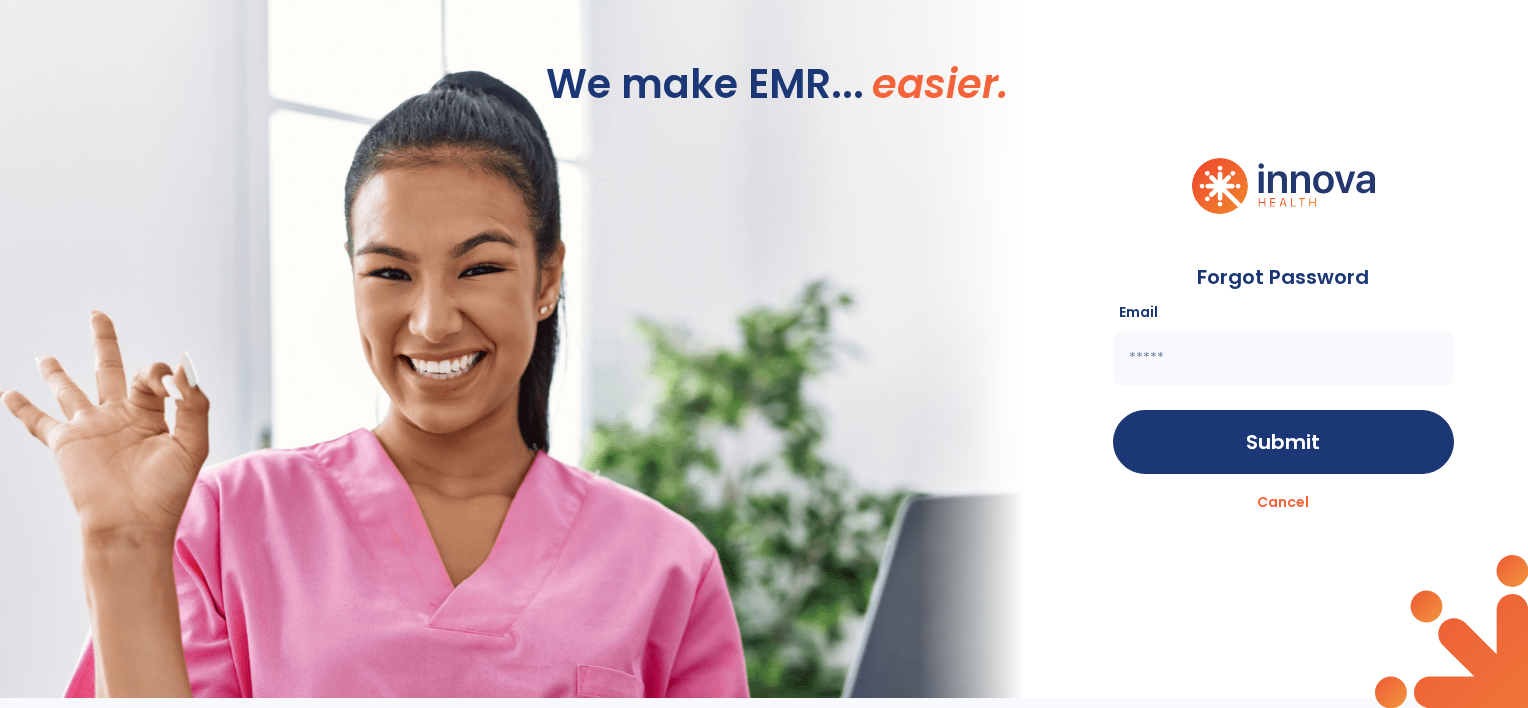 click 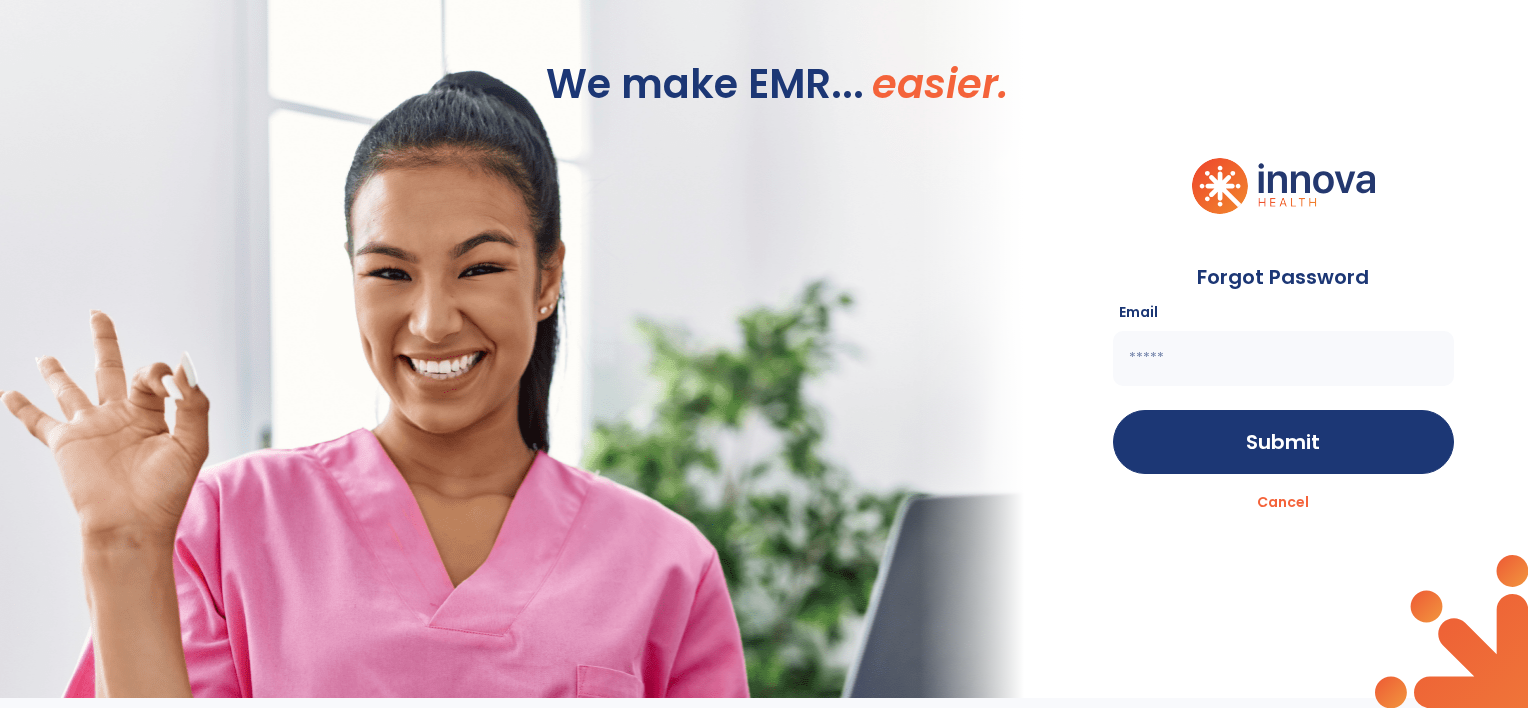 type on "**********" 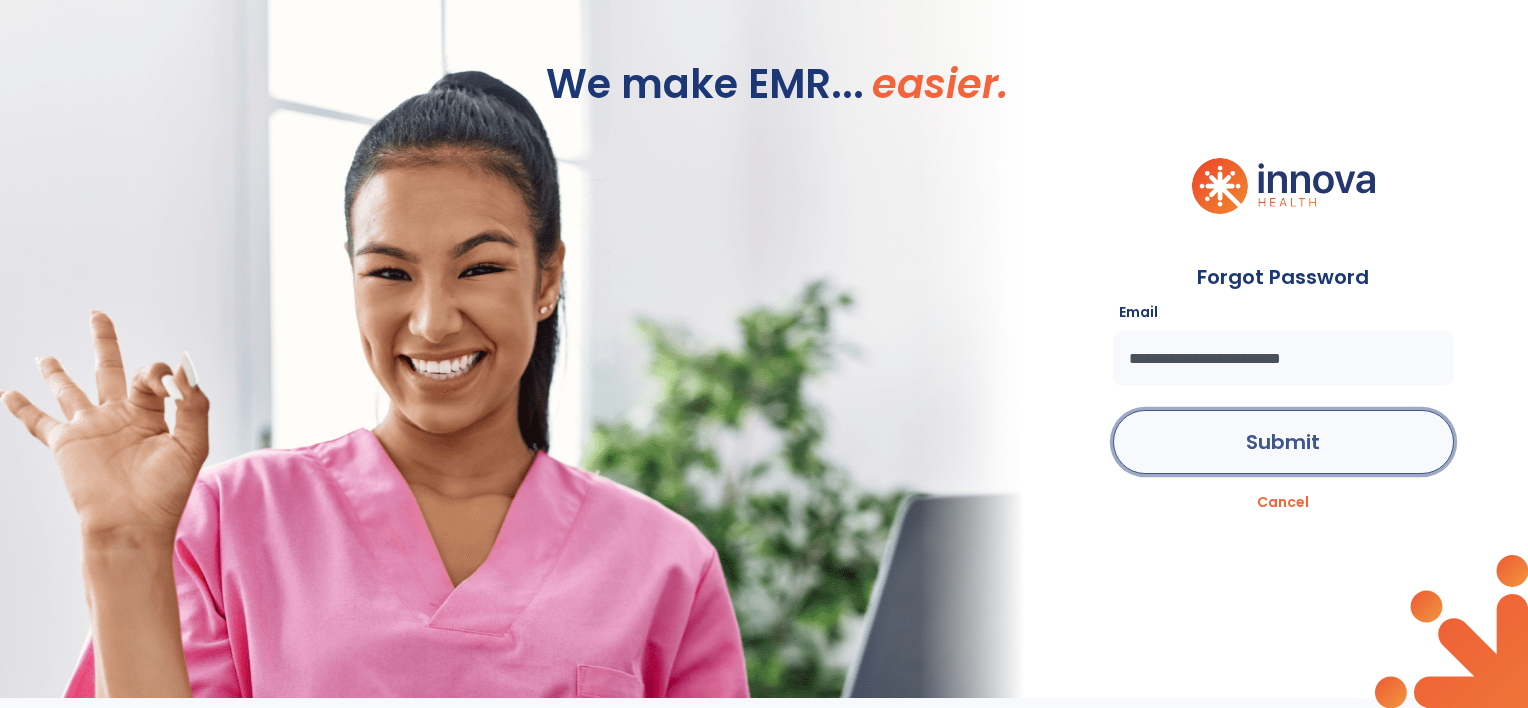 click on "Submit" 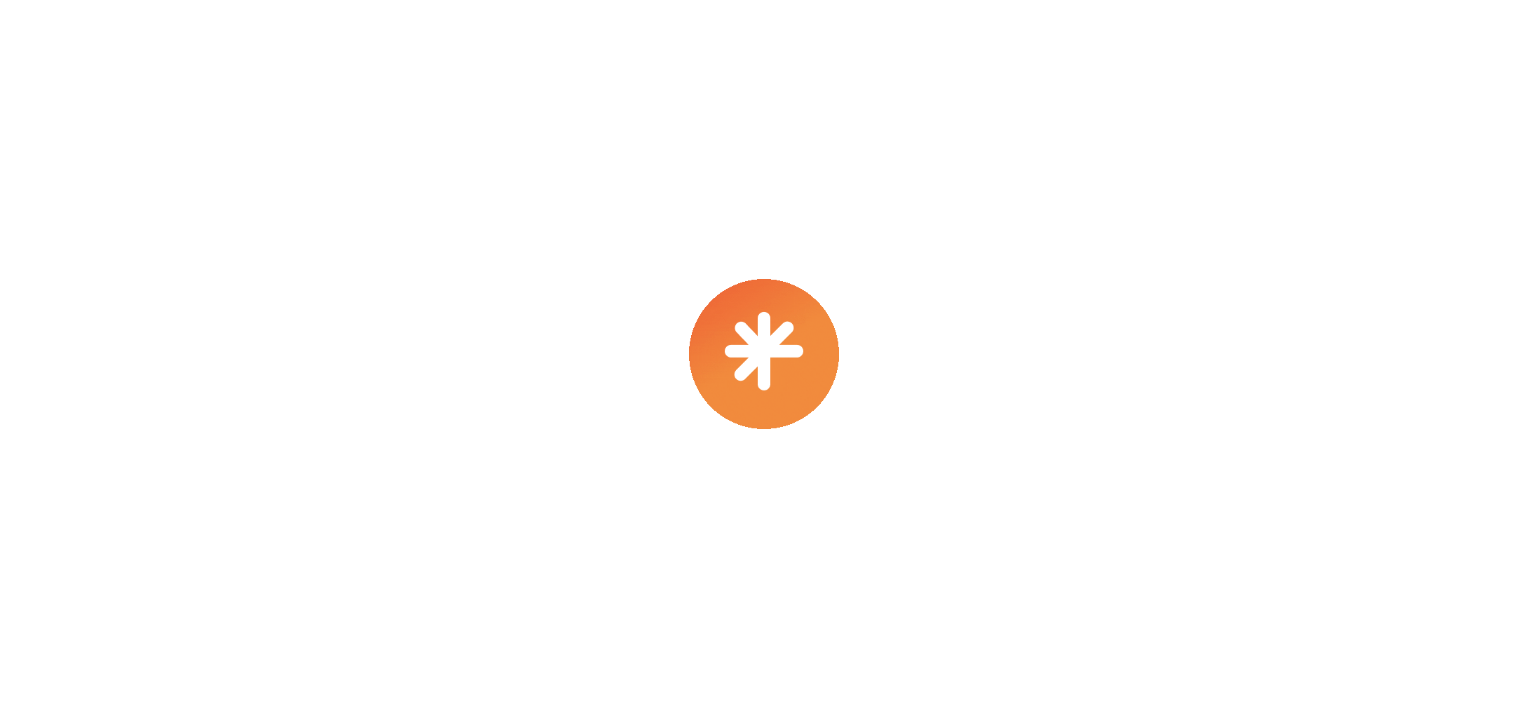 scroll, scrollTop: 0, scrollLeft: 0, axis: both 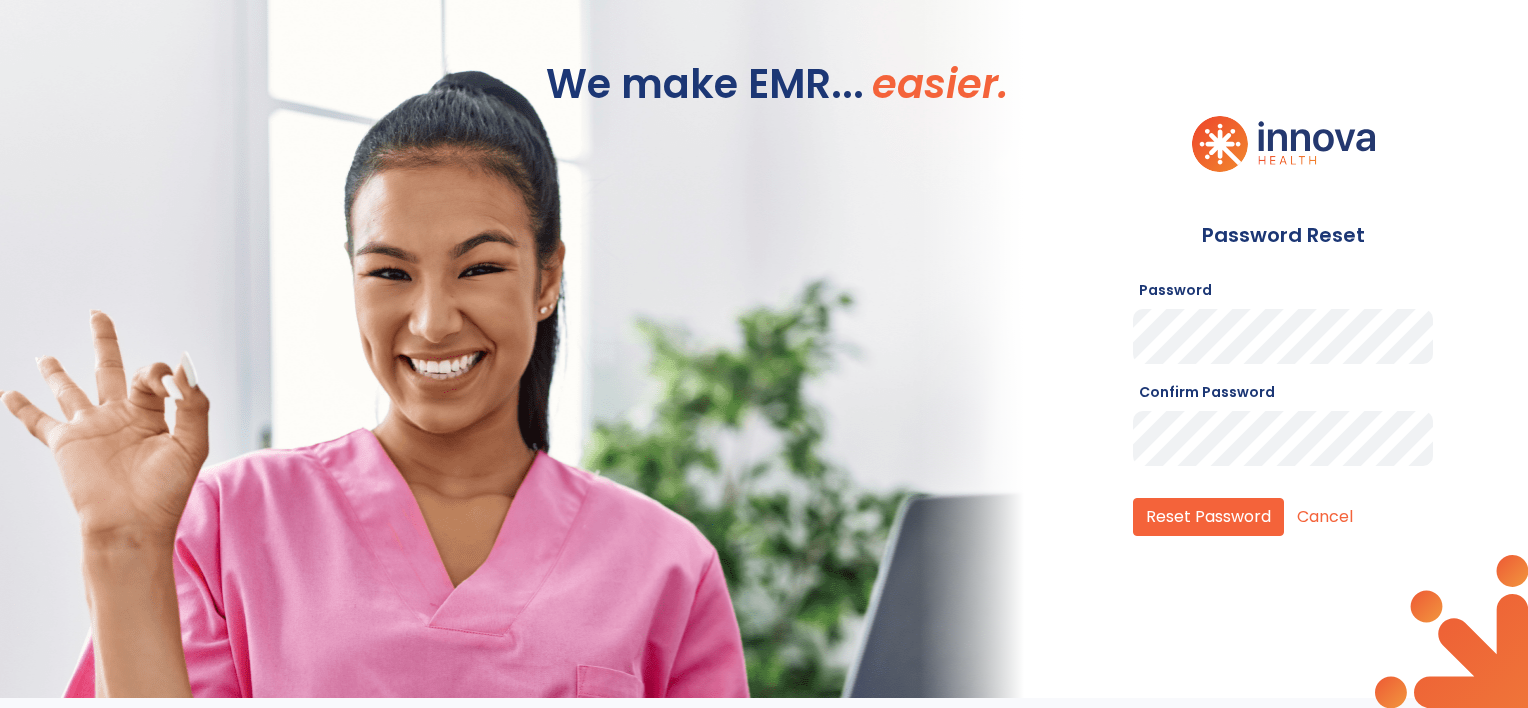 click on "Reset Password" 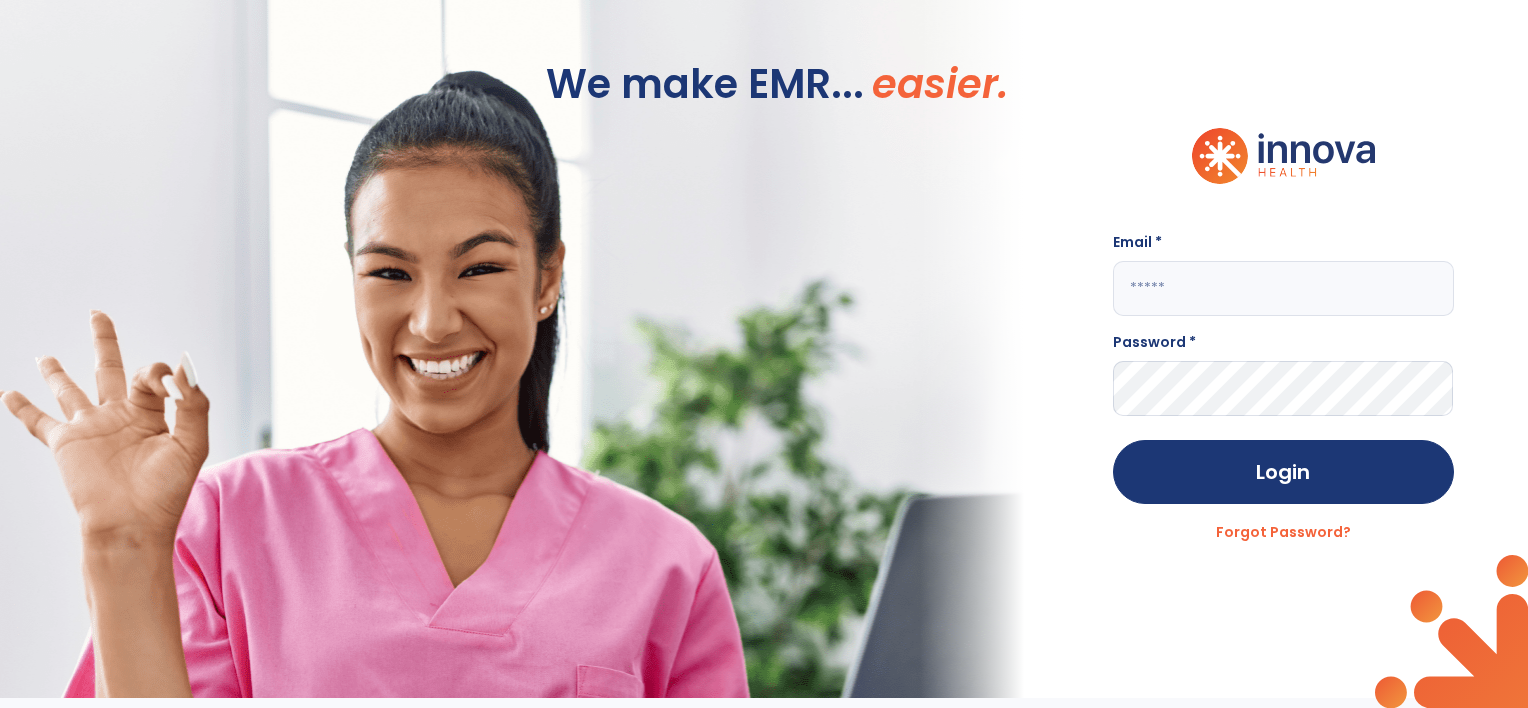 click 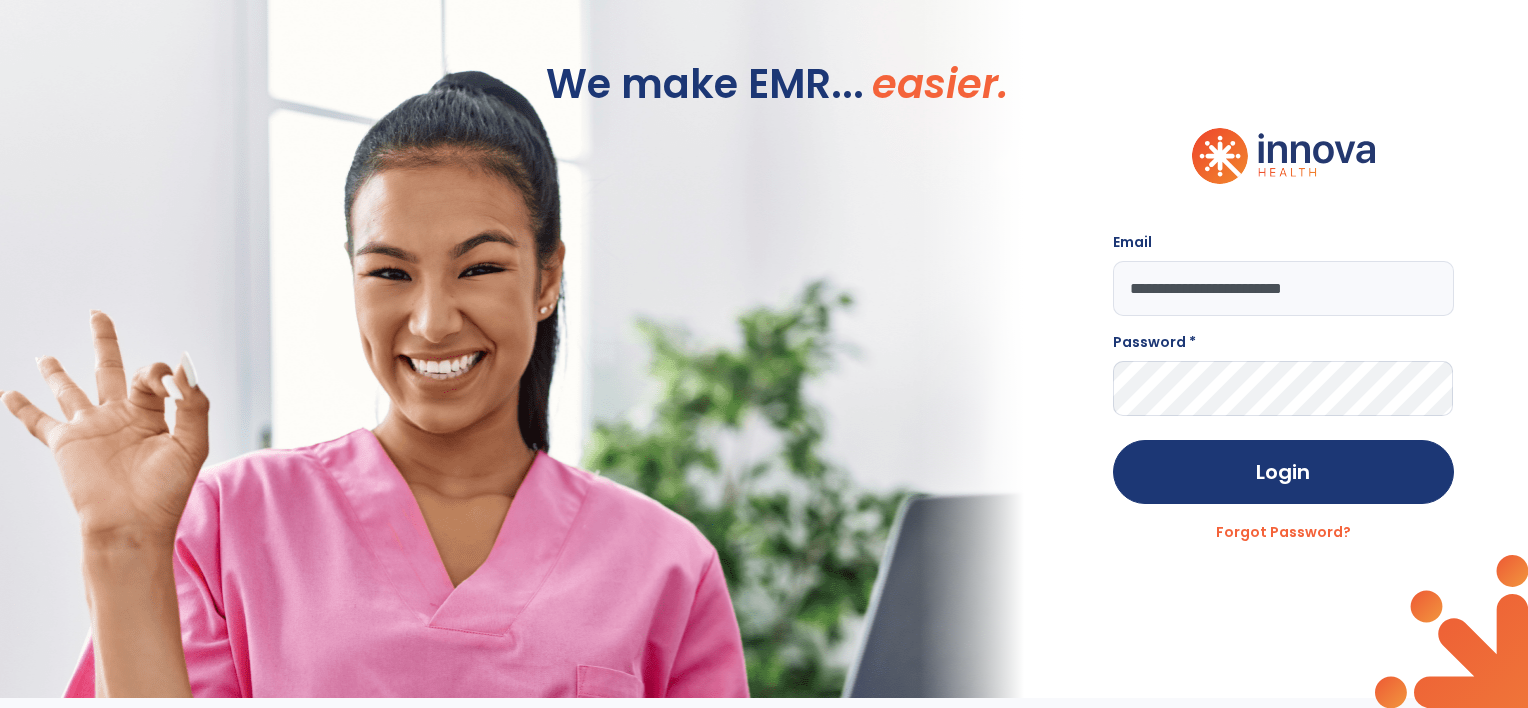 type on "**********" 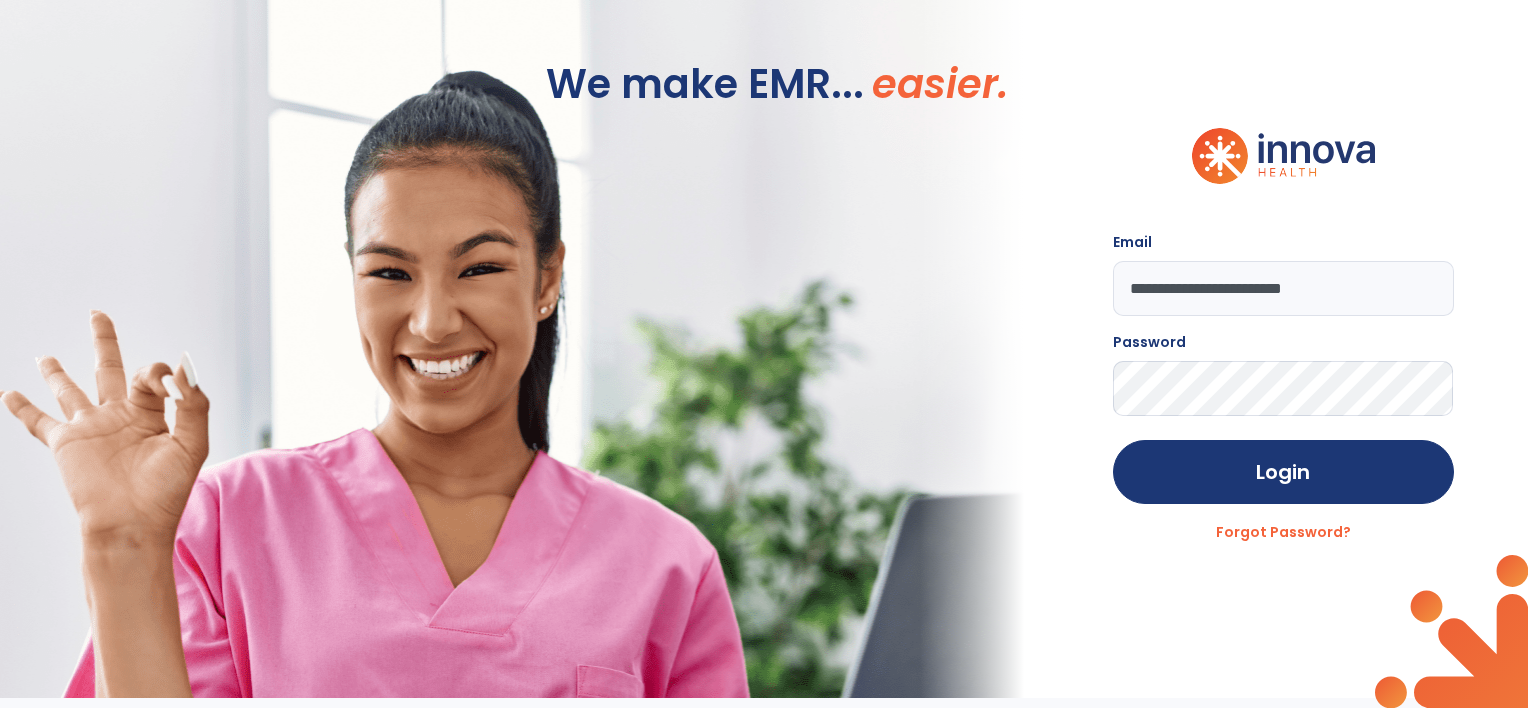 click on "Login" 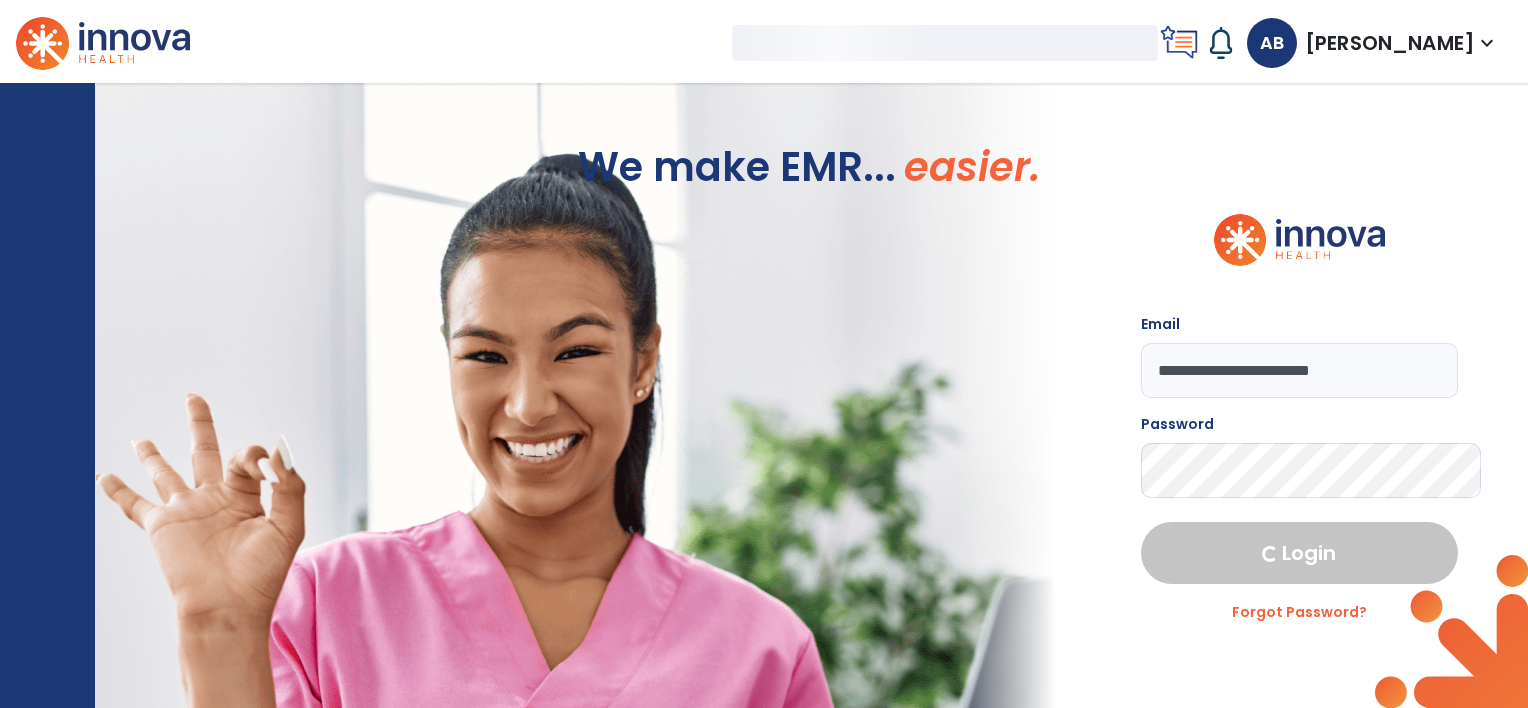 select on "****" 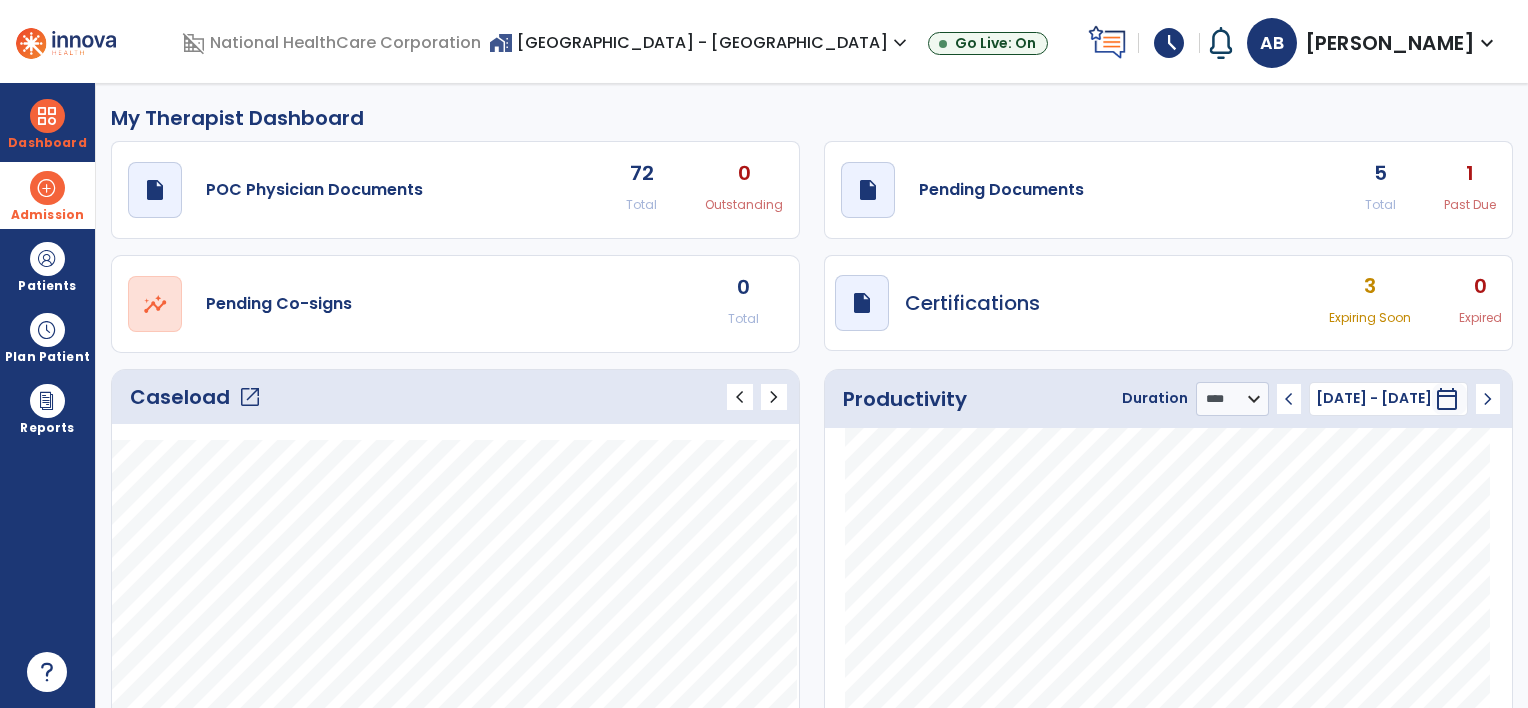 click on "Admission" at bounding box center [47, 215] 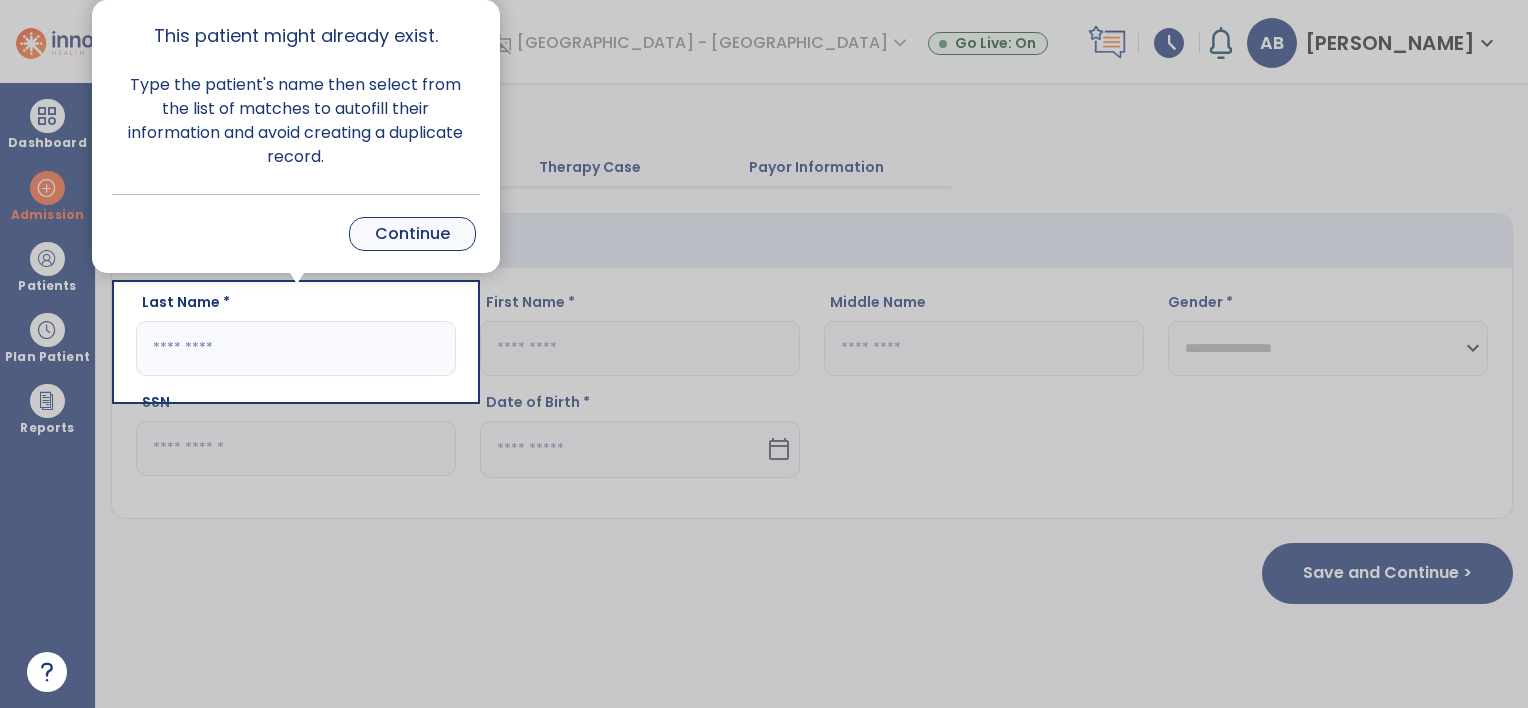 click on "Continue" at bounding box center (412, 234) 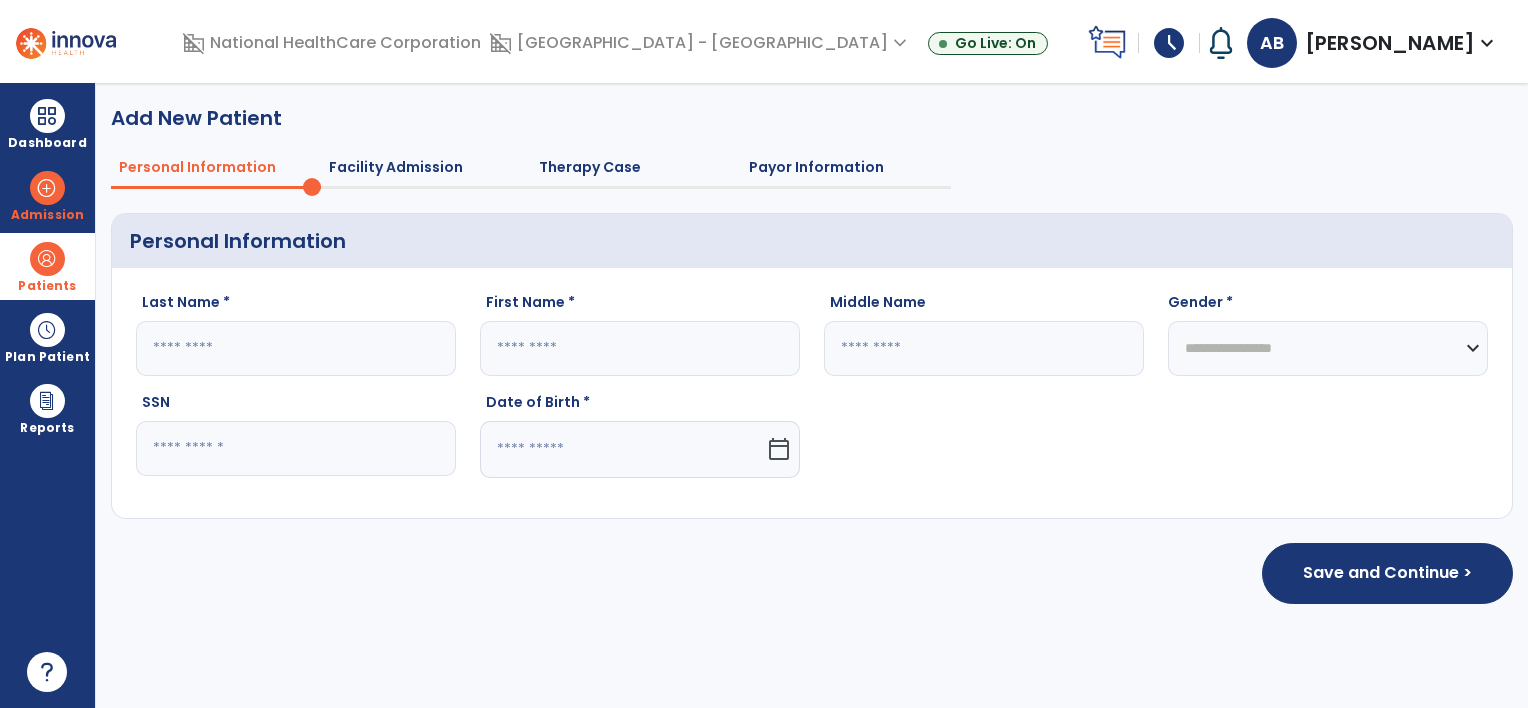 click at bounding box center (47, 259) 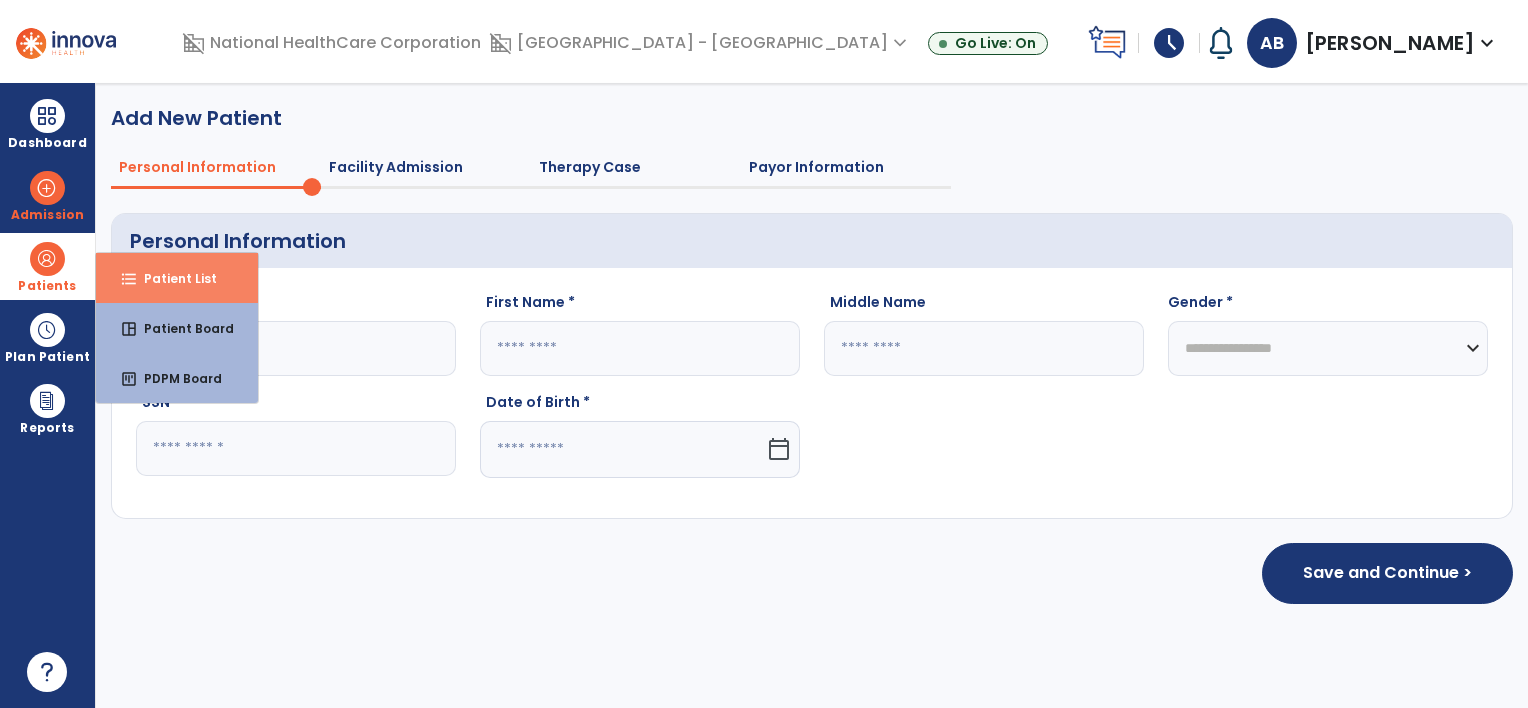 click on "Patient List" at bounding box center (172, 278) 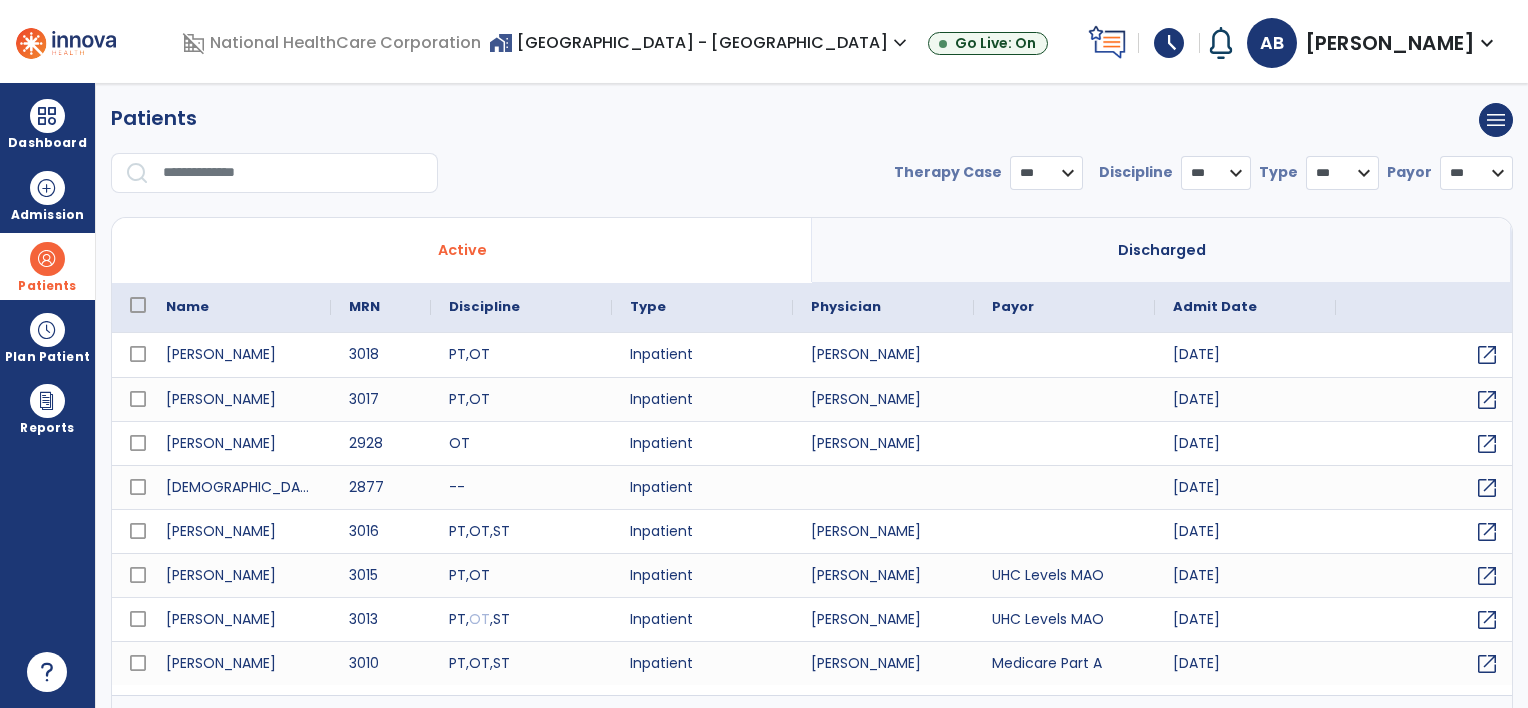 select on "***" 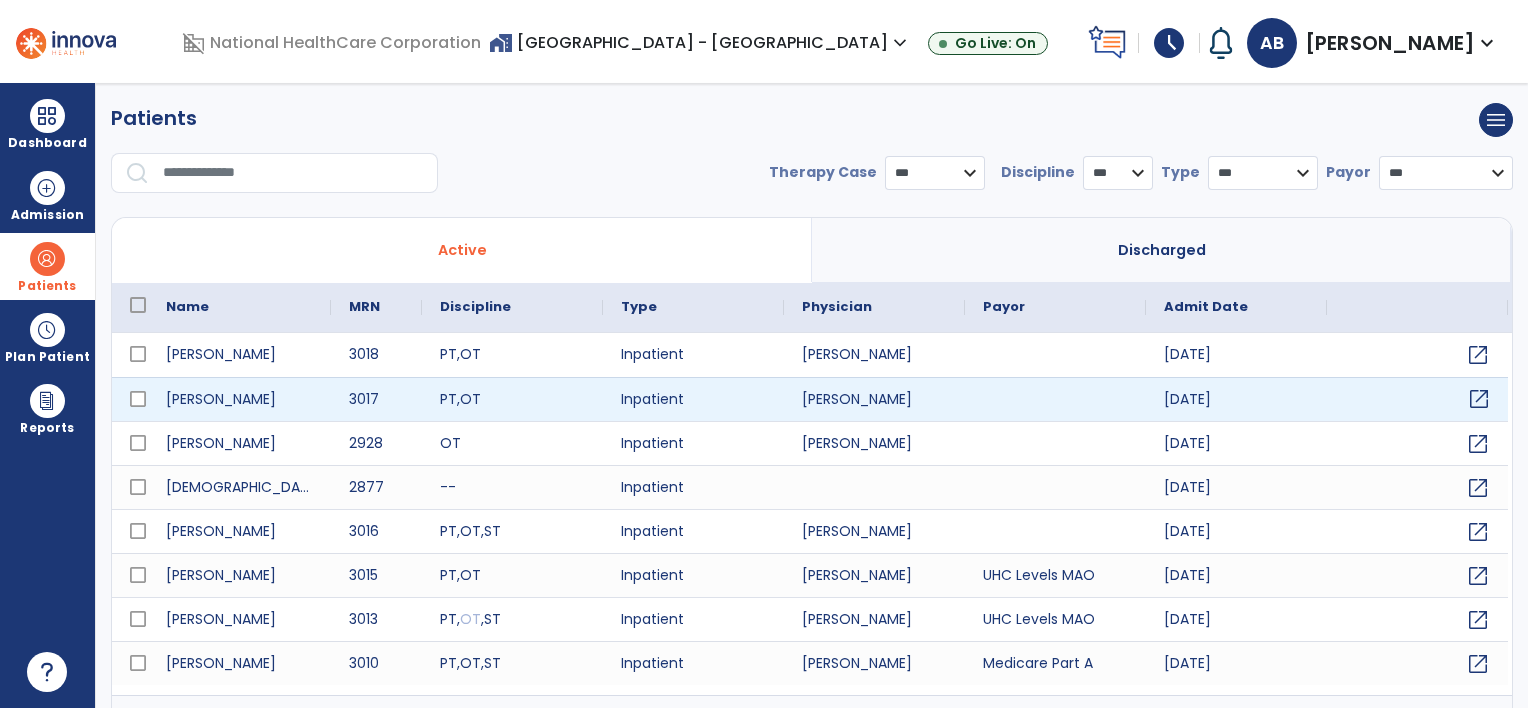 click on "open_in_new" at bounding box center [1479, 399] 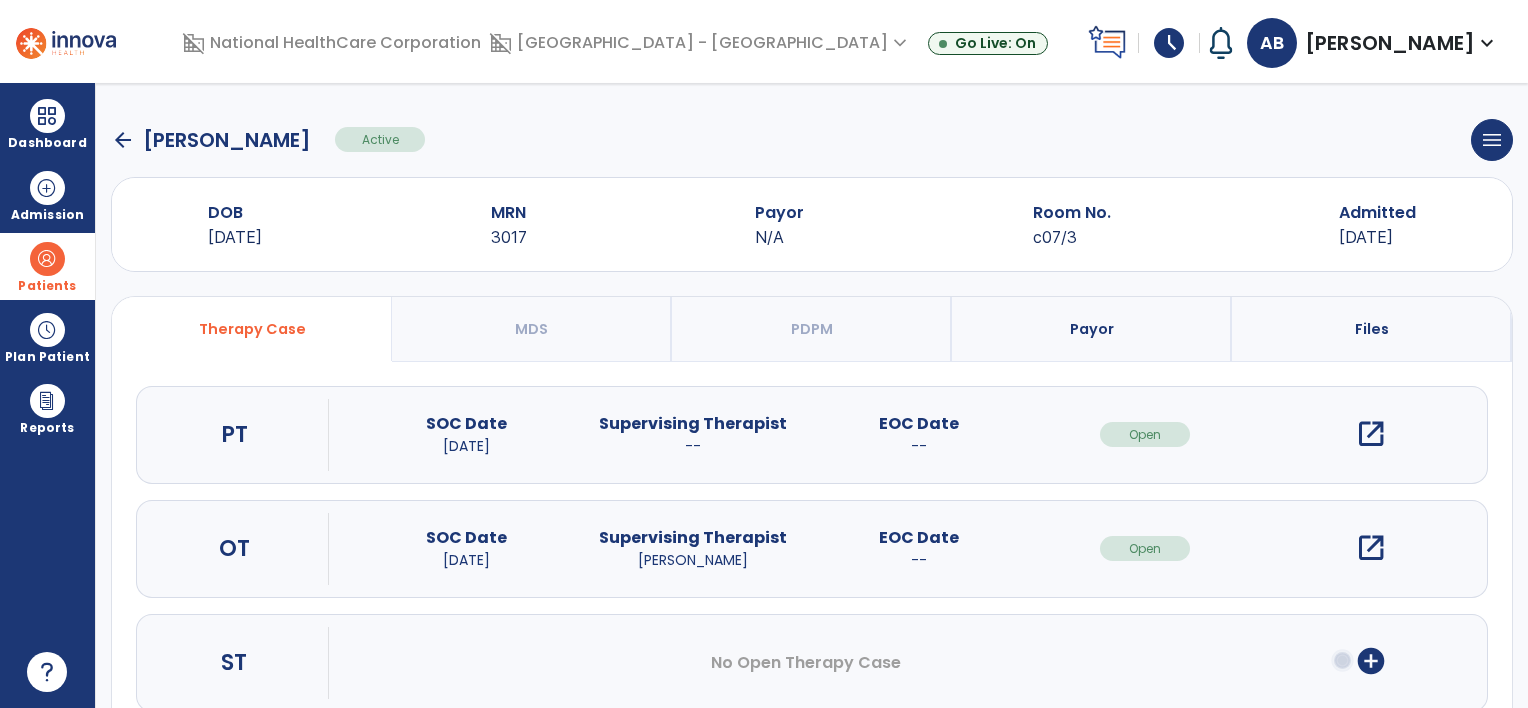 click on "open_in_new" at bounding box center (1371, 548) 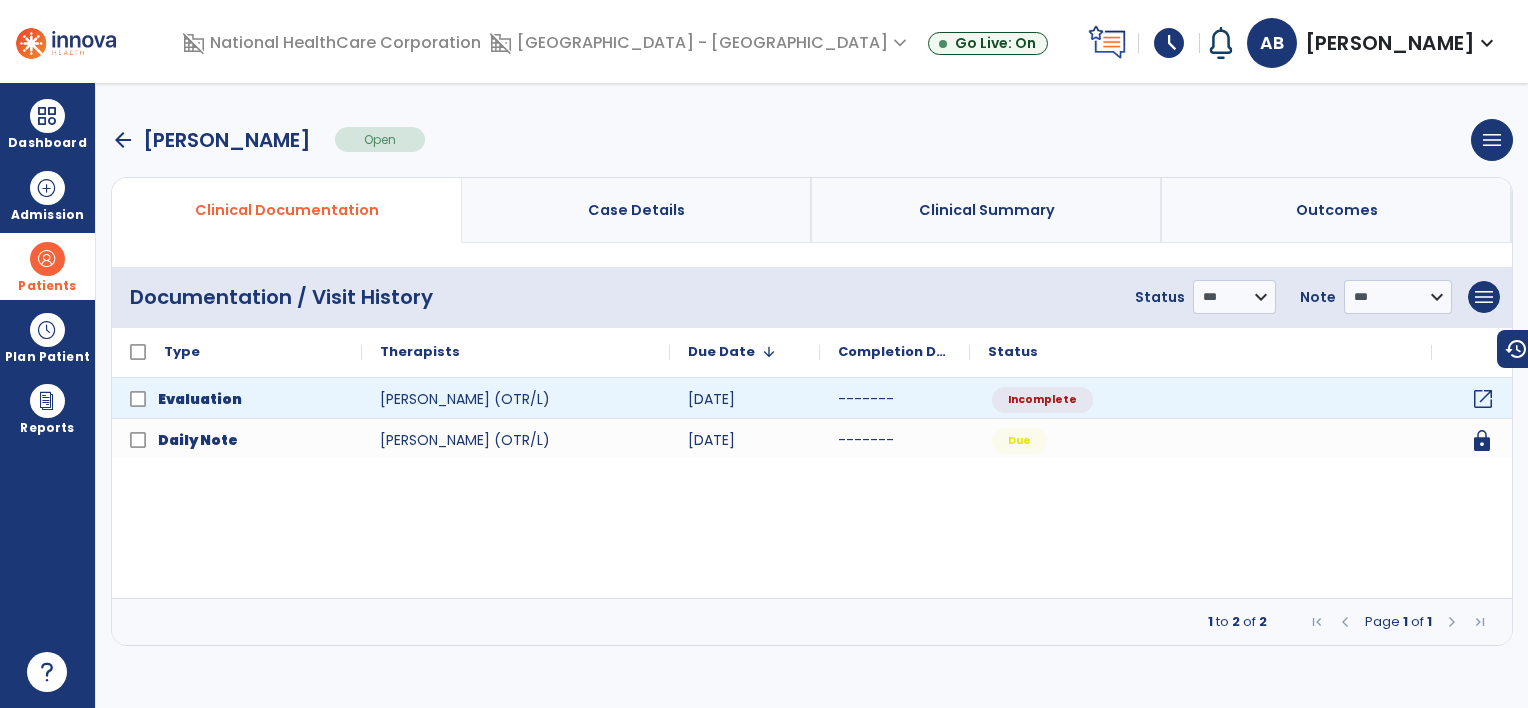 click on "open_in_new" 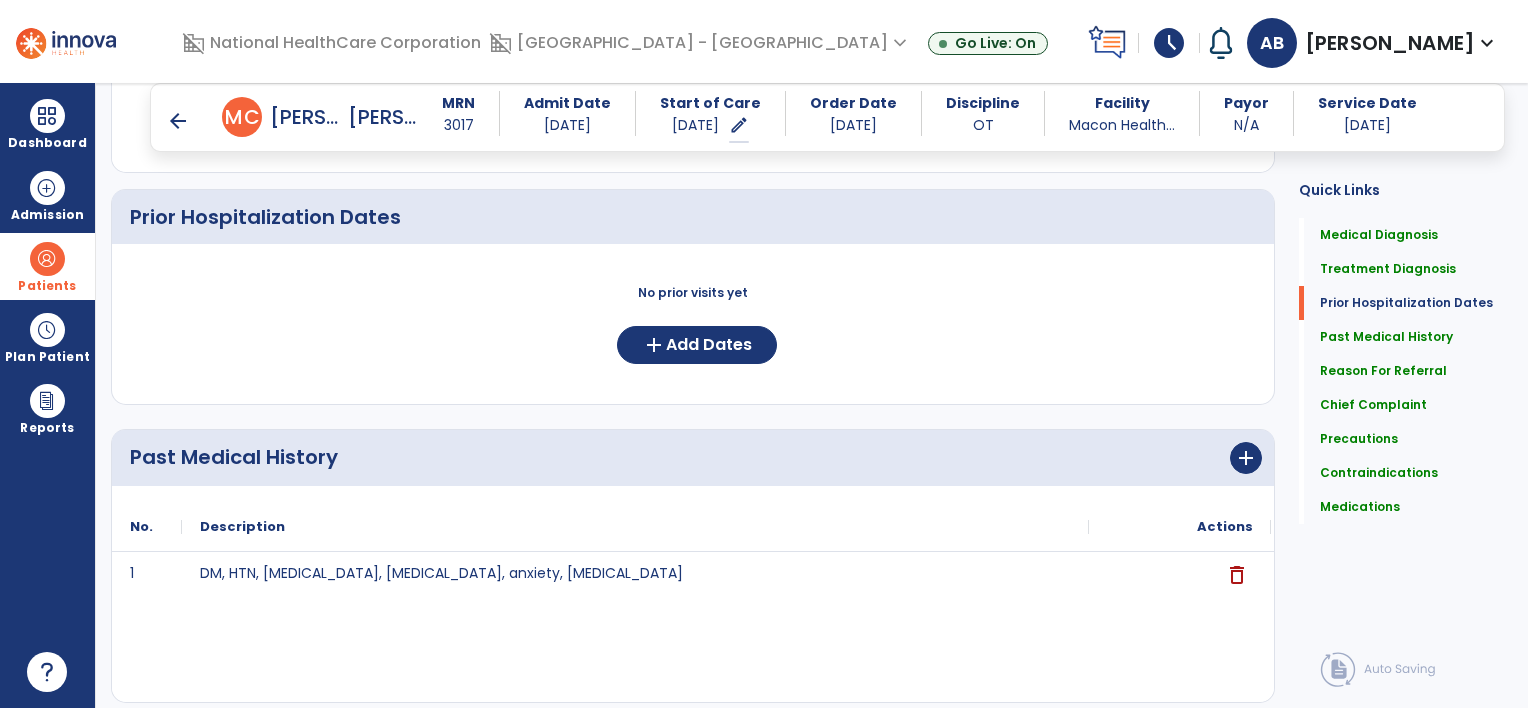 scroll, scrollTop: 700, scrollLeft: 0, axis: vertical 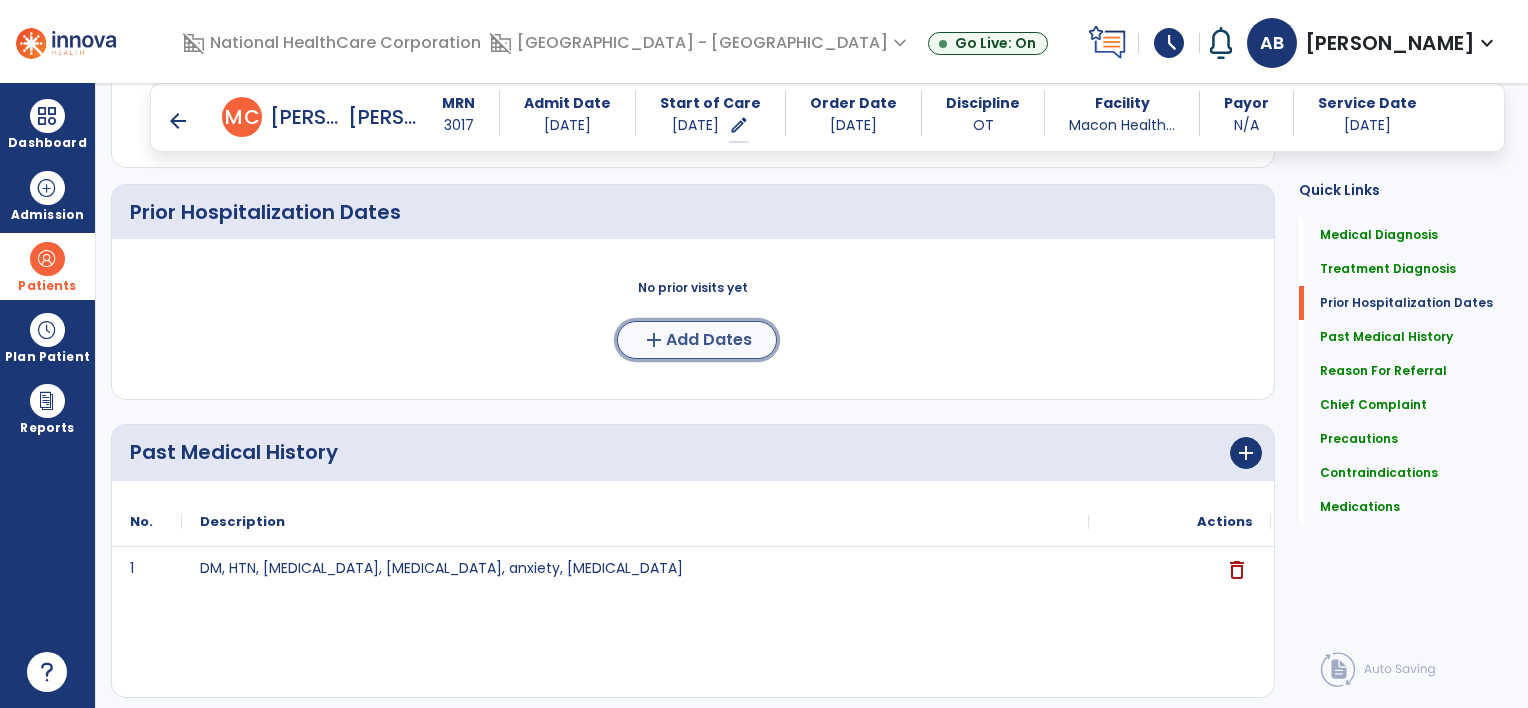 click on "Add Dates" 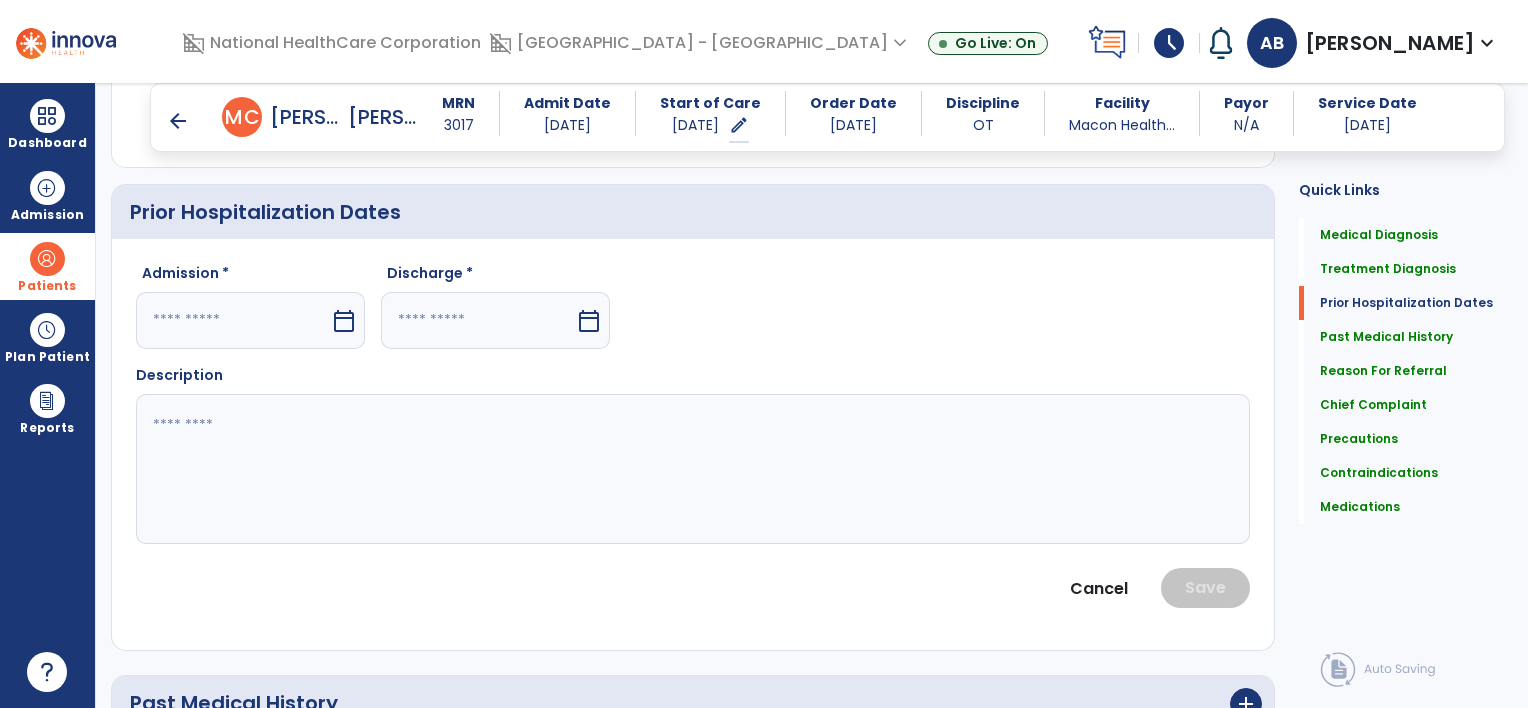click on "calendar_today" at bounding box center (344, 321) 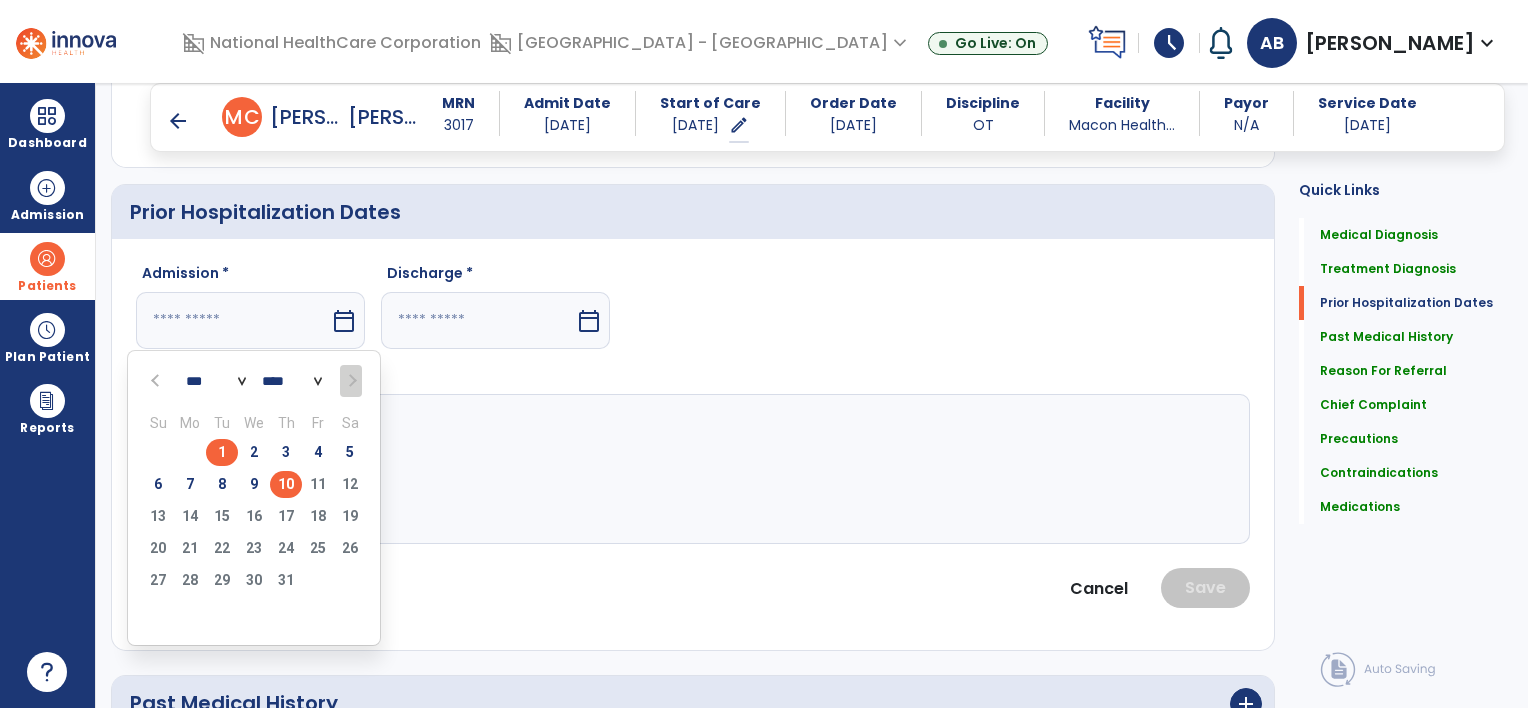 click on "1" at bounding box center [222, 452] 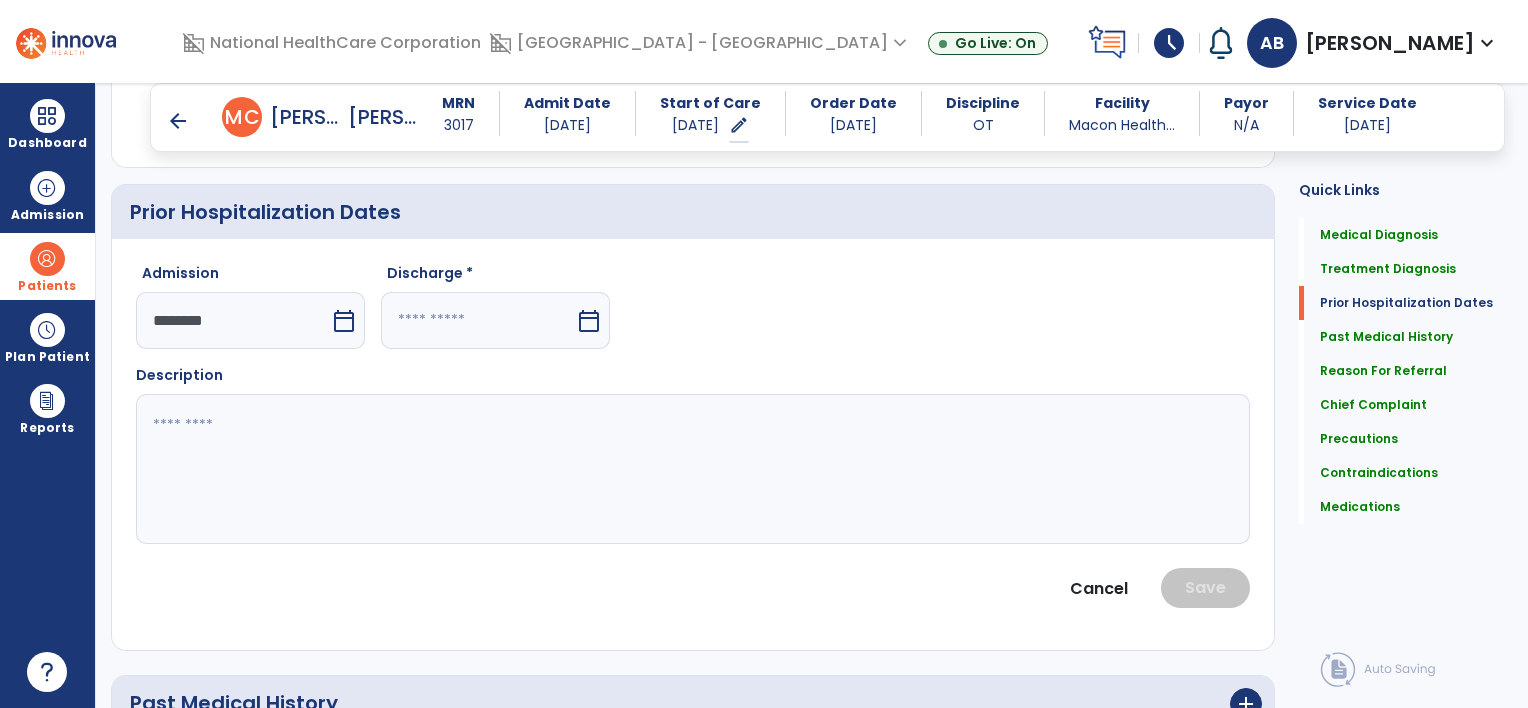 click at bounding box center (478, 320) 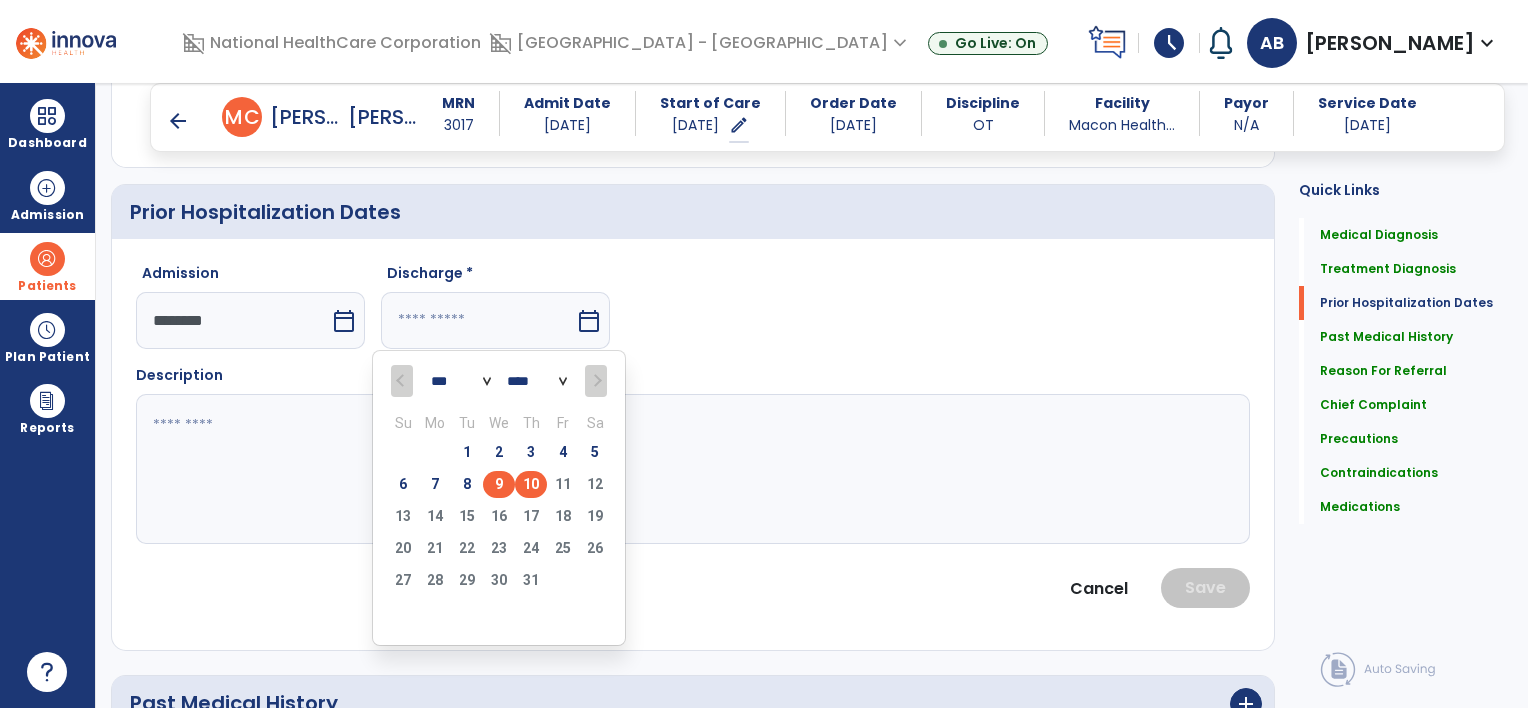 click on "9" at bounding box center (499, 484) 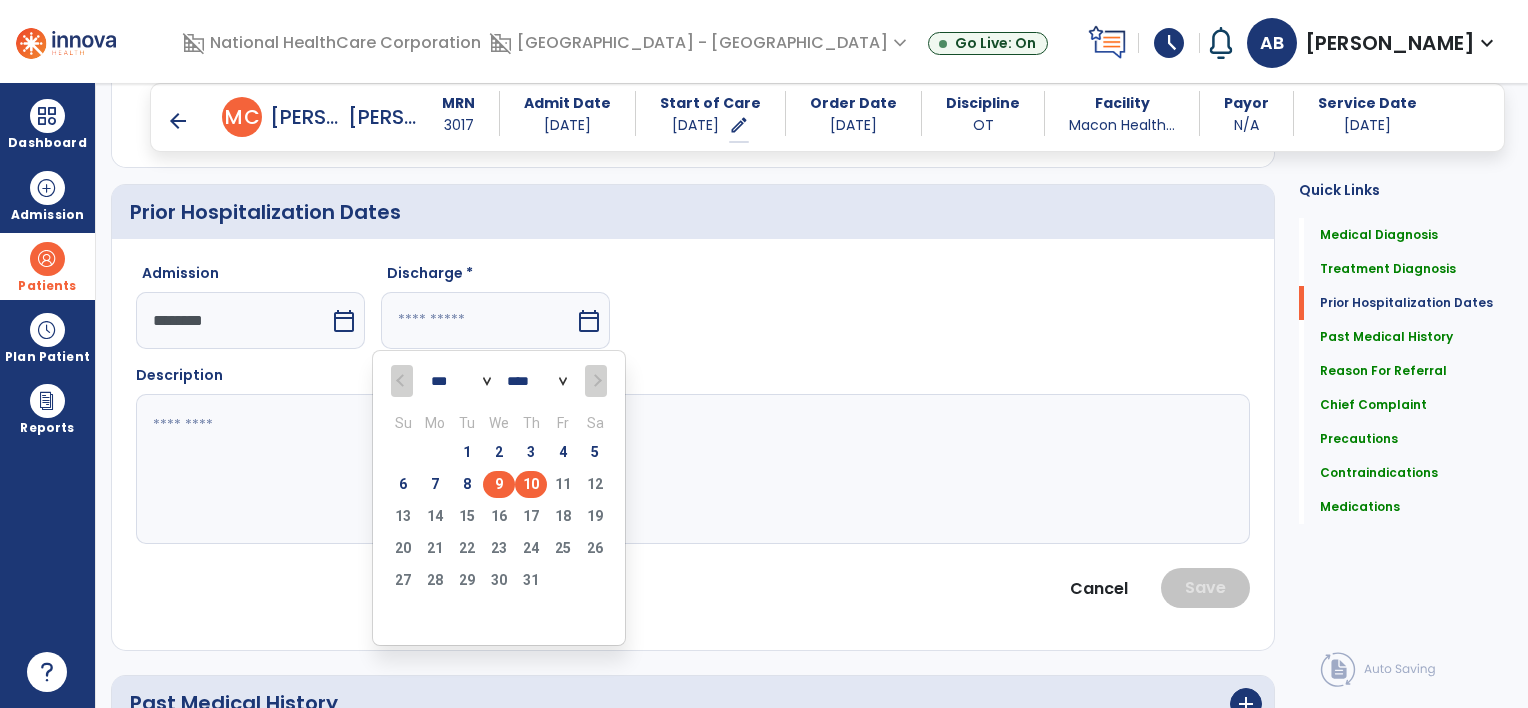 type on "********" 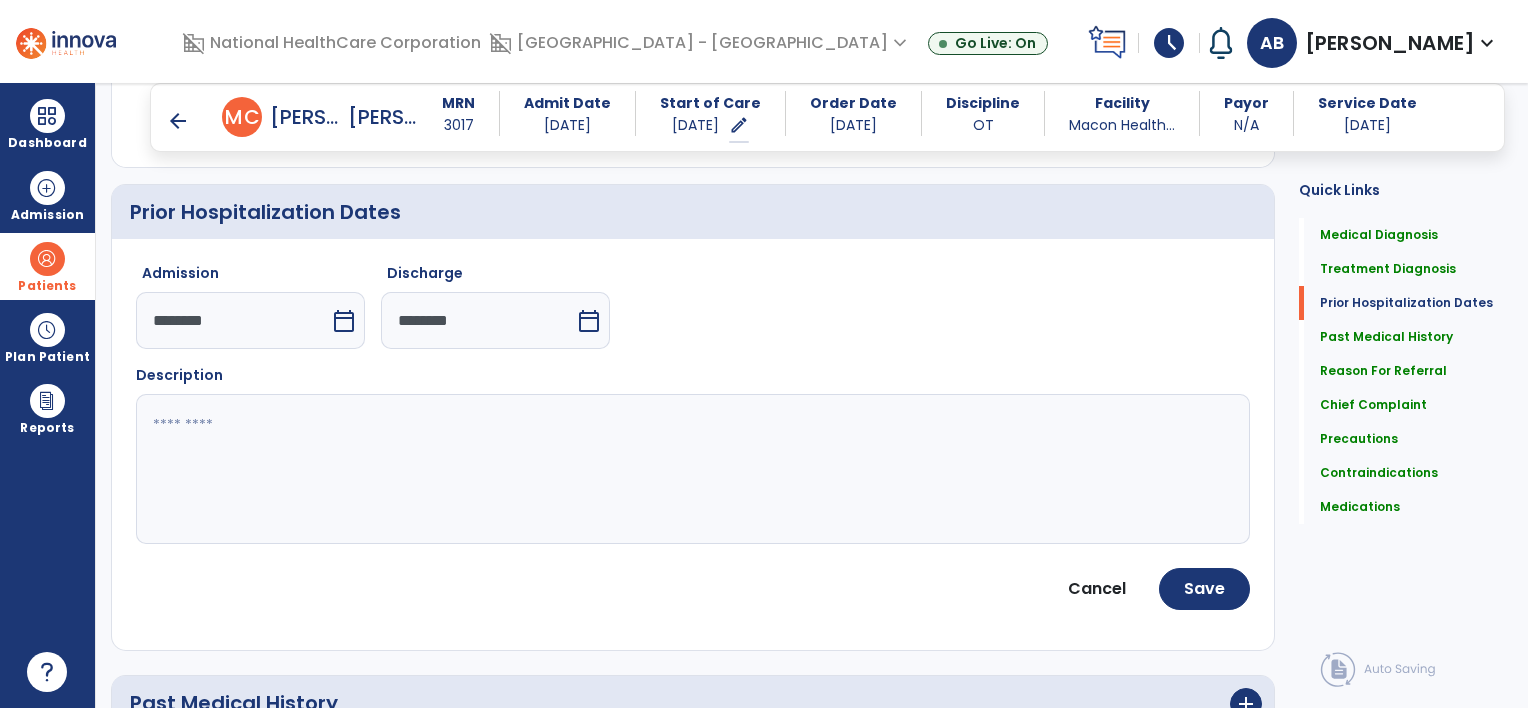 click 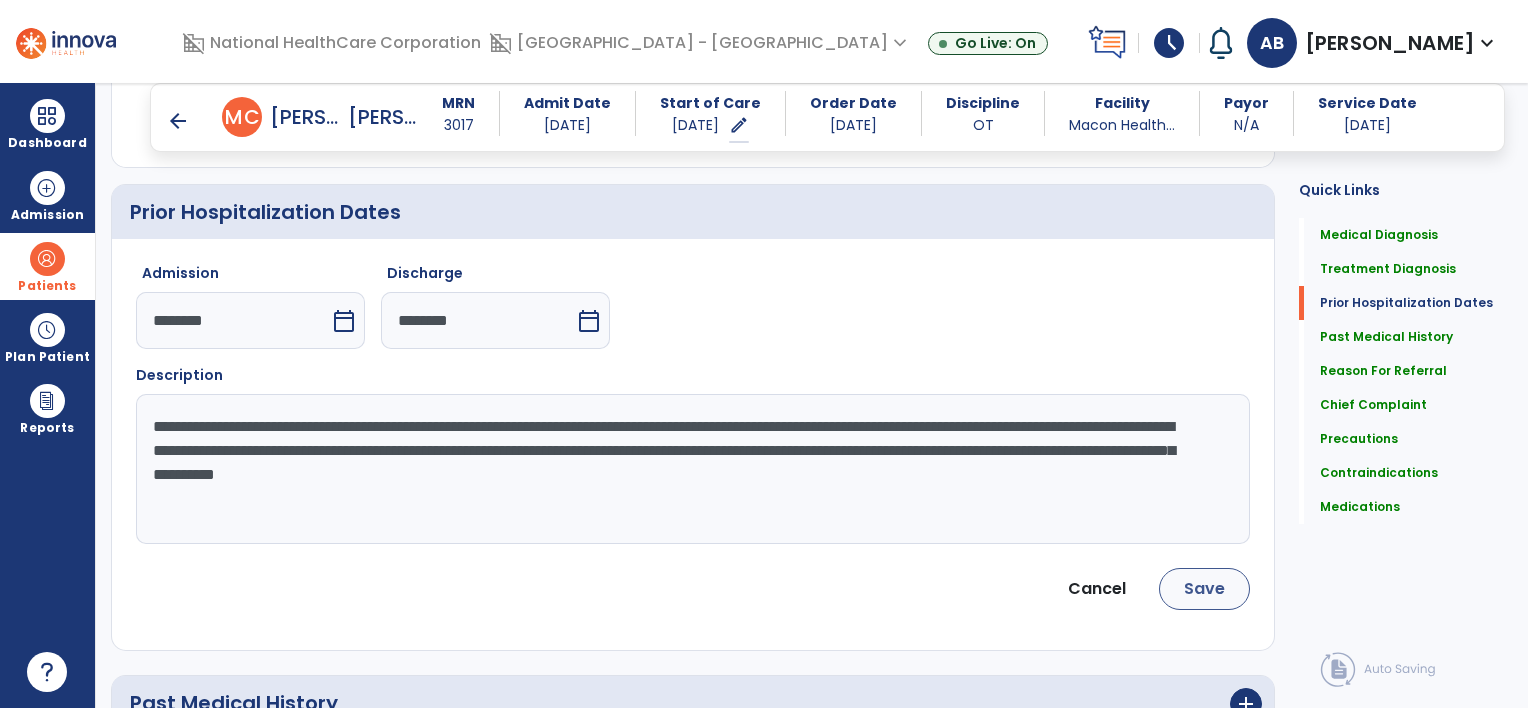 type on "**********" 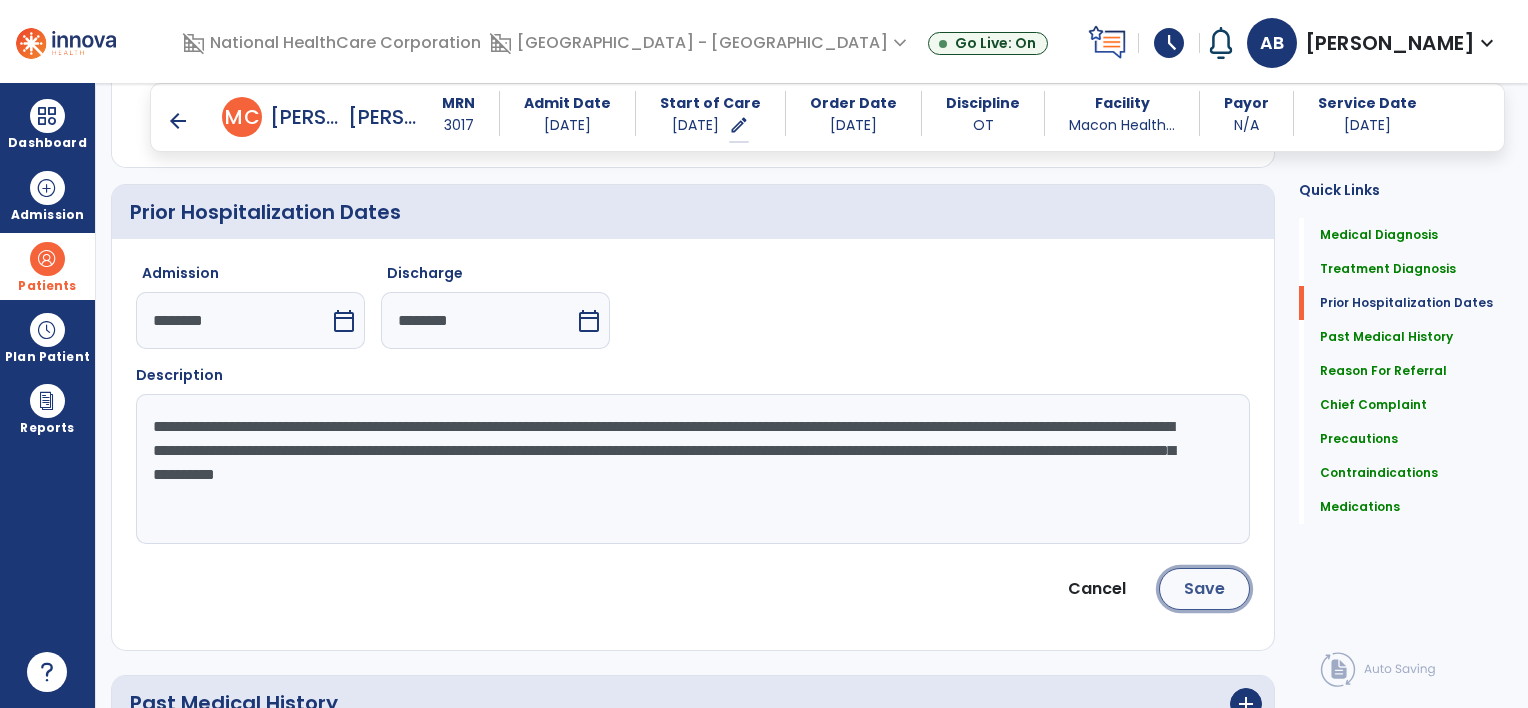 click on "Save" 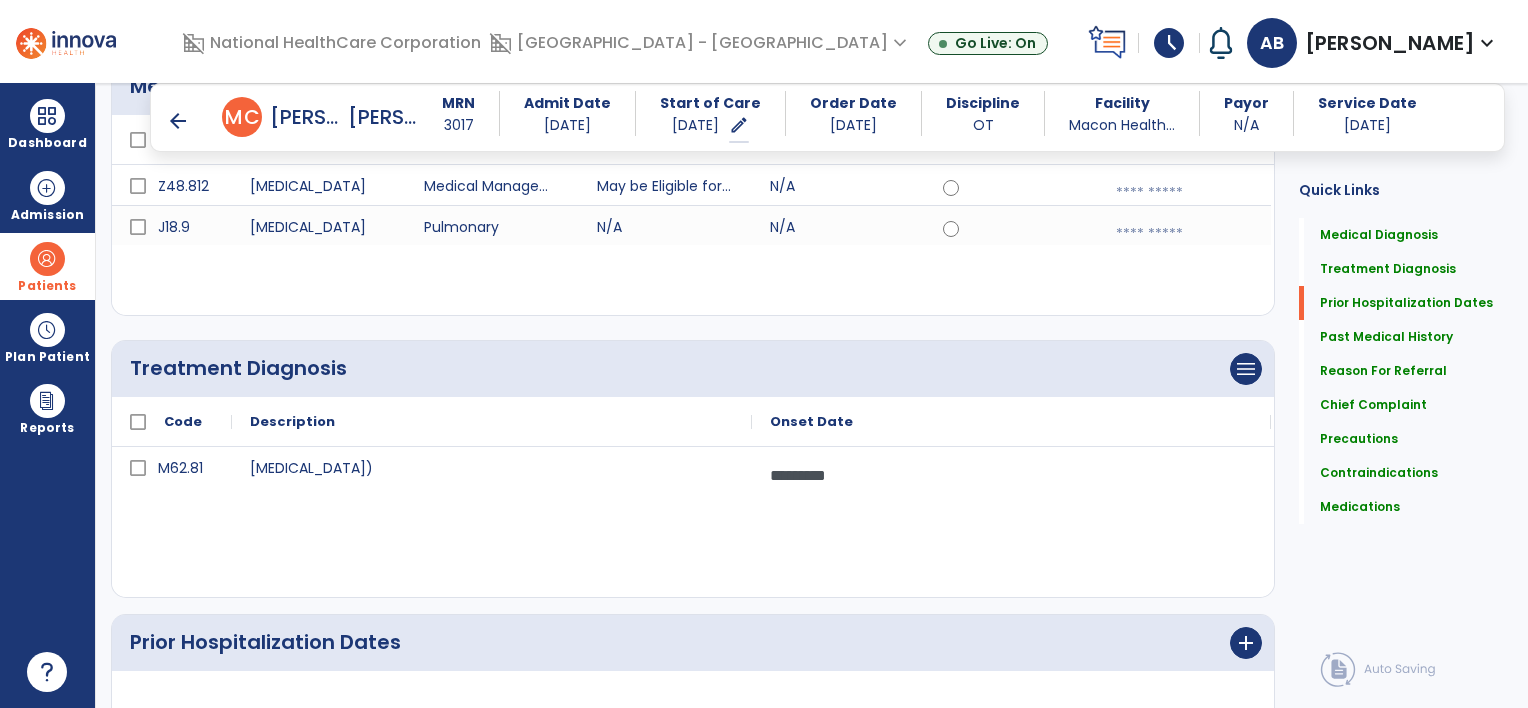 scroll, scrollTop: 0, scrollLeft: 0, axis: both 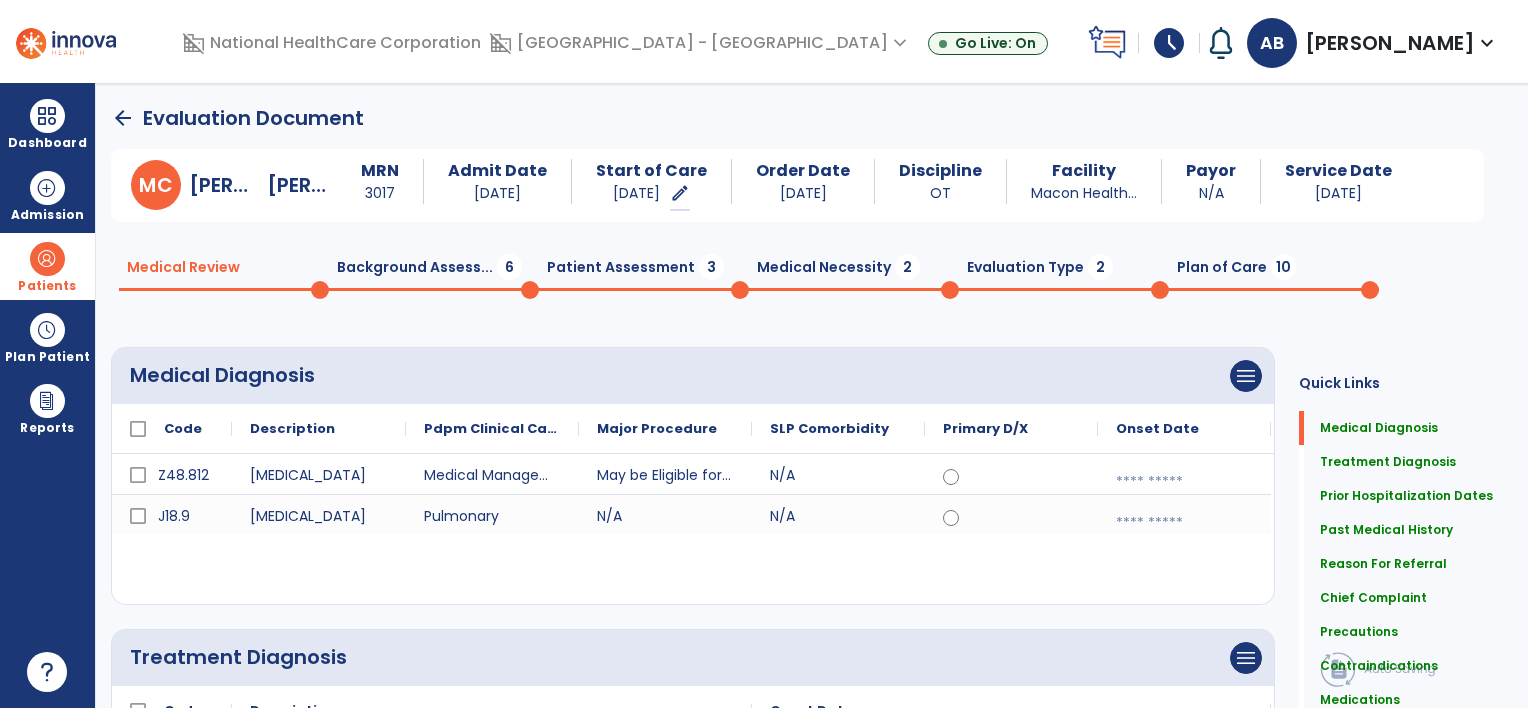 click on "Background Assess...  6" 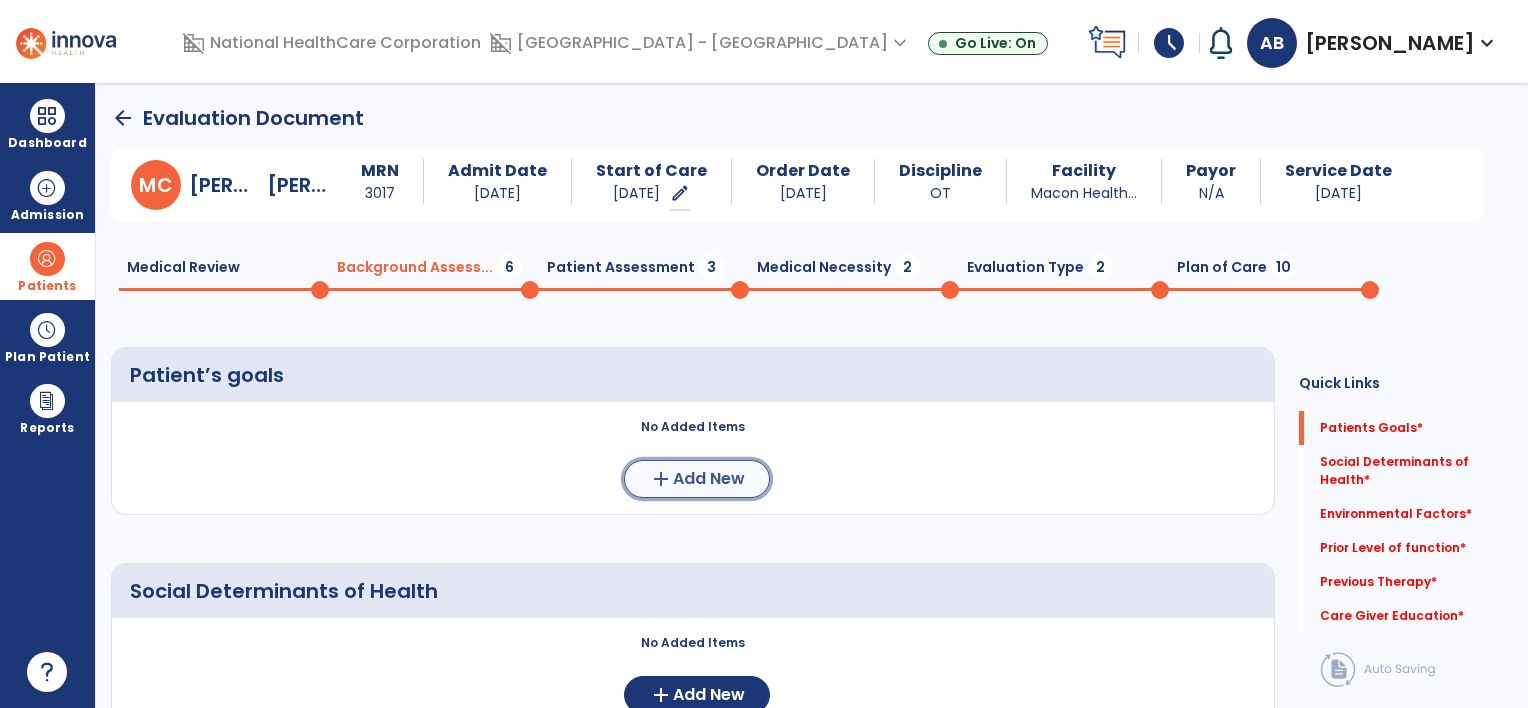 click on "Add New" 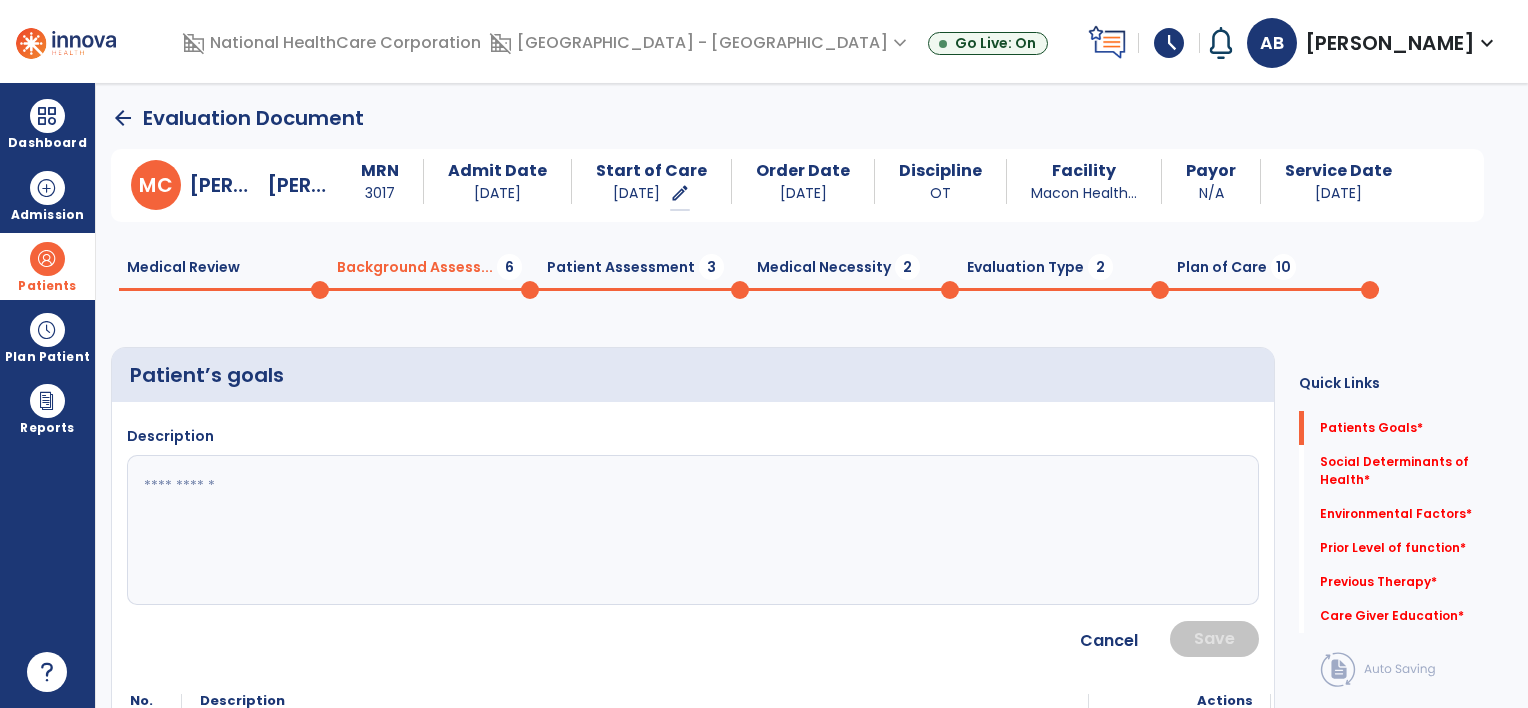 click 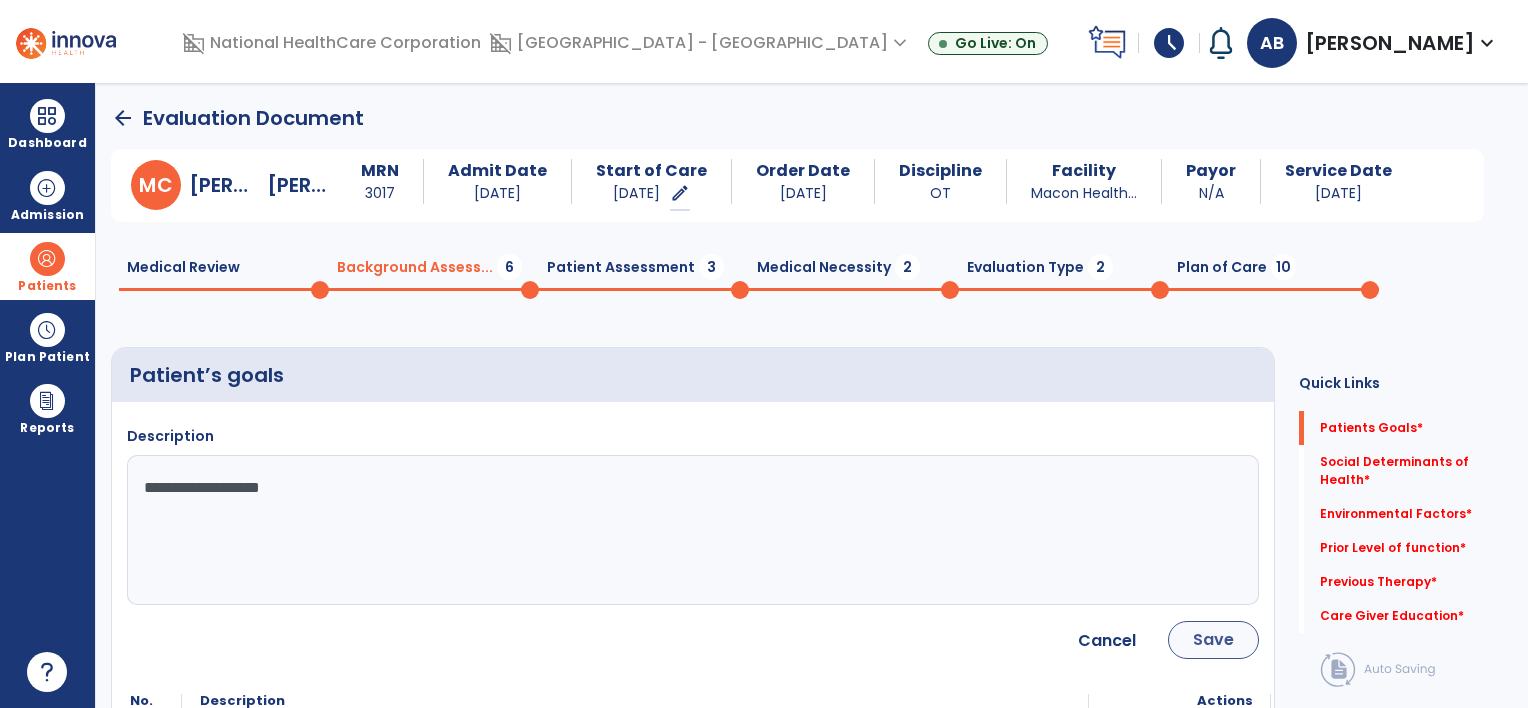 type on "**********" 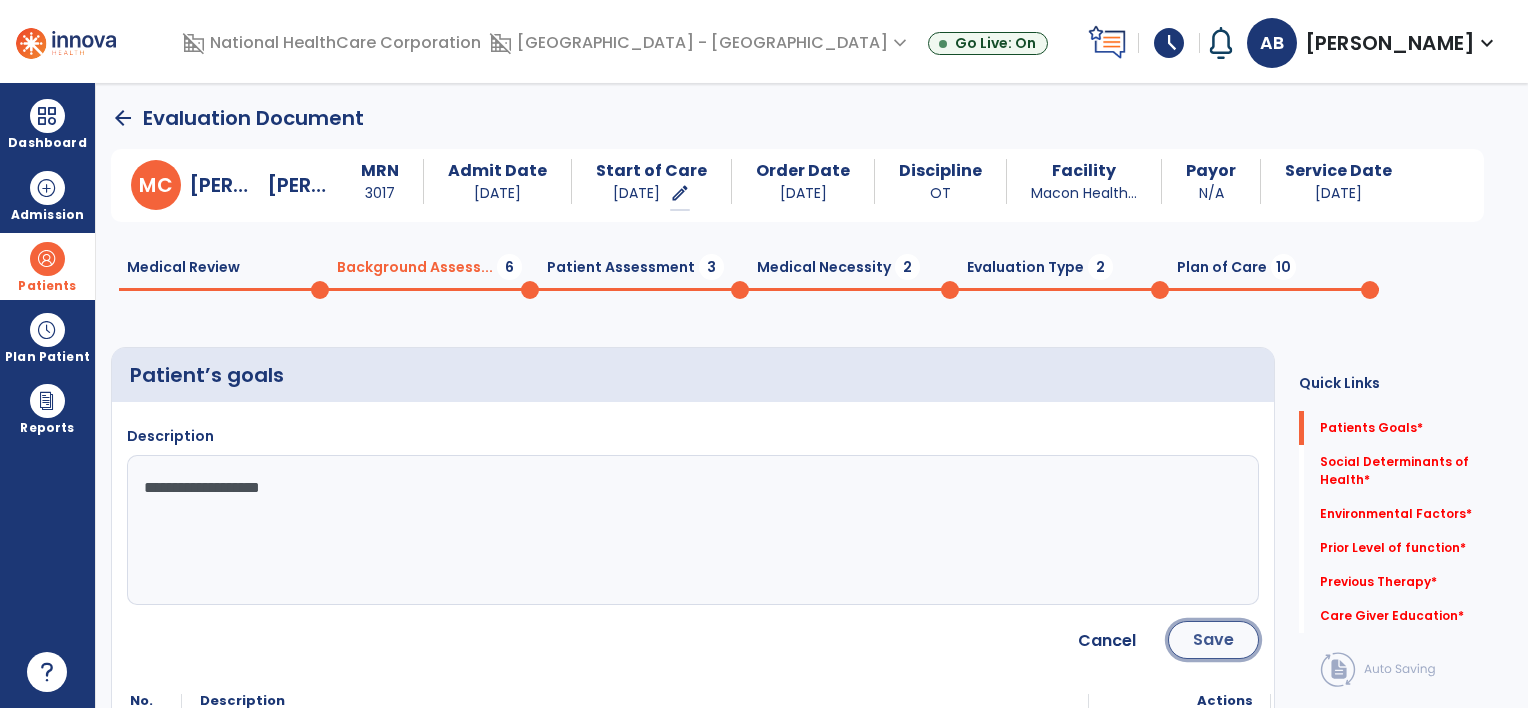click on "Save" 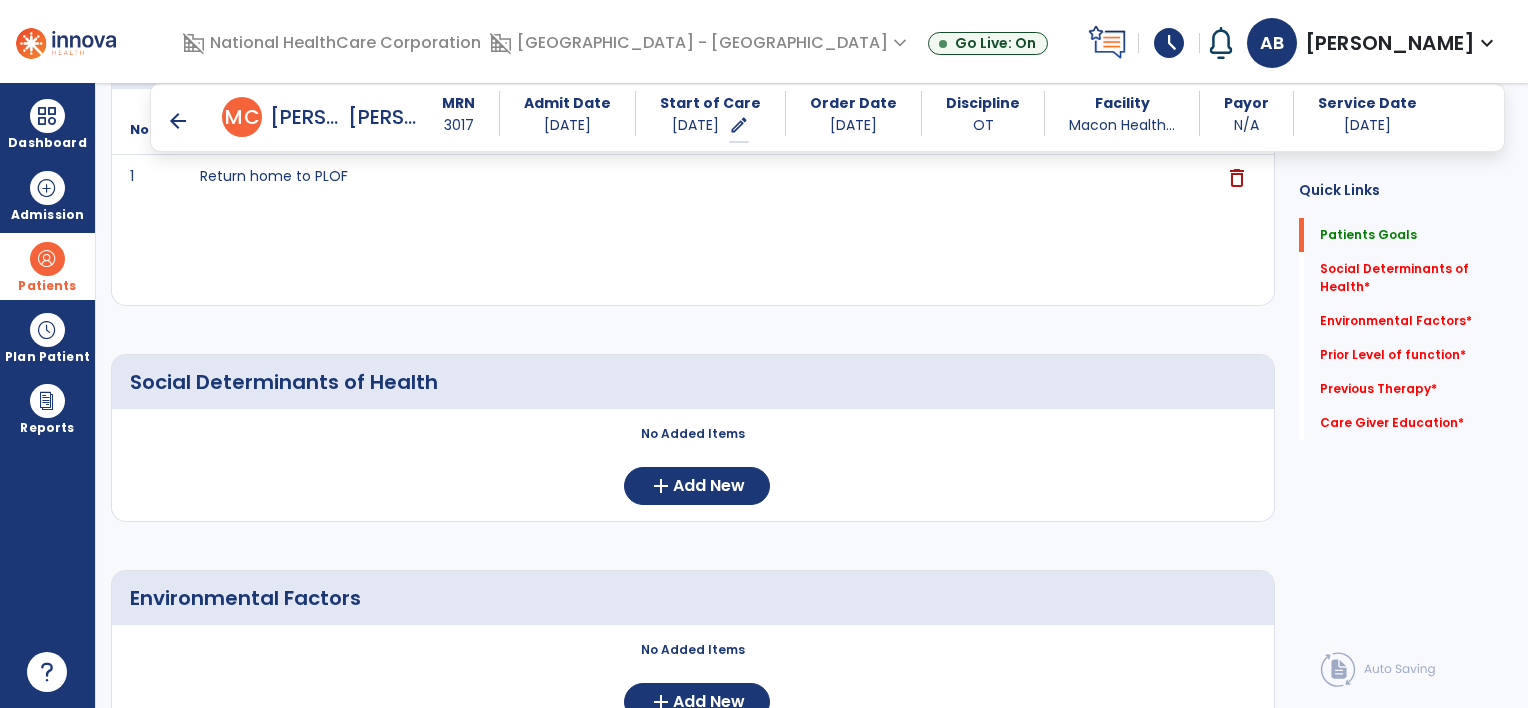 scroll, scrollTop: 300, scrollLeft: 0, axis: vertical 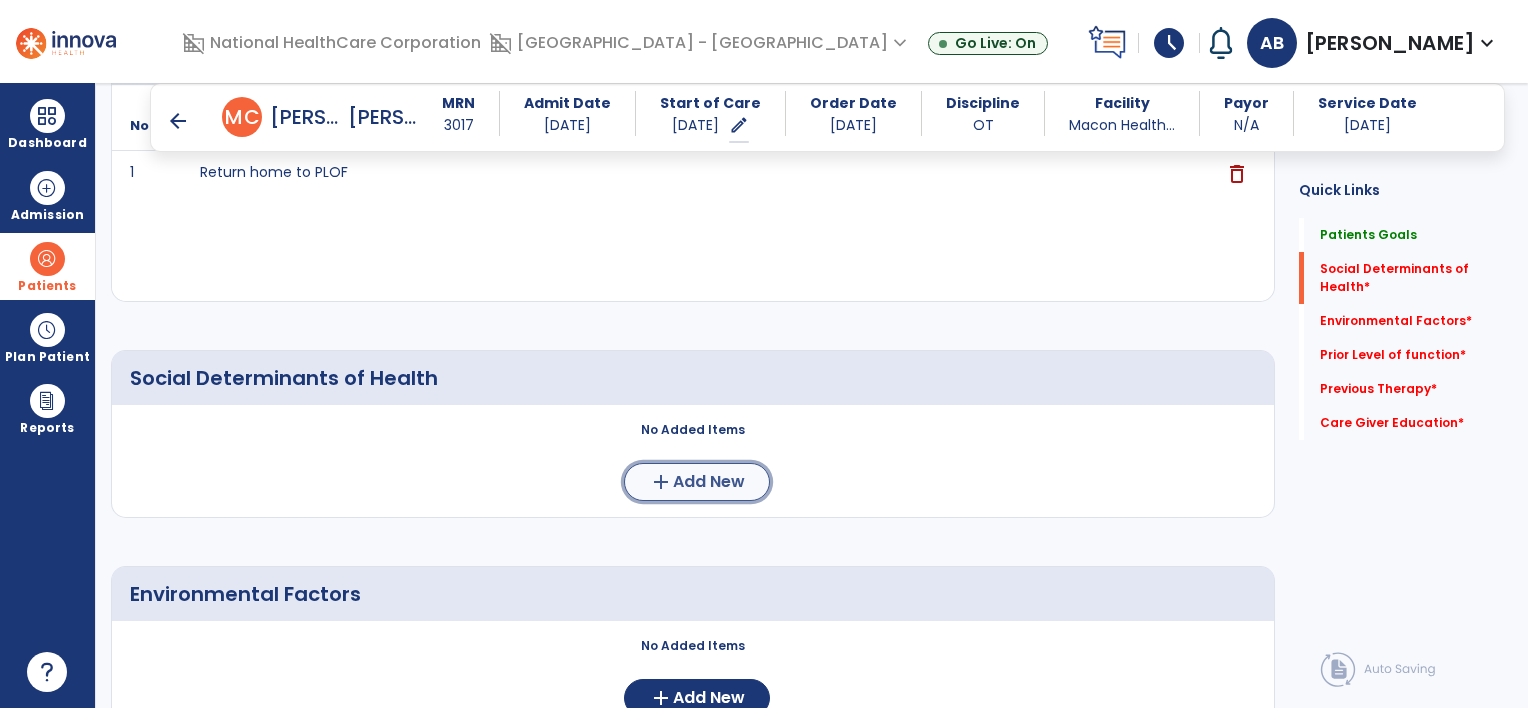 click on "add" 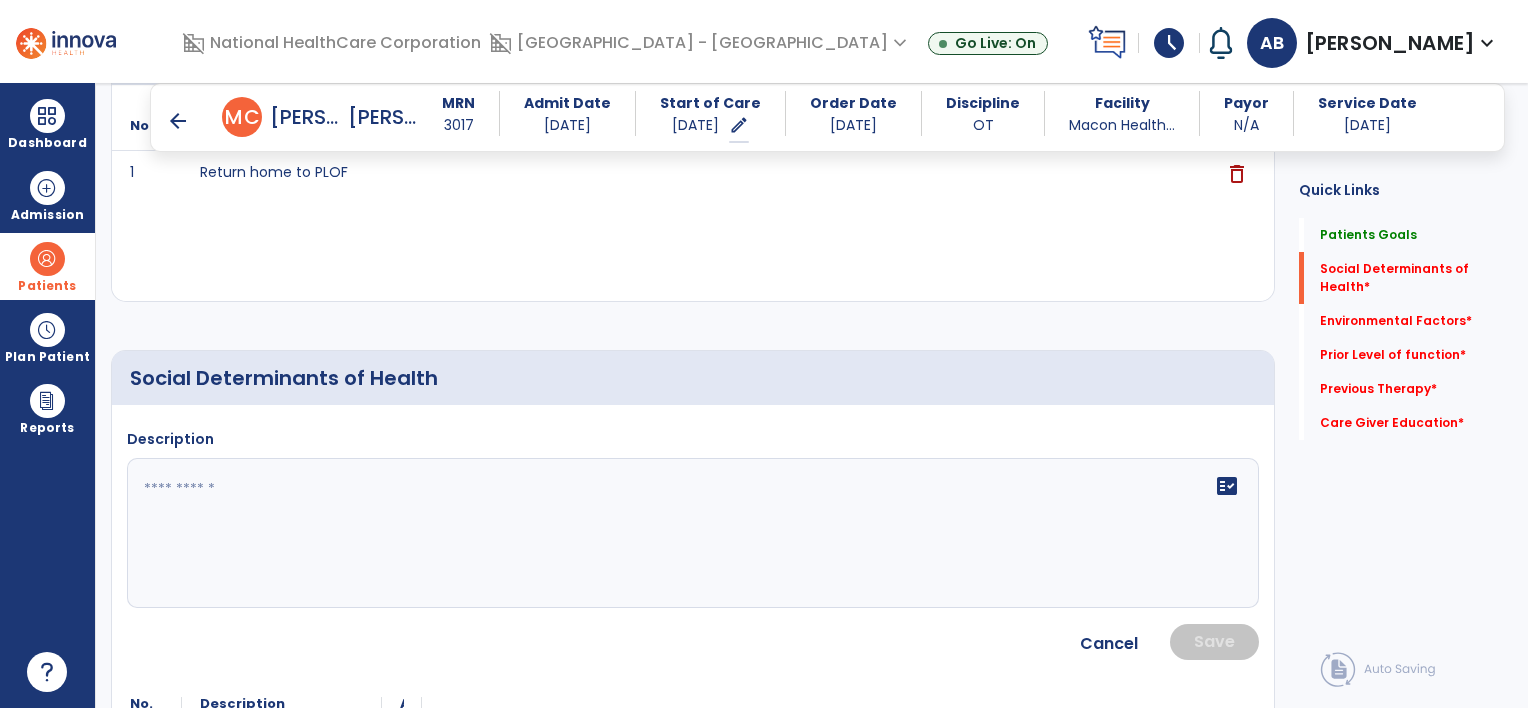 click 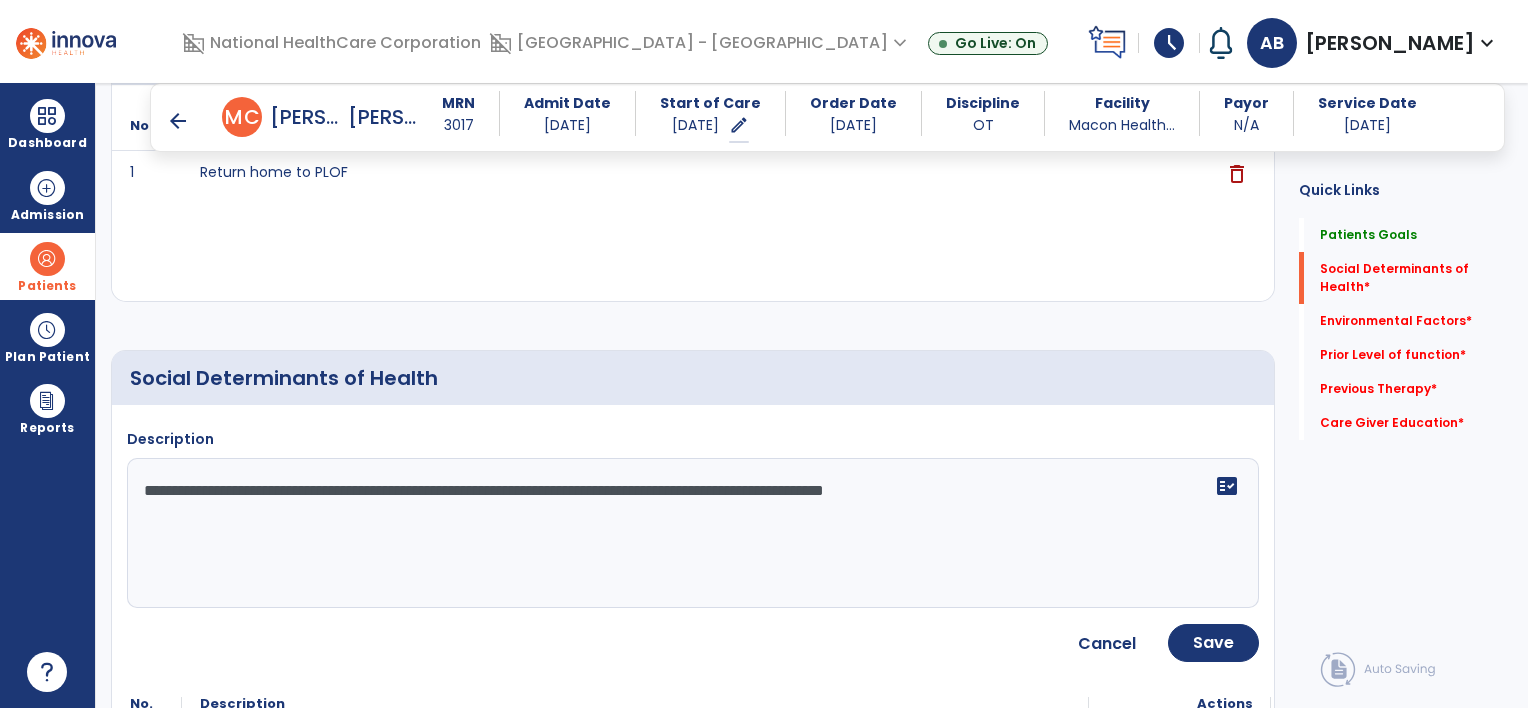 type on "**********" 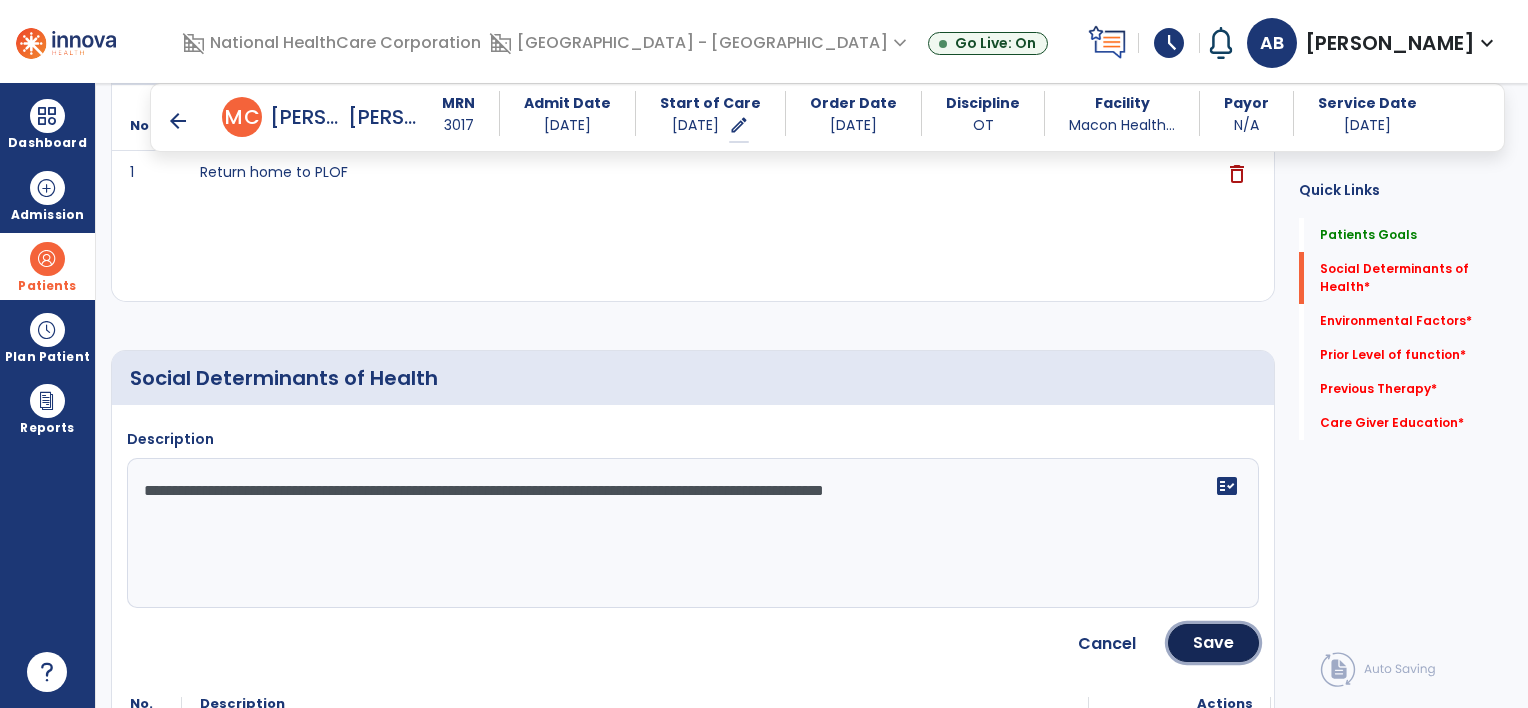 click on "Save" 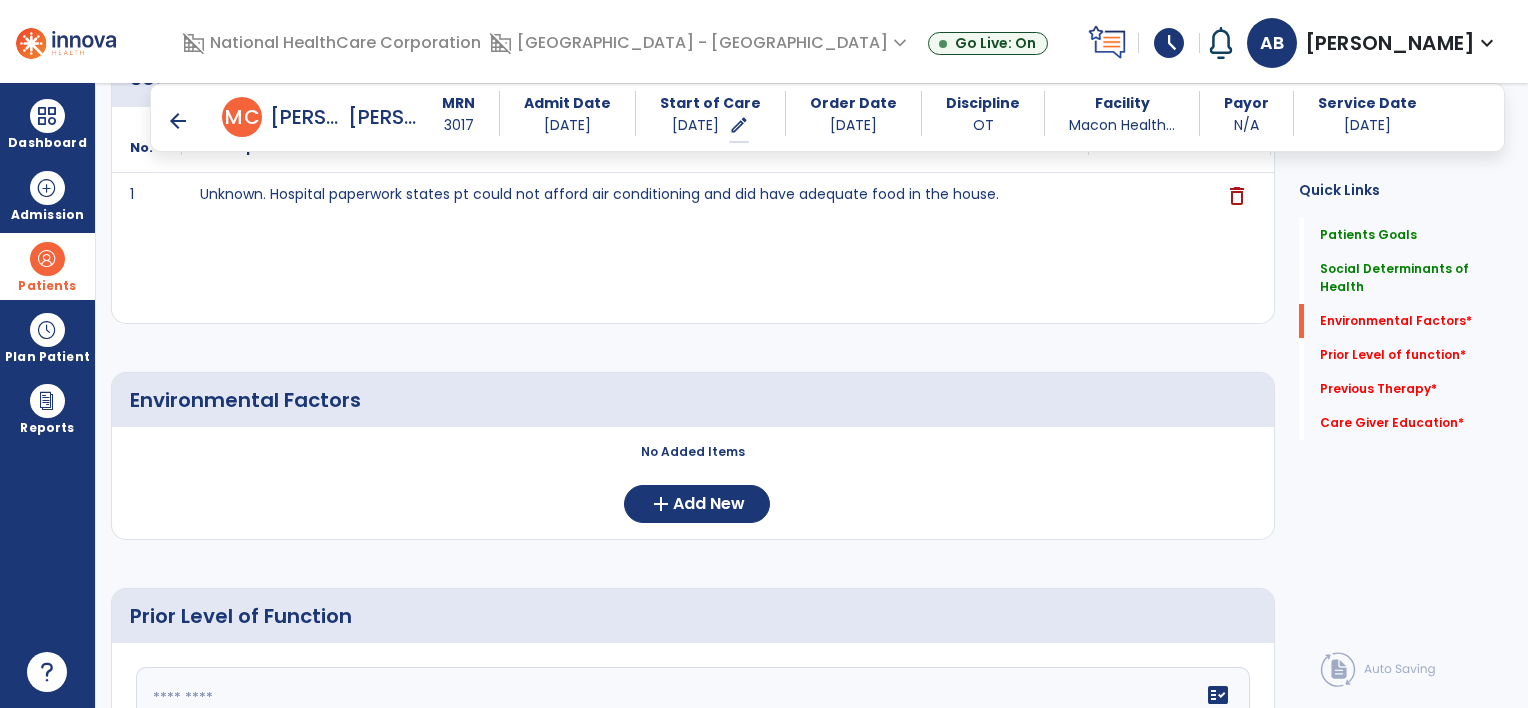 scroll, scrollTop: 700, scrollLeft: 0, axis: vertical 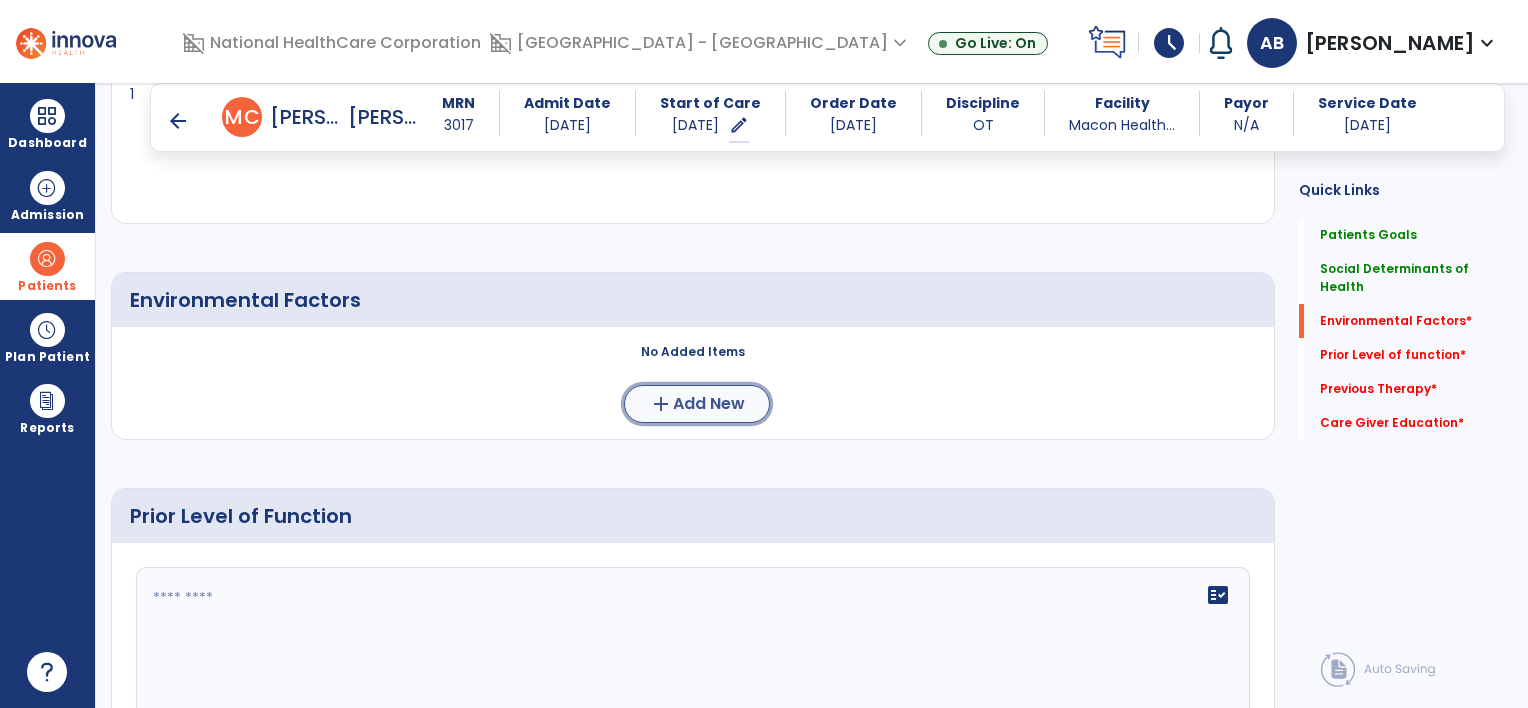 click on "Add New" 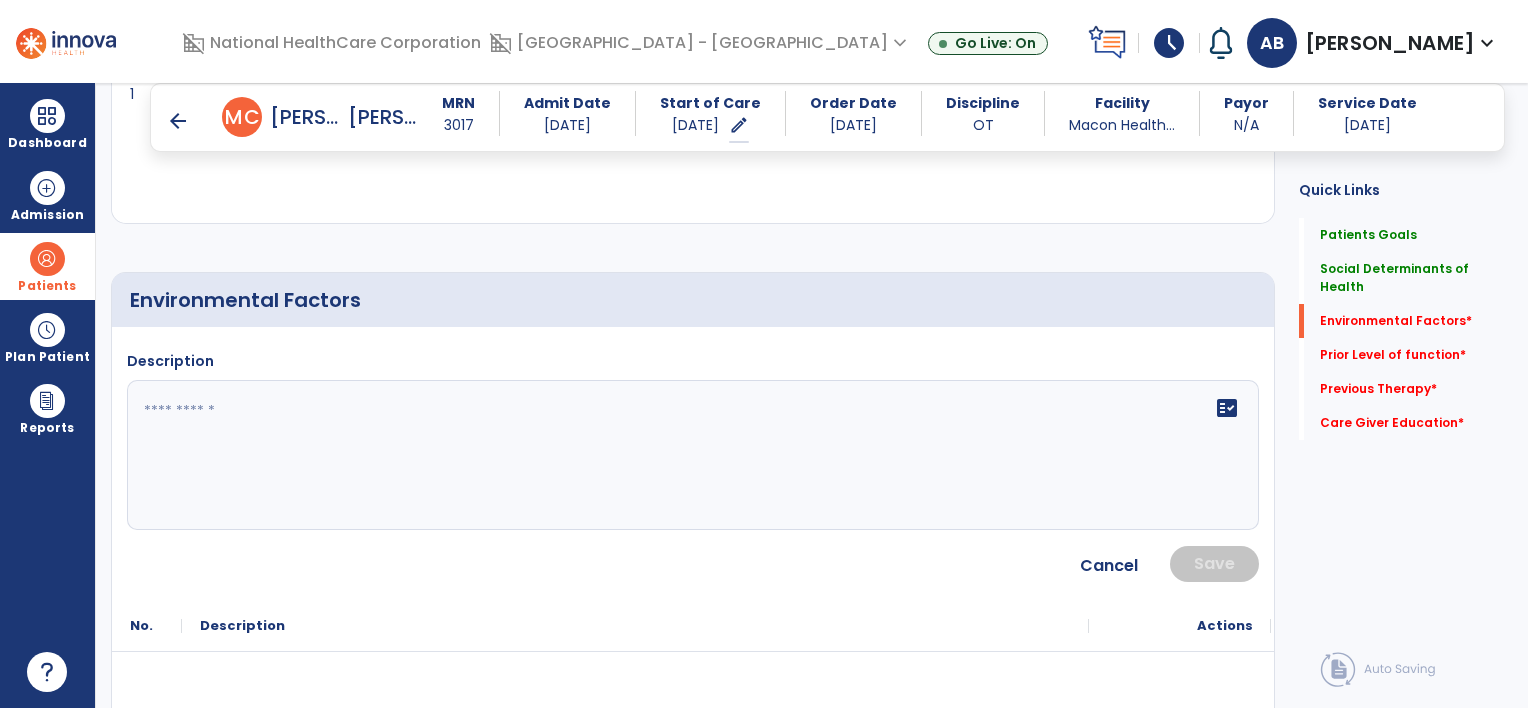 click 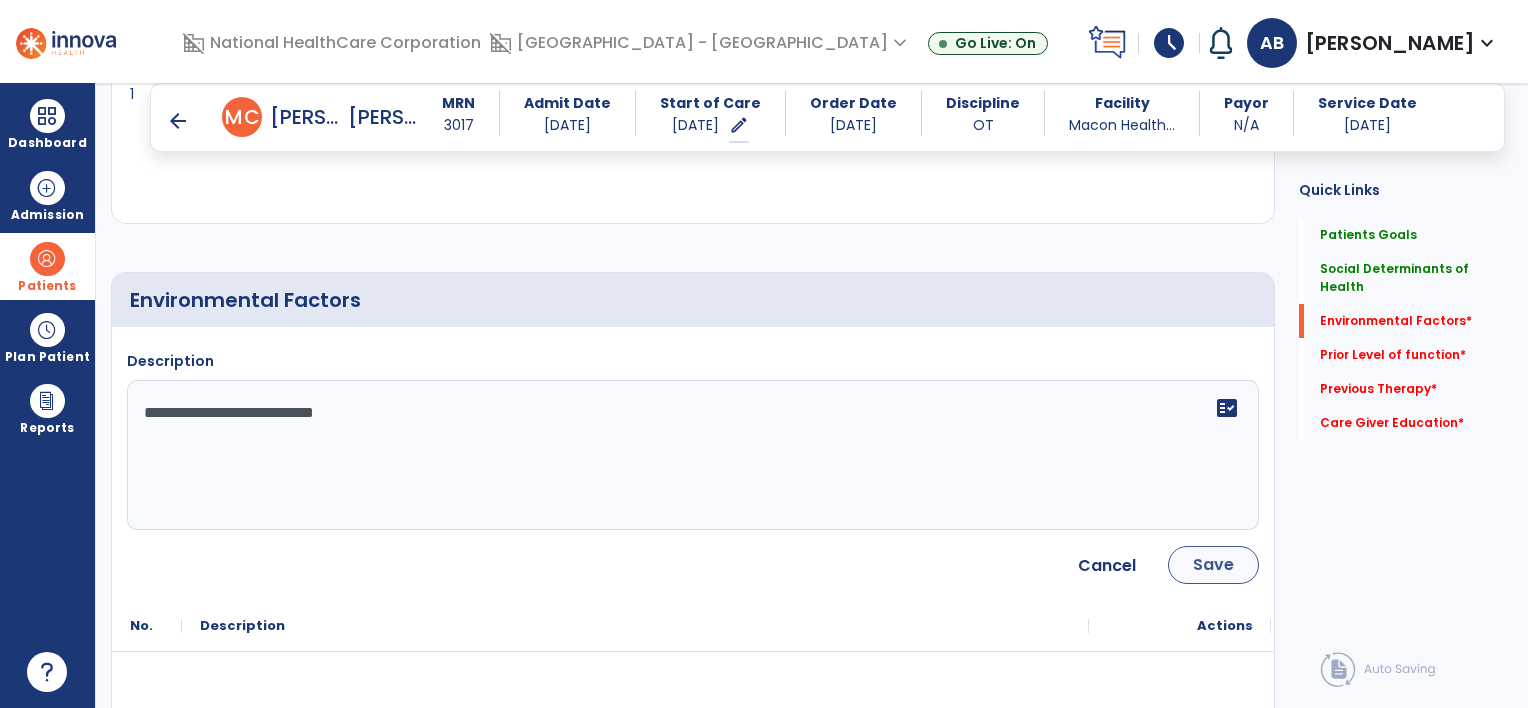 type on "**********" 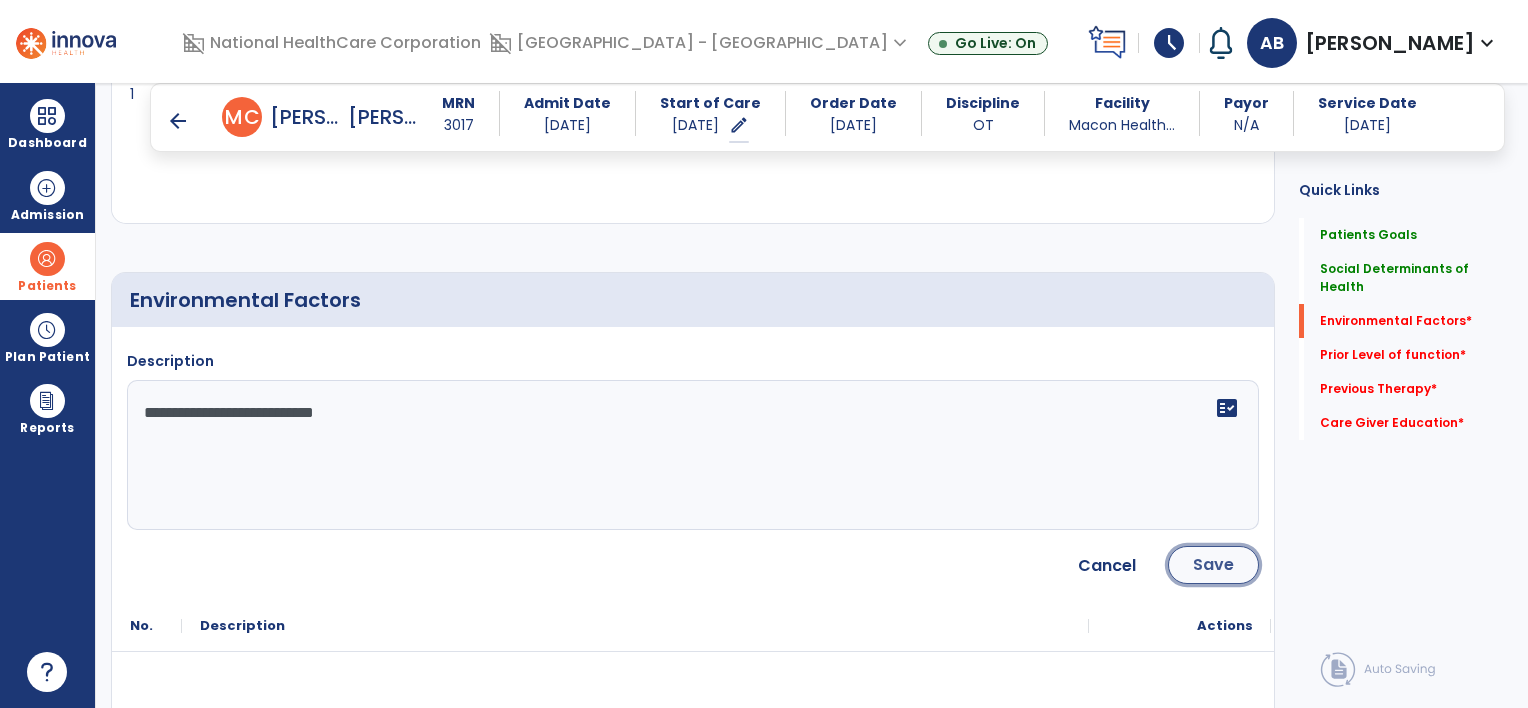 click on "Save" 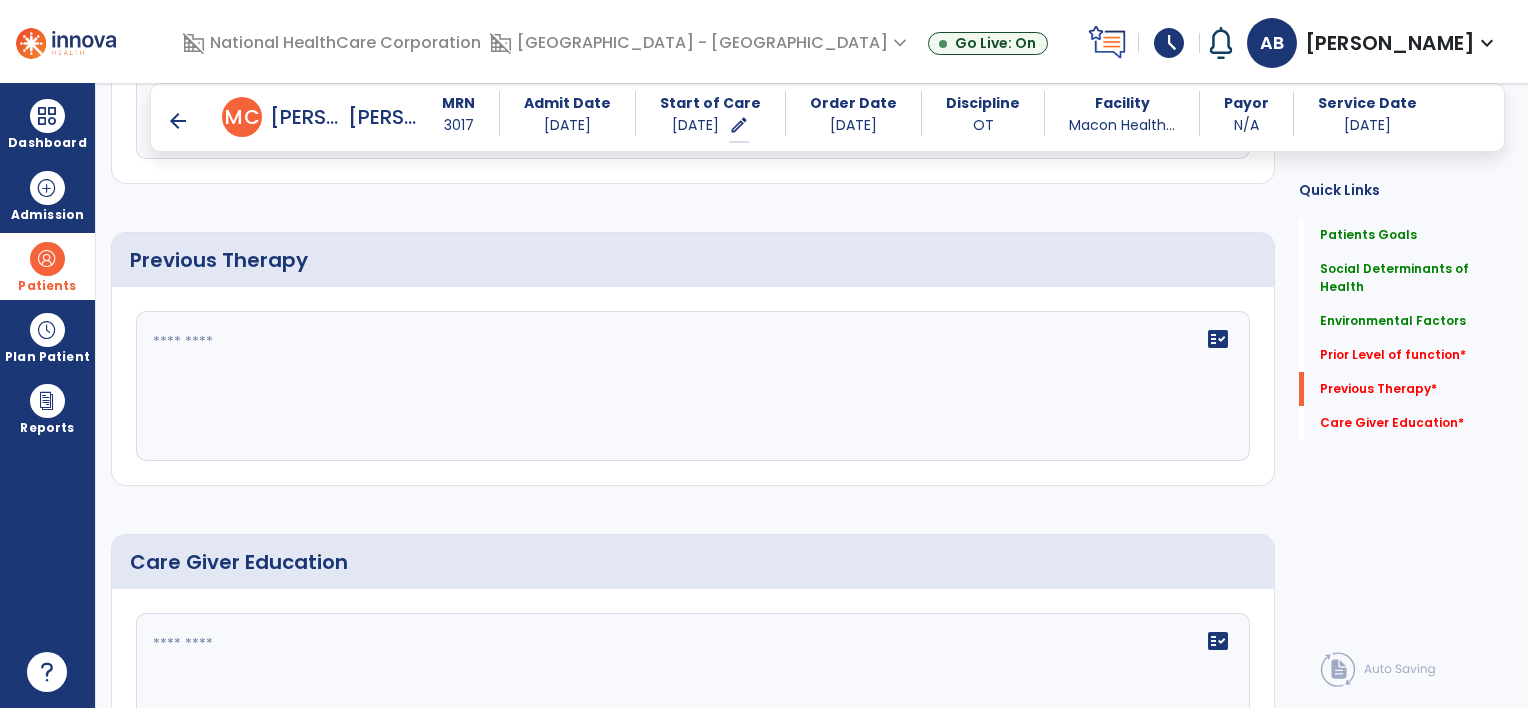 scroll, scrollTop: 1400, scrollLeft: 0, axis: vertical 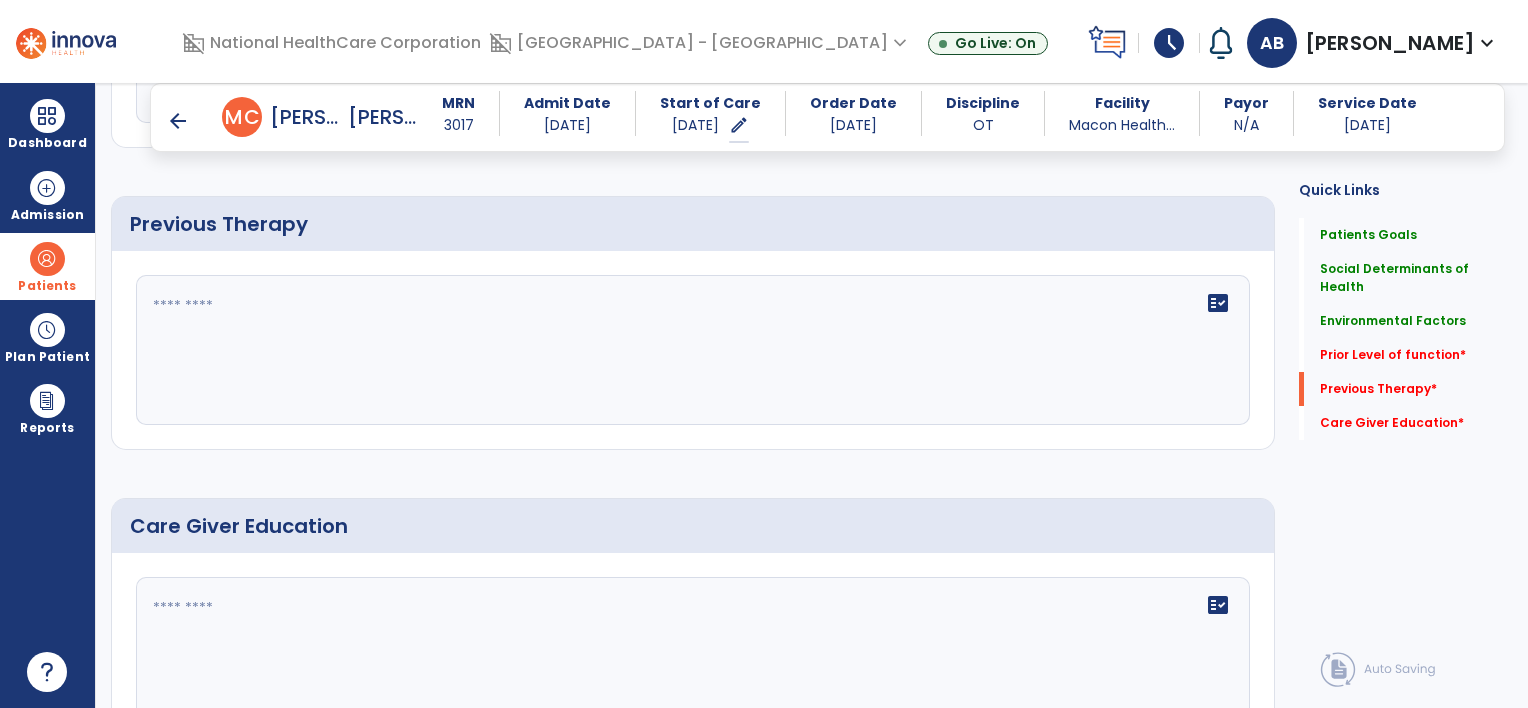 click on "fact_check" 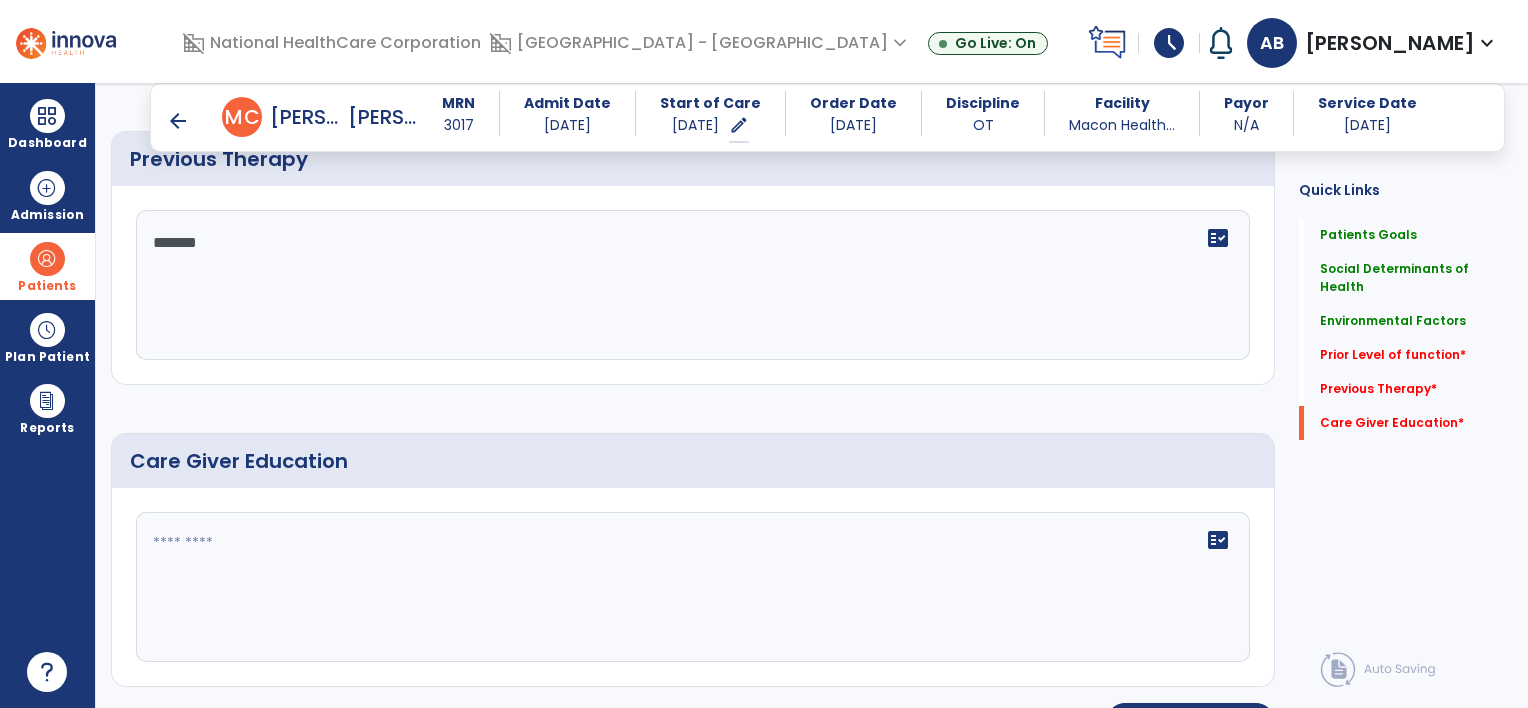 scroll, scrollTop: 1510, scrollLeft: 0, axis: vertical 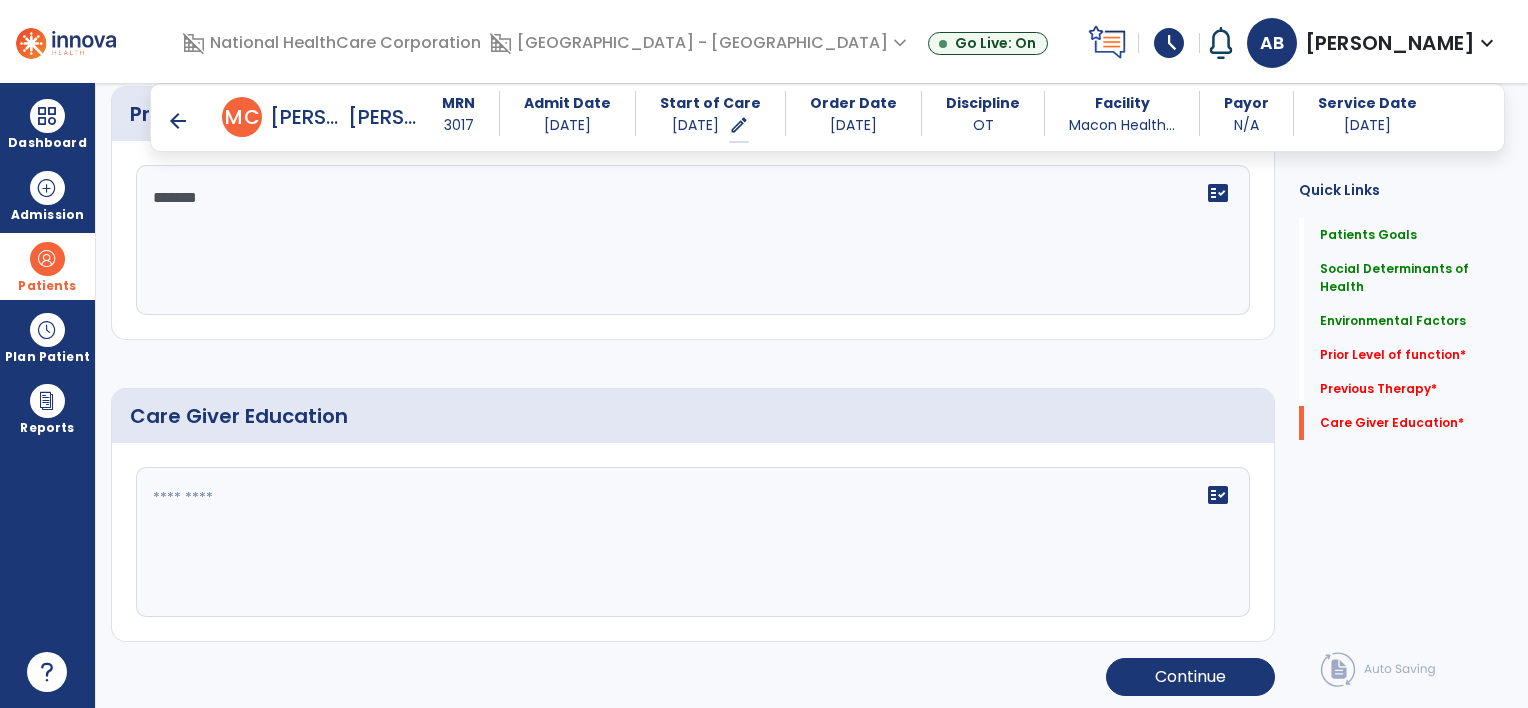 type on "*******" 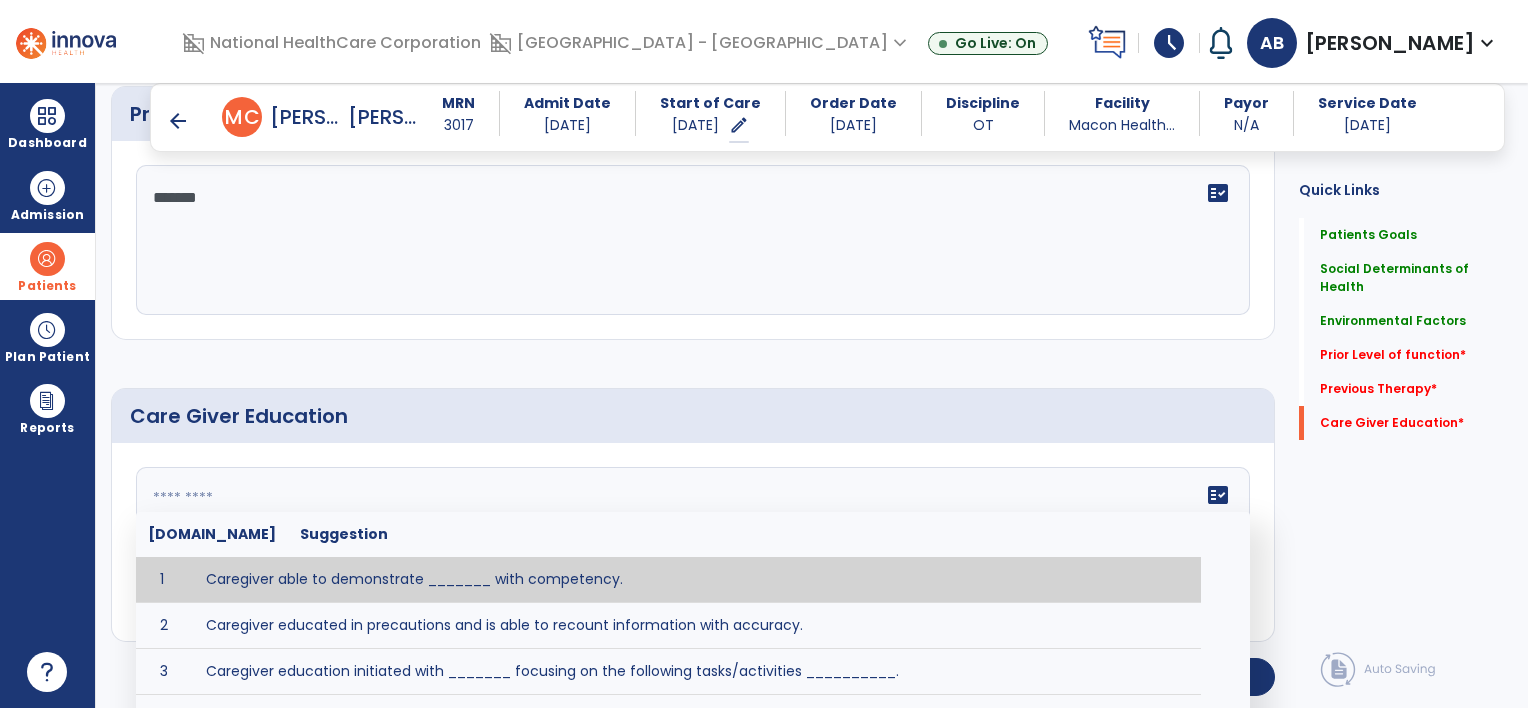 click 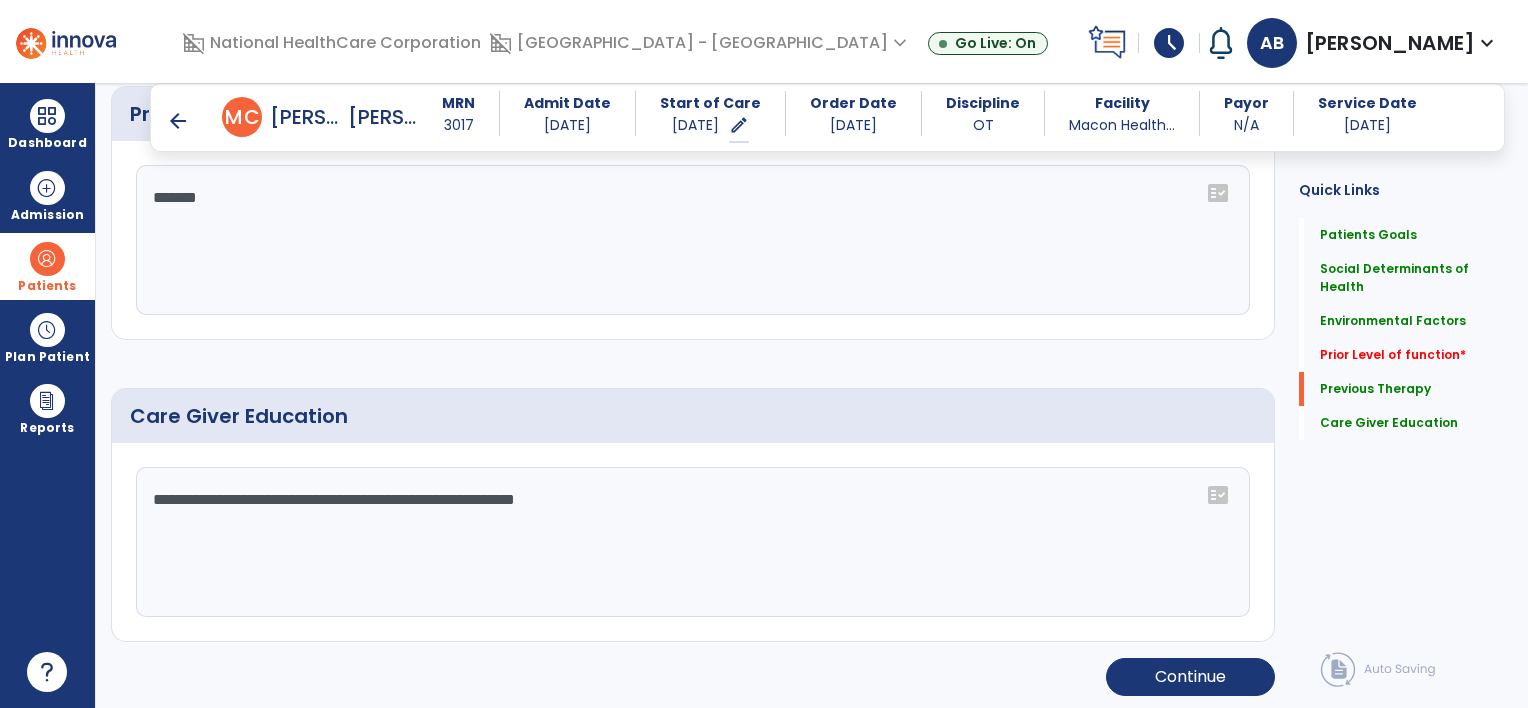 scroll, scrollTop: 1010, scrollLeft: 0, axis: vertical 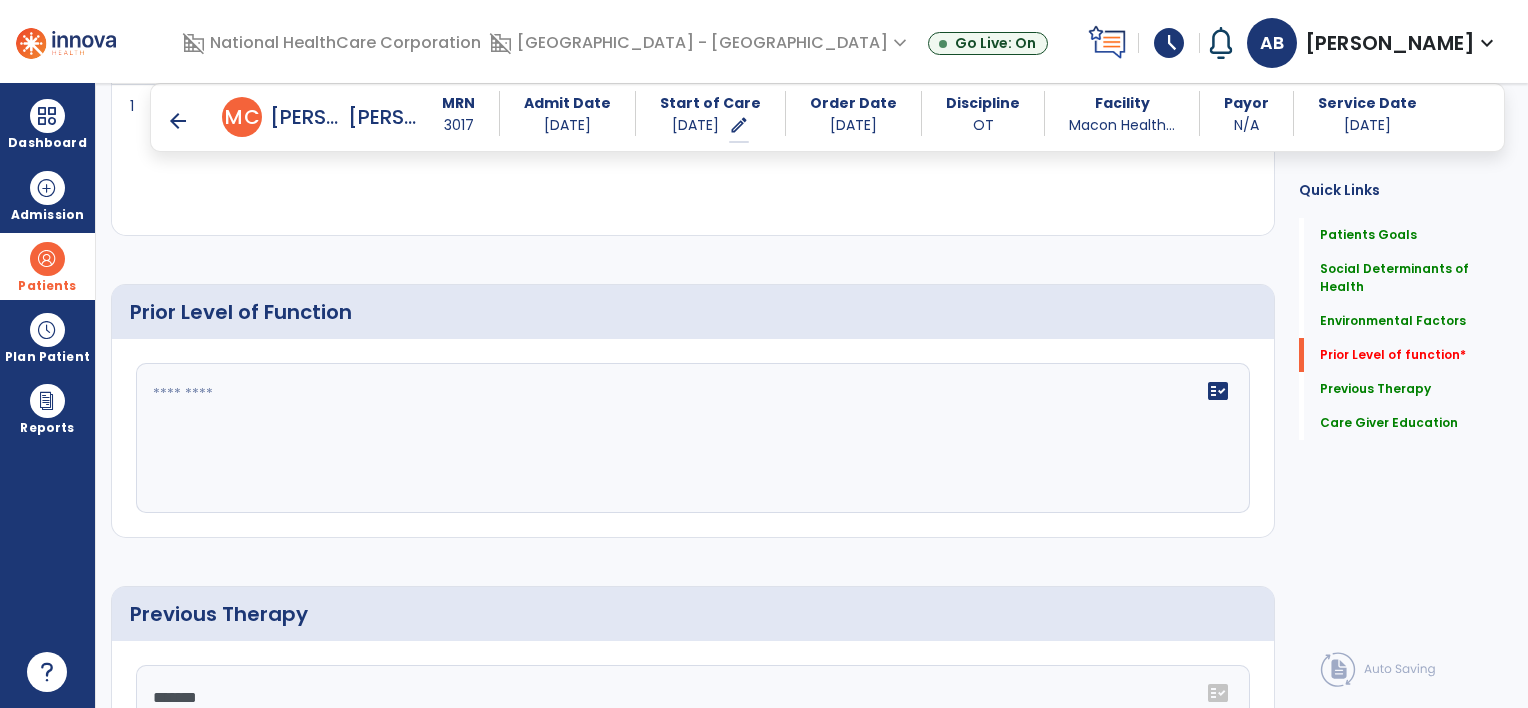 type on "**********" 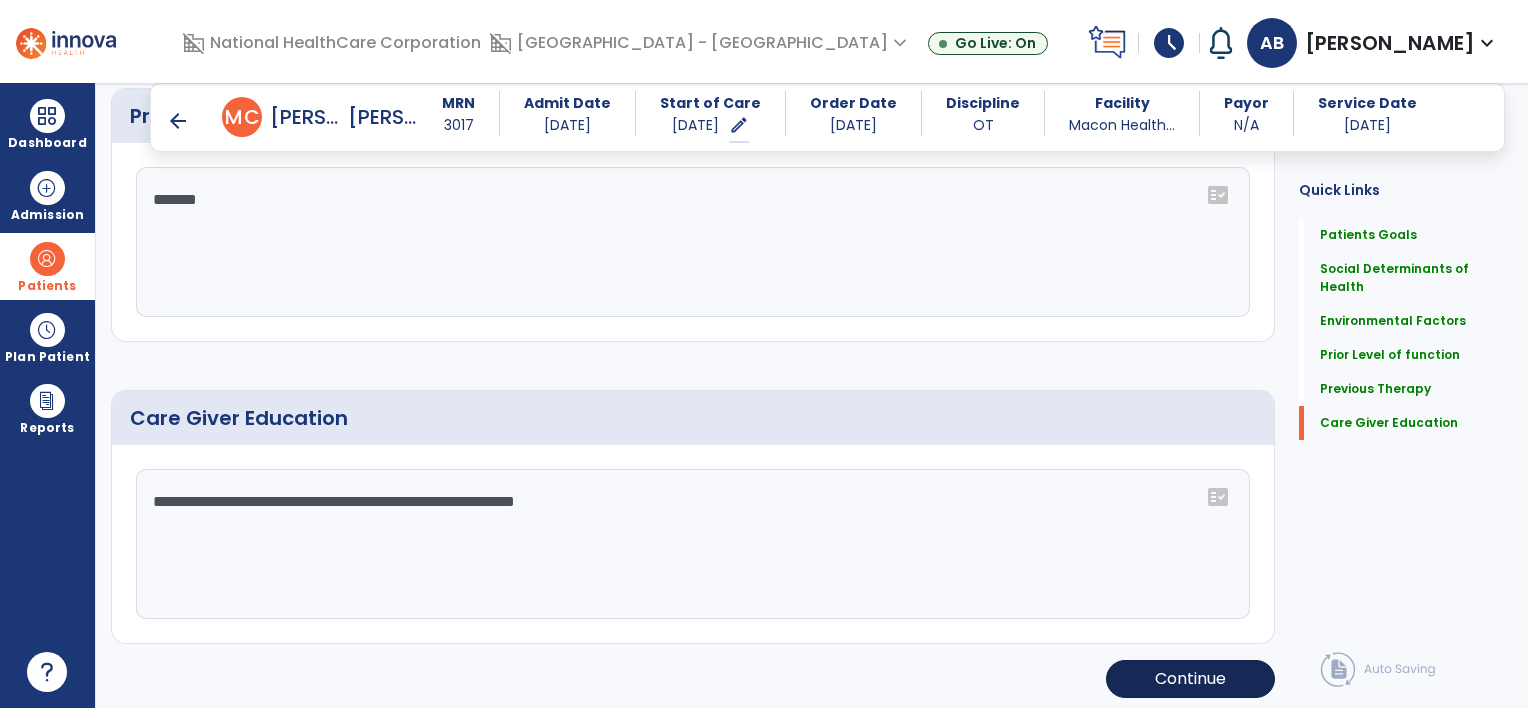 type on "**********" 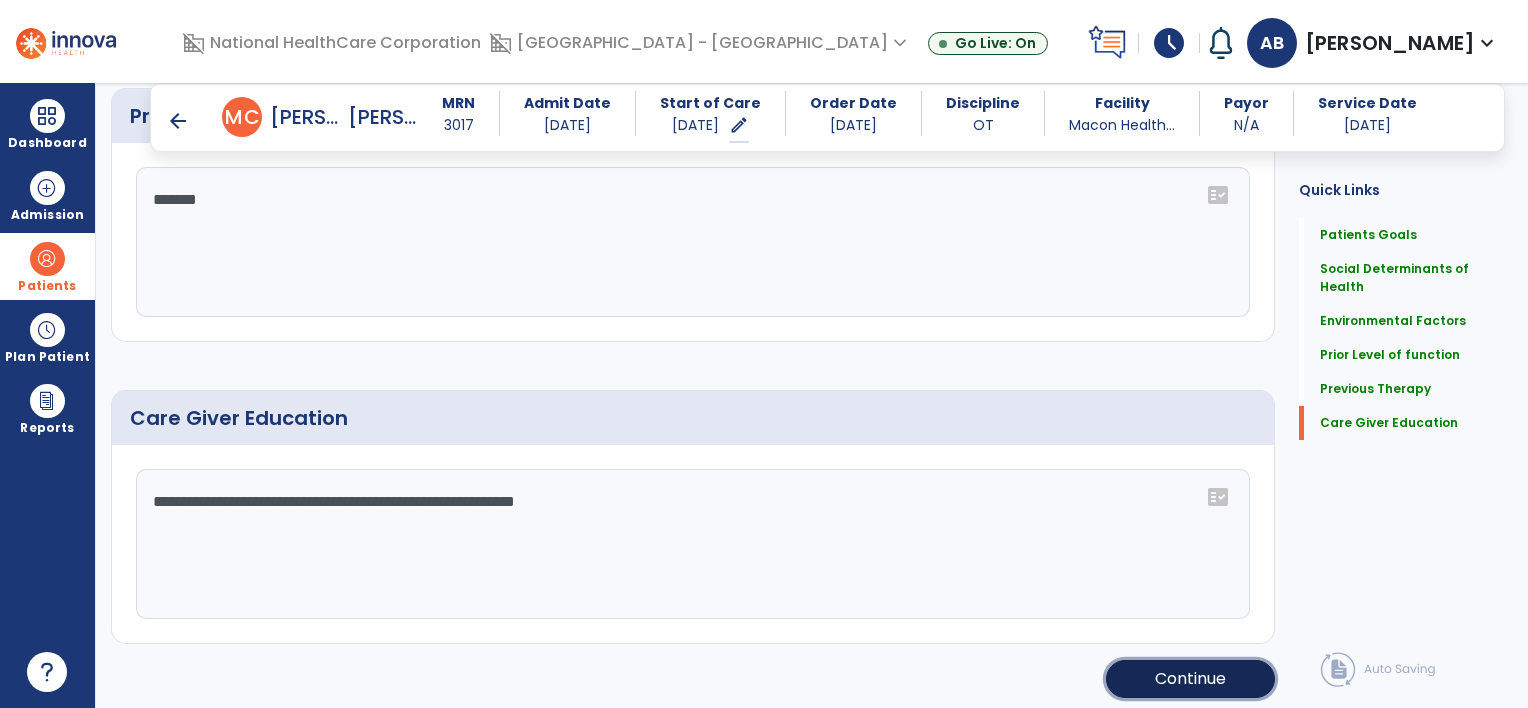 click on "Continue" 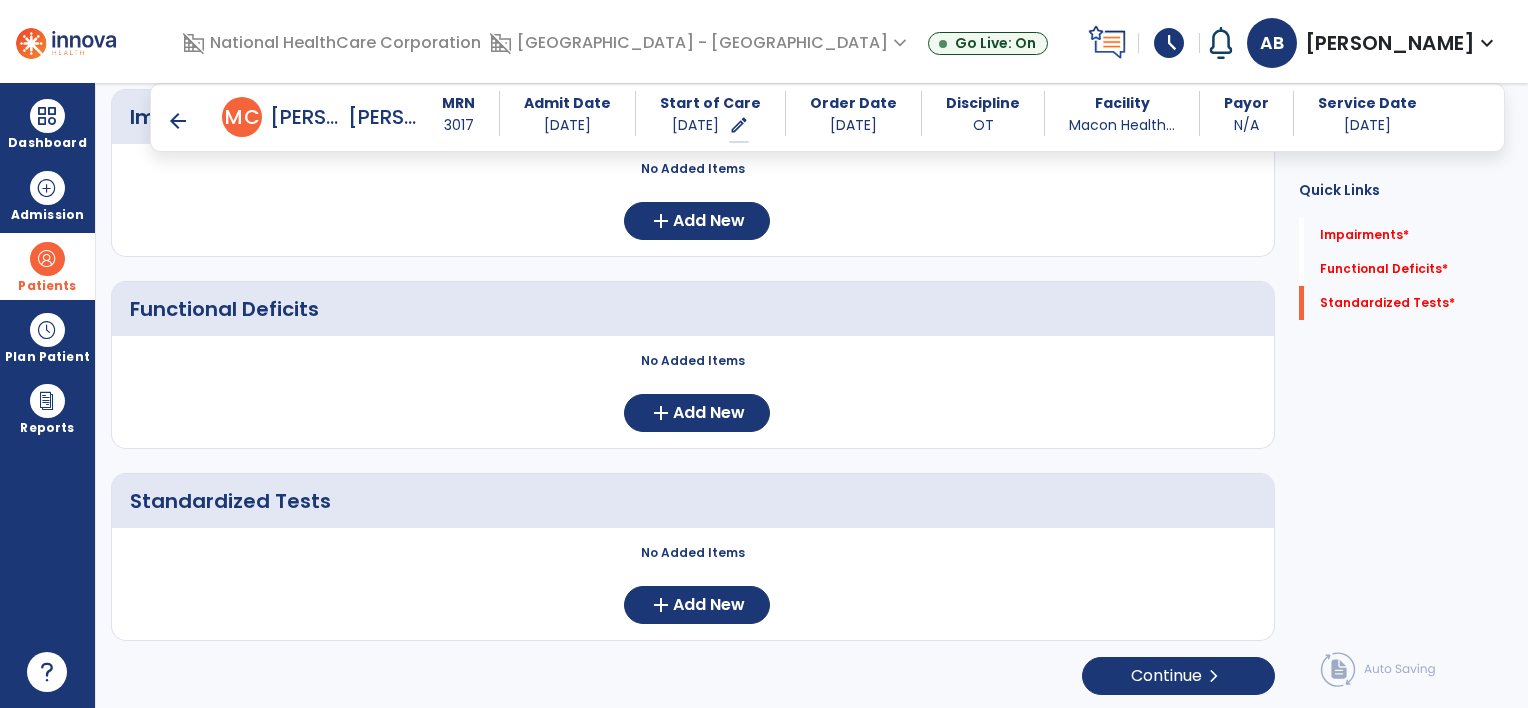 scroll, scrollTop: 0, scrollLeft: 0, axis: both 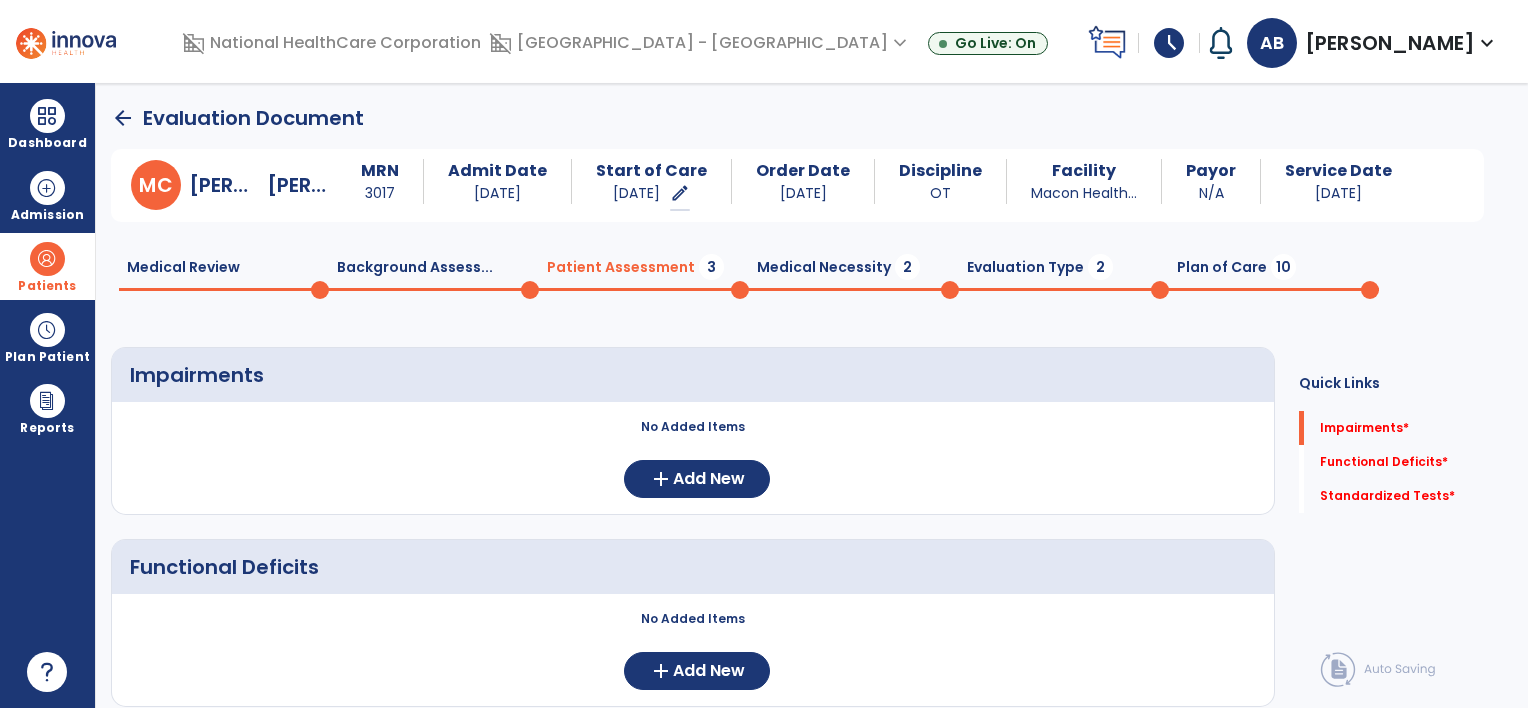 click on "Evaluation Type  2" 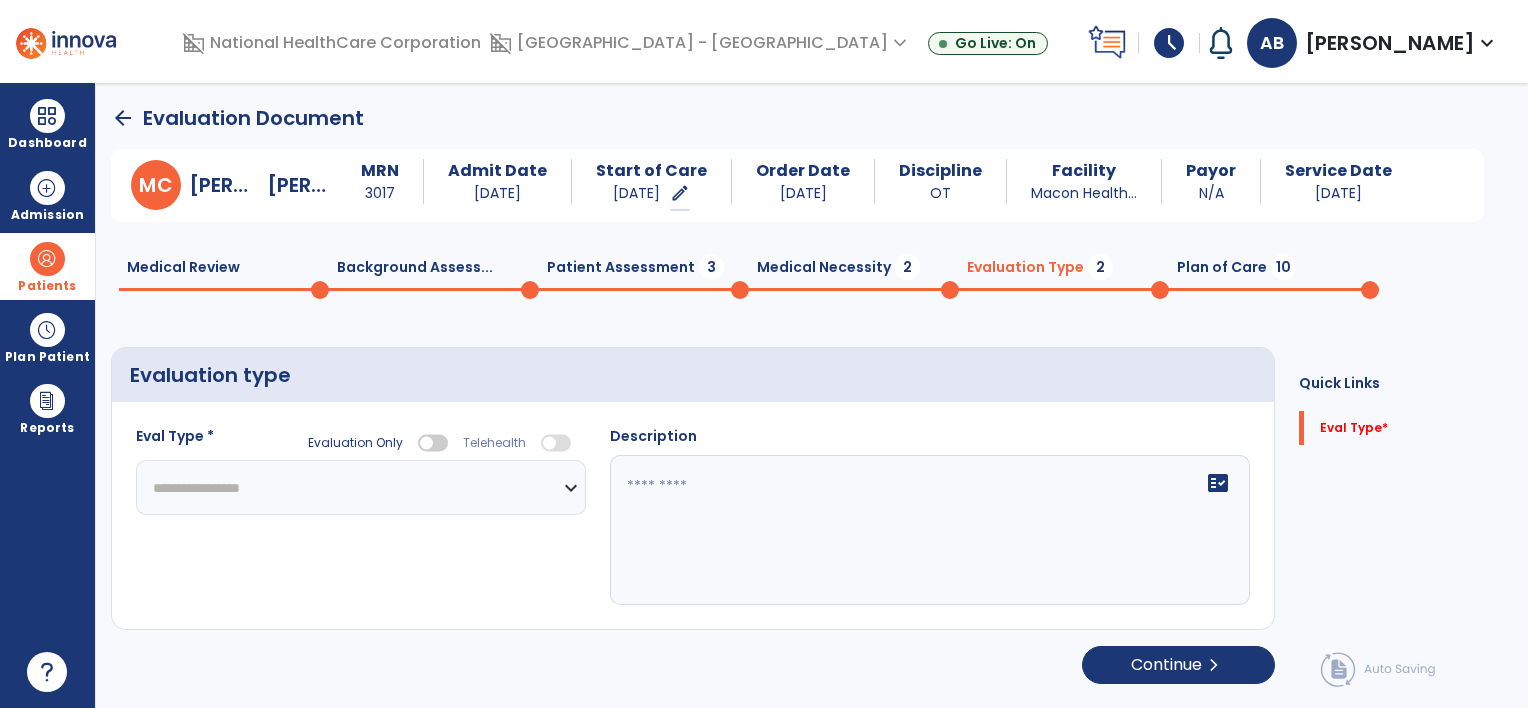click on "**********" 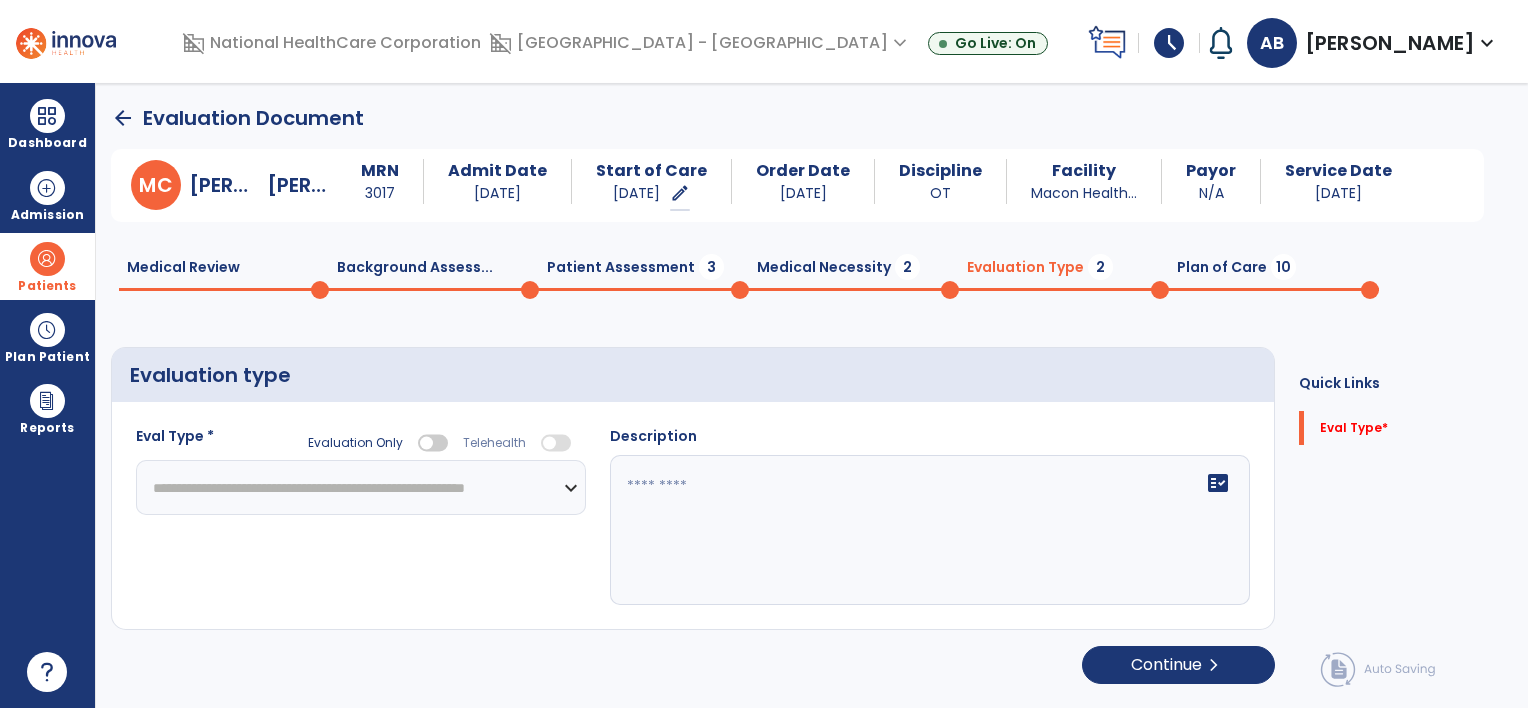 click on "**********" 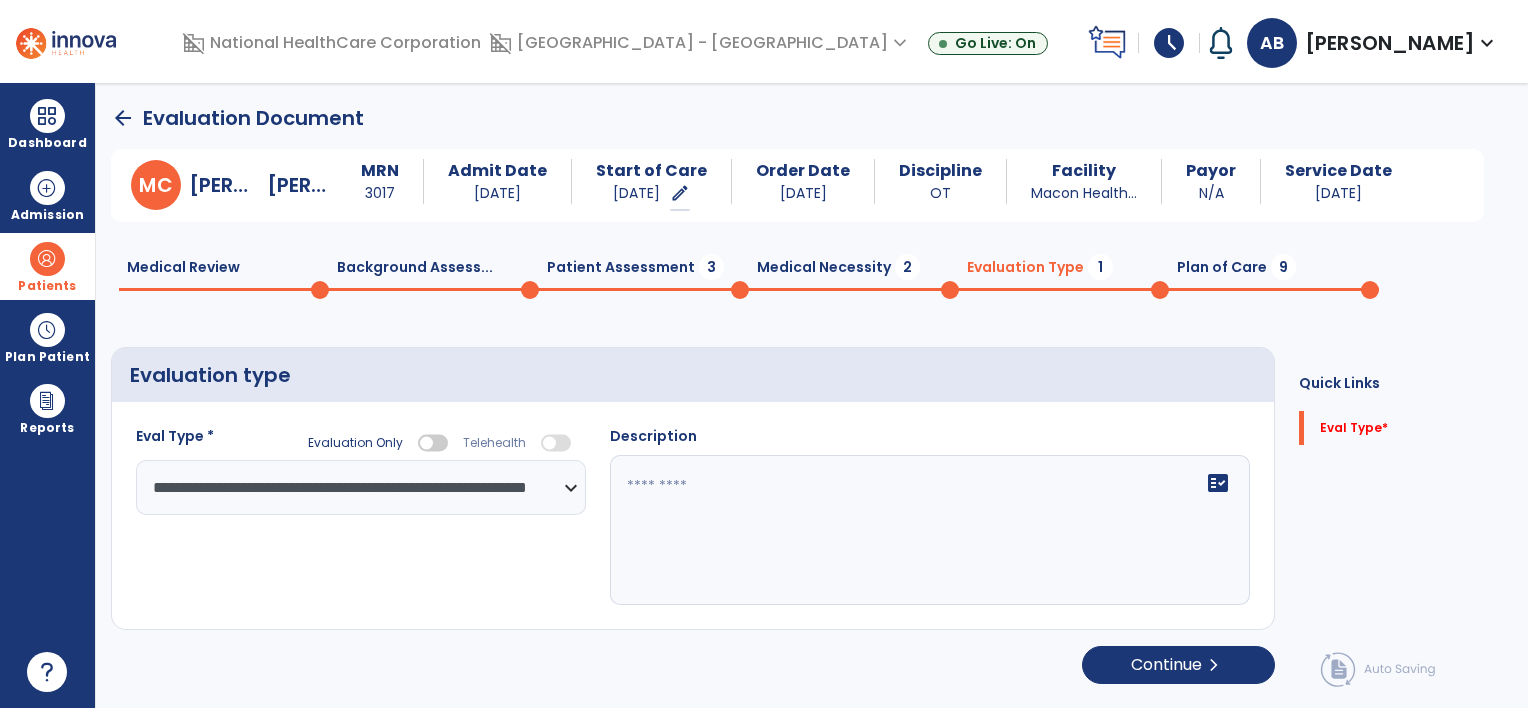 click on "fact_check" 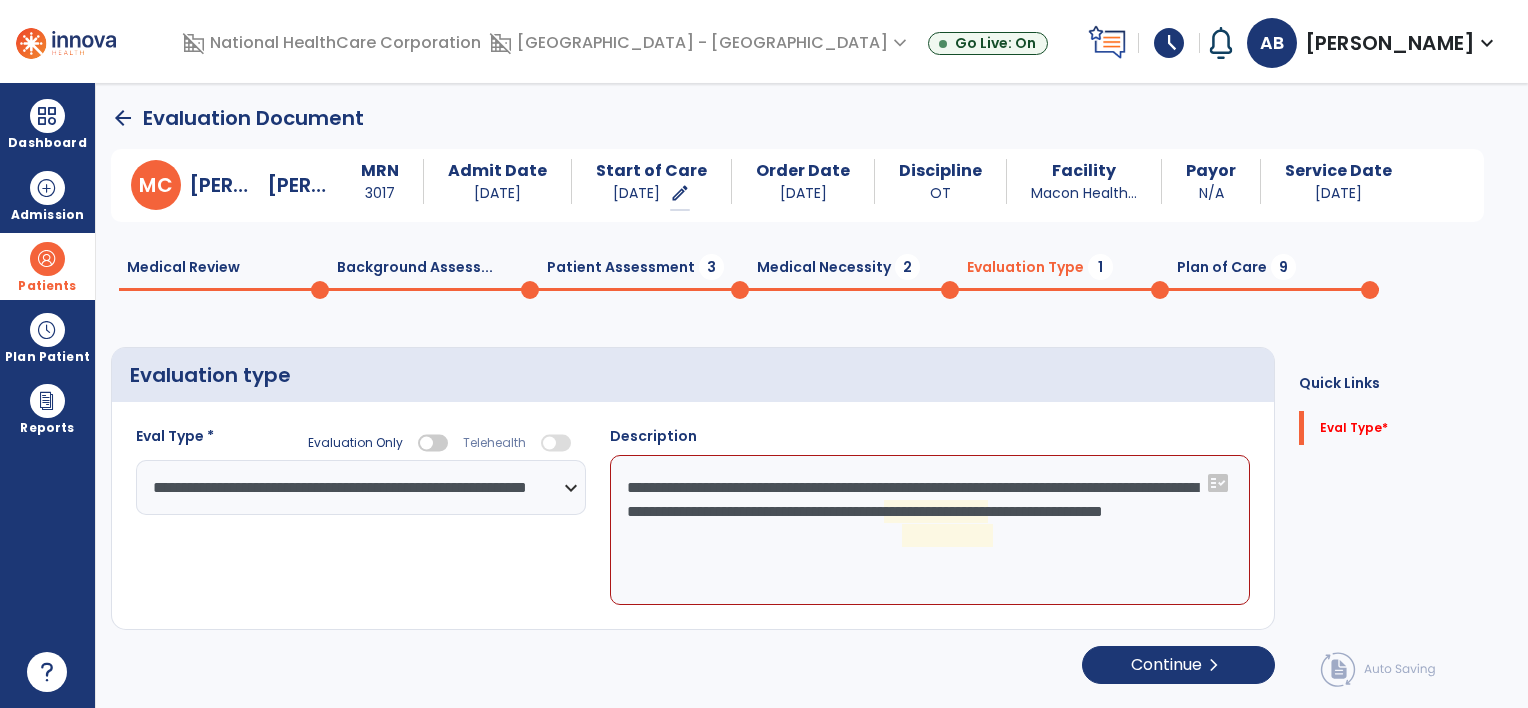 click on "**********" 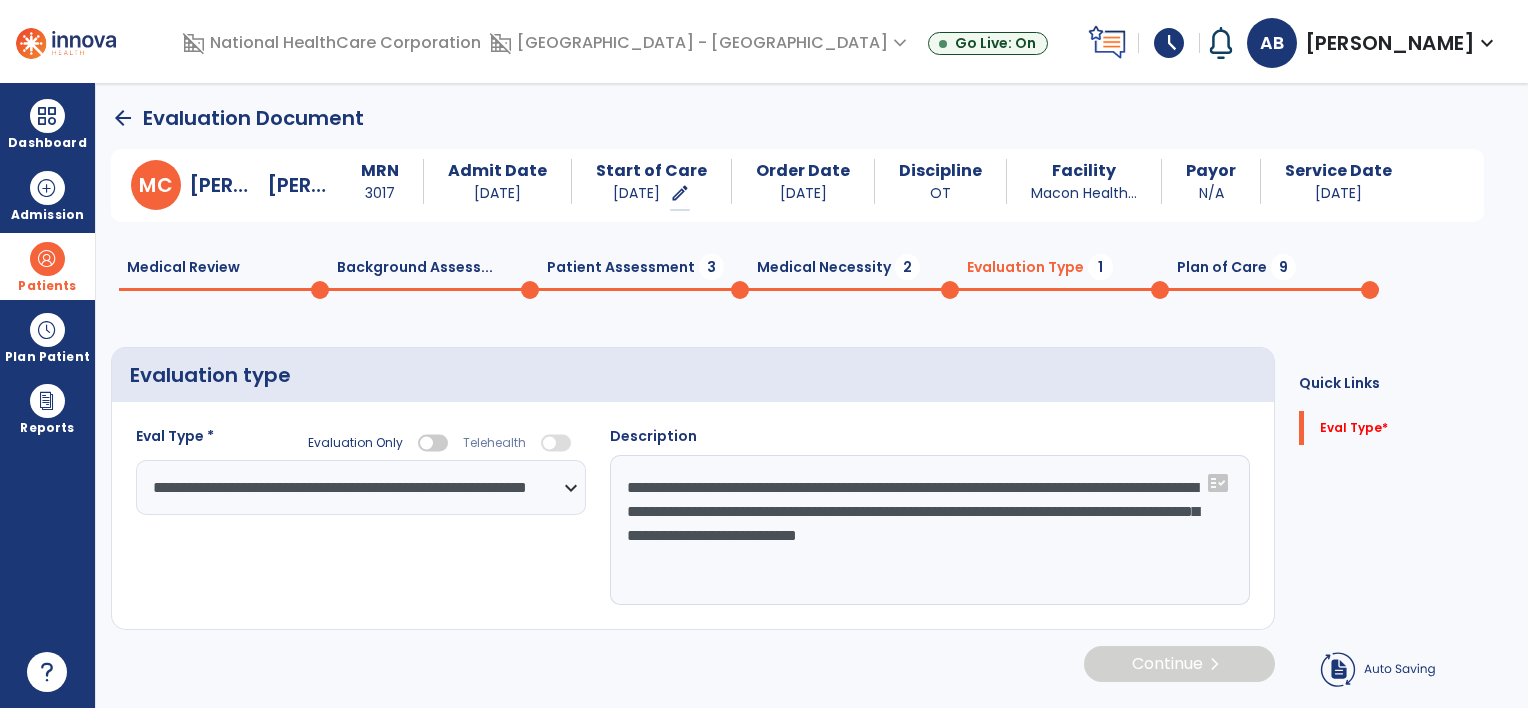 type on "**********" 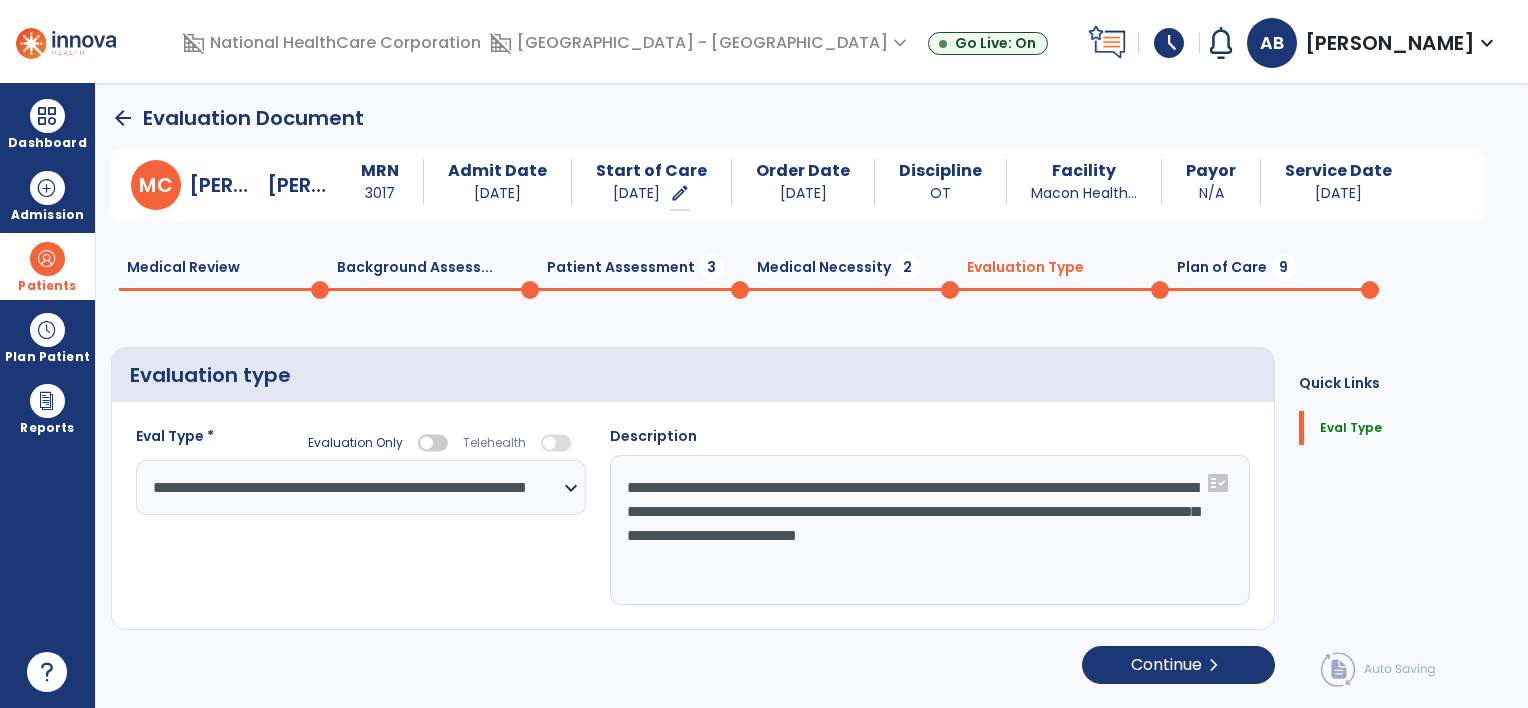 click on "Plan of Care  9" 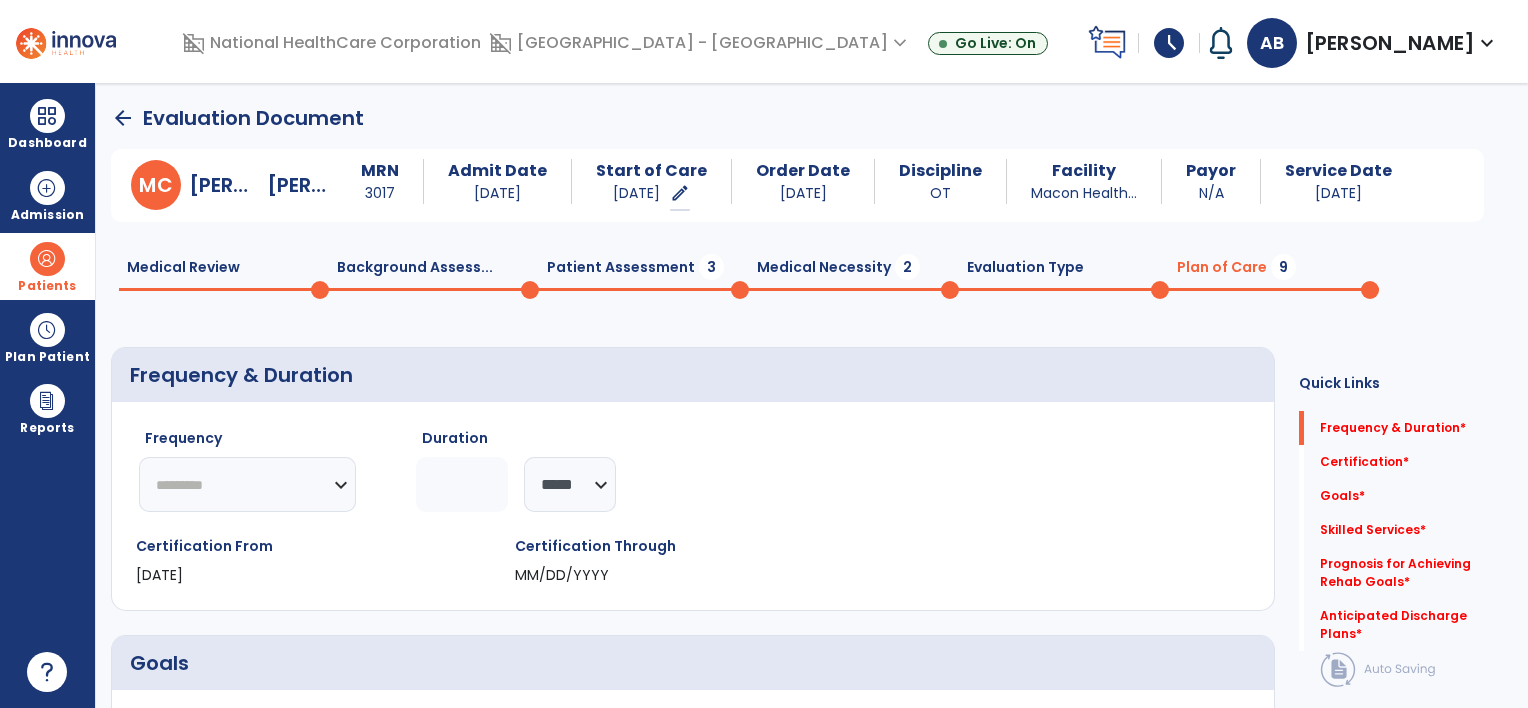 click on "********* ** ** ** ** ** ** **" 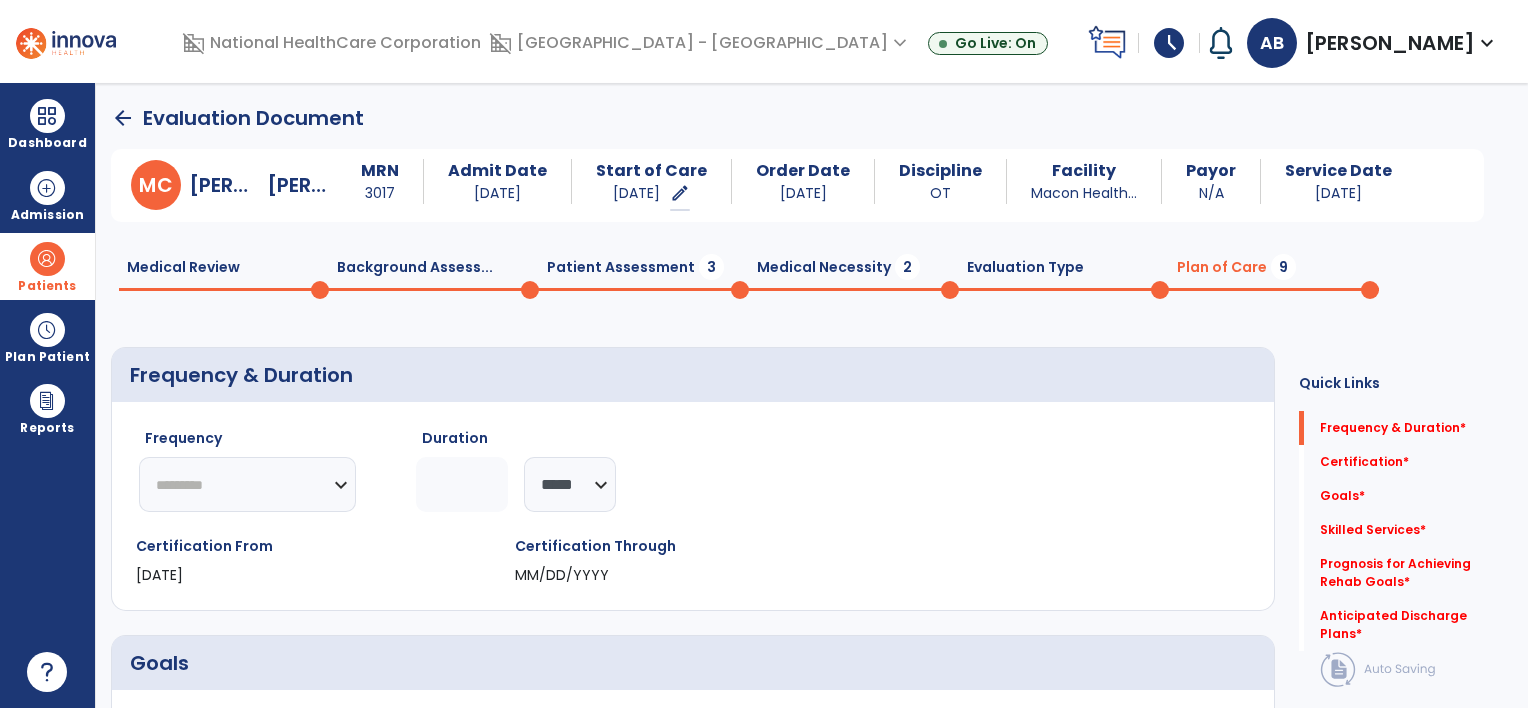 select on "**" 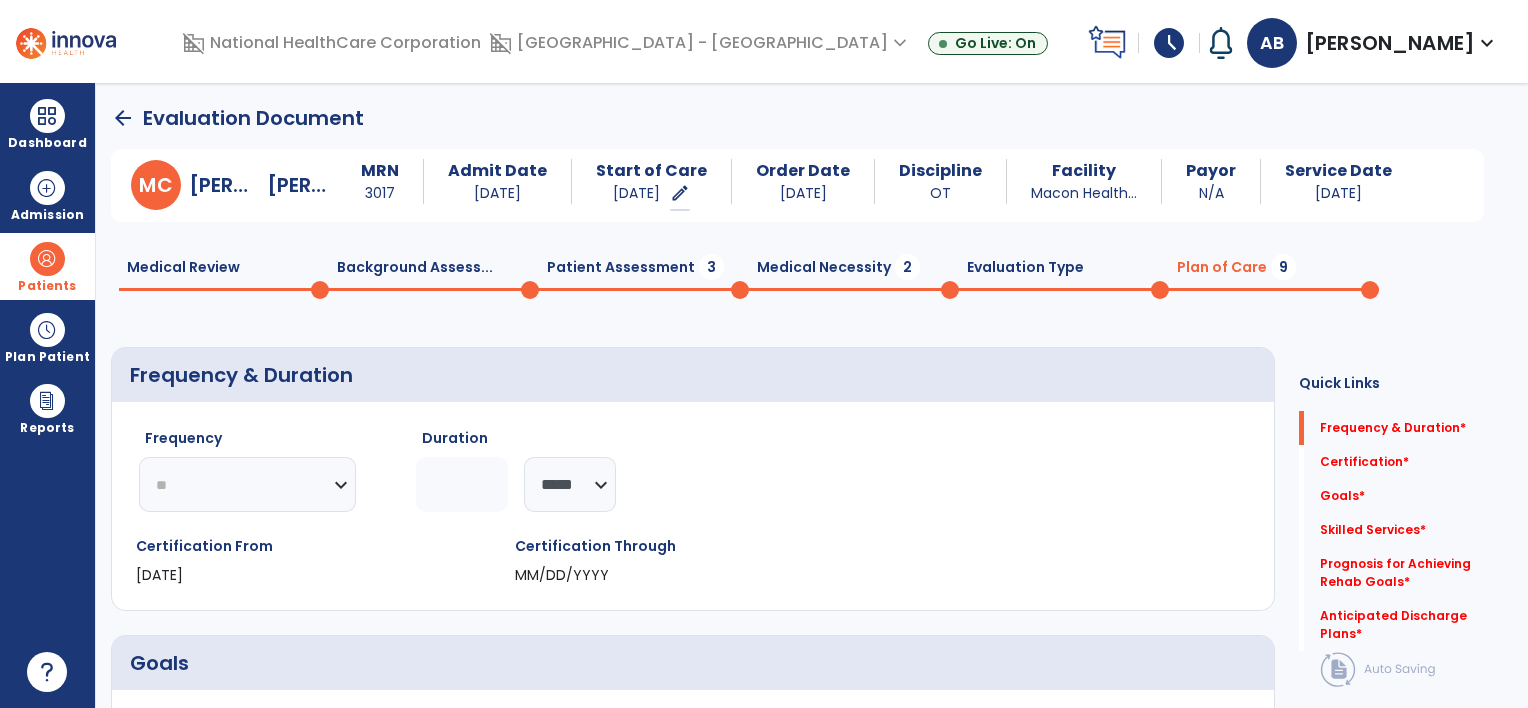 click on "********* ** ** ** ** ** ** **" 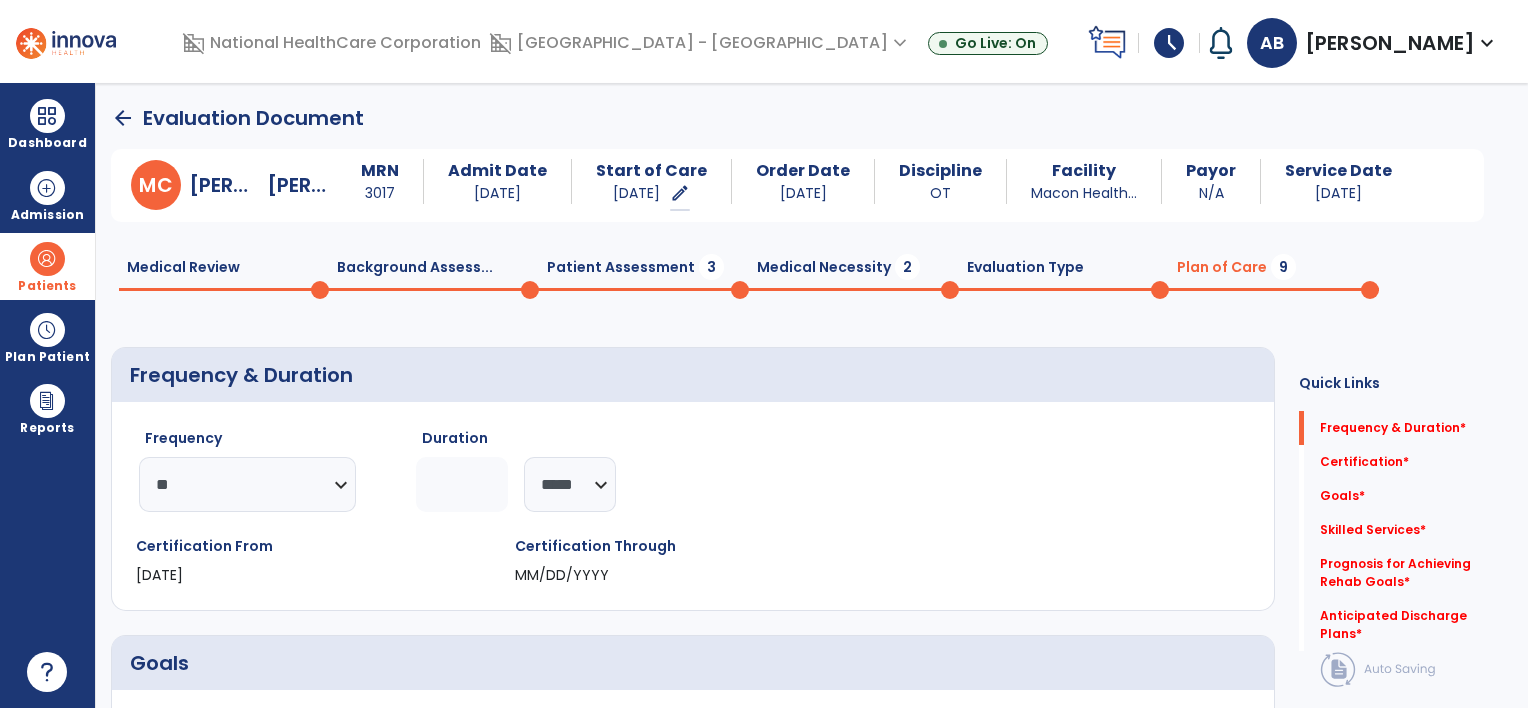 click 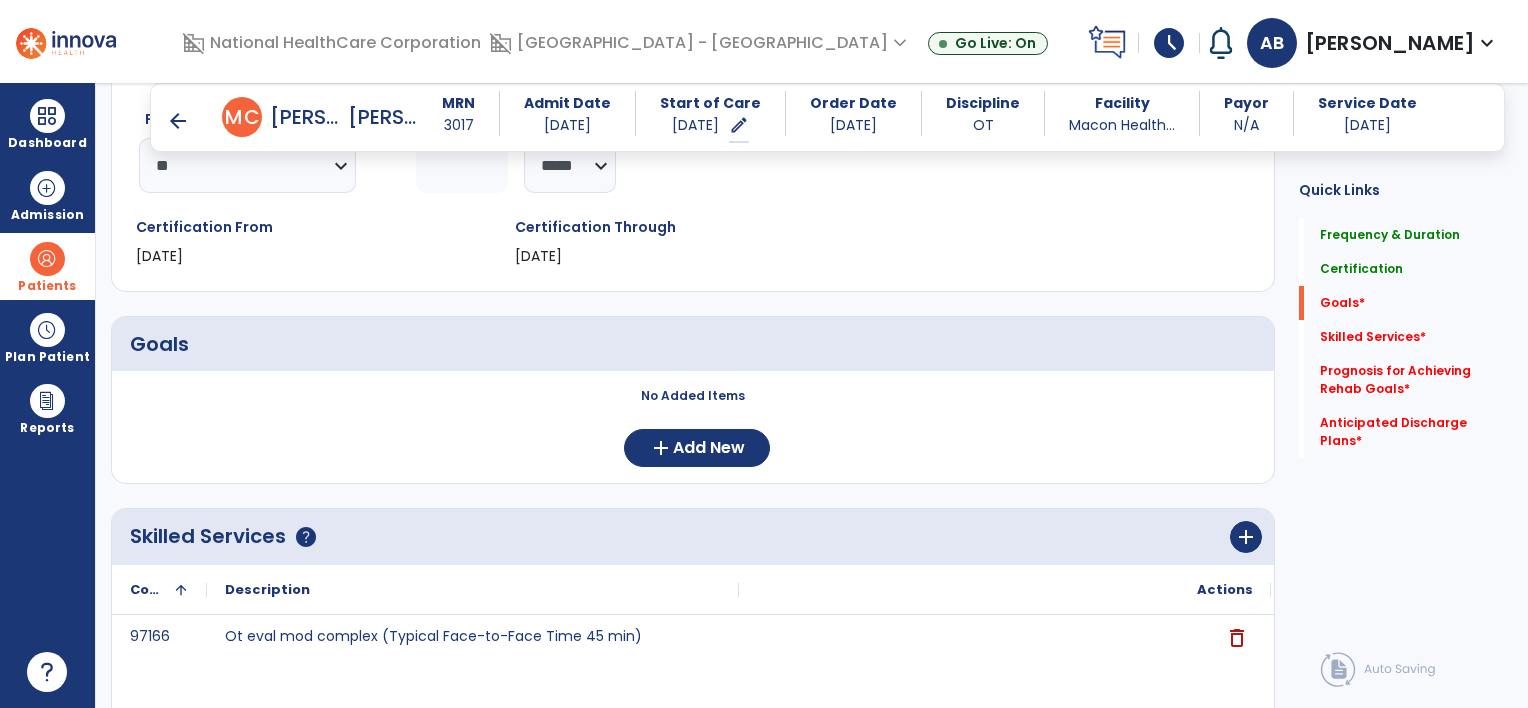 scroll, scrollTop: 500, scrollLeft: 0, axis: vertical 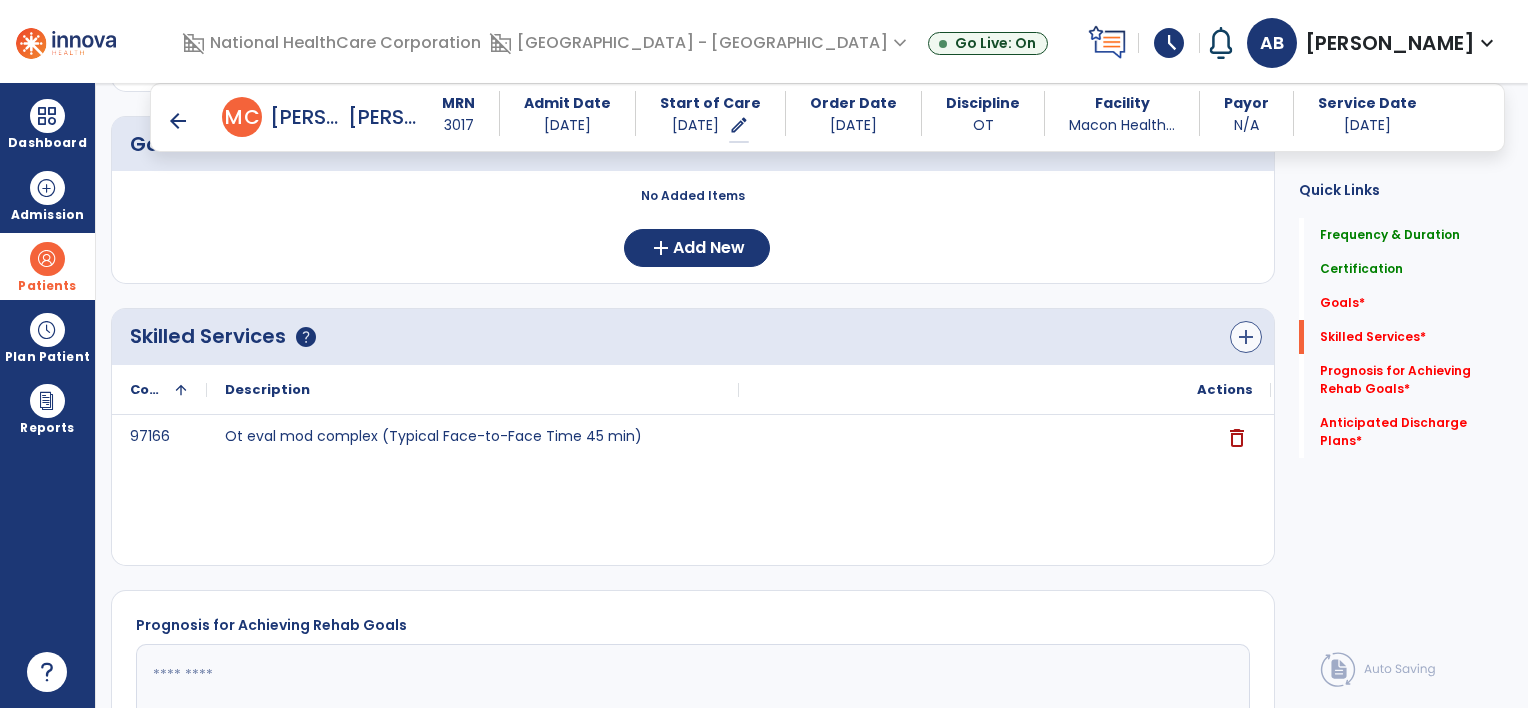 type on "*" 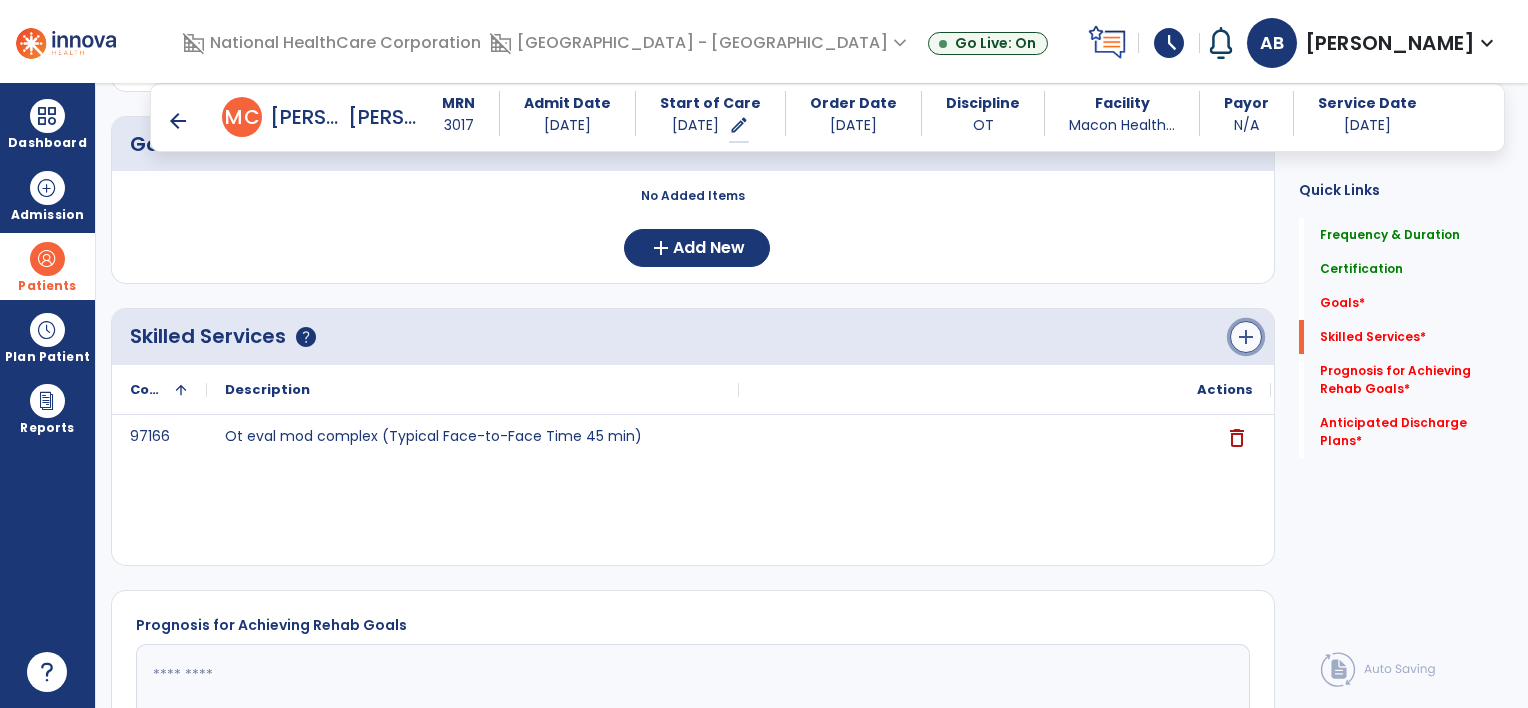 click on "add" 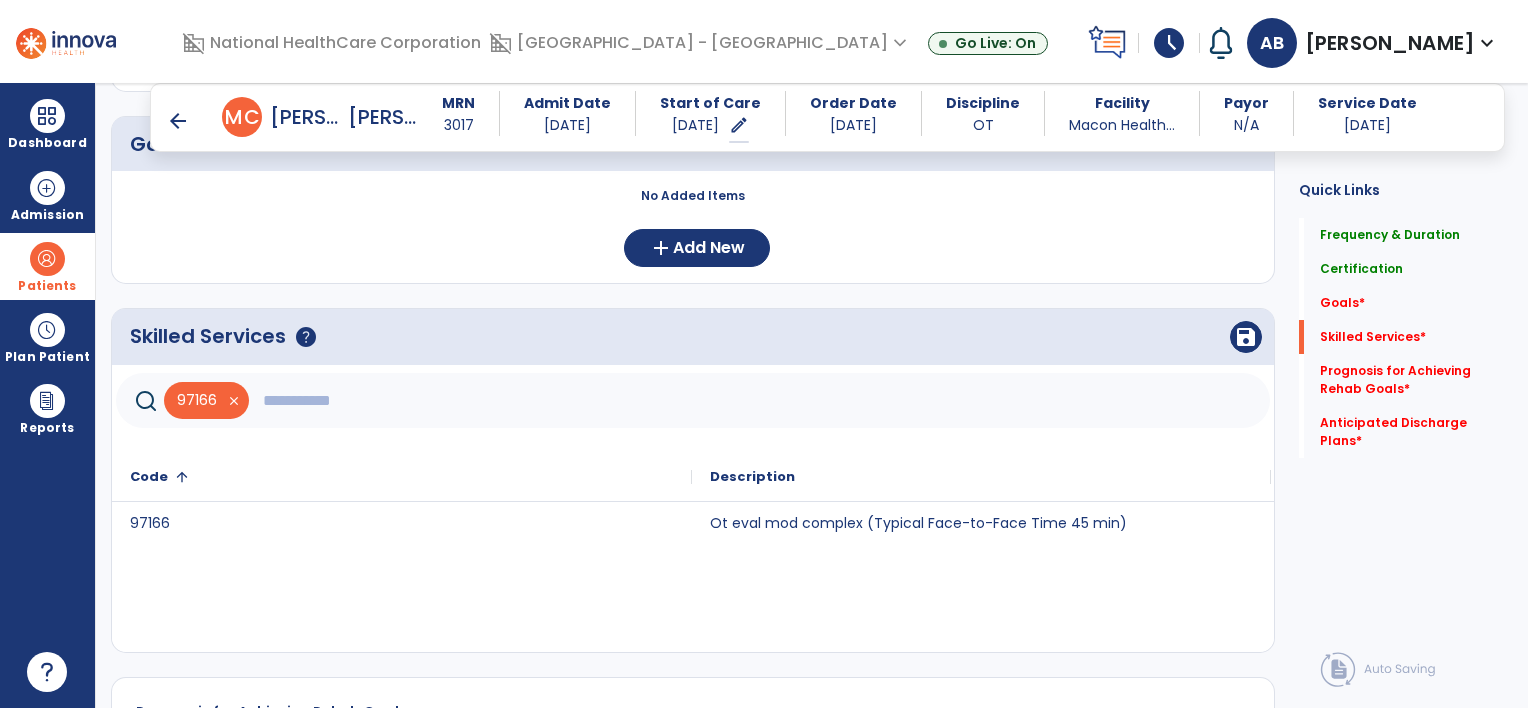 click 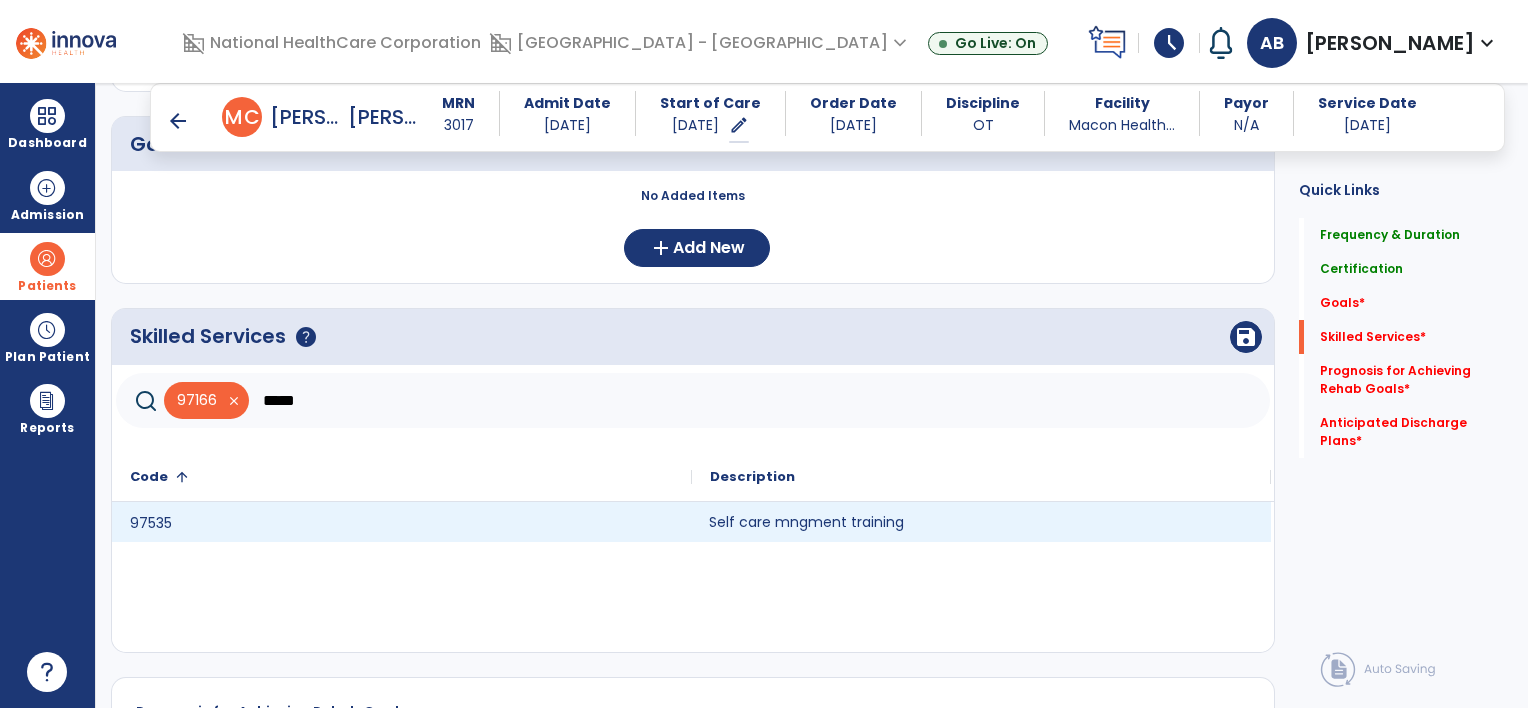 drag, startPoint x: 784, startPoint y: 504, endPoint x: 735, endPoint y: 467, distance: 61.400326 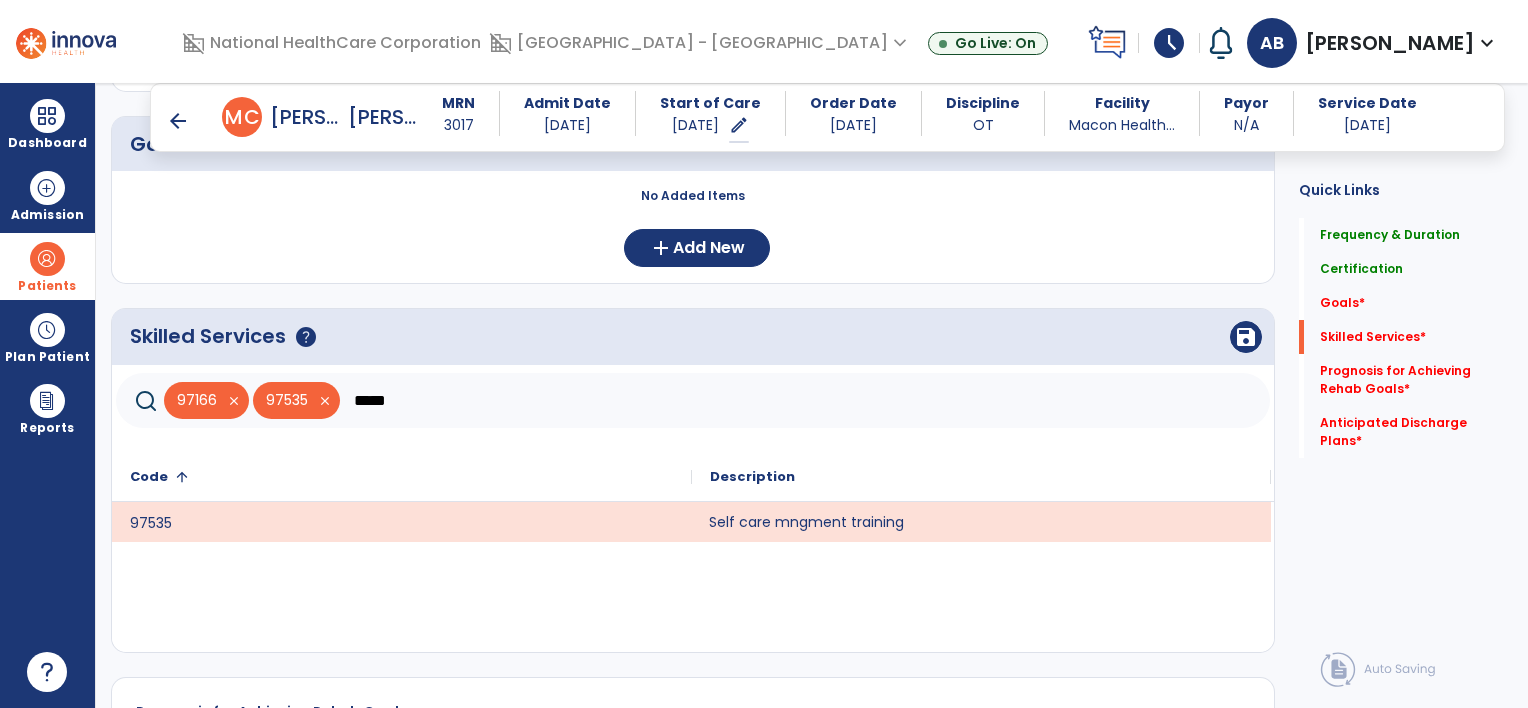 click on "*****" 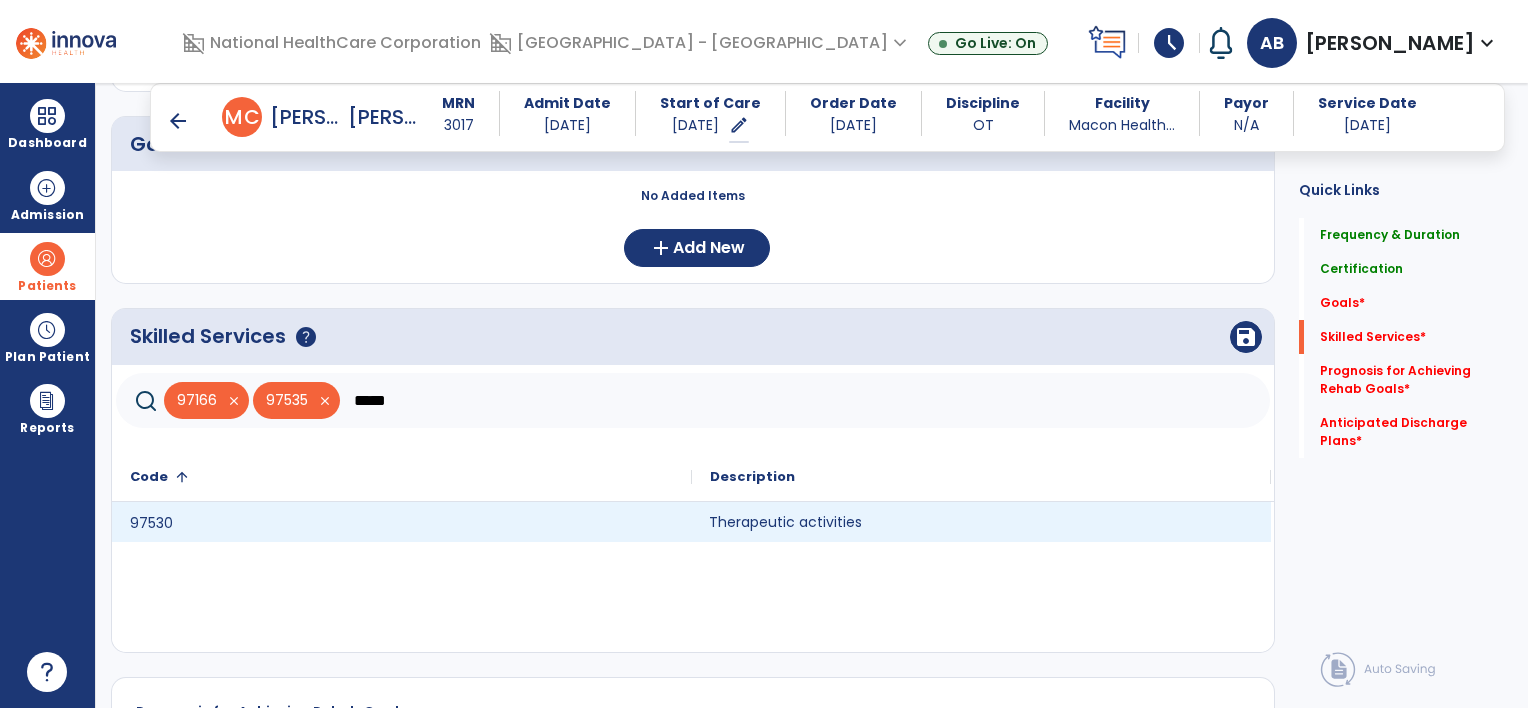 click on "Therapeutic activities" 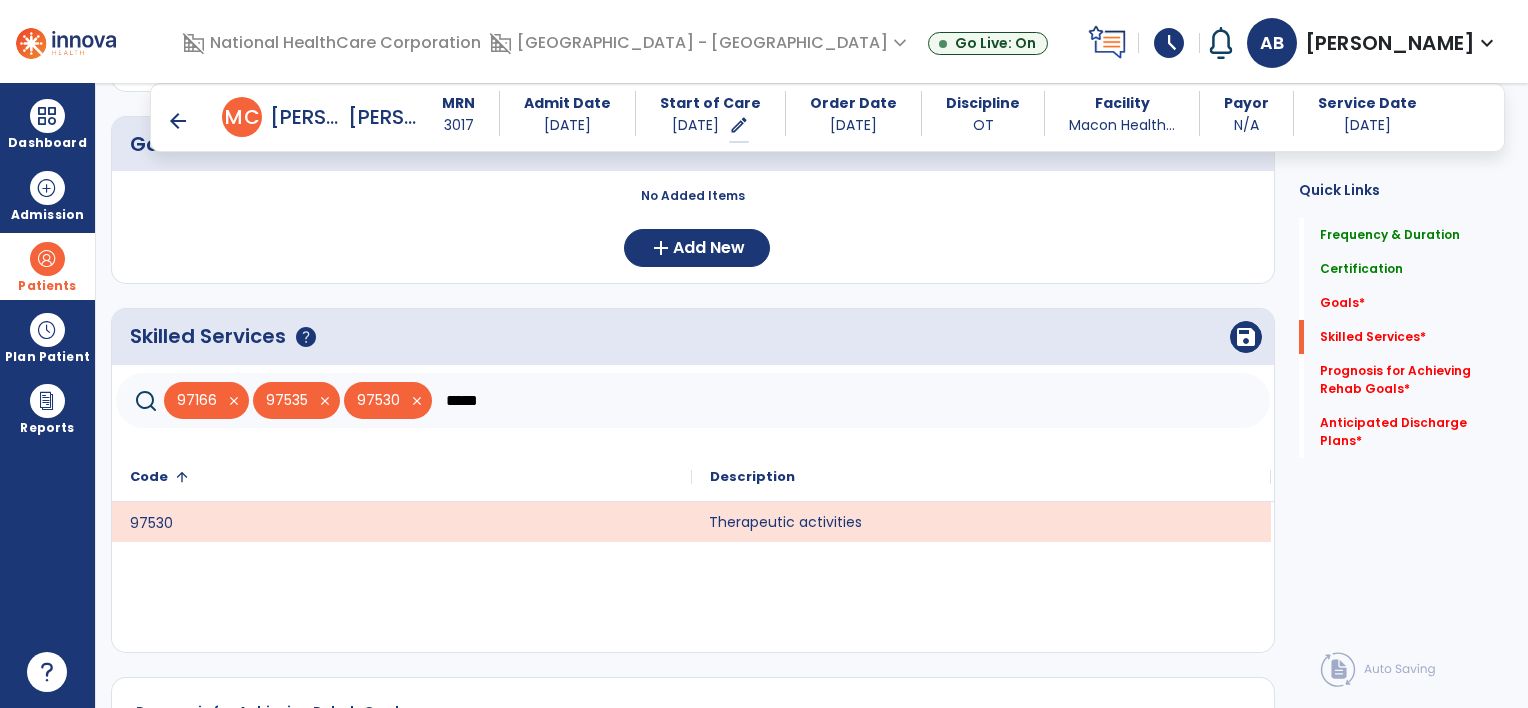 click on "*****" 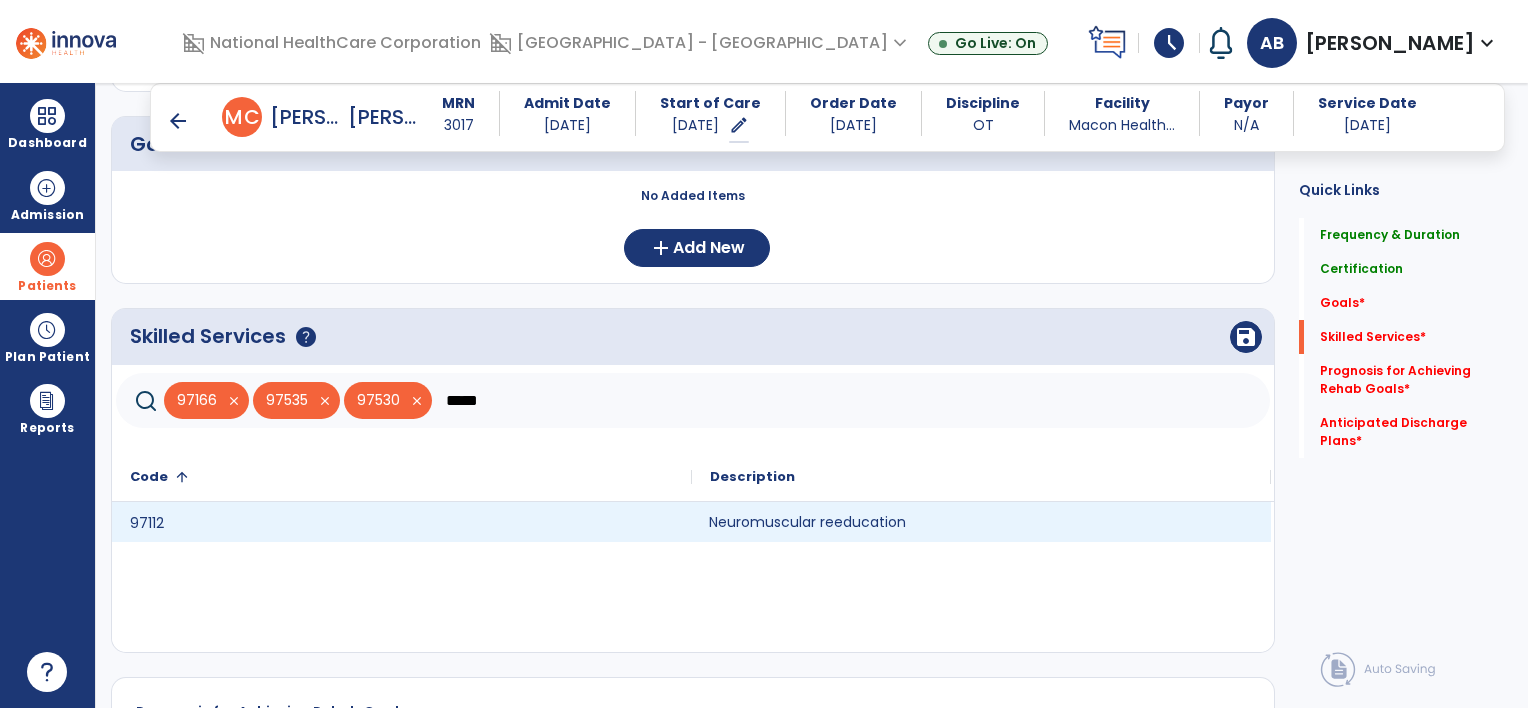 click on "Neuromuscular reeducation" 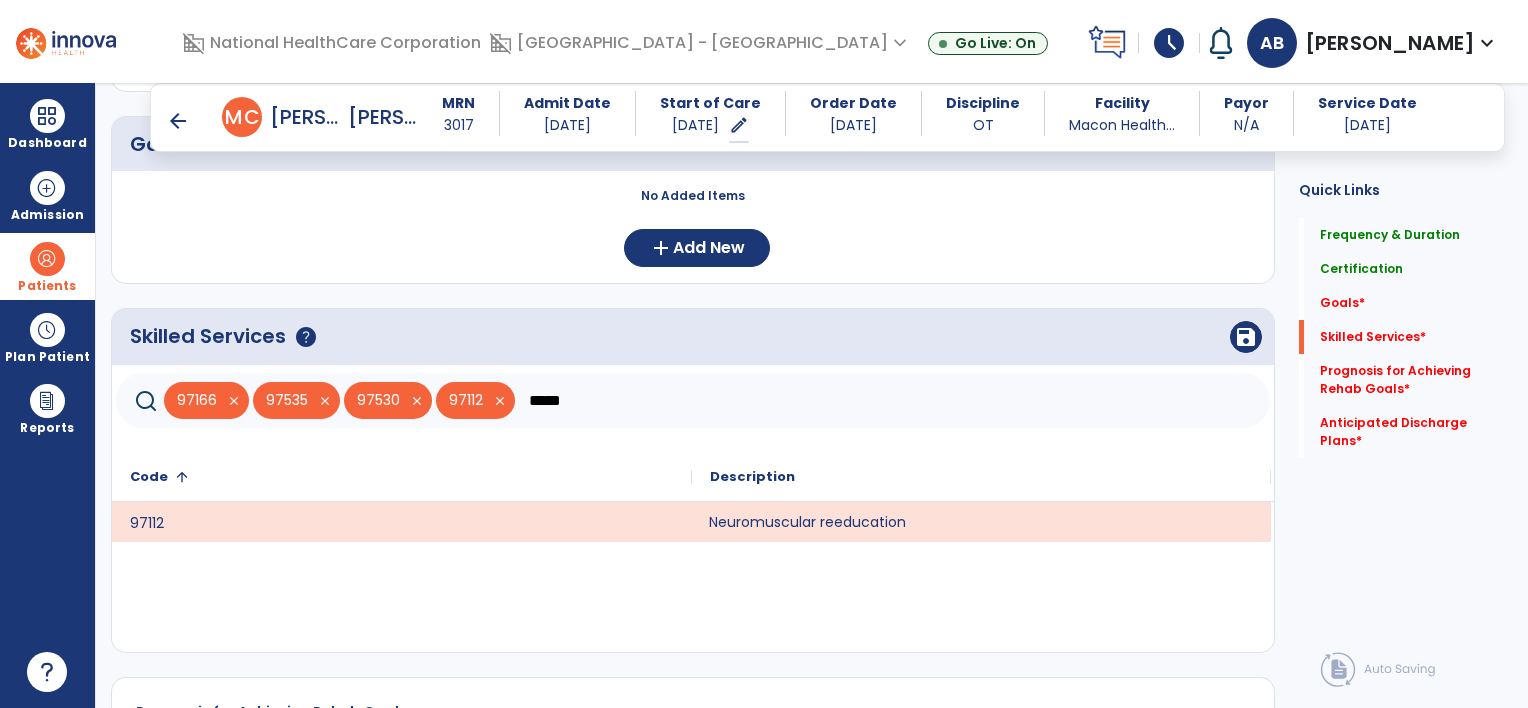 click on "*****" 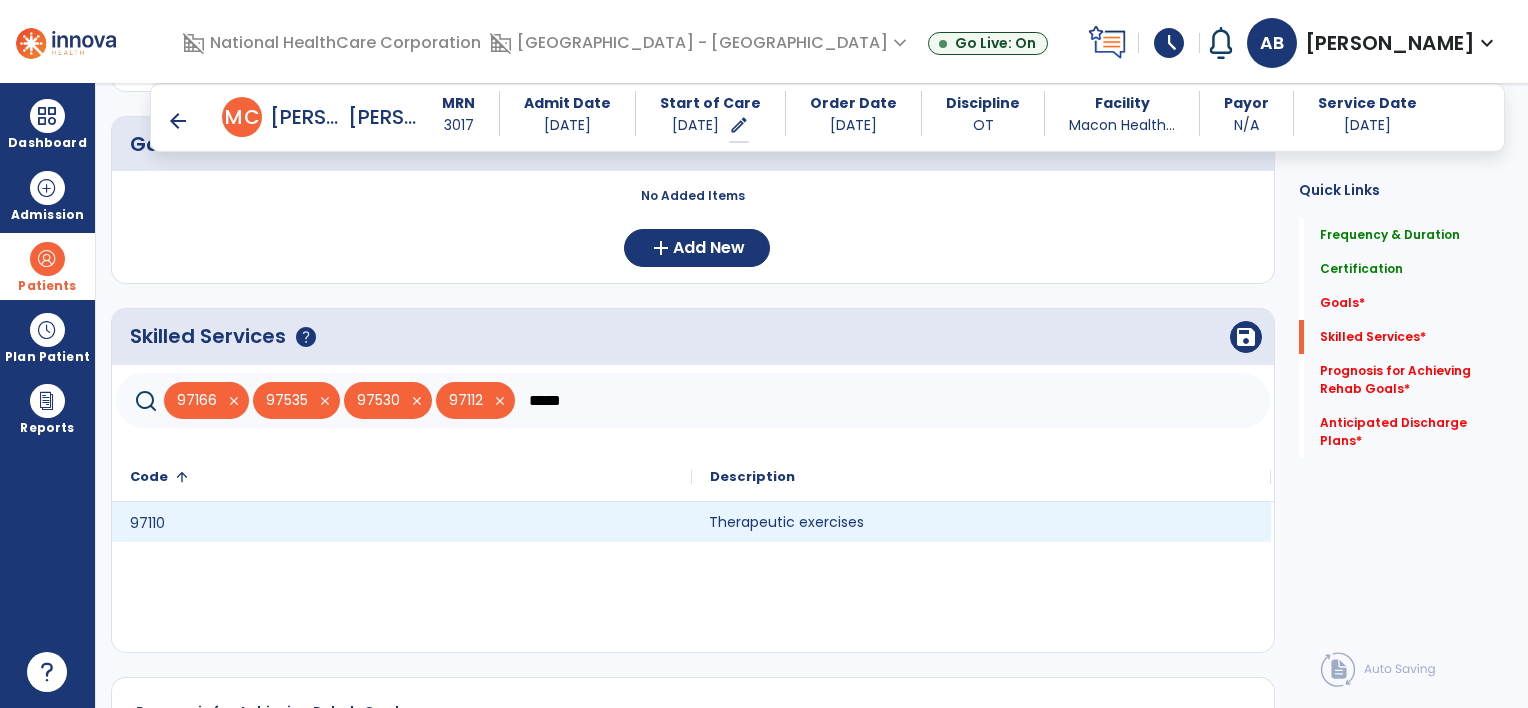 click on "Therapeutic exercises" 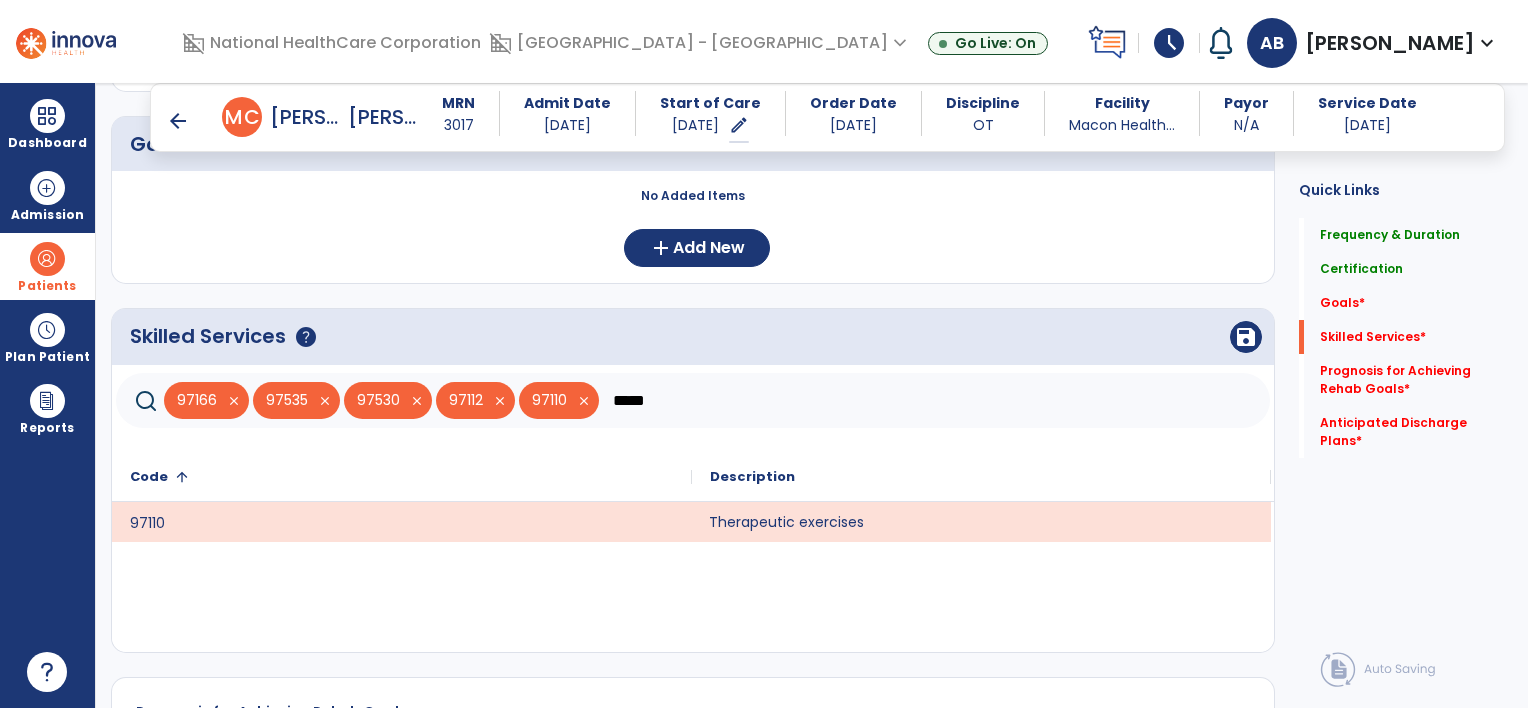 click on "save" 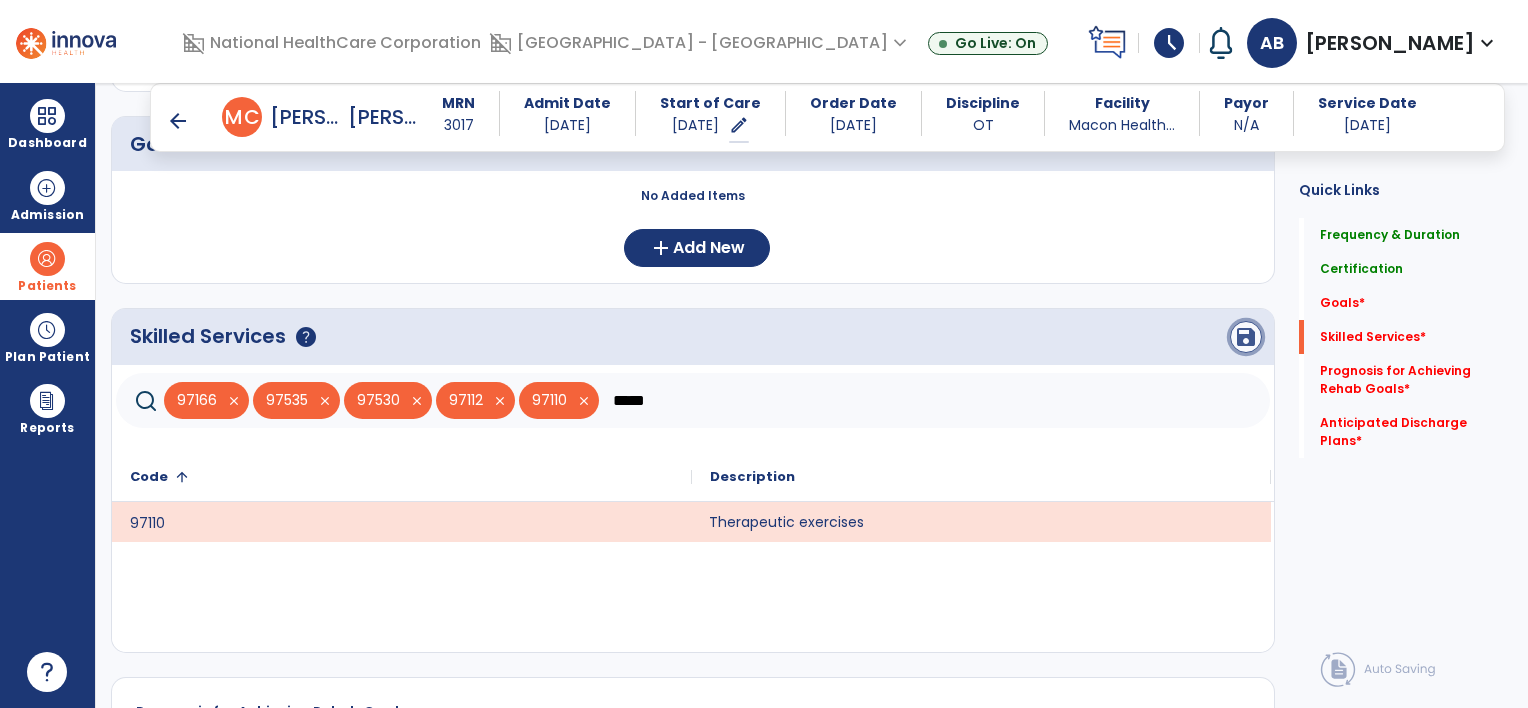 click on "save" 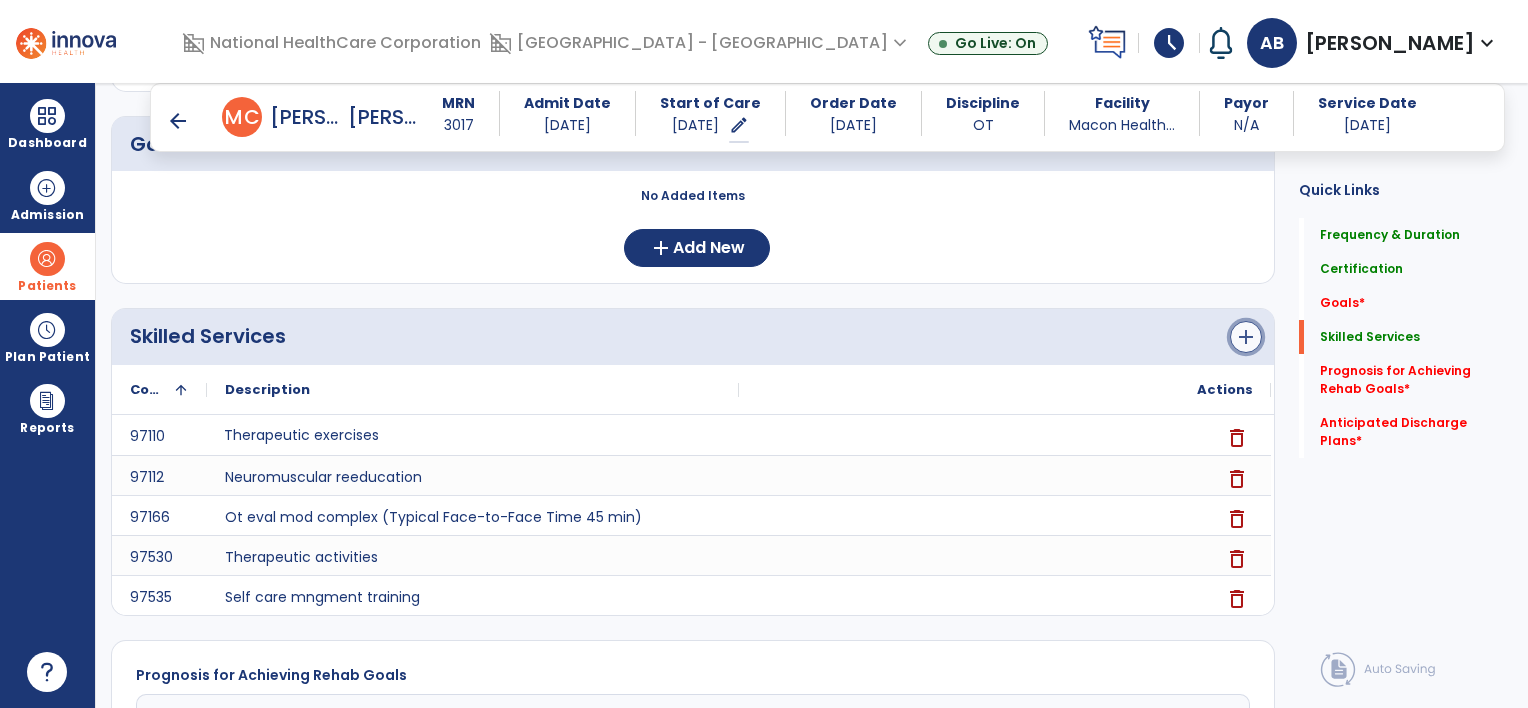 click on "add" 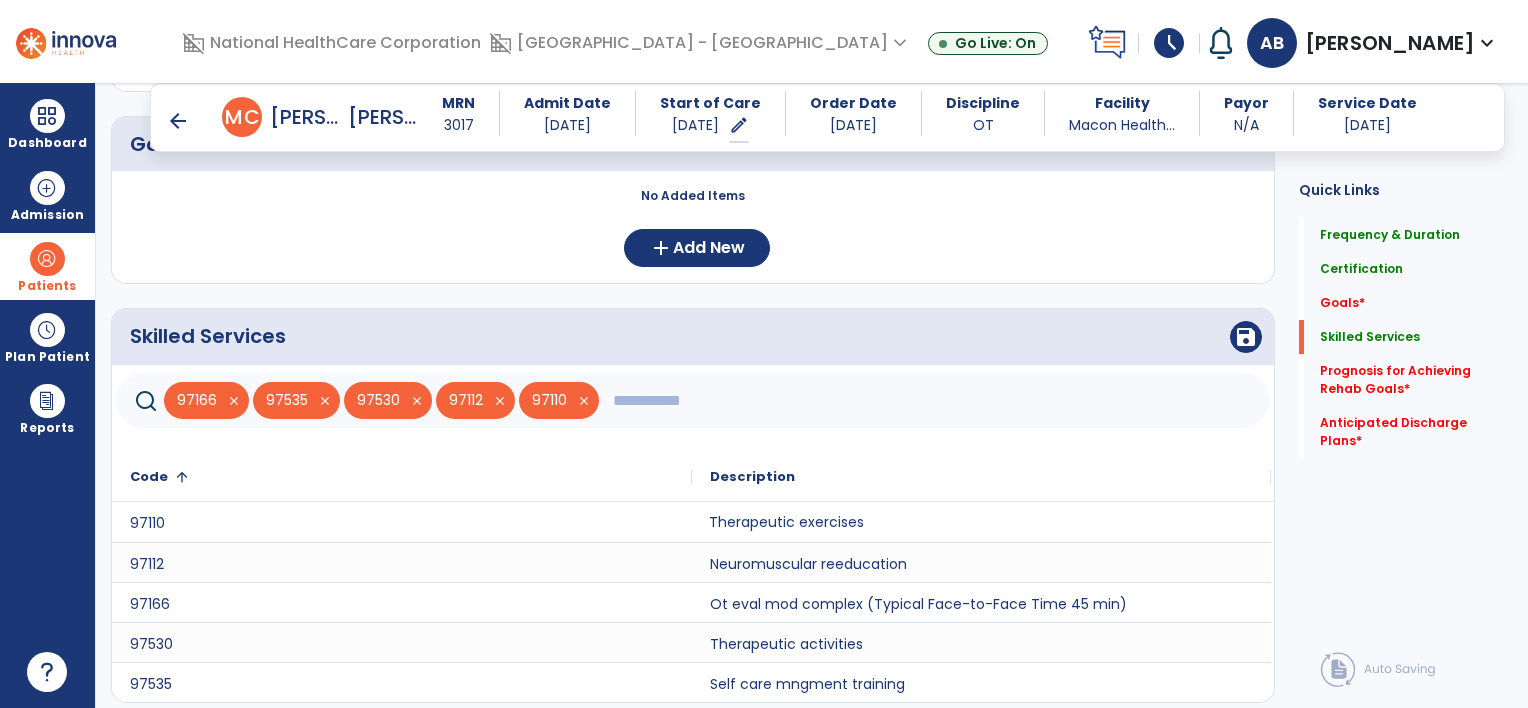 click on "Skilled Services      save   97166   close   97535   close   97530   close   97112   close   97110   close
Code
1
Description
97110 Therapeutic exercises 97112 Neuromuscular reeducation 97166 to" 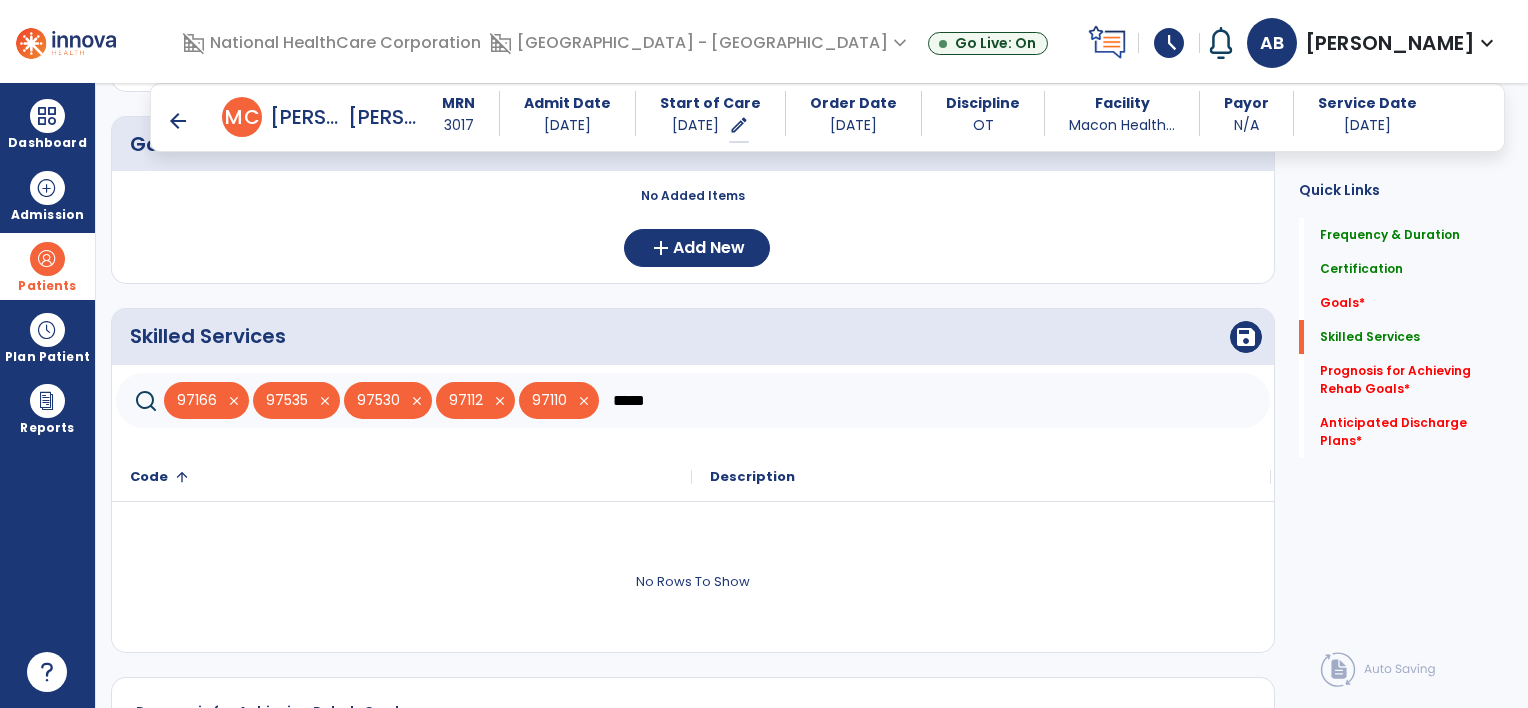 type on "*****" 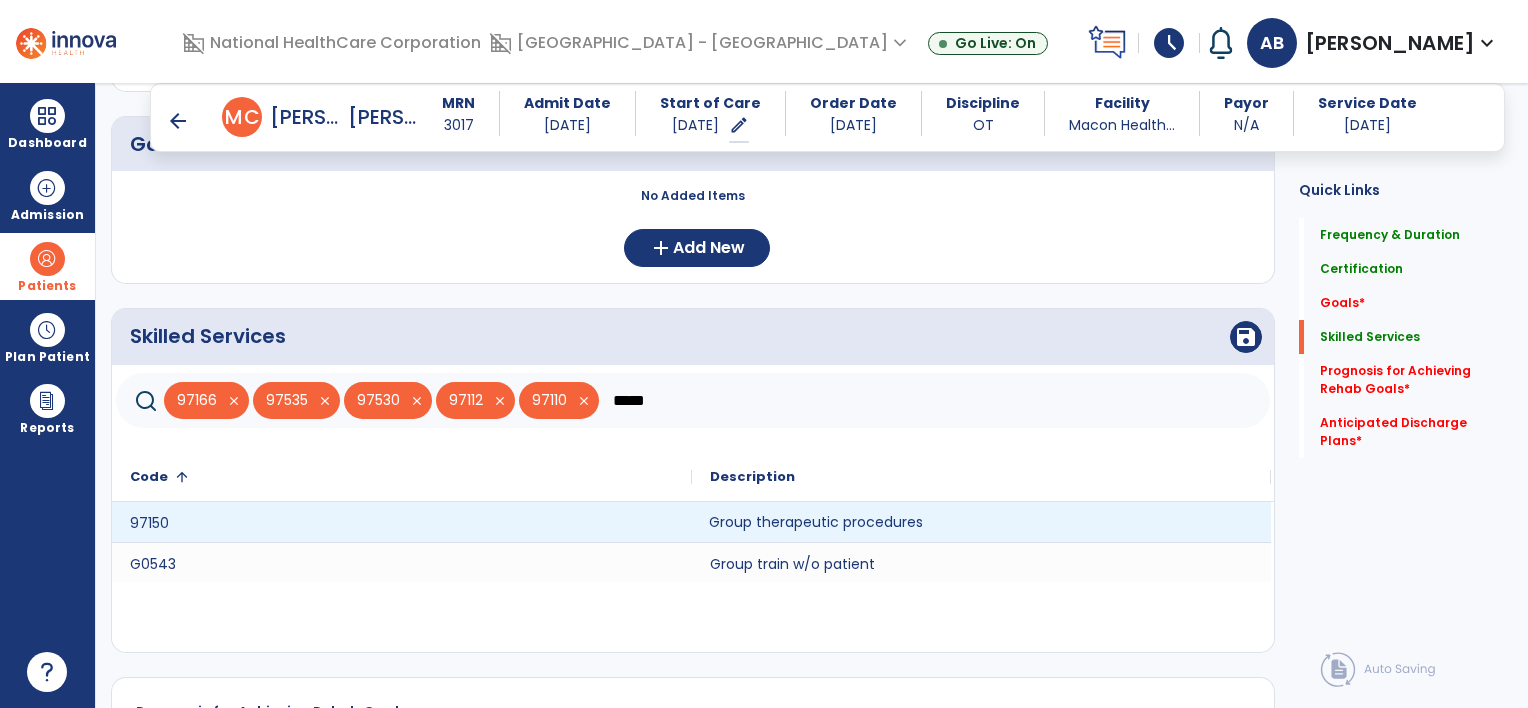 click on "Group therapeutic procedures" 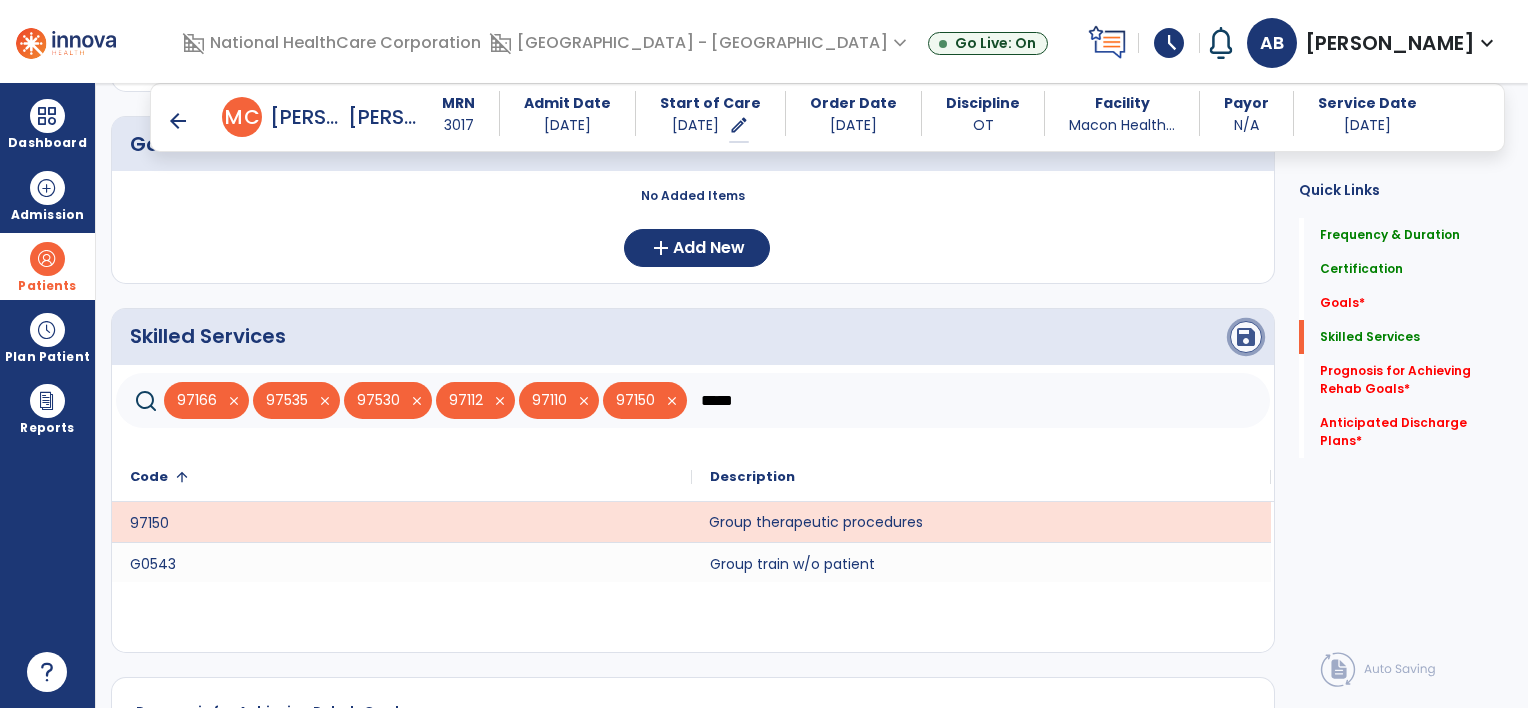 click on "save" 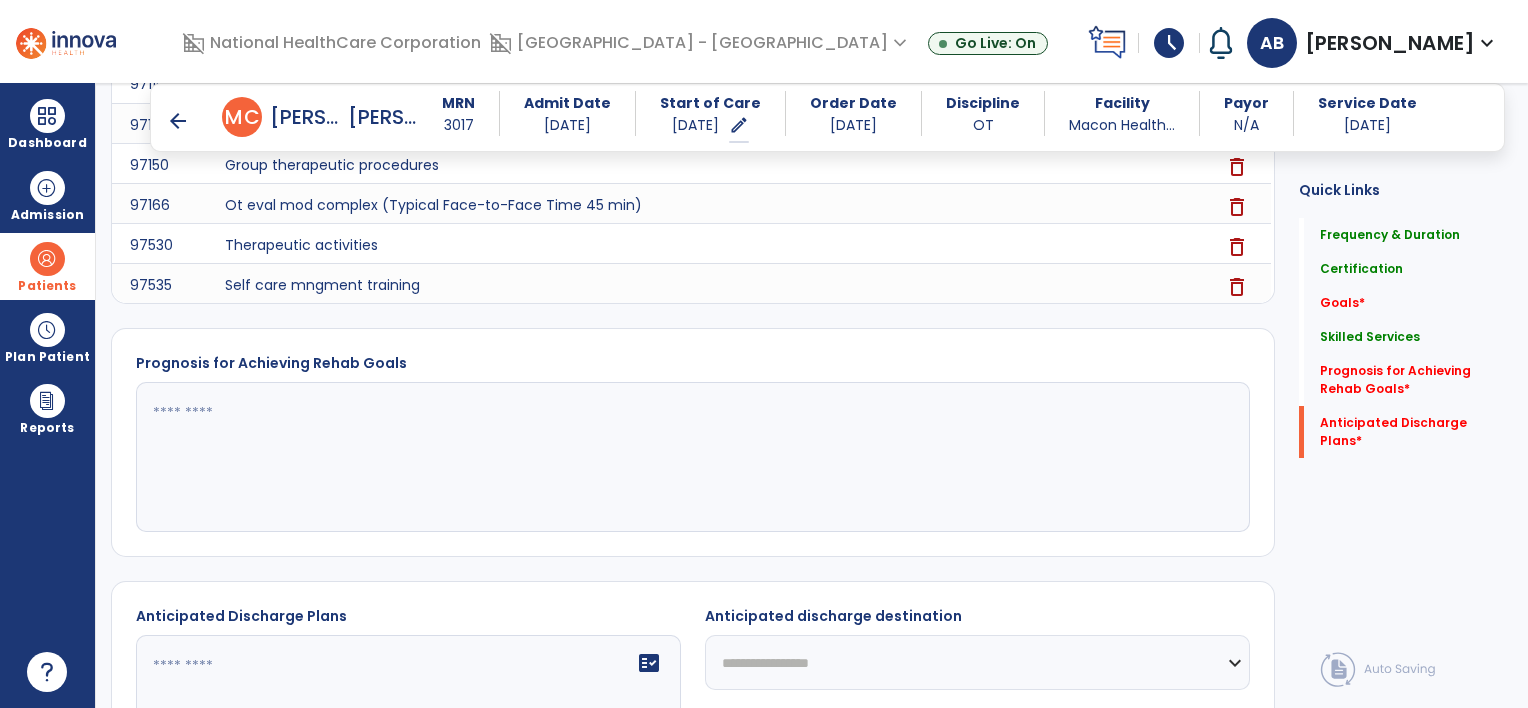 scroll, scrollTop: 848, scrollLeft: 0, axis: vertical 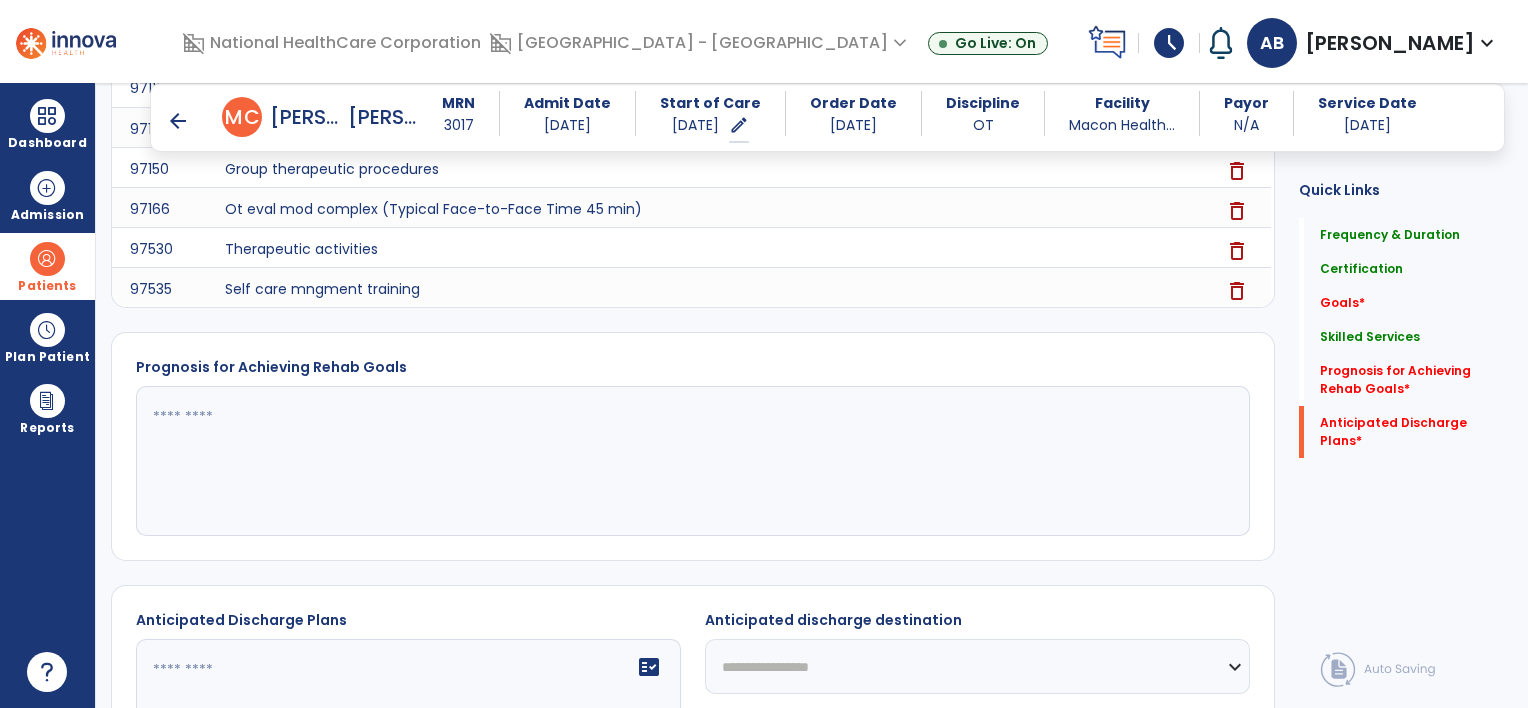 click 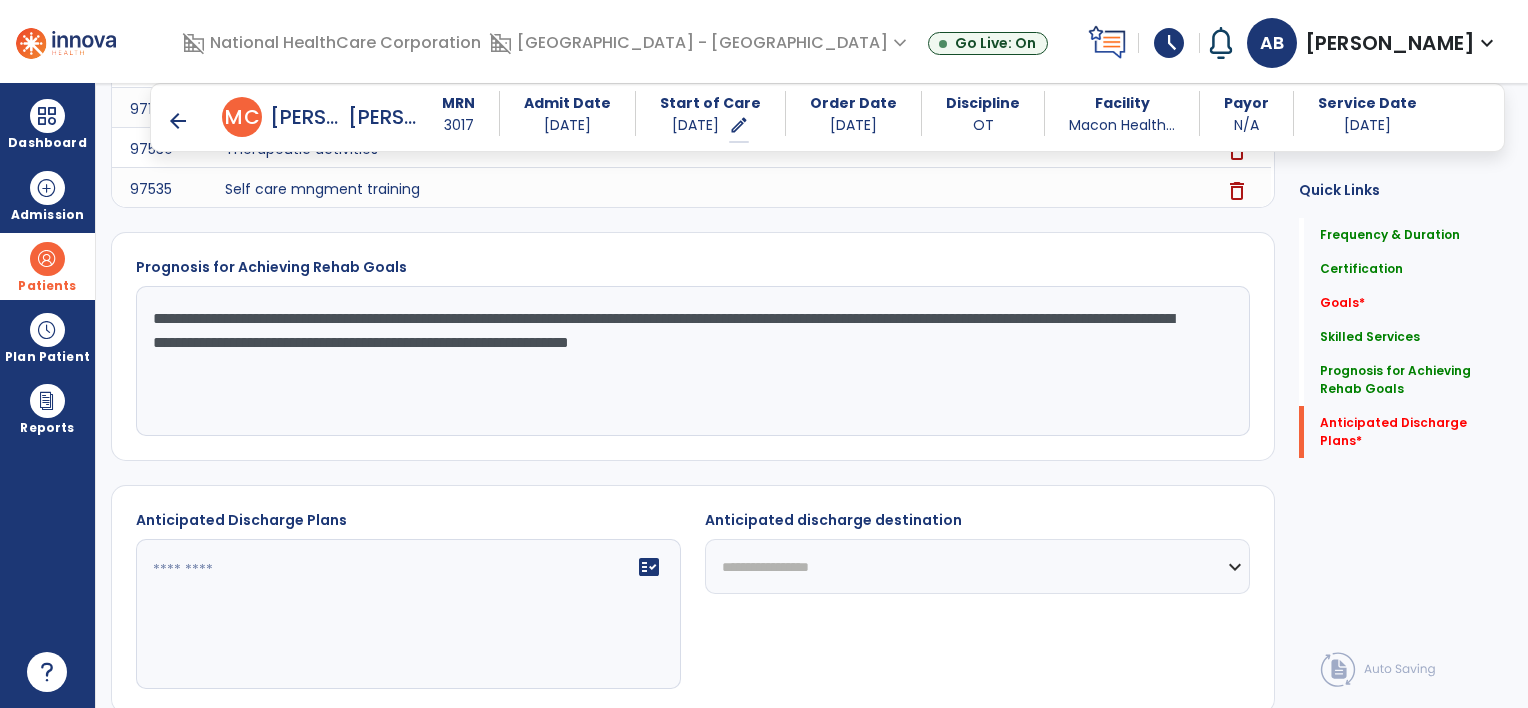 scroll, scrollTop: 1048, scrollLeft: 0, axis: vertical 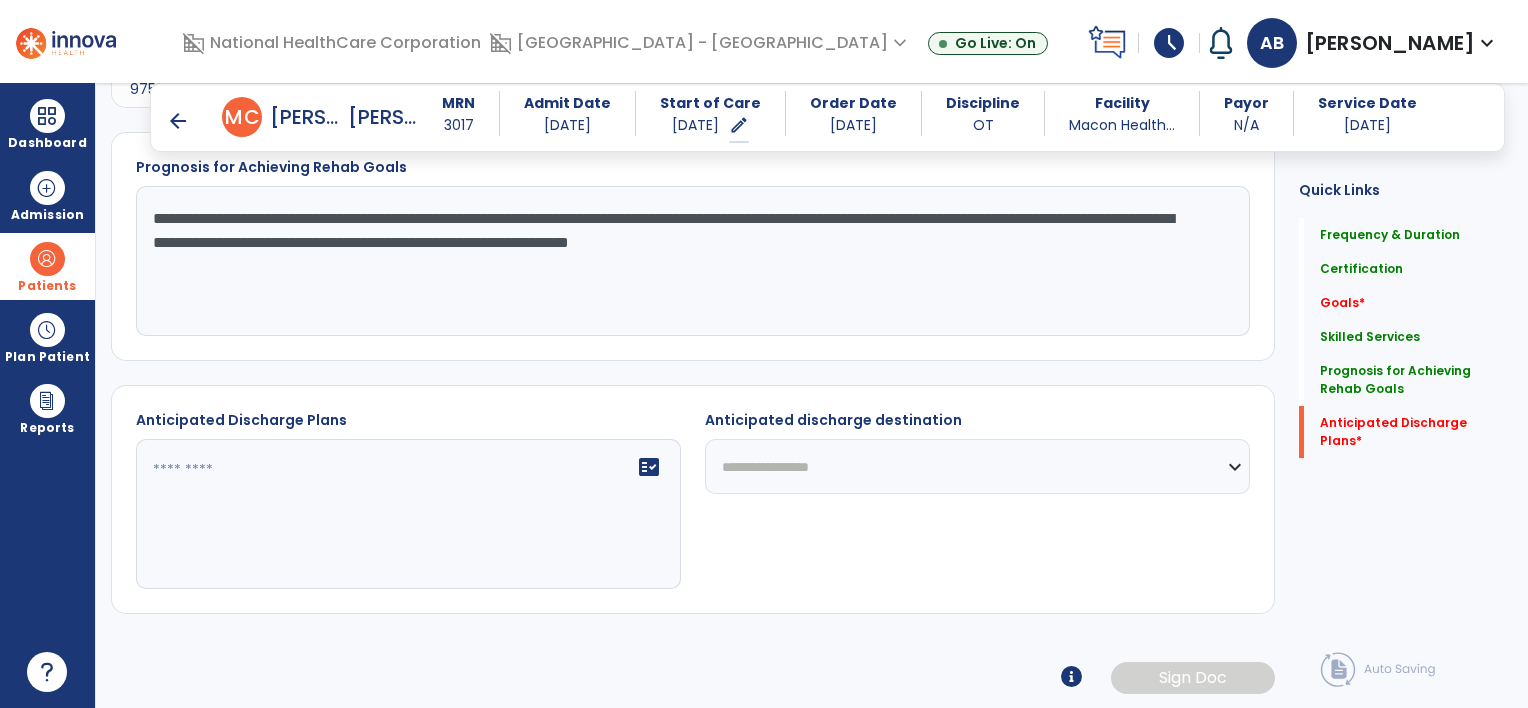 type on "**********" 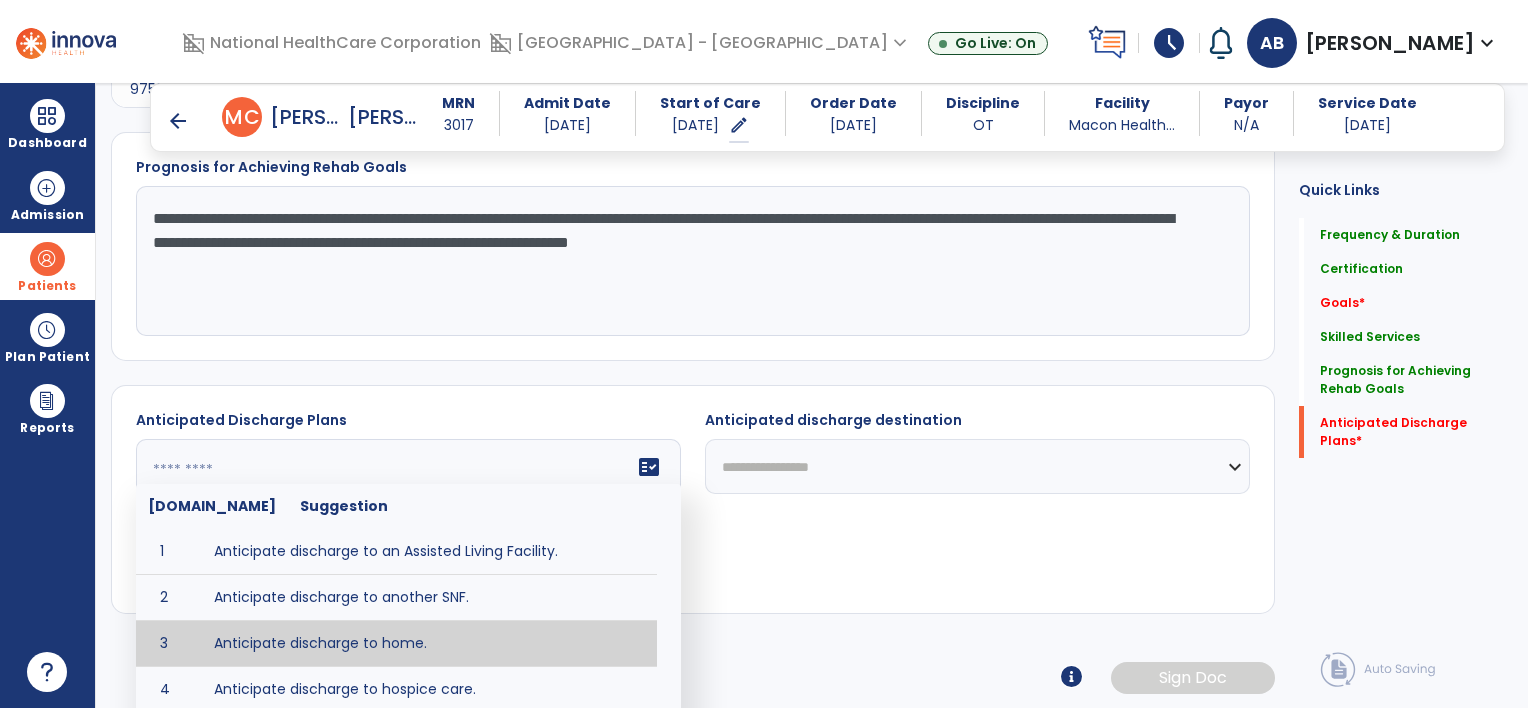 type on "**********" 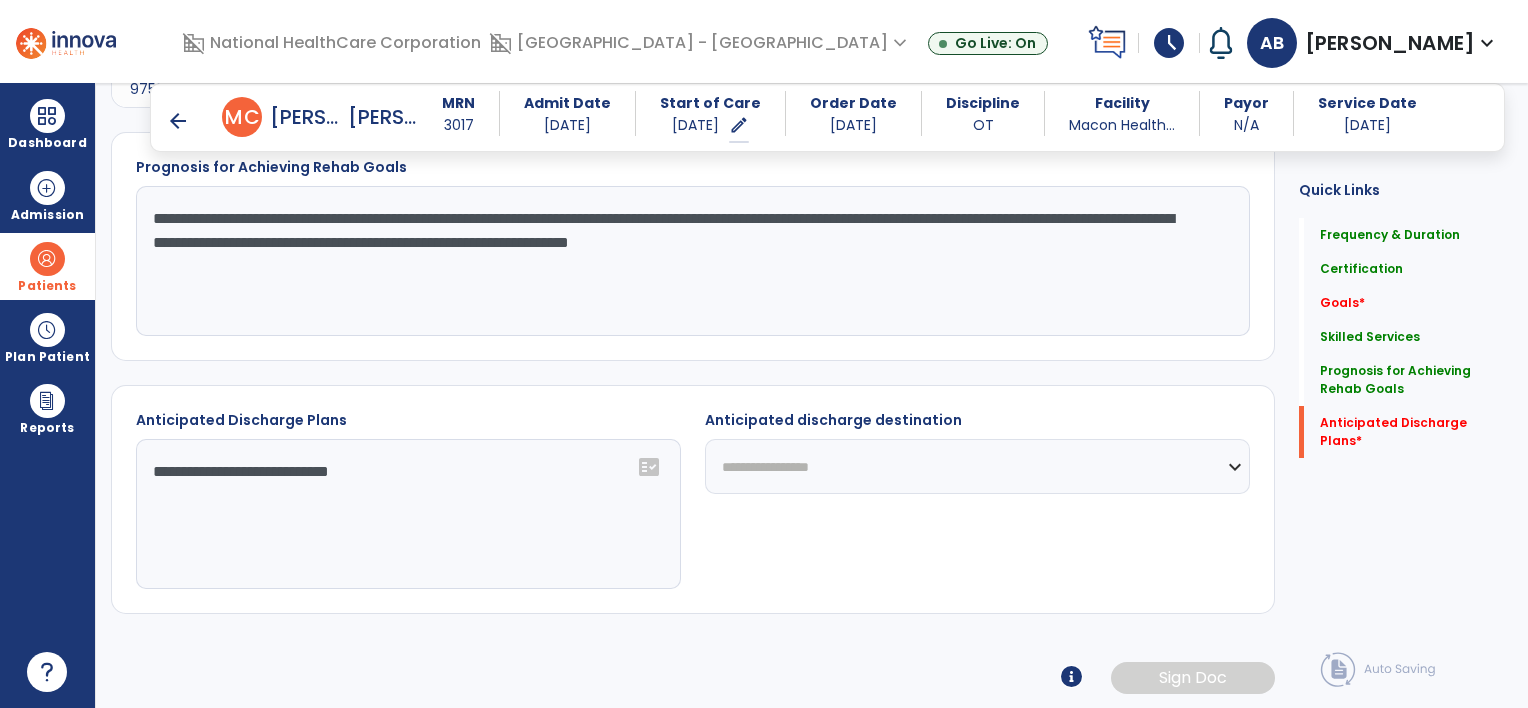 click on "**********" 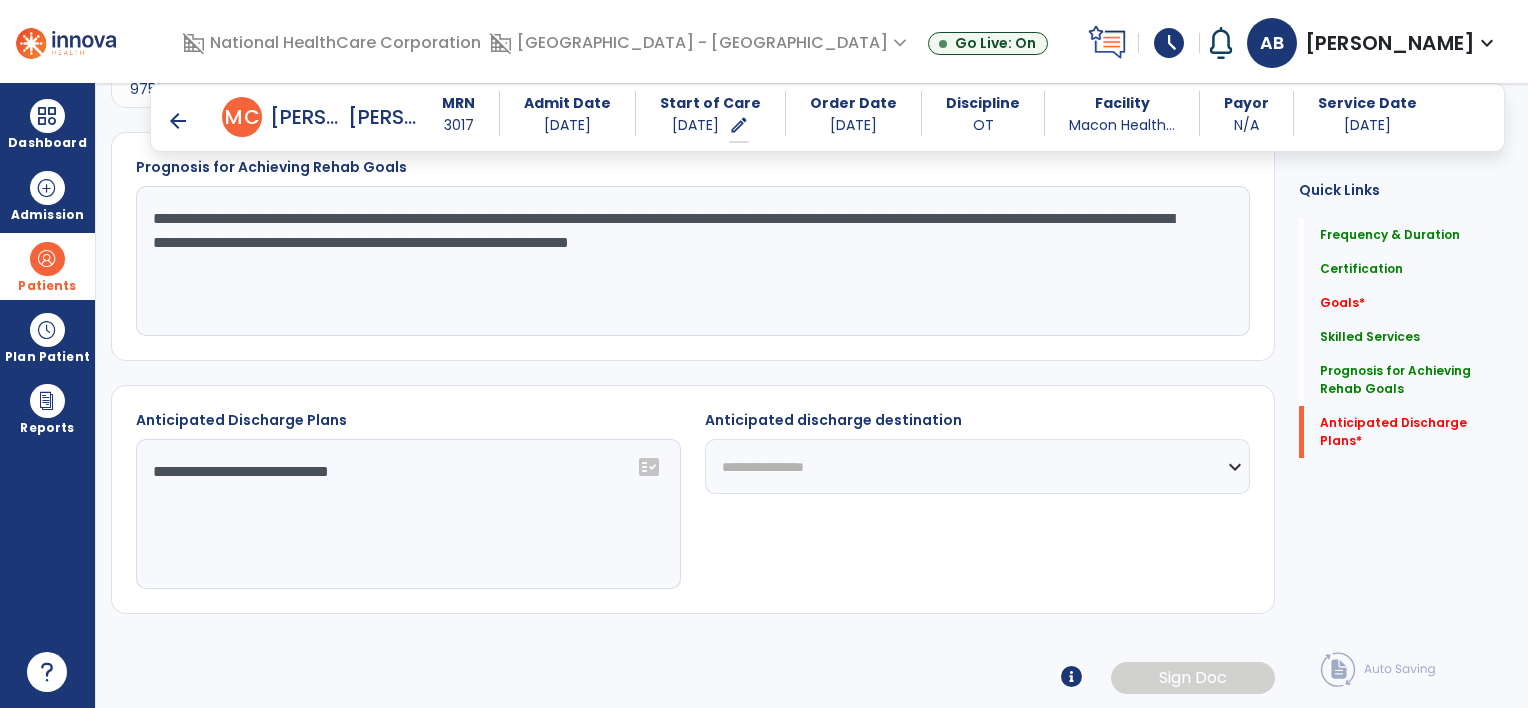 click on "**********" 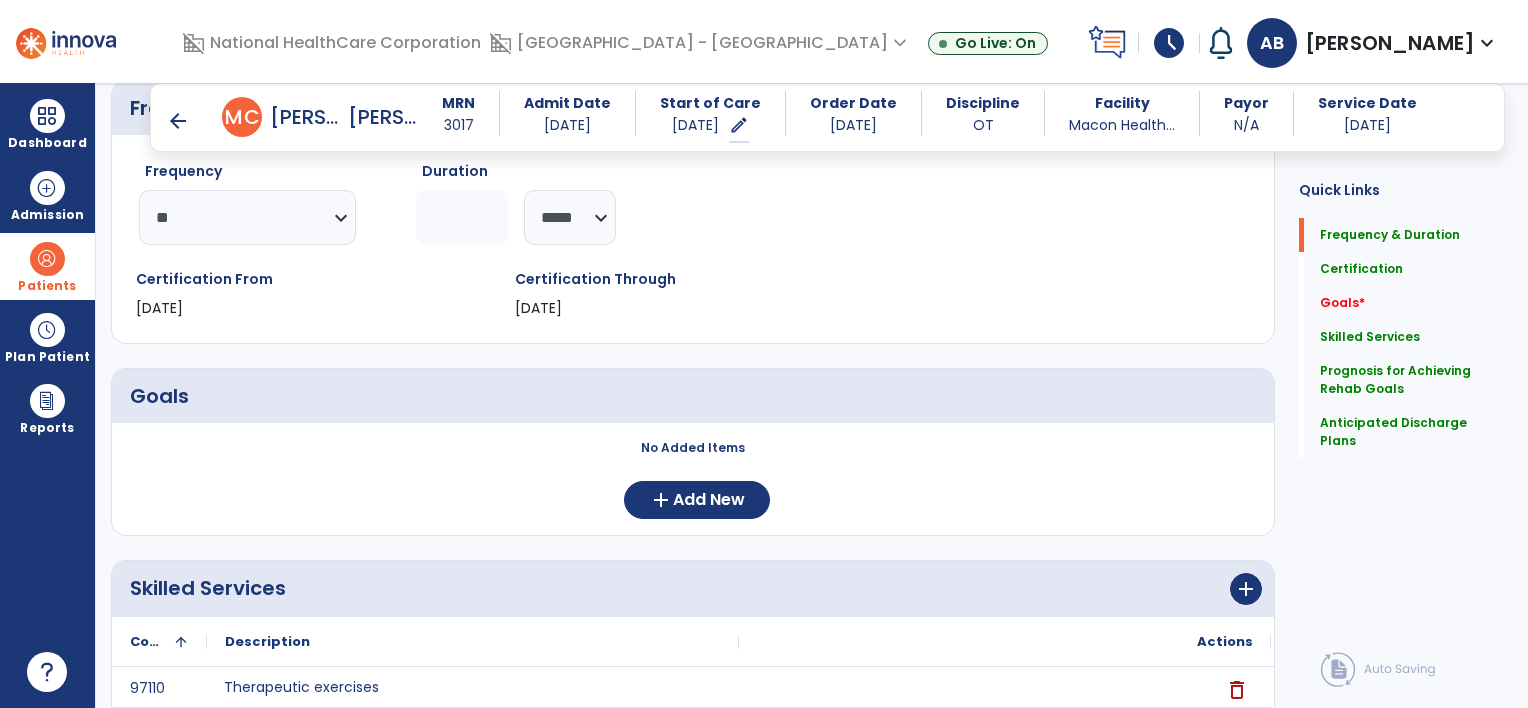 scroll, scrollTop: 0, scrollLeft: 0, axis: both 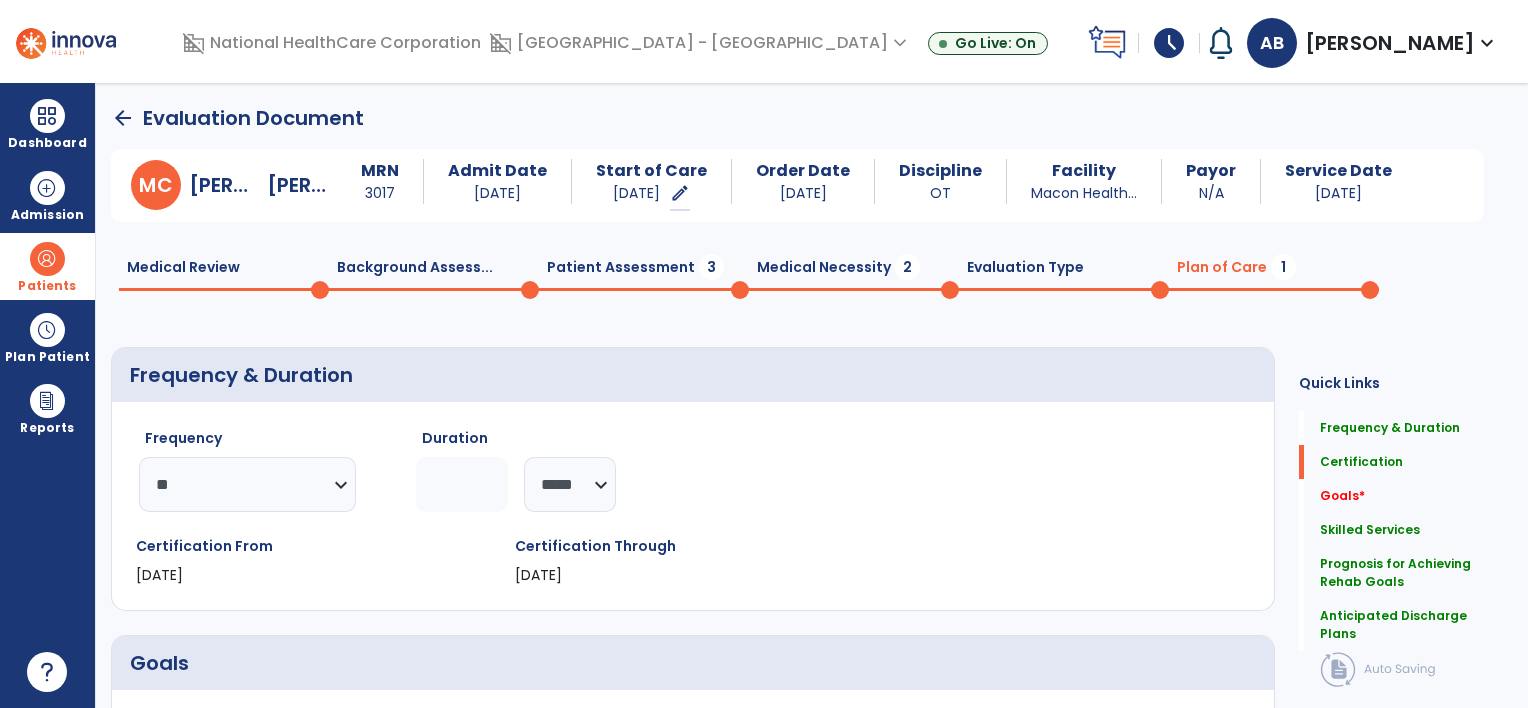 click on "Patient Assessment  3" 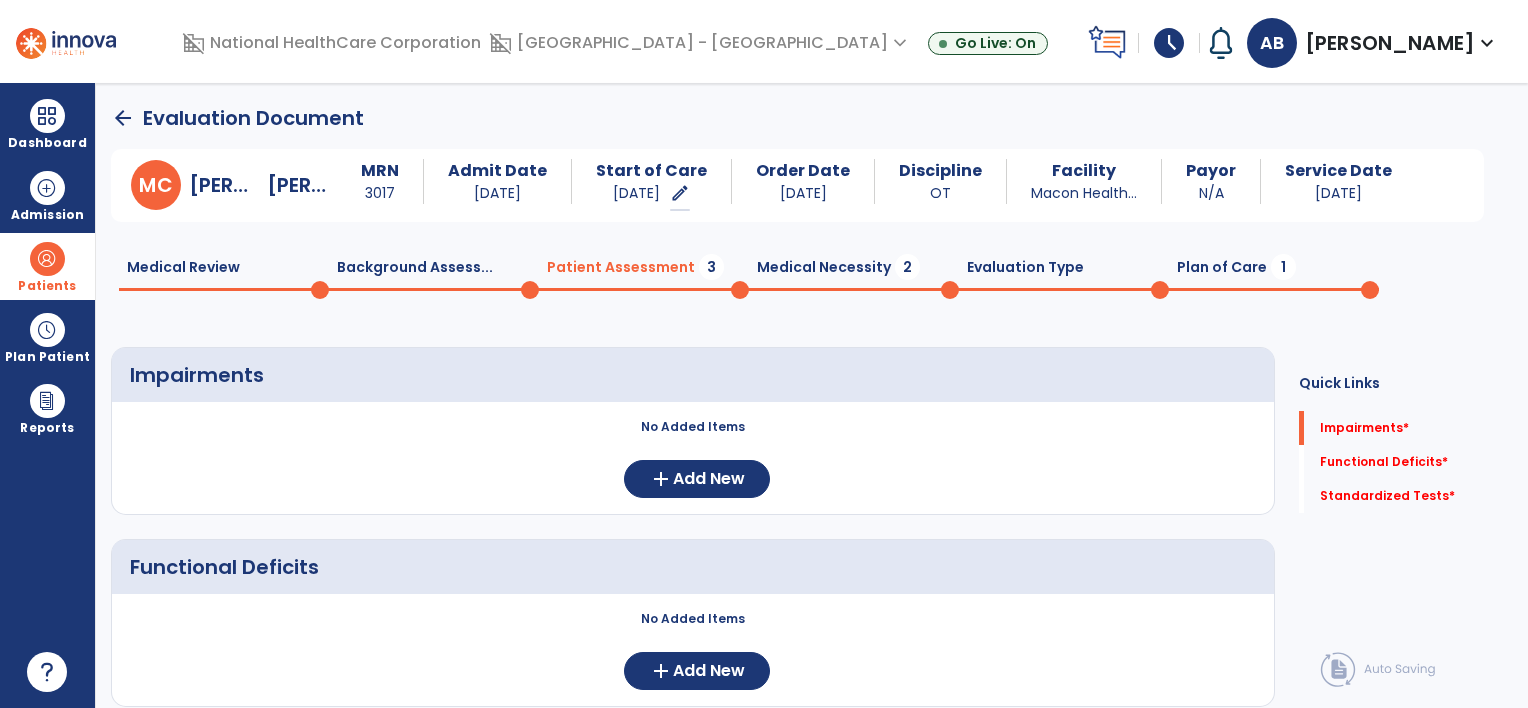 click on "Medical Necessity  2" 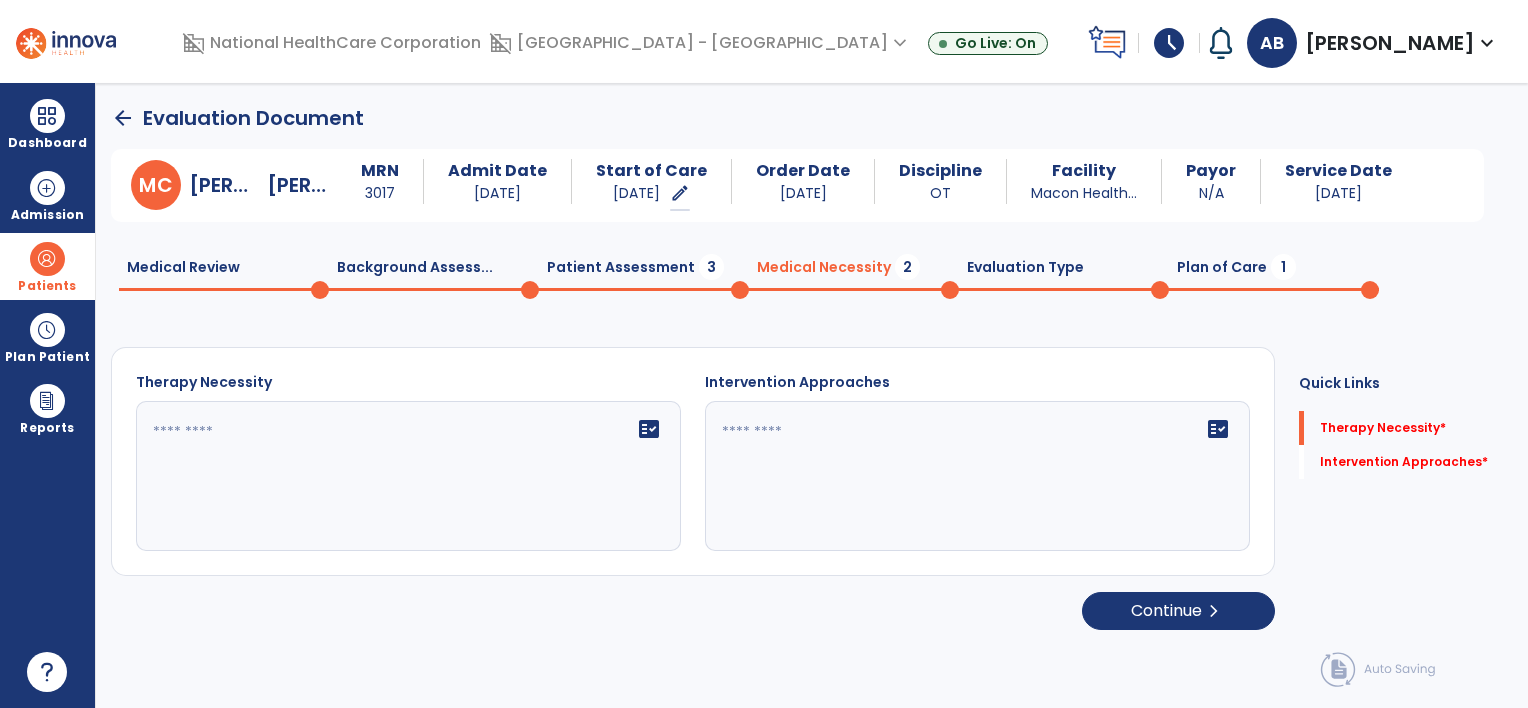 click on "fact_check" 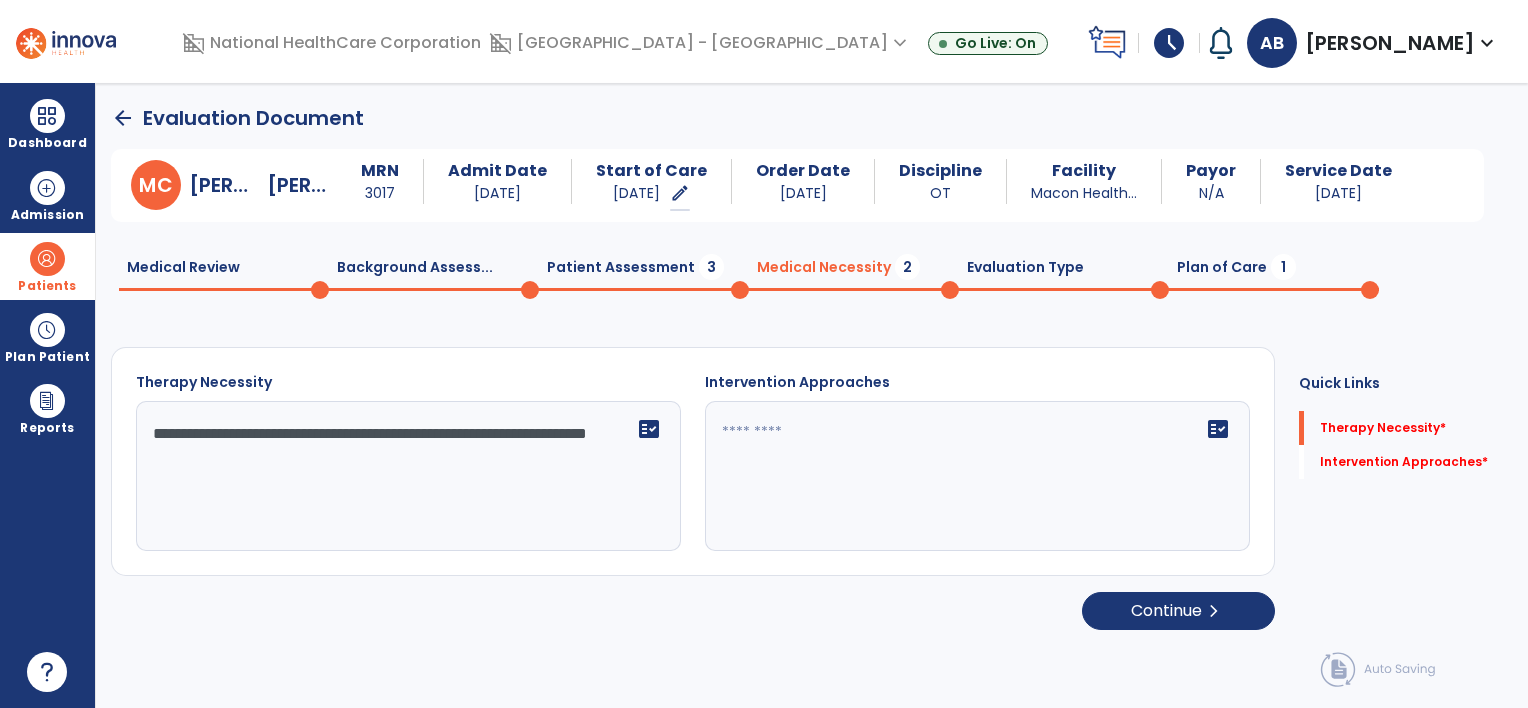 type on "**********" 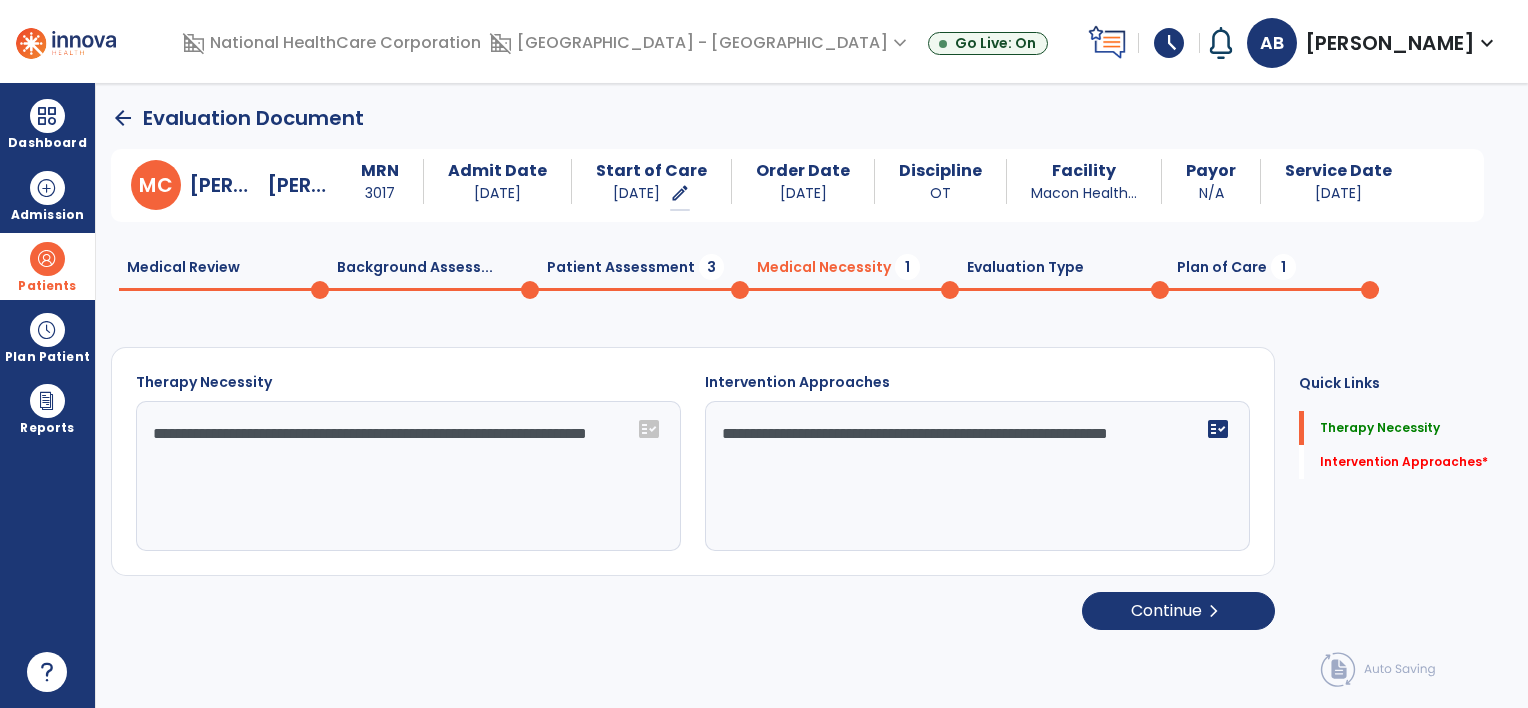 type on "**********" 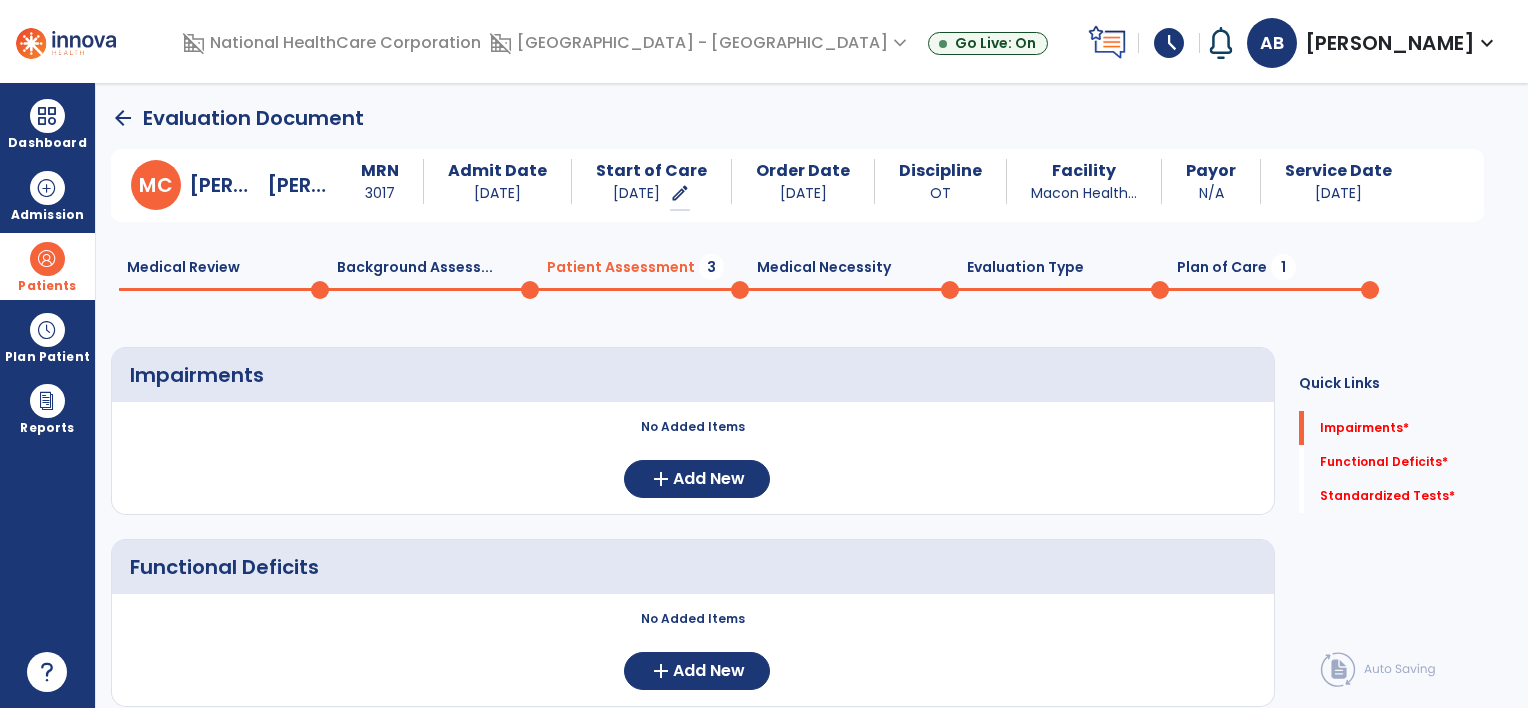 click on "Medical Review  0" 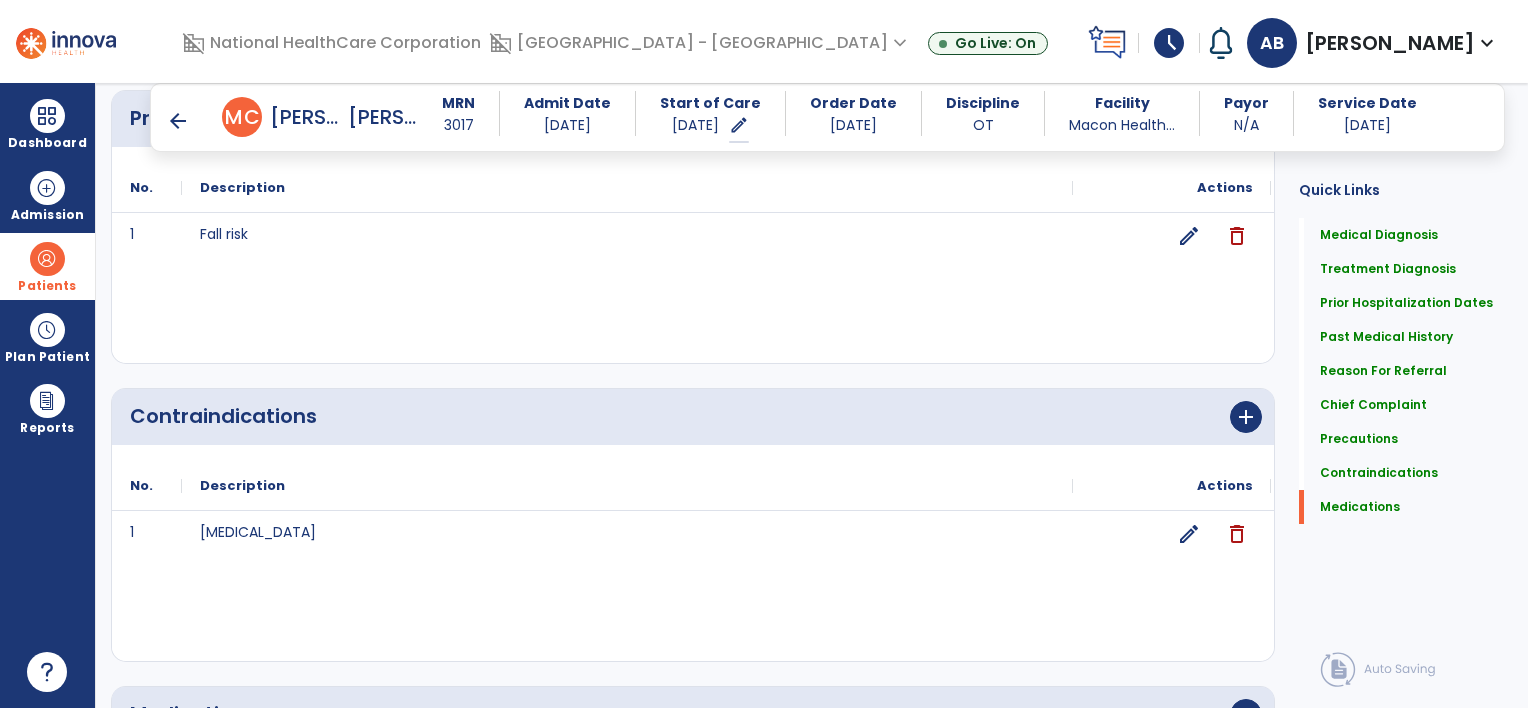 scroll, scrollTop: 2295, scrollLeft: 0, axis: vertical 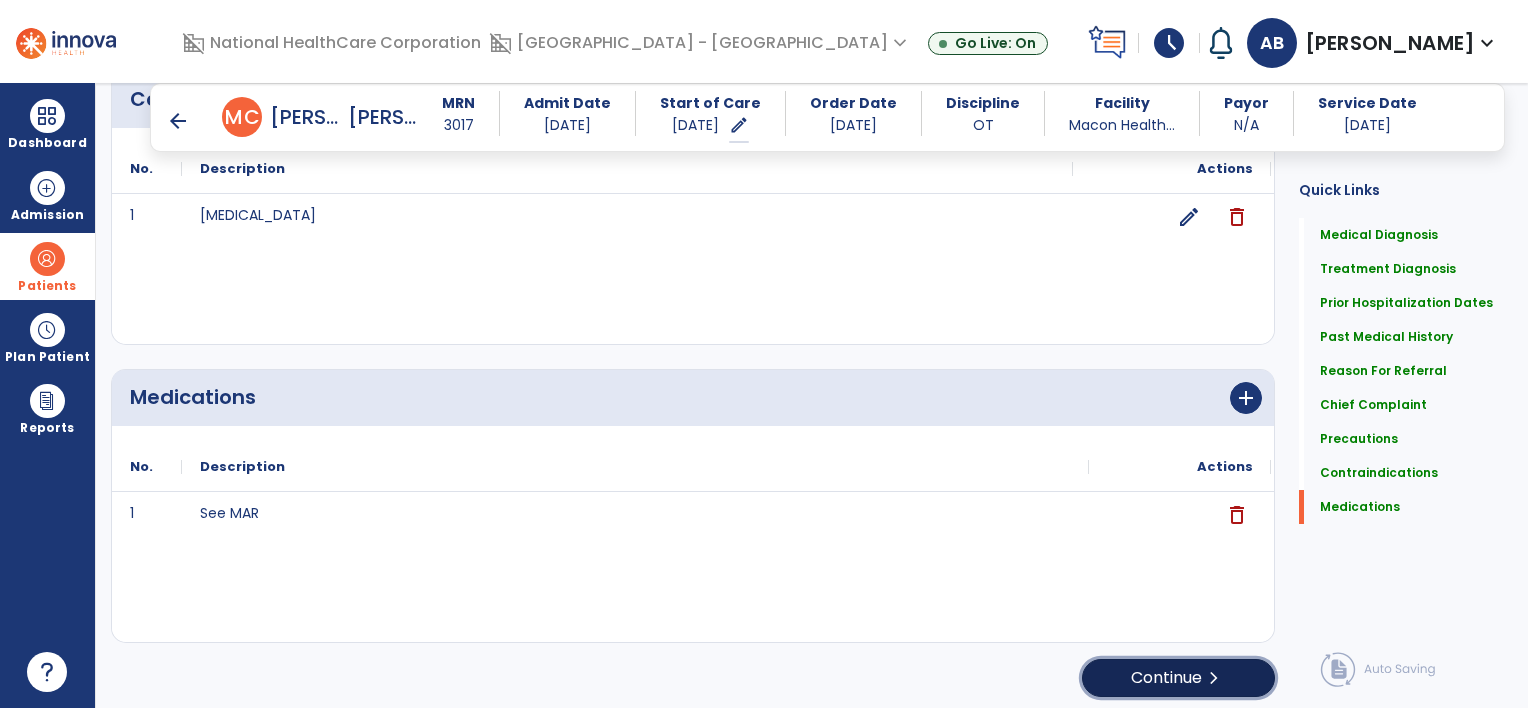click on "Continue  chevron_right" 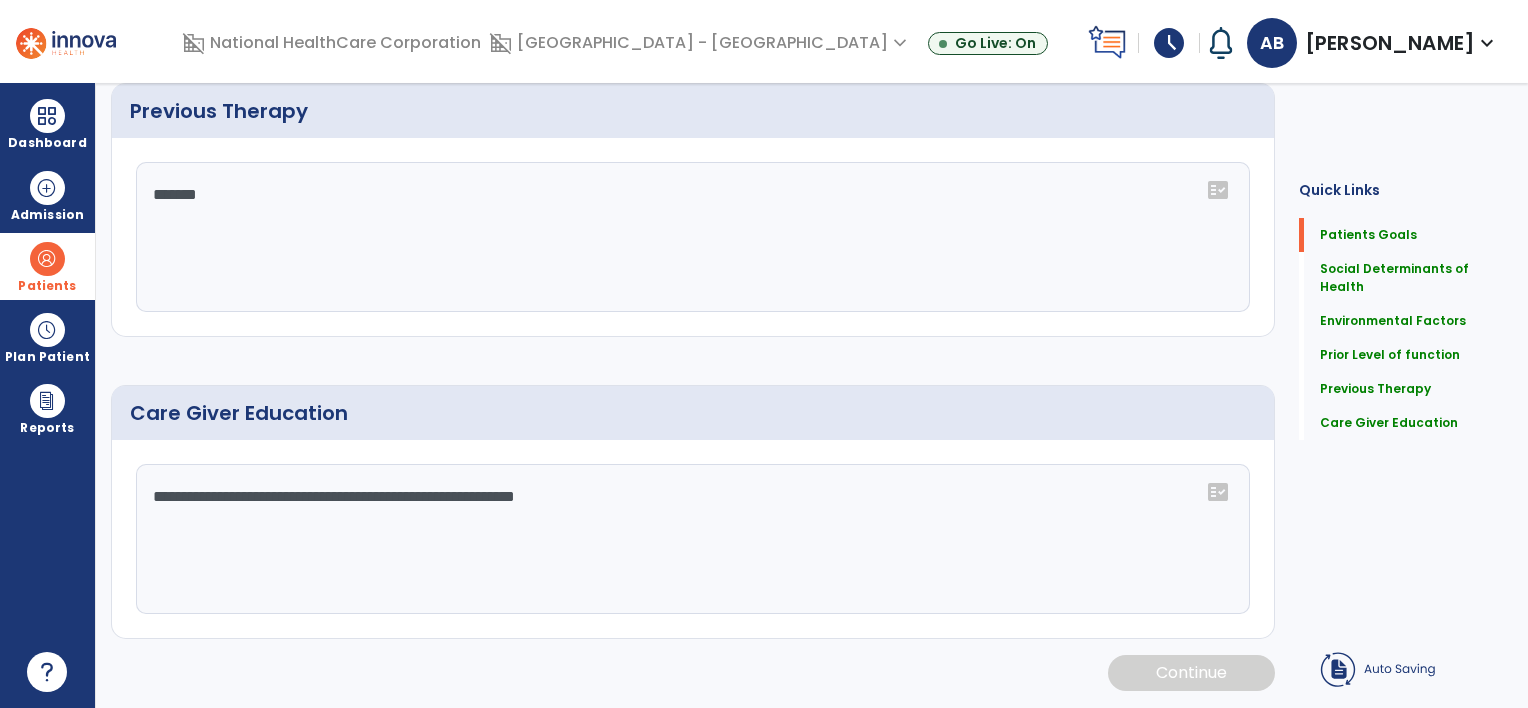 scroll, scrollTop: 0, scrollLeft: 0, axis: both 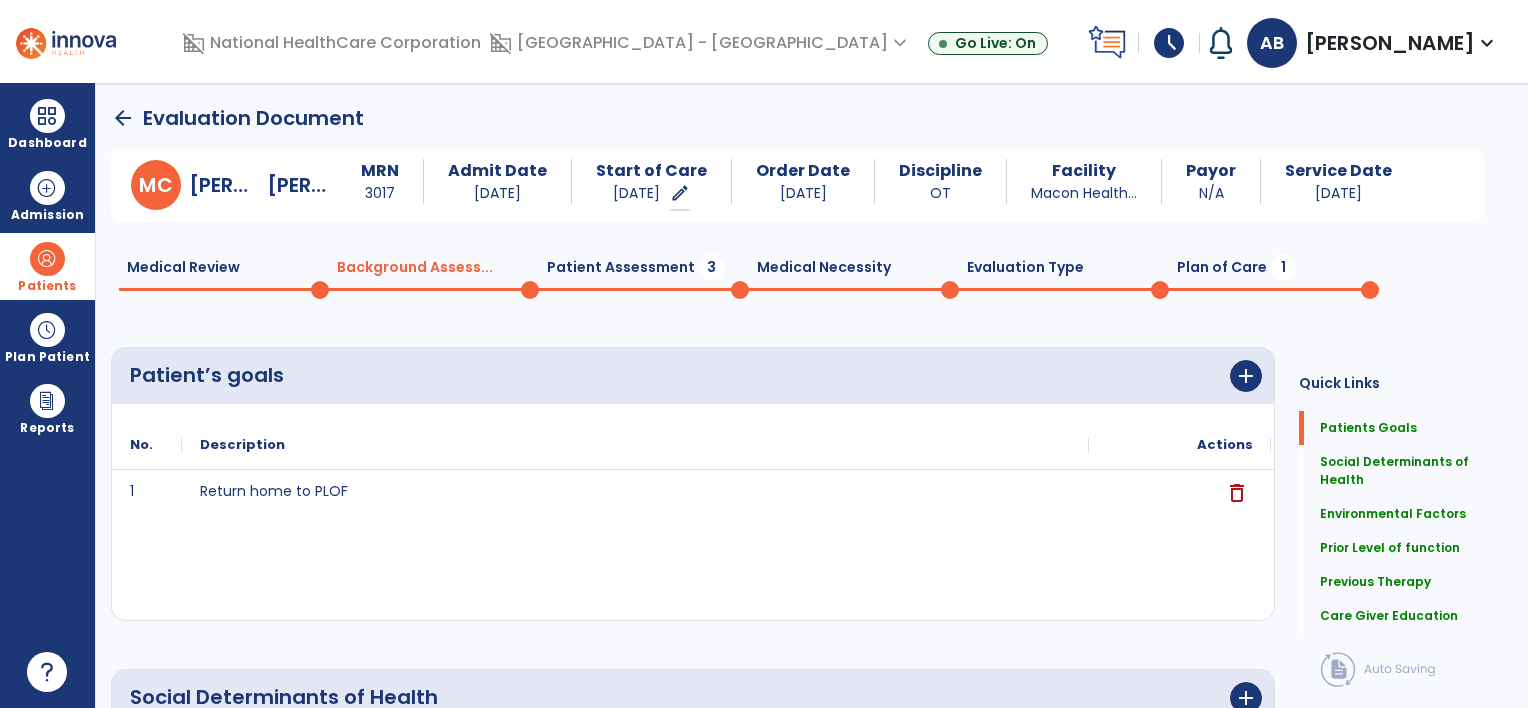 click at bounding box center [47, 259] 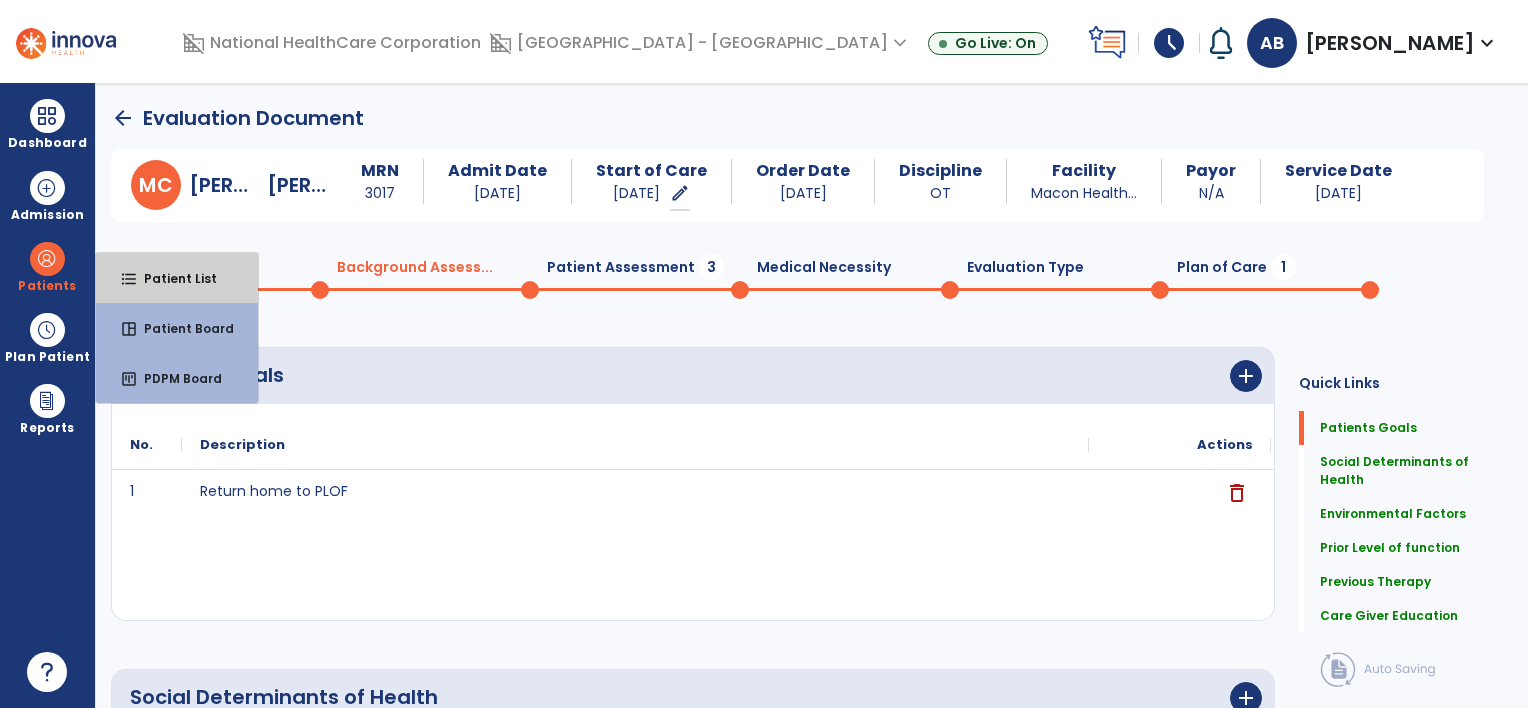 click on "format_list_bulleted  Patient List" at bounding box center (177, 278) 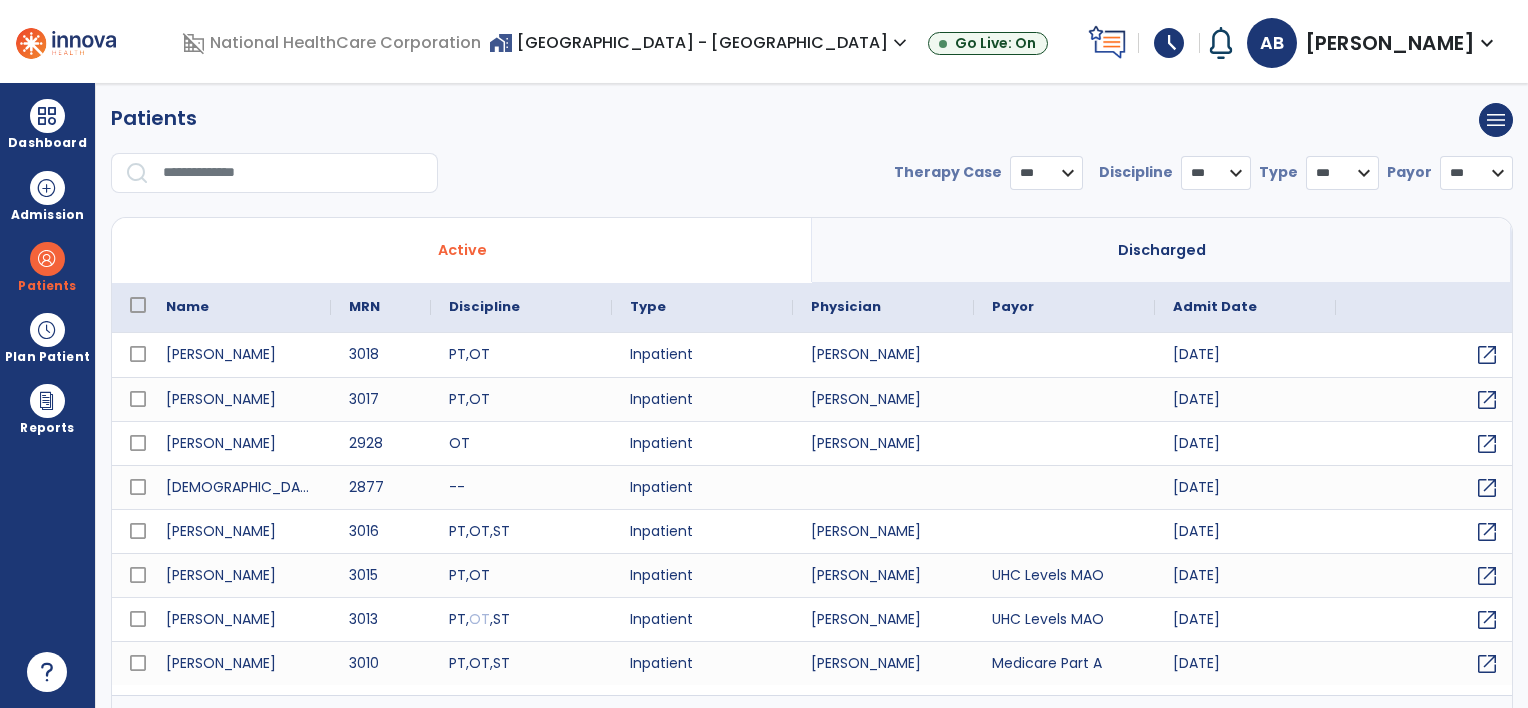 select on "***" 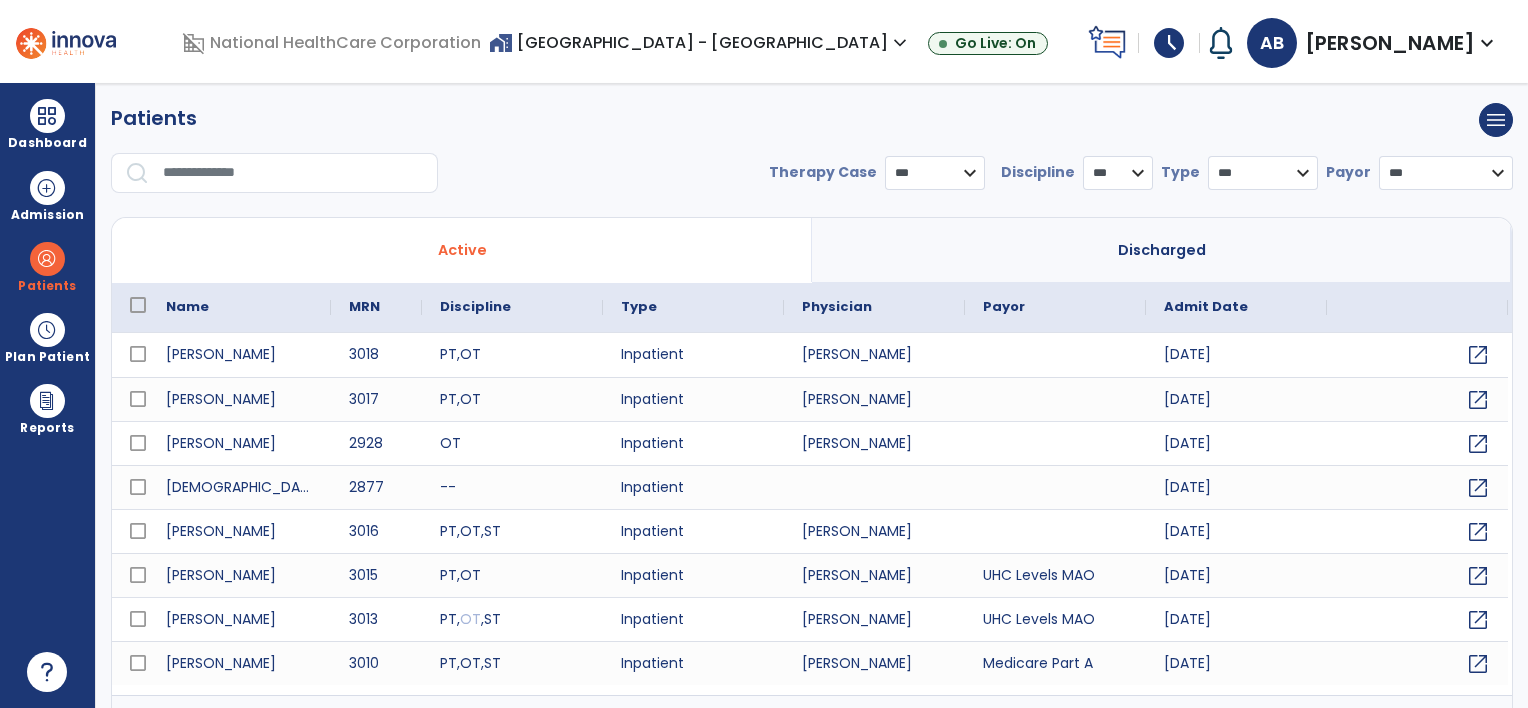 click on "*** **** ******" at bounding box center (935, 173) 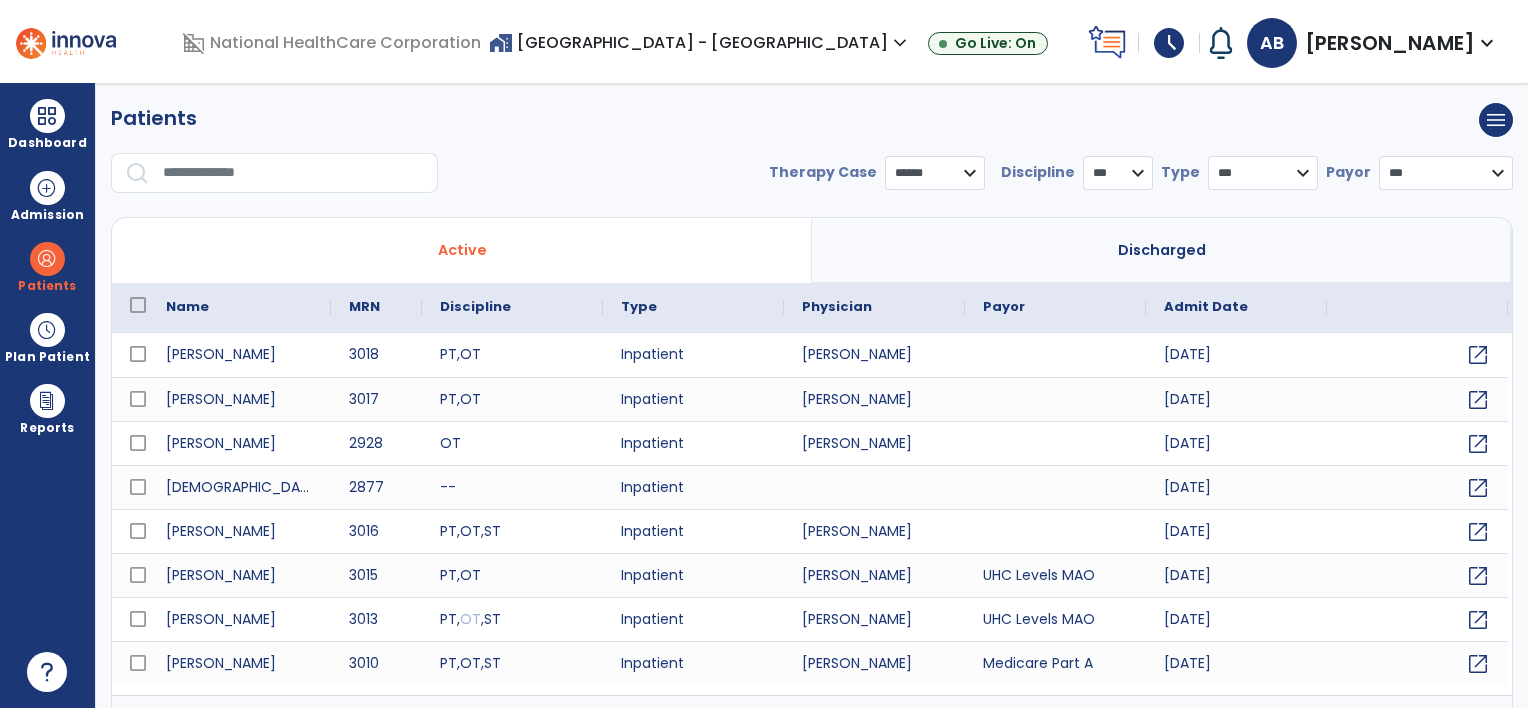 click on "*** **** ******" at bounding box center [935, 173] 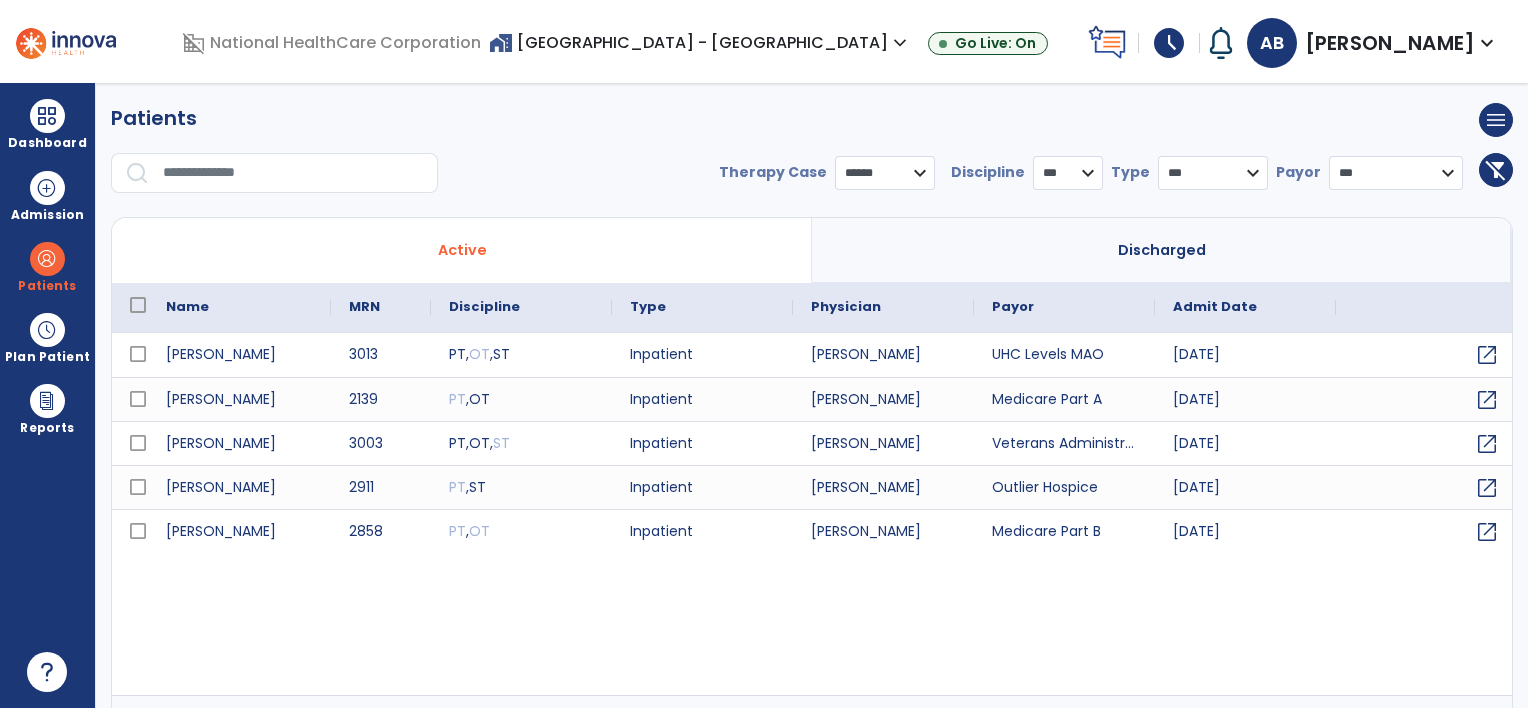 click on "*** **** ******" at bounding box center (885, 173) 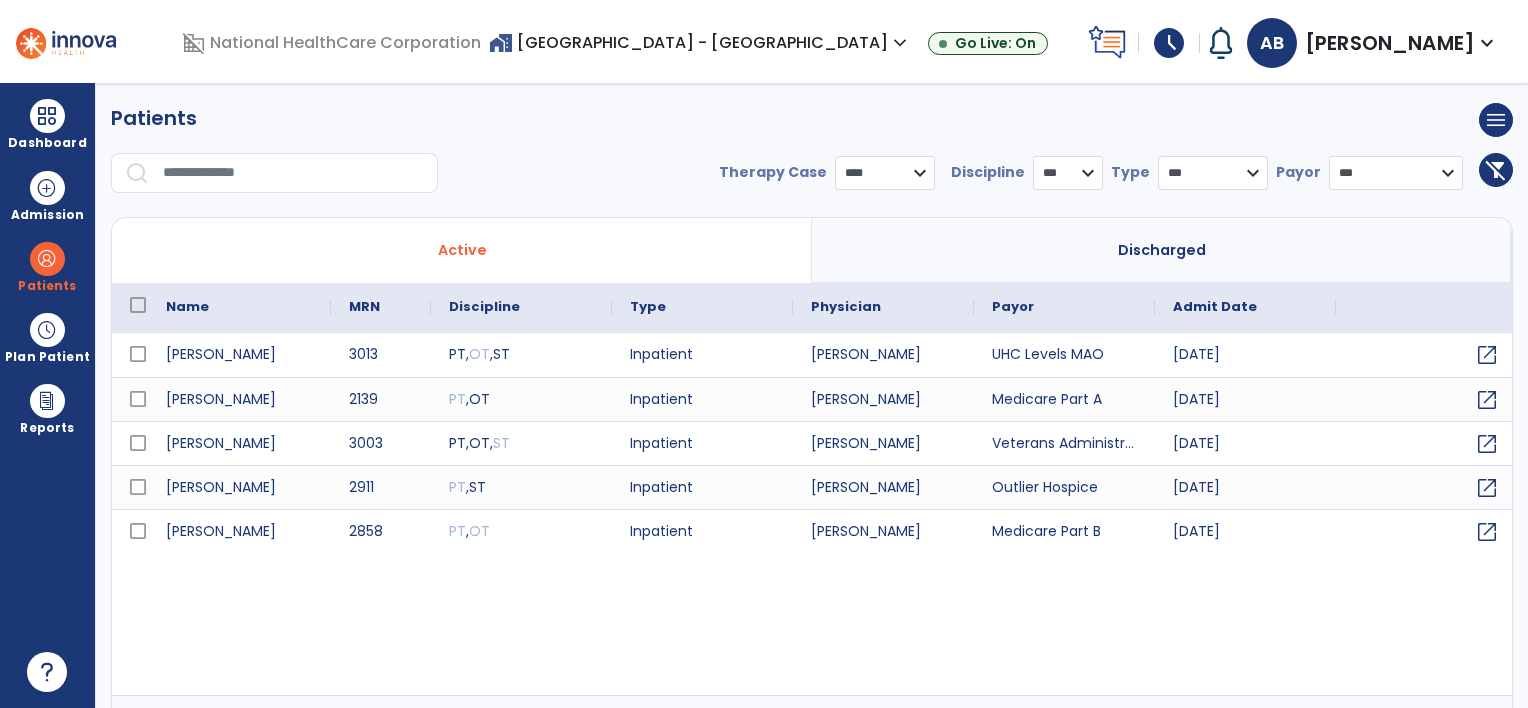 click on "*** **** ******" at bounding box center (885, 173) 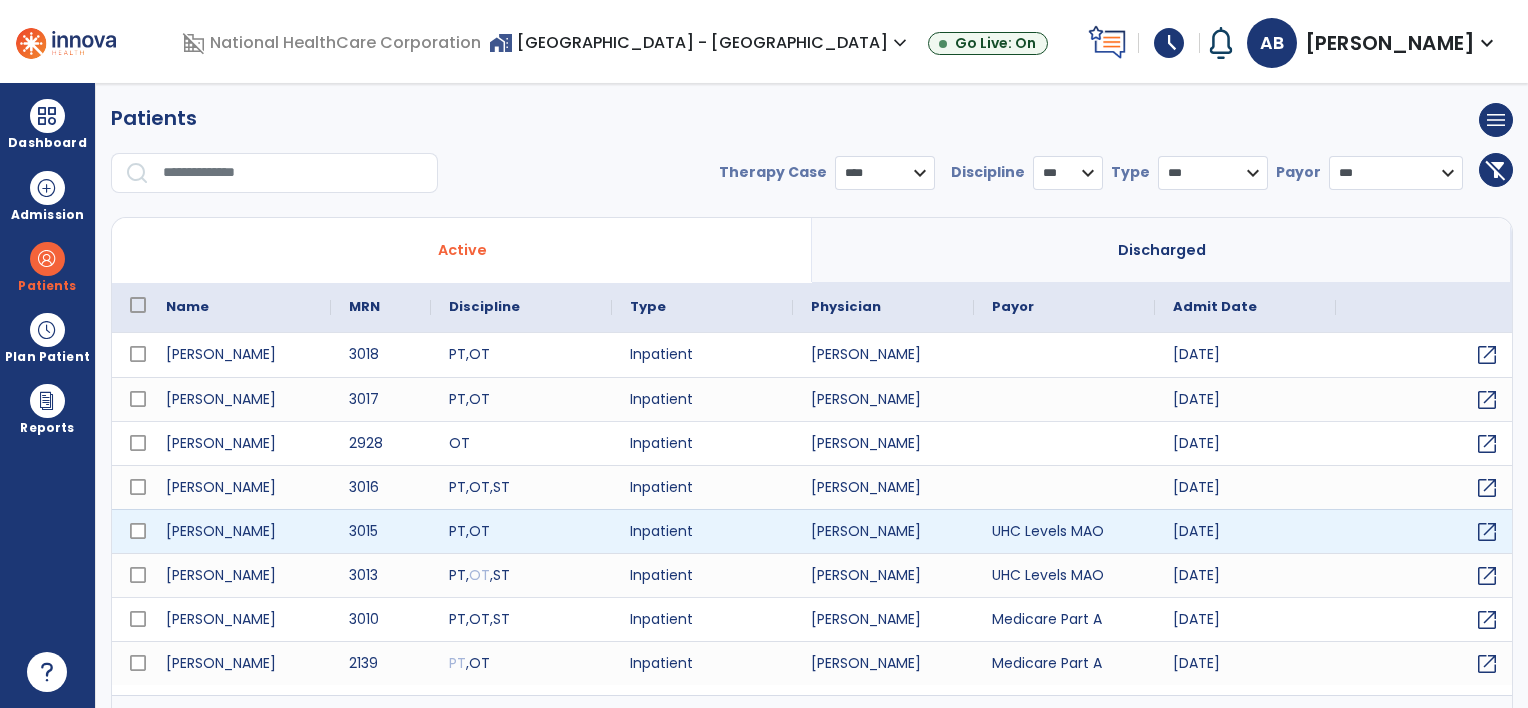 scroll, scrollTop: 33, scrollLeft: 0, axis: vertical 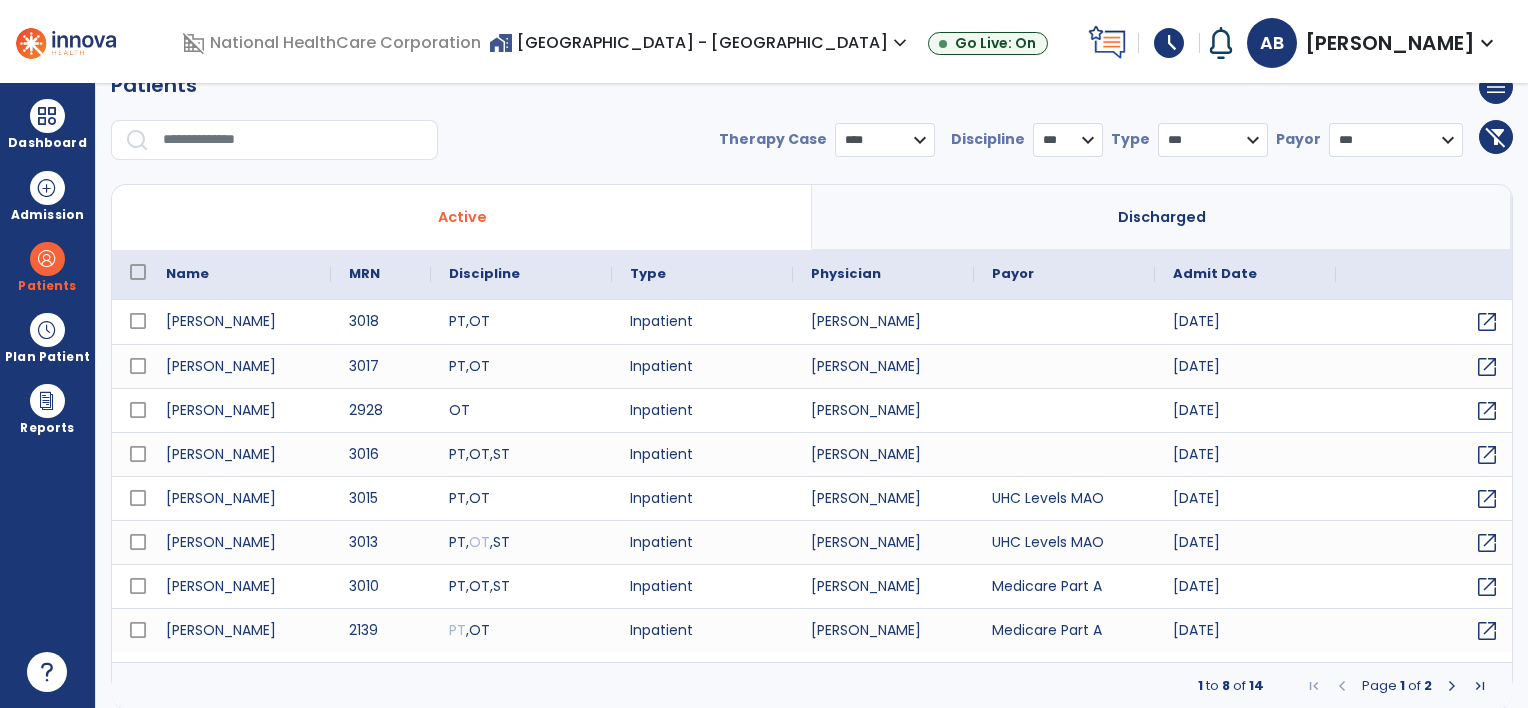 click at bounding box center (1452, 686) 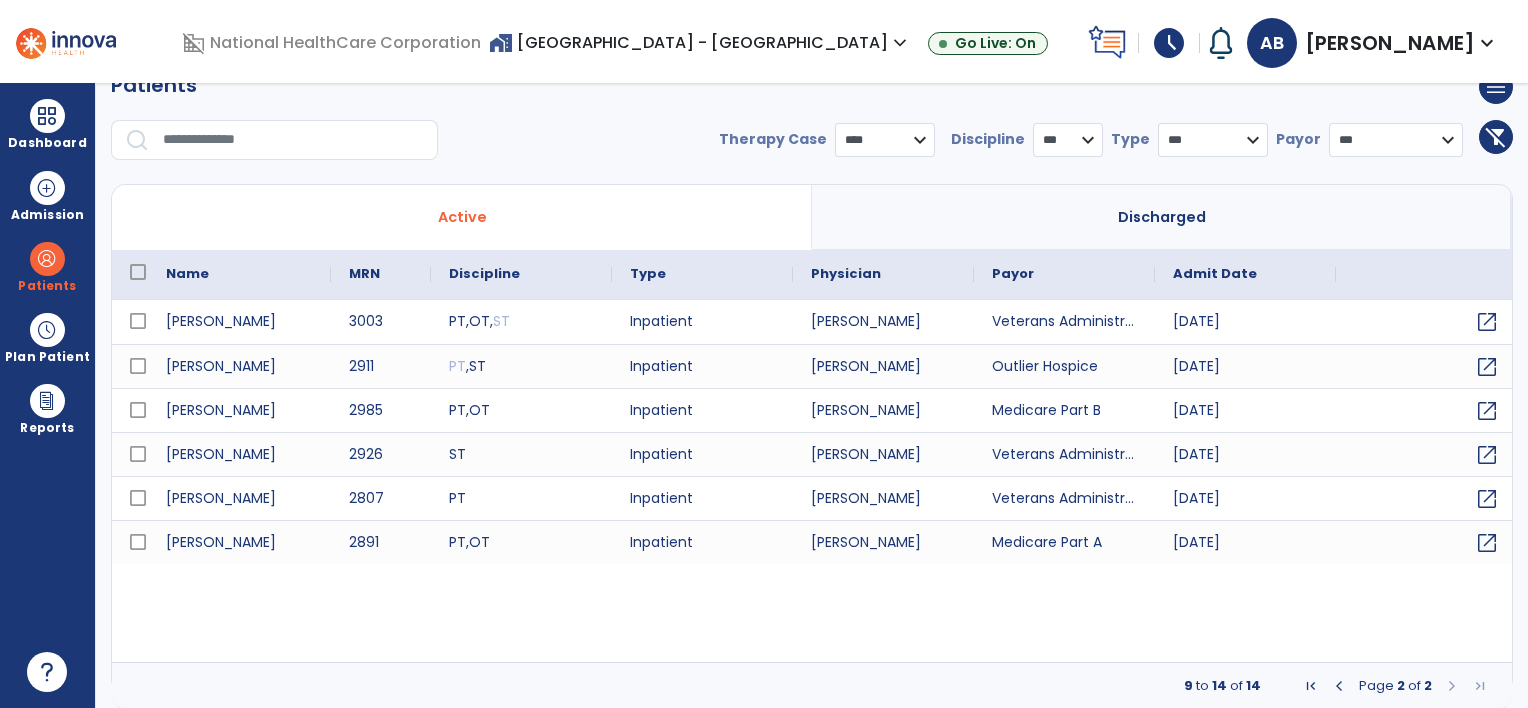 click at bounding box center [1339, 686] 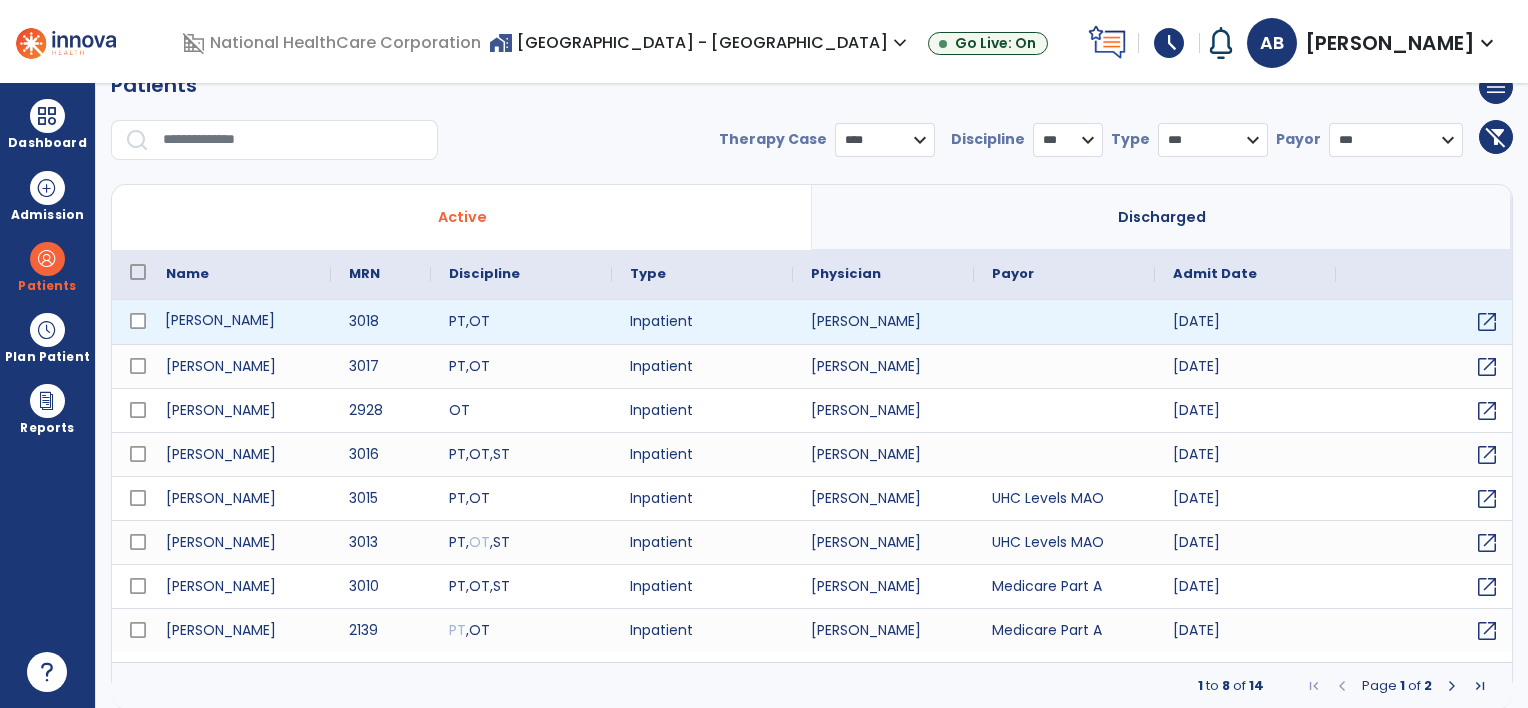 click on "[PERSON_NAME]" at bounding box center (239, 322) 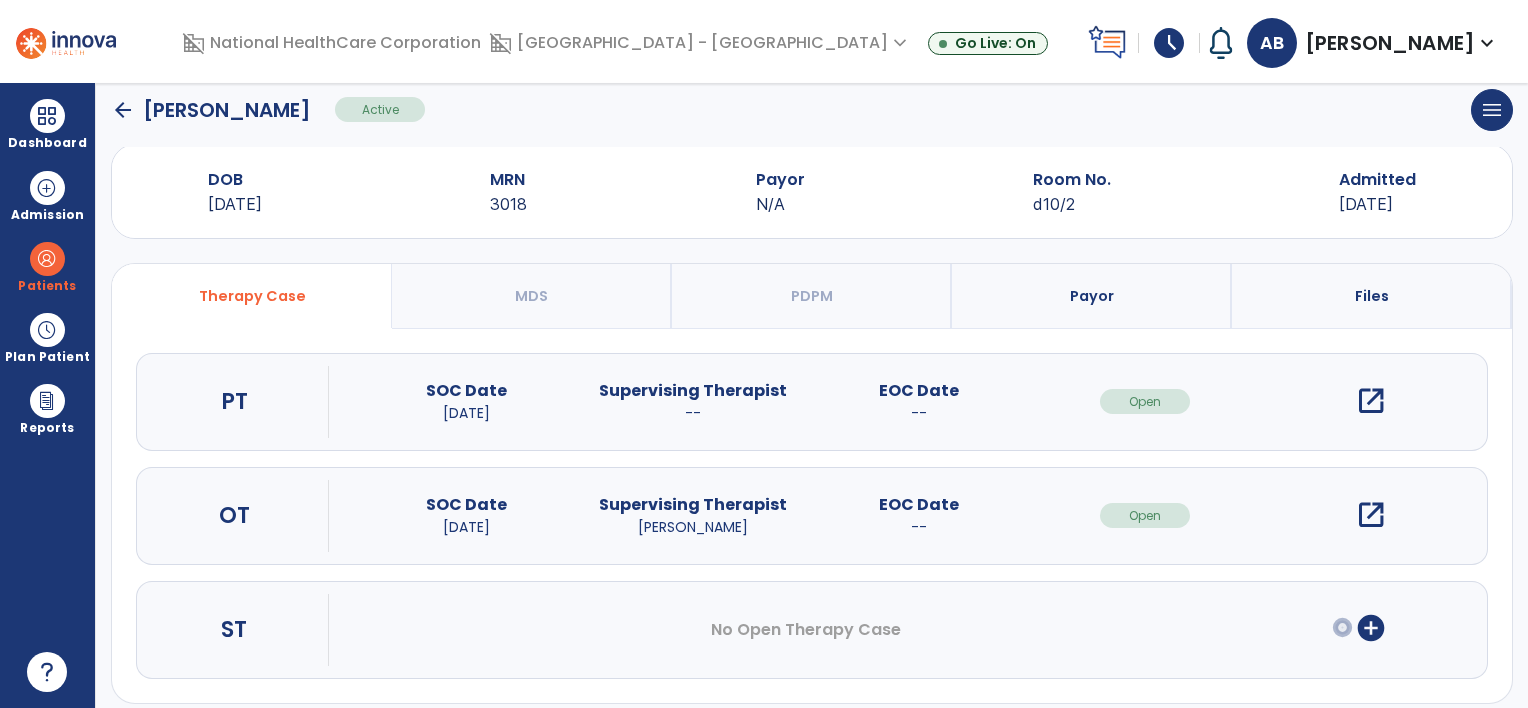 click on "open_in_new" at bounding box center [1371, 515] 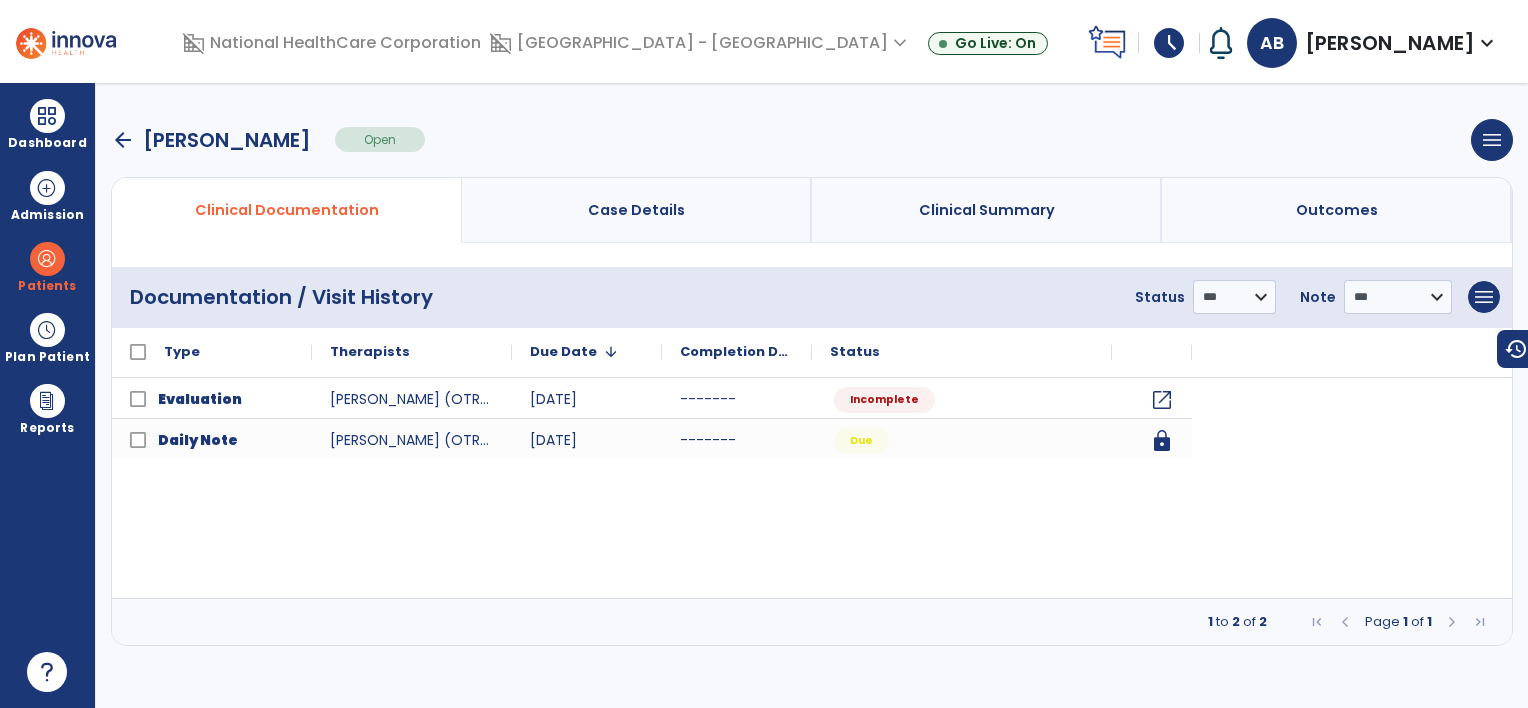 scroll, scrollTop: 0, scrollLeft: 0, axis: both 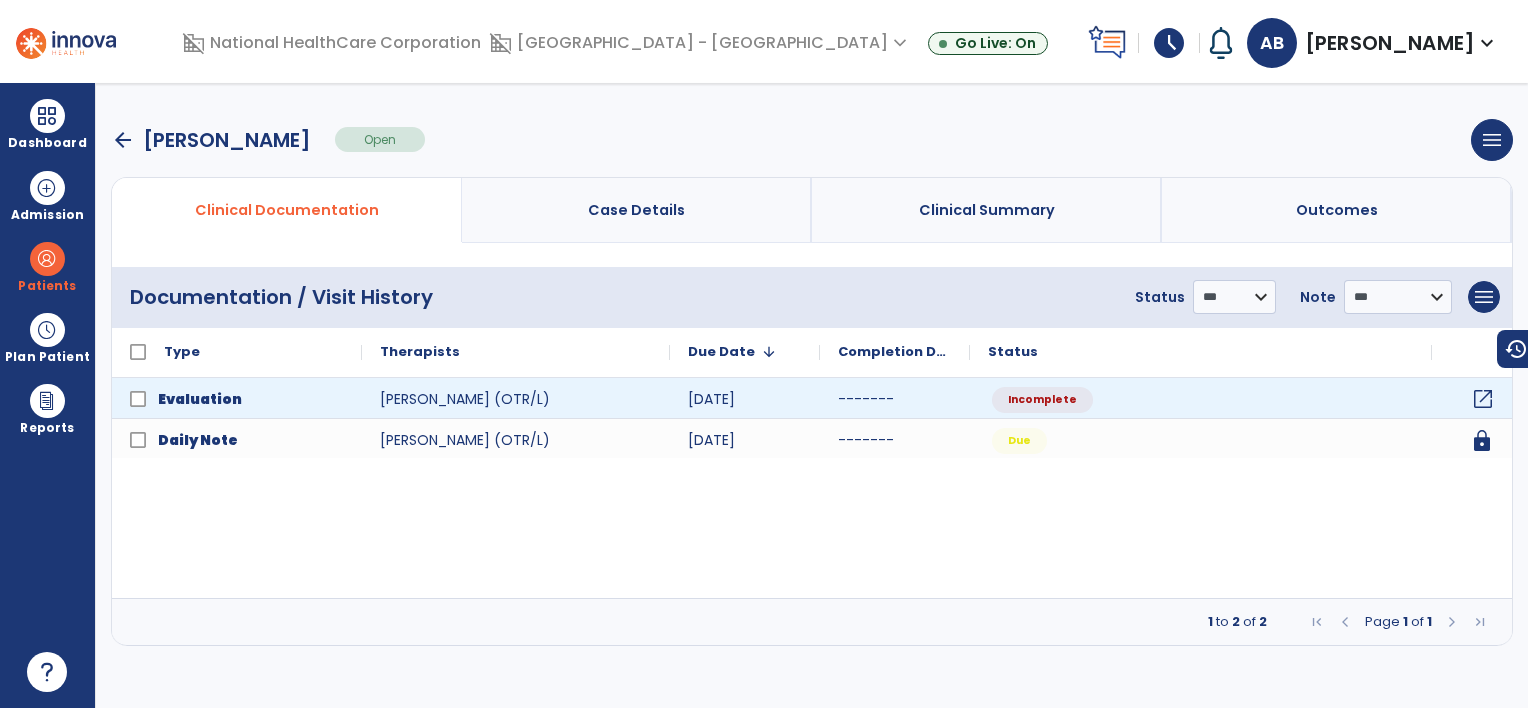 click on "open_in_new" 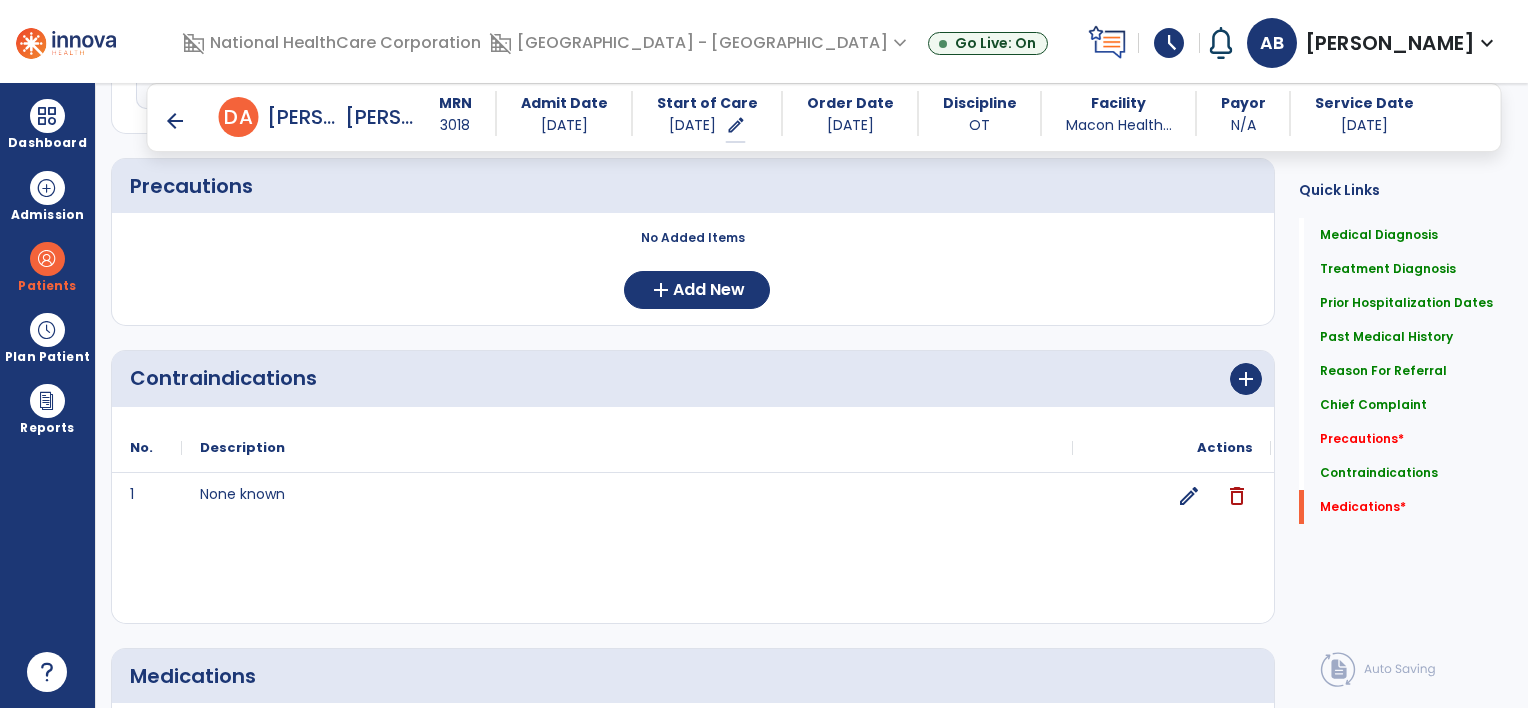 scroll, scrollTop: 2082, scrollLeft: 0, axis: vertical 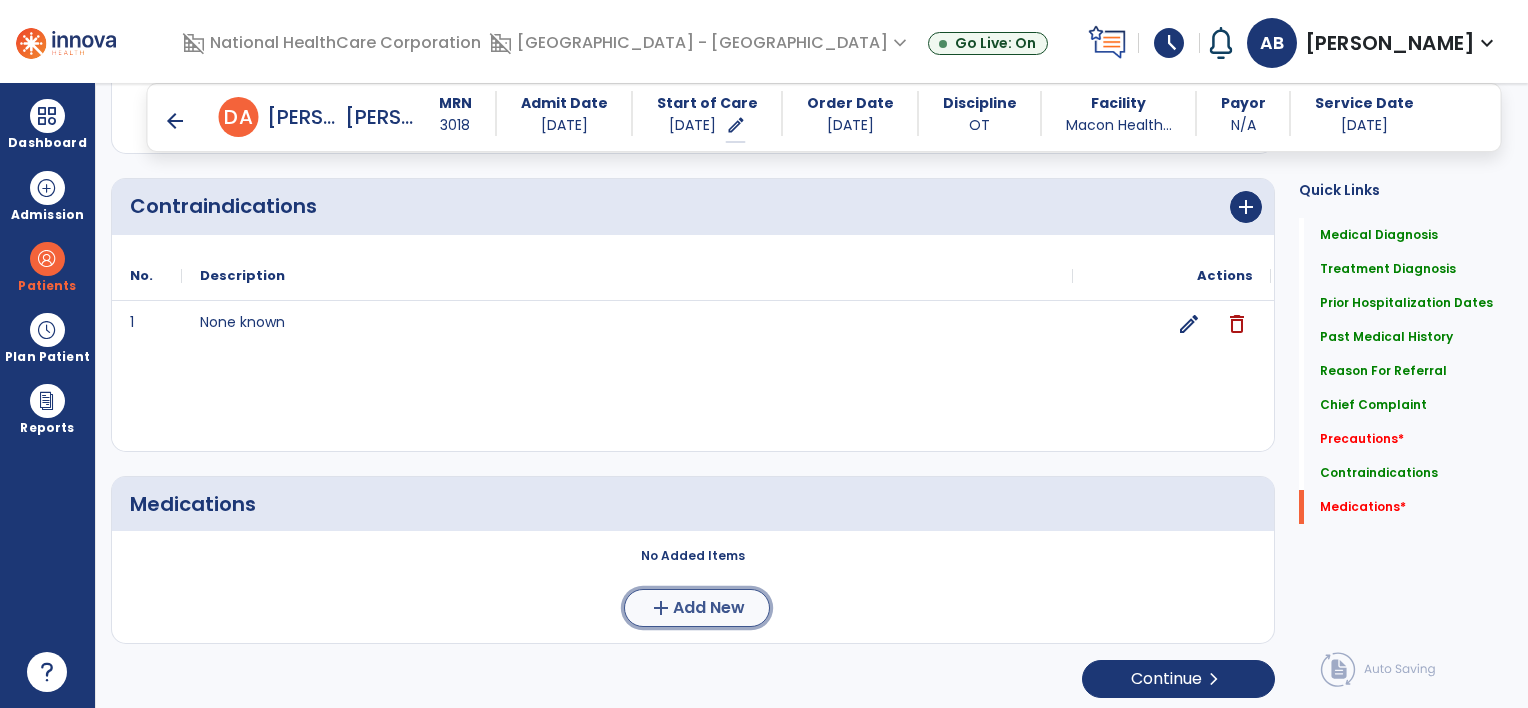 click on "Add New" 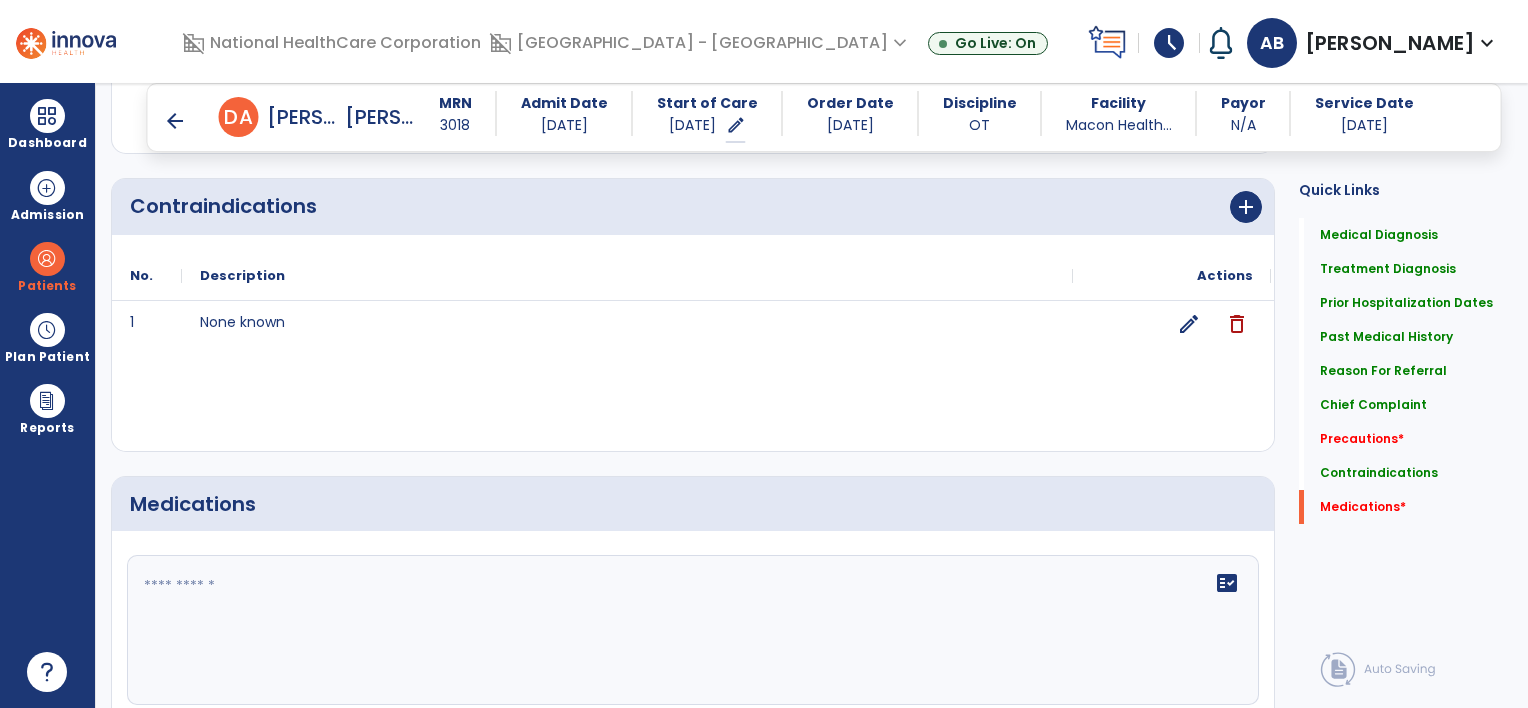 click 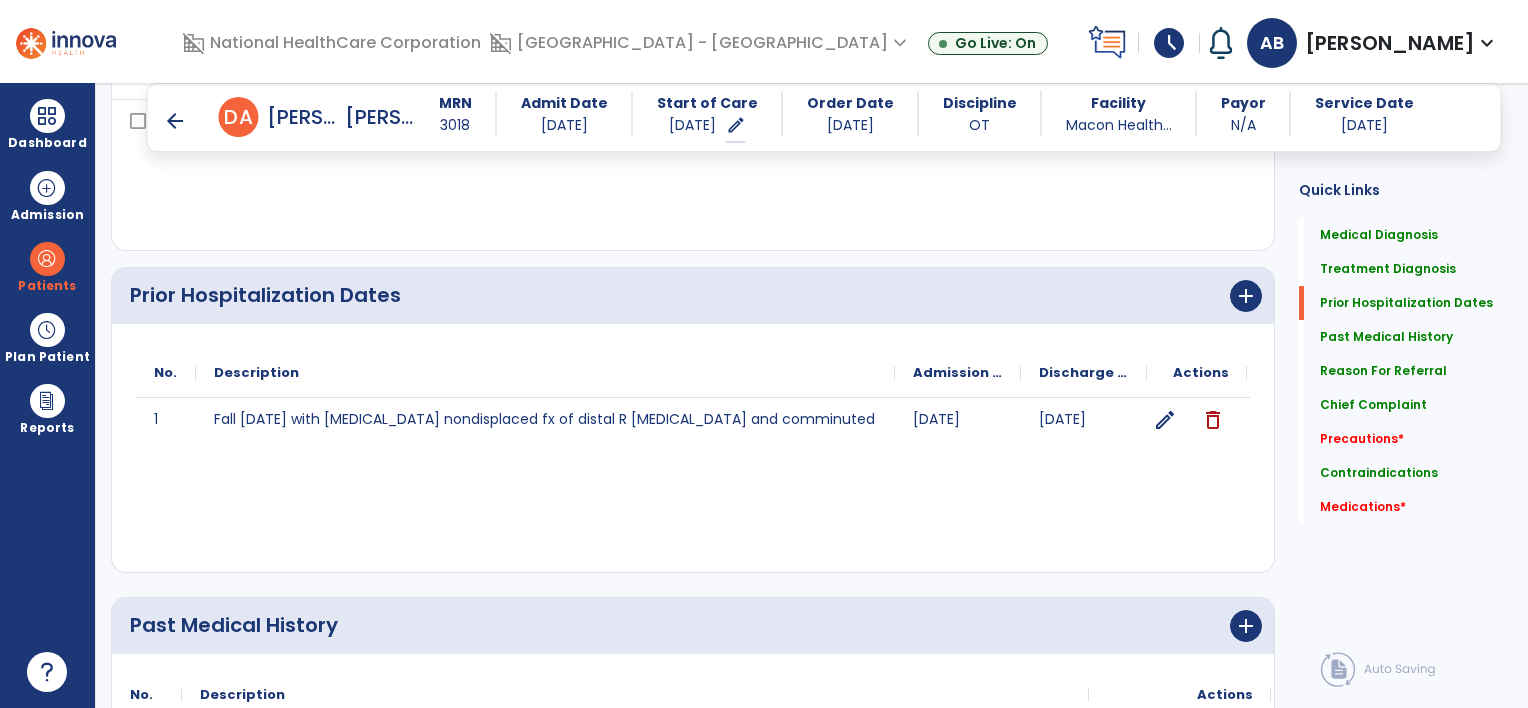 scroll, scrollTop: 0, scrollLeft: 0, axis: both 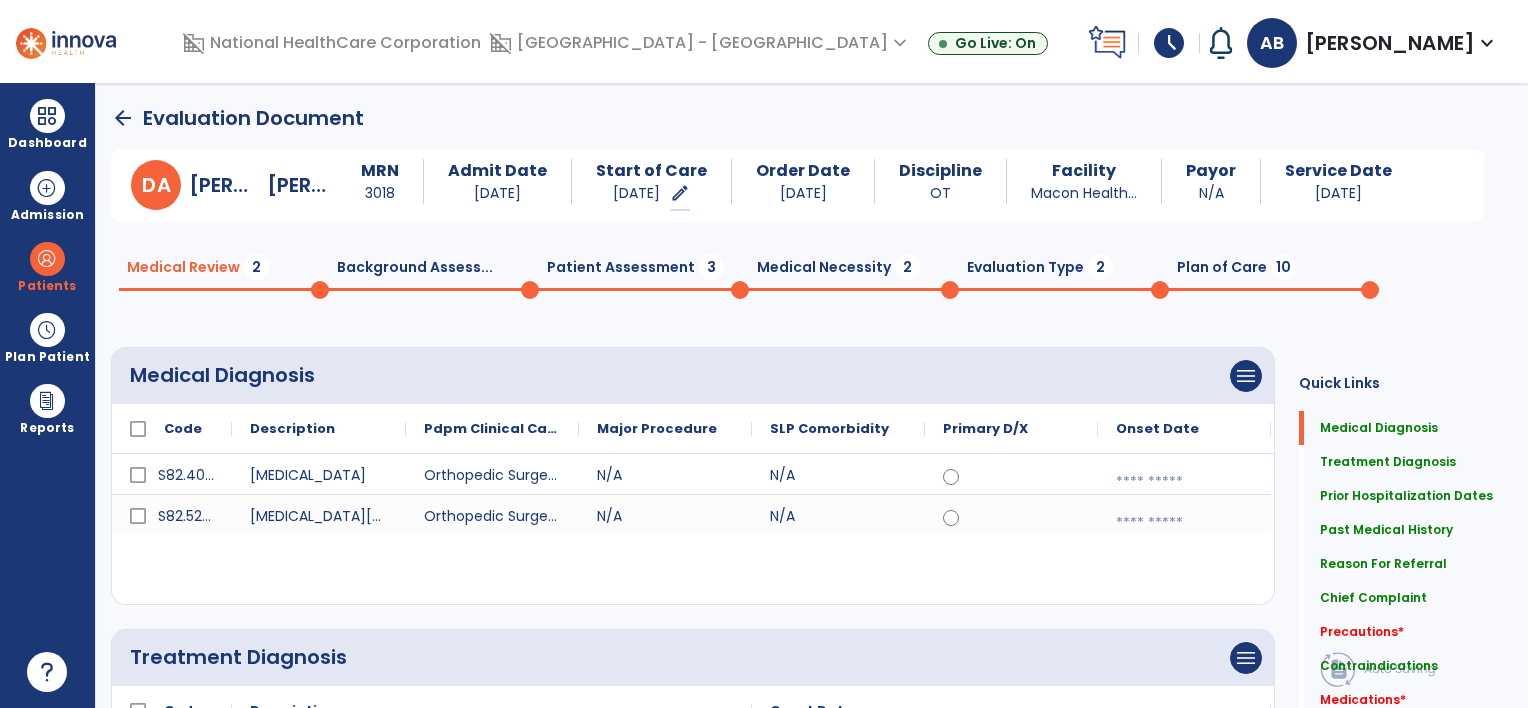 type on "*******" 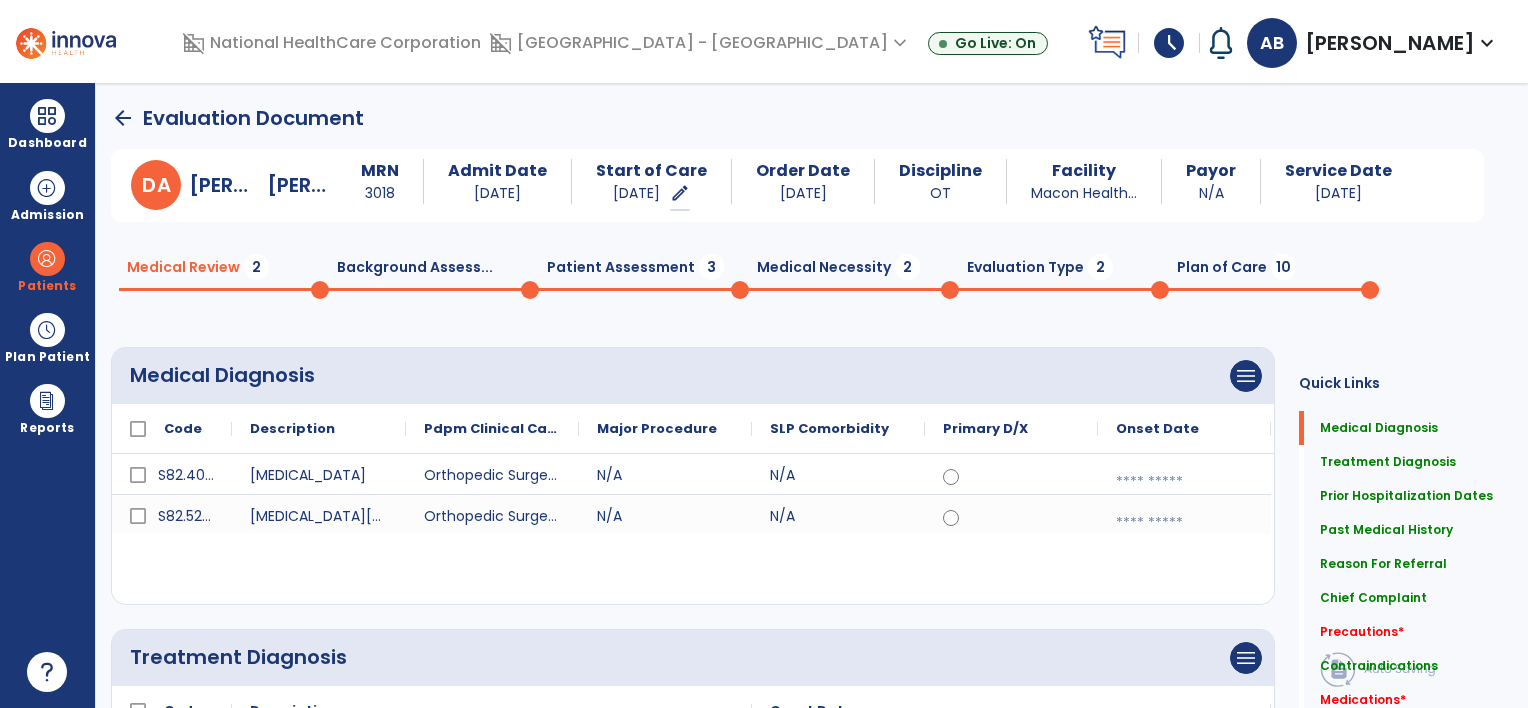 click on "Background Assess...  0" 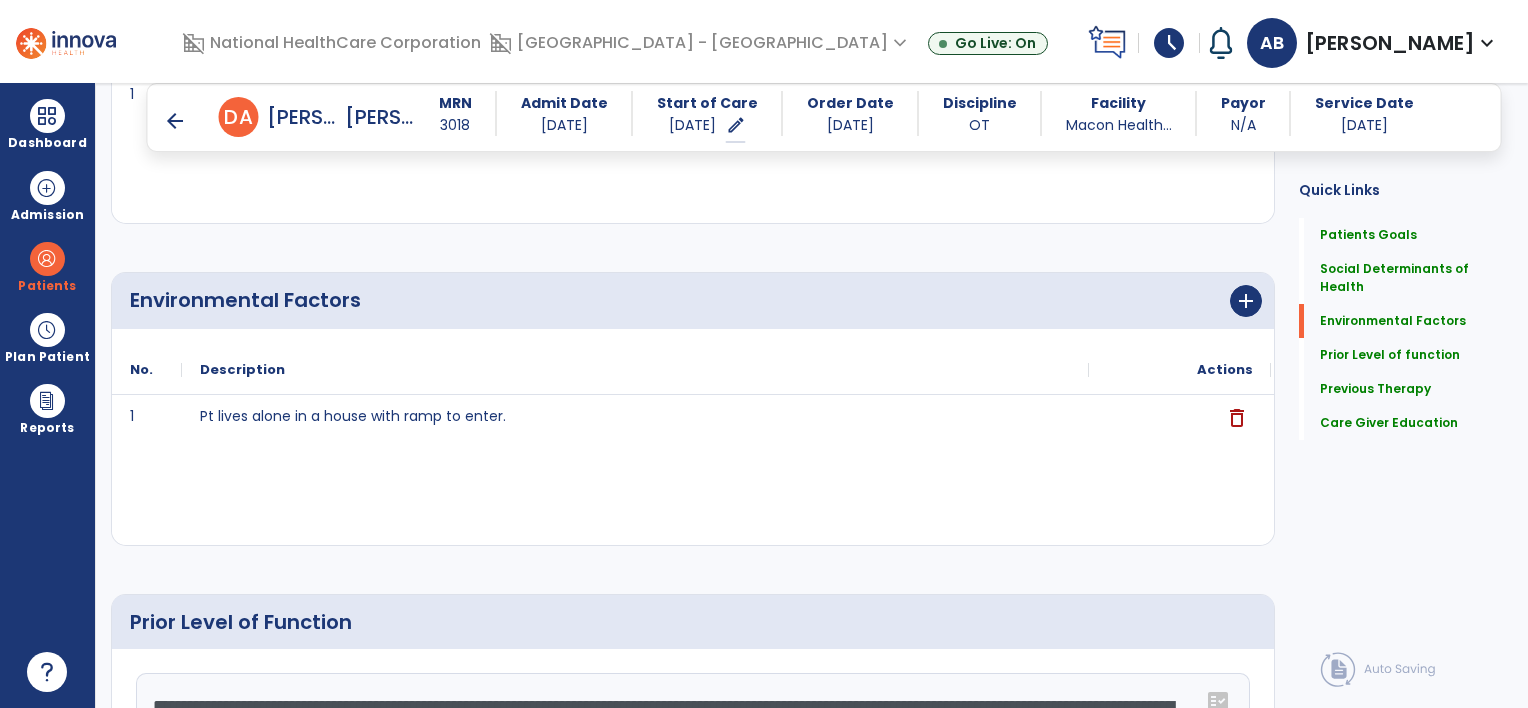 scroll, scrollTop: 0, scrollLeft: 0, axis: both 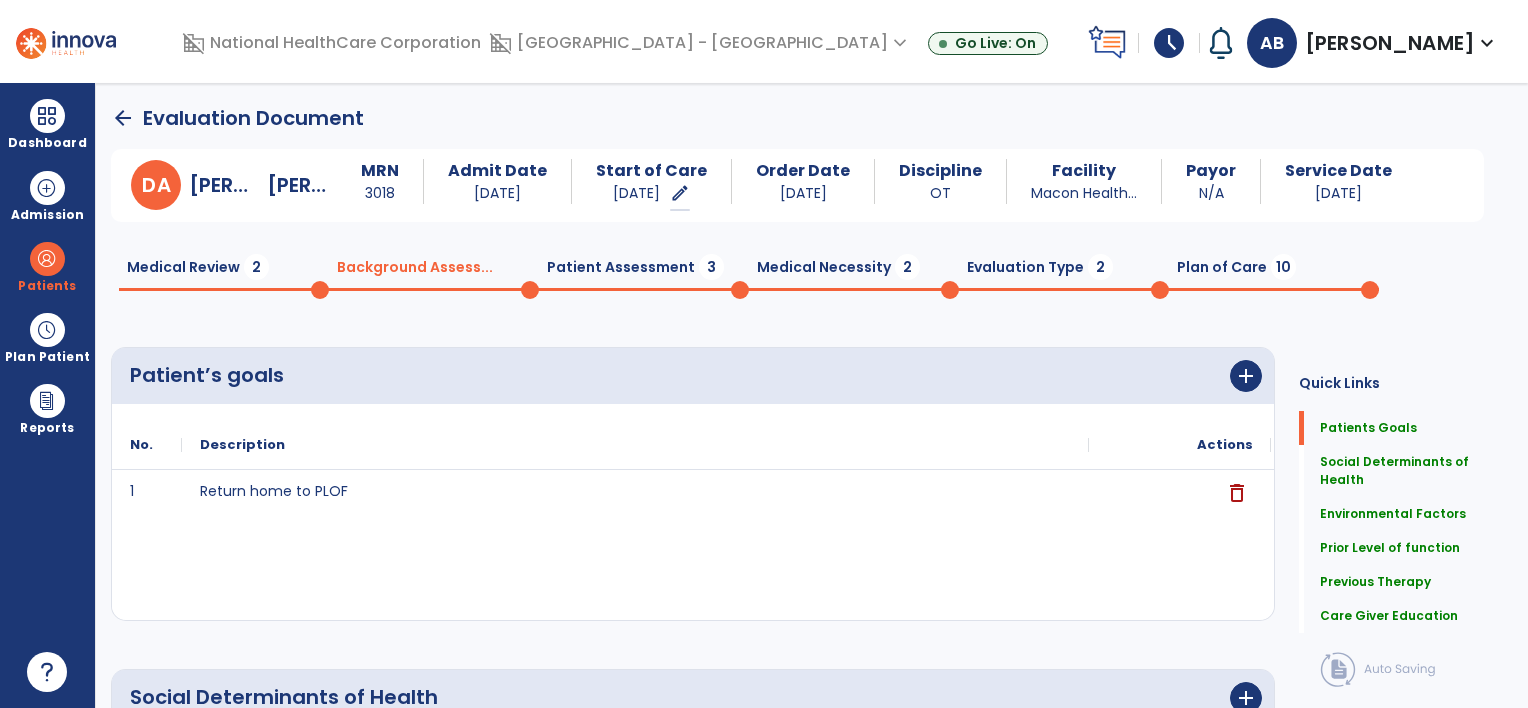click on "Patient Assessment  3" 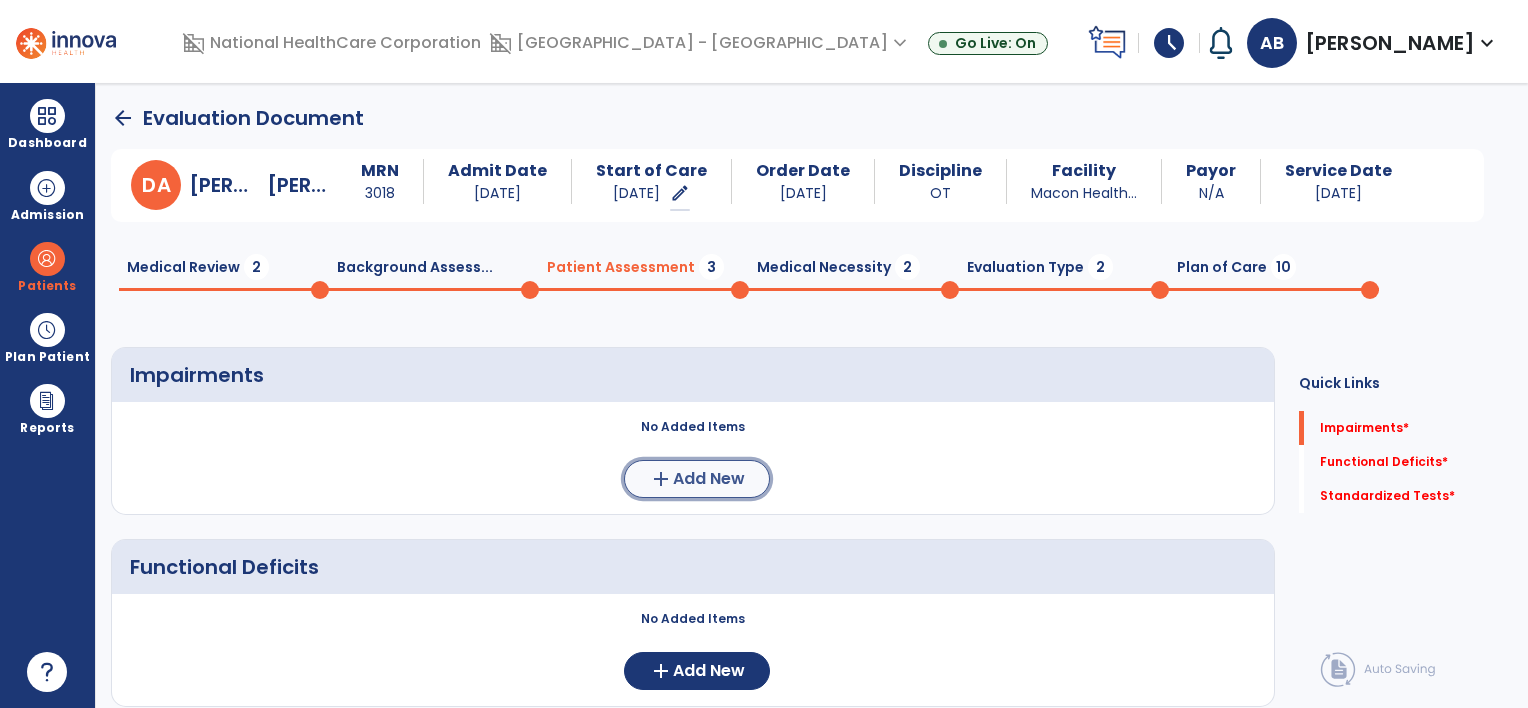 click on "Add New" 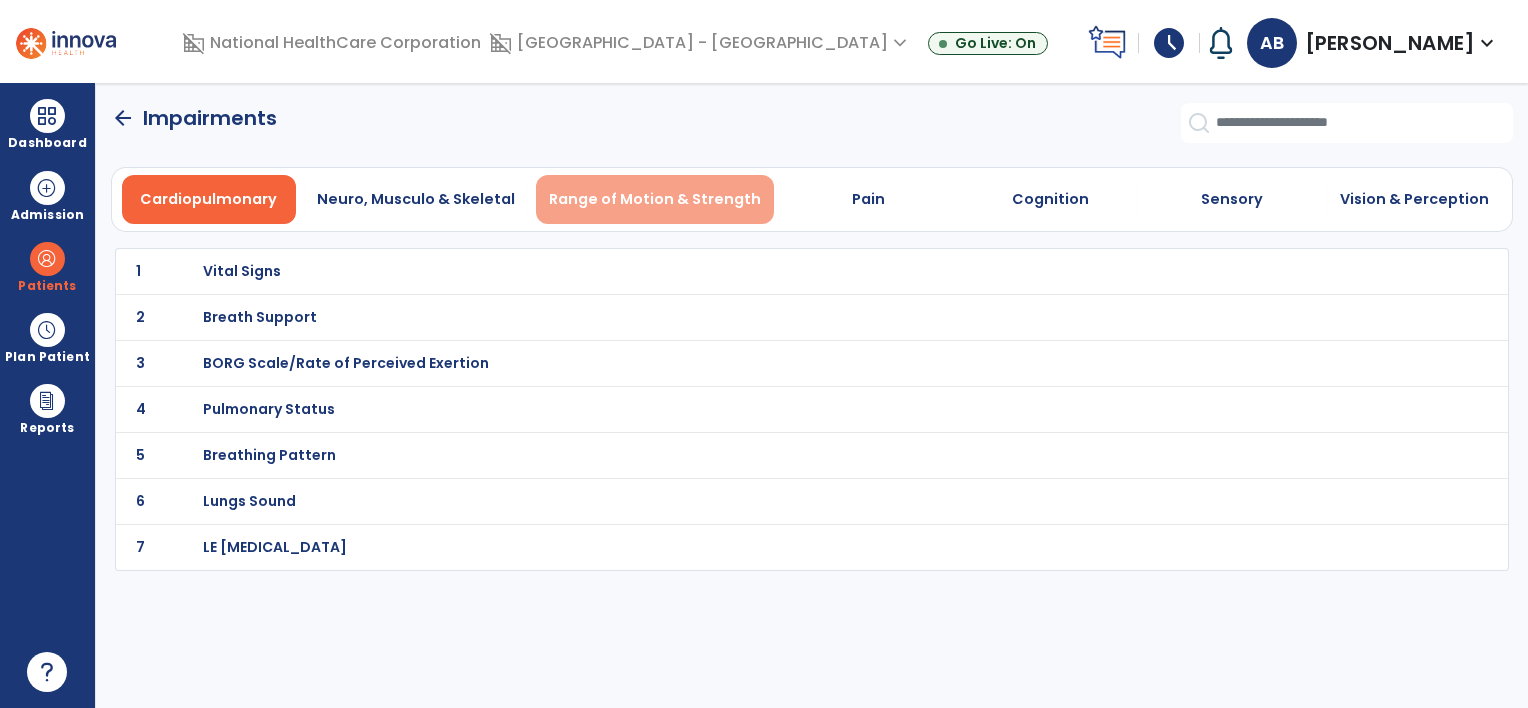 click on "Range of Motion & Strength" at bounding box center (655, 199) 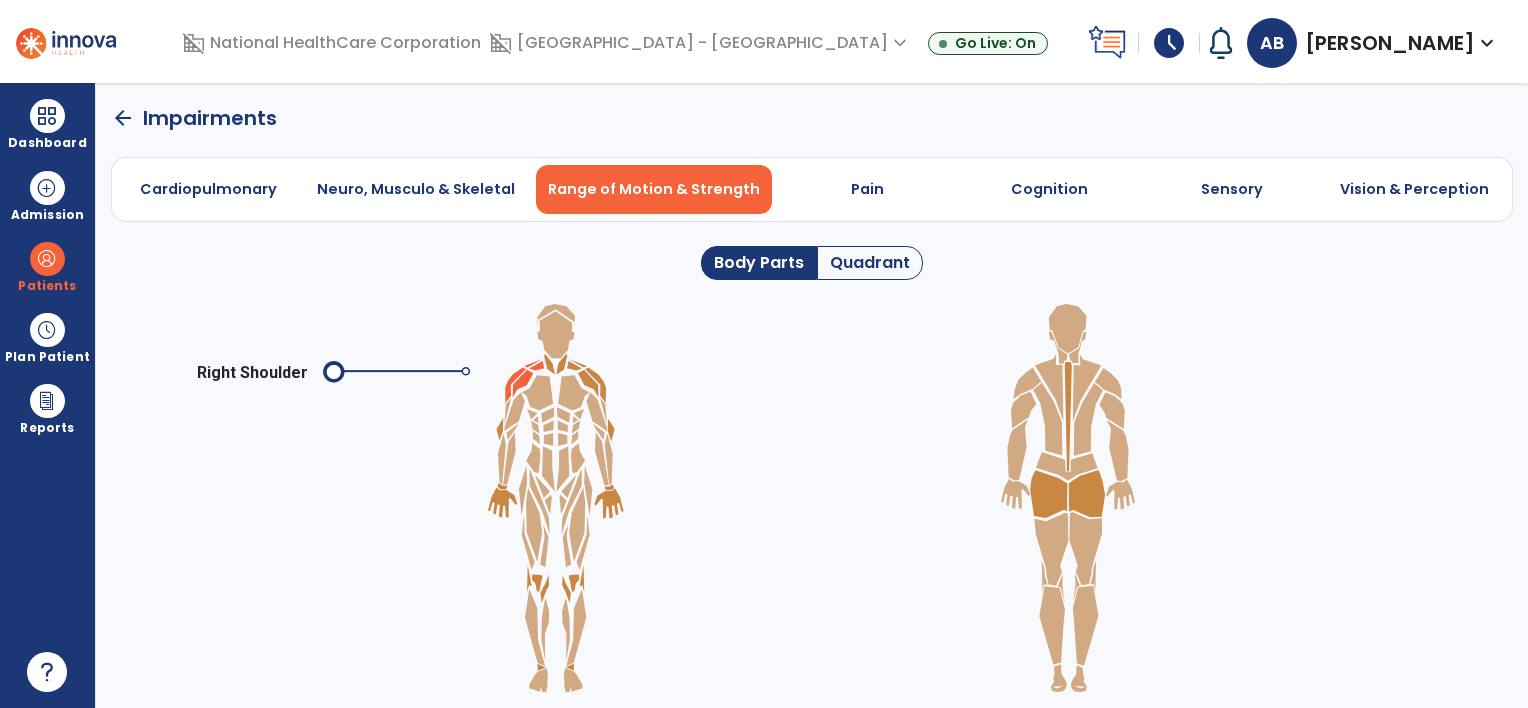 click 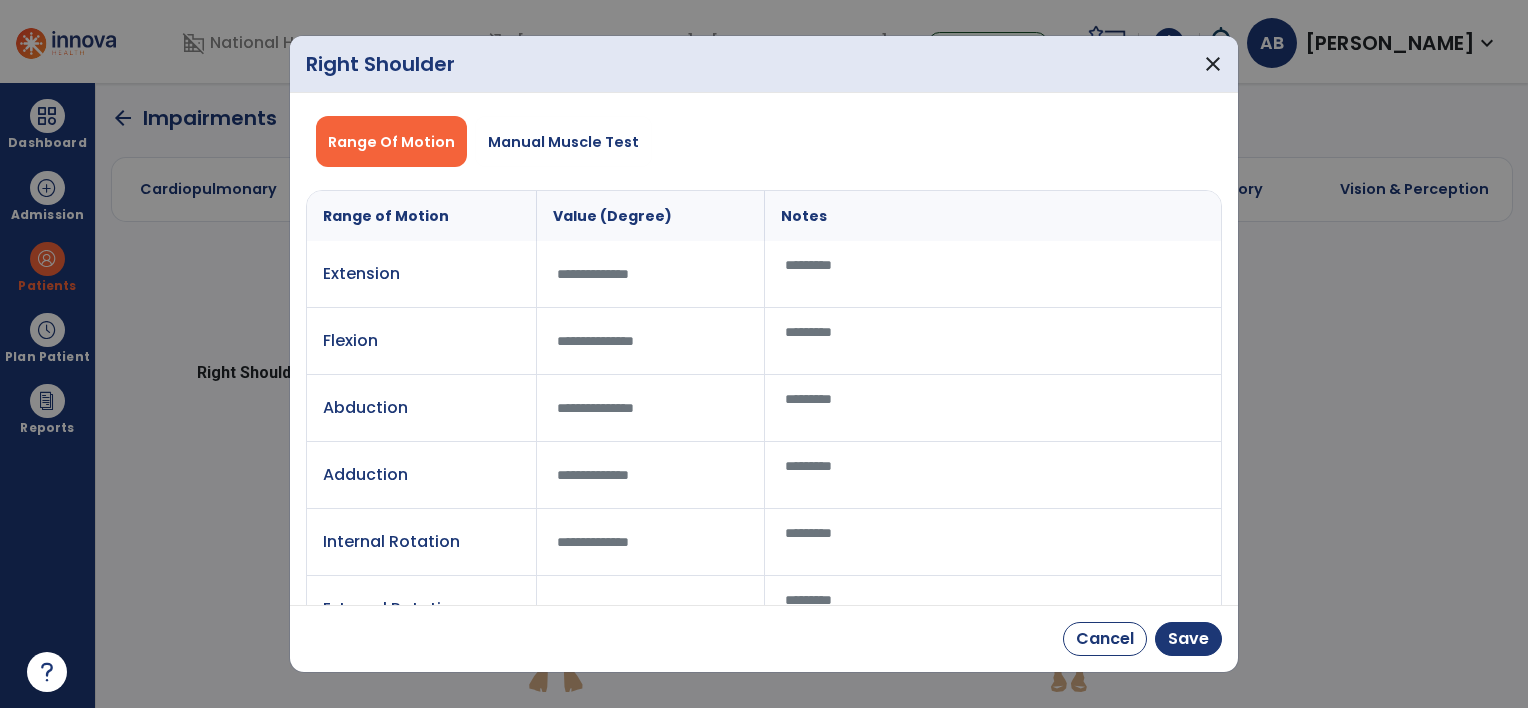 click at bounding box center [993, 341] 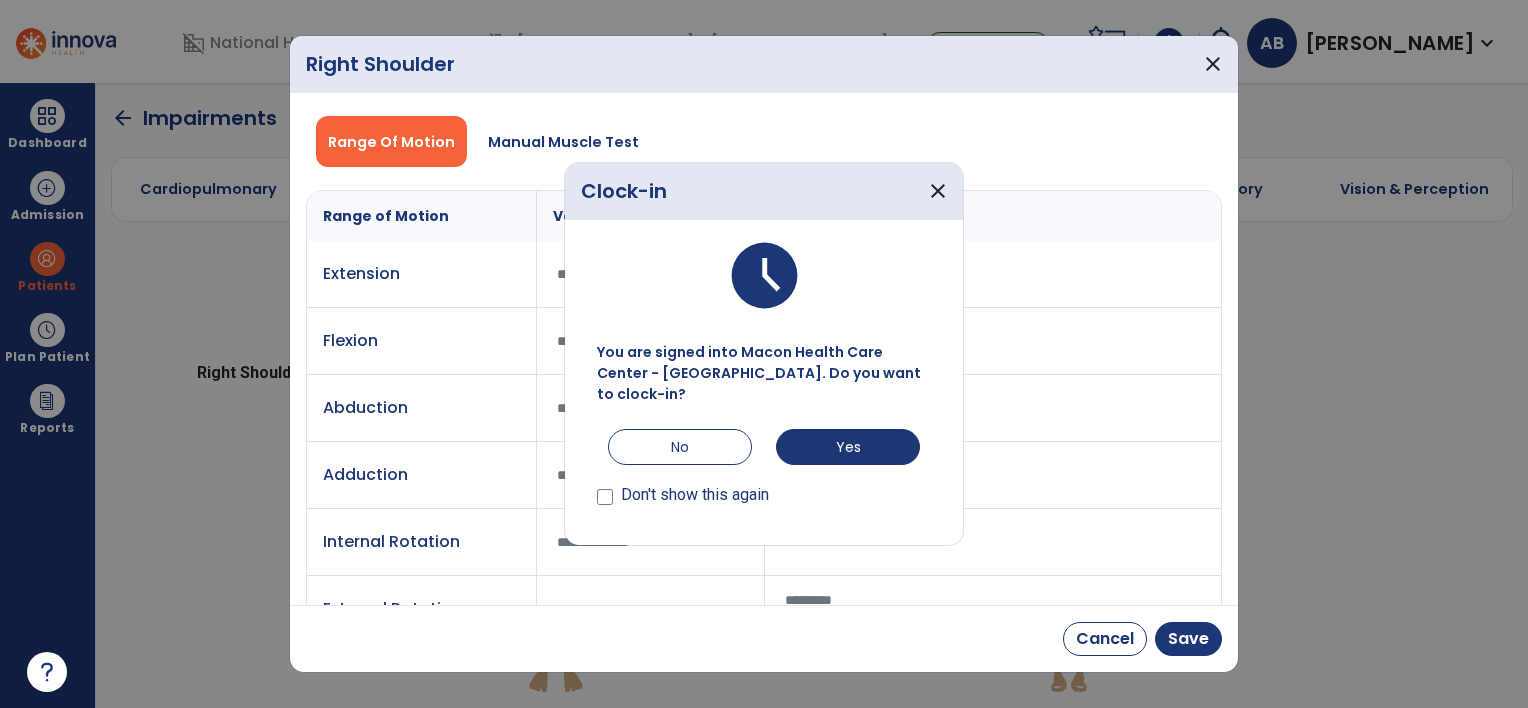 type on "**********" 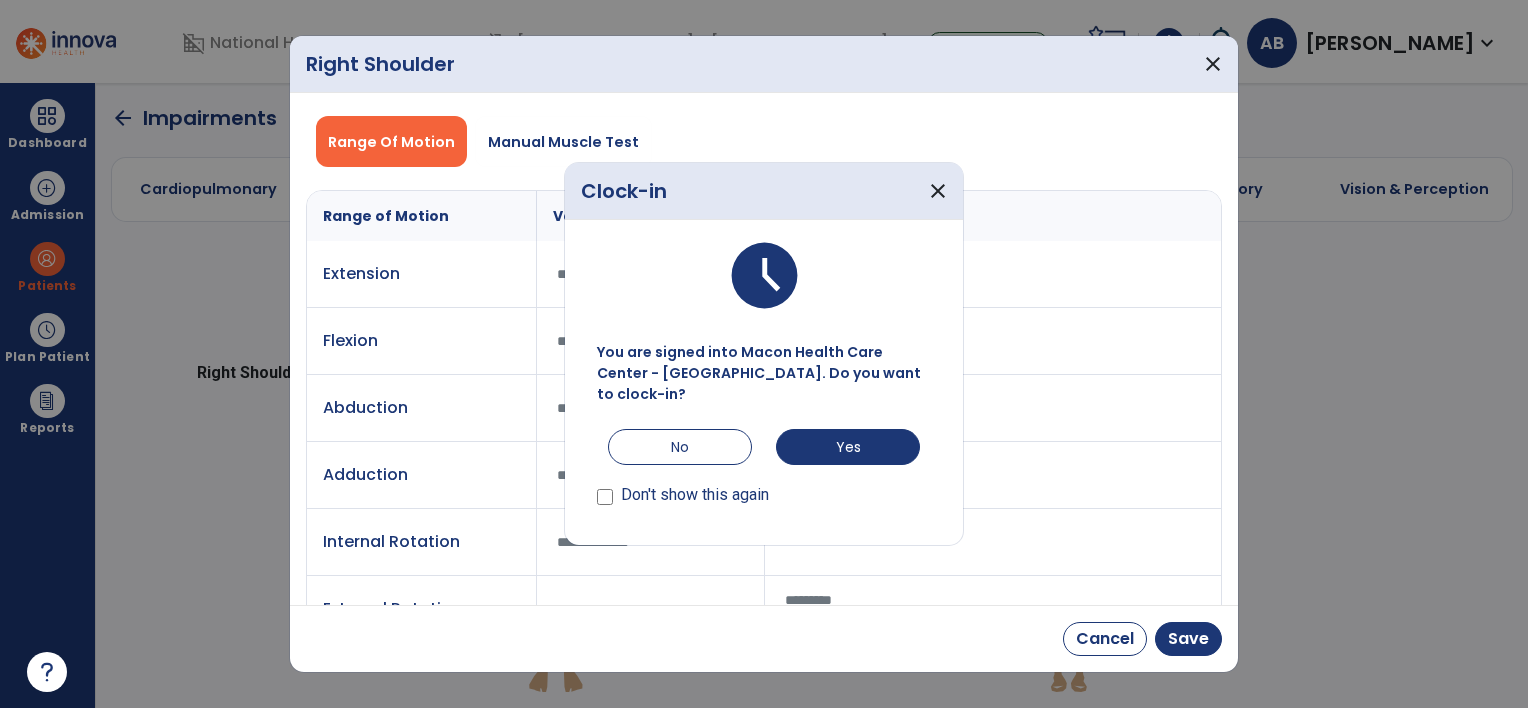 click on "Don't show this again" at bounding box center (695, 495) 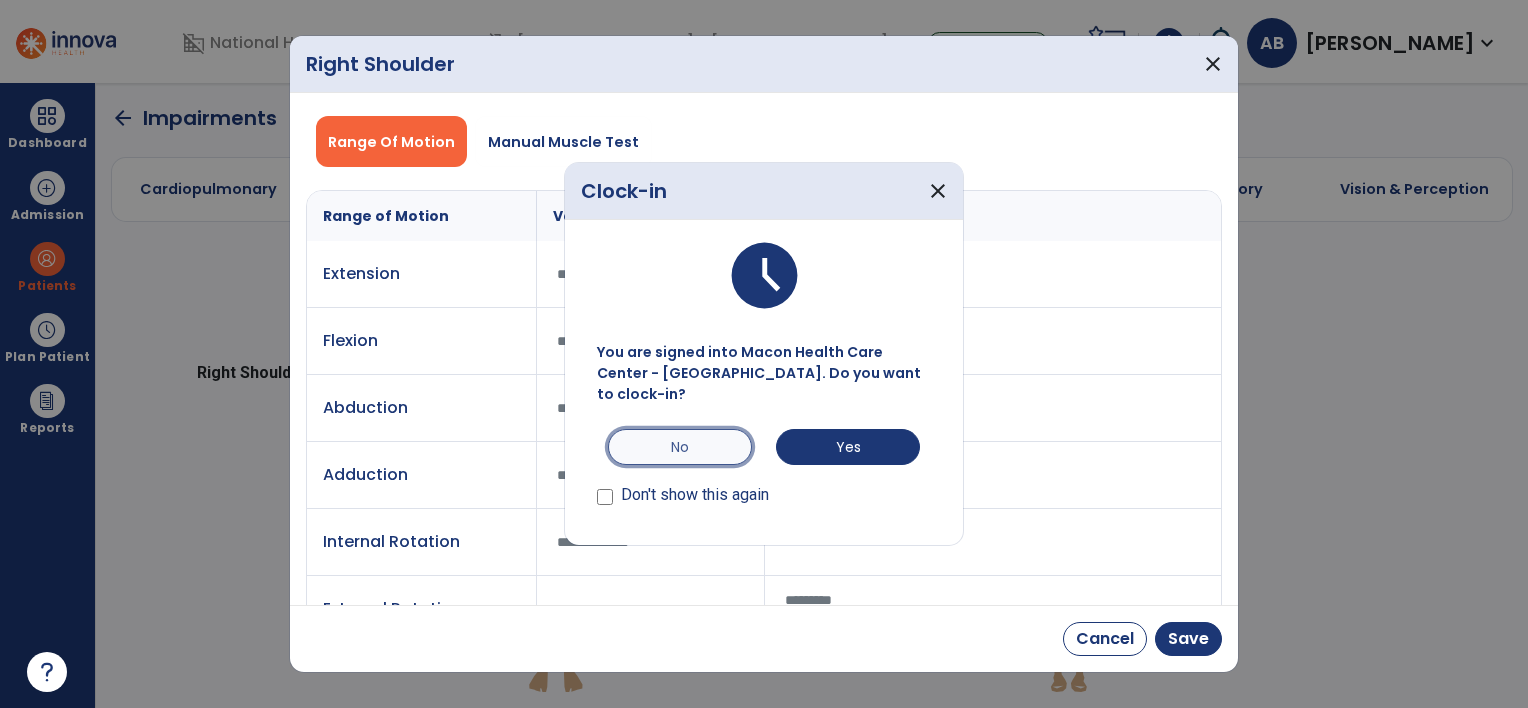 click on "No" at bounding box center (680, 447) 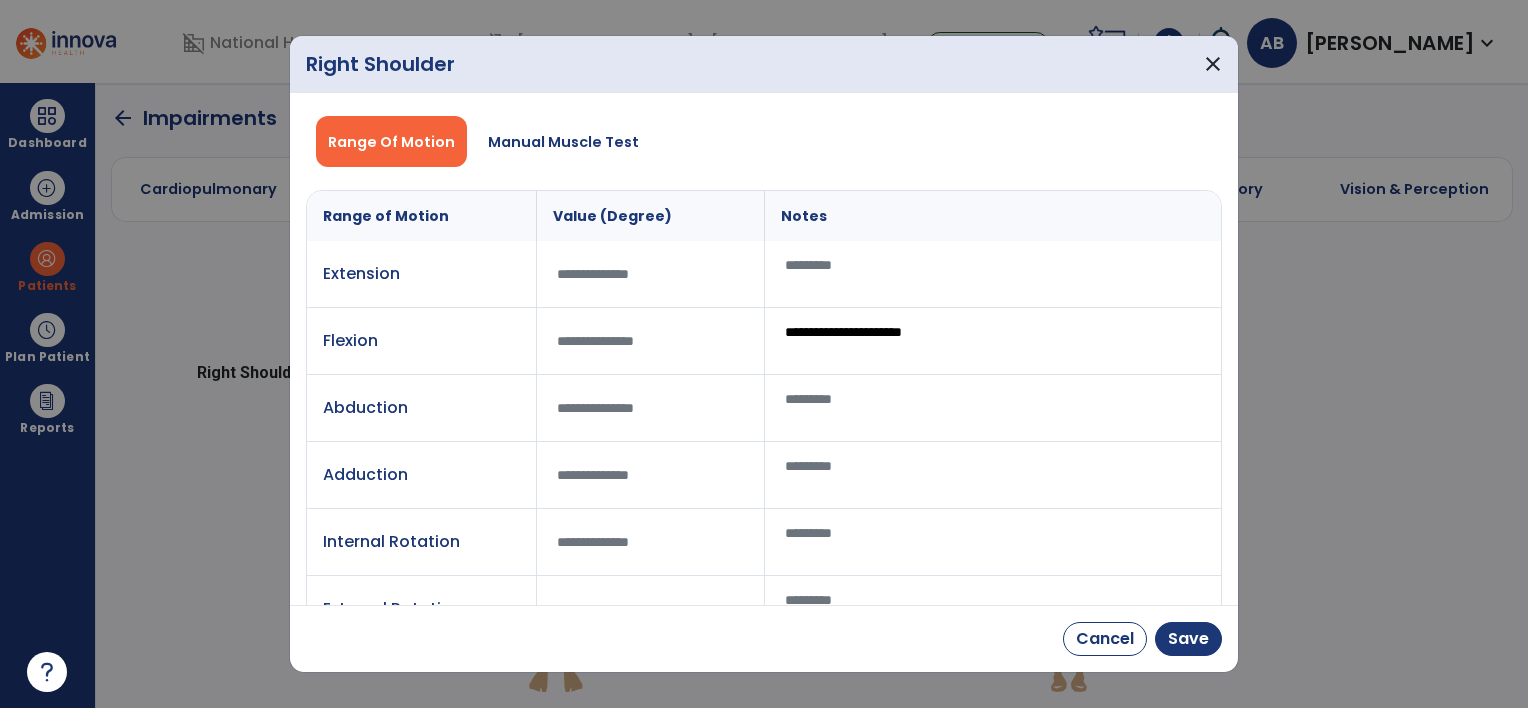 click on "**********" at bounding box center (993, 341) 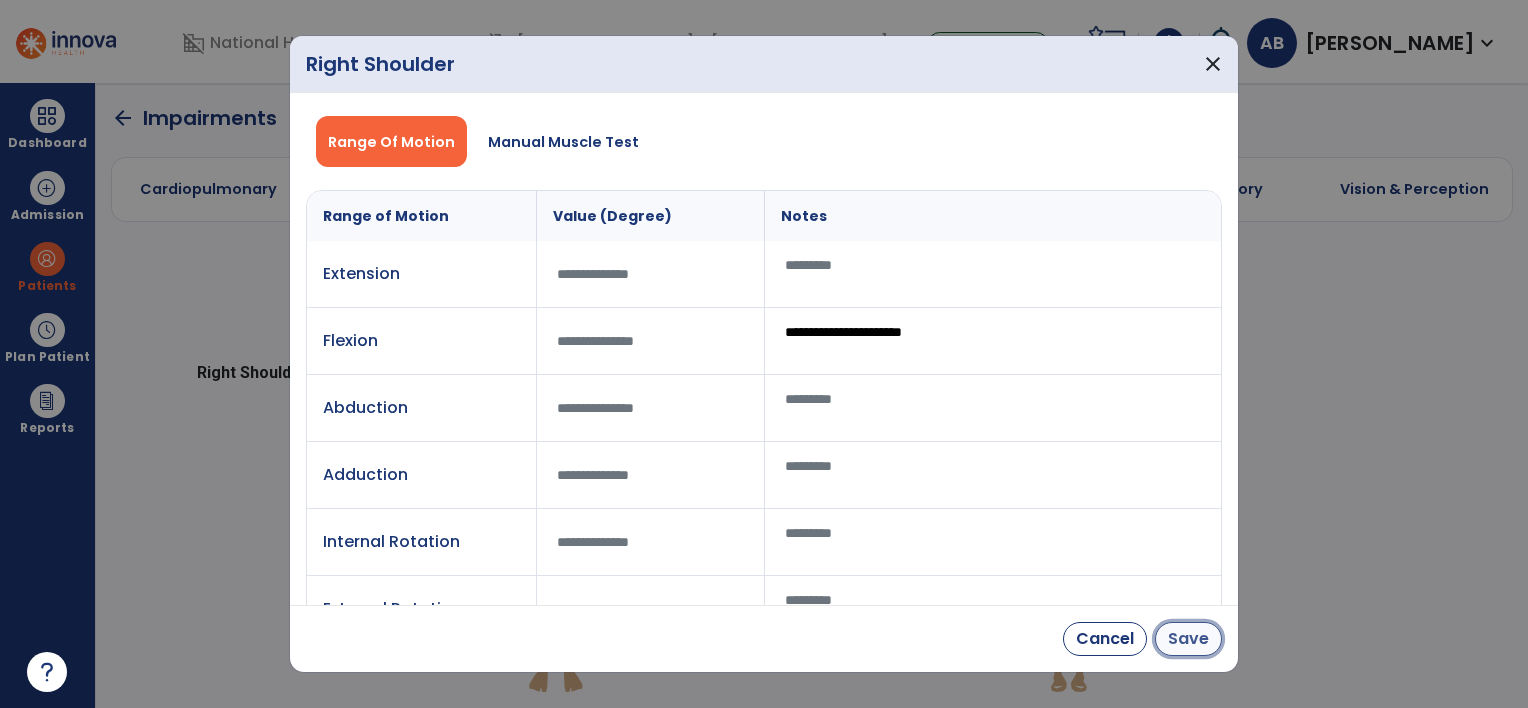 click on "Save" at bounding box center [1188, 639] 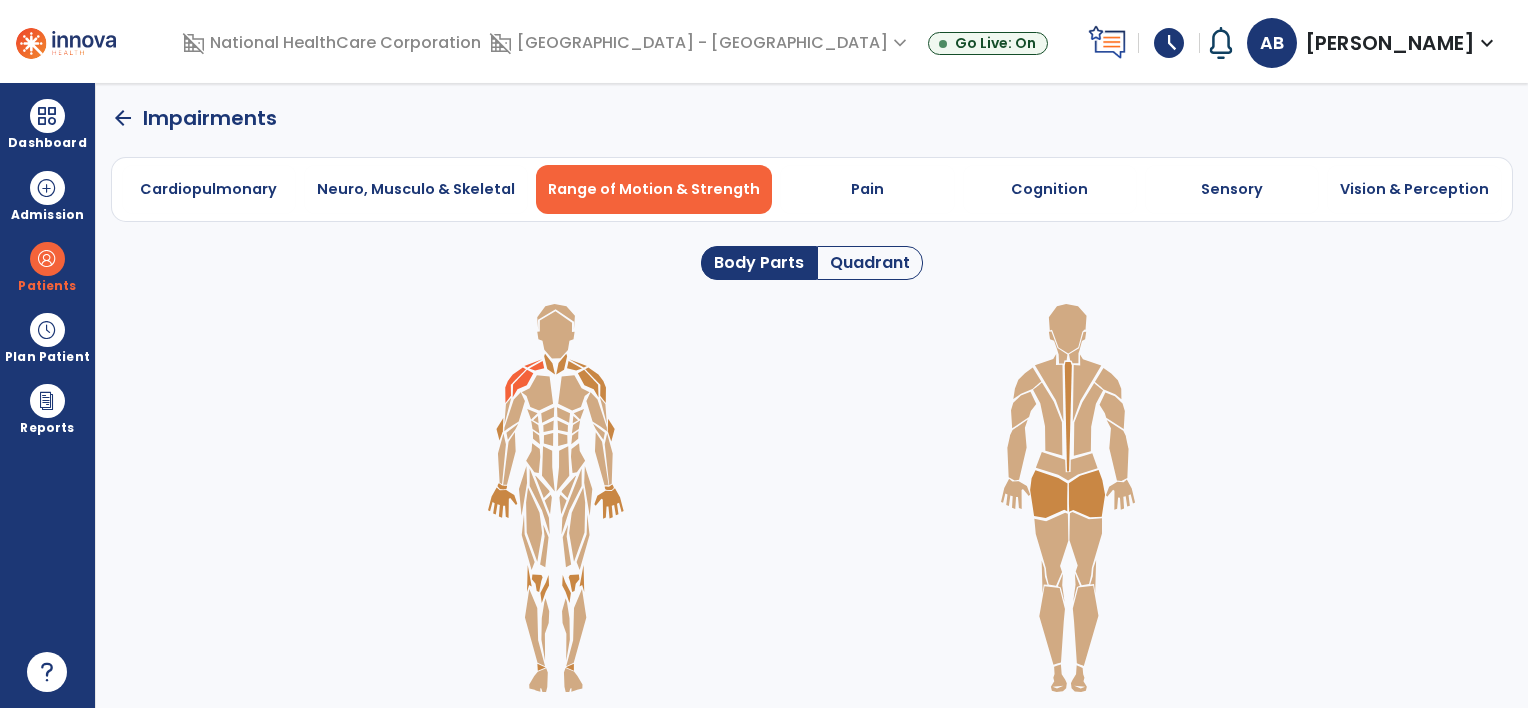 click 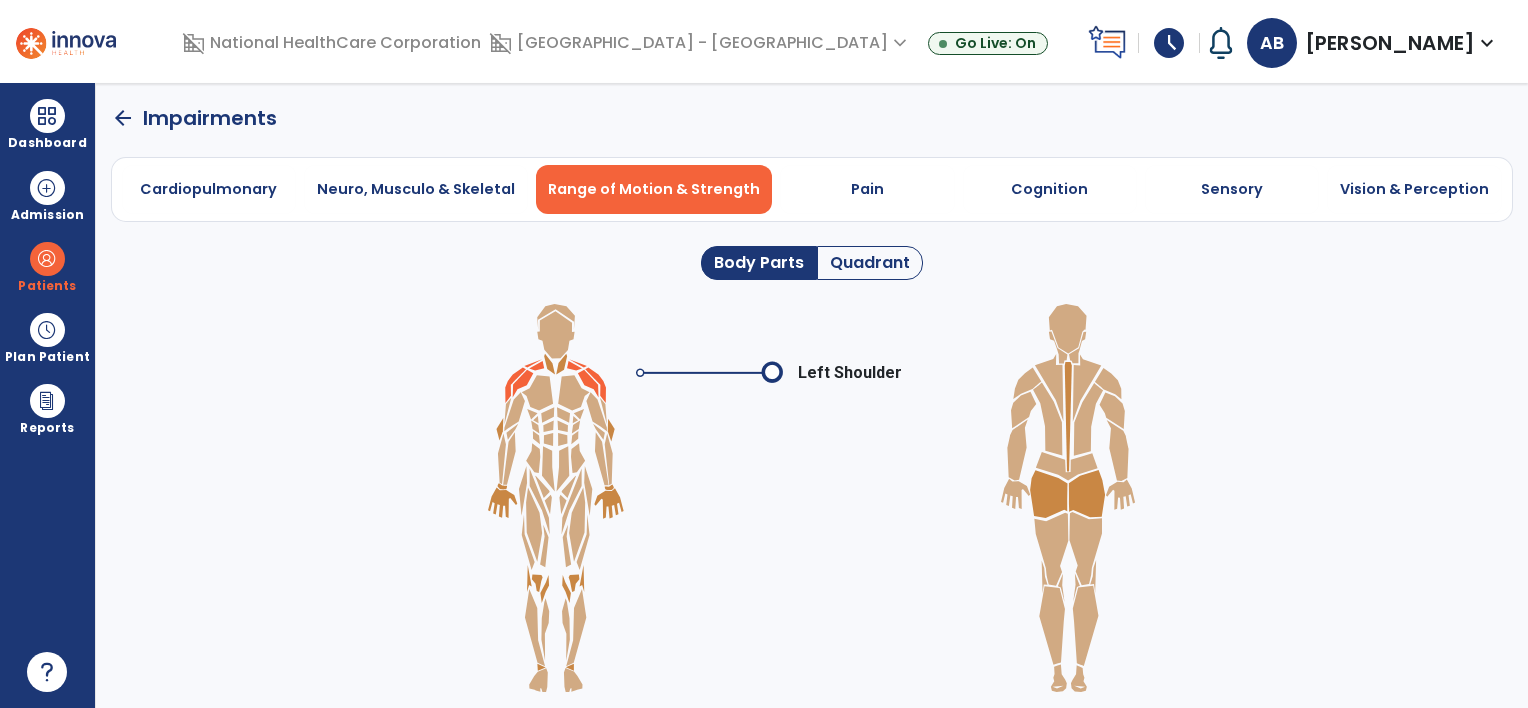 click 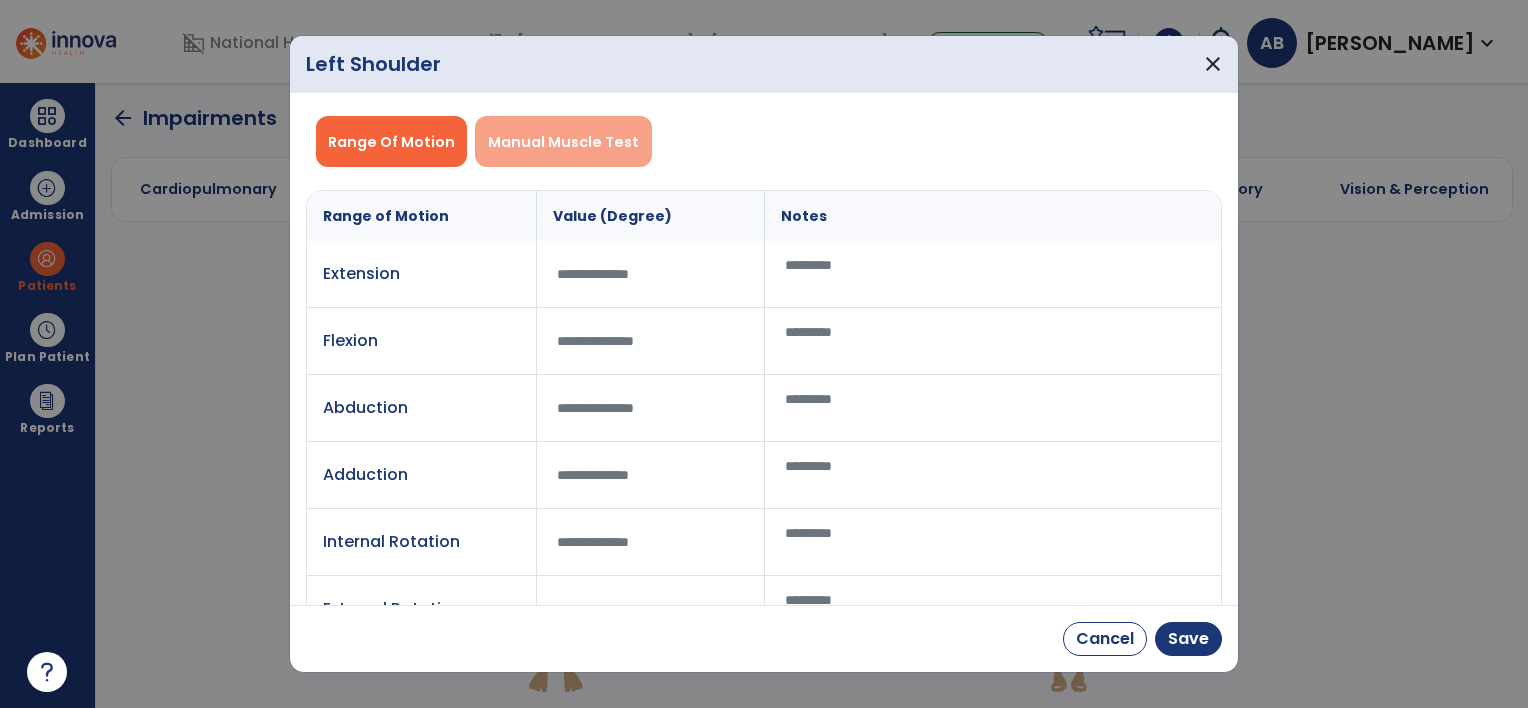 click on "Manual Muscle Test" at bounding box center (563, 142) 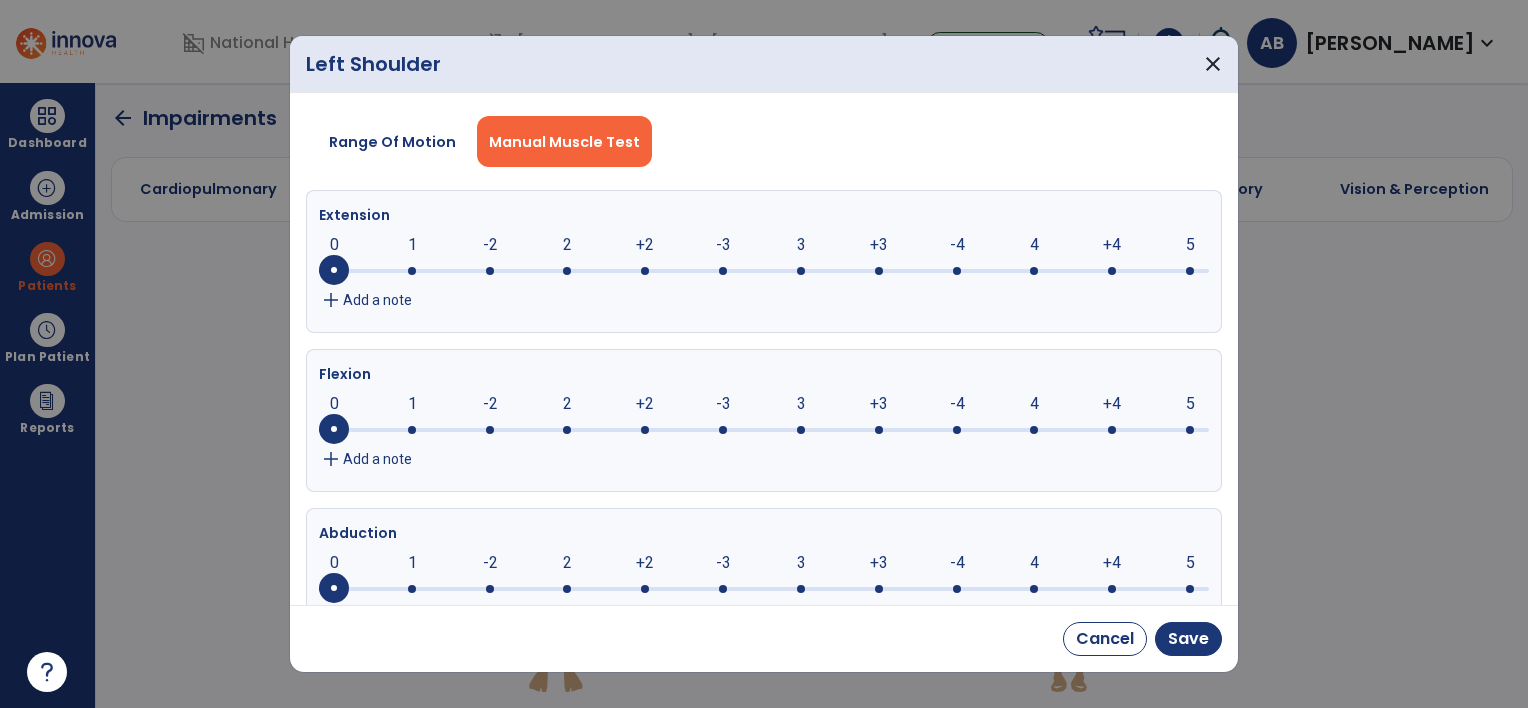 click 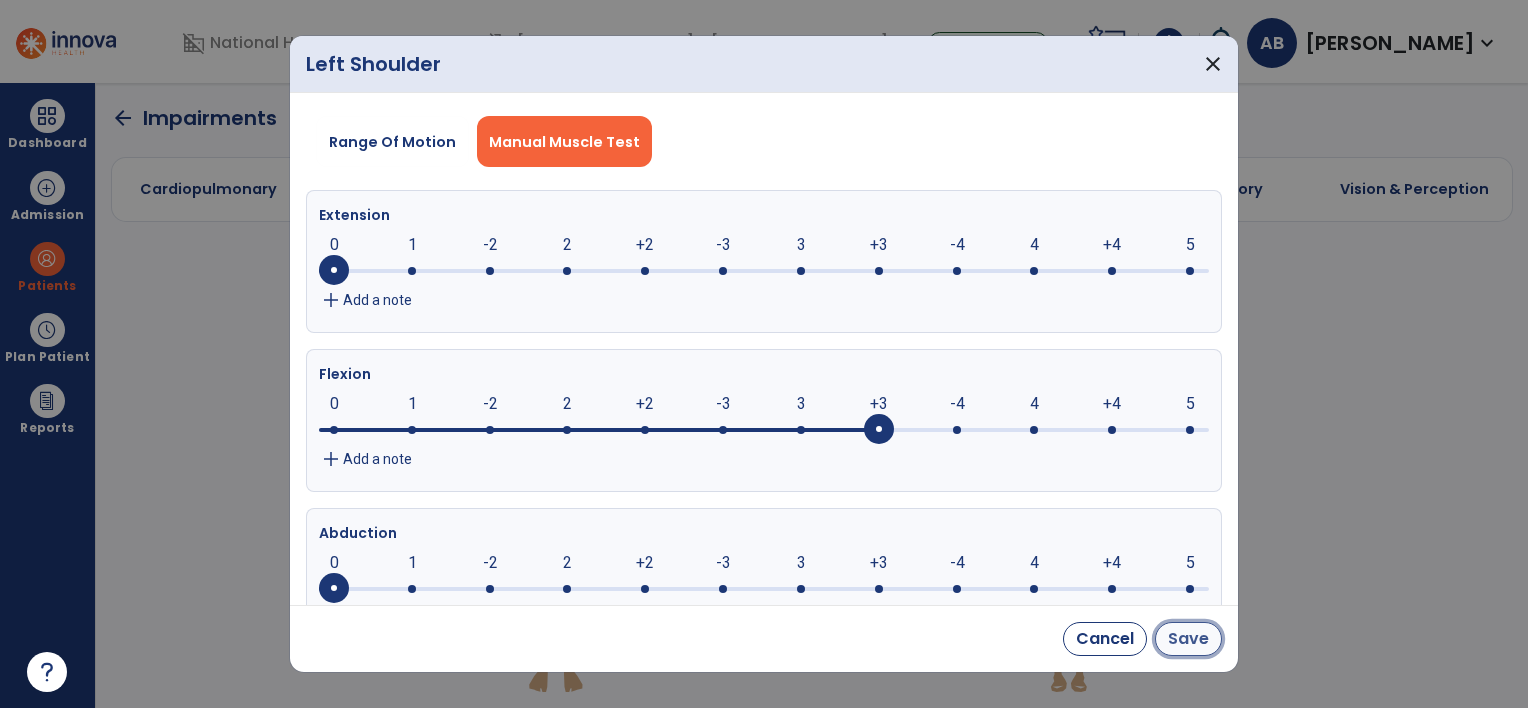 click on "Save" at bounding box center (1188, 639) 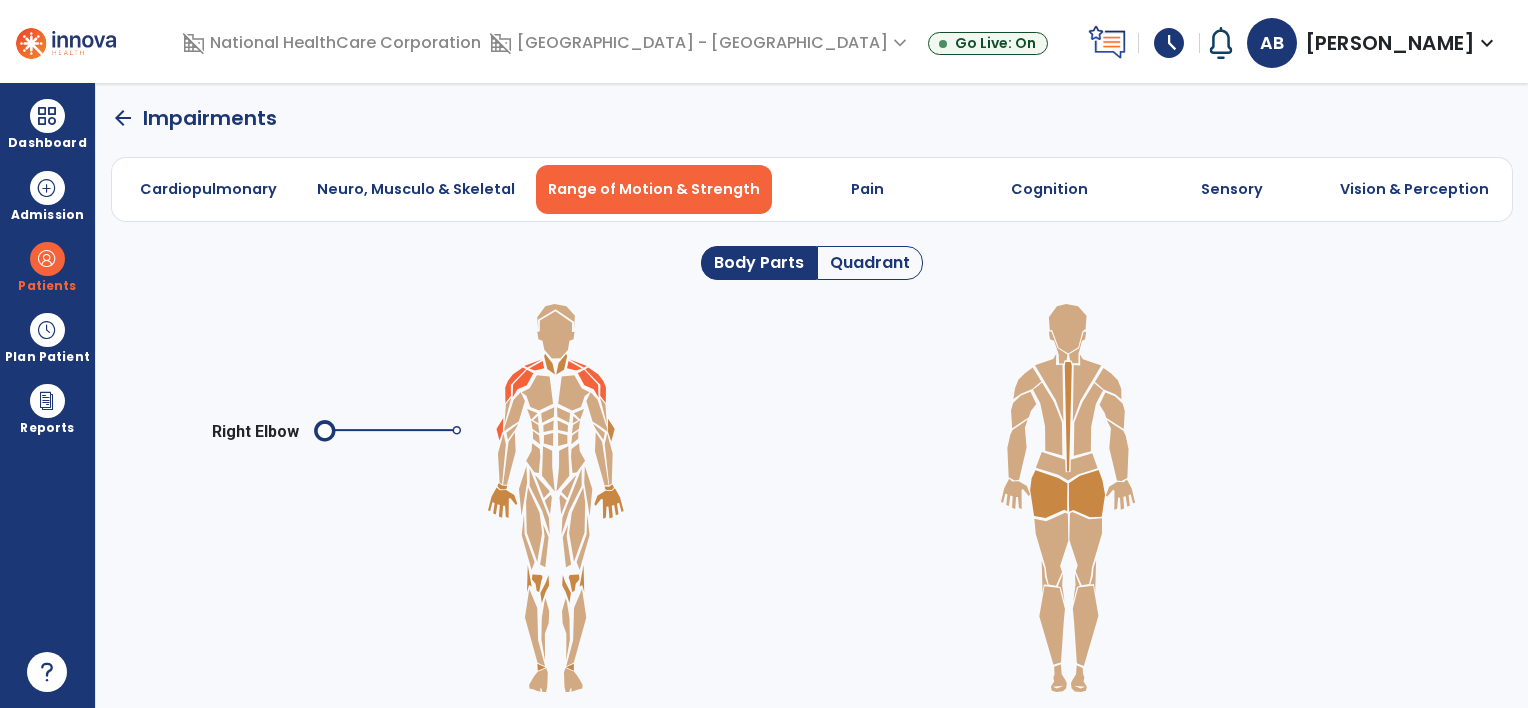 click 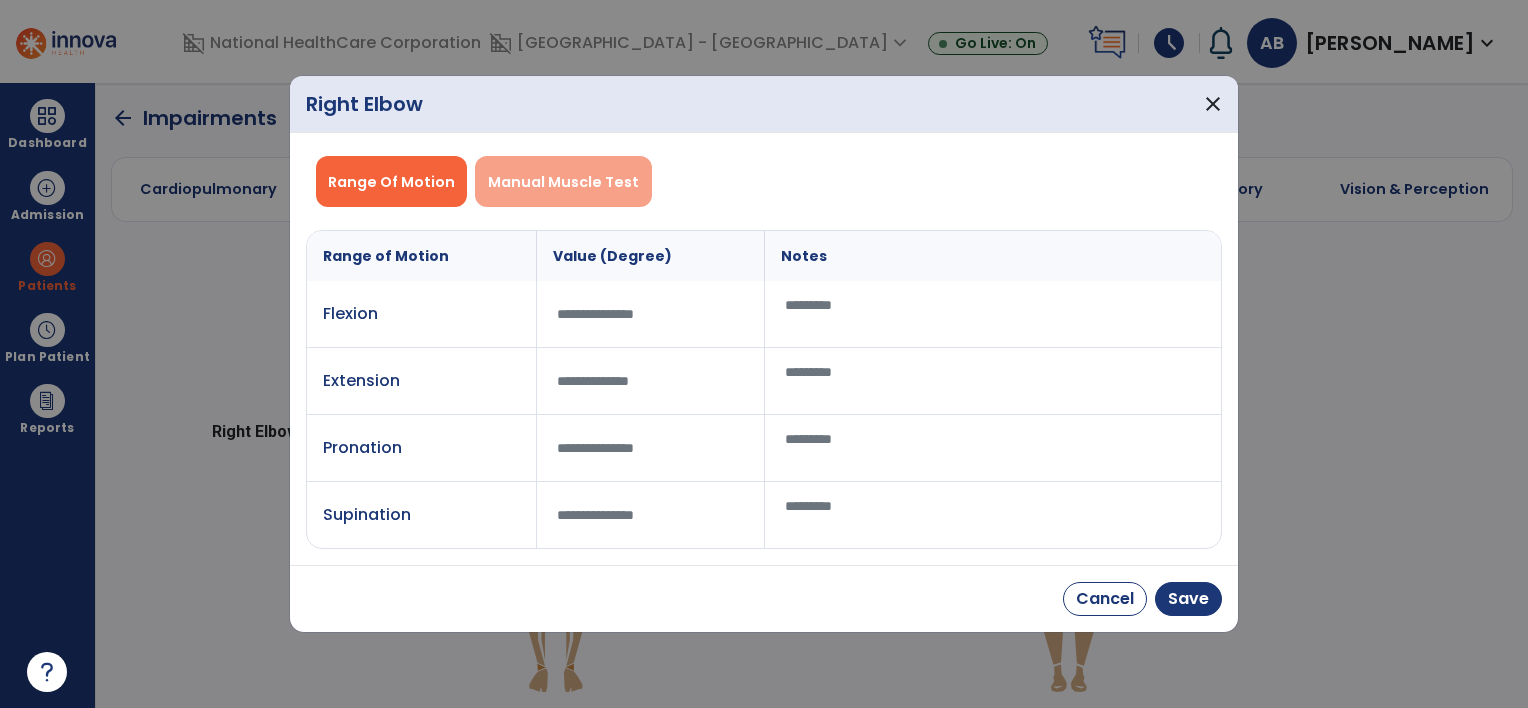 click on "Manual Muscle Test" at bounding box center (563, 181) 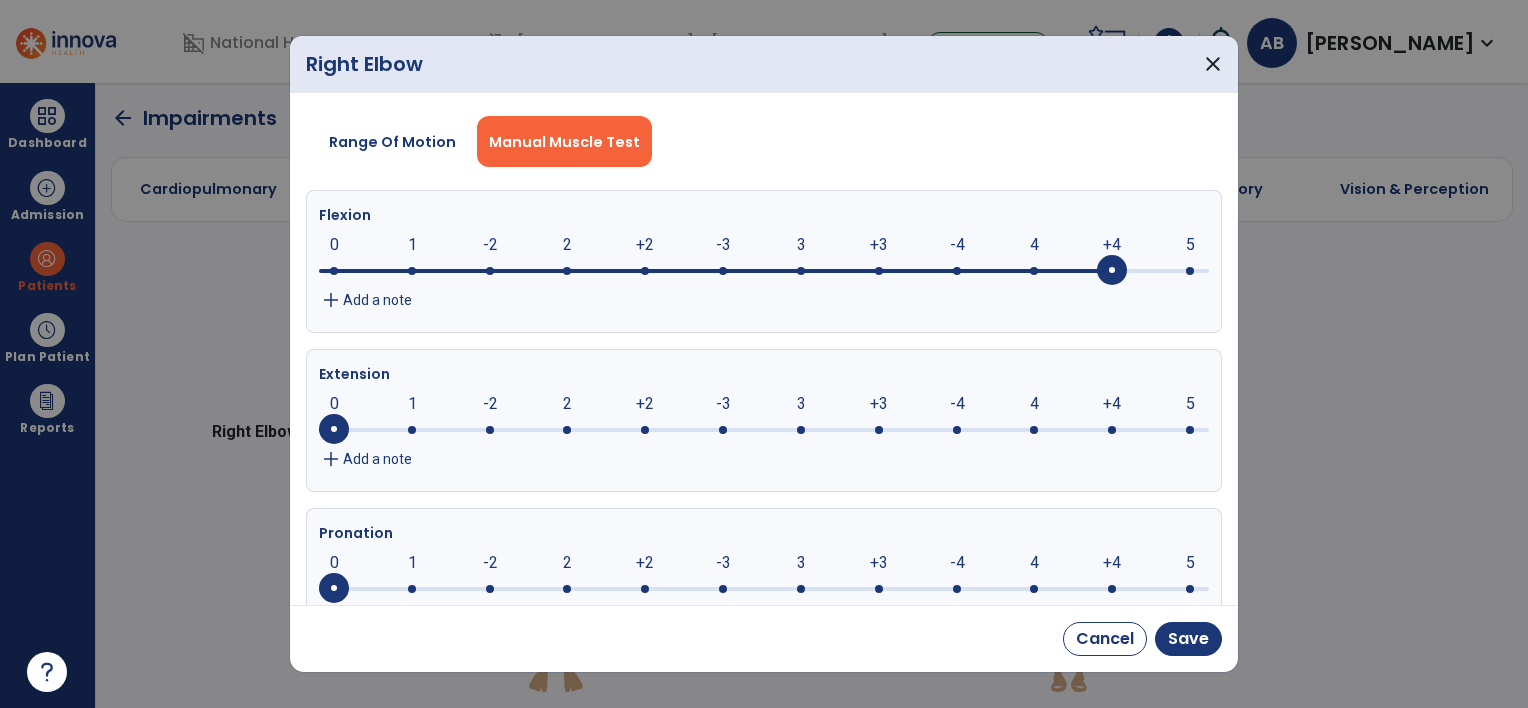 click 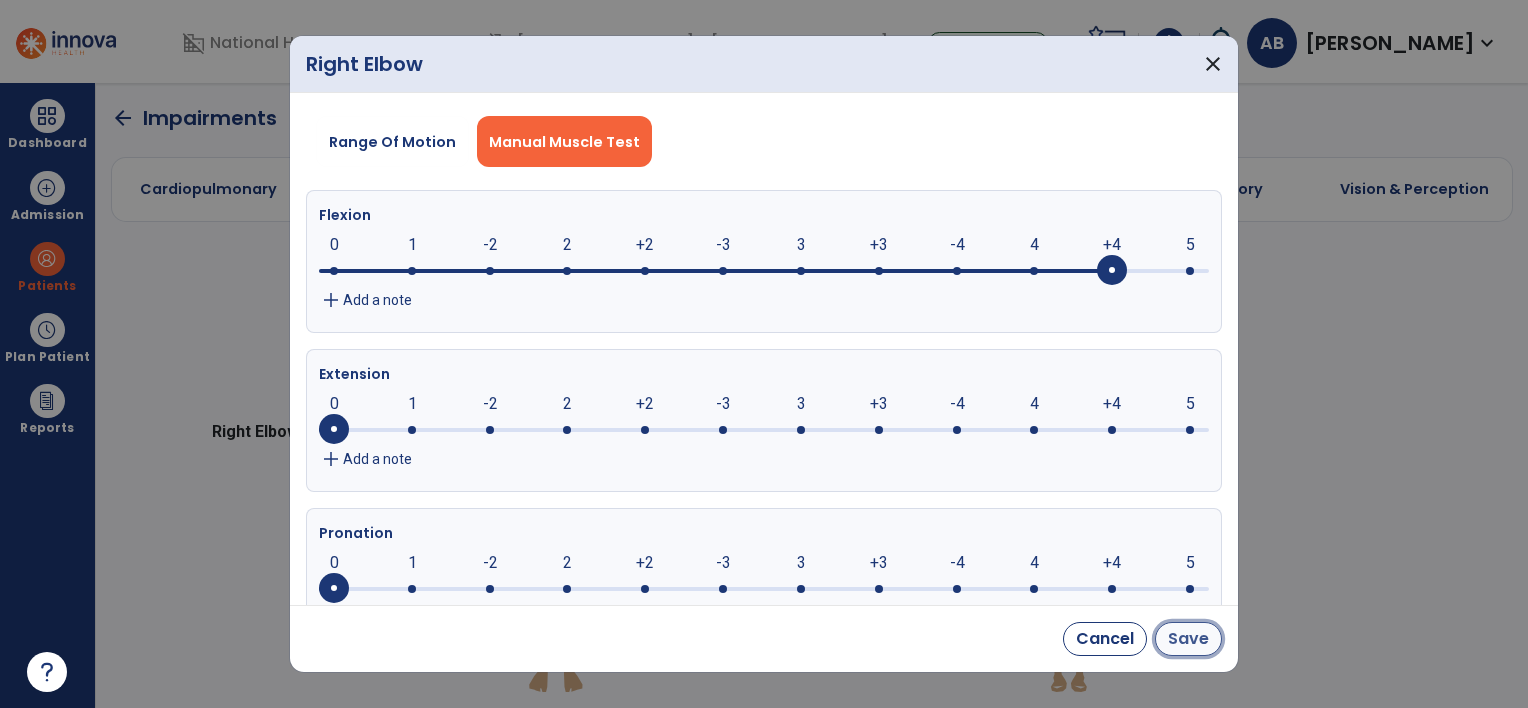 click on "Save" at bounding box center [1188, 639] 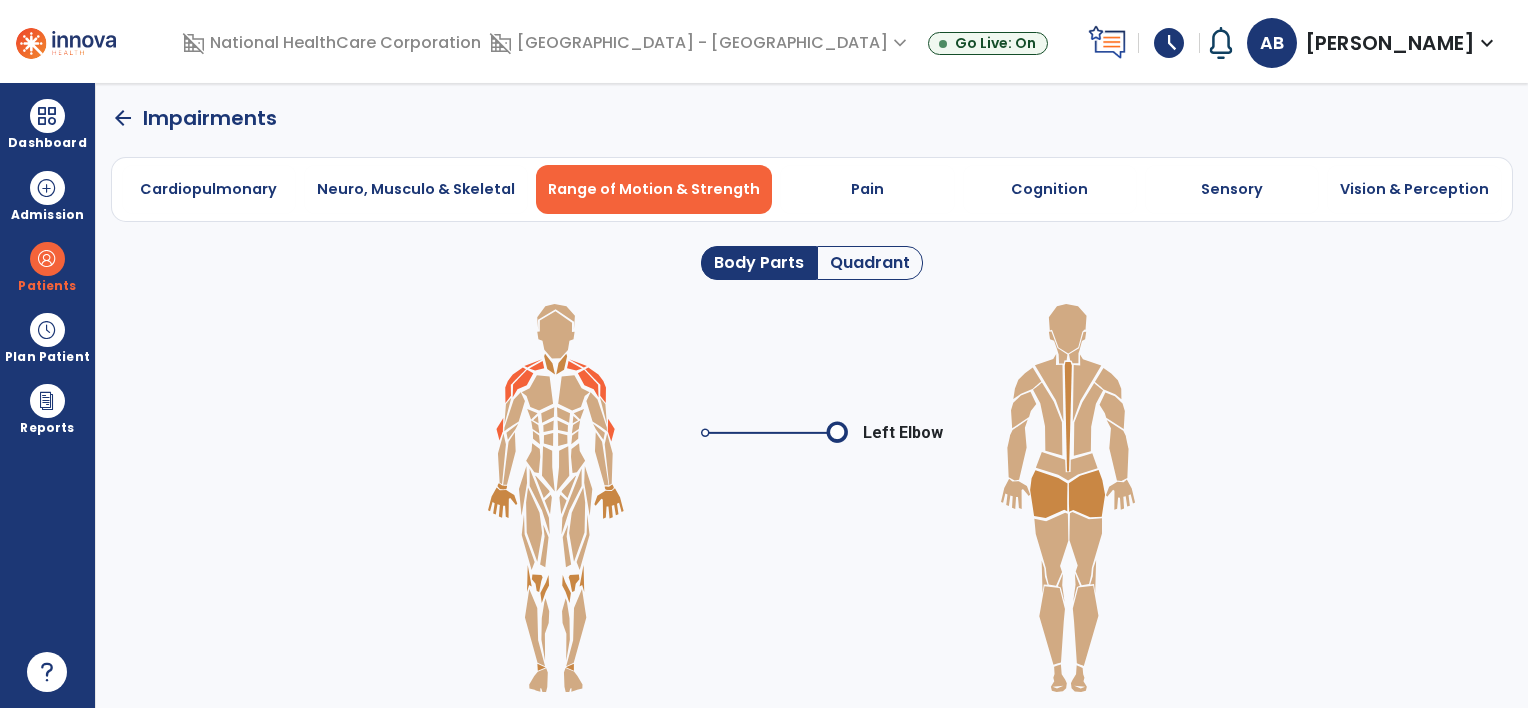 click 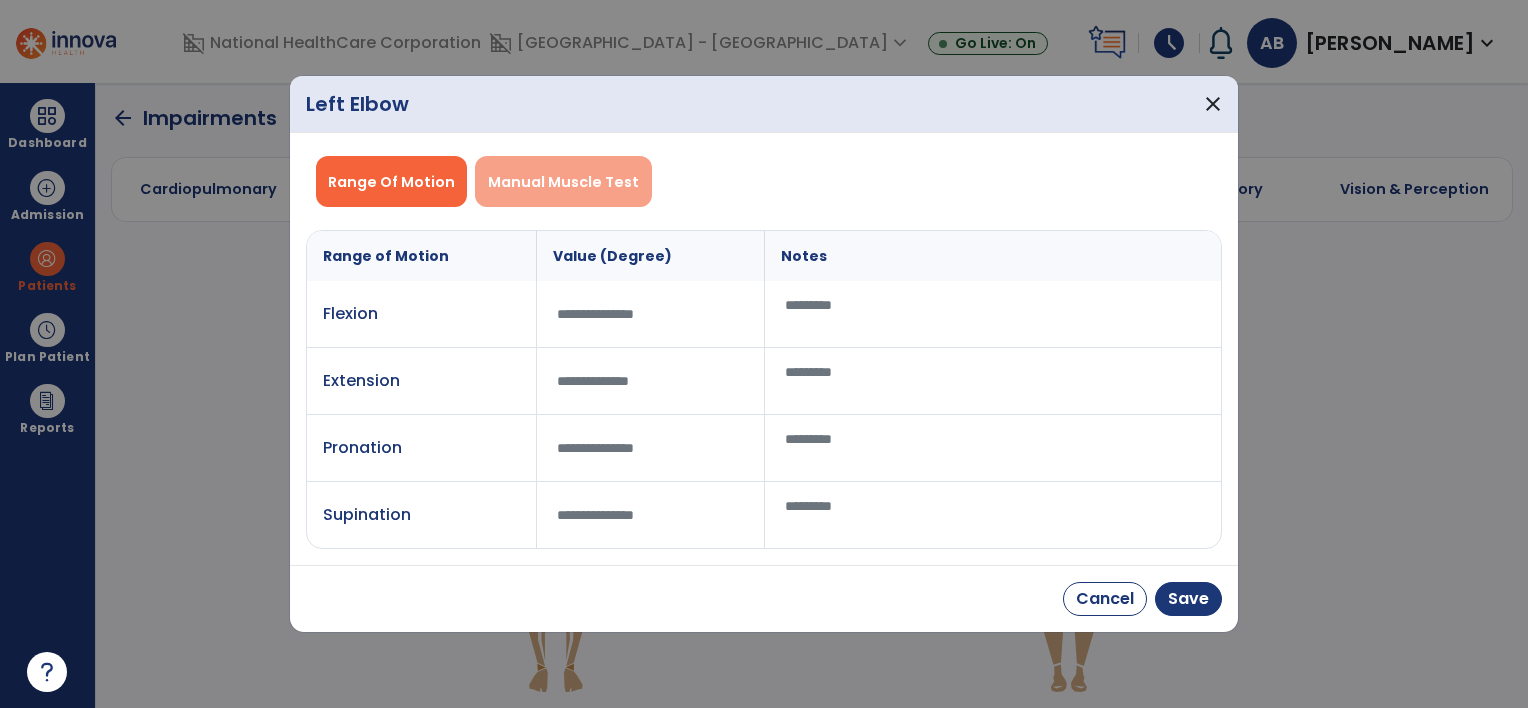 click on "Manual Muscle Test" at bounding box center [563, 182] 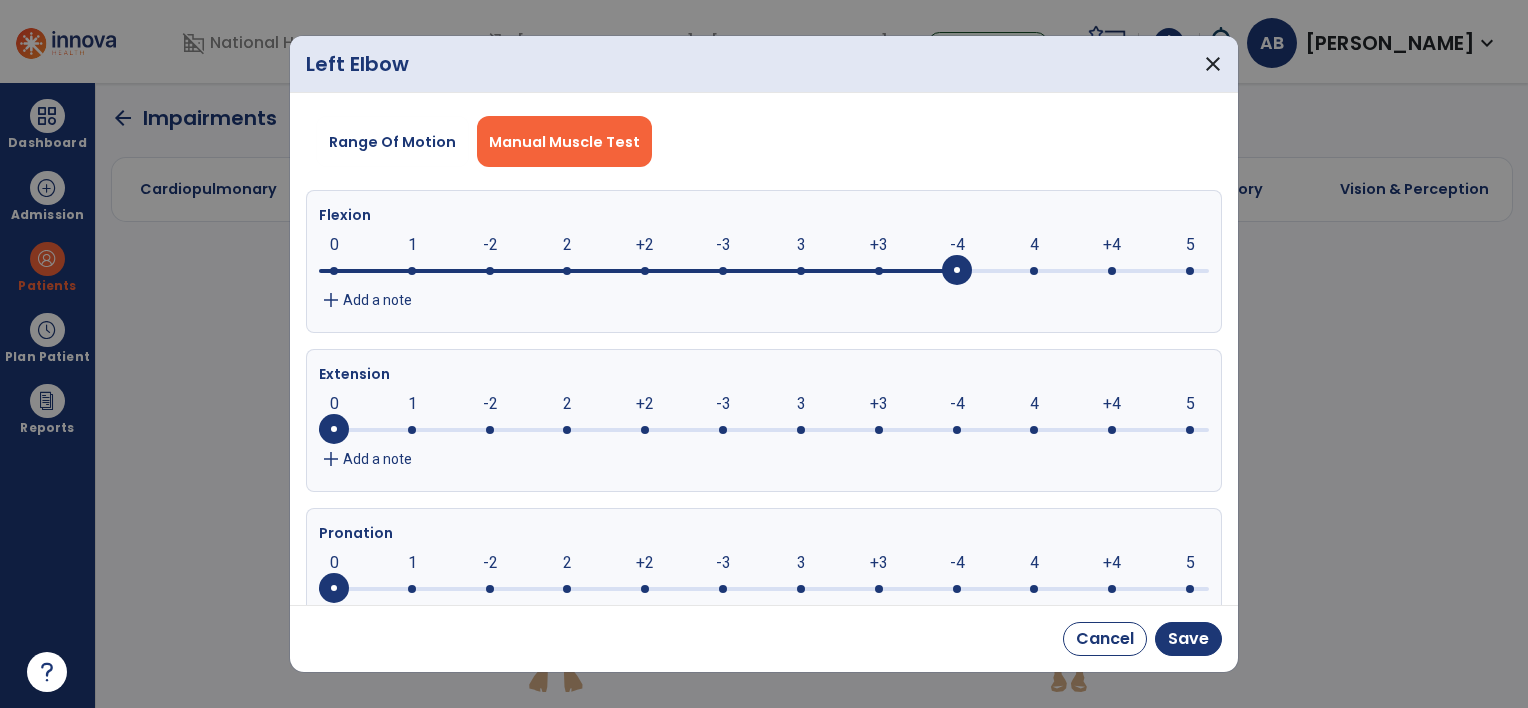 click 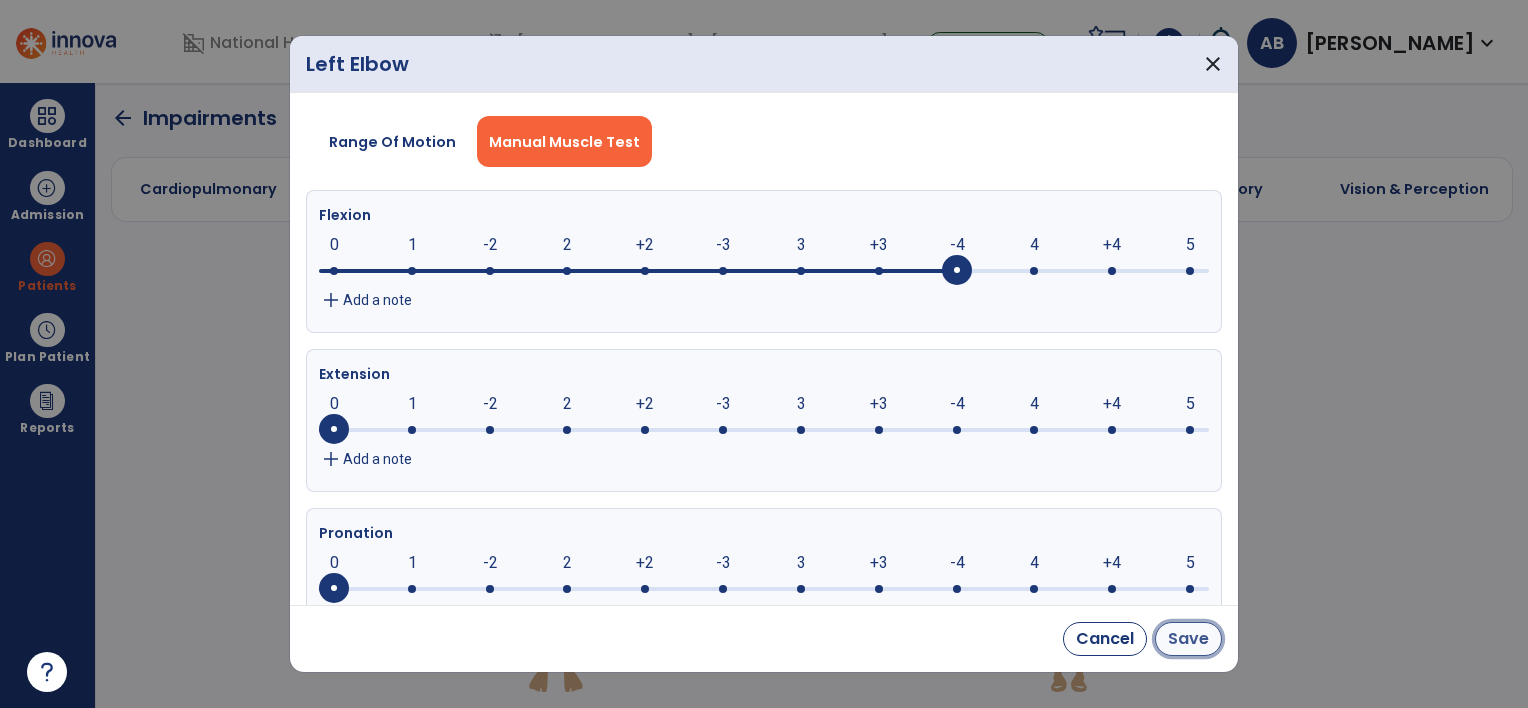 click on "Save" at bounding box center (1188, 639) 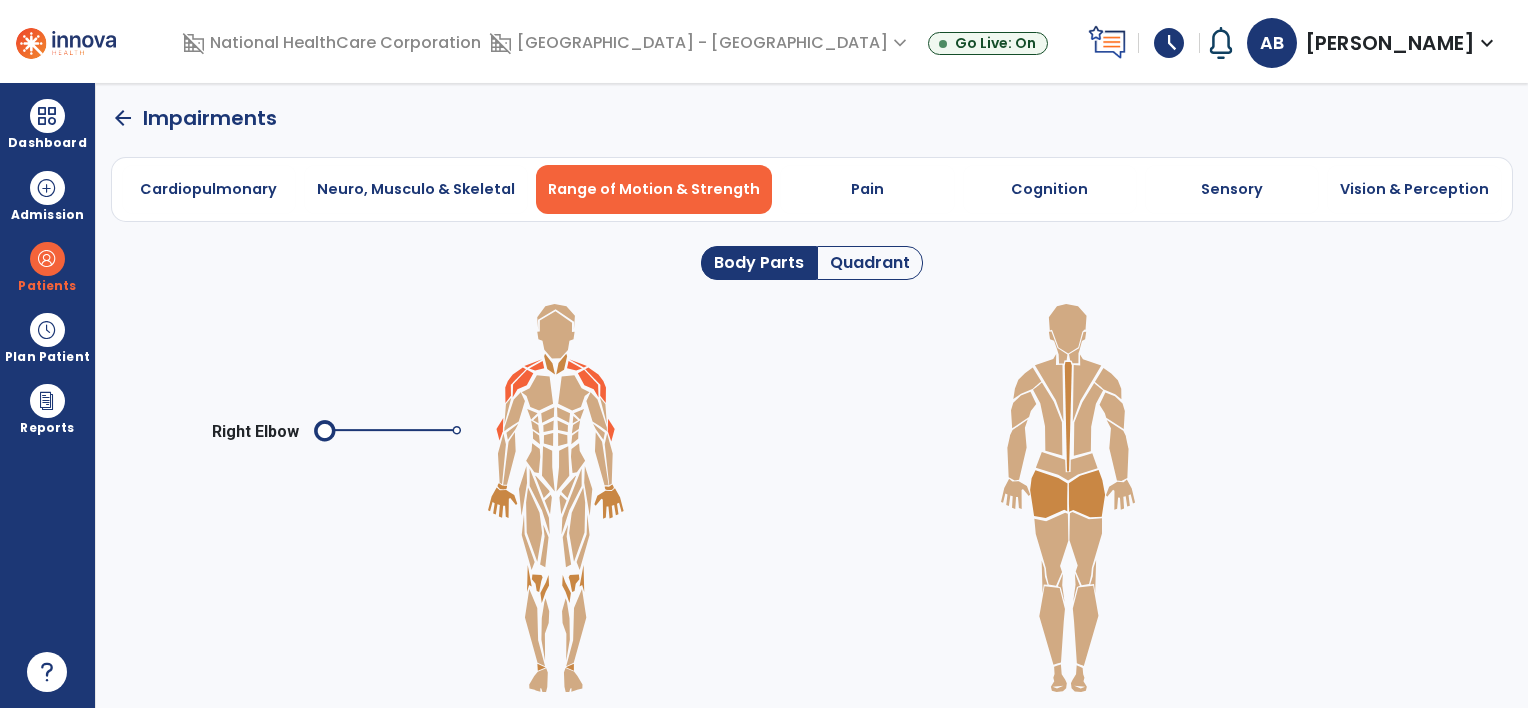 click 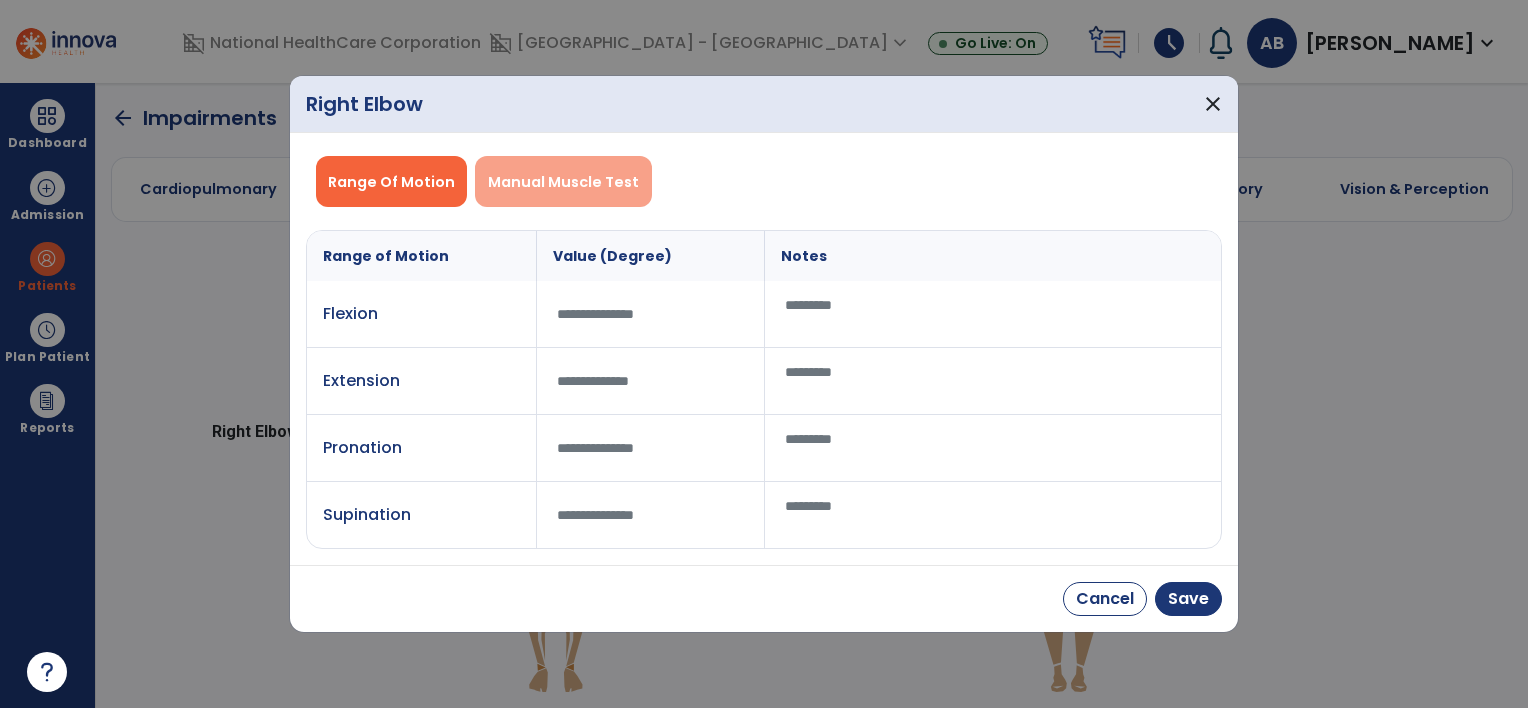 click on "Manual Muscle Test" at bounding box center (563, 182) 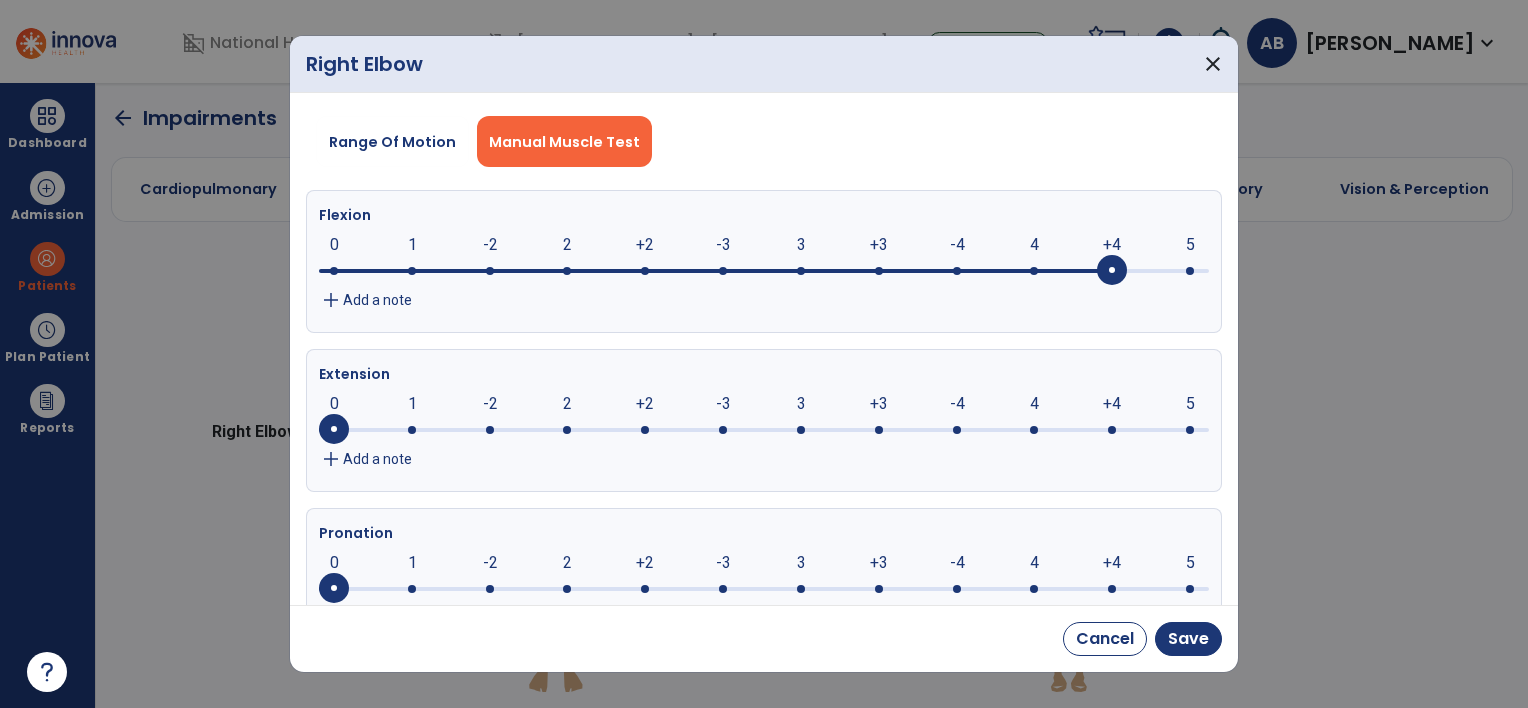 click 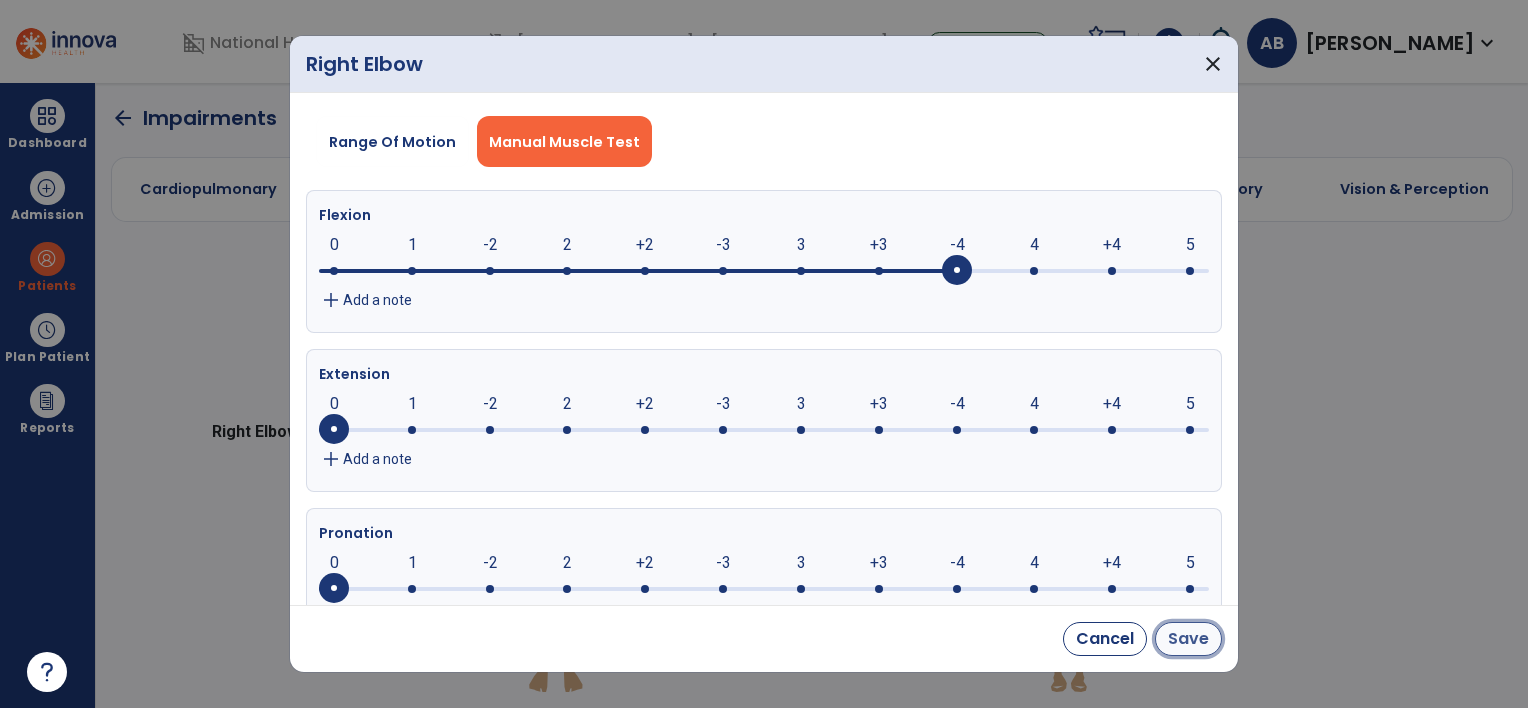 click on "Save" at bounding box center [1188, 639] 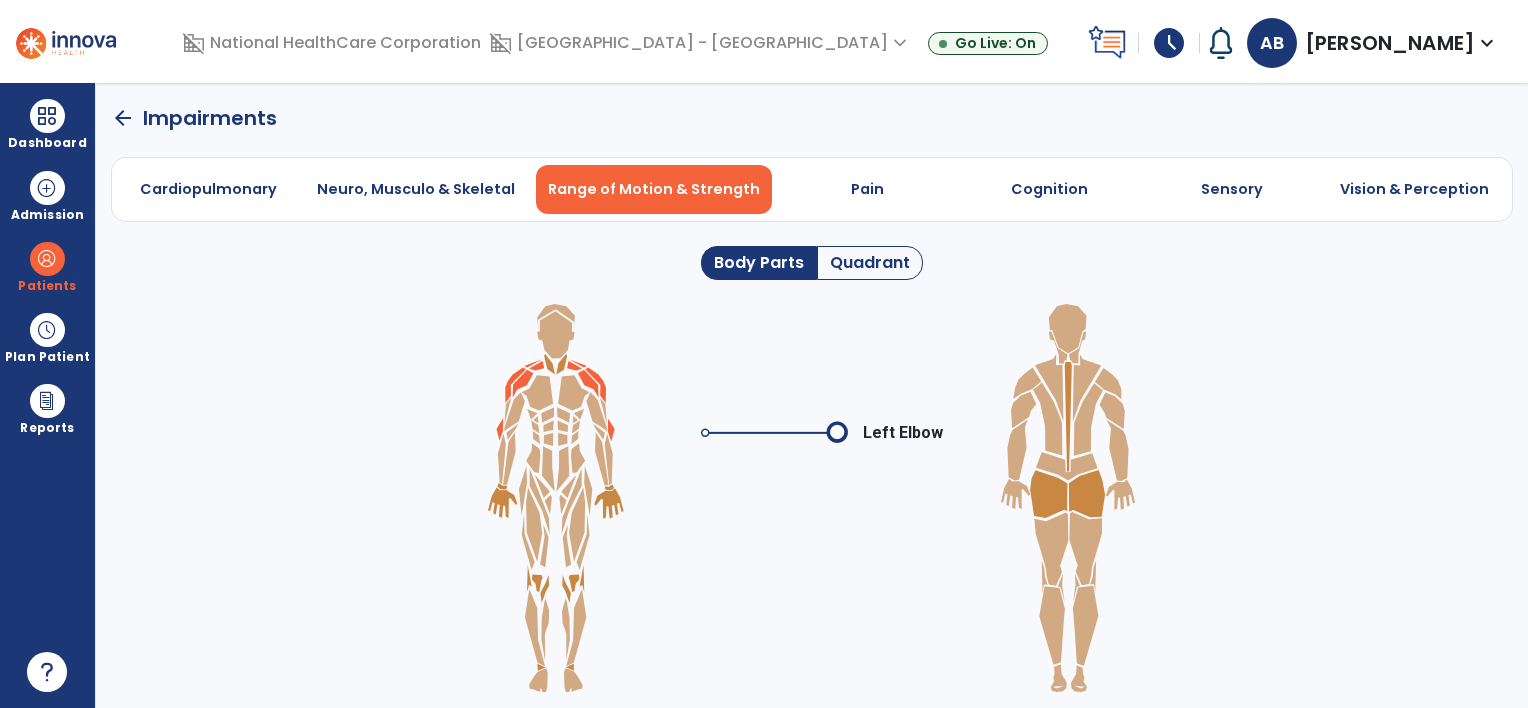 click 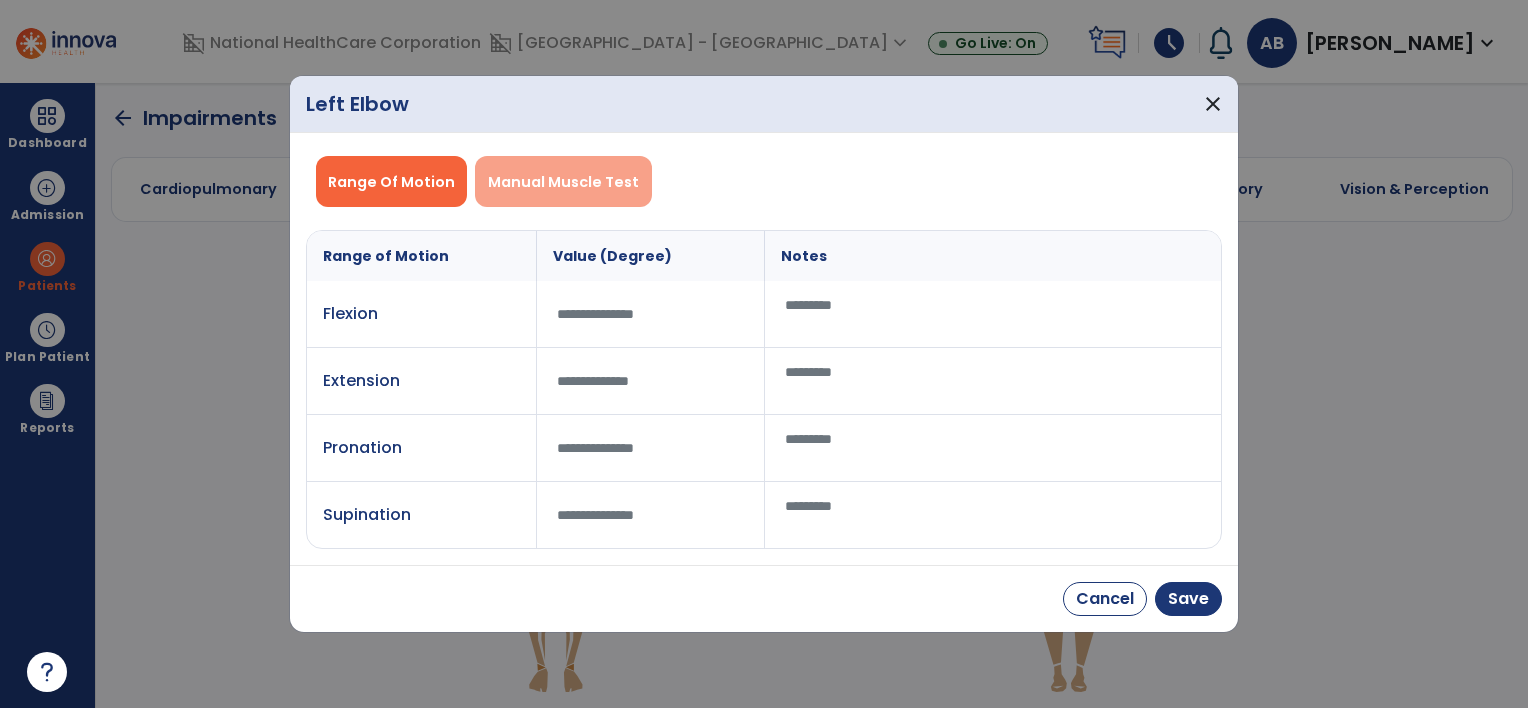 click on "Manual Muscle Test" at bounding box center (563, 182) 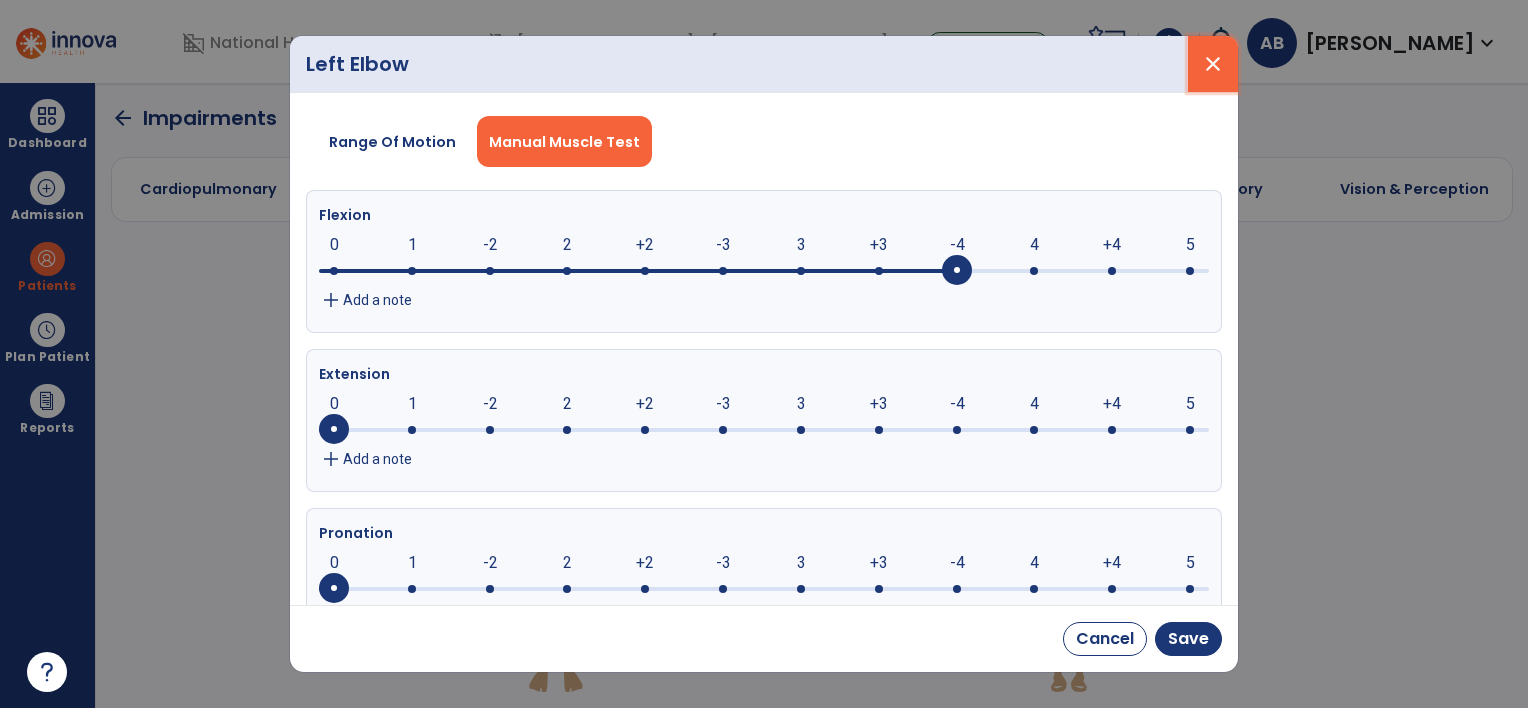 click on "close" at bounding box center (1213, 64) 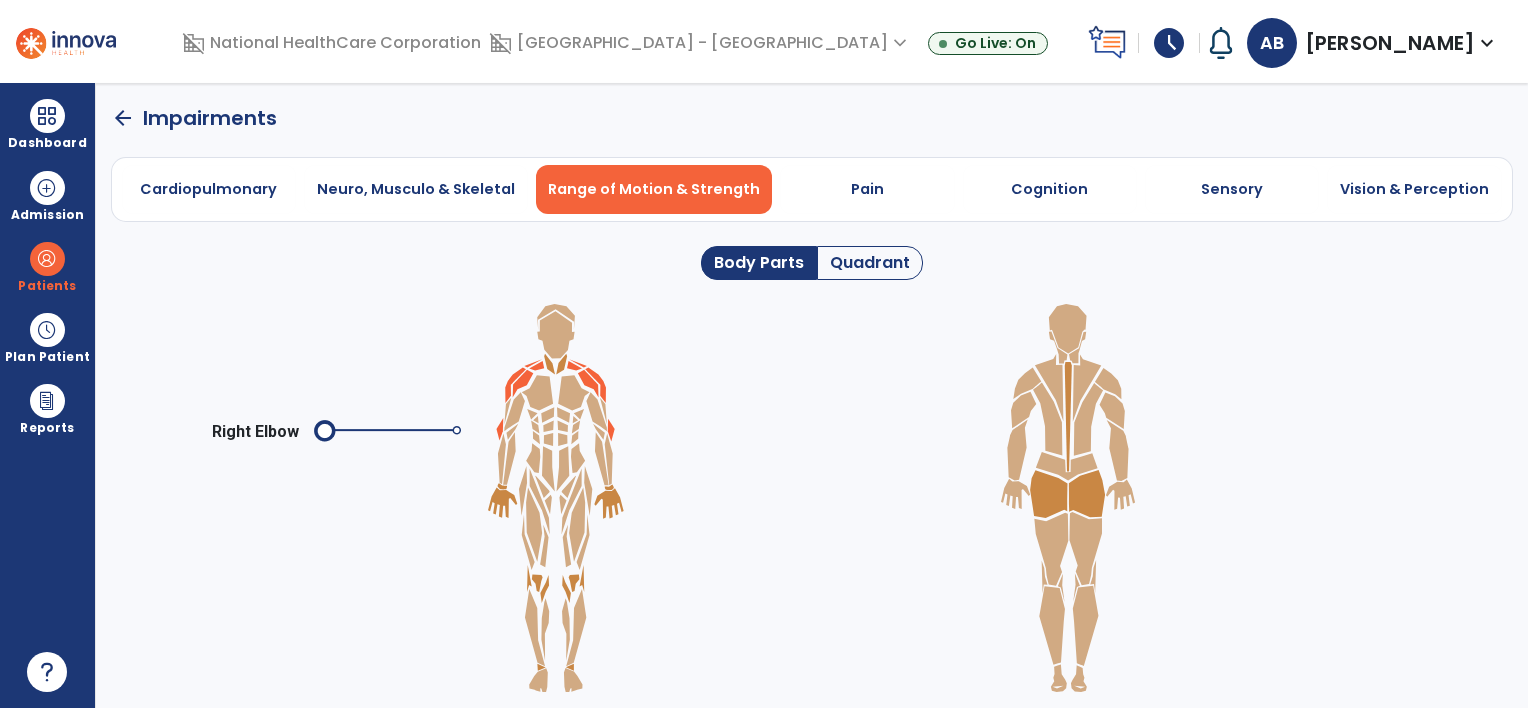 click 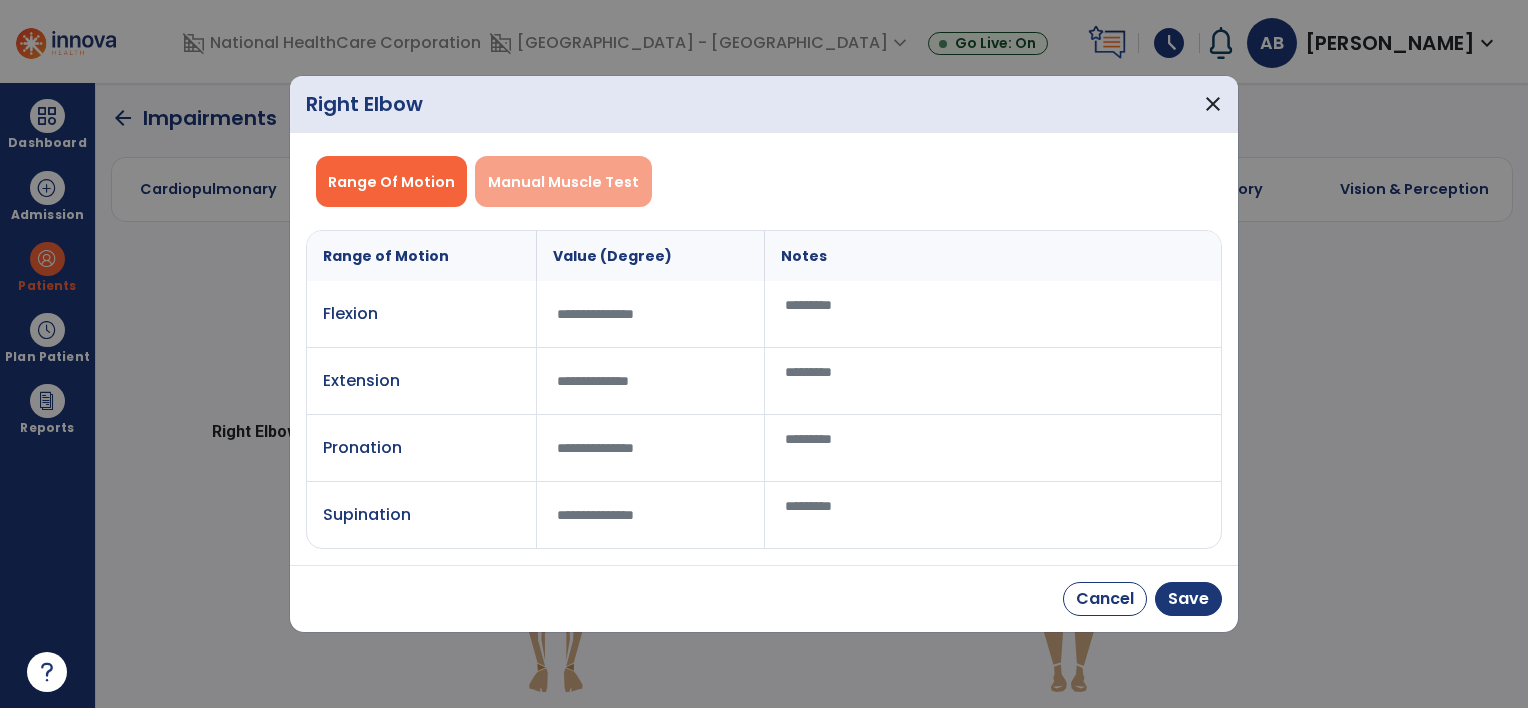 click on "Manual Muscle Test" at bounding box center [563, 182] 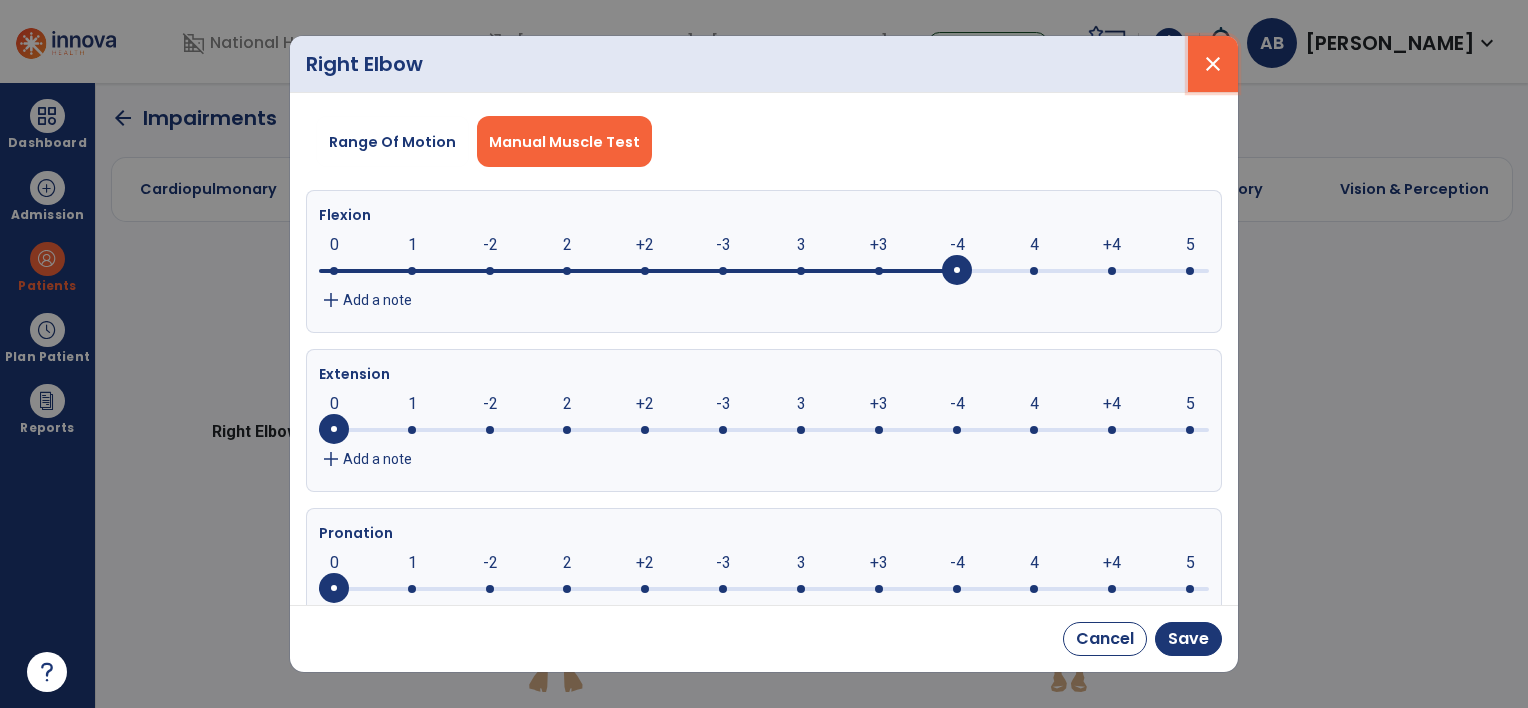 click on "close" at bounding box center [1213, 64] 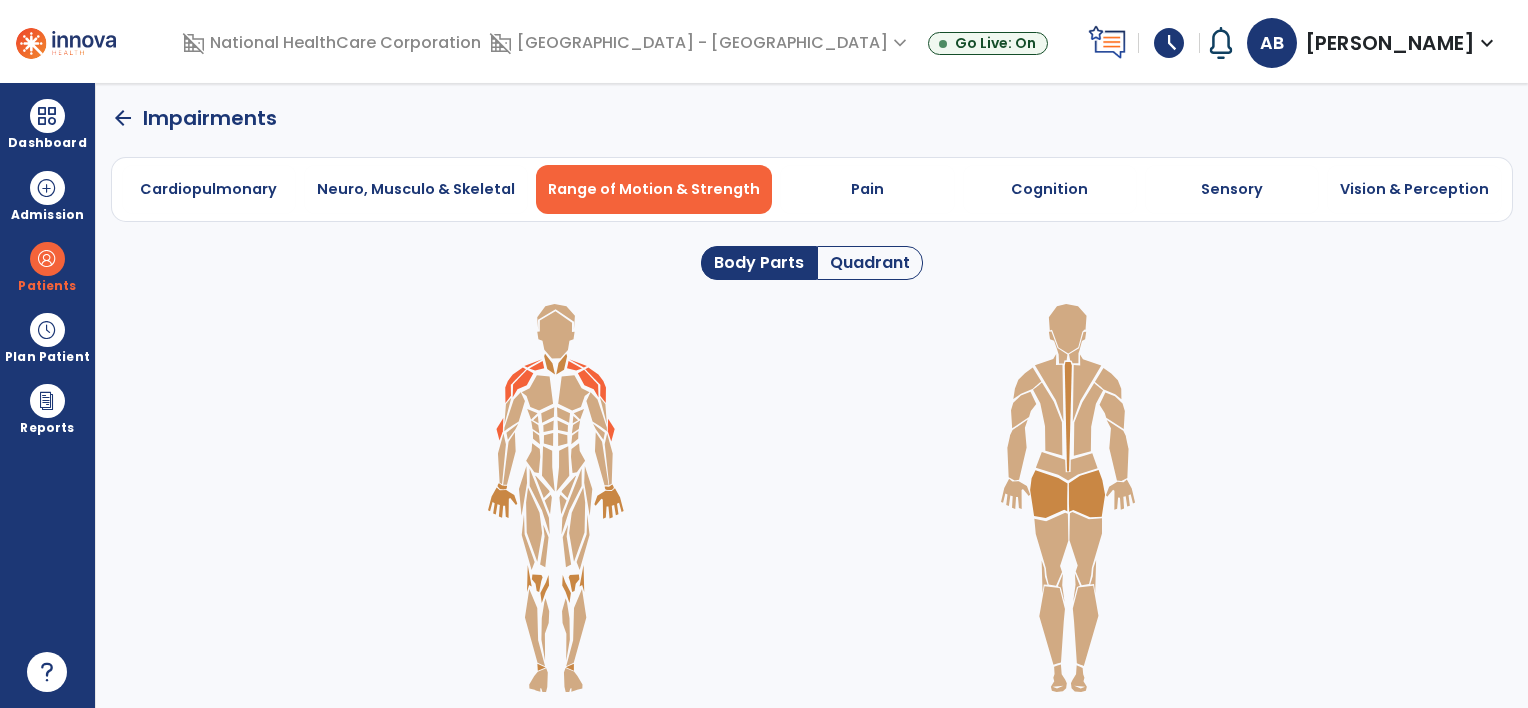 click on "arrow_back" 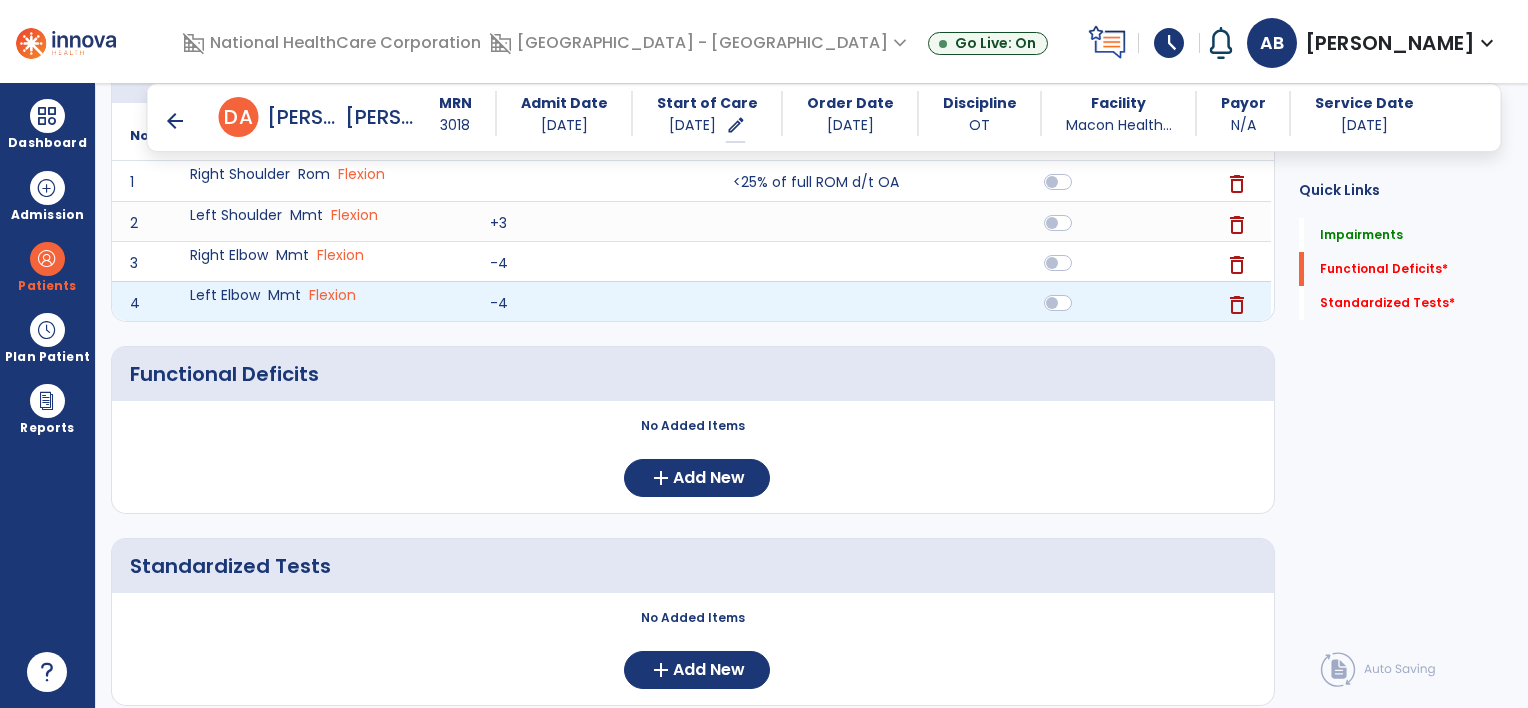 scroll, scrollTop: 300, scrollLeft: 0, axis: vertical 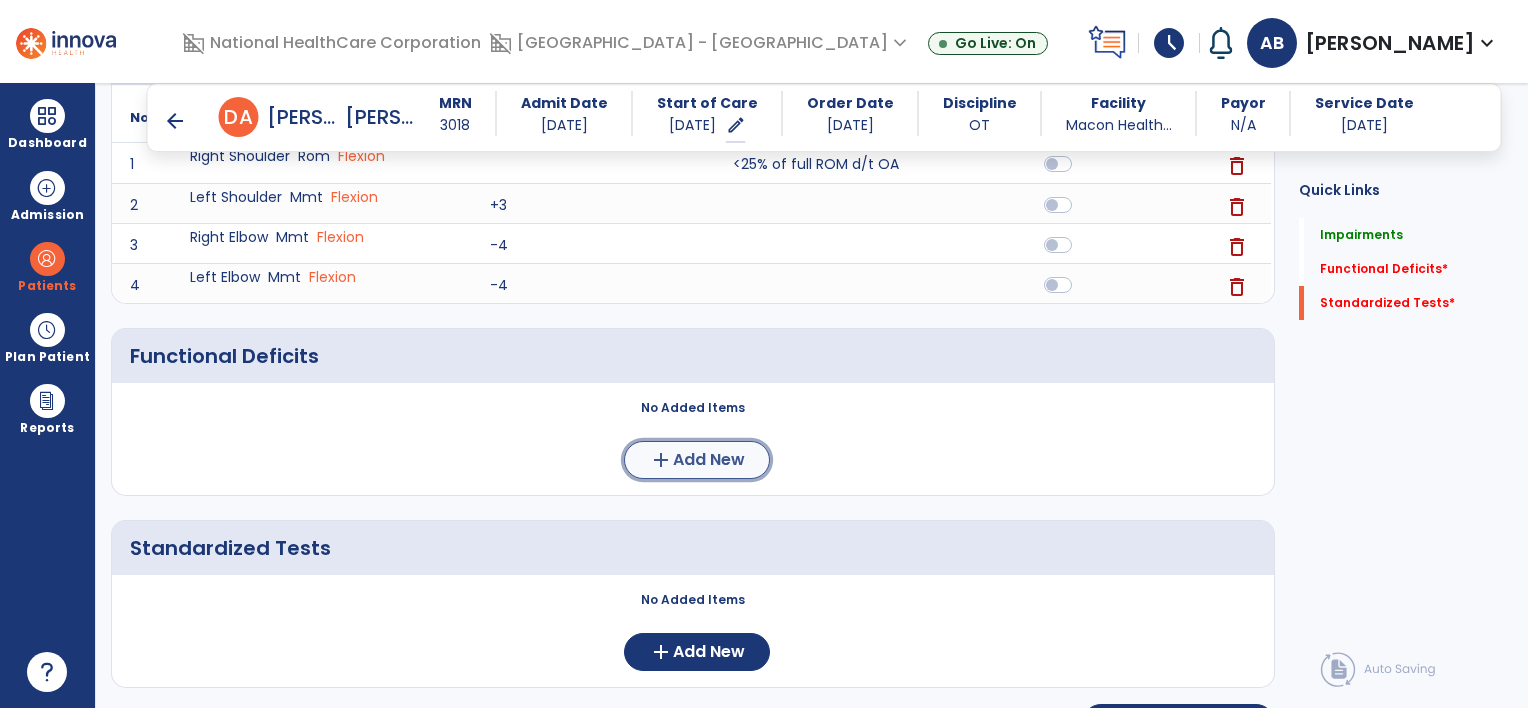 click on "Add New" 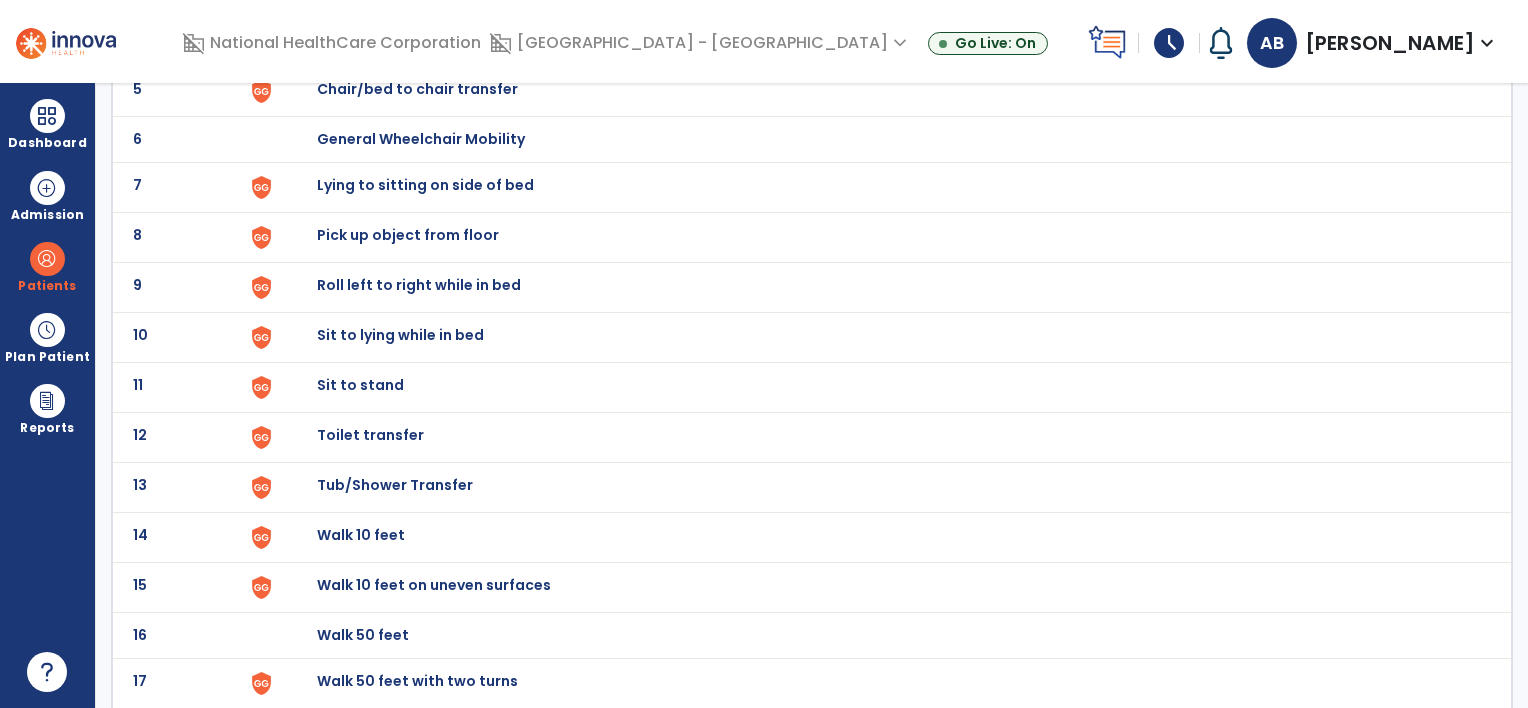 scroll, scrollTop: 400, scrollLeft: 0, axis: vertical 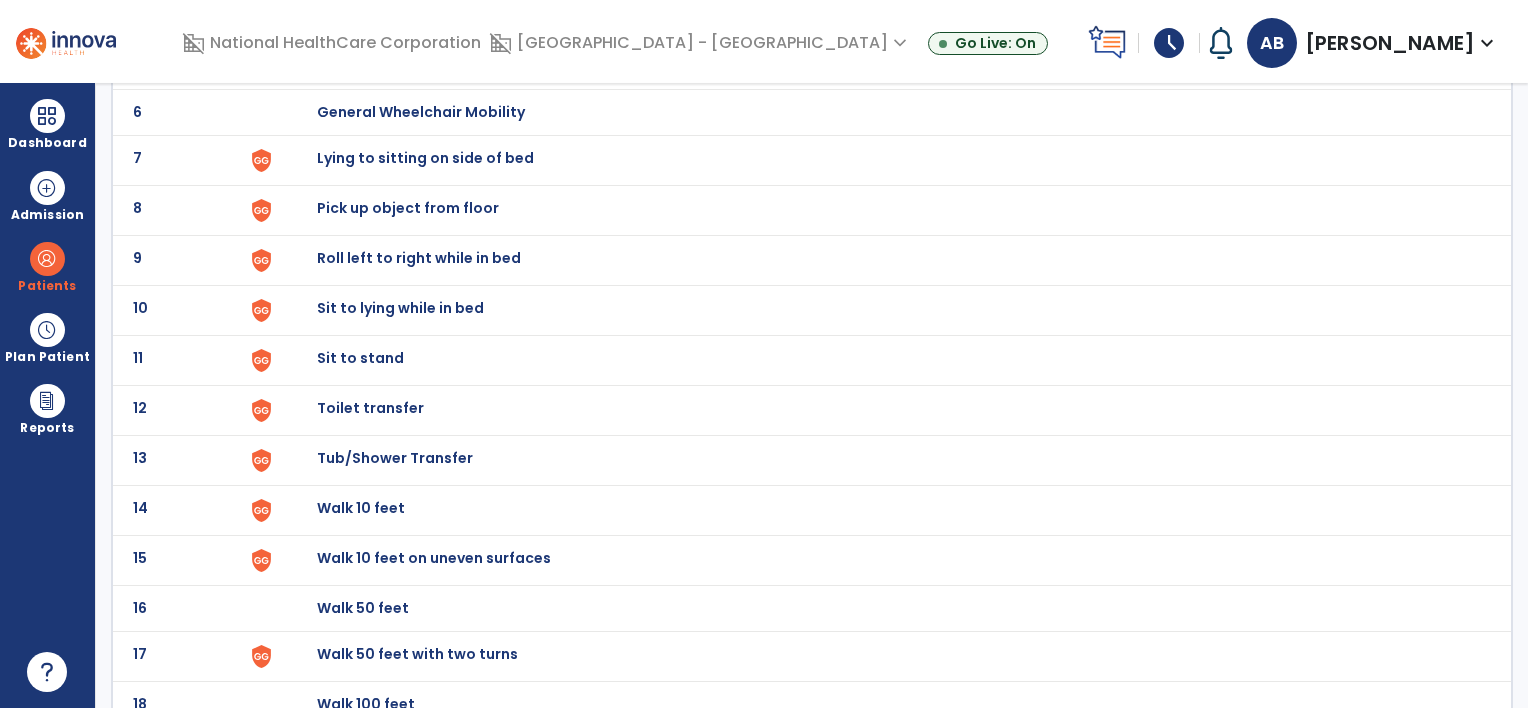 click on "Toilet transfer" at bounding box center [884, -136] 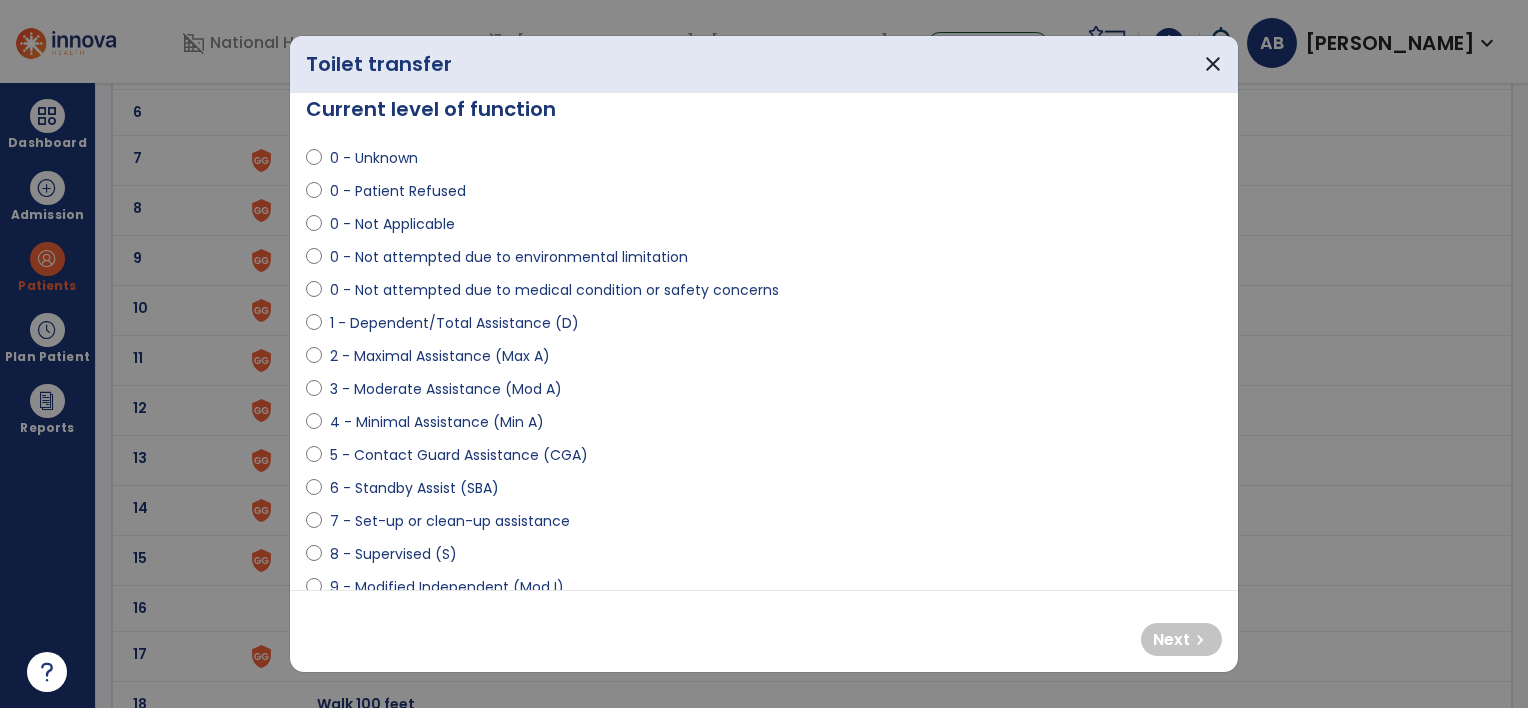 scroll, scrollTop: 0, scrollLeft: 0, axis: both 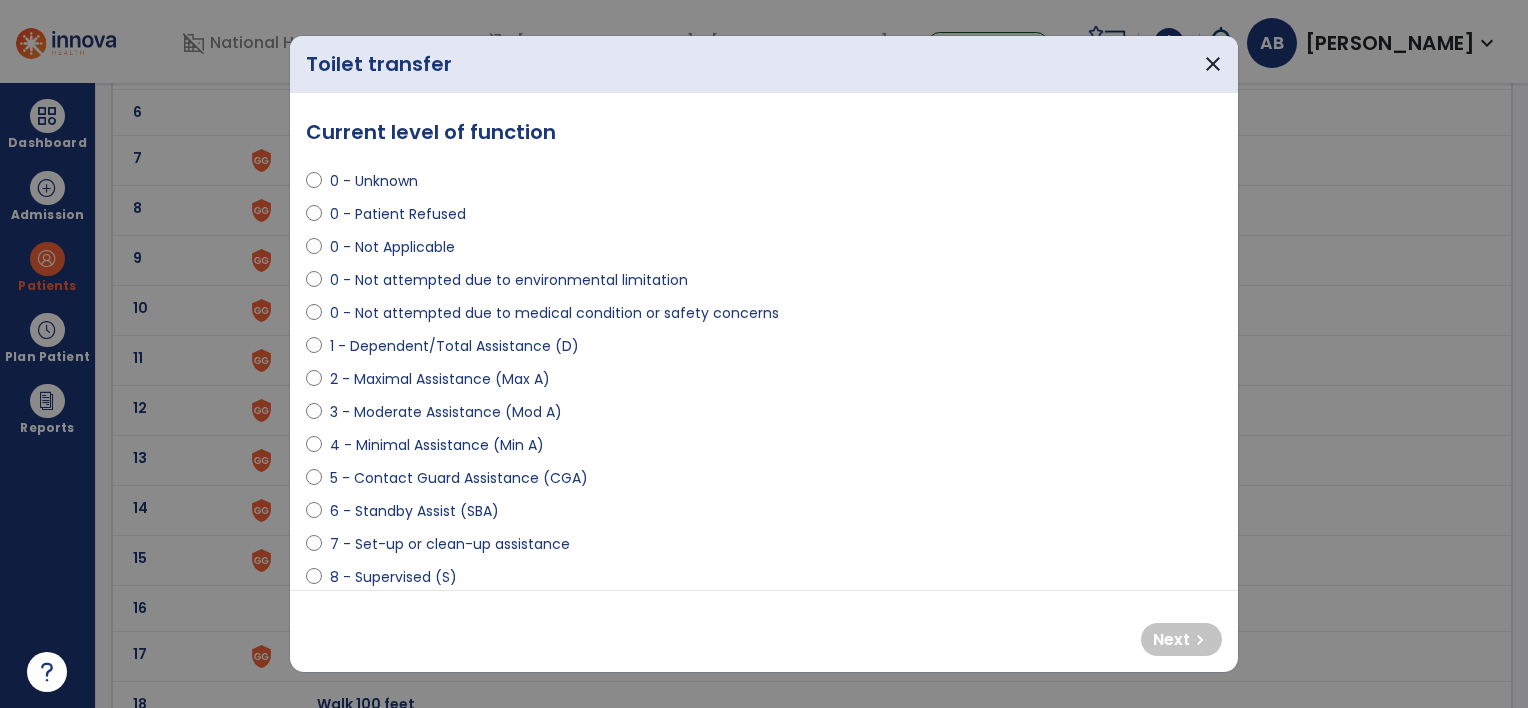 select on "**********" 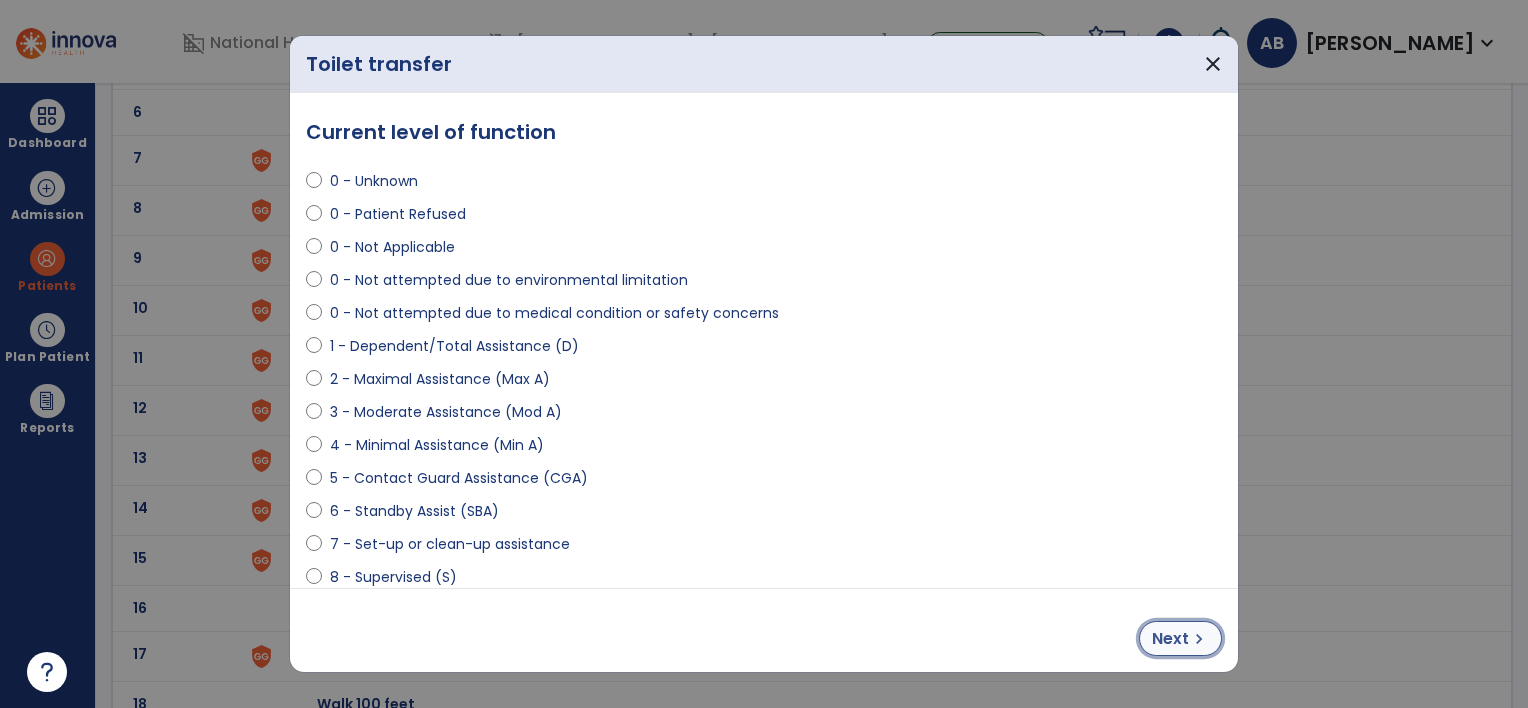 click on "Next" at bounding box center (1170, 639) 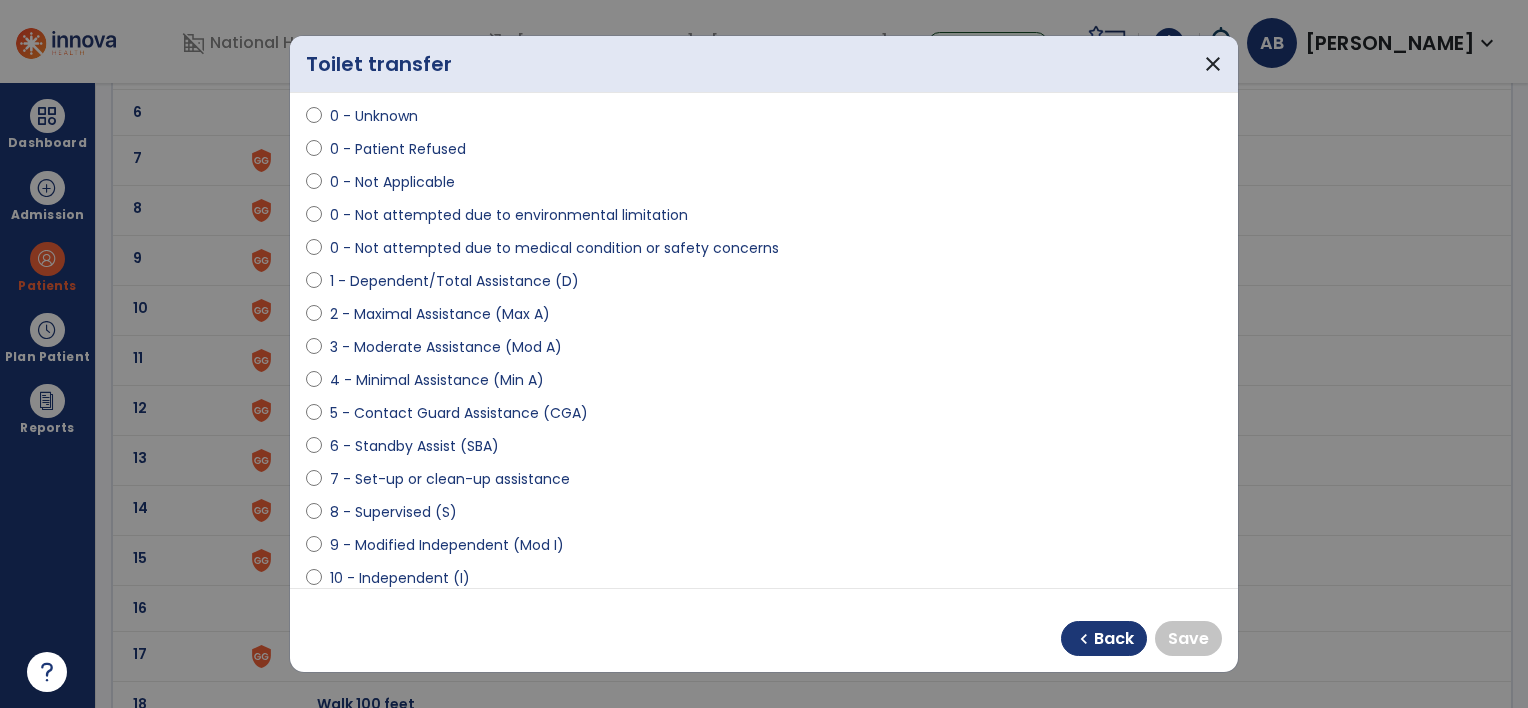 scroll, scrollTop: 100, scrollLeft: 0, axis: vertical 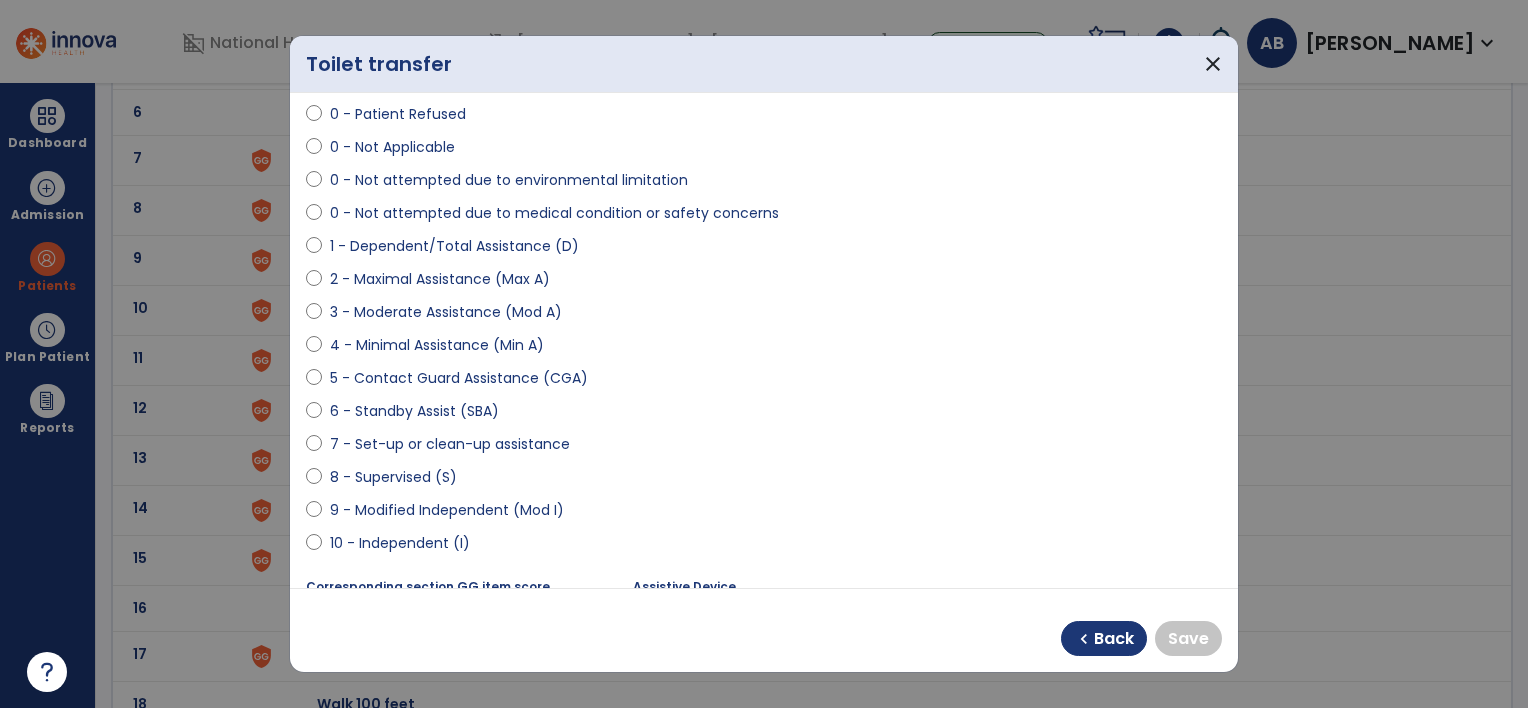 select on "**********" 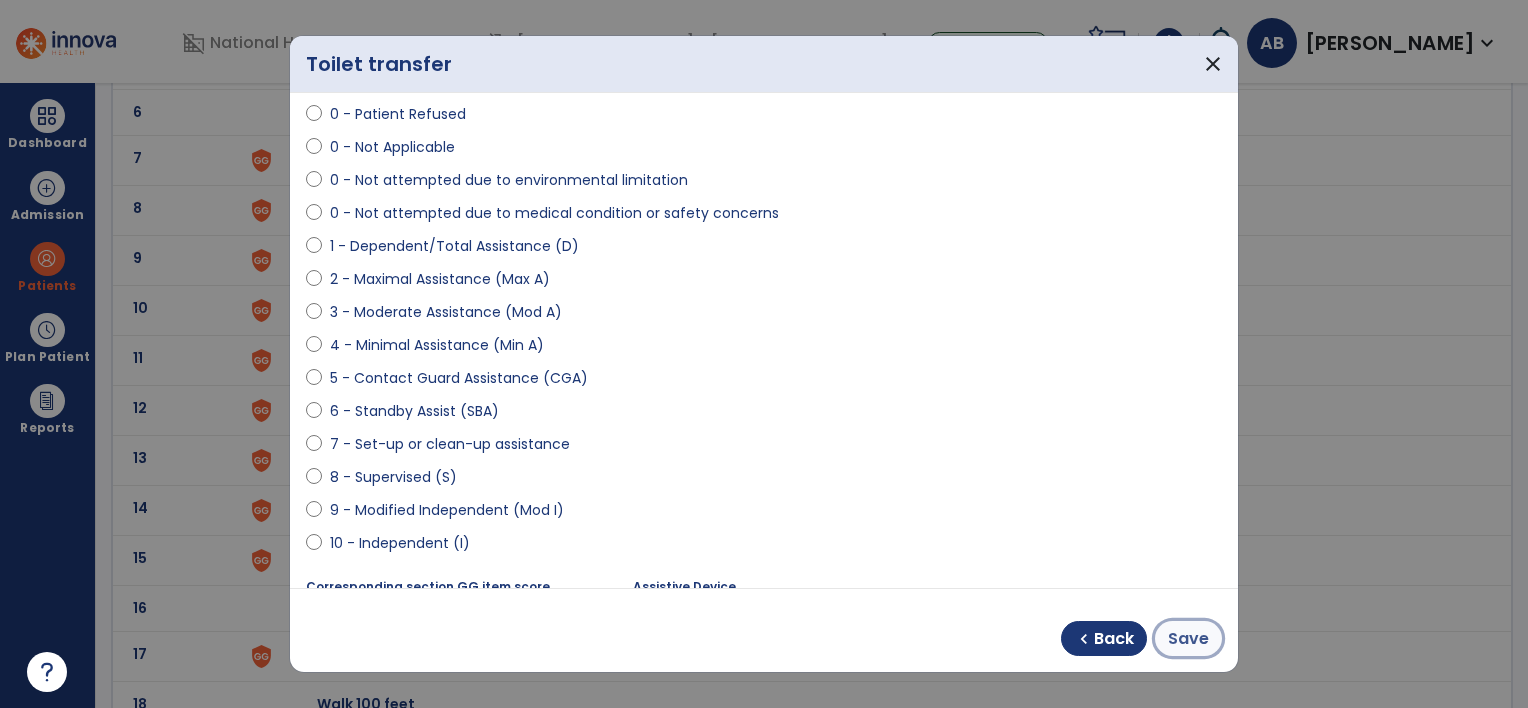 click on "Save" at bounding box center (1188, 639) 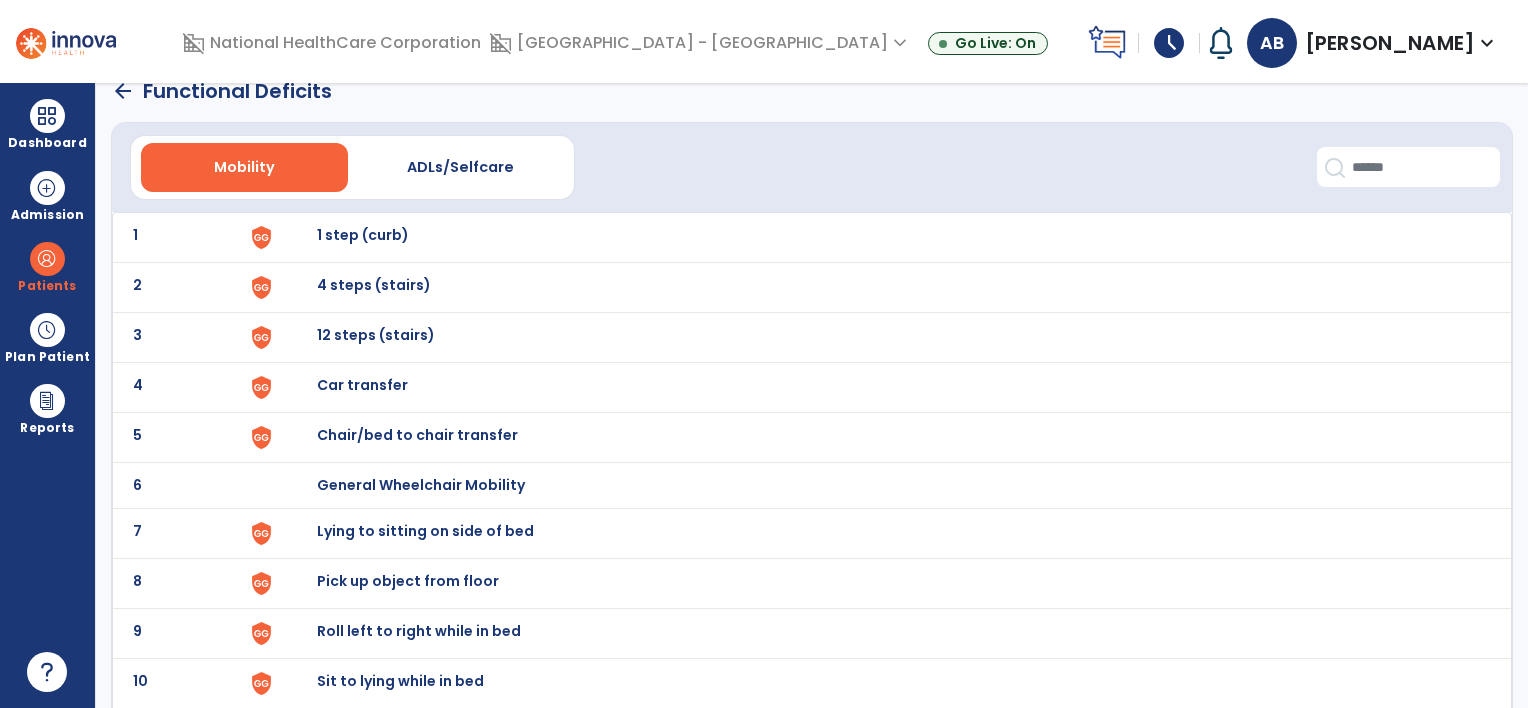 scroll, scrollTop: 0, scrollLeft: 0, axis: both 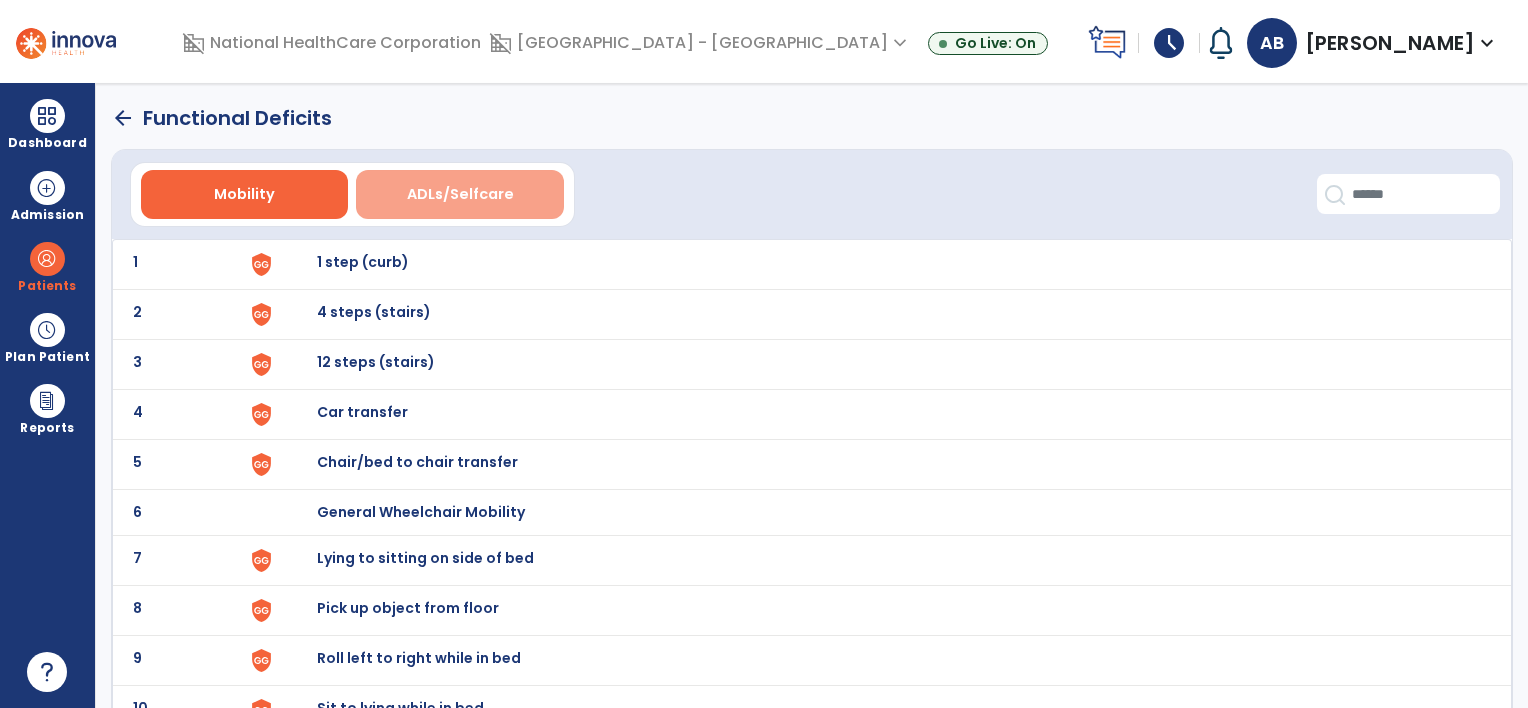 click on "ADLs/Selfcare" at bounding box center [460, 194] 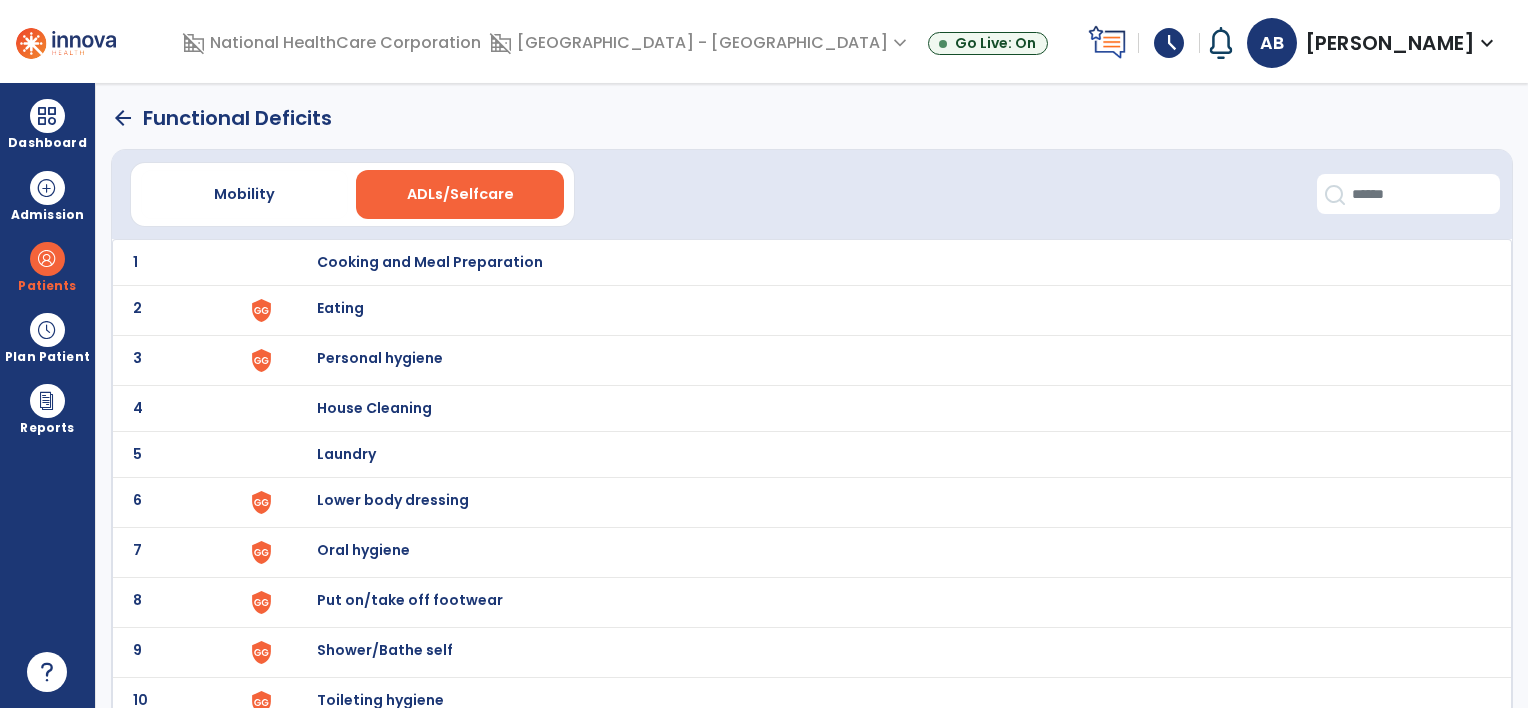 click on "Eating" at bounding box center [884, 262] 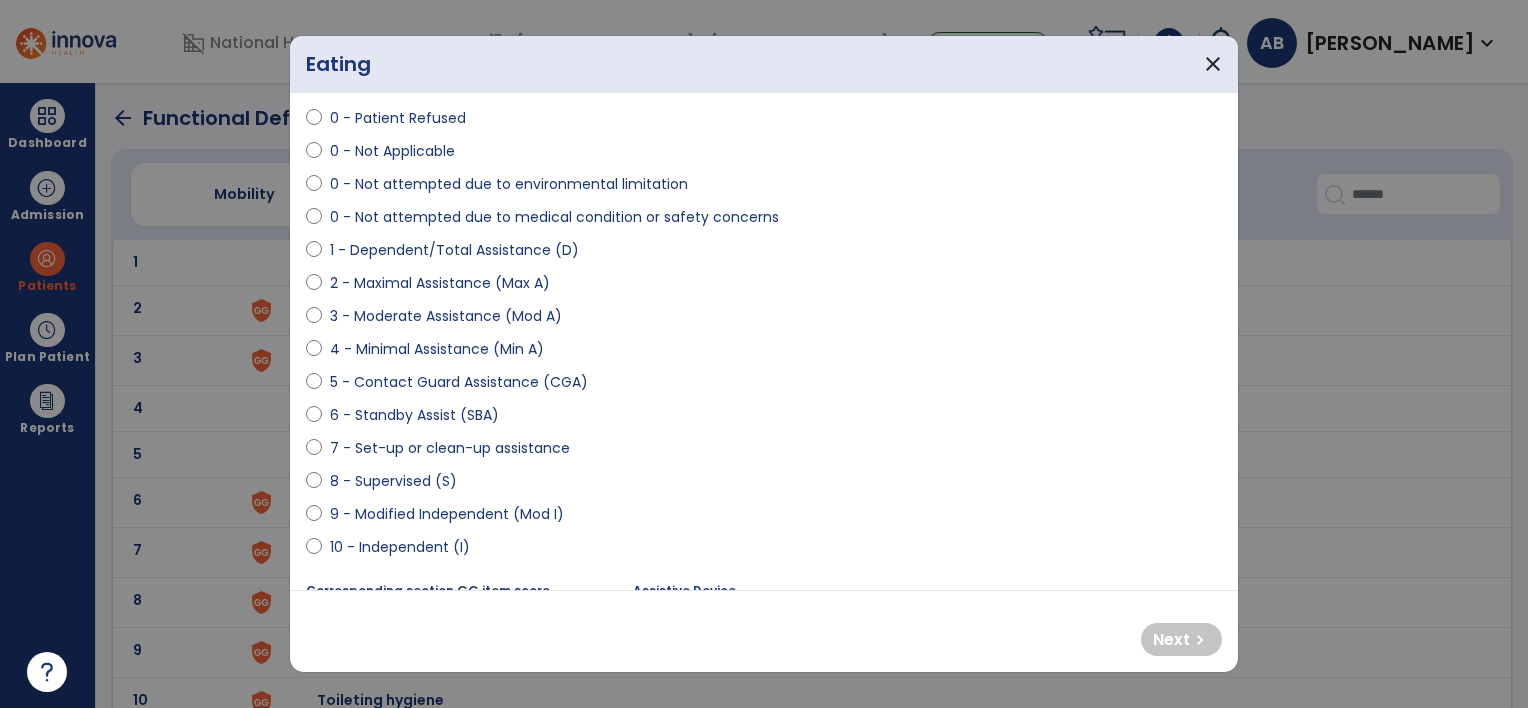 scroll, scrollTop: 200, scrollLeft: 0, axis: vertical 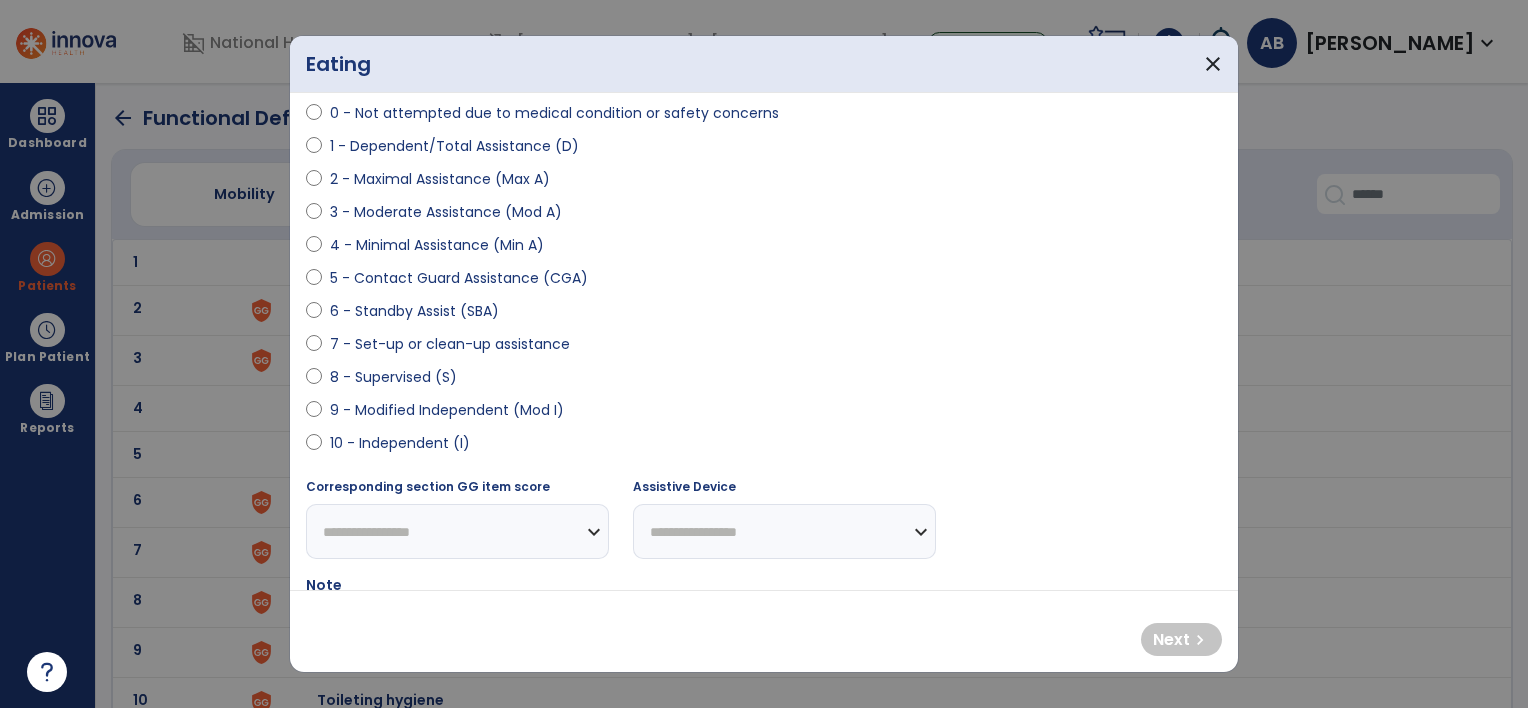 select on "**********" 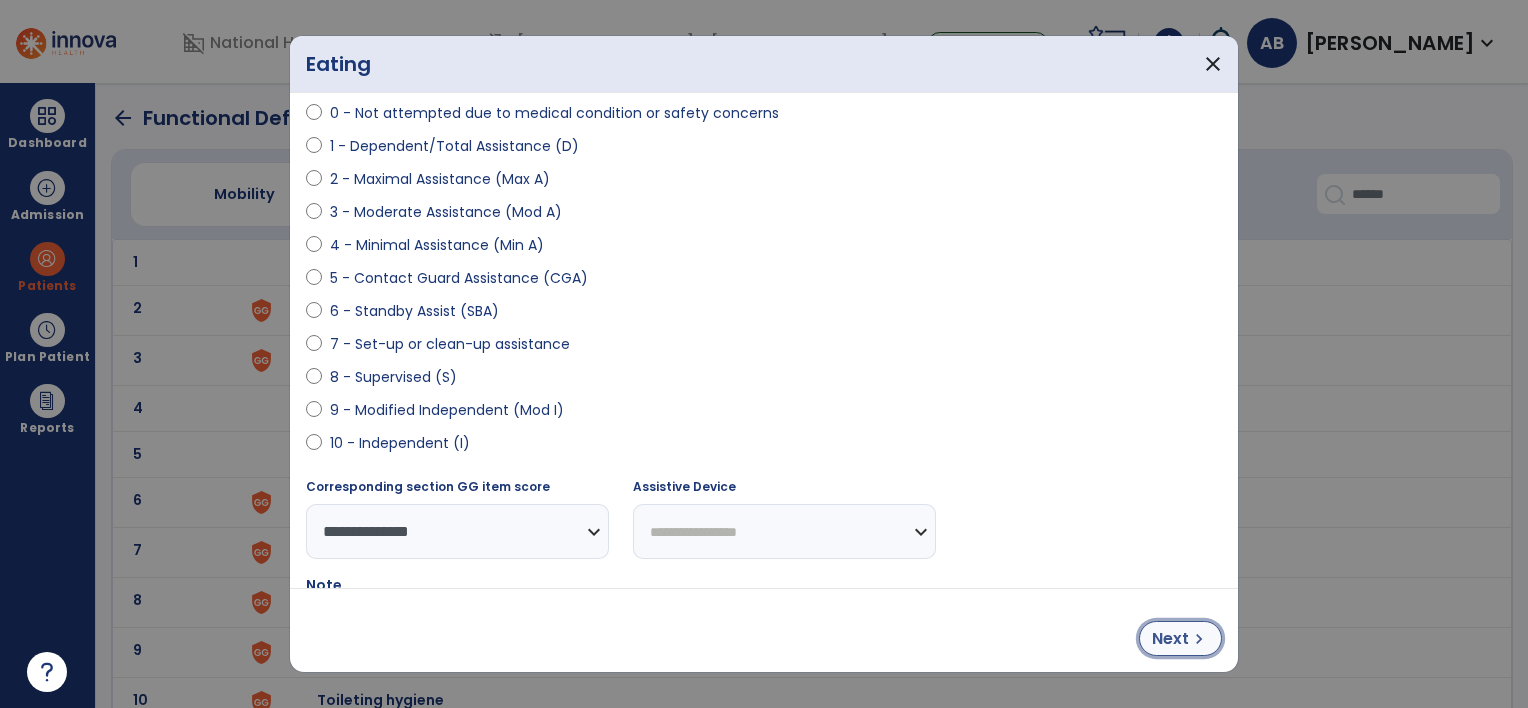 click on "Next" at bounding box center [1170, 639] 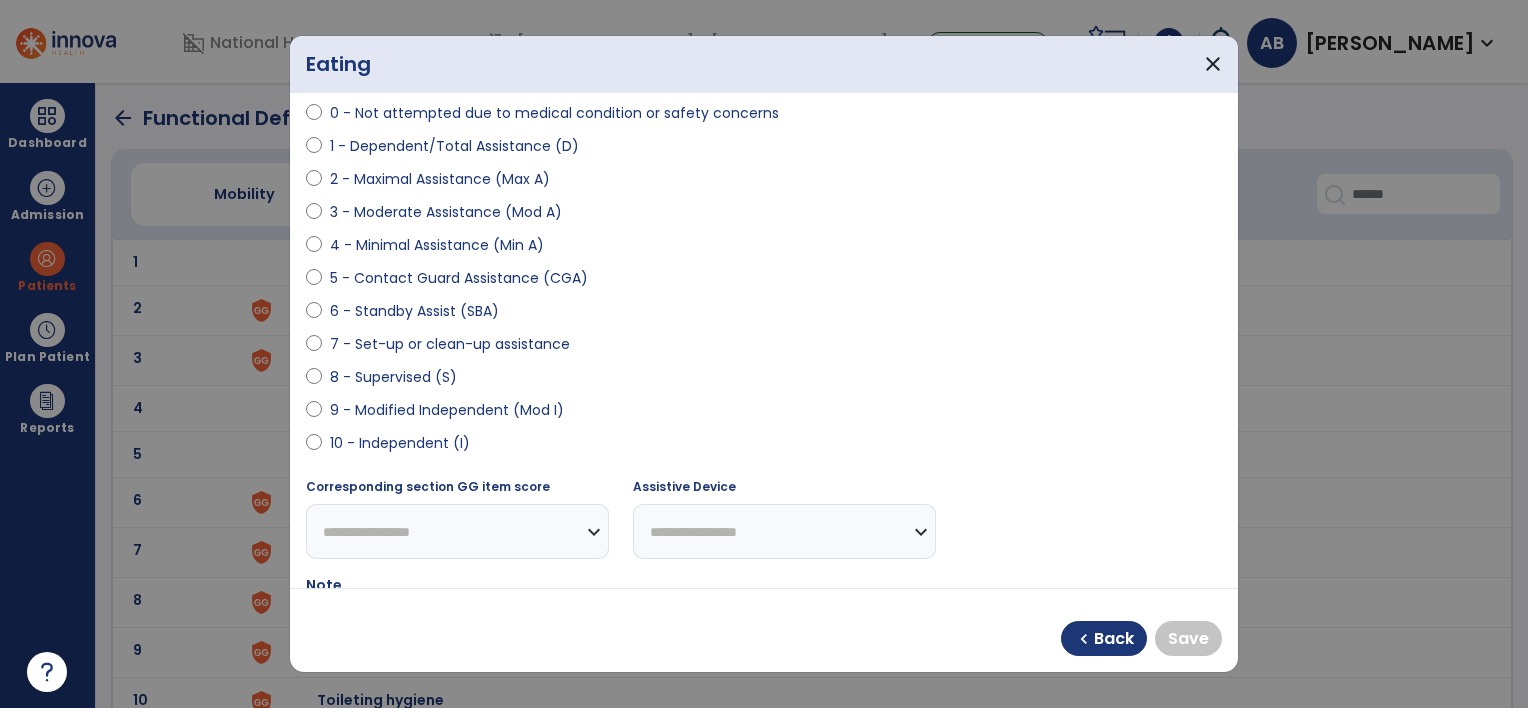 select on "**********" 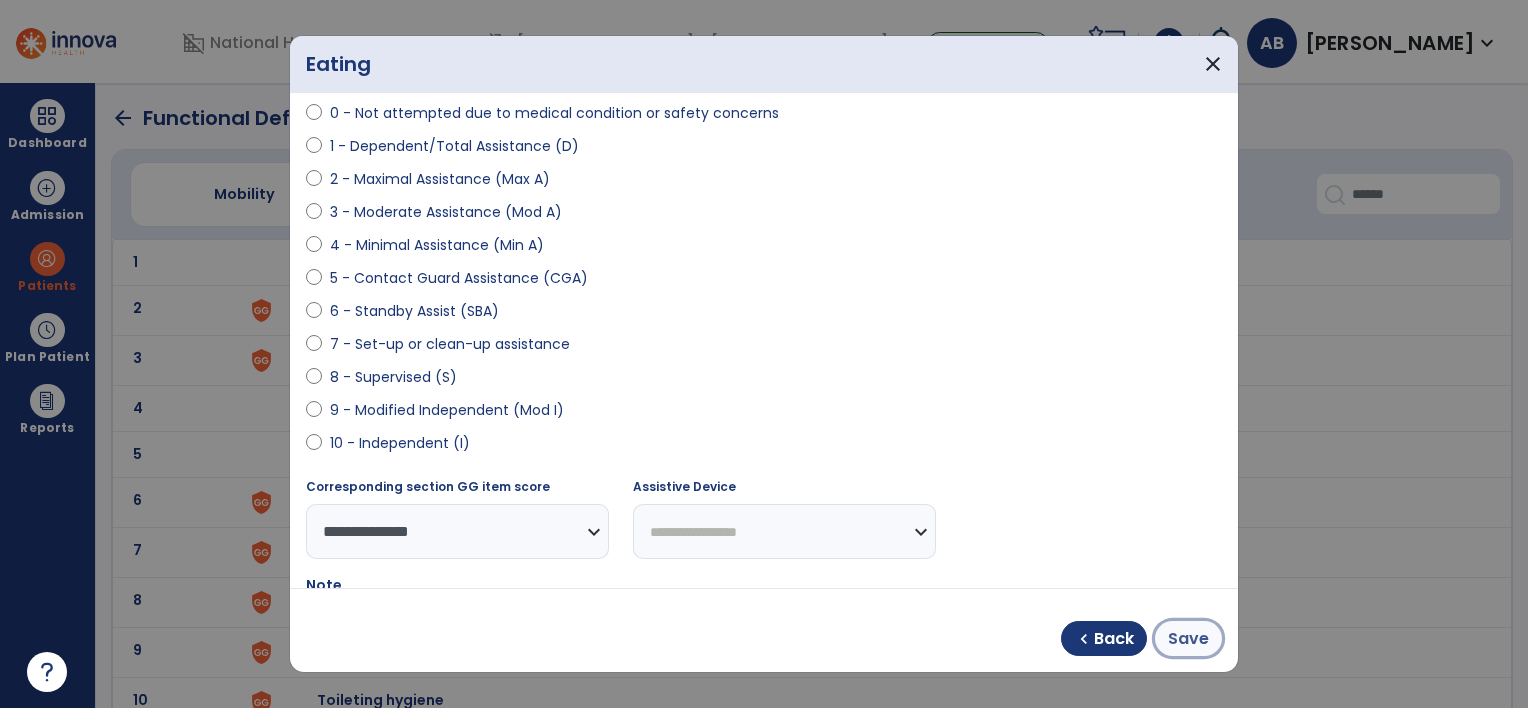 click on "Save" at bounding box center (1188, 639) 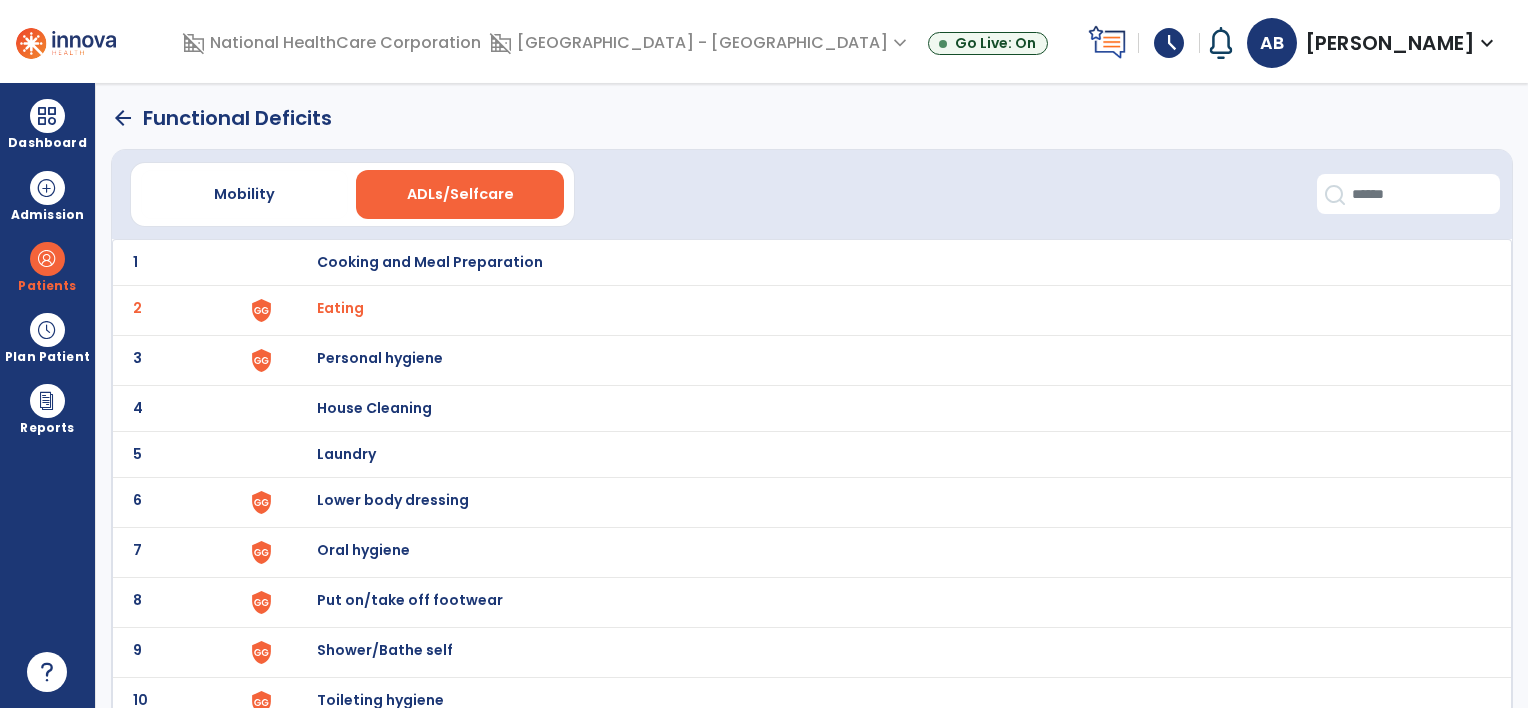click on "Personal hygiene" at bounding box center [430, 262] 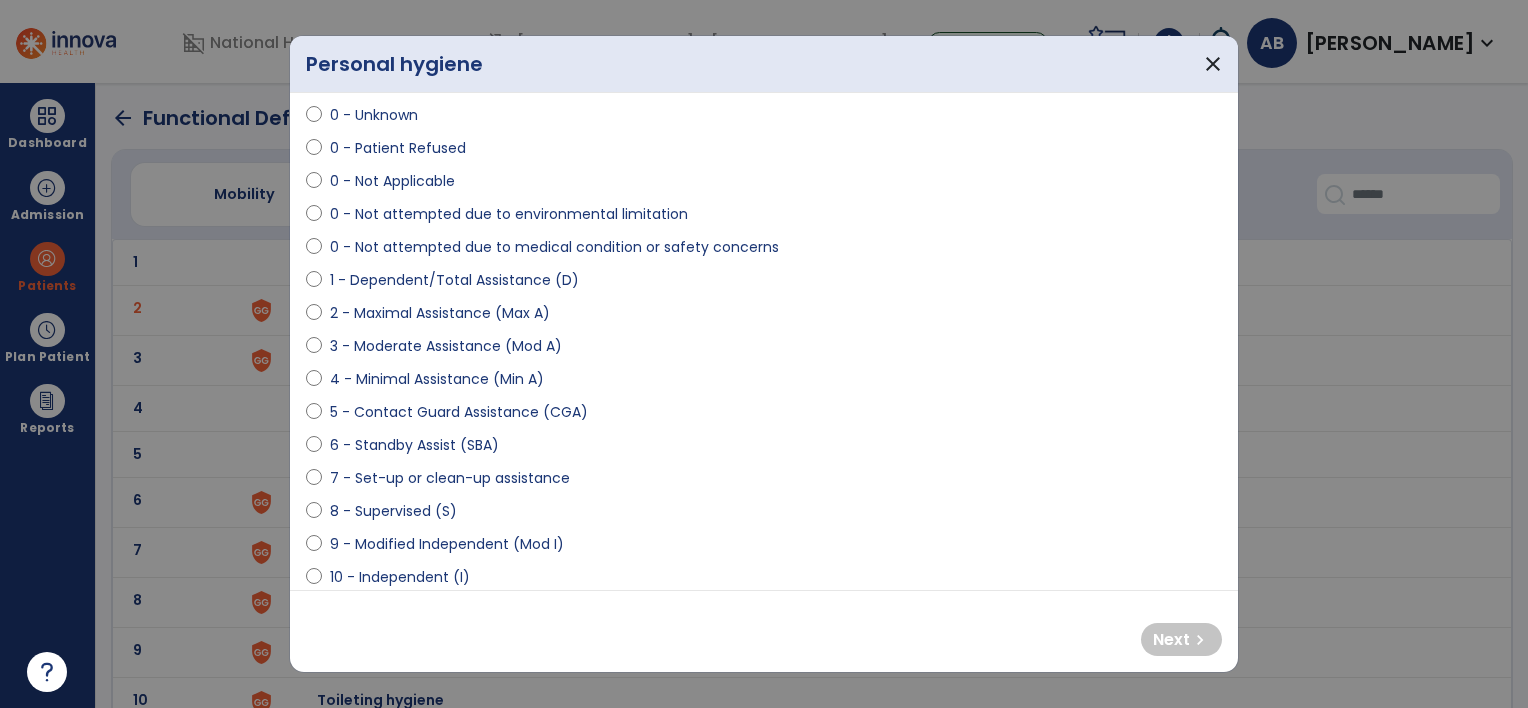 scroll, scrollTop: 100, scrollLeft: 0, axis: vertical 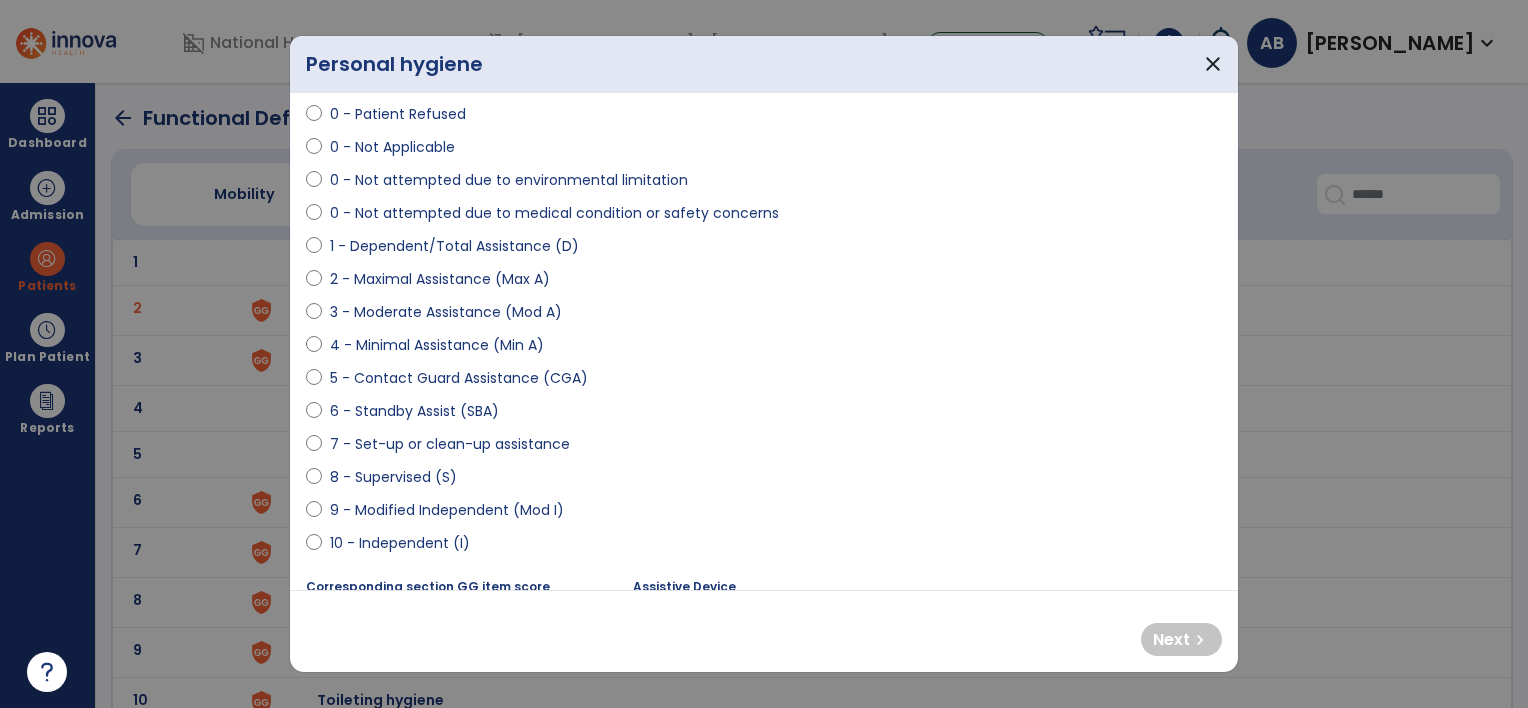 select on "**********" 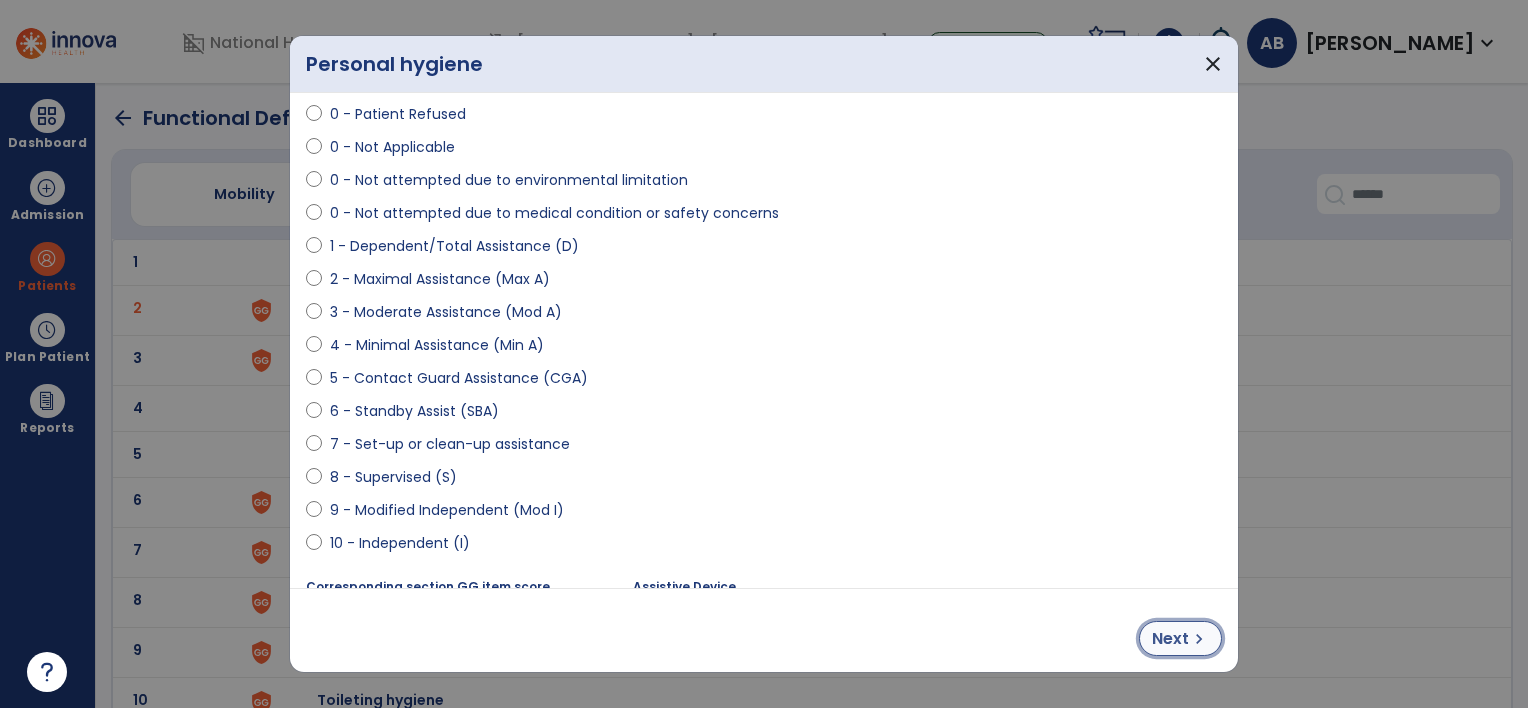click on "Next" at bounding box center [1170, 639] 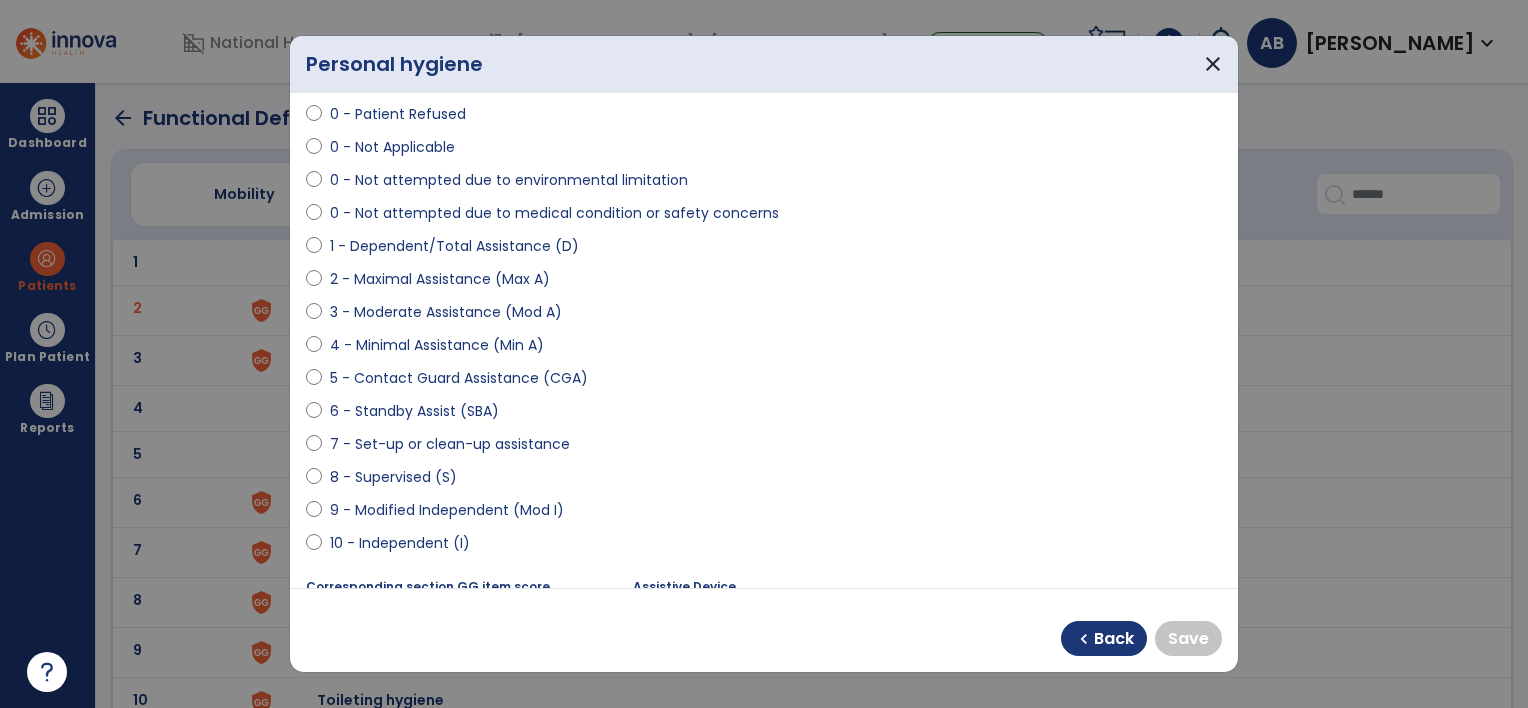 select on "**********" 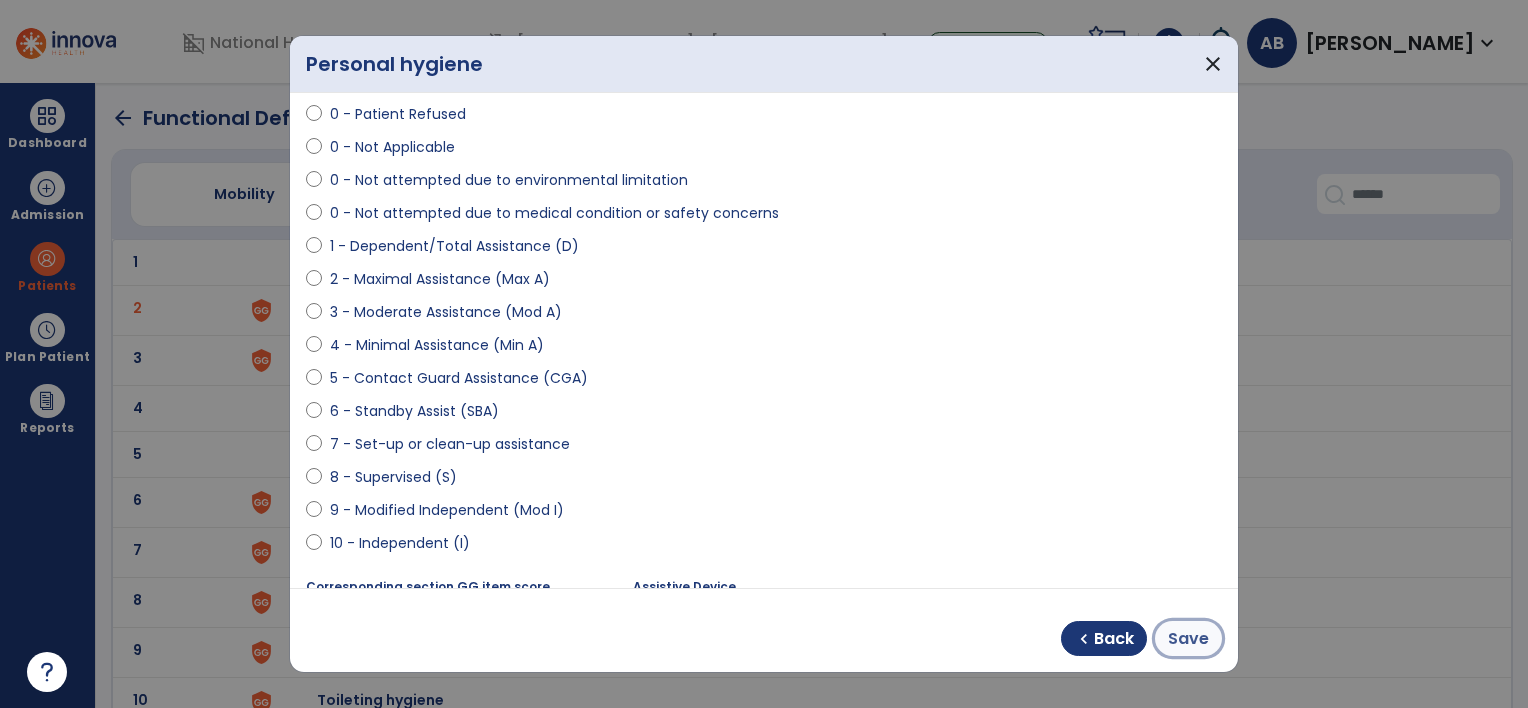 click on "Save" at bounding box center (1188, 639) 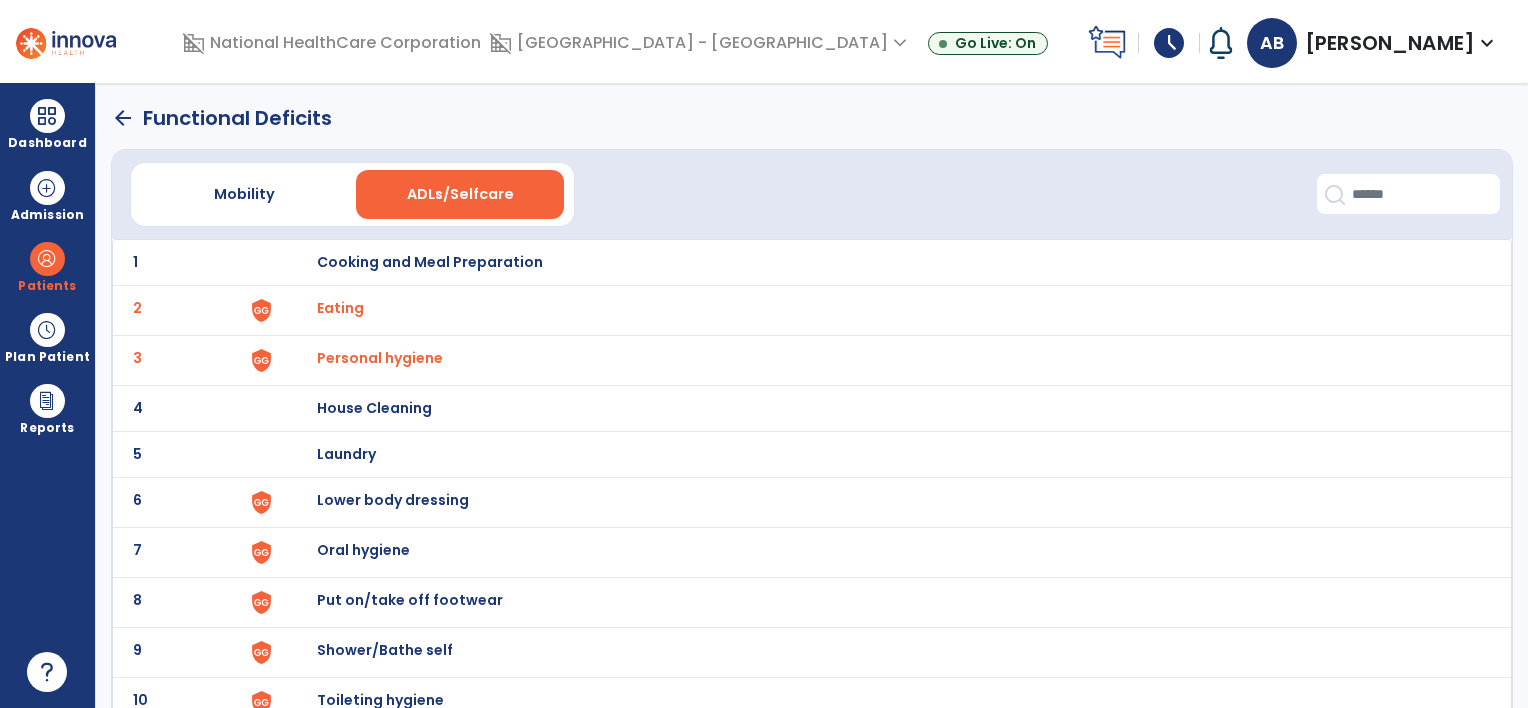 scroll, scrollTop: 100, scrollLeft: 0, axis: vertical 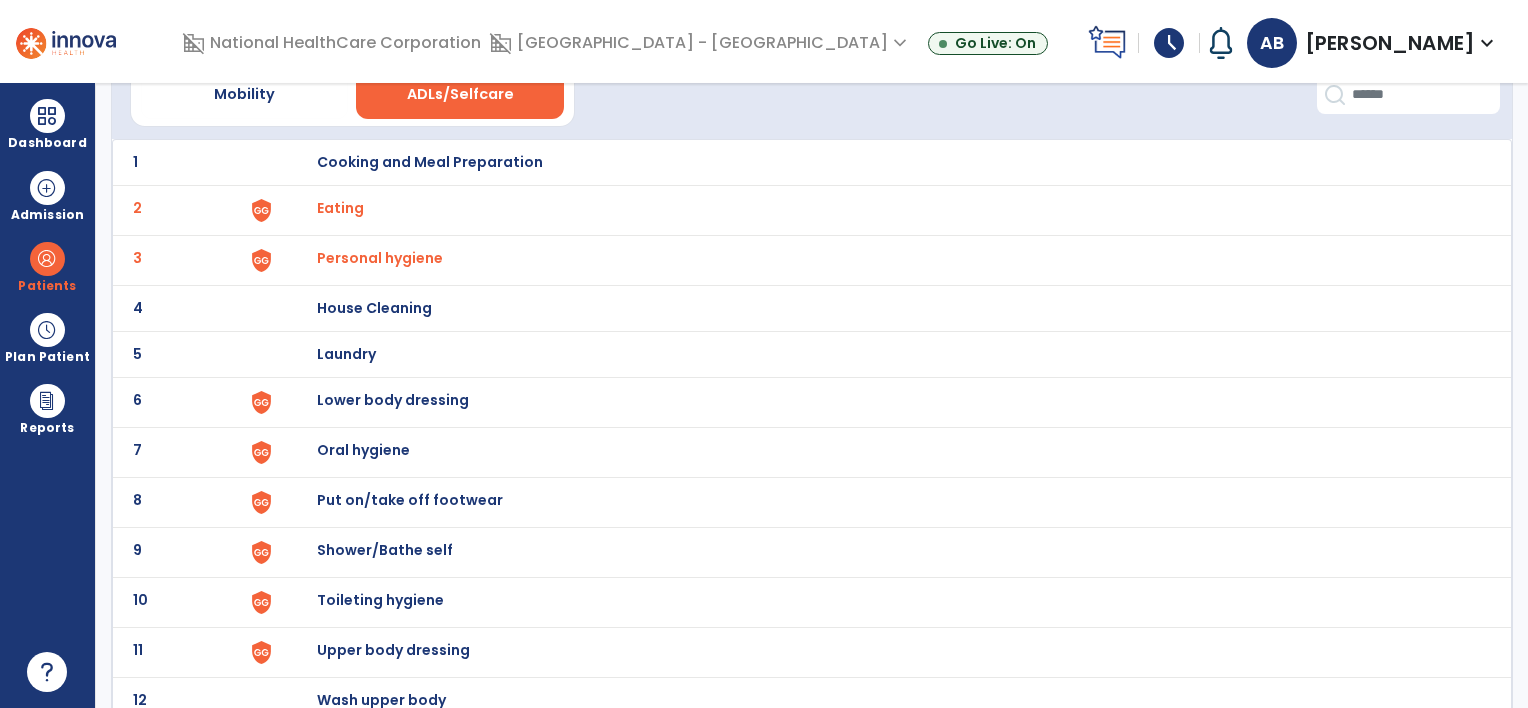 click on "Lower body dressing" at bounding box center (430, 162) 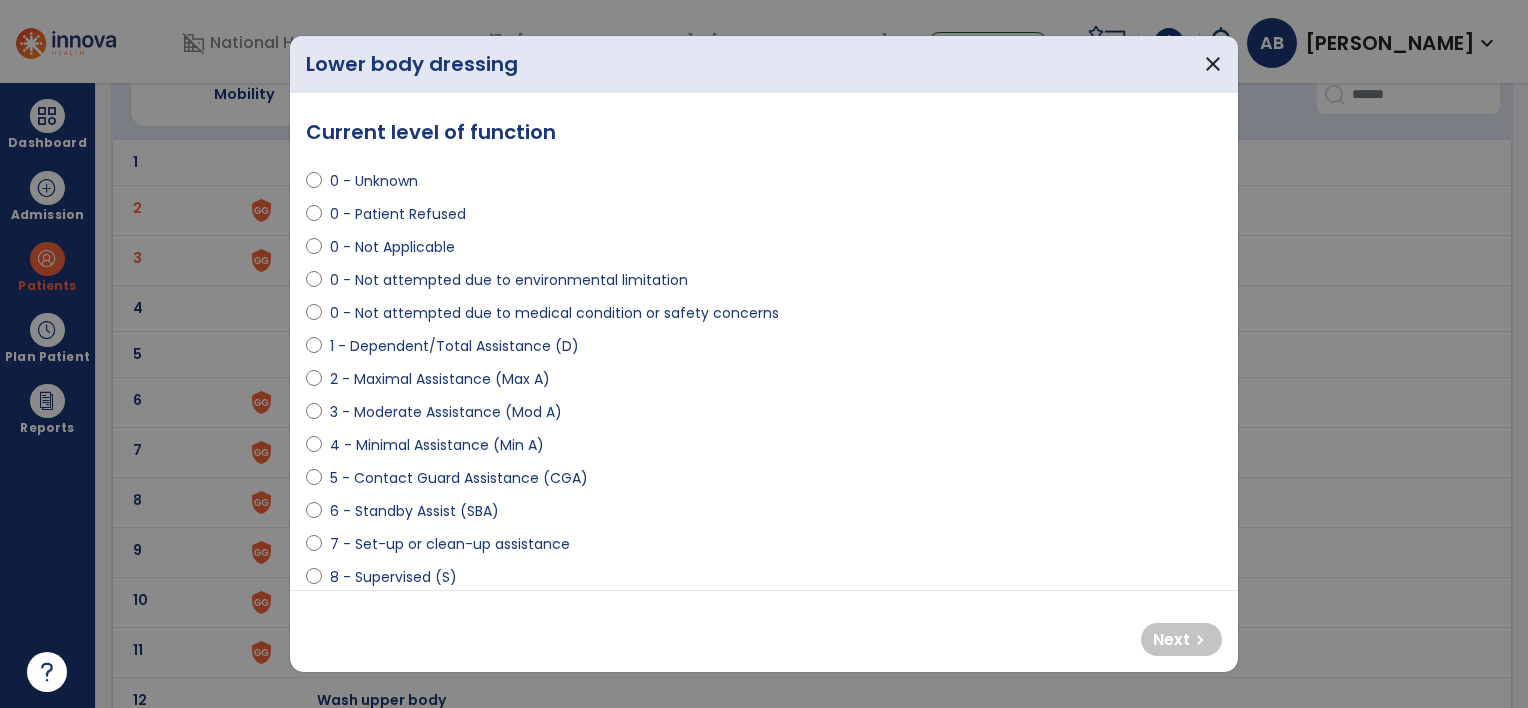select on "**********" 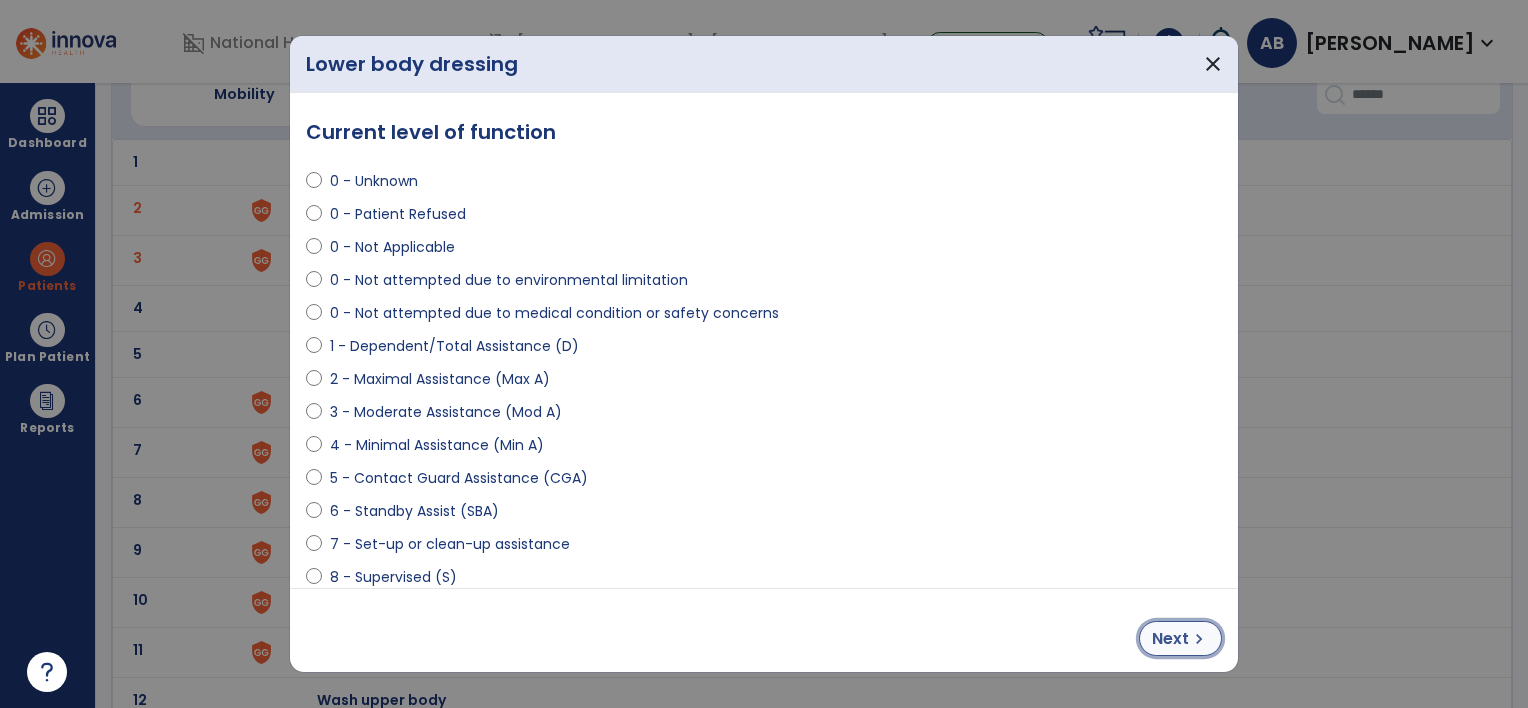 click on "Next" at bounding box center [1170, 639] 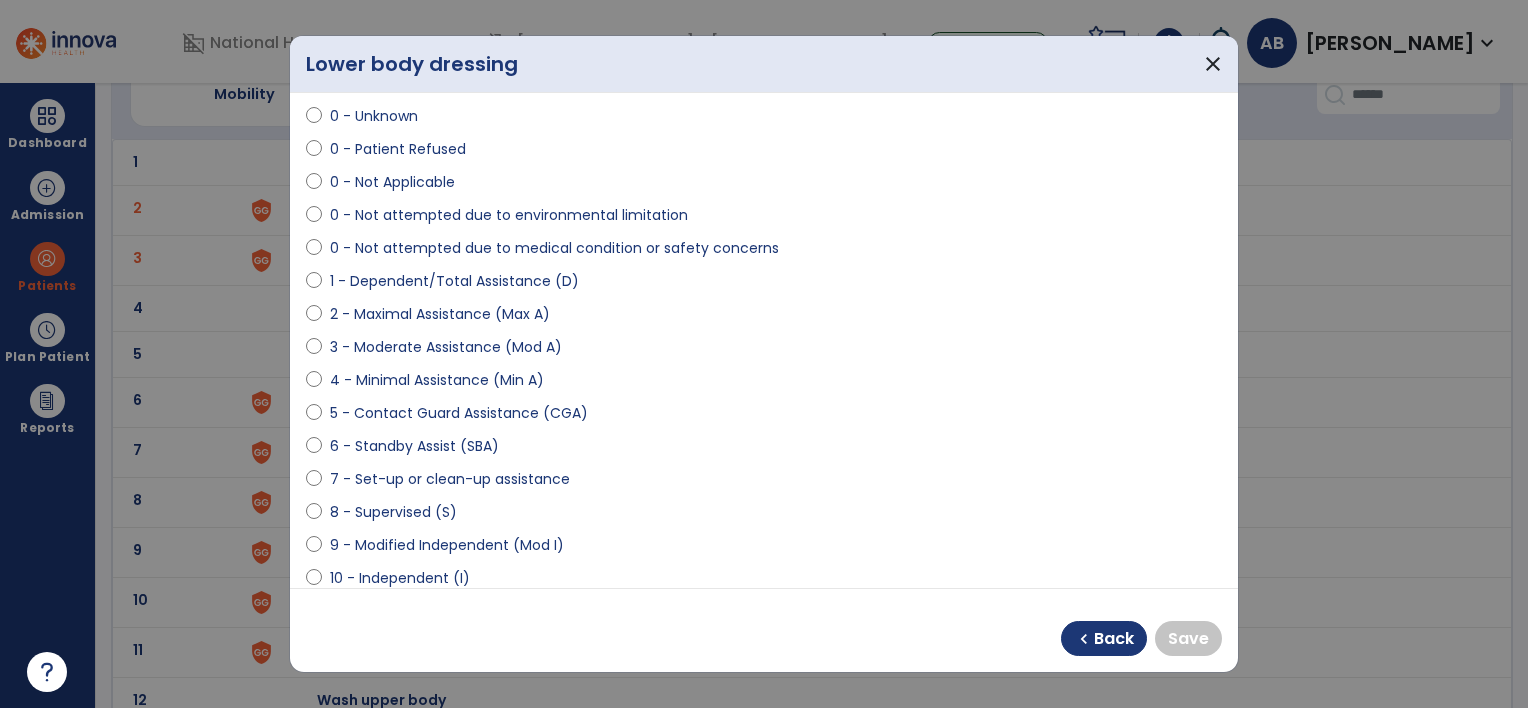 scroll, scrollTop: 100, scrollLeft: 0, axis: vertical 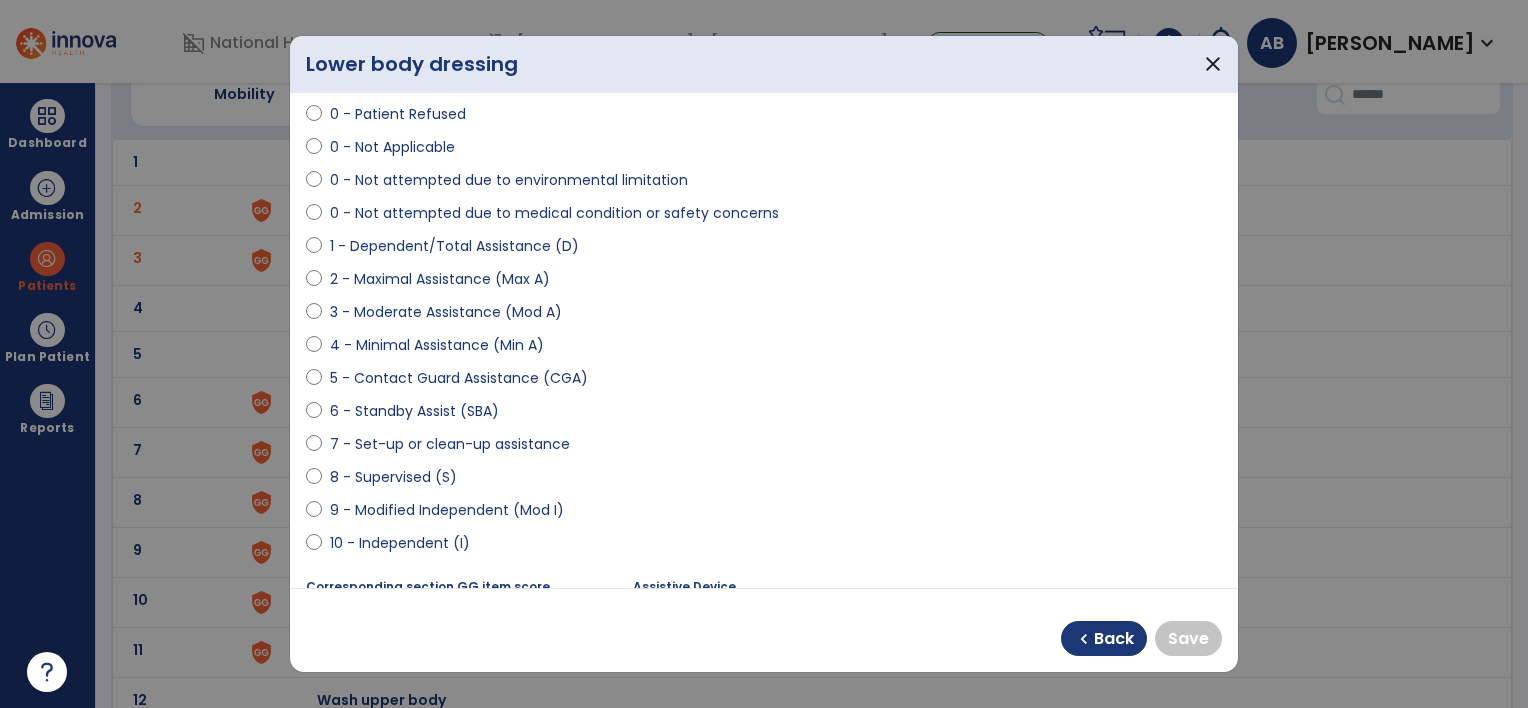 click on "**********" at bounding box center [764, 340] 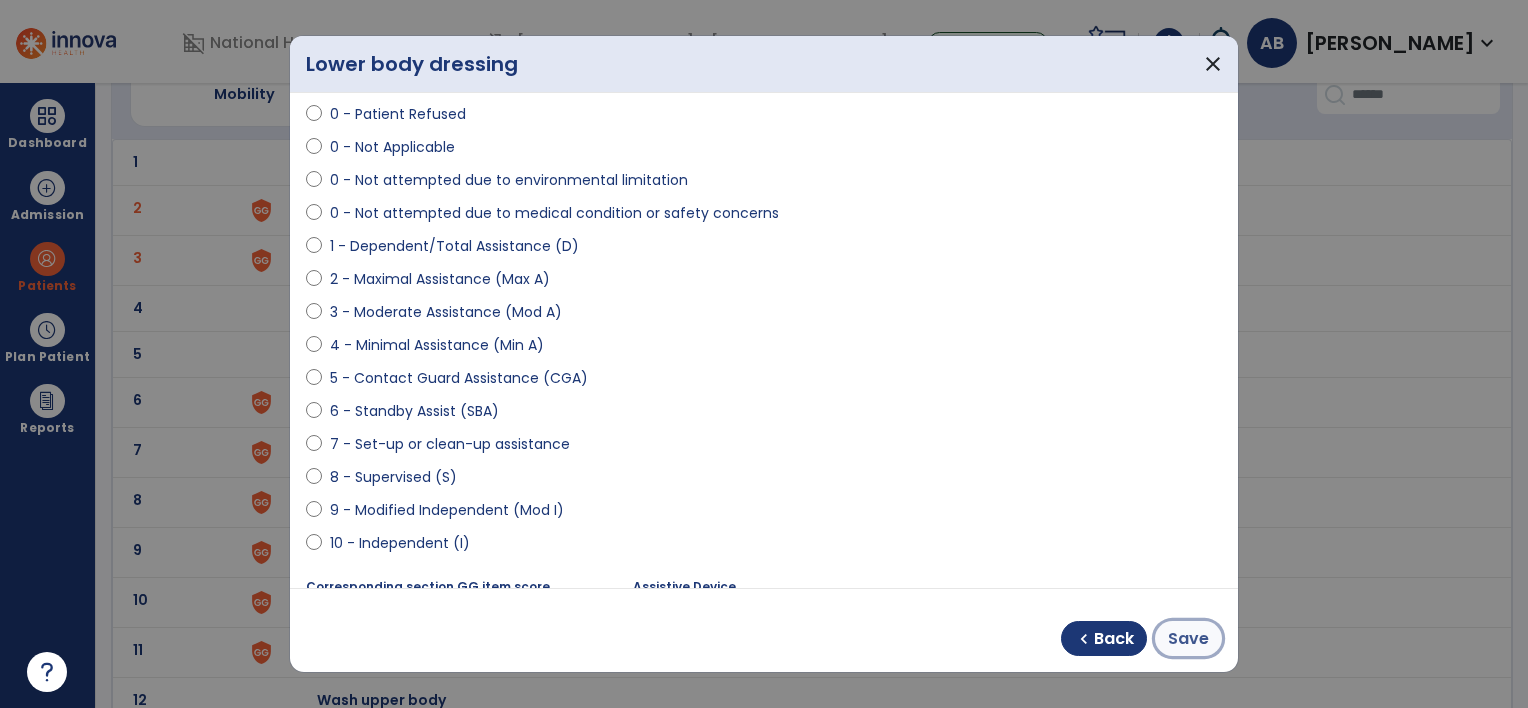 click on "Save" at bounding box center [1188, 639] 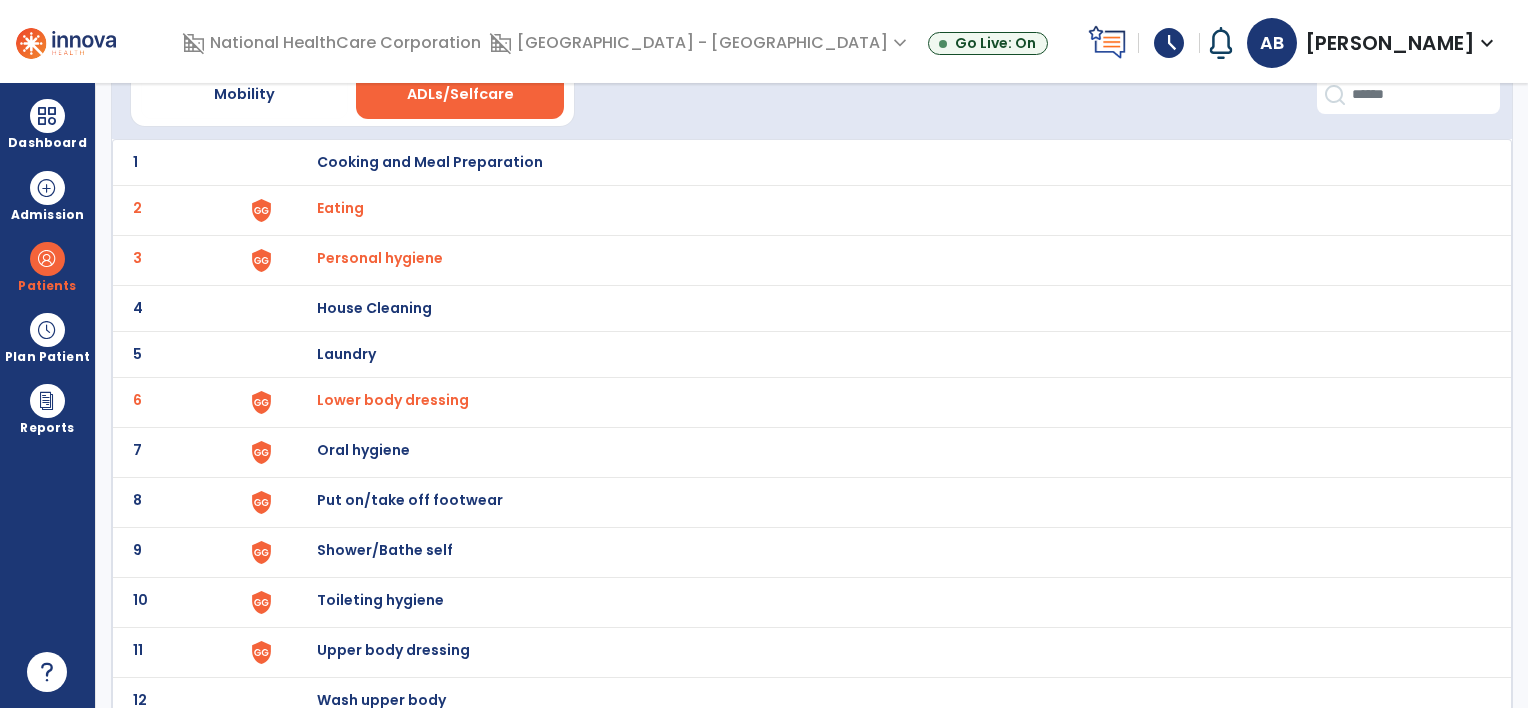 click on "Oral hygiene" at bounding box center (430, 162) 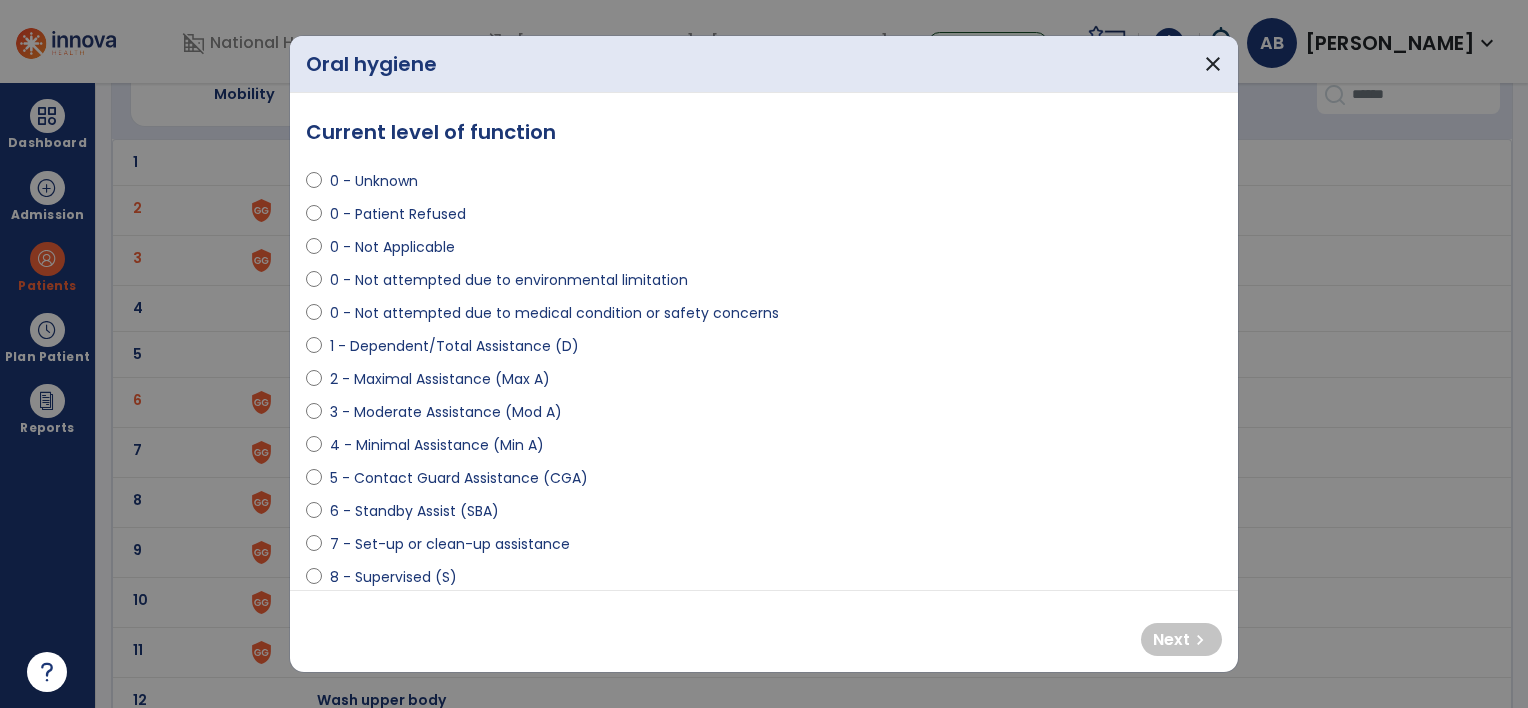 select on "**********" 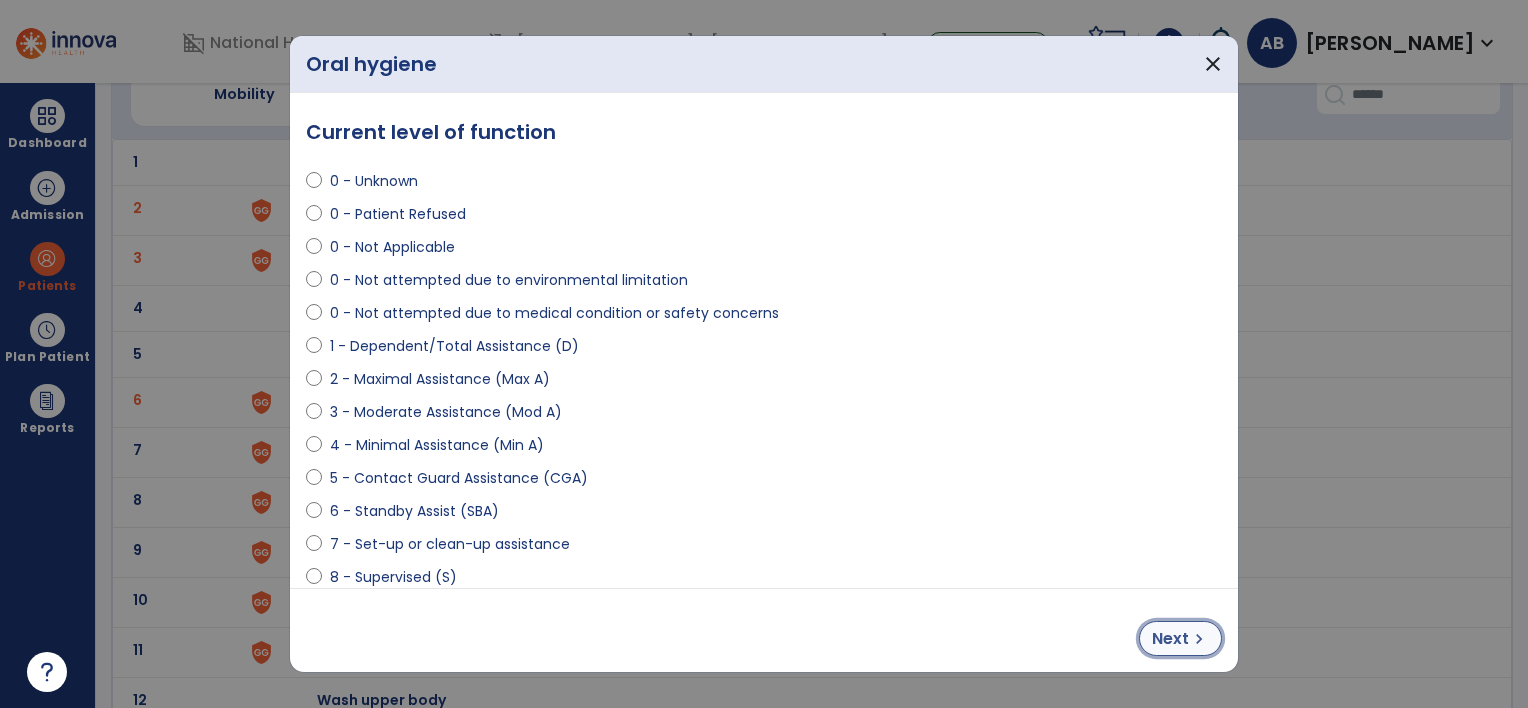 click on "chevron_right" at bounding box center [1199, 639] 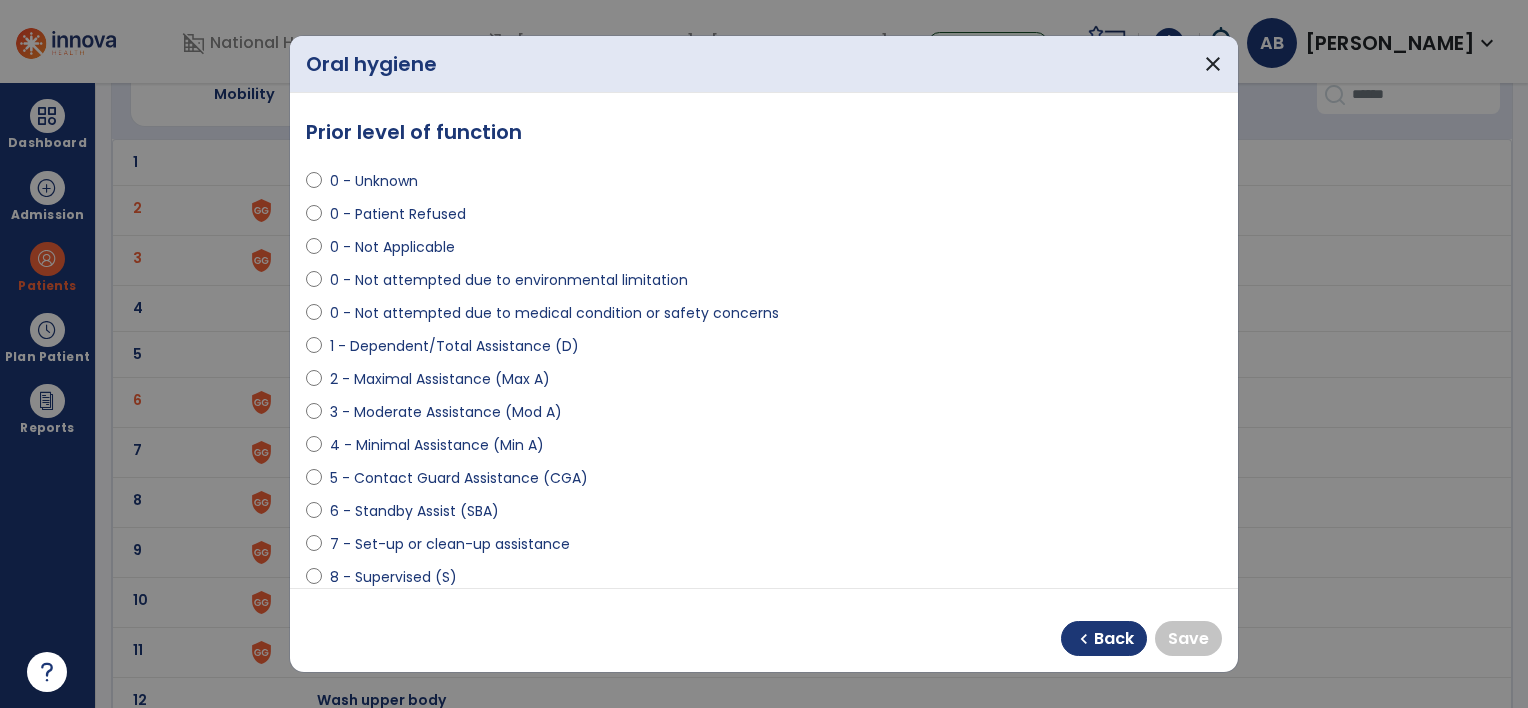 scroll, scrollTop: 200, scrollLeft: 0, axis: vertical 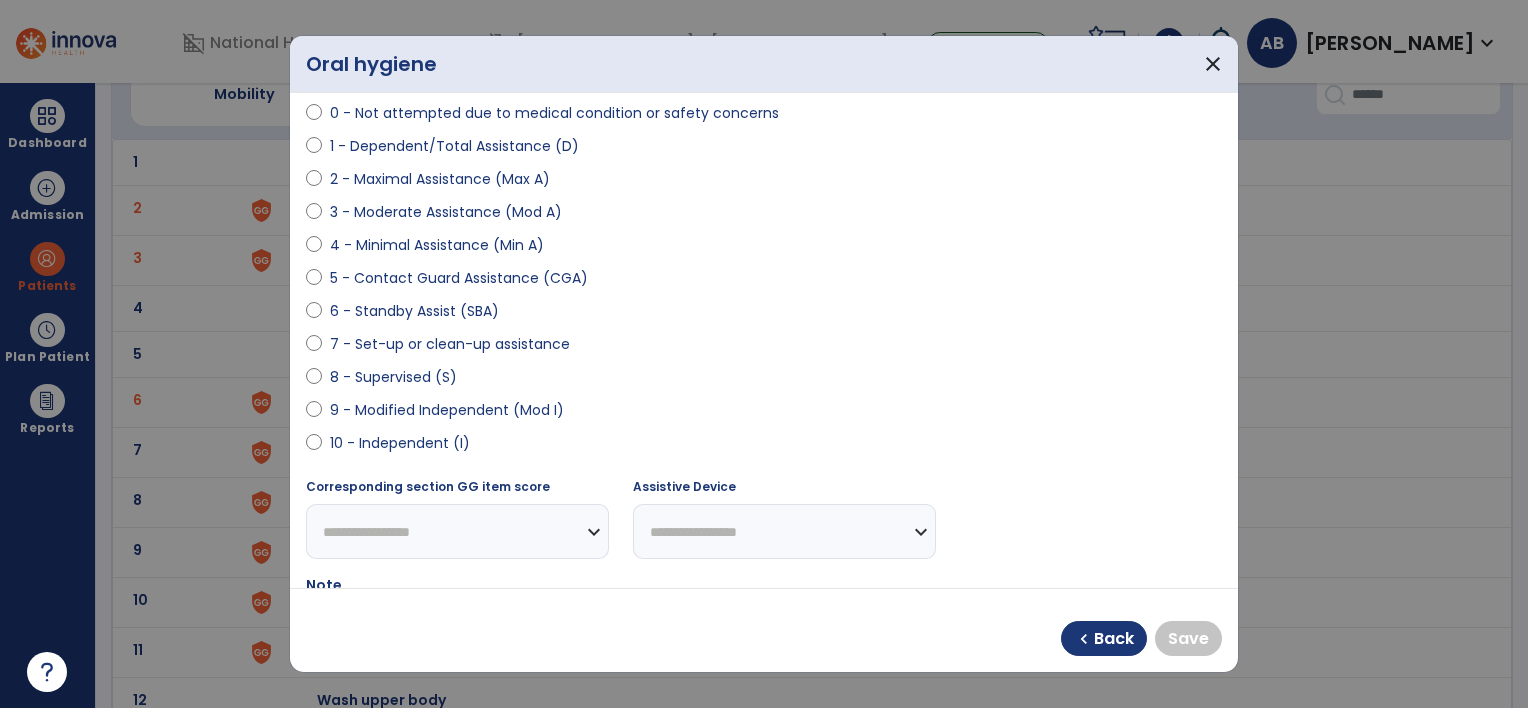 select on "**********" 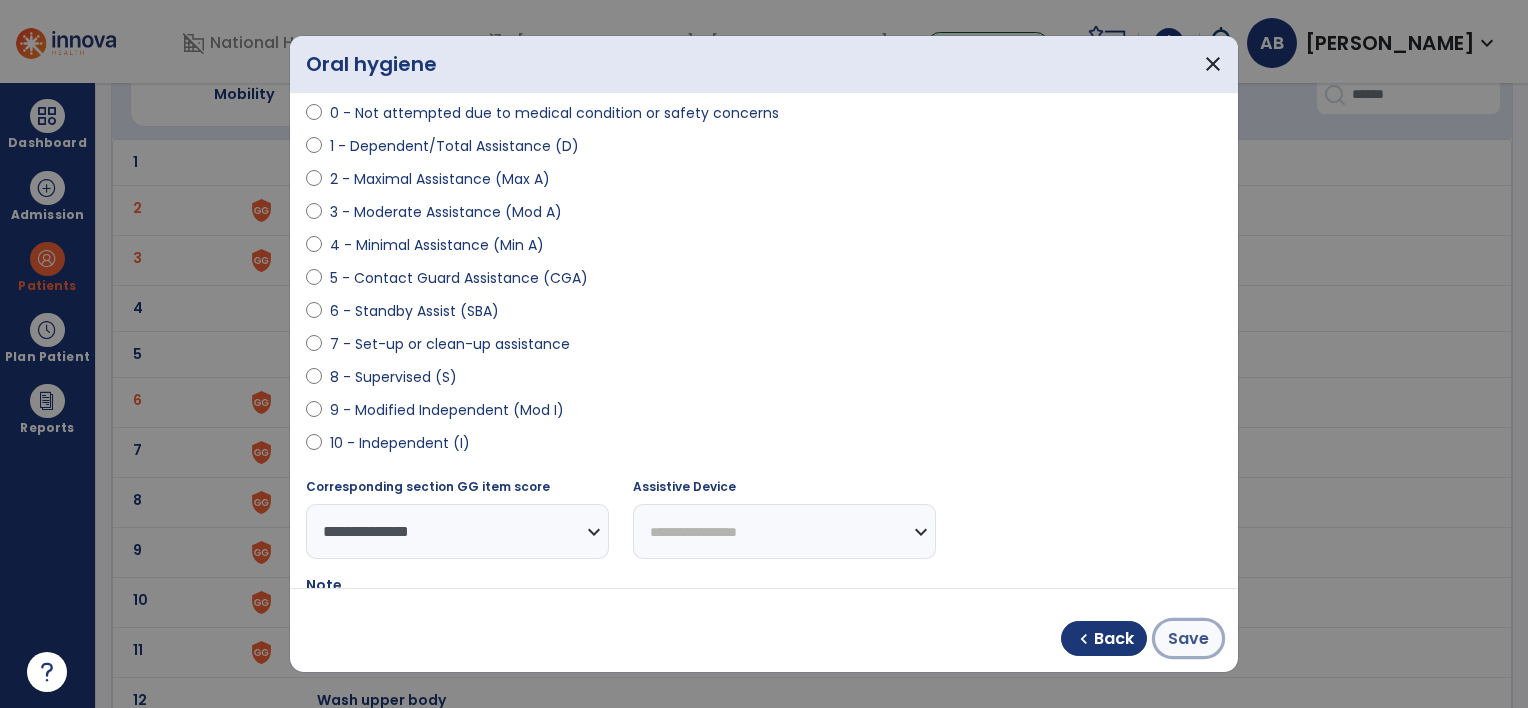 click on "Save" at bounding box center (1188, 639) 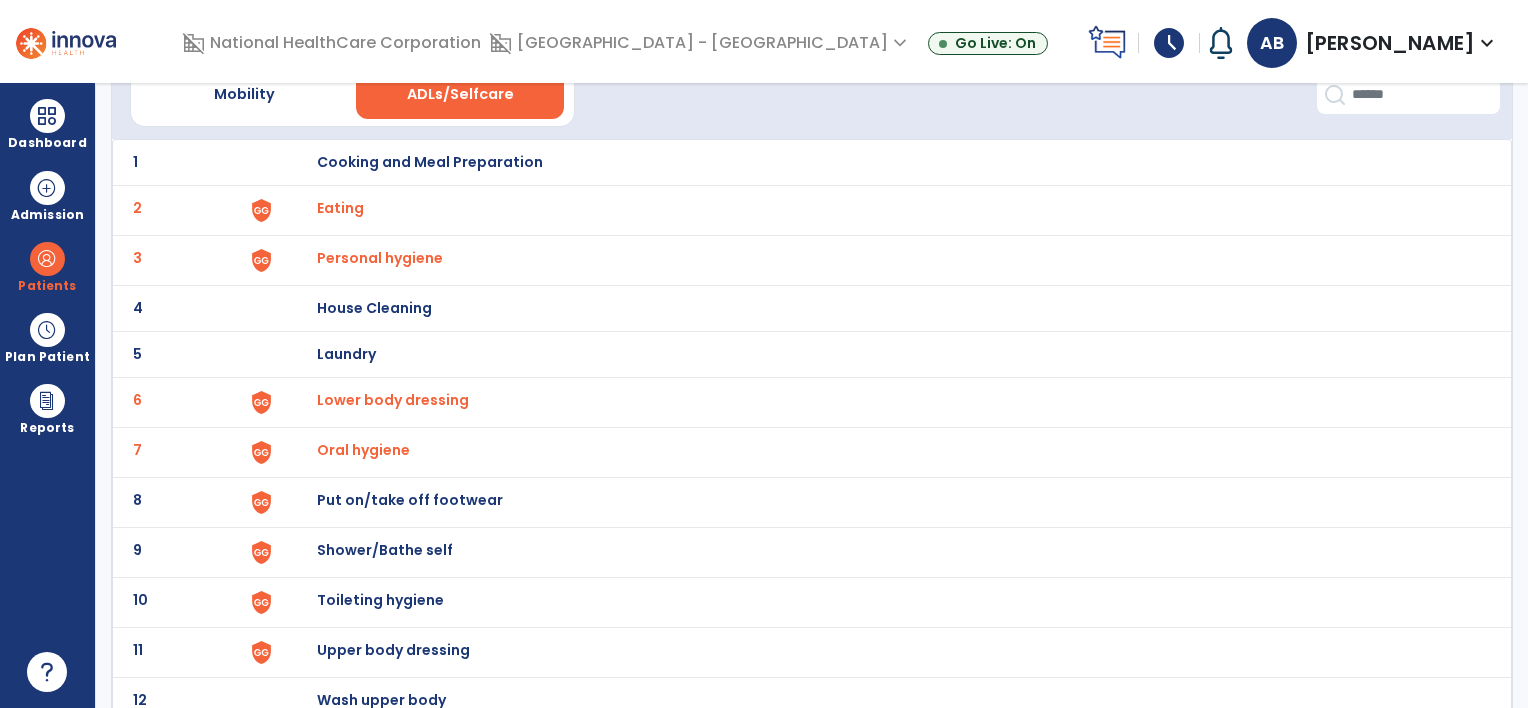 click on "Put on/take off footwear" at bounding box center (430, 162) 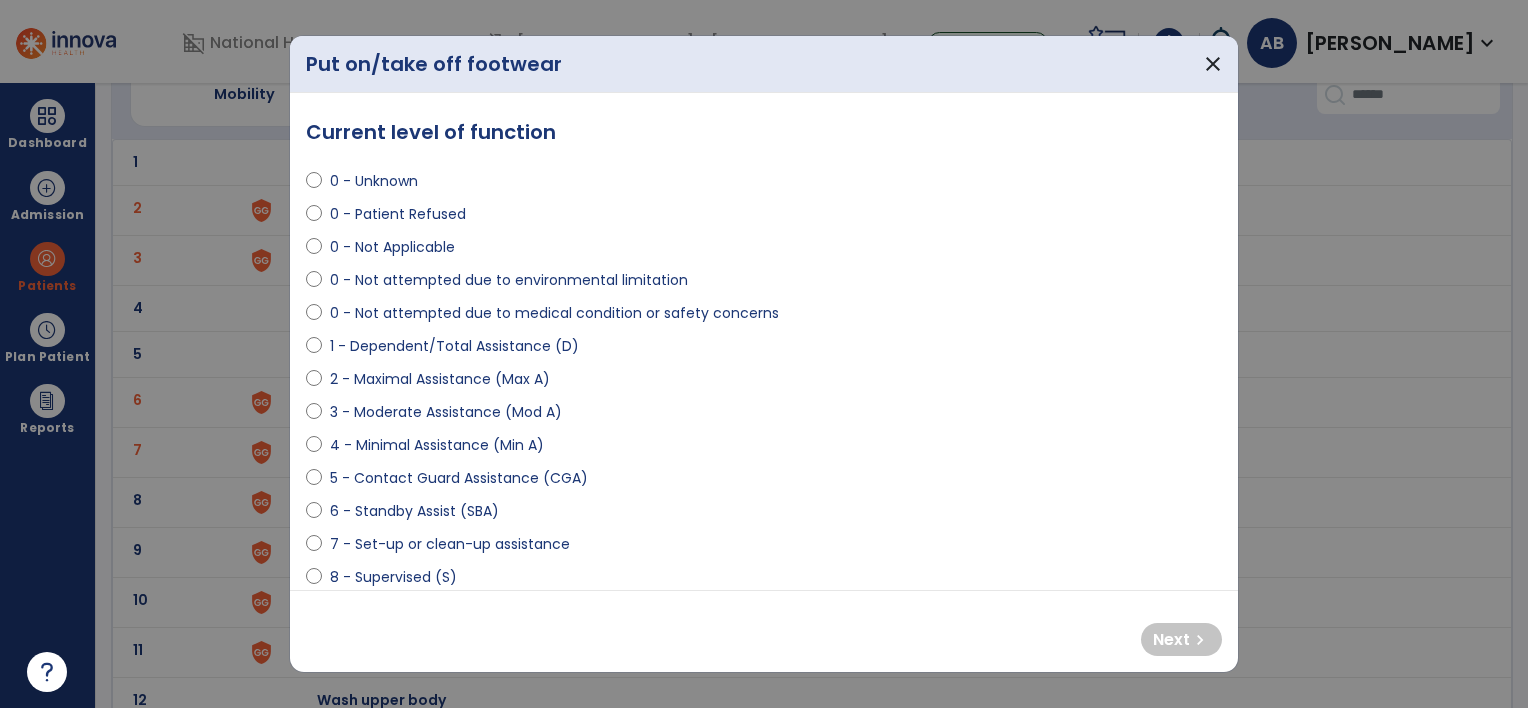 select on "**********" 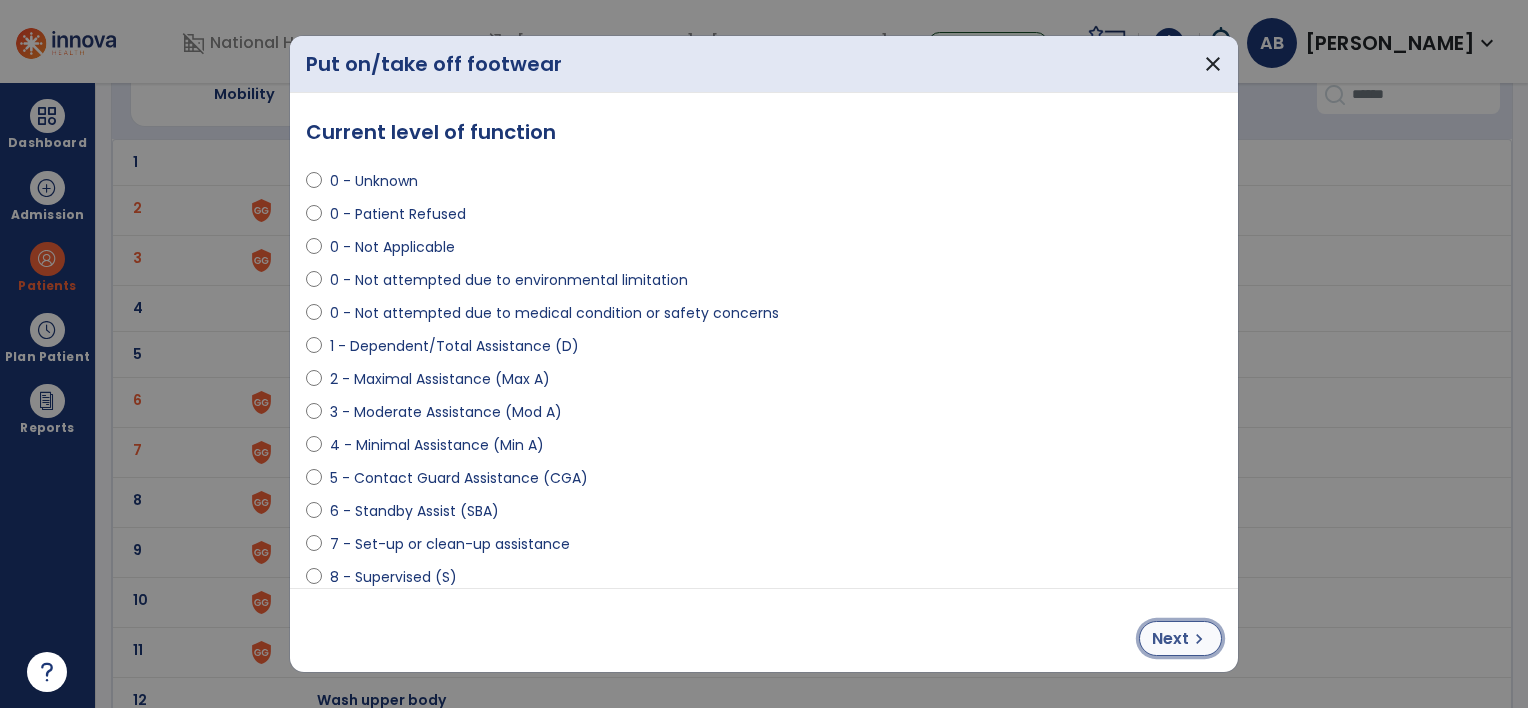 click on "Next  chevron_right" at bounding box center (1180, 638) 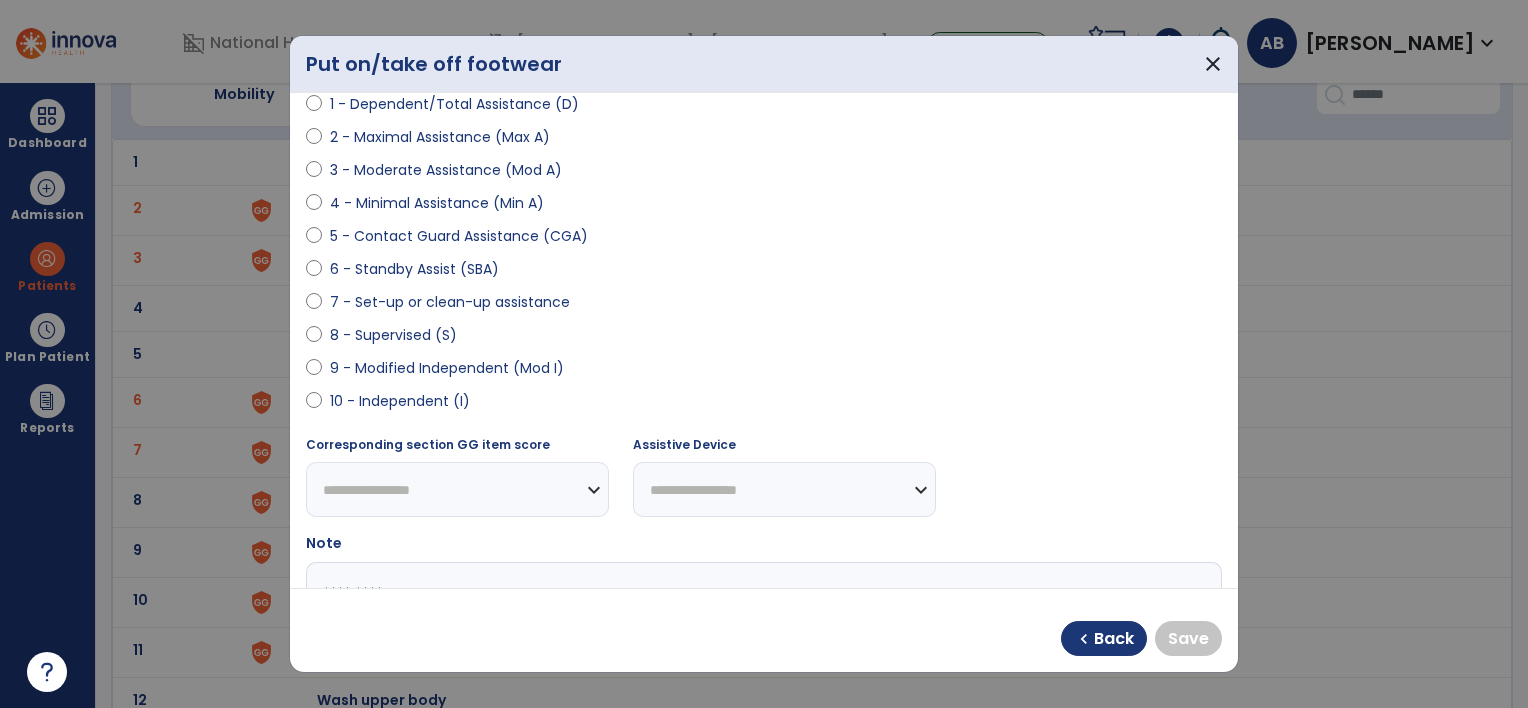 scroll, scrollTop: 300, scrollLeft: 0, axis: vertical 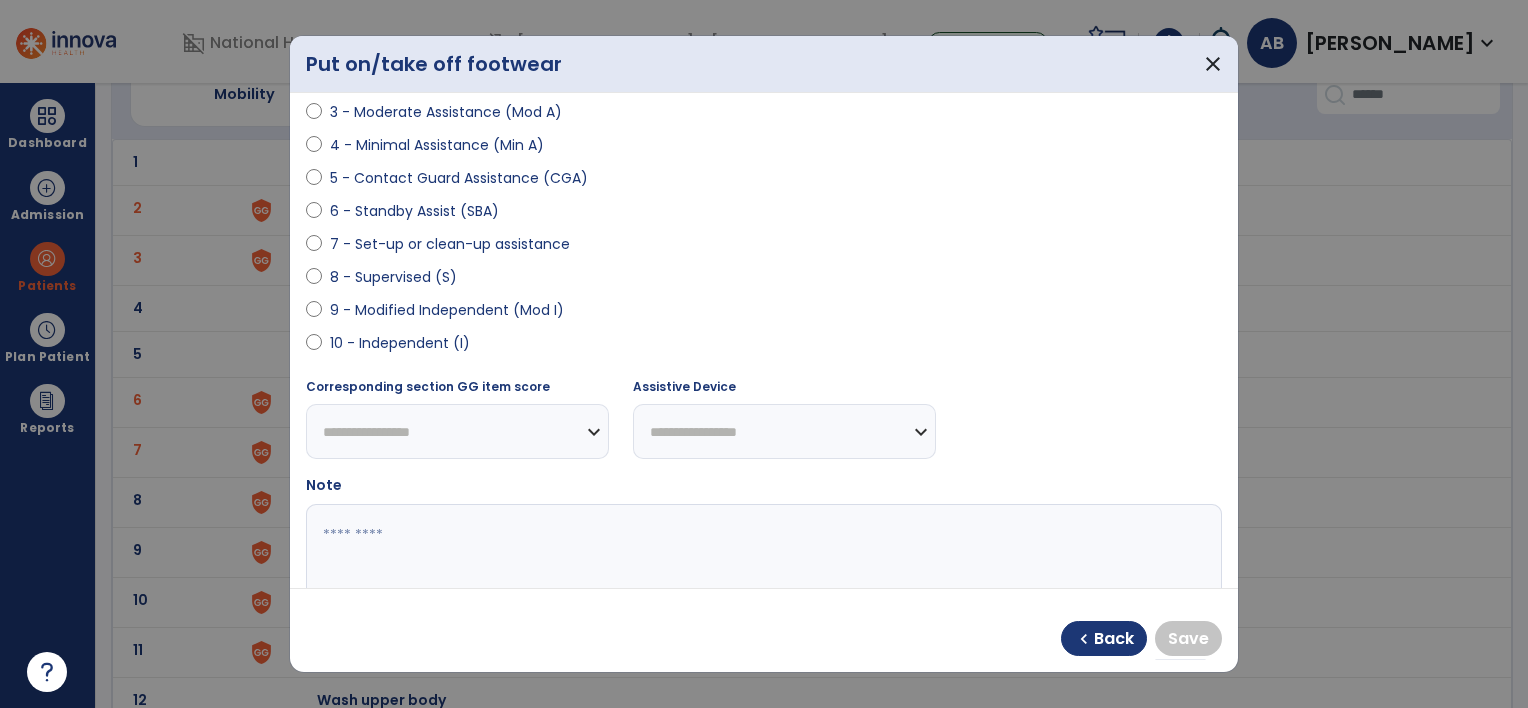 select on "**********" 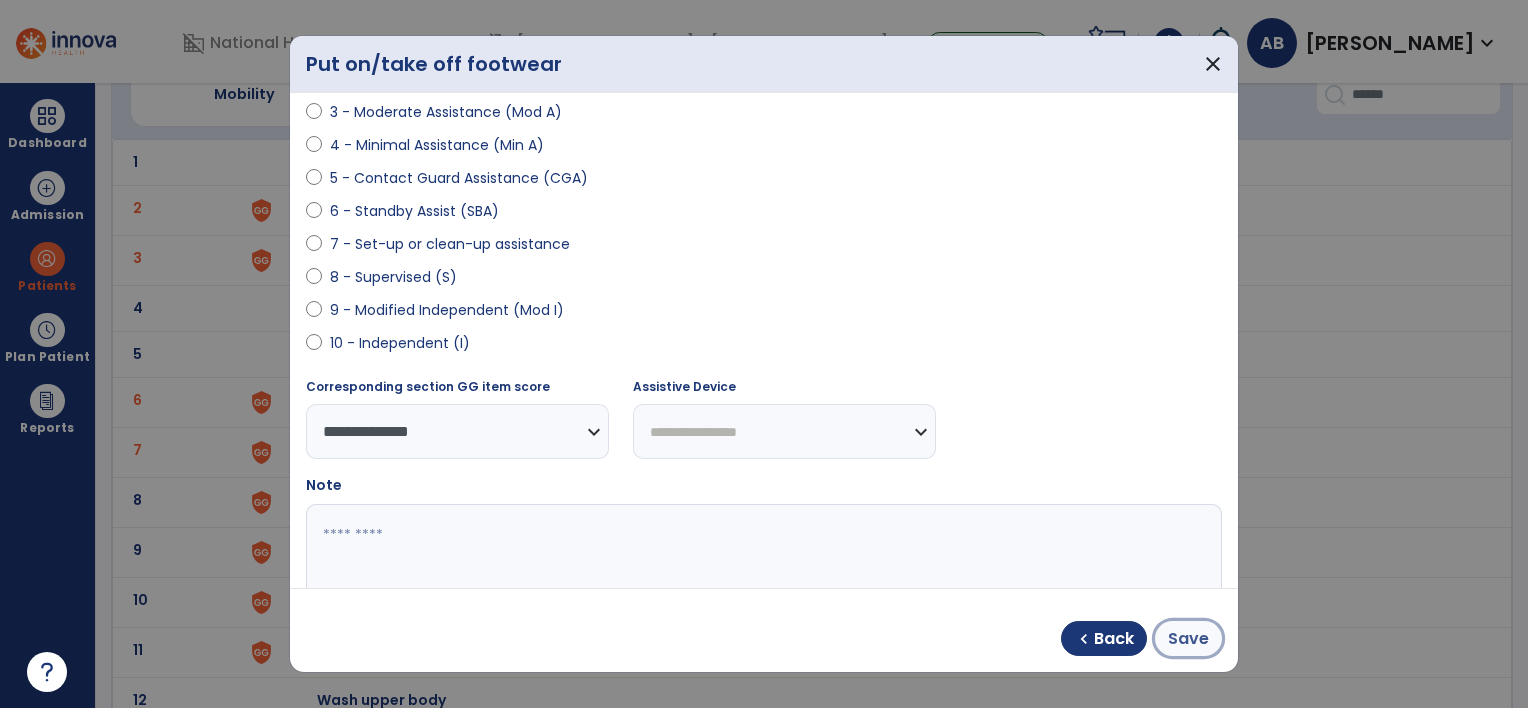 click on "Save" at bounding box center [1188, 639] 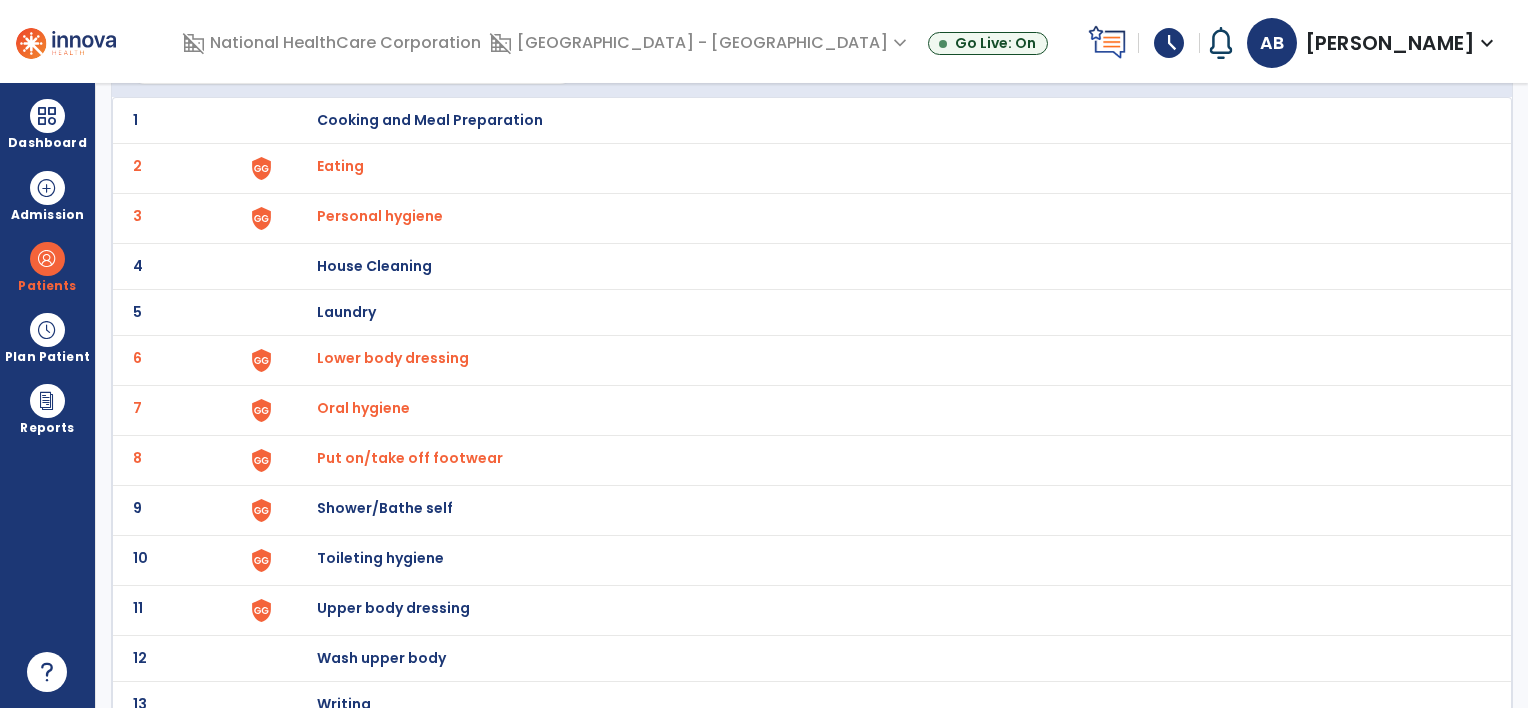 scroll, scrollTop: 159, scrollLeft: 0, axis: vertical 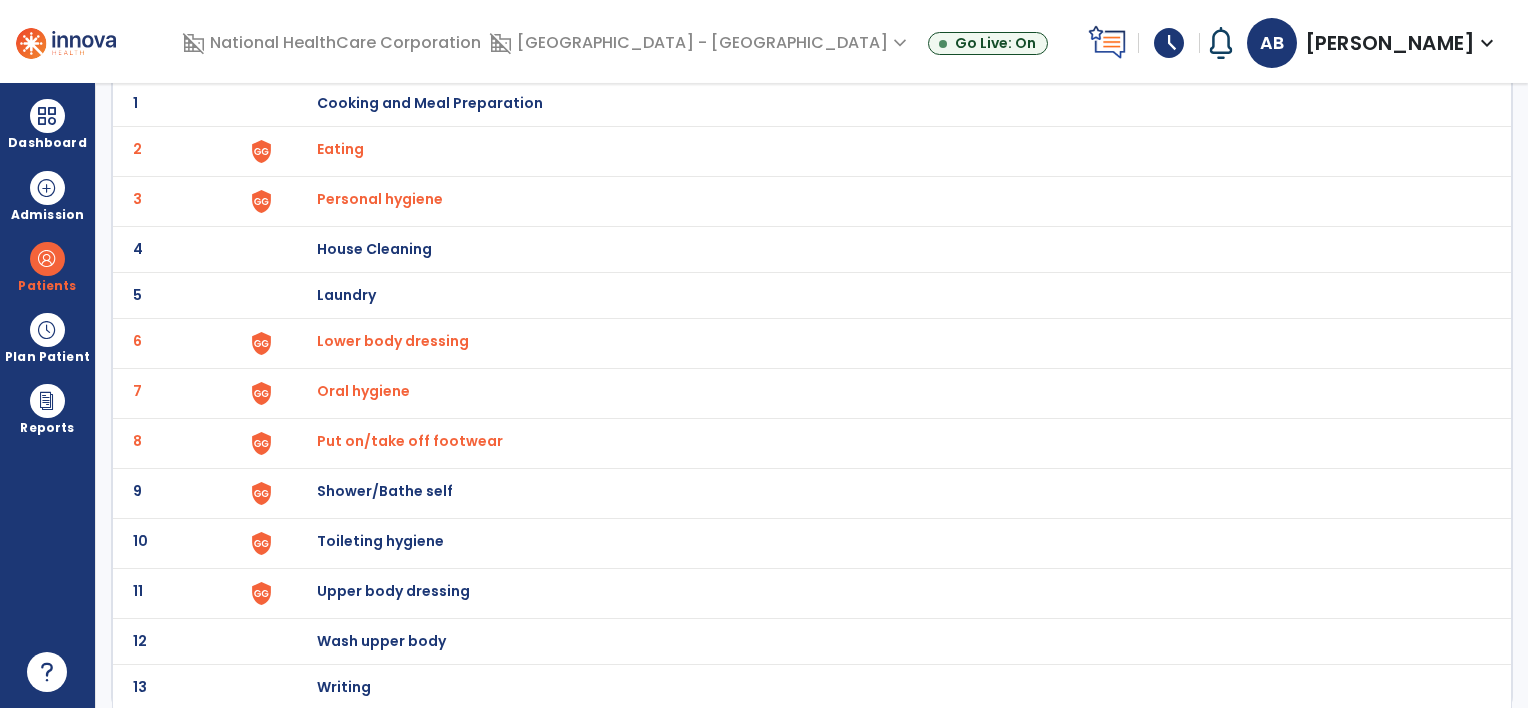 click on "Shower/Bathe self" at bounding box center [884, 103] 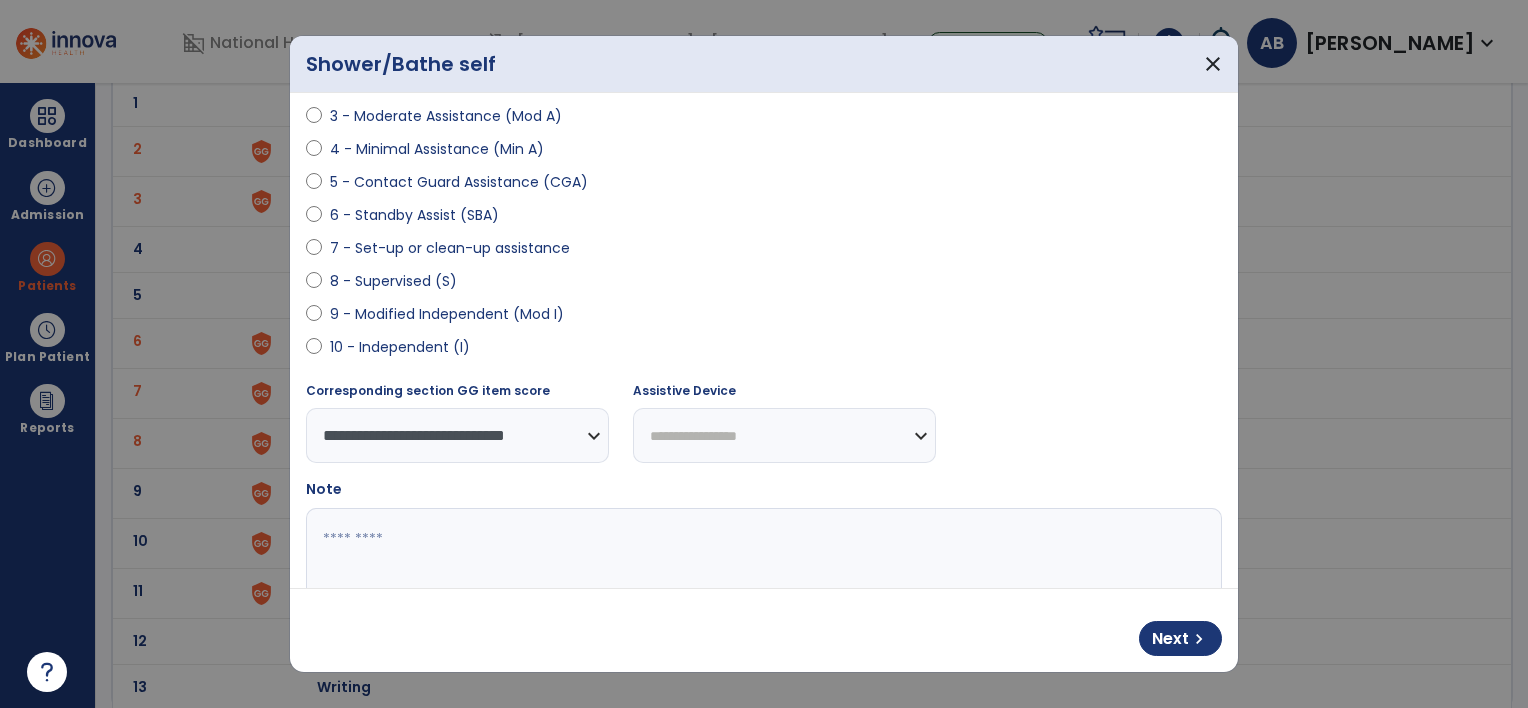scroll, scrollTop: 300, scrollLeft: 0, axis: vertical 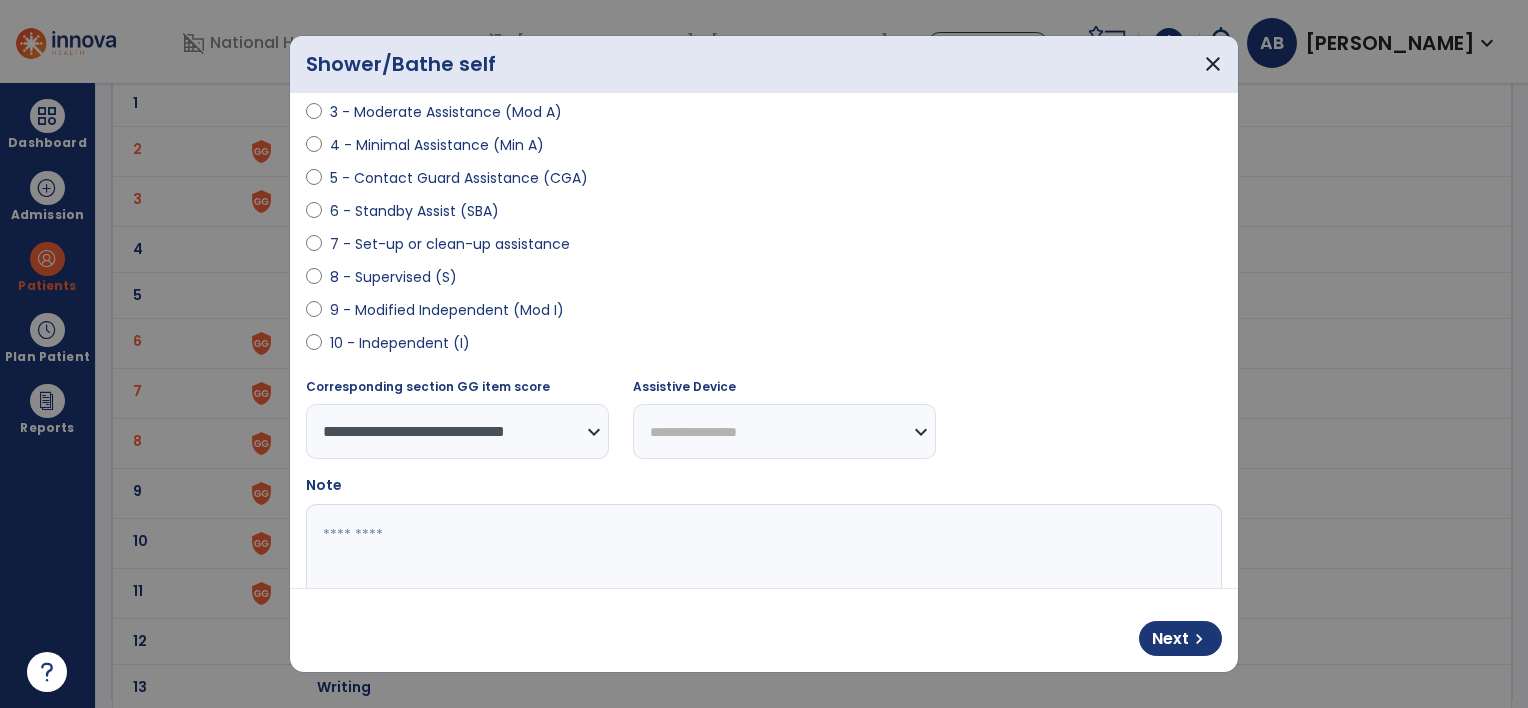 click on "**********" at bounding box center (457, 431) 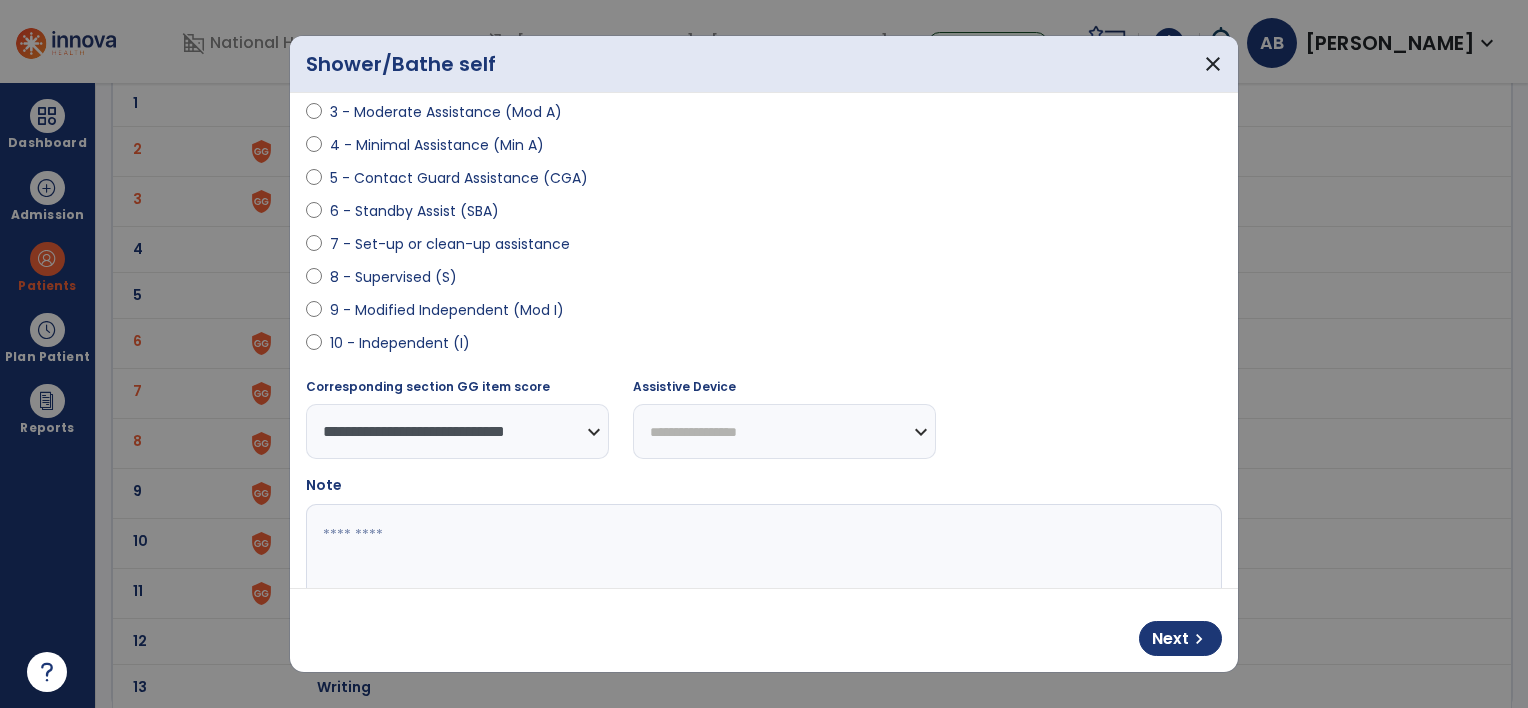 select on "**********" 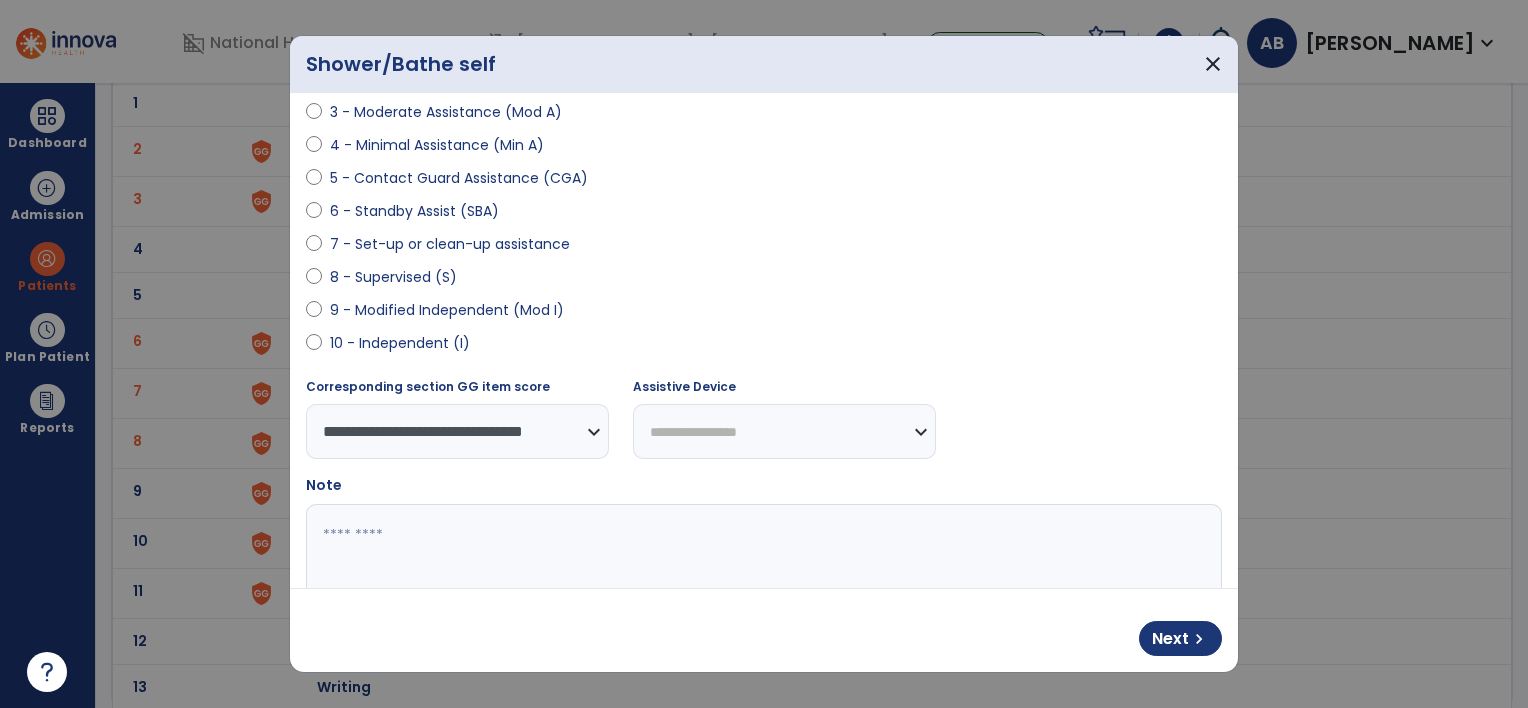 click on "**********" at bounding box center (457, 431) 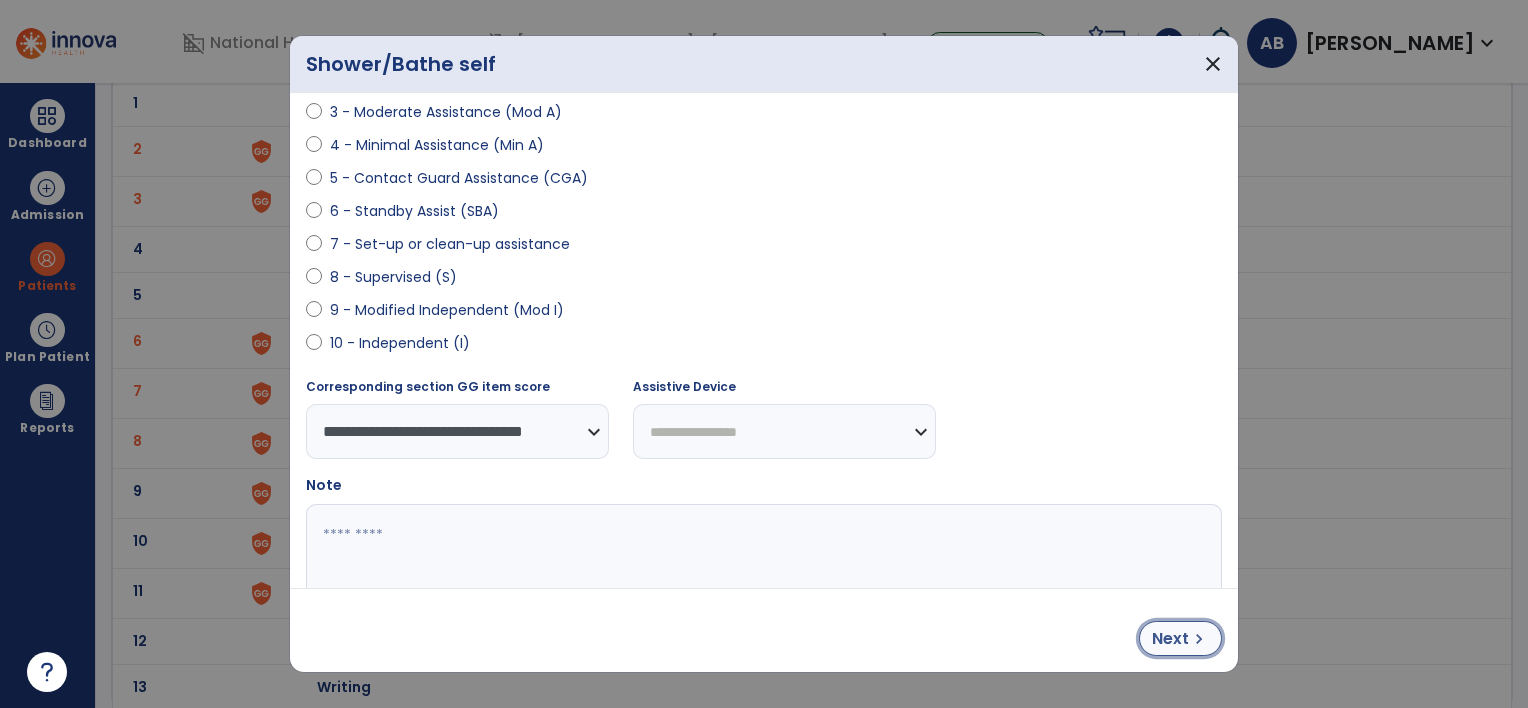 click on "Next" at bounding box center [1170, 639] 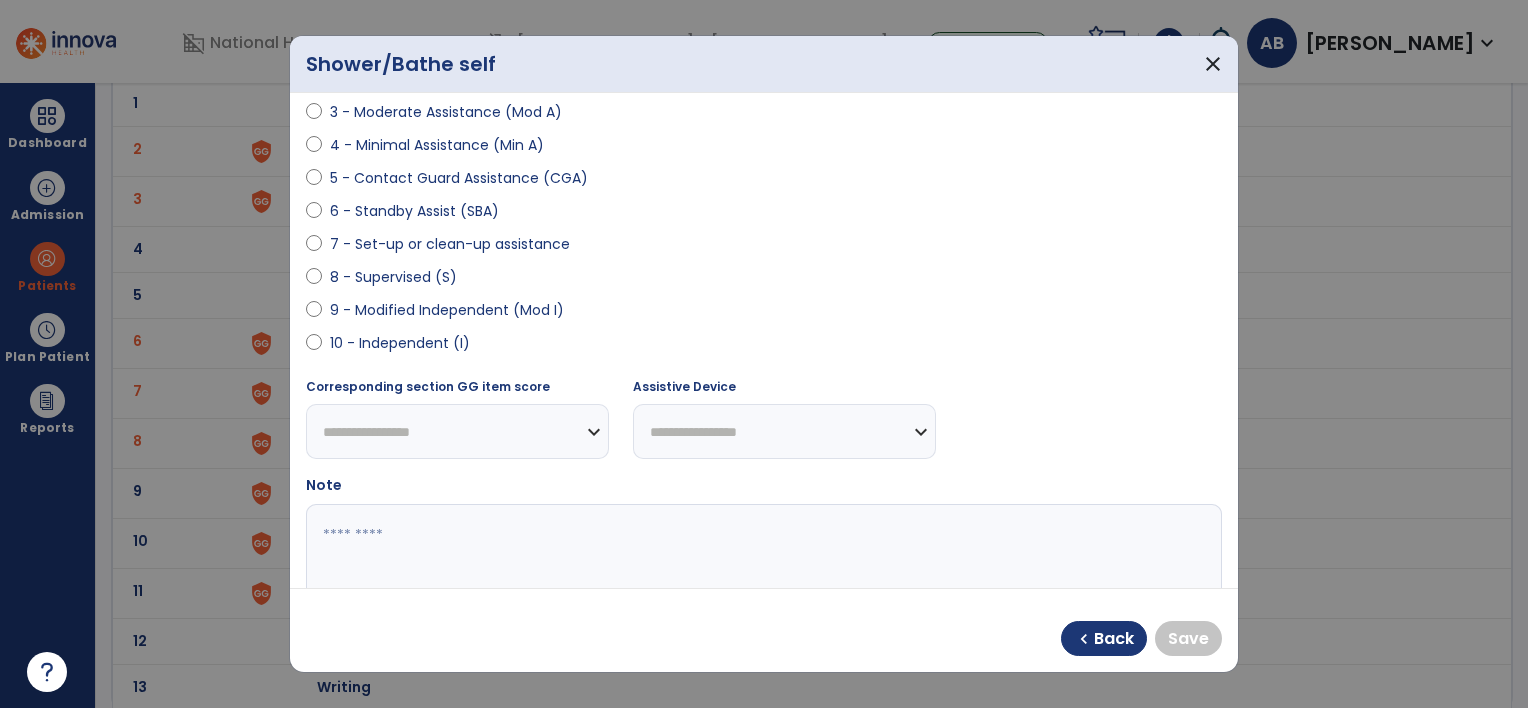 select on "**********" 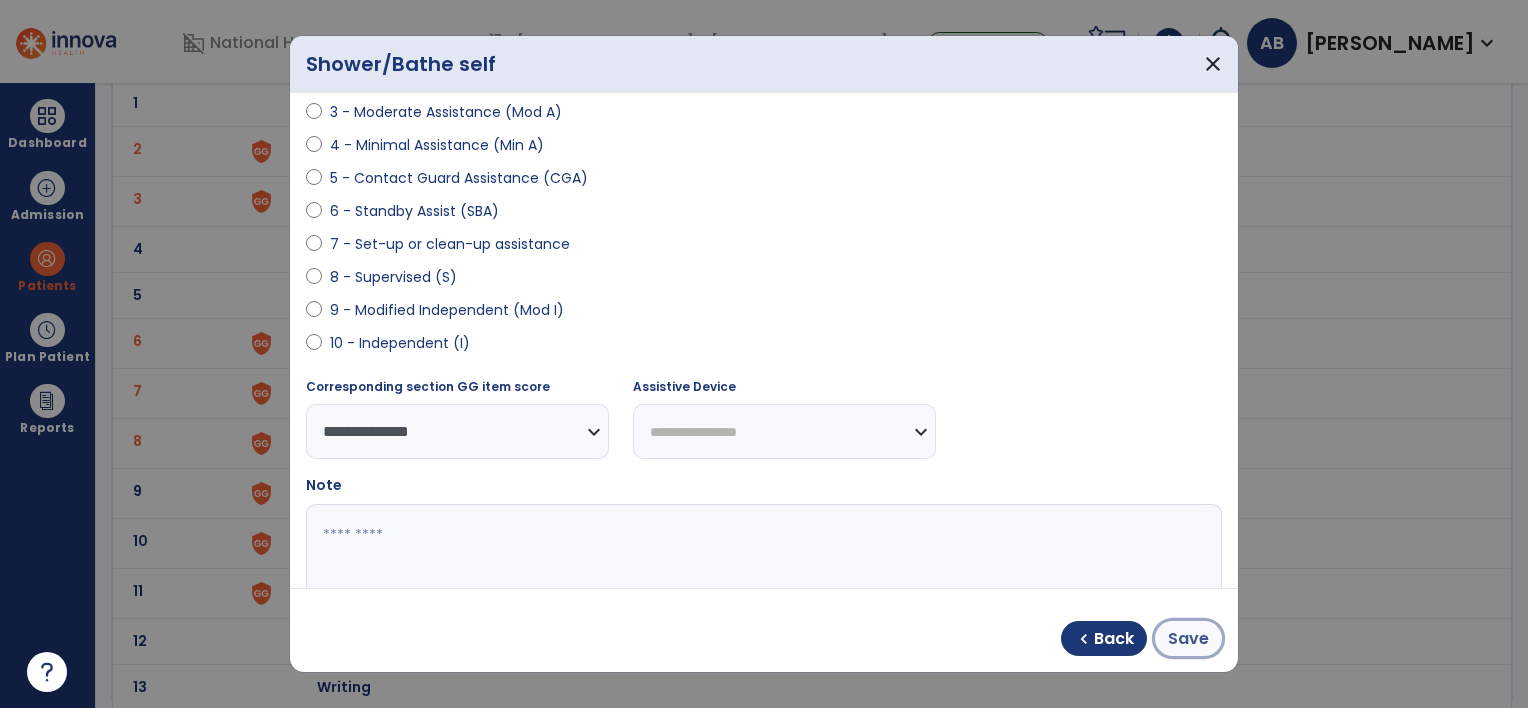click on "Save" at bounding box center (1188, 638) 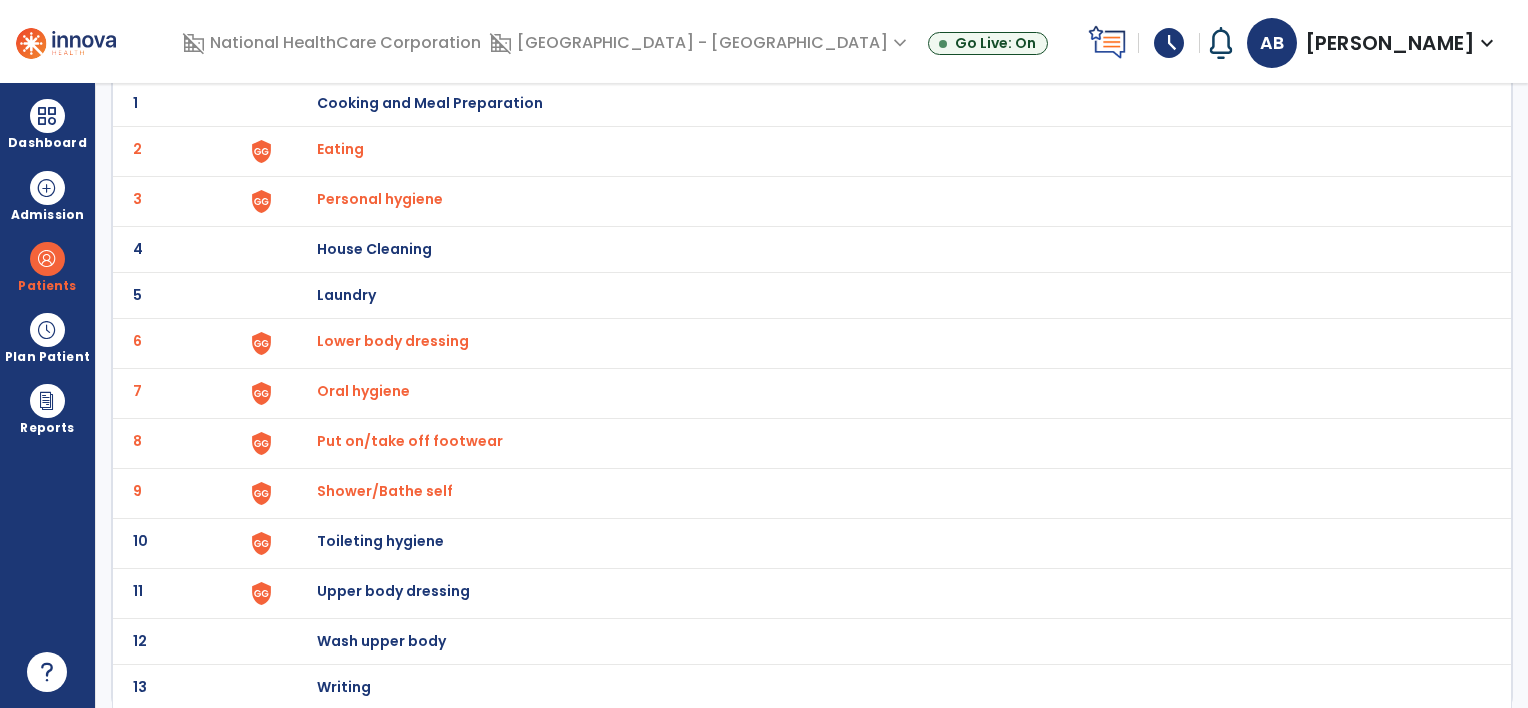 click on "Toileting hygiene" at bounding box center [430, 103] 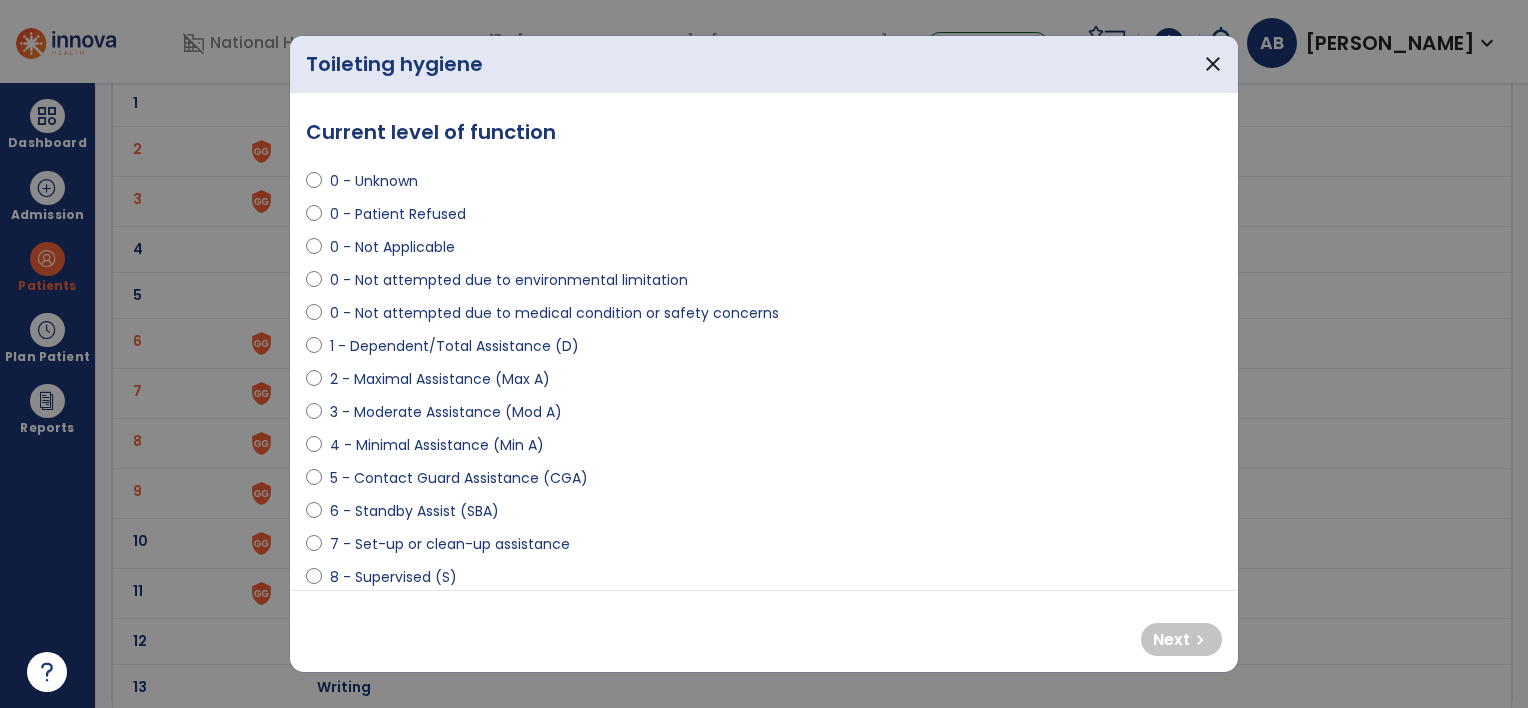 select on "**********" 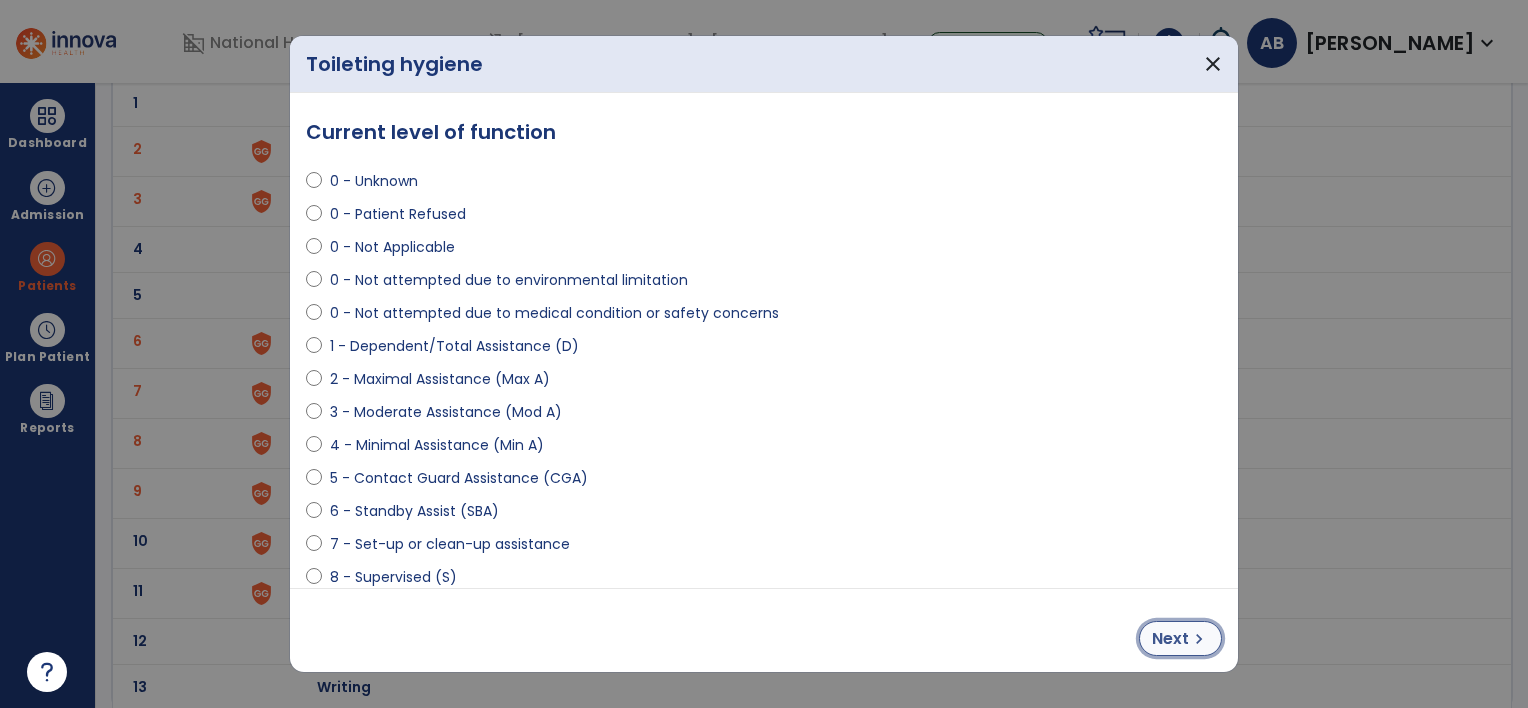 click on "chevron_right" at bounding box center (1199, 639) 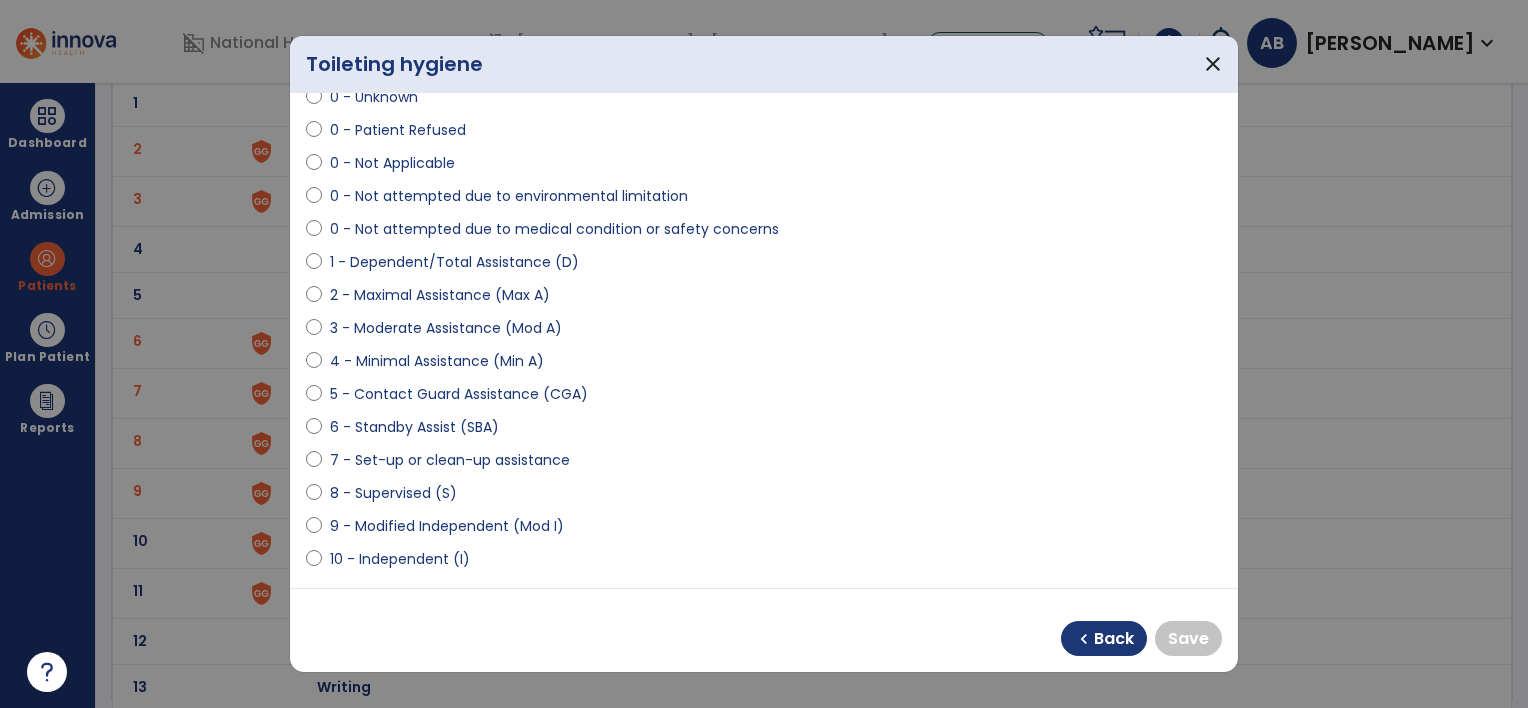 scroll, scrollTop: 200, scrollLeft: 0, axis: vertical 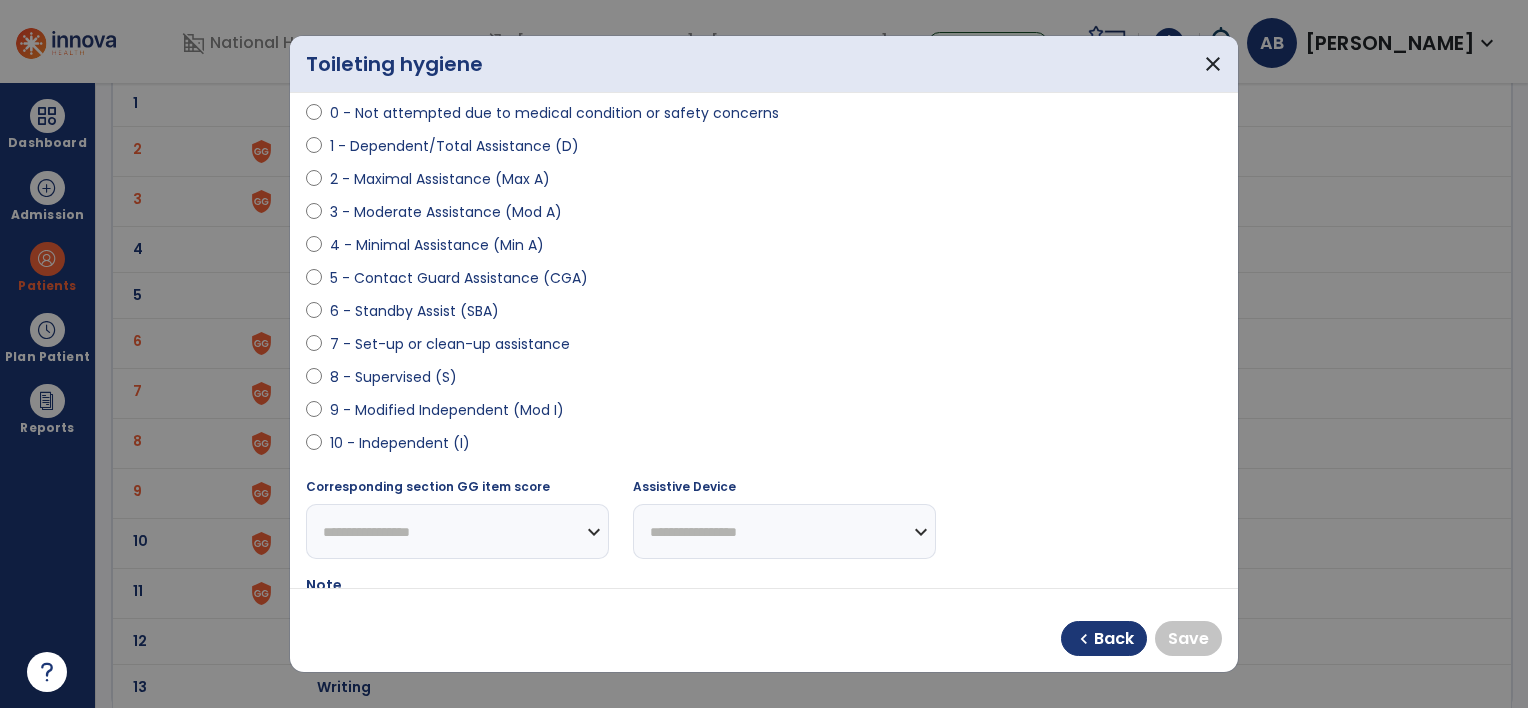 select on "**********" 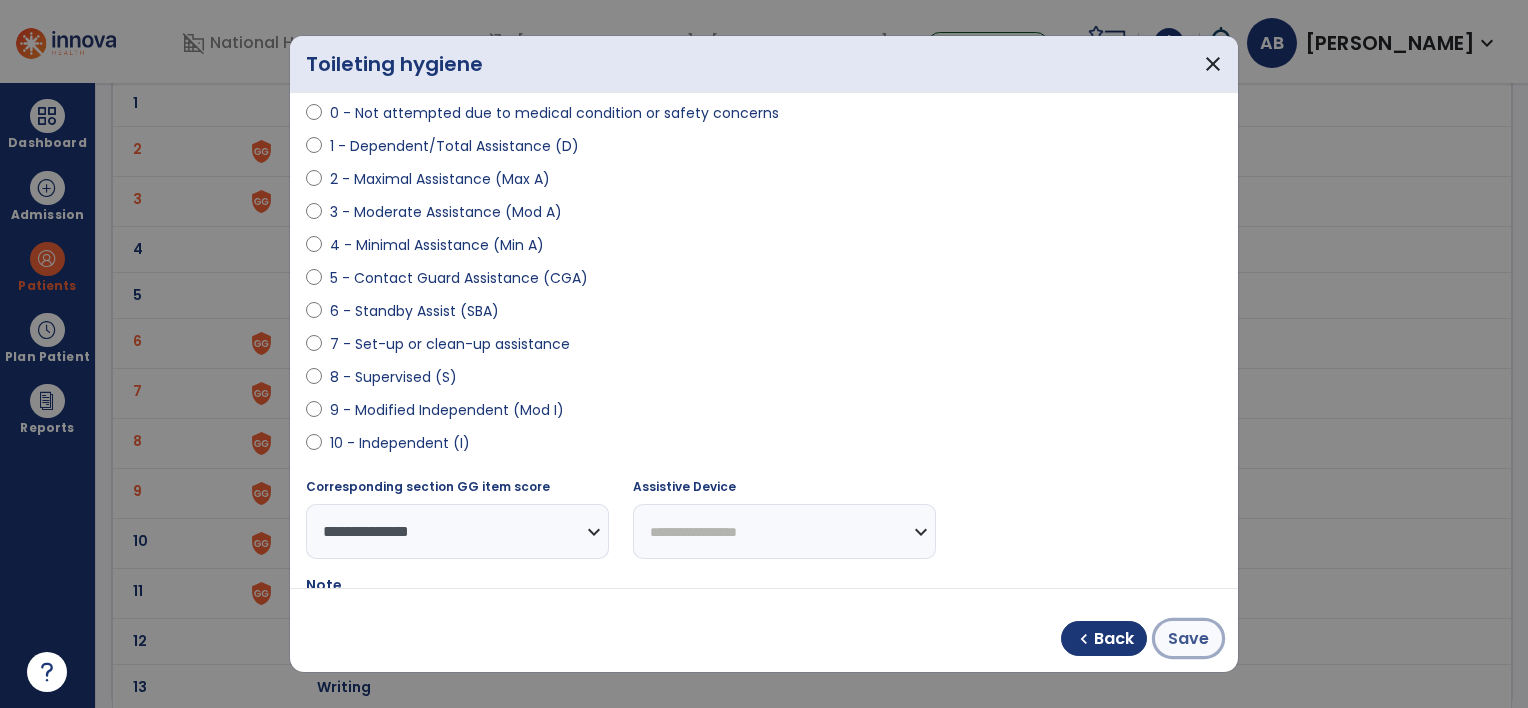 click on "Save" at bounding box center (1188, 639) 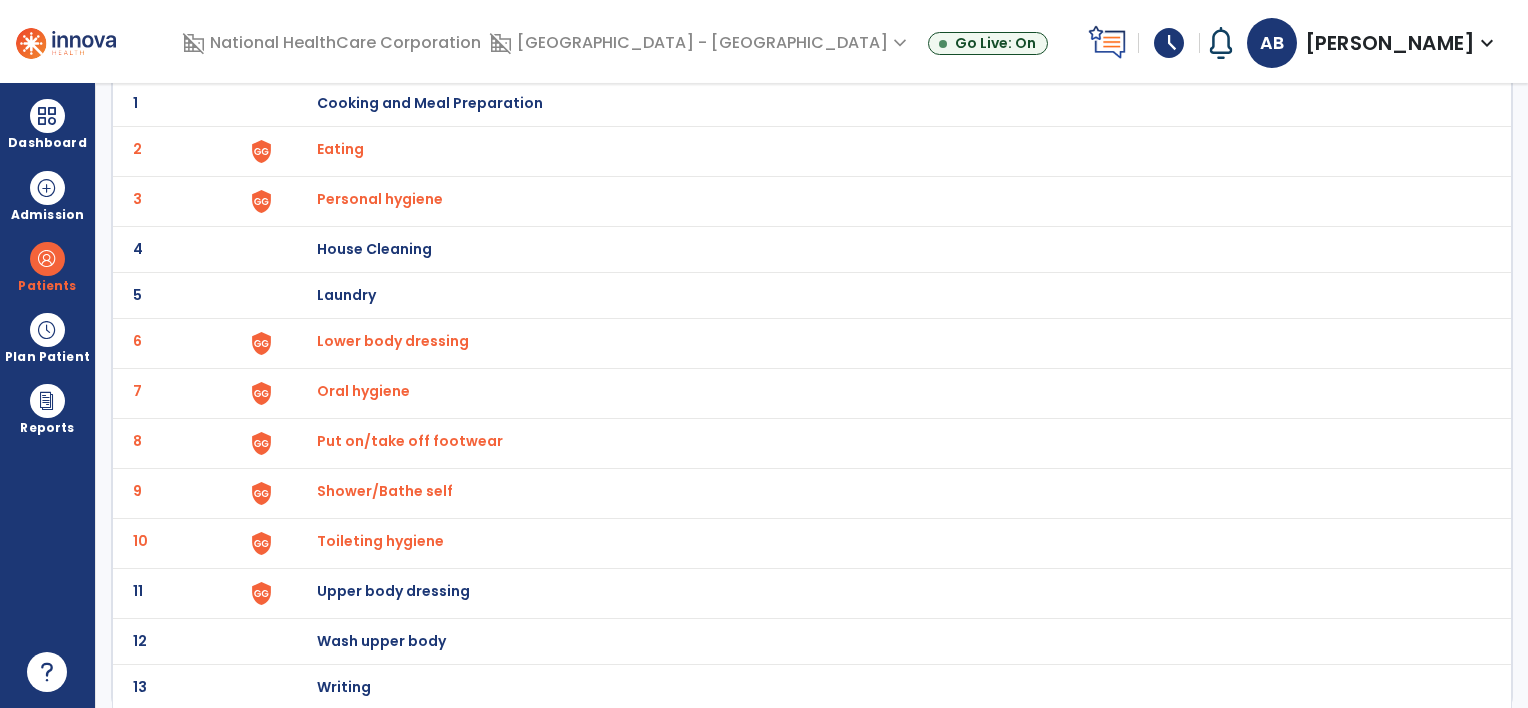 click on "Upper body dressing" at bounding box center (430, 103) 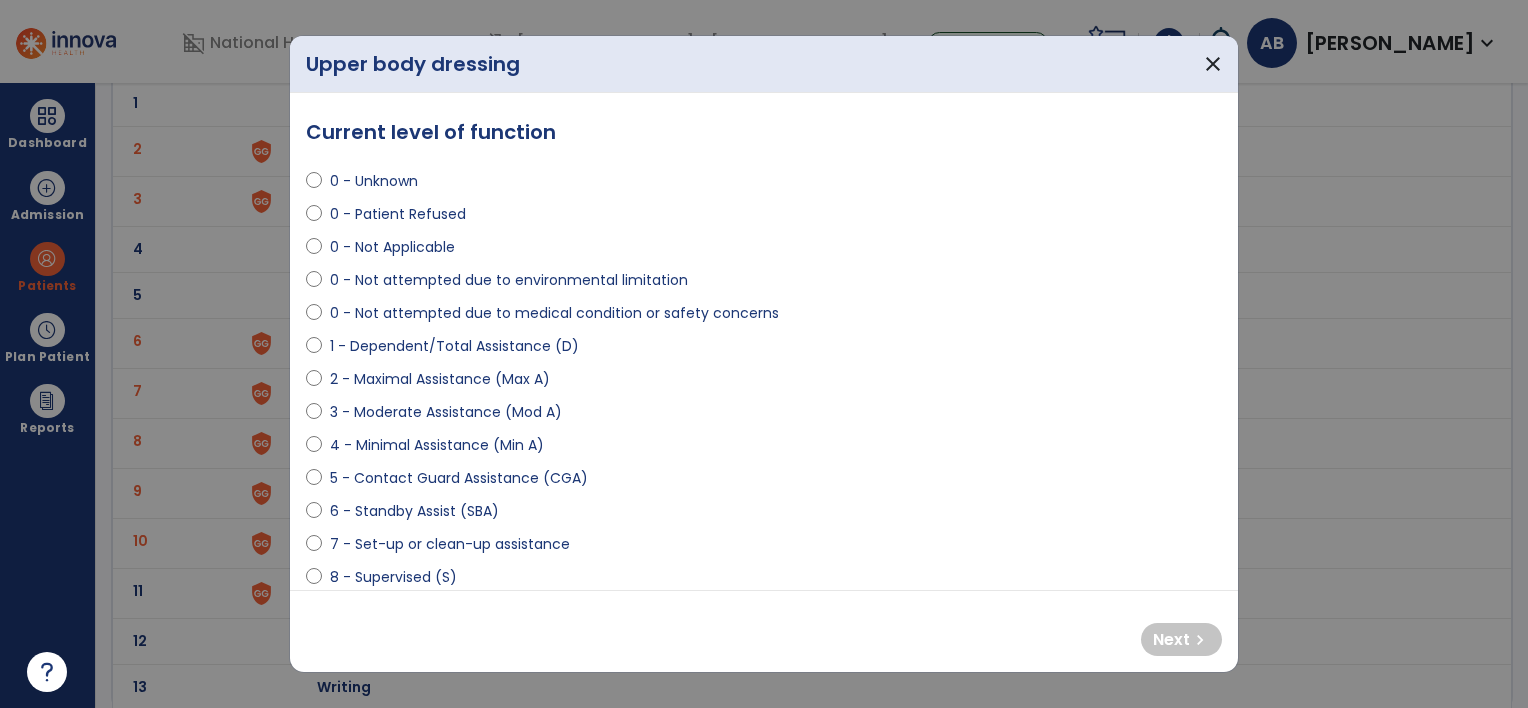 select on "**********" 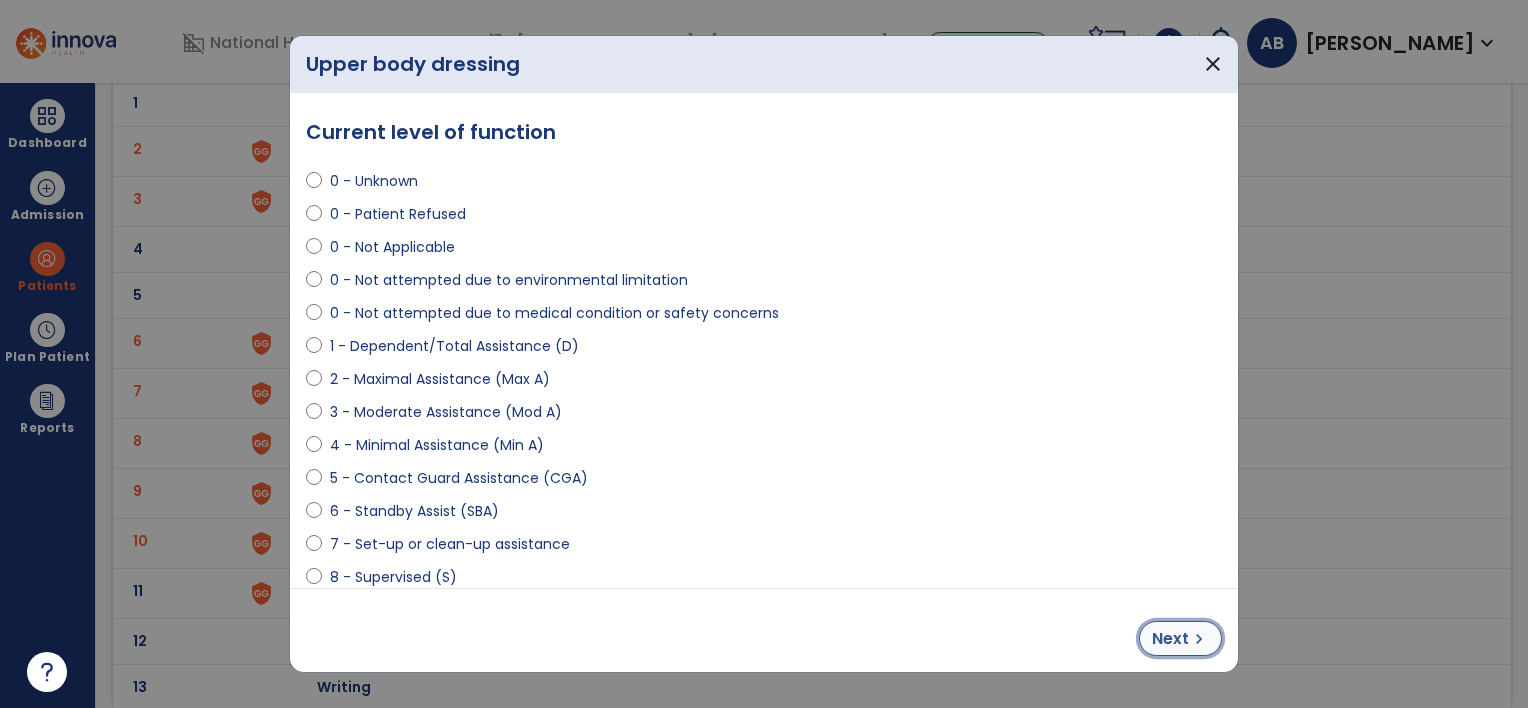 click on "Next" at bounding box center [1170, 639] 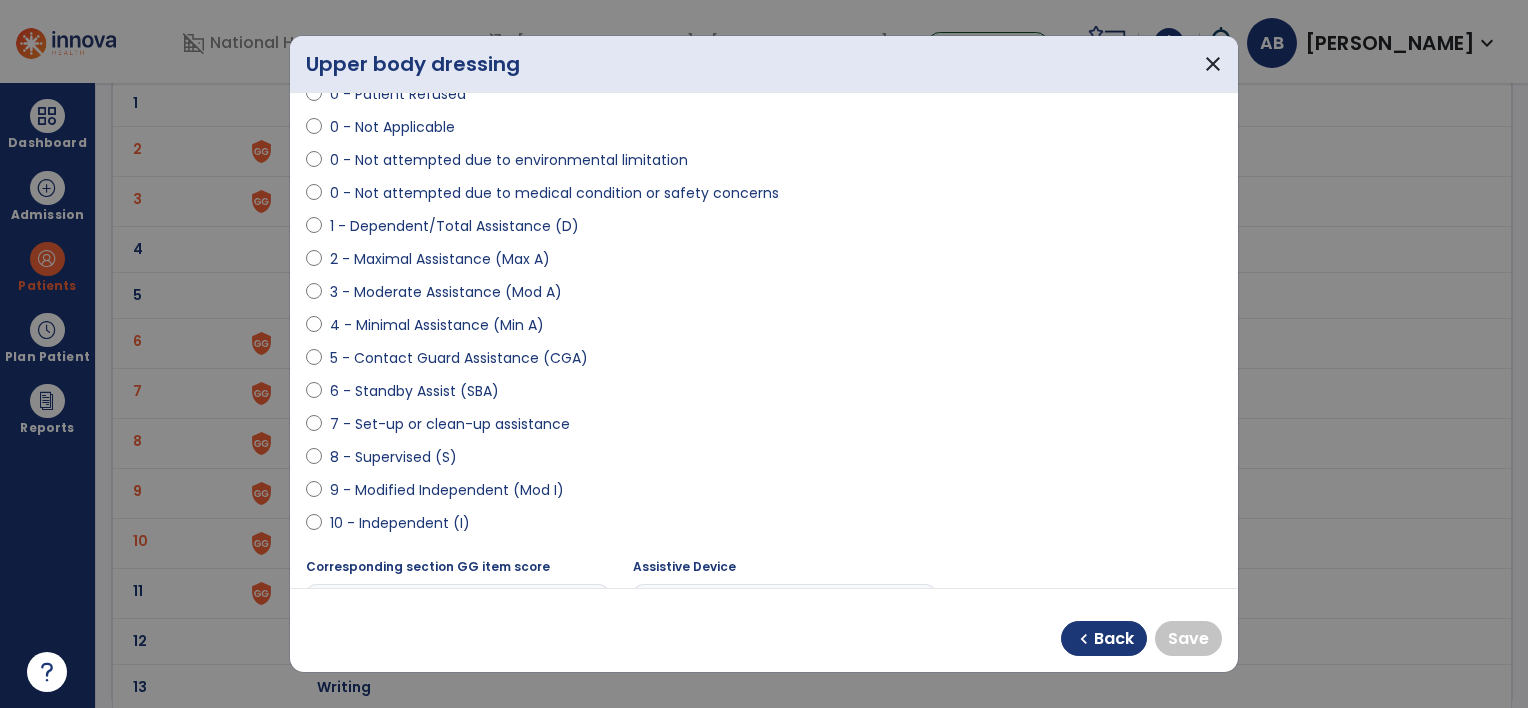 scroll, scrollTop: 200, scrollLeft: 0, axis: vertical 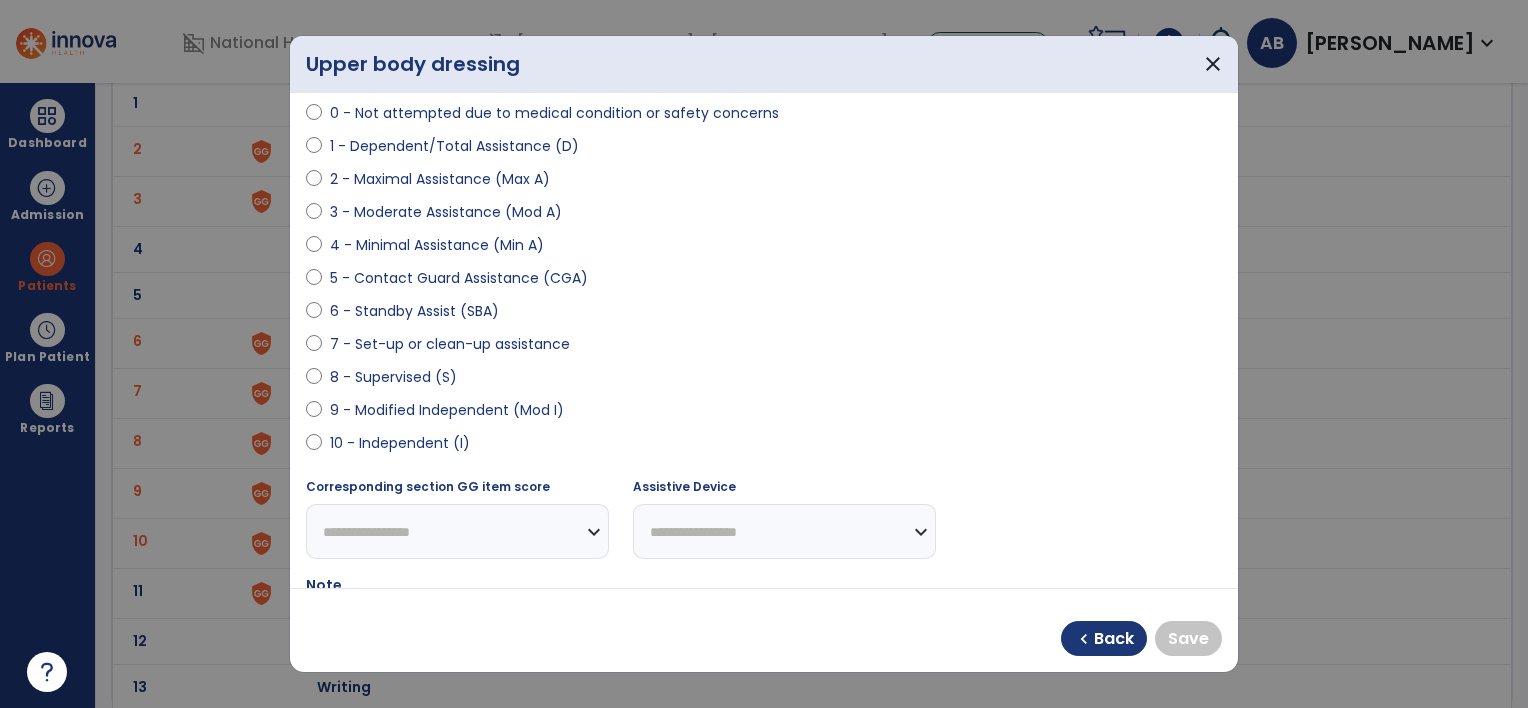 select on "**********" 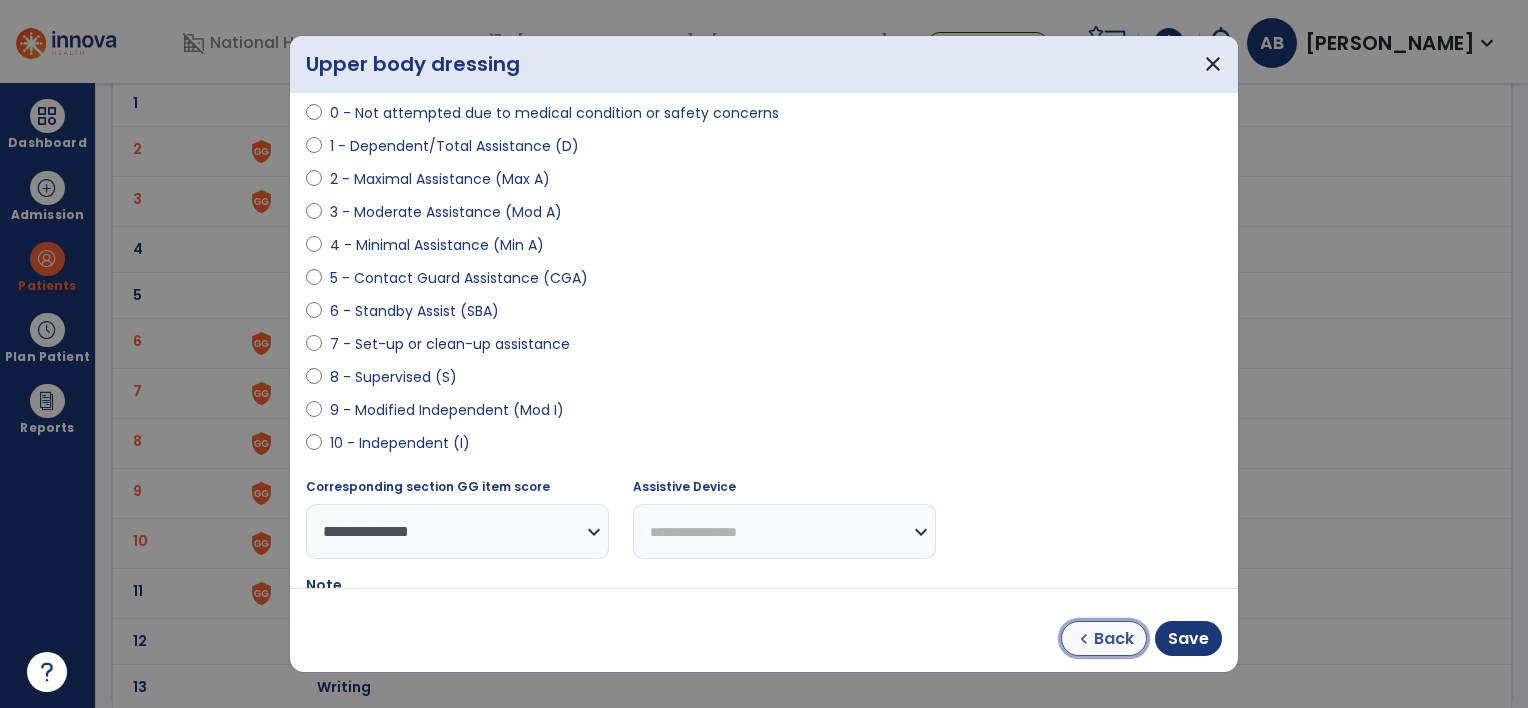 click on "Back" at bounding box center (1114, 639) 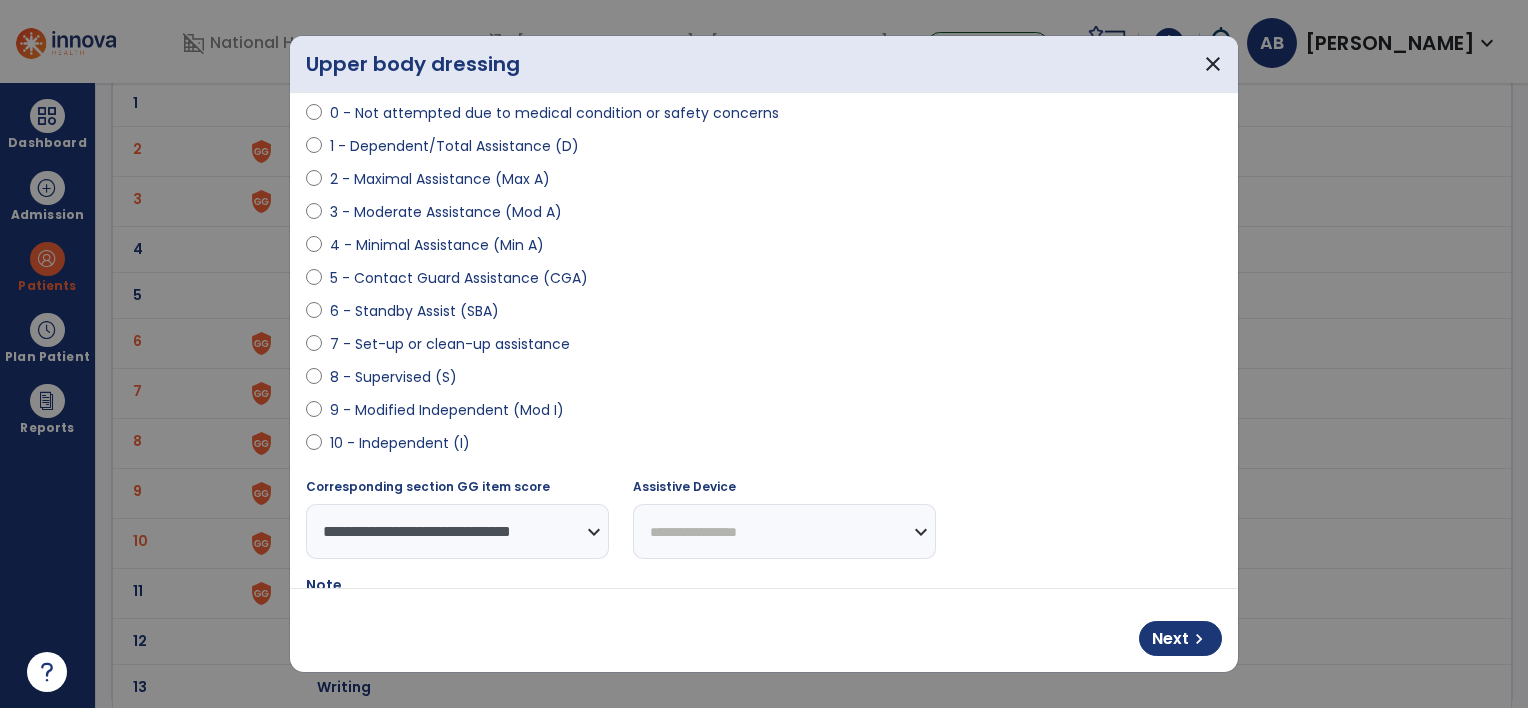 select on "**********" 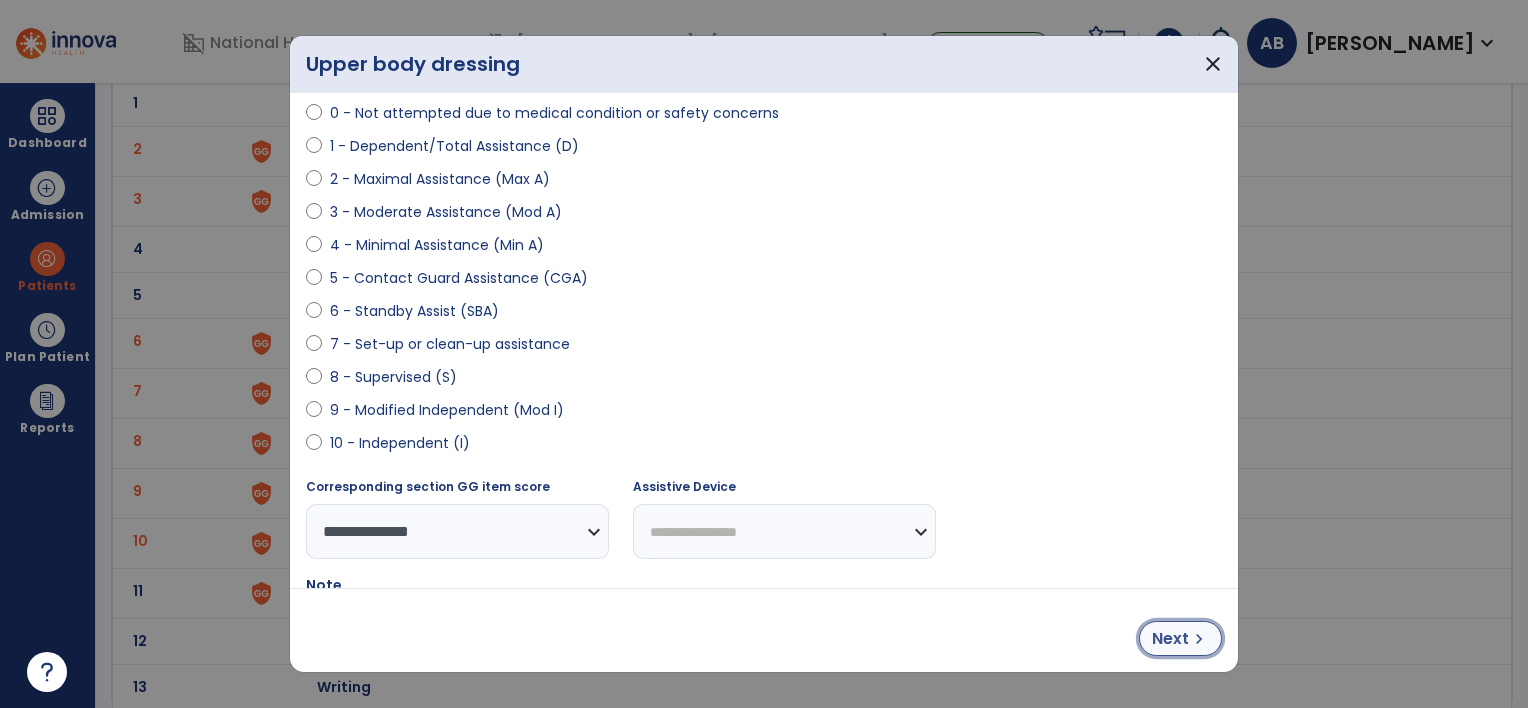 click on "chevron_right" at bounding box center [1199, 639] 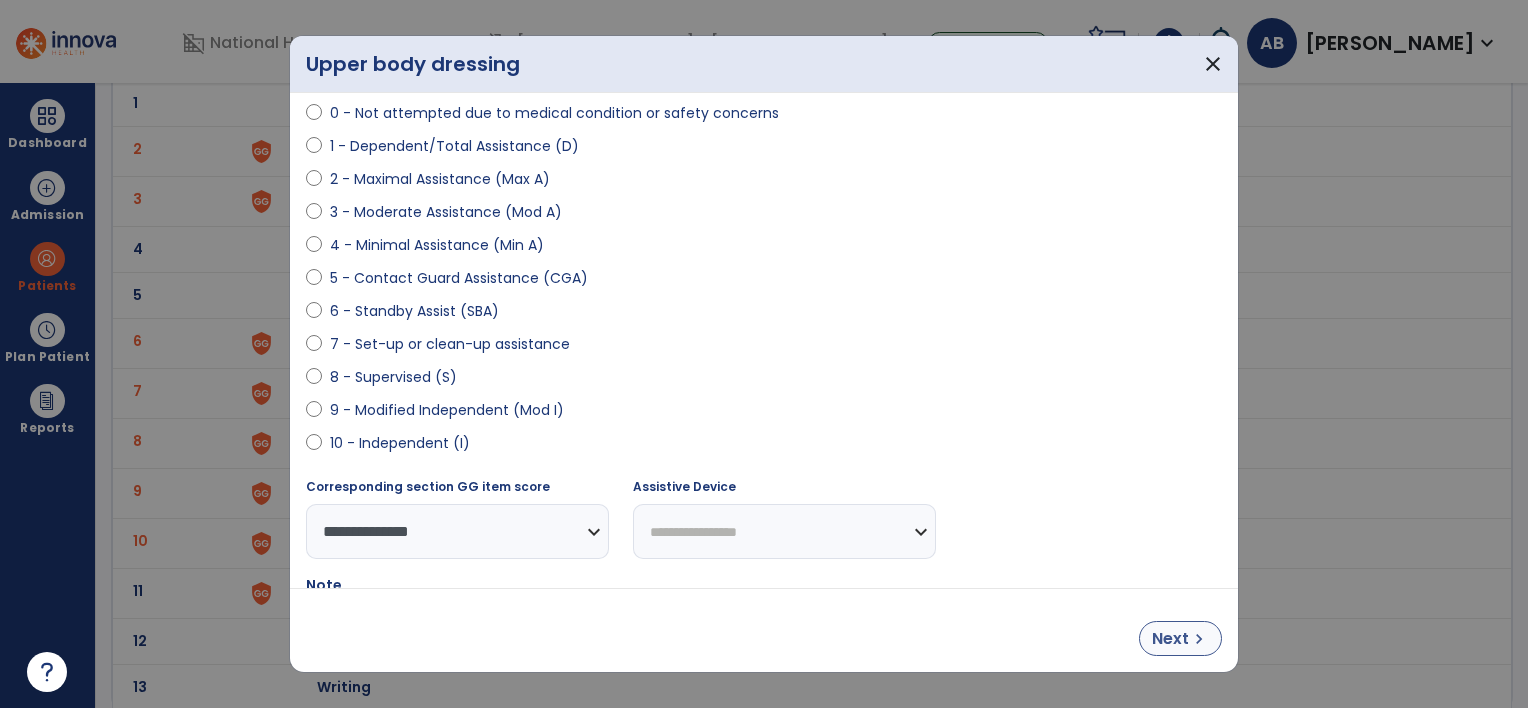 select on "**********" 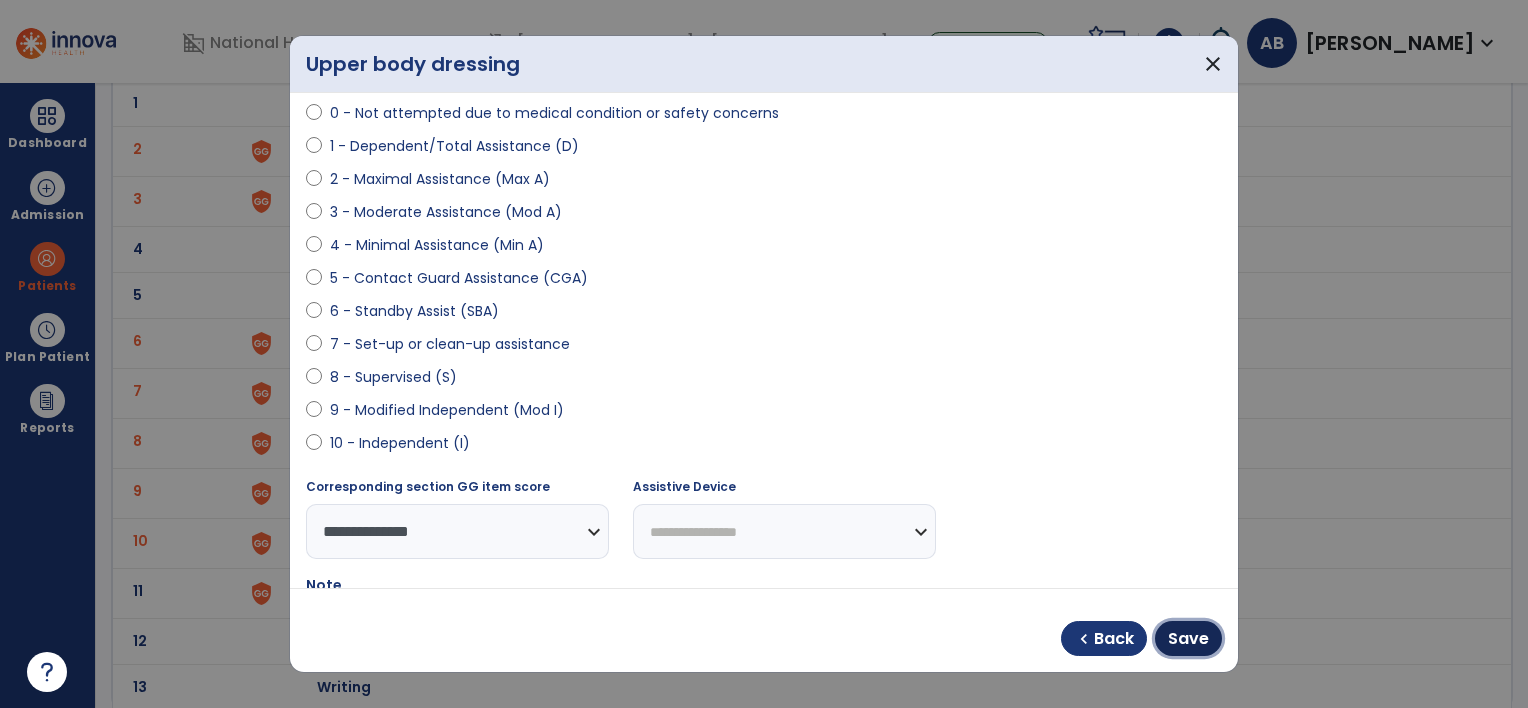 click on "Save" at bounding box center [1188, 639] 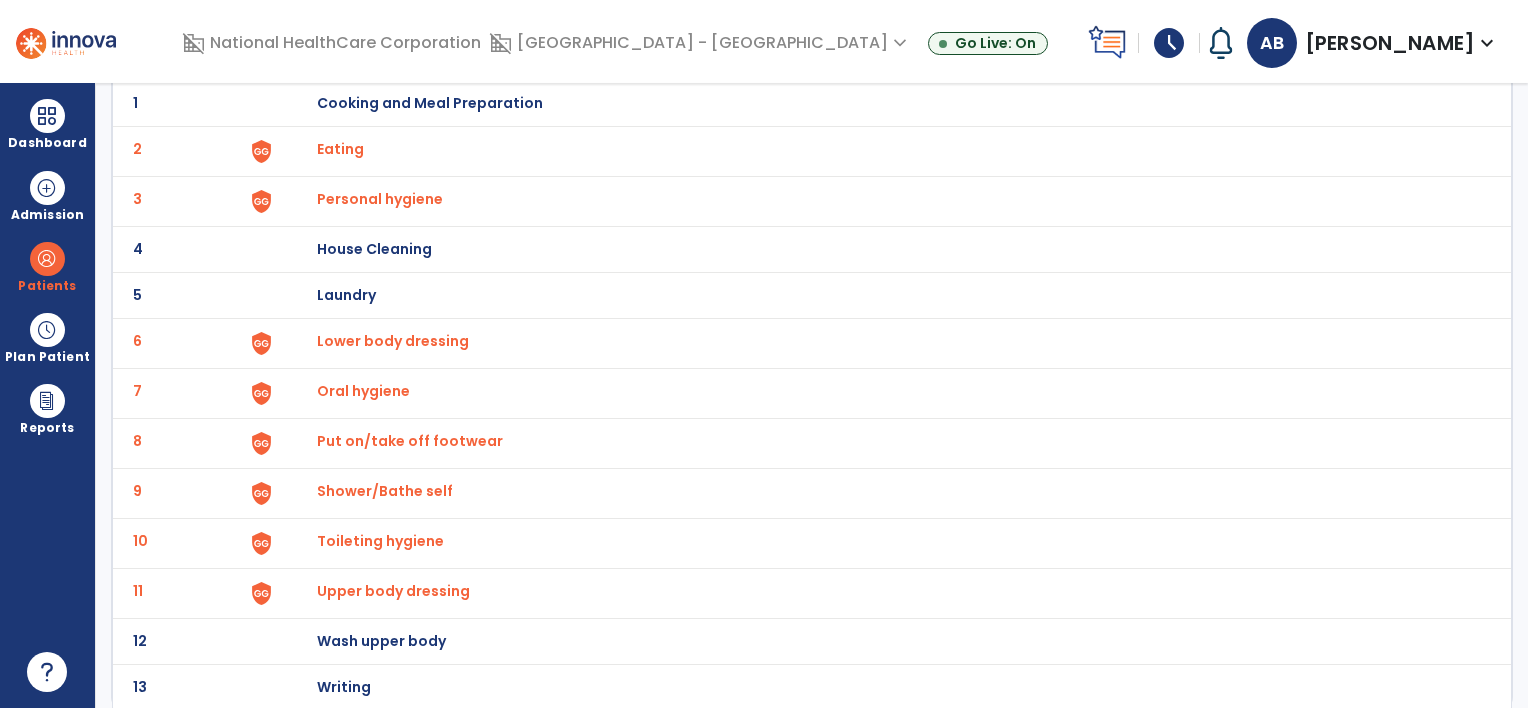 scroll, scrollTop: 0, scrollLeft: 0, axis: both 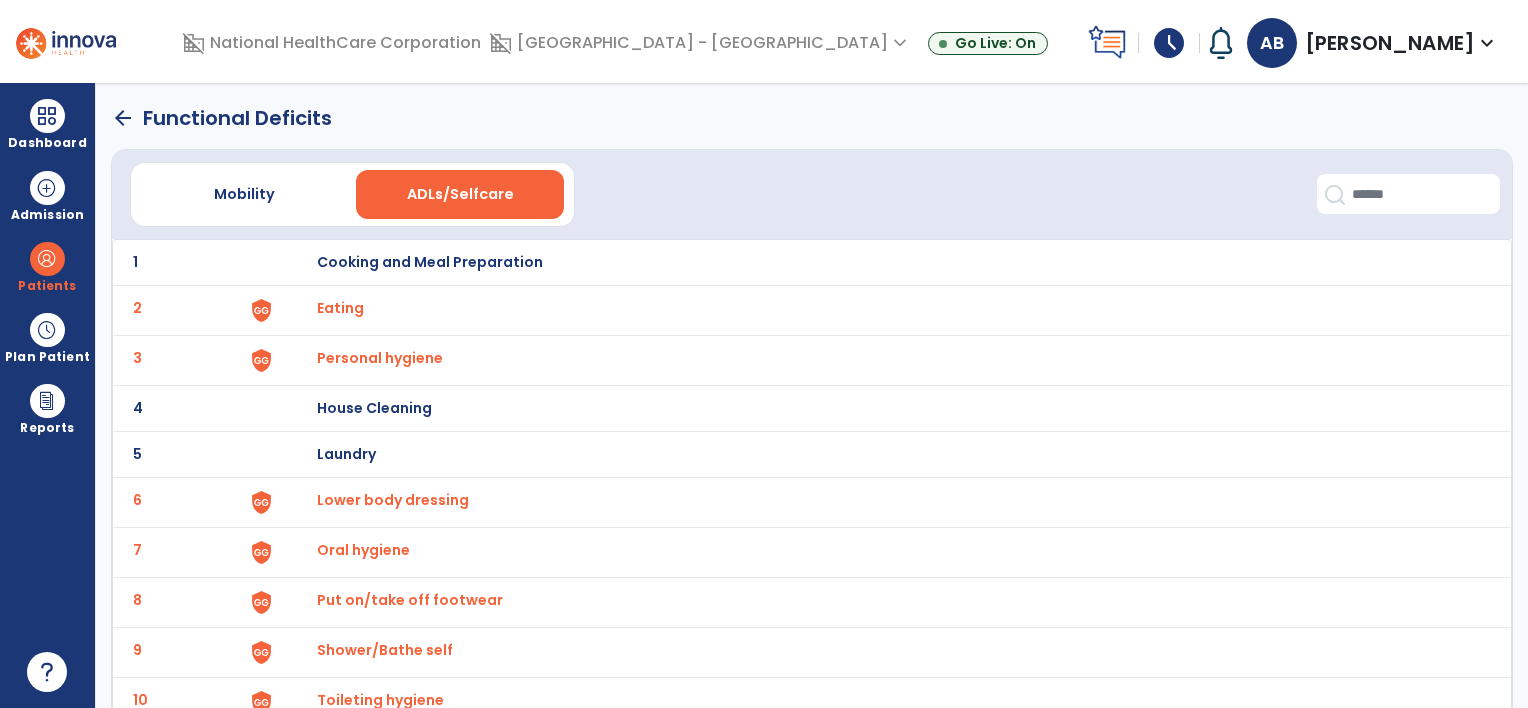 click on "arrow_back" 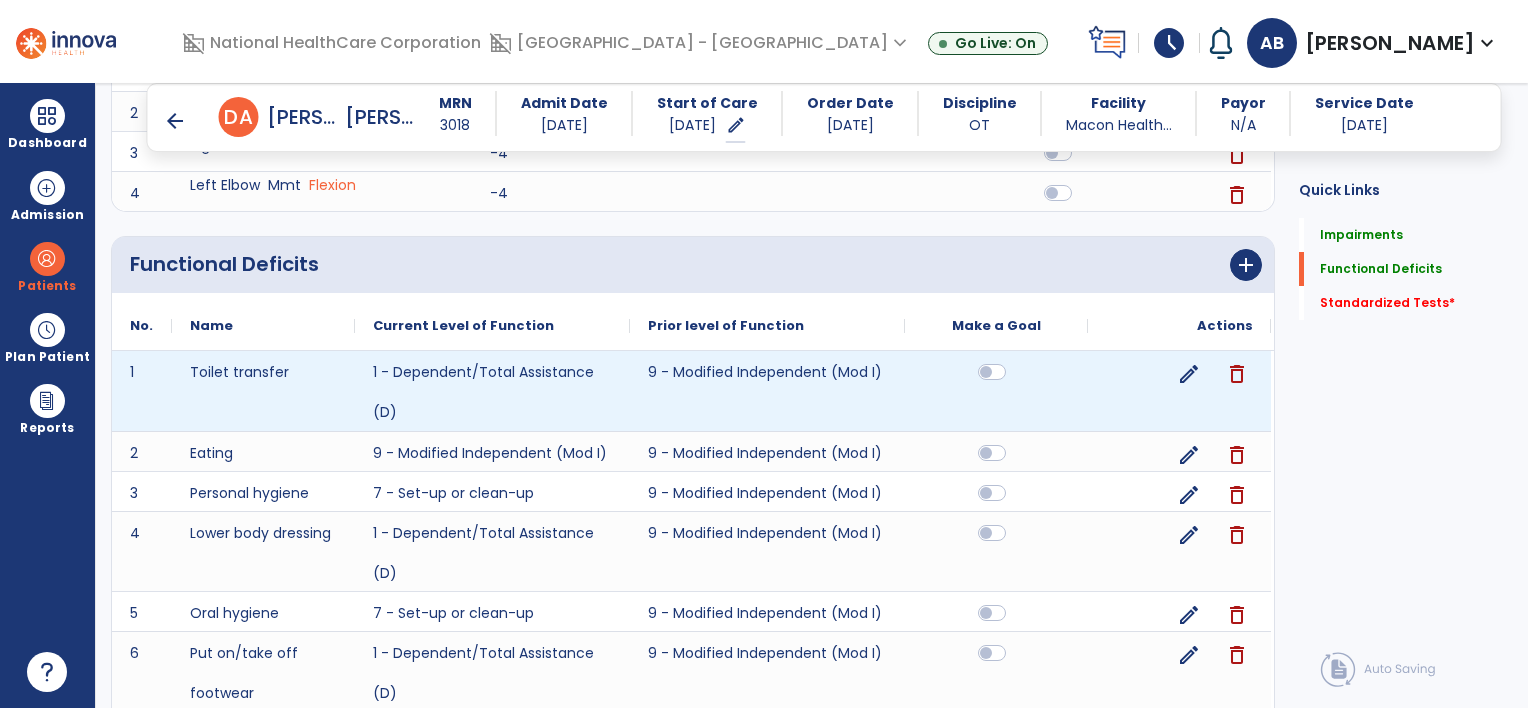 scroll, scrollTop: 409, scrollLeft: 0, axis: vertical 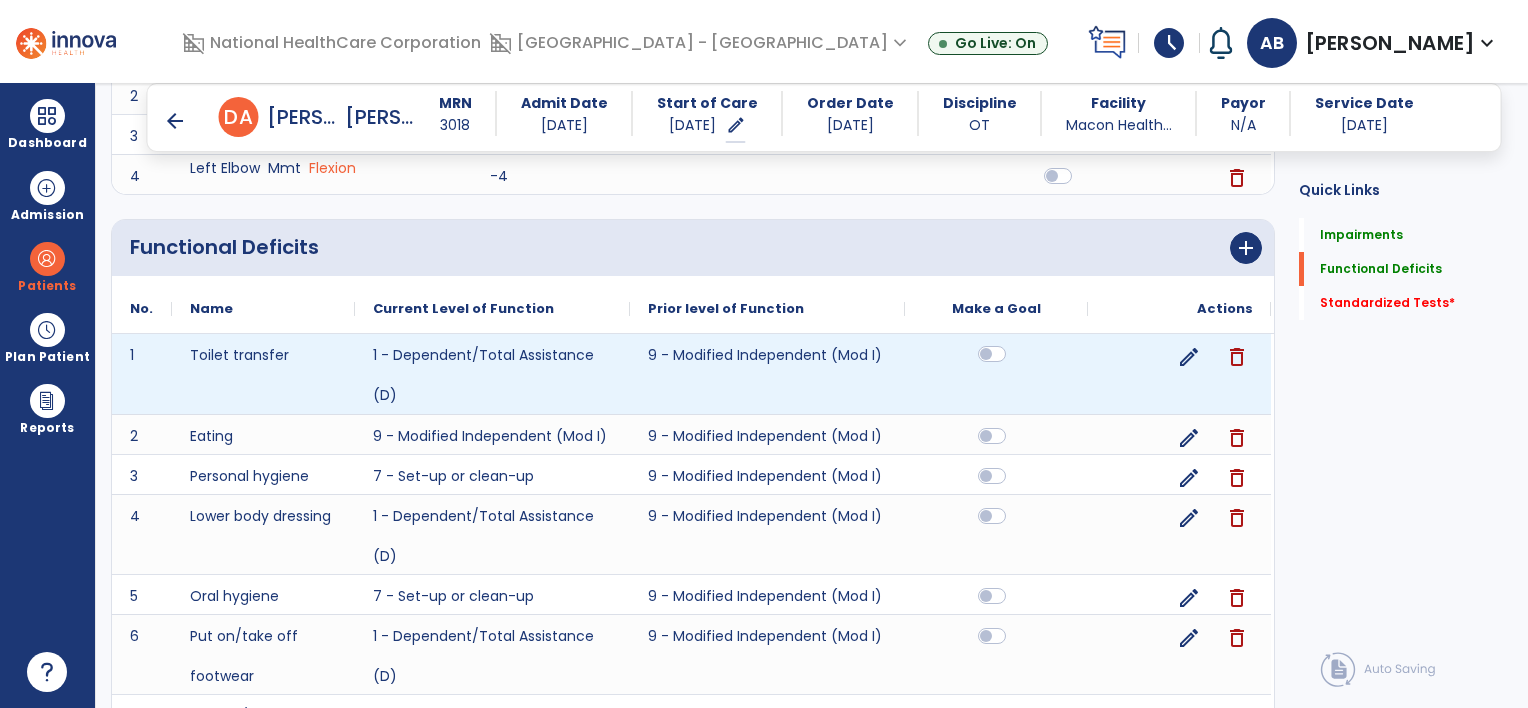 click 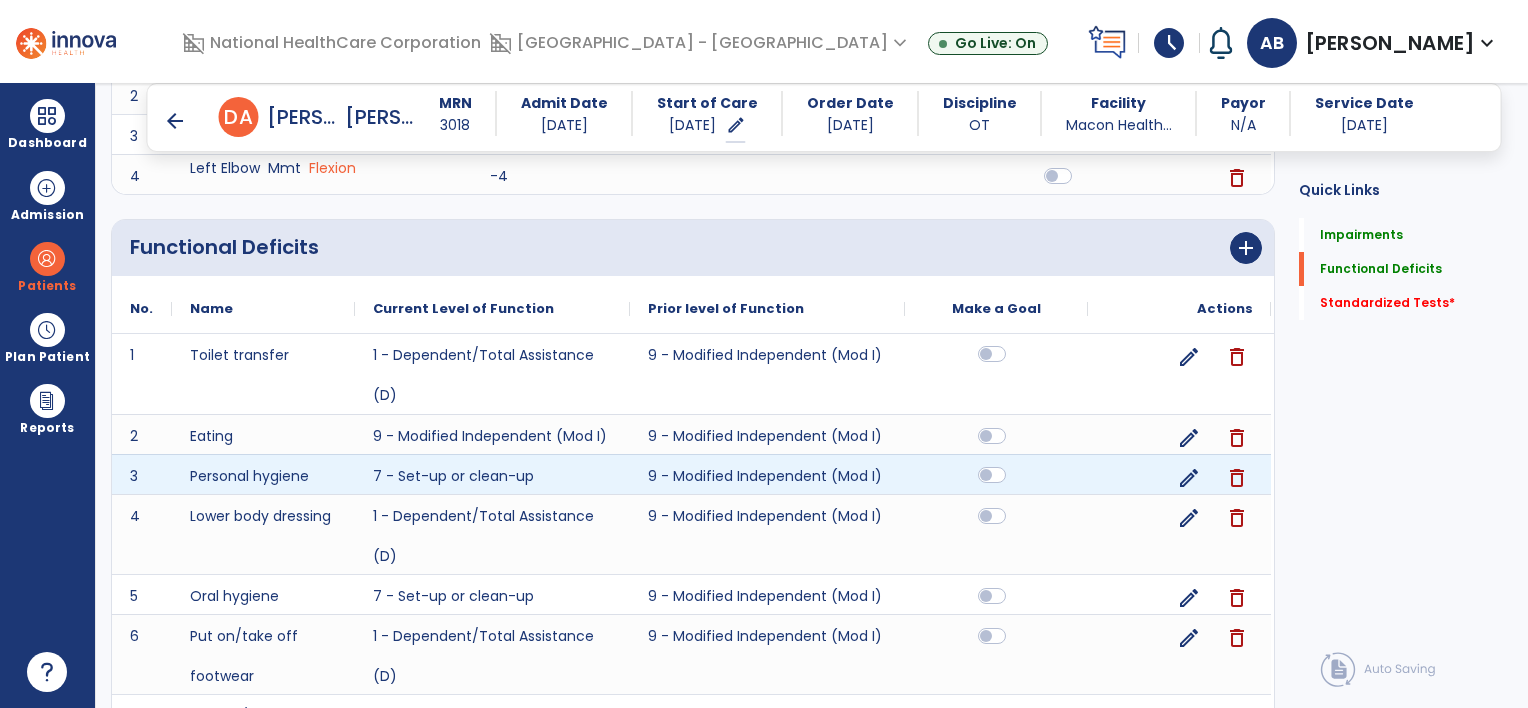 click 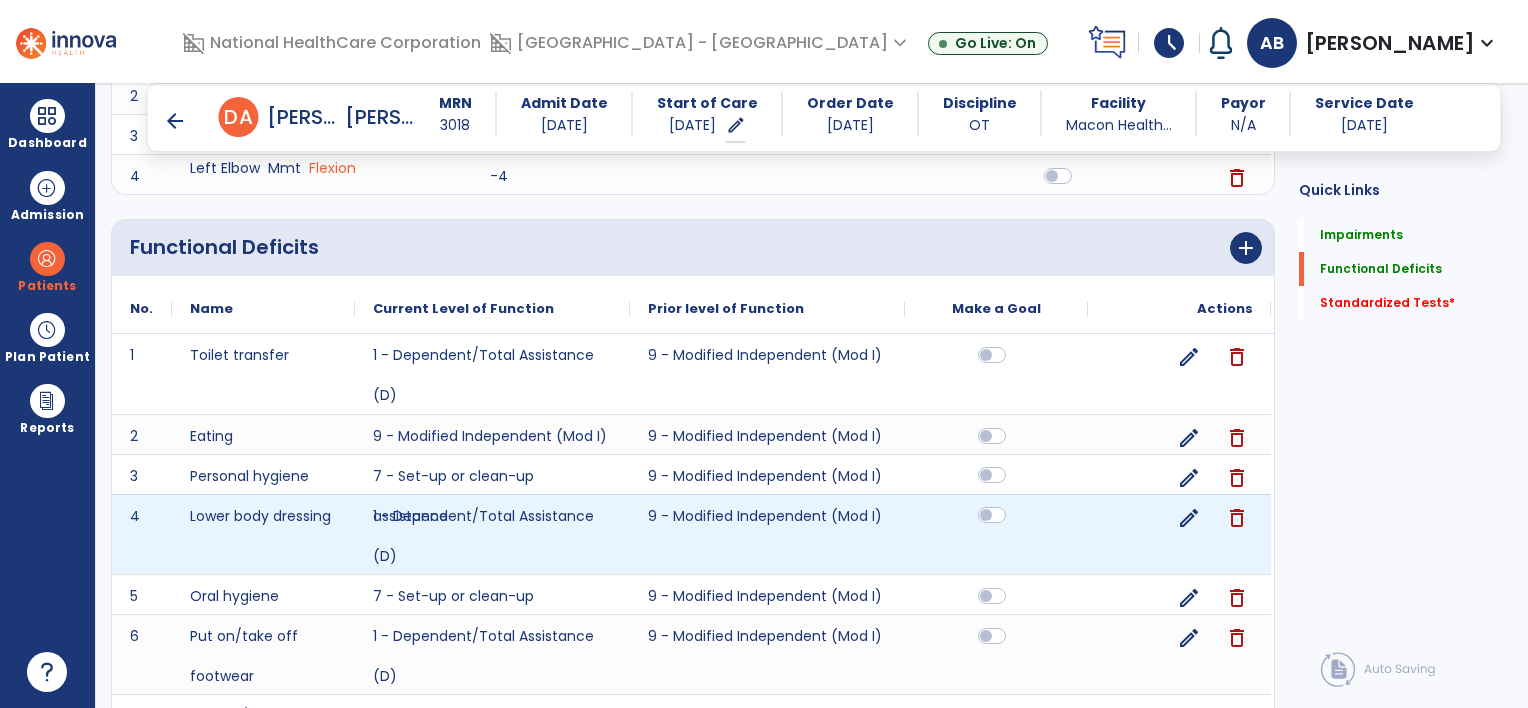 click 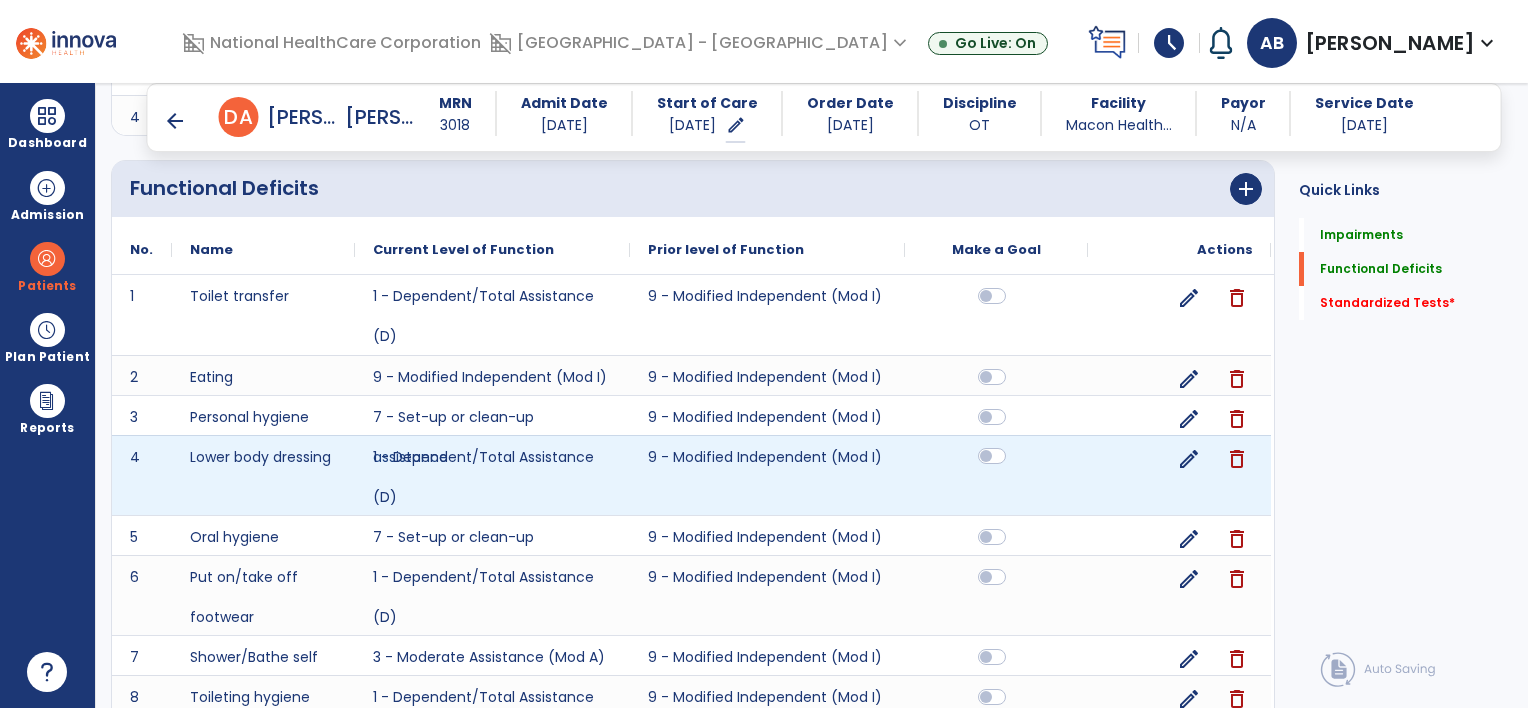 scroll, scrollTop: 509, scrollLeft: 0, axis: vertical 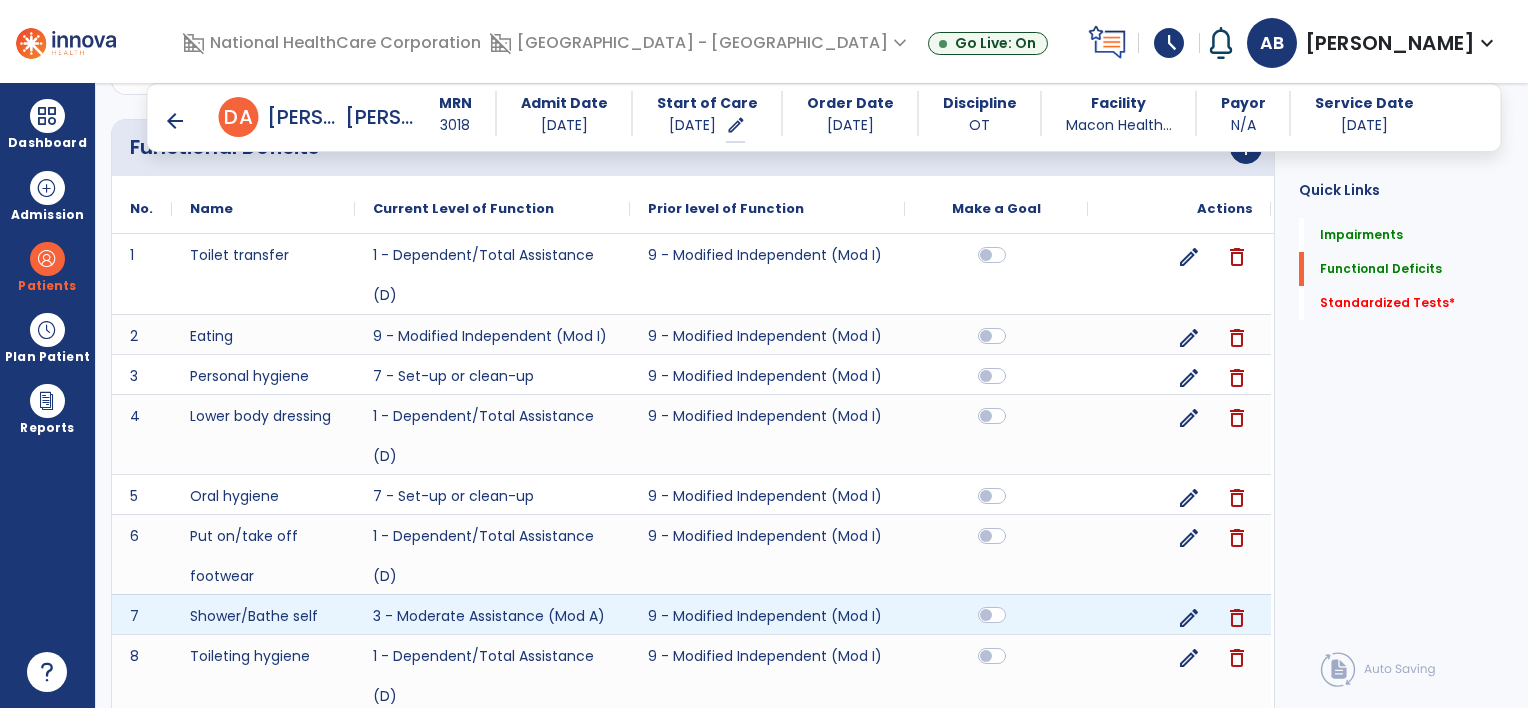 click 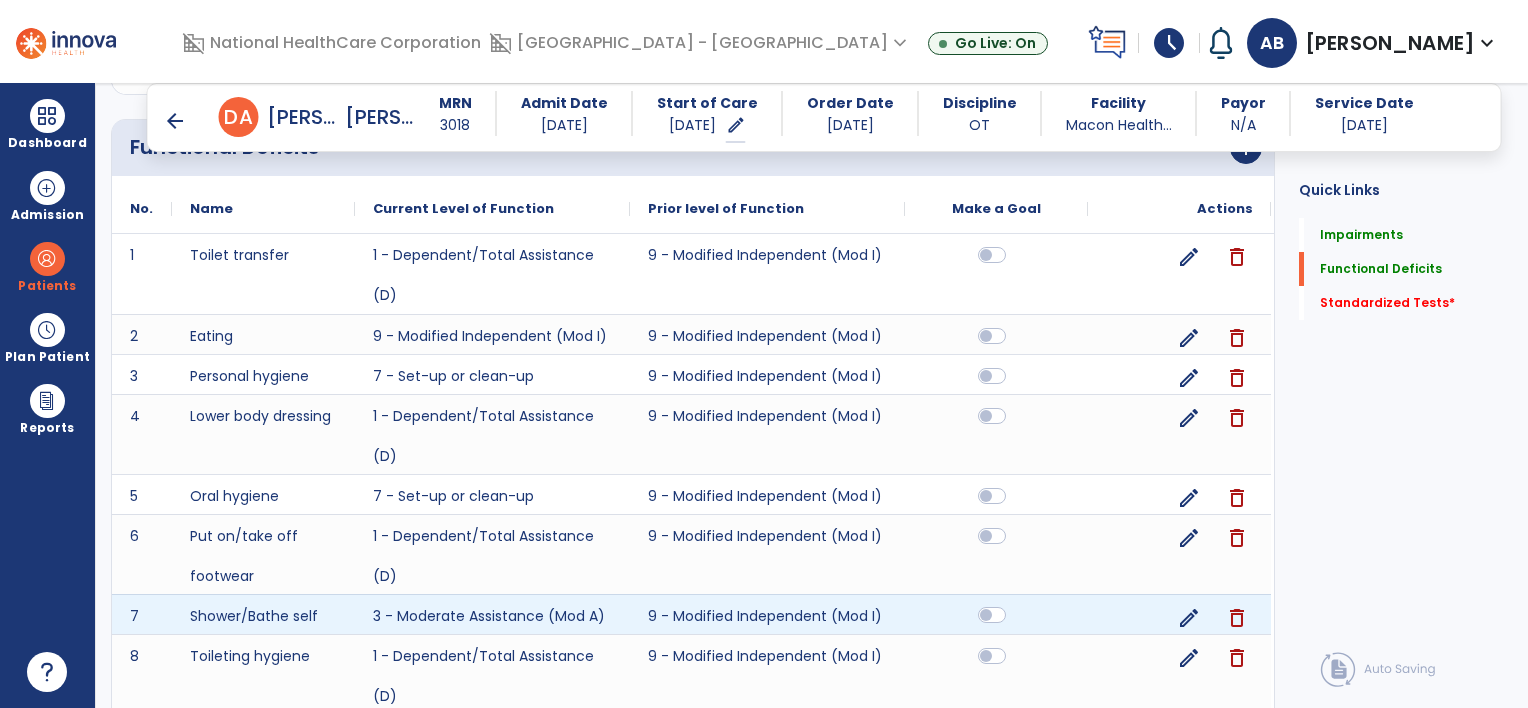 scroll, scrollTop: 609, scrollLeft: 0, axis: vertical 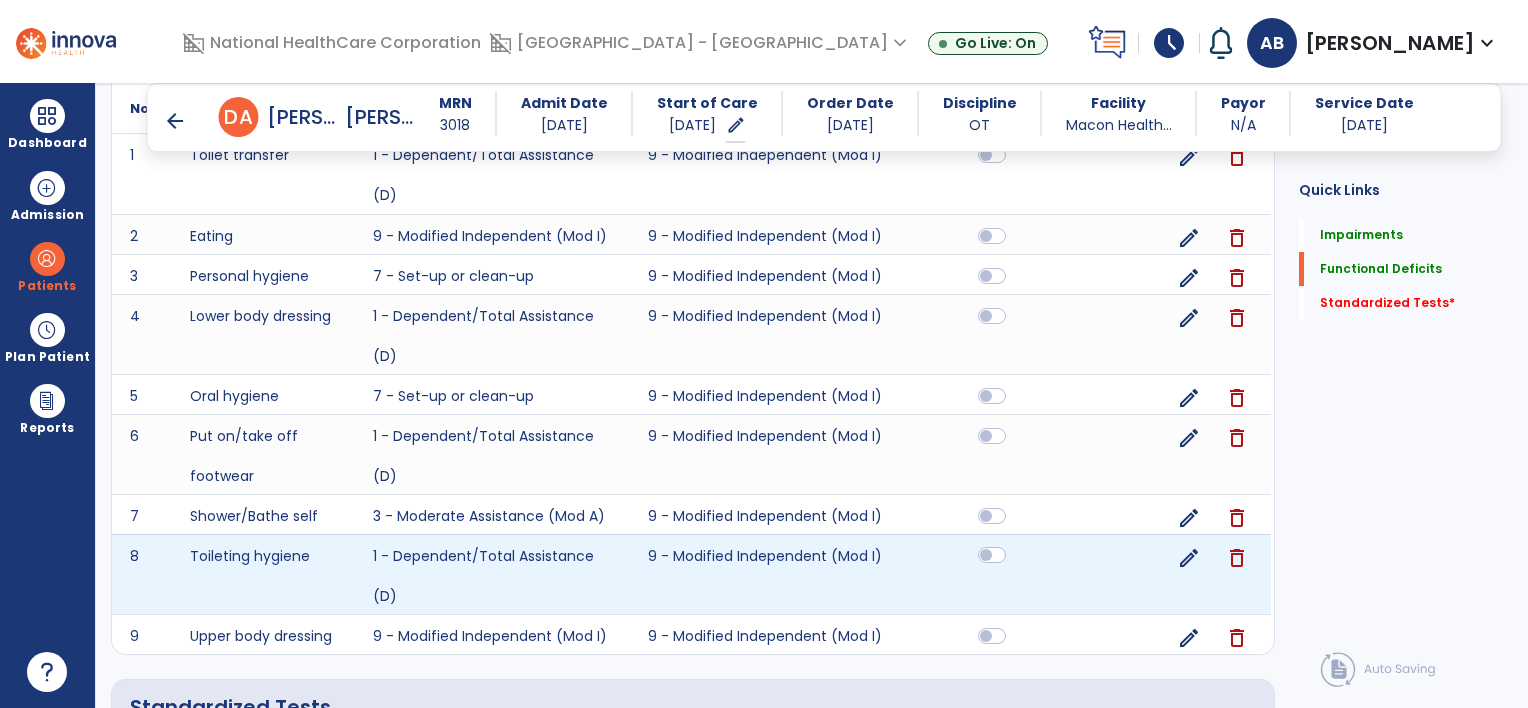 click 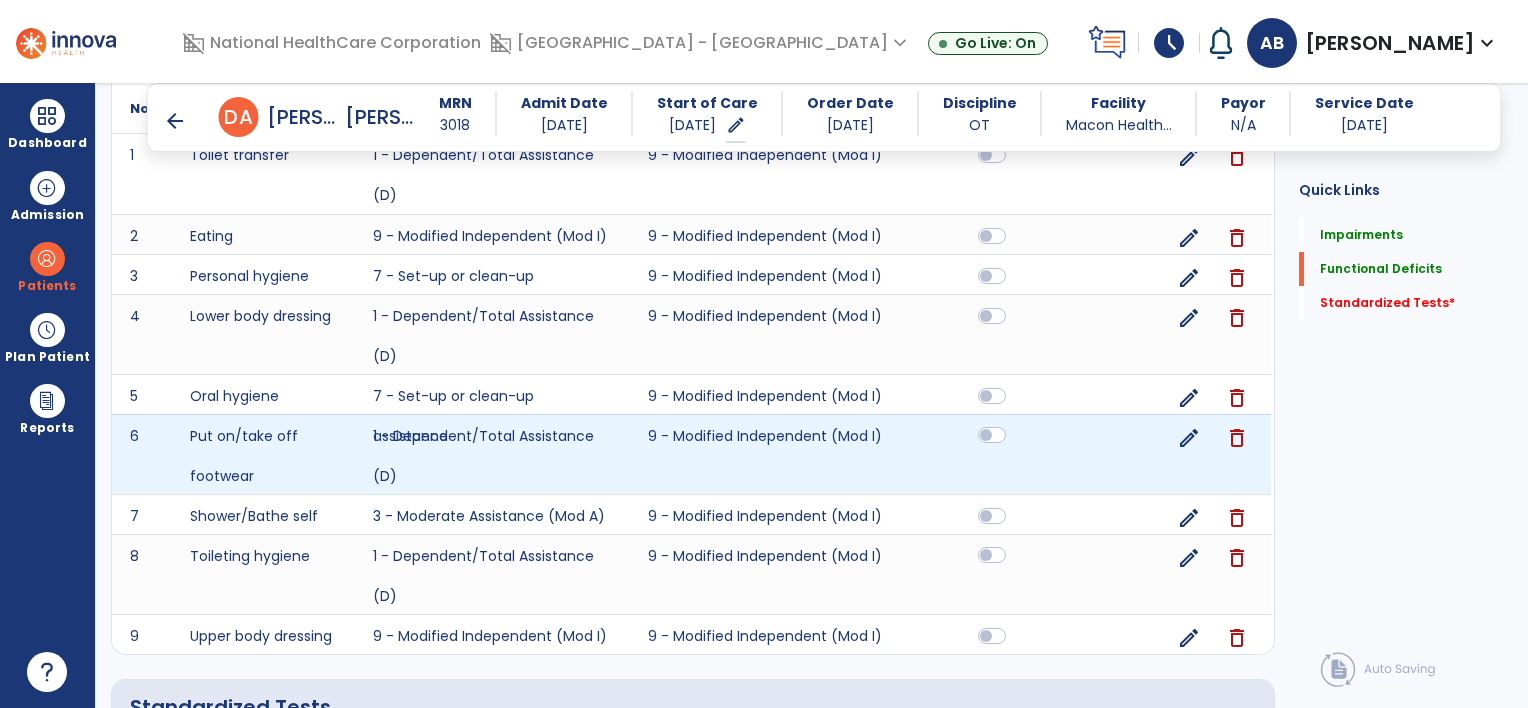 click 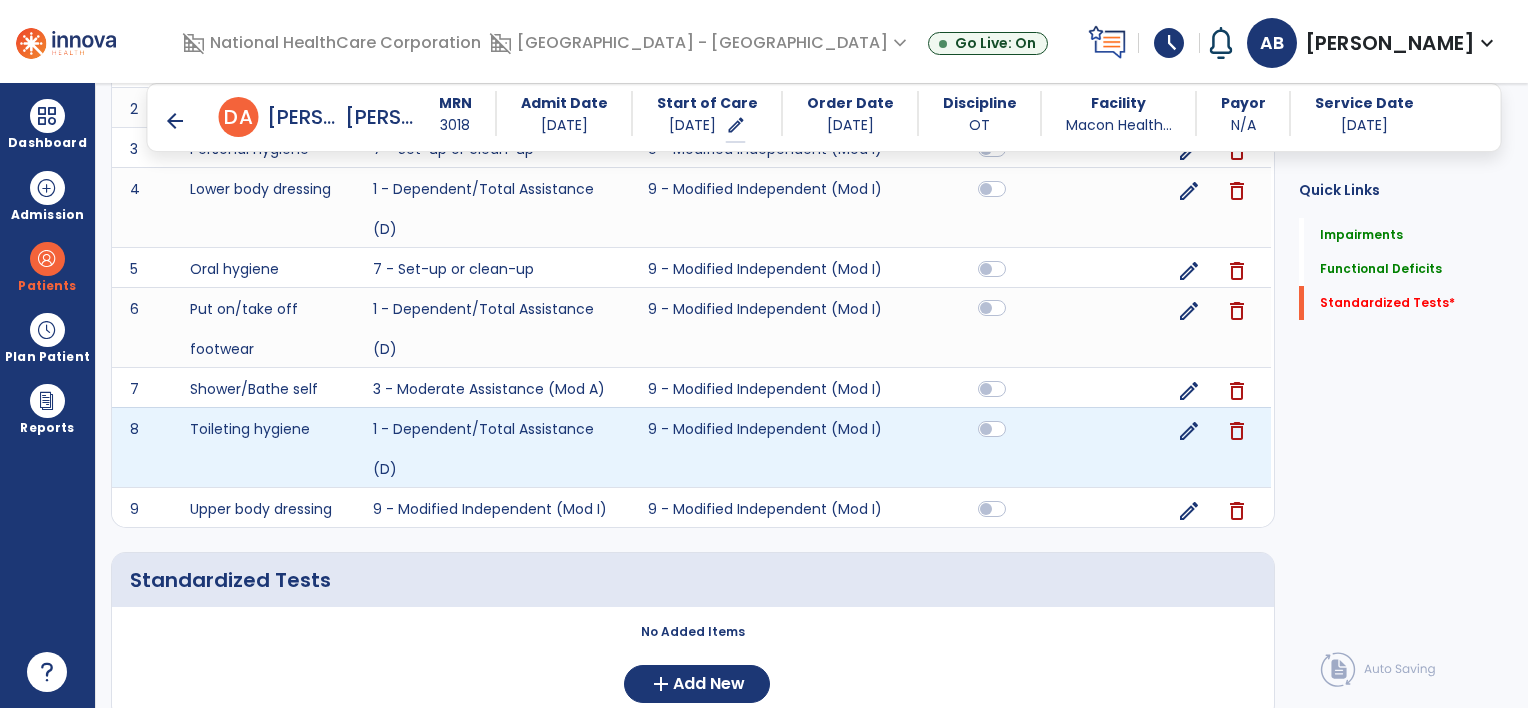 scroll, scrollTop: 809, scrollLeft: 0, axis: vertical 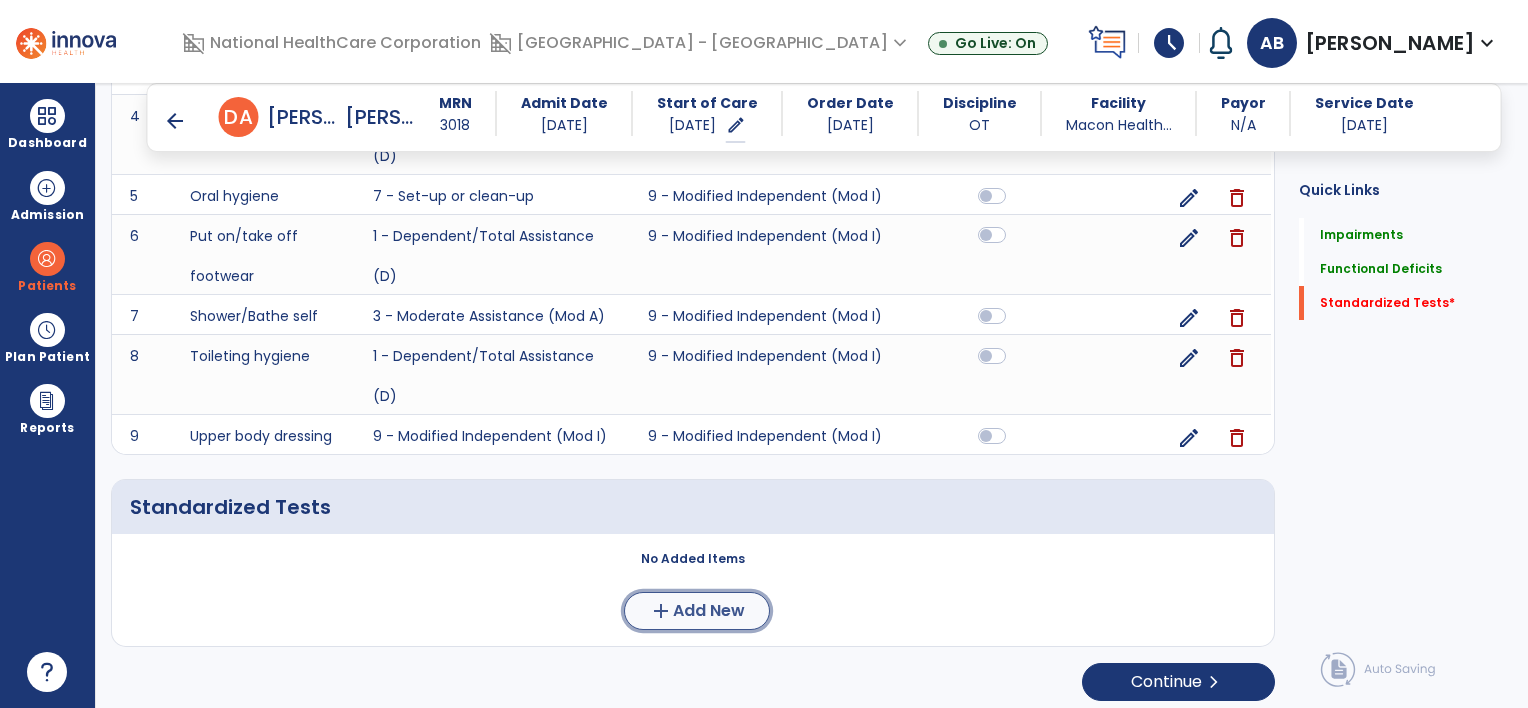 click on "Add New" 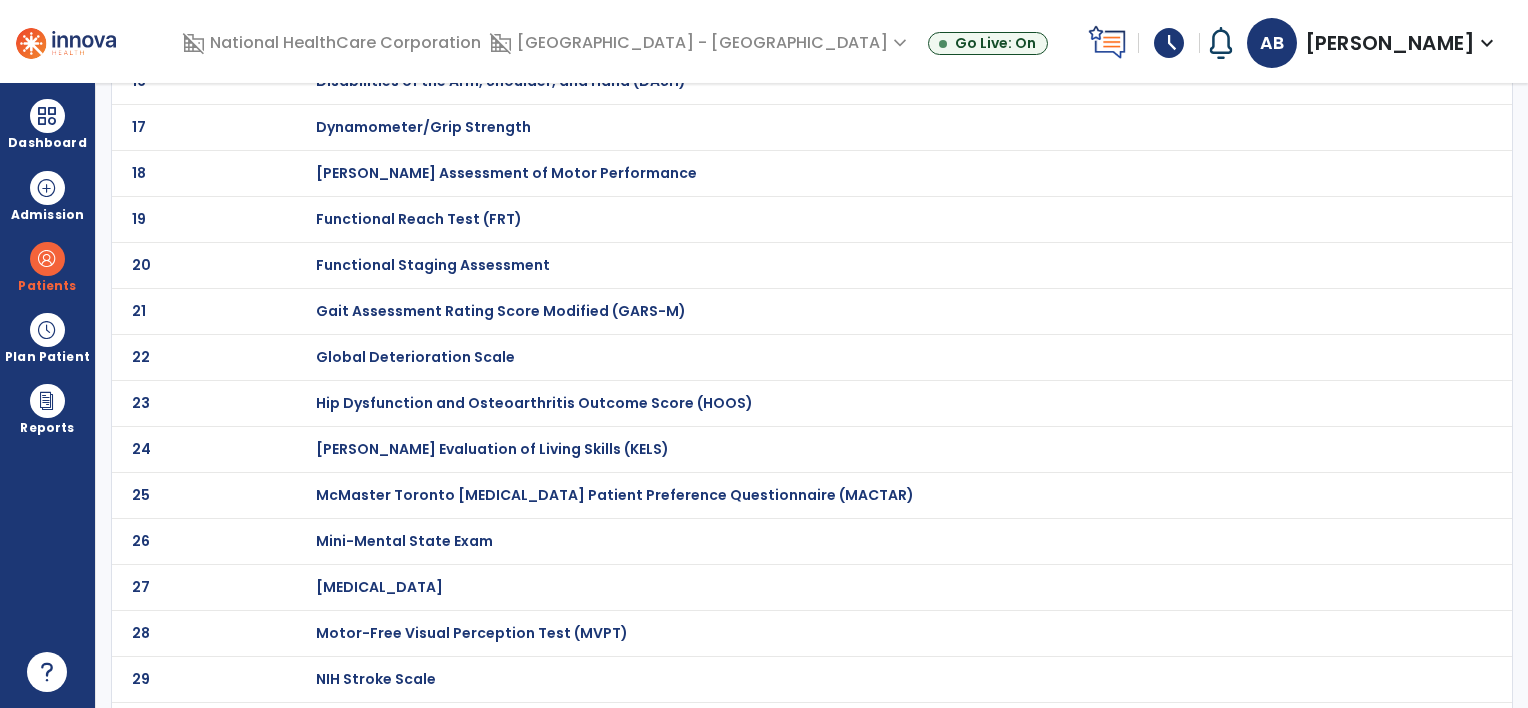 scroll, scrollTop: 0, scrollLeft: 0, axis: both 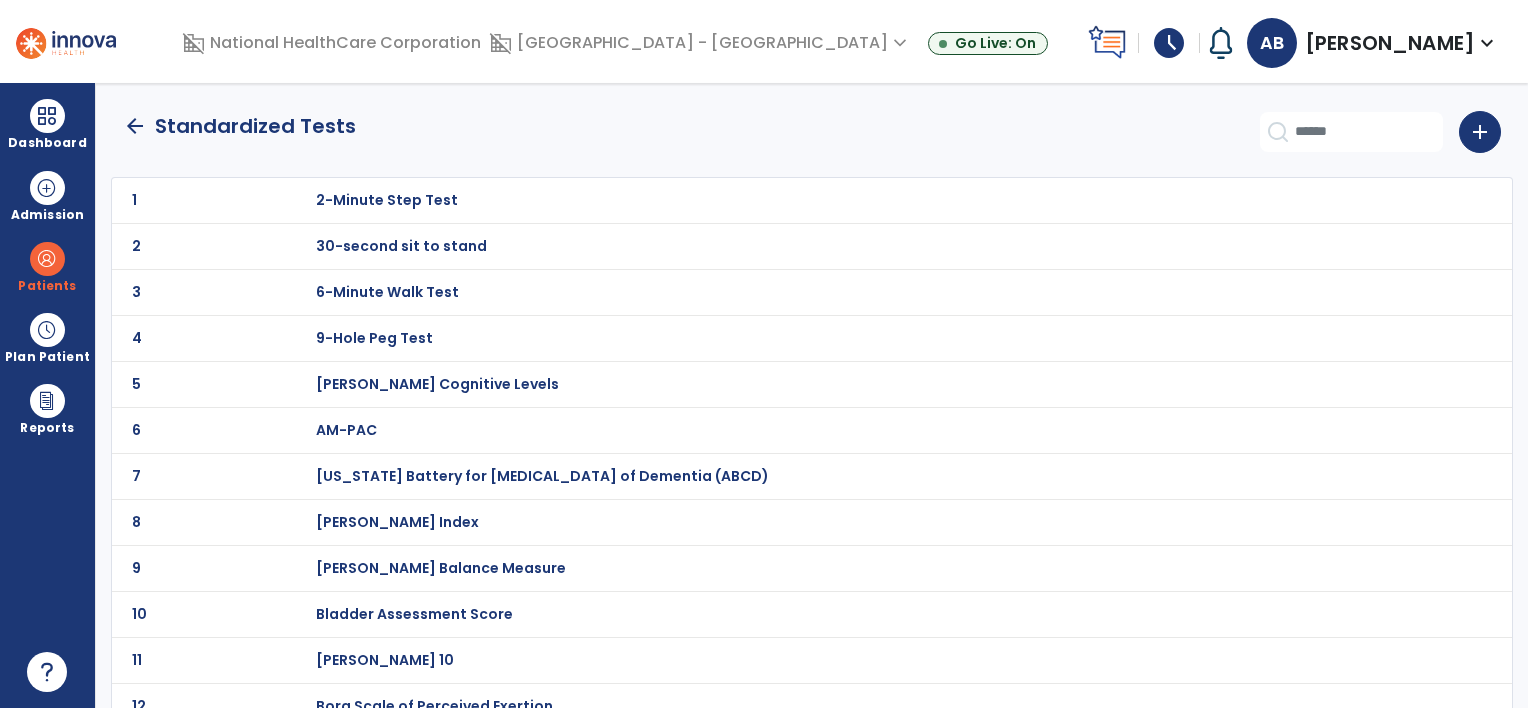 click on "[PERSON_NAME] Index" at bounding box center [387, 200] 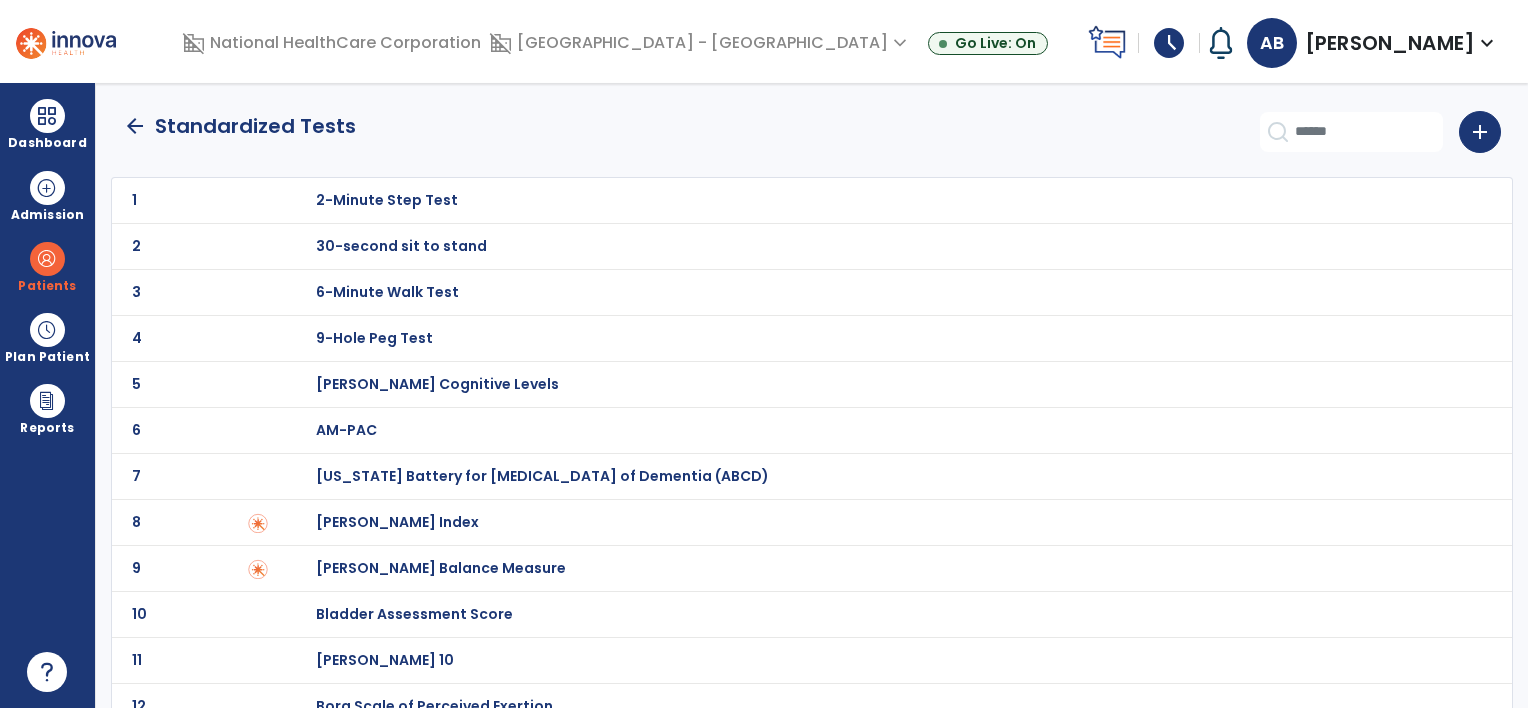 scroll, scrollTop: 0, scrollLeft: 0, axis: both 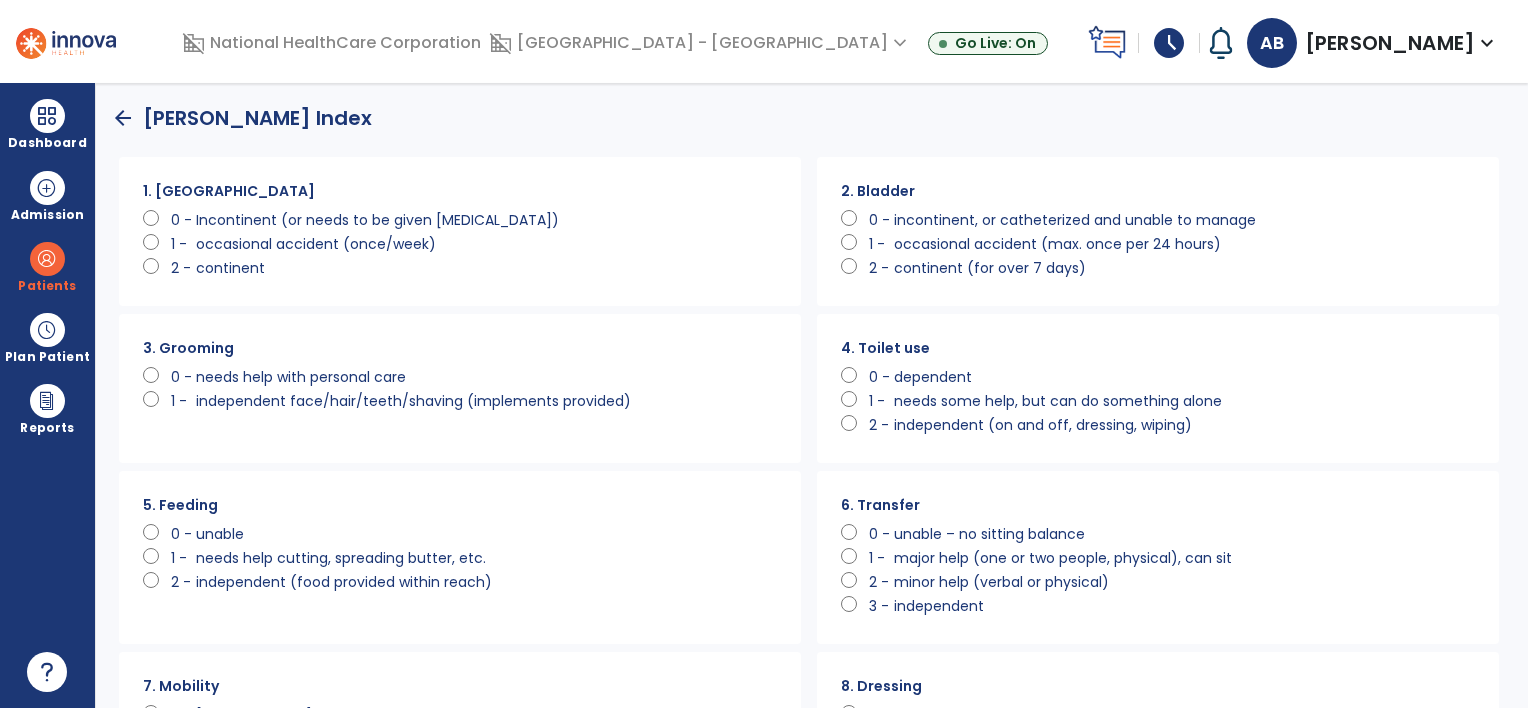click on "1 -" 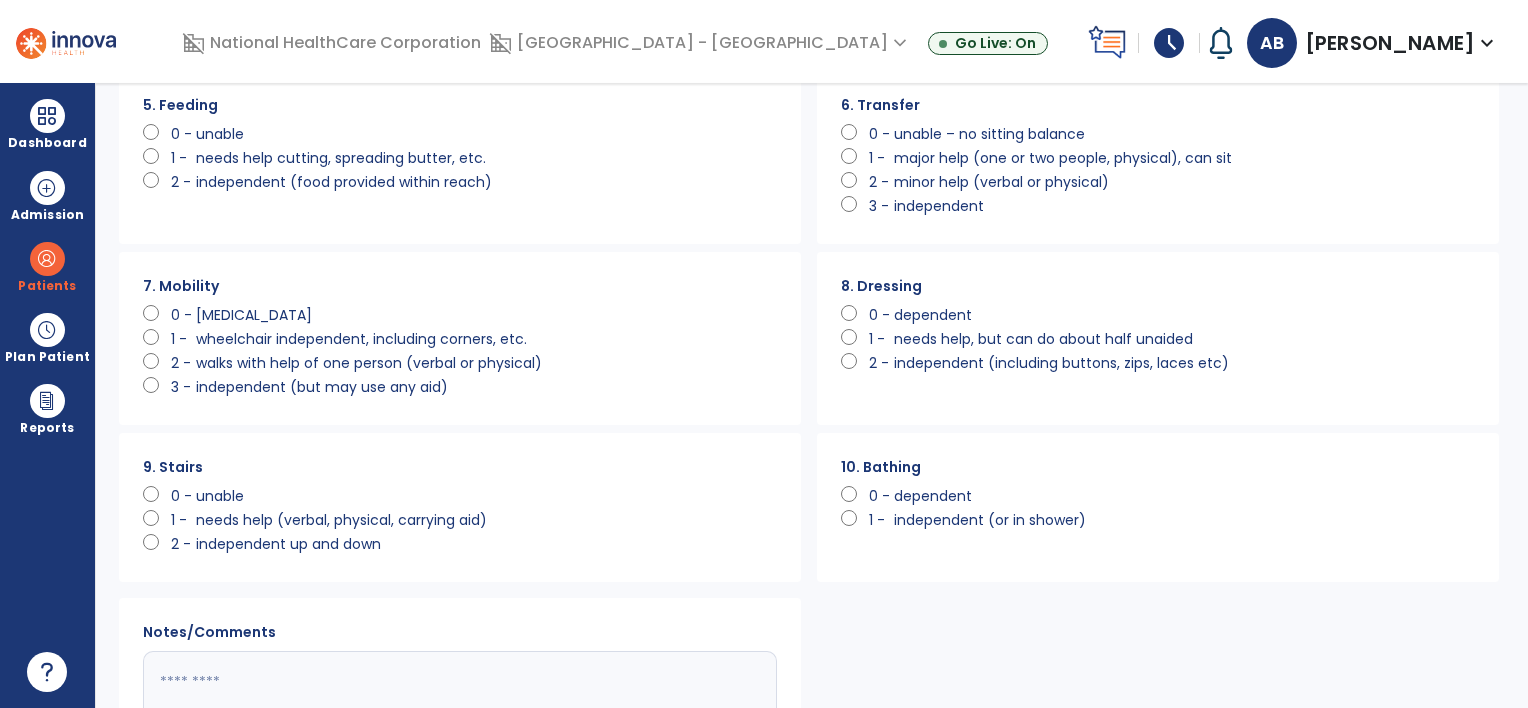scroll, scrollTop: 500, scrollLeft: 0, axis: vertical 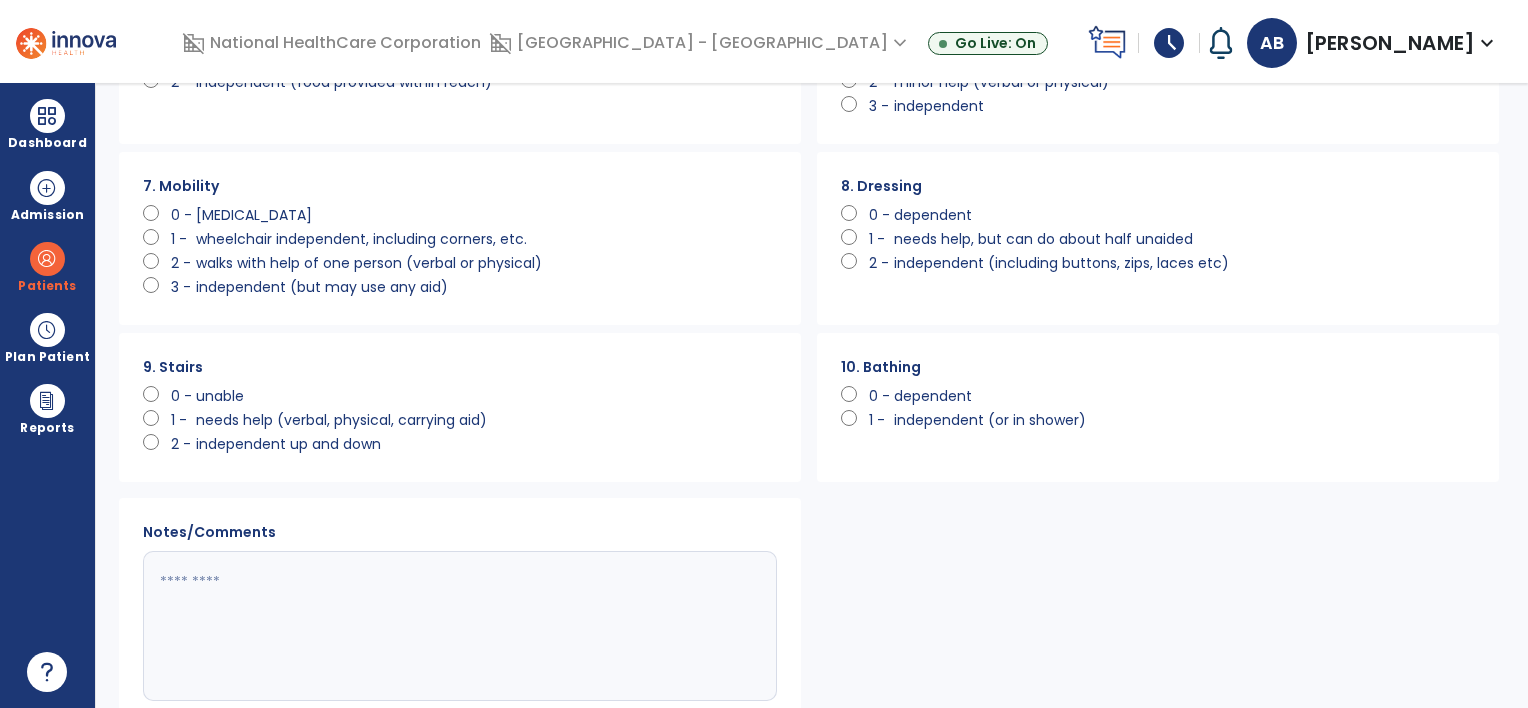 click on "10. Bathing      0 -   dependent      1 -   independent (or in shower)" 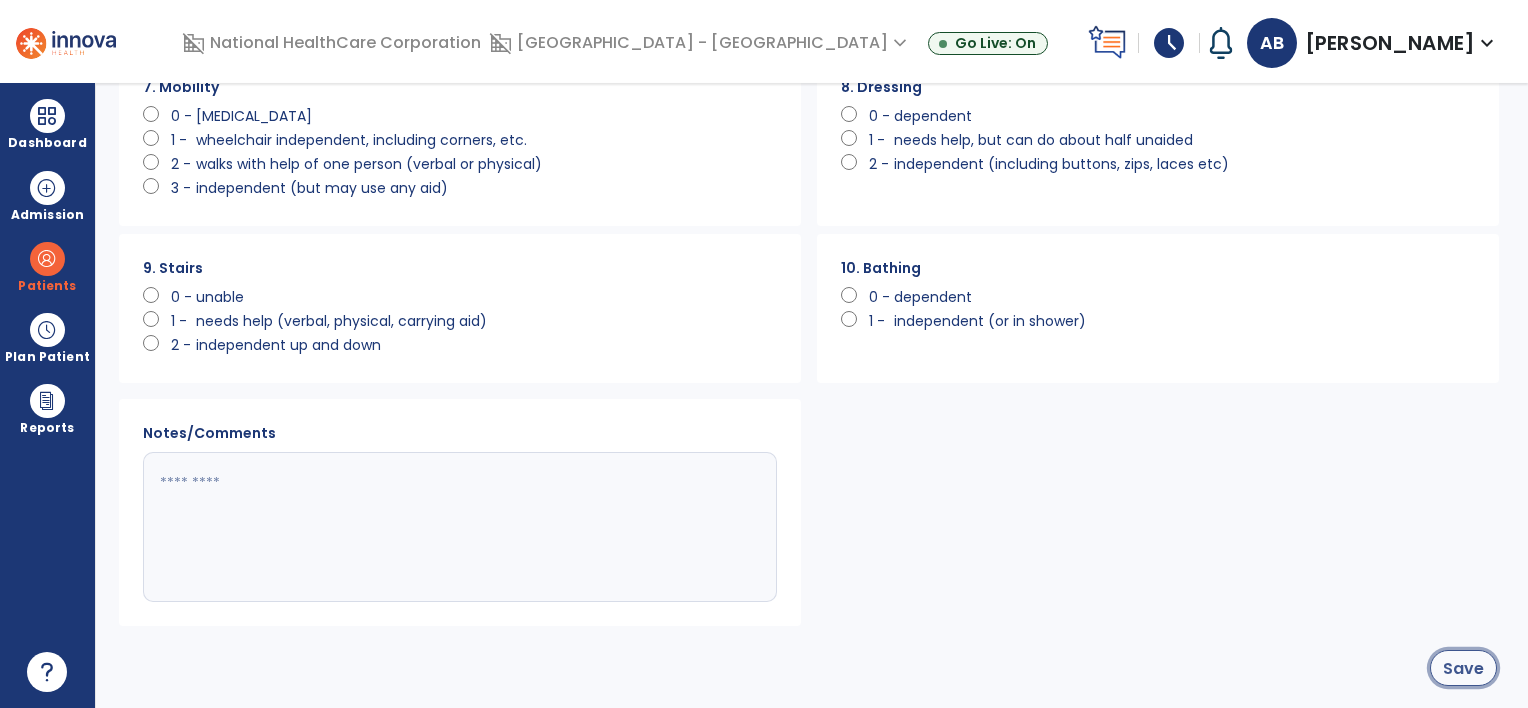 click on "Save" 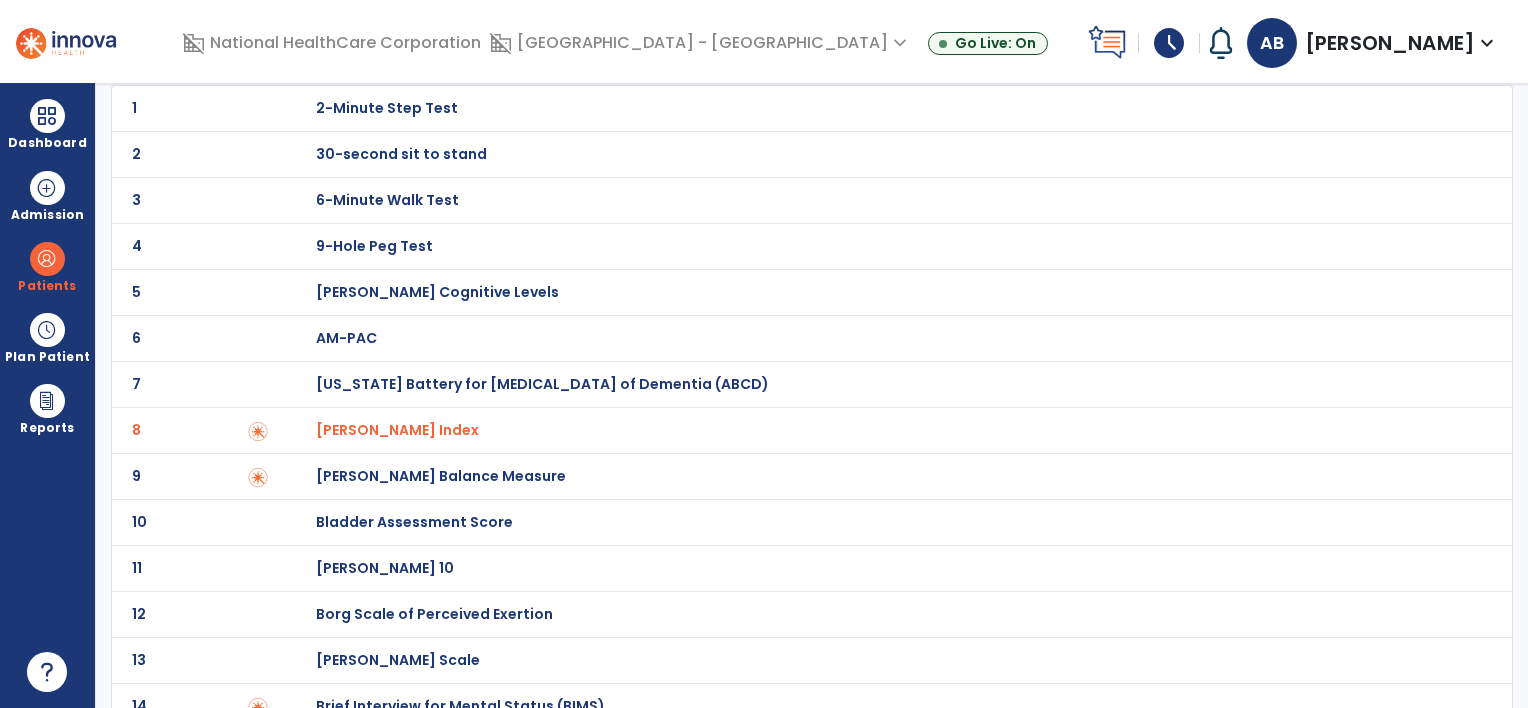 scroll, scrollTop: 0, scrollLeft: 0, axis: both 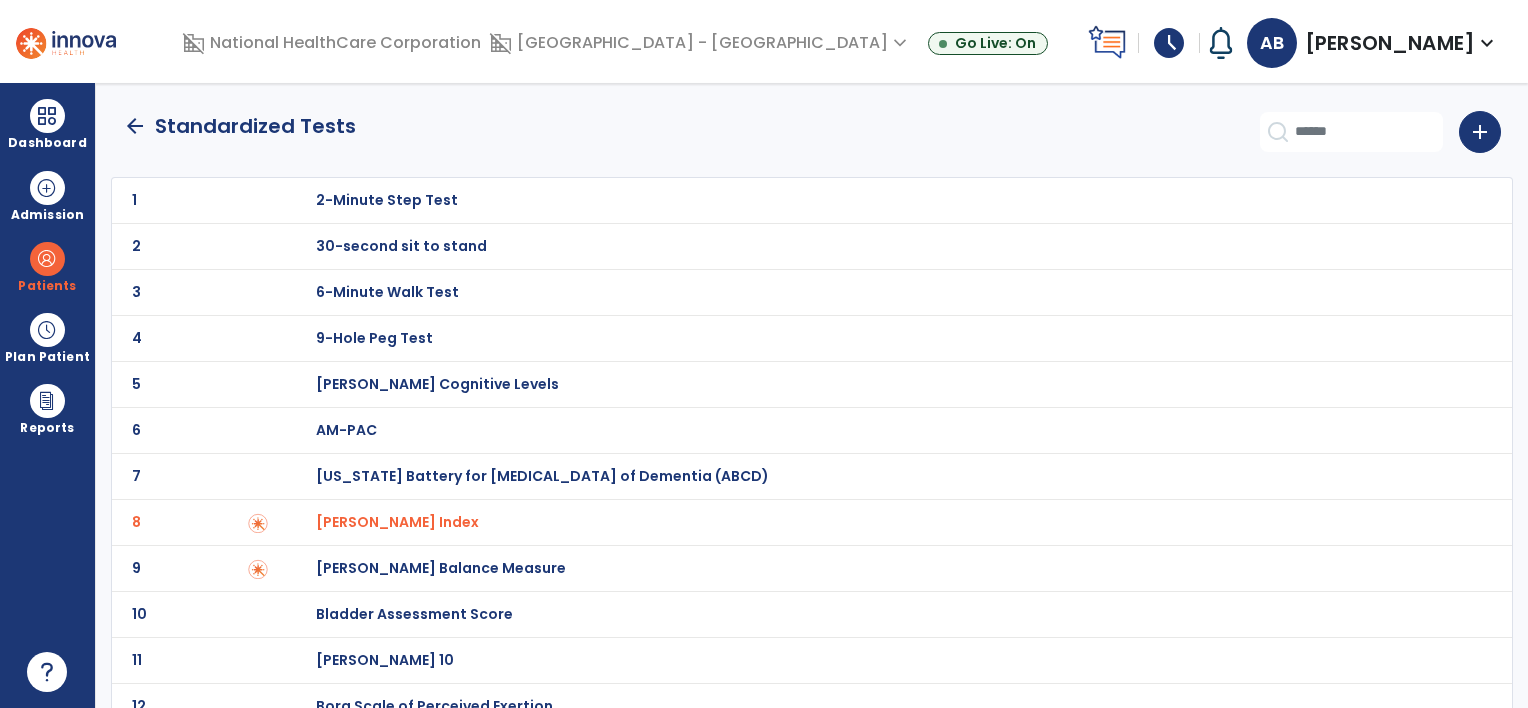 click on "arrow_back" 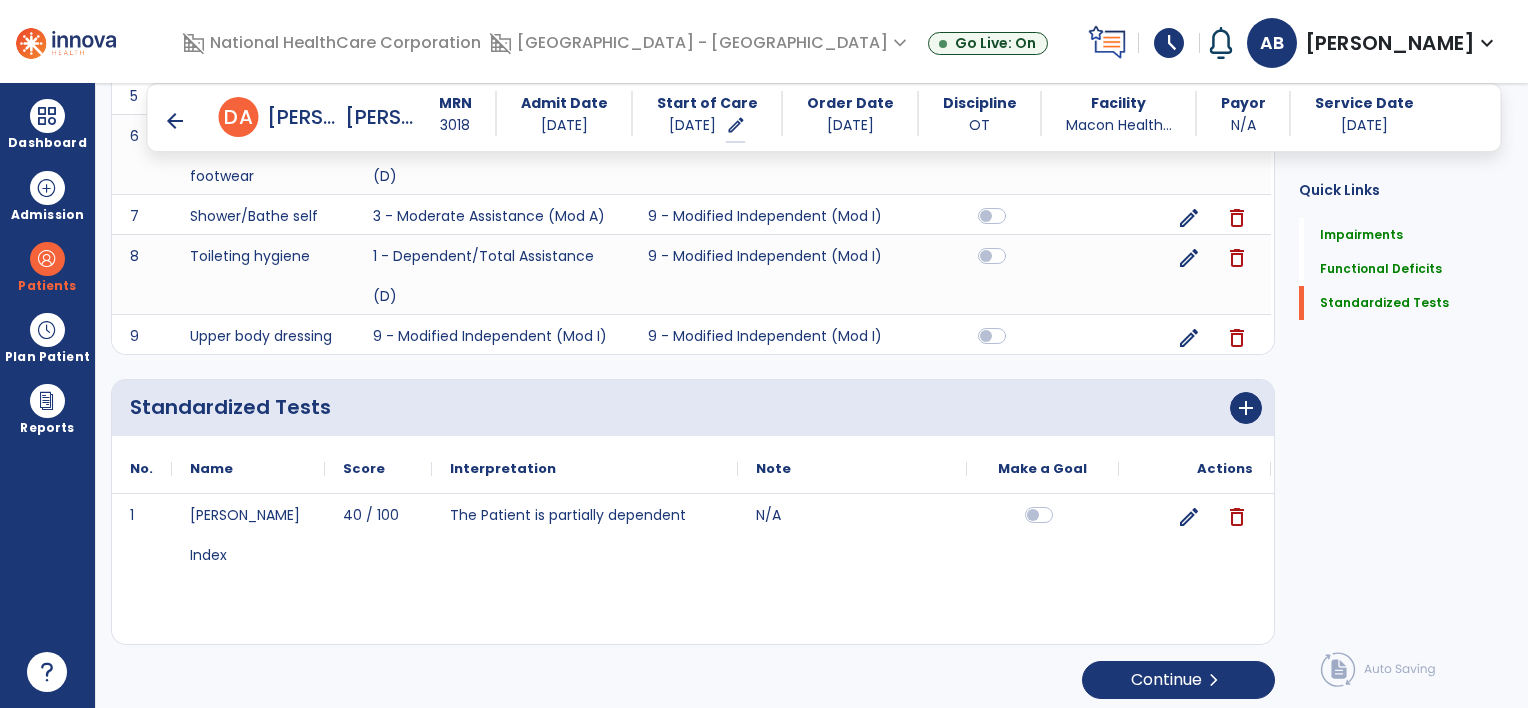 scroll, scrollTop: 914, scrollLeft: 0, axis: vertical 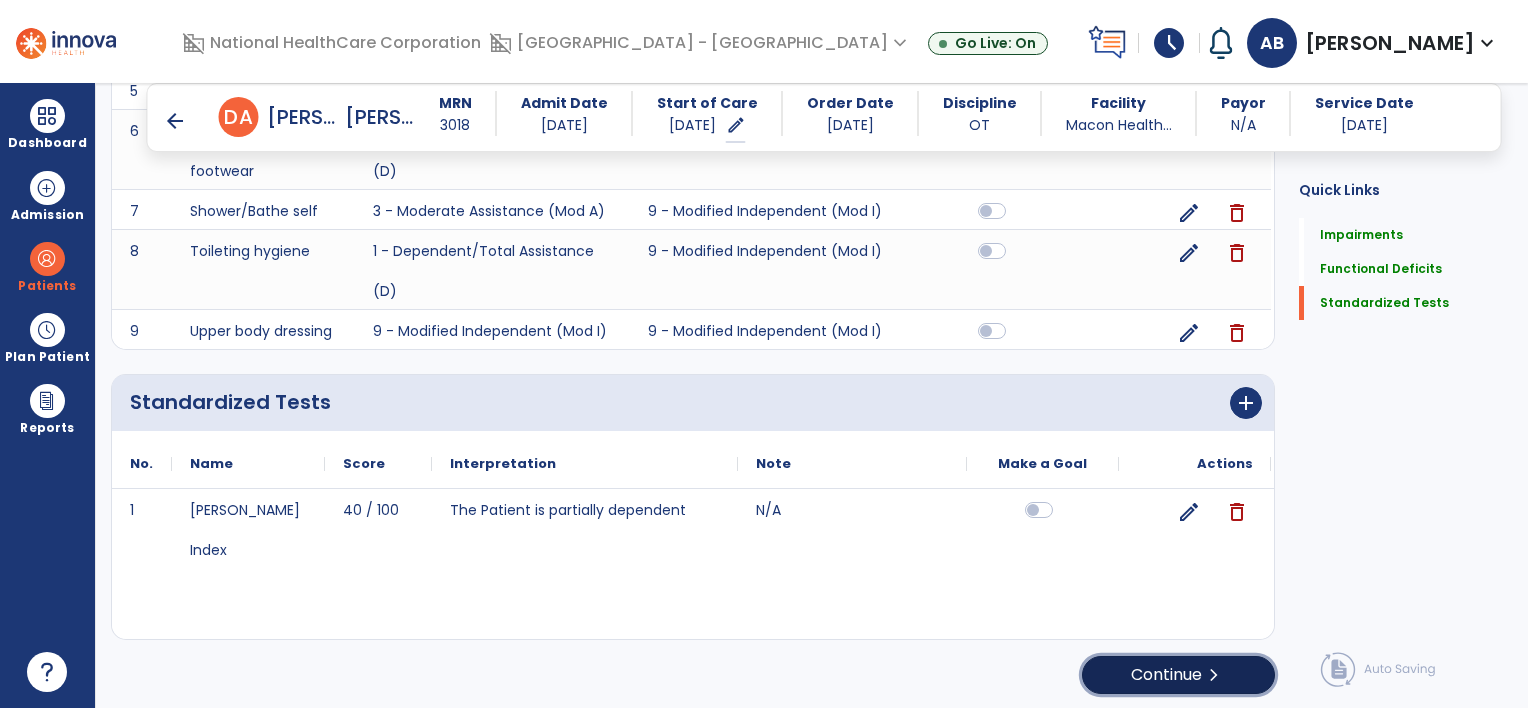 click on "Continue  chevron_right" 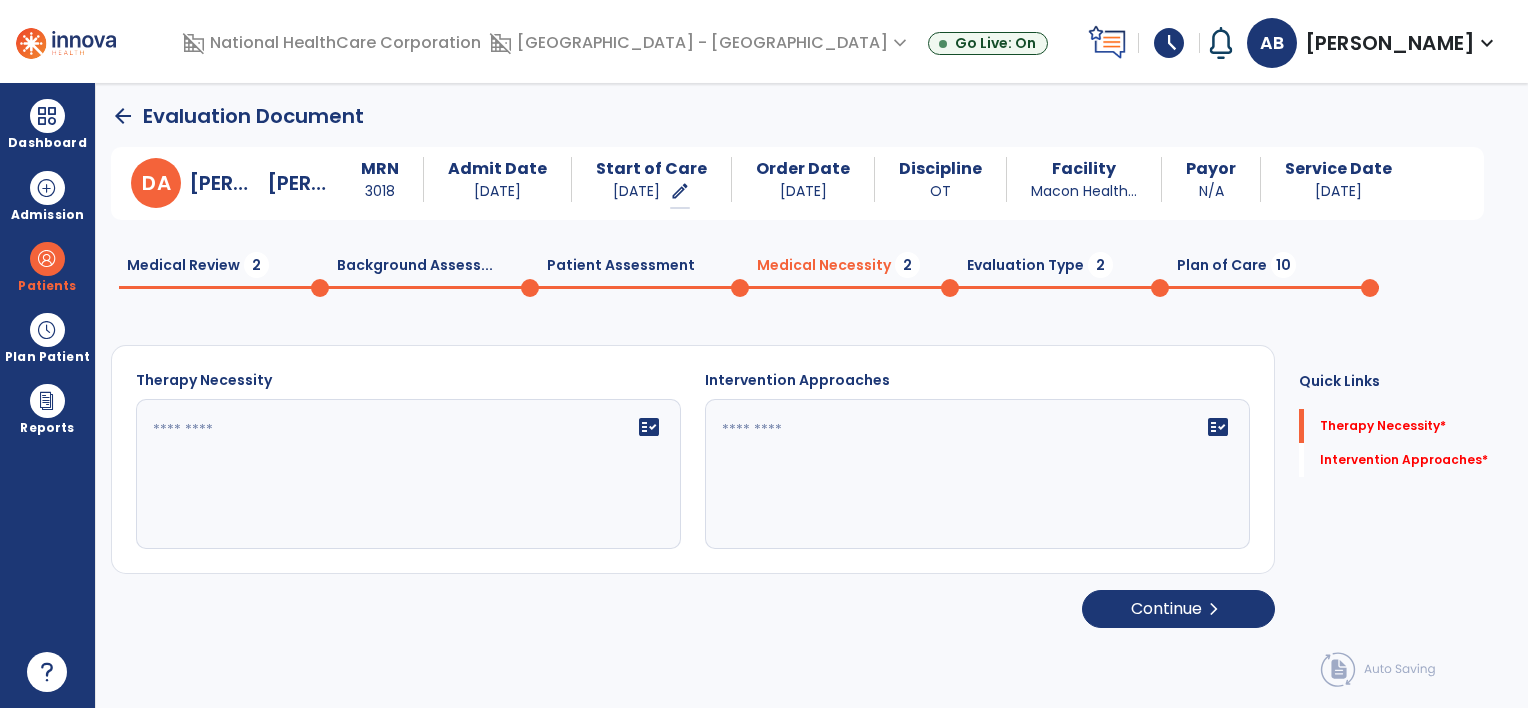 scroll, scrollTop: 0, scrollLeft: 0, axis: both 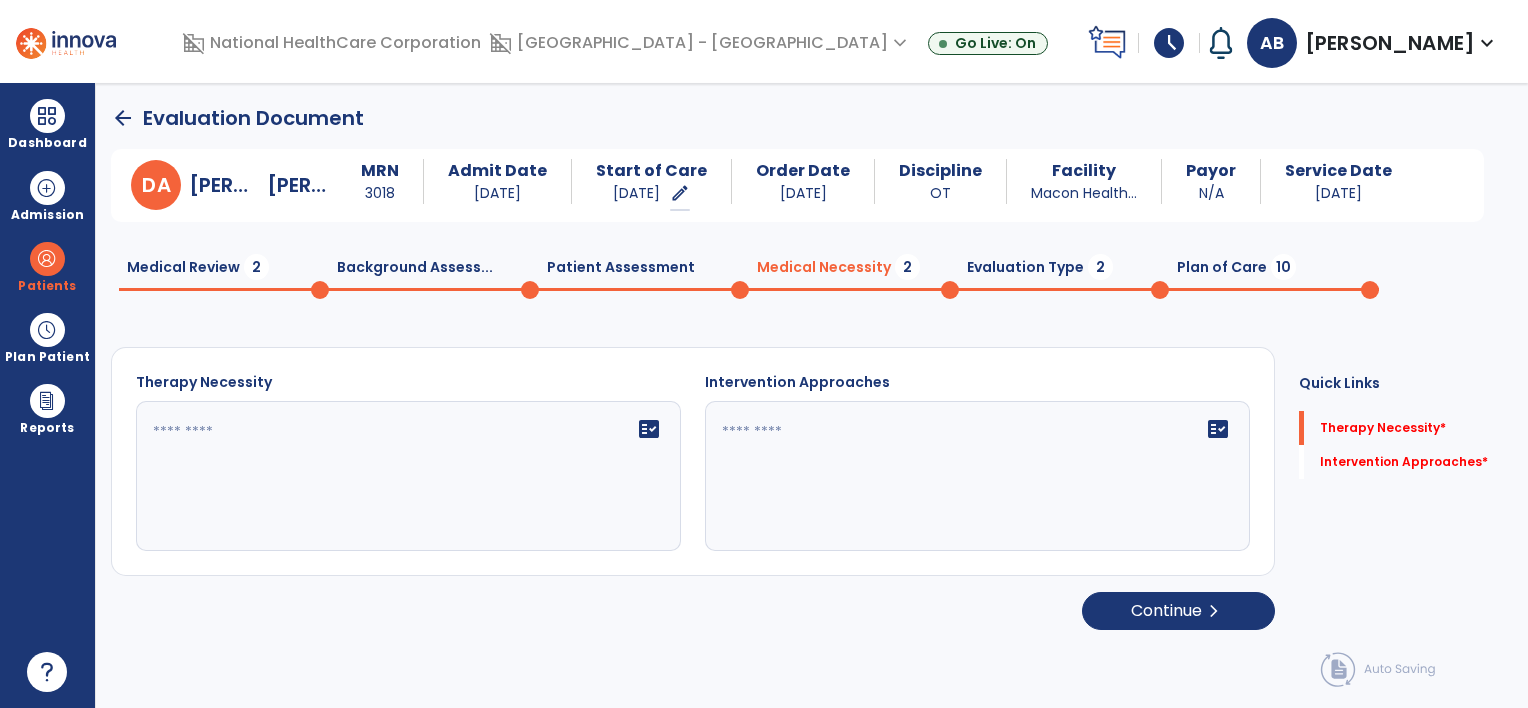 click 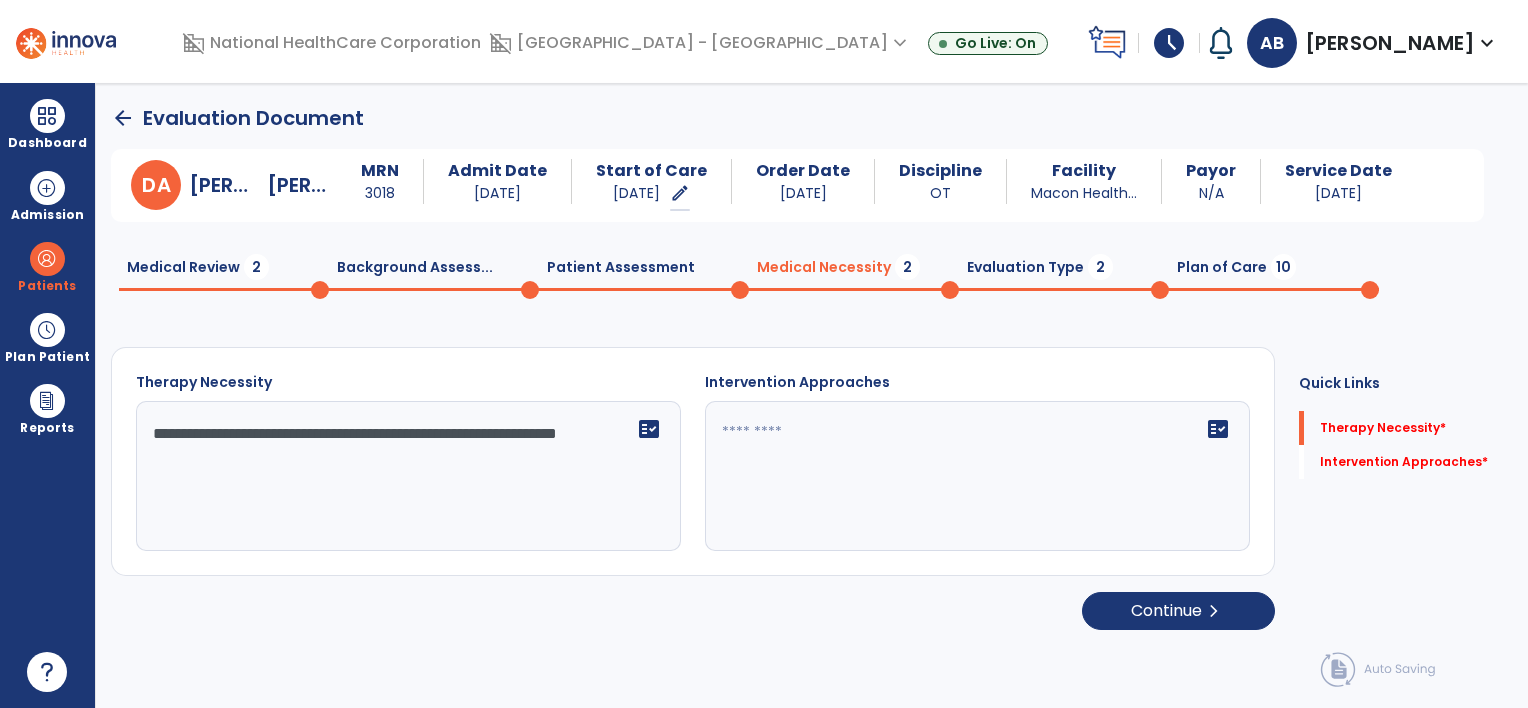 type on "**********" 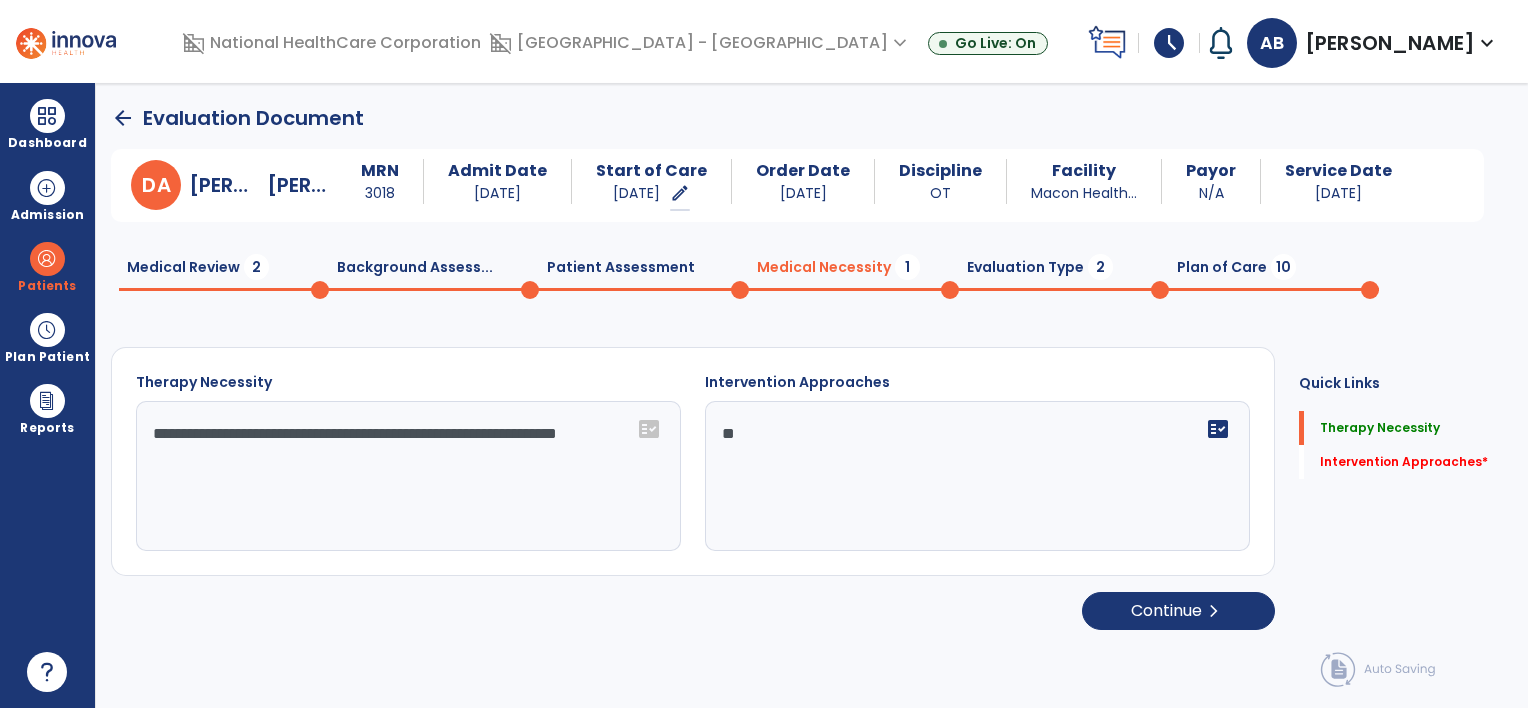 type on "*" 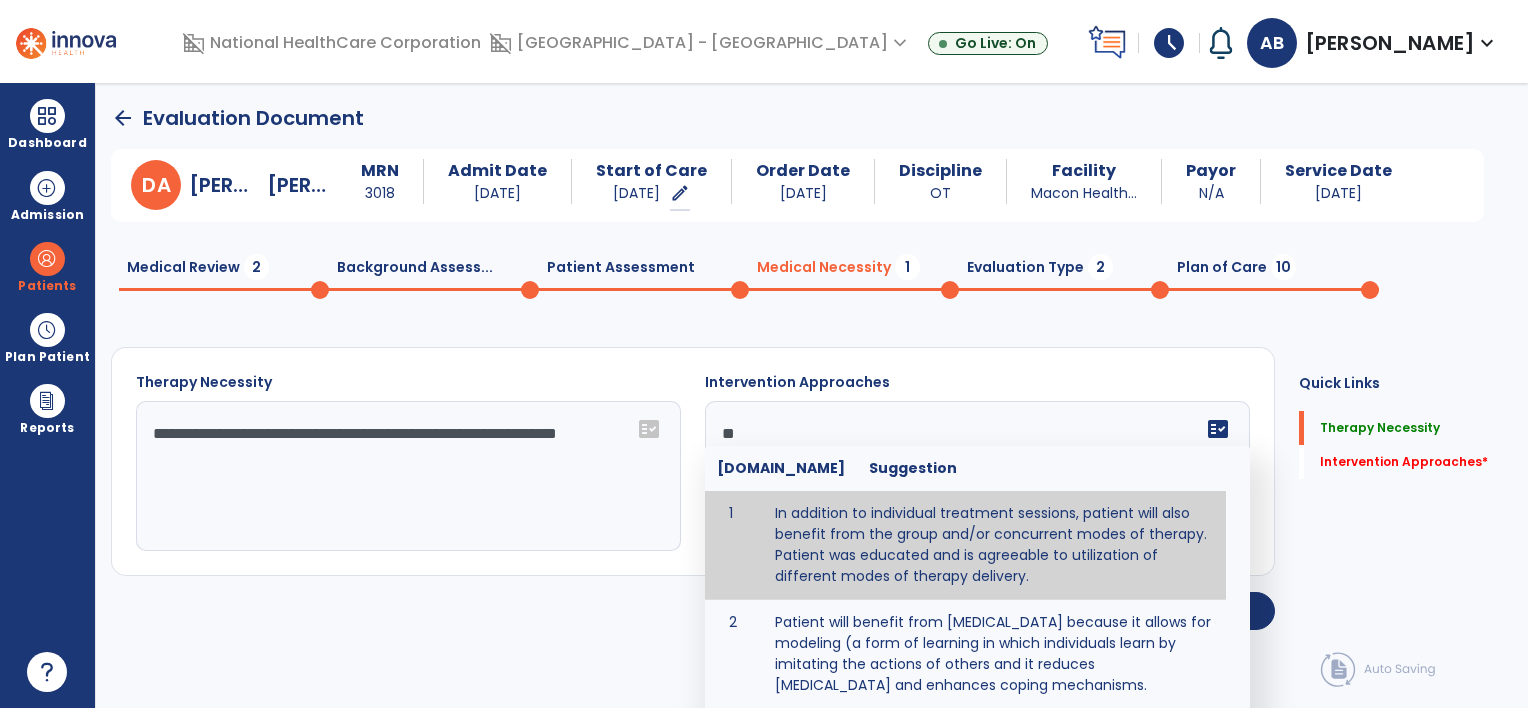 type on "*" 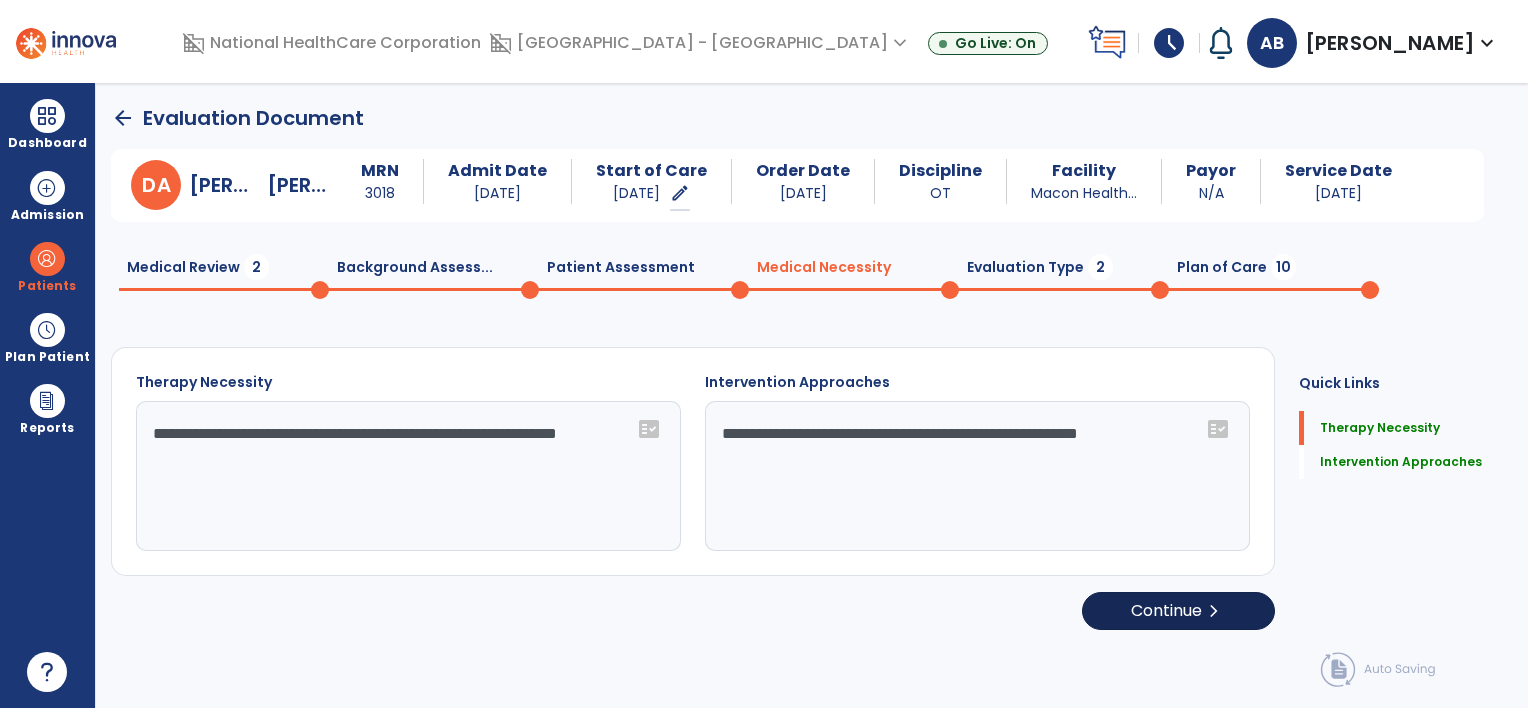 type on "**********" 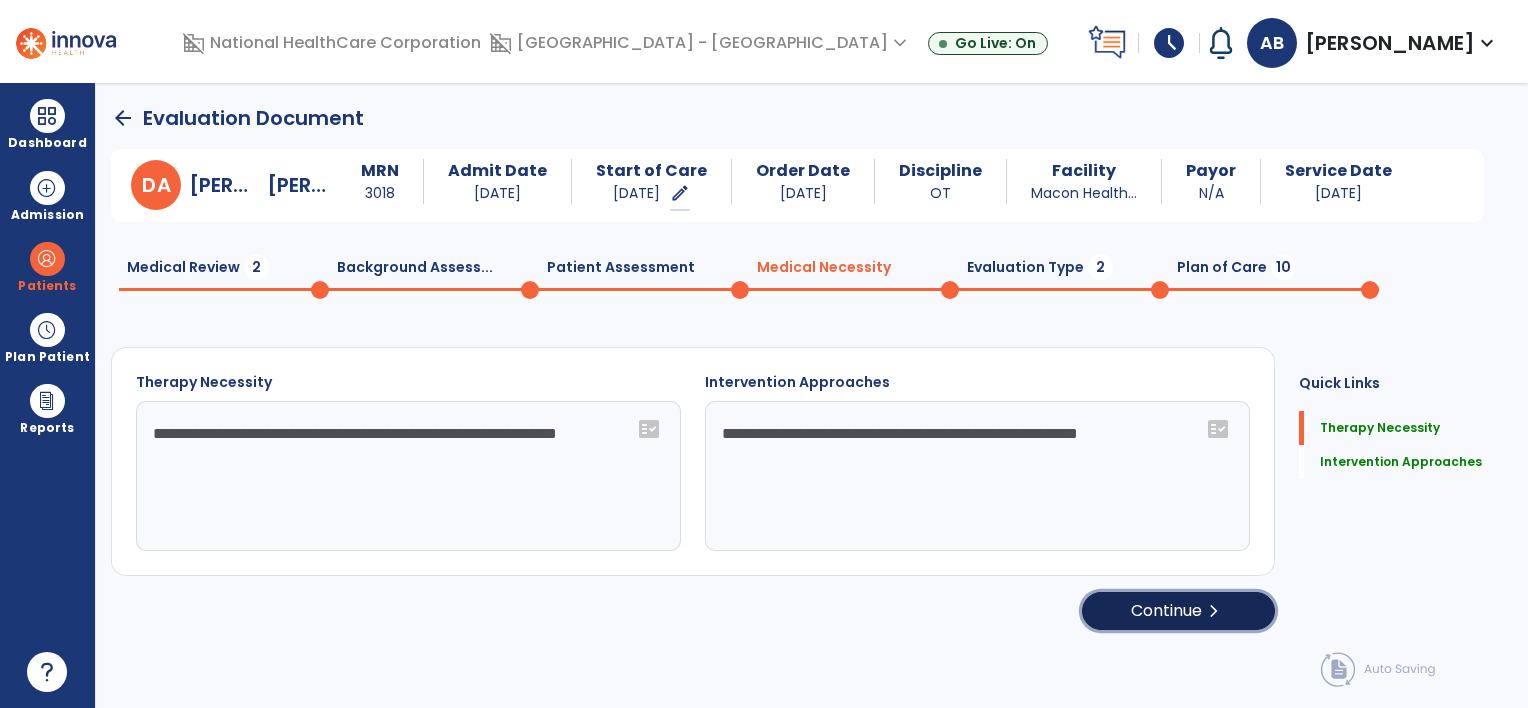 click on "Continue  chevron_right" 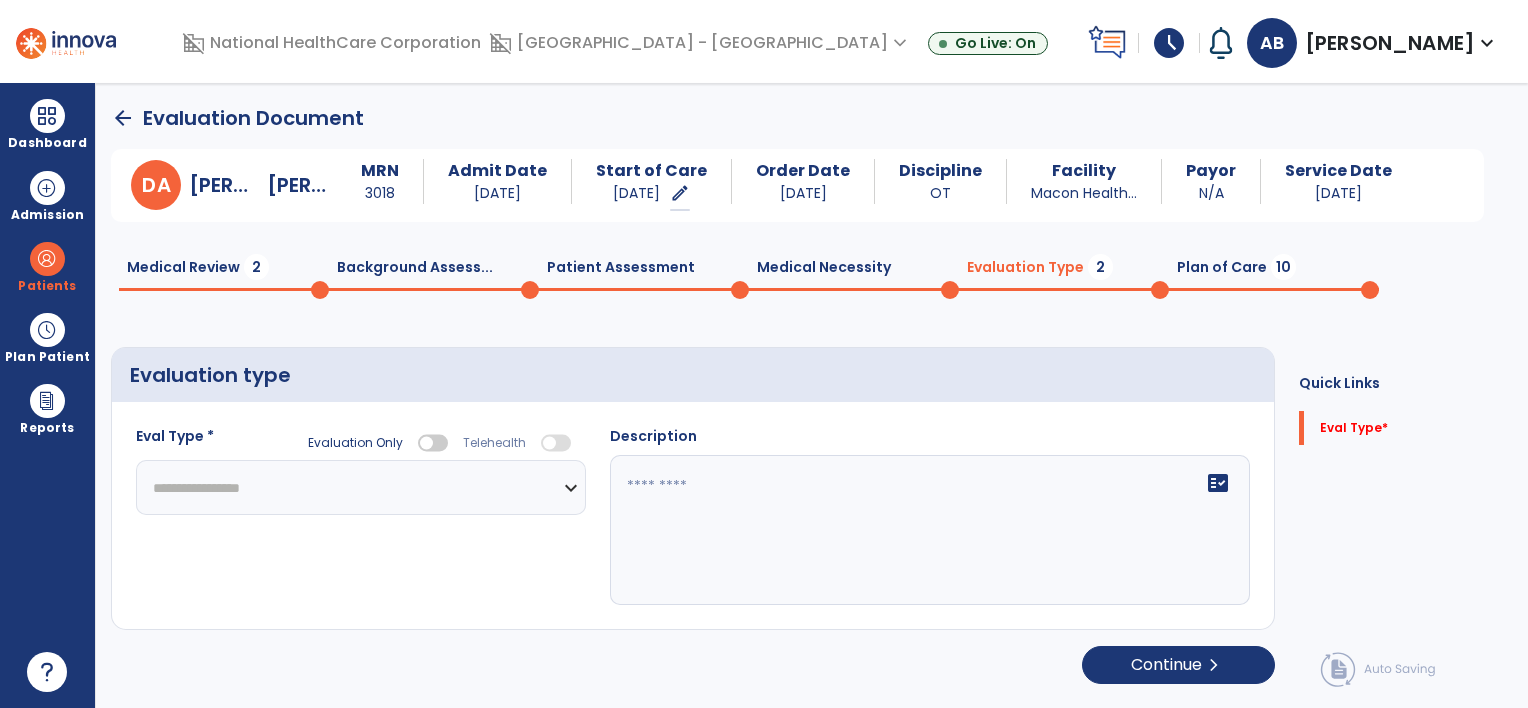 click on "**********" 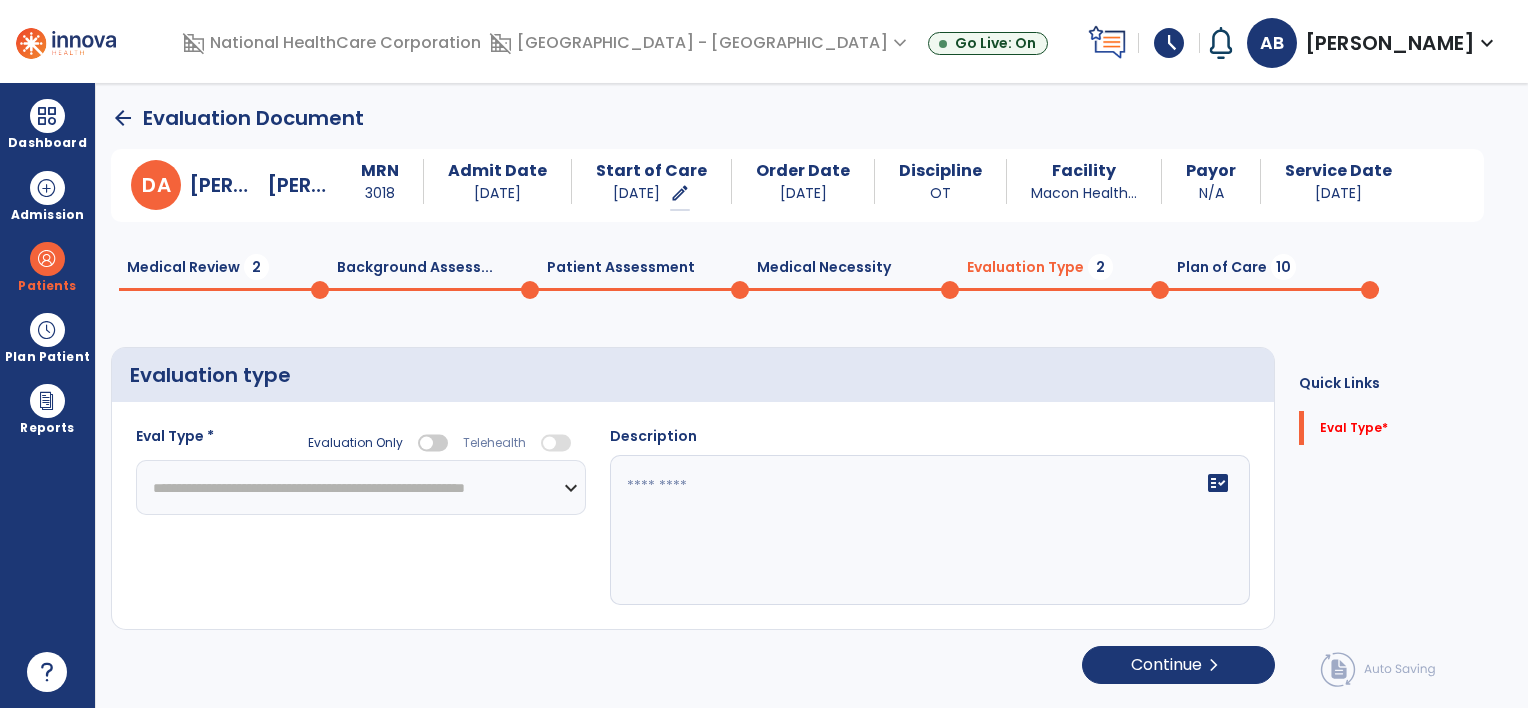 click on "**********" 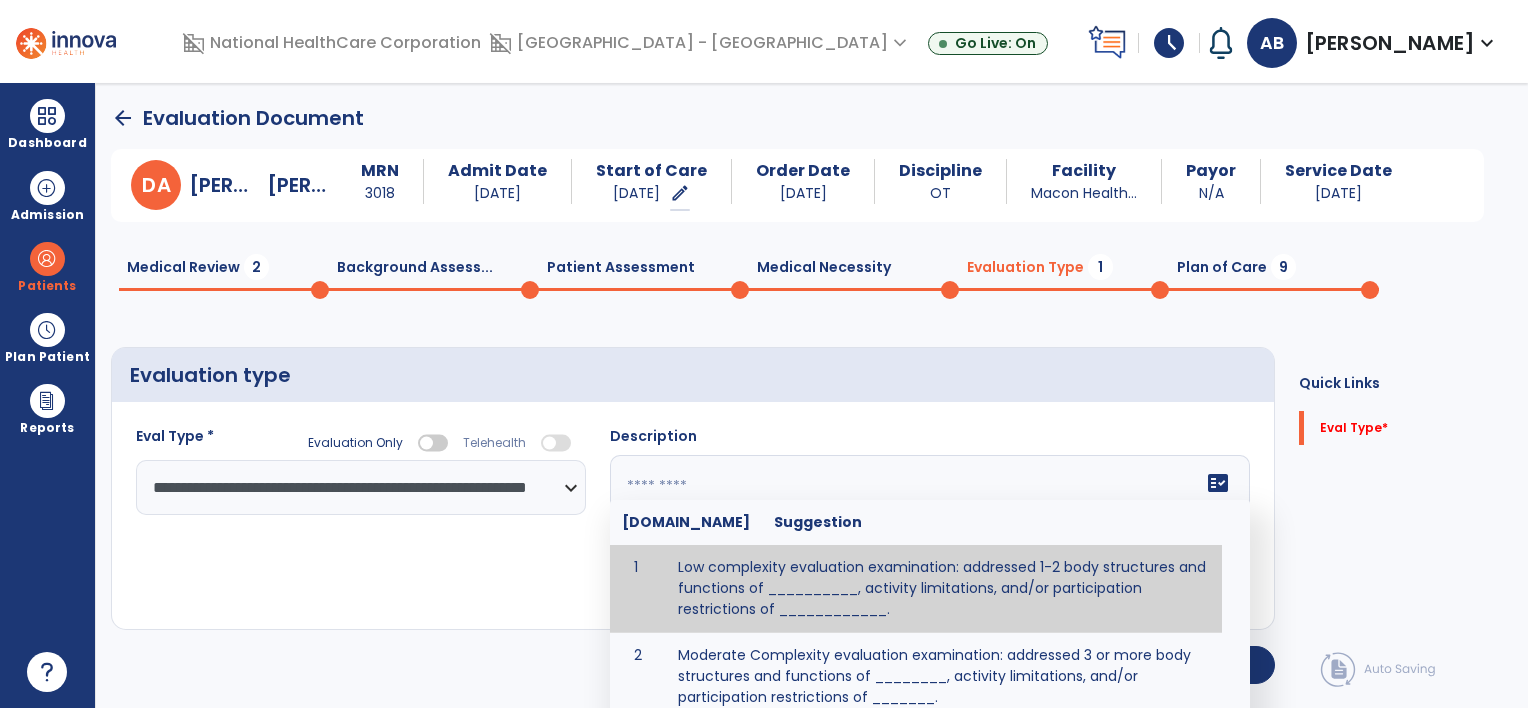 click on "fact_check  [DOMAIN_NAME] Suggestion 1 Low complexity evaluation examination: addressed 1-2 body structures and functions of __________, activity limitations, and/or participation restrictions of ____________. 2 Moderate Complexity evaluation examination: addressed 3 or more body structures and functions of ________, activity limitations, and/or participation restrictions of _______. 3 High Complexity evaluation examination: addressed 4 or more body structures and functions of _______, activity limitations, and/or participation restrictions of _________" 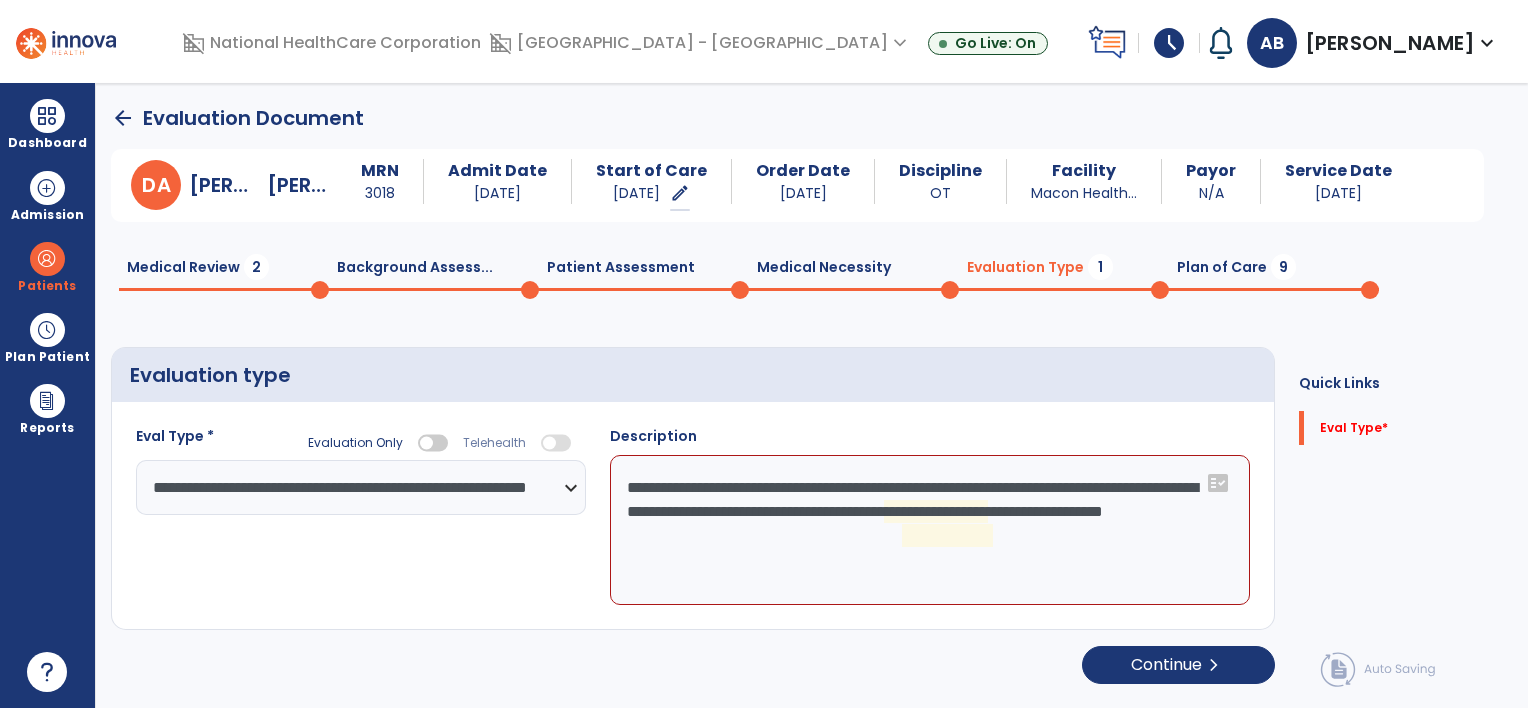 click on "**********" 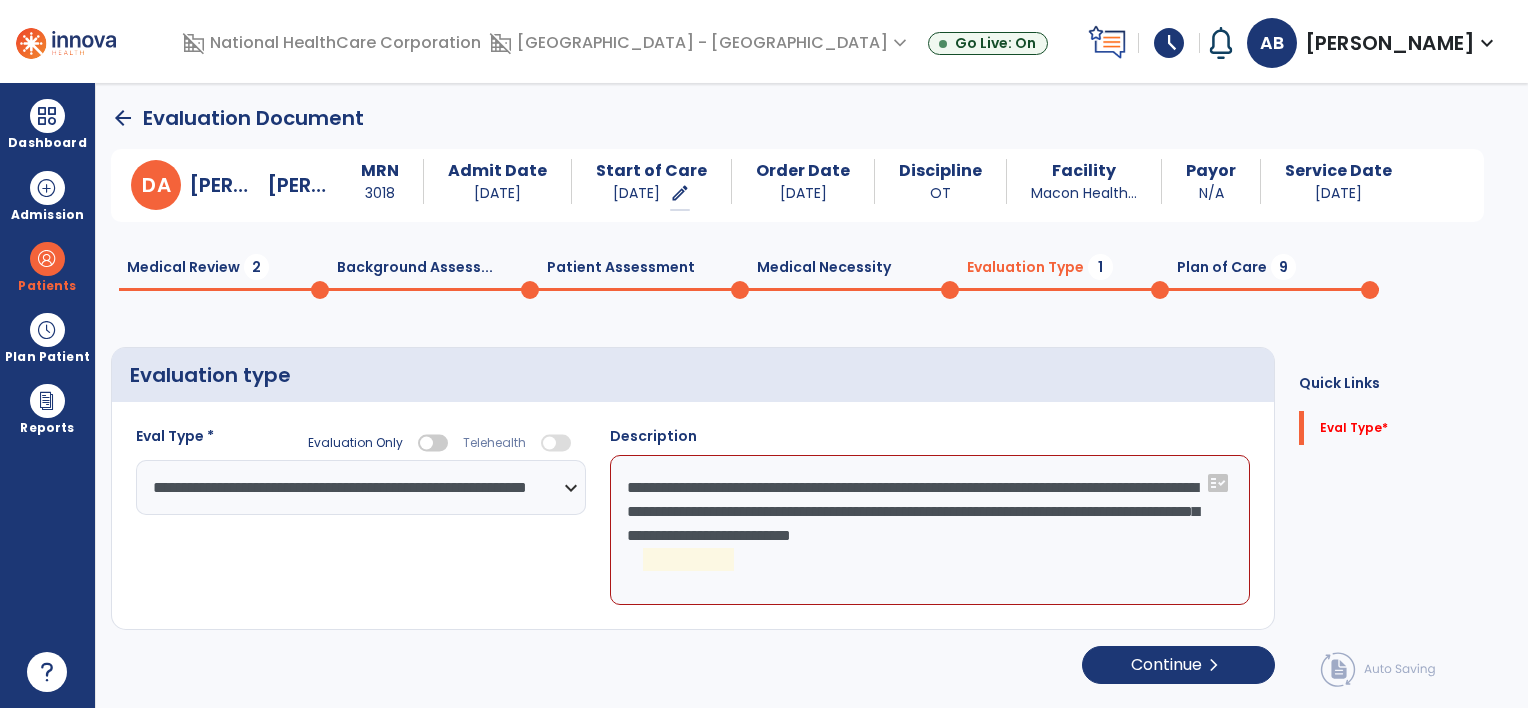 click on "**********" 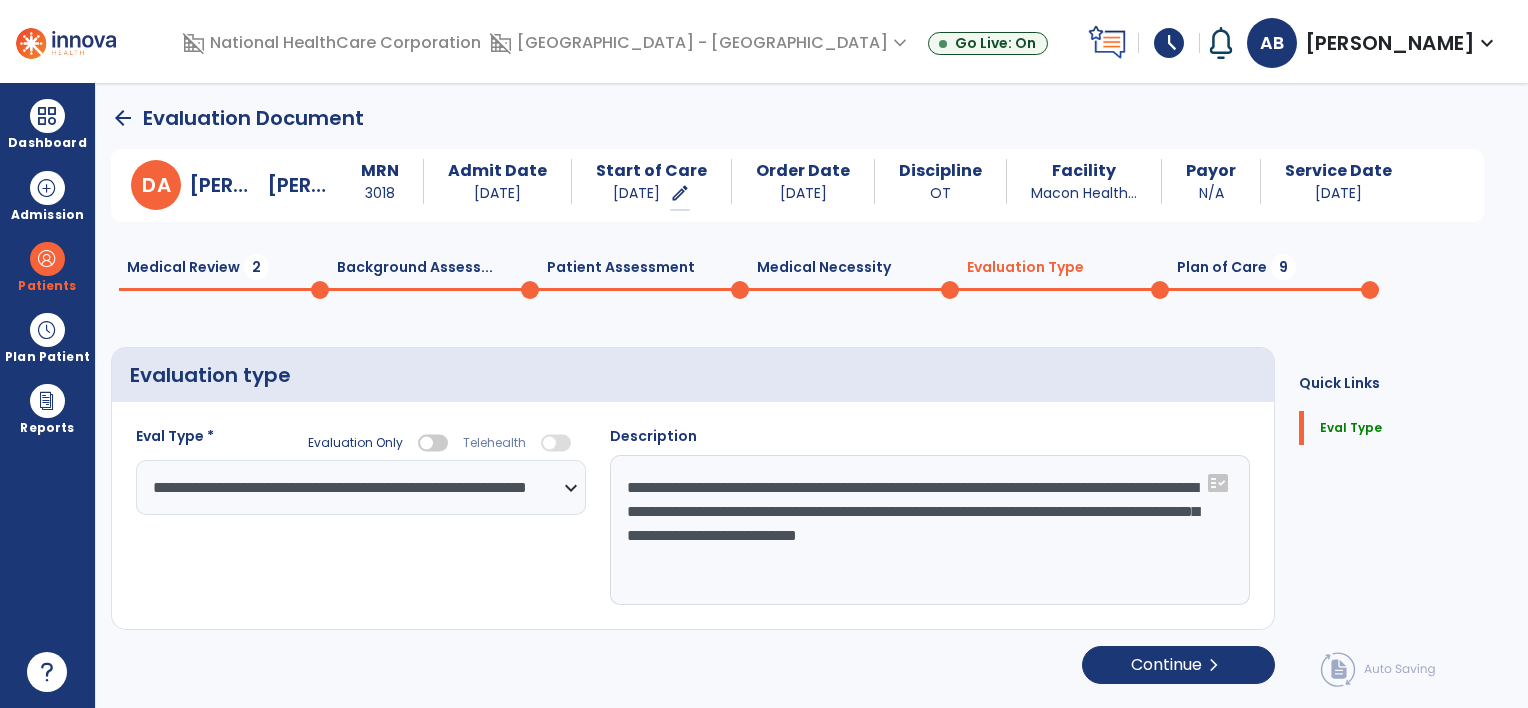 type on "**********" 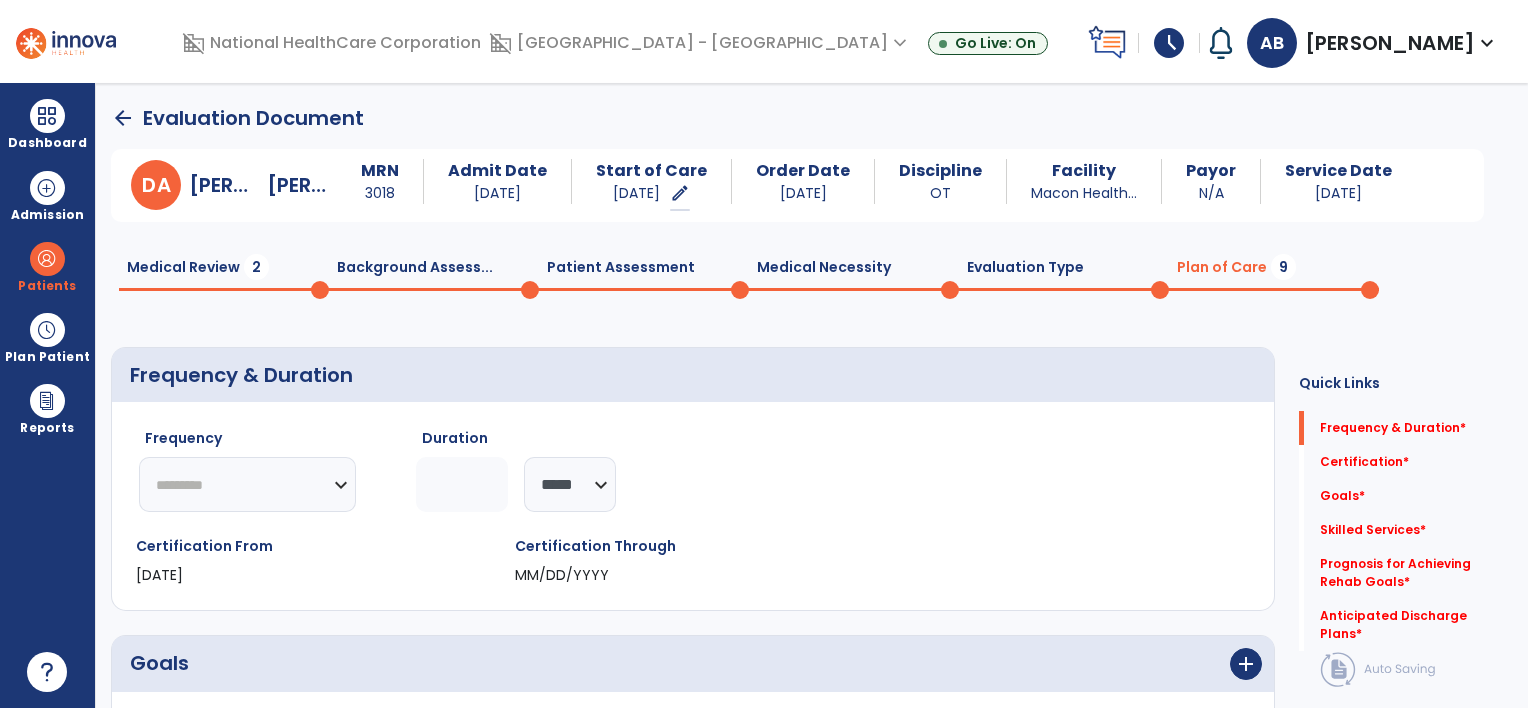 click on "********* ** ** ** ** ** ** **" 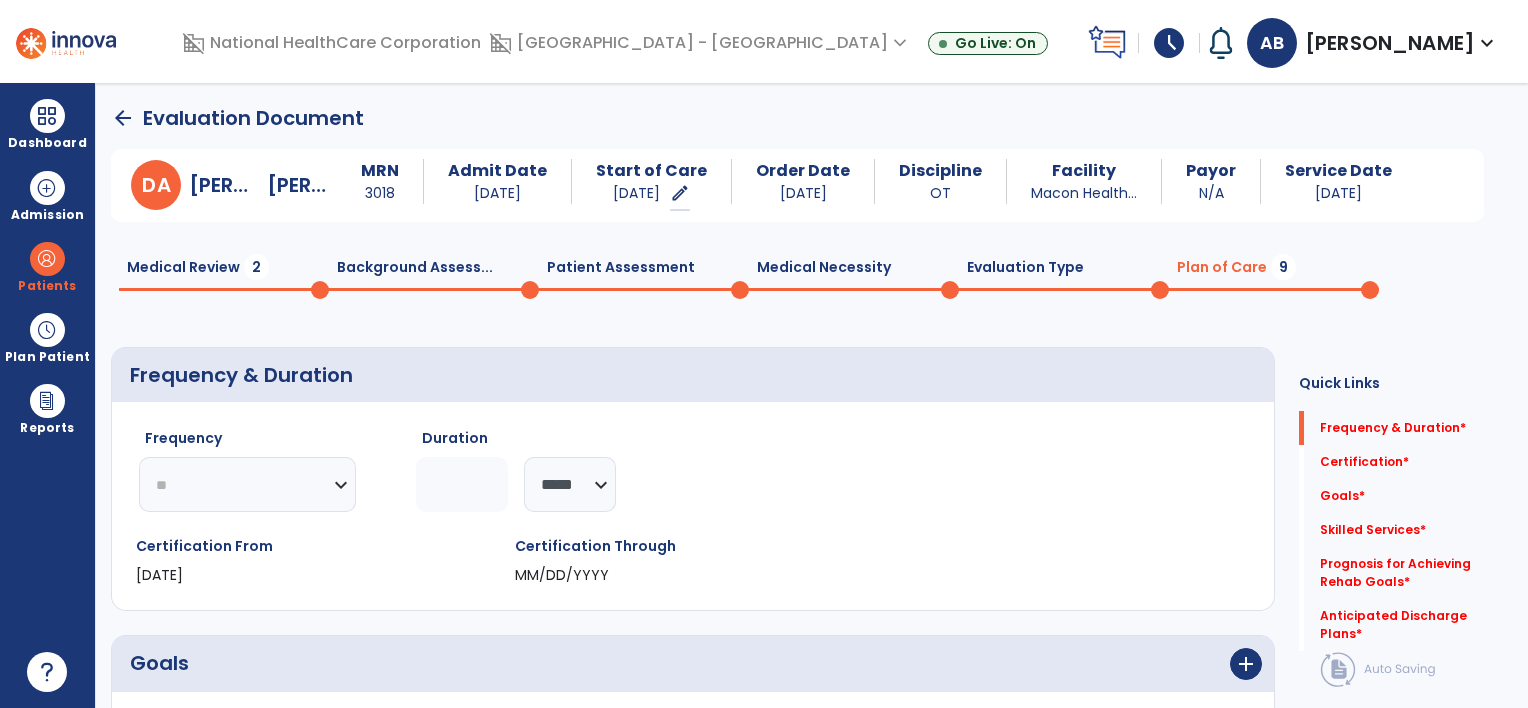 click on "********* ** ** ** ** ** ** **" 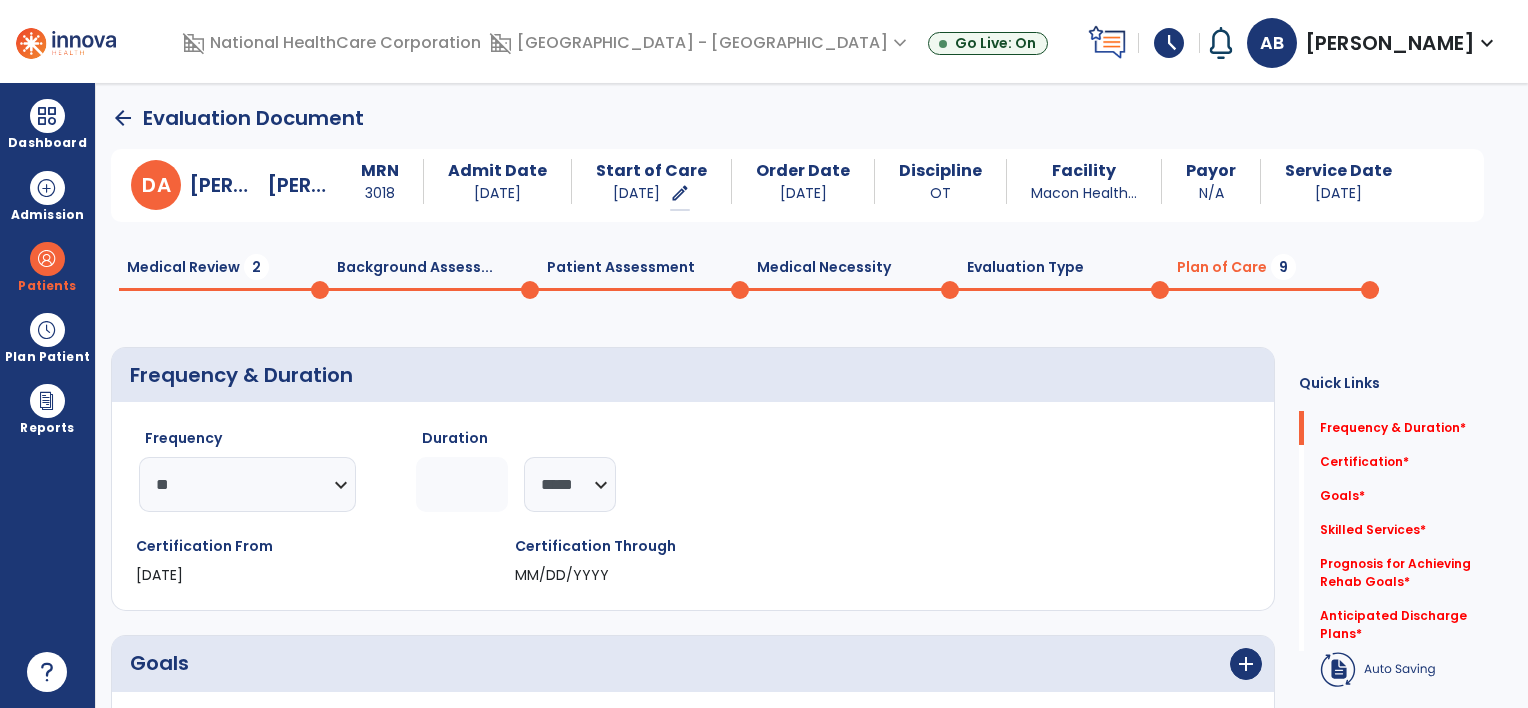 click 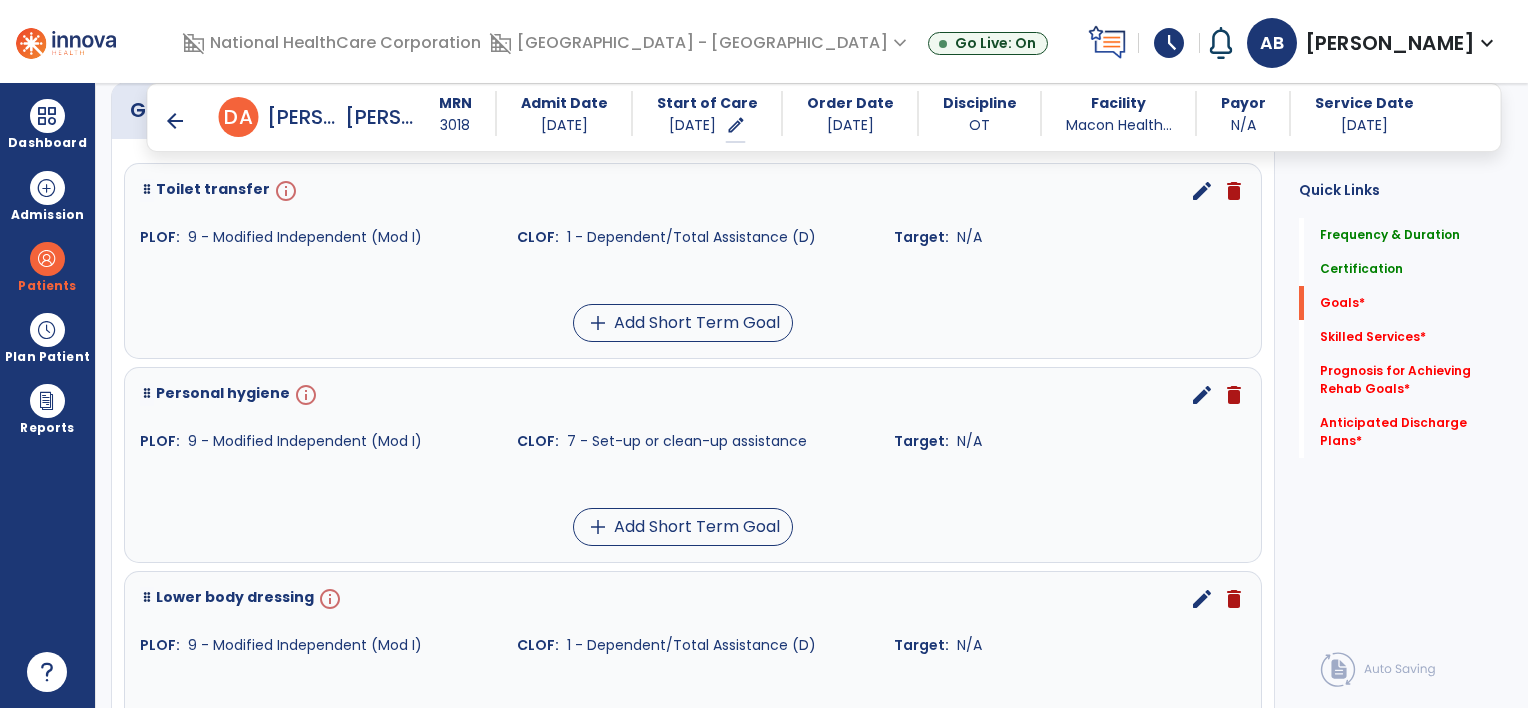 scroll, scrollTop: 500, scrollLeft: 0, axis: vertical 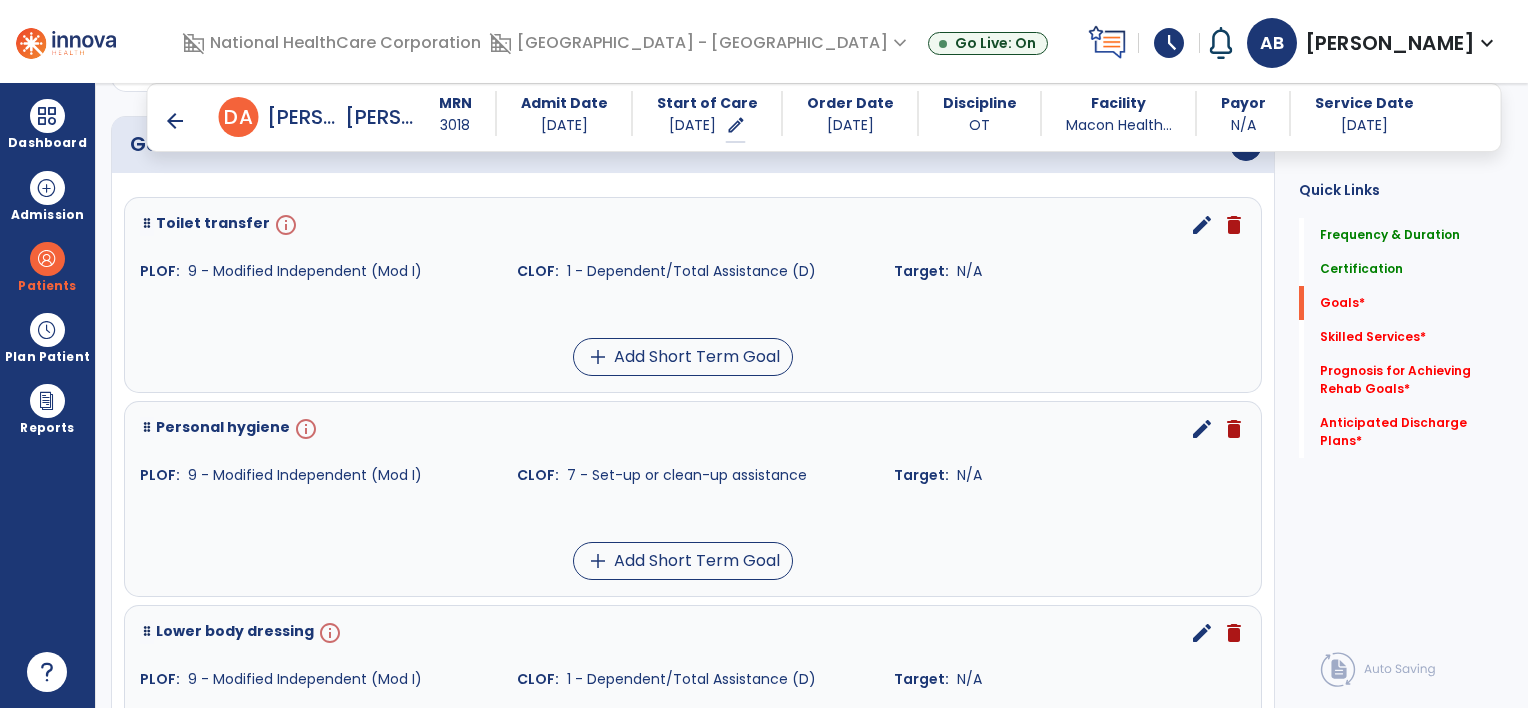 type on "*" 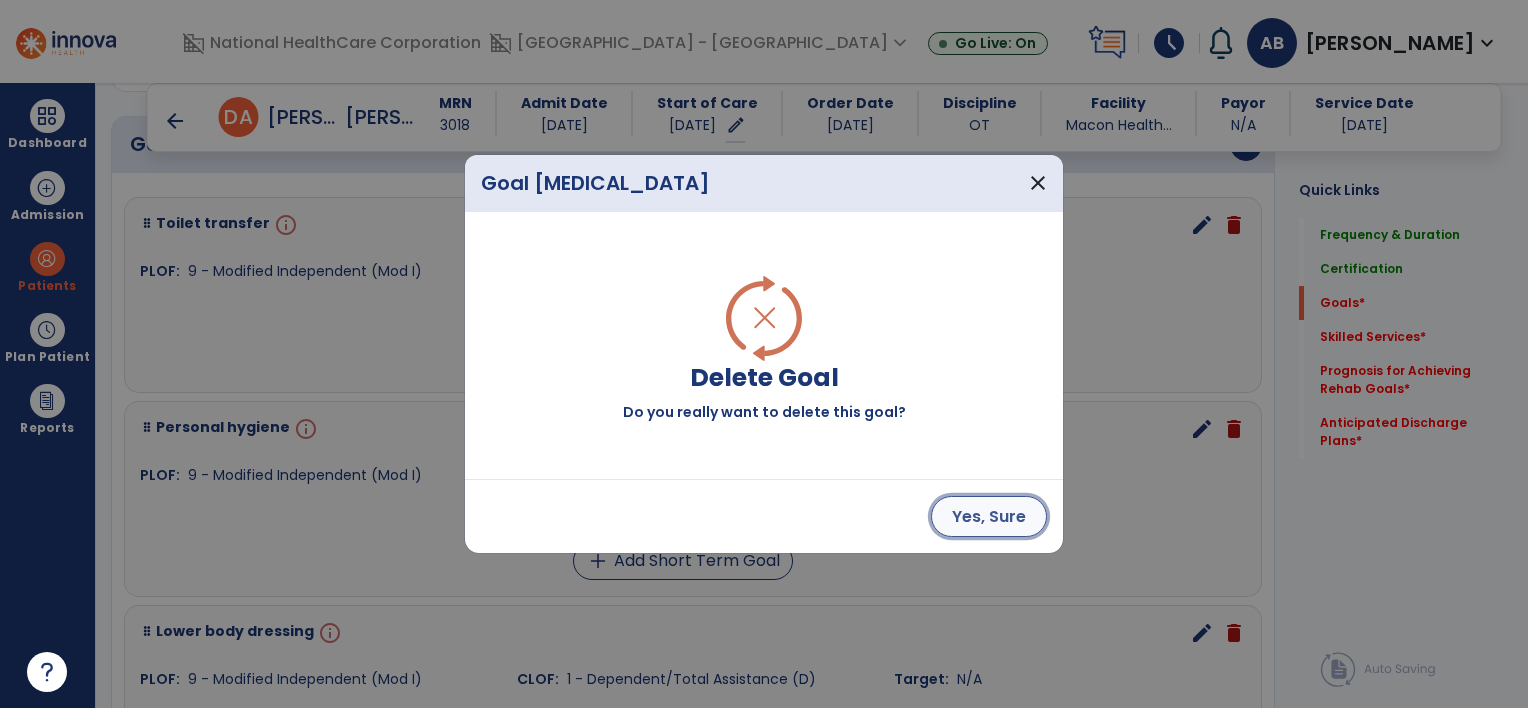 click on "Yes, Sure" at bounding box center (989, 516) 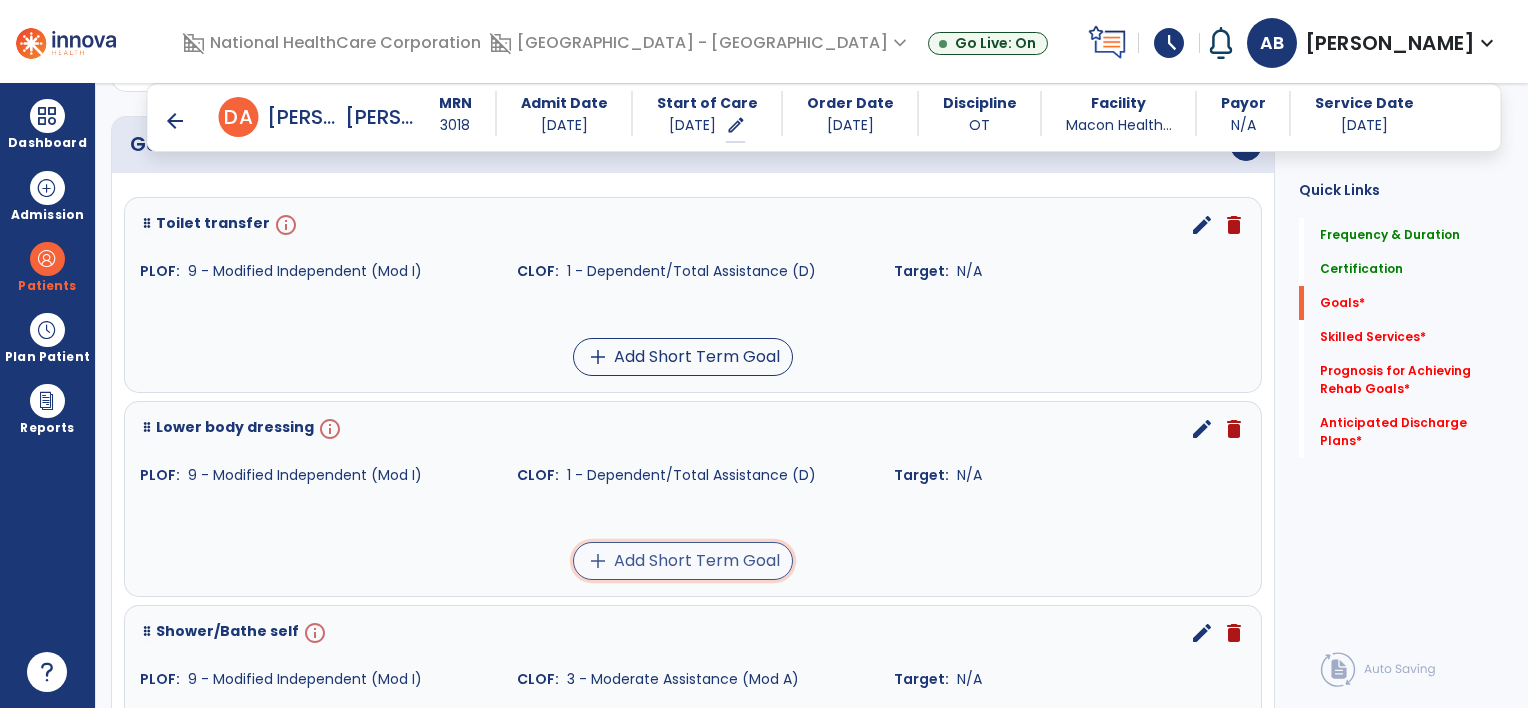 click on "add  Add Short Term Goal" at bounding box center [683, 561] 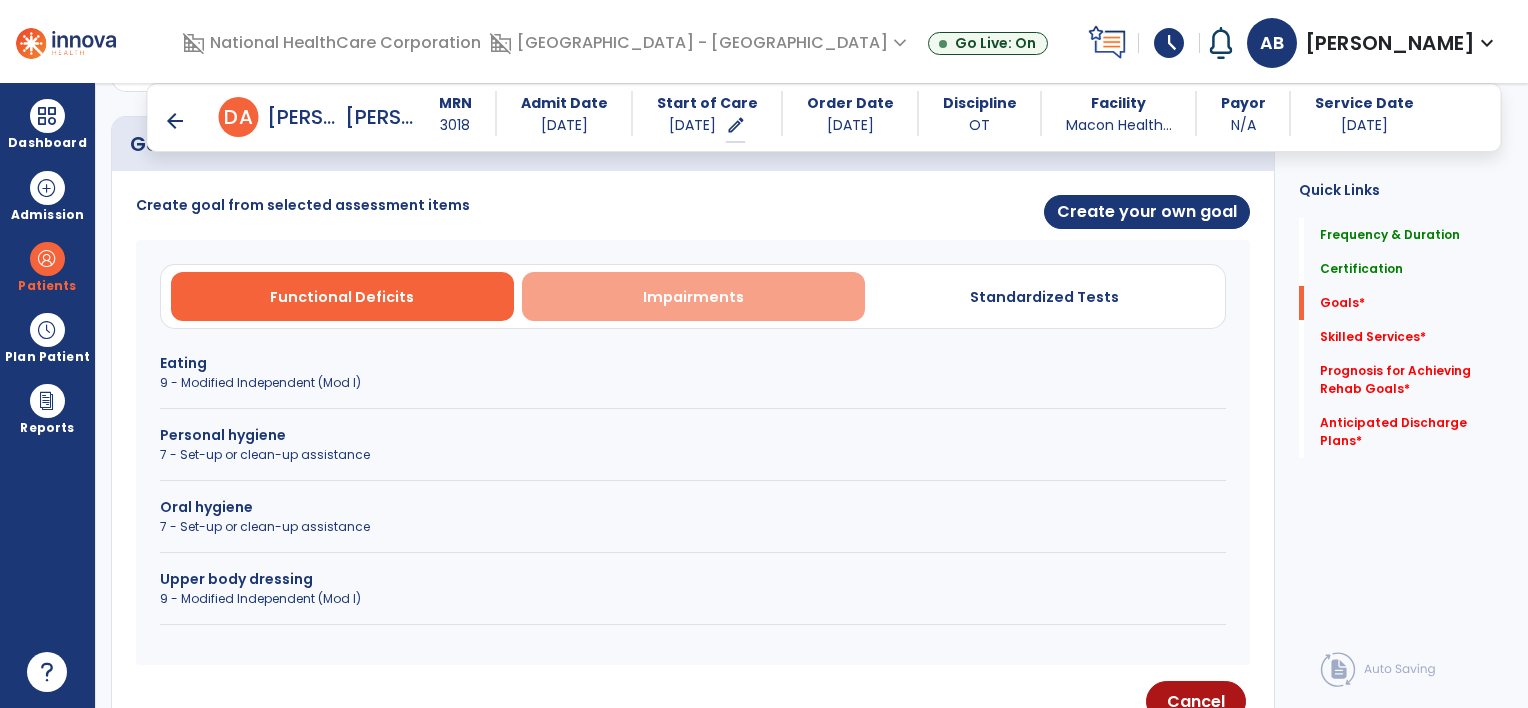 click on "Impairments" at bounding box center (693, 297) 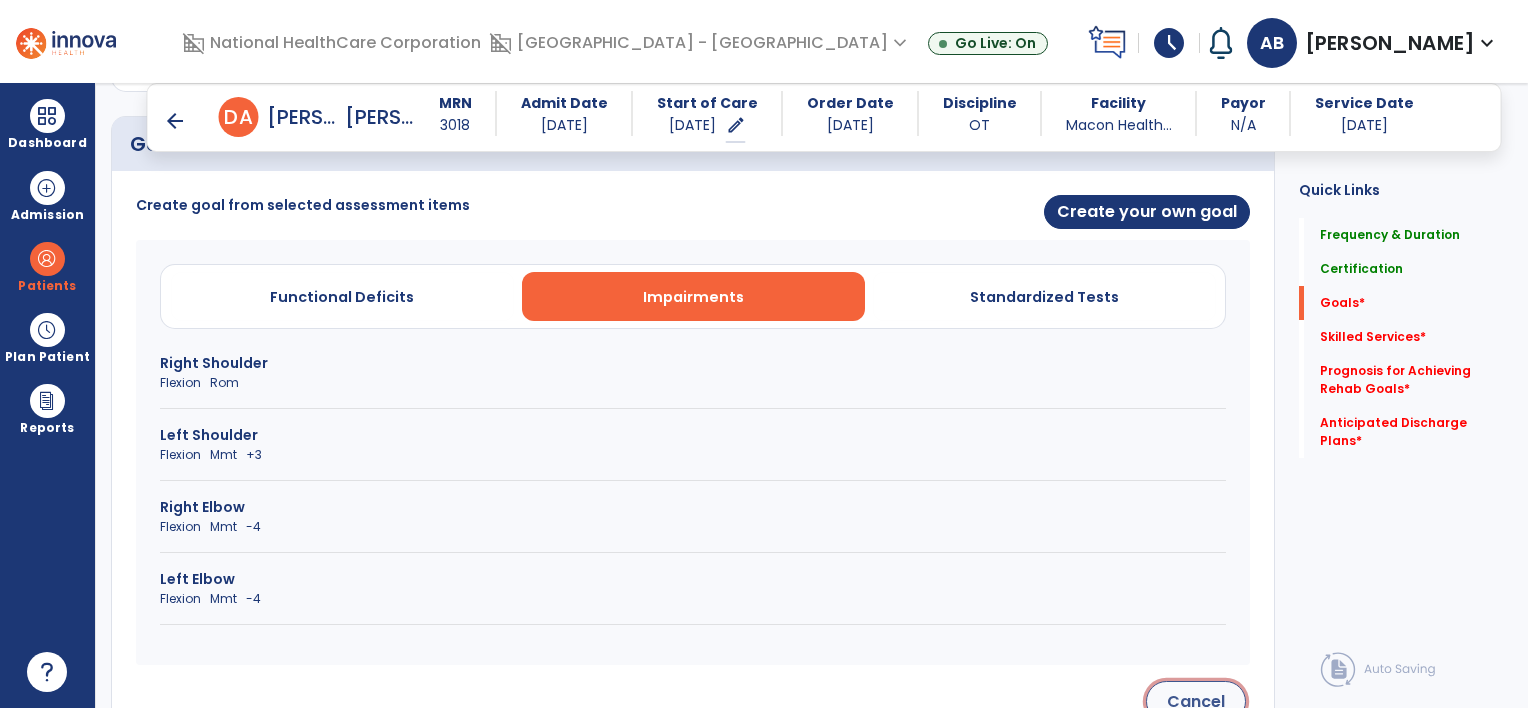 click on "Cancel" at bounding box center [1196, 701] 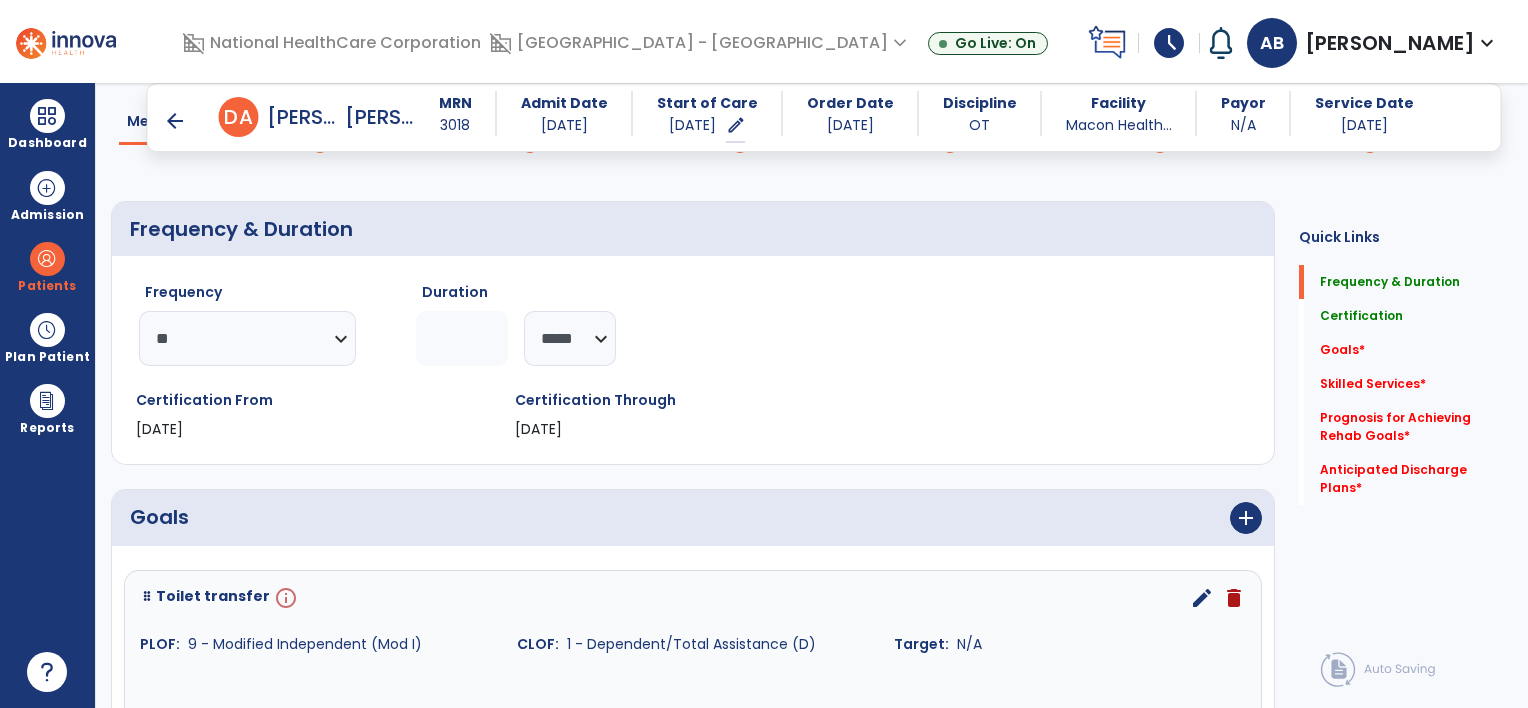 scroll, scrollTop: 0, scrollLeft: 0, axis: both 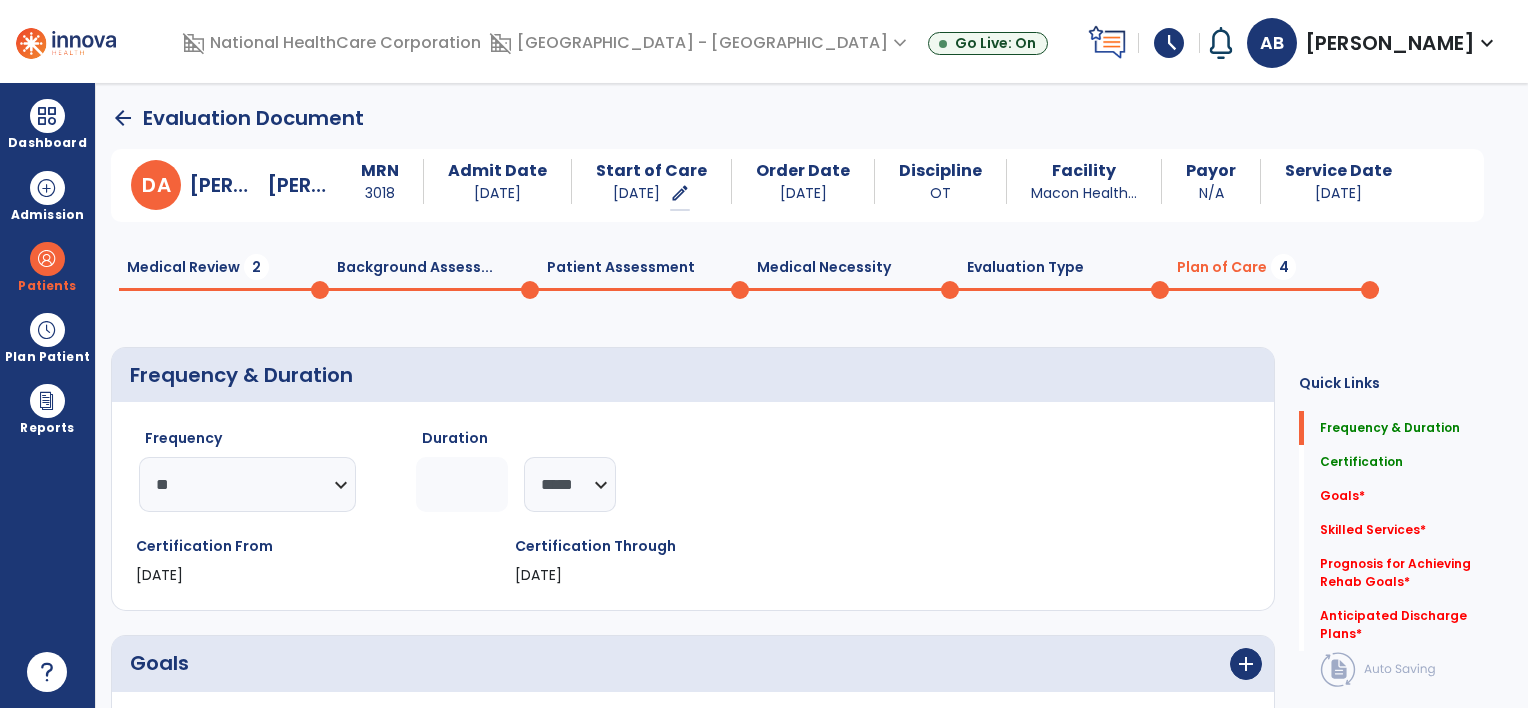 click on "Patient Assessment  0" 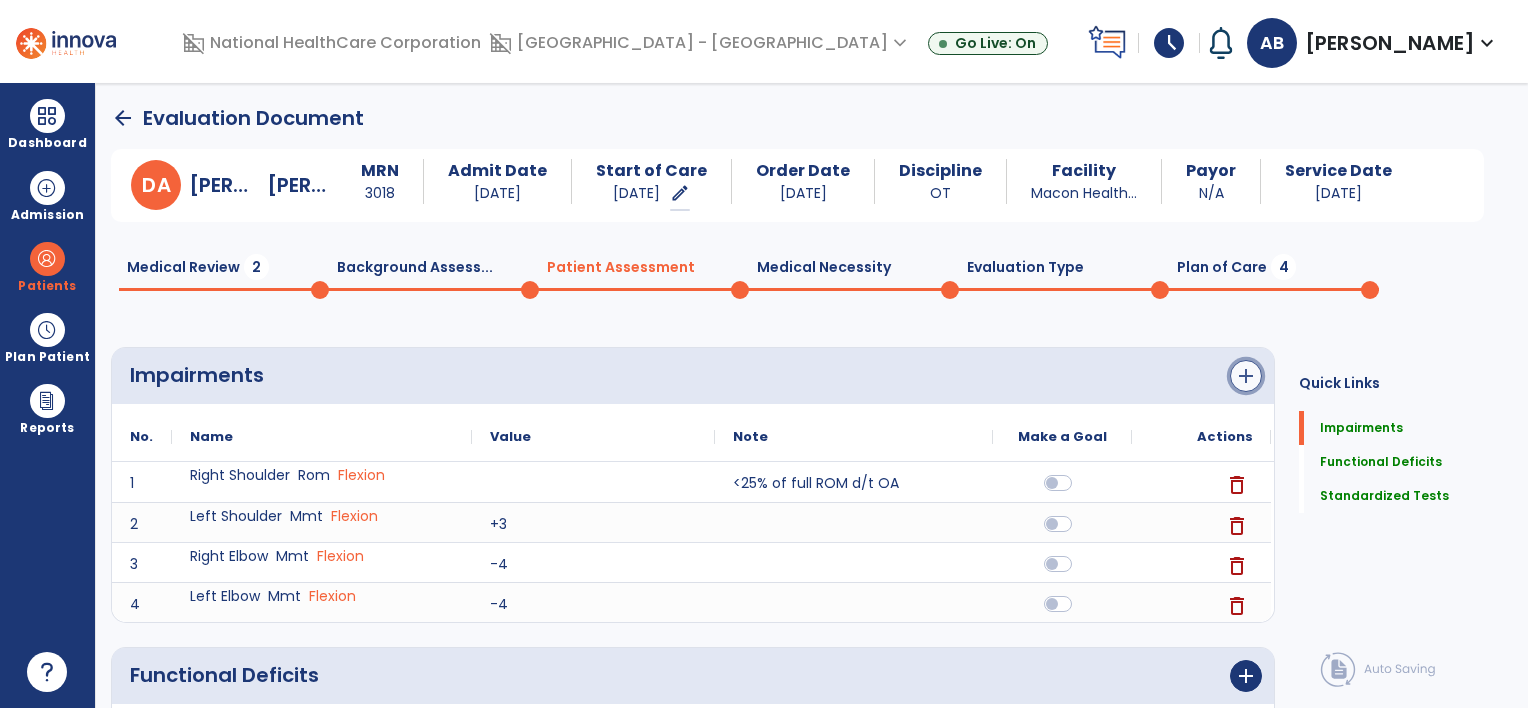 click on "add" 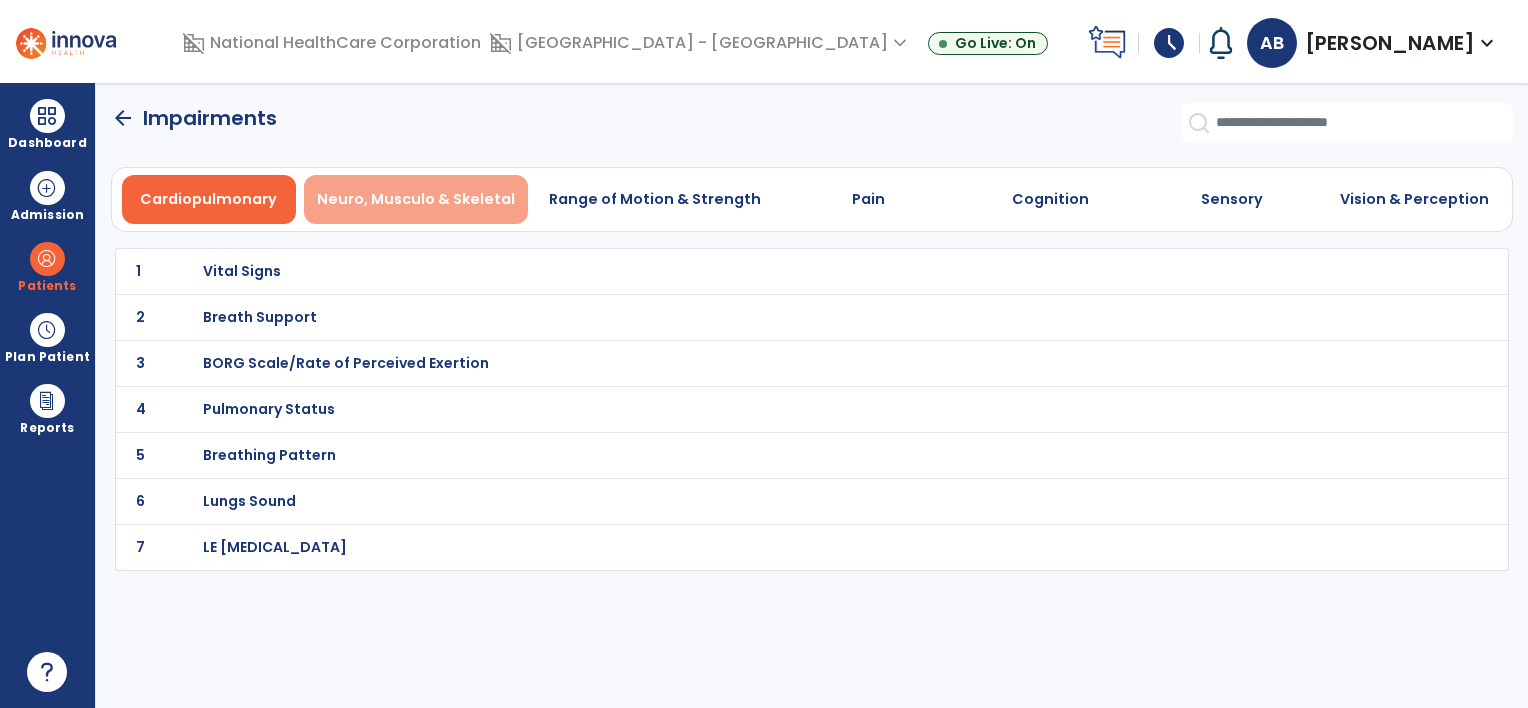 click on "Neuro, Musculo & Skeletal" at bounding box center [416, 199] 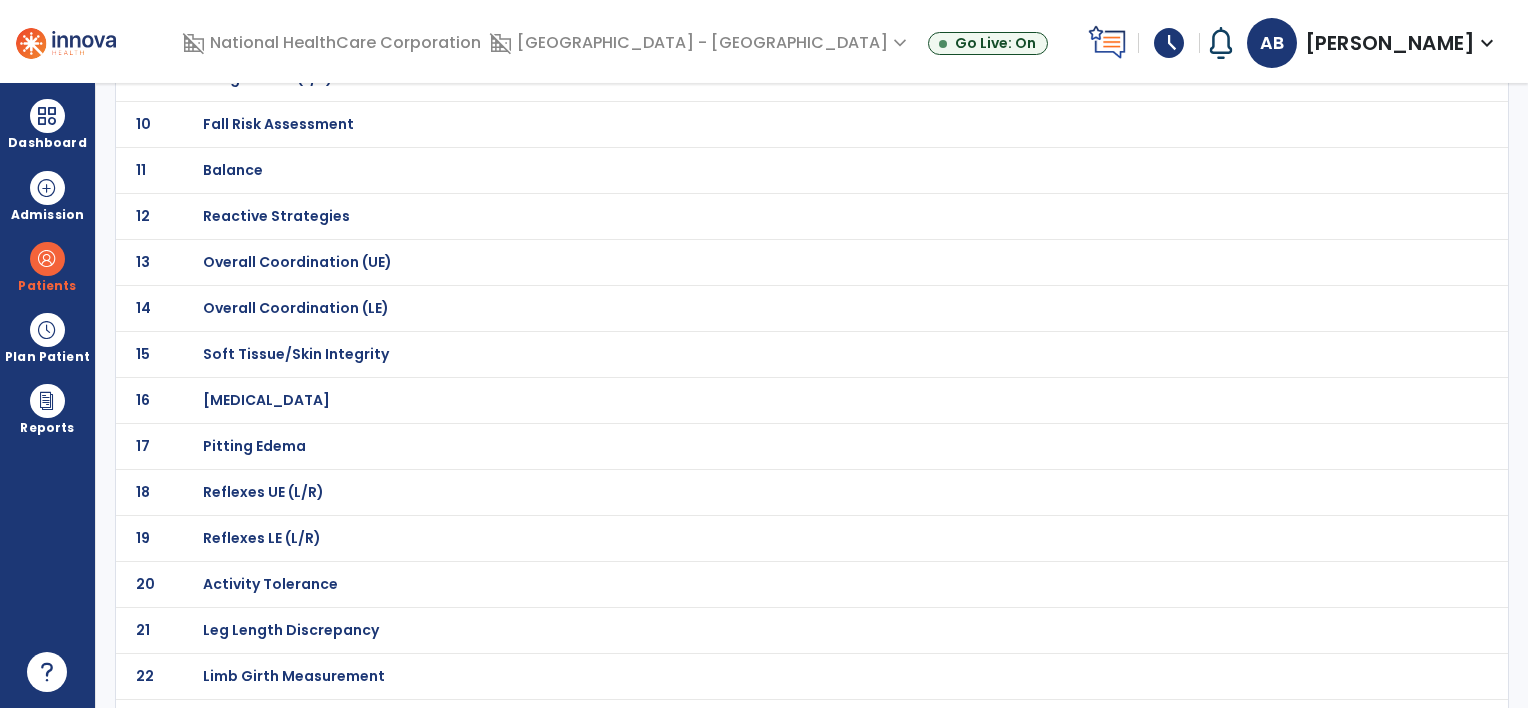 scroll, scrollTop: 593, scrollLeft: 0, axis: vertical 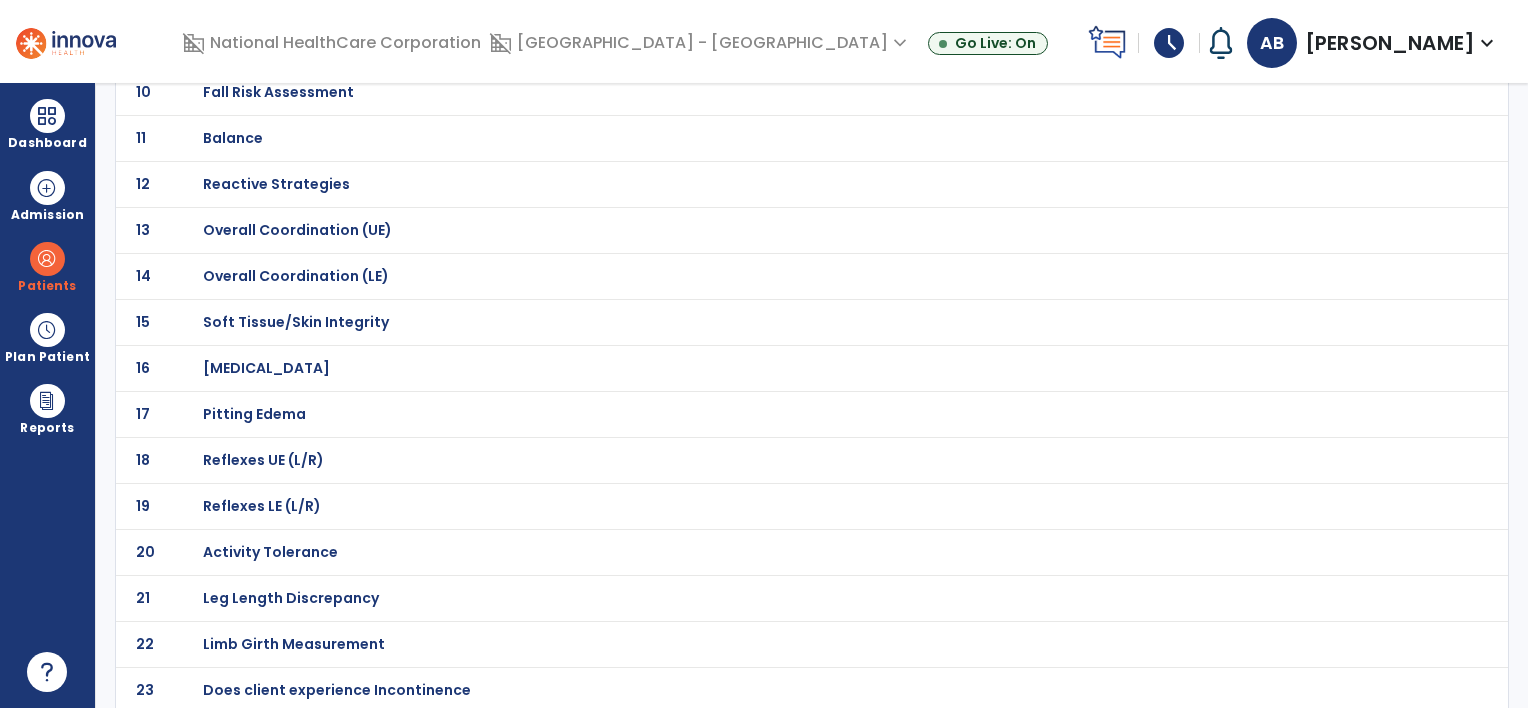 click on "Activity Tolerance" at bounding box center (274, -322) 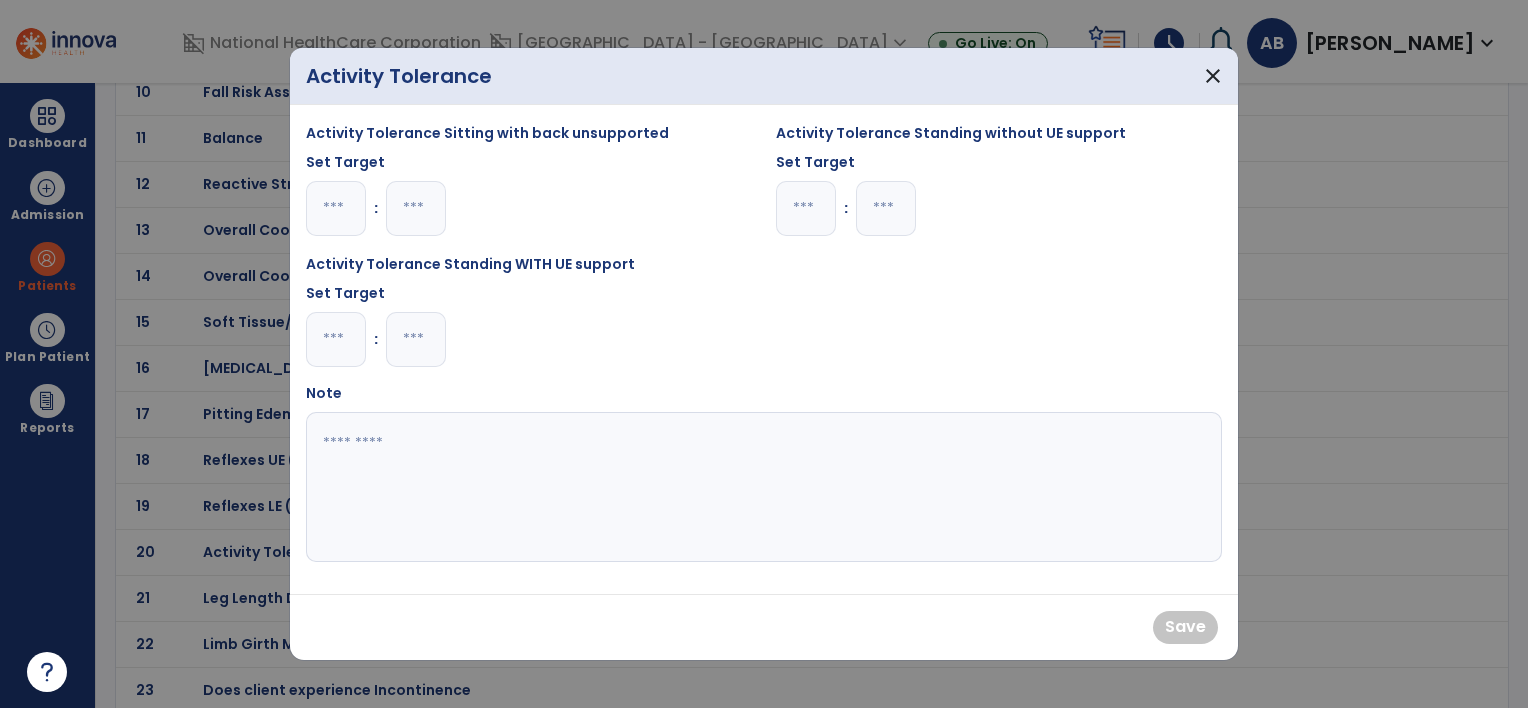 click at bounding box center [336, 339] 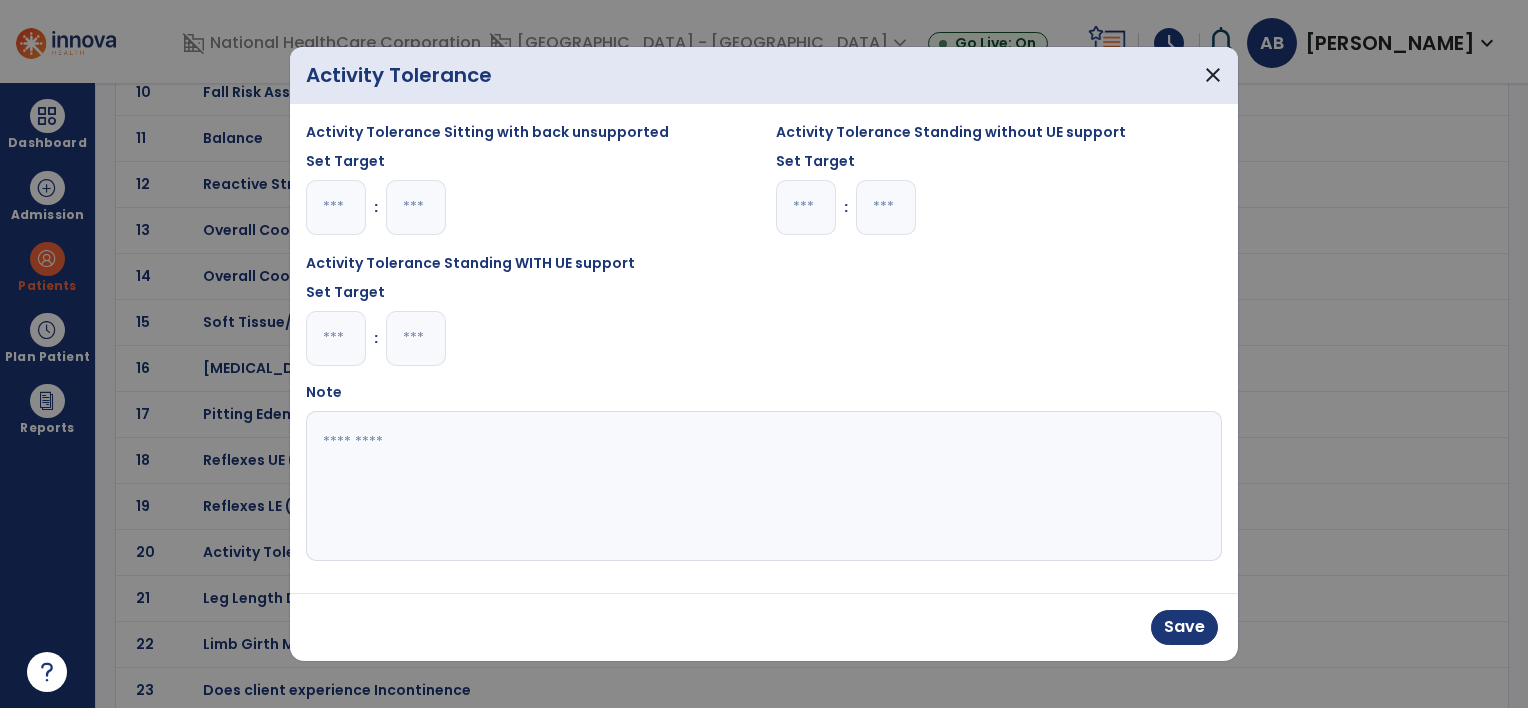 type on "*" 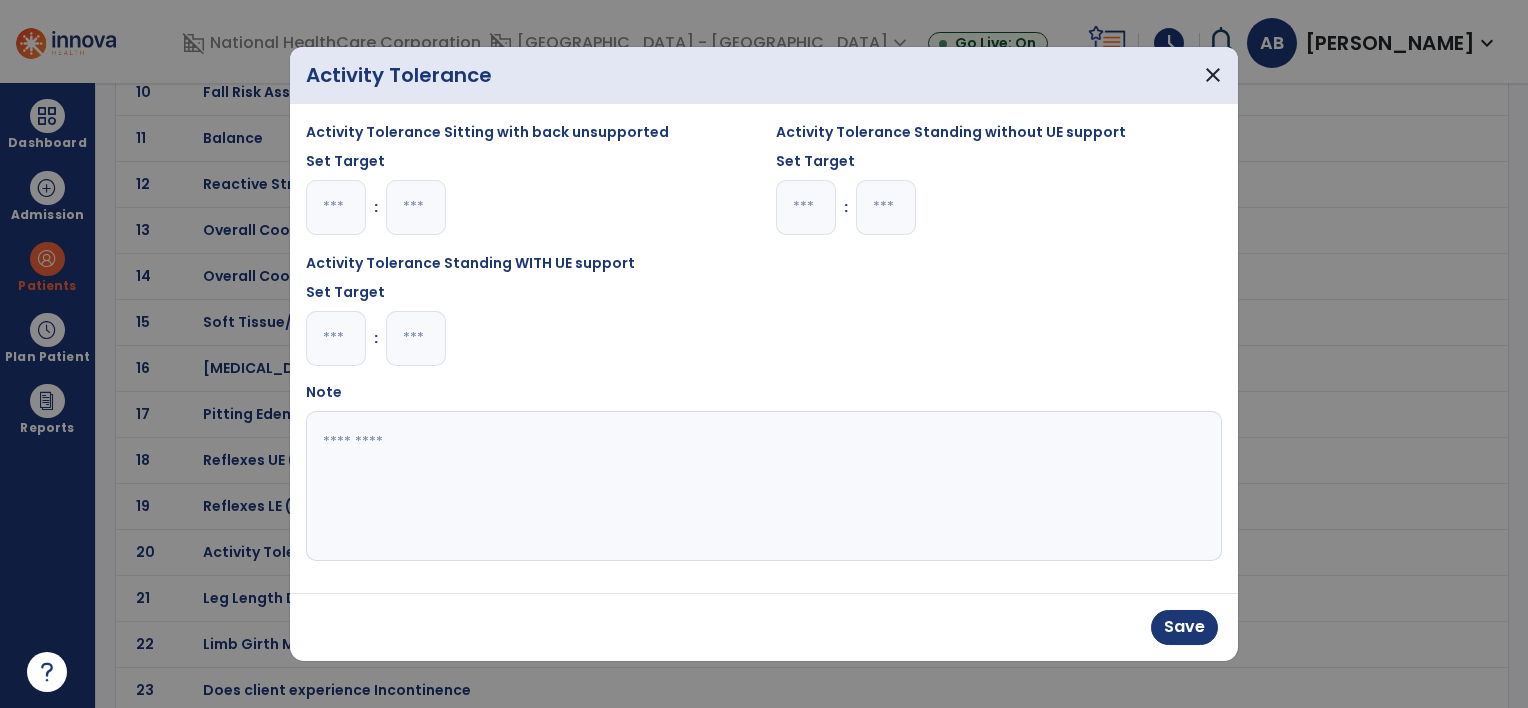click at bounding box center (416, 338) 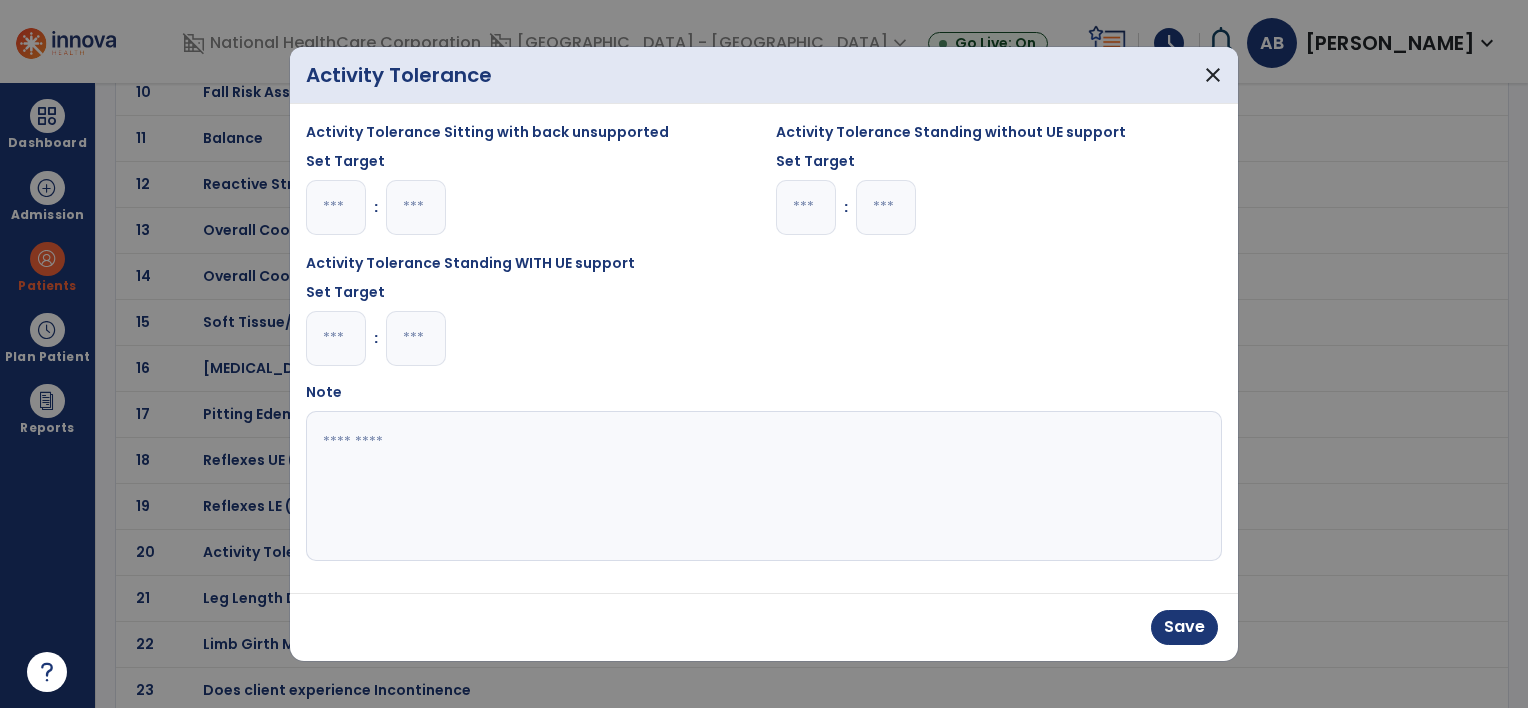 type on "*" 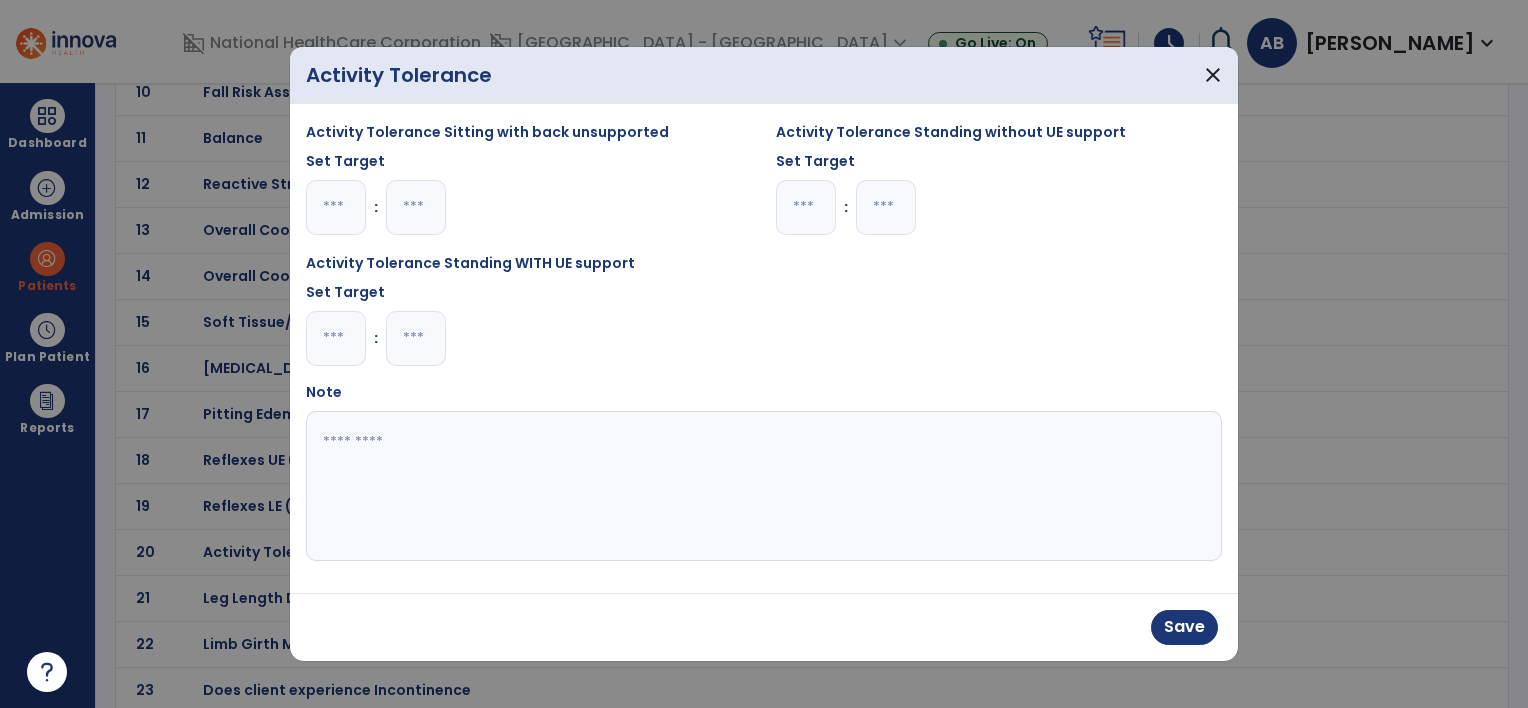 click at bounding box center [764, 486] 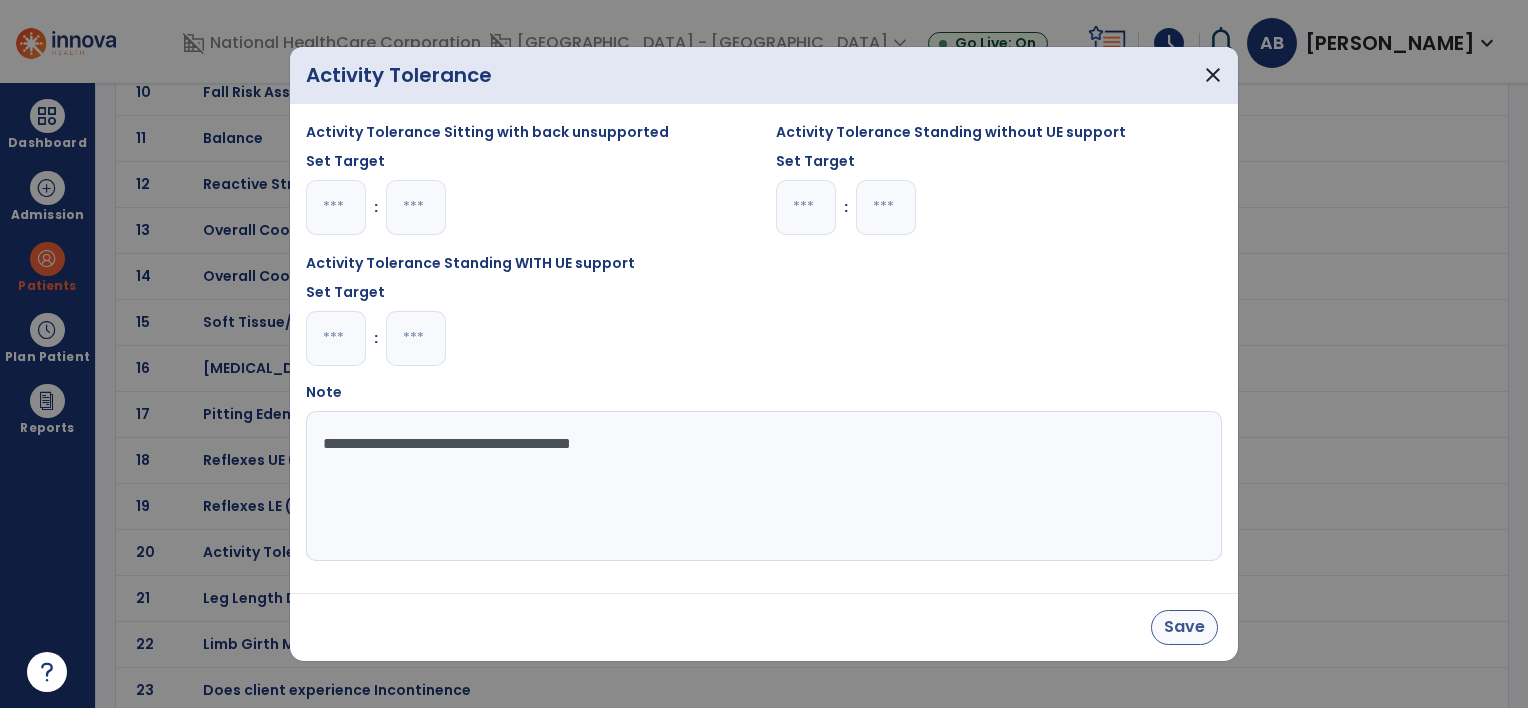 type on "**********" 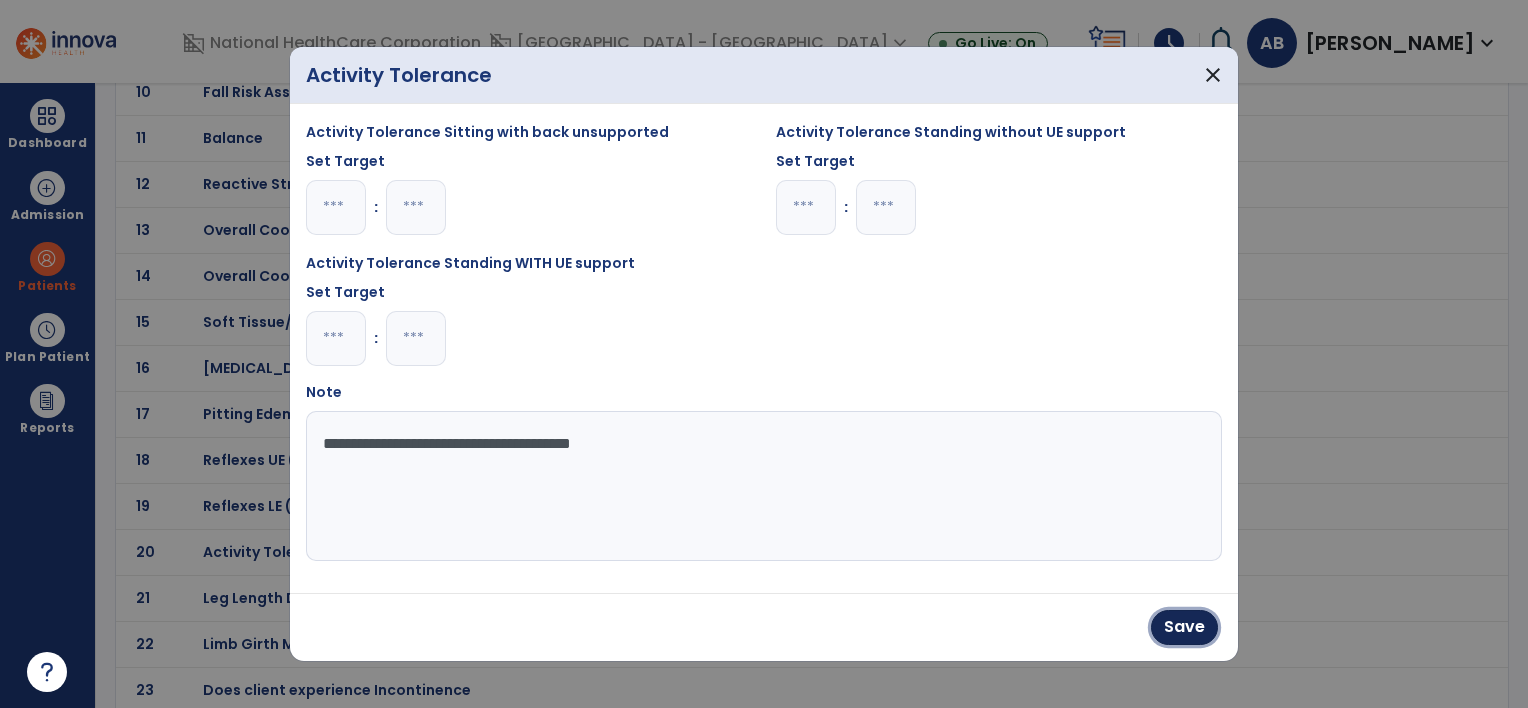 click on "Save" at bounding box center (1184, 627) 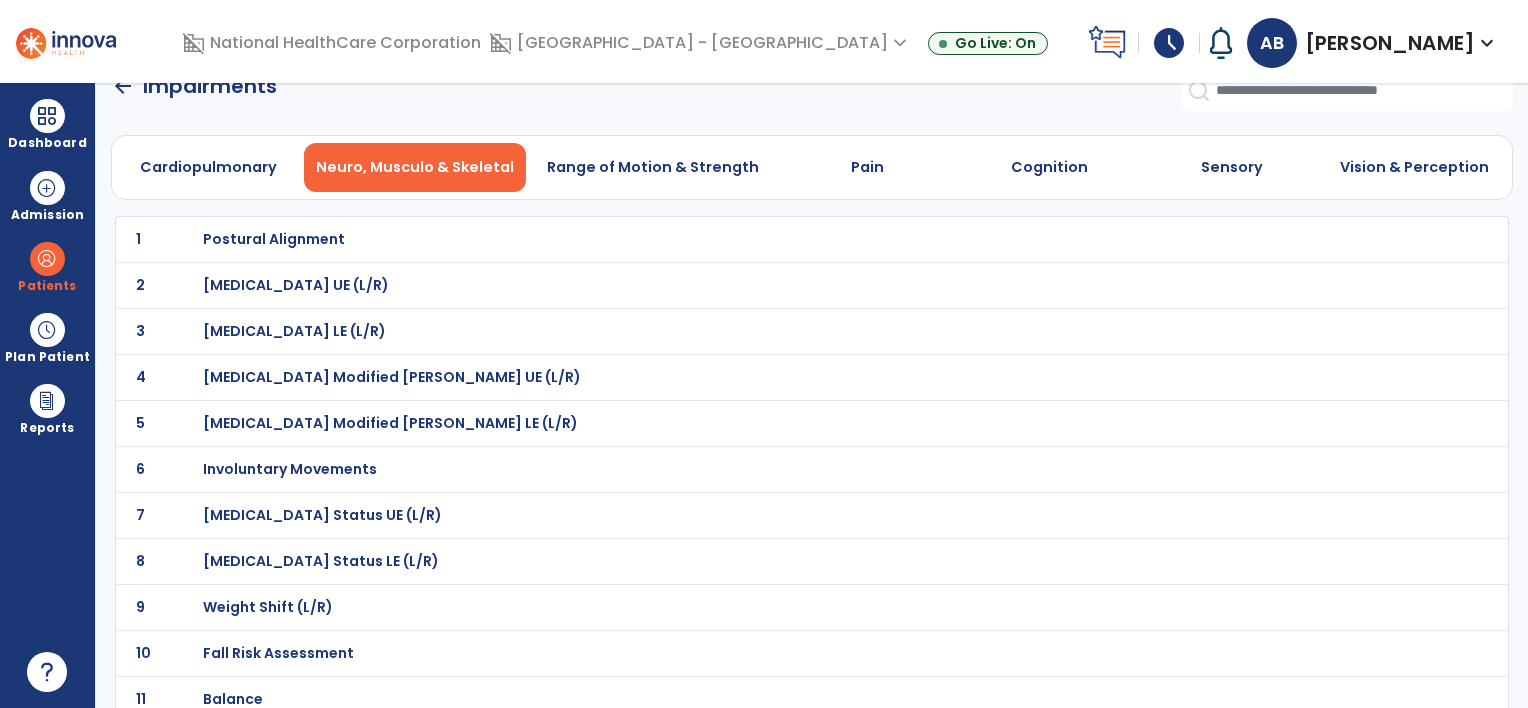 scroll, scrollTop: 0, scrollLeft: 0, axis: both 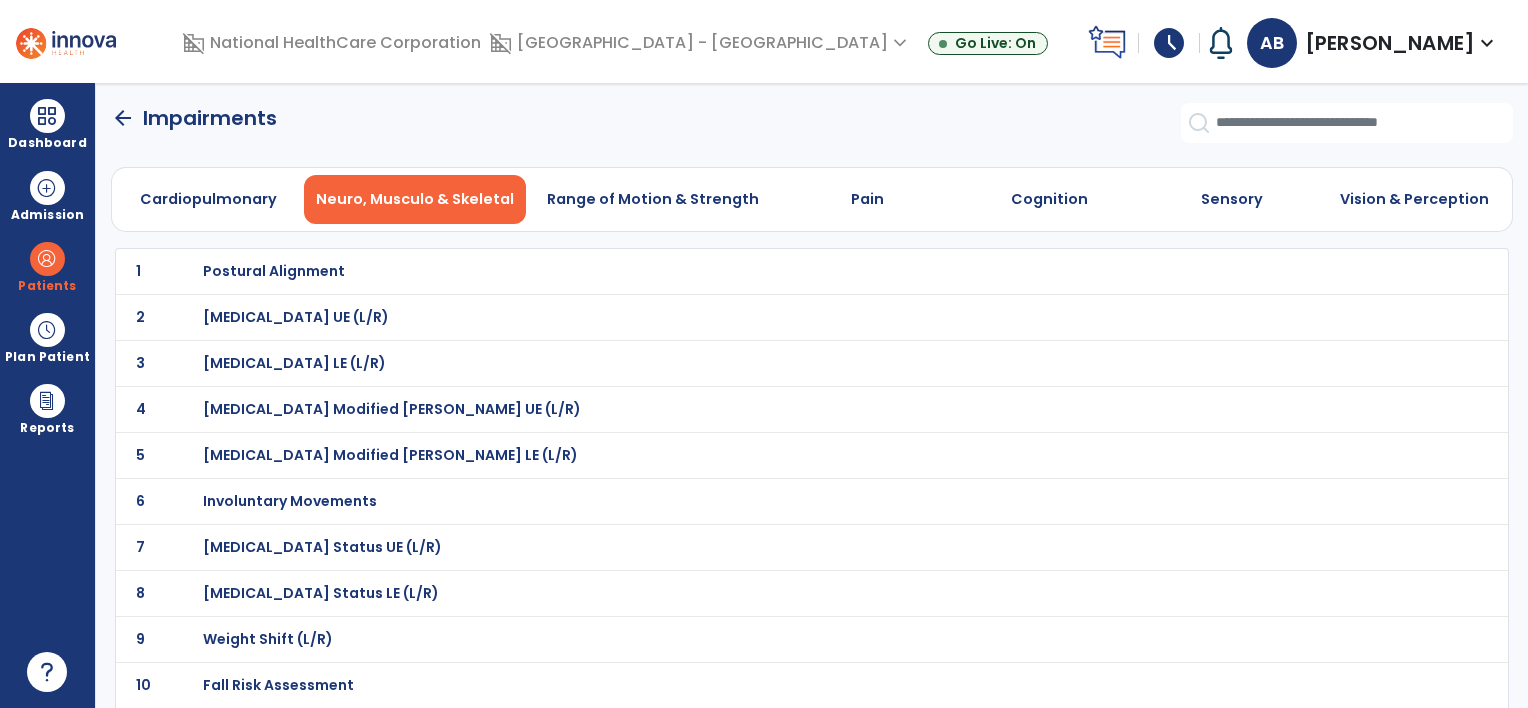 click on "arrow_back" 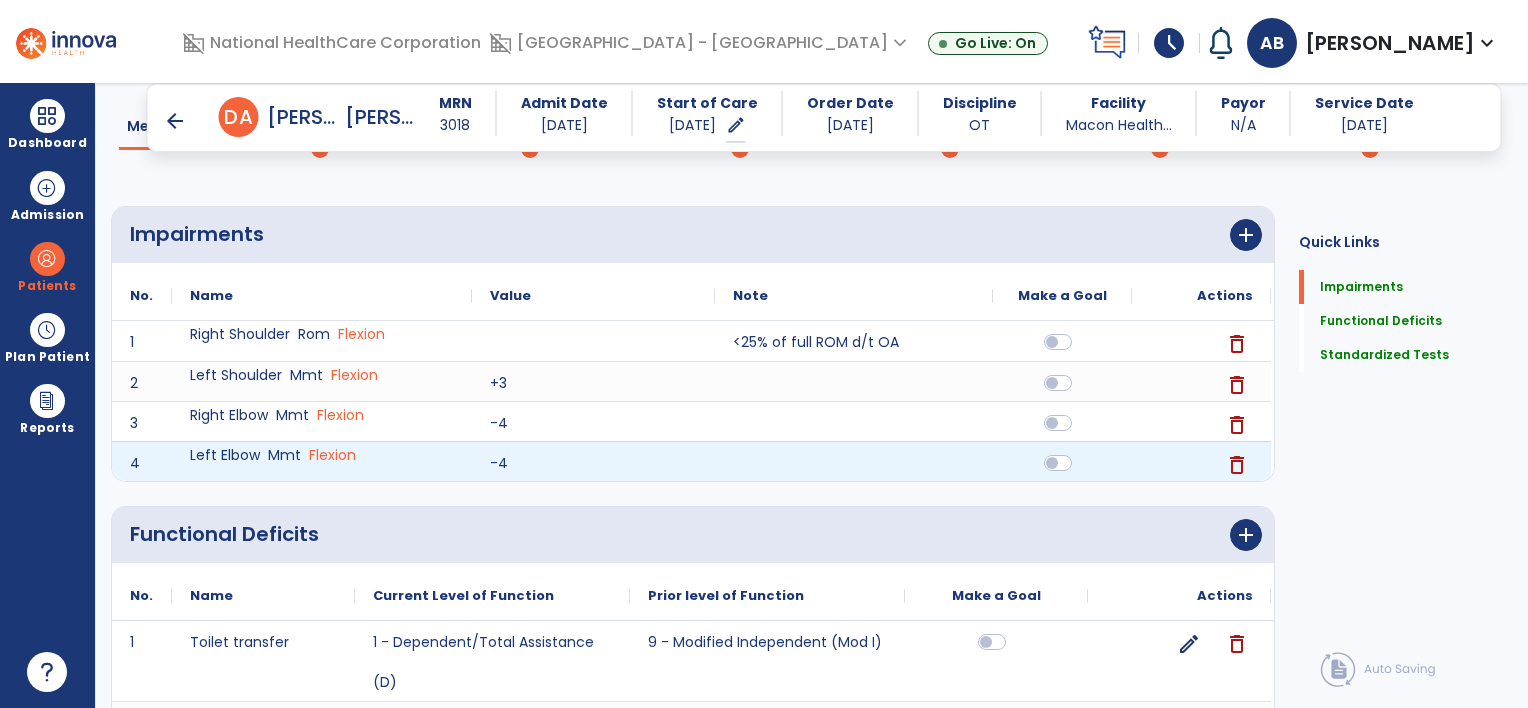 scroll, scrollTop: 100, scrollLeft: 0, axis: vertical 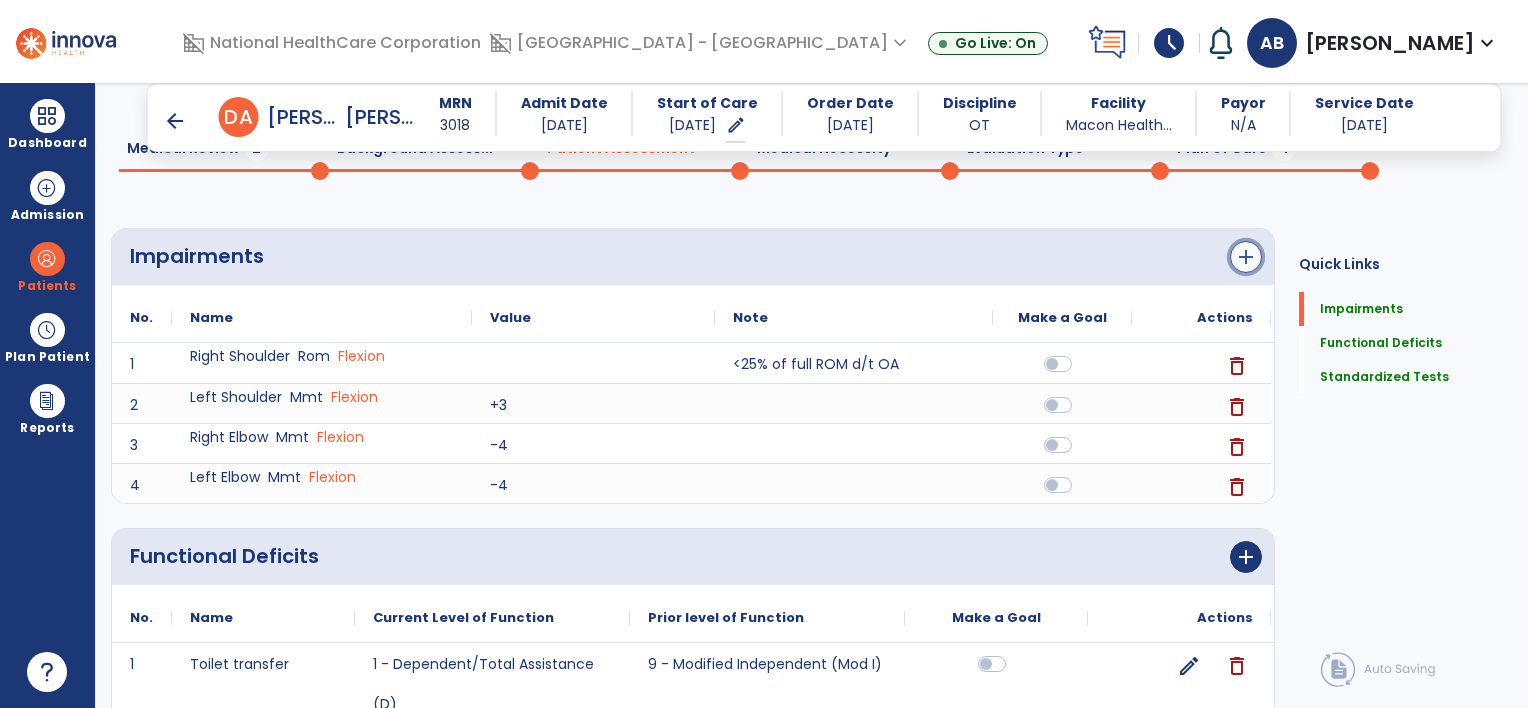 click on "add" 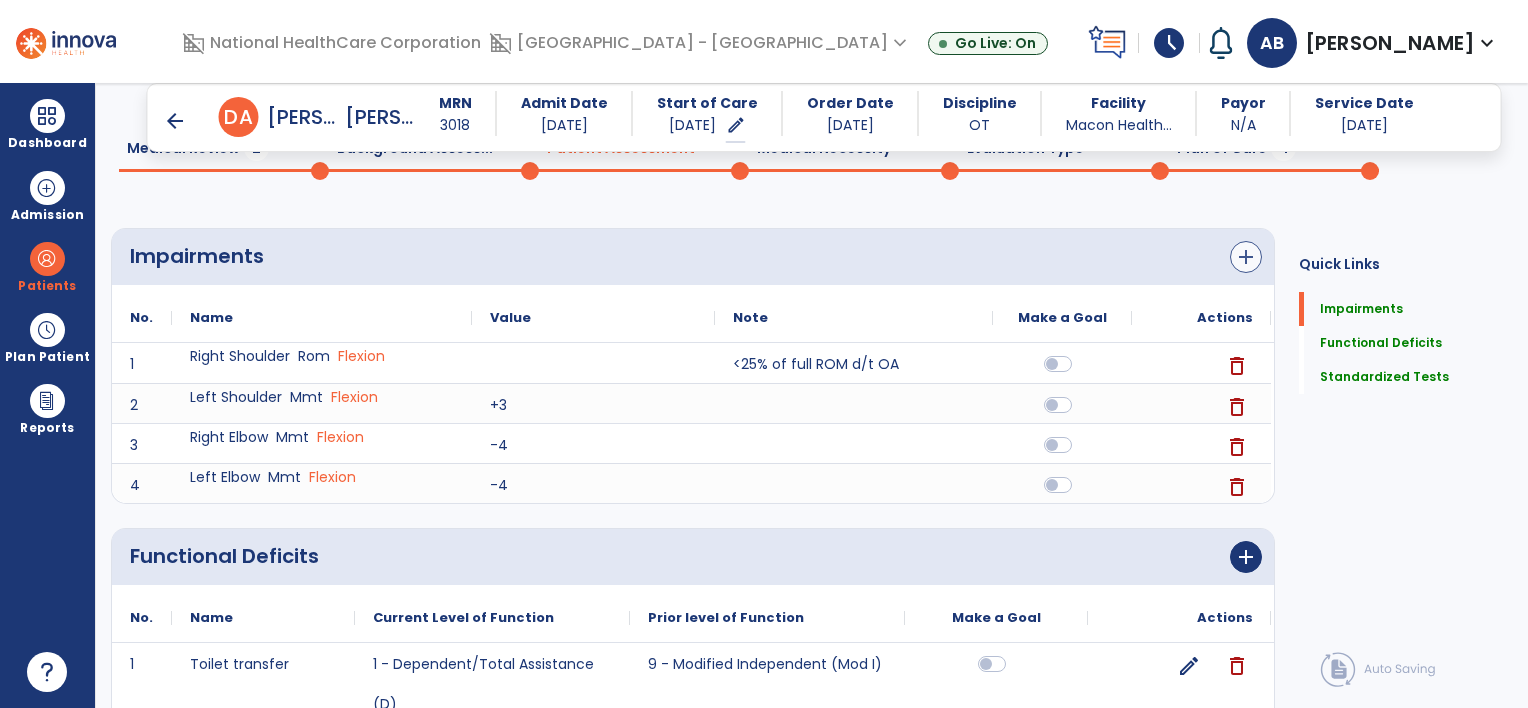 scroll, scrollTop: 0, scrollLeft: 0, axis: both 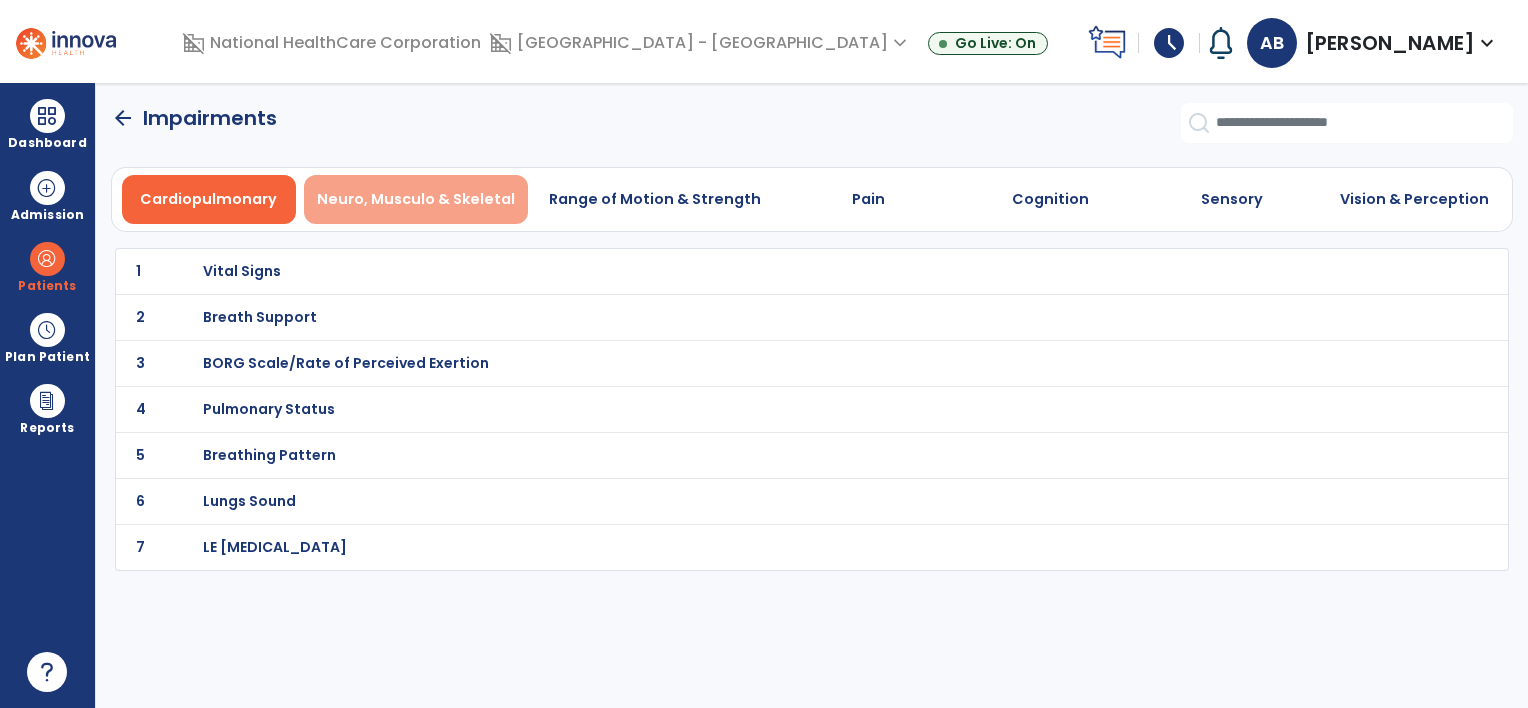 click on "Neuro, Musculo & Skeletal" at bounding box center [416, 199] 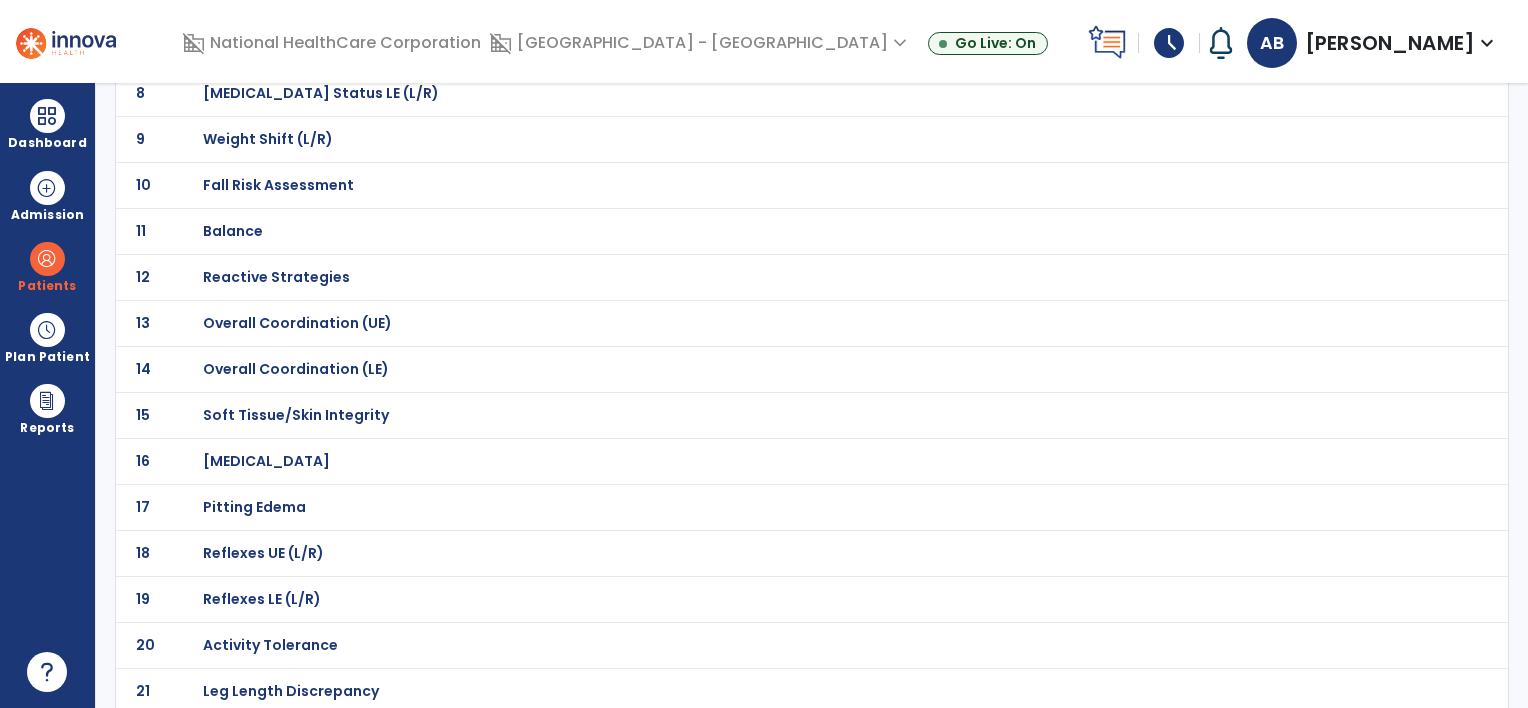 scroll, scrollTop: 593, scrollLeft: 0, axis: vertical 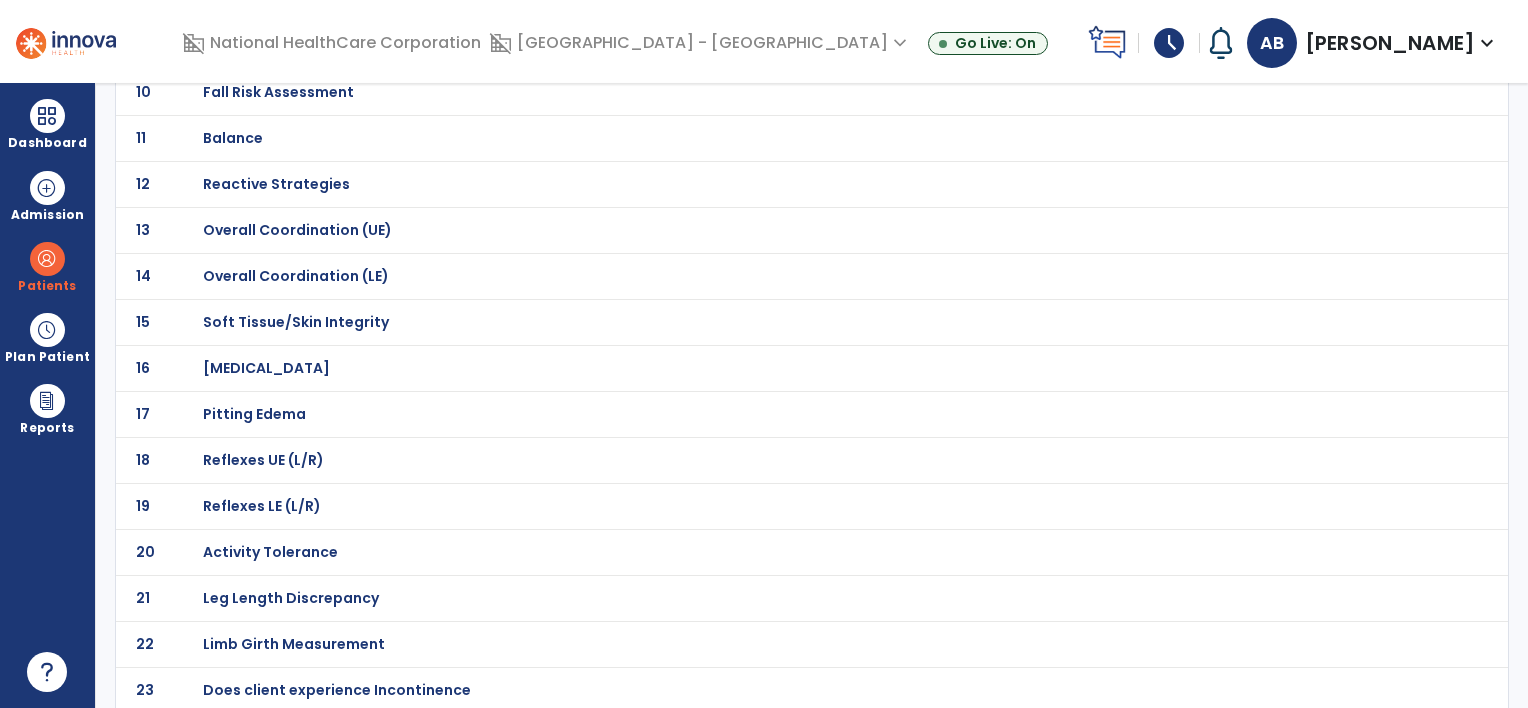 click on "Activity Tolerance" at bounding box center [274, -322] 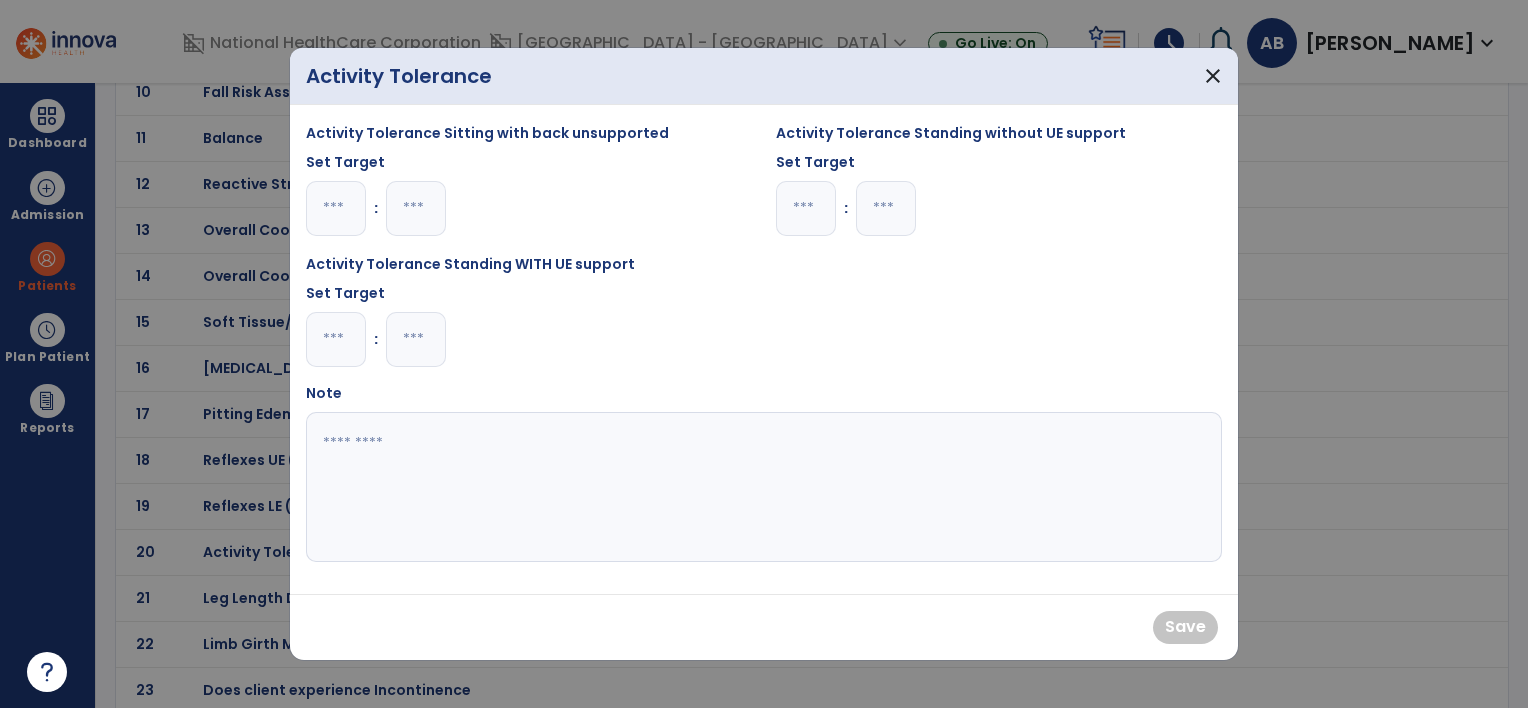 click at bounding box center (336, 339) 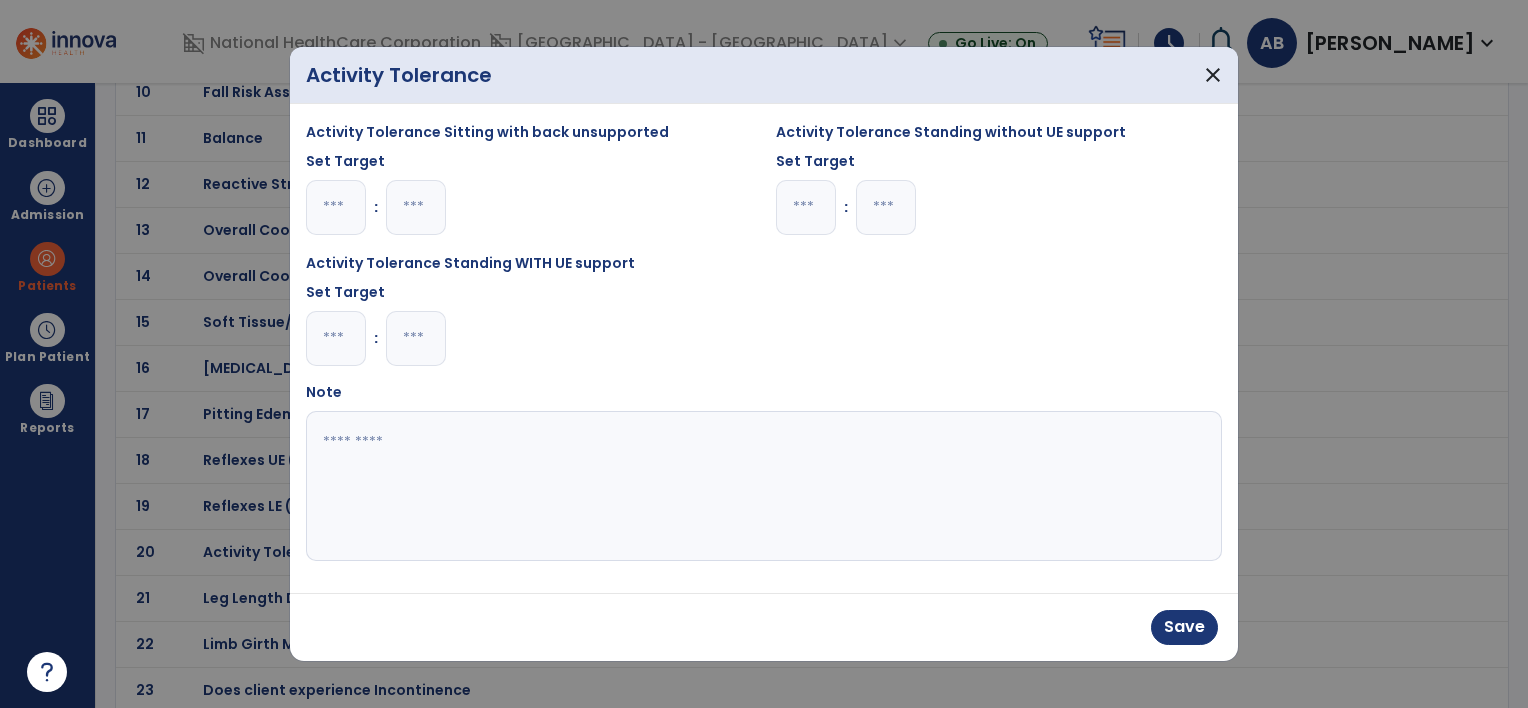 type on "*" 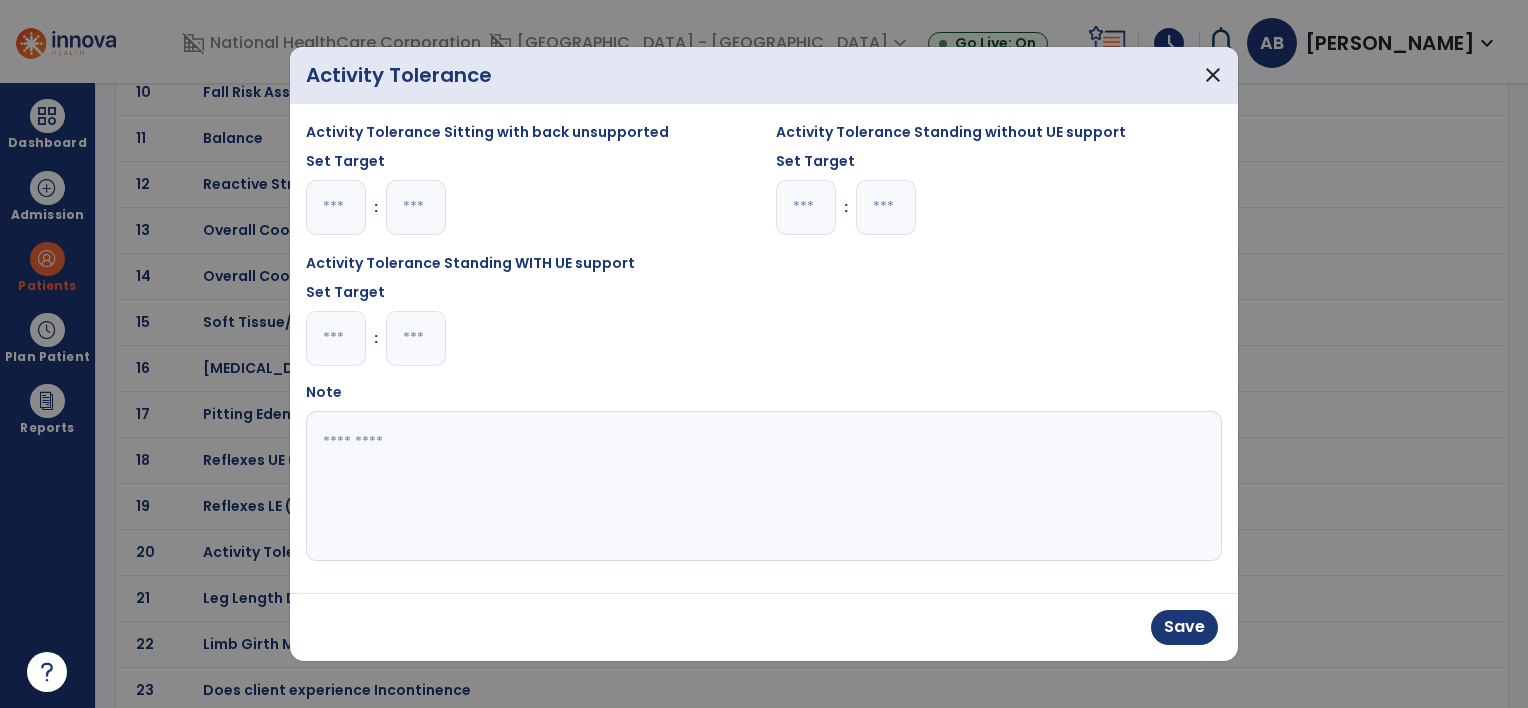 click on "Set Target * :" at bounding box center (529, 332) 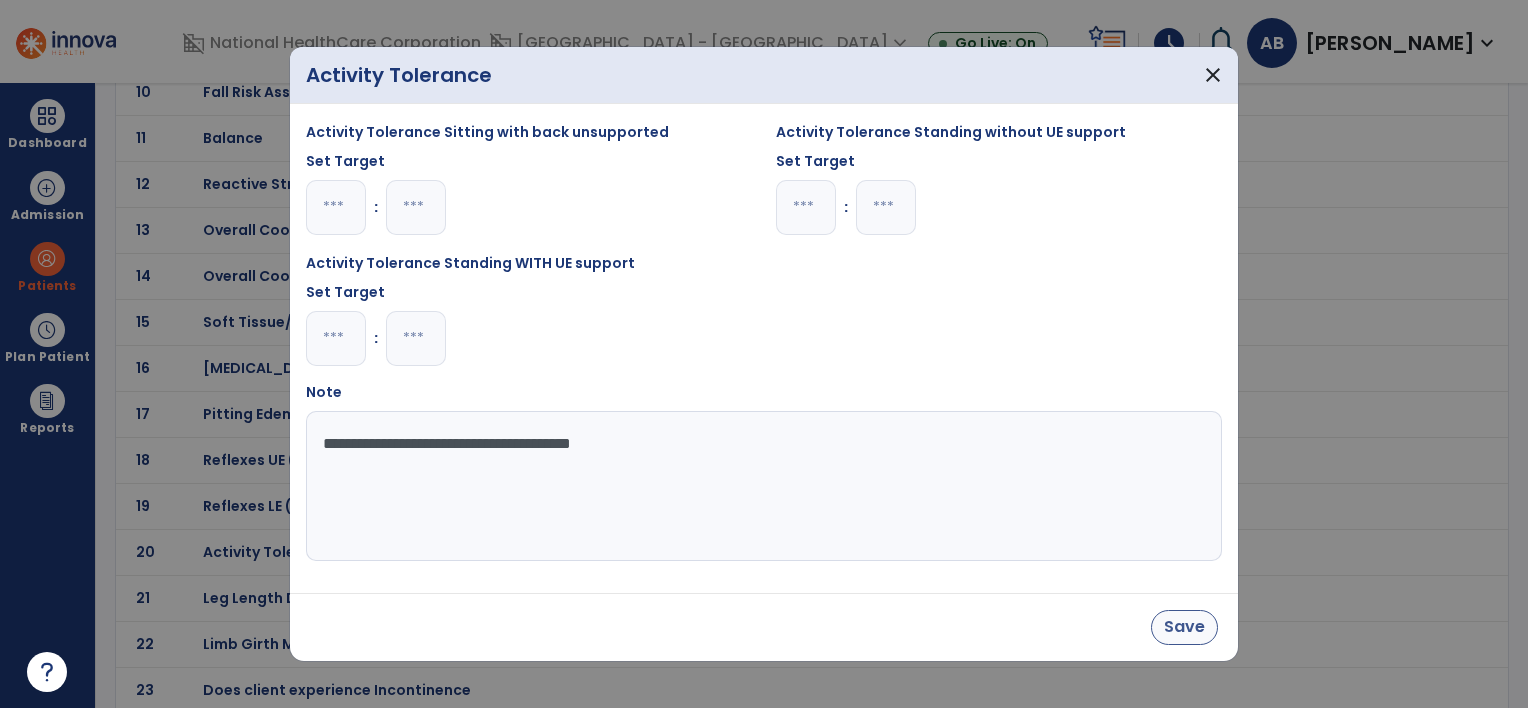 type on "**********" 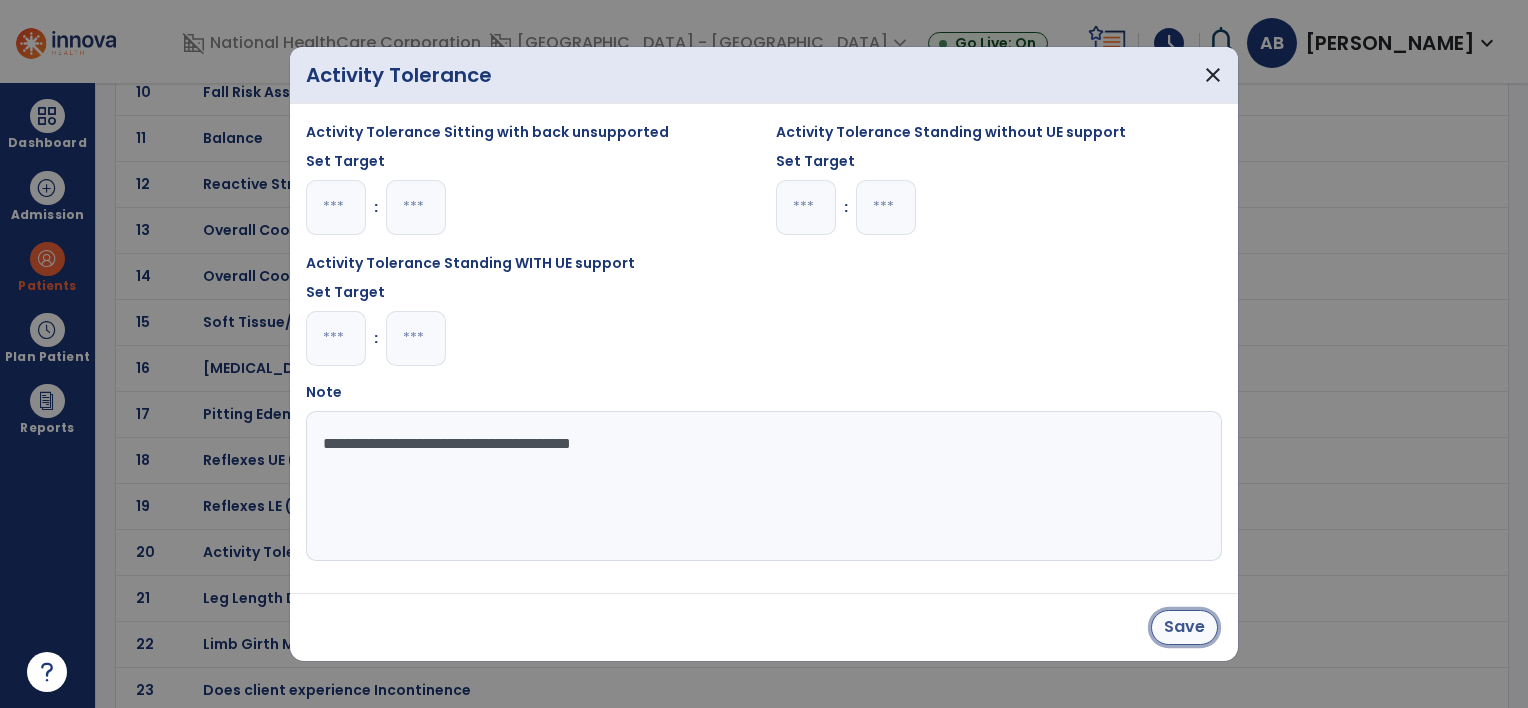 click on "Save" at bounding box center (1184, 627) 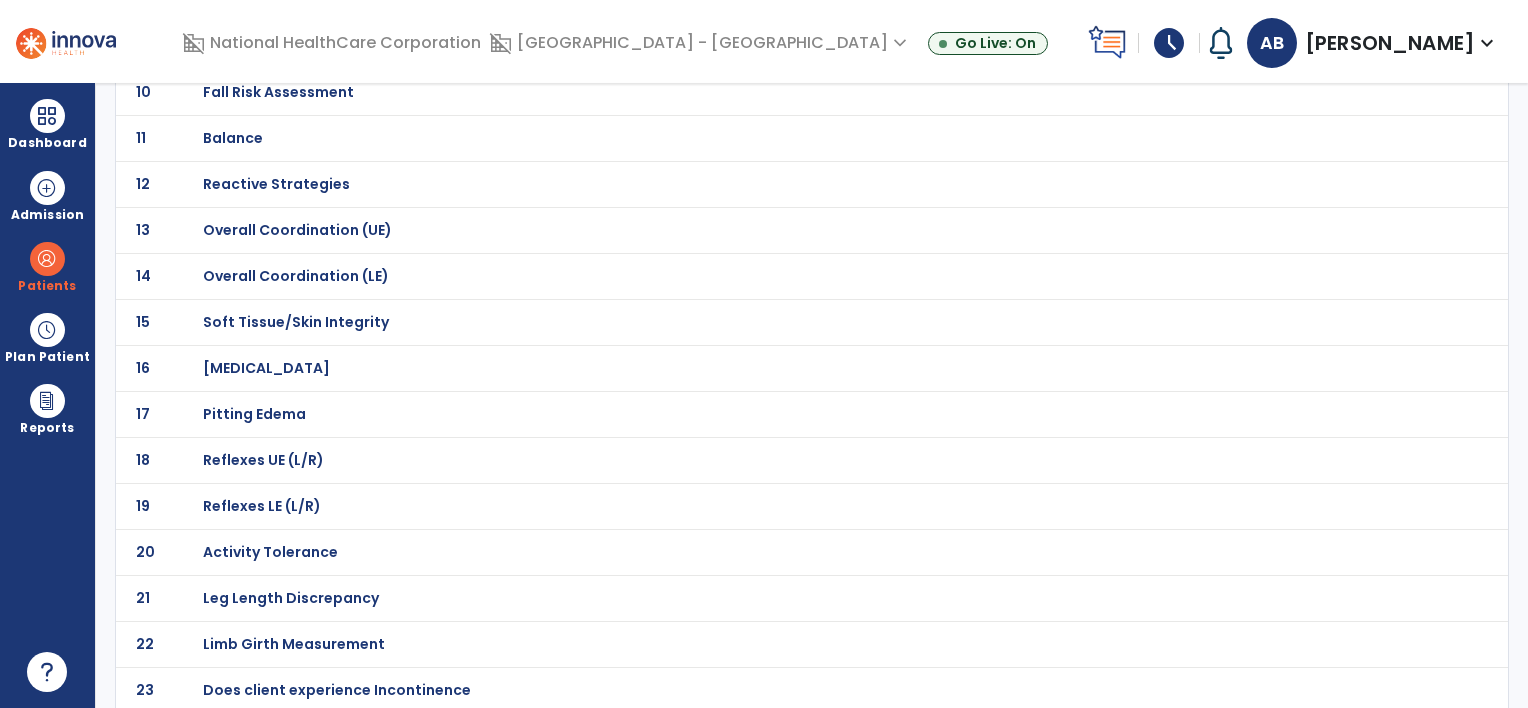 click on "Activity Tolerance" at bounding box center (274, -322) 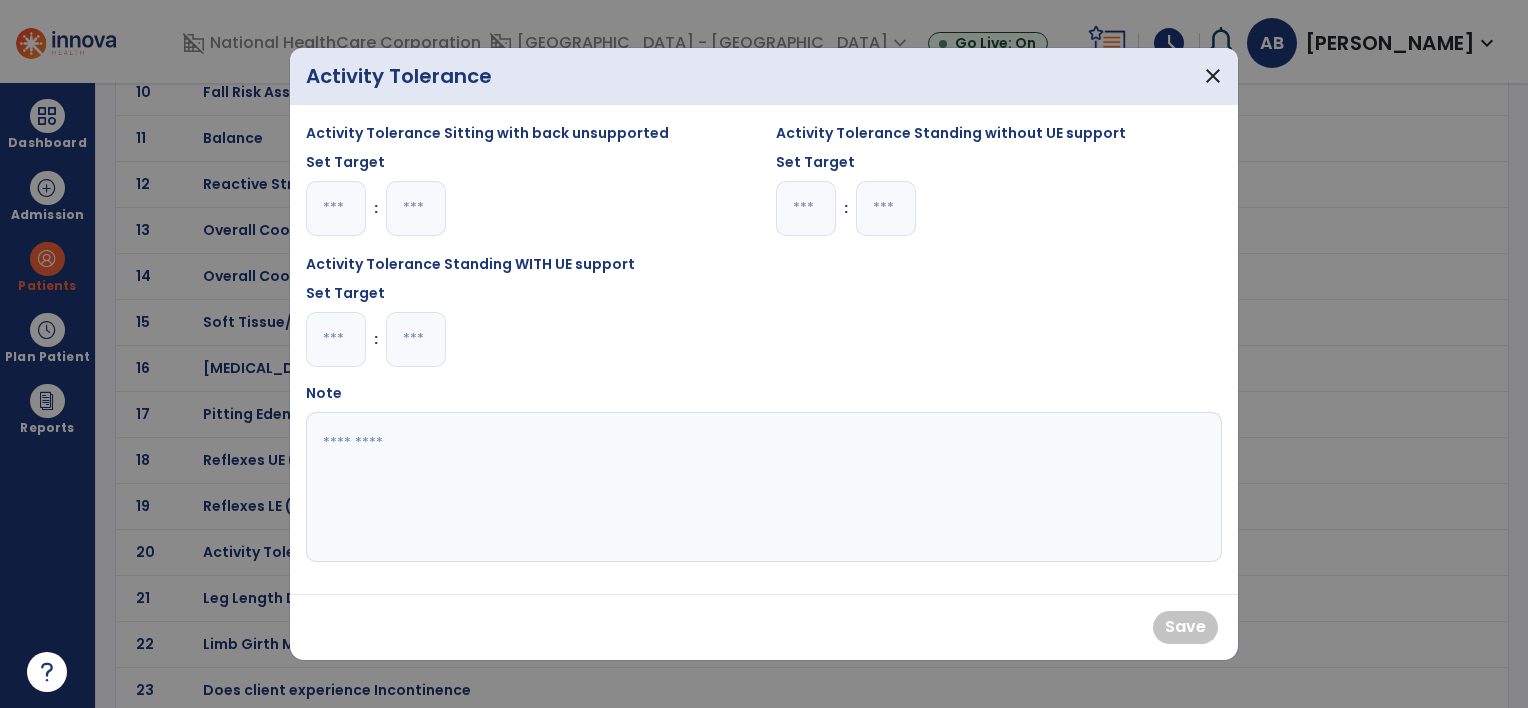 click at bounding box center (764, 487) 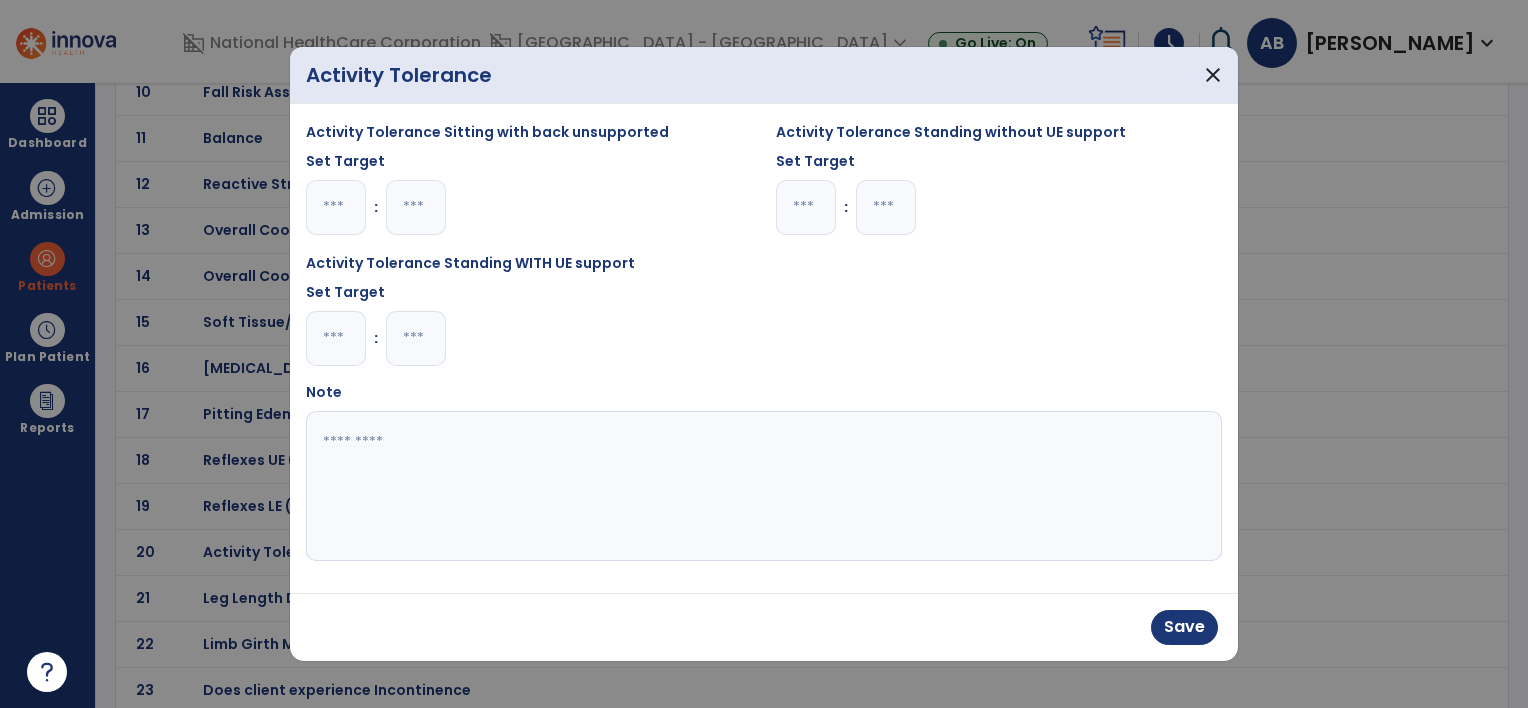 type on "*" 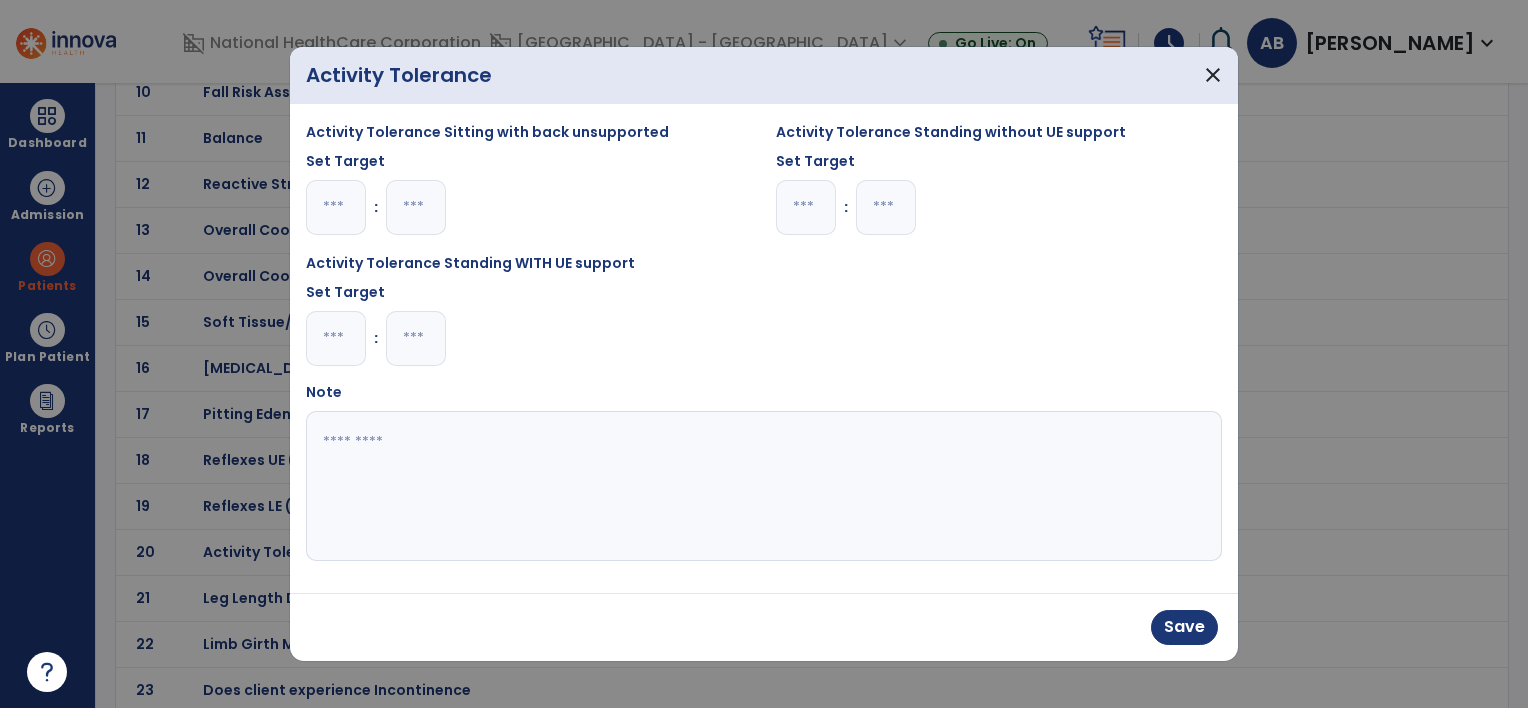 click at bounding box center (764, 486) 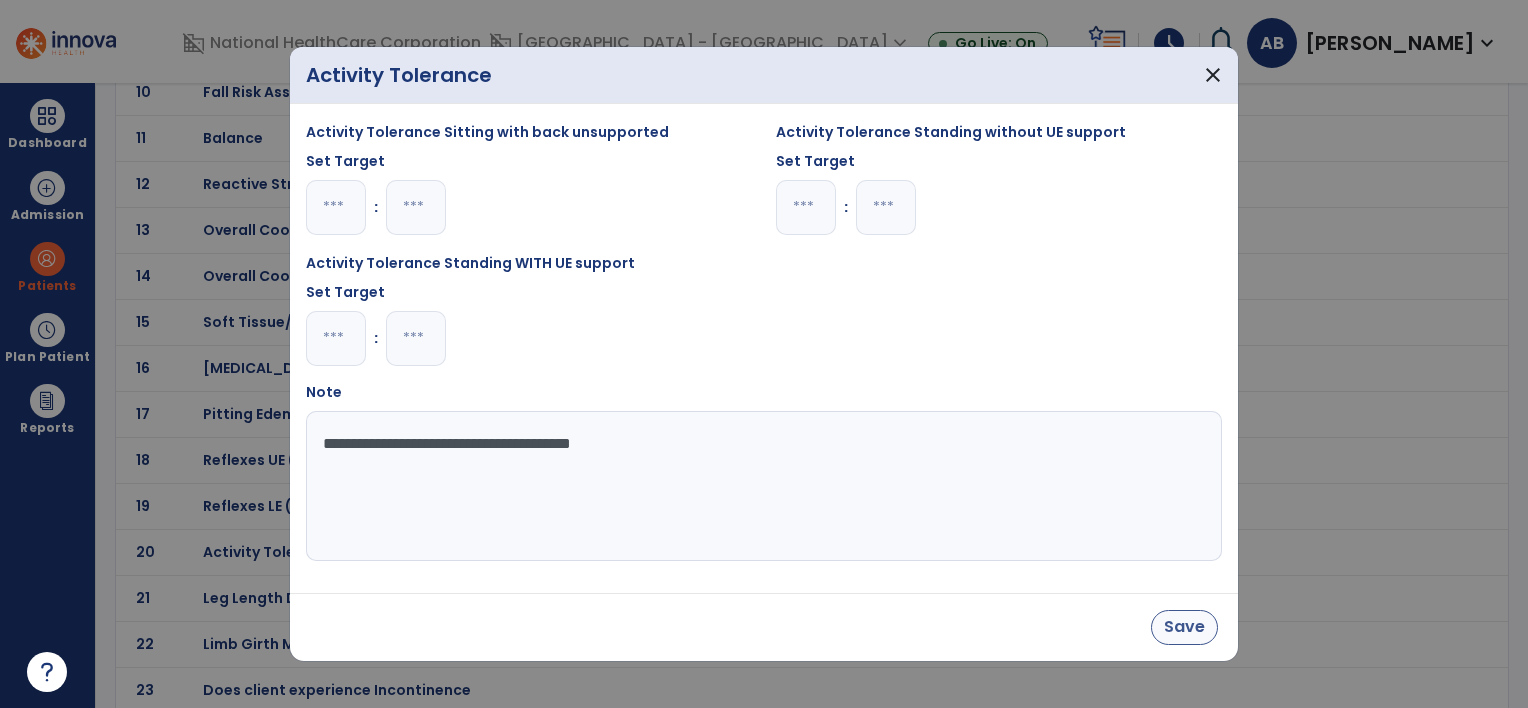 type on "**********" 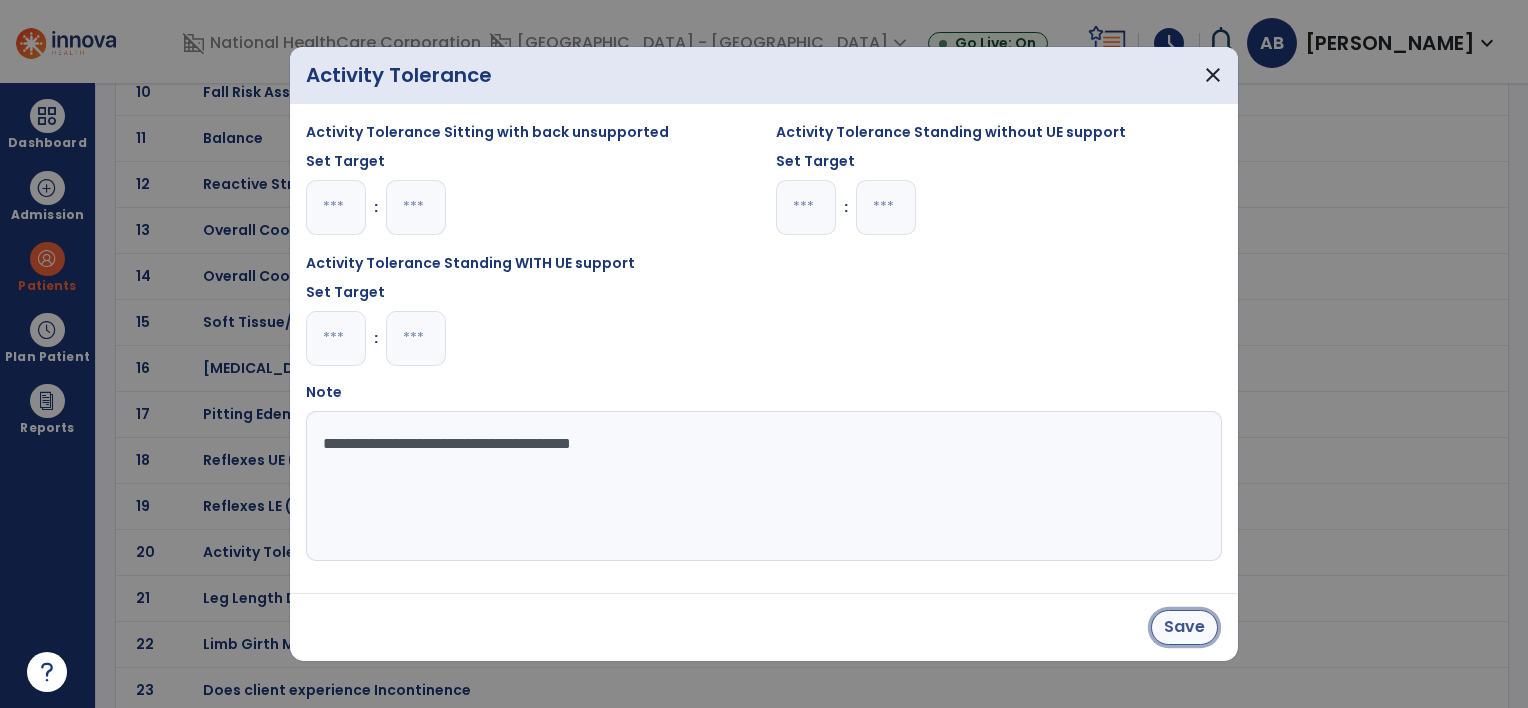 click on "Save" at bounding box center [1184, 627] 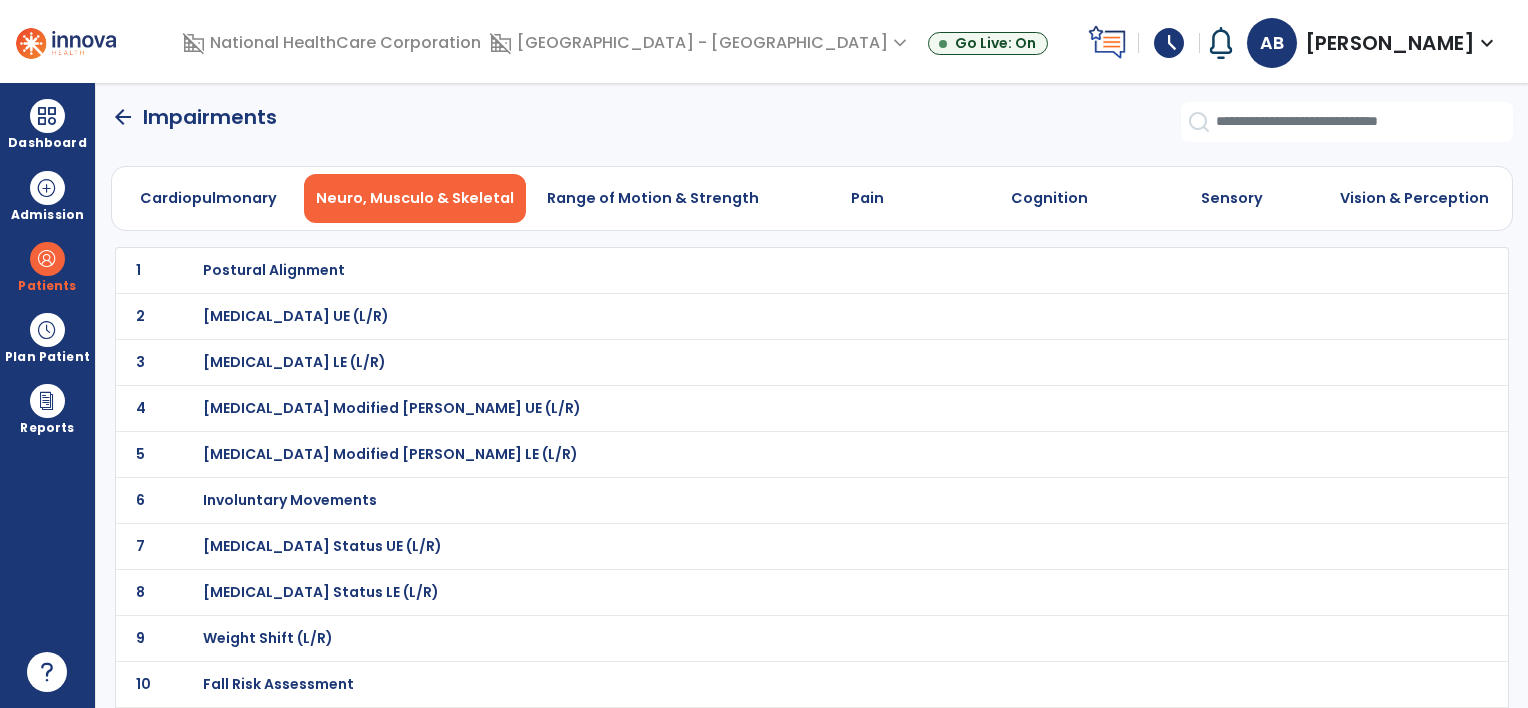 scroll, scrollTop: 0, scrollLeft: 0, axis: both 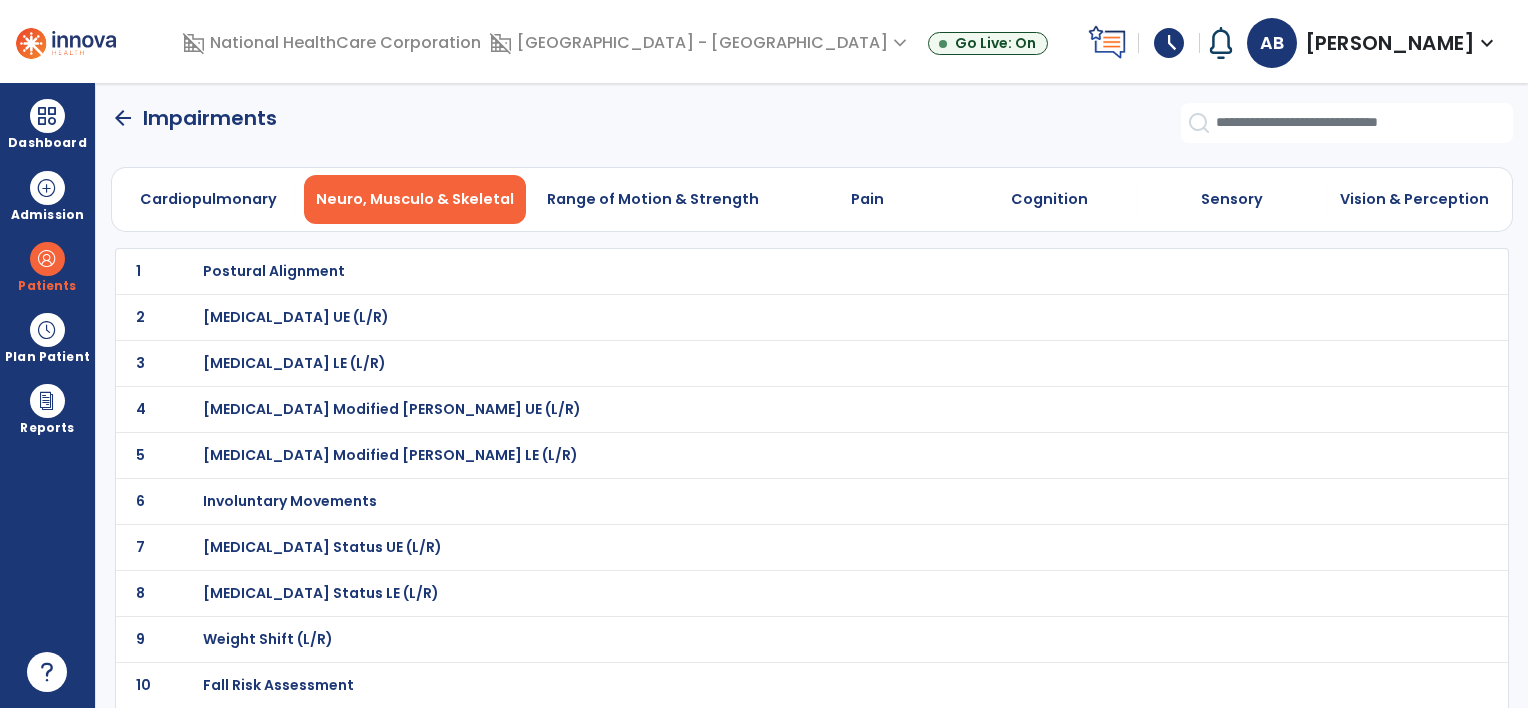 click on "arrow_back" 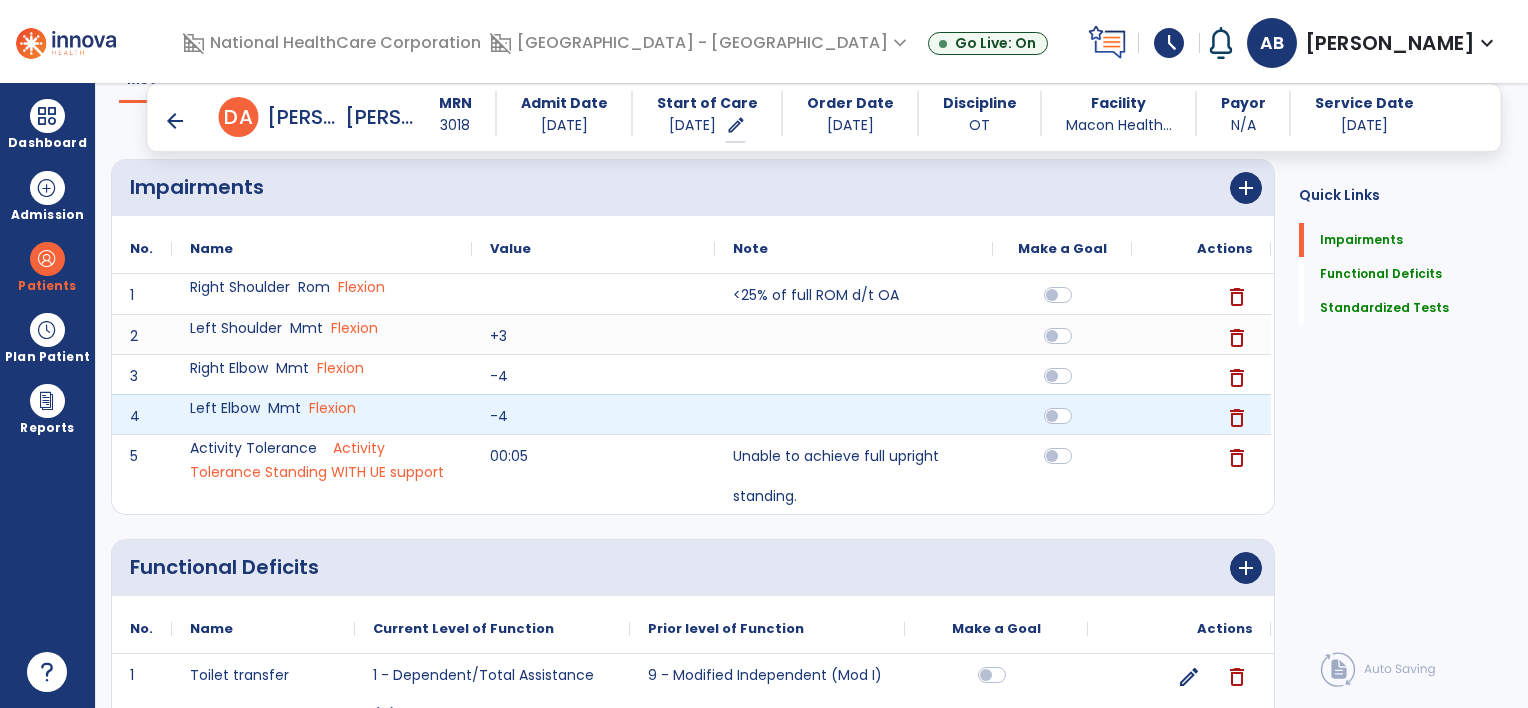 scroll, scrollTop: 200, scrollLeft: 0, axis: vertical 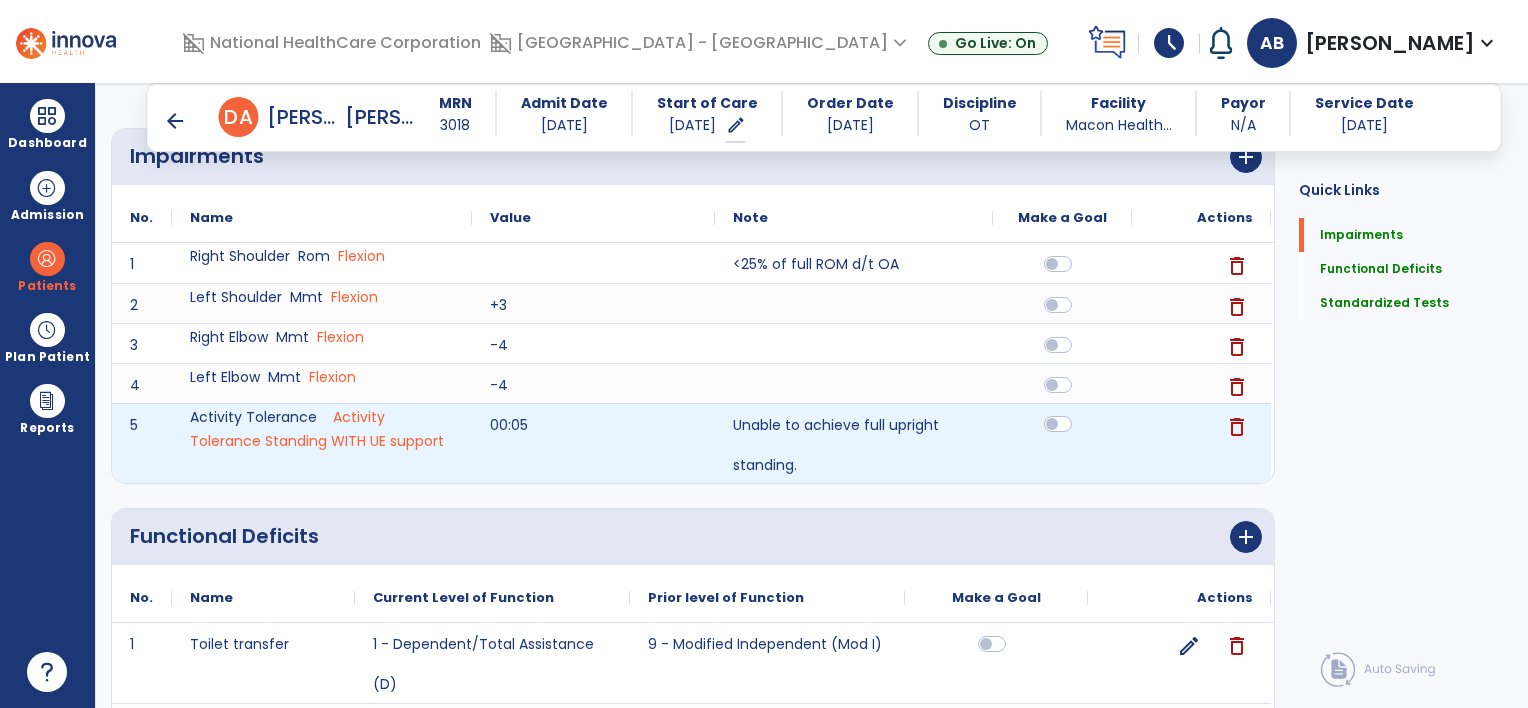 click 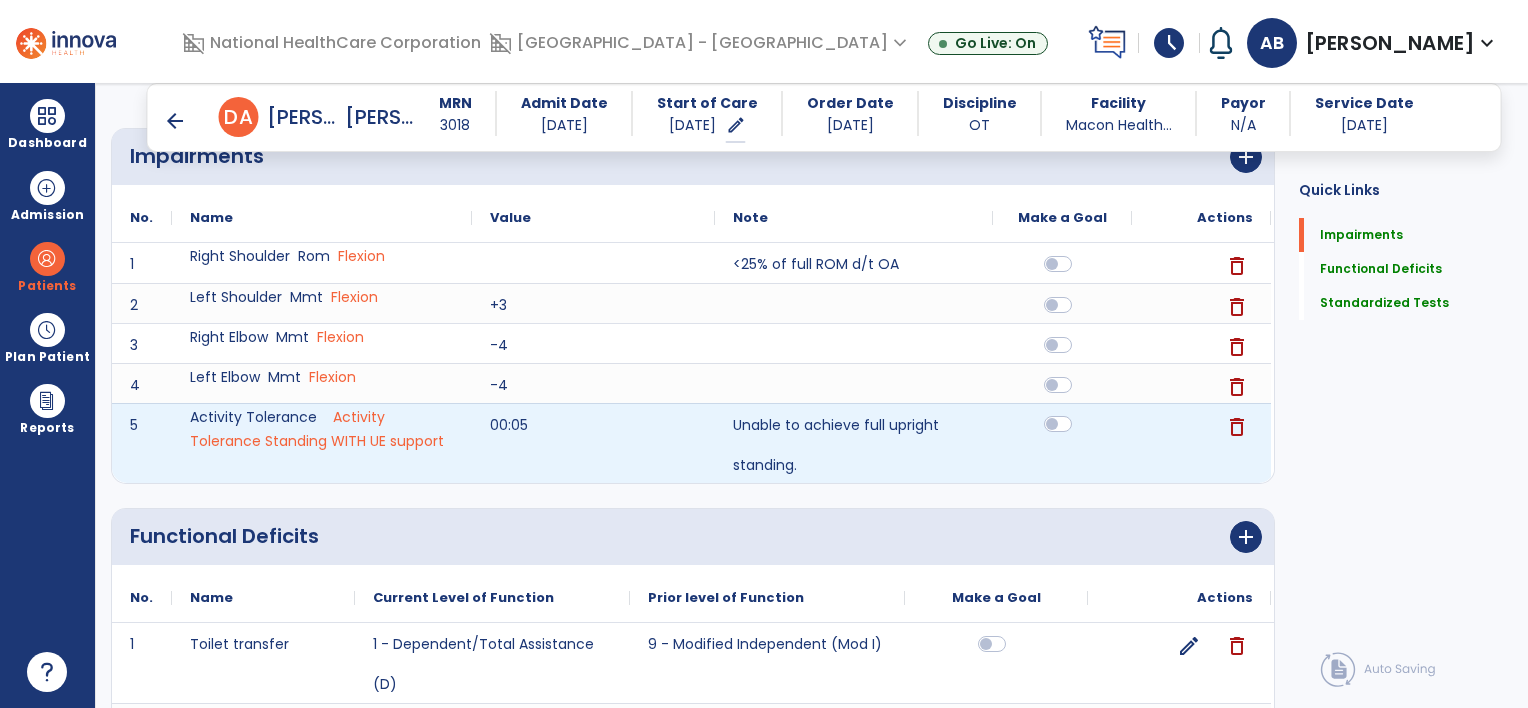 scroll, scrollTop: 0, scrollLeft: 0, axis: both 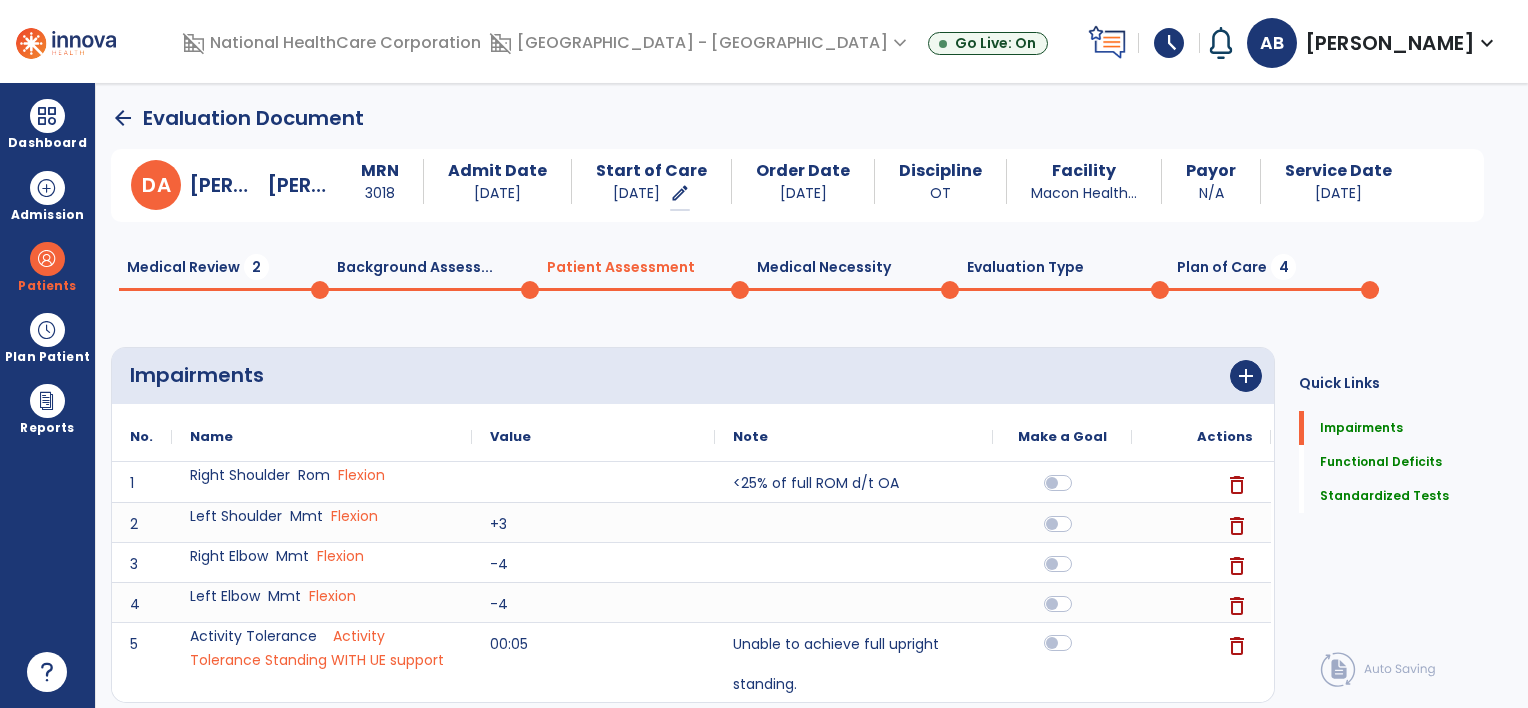 click on "Medical Review  2  Background Assess...  0  Patient Assessment  0  Medical Necessity  0  Evaluation Type  0  Plan of Care  4" 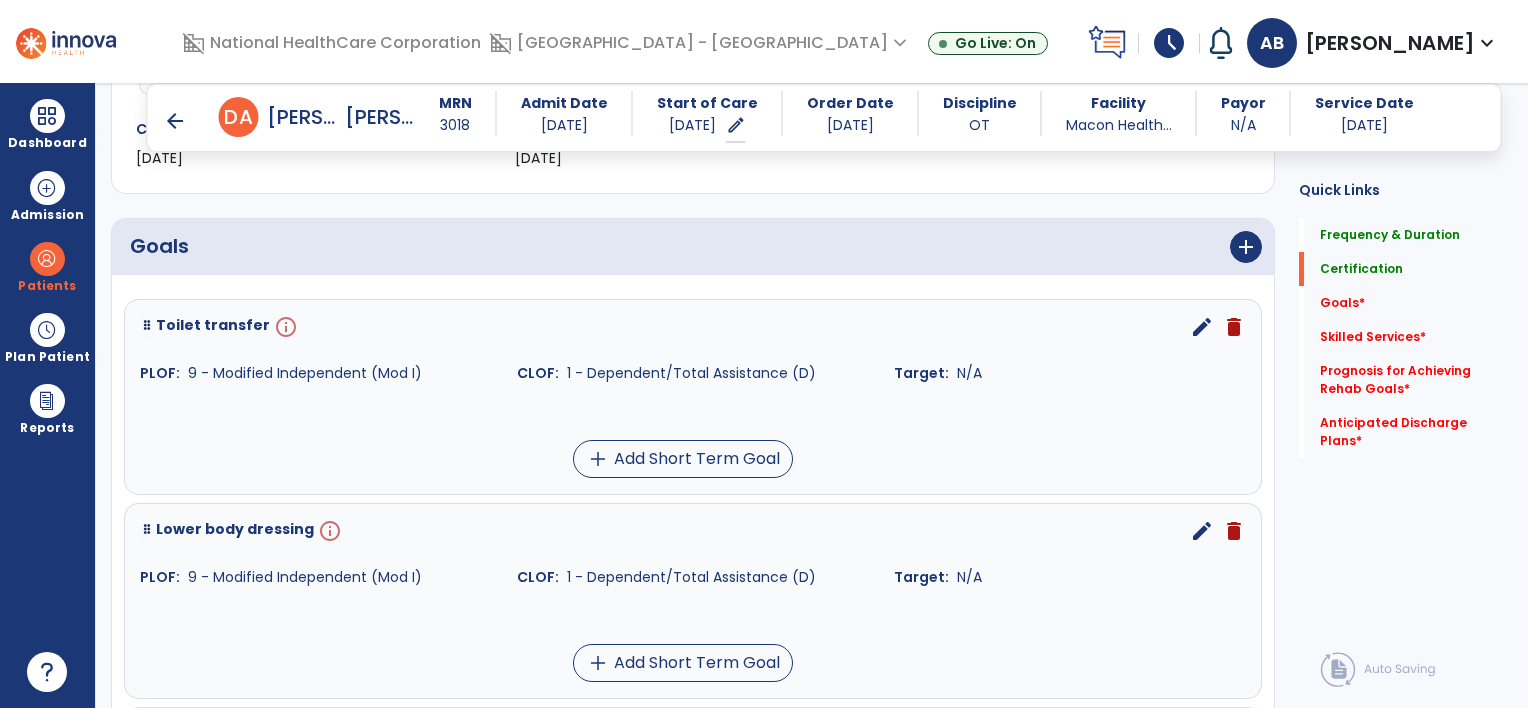 scroll, scrollTop: 400, scrollLeft: 0, axis: vertical 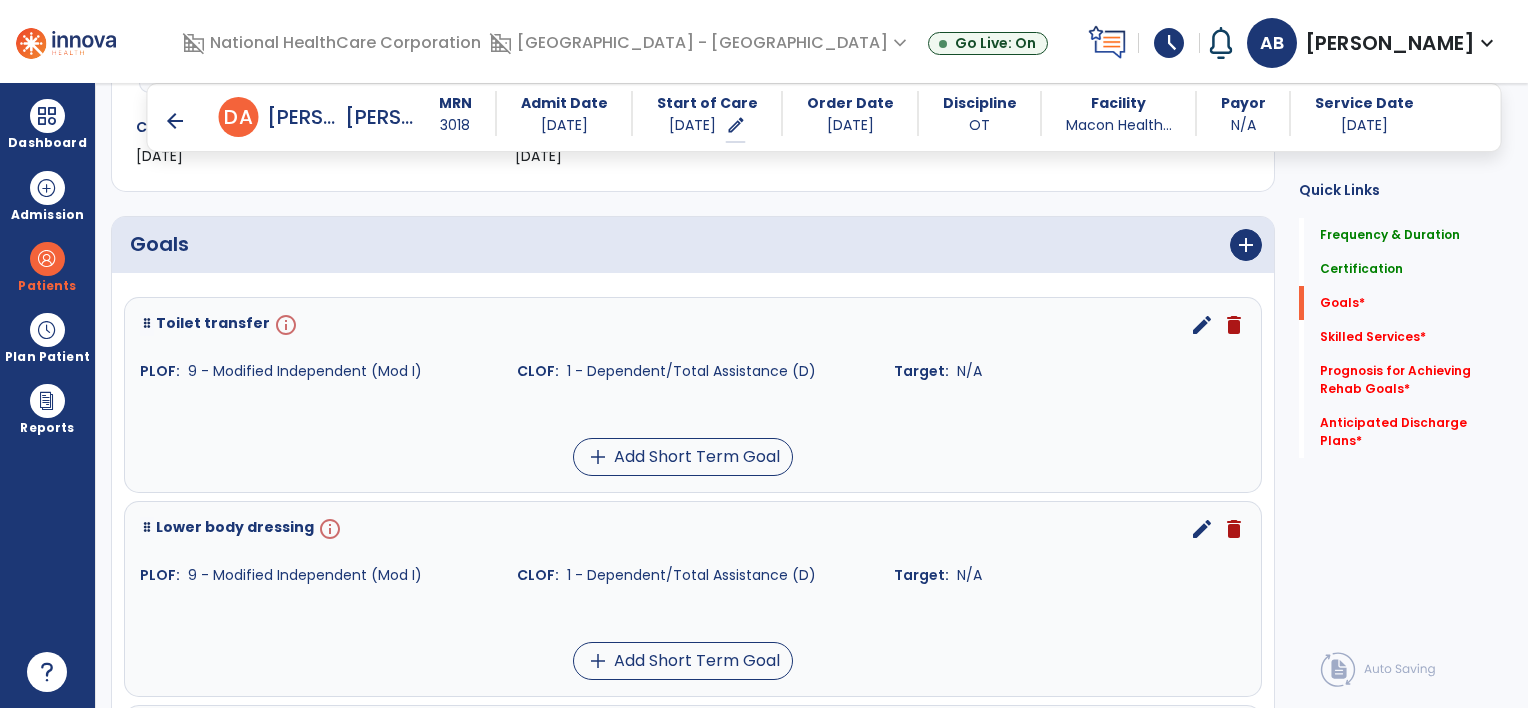 click on "edit" at bounding box center (1202, 325) 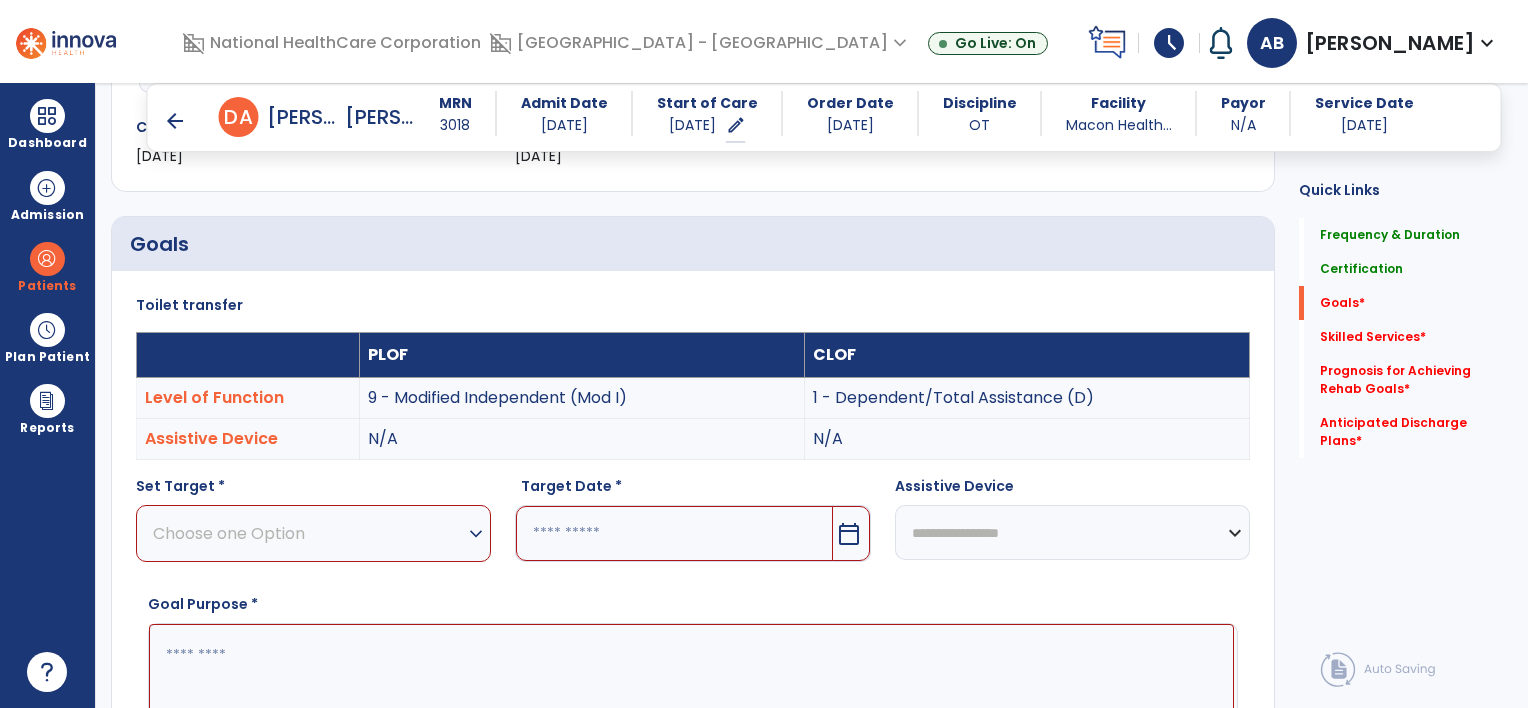 scroll, scrollTop: 83, scrollLeft: 0, axis: vertical 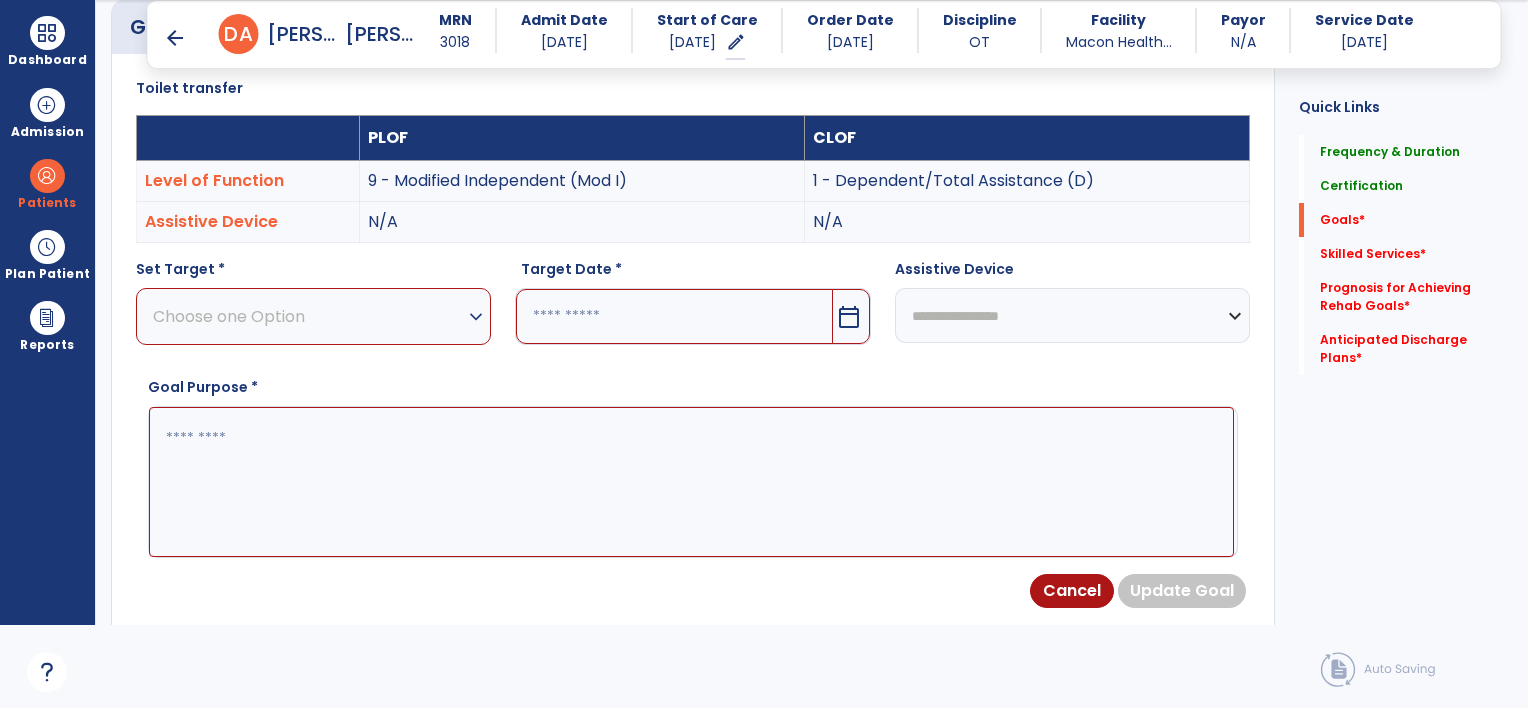 click on "Choose one Option" at bounding box center (308, 316) 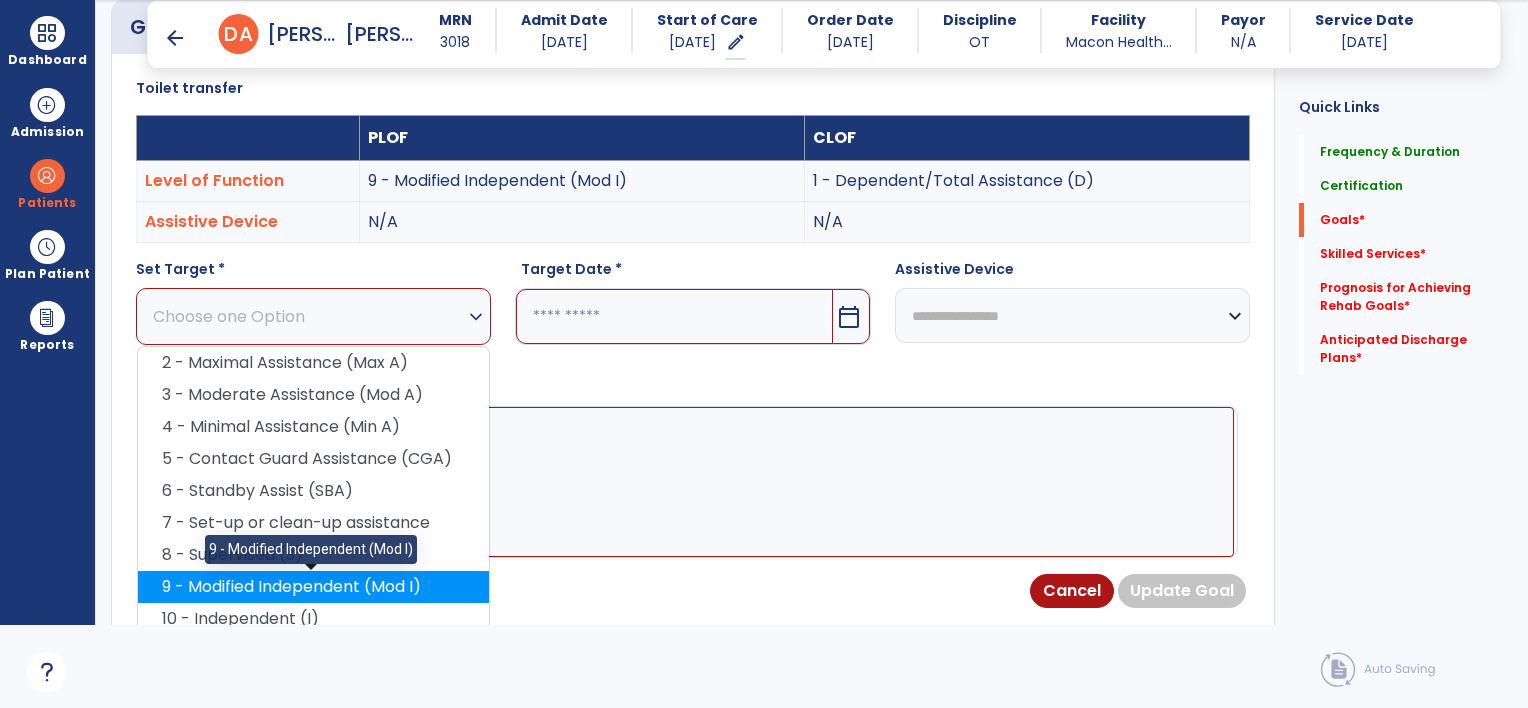 click on "9 - Modified Independent (Mod I)" at bounding box center [313, 587] 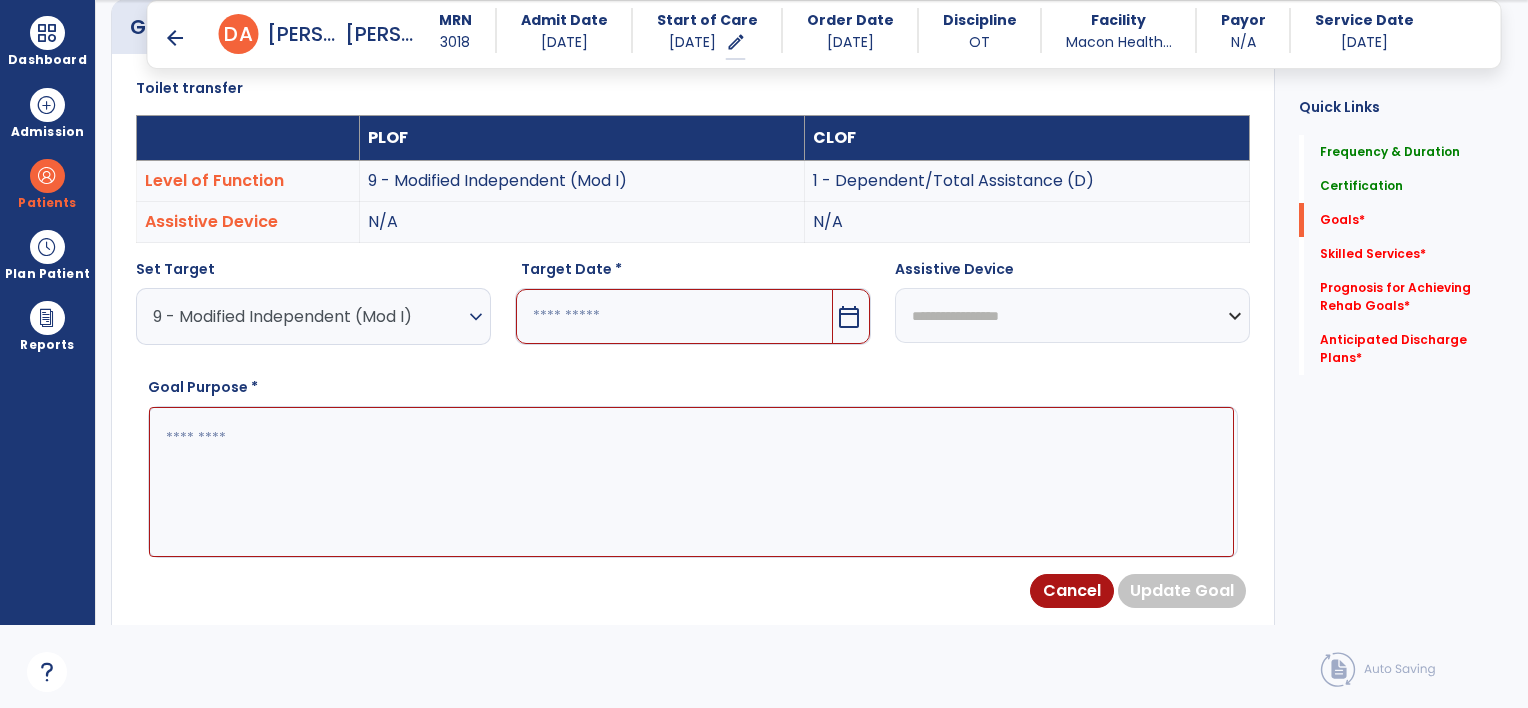 click on "calendar_today" at bounding box center [849, 317] 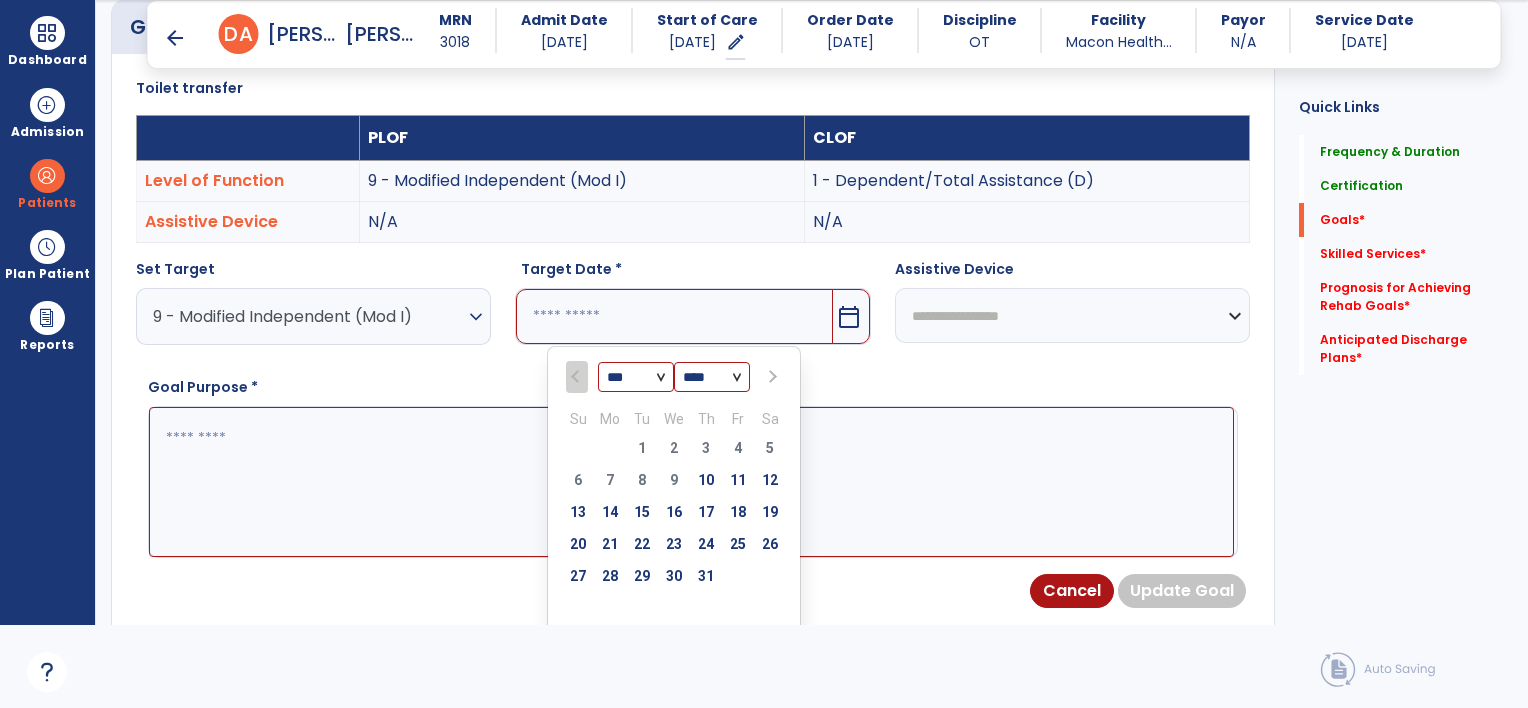 click at bounding box center [771, 377] 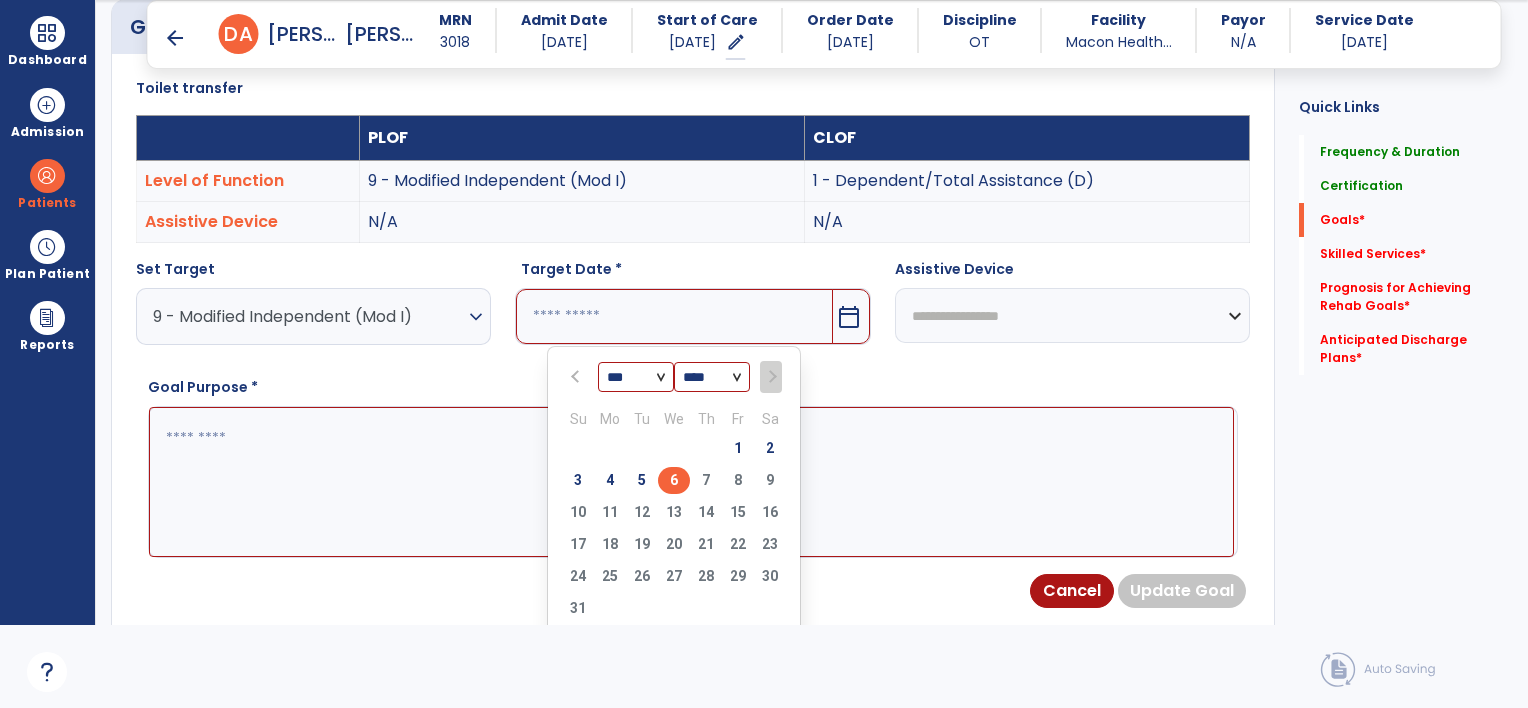 click on "6" at bounding box center [674, 480] 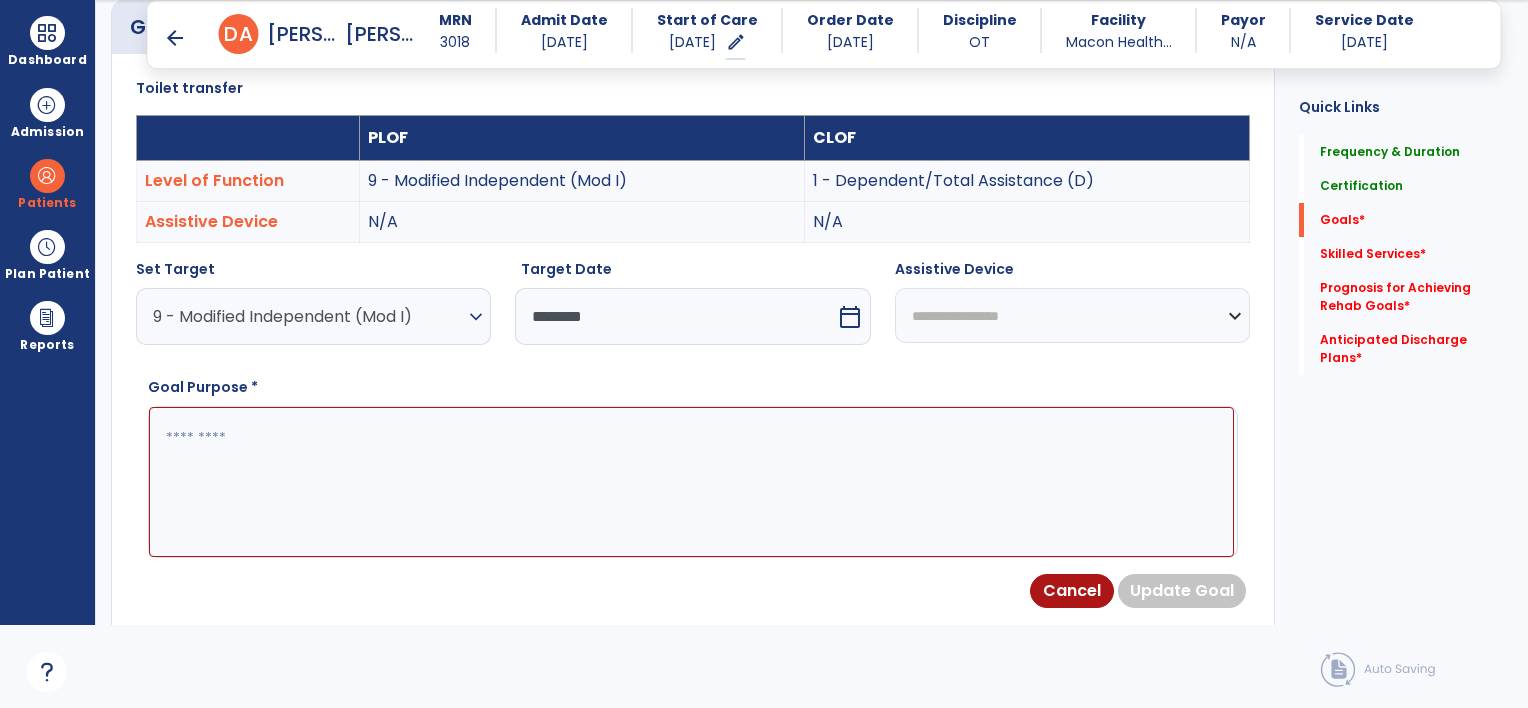 click at bounding box center [691, 482] 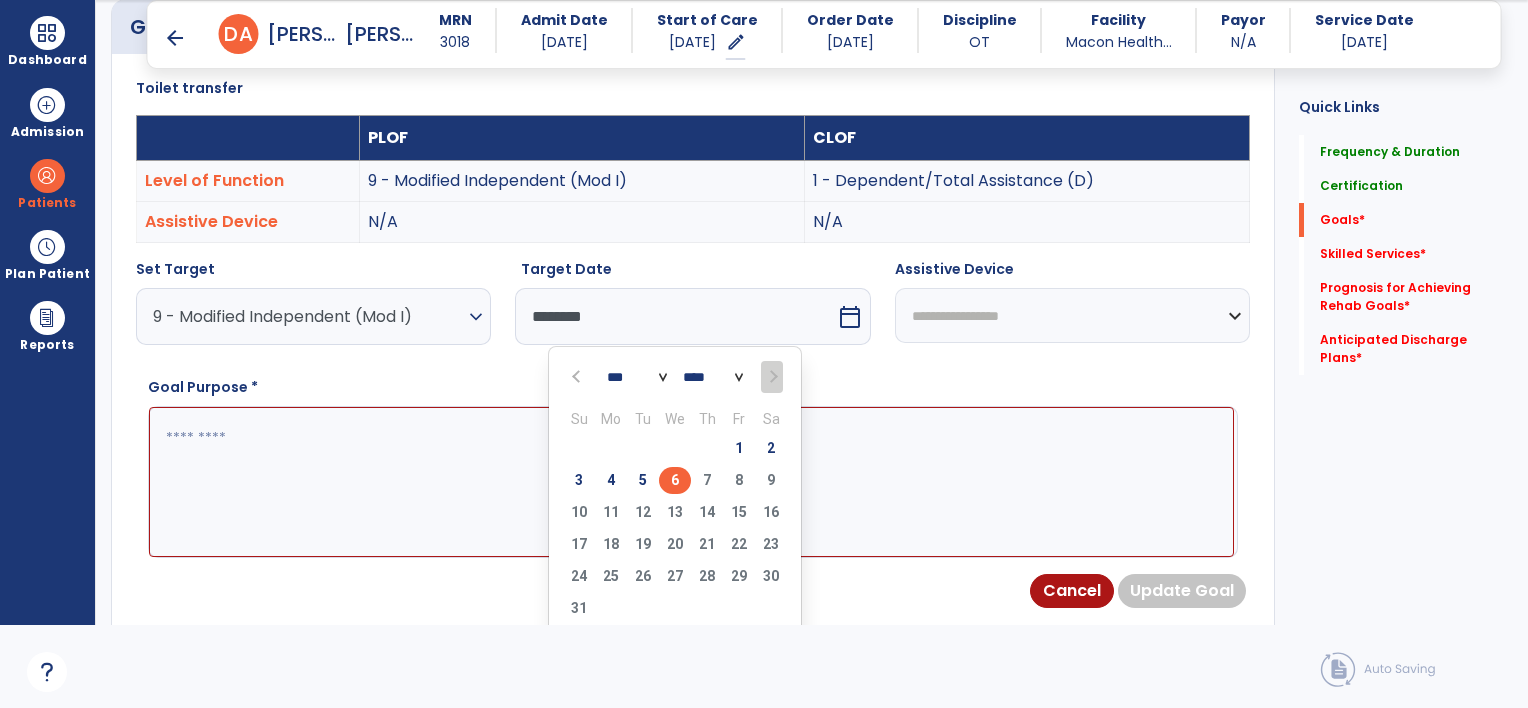 click at bounding box center (691, 482) 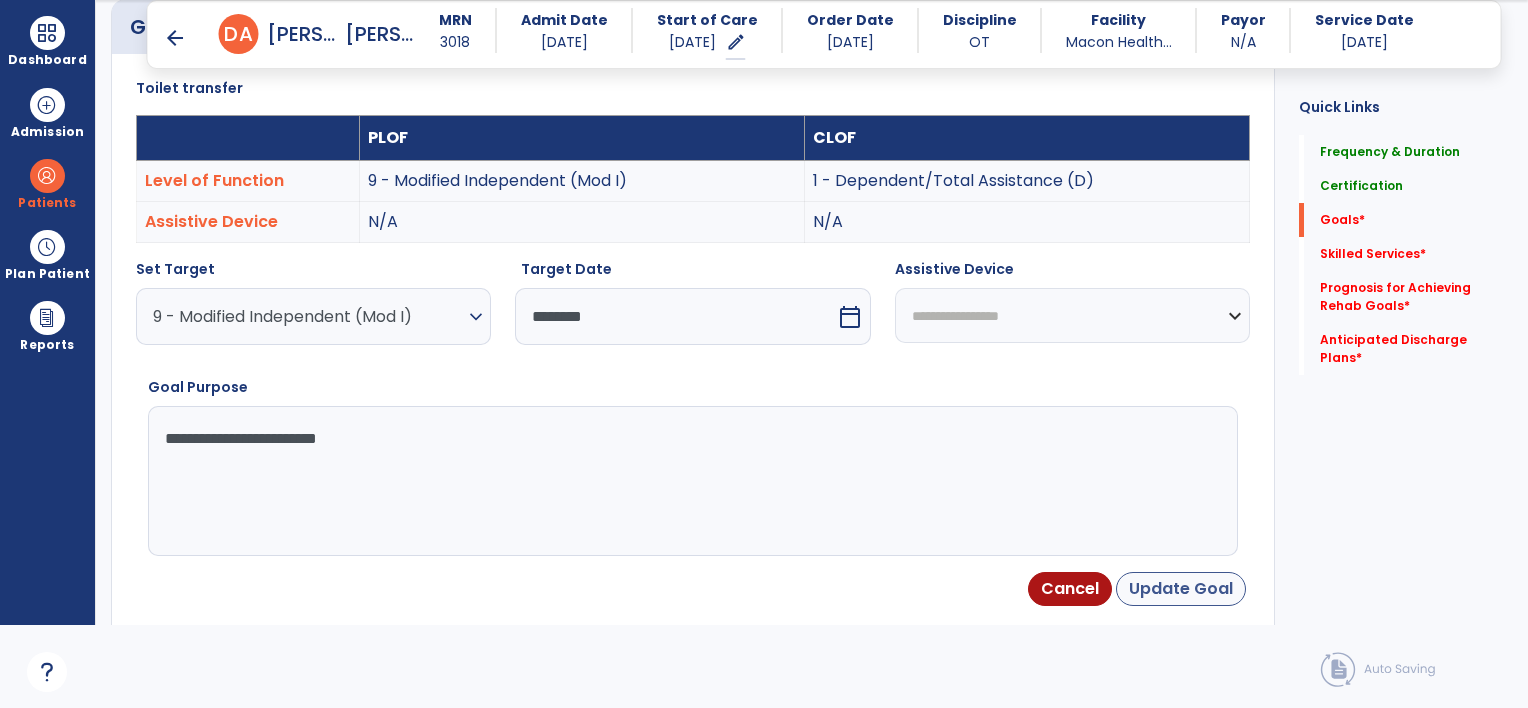 type on "**********" 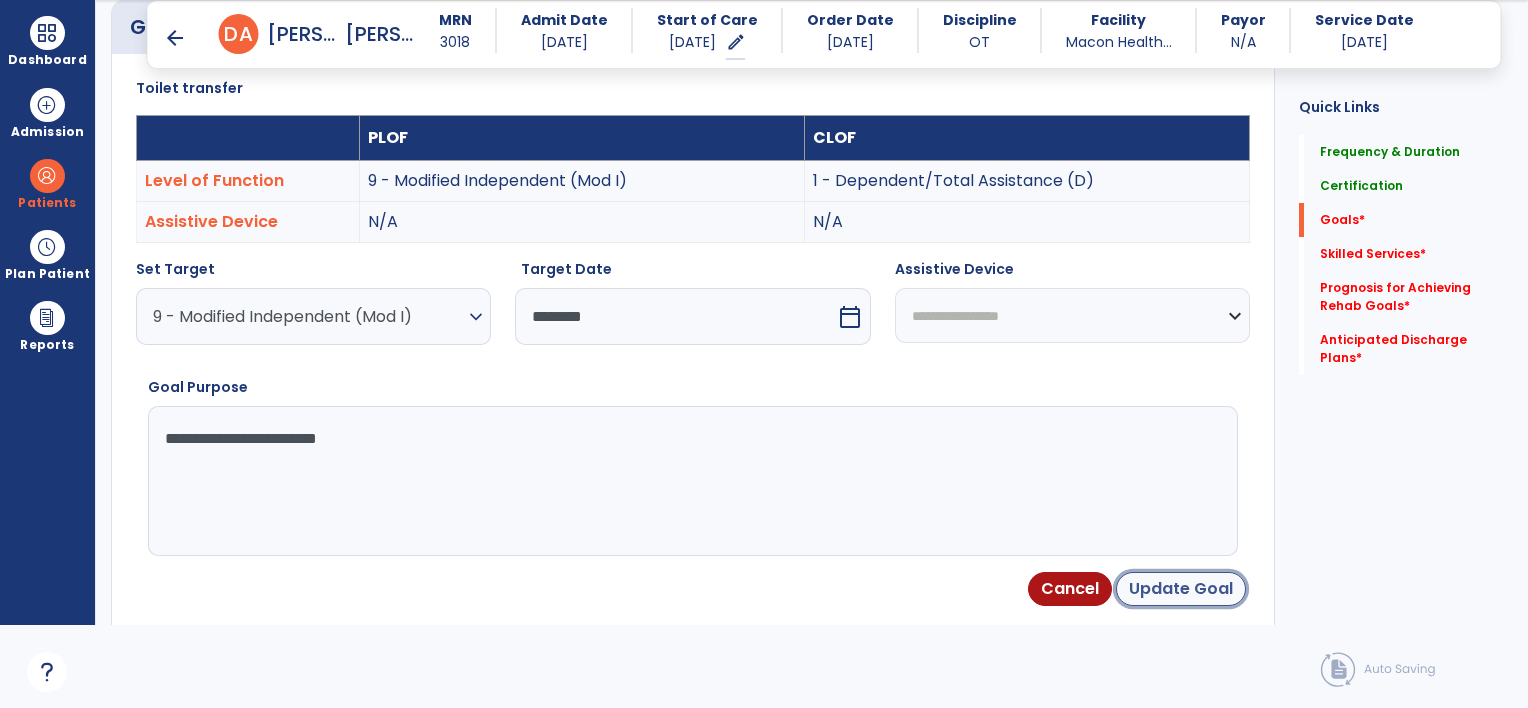 click on "Update Goal" at bounding box center [1181, 589] 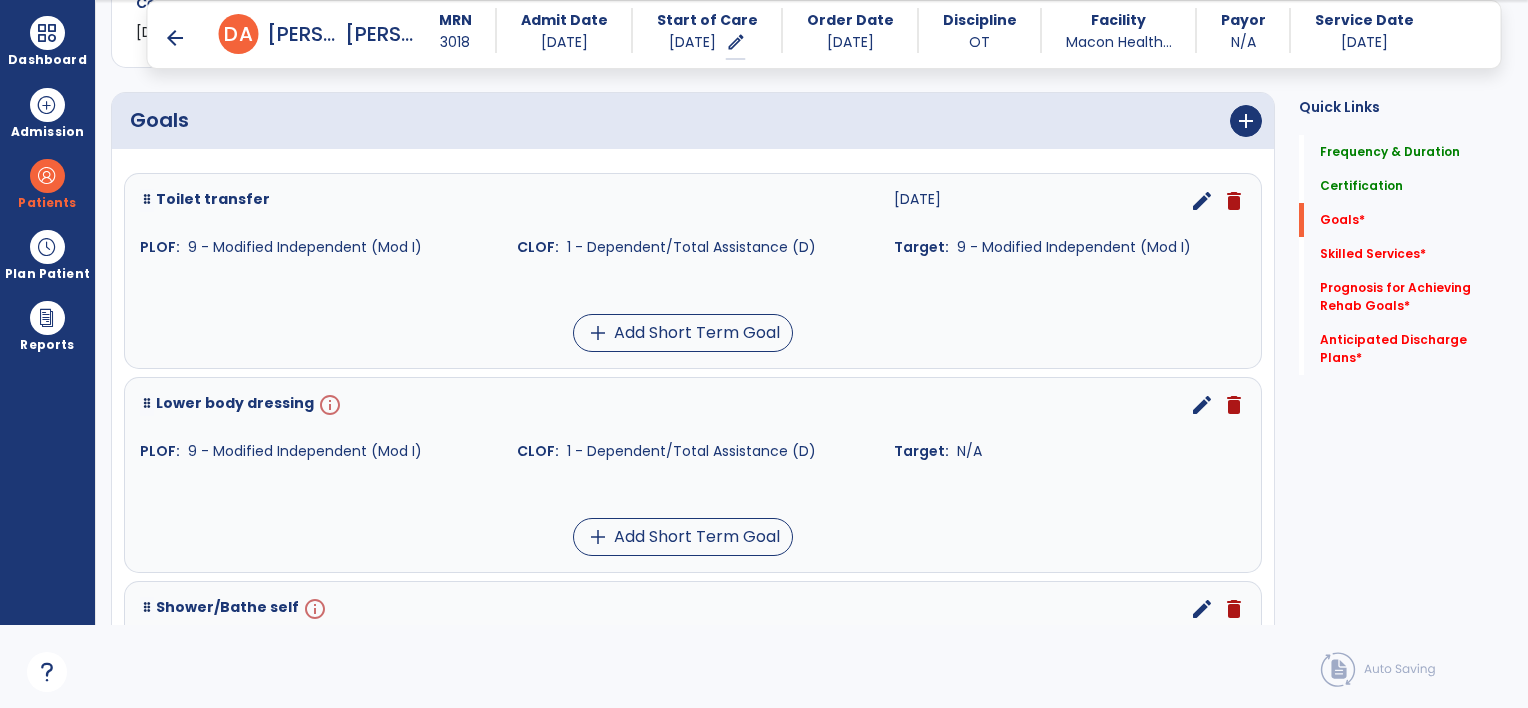 scroll, scrollTop: 434, scrollLeft: 0, axis: vertical 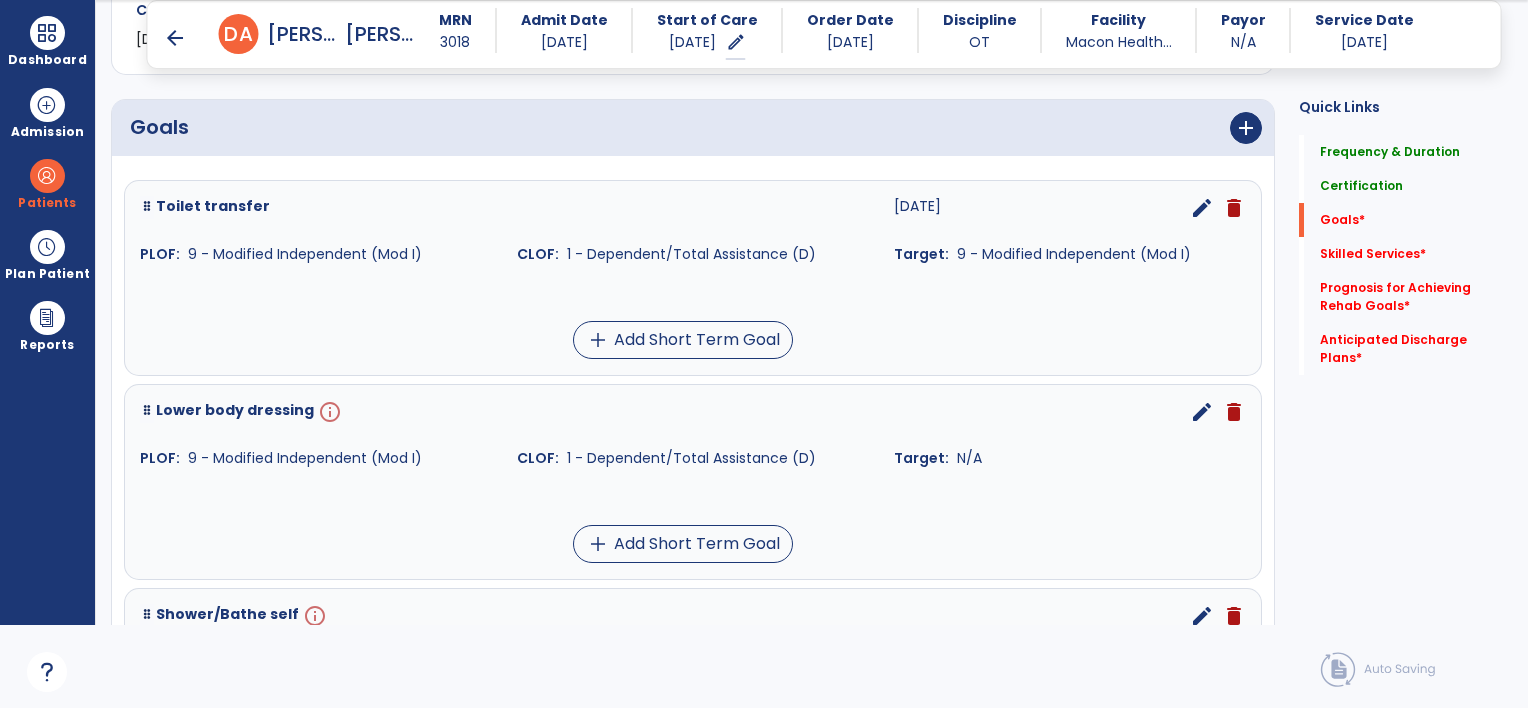 click on "edit" at bounding box center (1202, 412) 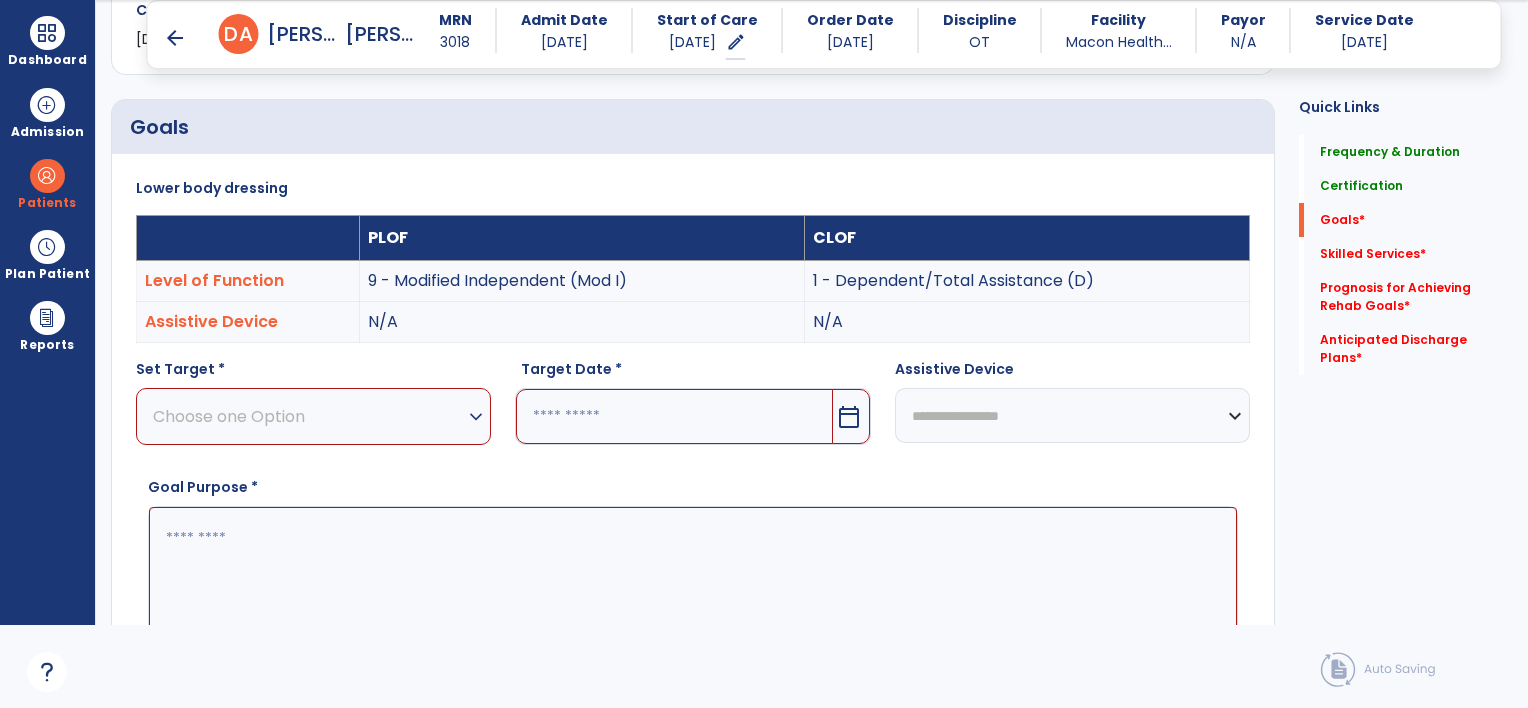 scroll, scrollTop: 534, scrollLeft: 0, axis: vertical 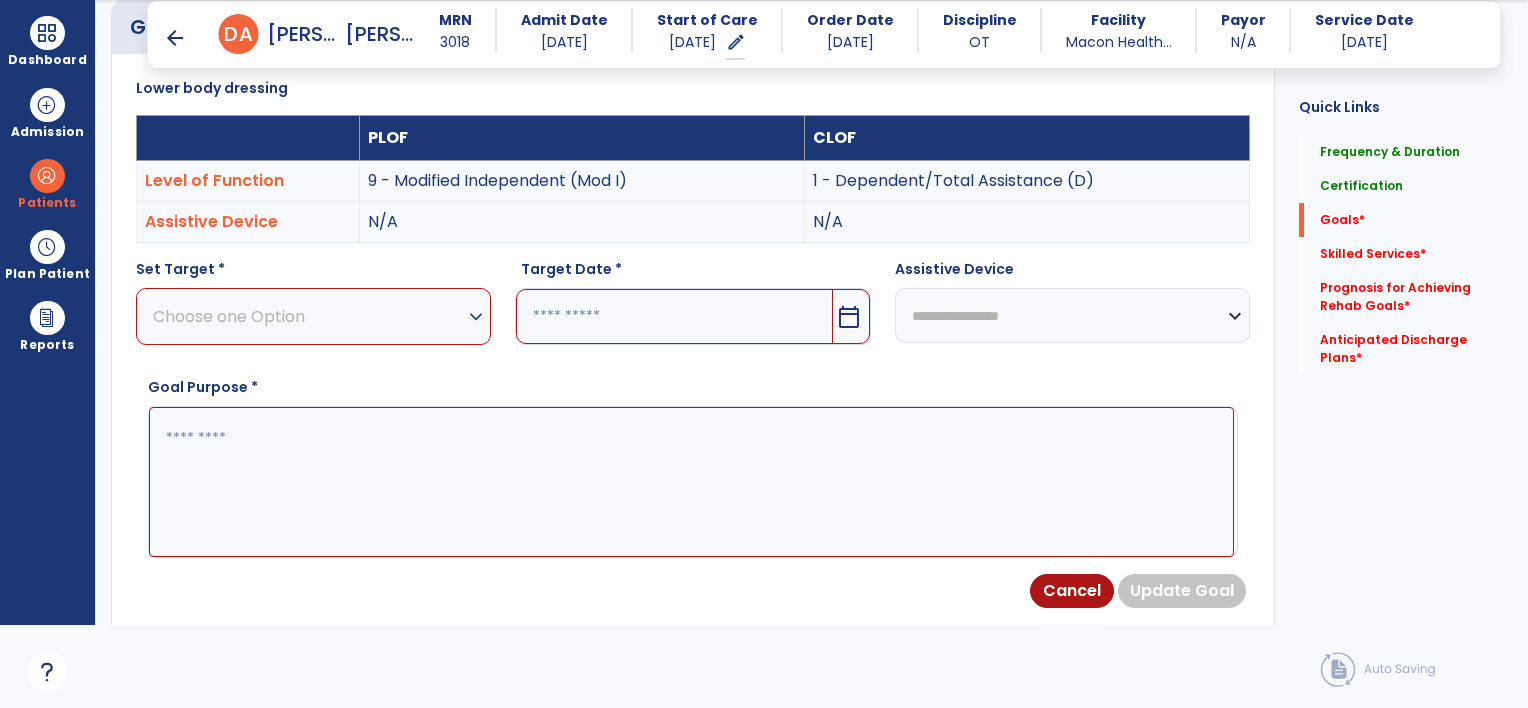 click on "Choose one Option" at bounding box center (308, 316) 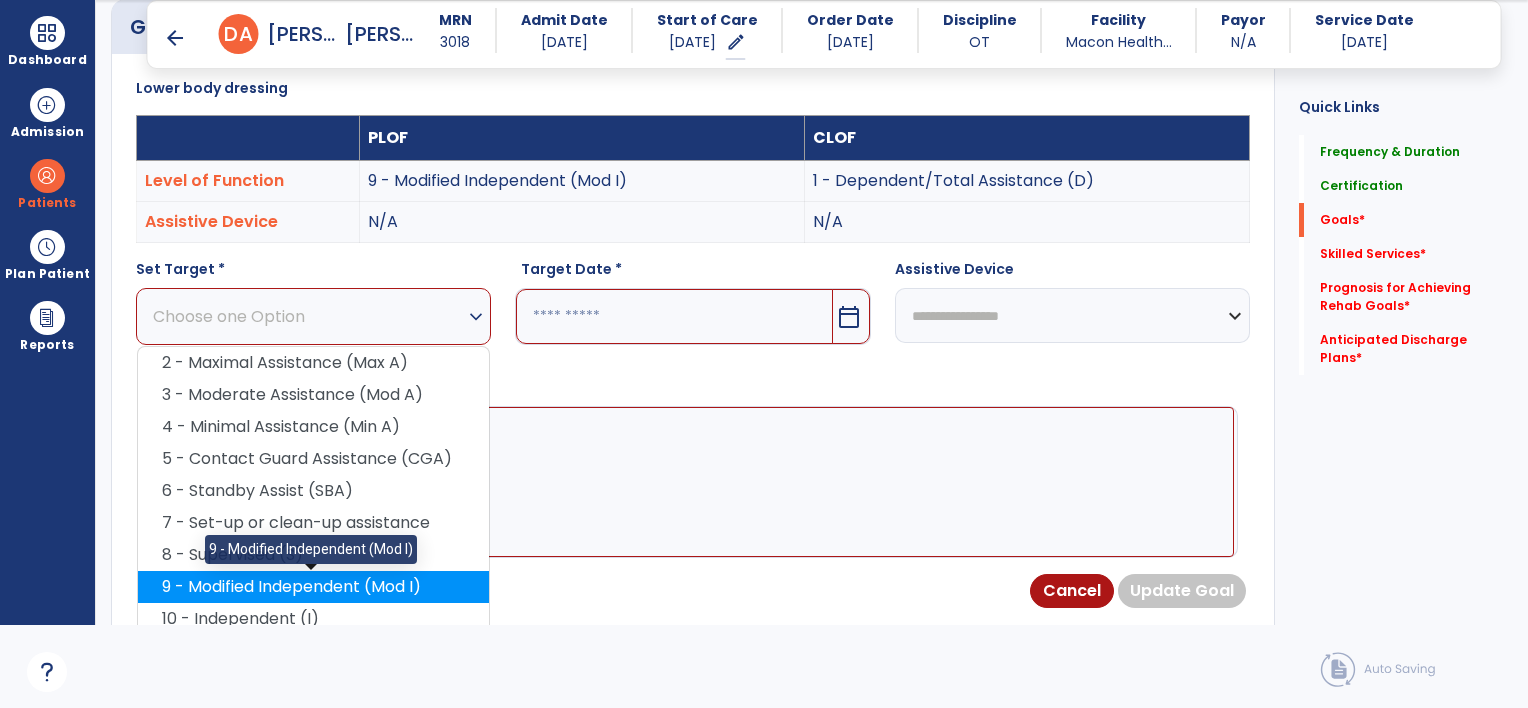 click on "9 - Modified Independent (Mod I)" at bounding box center (313, 587) 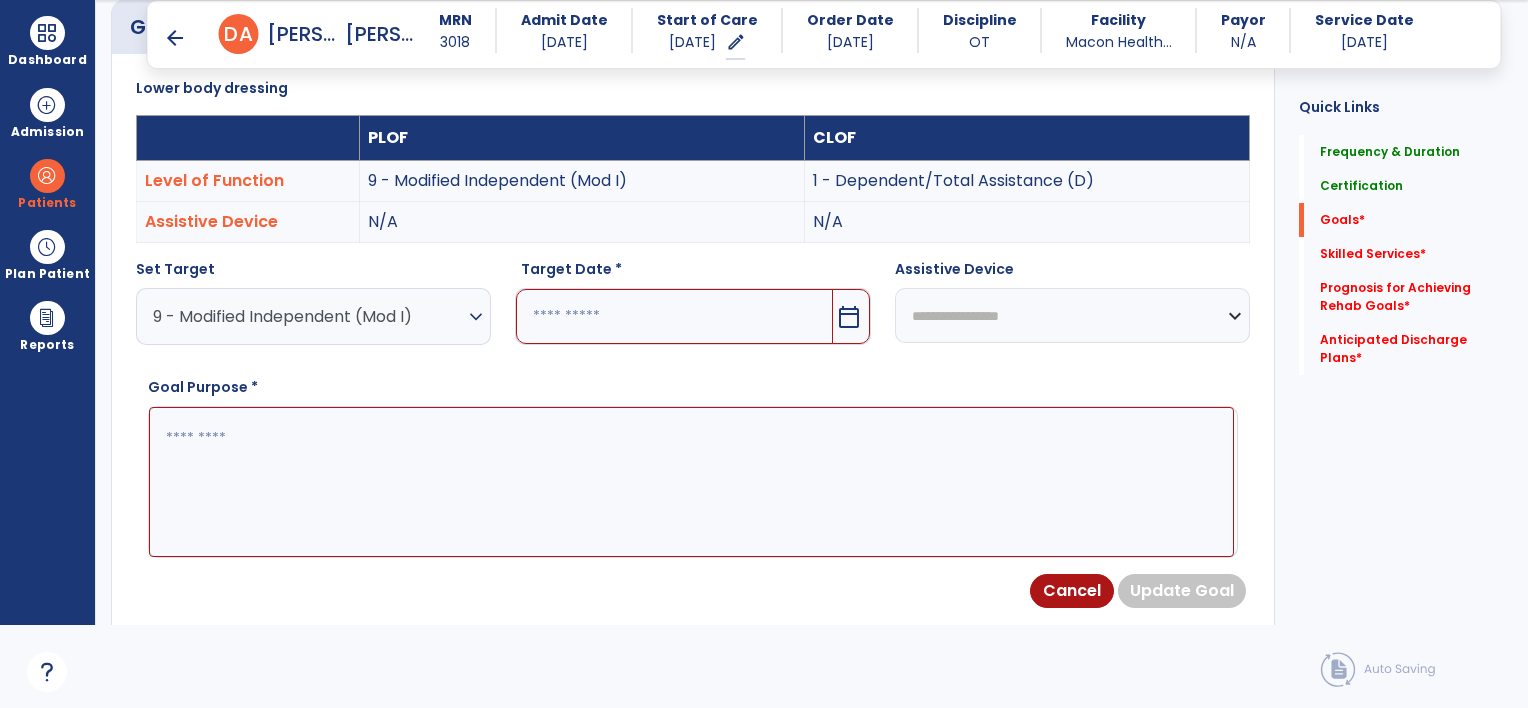 click at bounding box center [674, 316] 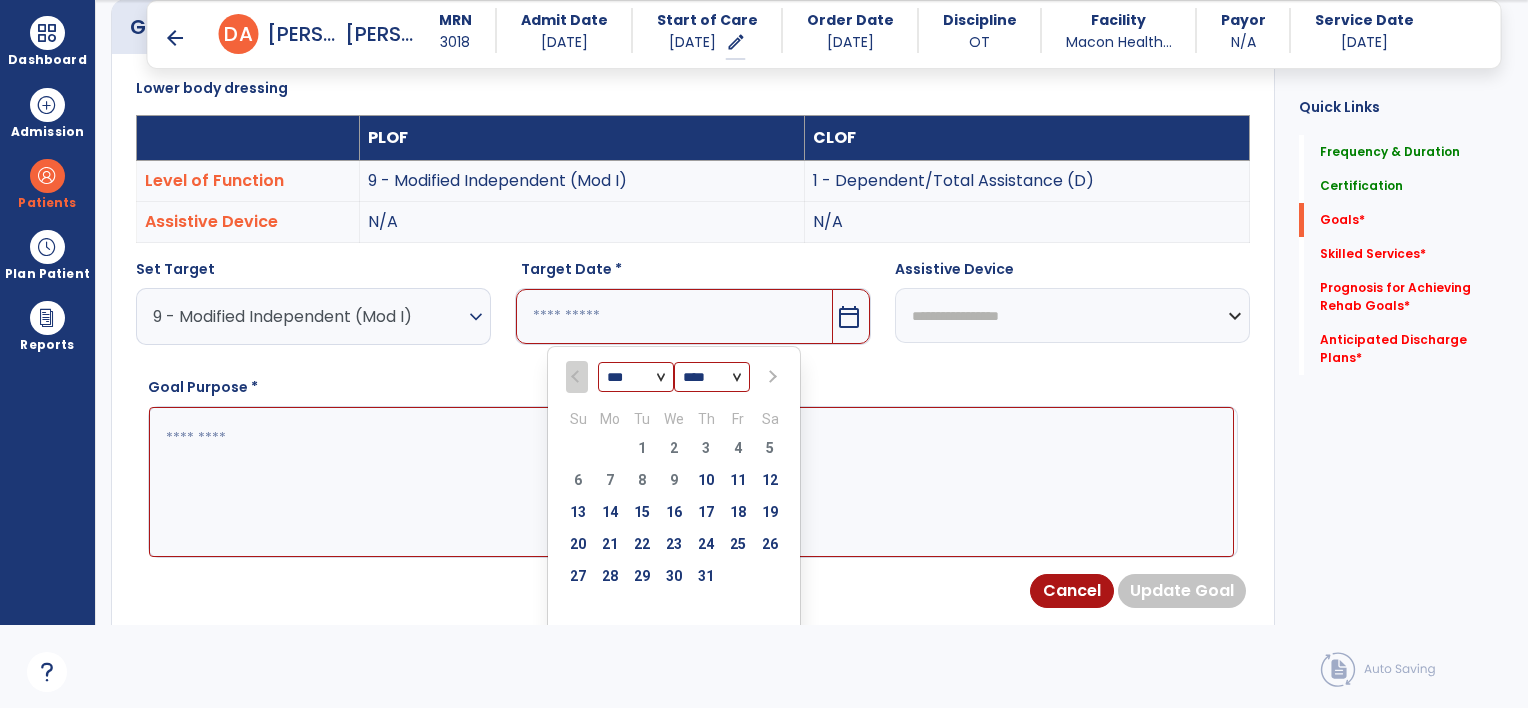 click at bounding box center [772, 377] 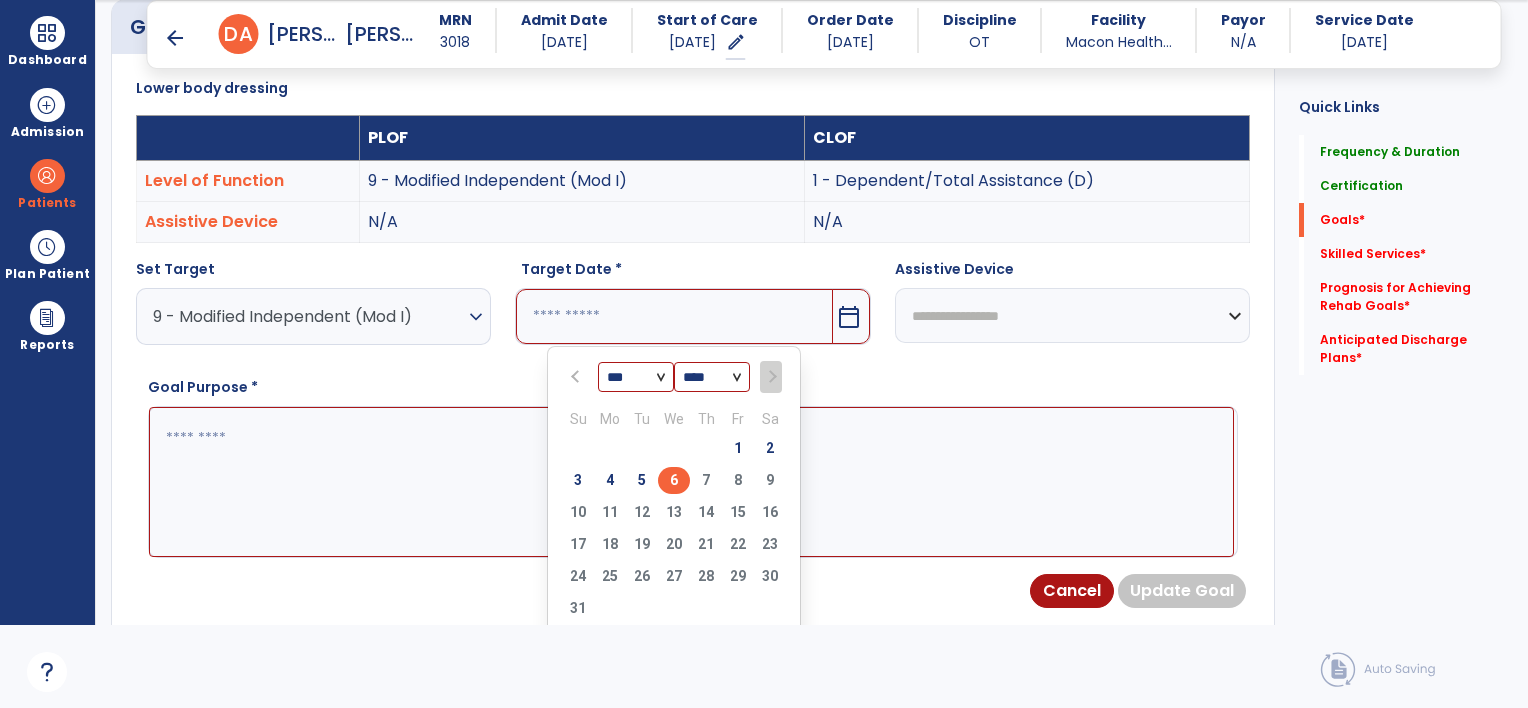 click on "6" at bounding box center [674, 480] 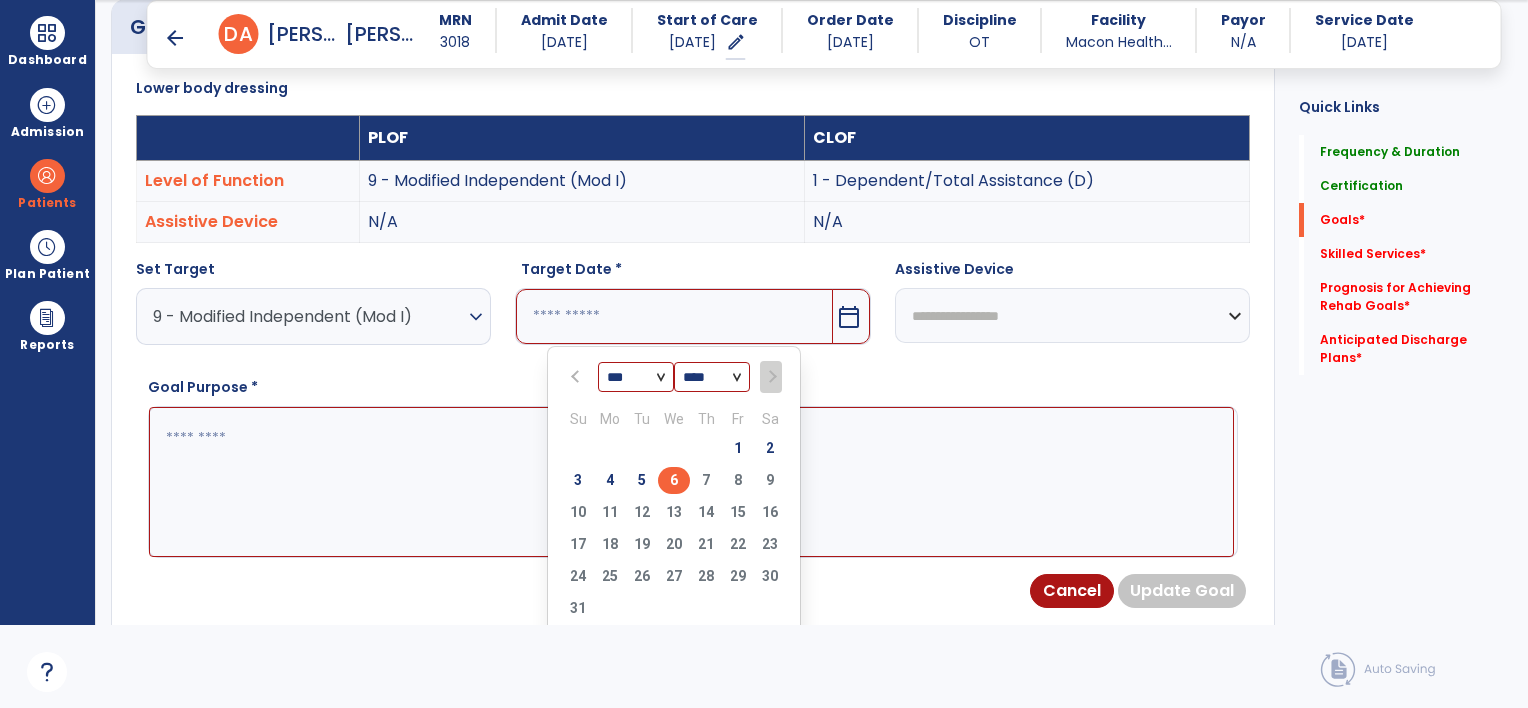 type on "********" 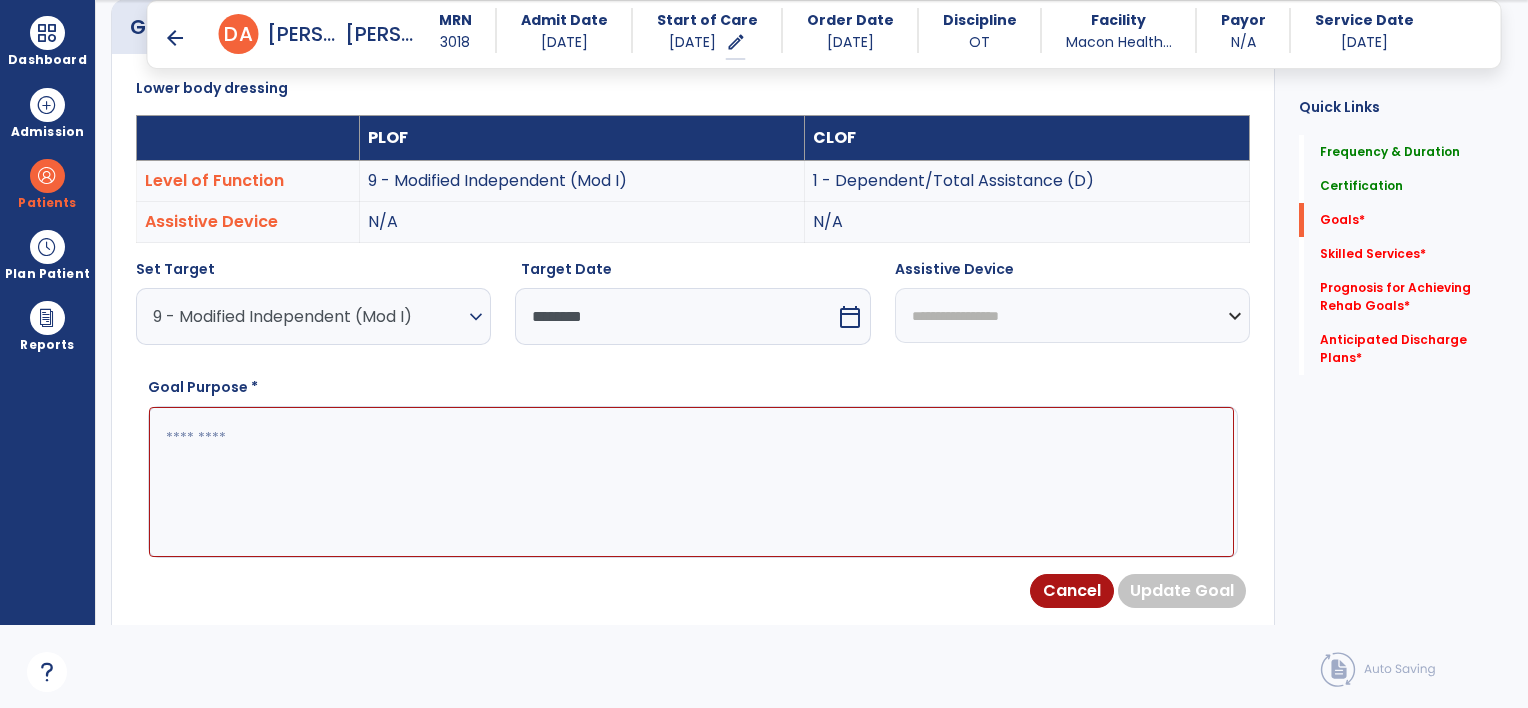 click at bounding box center (691, 482) 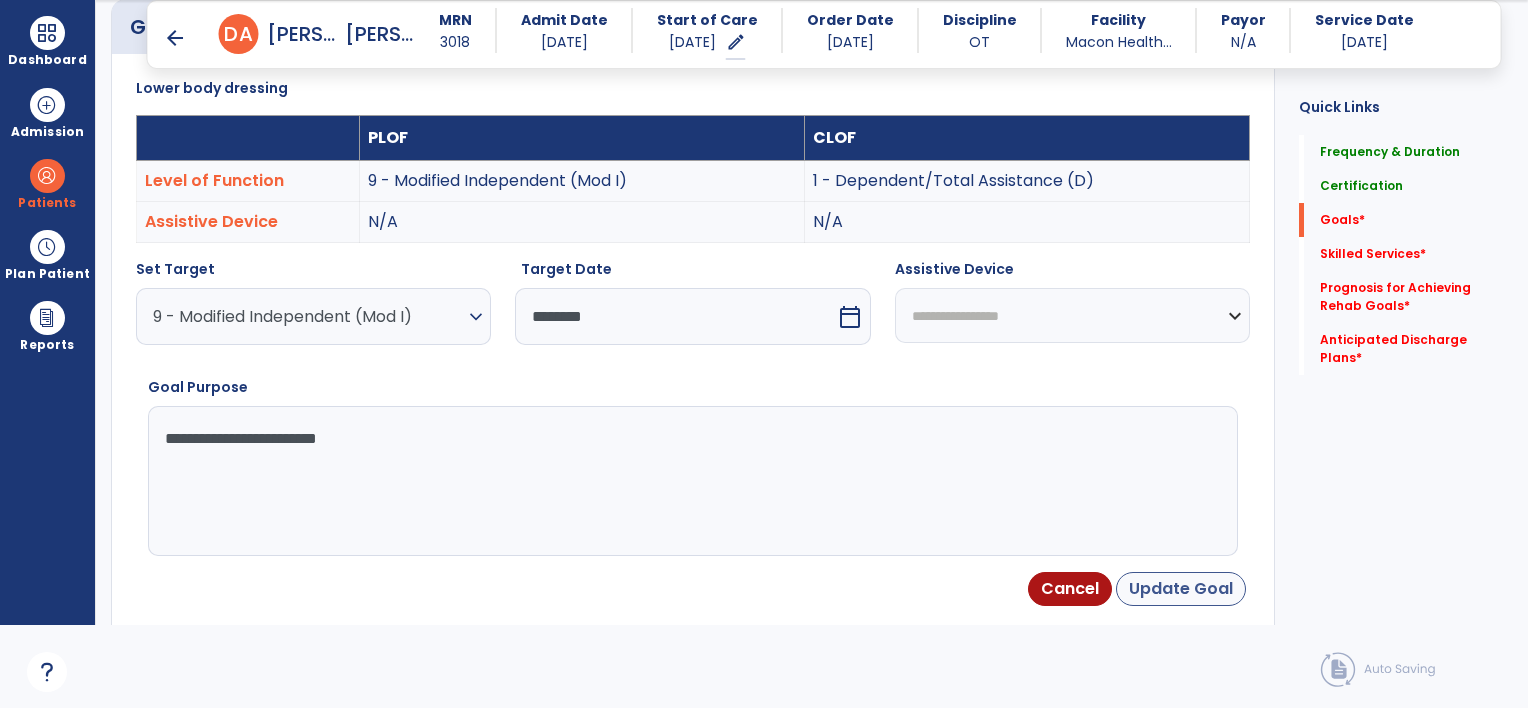 type on "**********" 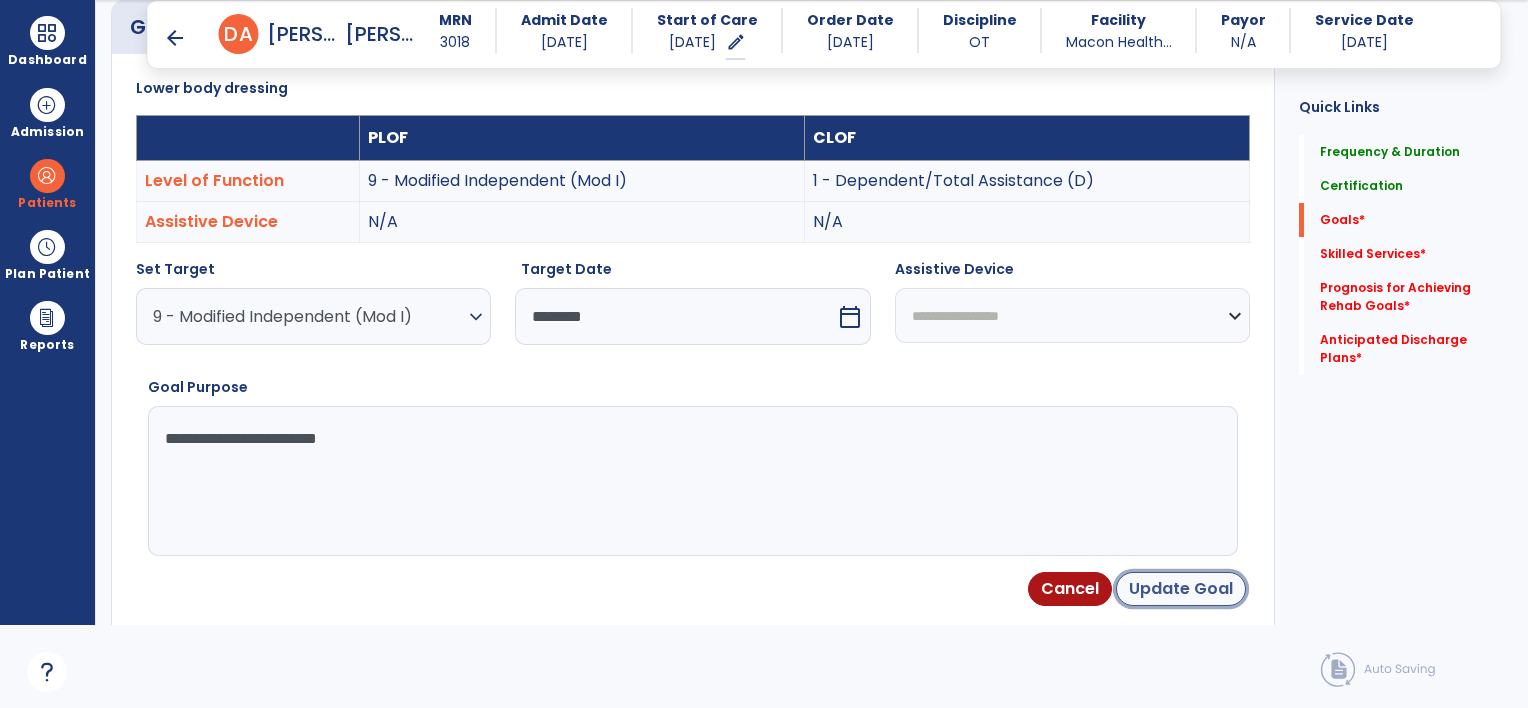 click on "Update Goal" at bounding box center [1181, 589] 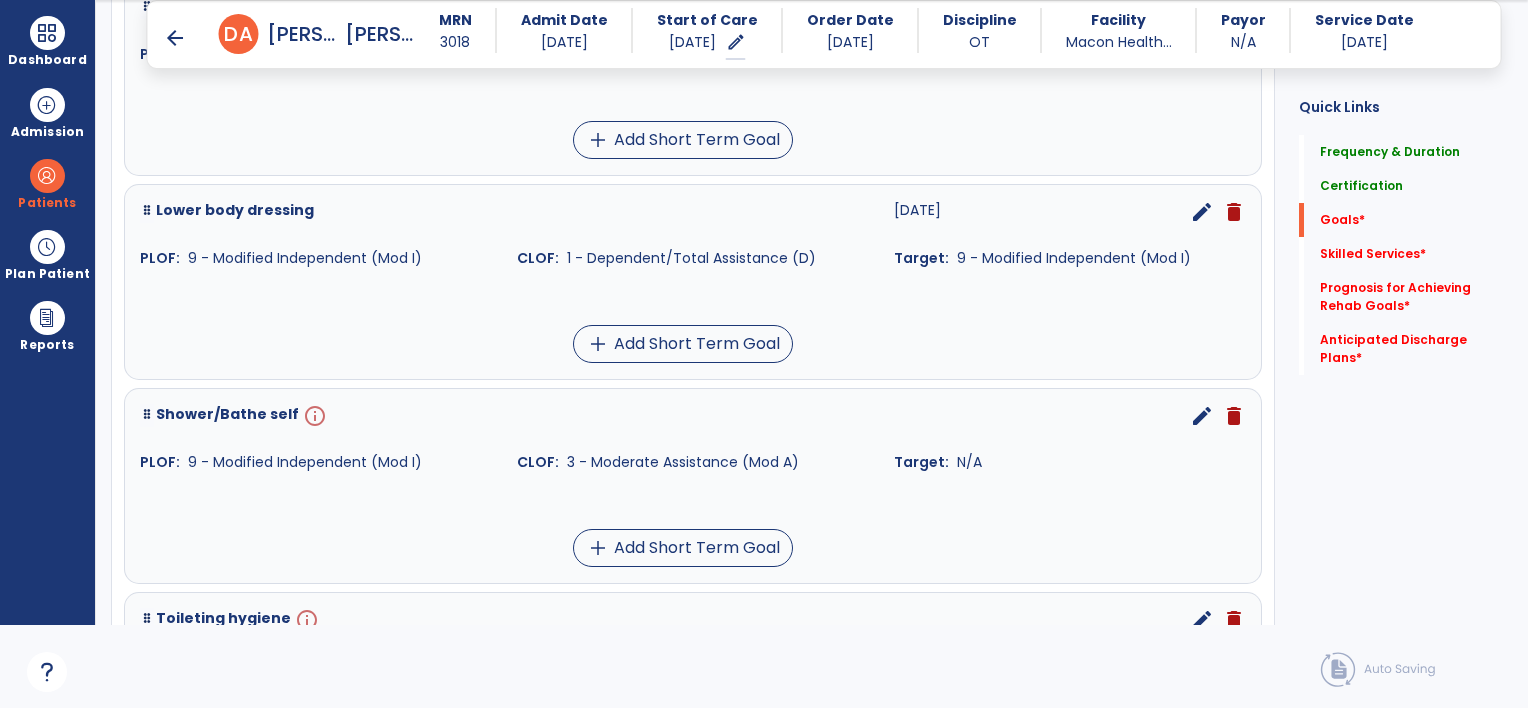 click on "edit" at bounding box center [1202, 416] 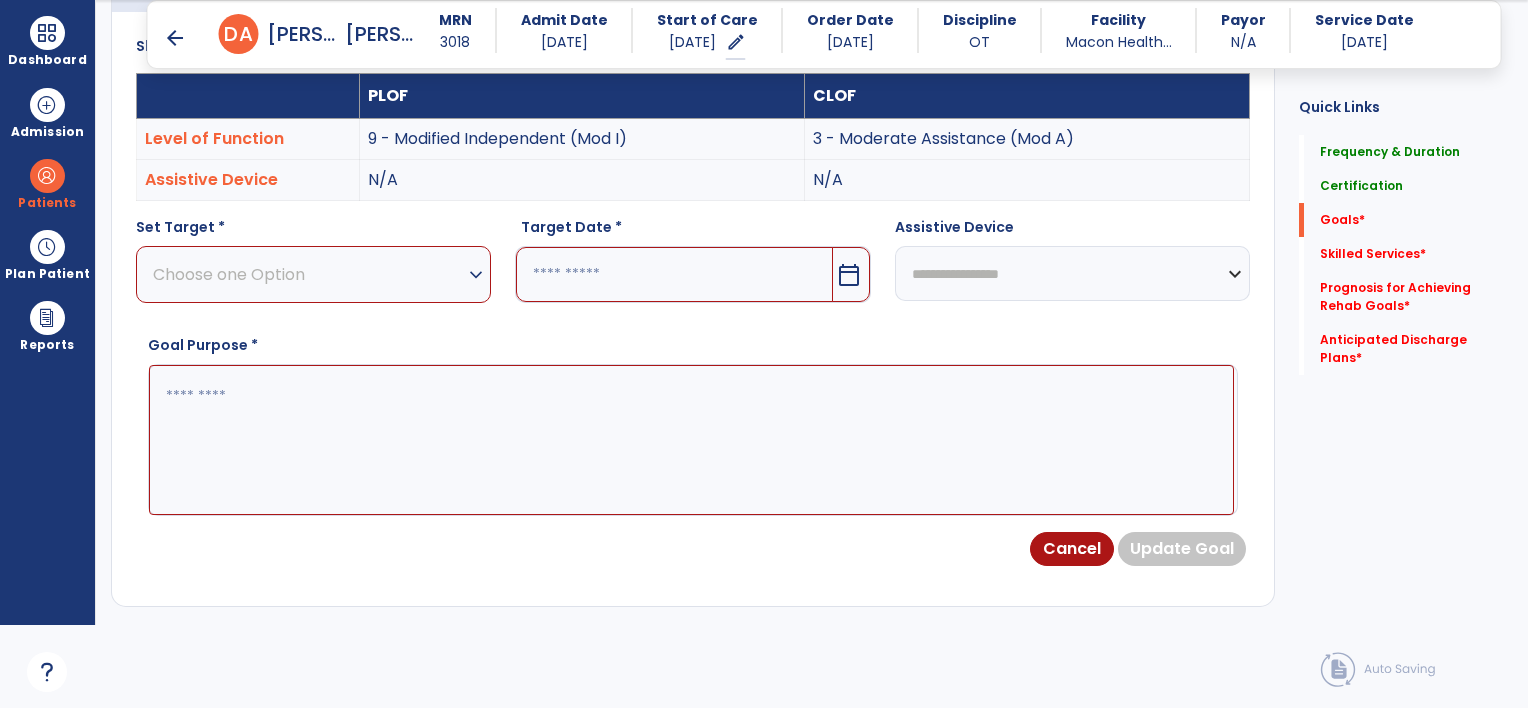 scroll, scrollTop: 534, scrollLeft: 0, axis: vertical 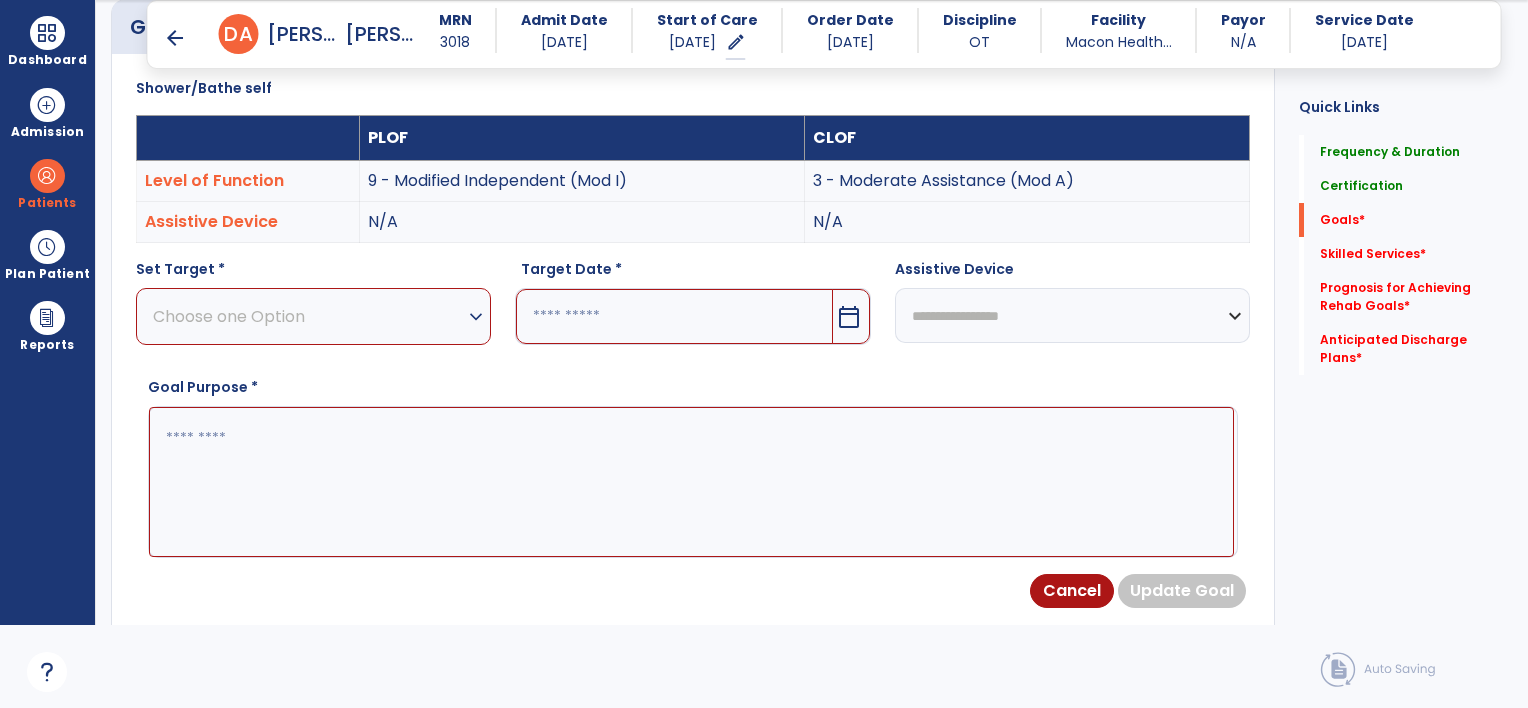click on "Choose one Option" at bounding box center [308, 316] 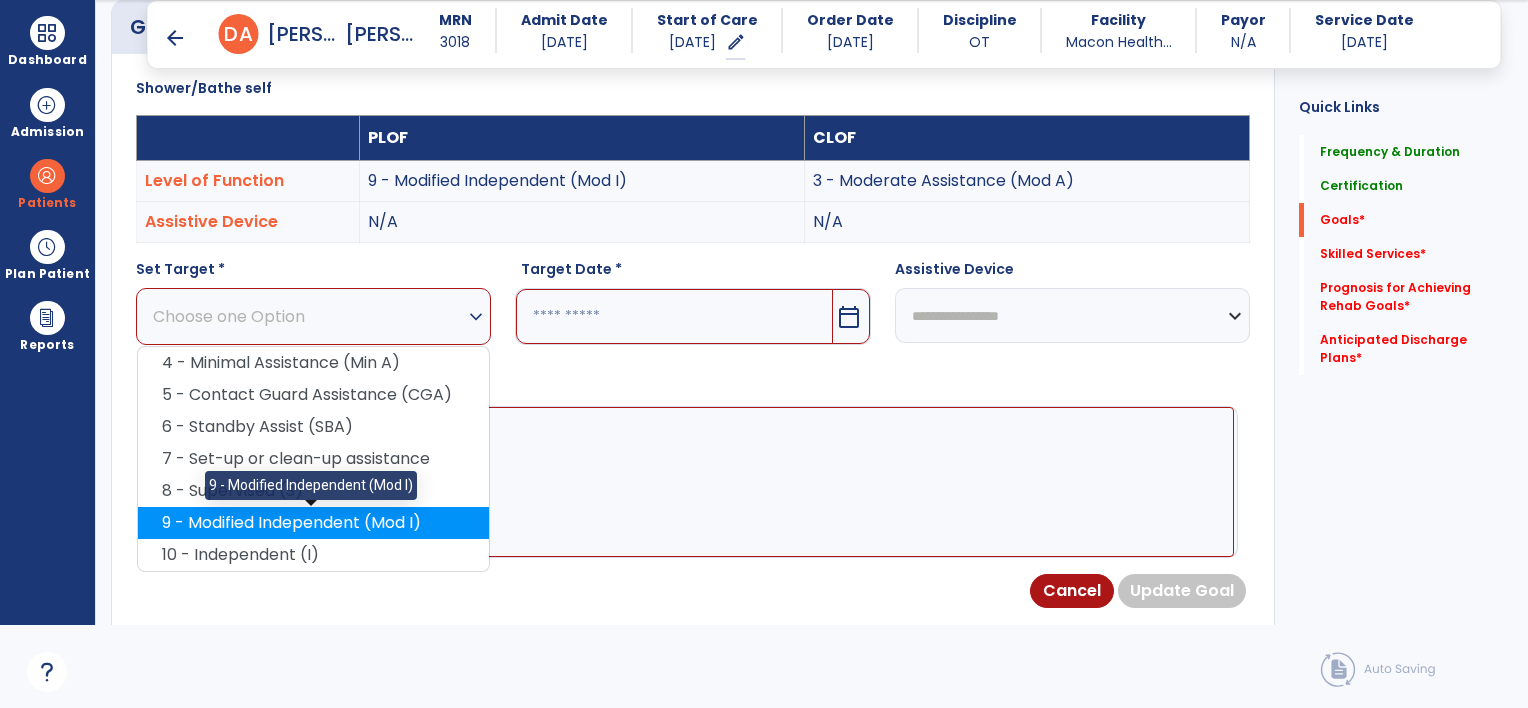 click on "9 - Modified Independent (Mod I)" at bounding box center (313, 523) 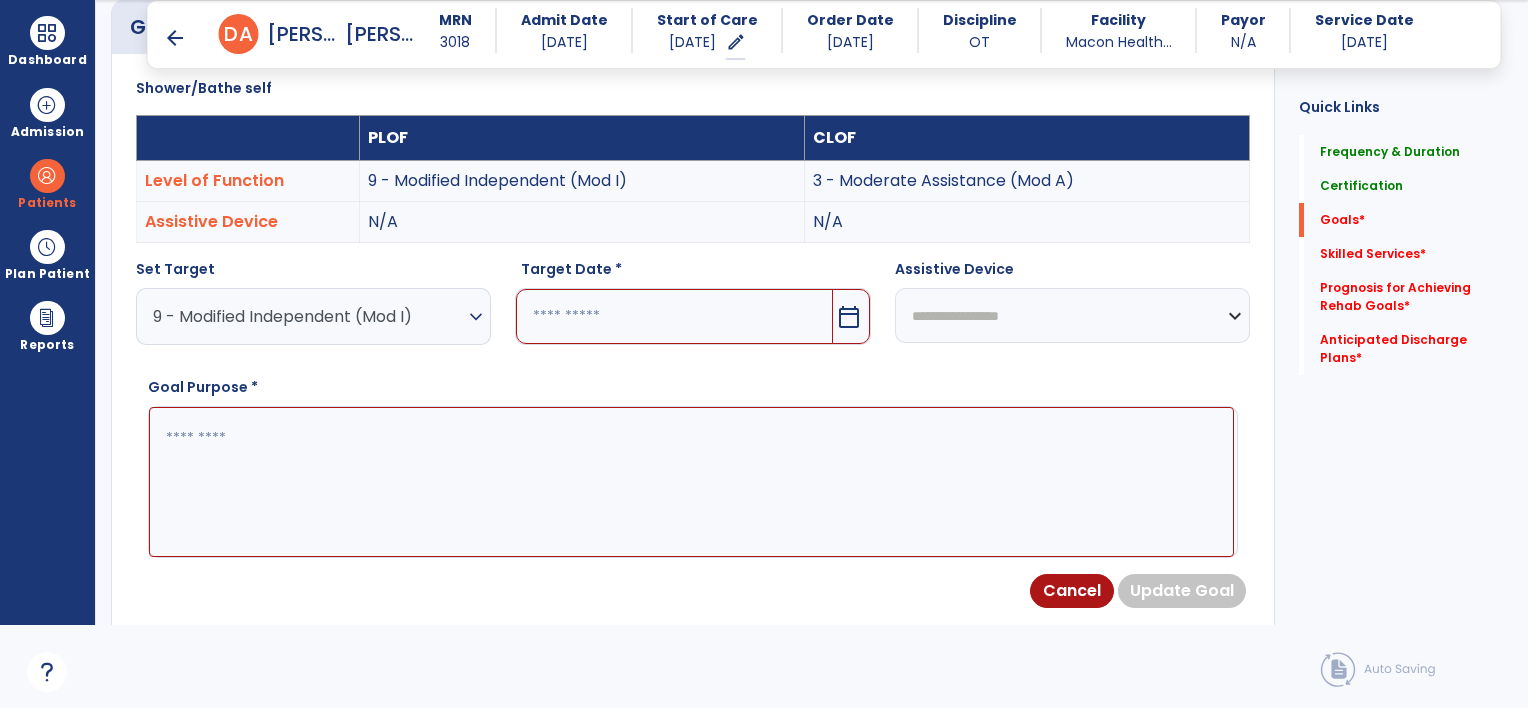 click on "calendar_today" at bounding box center (851, 316) 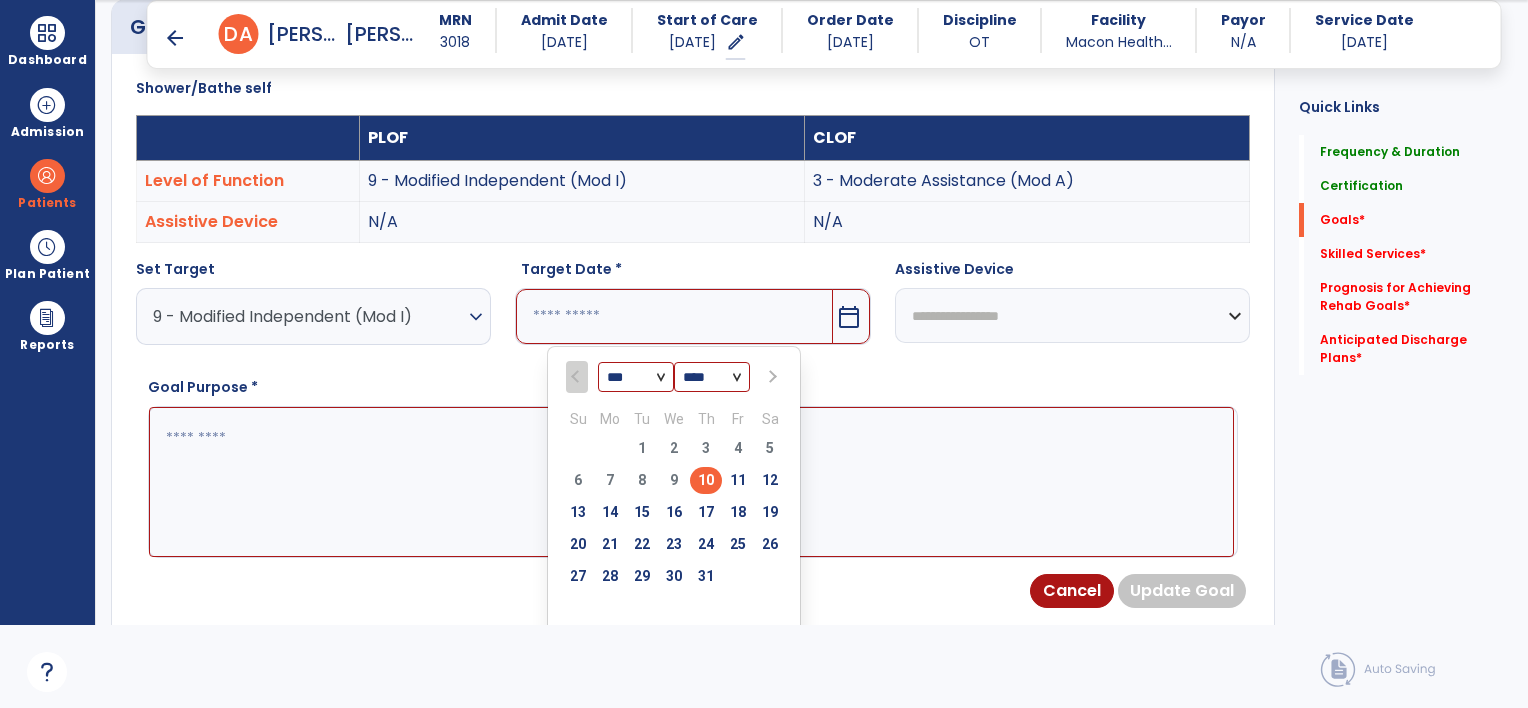 click at bounding box center [772, 377] 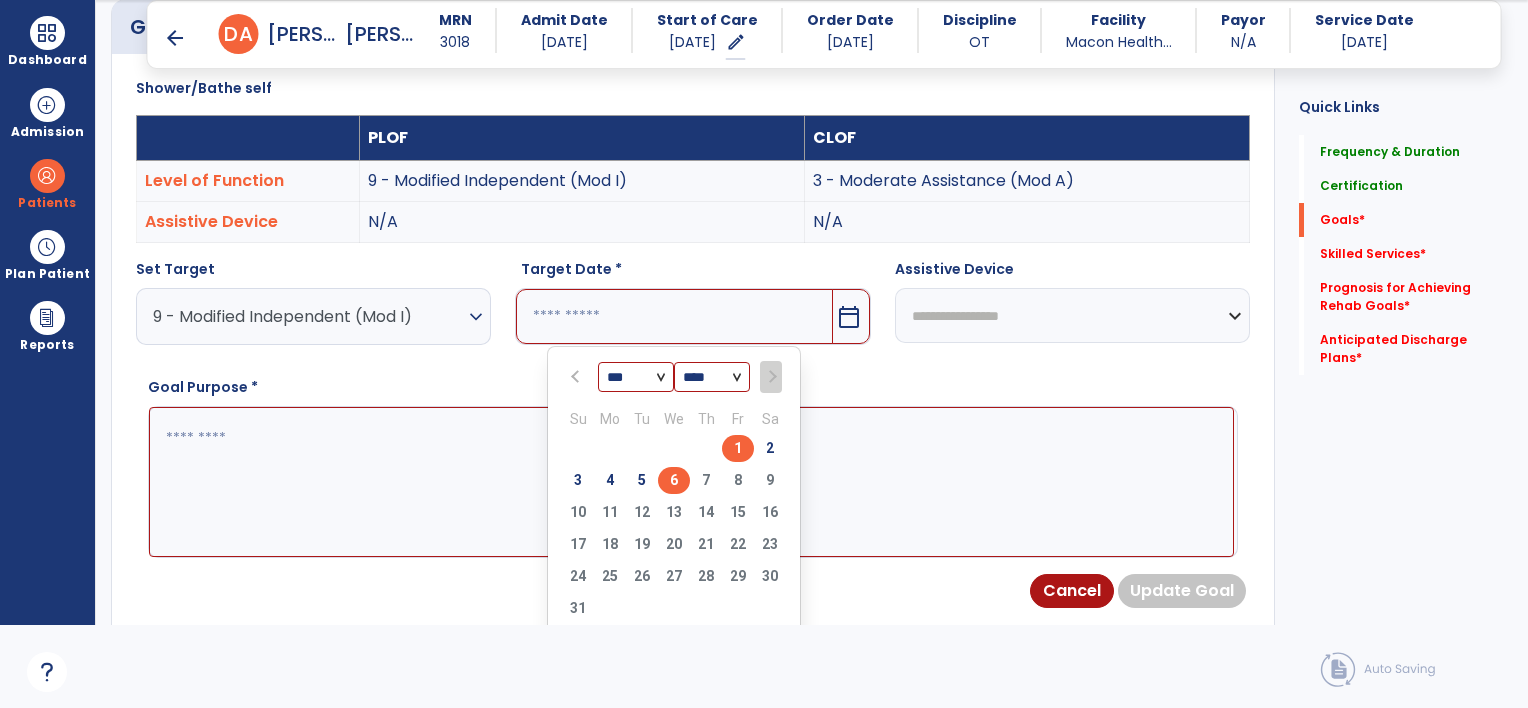 click on "6" at bounding box center [674, 480] 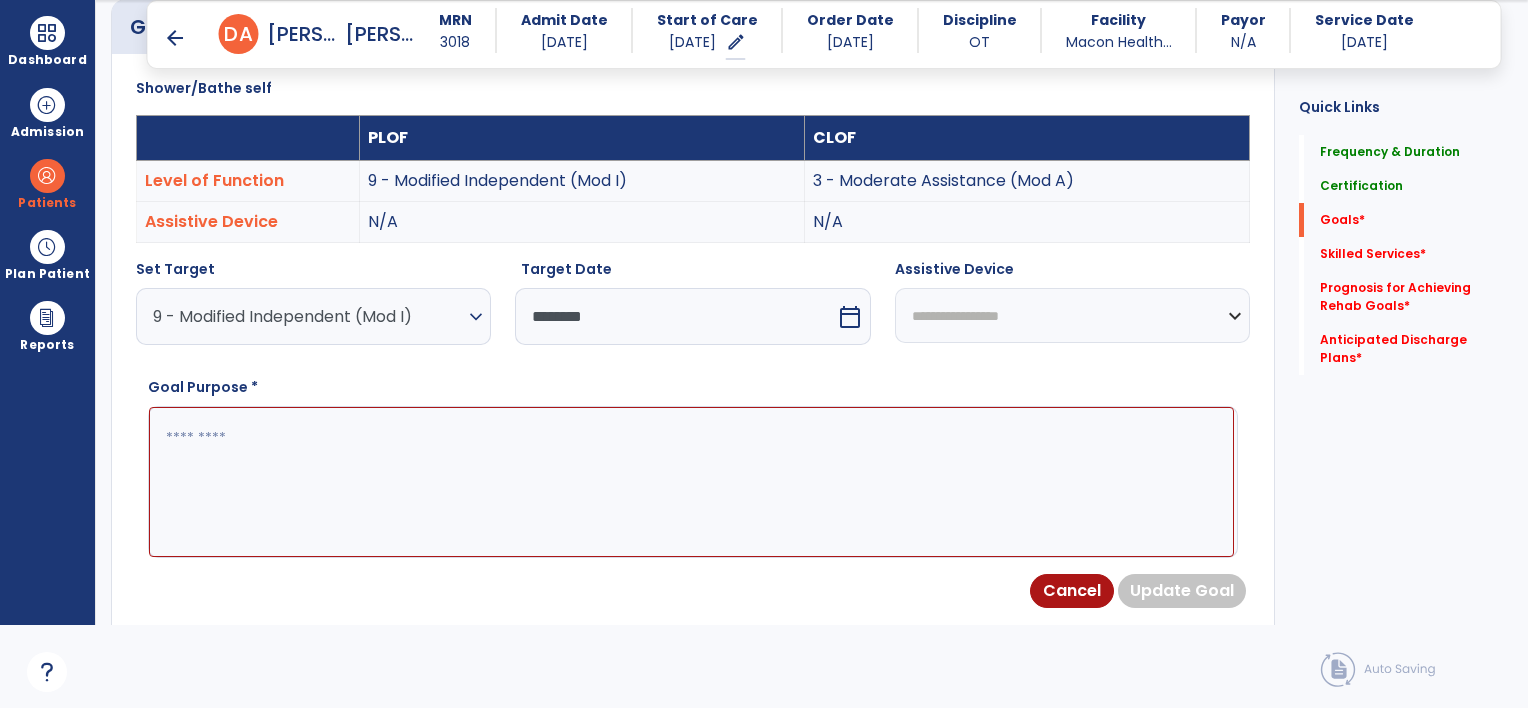 click at bounding box center [691, 482] 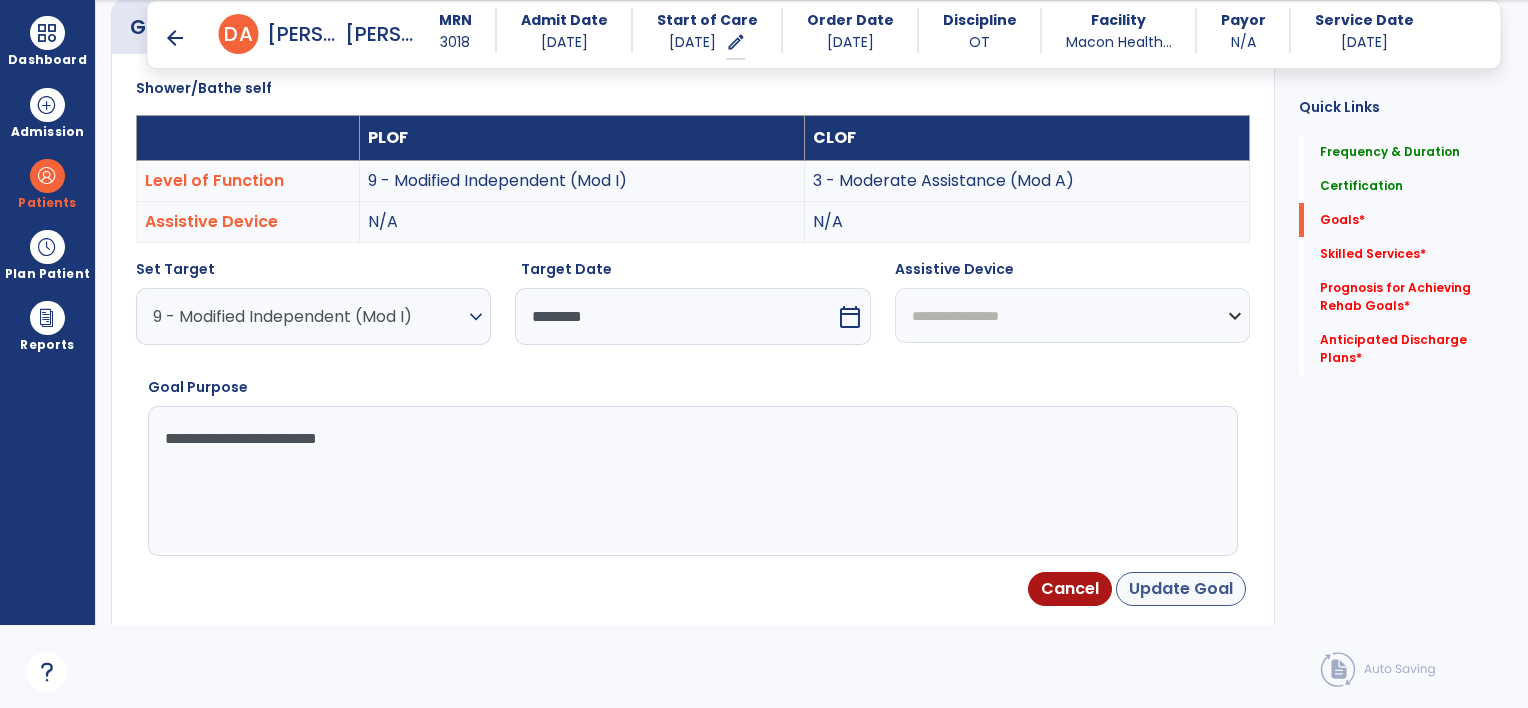 type on "**********" 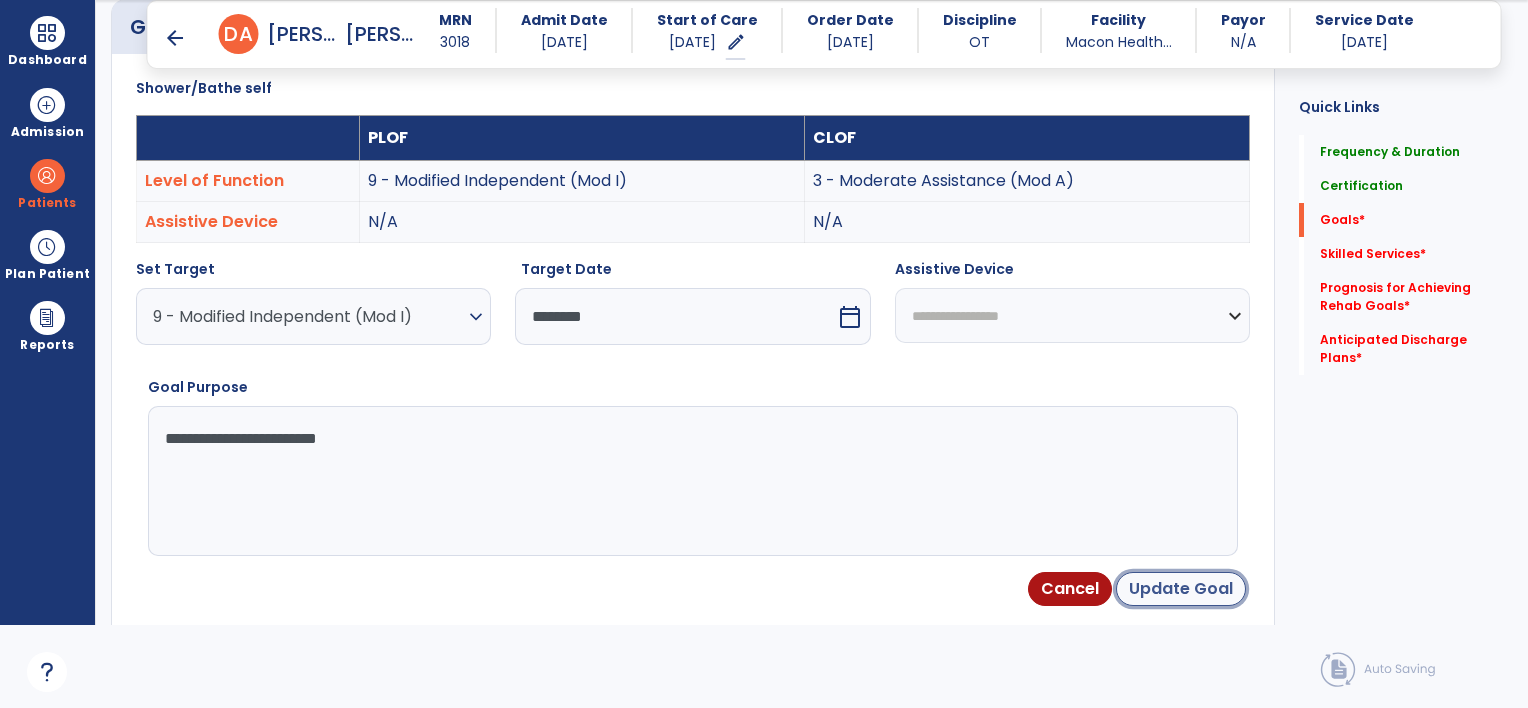 click on "Update Goal" at bounding box center [1181, 589] 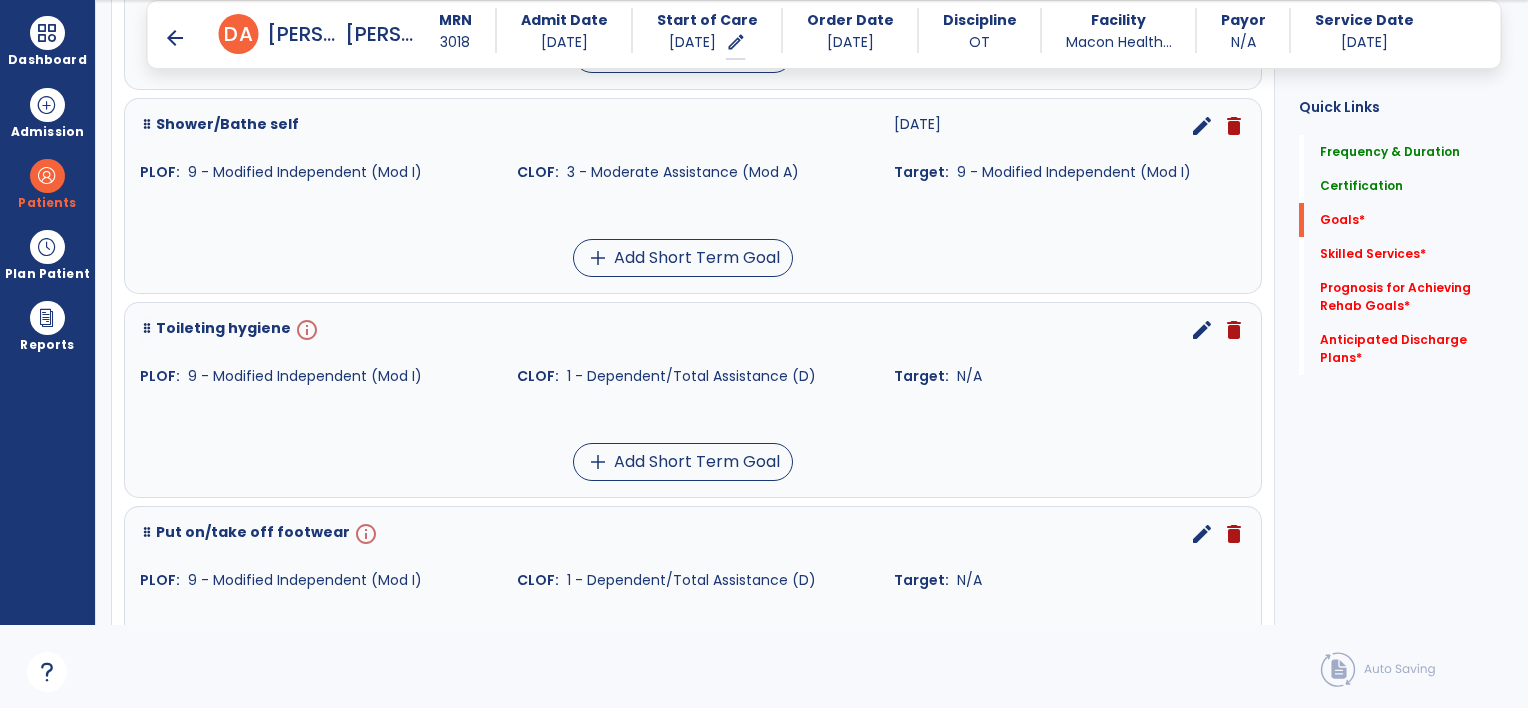 scroll, scrollTop: 934, scrollLeft: 0, axis: vertical 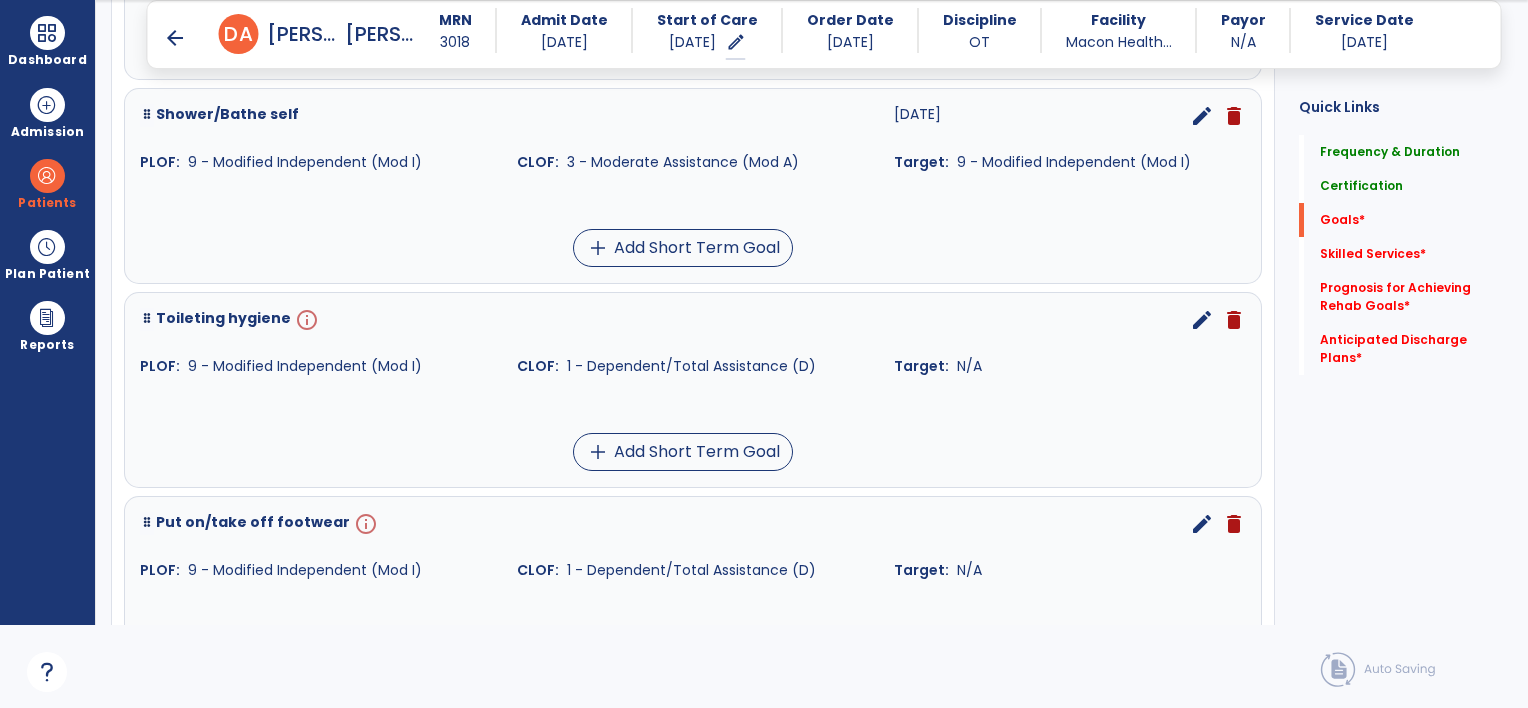 click on "edit delete" at bounding box center [1164, 320] 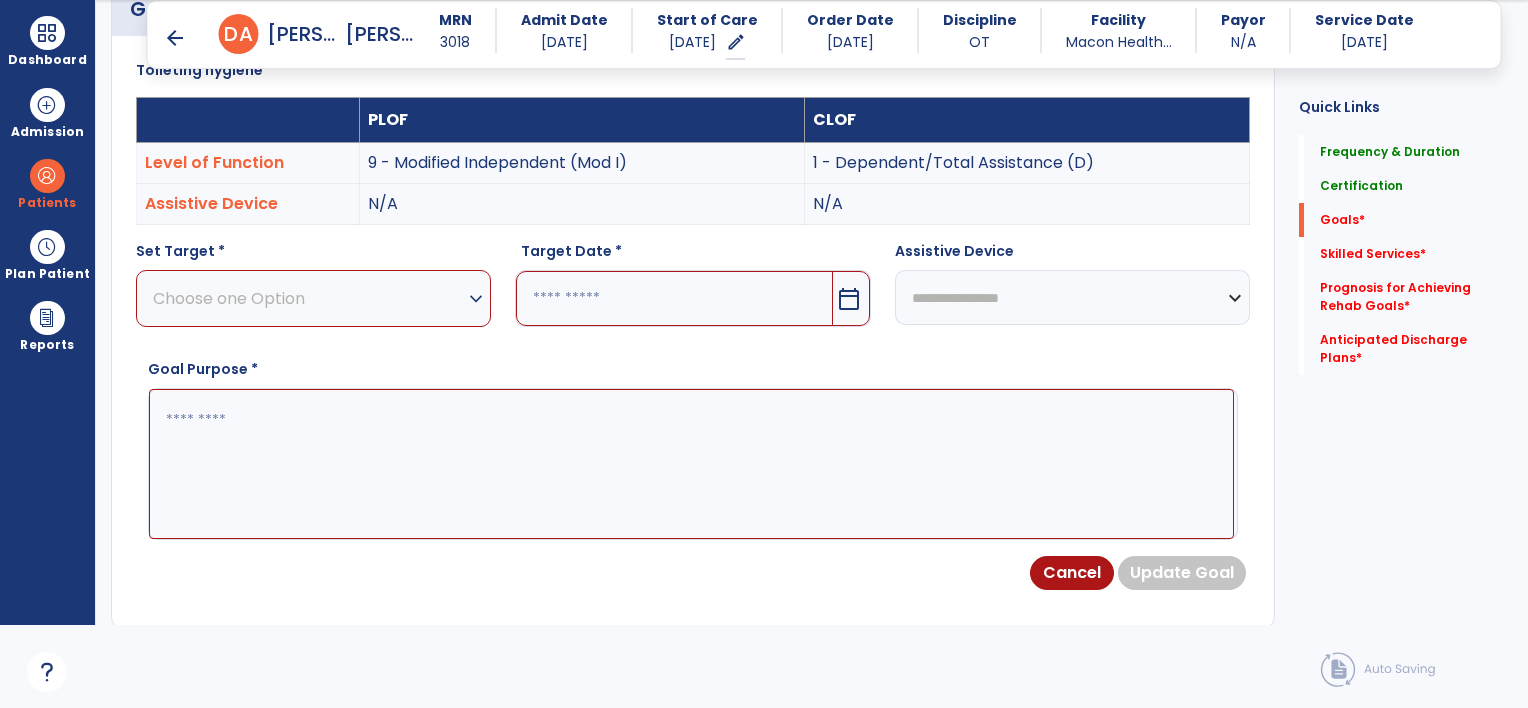 scroll, scrollTop: 534, scrollLeft: 0, axis: vertical 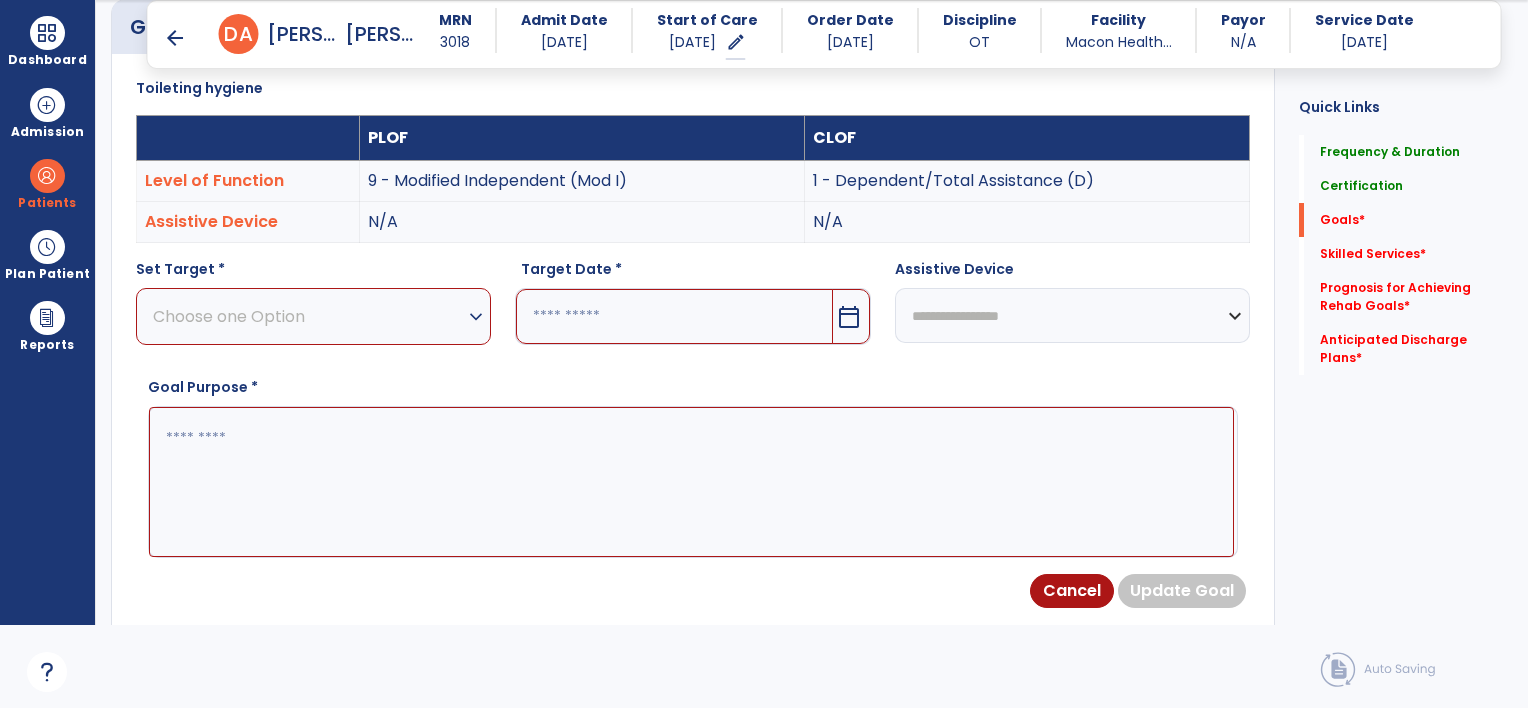 click on "Choose one Option" at bounding box center [308, 316] 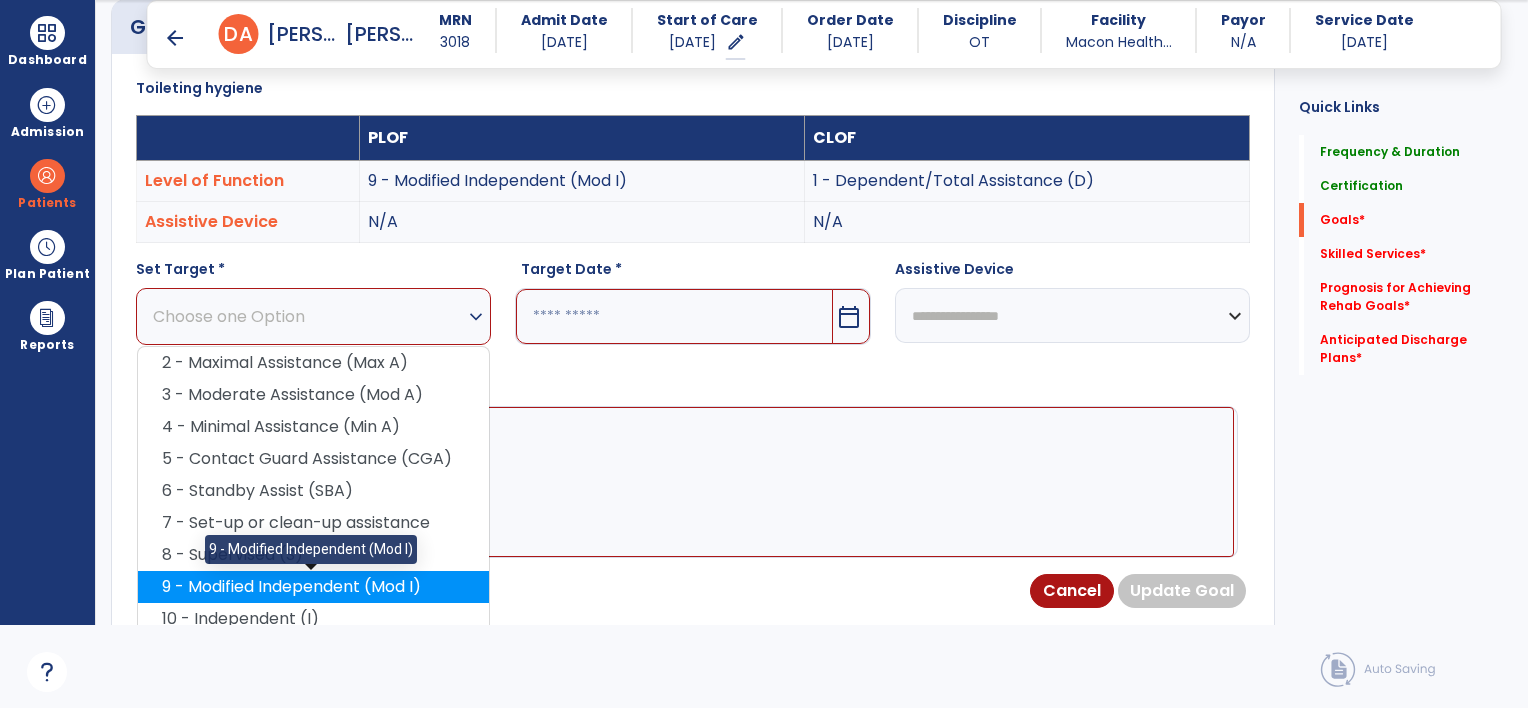 click on "9 - Modified Independent (Mod I)" at bounding box center [313, 587] 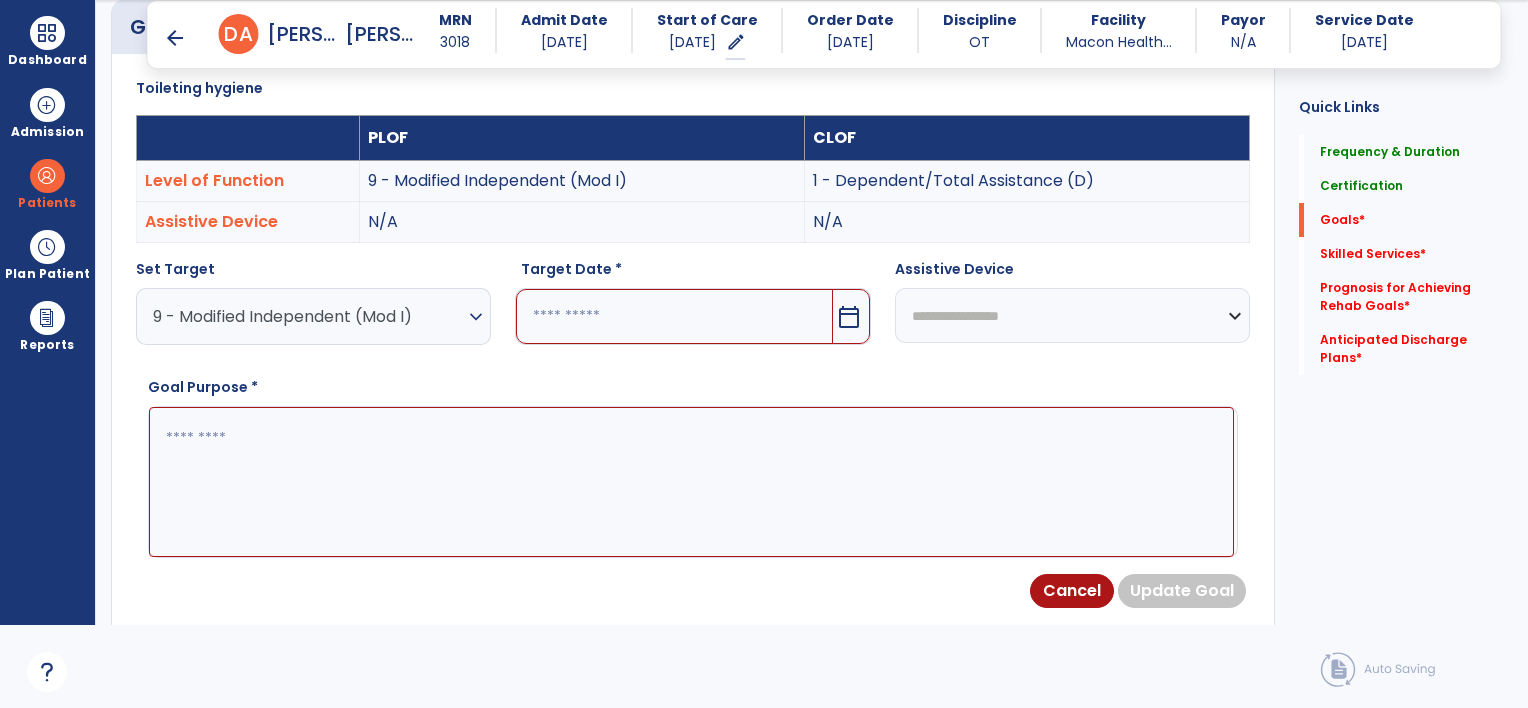 click on "calendar_today" at bounding box center (849, 317) 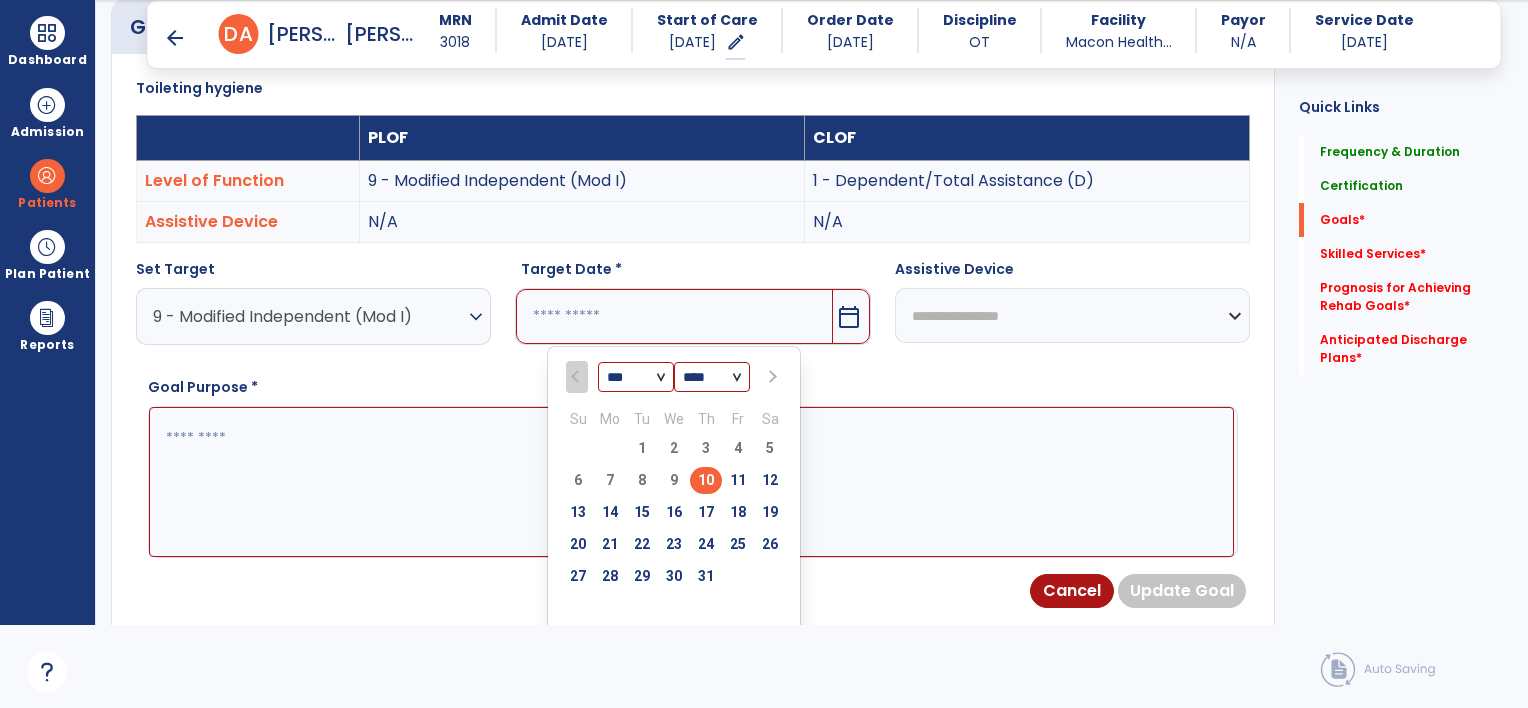 click at bounding box center (772, 377) 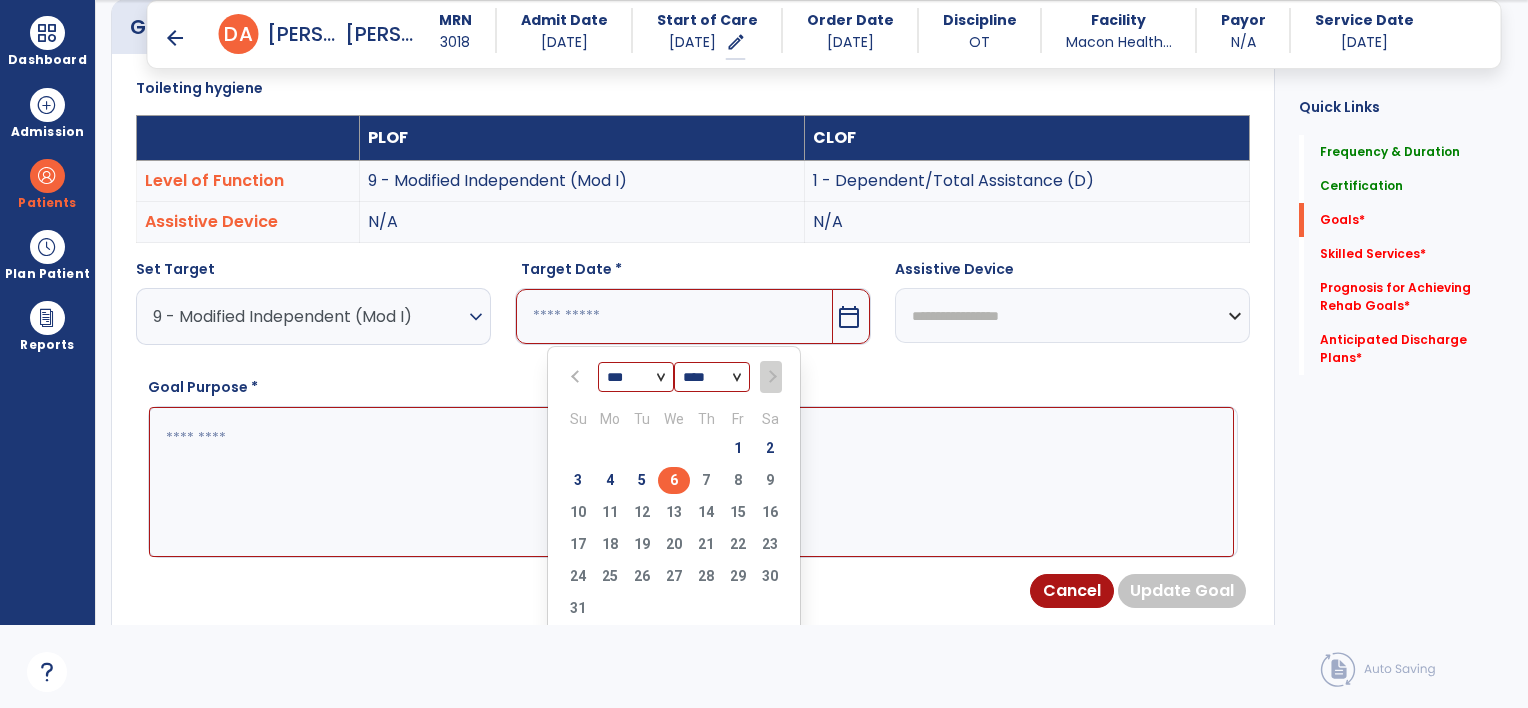 click on "6" at bounding box center (674, 480) 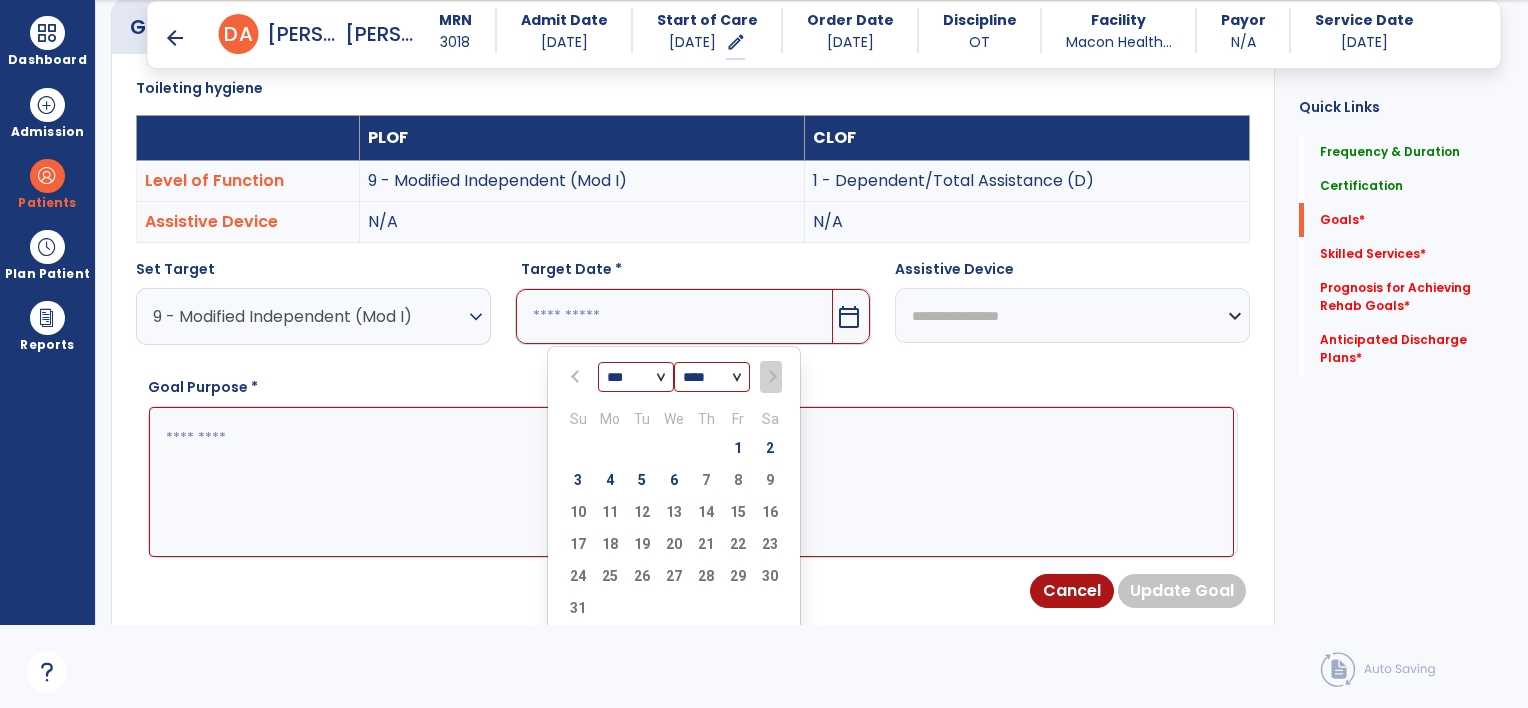 type on "********" 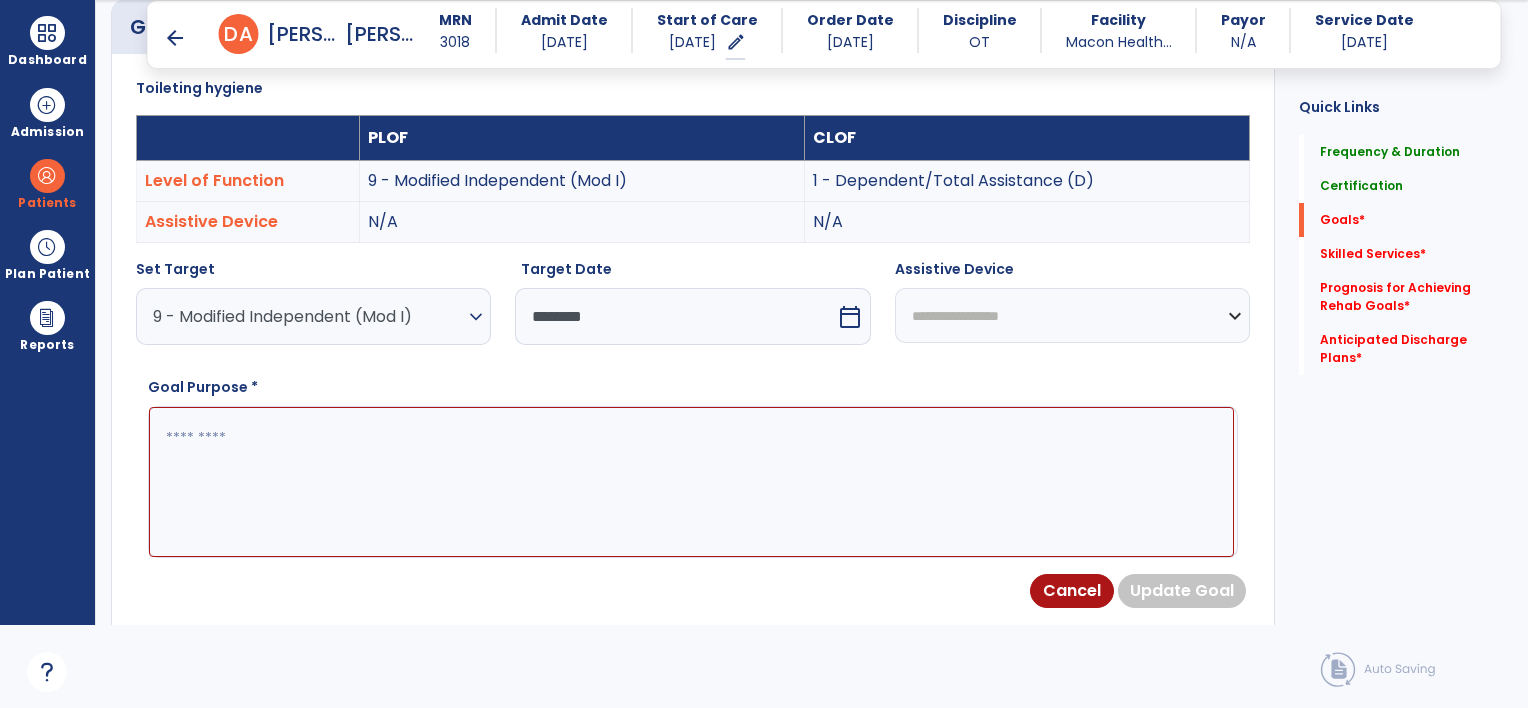 click at bounding box center (691, 482) 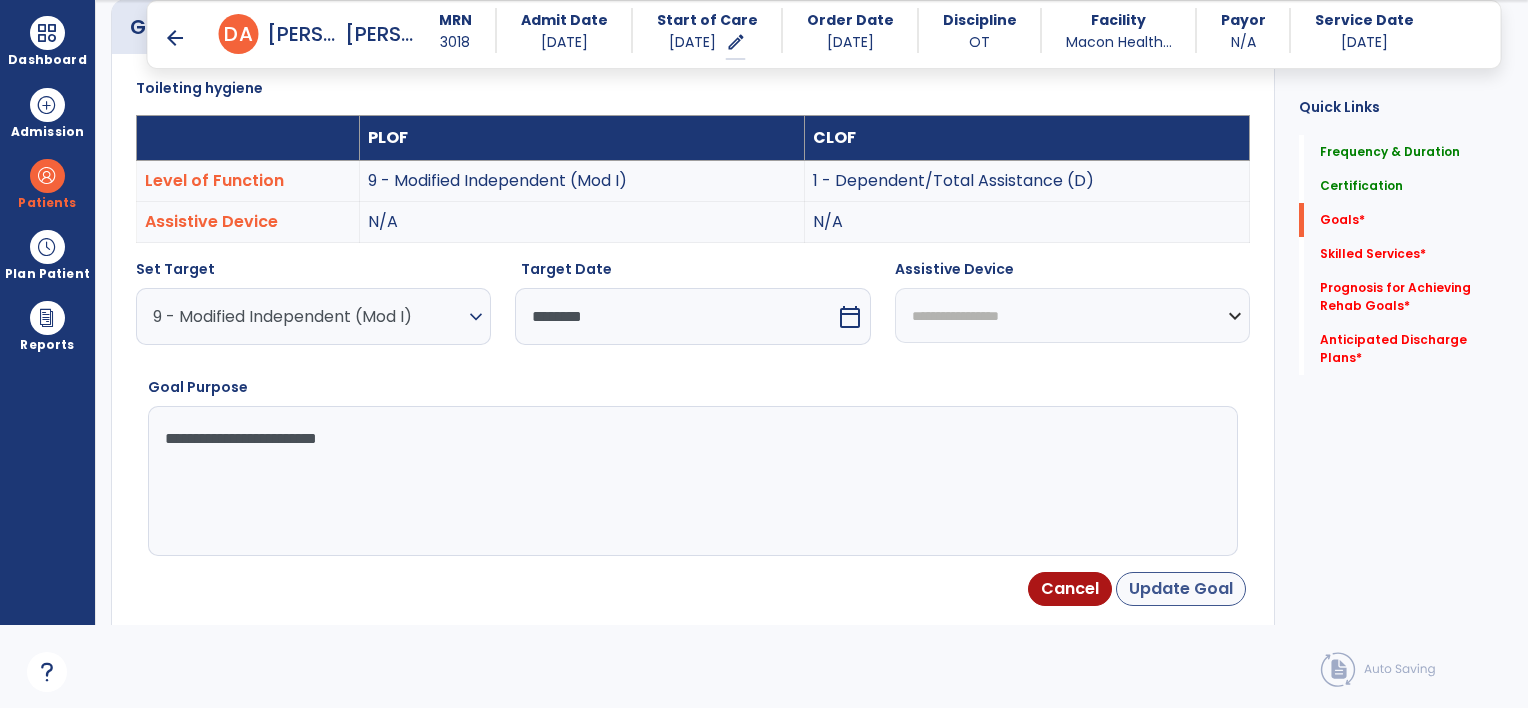 type on "**********" 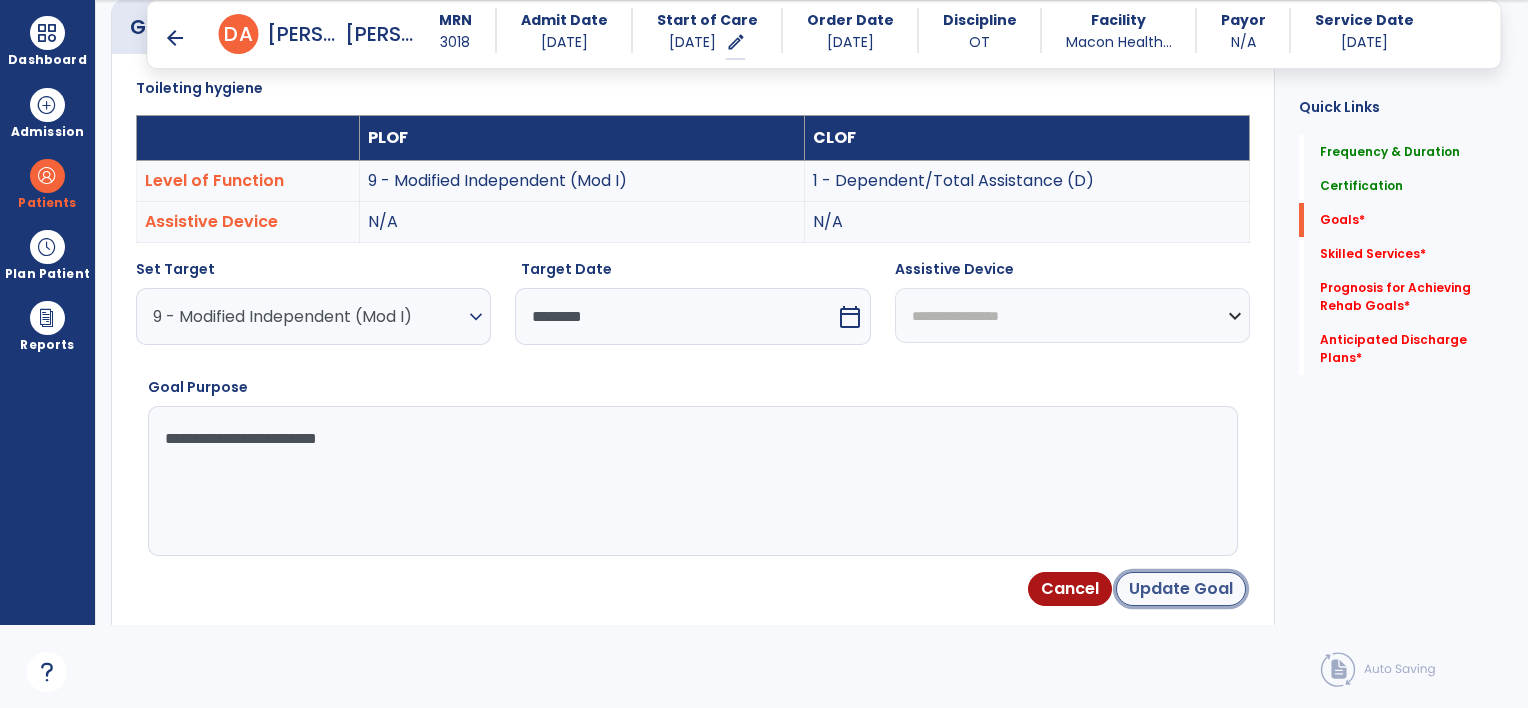 click on "Update Goal" at bounding box center (1181, 589) 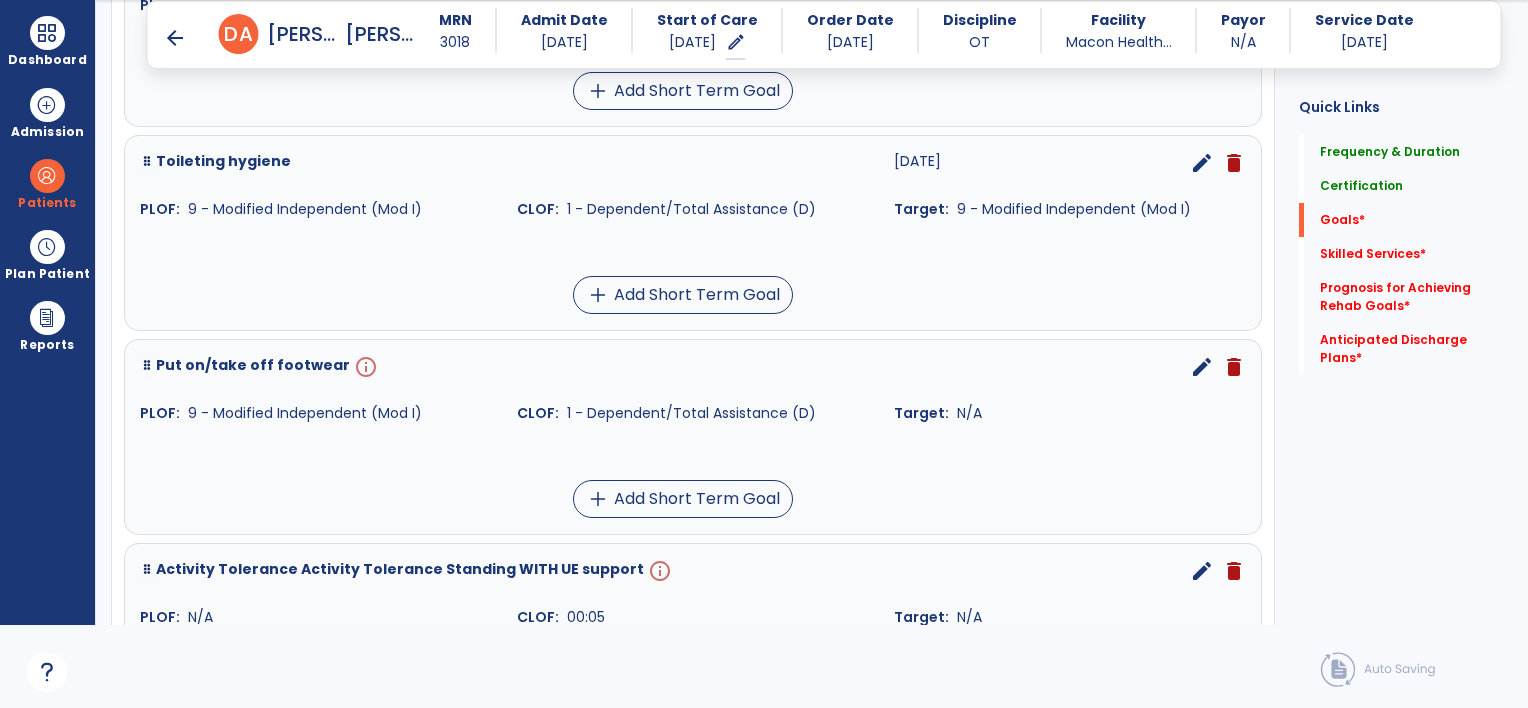 scroll, scrollTop: 1134, scrollLeft: 0, axis: vertical 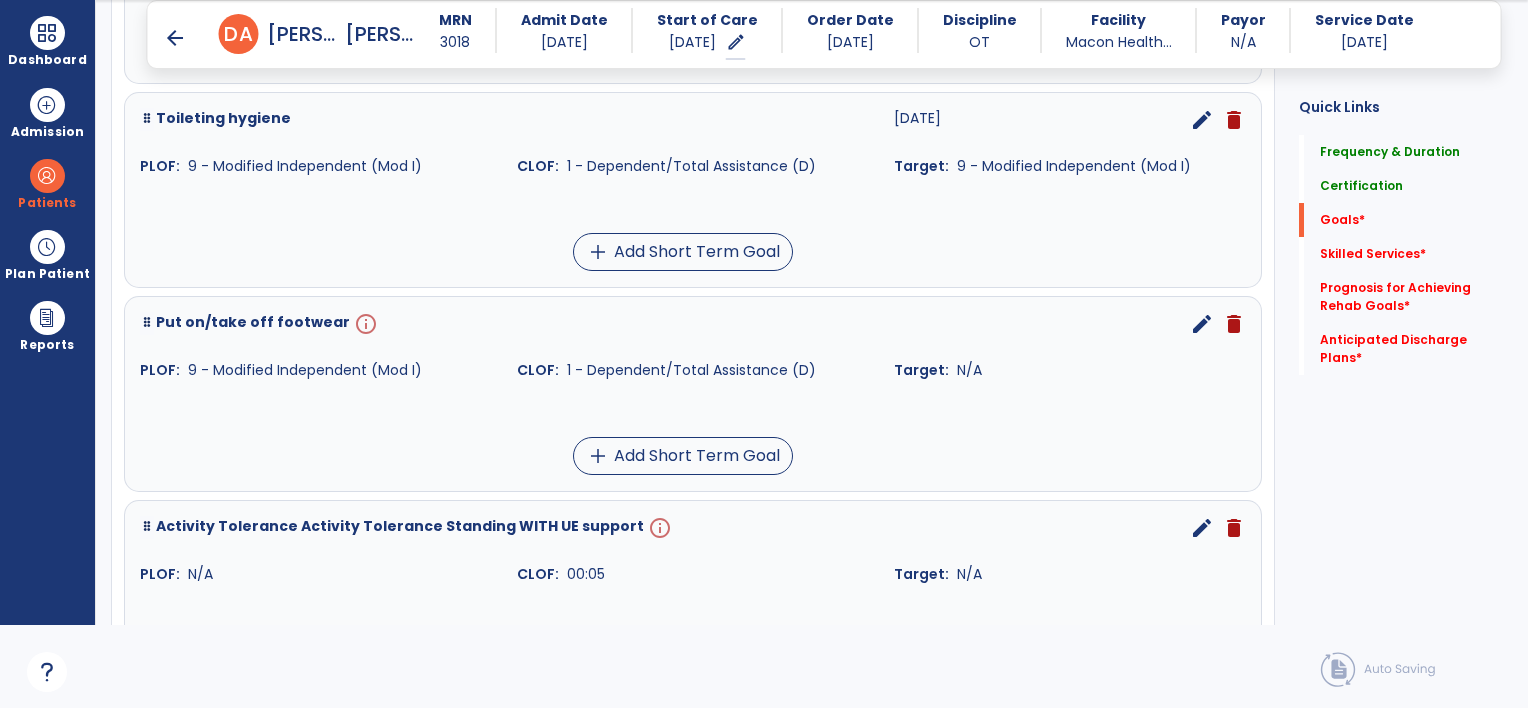 click on "edit" at bounding box center [1202, 324] 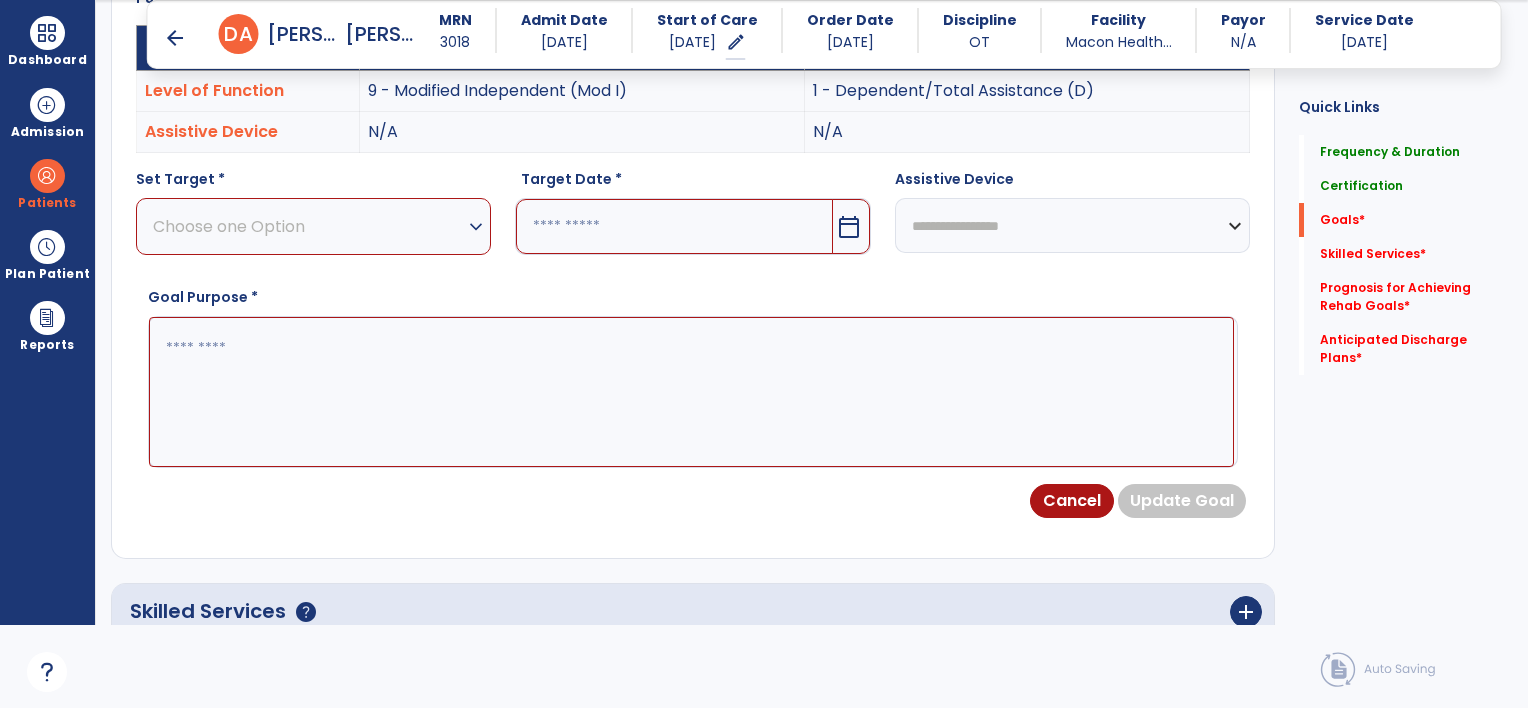 scroll, scrollTop: 534, scrollLeft: 0, axis: vertical 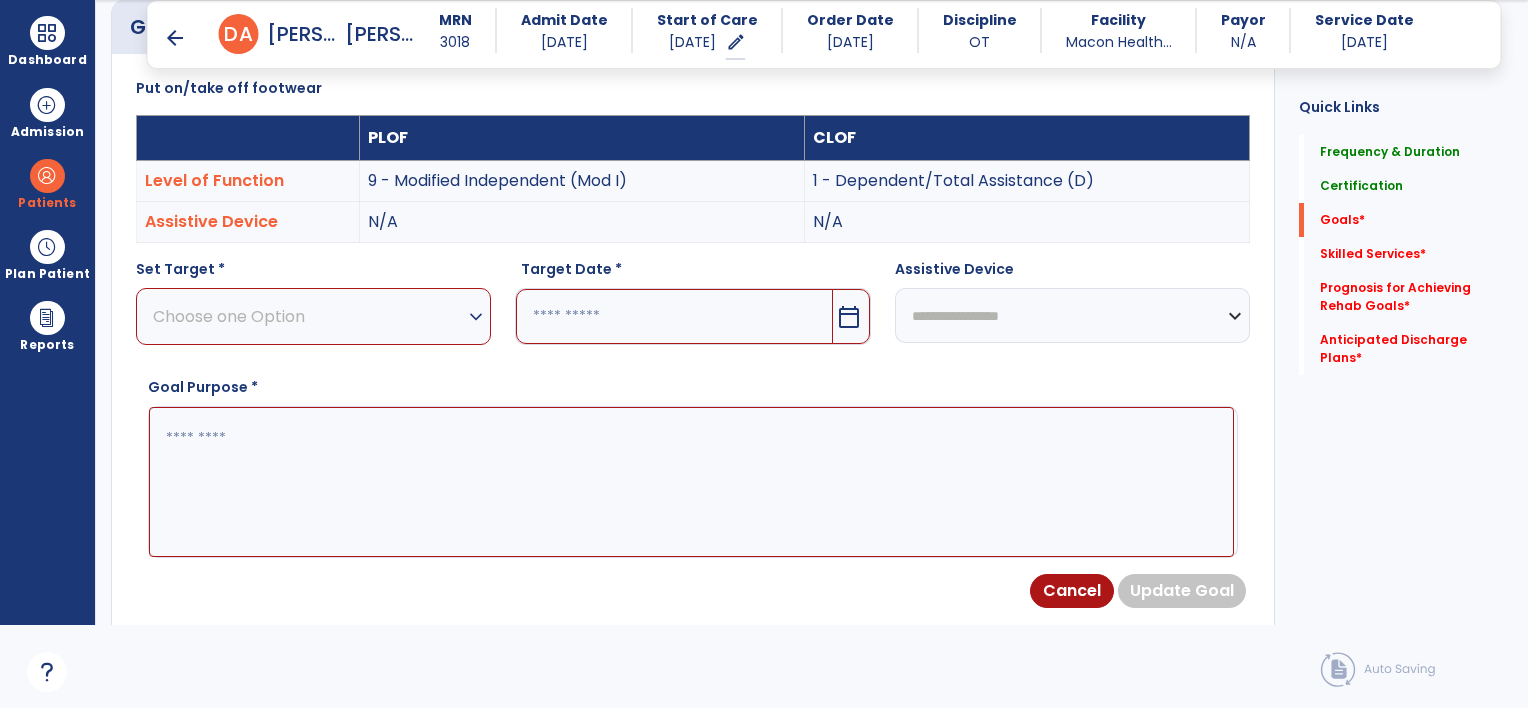 click on "Choose one Option" at bounding box center [308, 316] 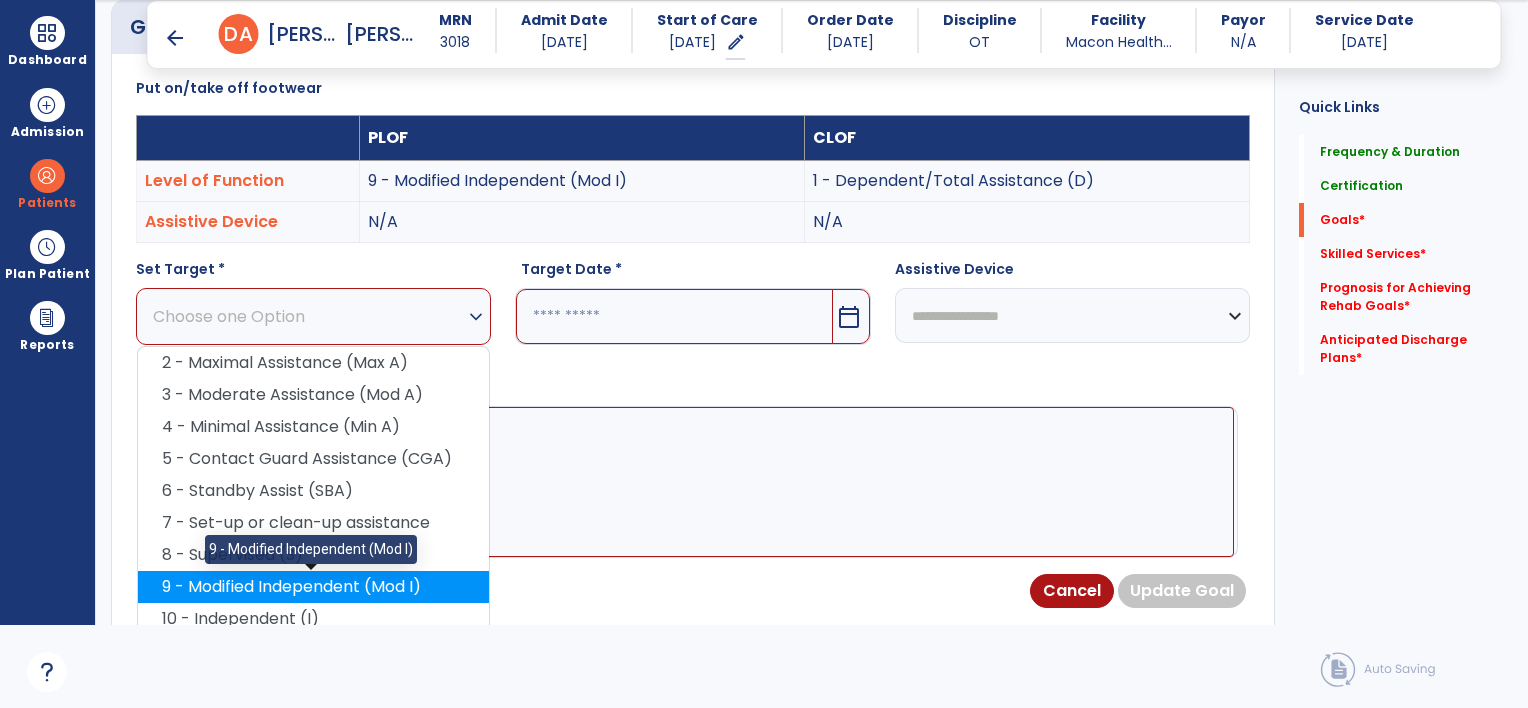 click on "9 - Modified Independent (Mod I)" at bounding box center [313, 587] 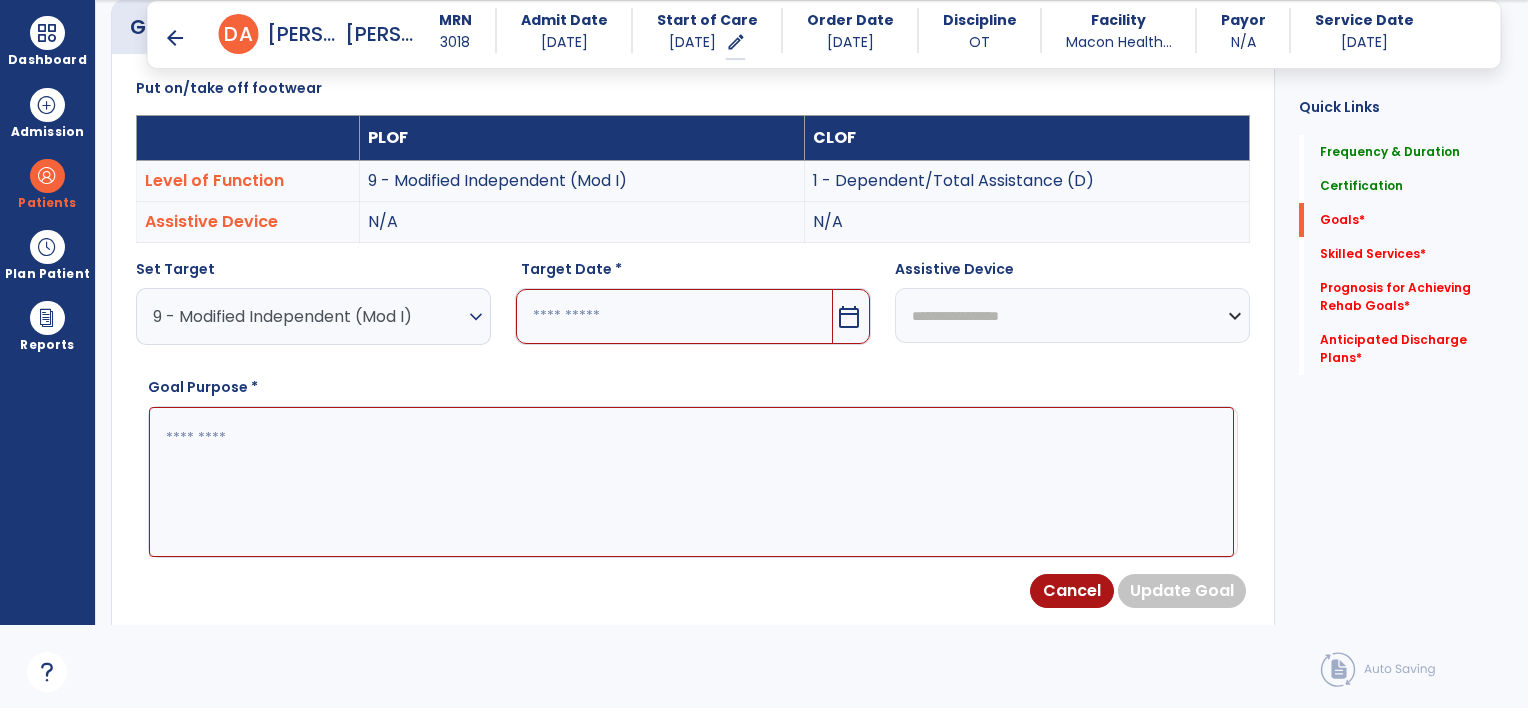click on "calendar_today" at bounding box center (851, 316) 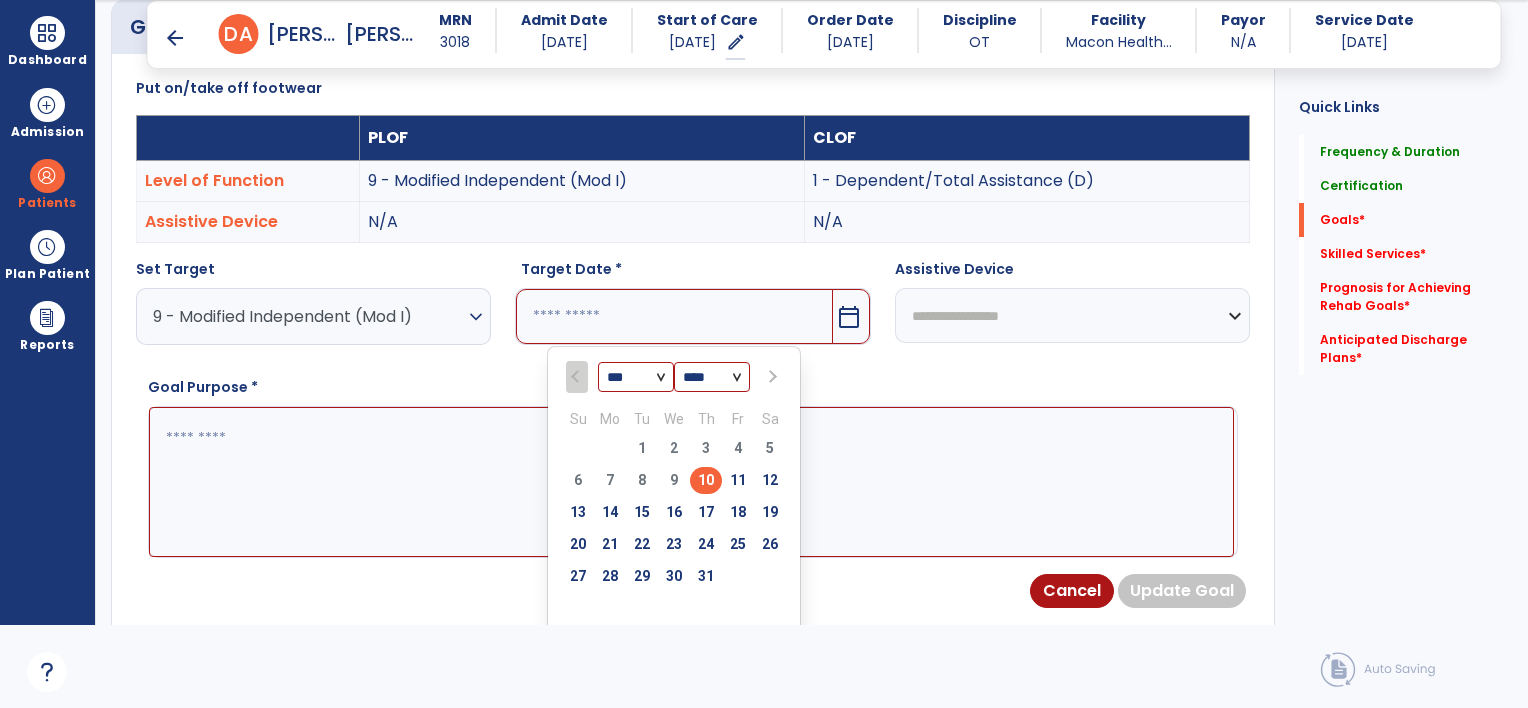 click at bounding box center [772, 377] 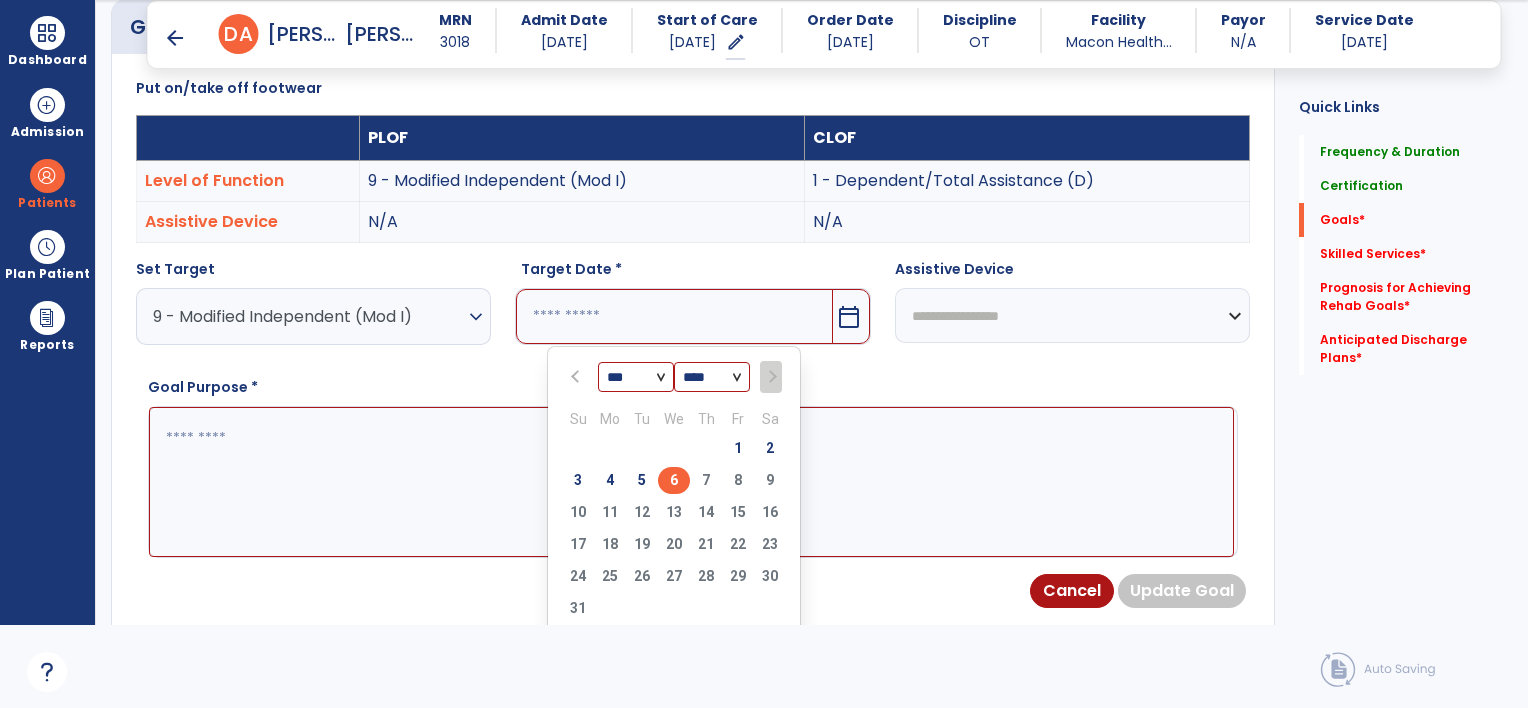 click on "6" at bounding box center [674, 480] 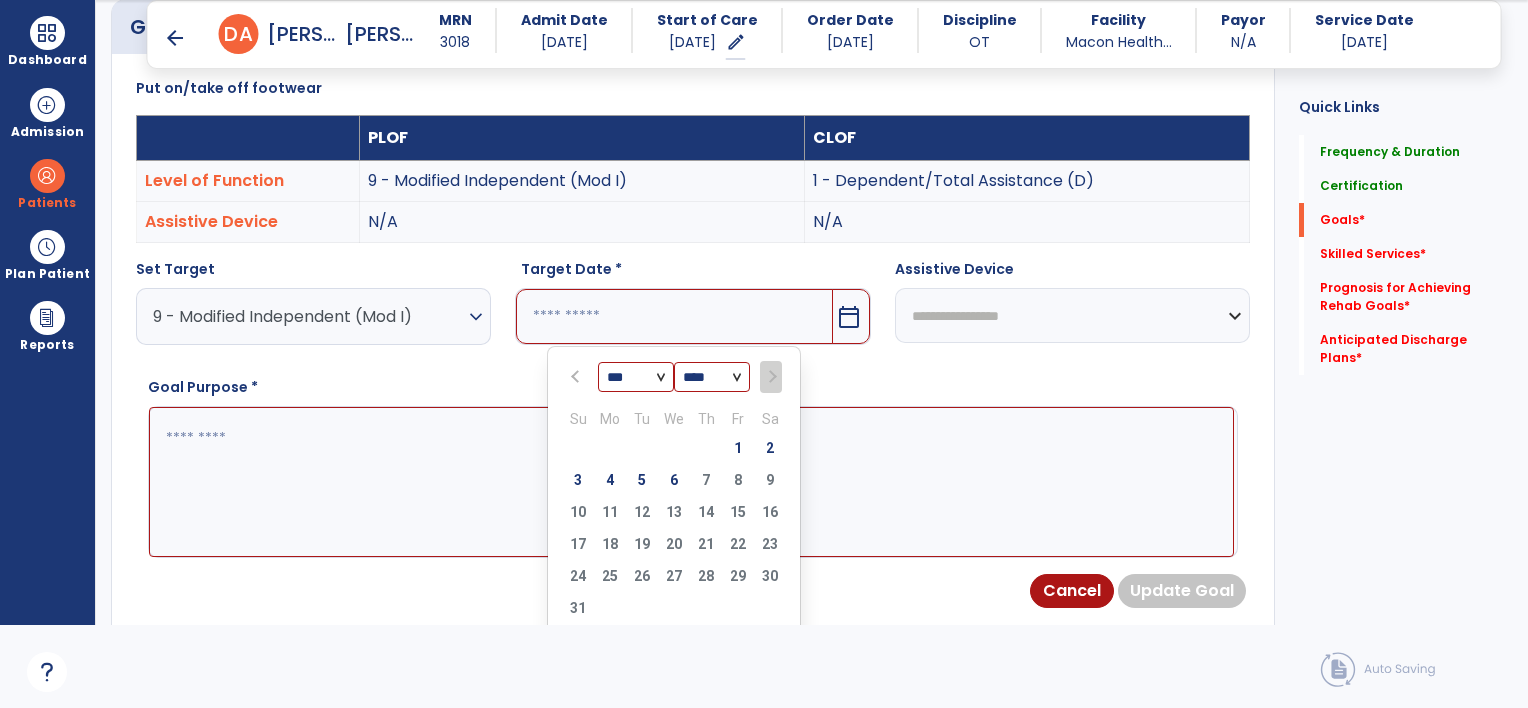 type on "********" 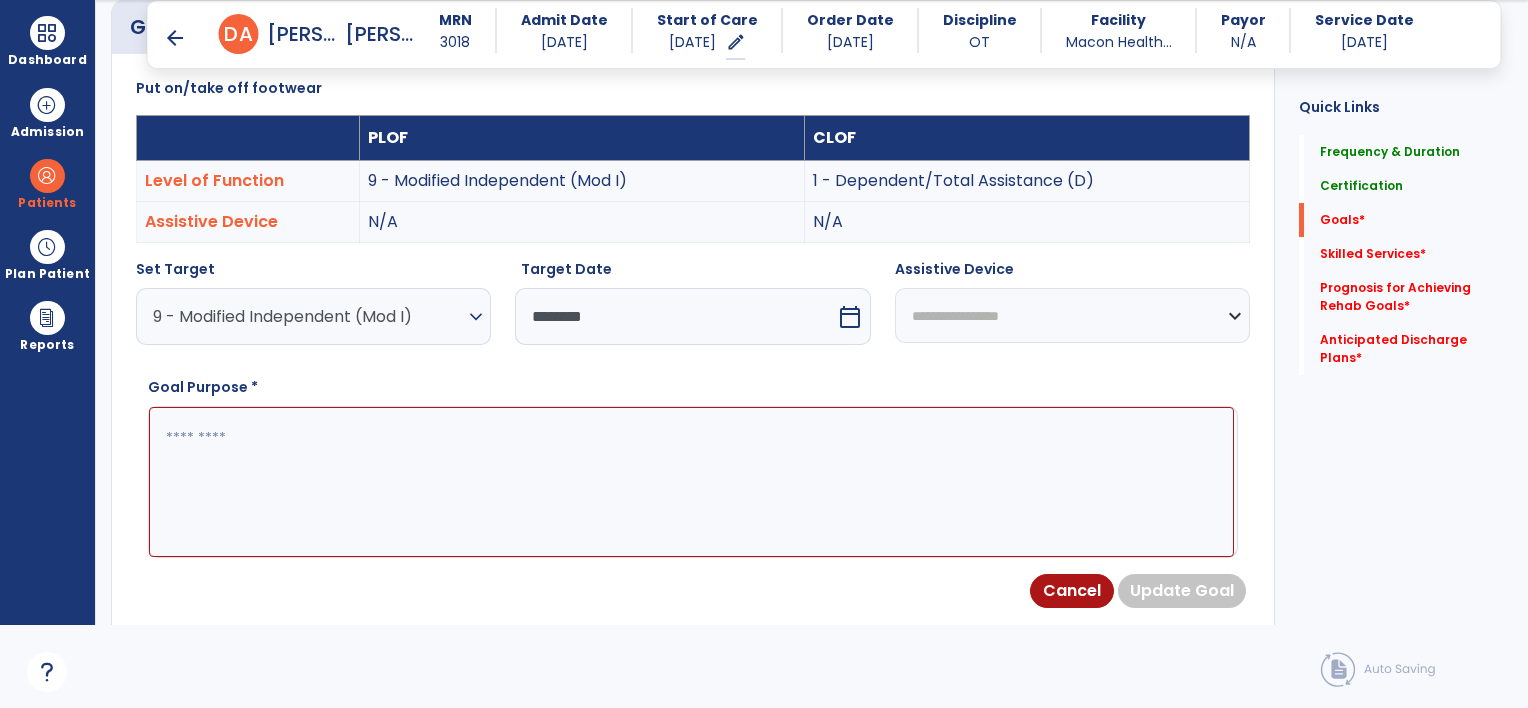 click at bounding box center [691, 482] 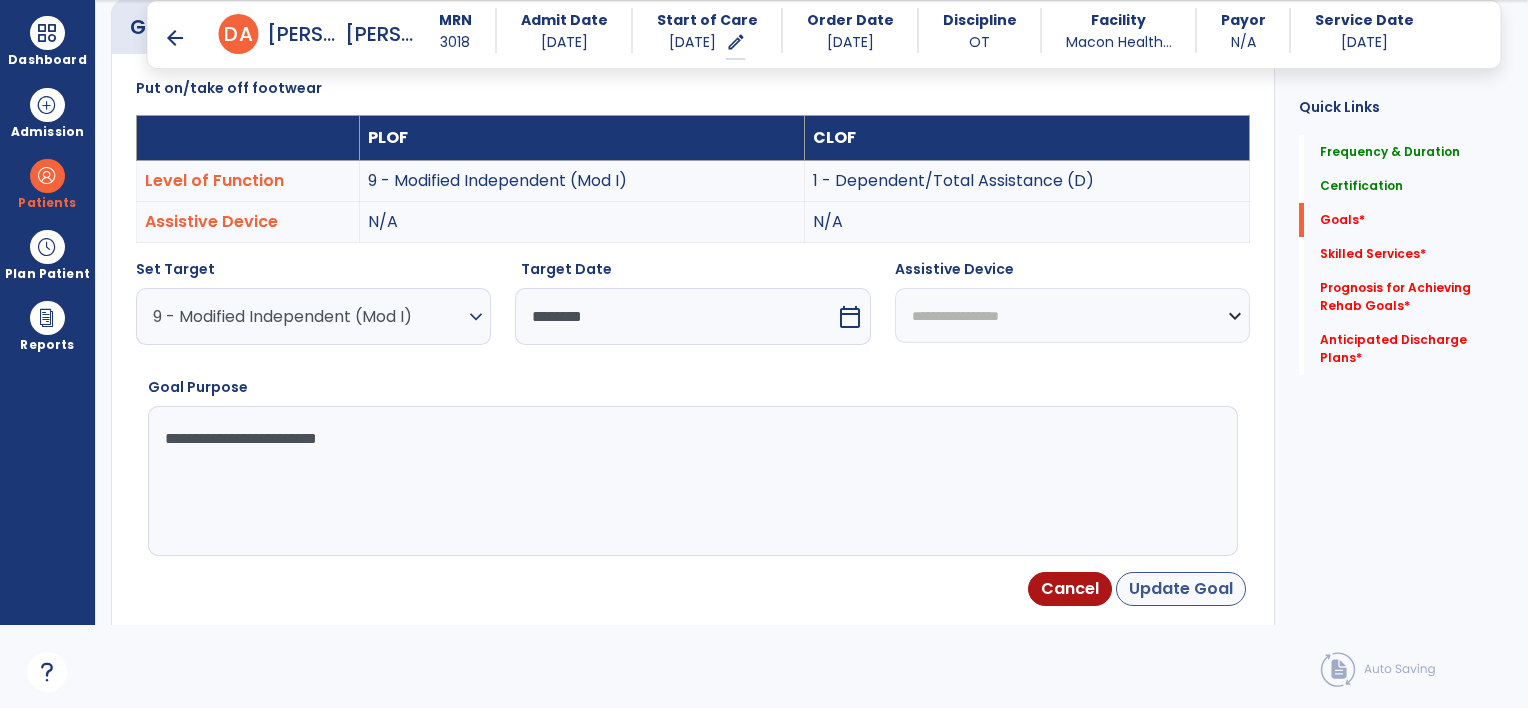 type on "**********" 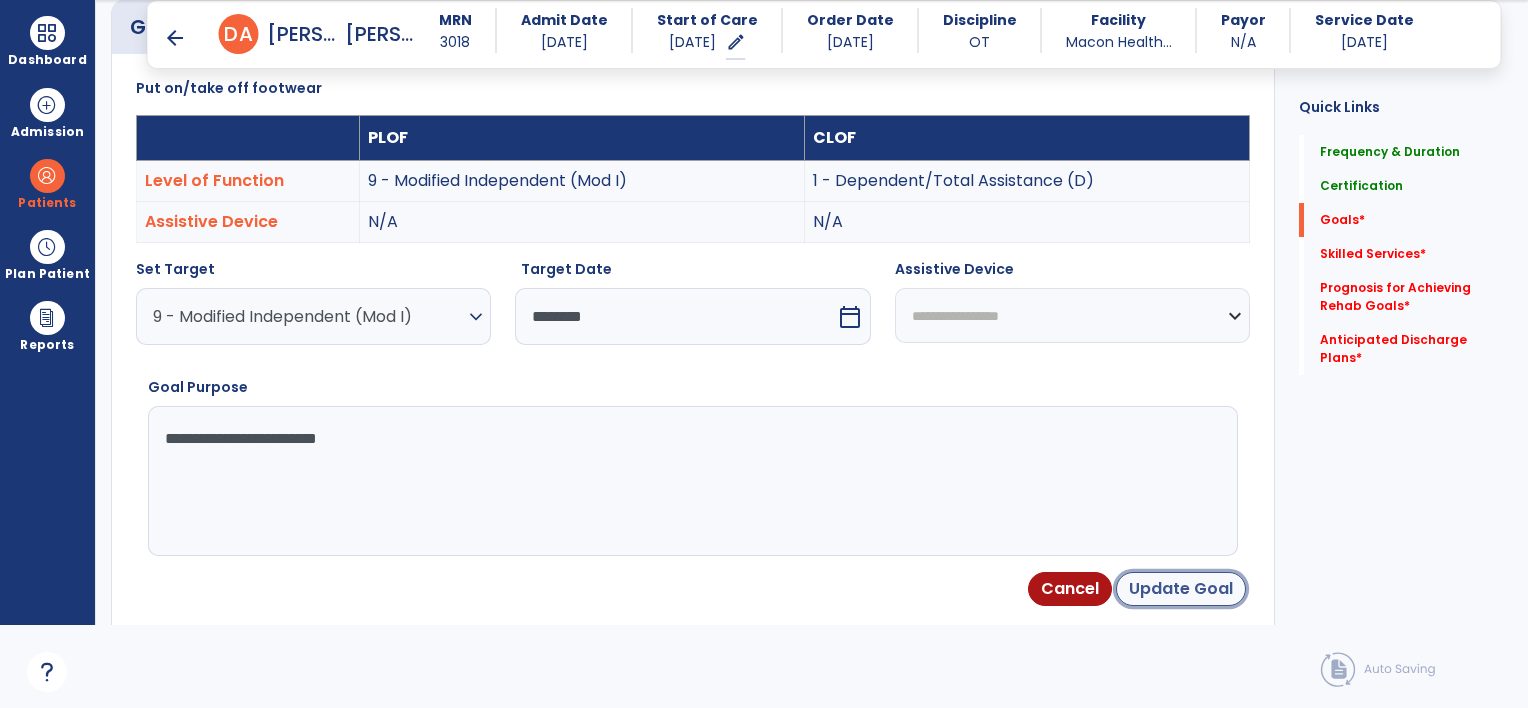 click on "Update Goal" at bounding box center (1181, 589) 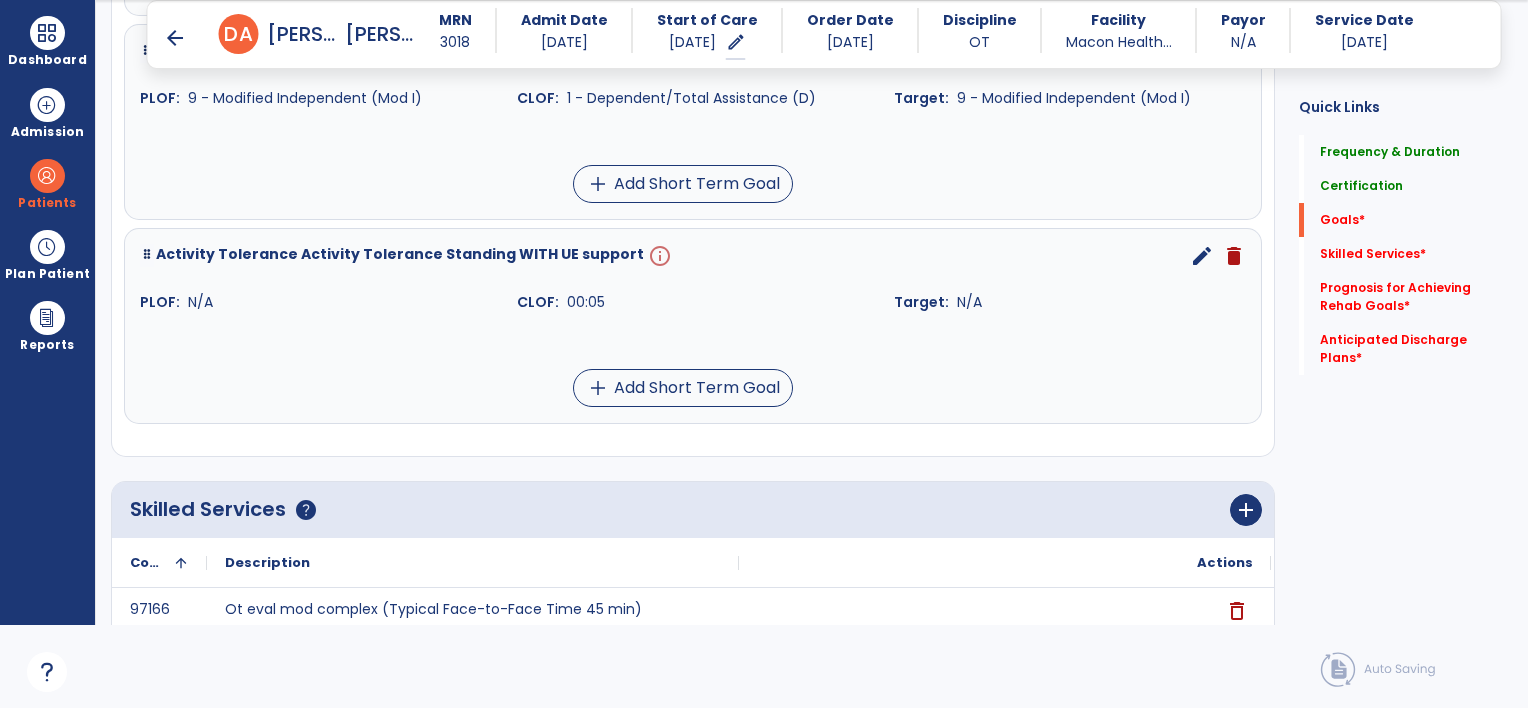 scroll, scrollTop: 1434, scrollLeft: 0, axis: vertical 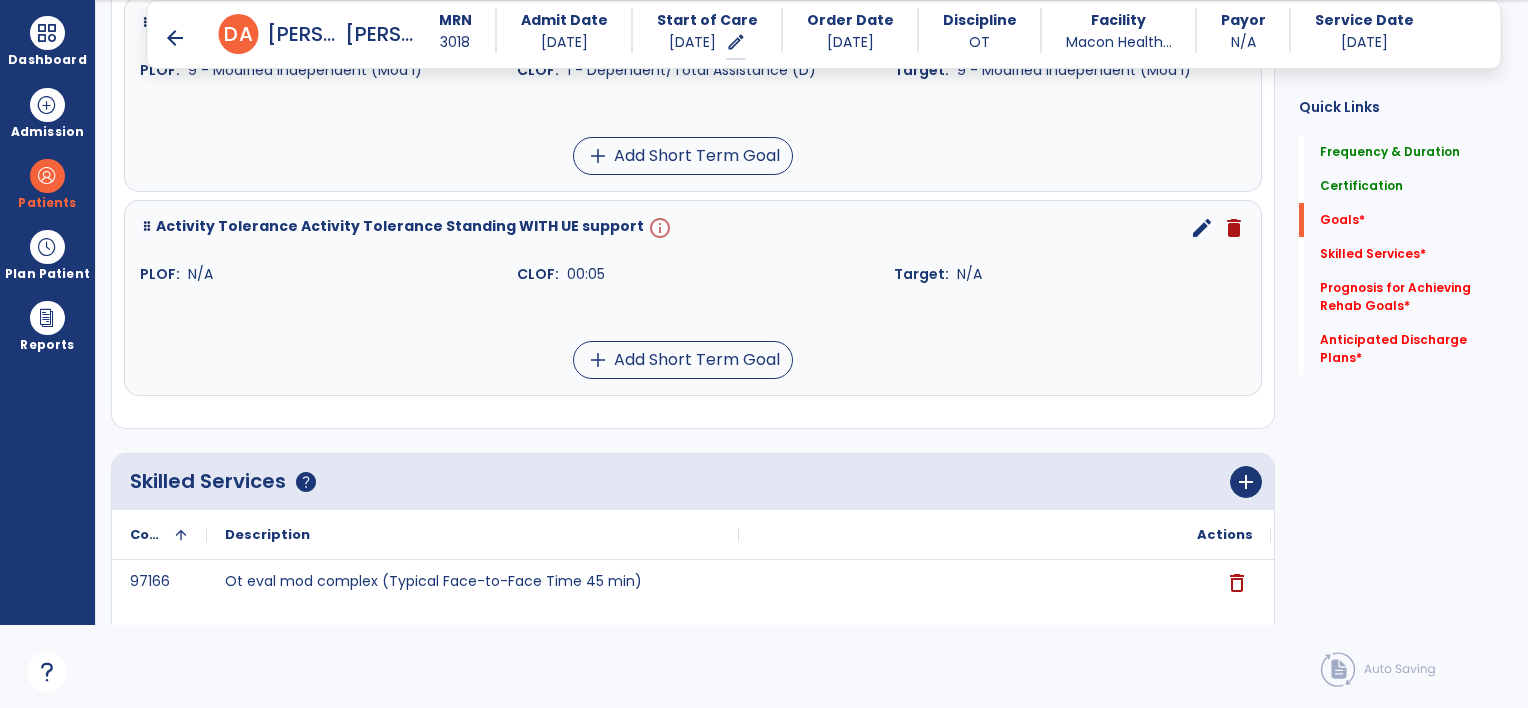 click on "edit" at bounding box center [1202, 228] 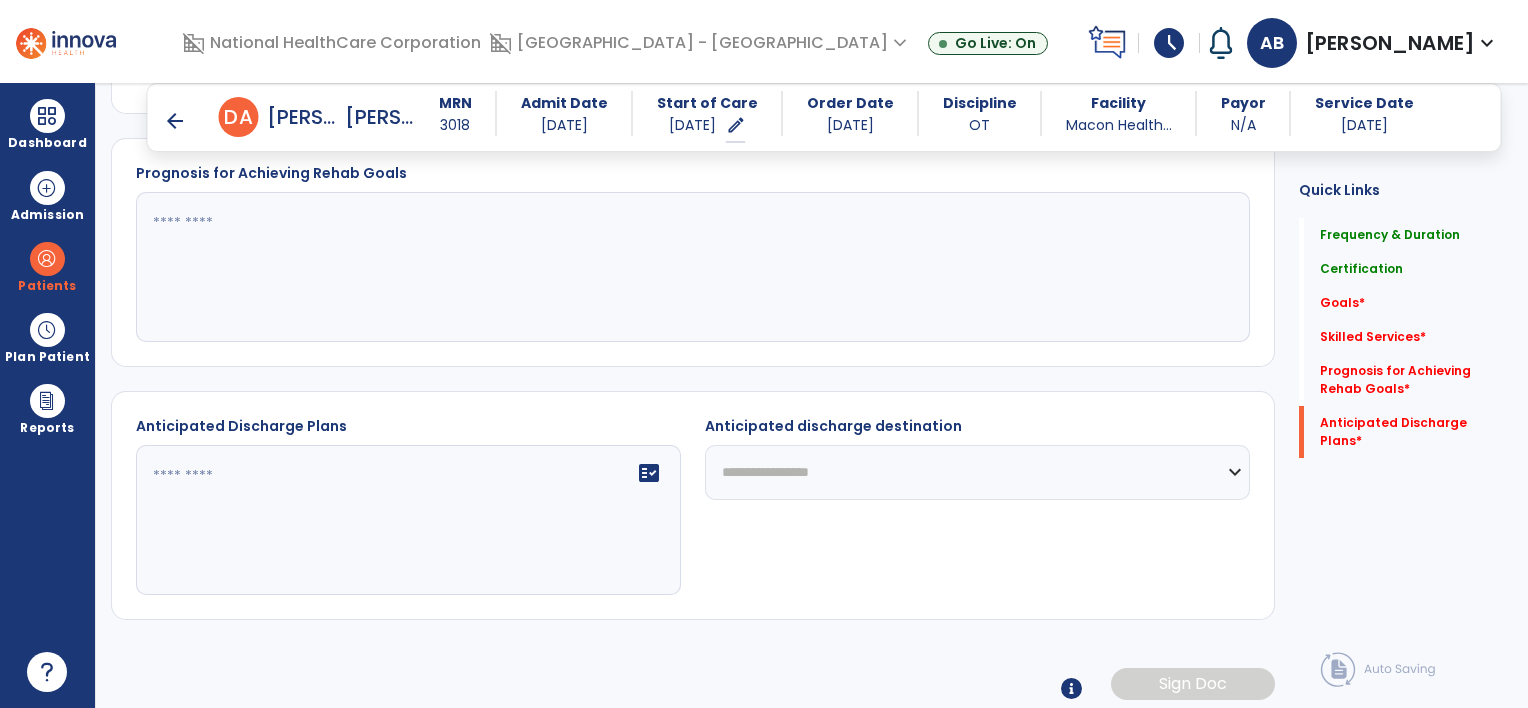 scroll, scrollTop: 0, scrollLeft: 0, axis: both 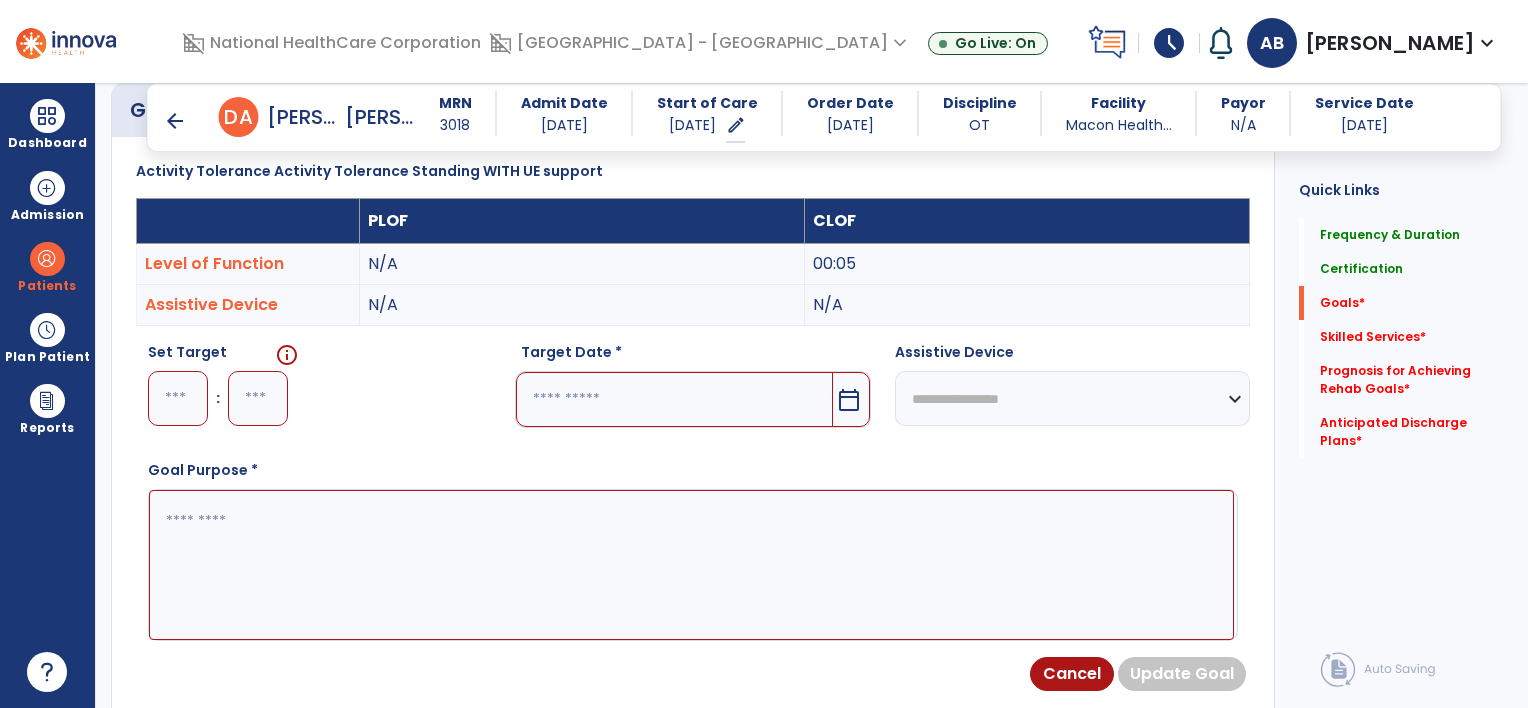 click at bounding box center (178, 398) 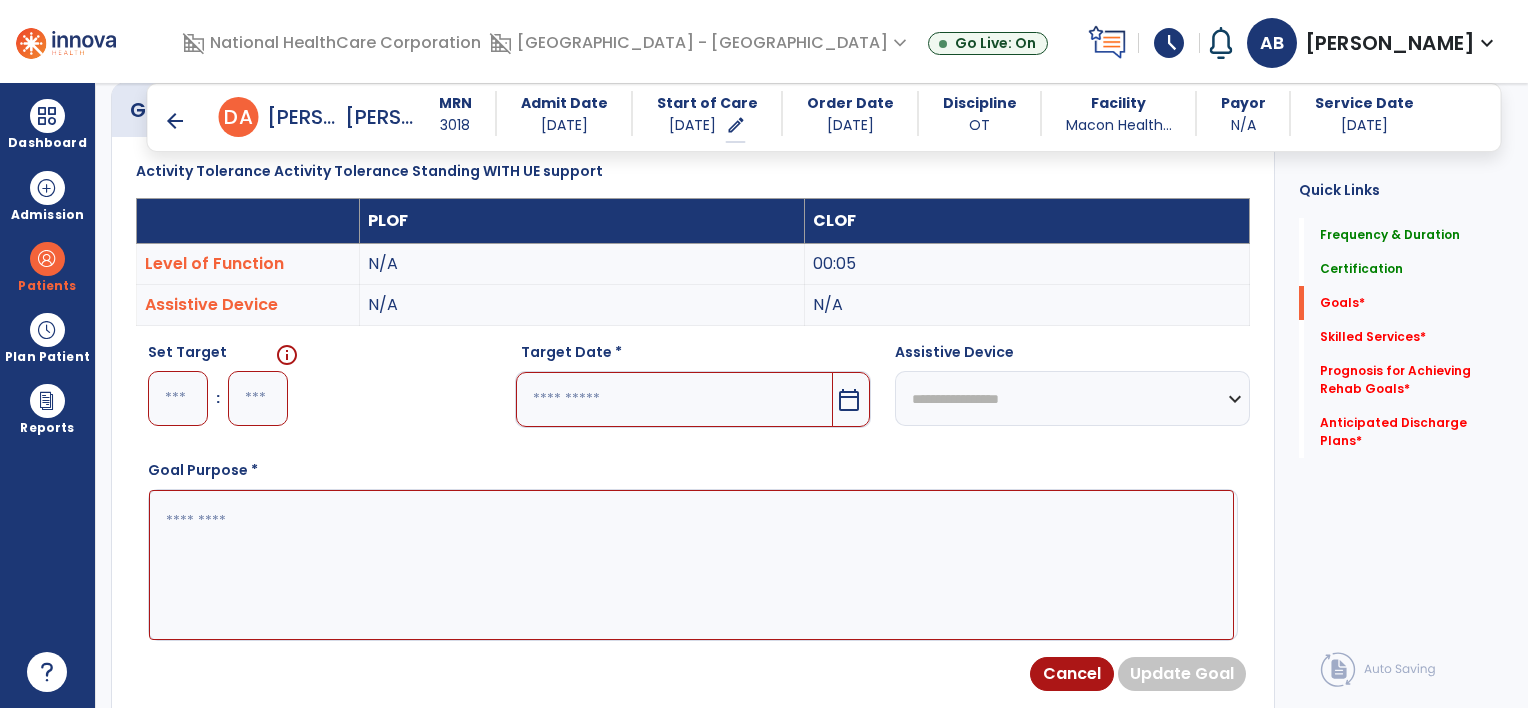 type on "*" 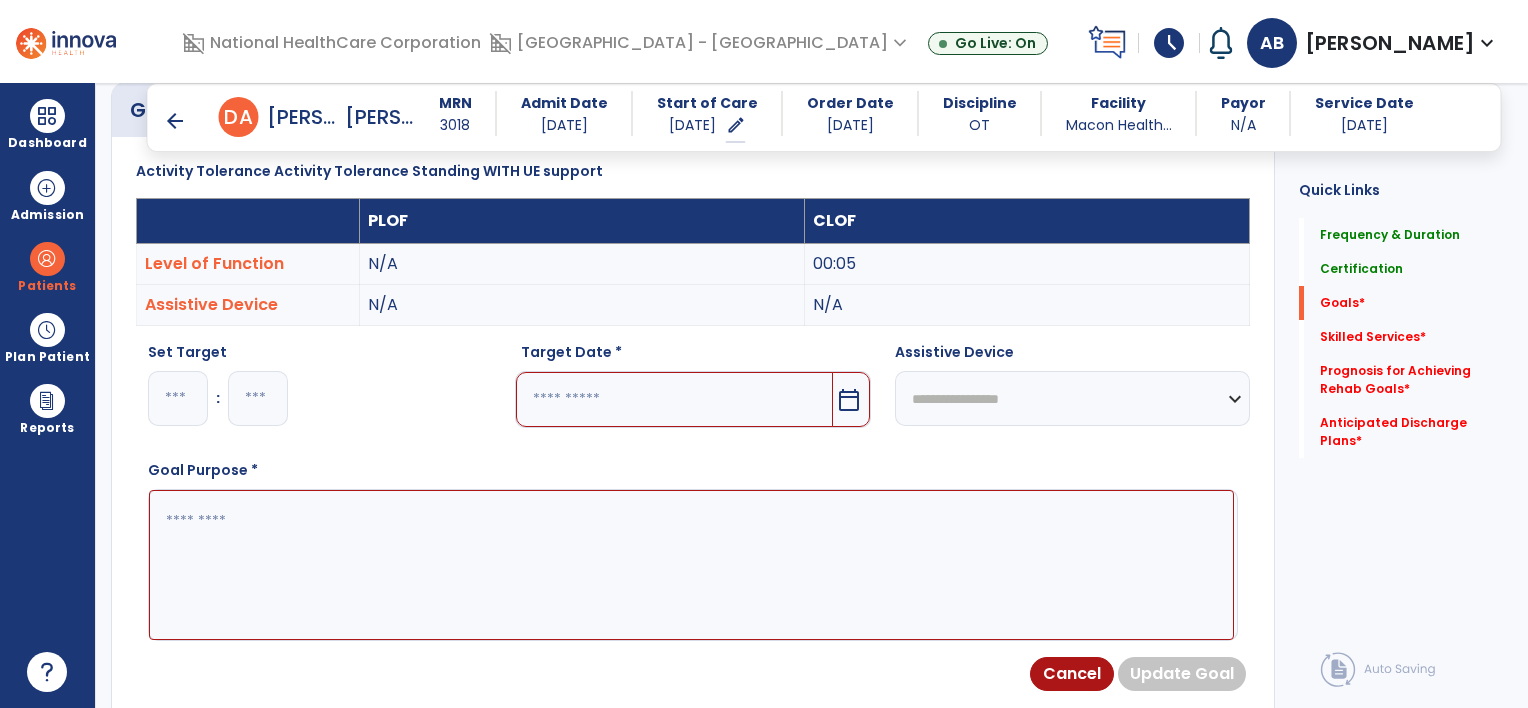click at bounding box center [258, 398] 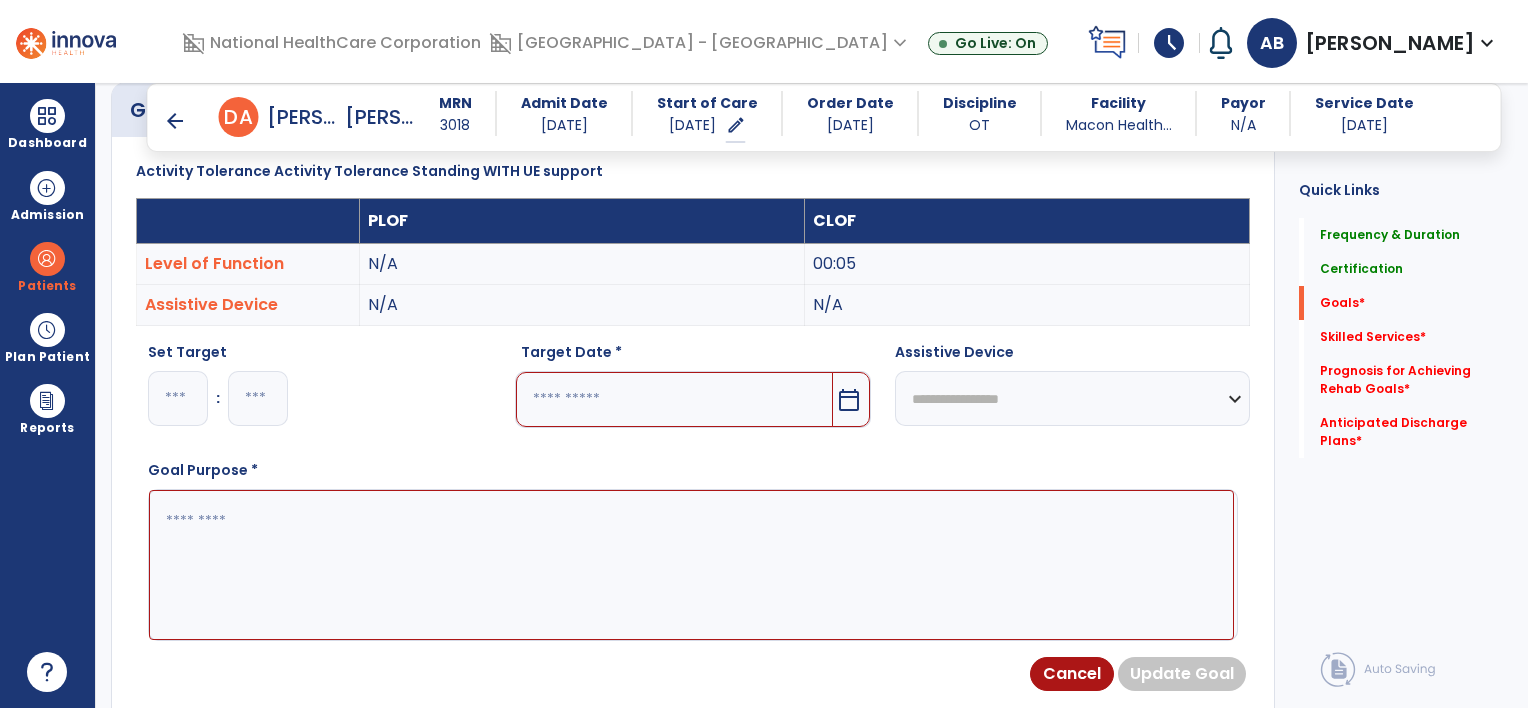 type on "**" 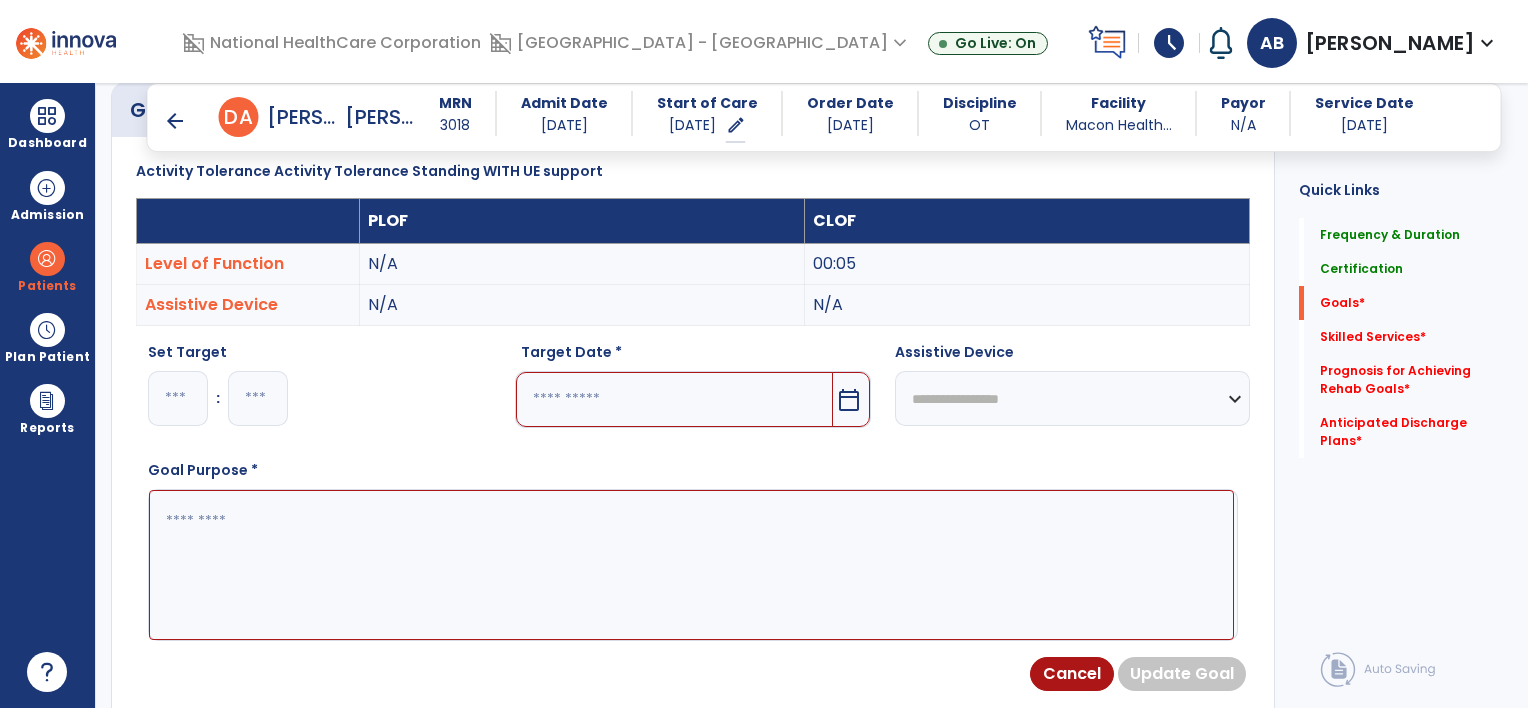 click at bounding box center (691, 565) 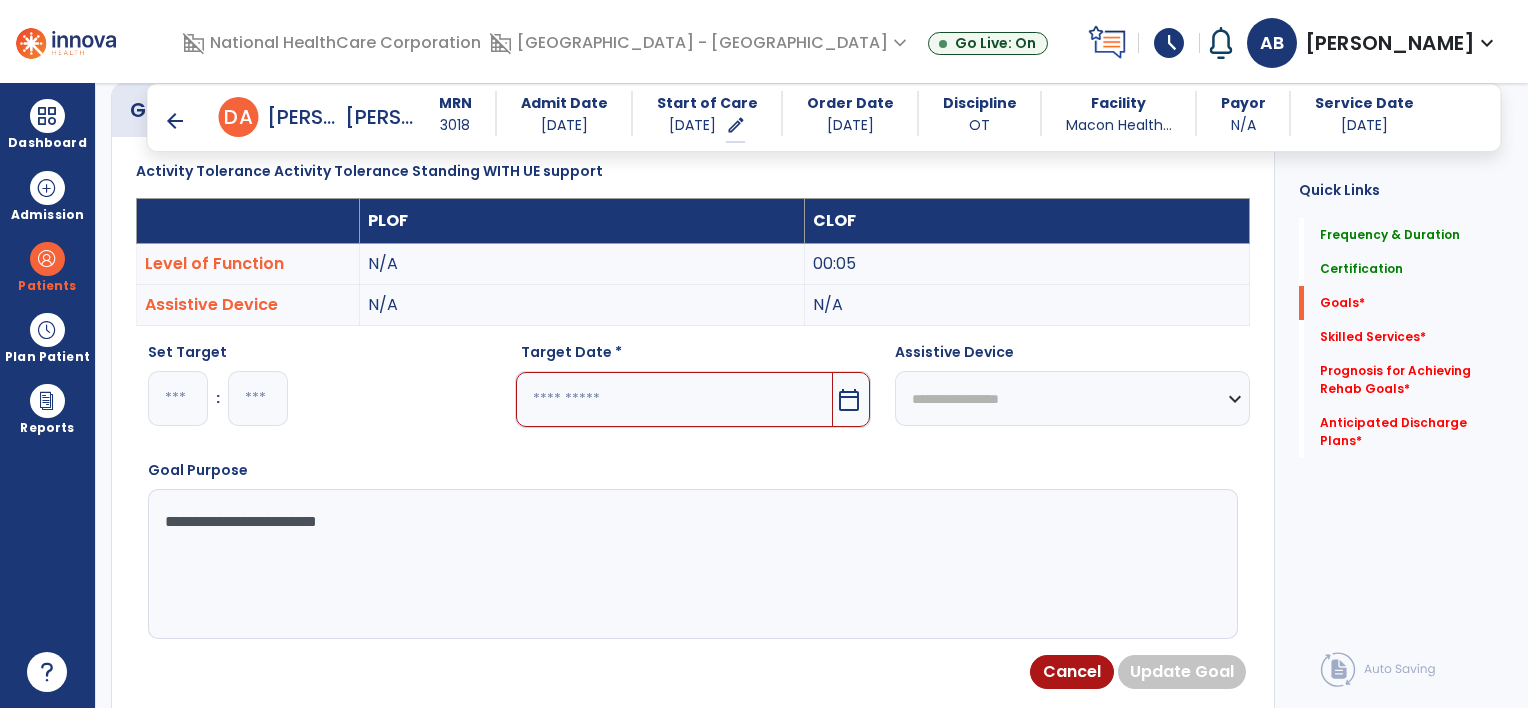 type on "**********" 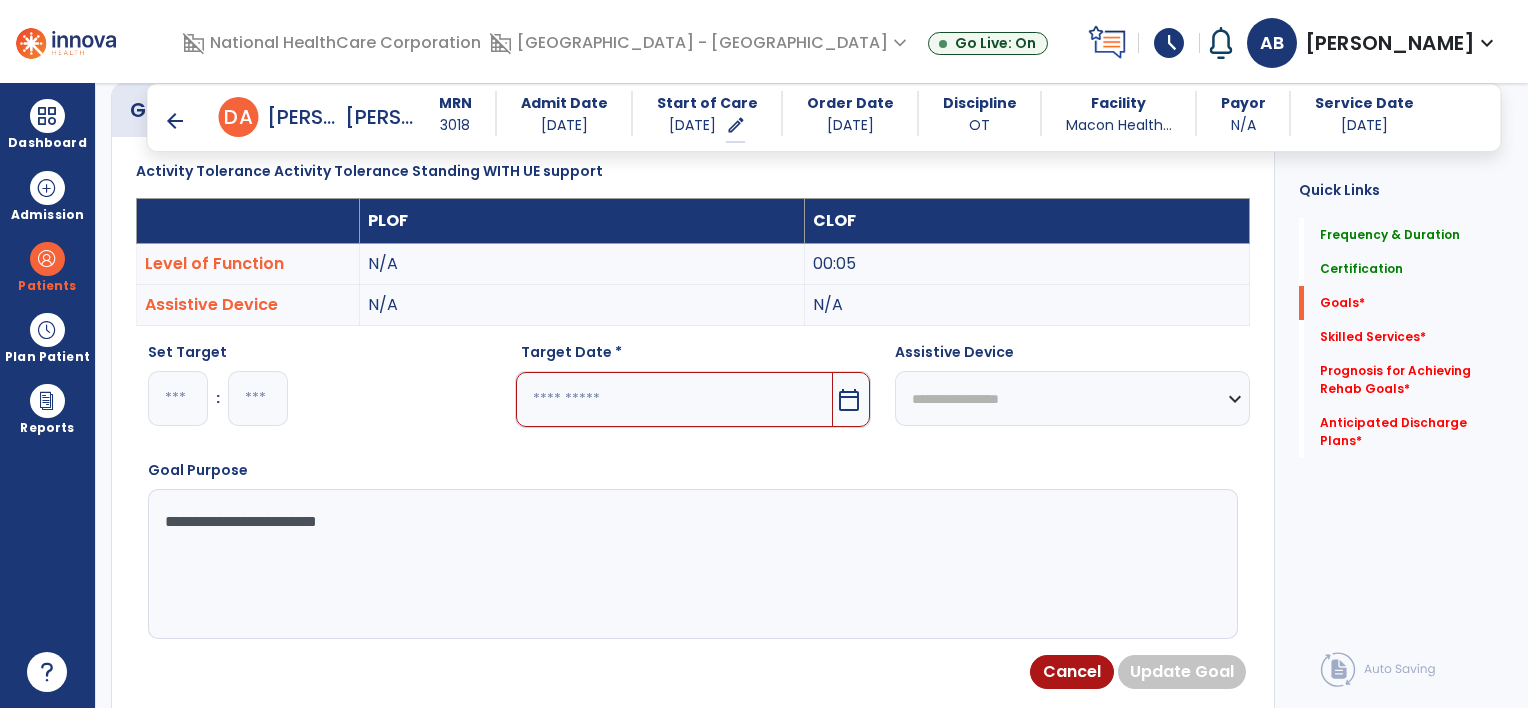 click at bounding box center (674, 399) 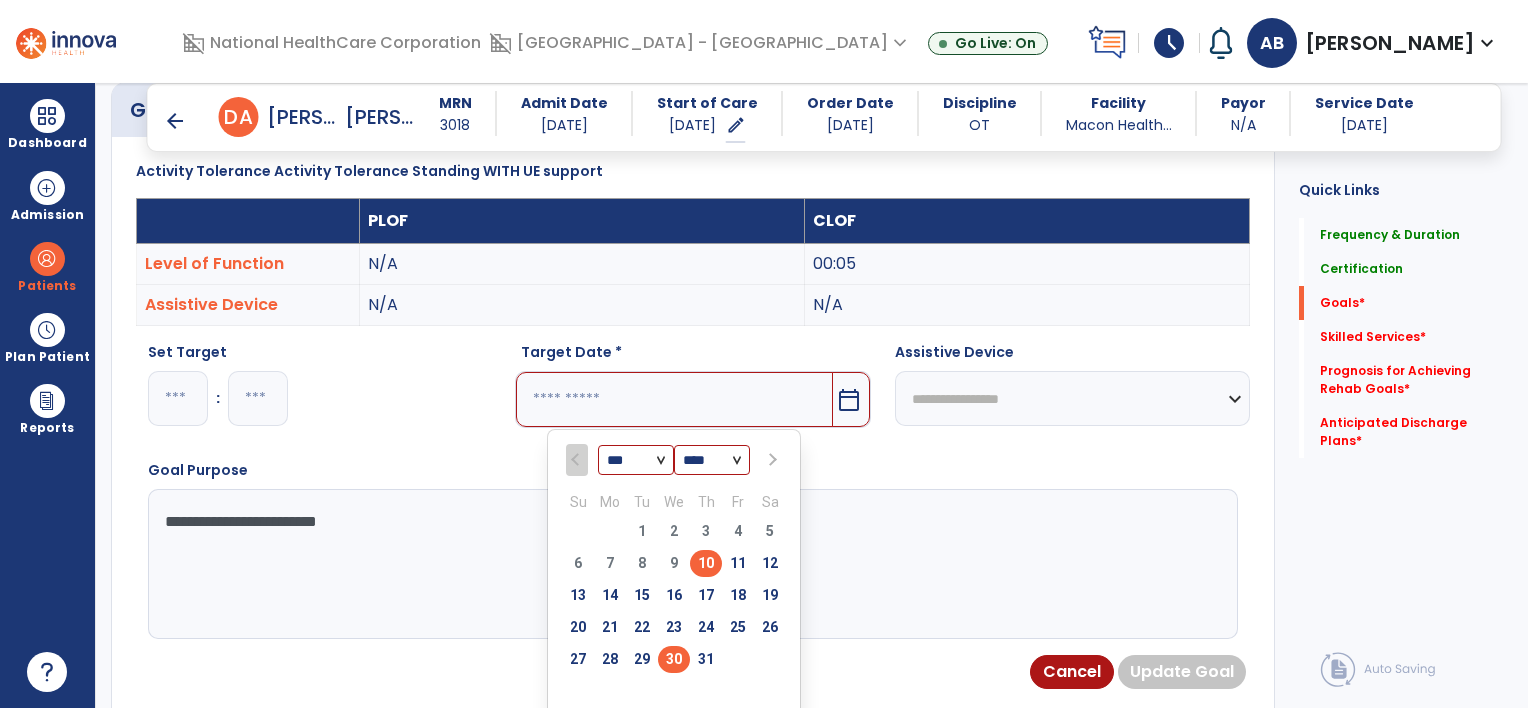 click on "30" at bounding box center (674, 659) 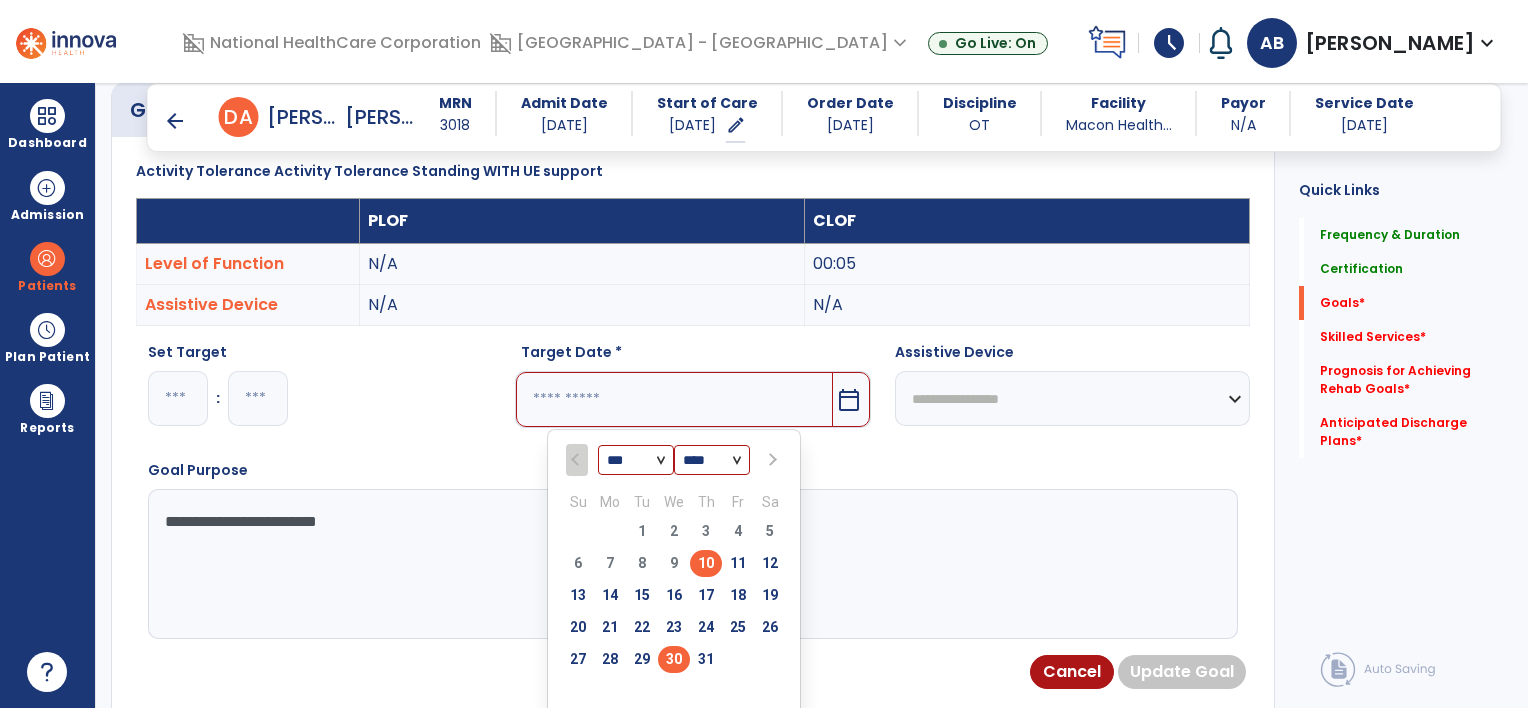 type on "*********" 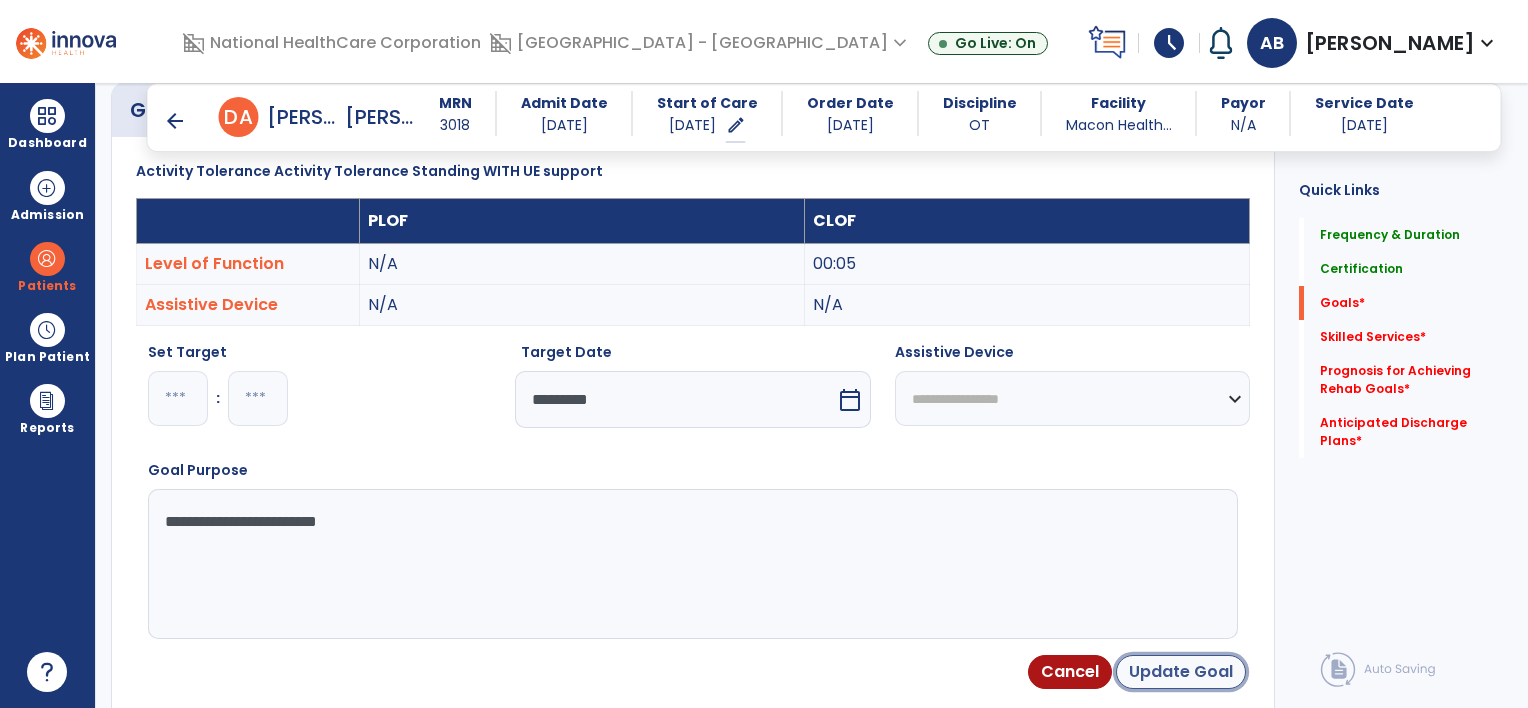 click on "Update Goal" at bounding box center [1181, 672] 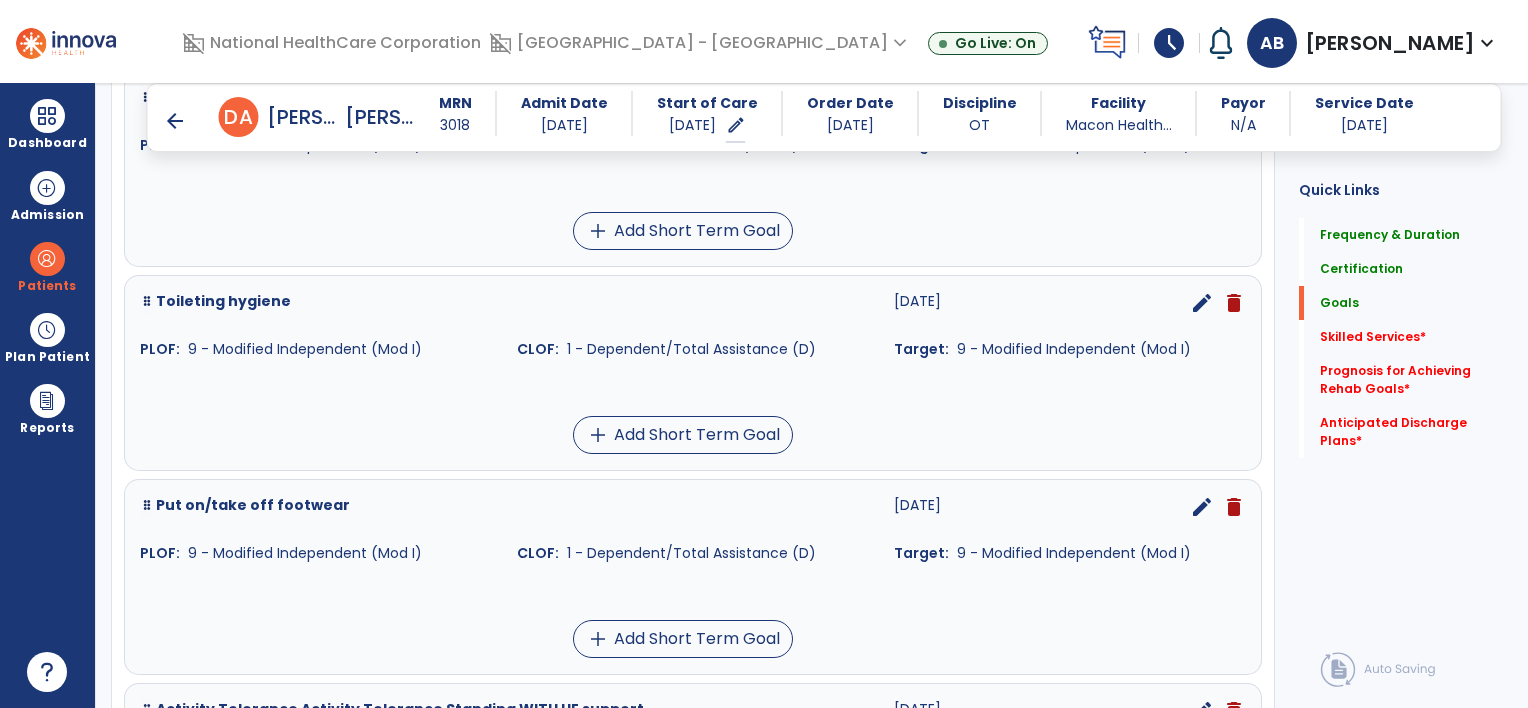scroll, scrollTop: 1134, scrollLeft: 0, axis: vertical 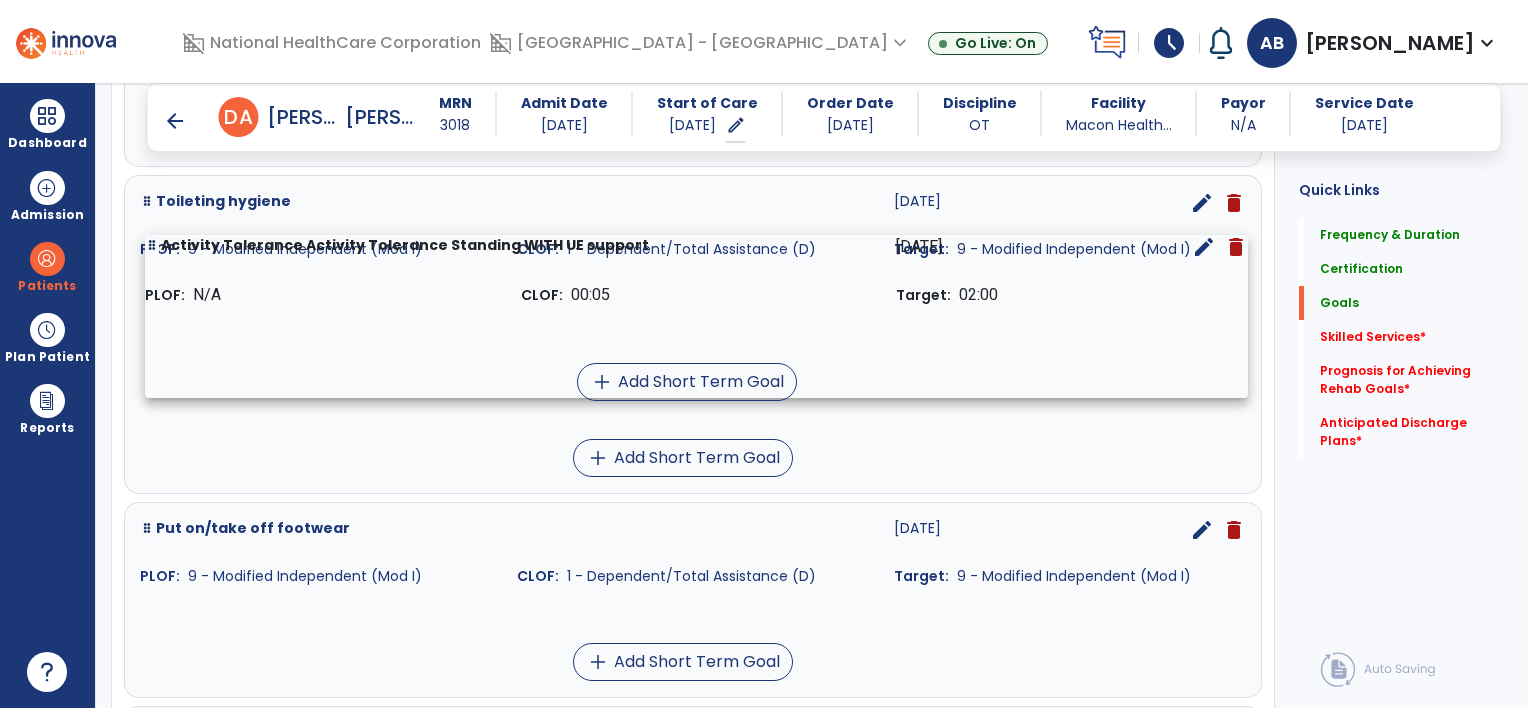 drag, startPoint x: 367, startPoint y: 680, endPoint x: 372, endPoint y: 320, distance: 360.03473 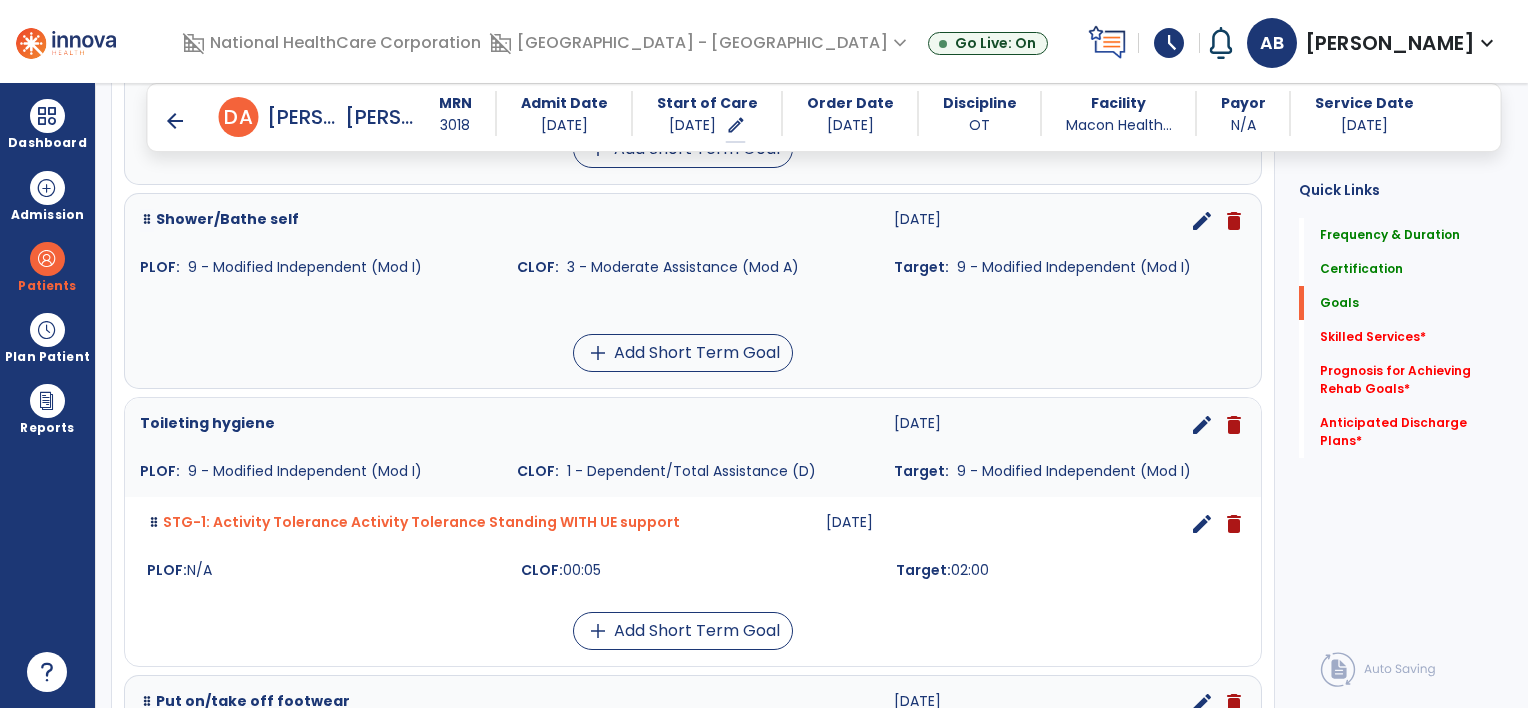 scroll, scrollTop: 834, scrollLeft: 0, axis: vertical 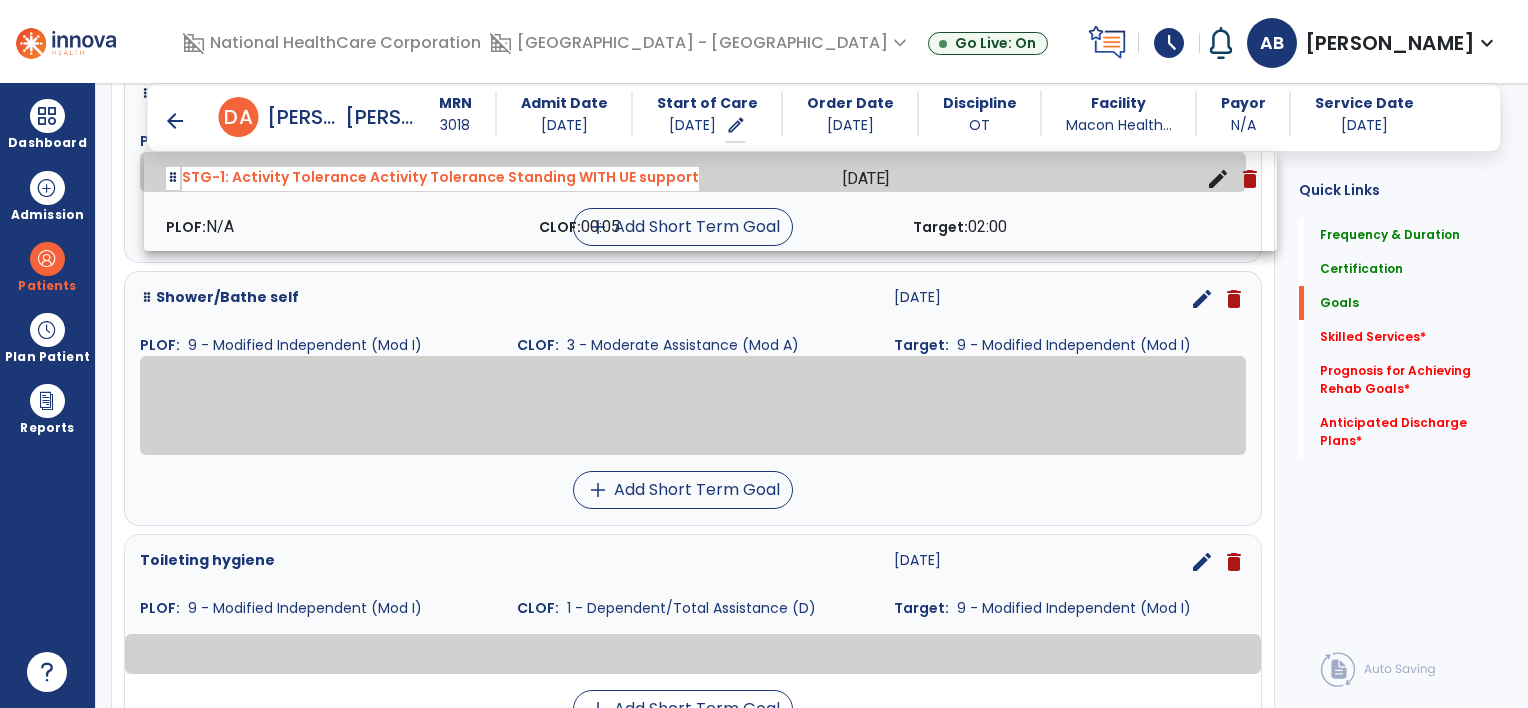 drag, startPoint x: 412, startPoint y: 649, endPoint x: 431, endPoint y: 228, distance: 421.42853 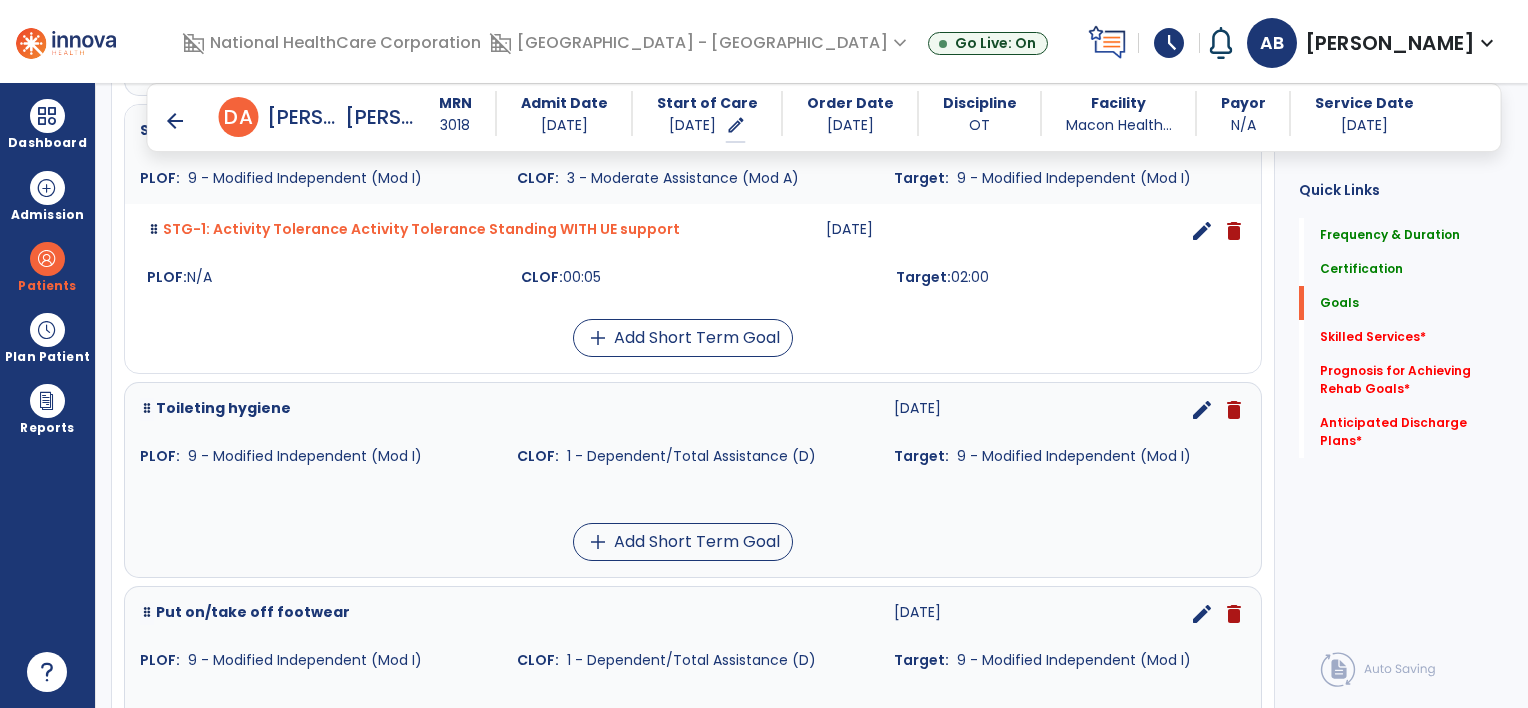 scroll, scrollTop: 1034, scrollLeft: 0, axis: vertical 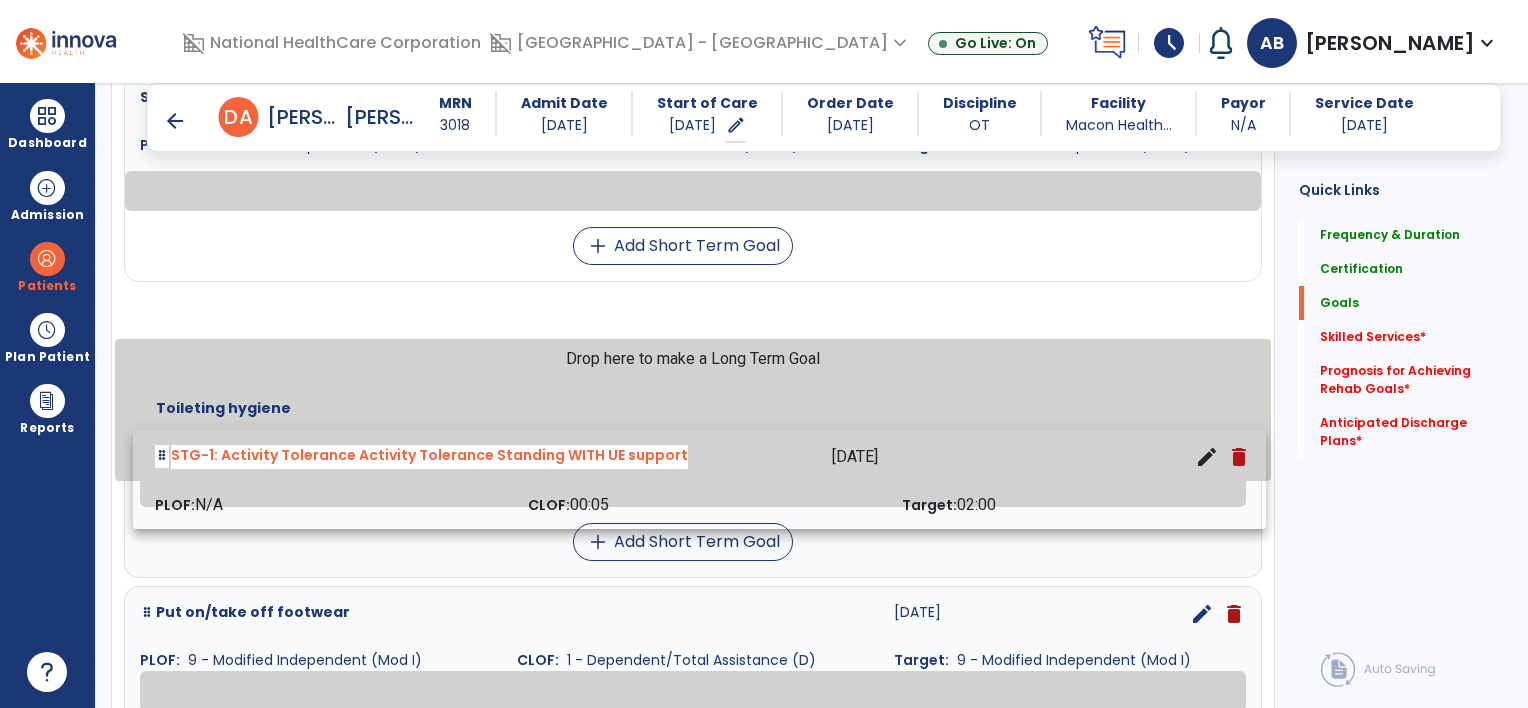 drag, startPoint x: 433, startPoint y: 234, endPoint x: 441, endPoint y: 494, distance: 260.12305 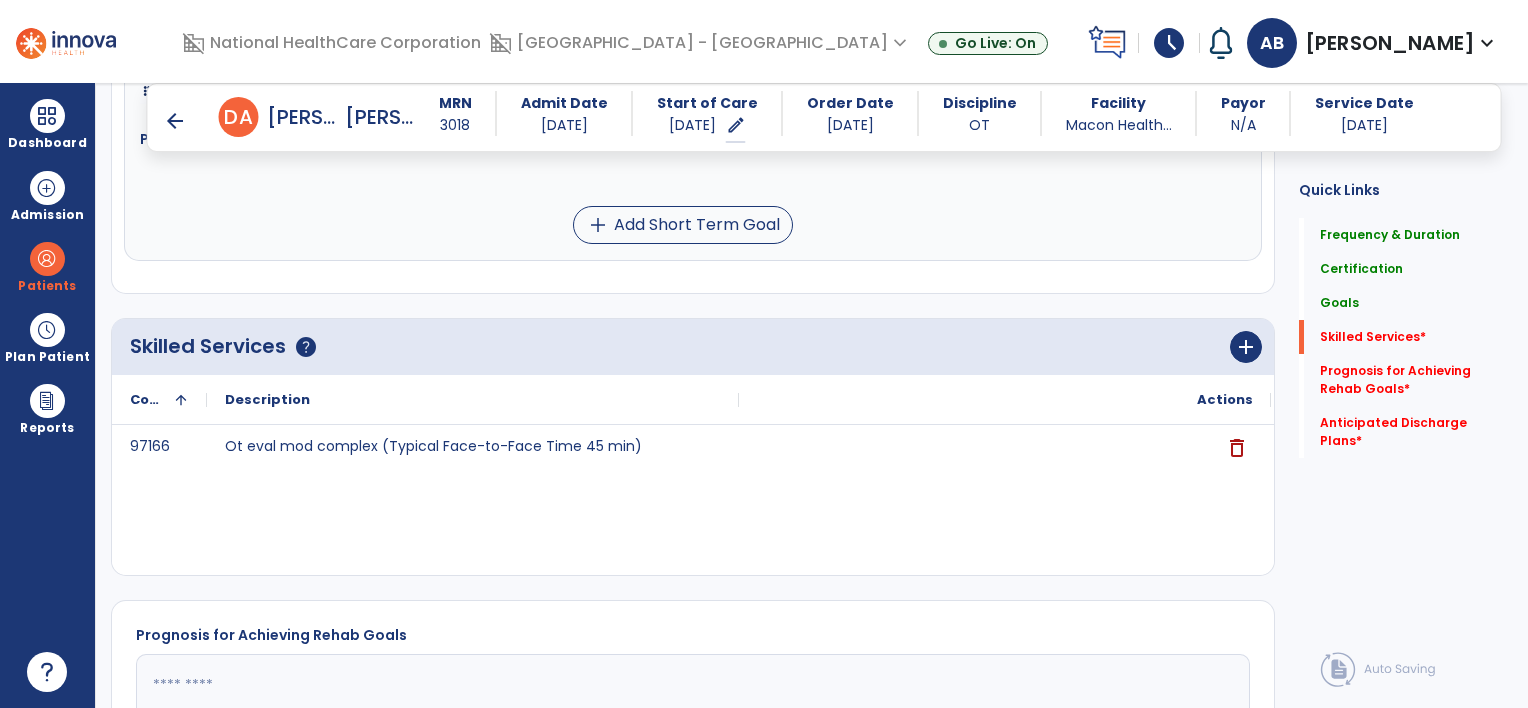 scroll, scrollTop: 1615, scrollLeft: 0, axis: vertical 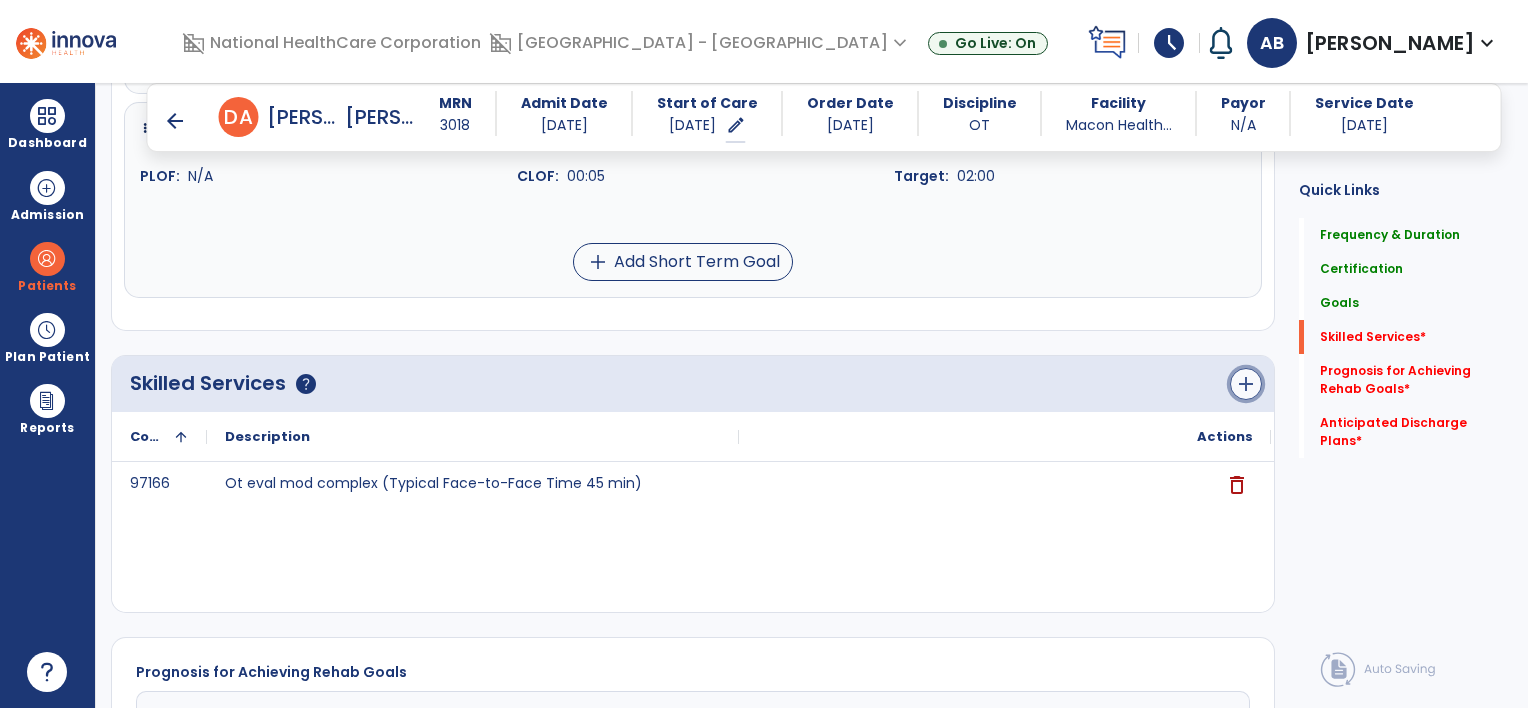 click on "add" 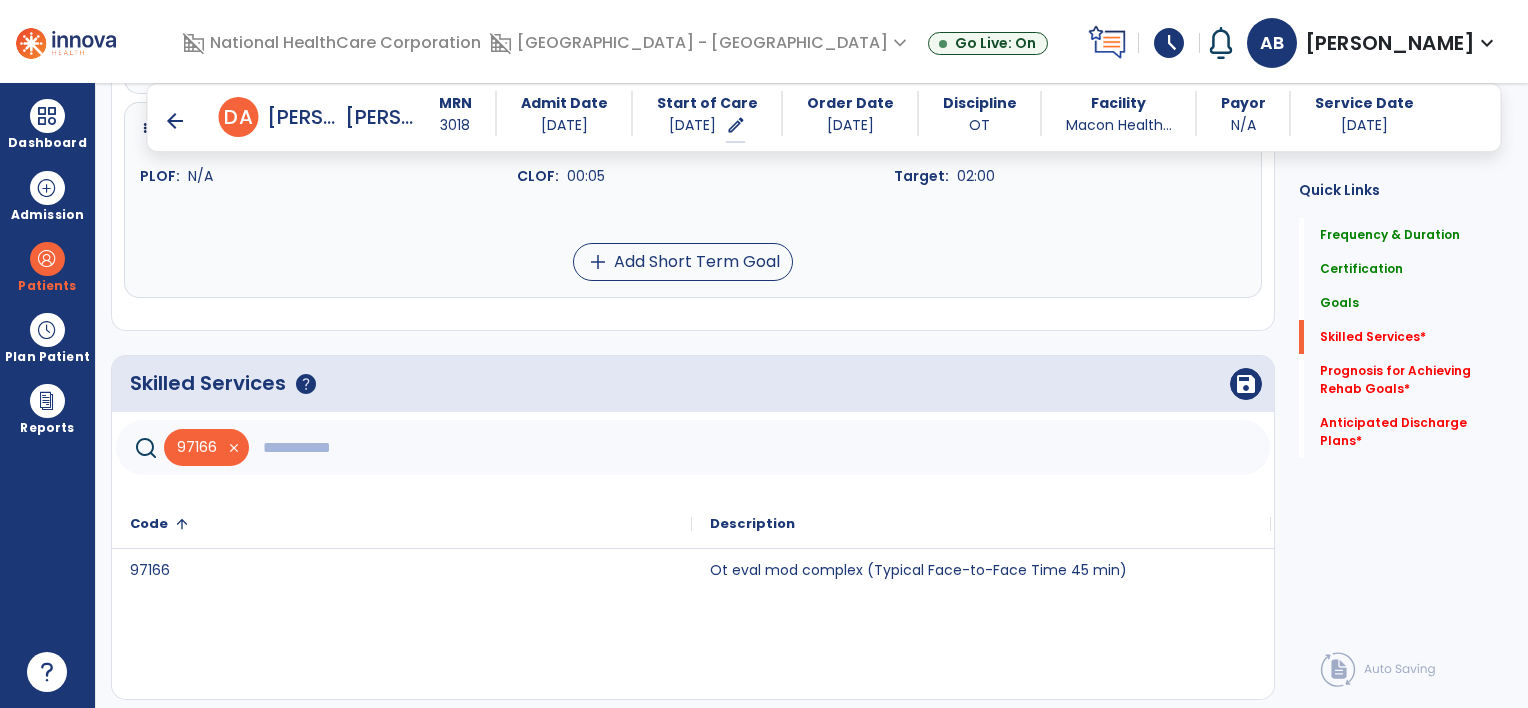 click 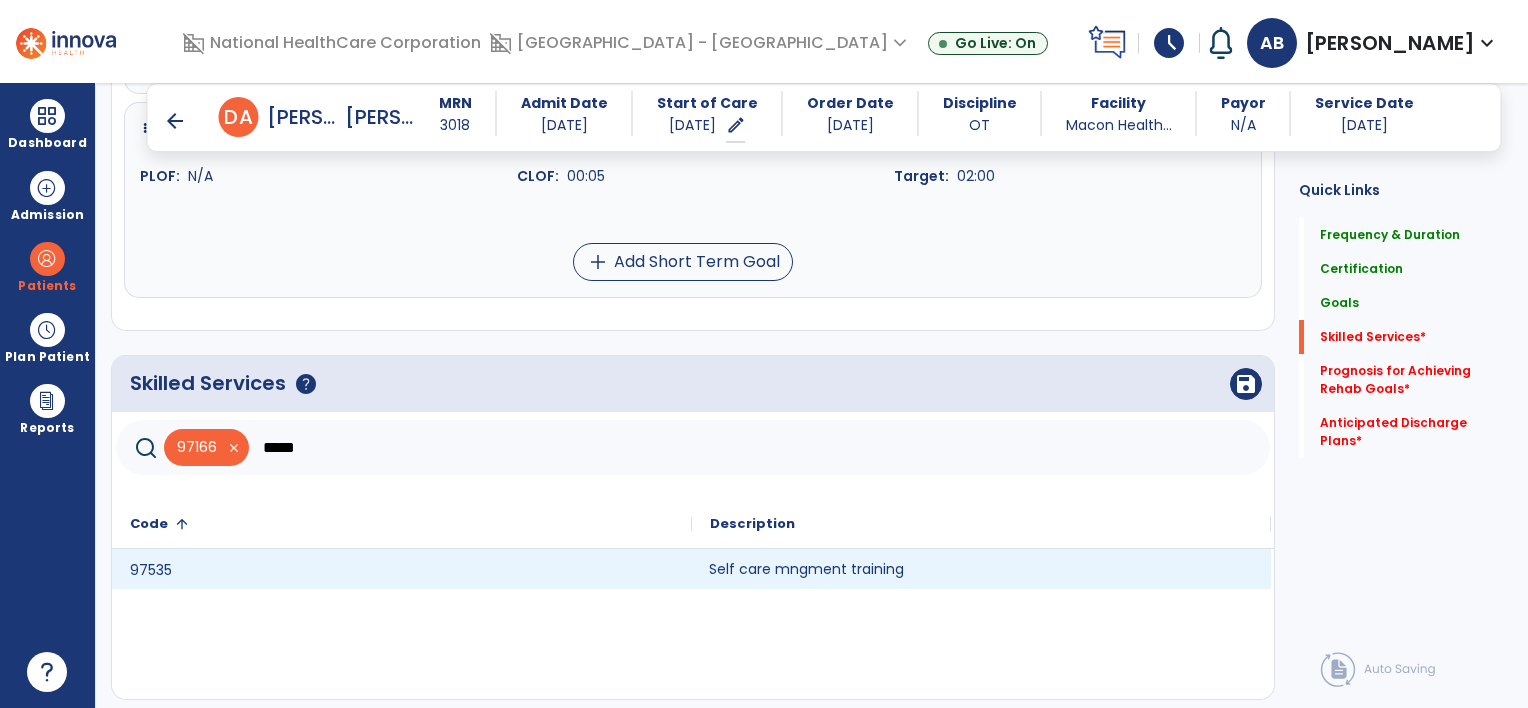 click on "Self care mngment training" 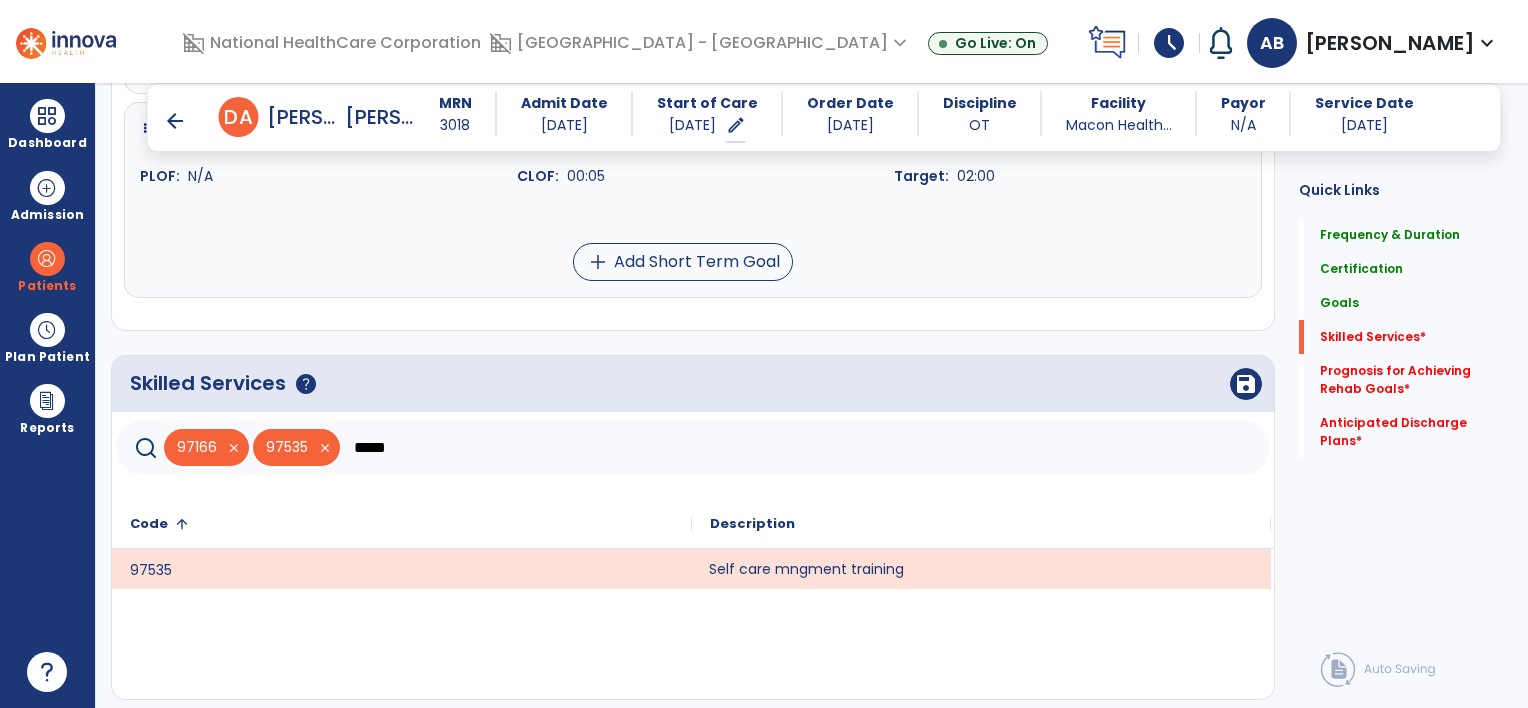 click on "*****" 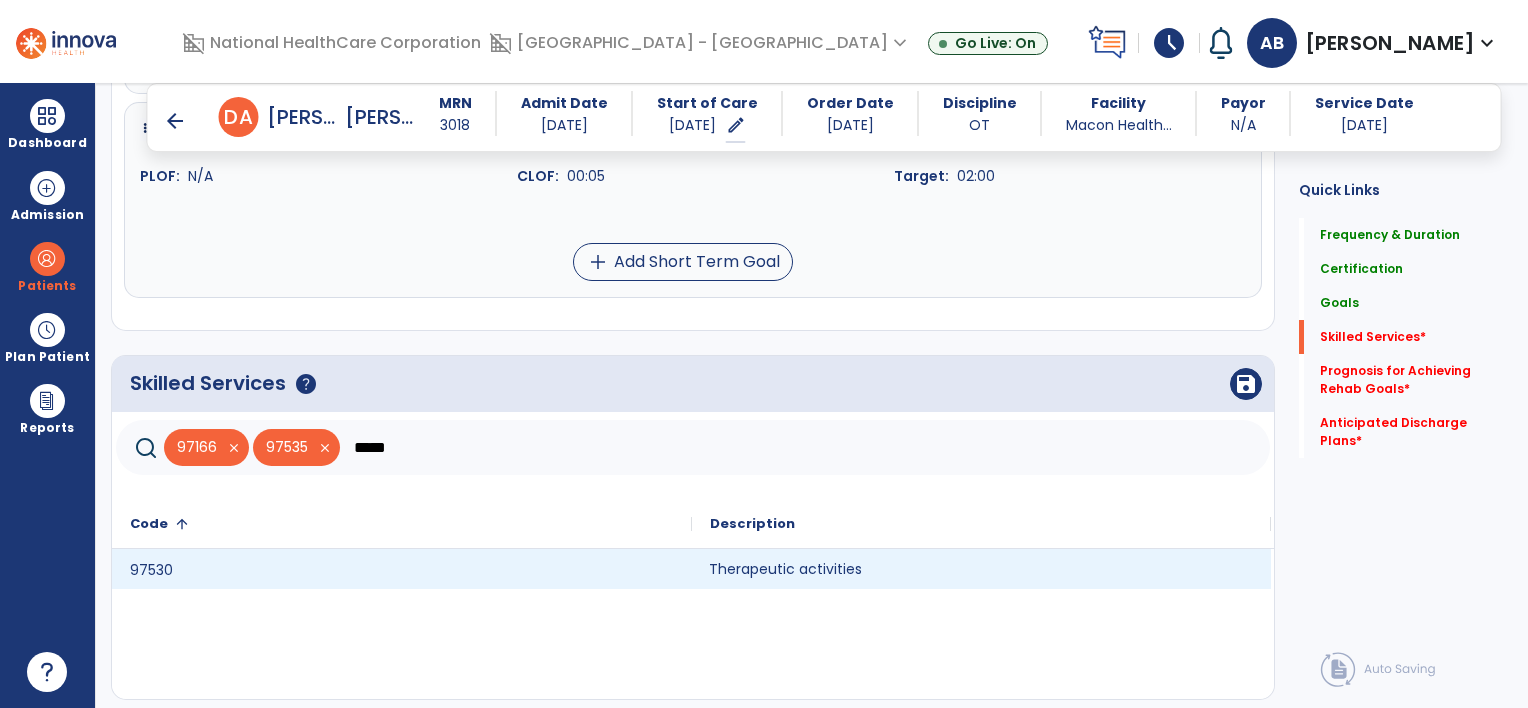 click on "Therapeutic activities" 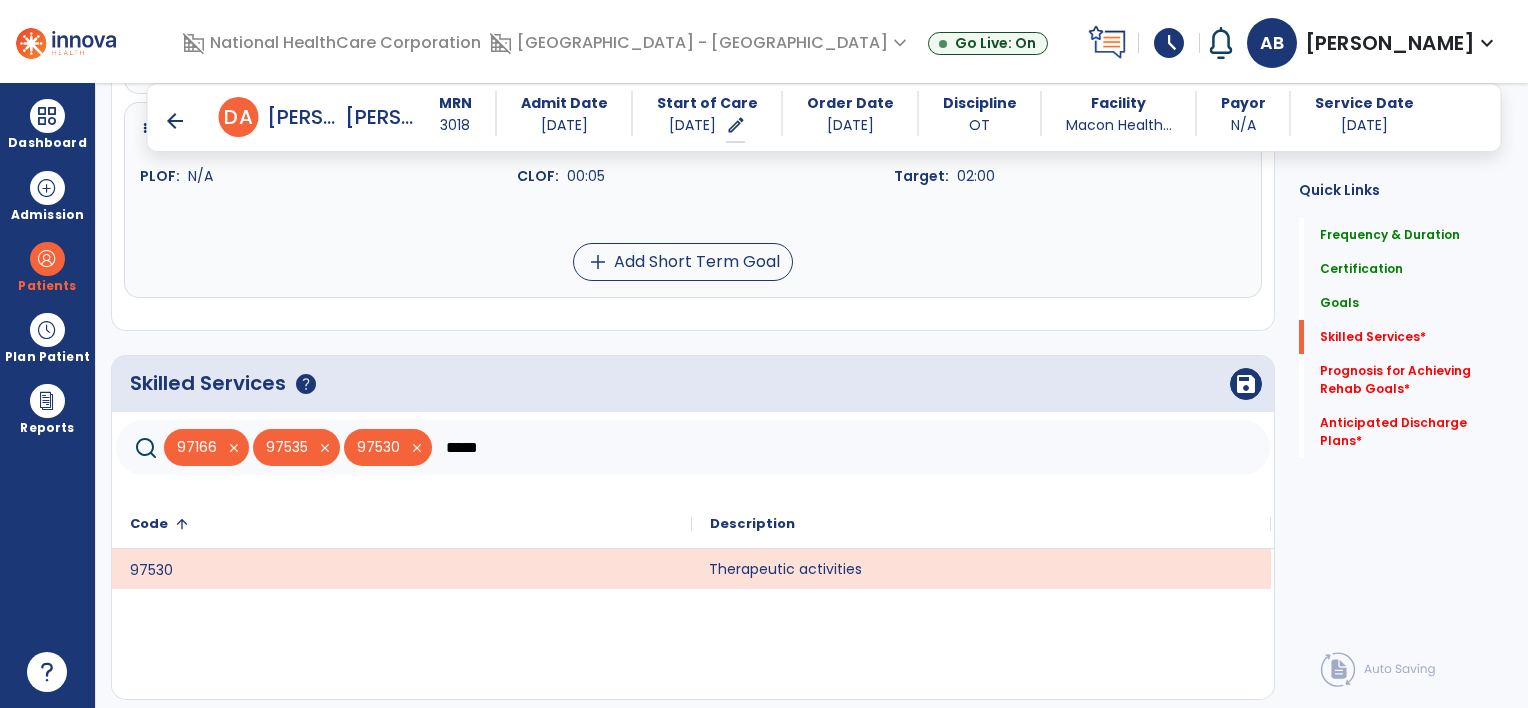 click on "*****" 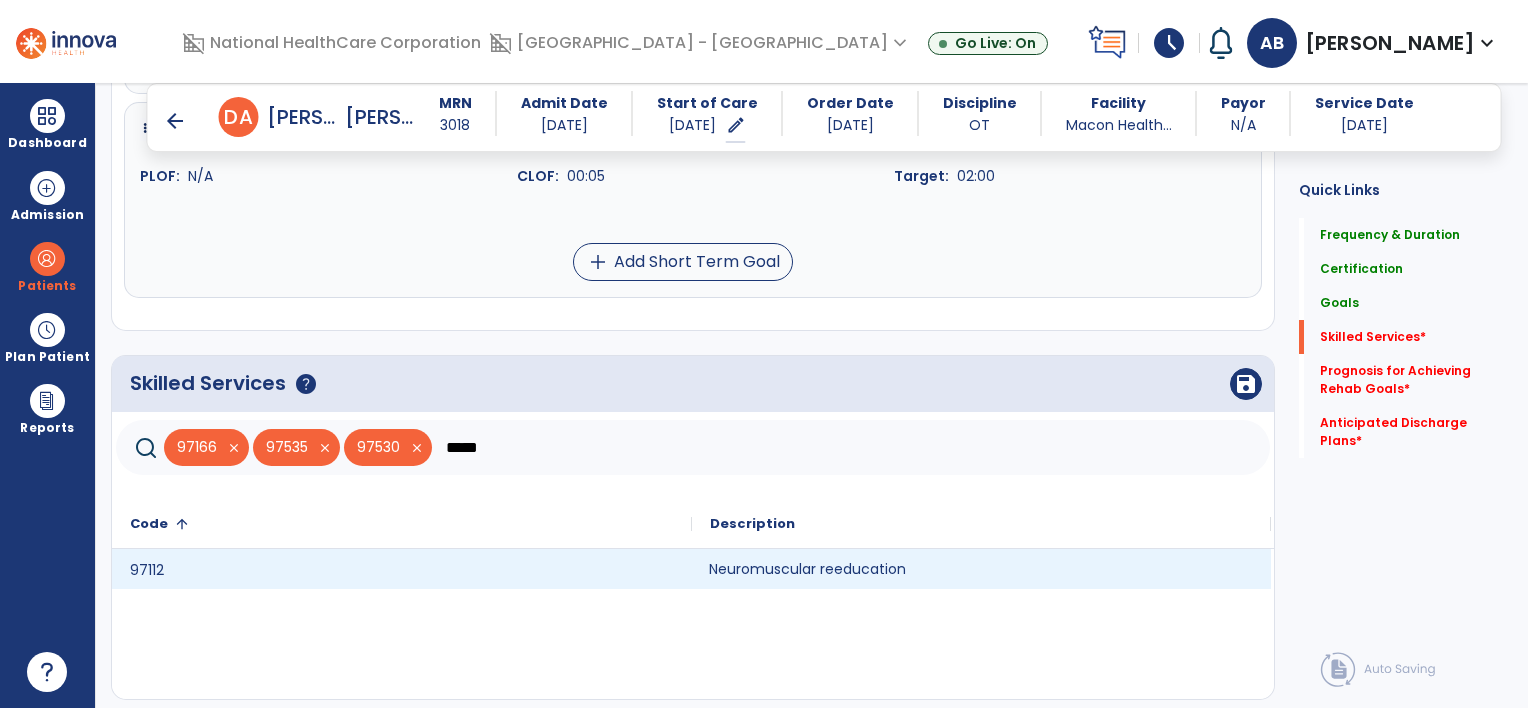 click on "Neuromuscular reeducation" 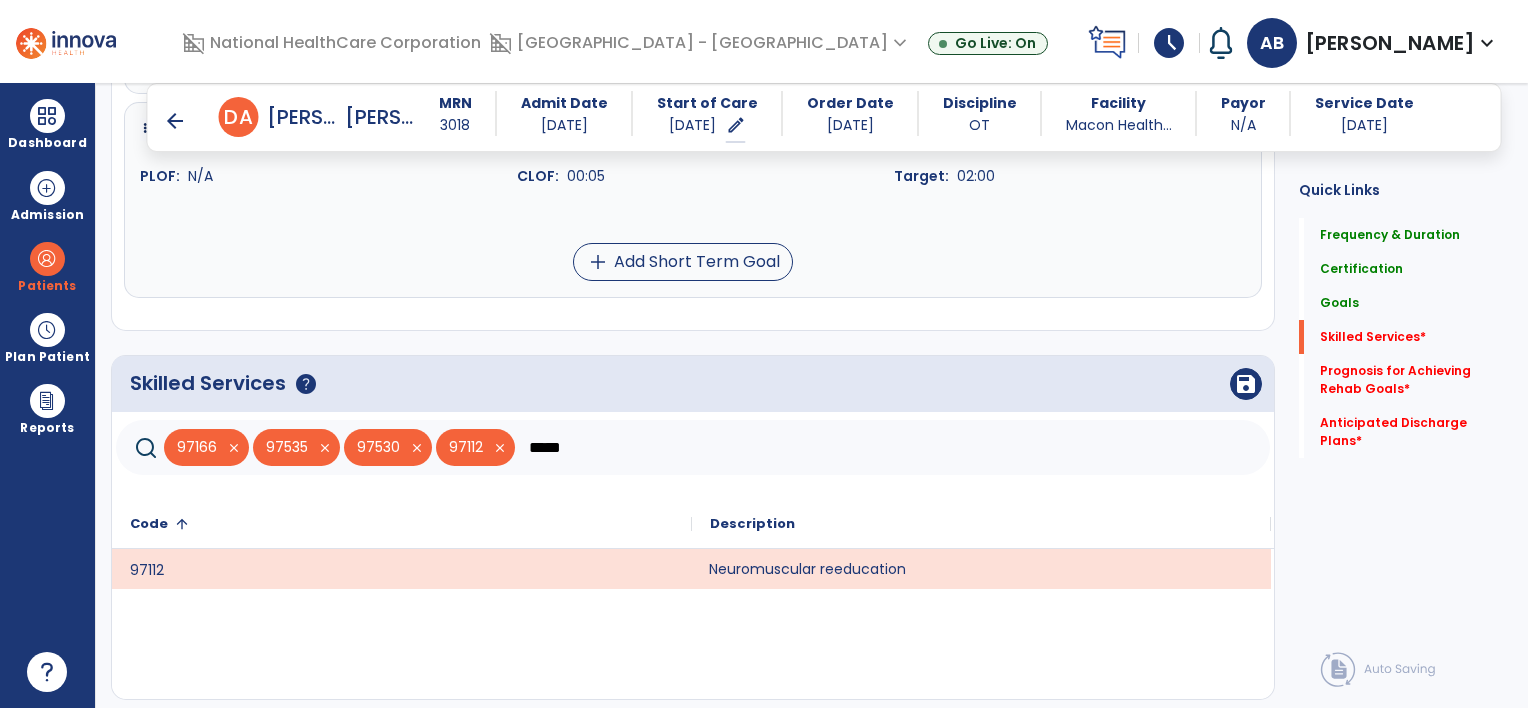 click on "*****" 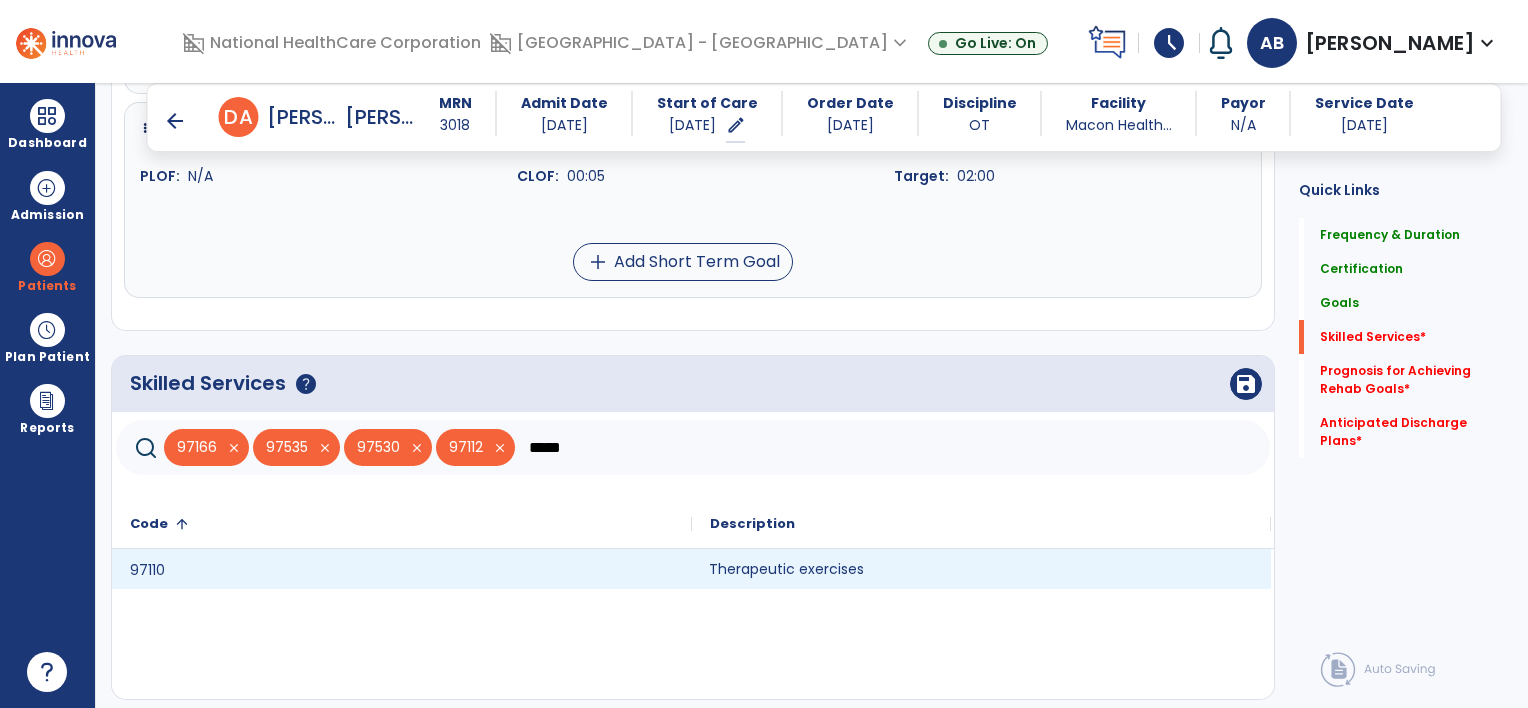 click on "Therapeutic exercises" 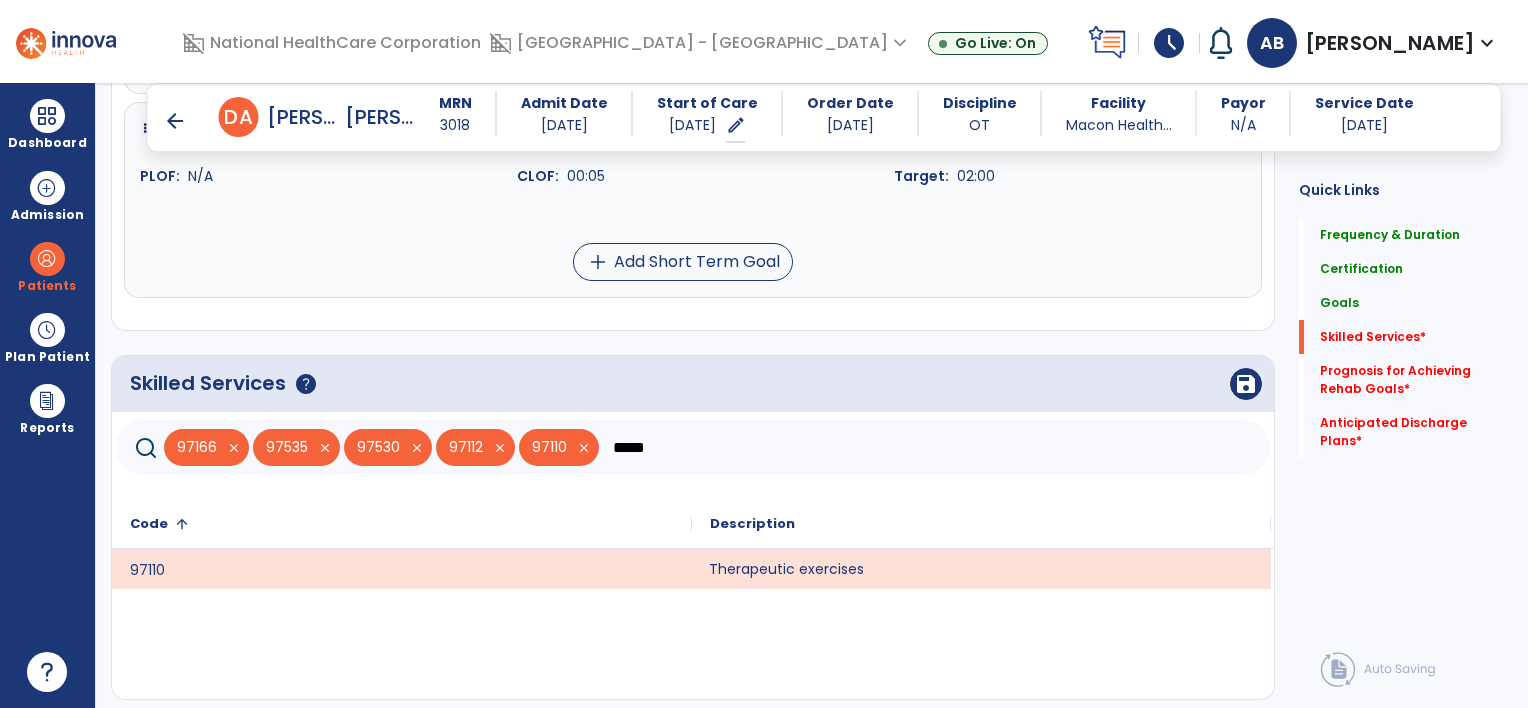 click on "*****" 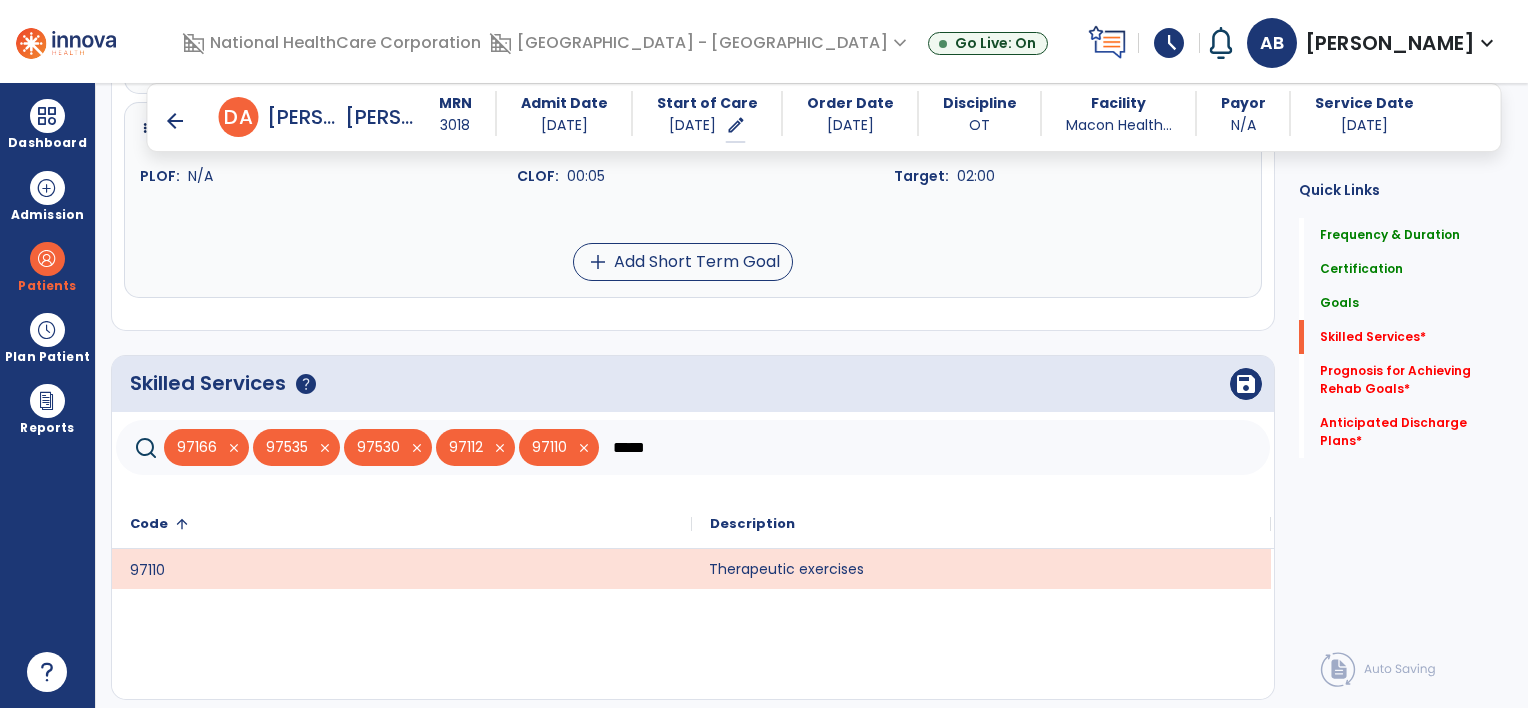 type on "*****" 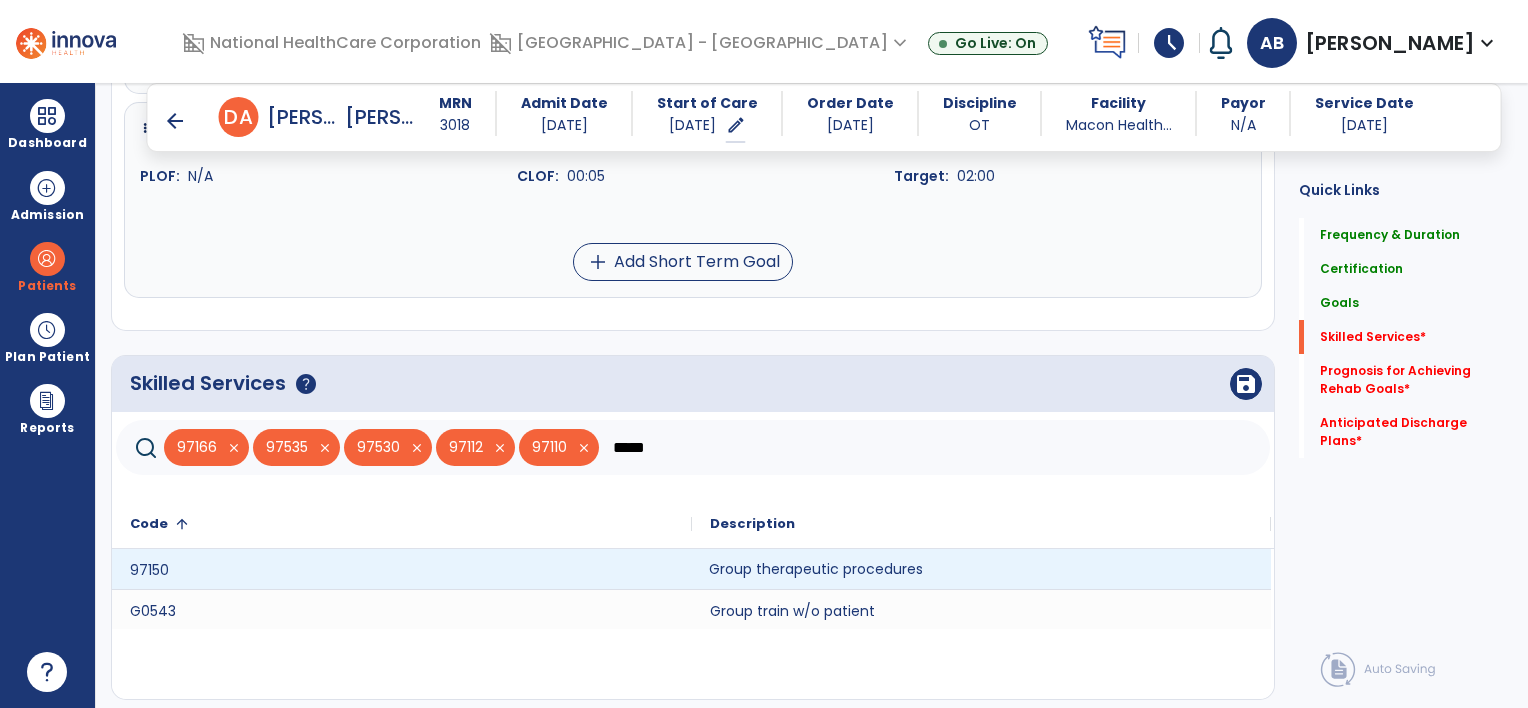 click on "Group therapeutic procedures" 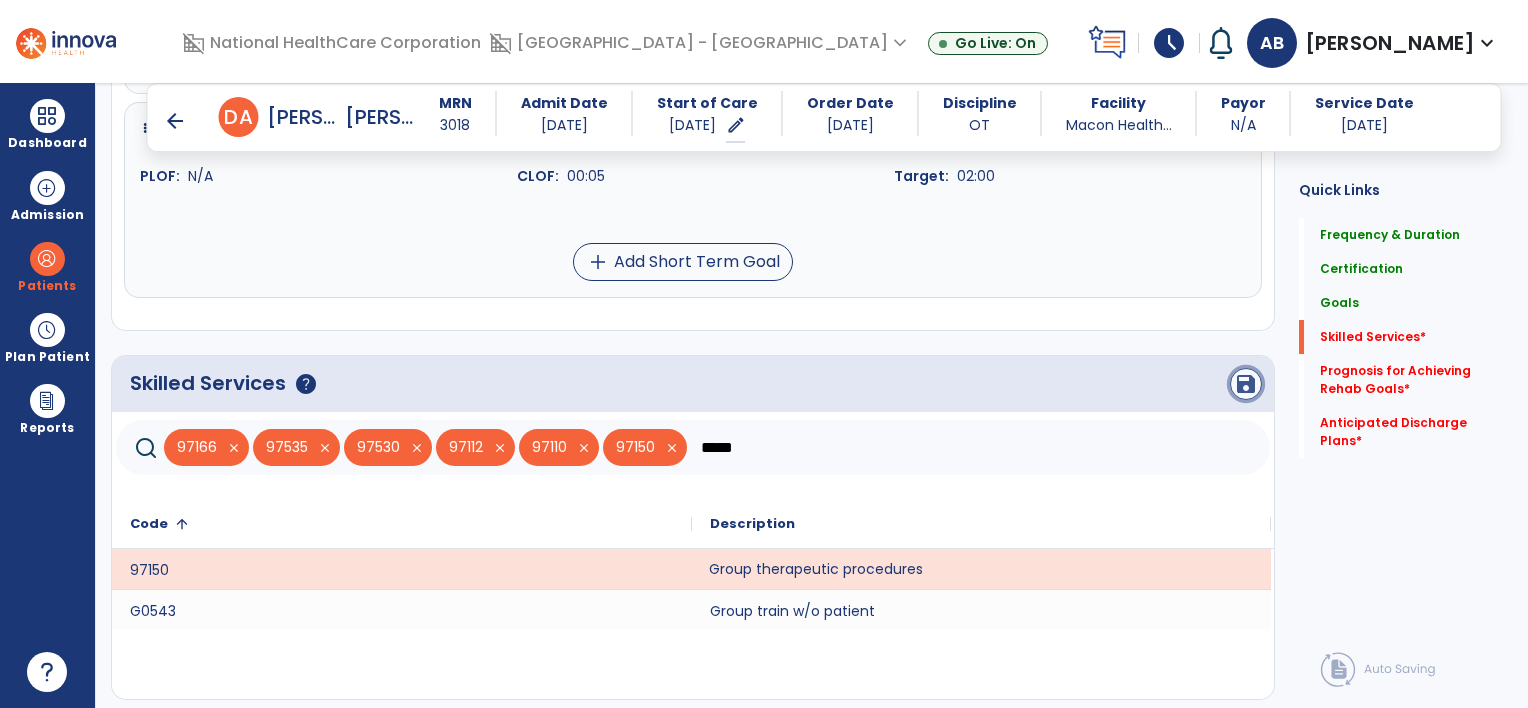 click on "save" 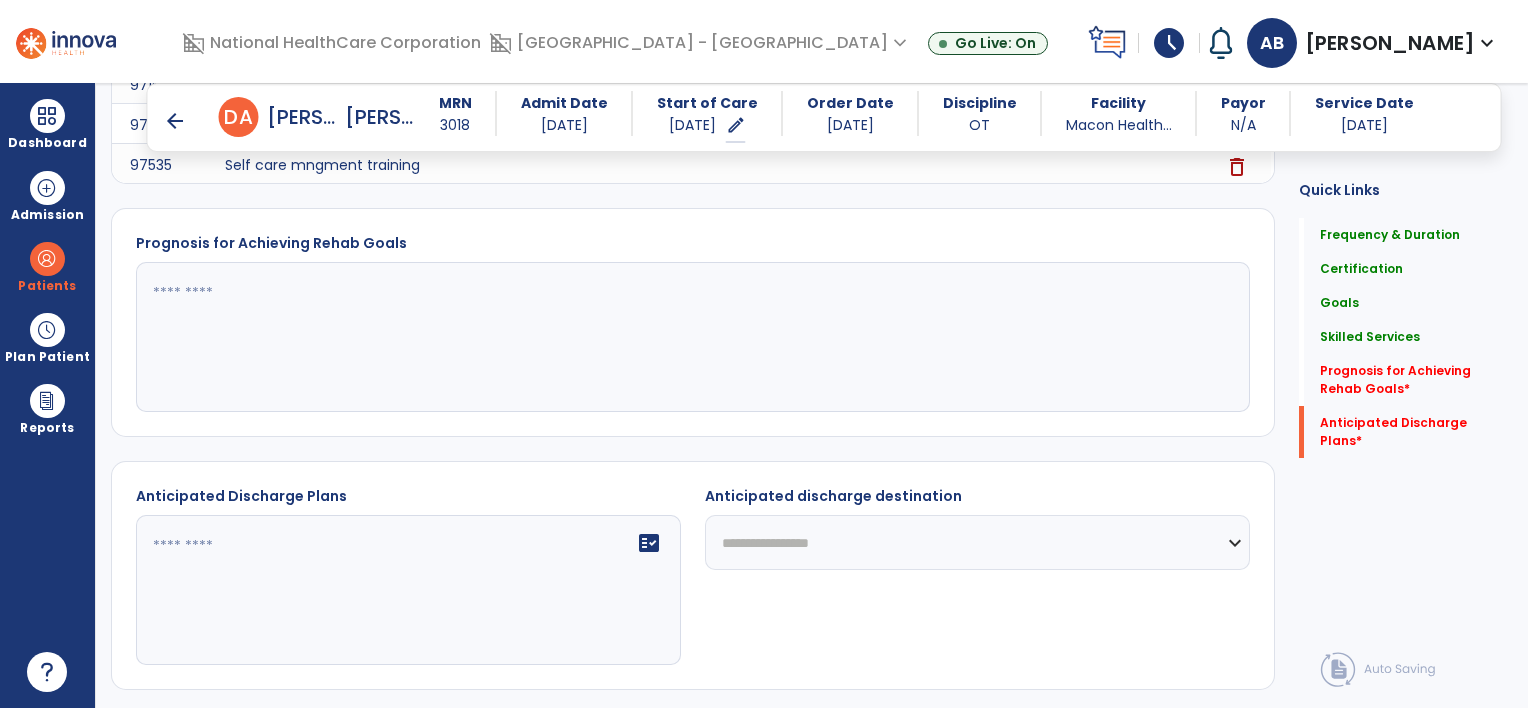 scroll, scrollTop: 2105, scrollLeft: 0, axis: vertical 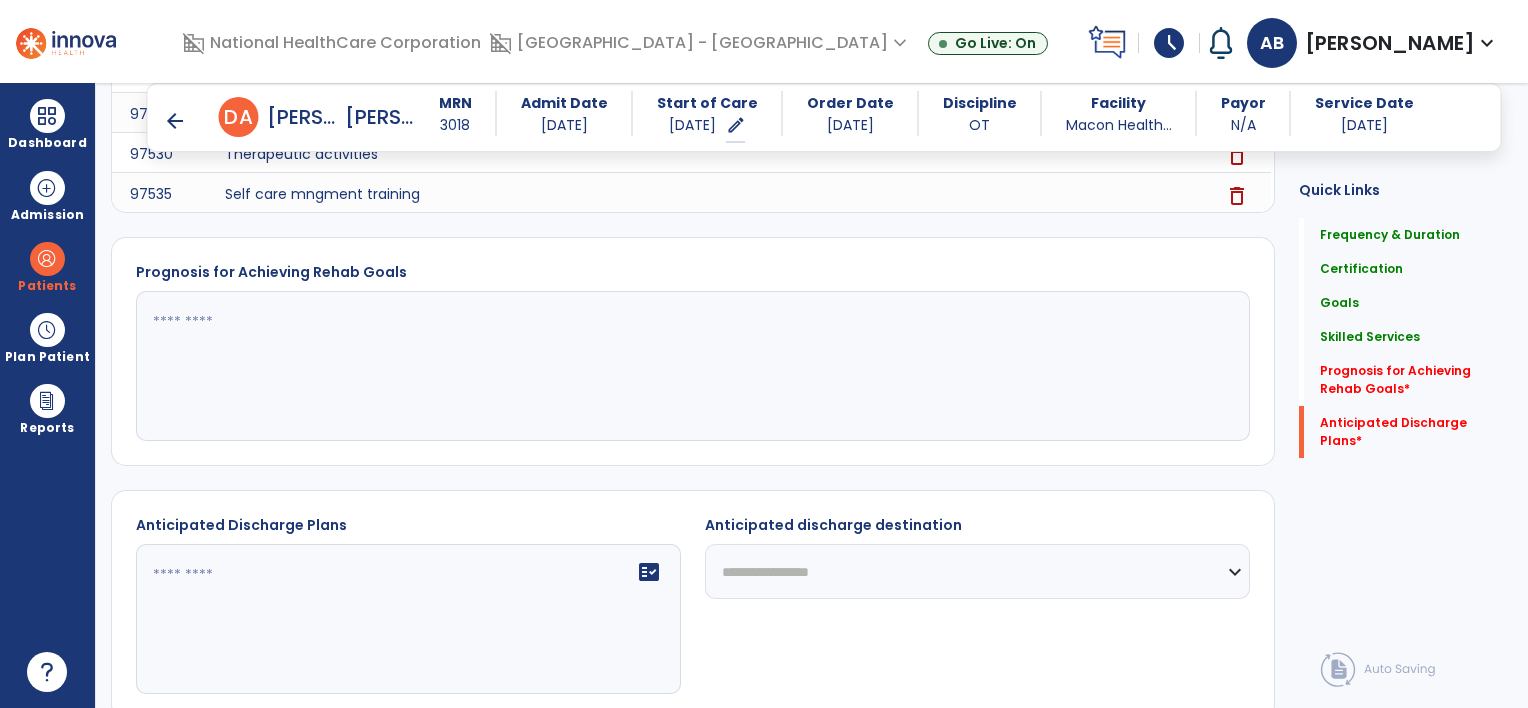 click 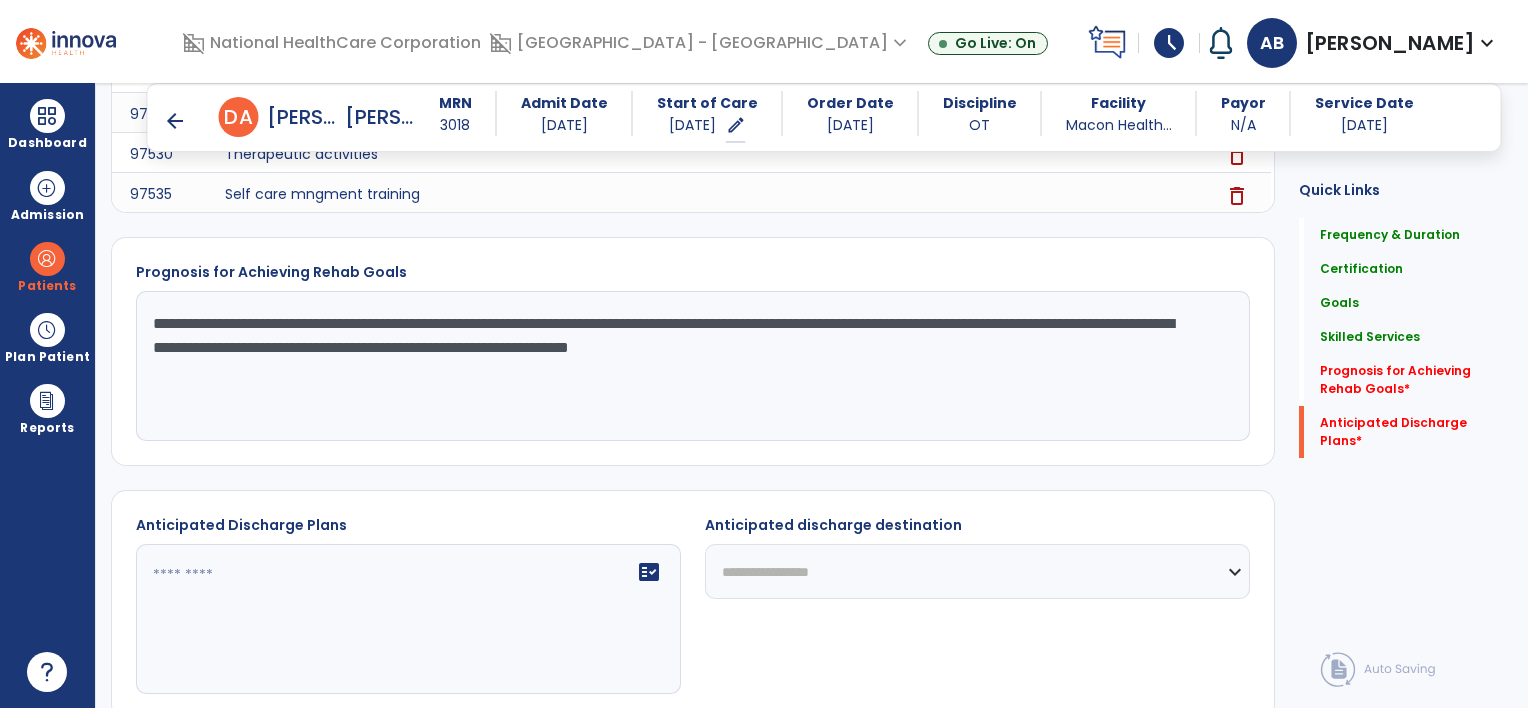 type on "**********" 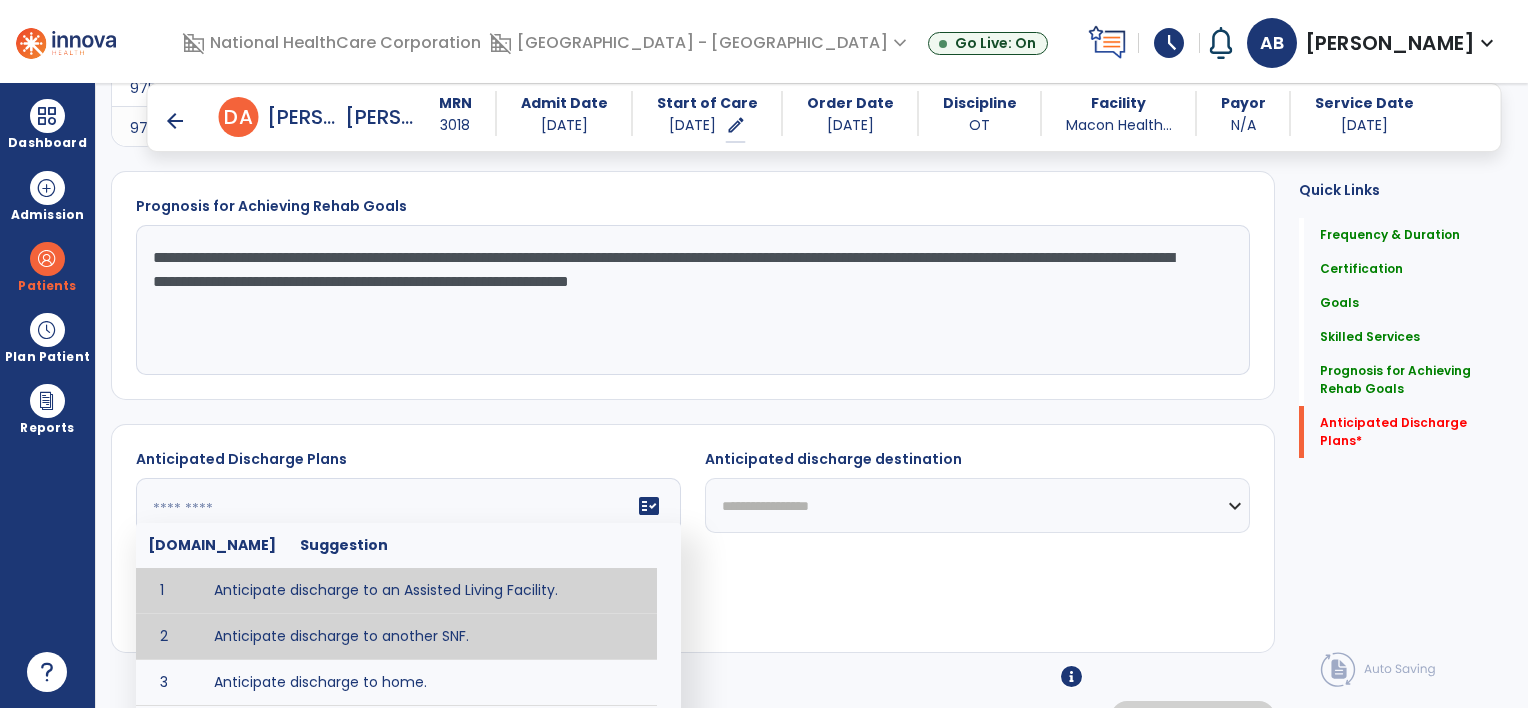 scroll, scrollTop: 2205, scrollLeft: 0, axis: vertical 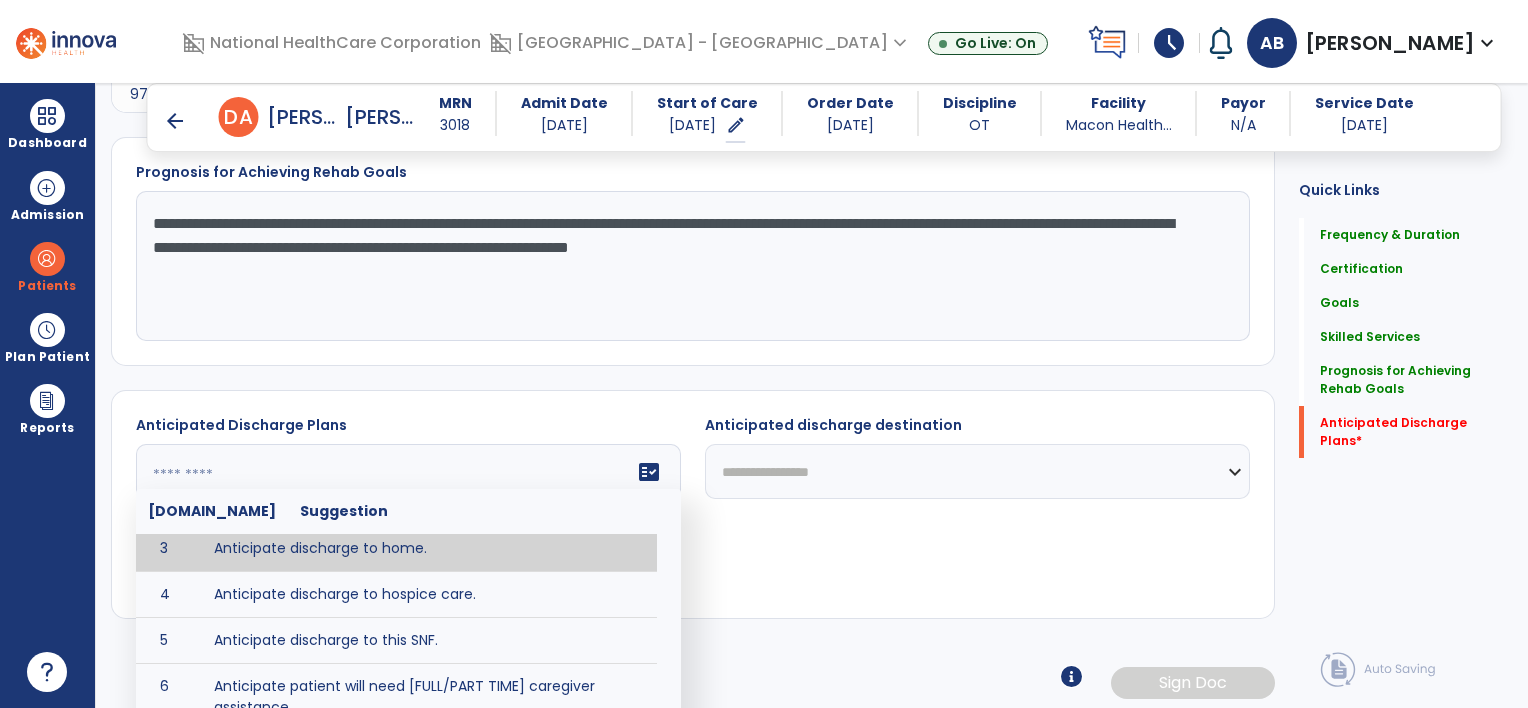 type on "**********" 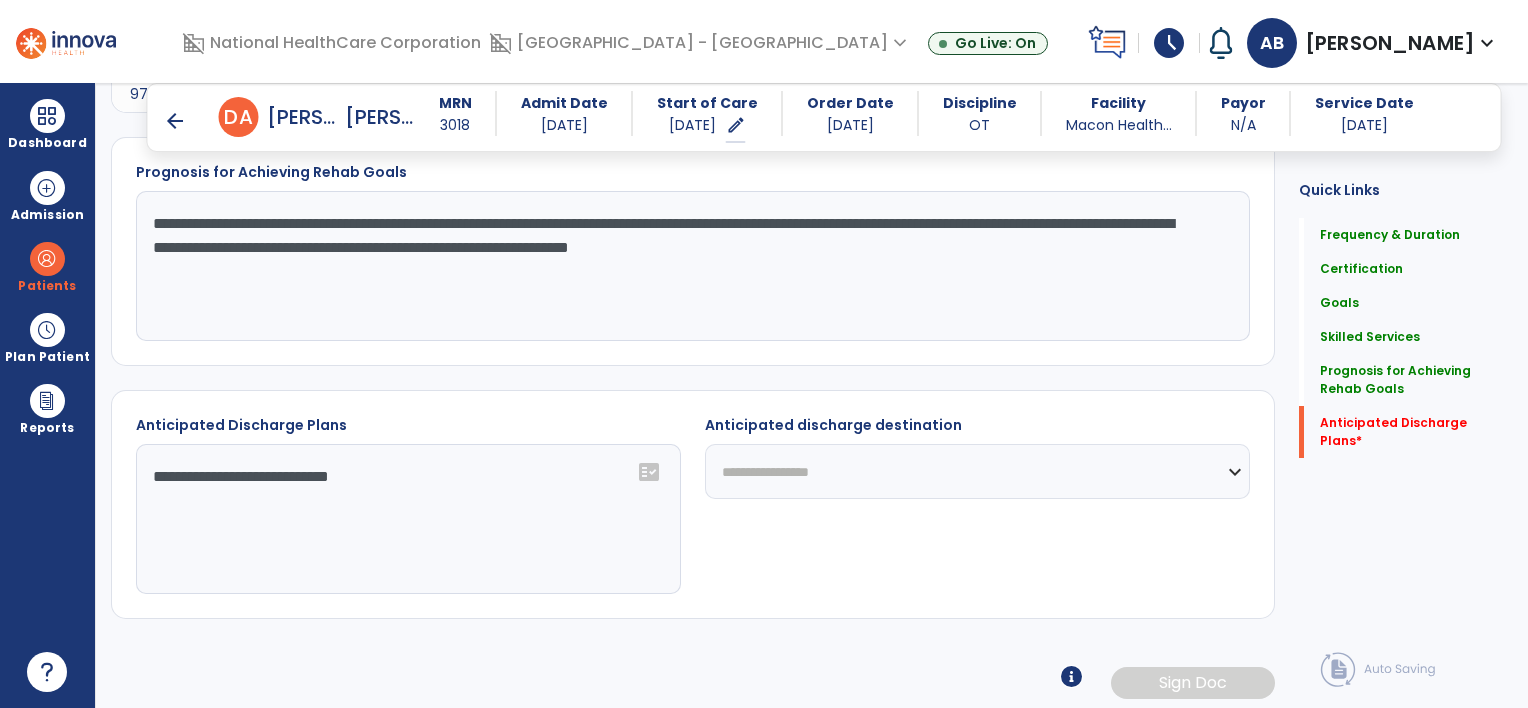click on "**********" 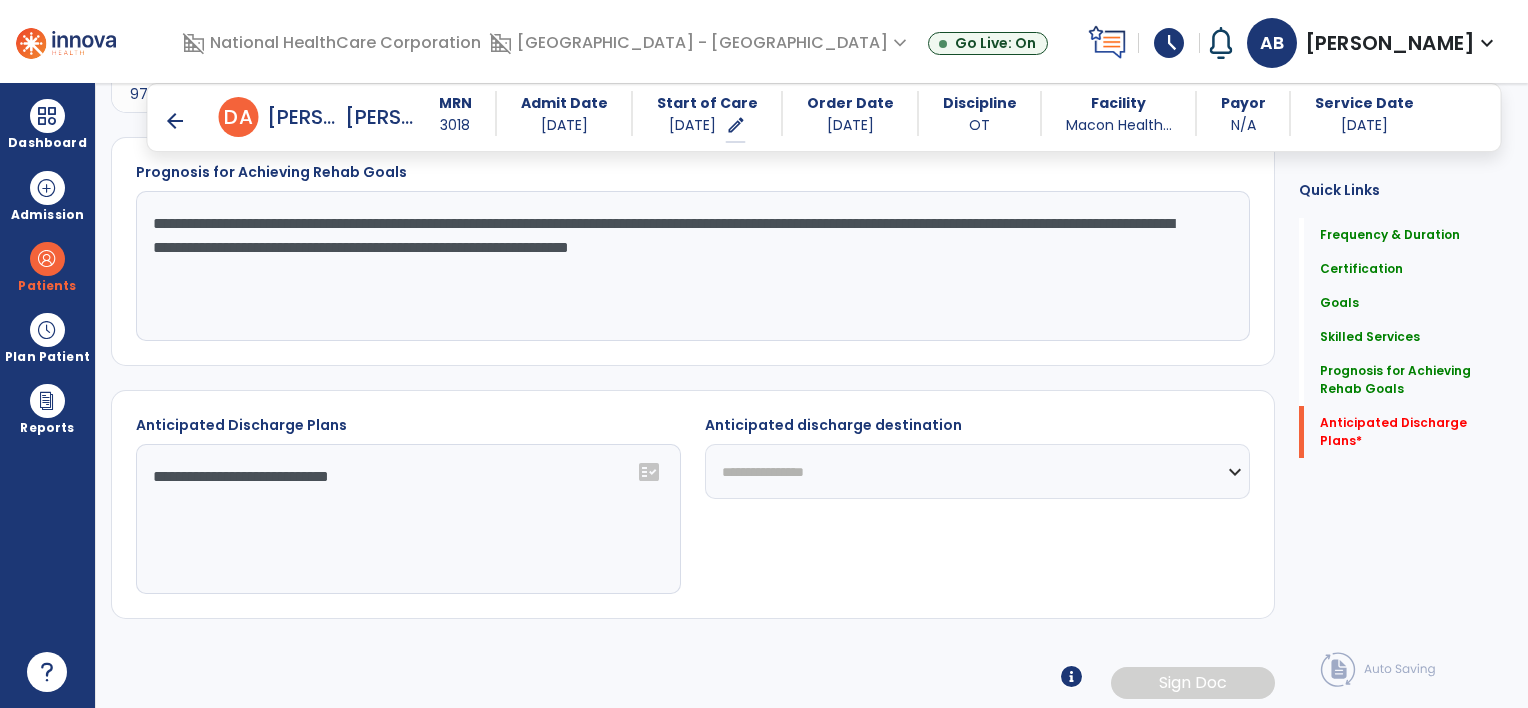 click on "**********" 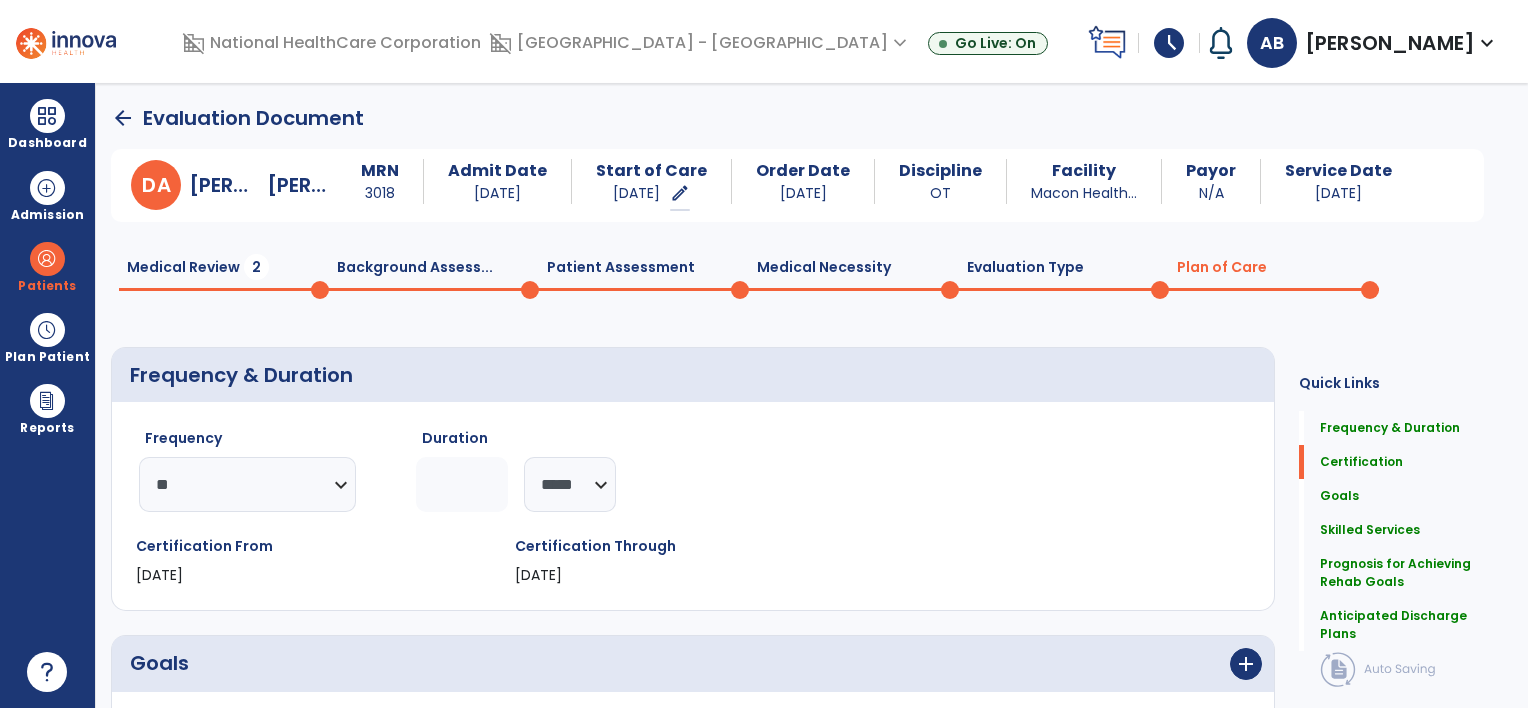 scroll, scrollTop: 0, scrollLeft: 0, axis: both 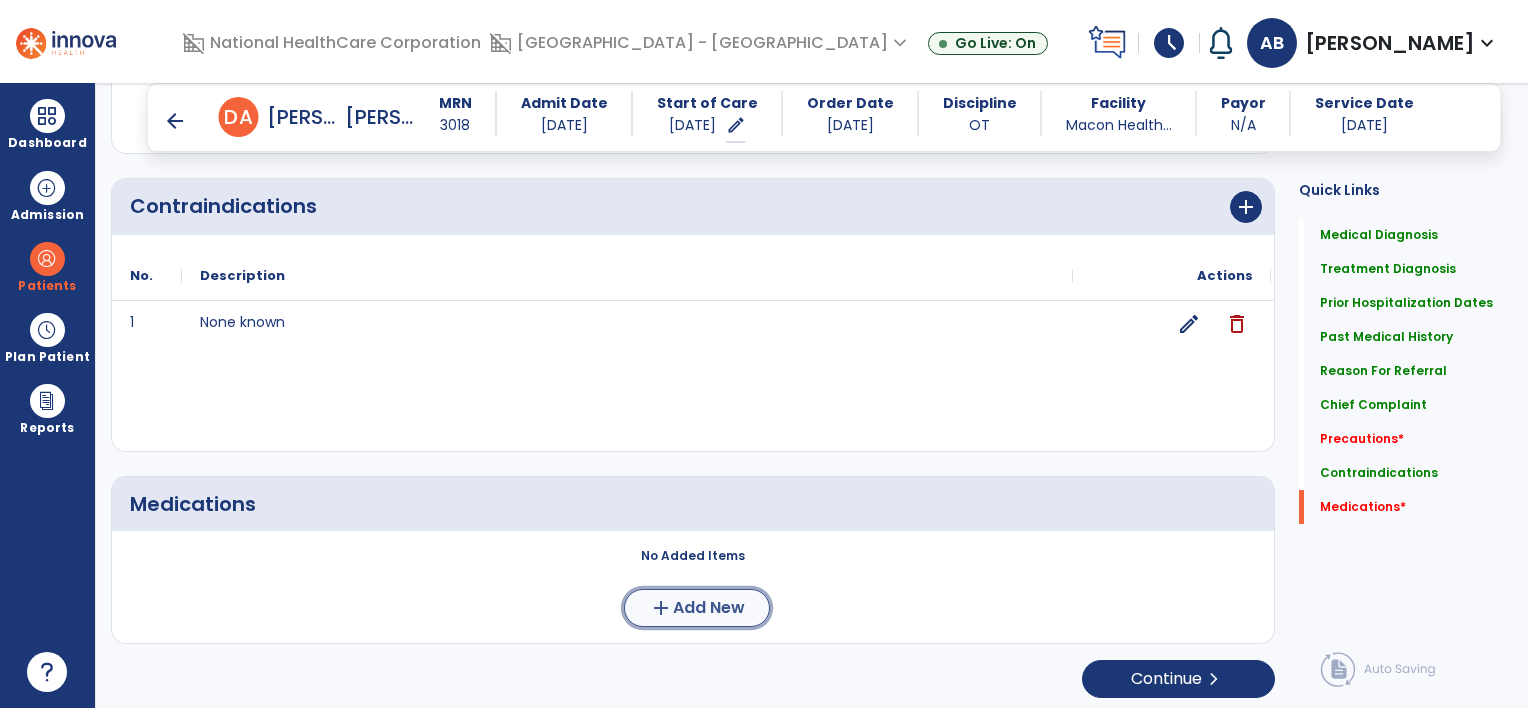 click on "Add New" 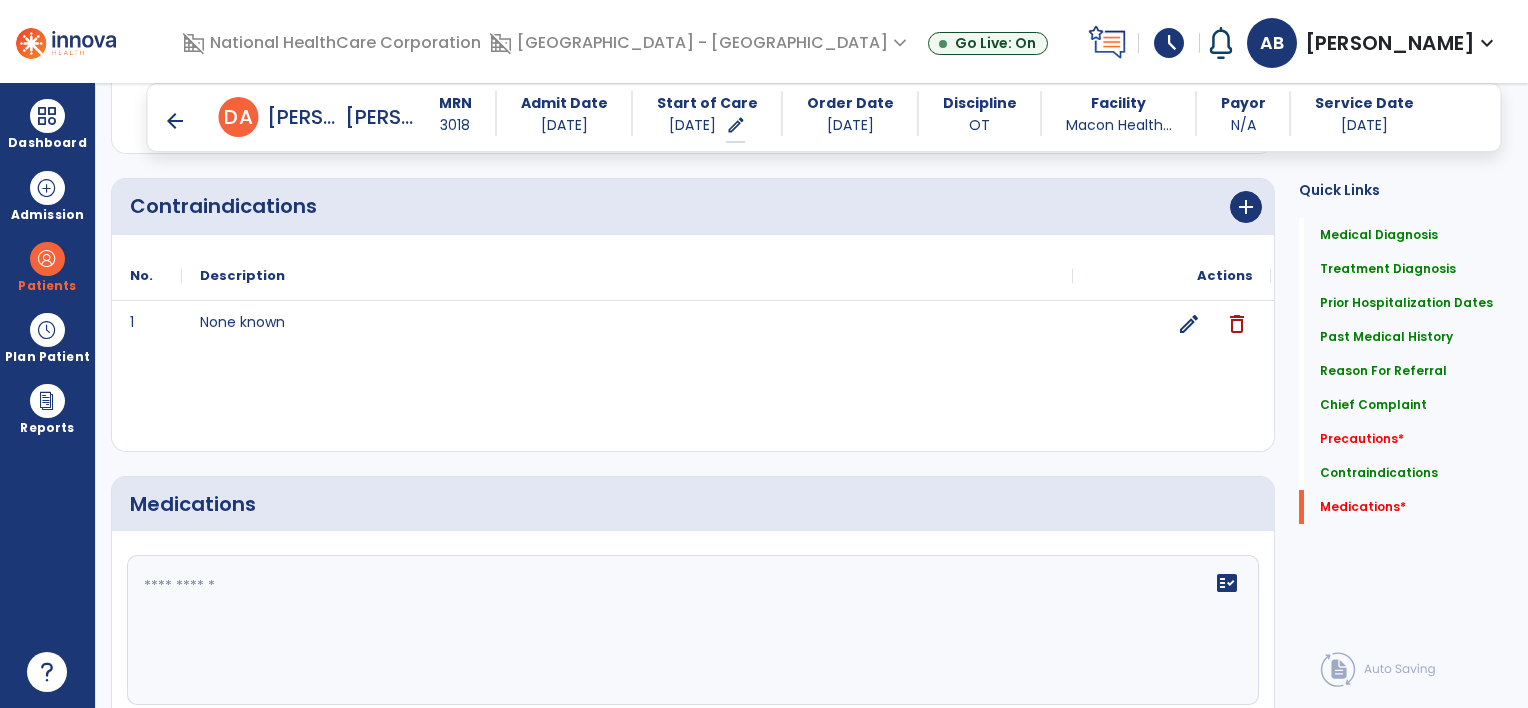 click on "fact_check" 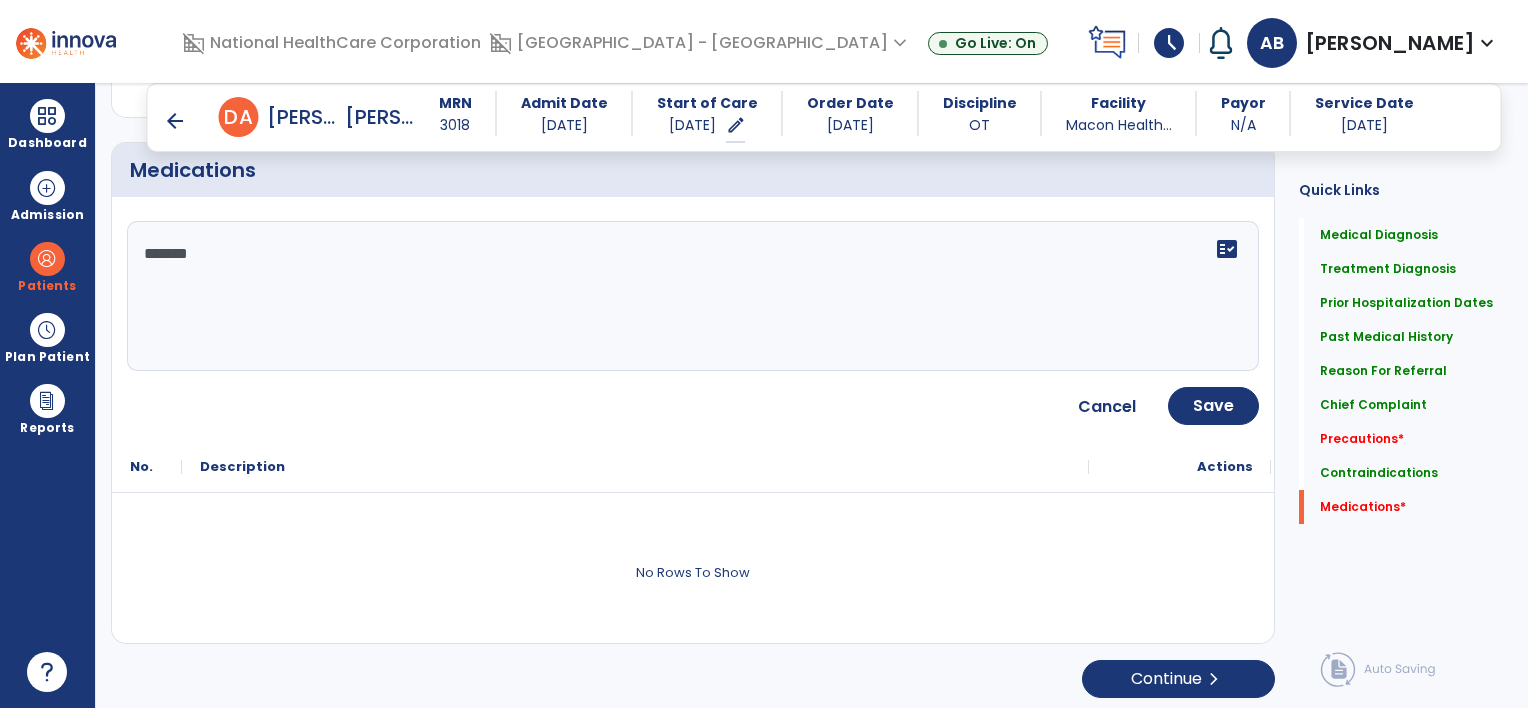 scroll, scrollTop: 2216, scrollLeft: 0, axis: vertical 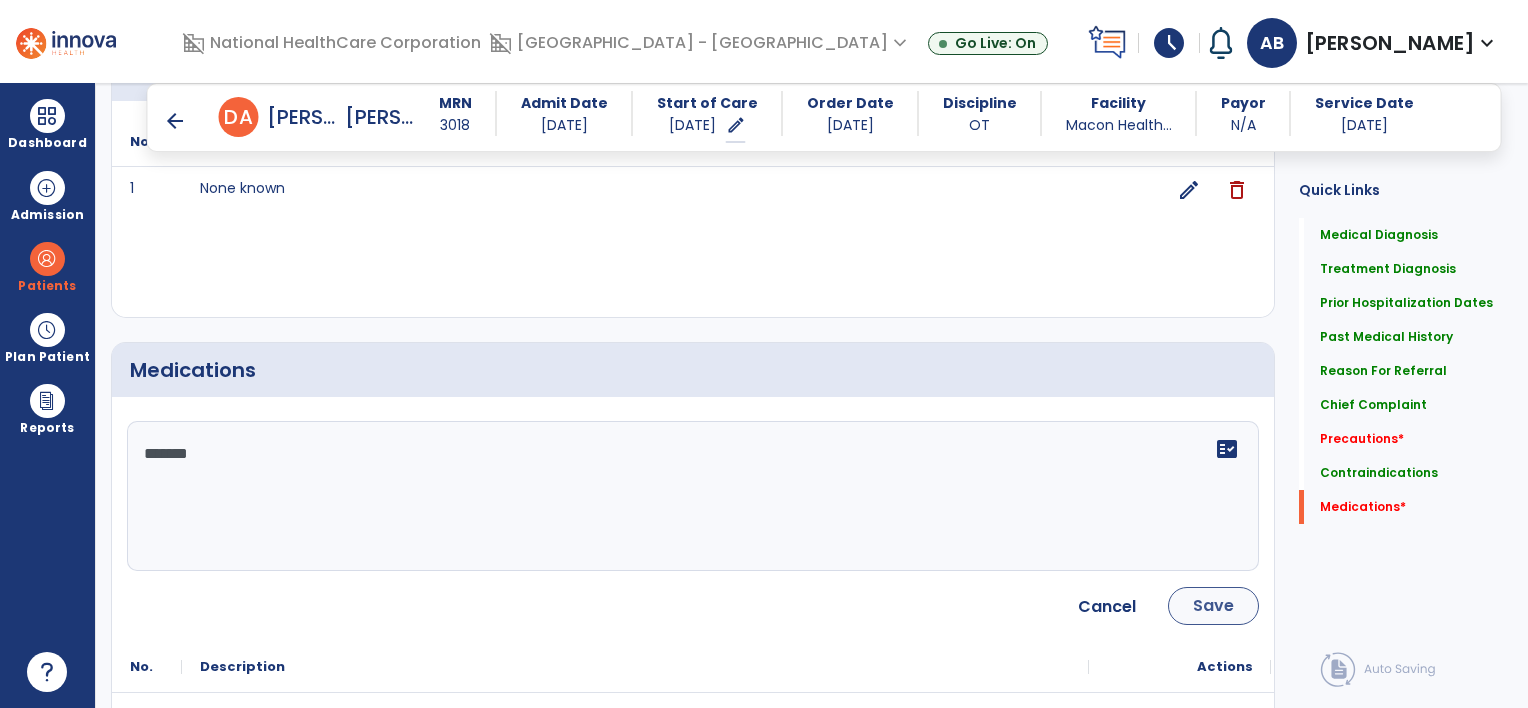 type on "*******" 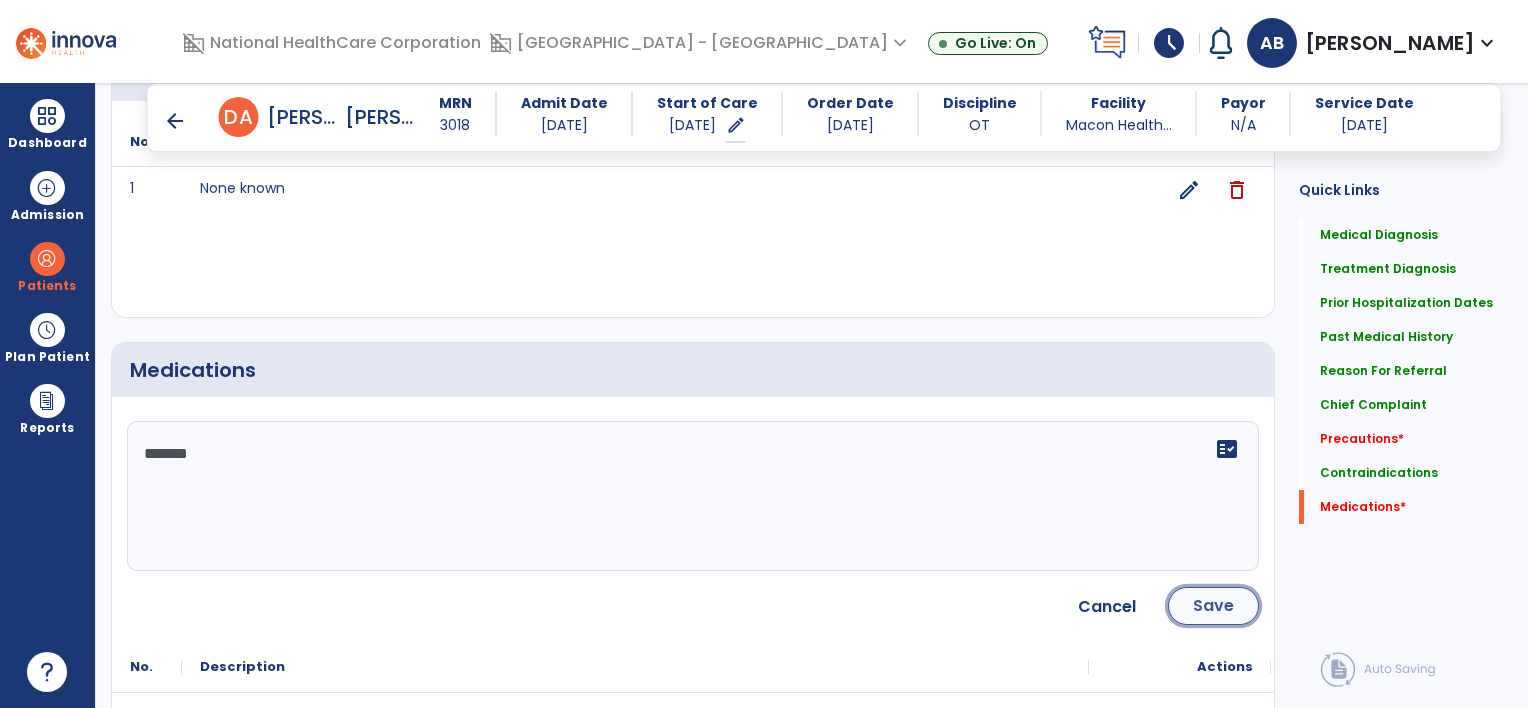 click on "Save" 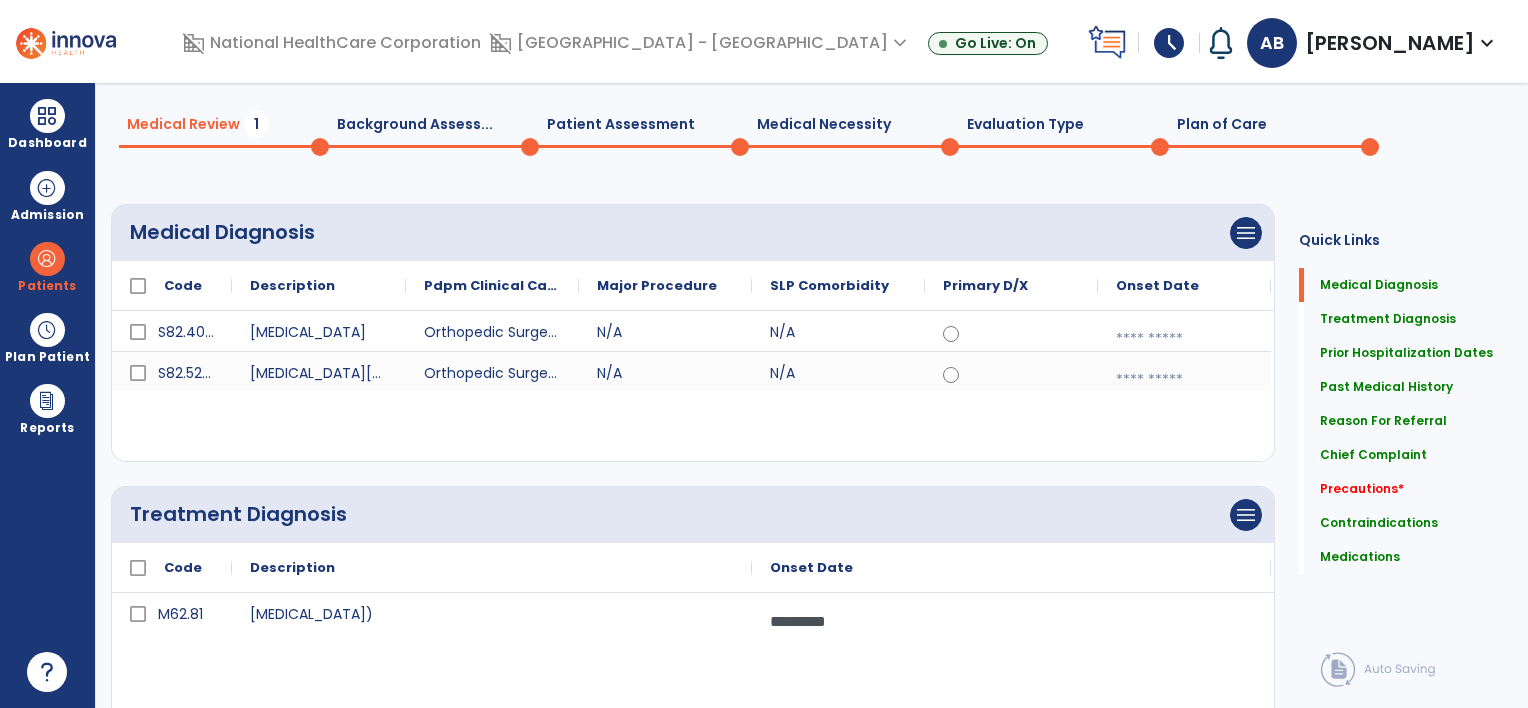 scroll, scrollTop: 0, scrollLeft: 0, axis: both 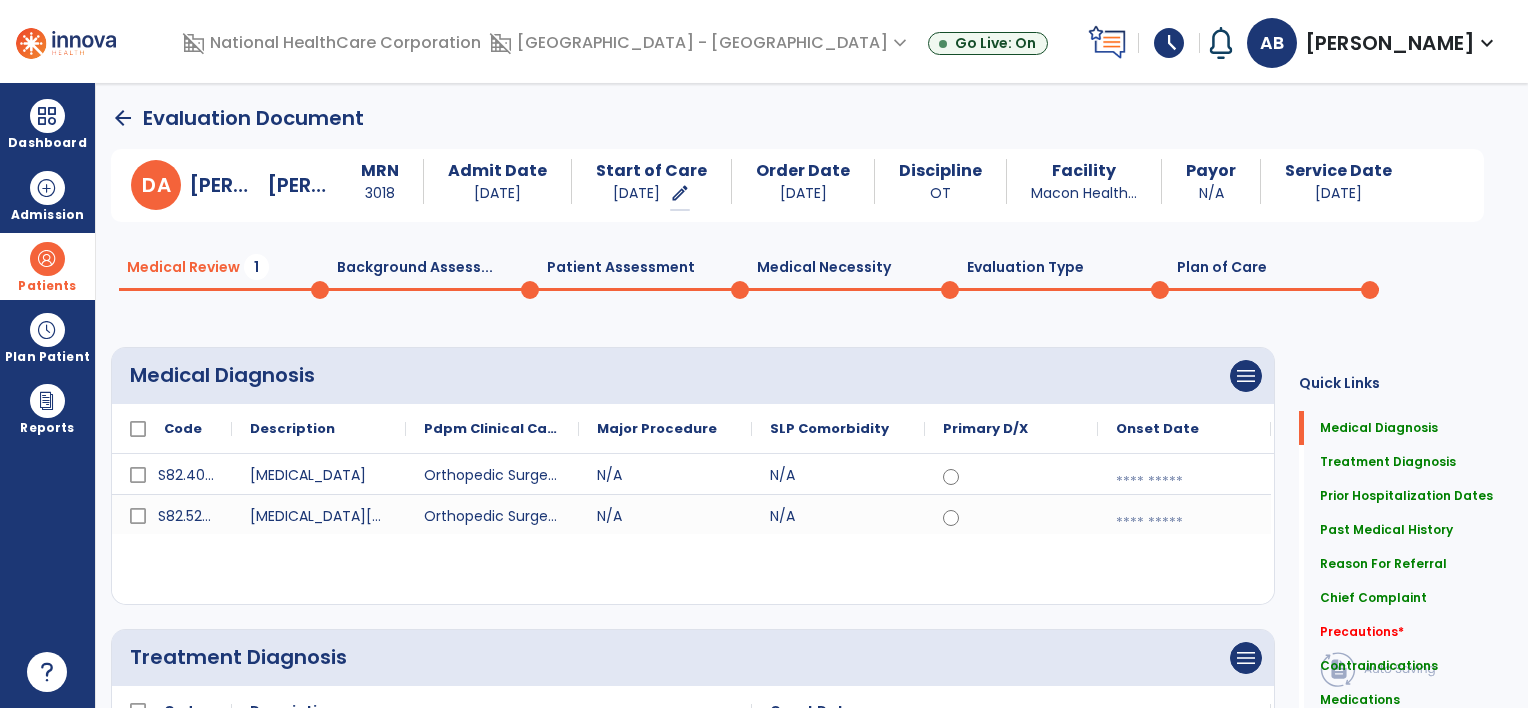 click at bounding box center [47, 259] 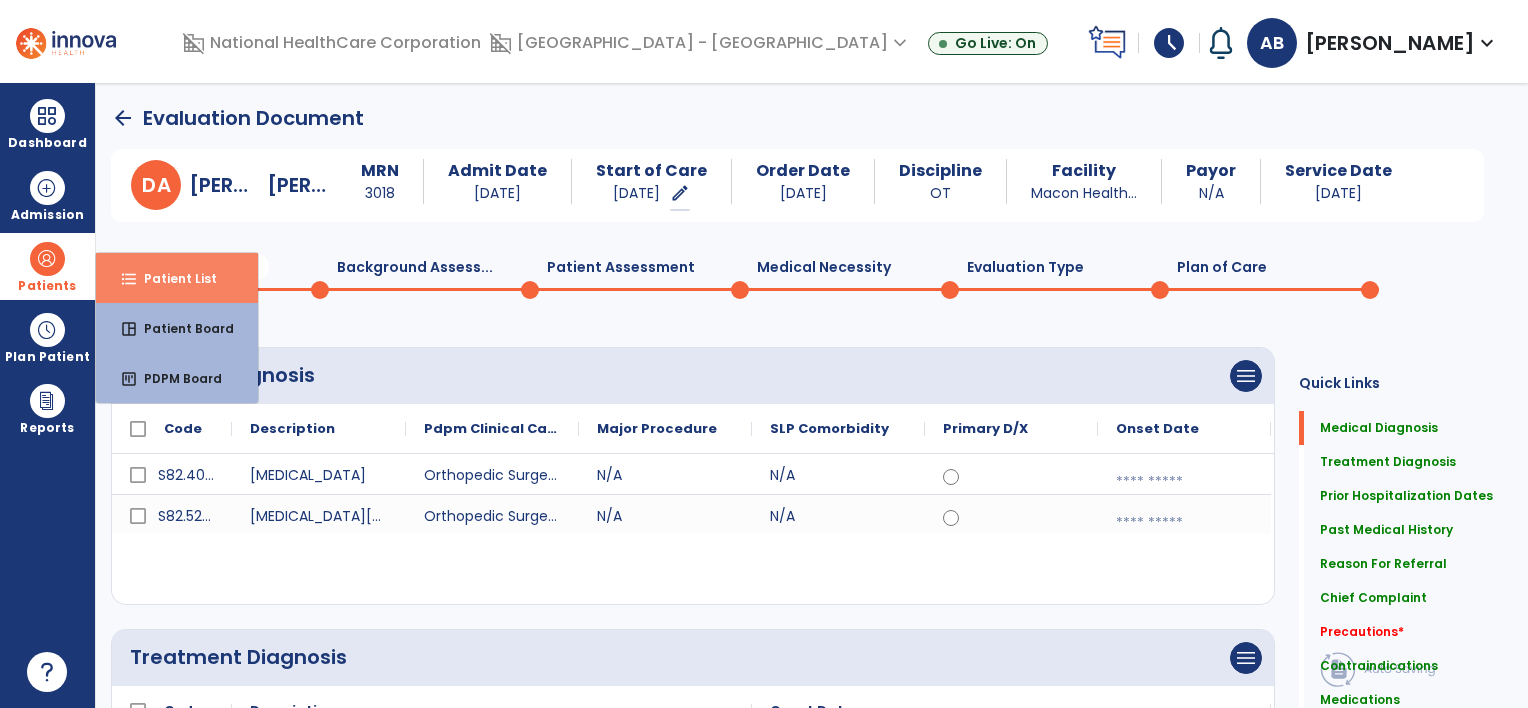 click on "Patient List" at bounding box center [172, 278] 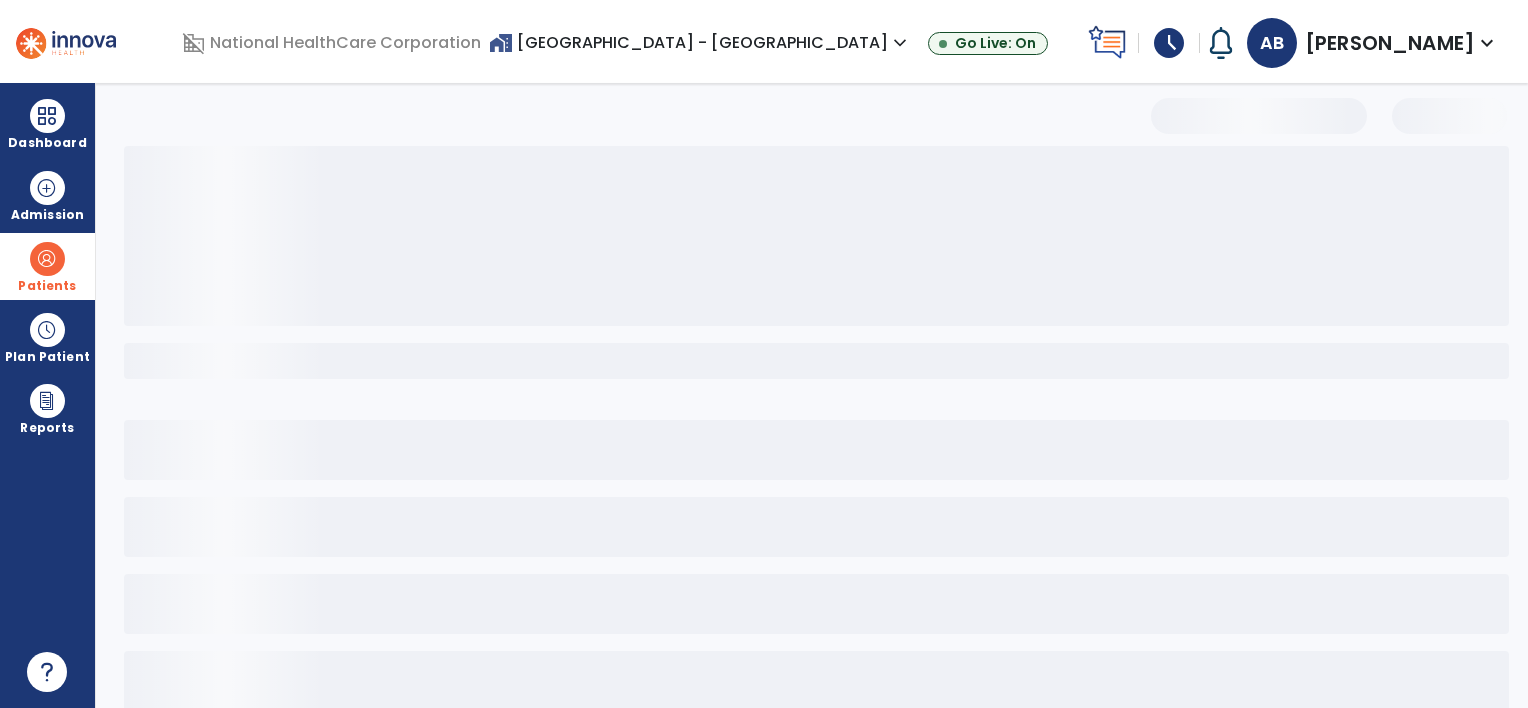 select on "***" 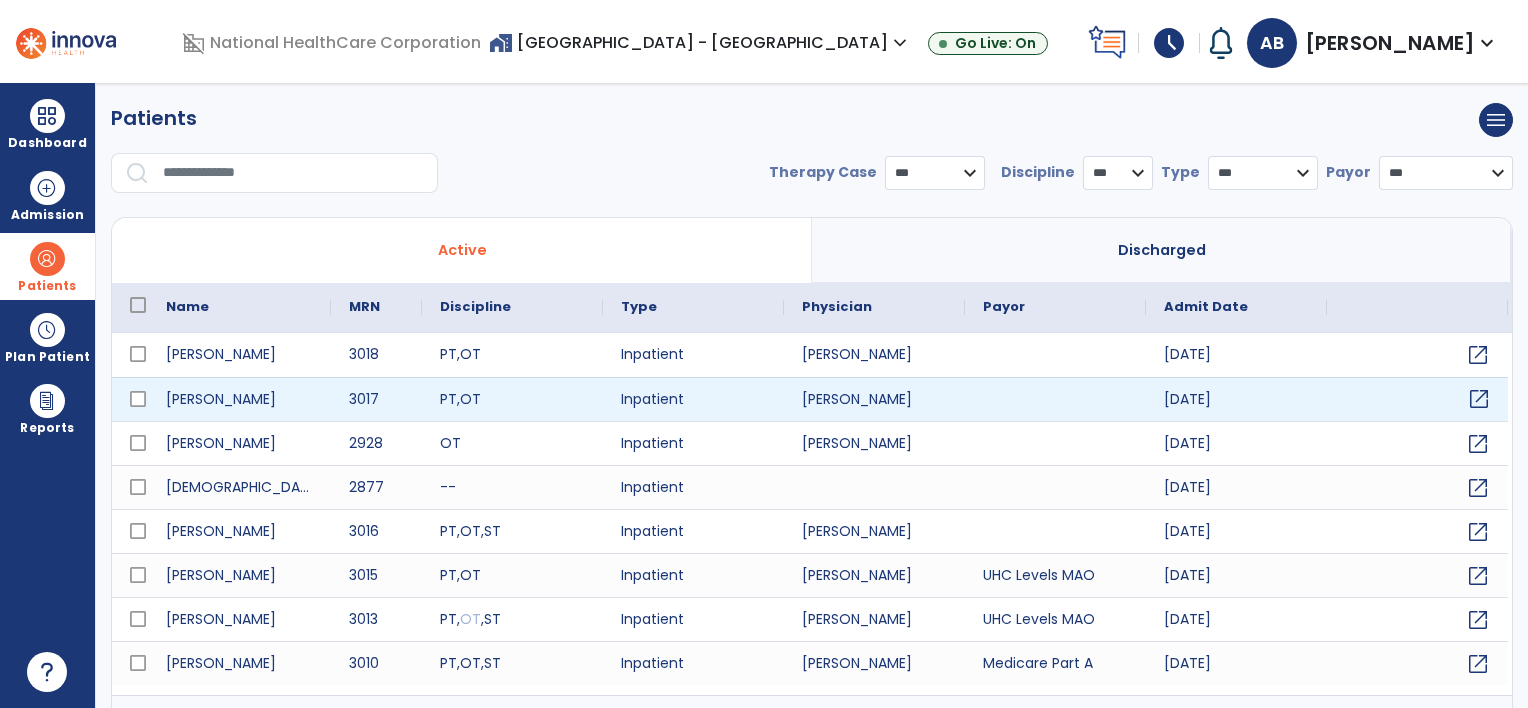click on "open_in_new" at bounding box center [1479, 399] 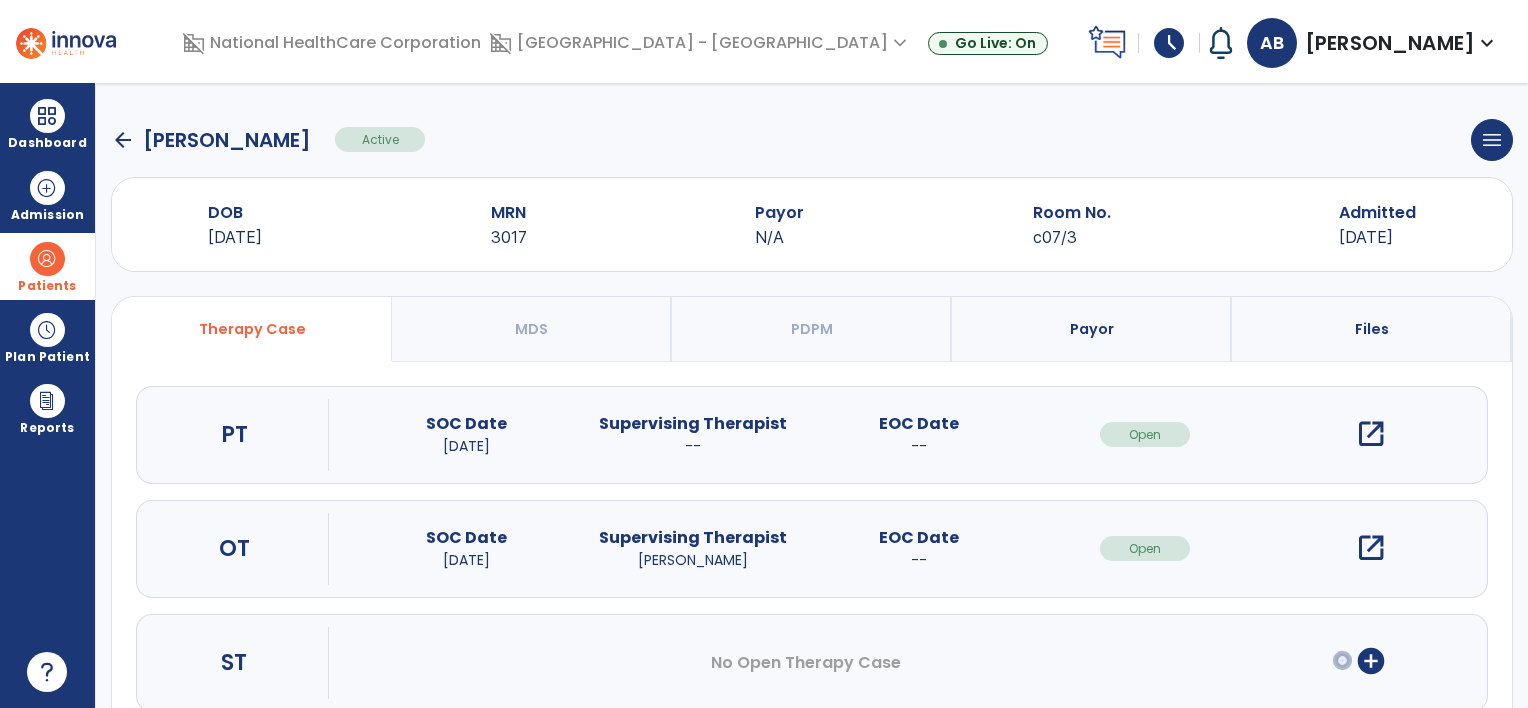 scroll, scrollTop: 49, scrollLeft: 0, axis: vertical 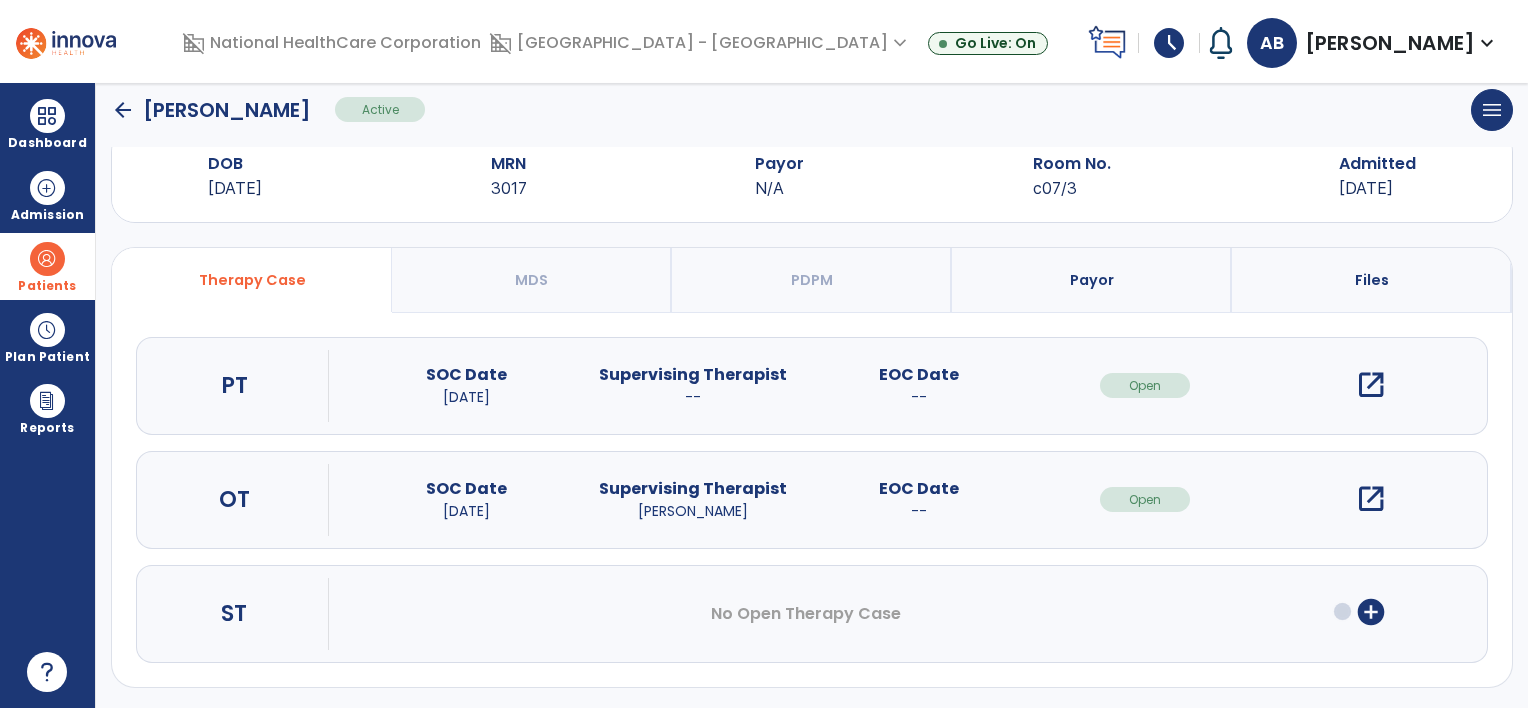 click on "open_in_new" at bounding box center (1371, 385) 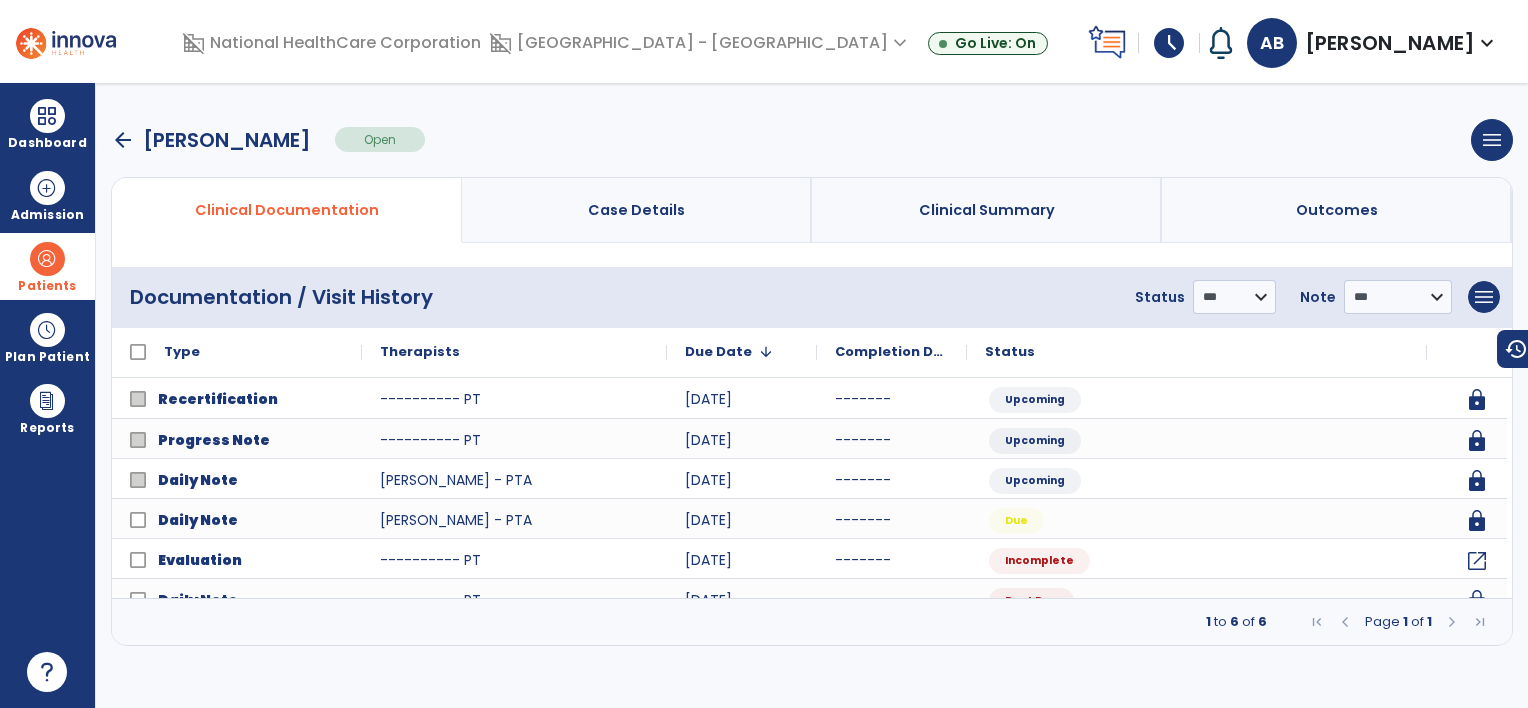 scroll, scrollTop: 0, scrollLeft: 0, axis: both 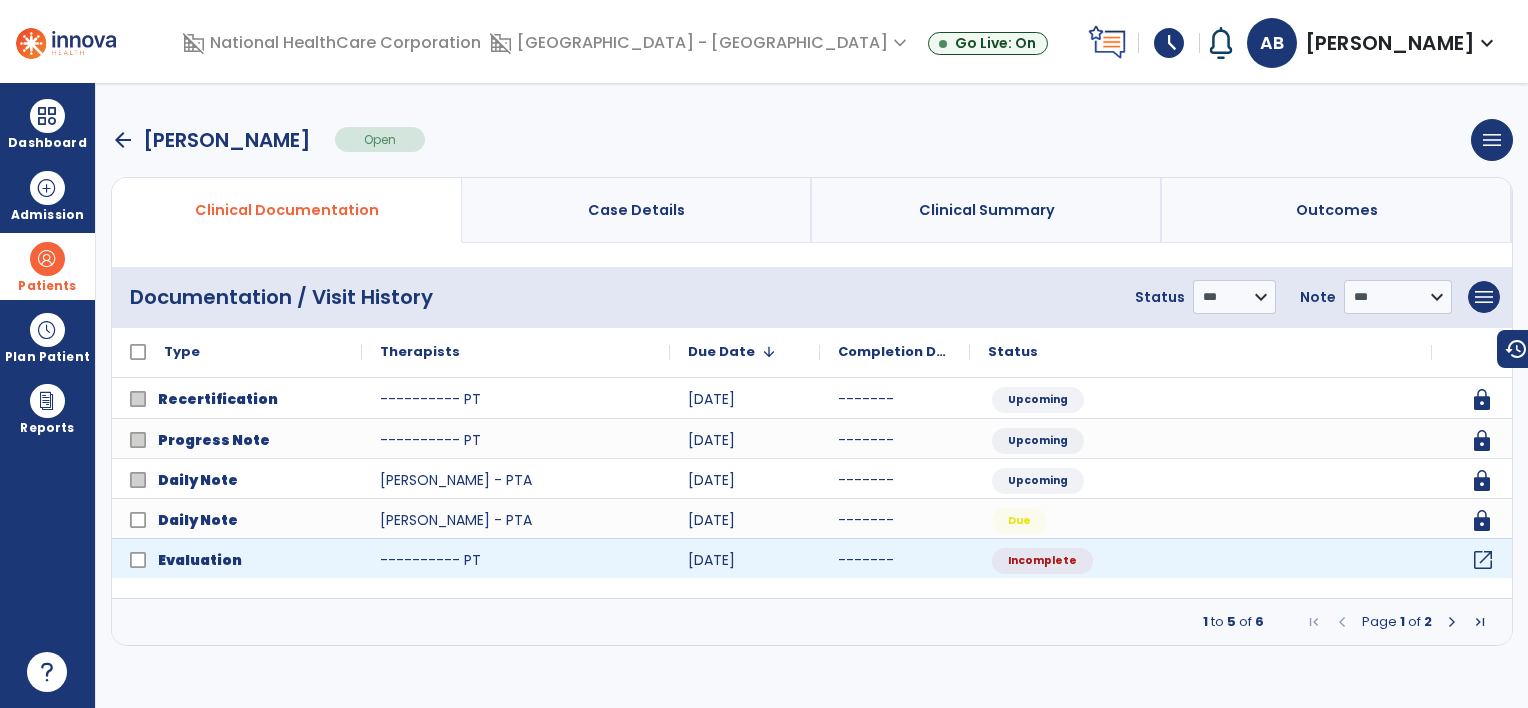 click on "open_in_new" 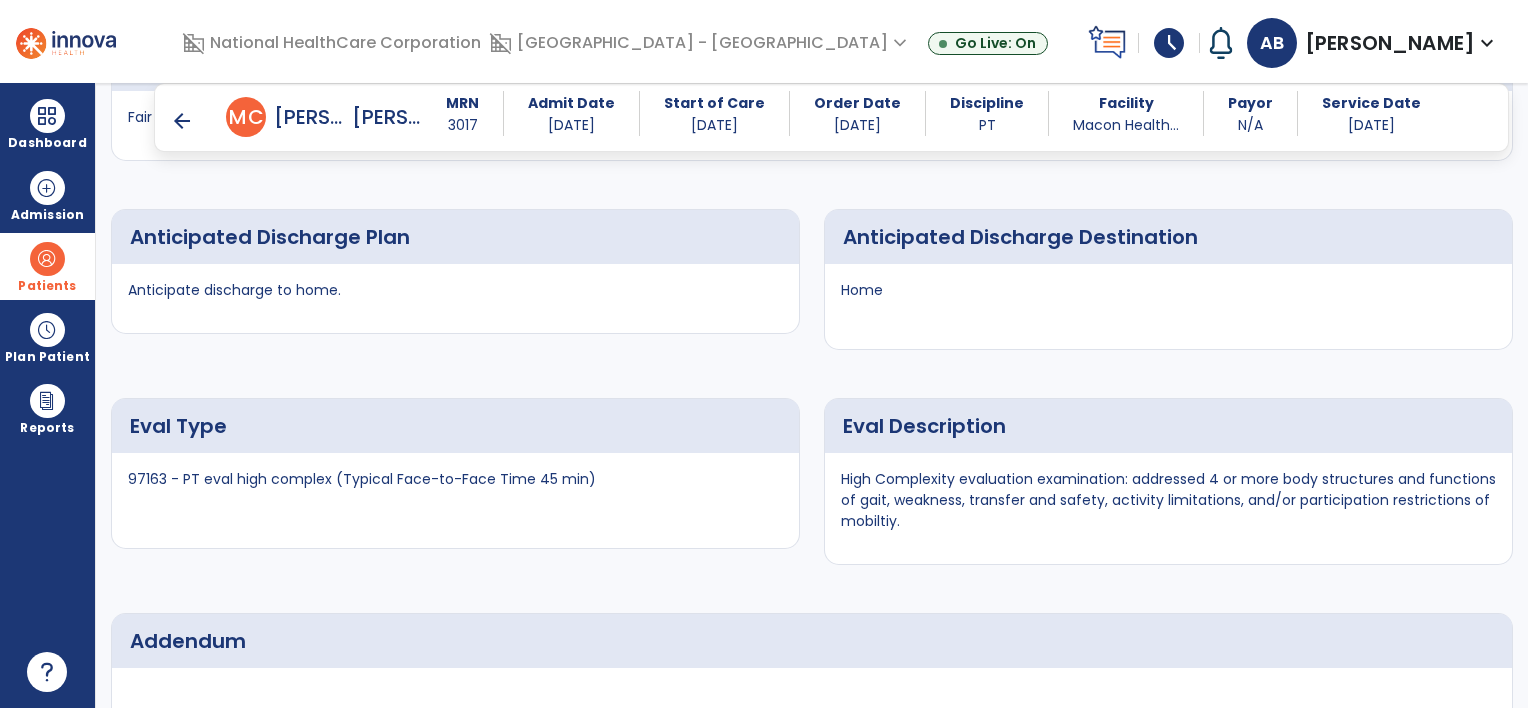 scroll, scrollTop: 4400, scrollLeft: 0, axis: vertical 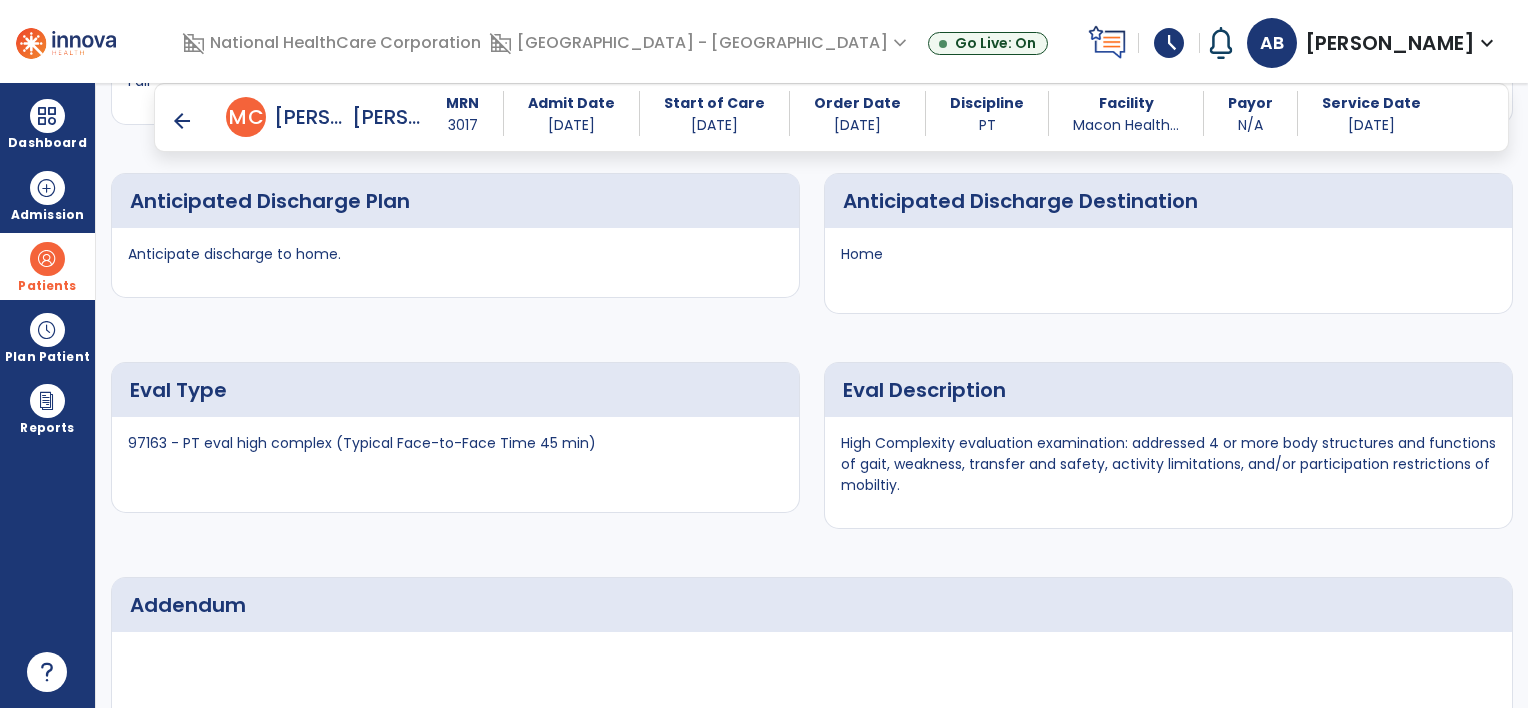 click on "arrow_back" at bounding box center [182, 121] 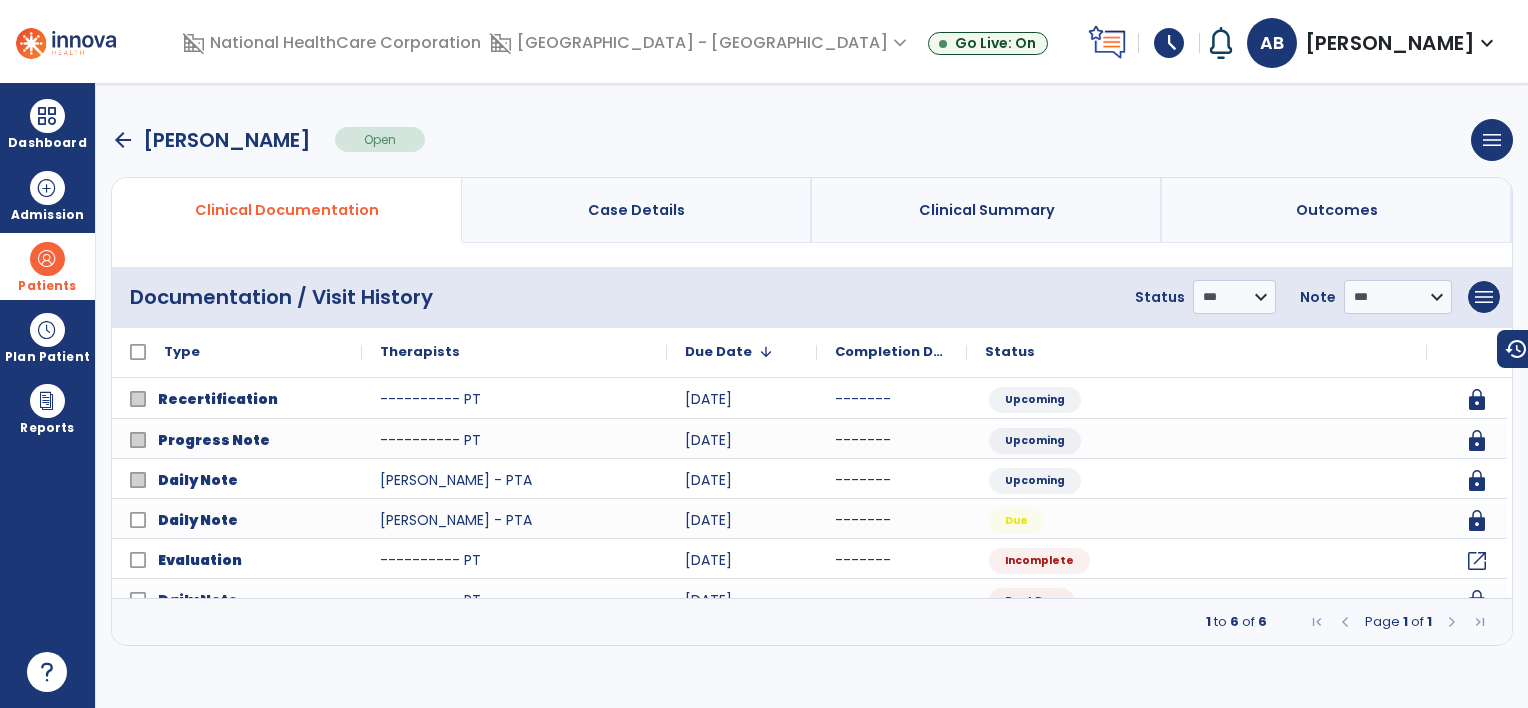 scroll, scrollTop: 0, scrollLeft: 0, axis: both 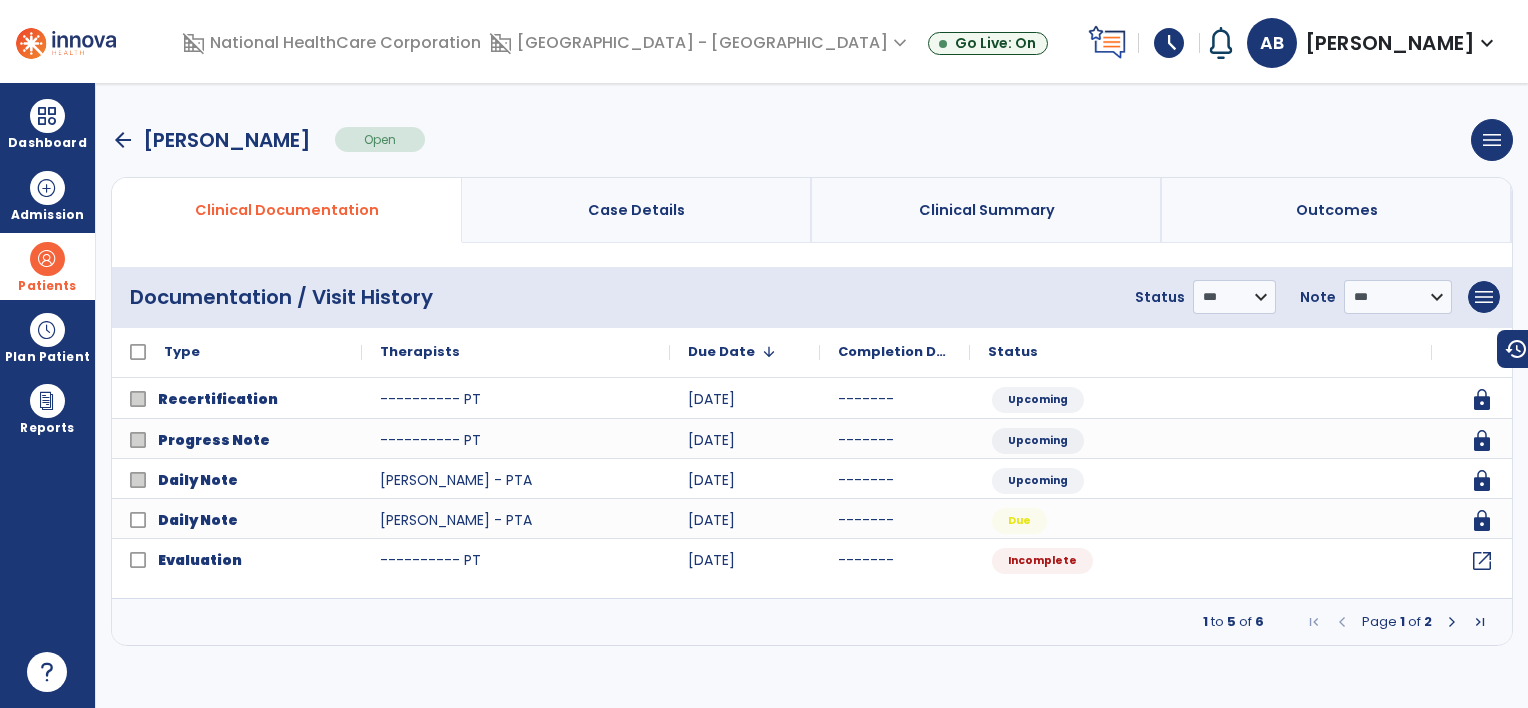 click on "arrow_back   [PERSON_NAME]  Open  menu   Edit Therapy Case   Delete Therapy Case   Close Therapy Case" at bounding box center [812, 140] 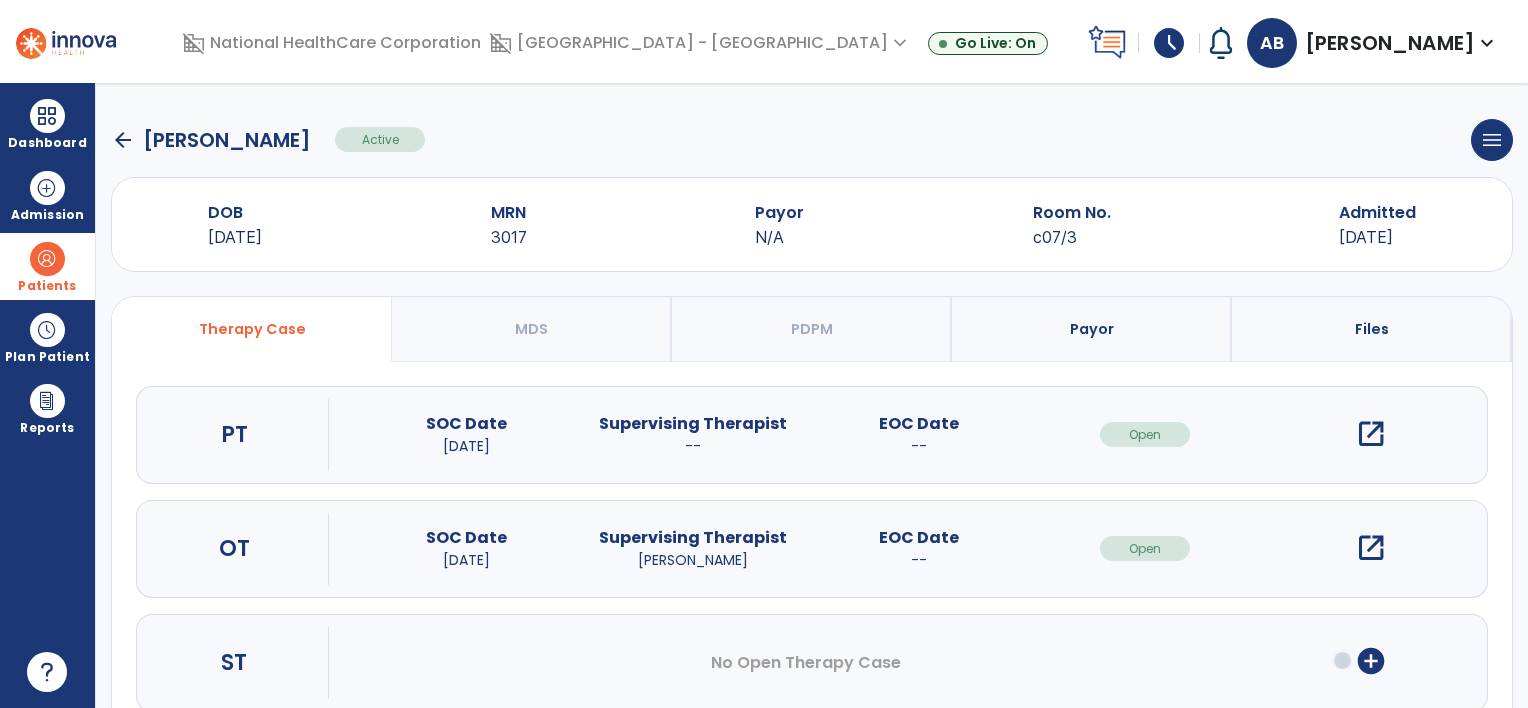 click on "open_in_new" at bounding box center [1371, 548] 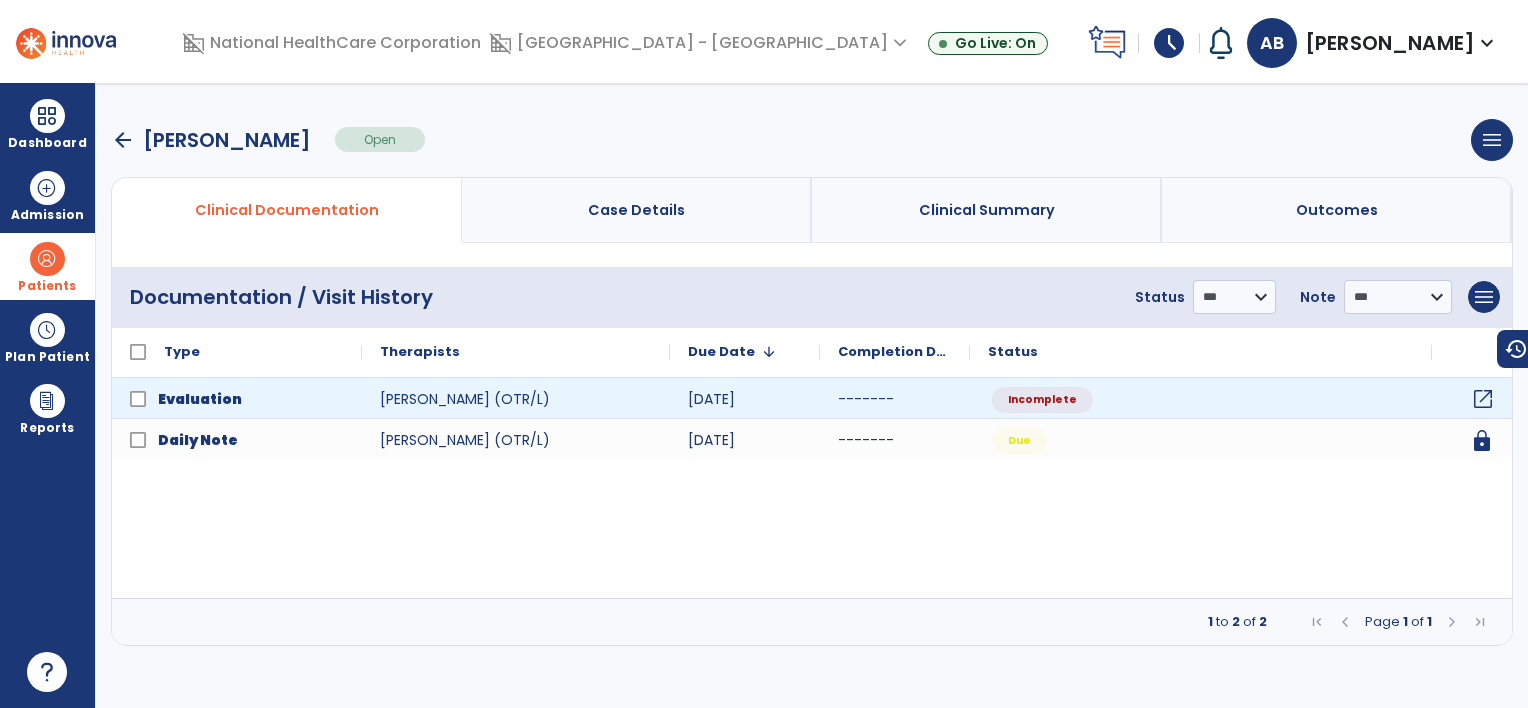 click on "open_in_new" 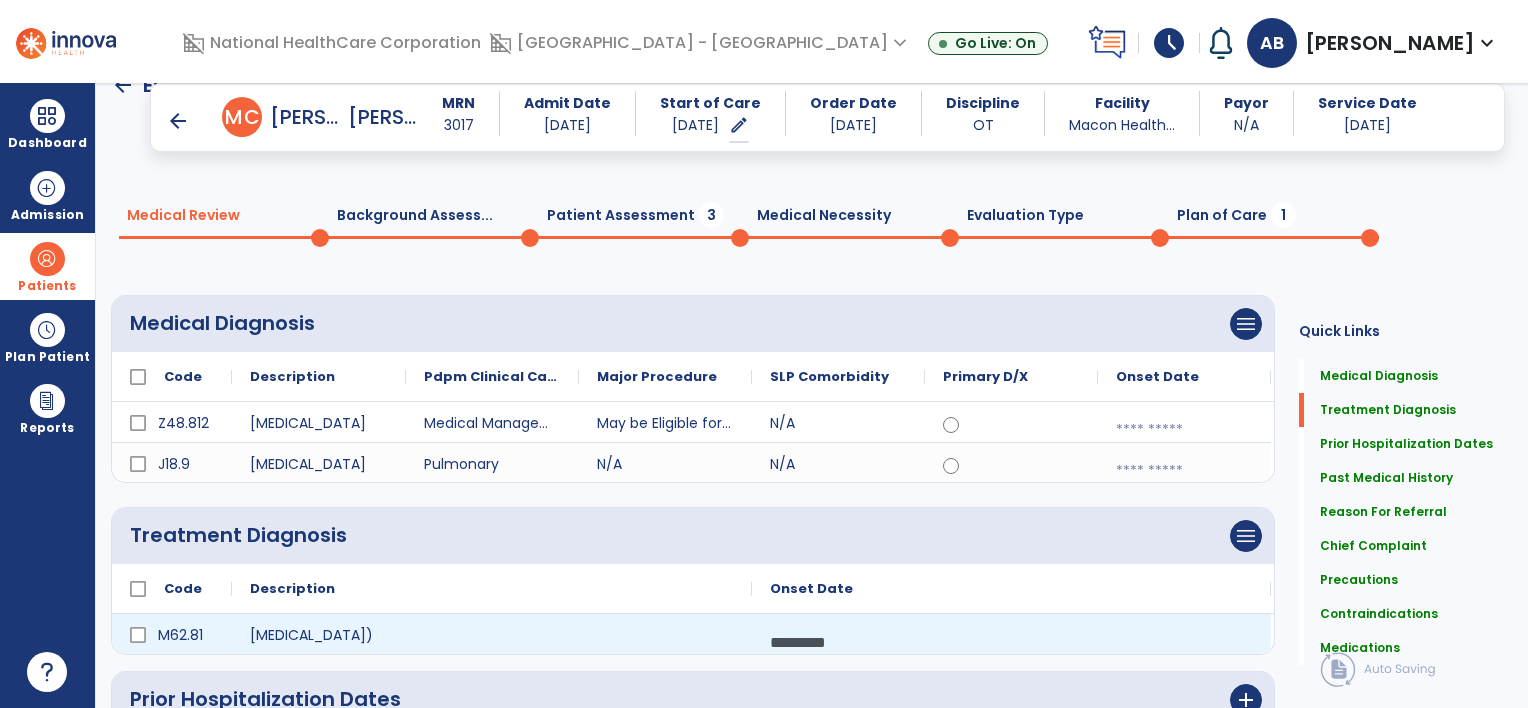 scroll, scrollTop: 0, scrollLeft: 0, axis: both 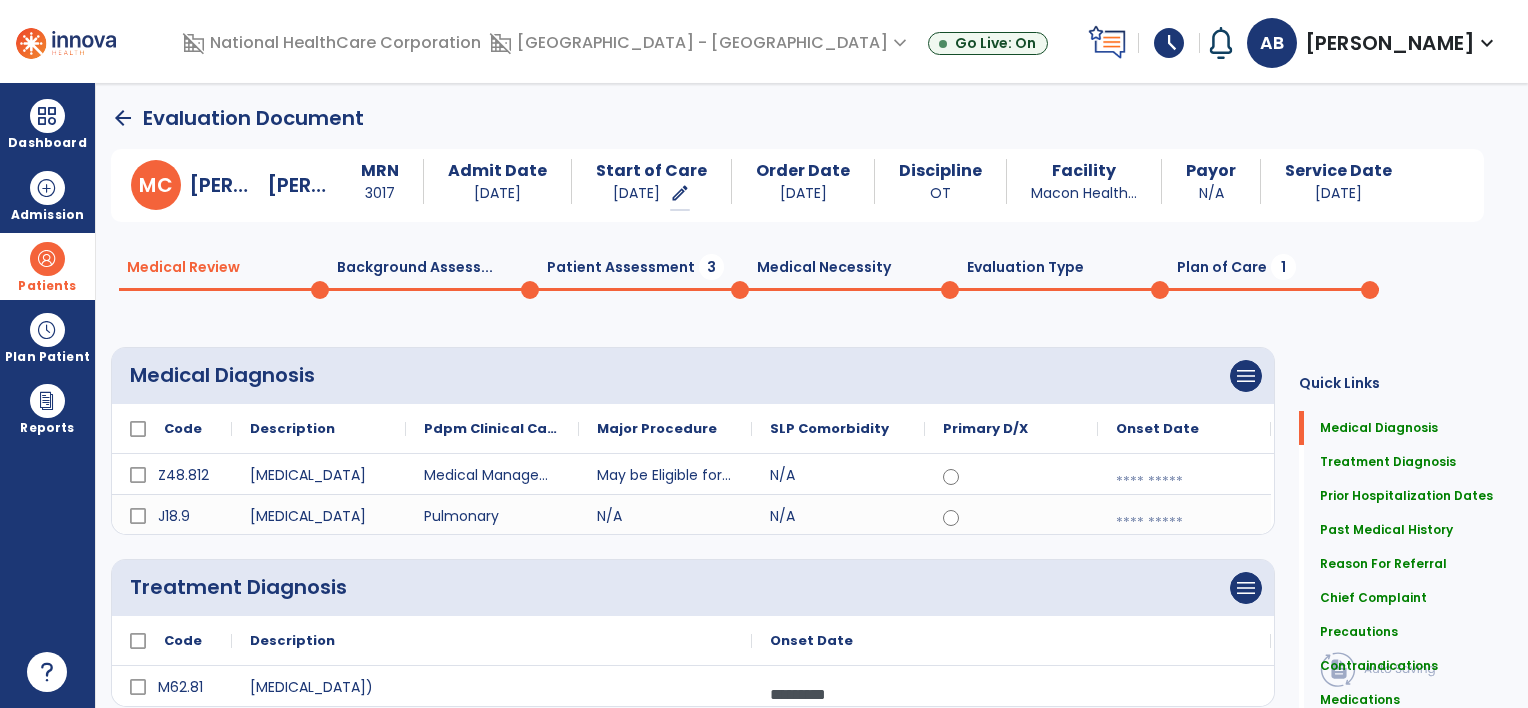 click on "Evaluation Type  0" 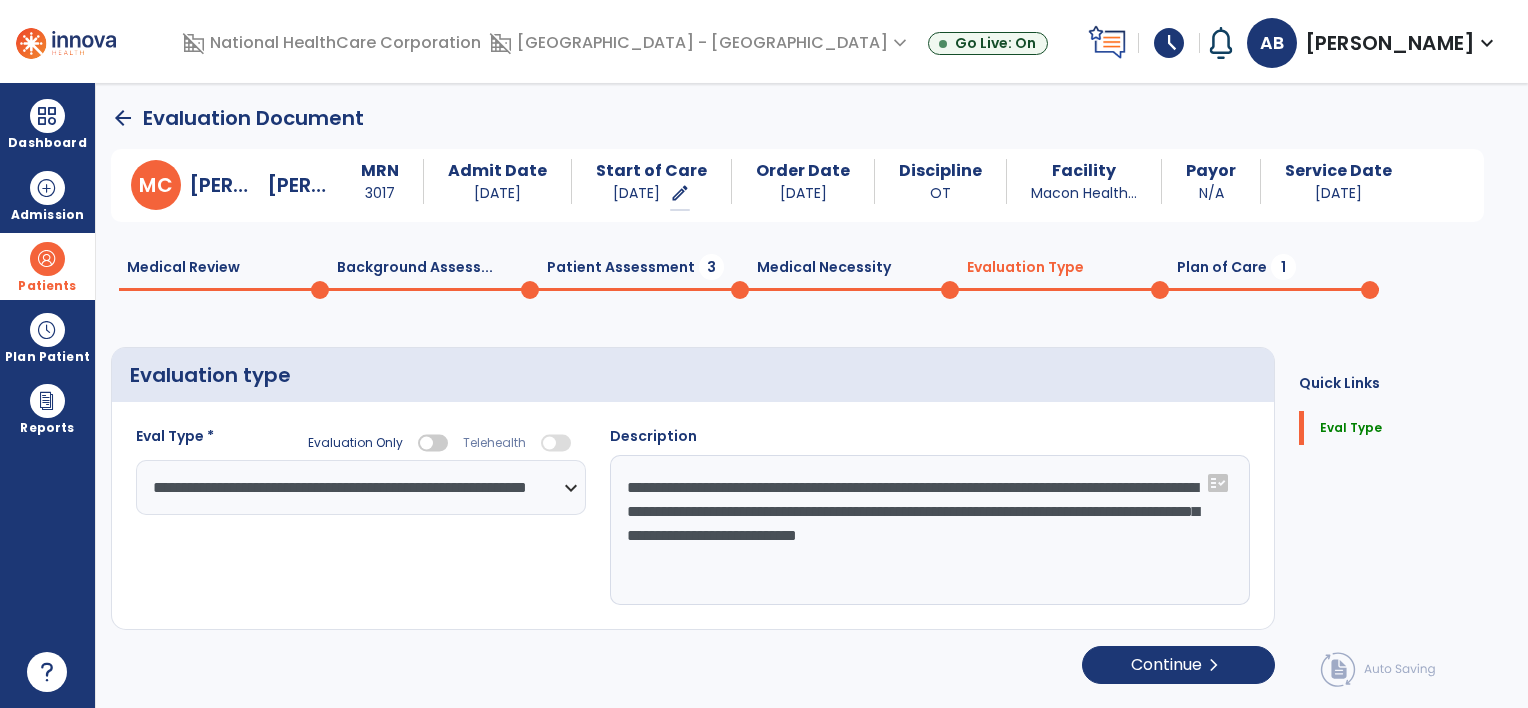 click on "**********" 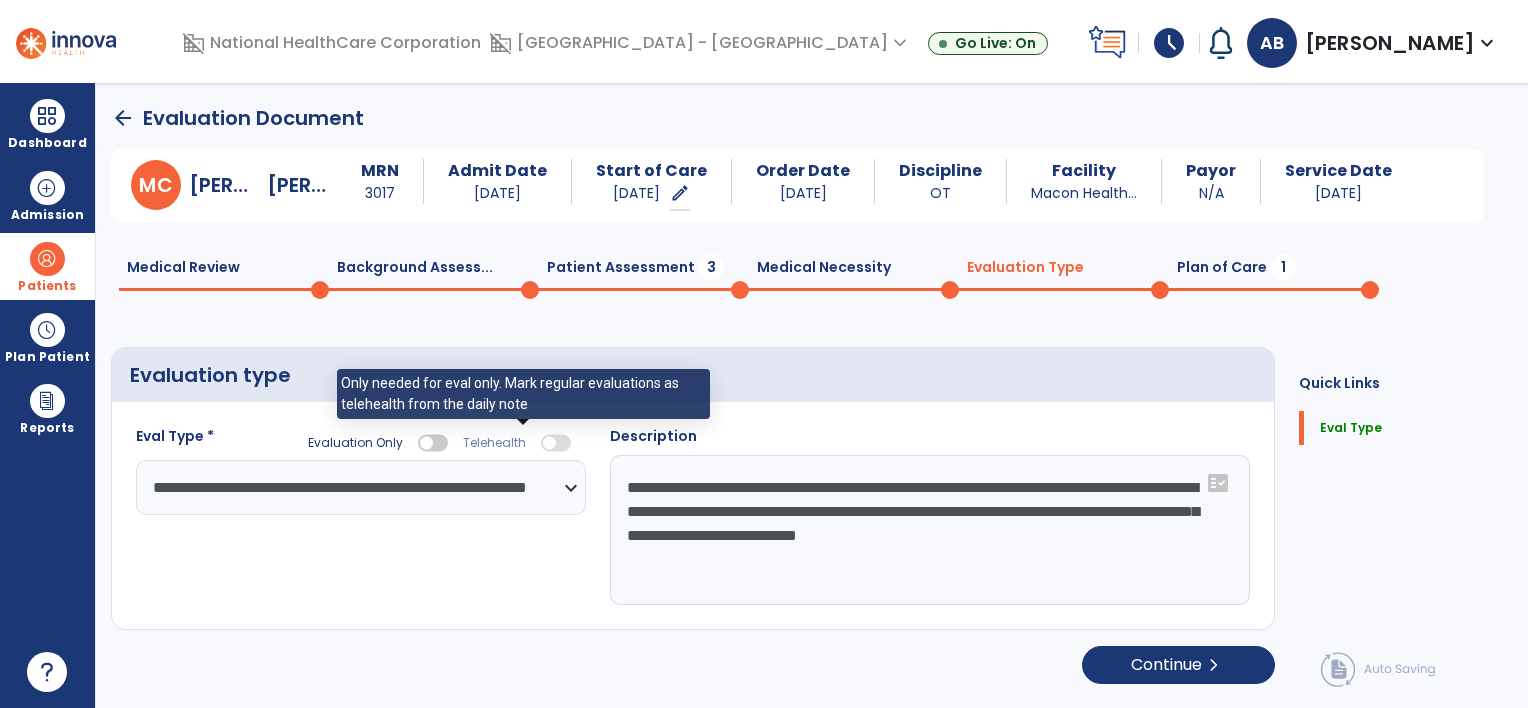 select on "**********" 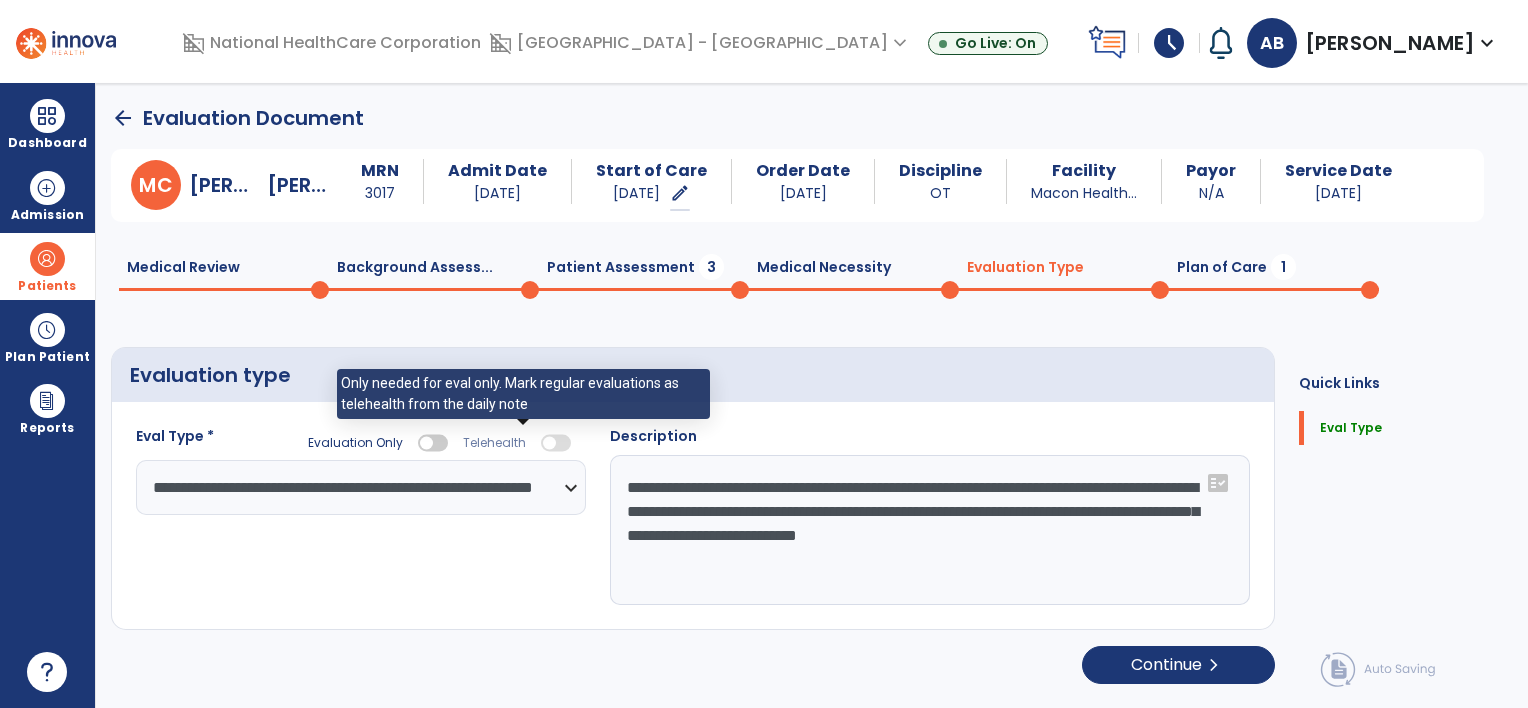 click on "**********" 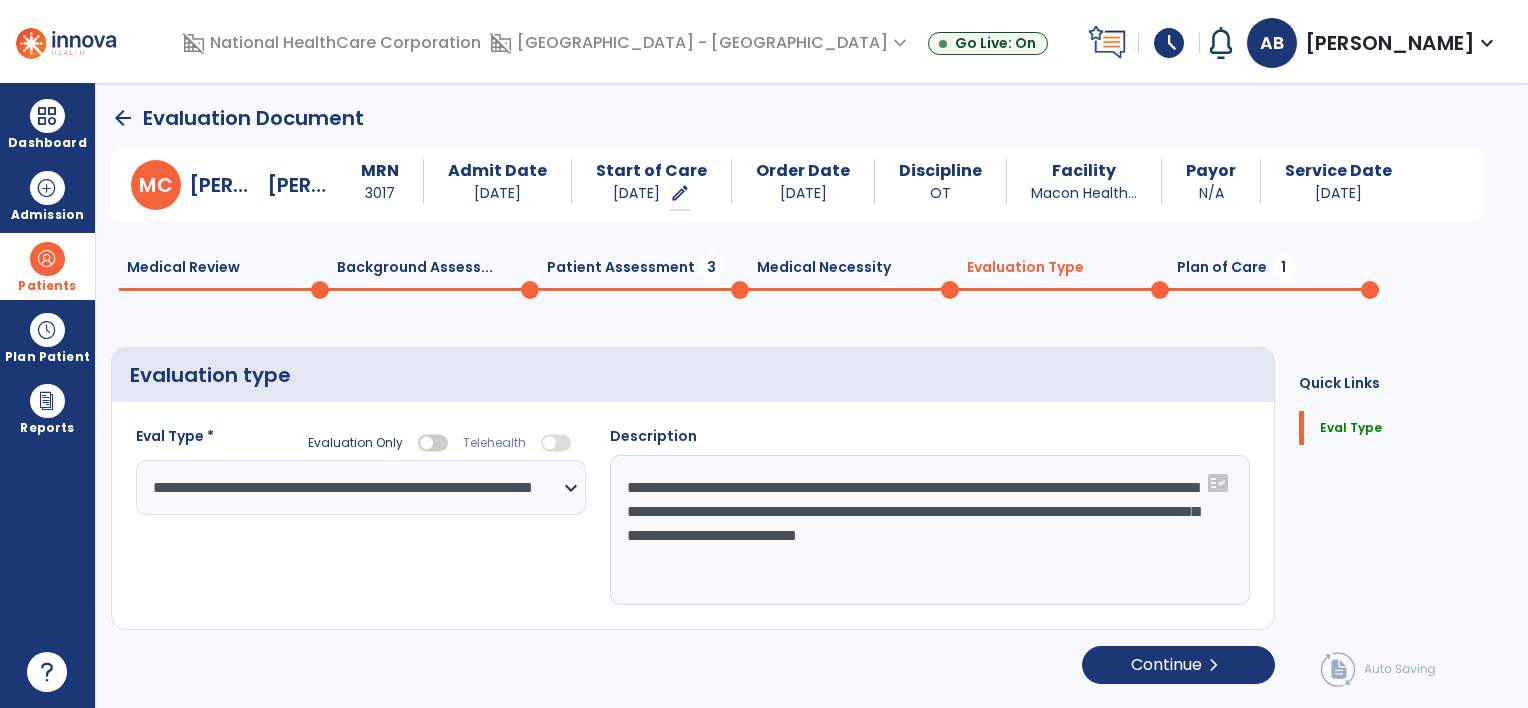 click on "**********" 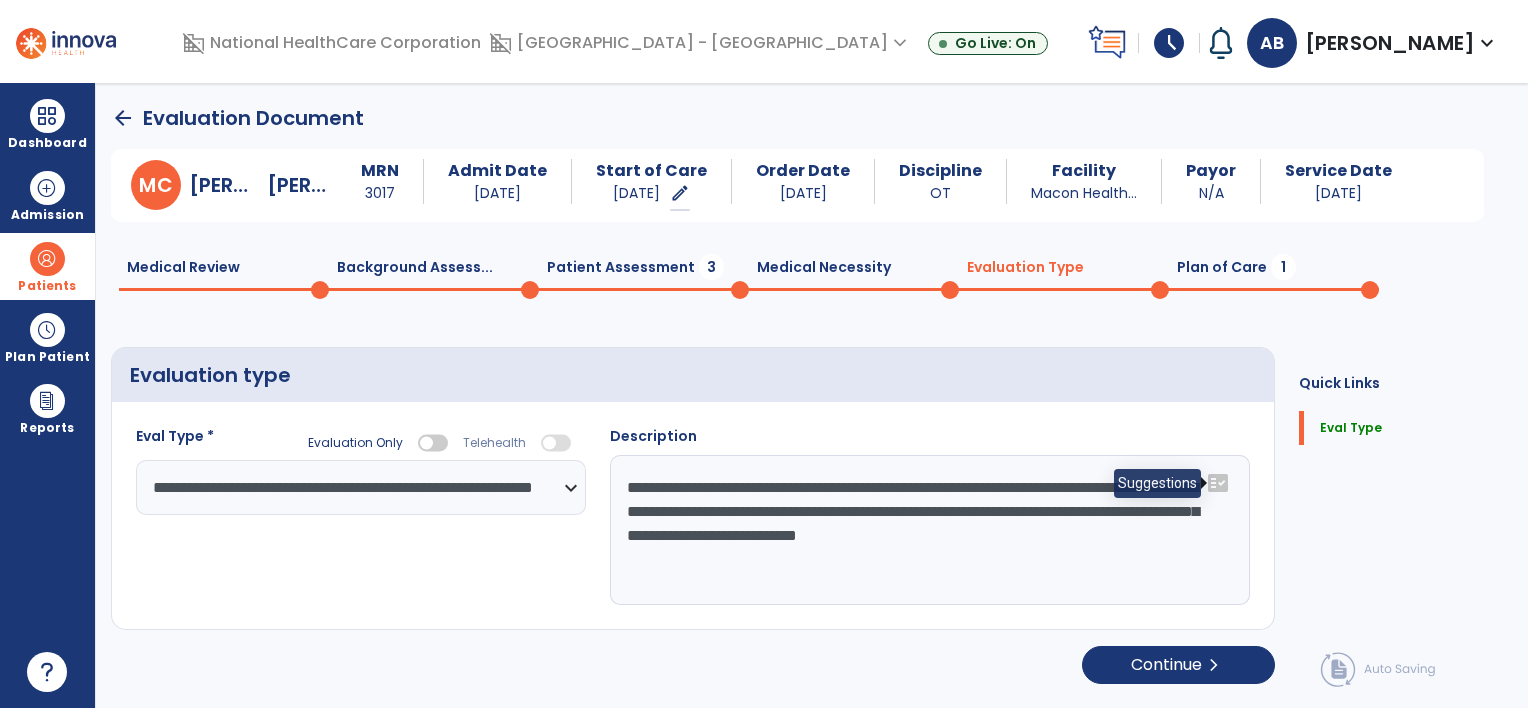 click on "fact_check" 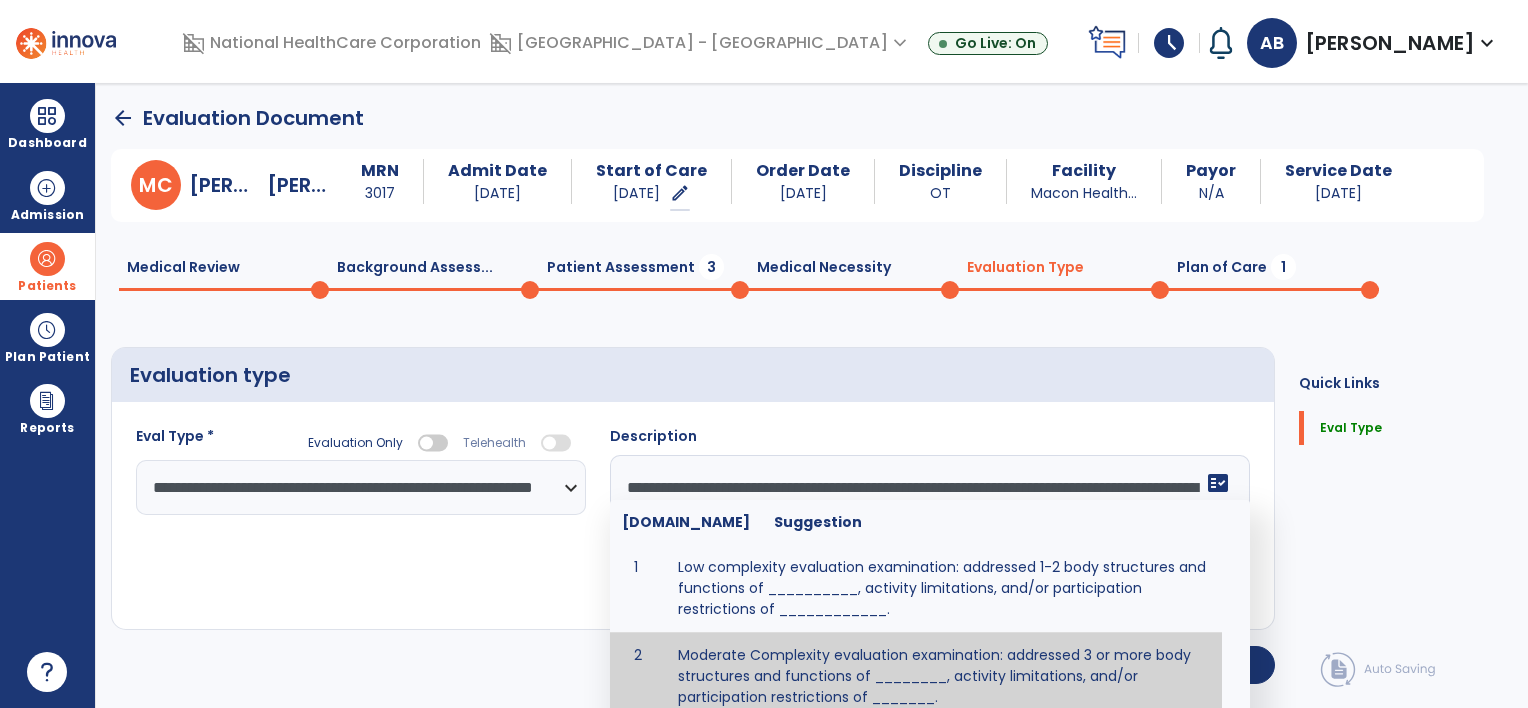 scroll, scrollTop: 12, scrollLeft: 0, axis: vertical 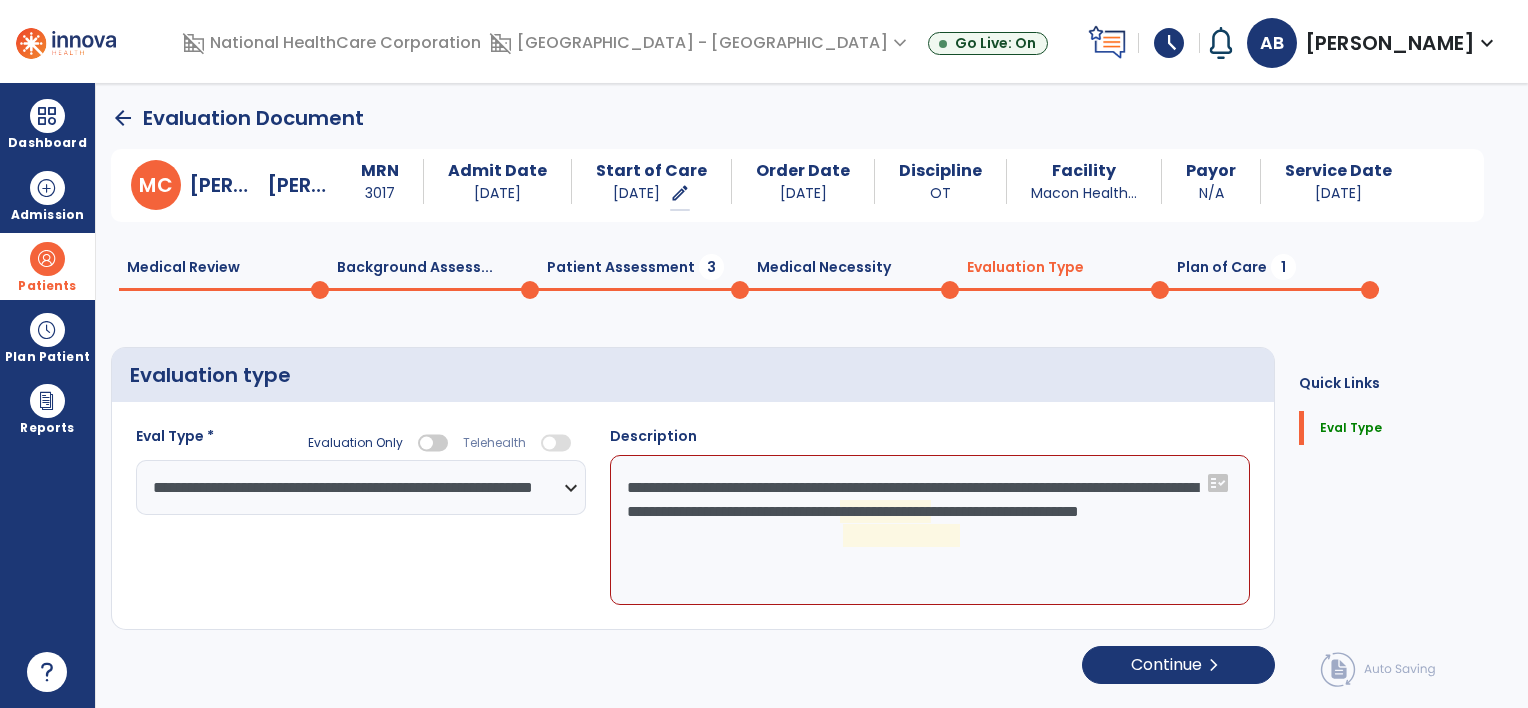 click on "**********" 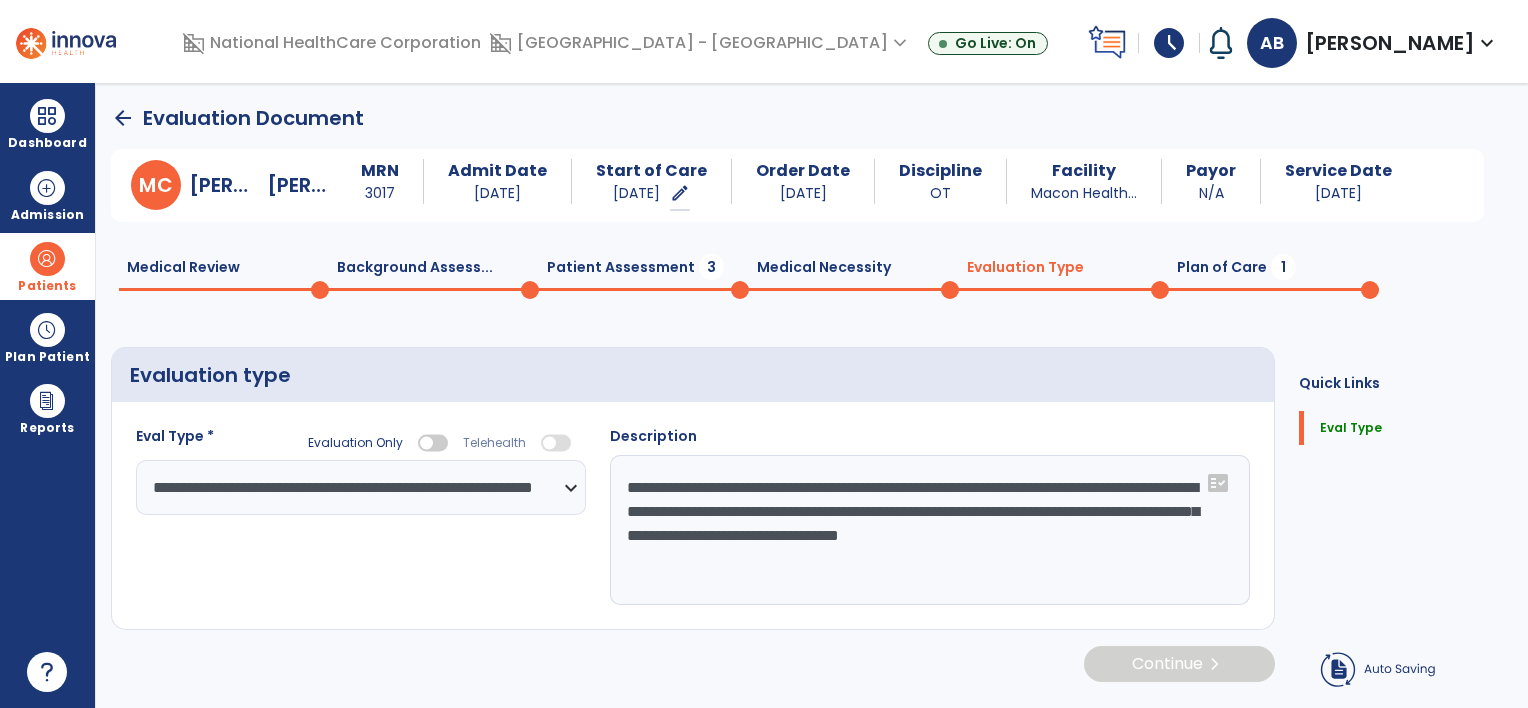 type on "**********" 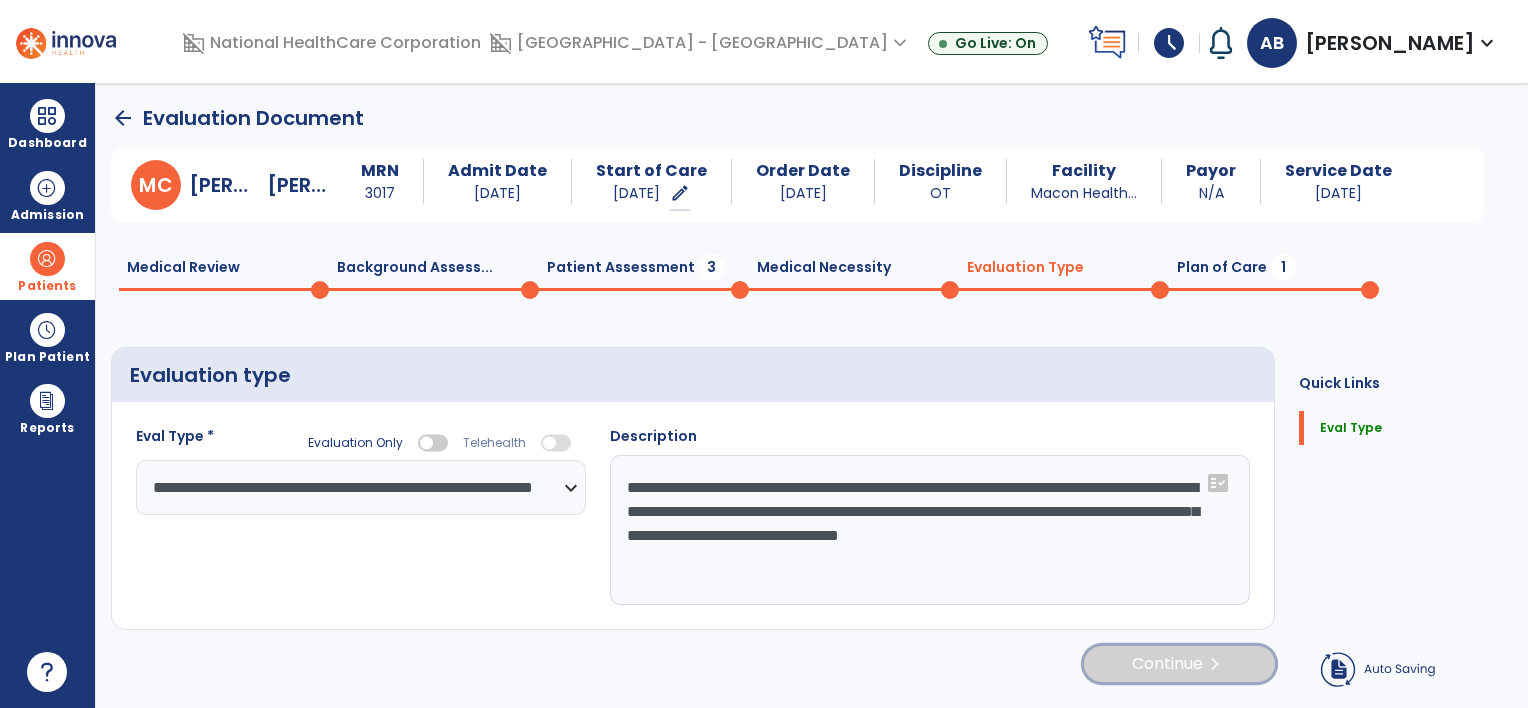 click on "Continue  chevron_right" 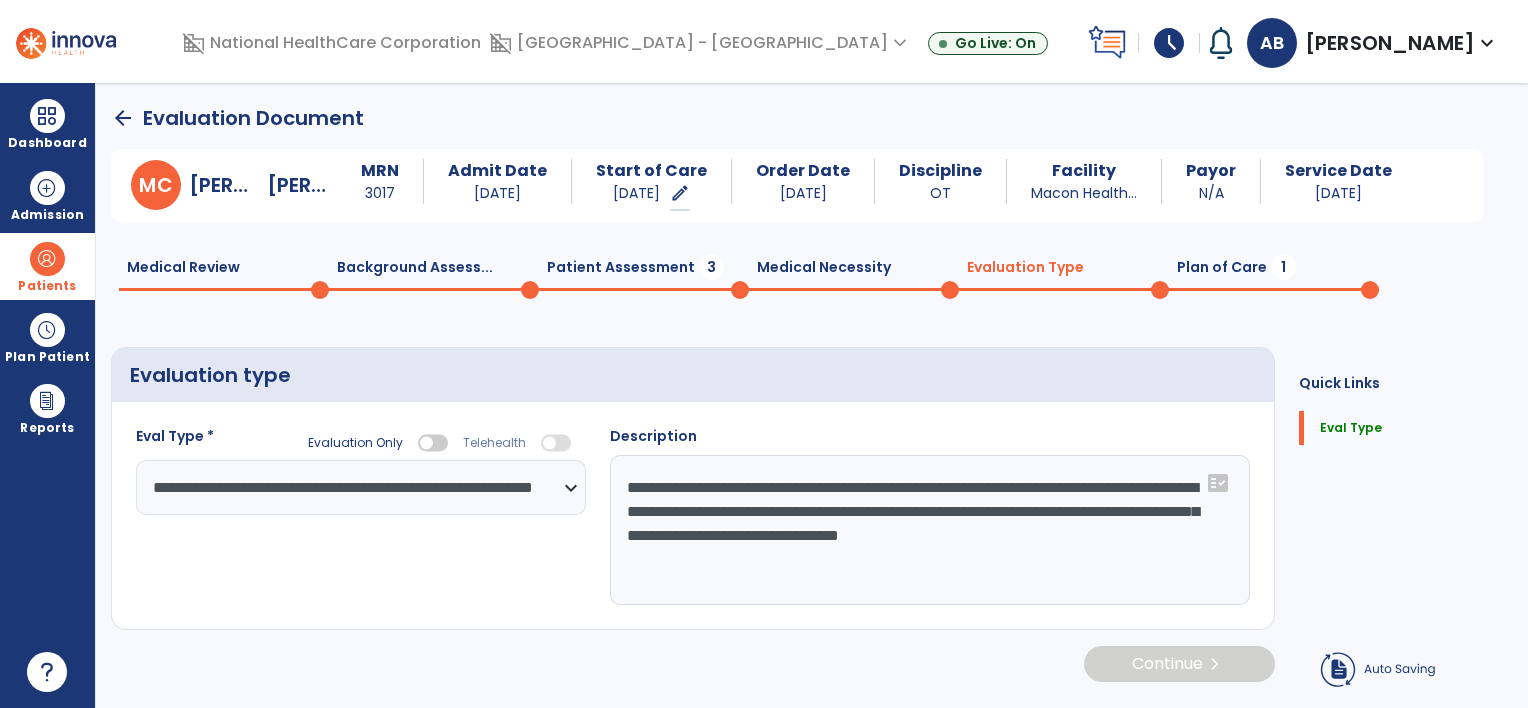 select on "**" 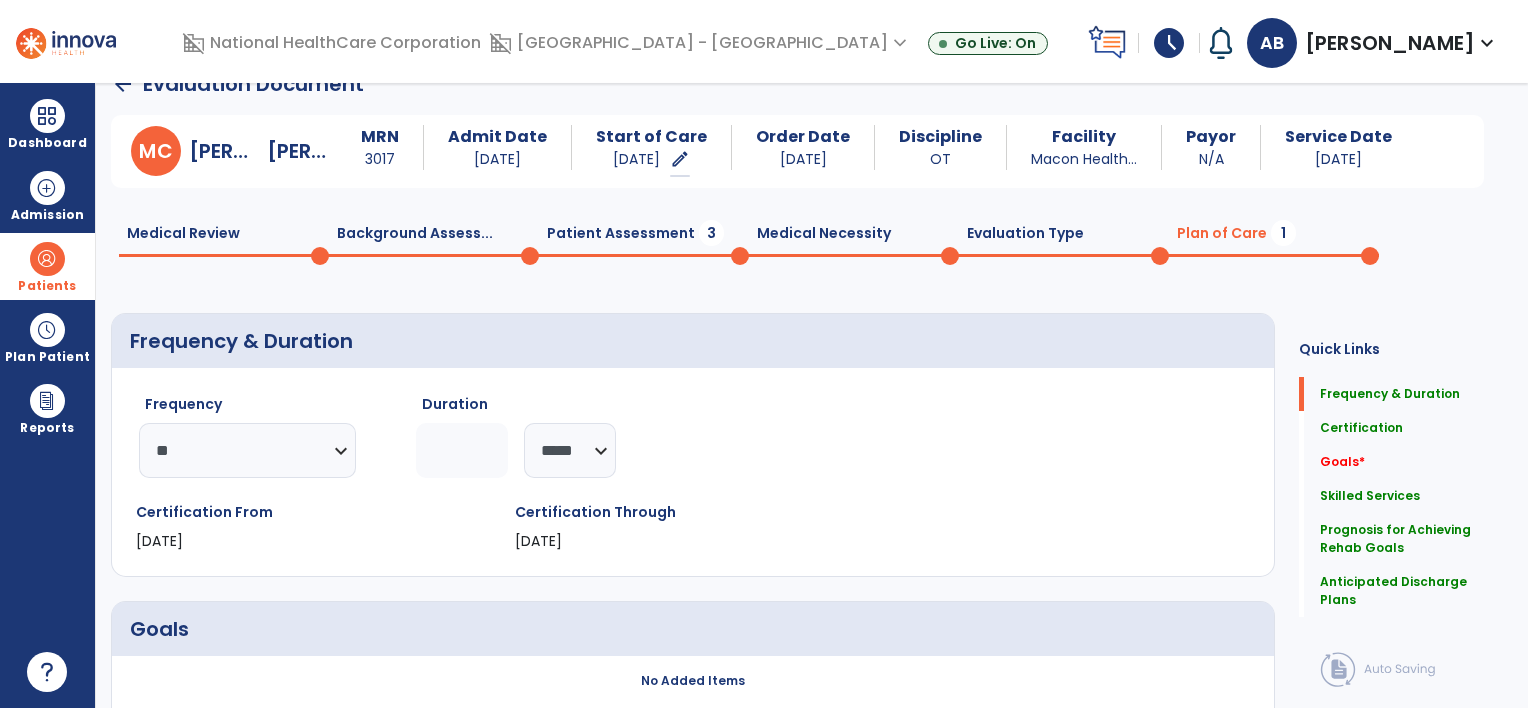 scroll, scrollTop: 0, scrollLeft: 0, axis: both 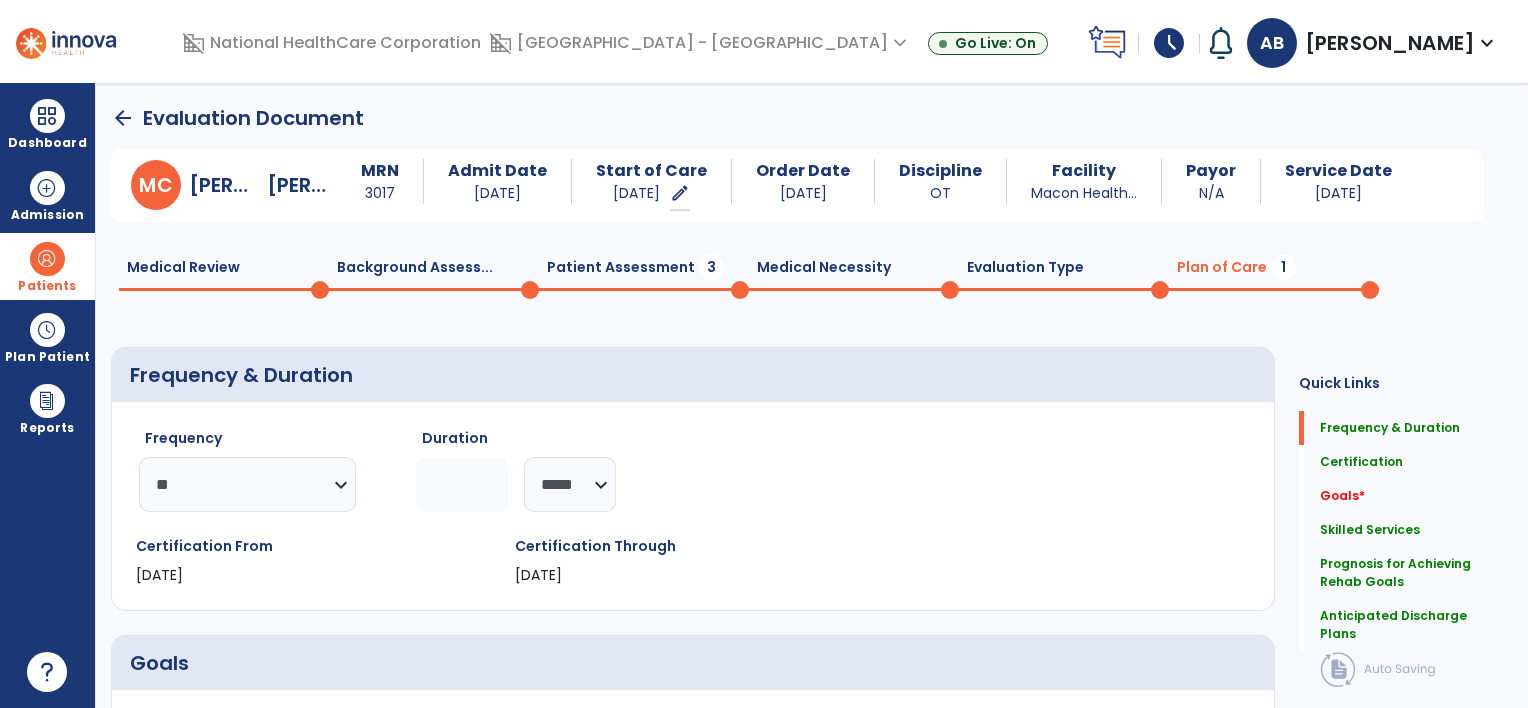 click on "Patient Assessment  3" 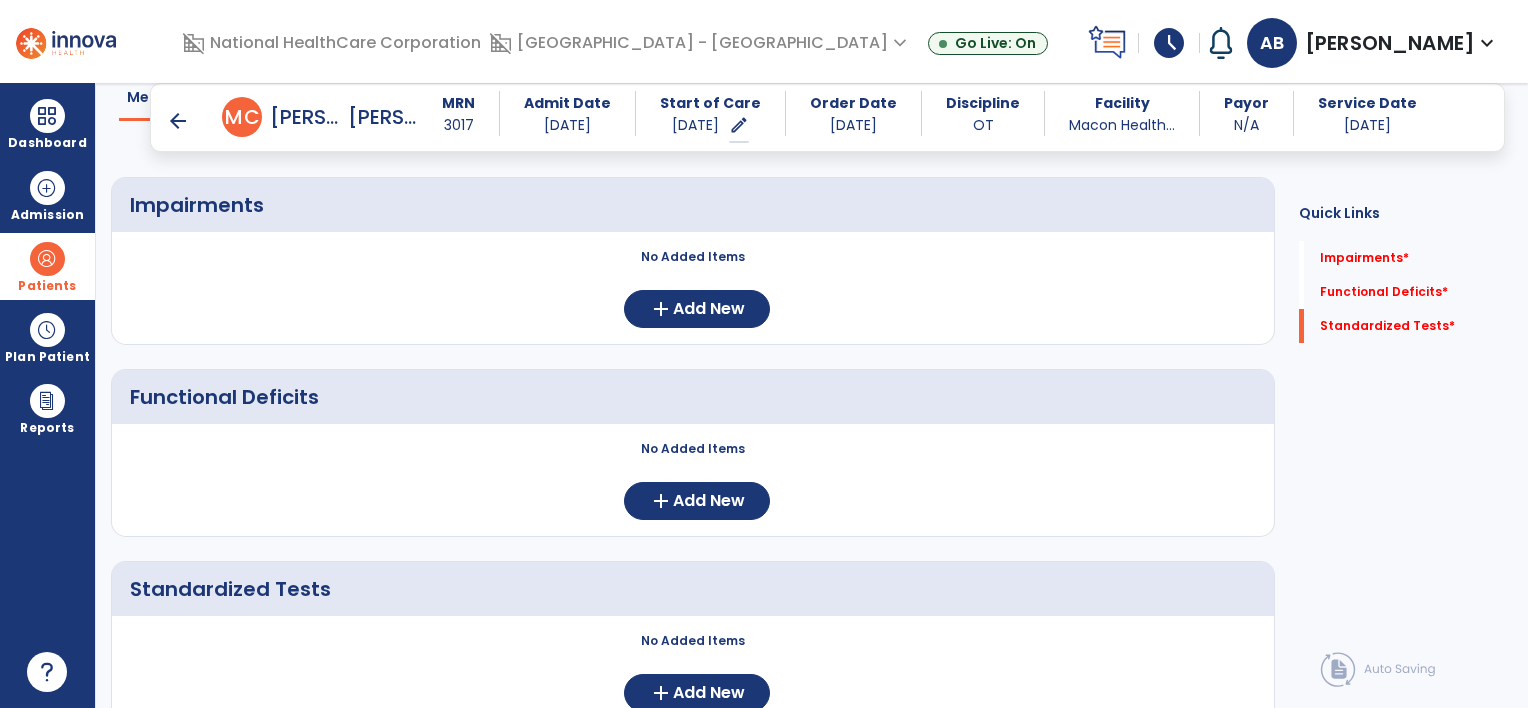 scroll, scrollTop: 239, scrollLeft: 0, axis: vertical 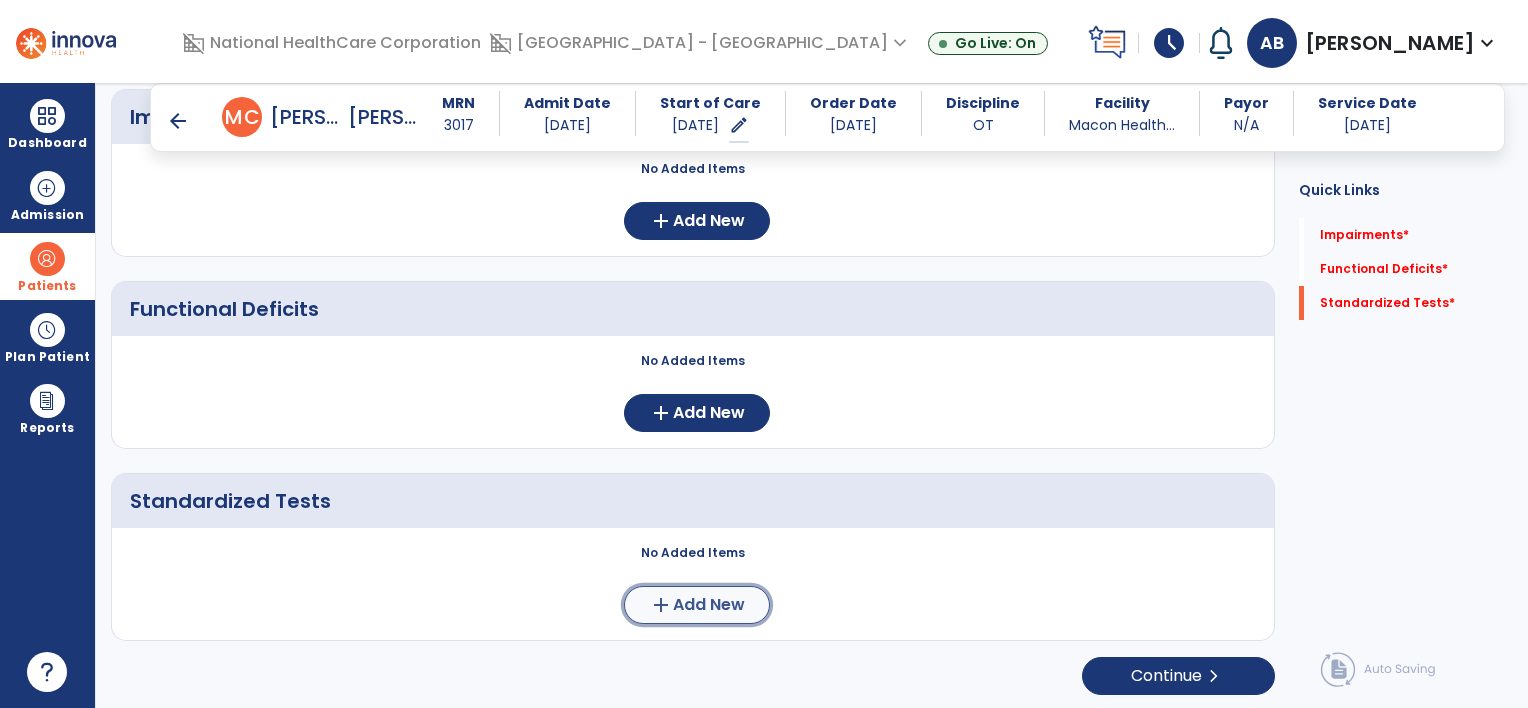 click on "Add New" 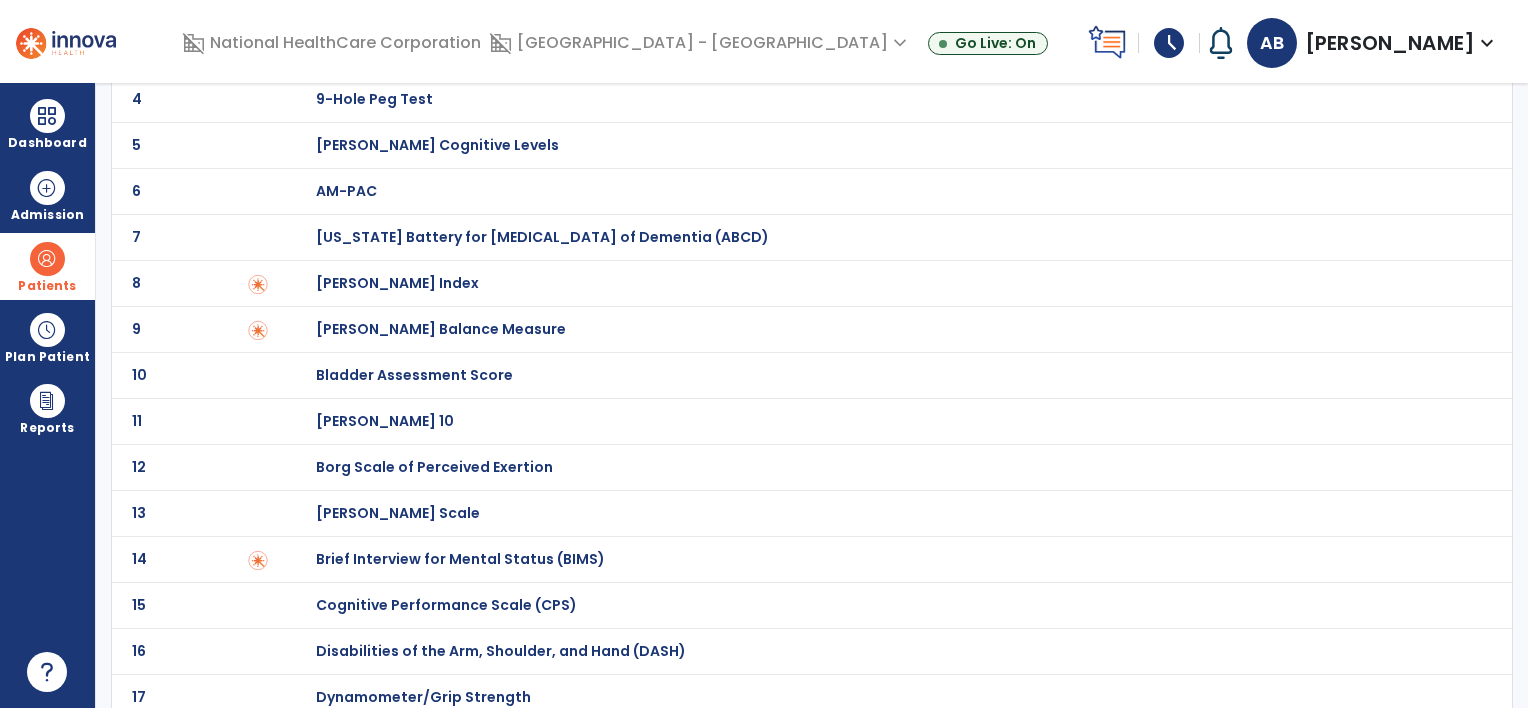 scroll, scrollTop: 0, scrollLeft: 0, axis: both 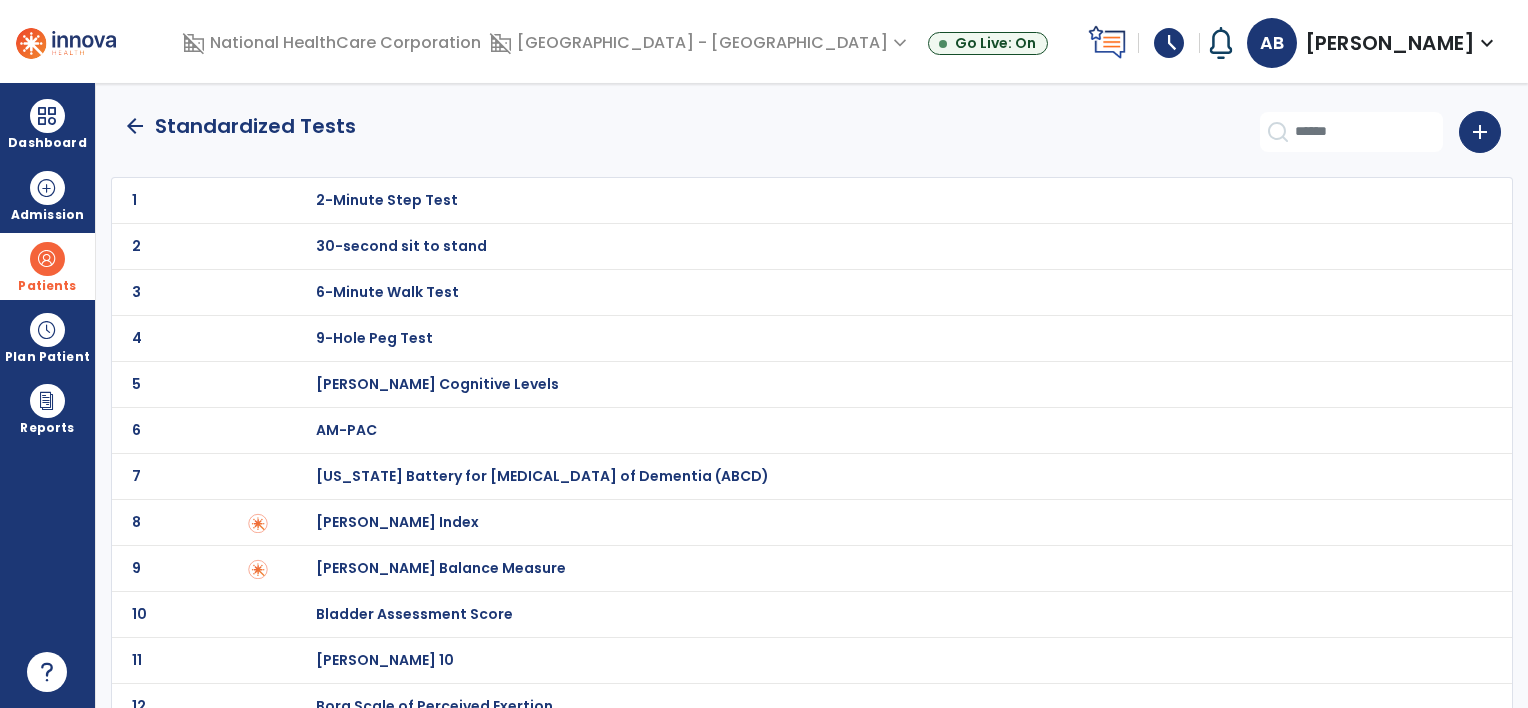click on "arrow_back" 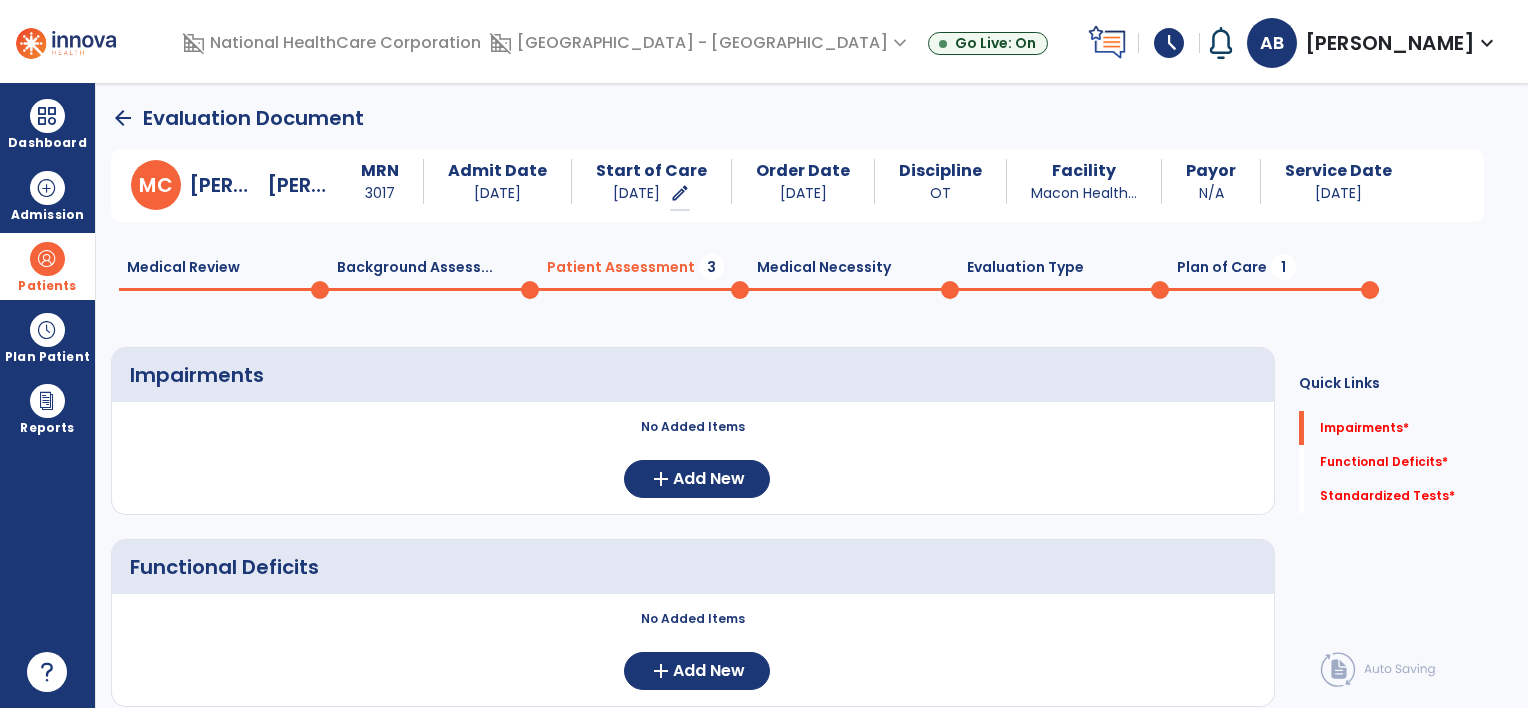 scroll, scrollTop: 9, scrollLeft: 0, axis: vertical 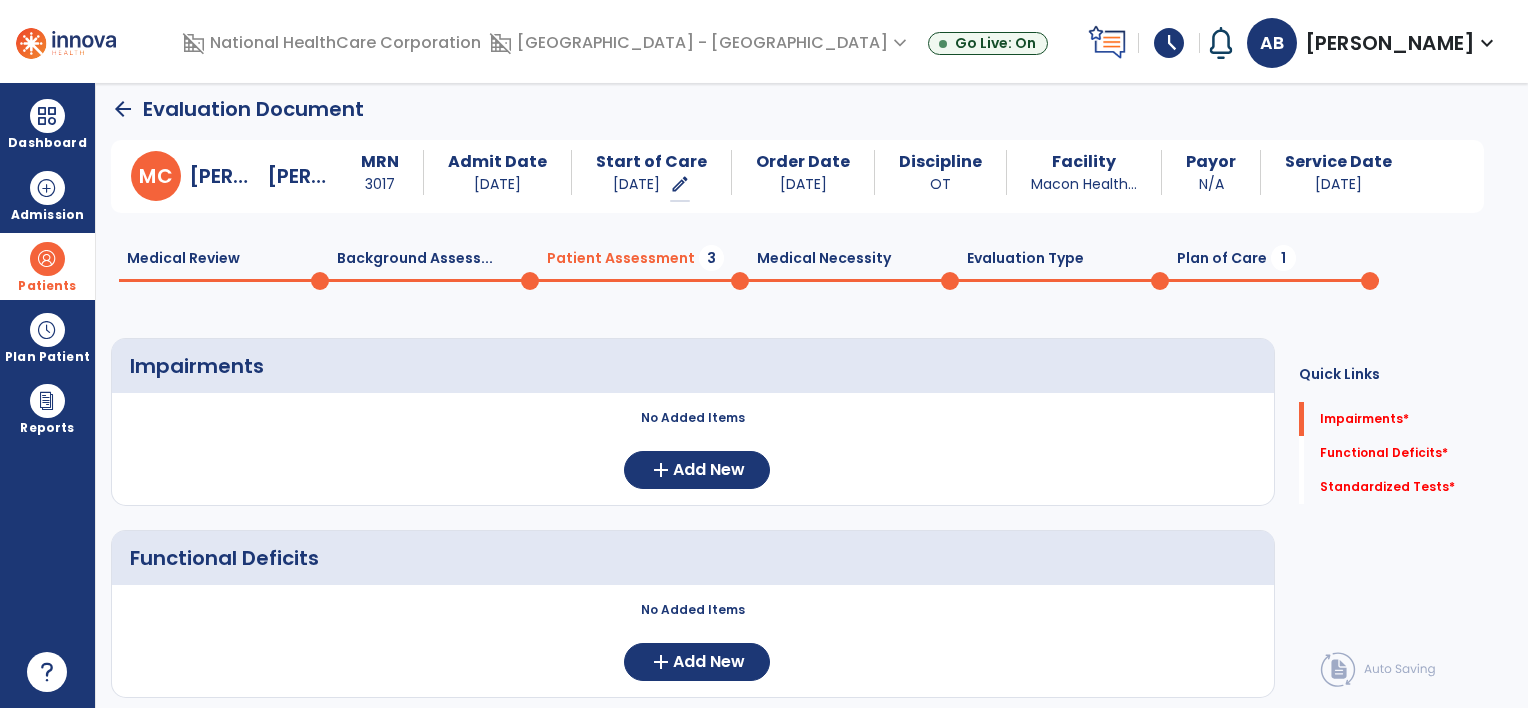 click on "Impairments     No Added Items  add  Add New Functional Deficits     No Added Items  add  Add New Standardized Tests     No Added Items  add  Add New  Continue  chevron_right" 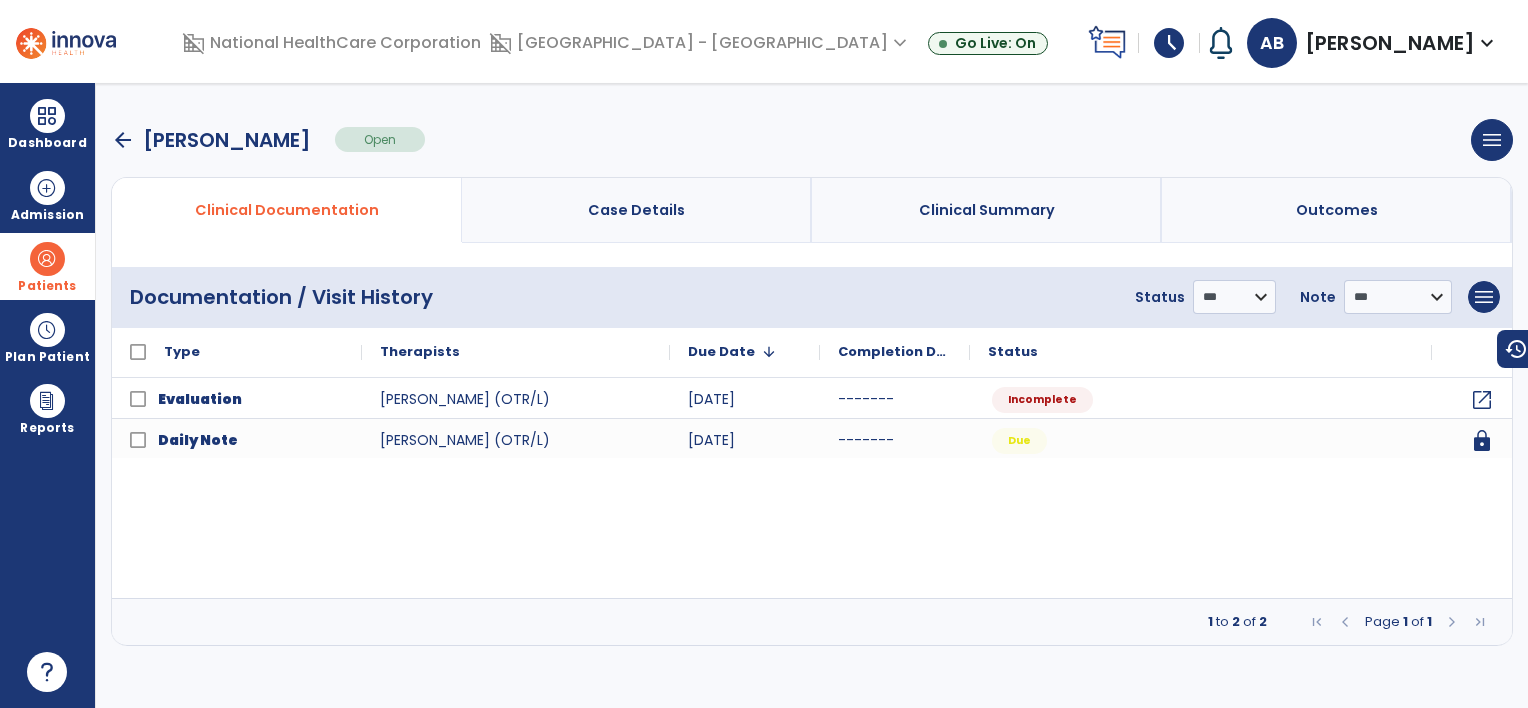 scroll, scrollTop: 0, scrollLeft: 0, axis: both 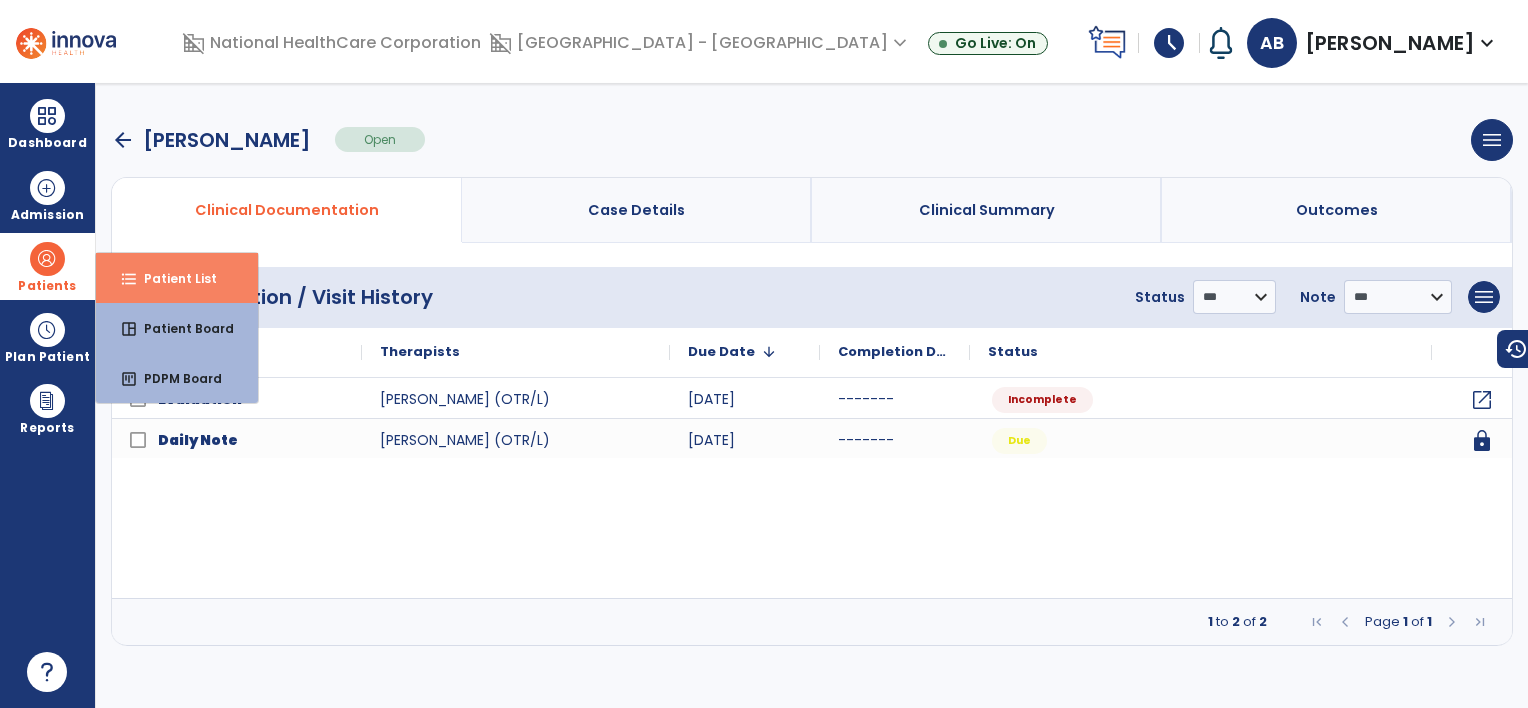 click on "Patient List" at bounding box center [172, 278] 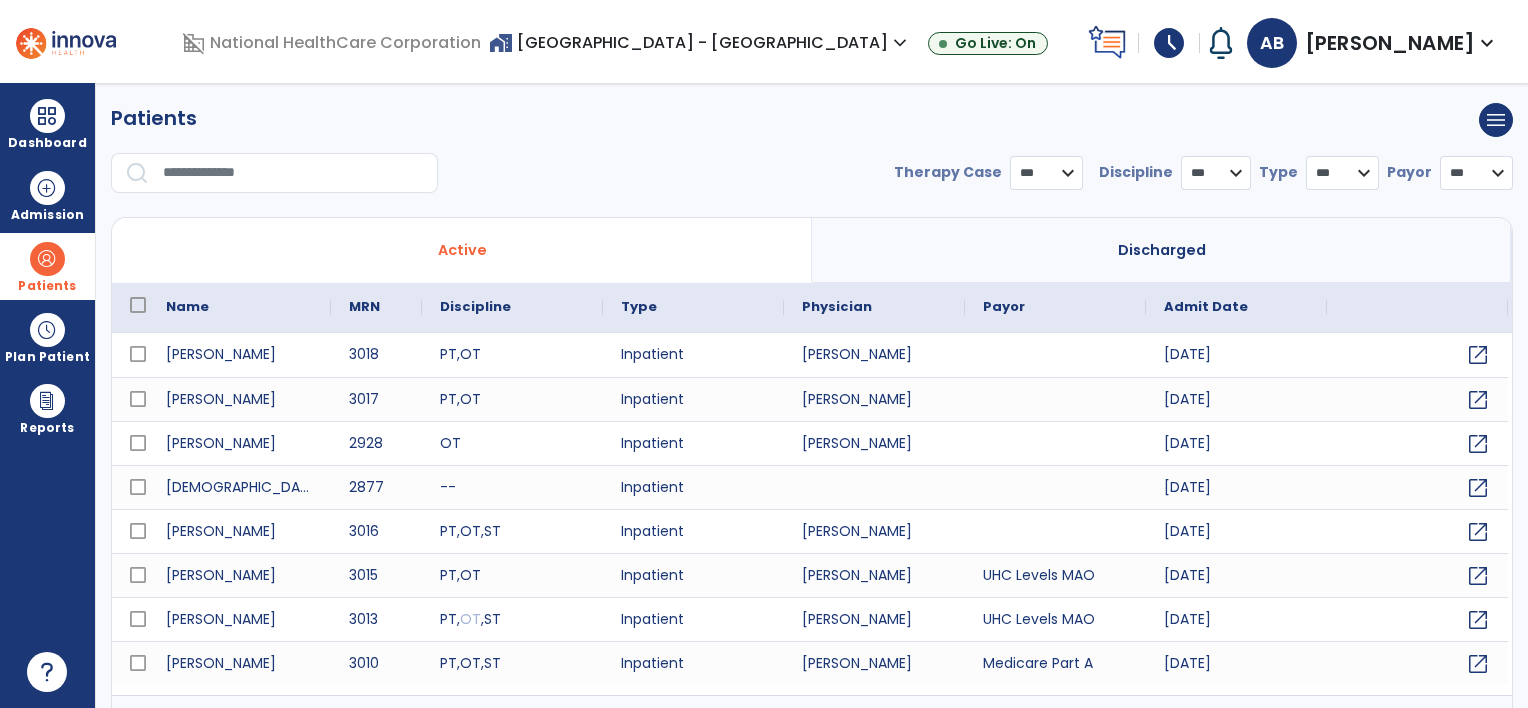 select on "***" 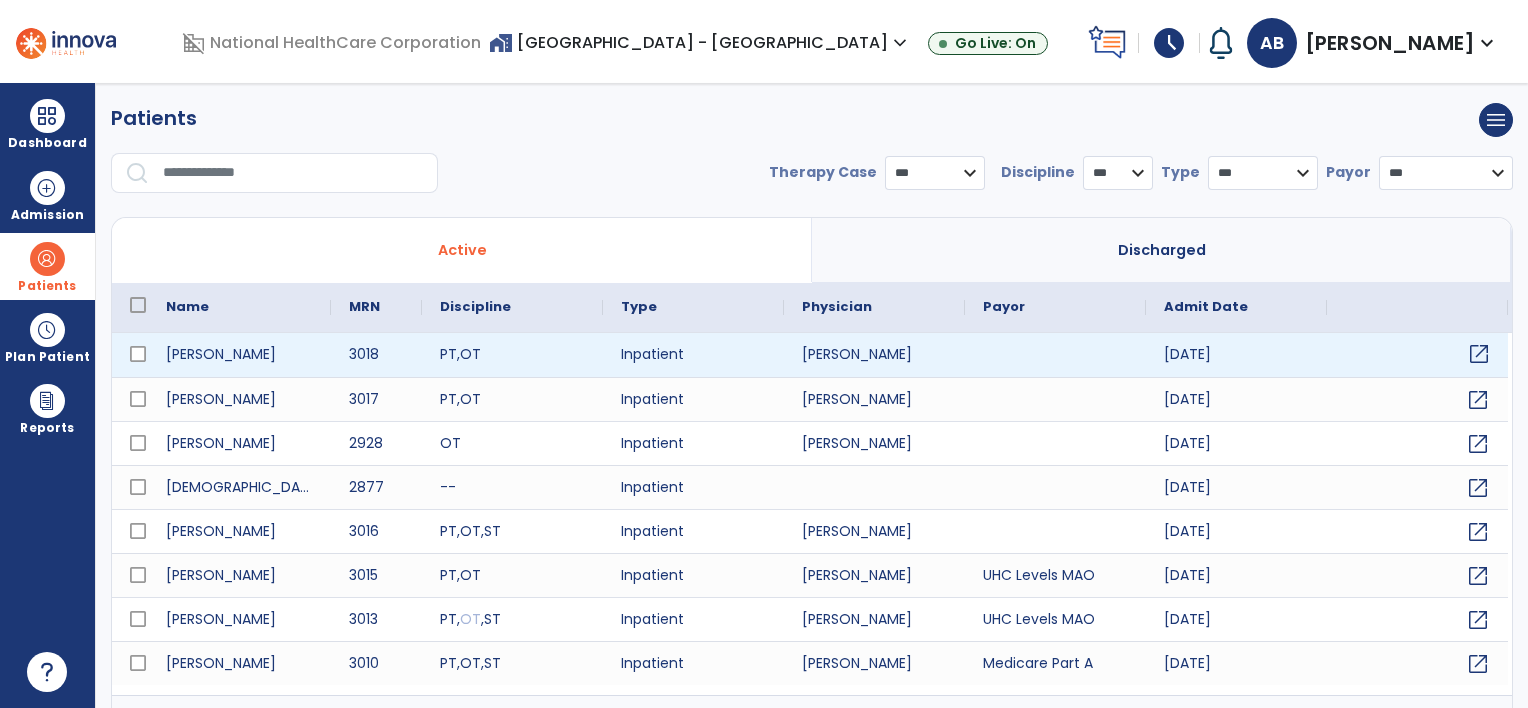 click on "open_in_new" at bounding box center (1479, 354) 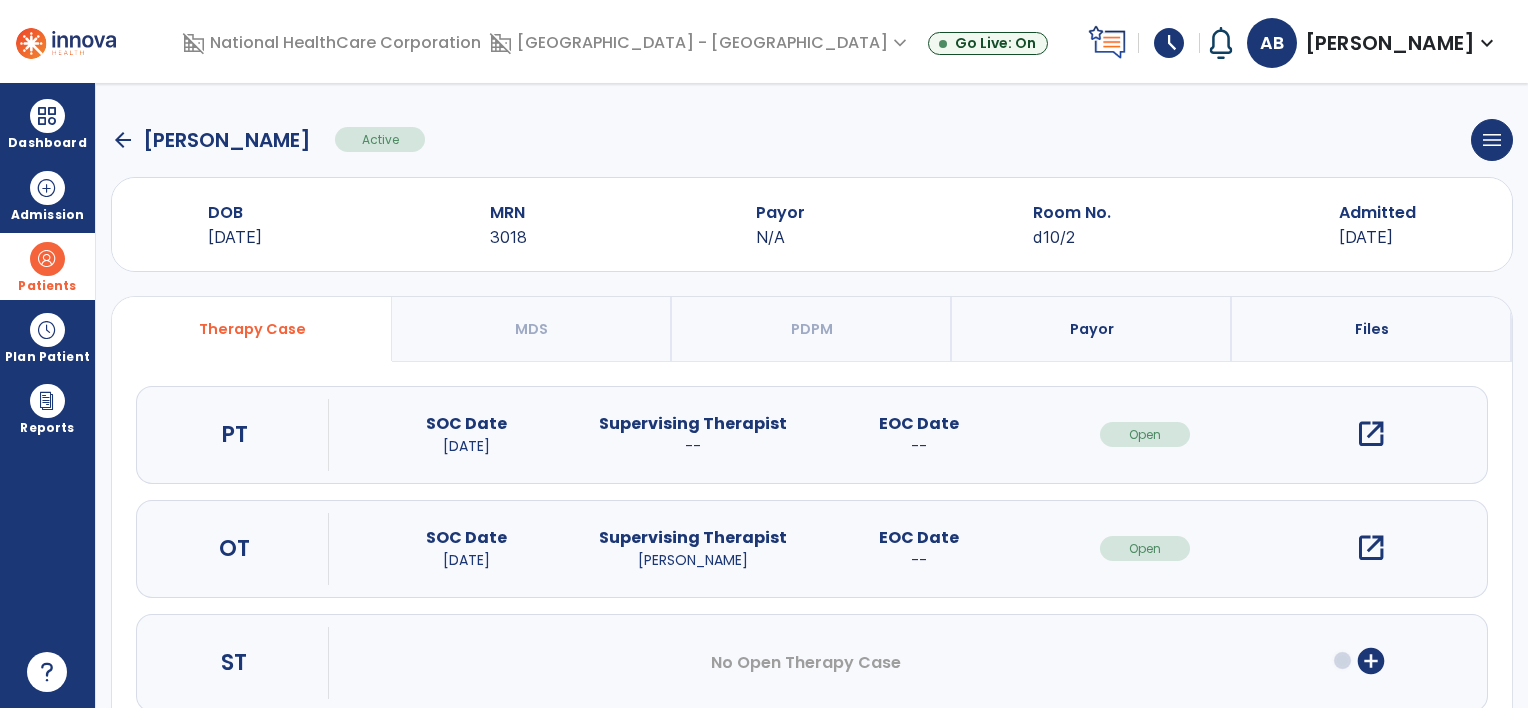 click on "open_in_new" at bounding box center [1371, 548] 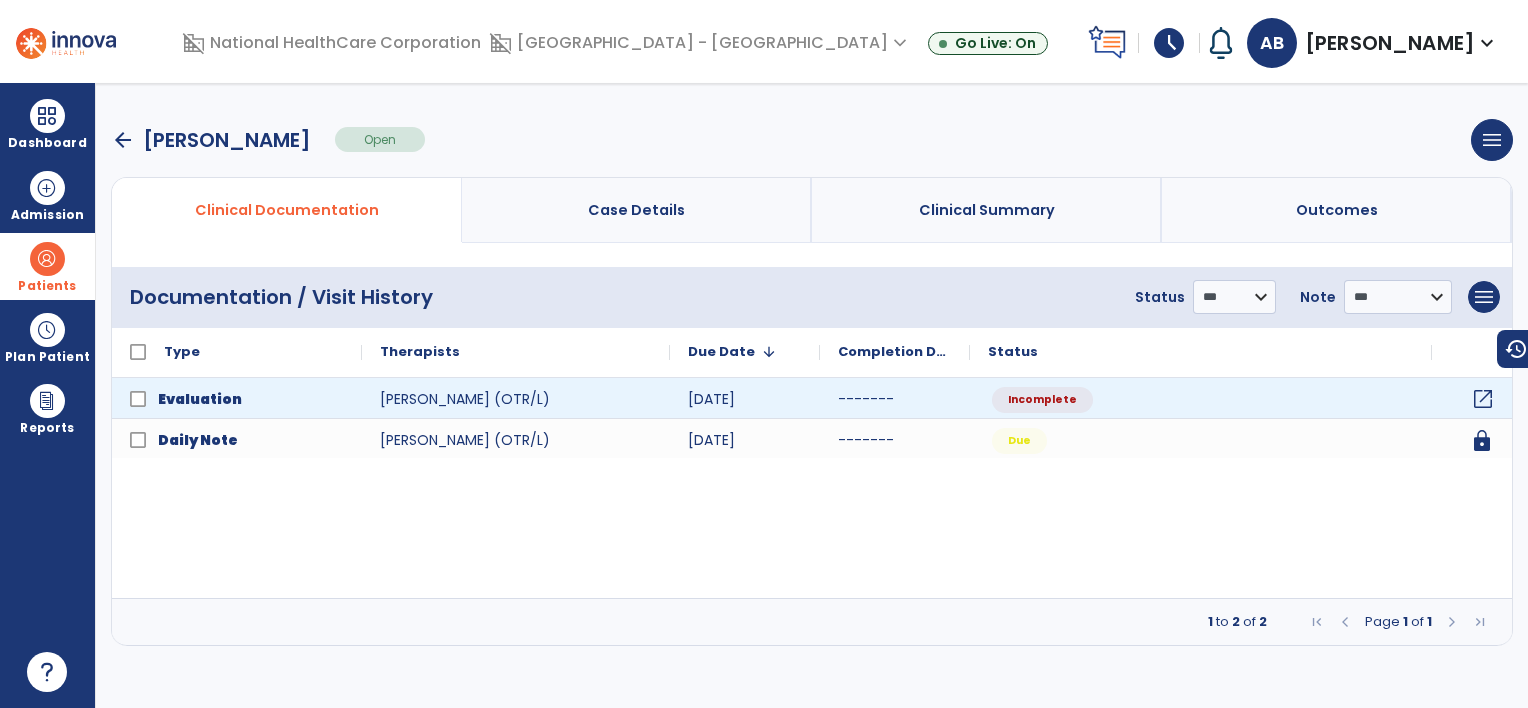 click on "open_in_new" 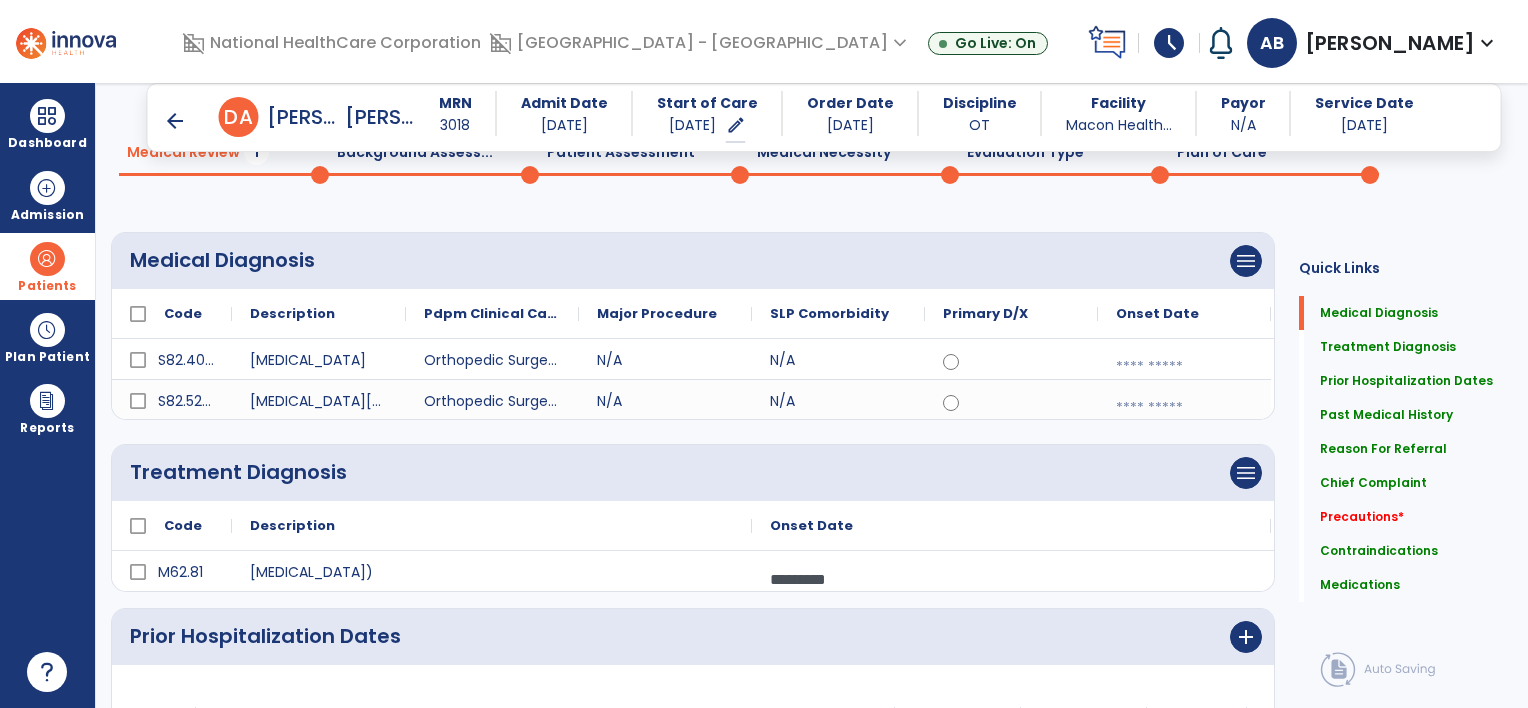 scroll, scrollTop: 0, scrollLeft: 0, axis: both 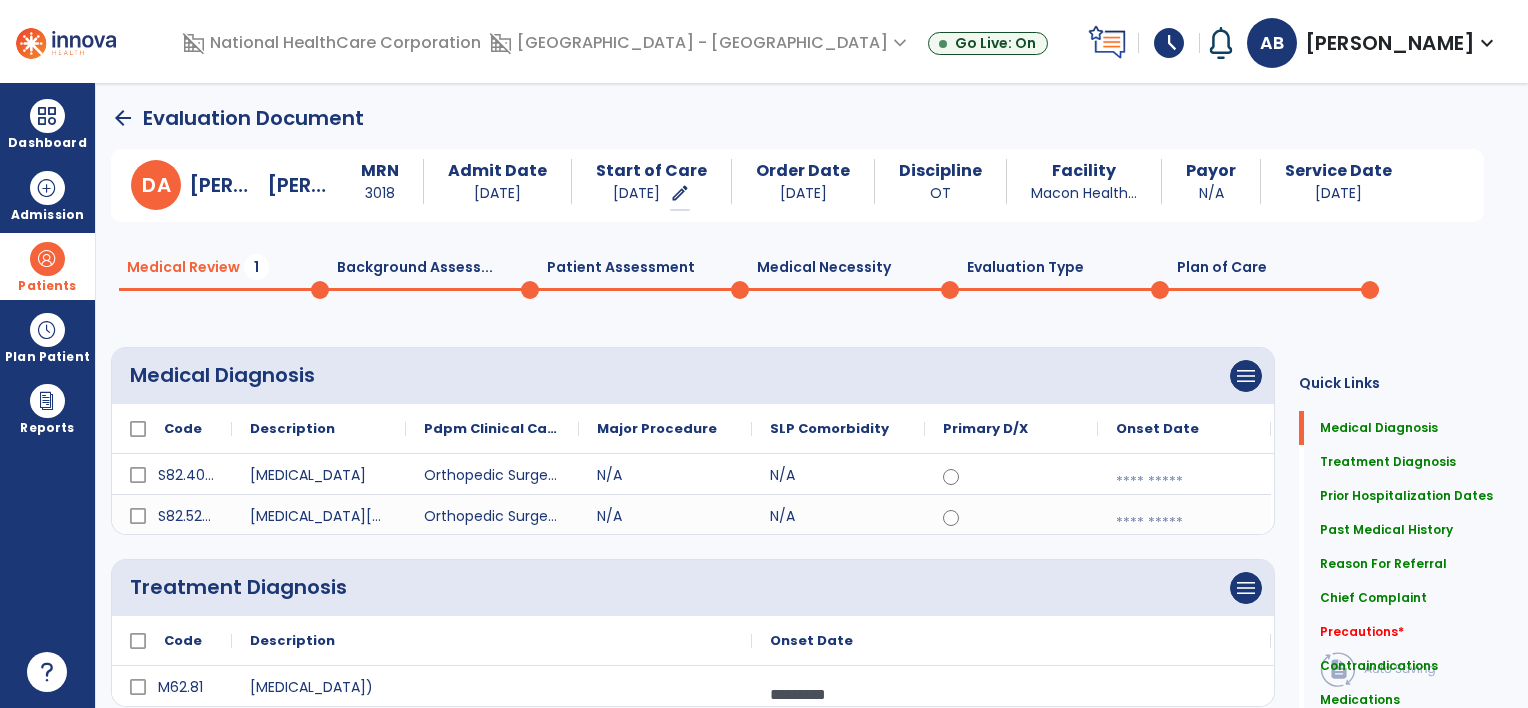 click on "Background Assess...  0" 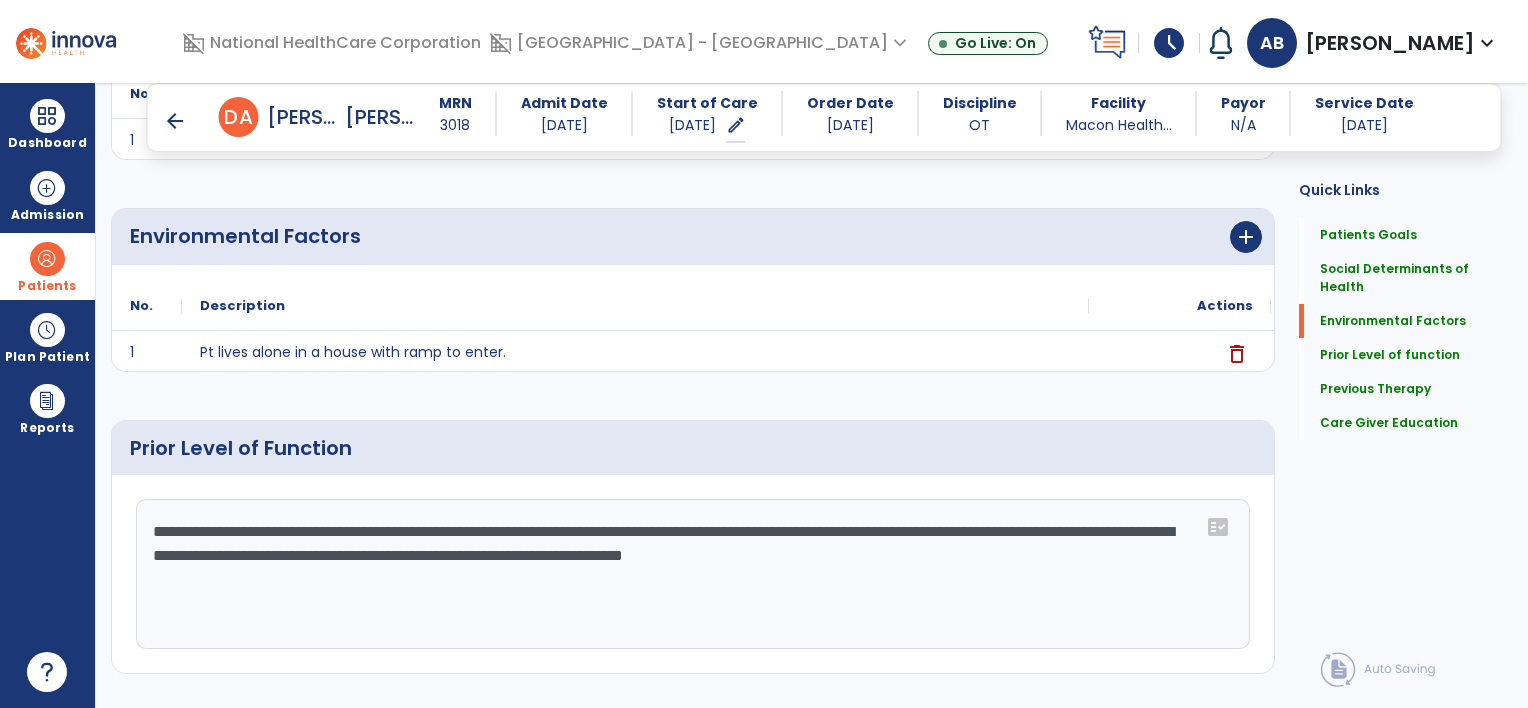 scroll, scrollTop: 600, scrollLeft: 0, axis: vertical 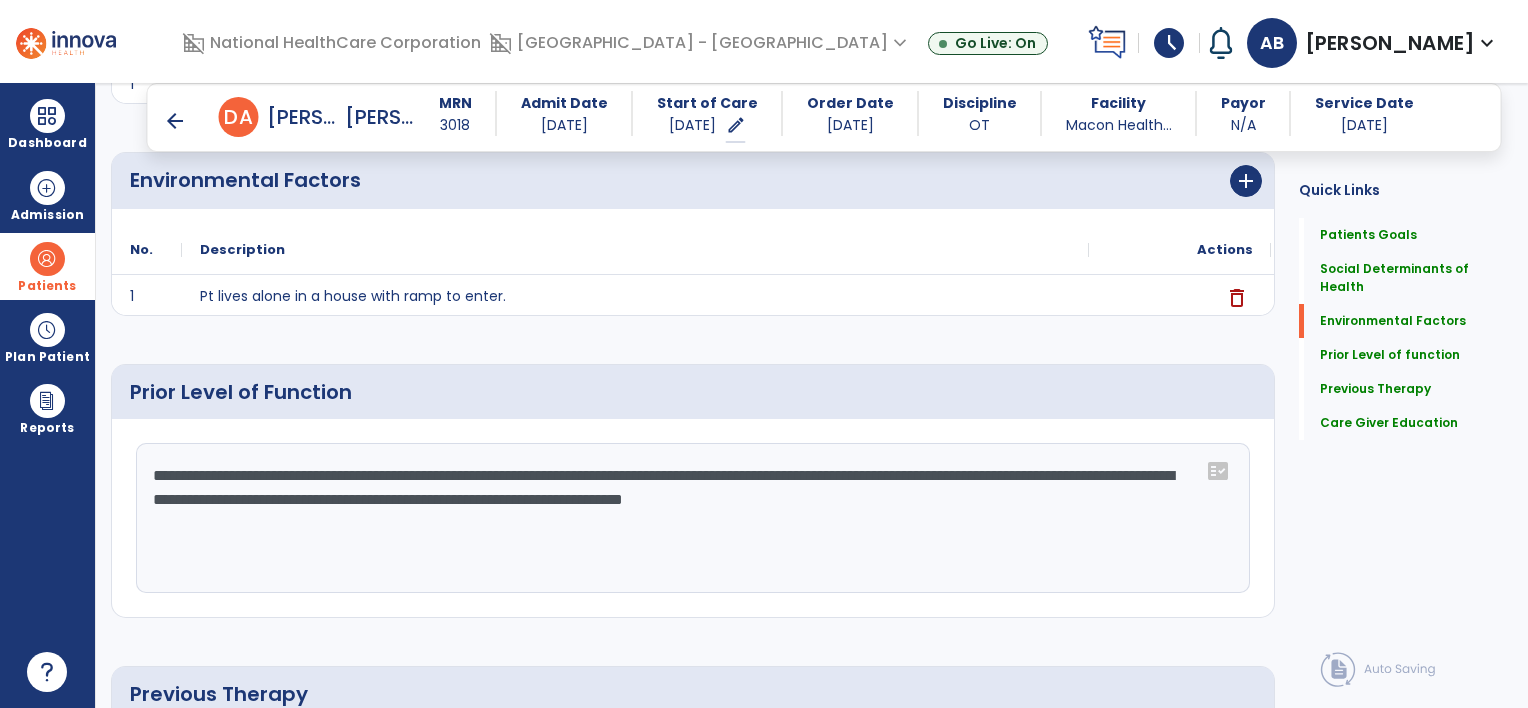 click on "**********" 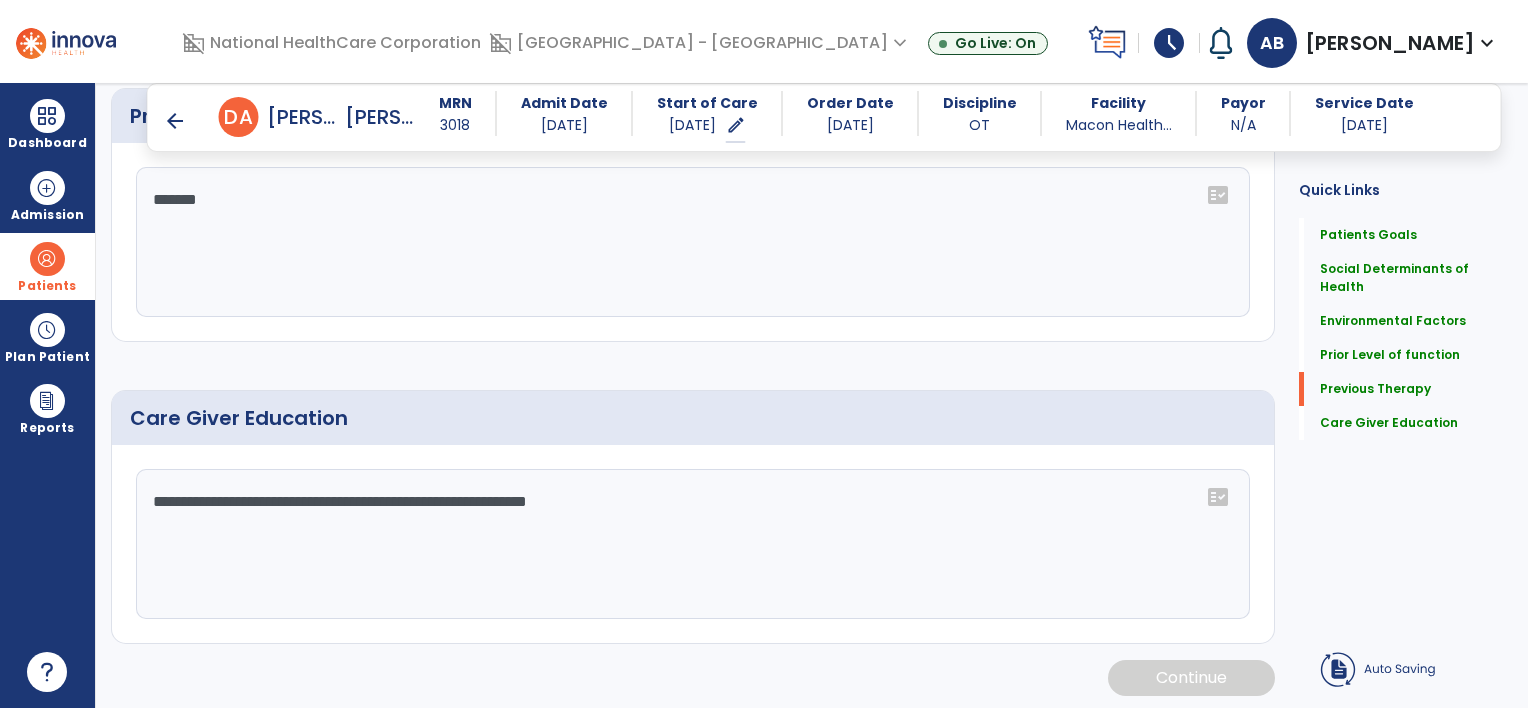 scroll, scrollTop: 1180, scrollLeft: 0, axis: vertical 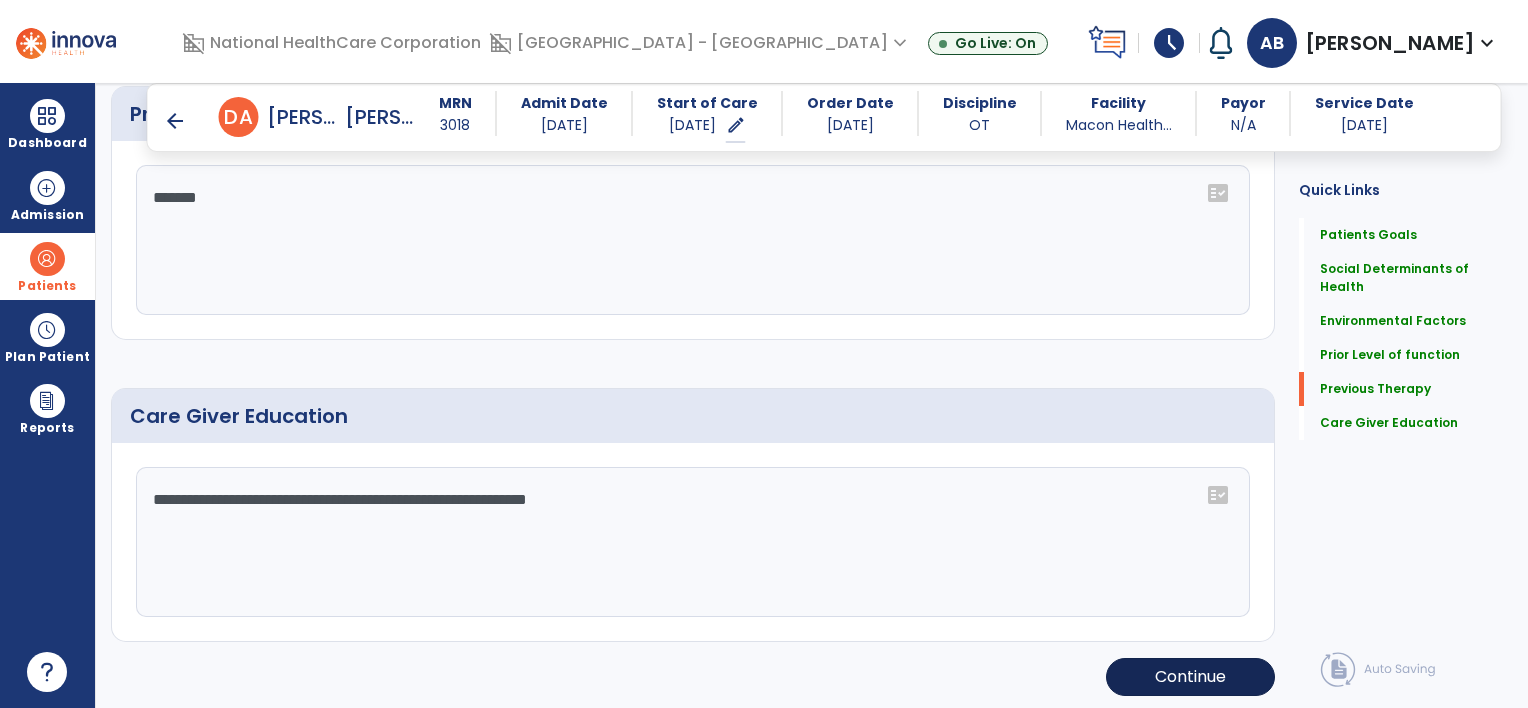 type on "**********" 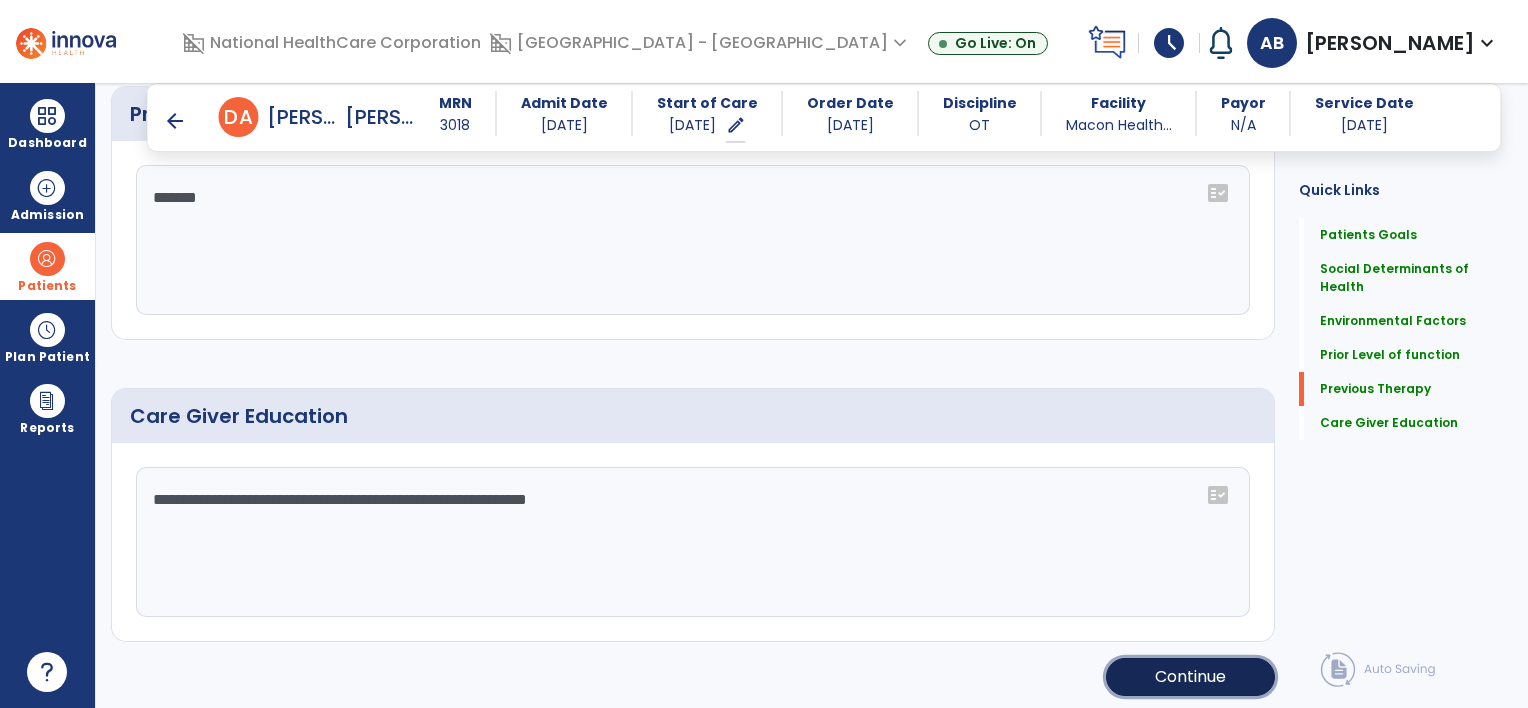 click on "Continue" 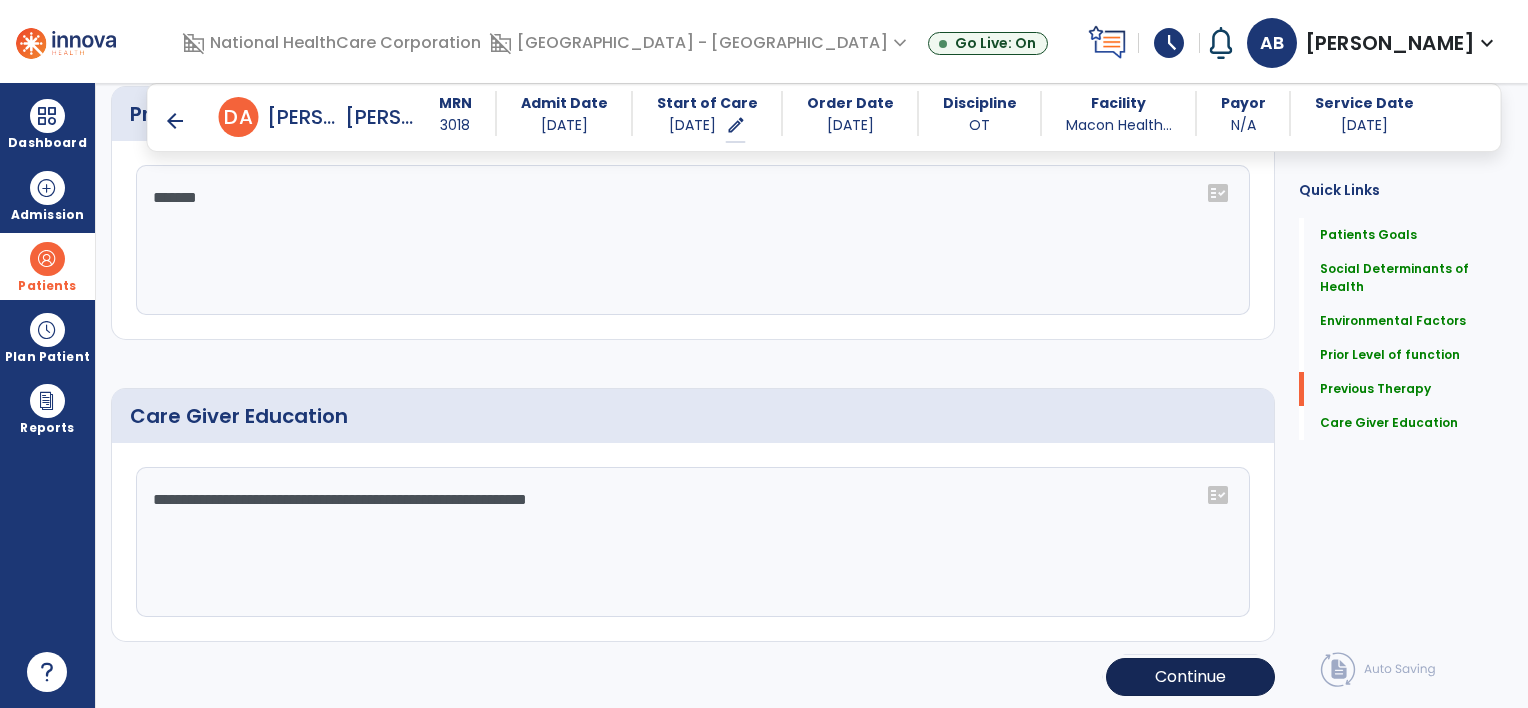 scroll, scrollTop: 0, scrollLeft: 0, axis: both 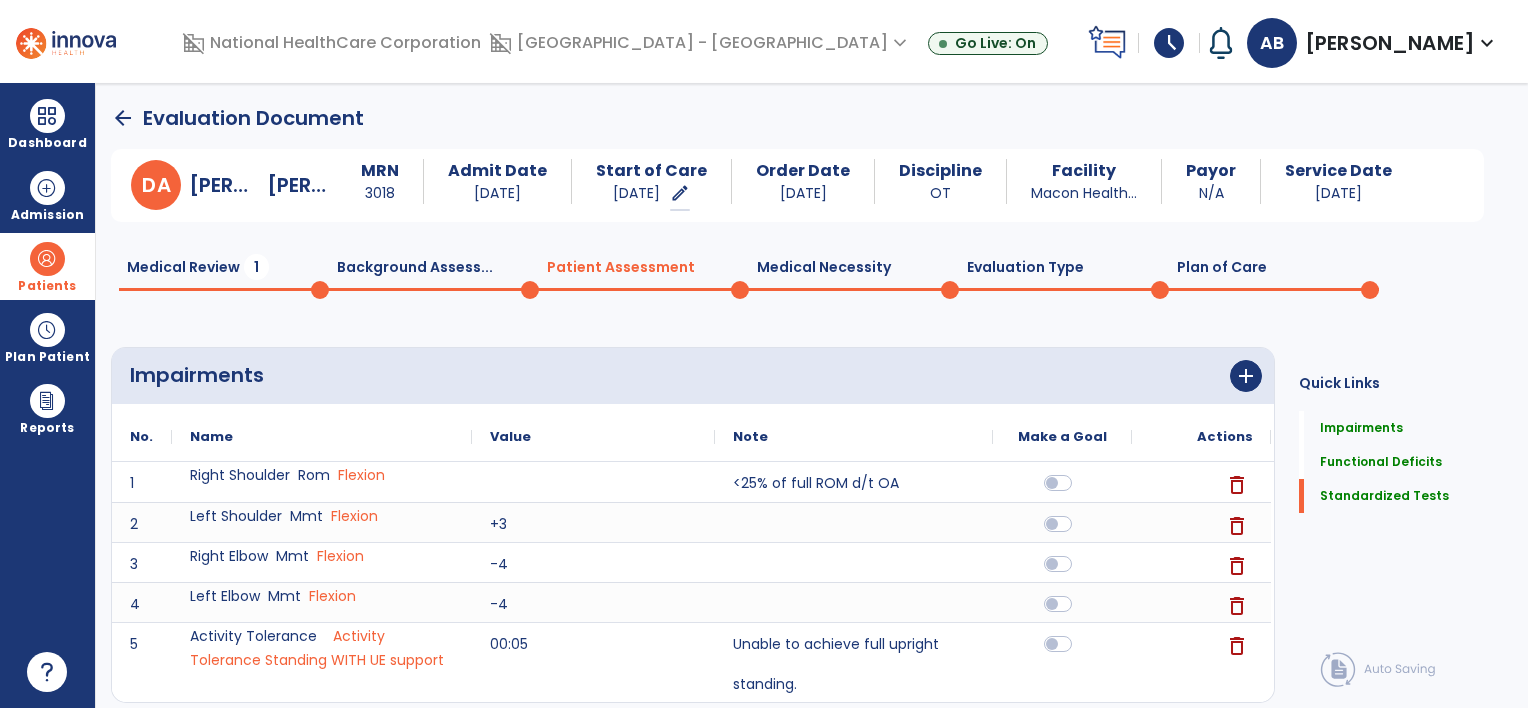 click on "Medical Review  1" 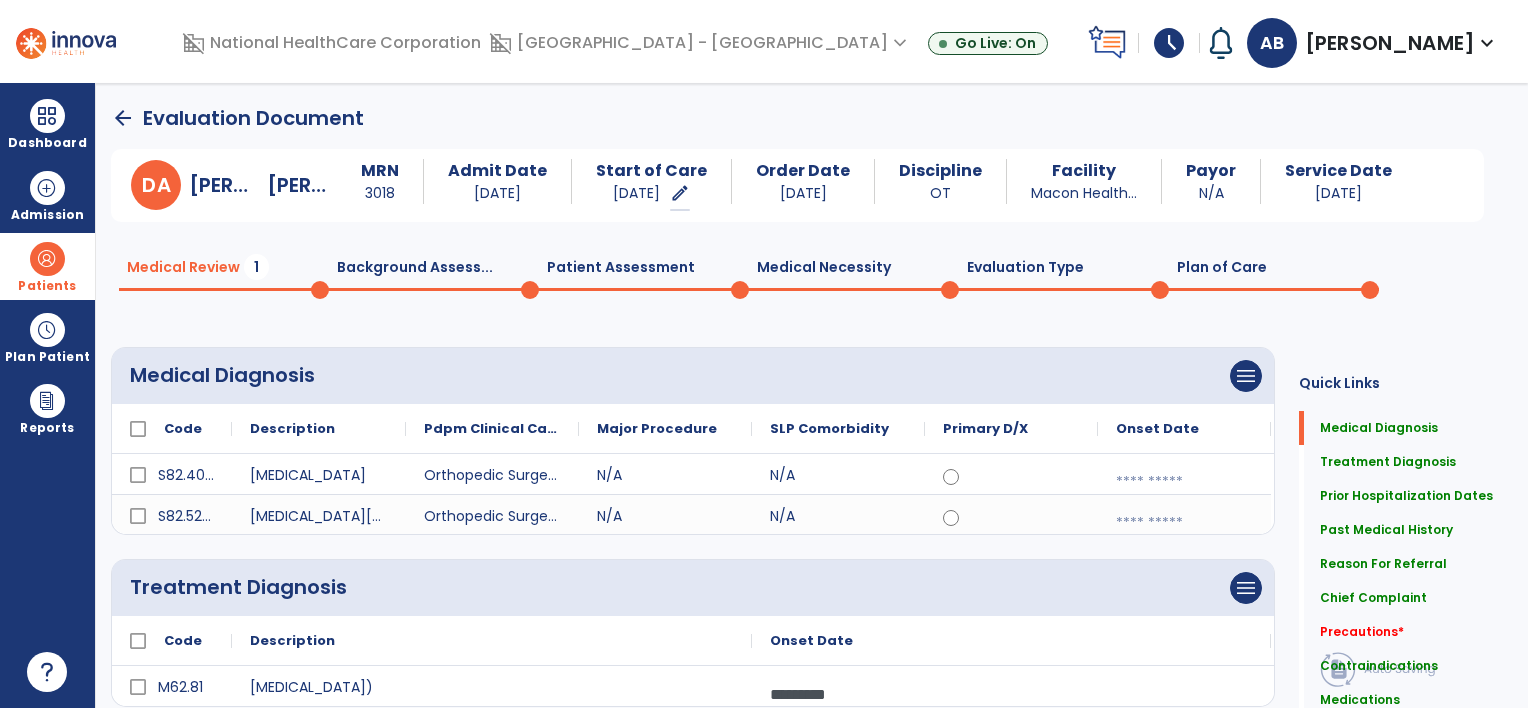 click at bounding box center [47, 259] 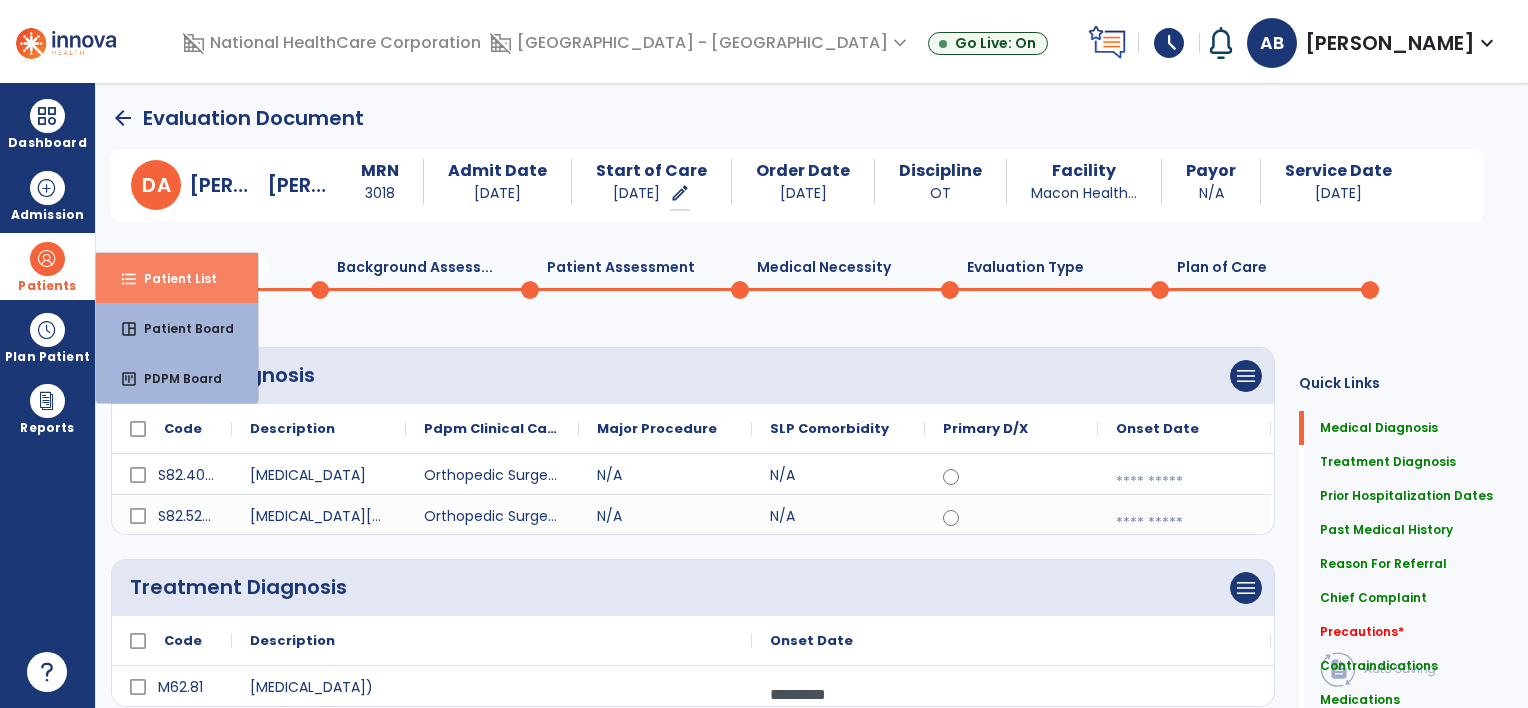 click on "Patient List" at bounding box center (172, 278) 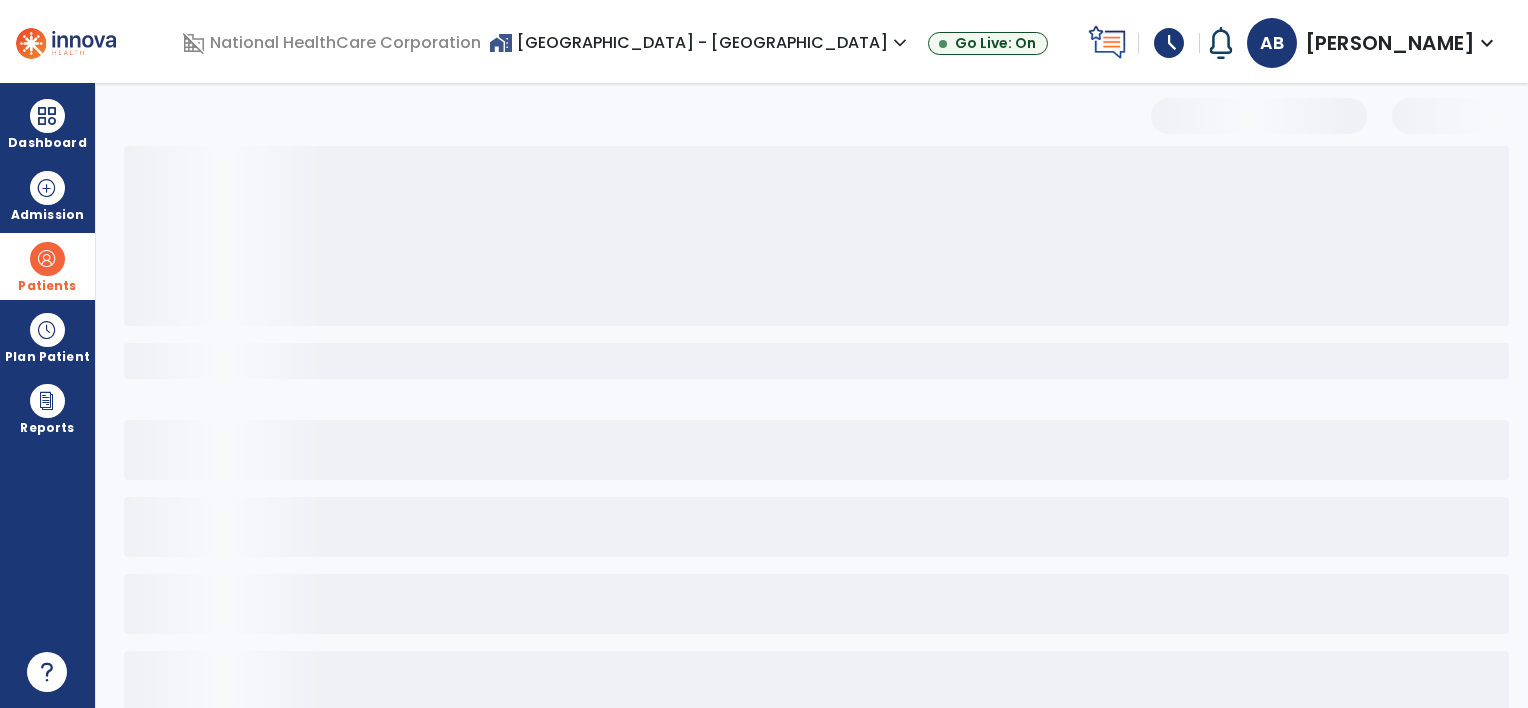 select on "***" 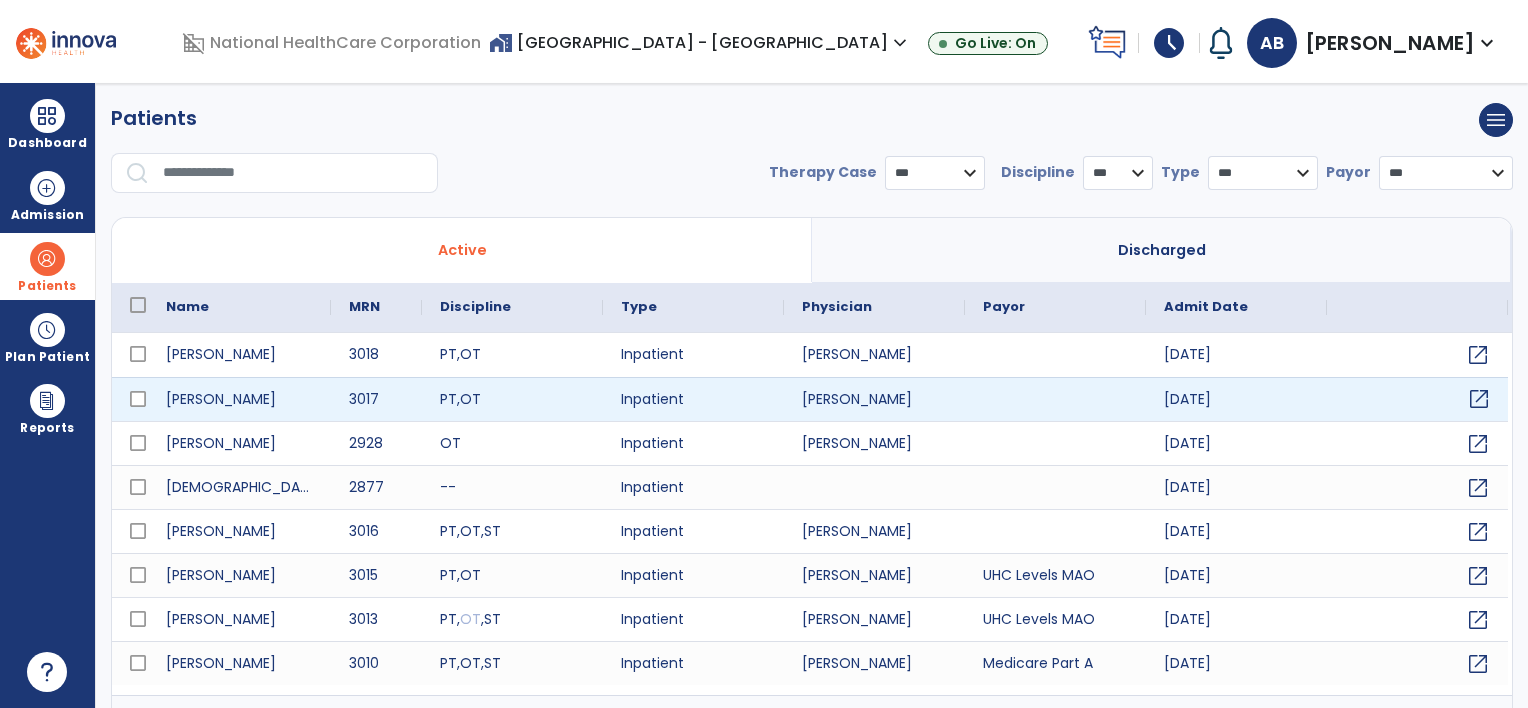 click on "open_in_new" at bounding box center [1479, 399] 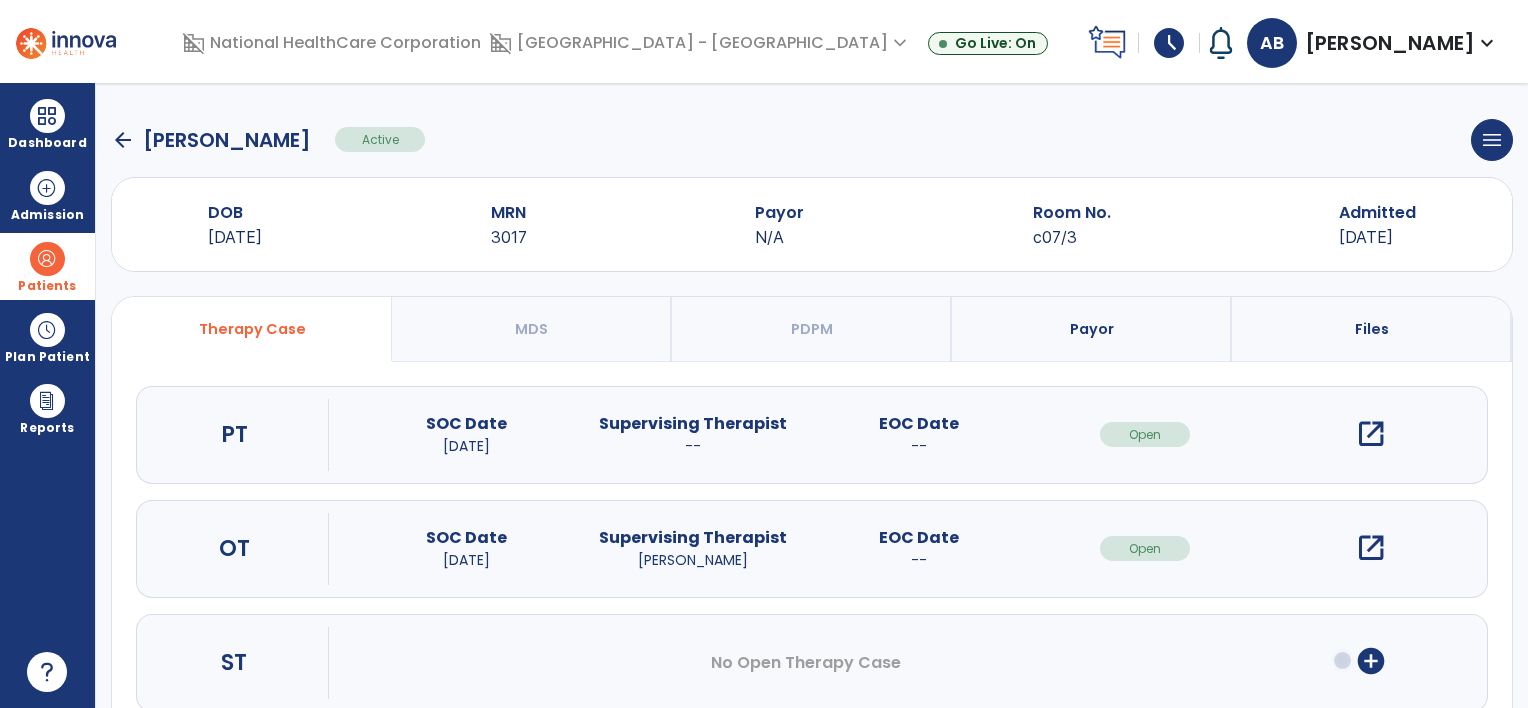 click on "open_in_new" at bounding box center (1371, 548) 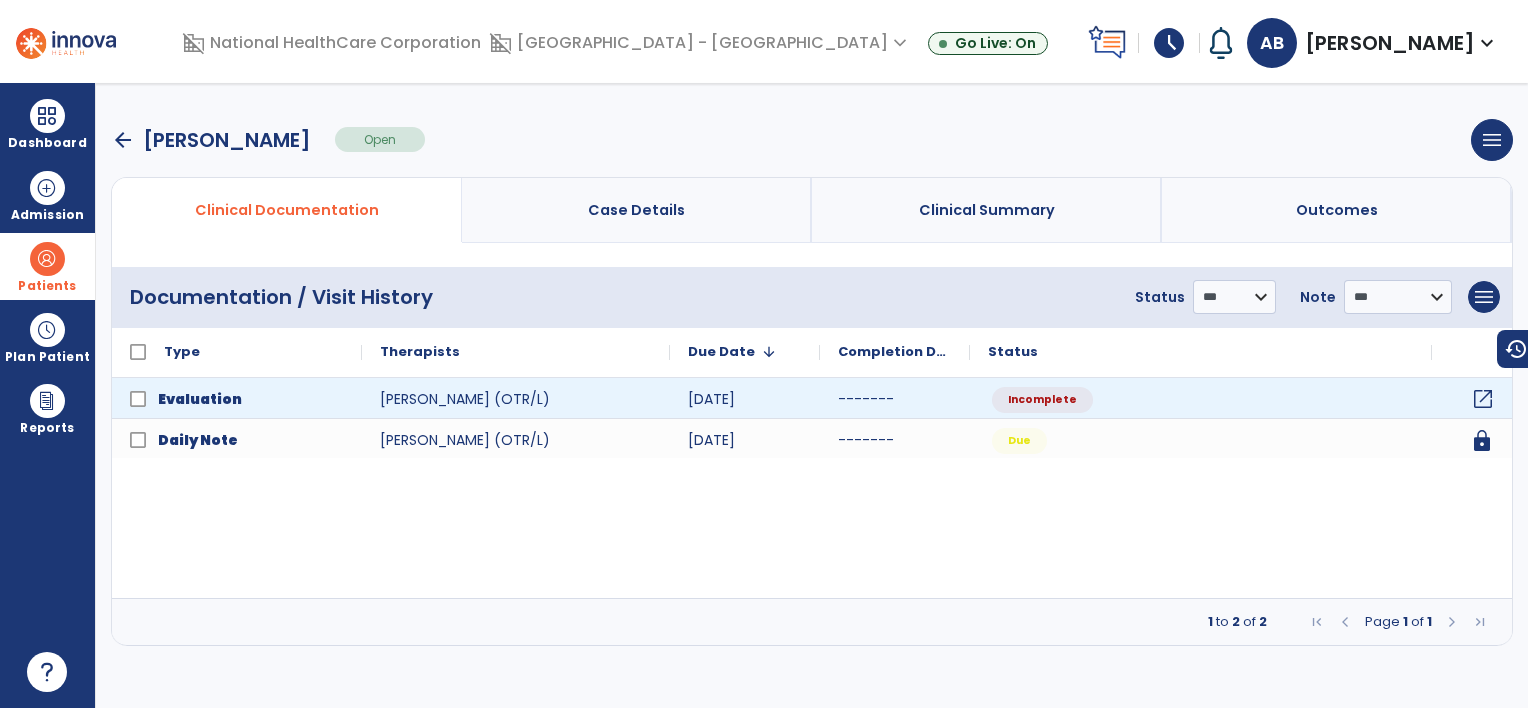 click on "open_in_new" 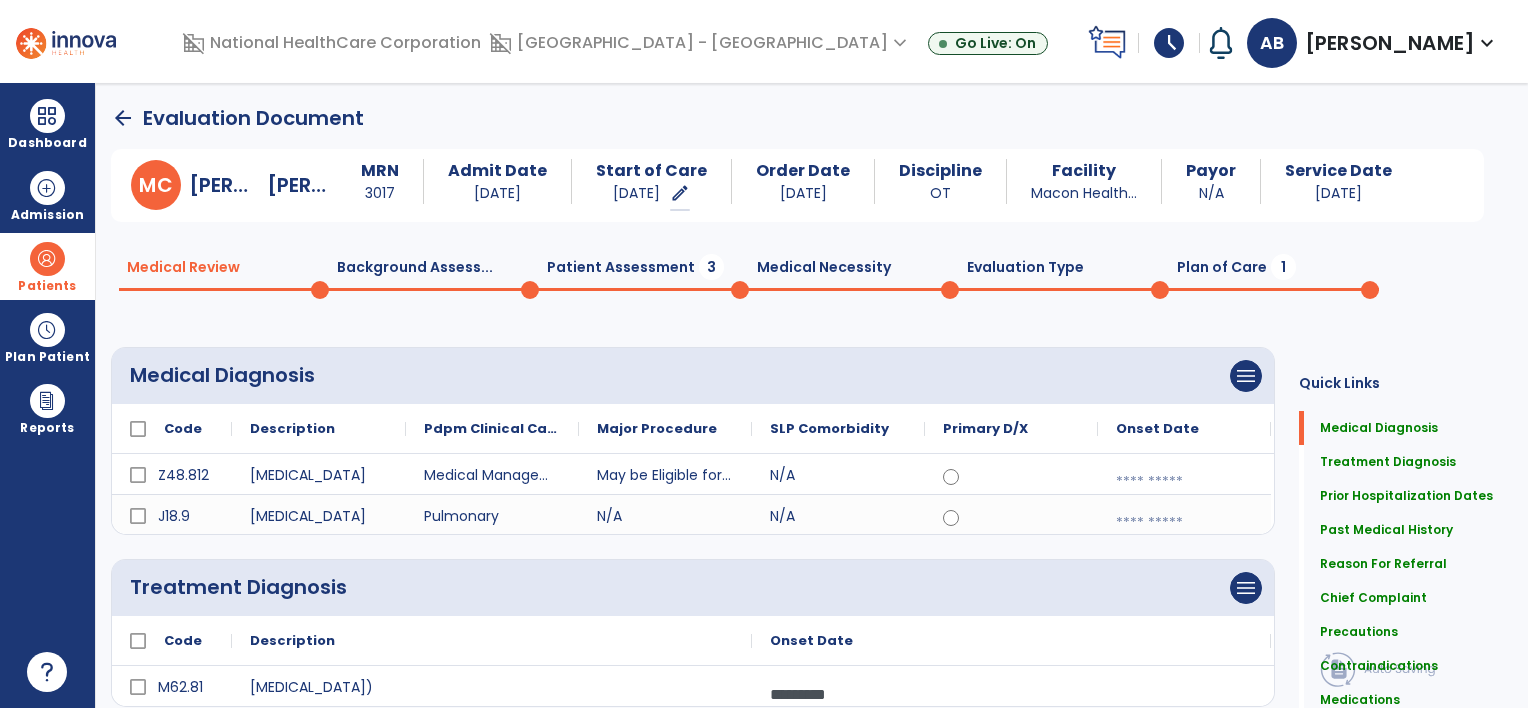 click on "Evaluation Type  0" 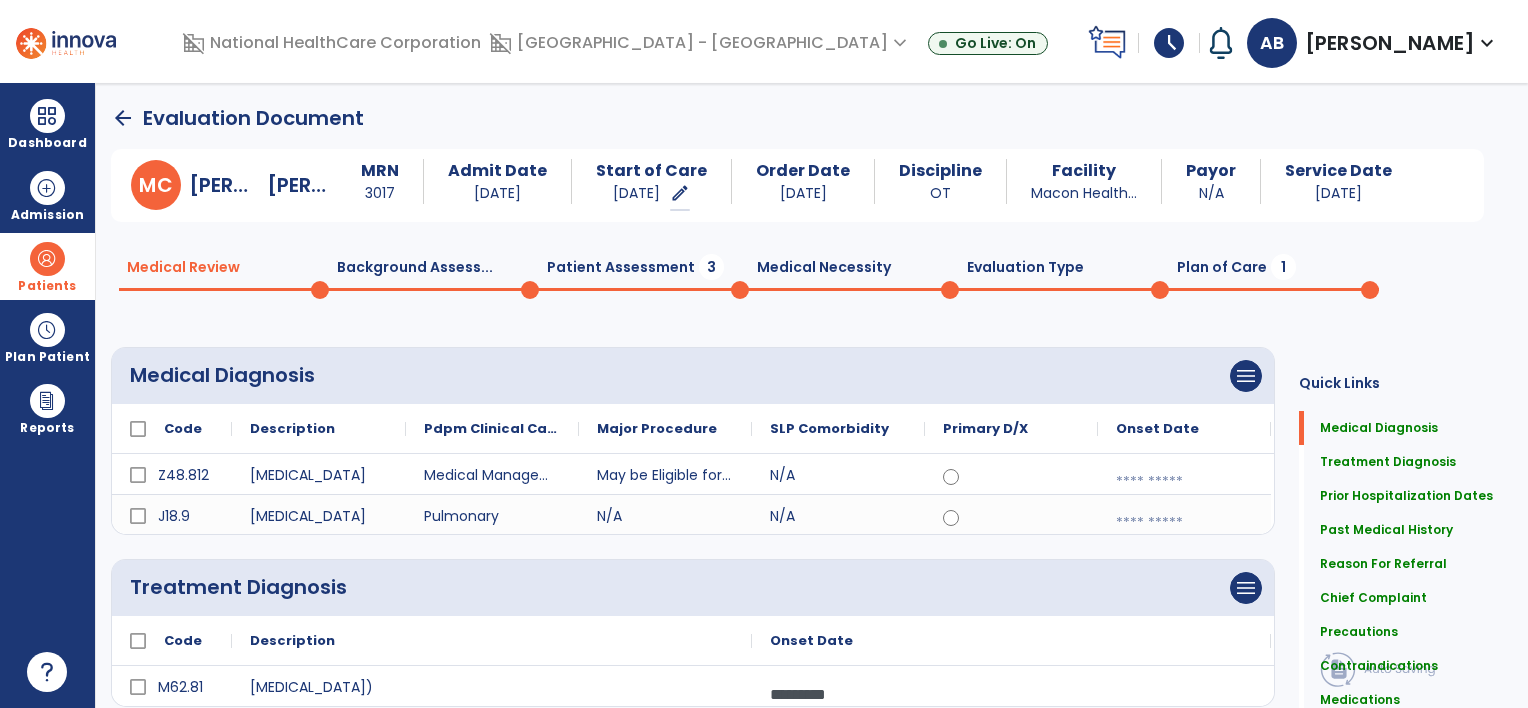 select on "**********" 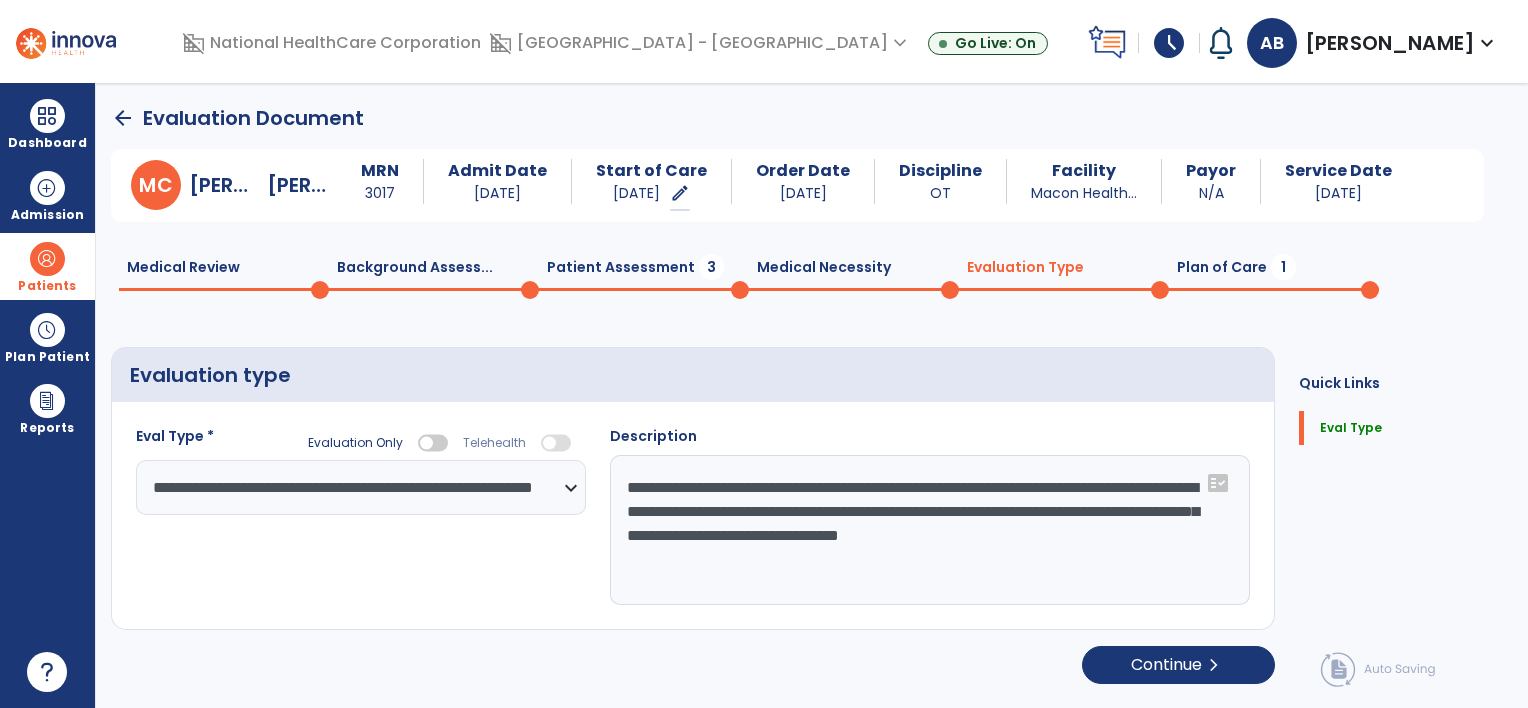 click on "Patient Assessment  3" 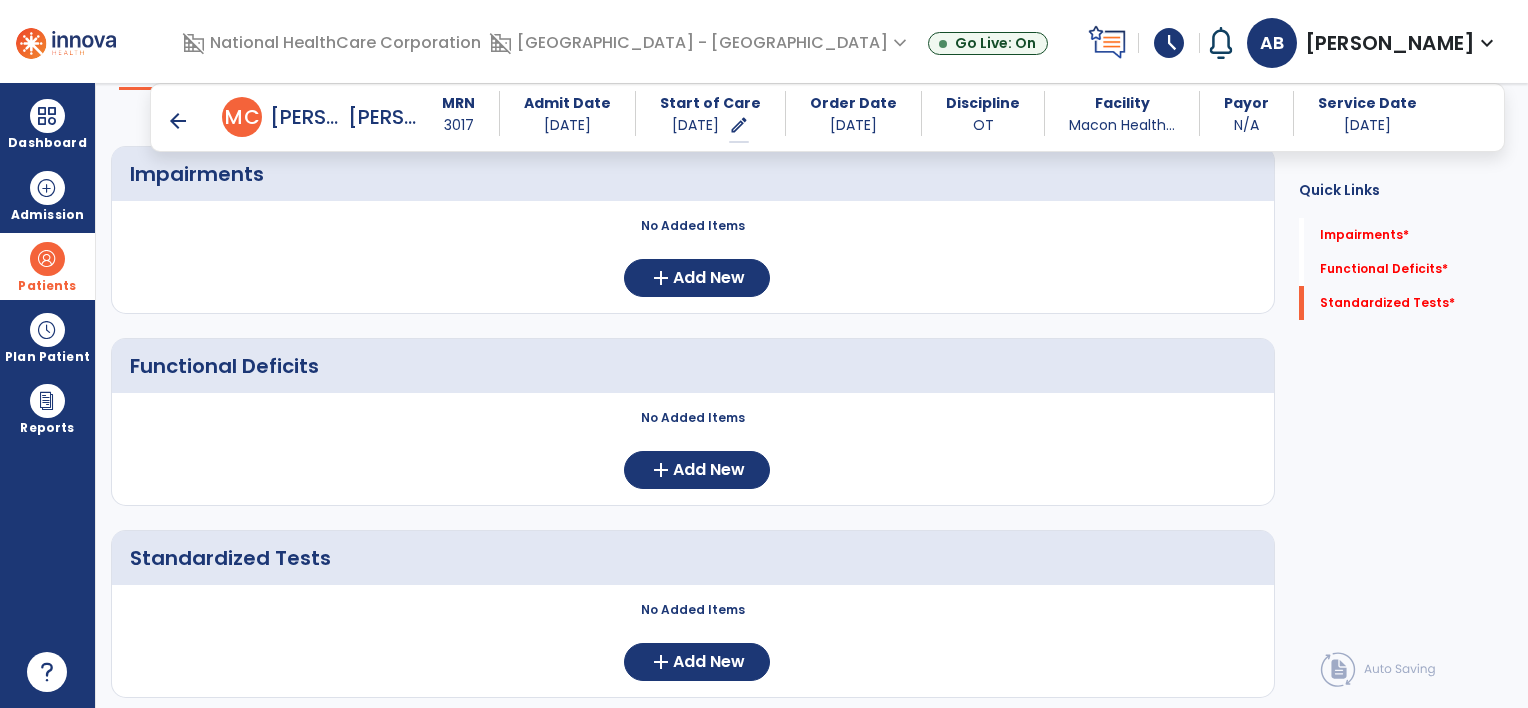 scroll, scrollTop: 239, scrollLeft: 0, axis: vertical 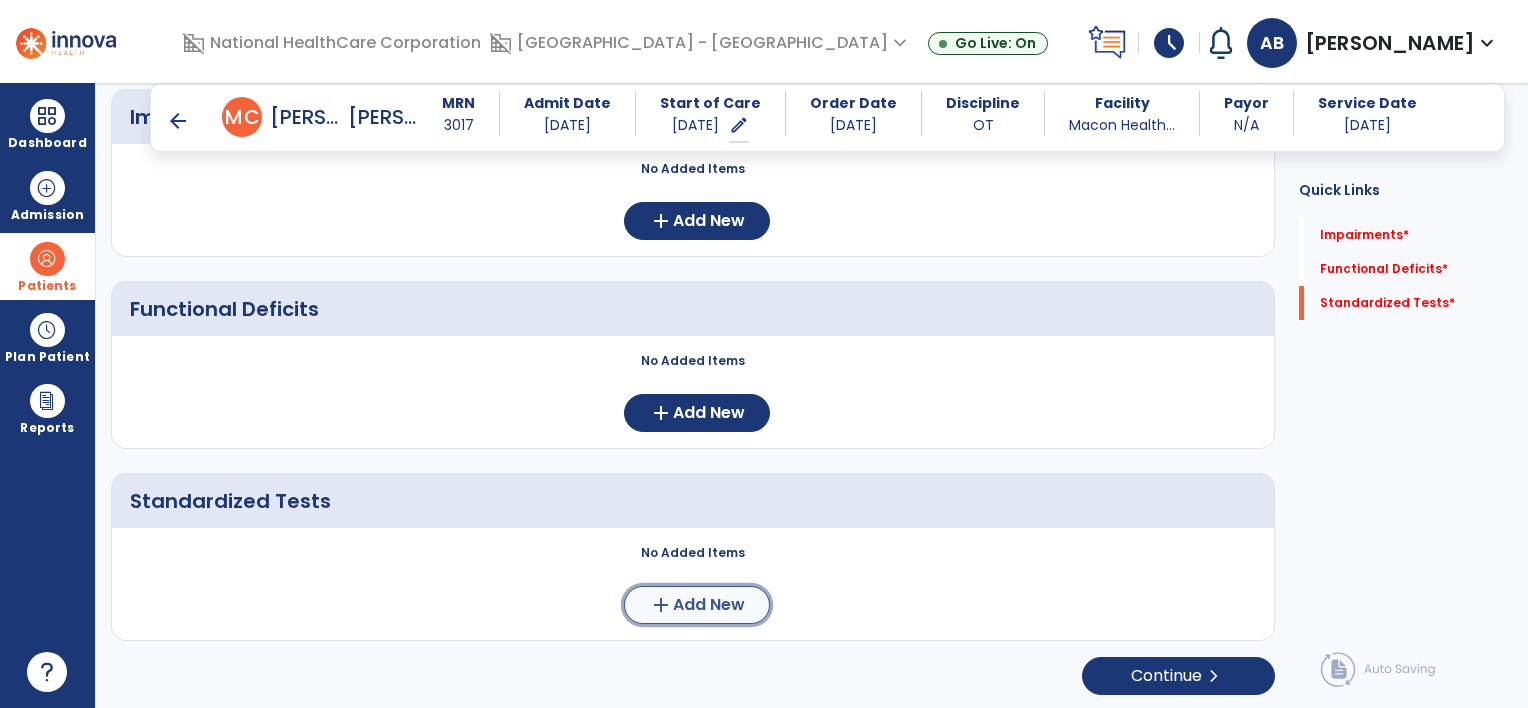 click on "Add New" 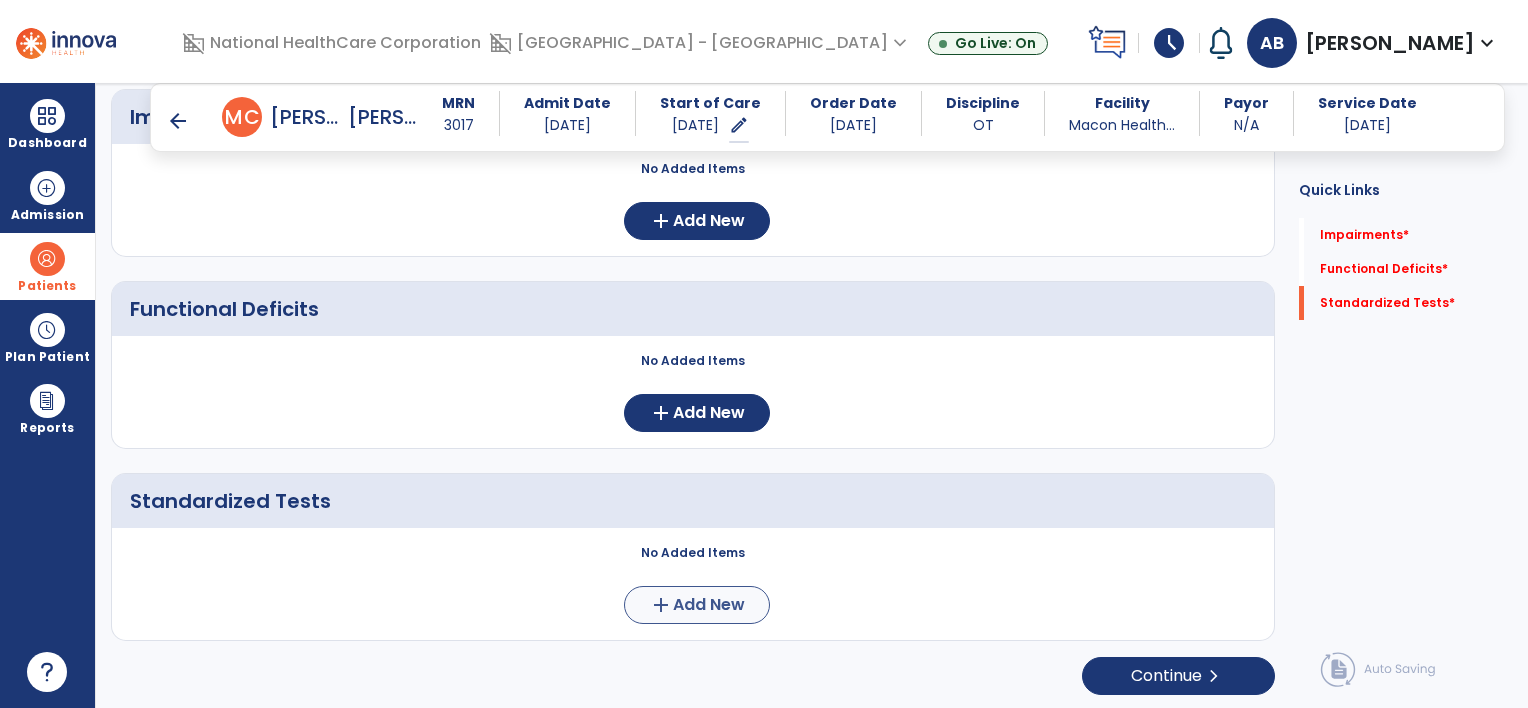 scroll, scrollTop: 0, scrollLeft: 0, axis: both 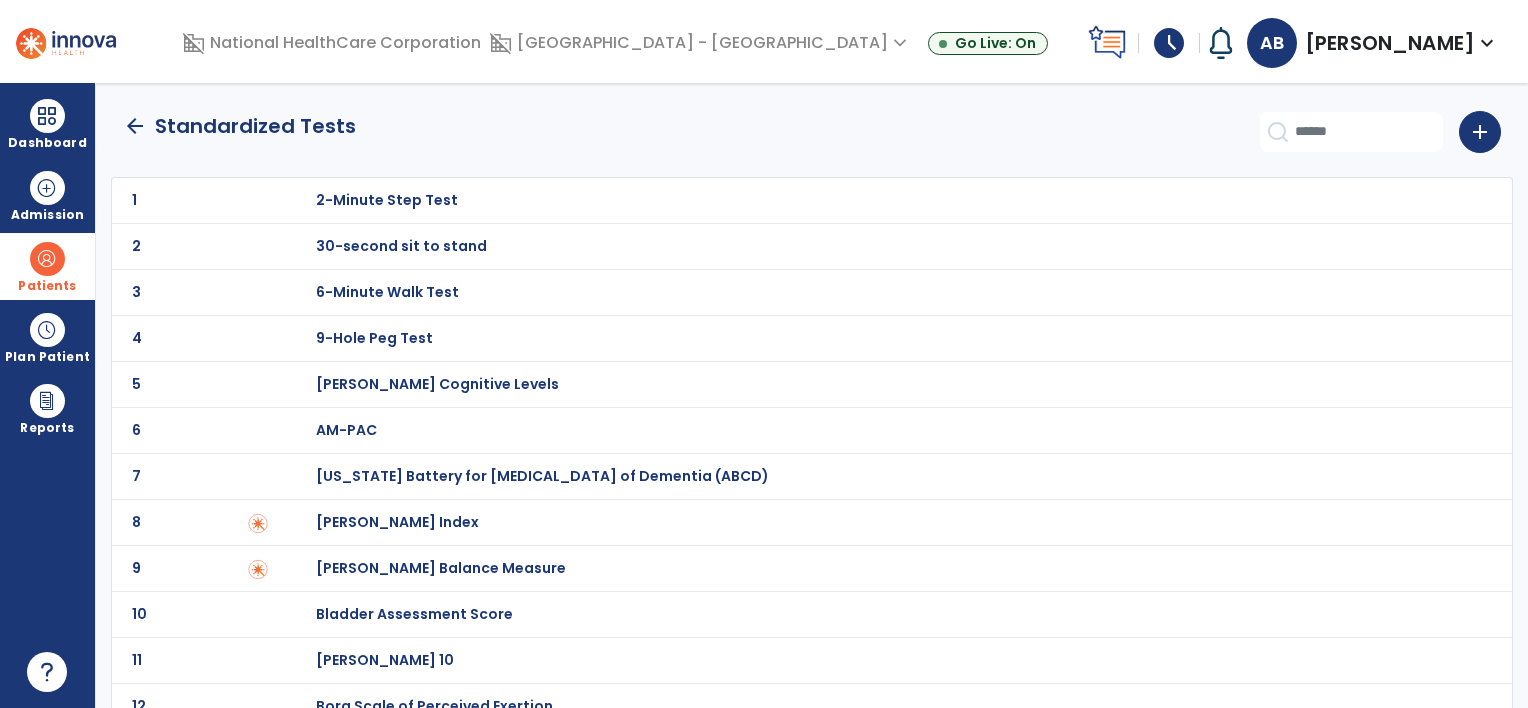 click on "30-second sit to stand" at bounding box center [387, 200] 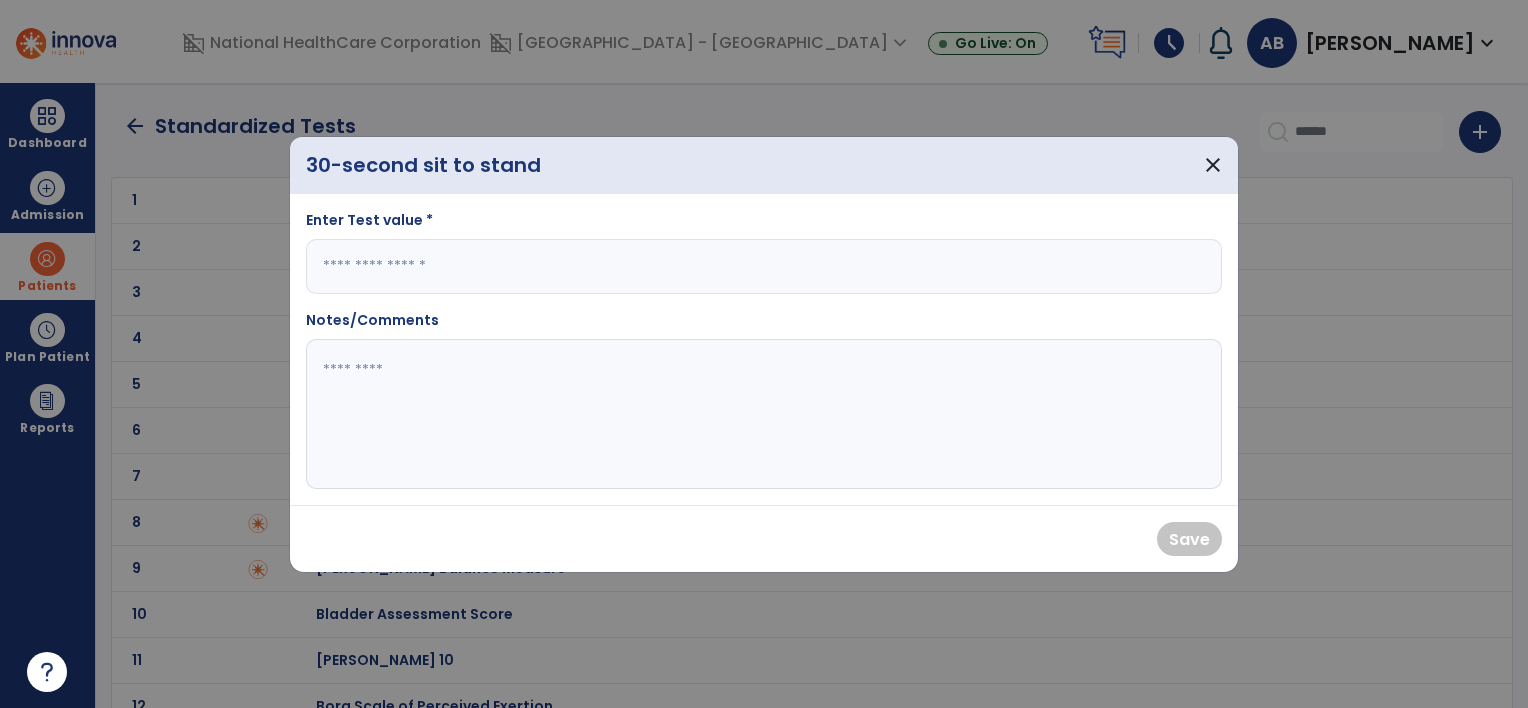 click at bounding box center (764, 266) 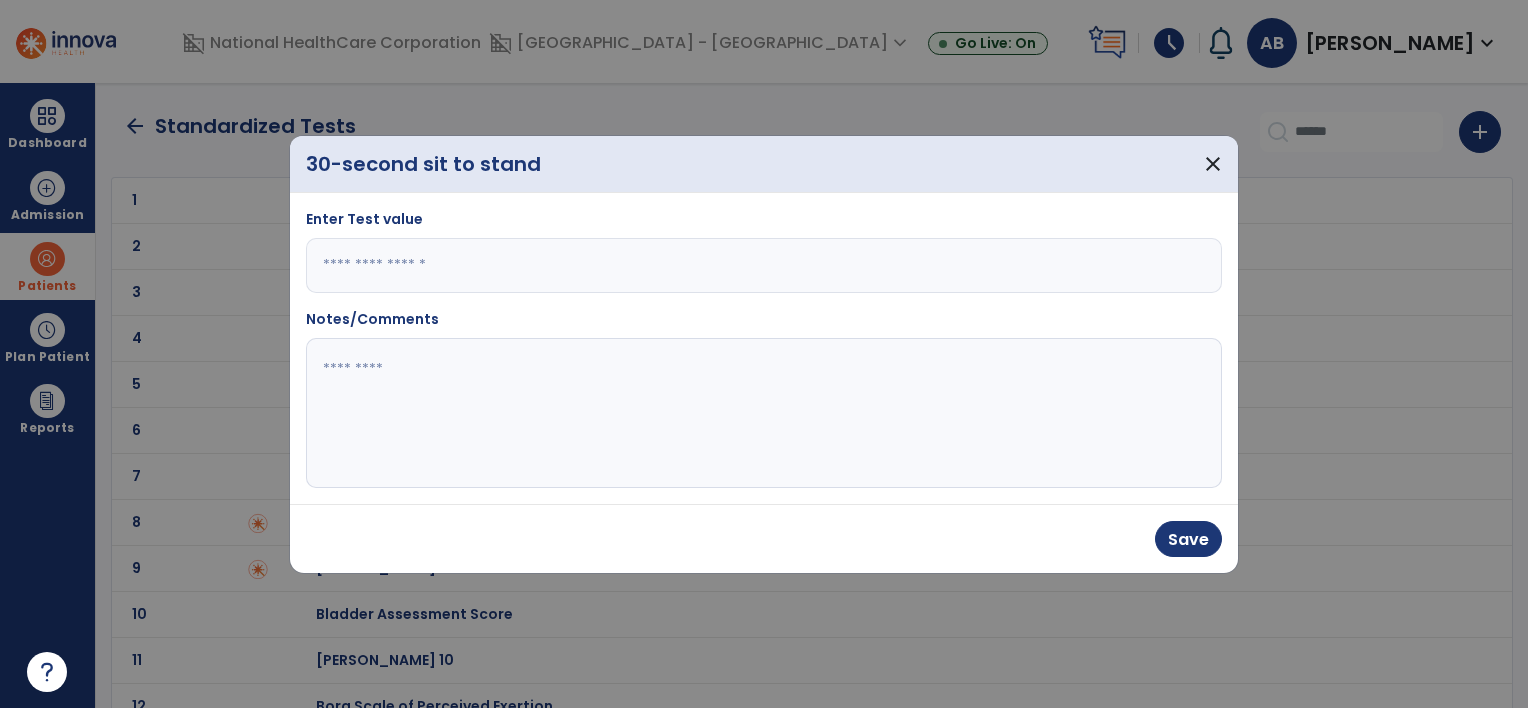 type on "*" 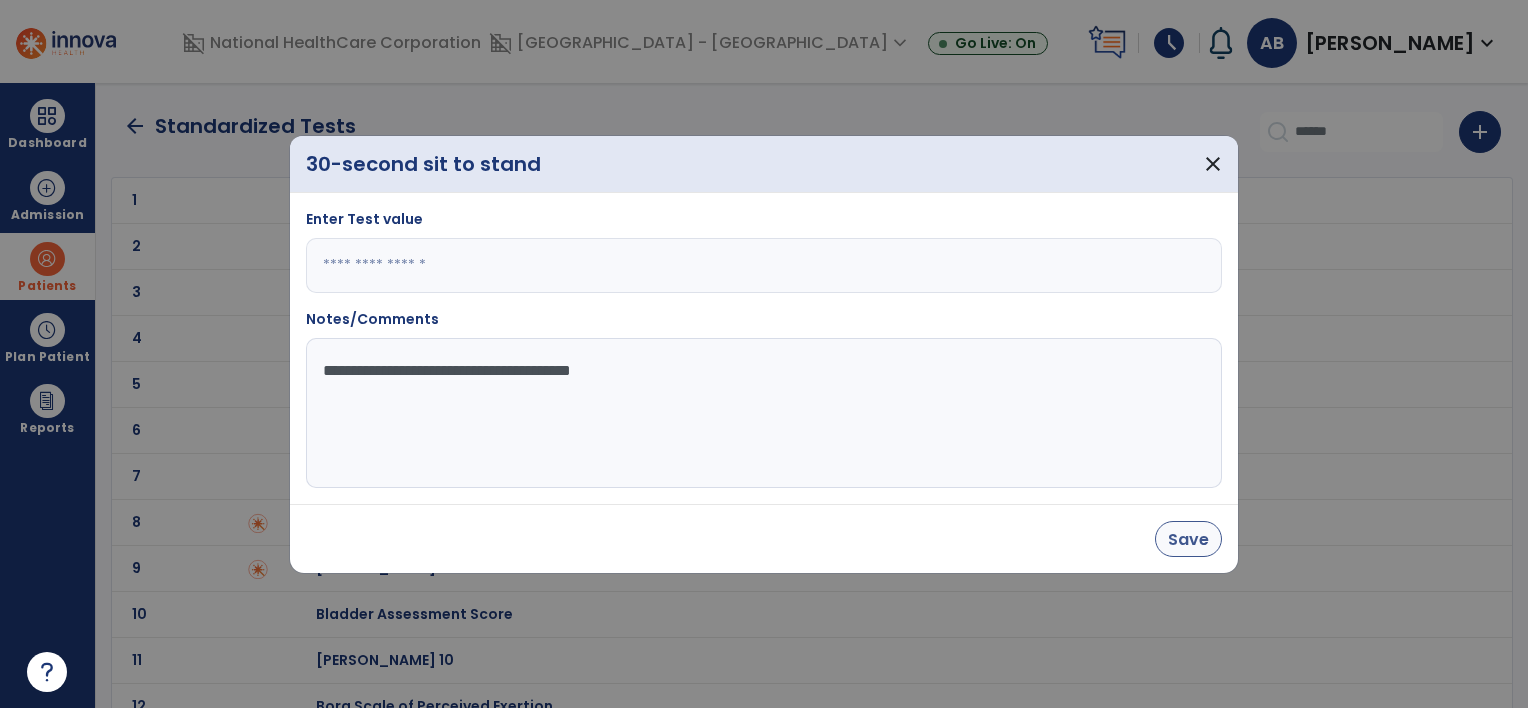 type on "**********" 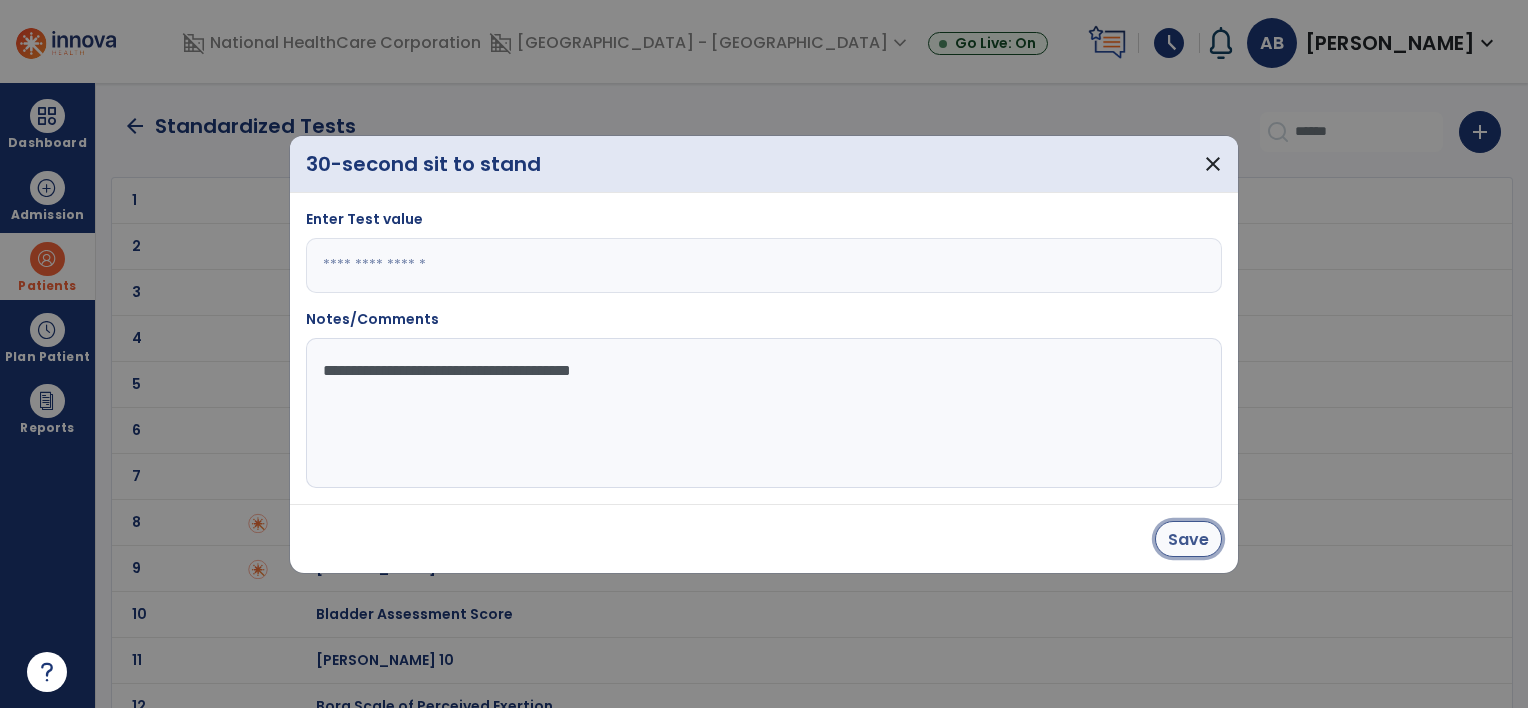 click on "Save" at bounding box center [1188, 539] 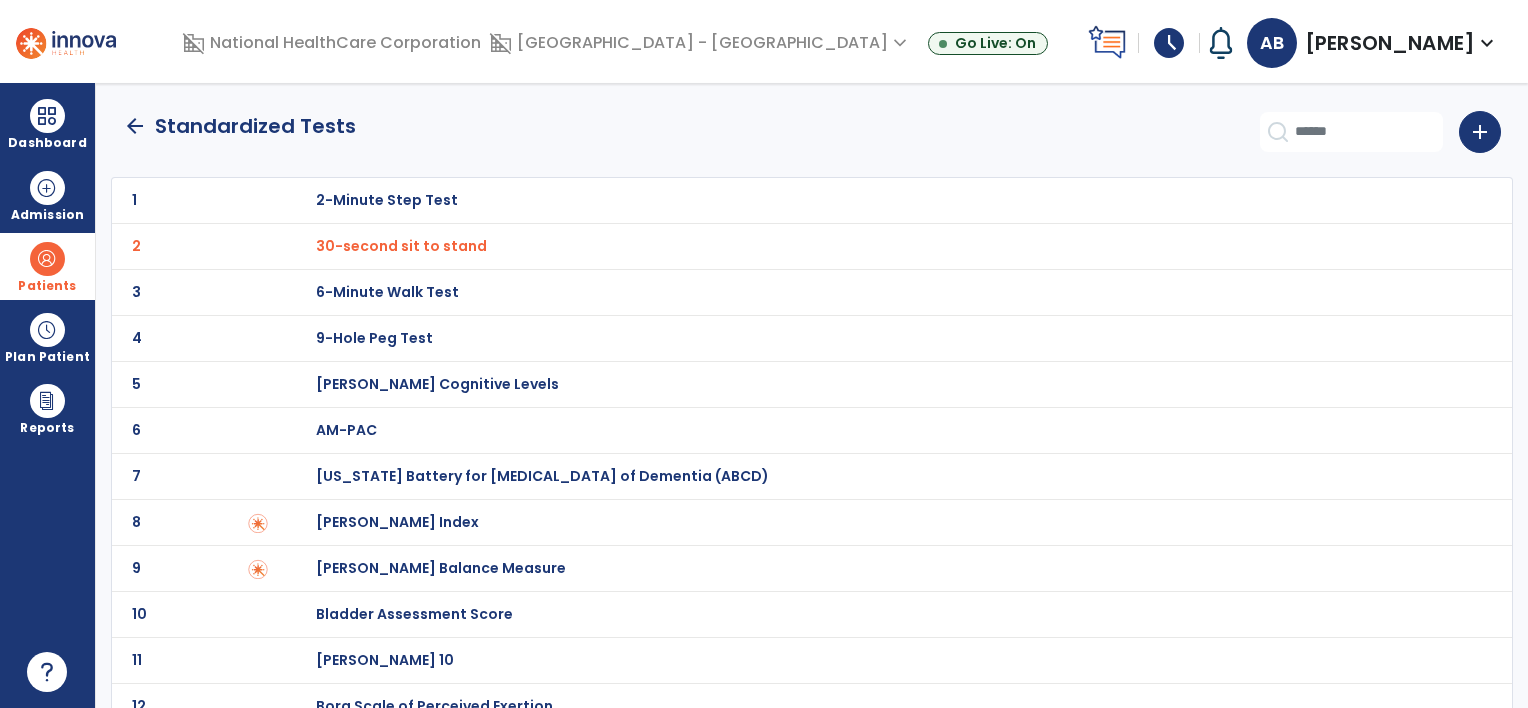 click on "[PERSON_NAME] Index" at bounding box center [387, 200] 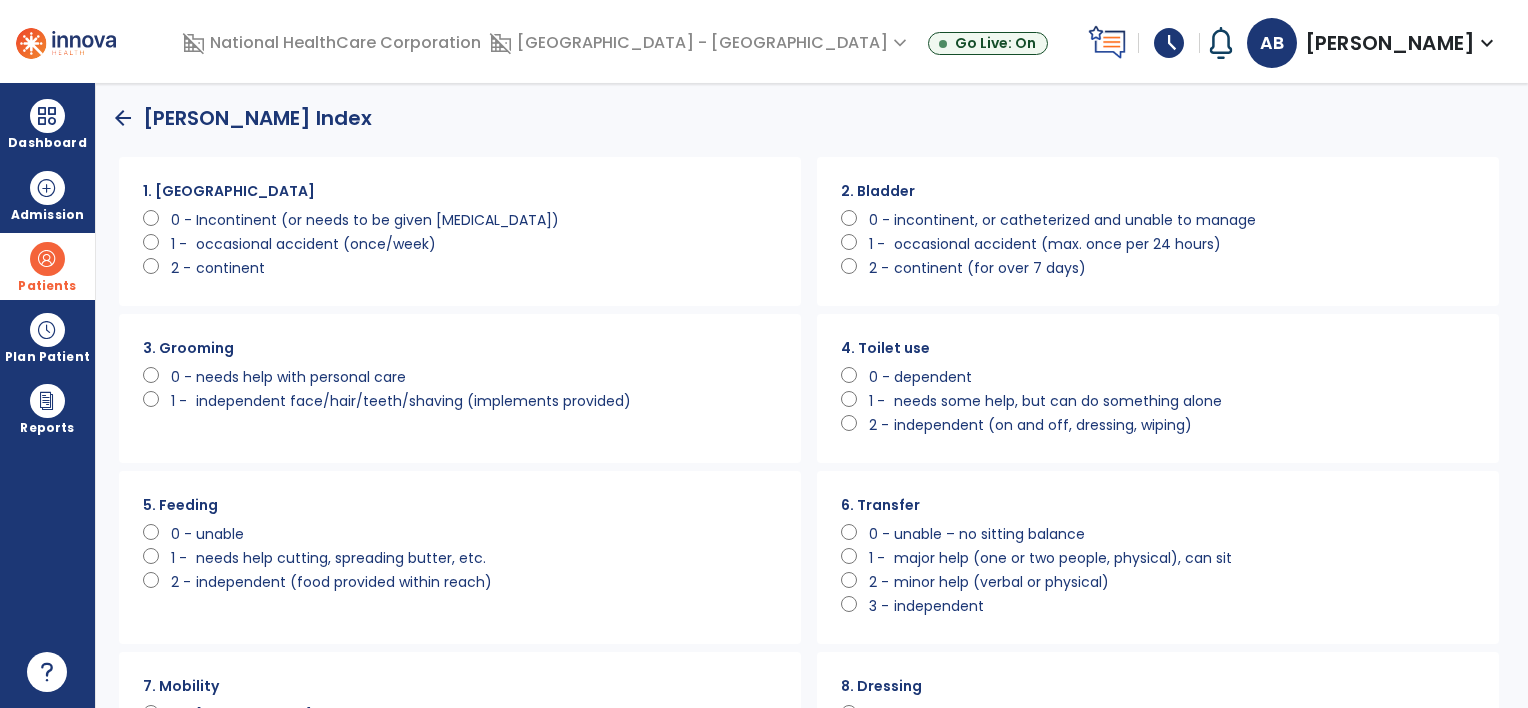 click on "2. Bladder      0 -   incontinent, or catheterized and unable to manage      1 -   occasional accident (max. once per 24 hours)      2 -   continent (for over 7 days)" 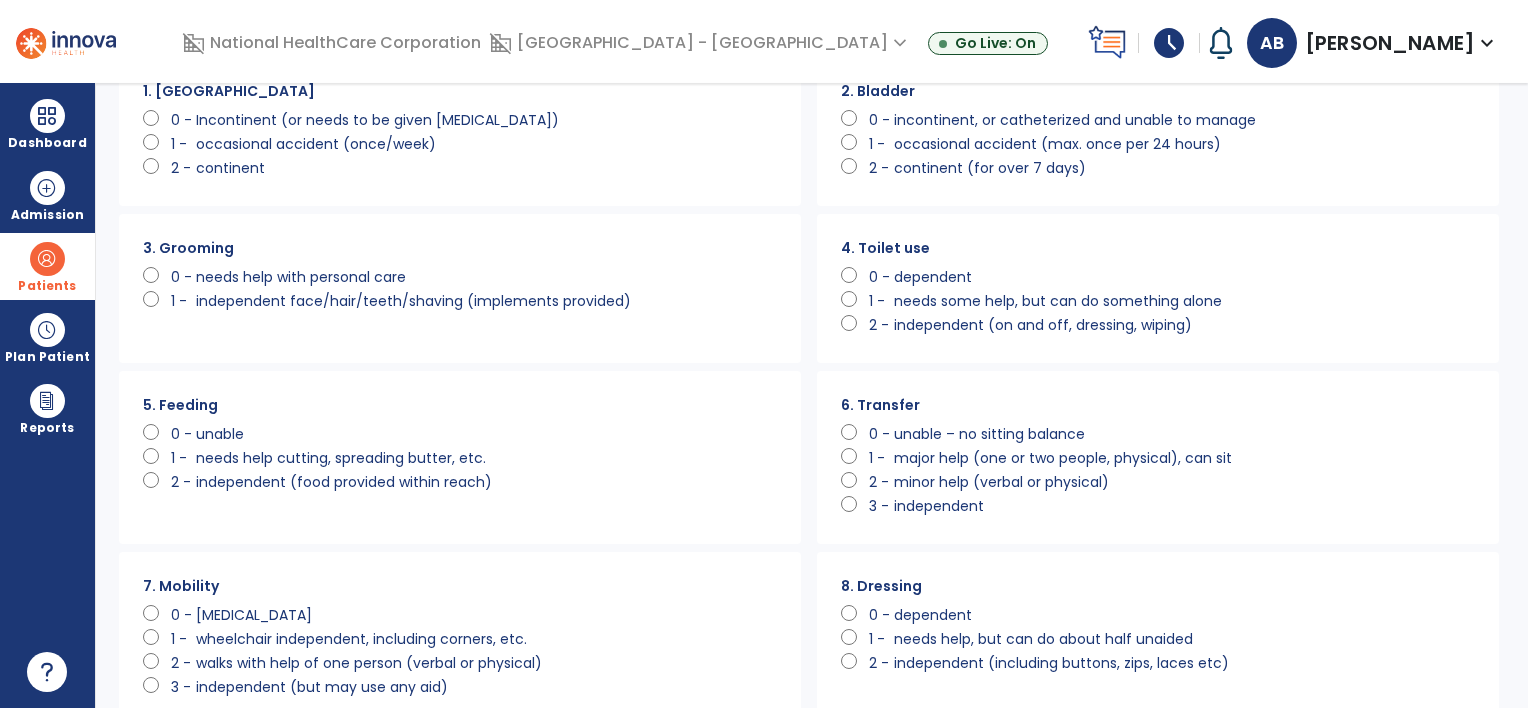 scroll, scrollTop: 200, scrollLeft: 0, axis: vertical 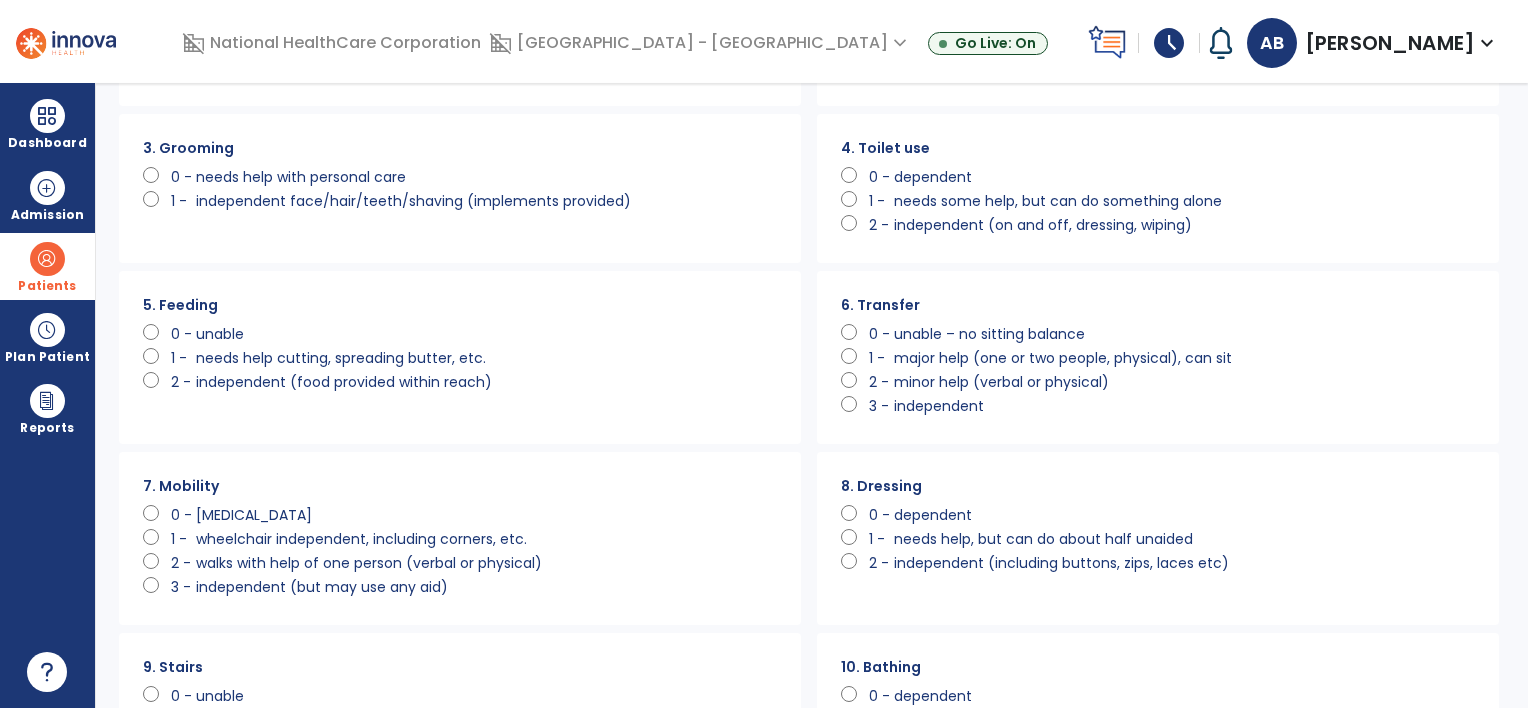 click on "2 -   independent (food provided within reach)" 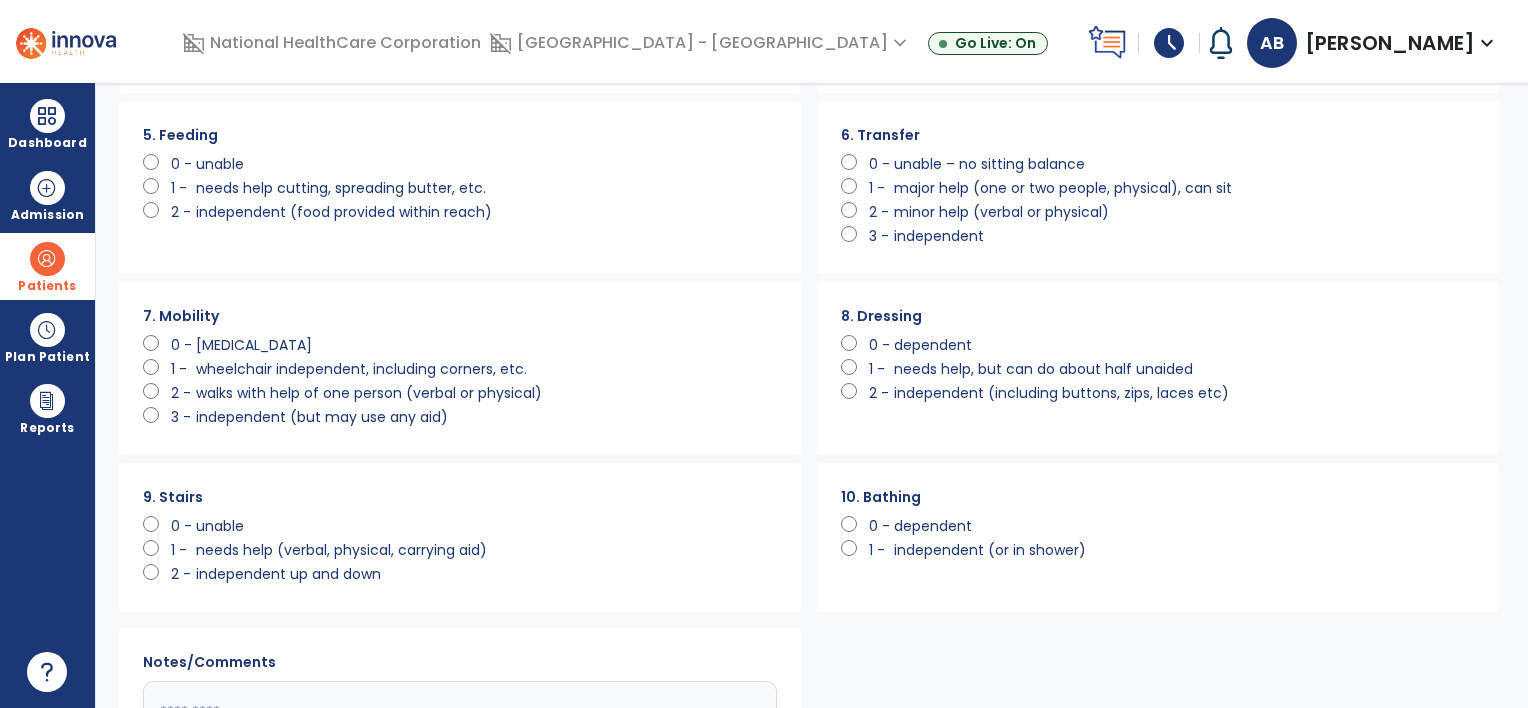 scroll, scrollTop: 400, scrollLeft: 0, axis: vertical 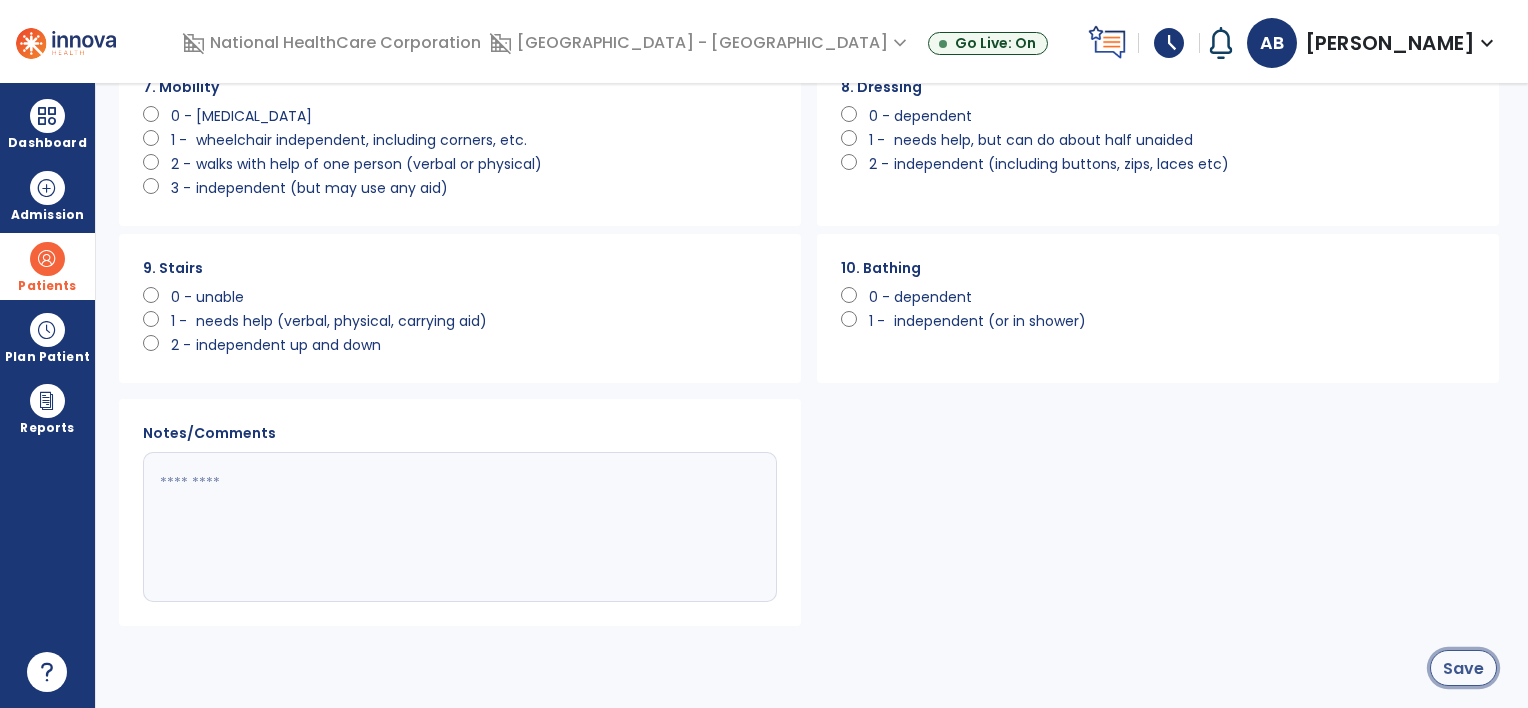 click on "Save" 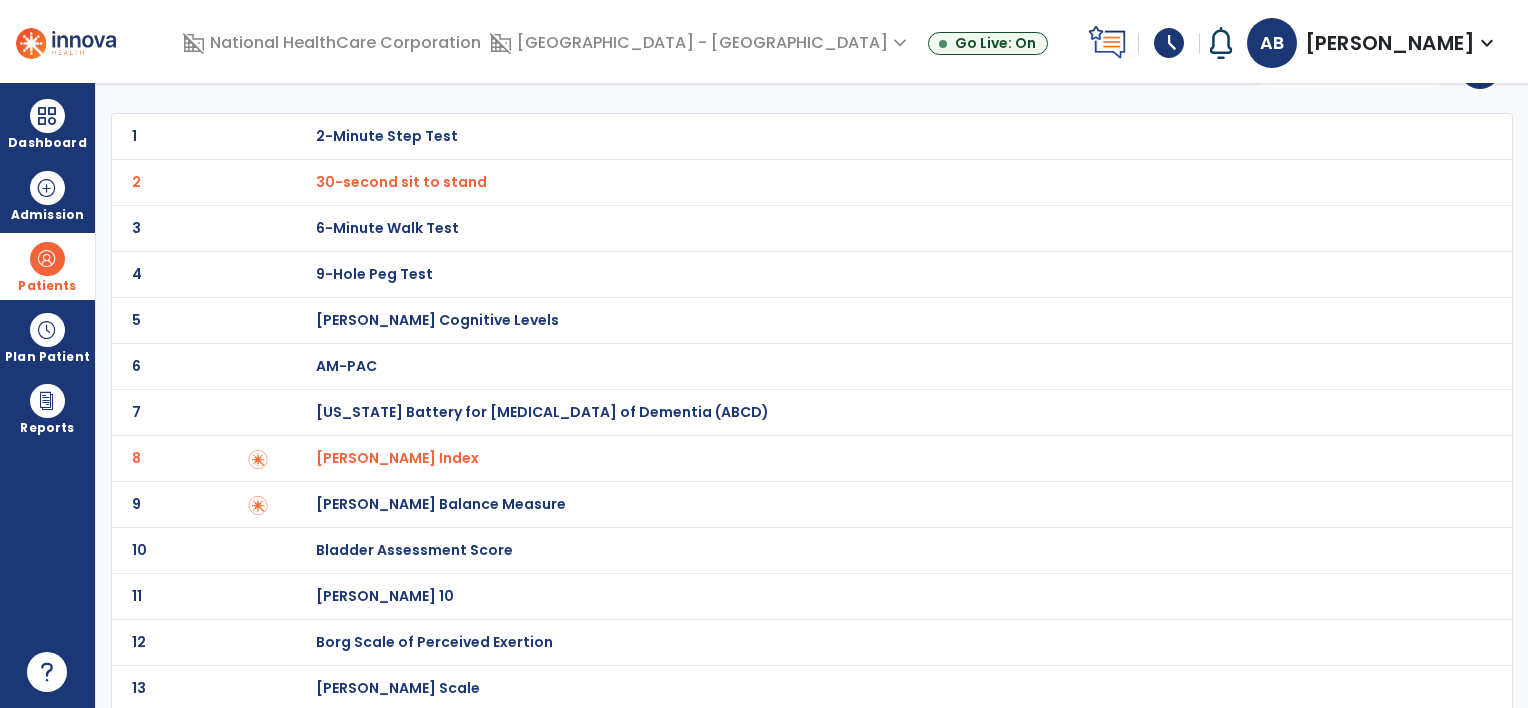 scroll, scrollTop: 0, scrollLeft: 0, axis: both 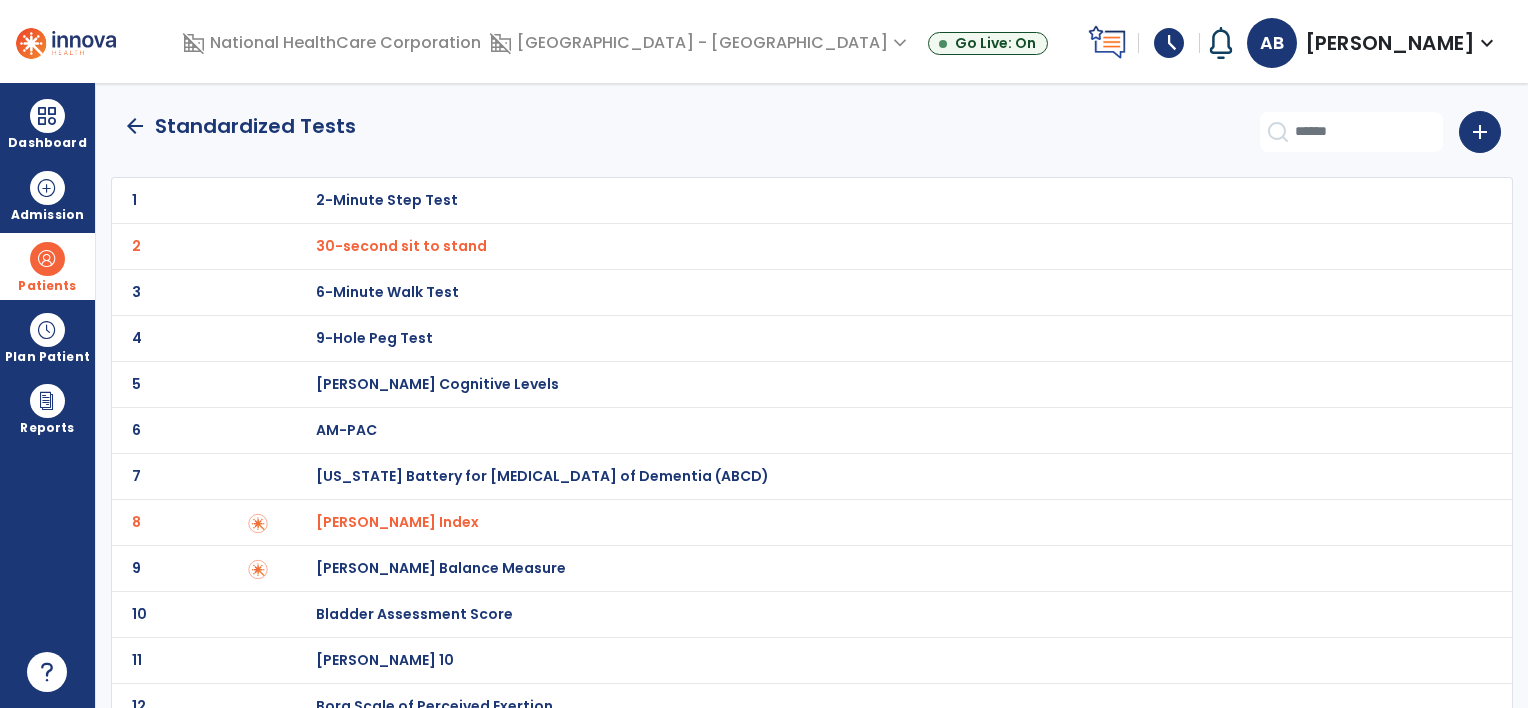 click on "arrow_back" 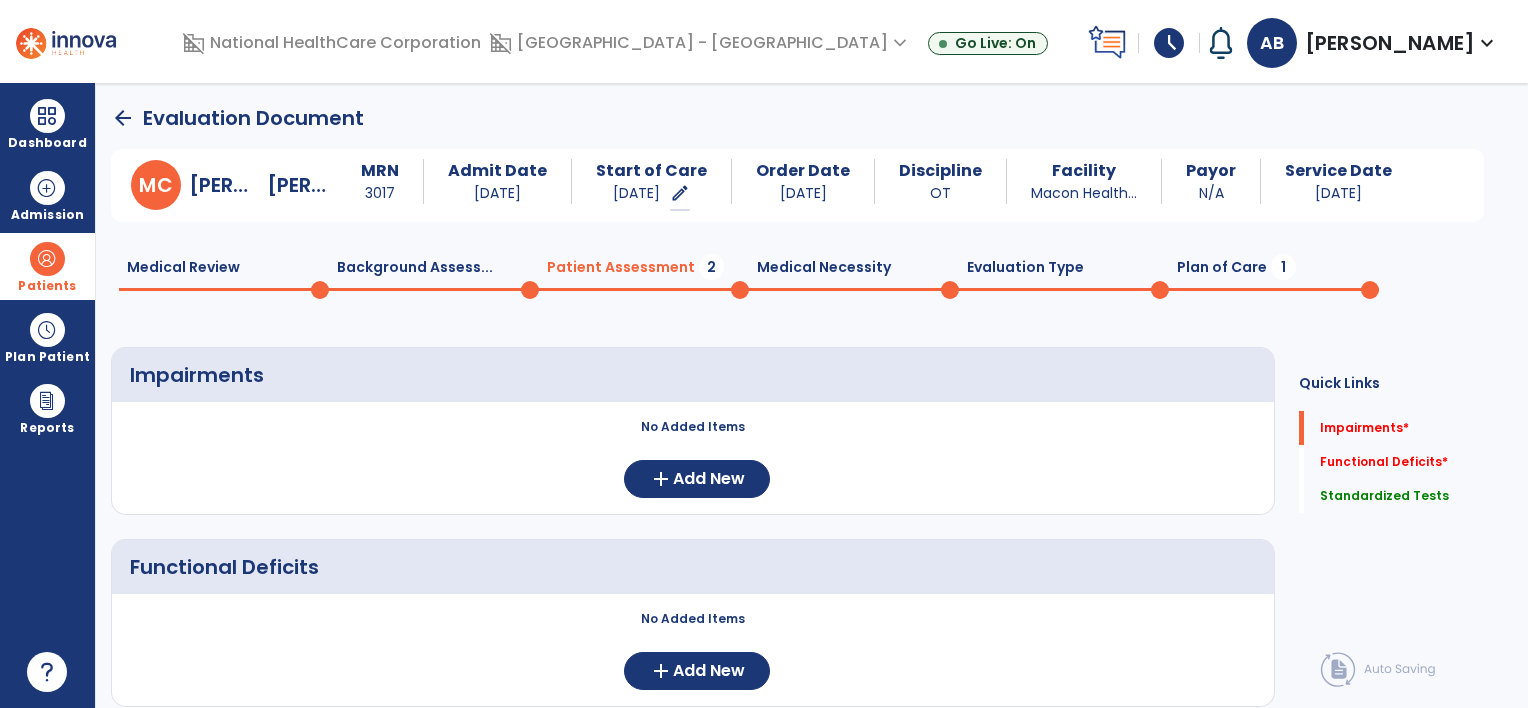 scroll, scrollTop: 9, scrollLeft: 0, axis: vertical 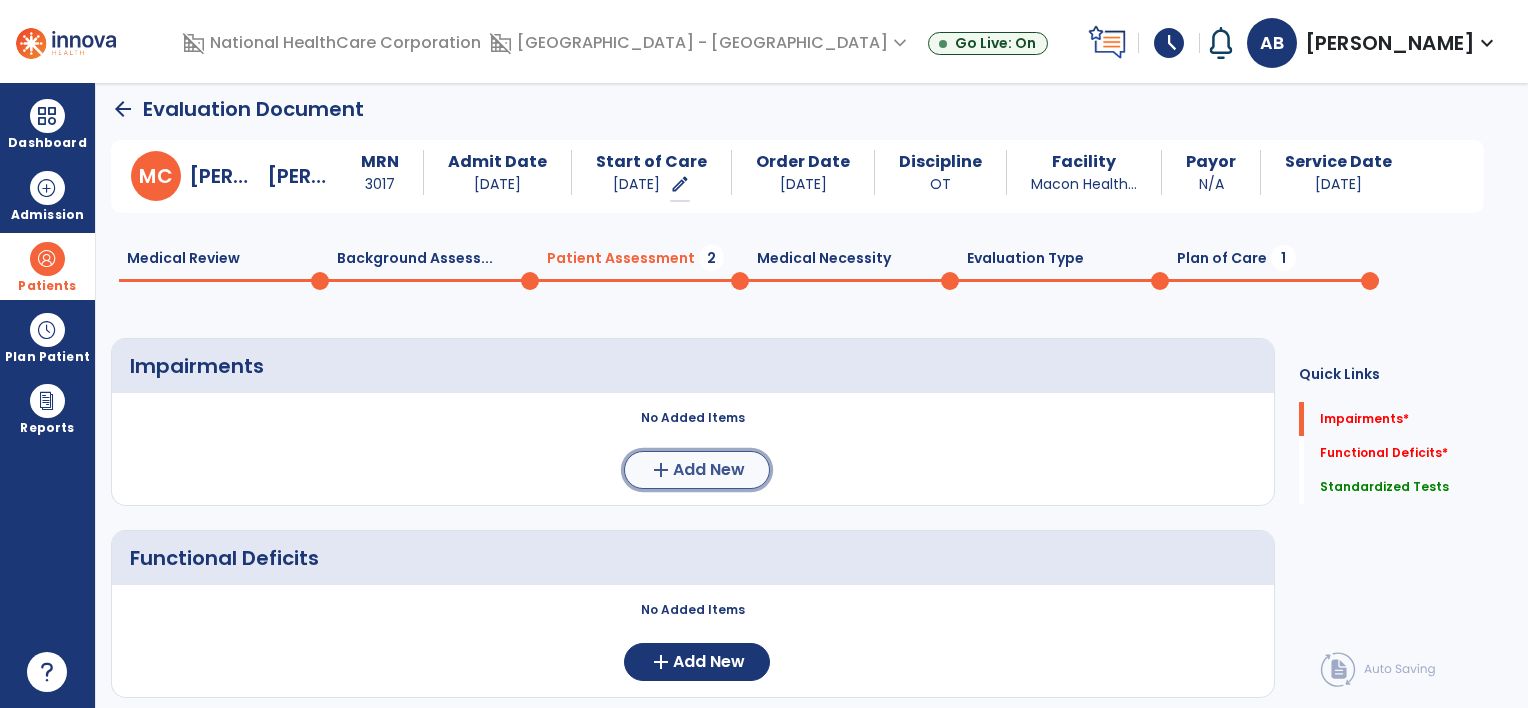 click on "Add New" 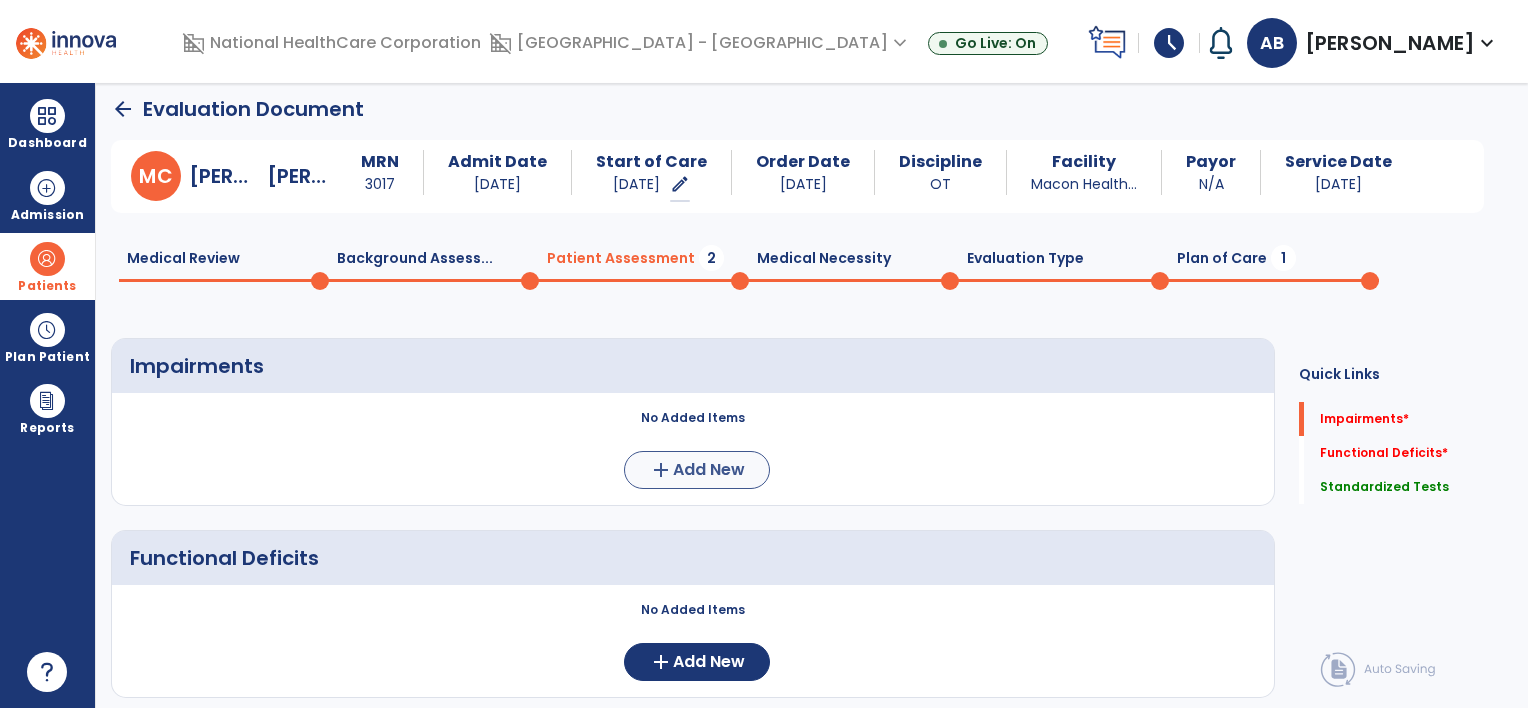 scroll, scrollTop: 0, scrollLeft: 0, axis: both 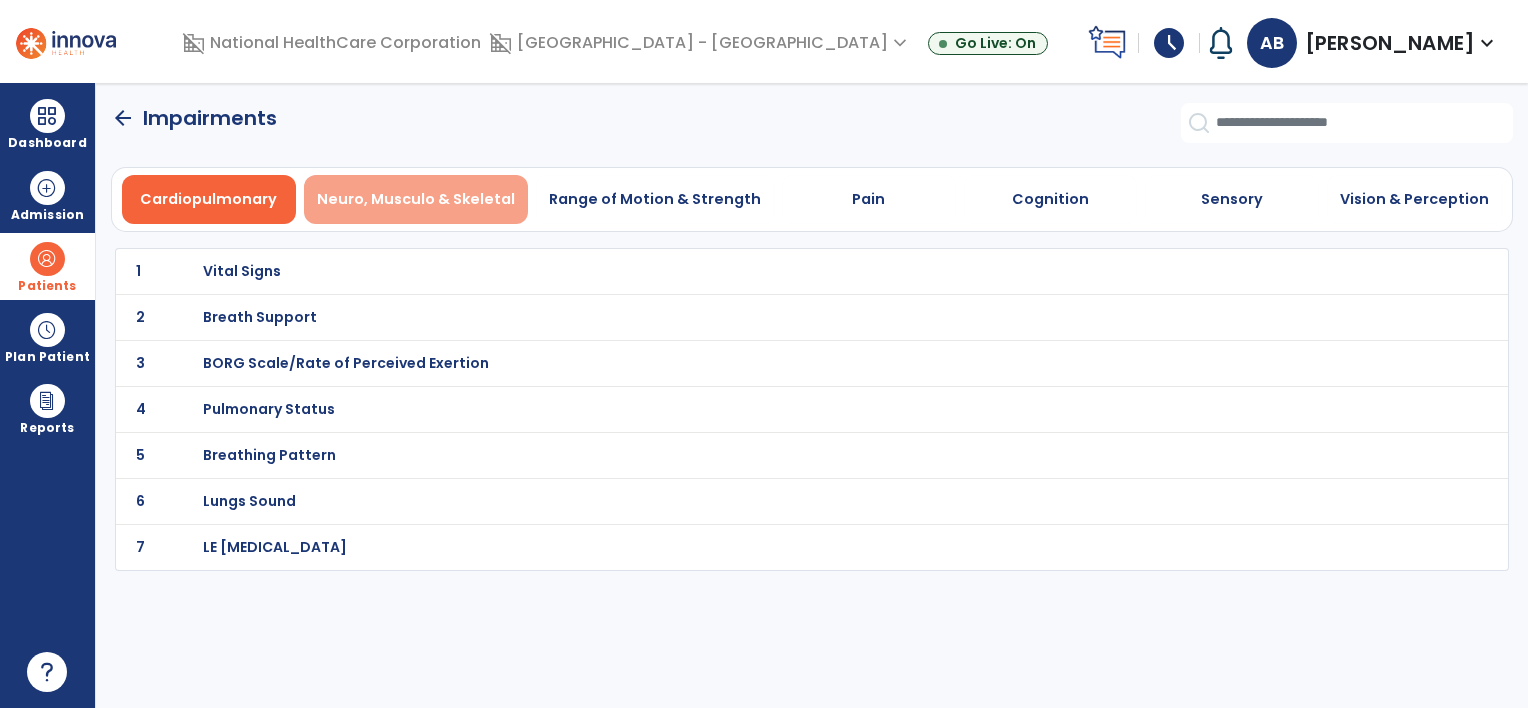 click on "Neuro, Musculo & Skeletal" at bounding box center (416, 199) 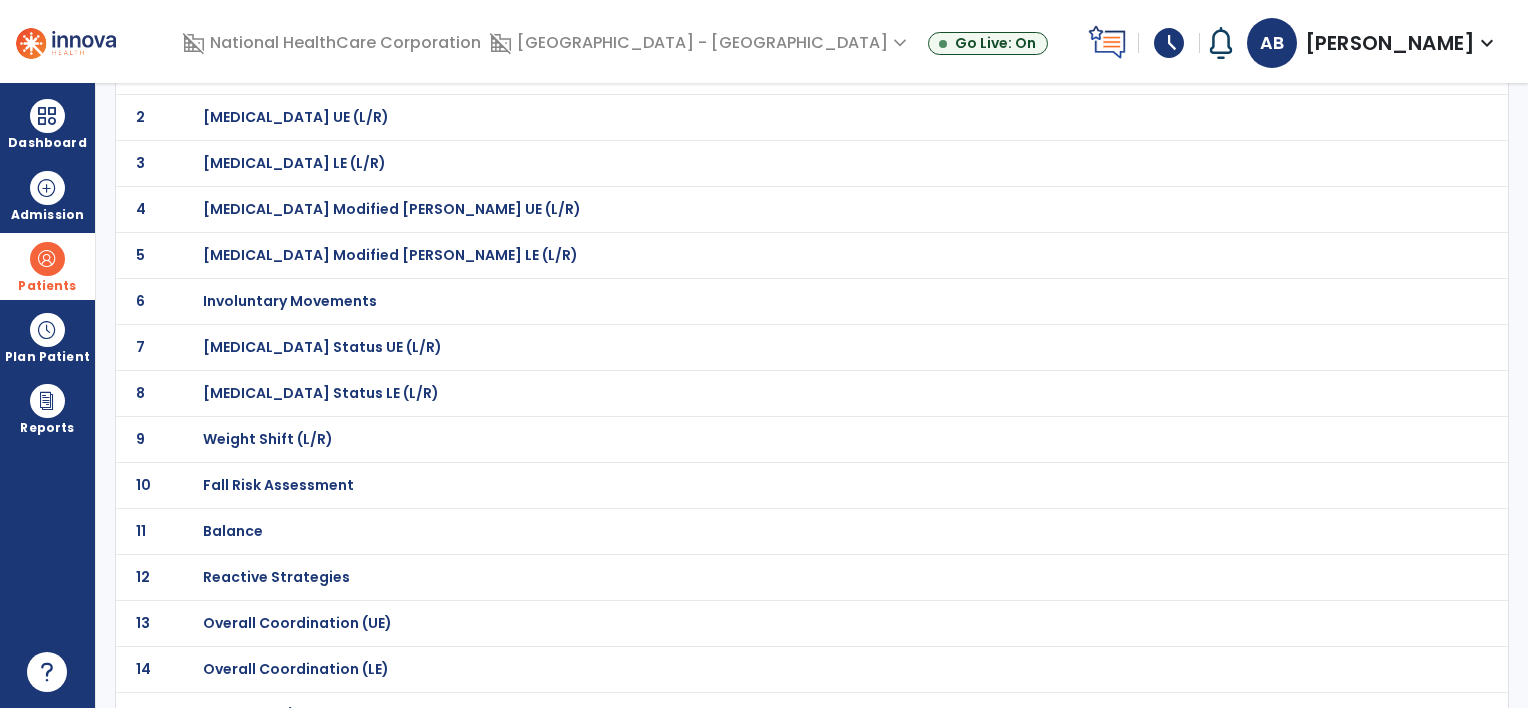 scroll, scrollTop: 300, scrollLeft: 0, axis: vertical 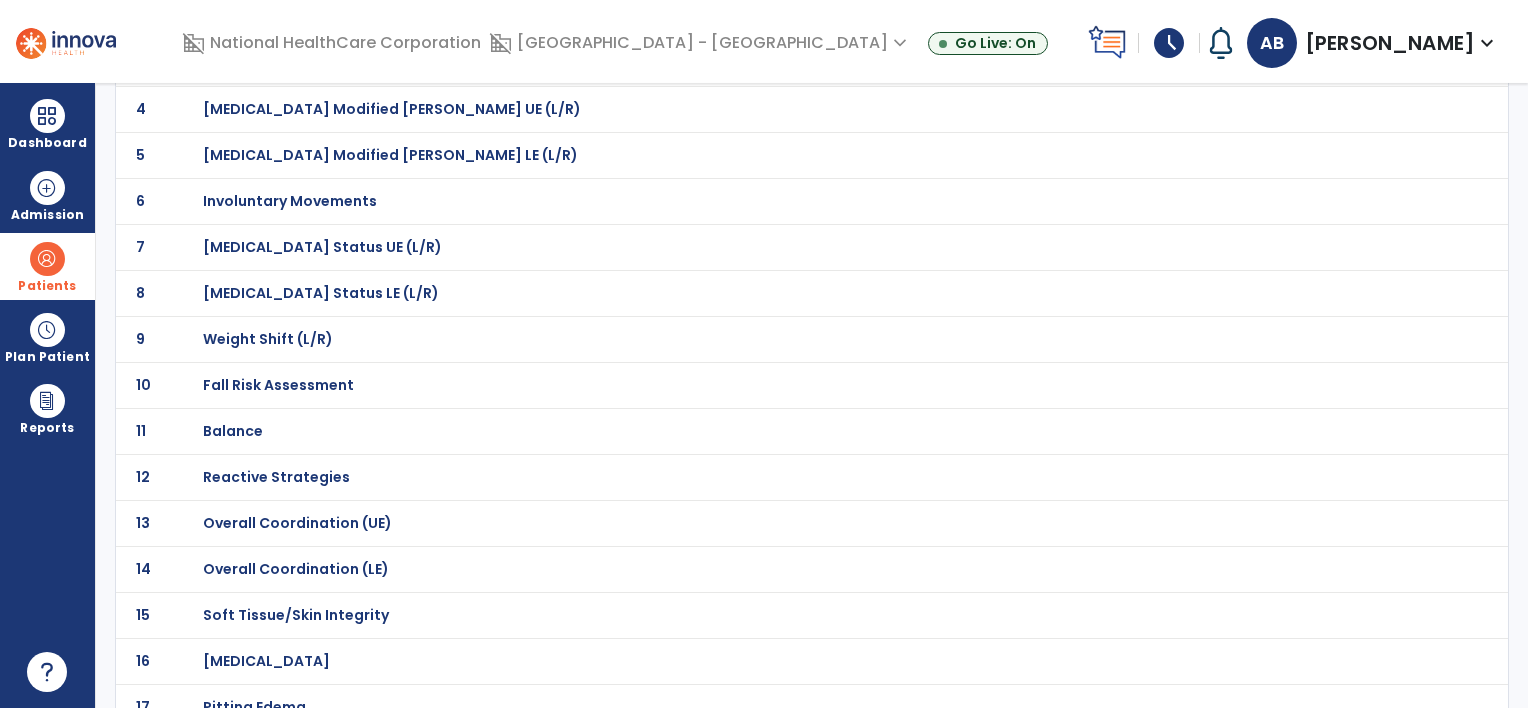 click on "Balance" at bounding box center (767, -29) 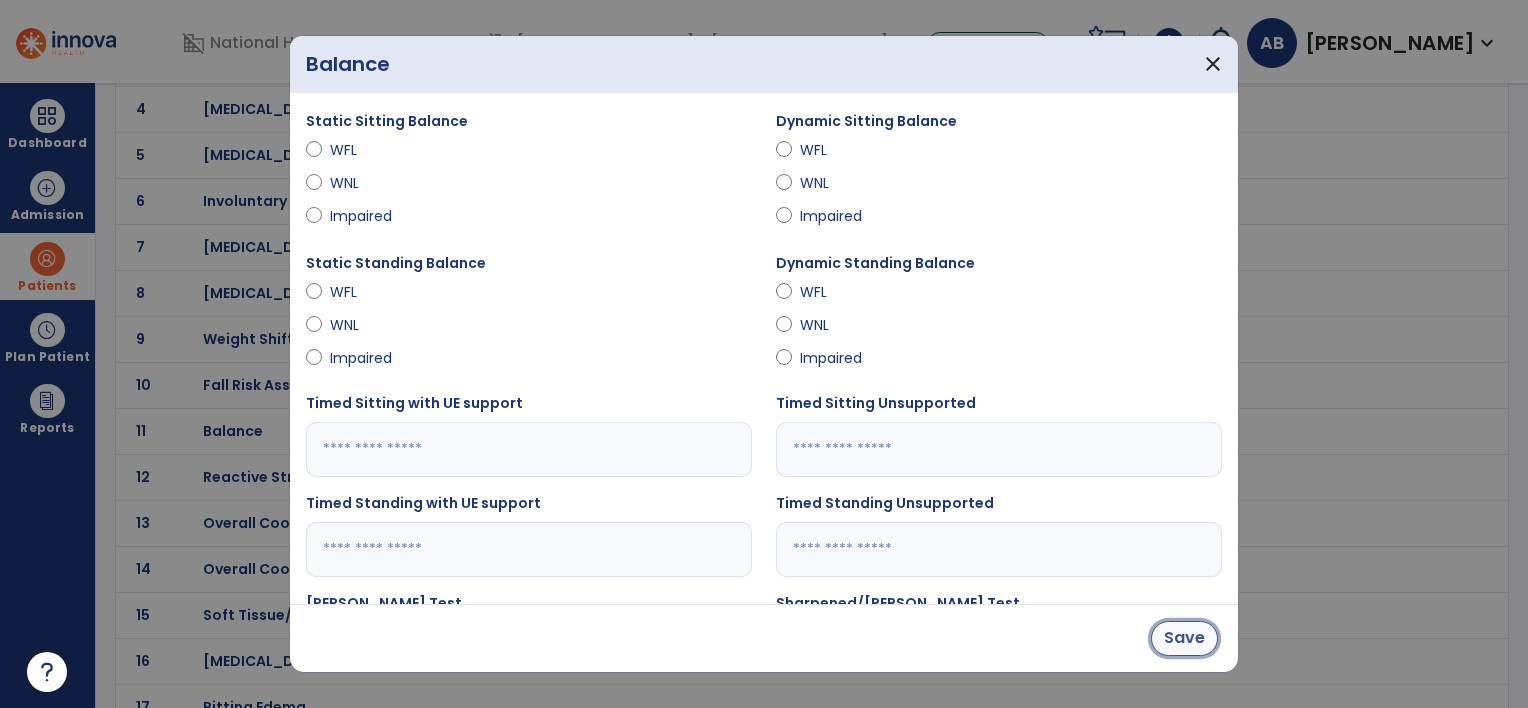 click on "Save" at bounding box center (1184, 638) 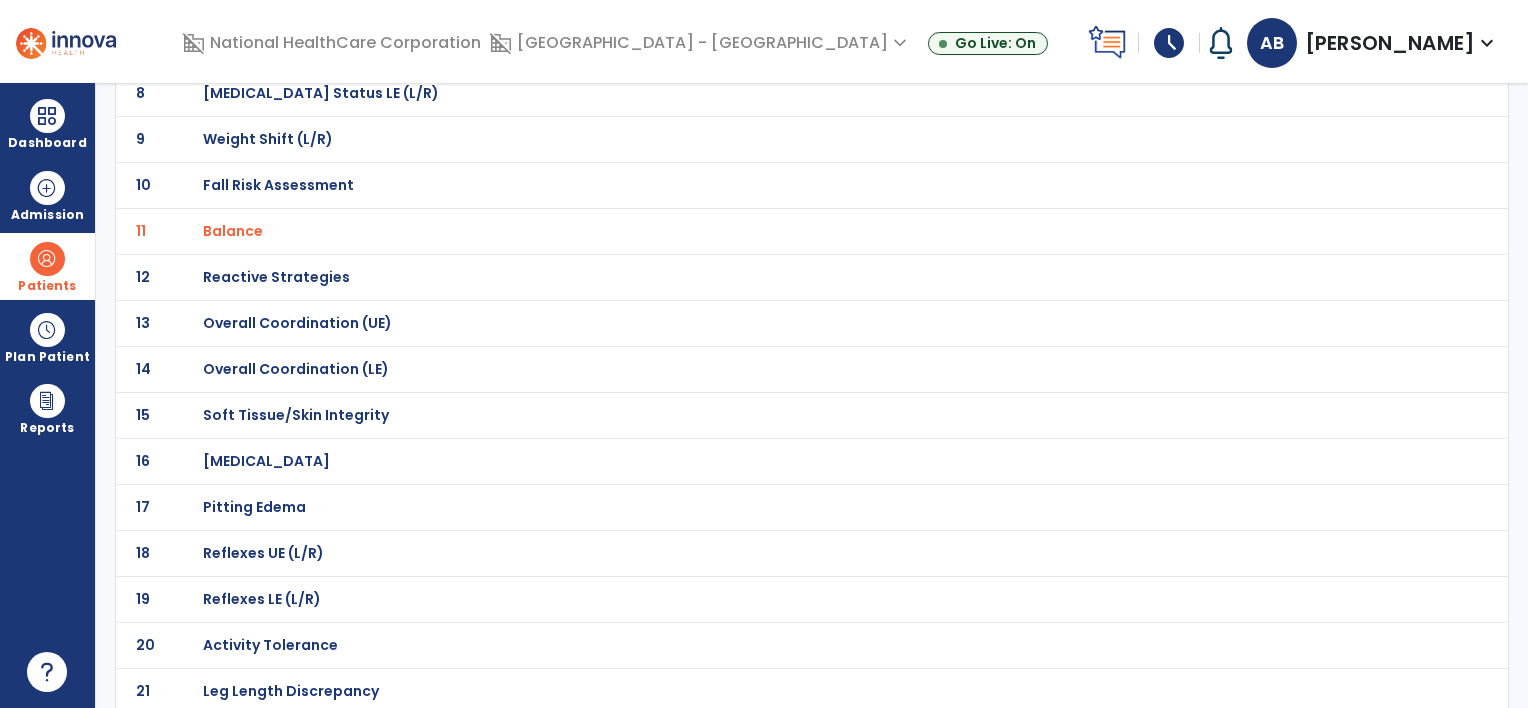 scroll, scrollTop: 593, scrollLeft: 0, axis: vertical 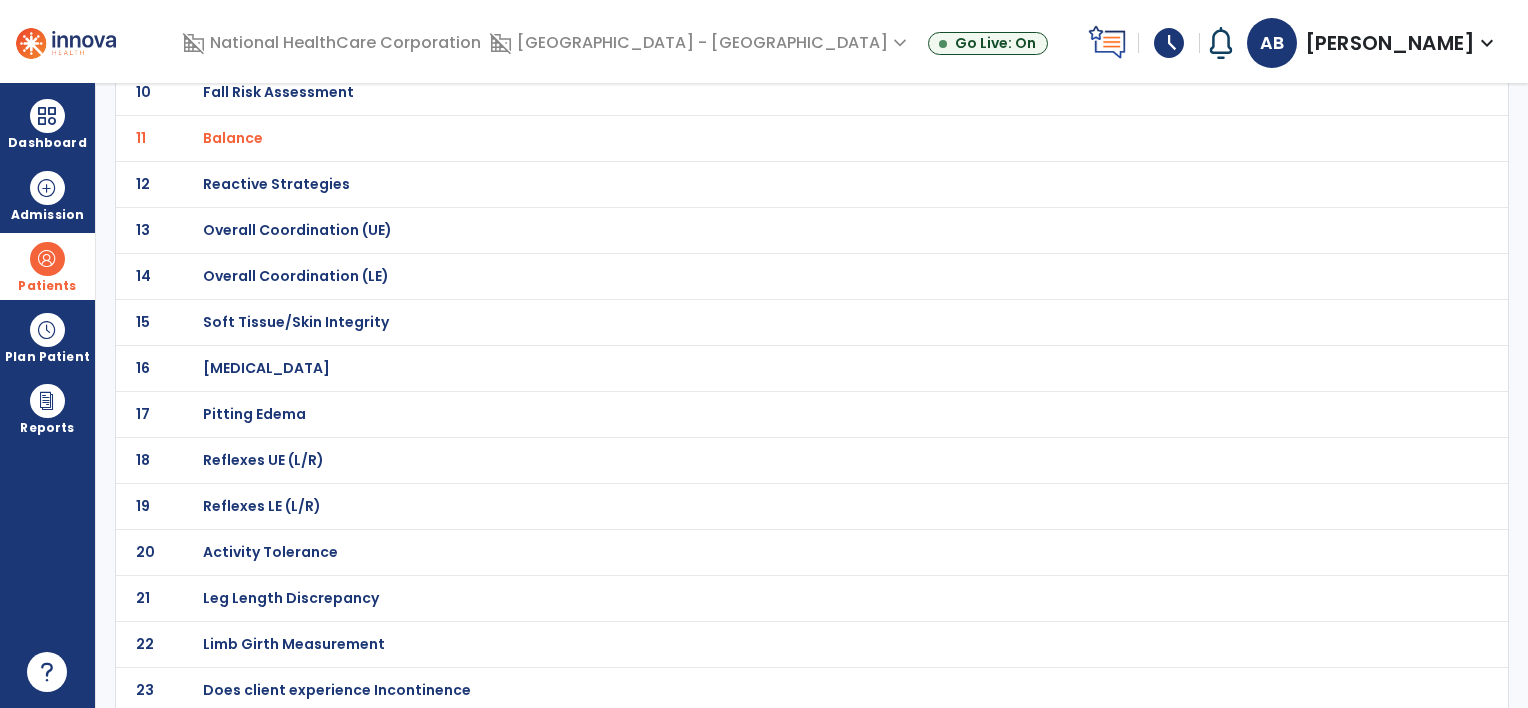 click on "Activity Tolerance" at bounding box center [767, -322] 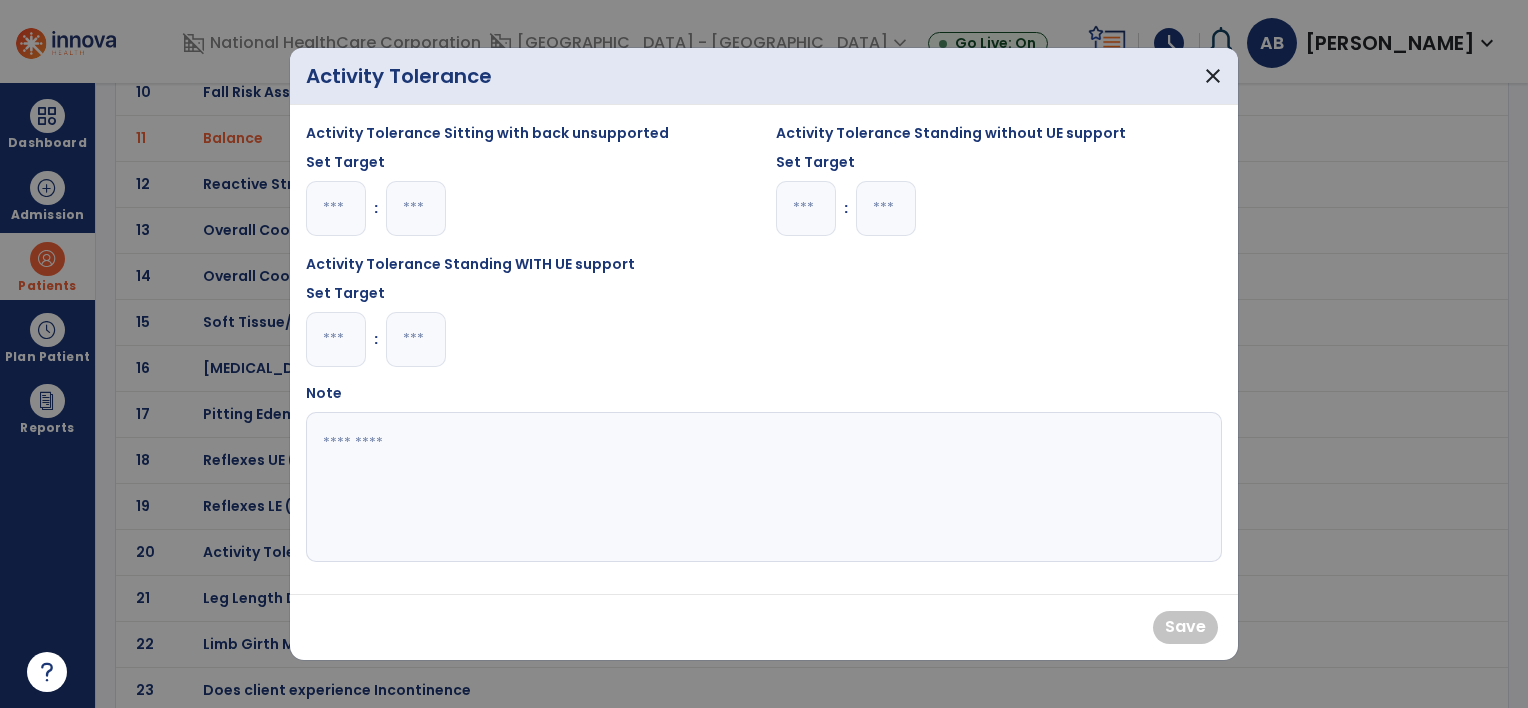 click at bounding box center (336, 339) 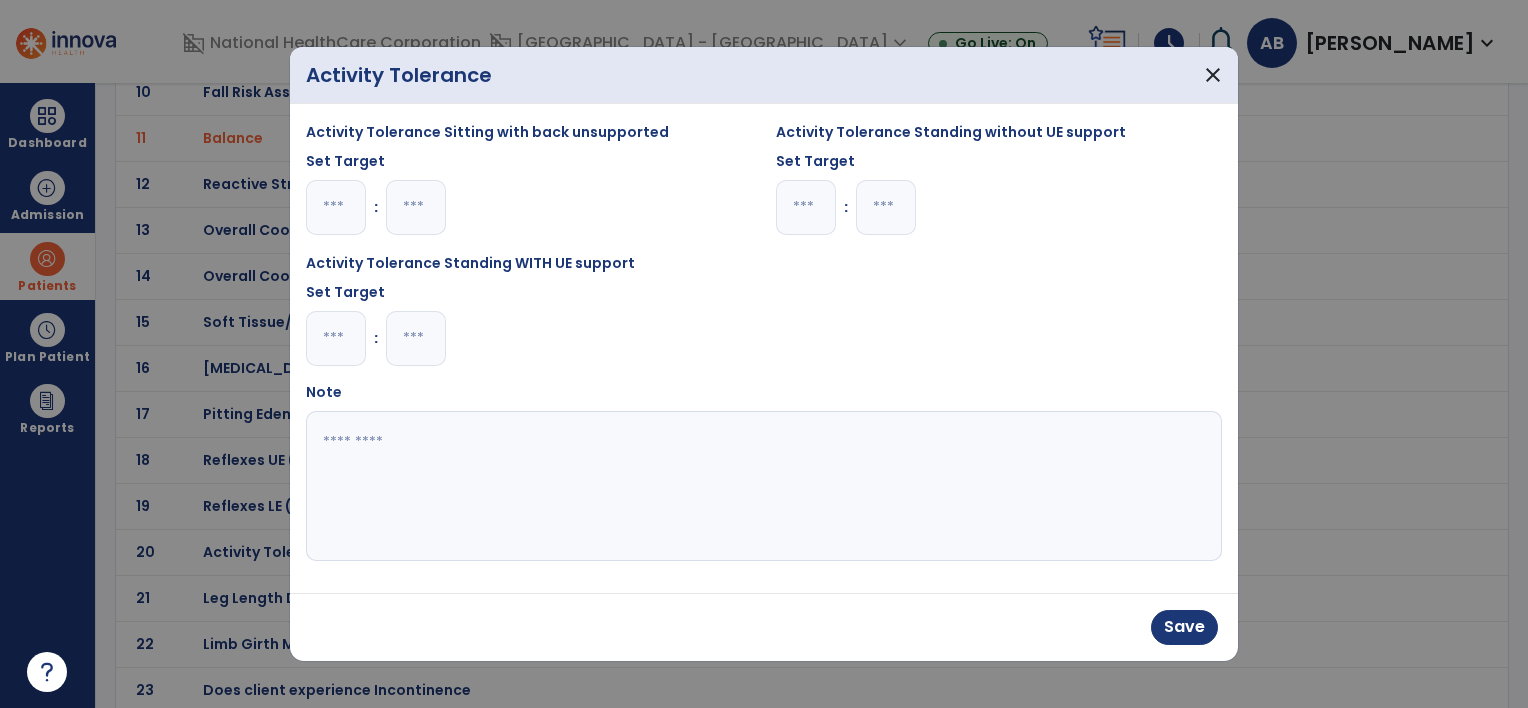 type on "*" 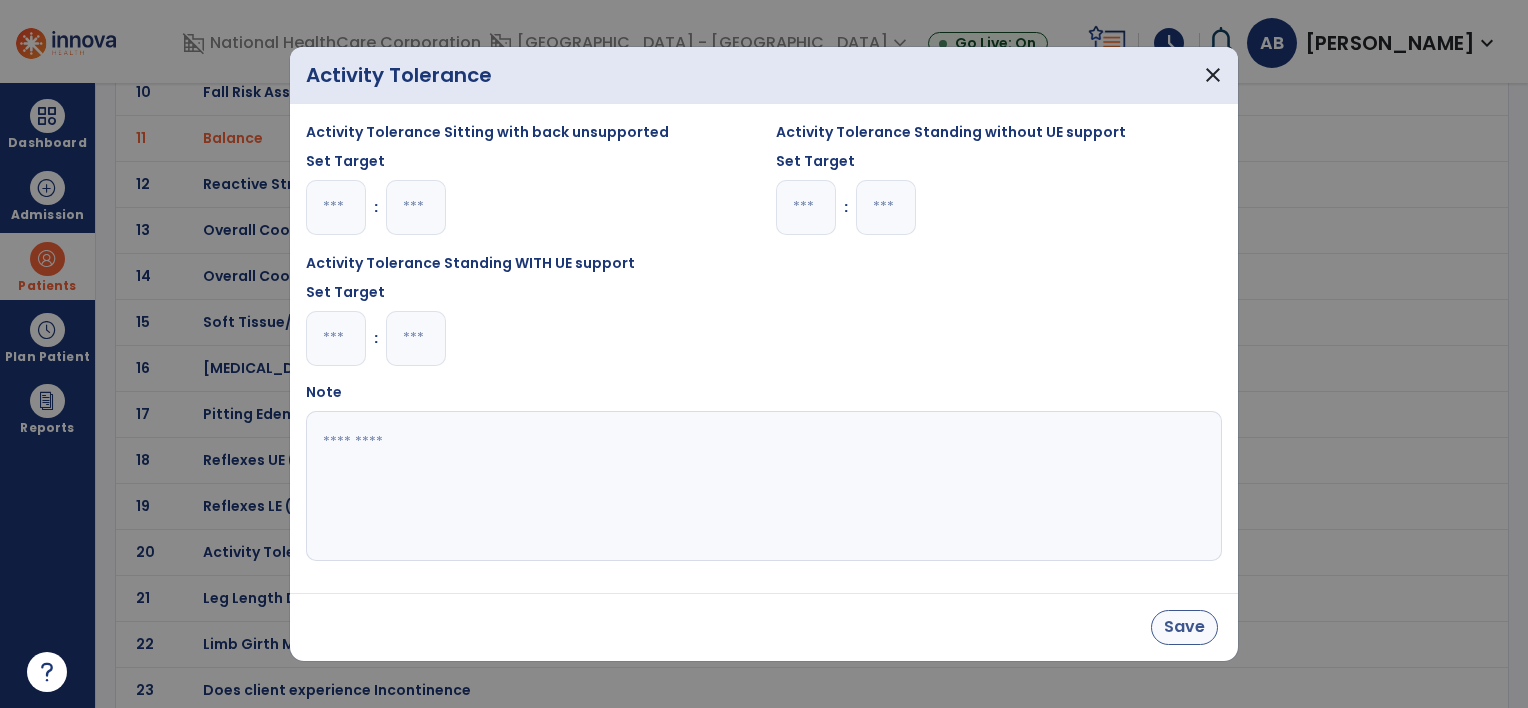 type on "**" 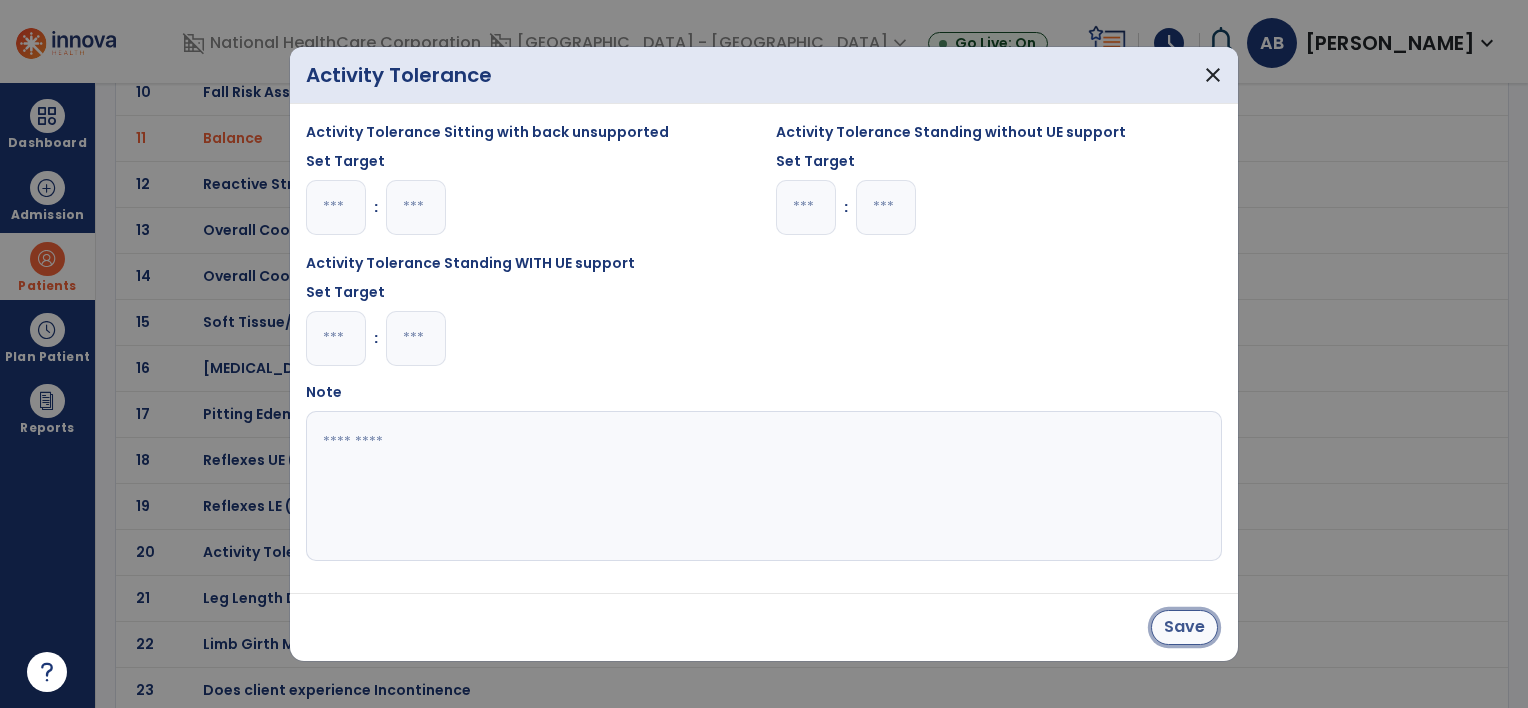 click on "Save" at bounding box center [1184, 627] 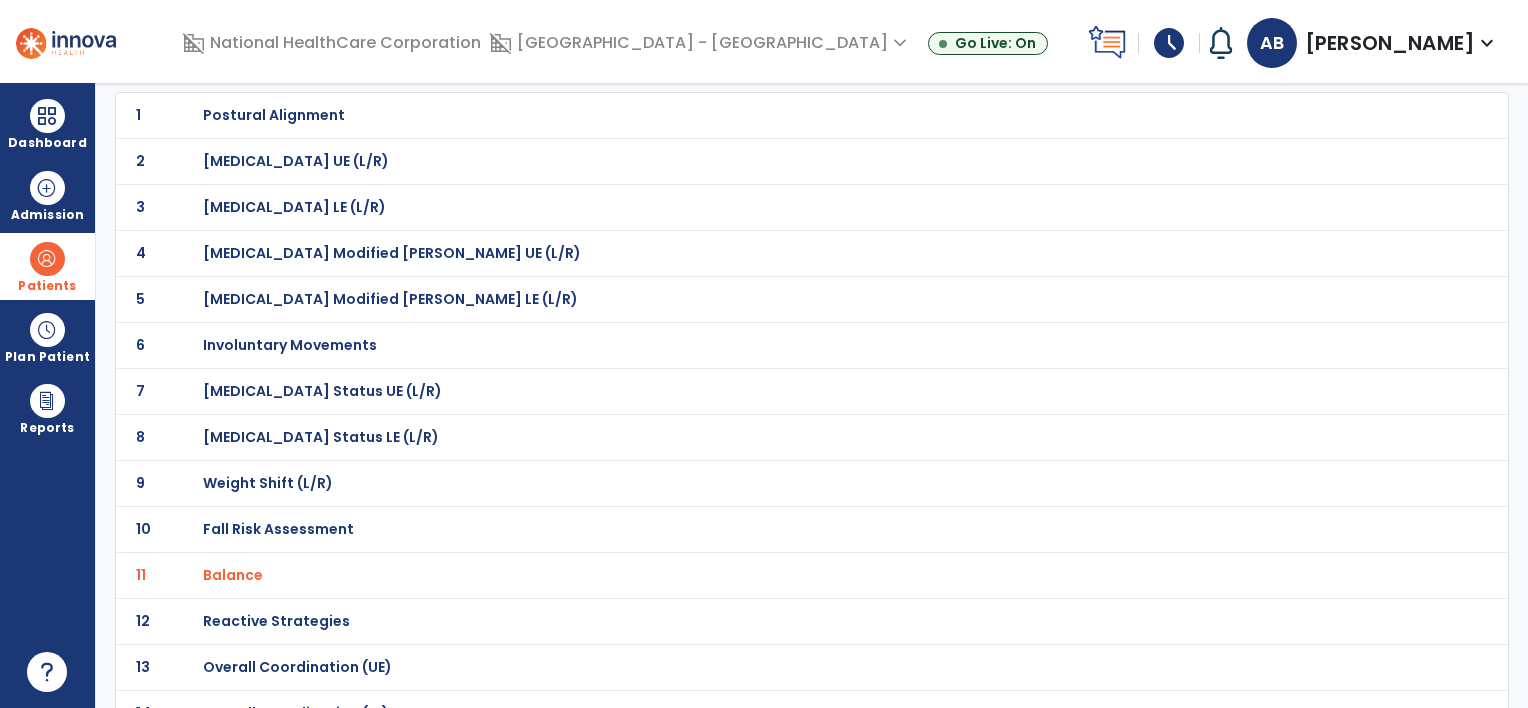 scroll, scrollTop: 0, scrollLeft: 0, axis: both 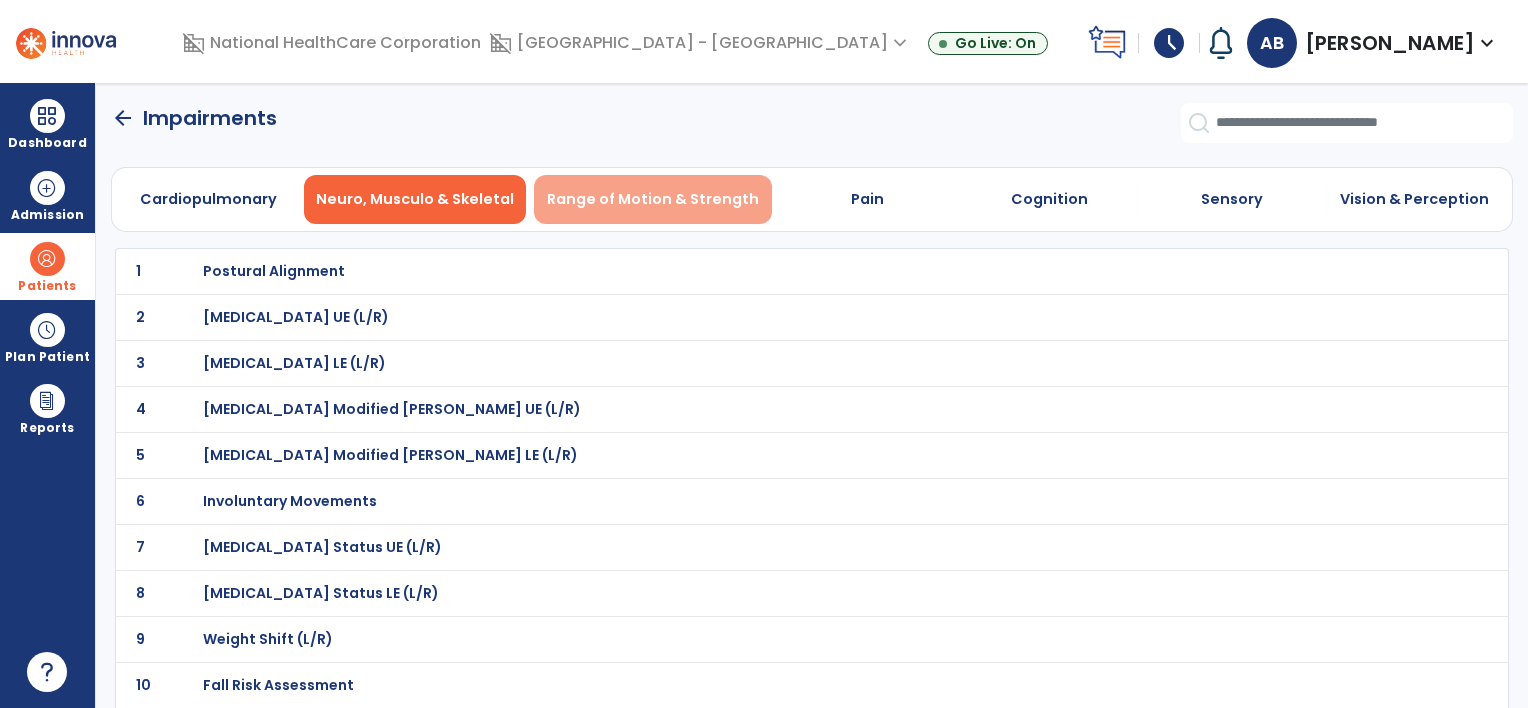 click on "Range of Motion & Strength" at bounding box center (653, 199) 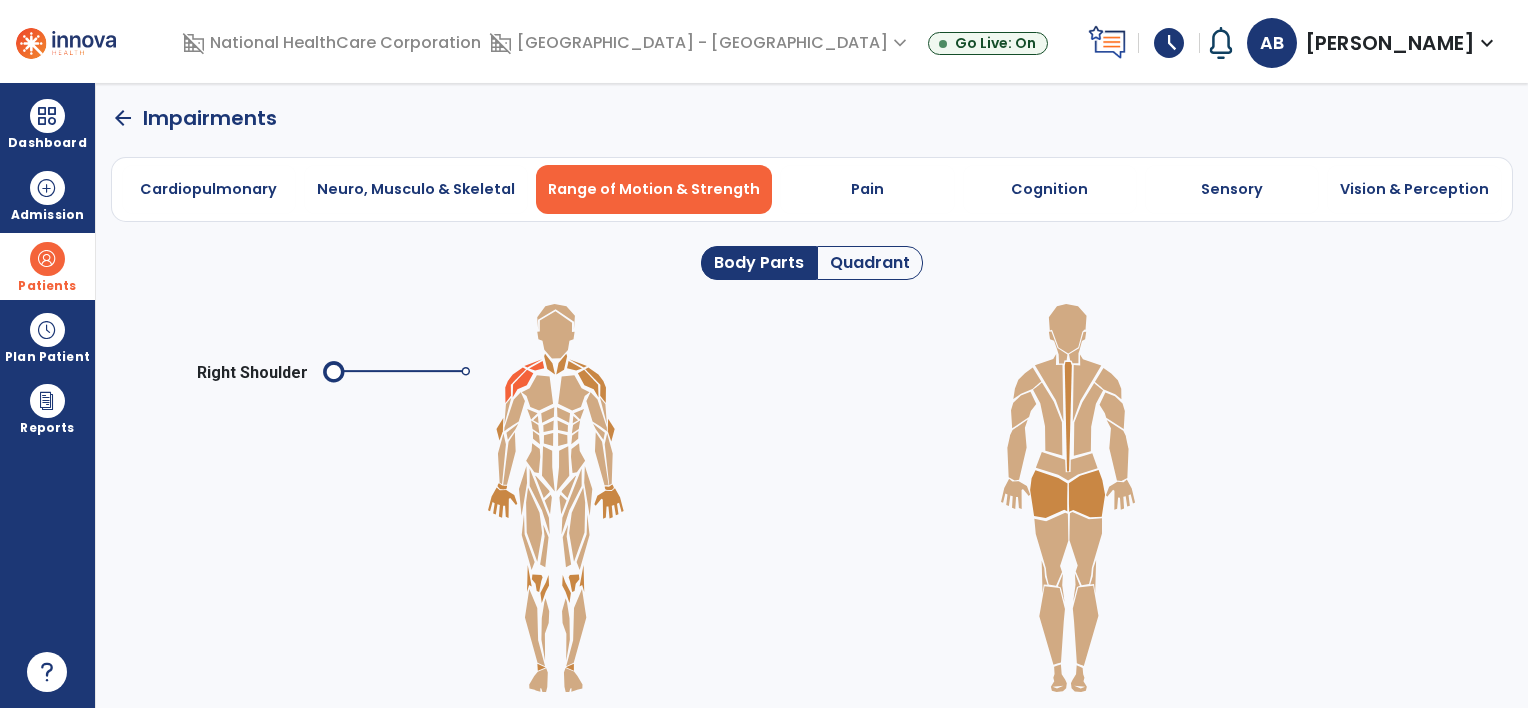 click 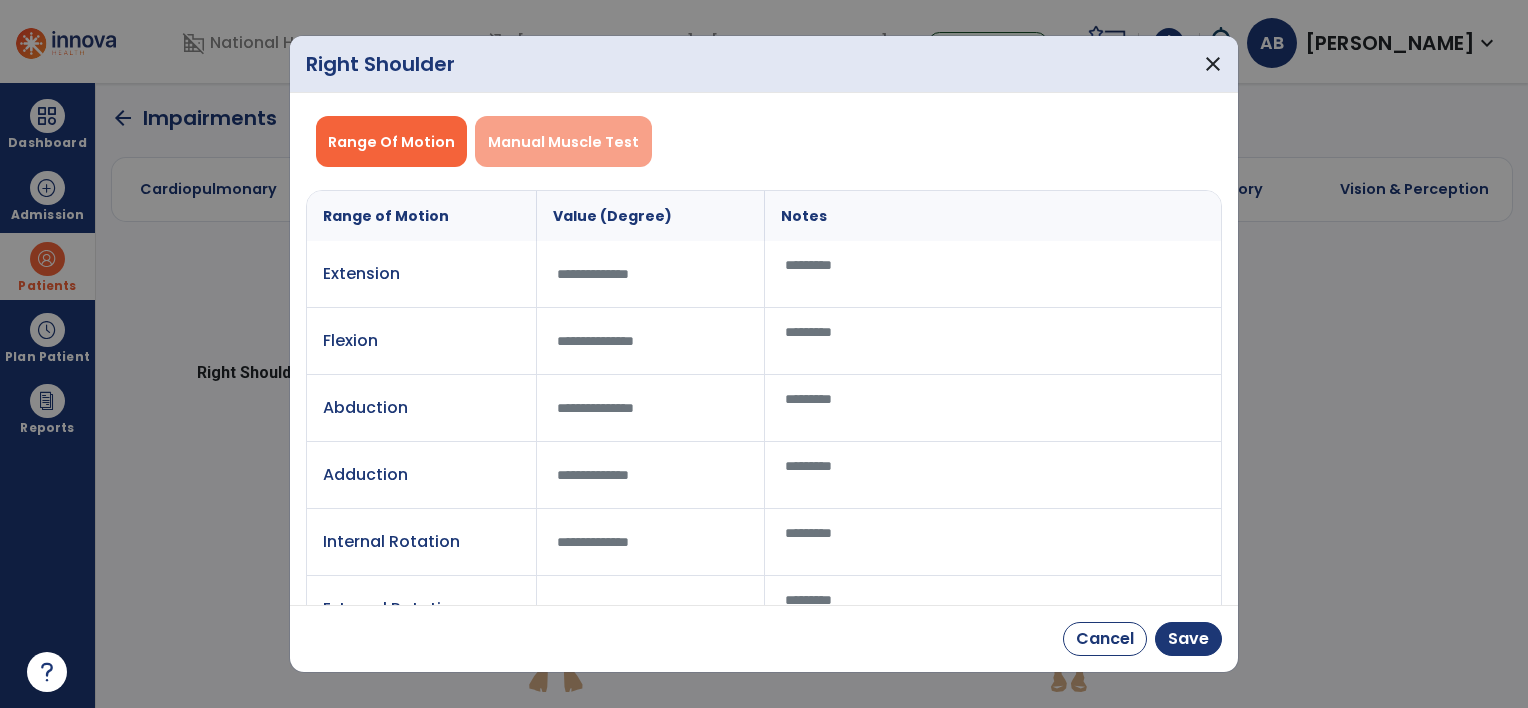 click on "Manual Muscle Test" at bounding box center (563, 142) 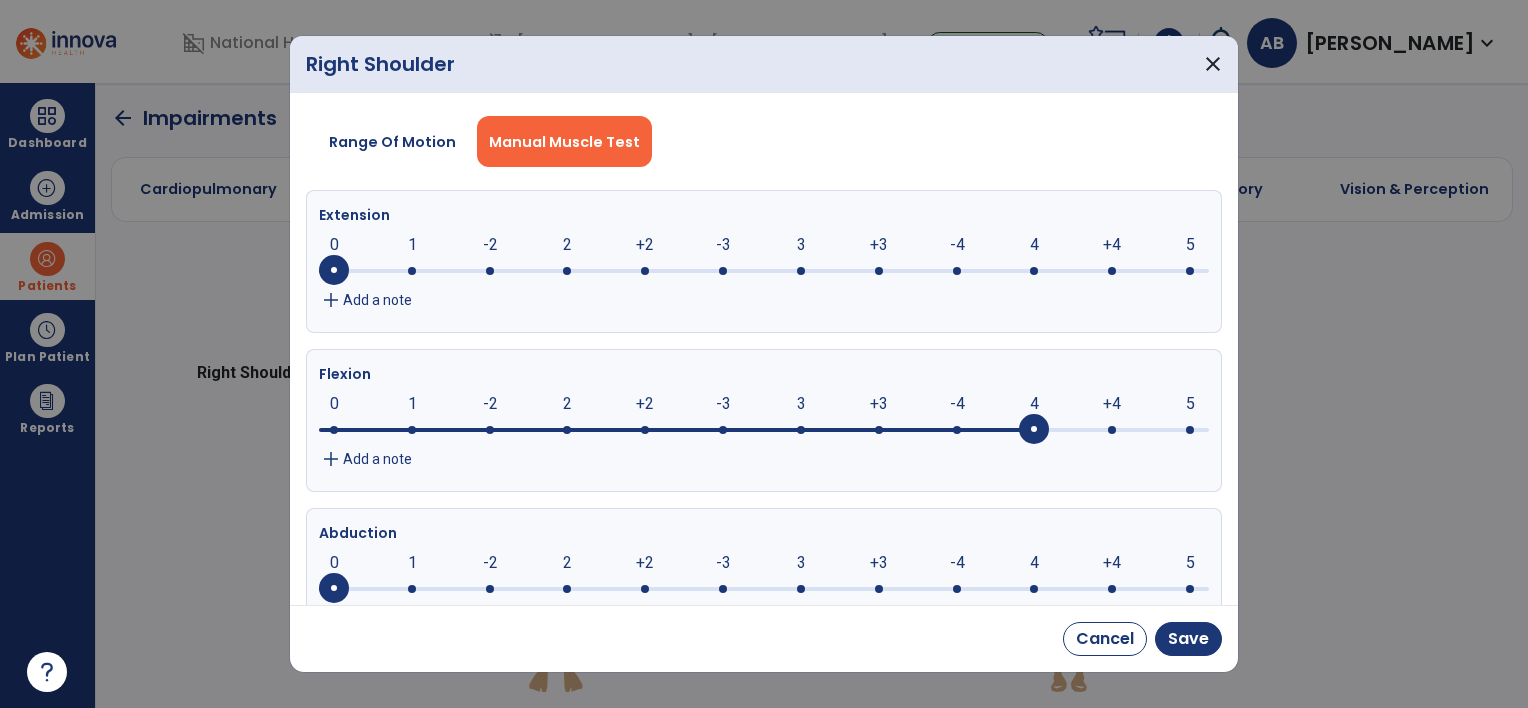 click 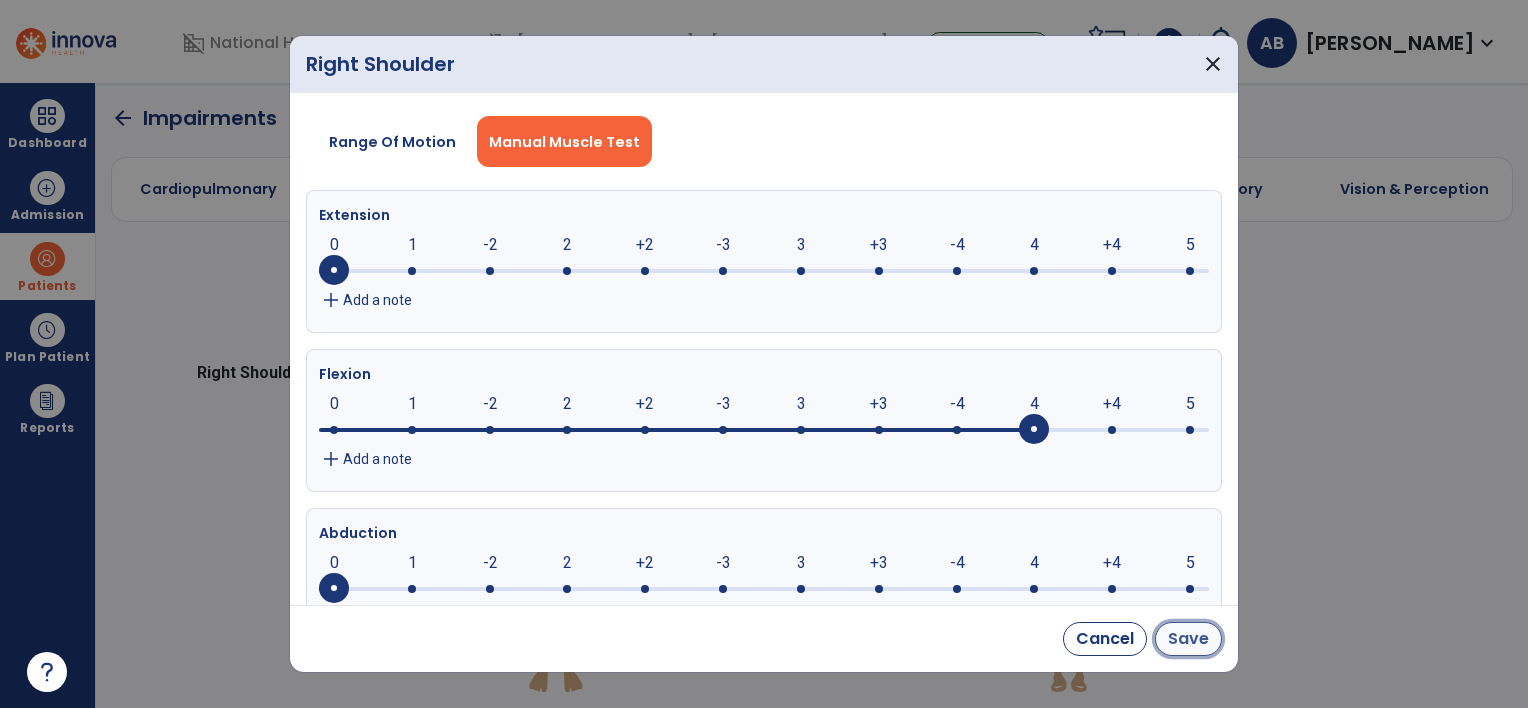click on "Save" at bounding box center (1188, 639) 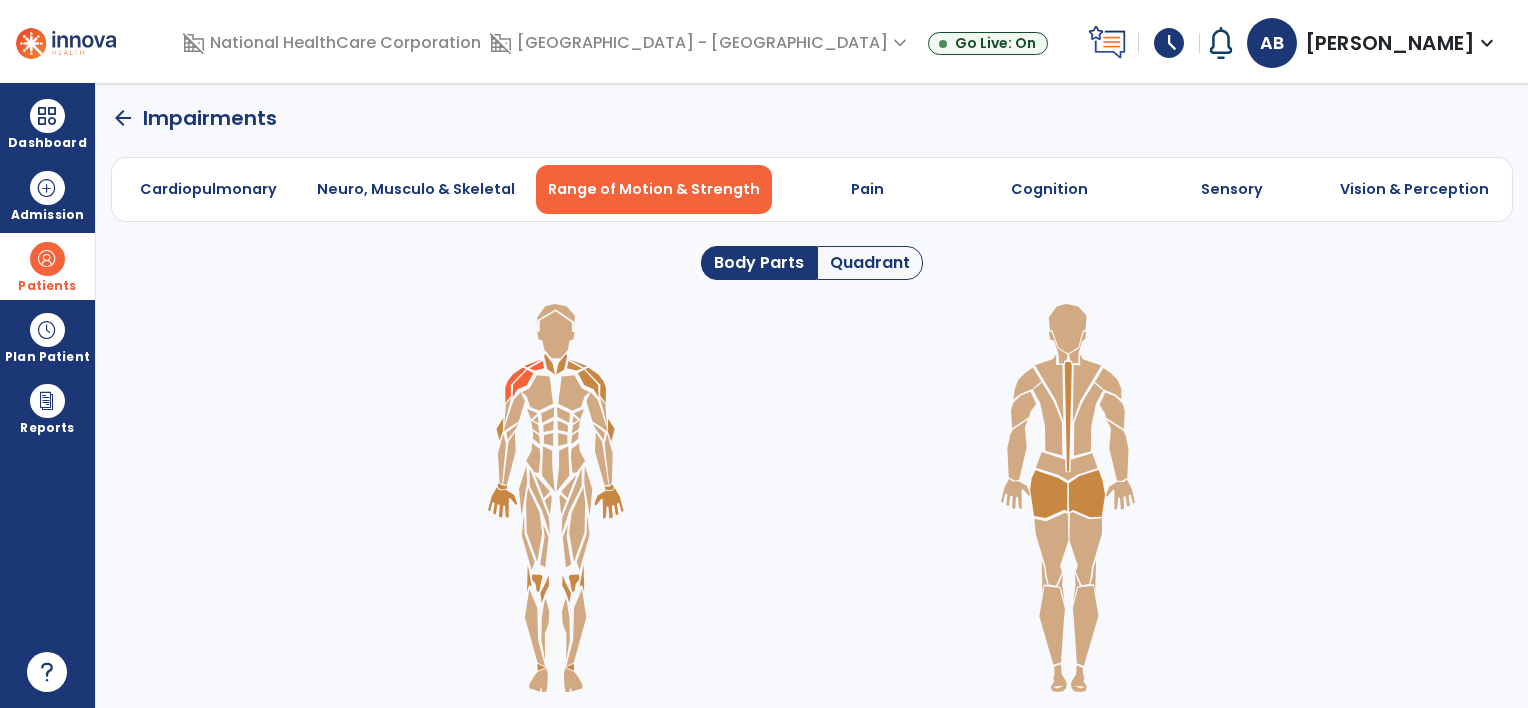 click 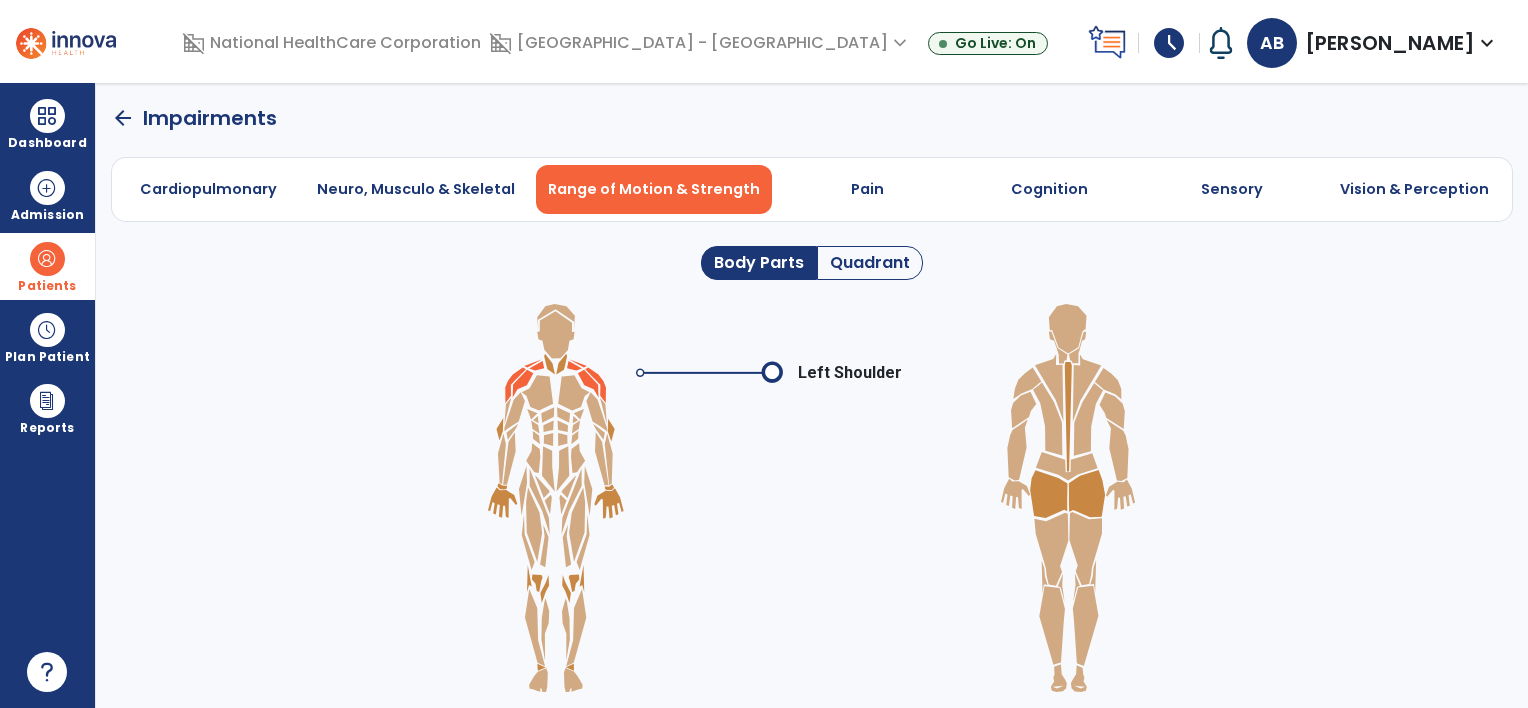 click 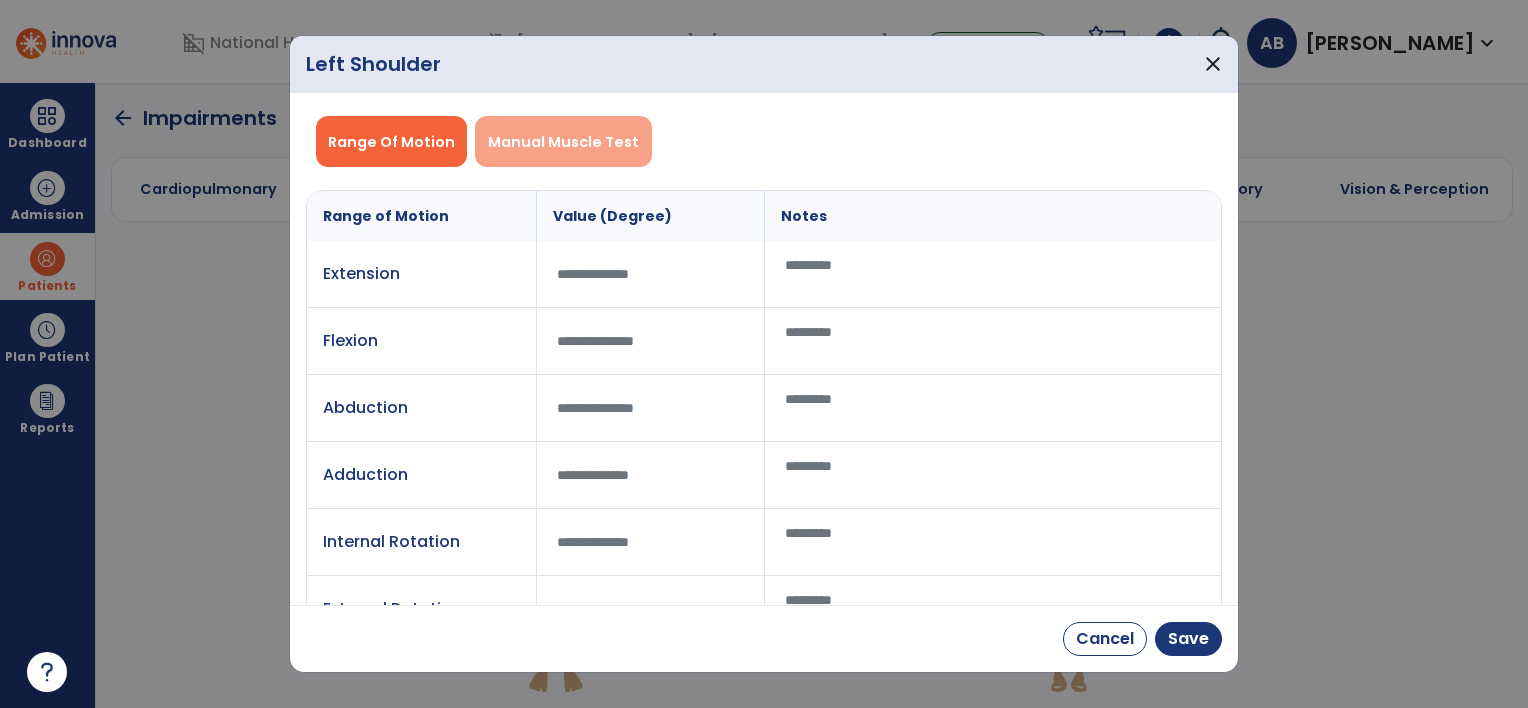 click on "Manual Muscle Test" at bounding box center (563, 142) 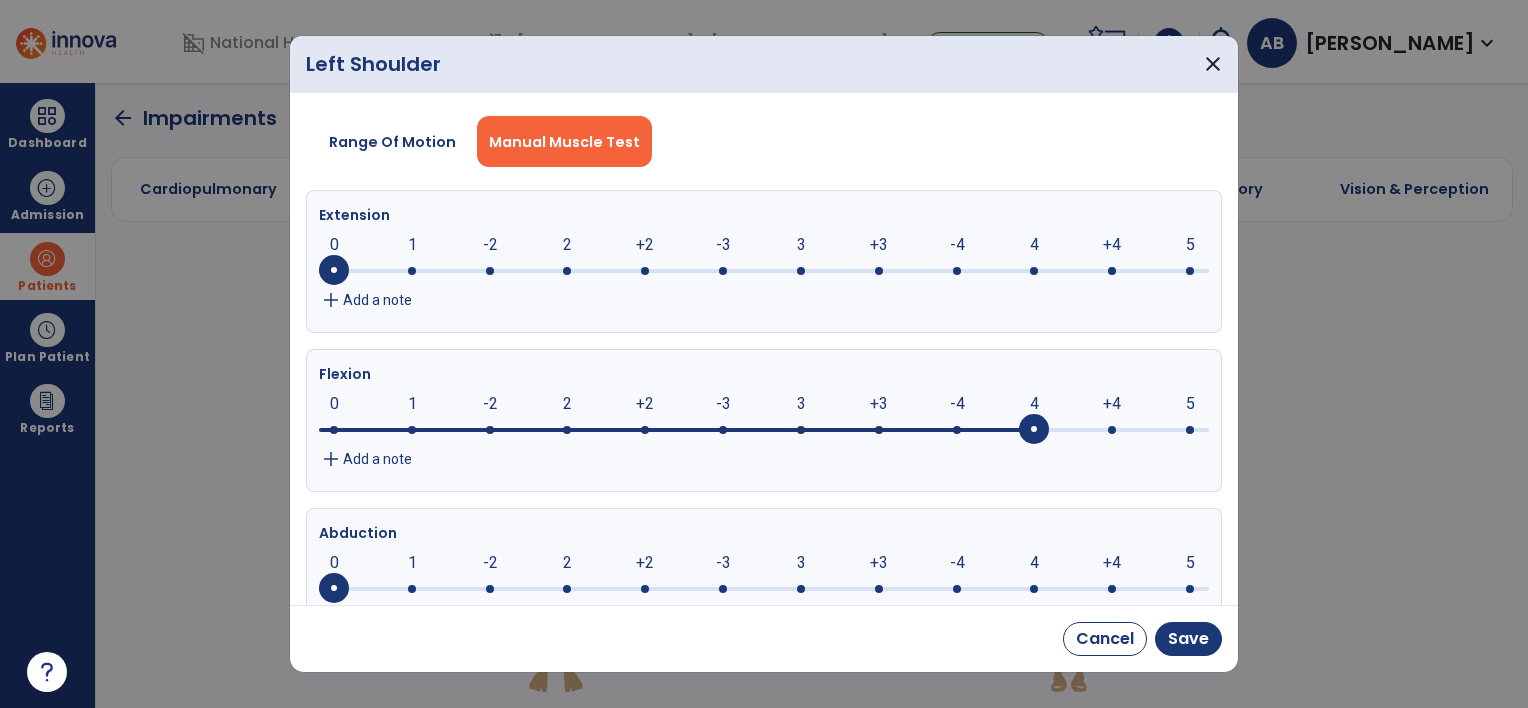 click on "4     0      1      -2      2      +2      -3      3      +3      -4      4      +4      5" 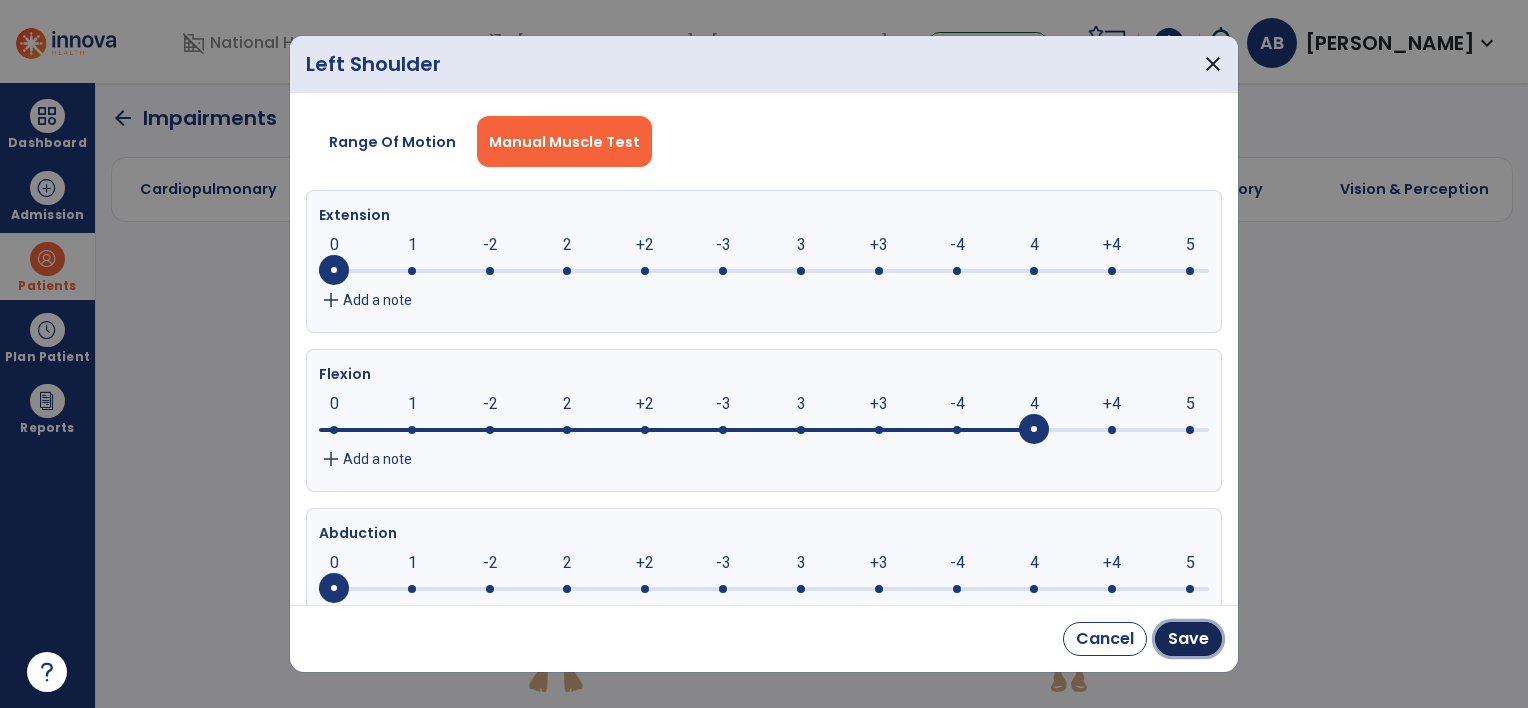 click on "Save" at bounding box center (1188, 639) 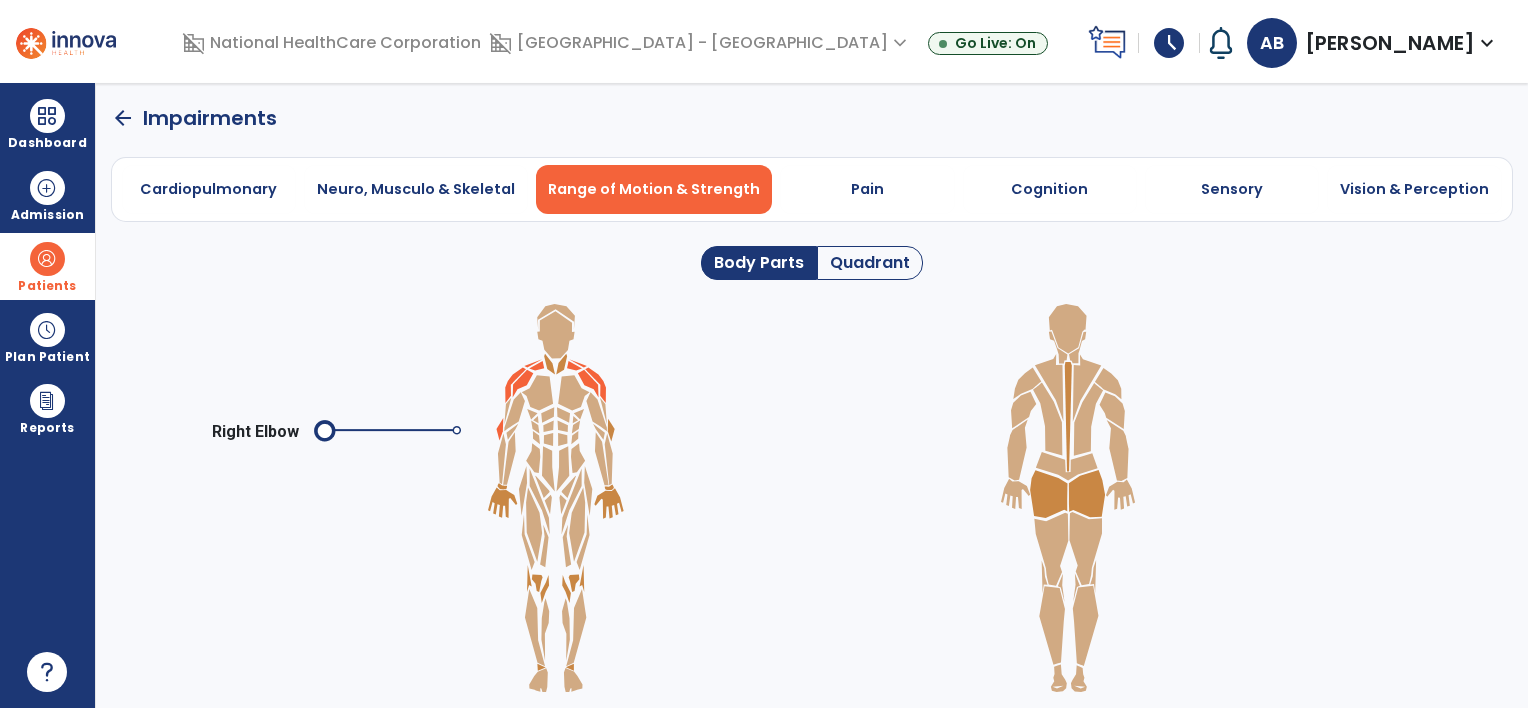 click 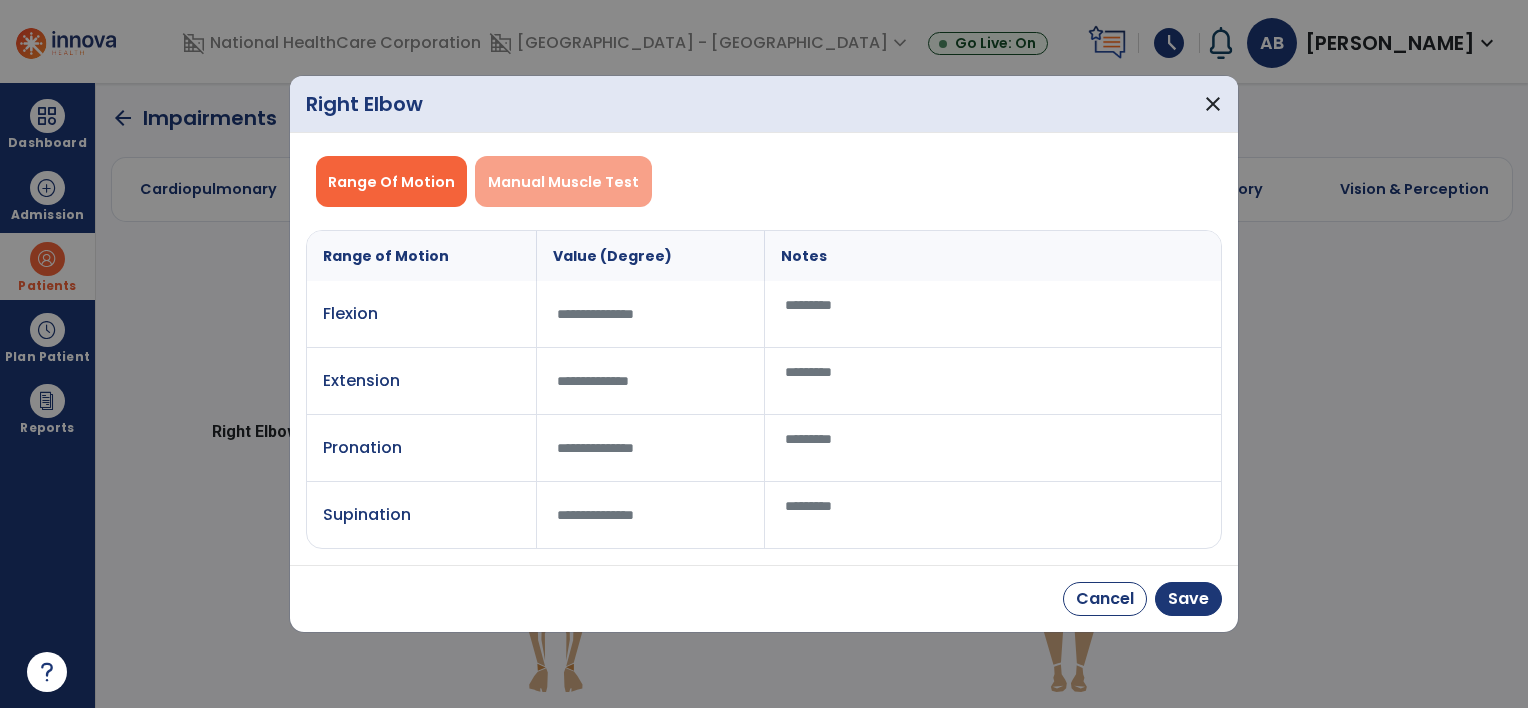 click on "Manual Muscle Test" at bounding box center [563, 181] 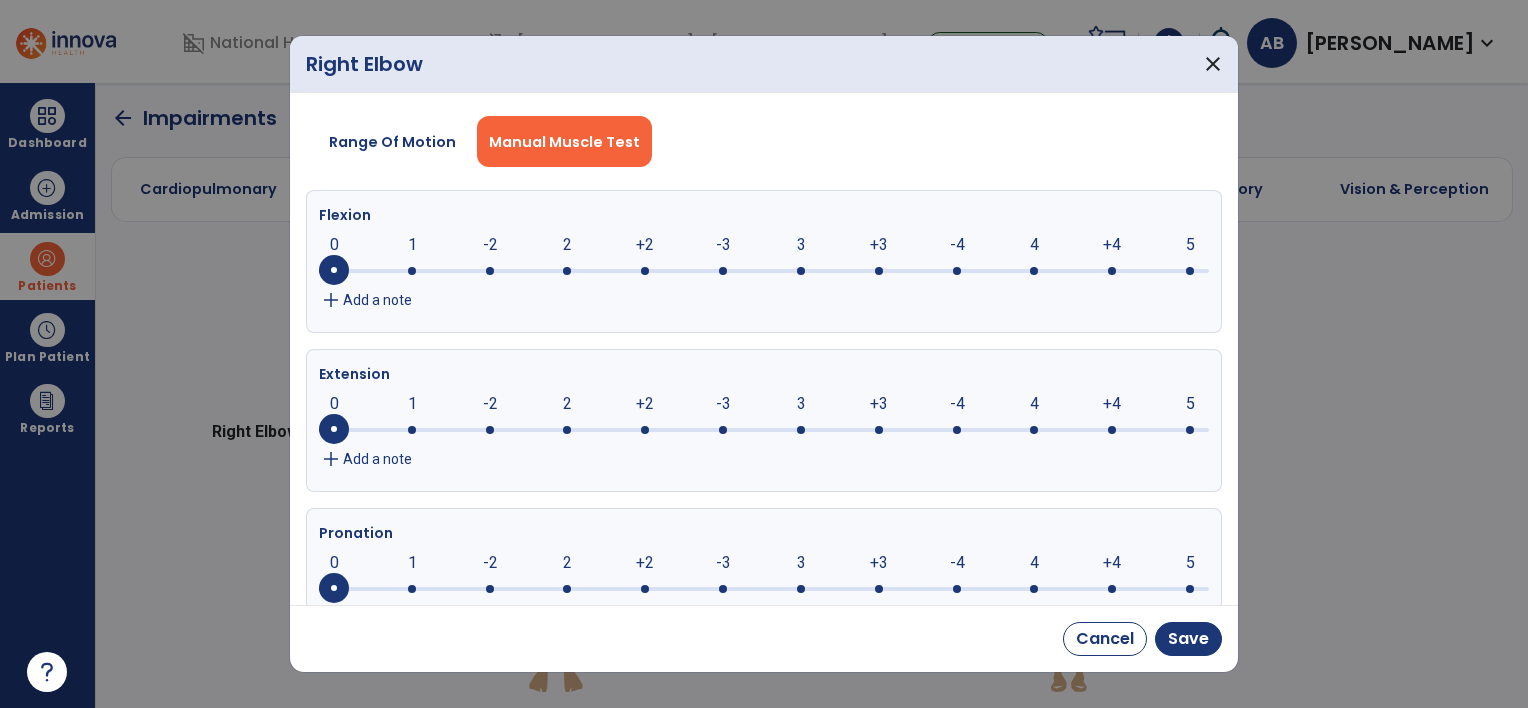 click 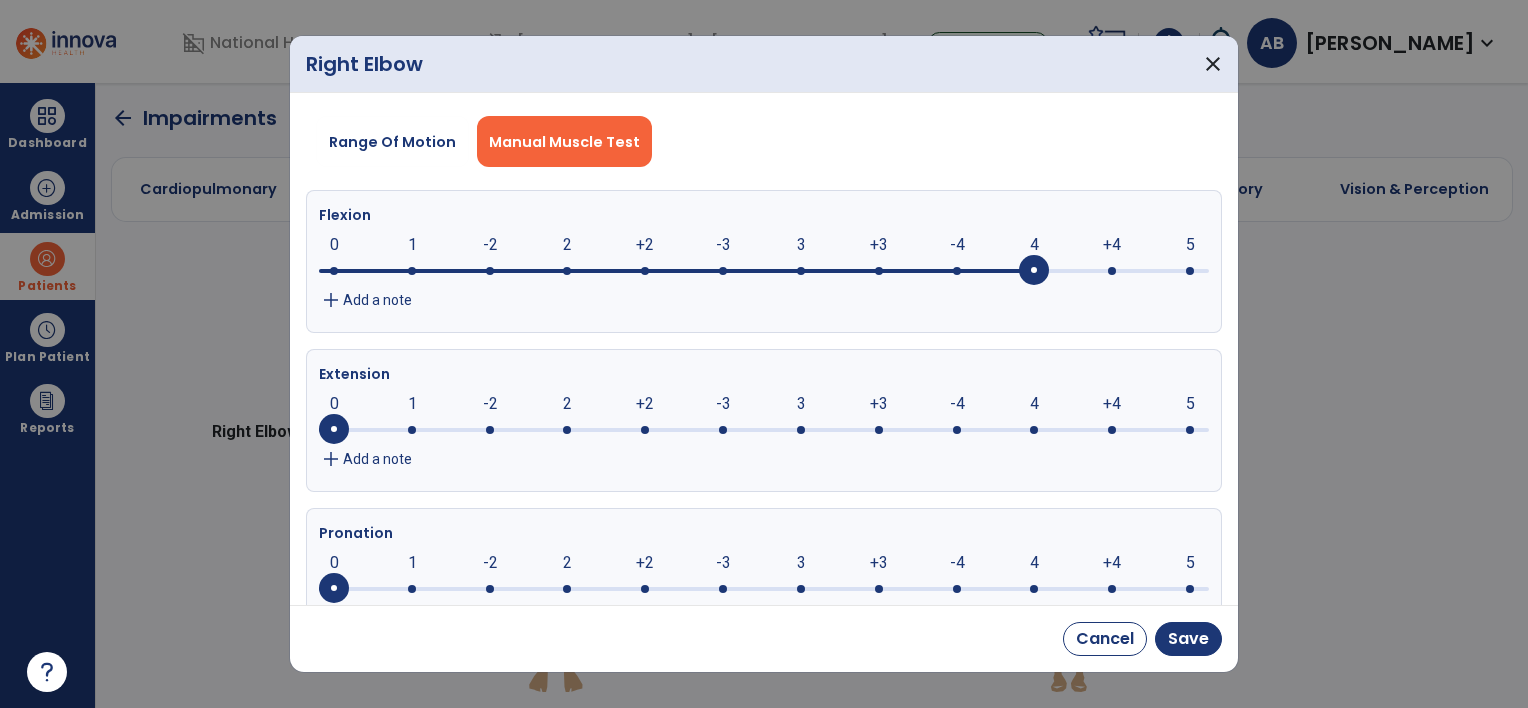 click 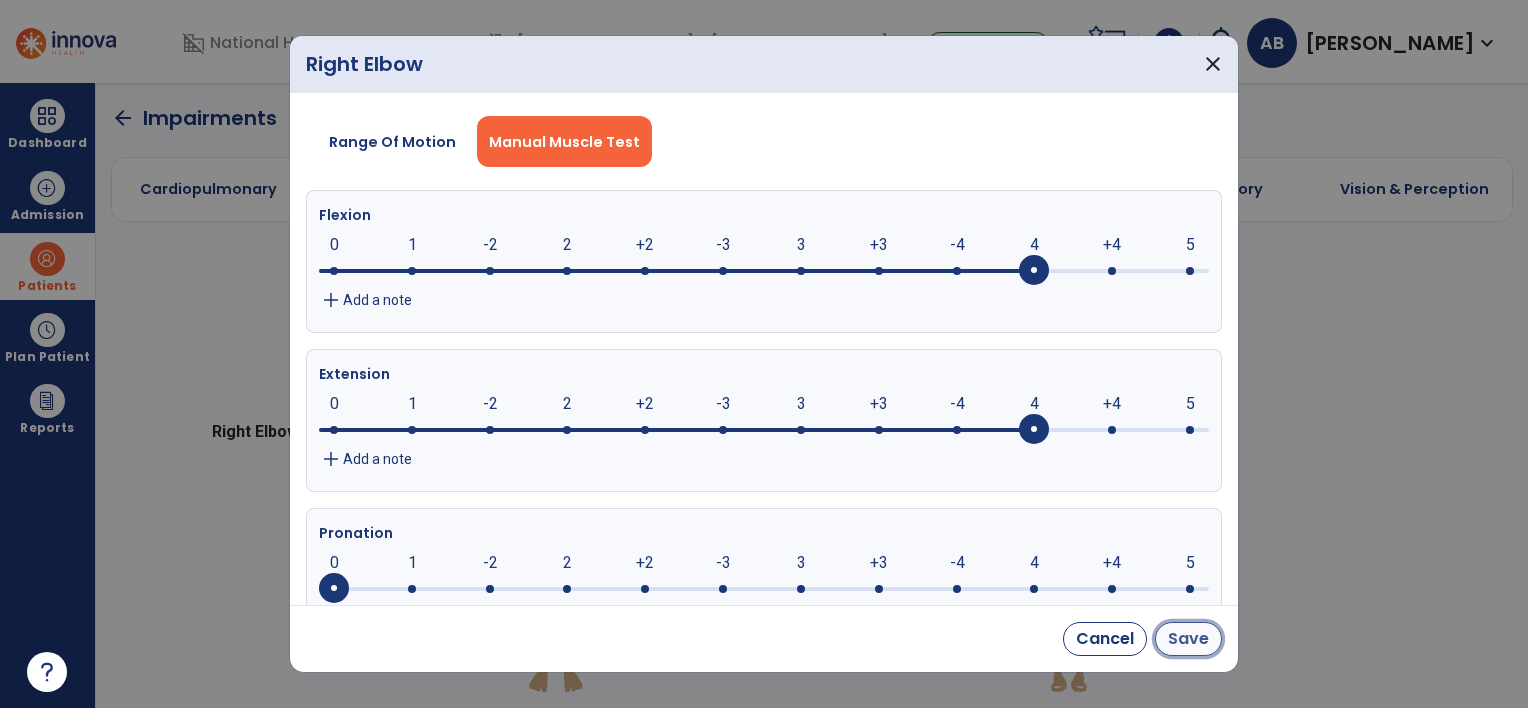 click on "Save" at bounding box center (1188, 639) 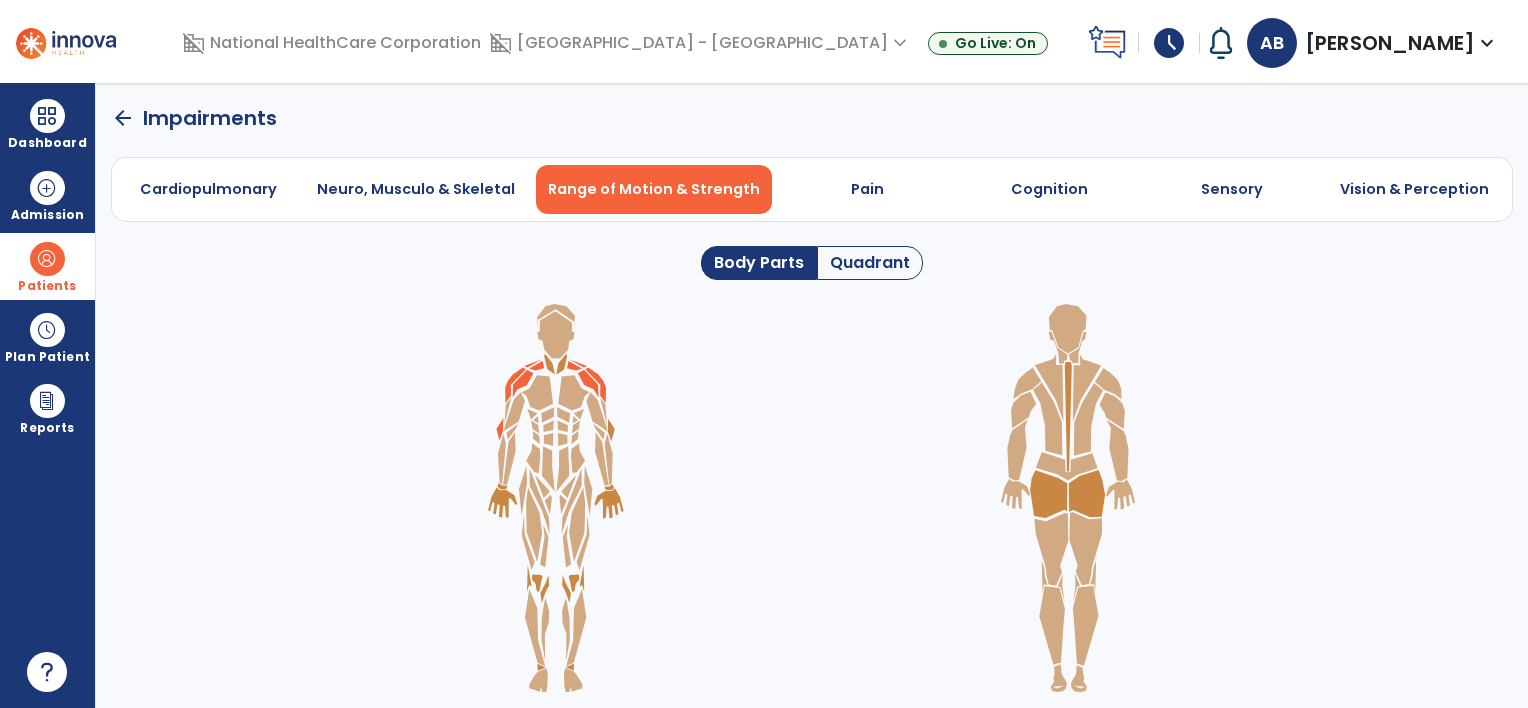 click 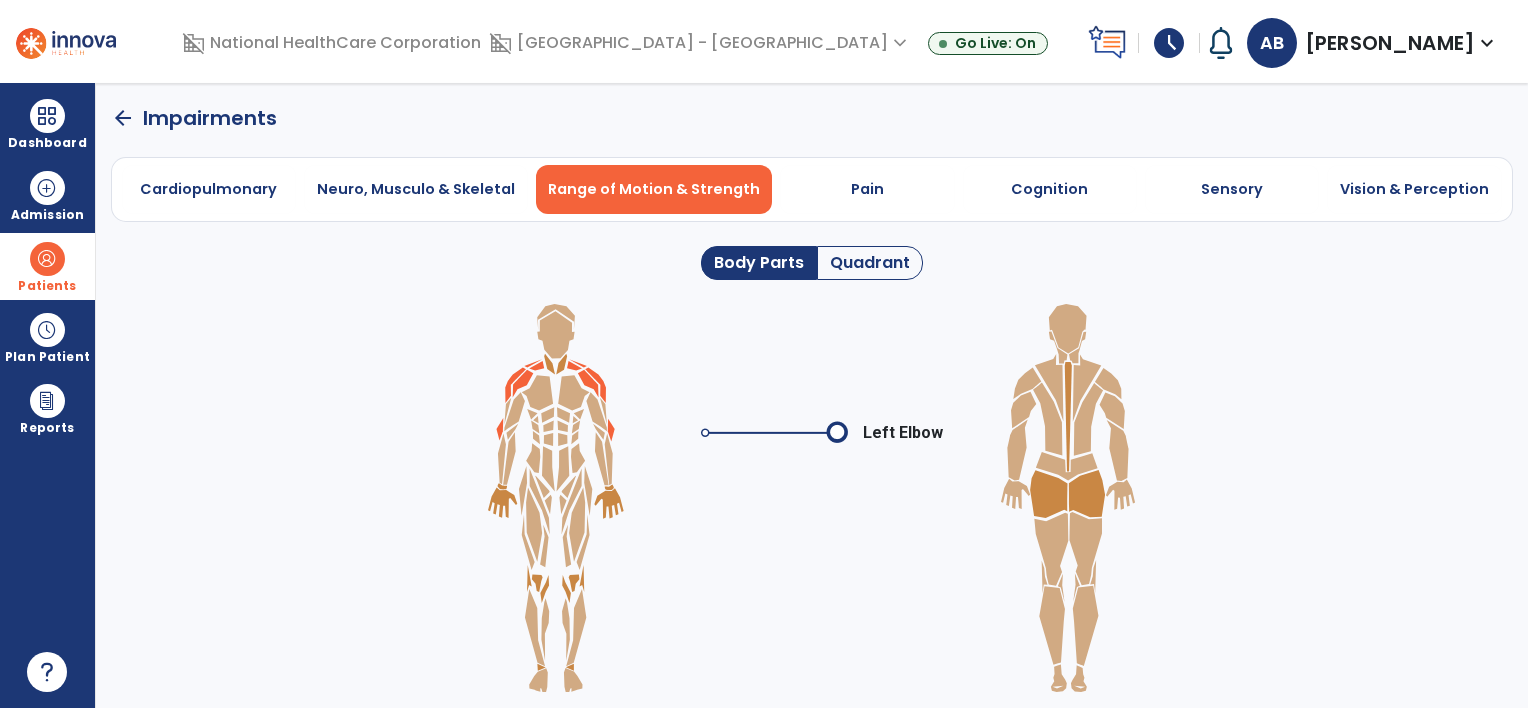 click 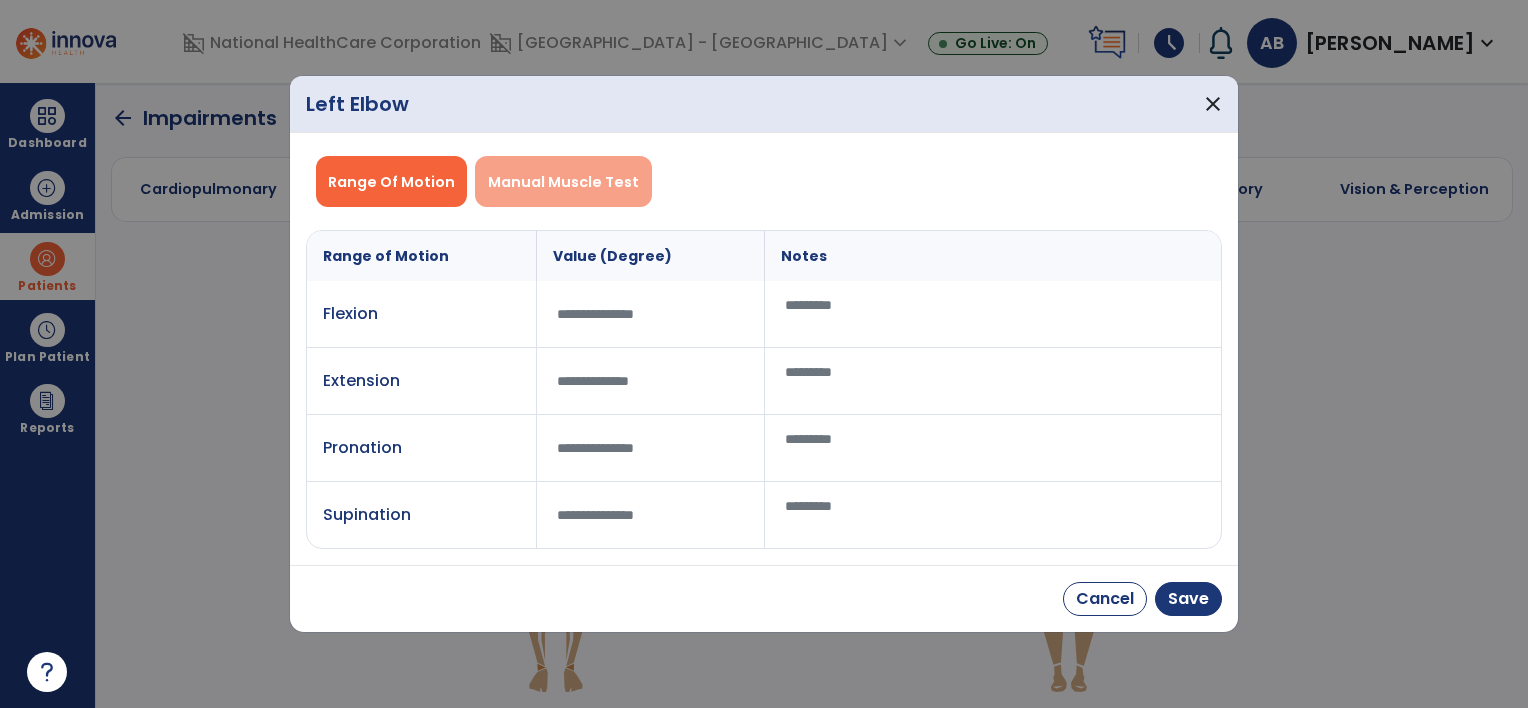 click on "Manual Muscle Test" at bounding box center [563, 182] 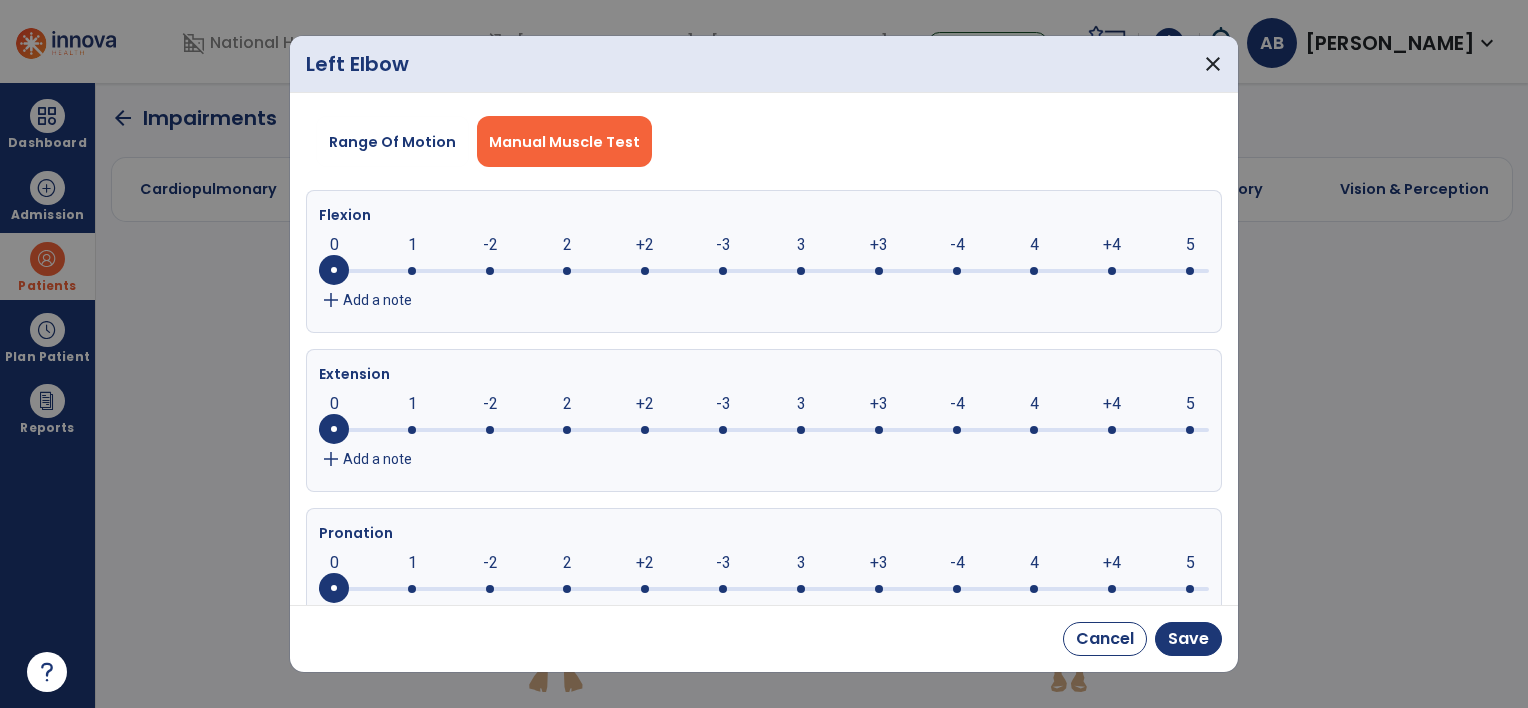 click 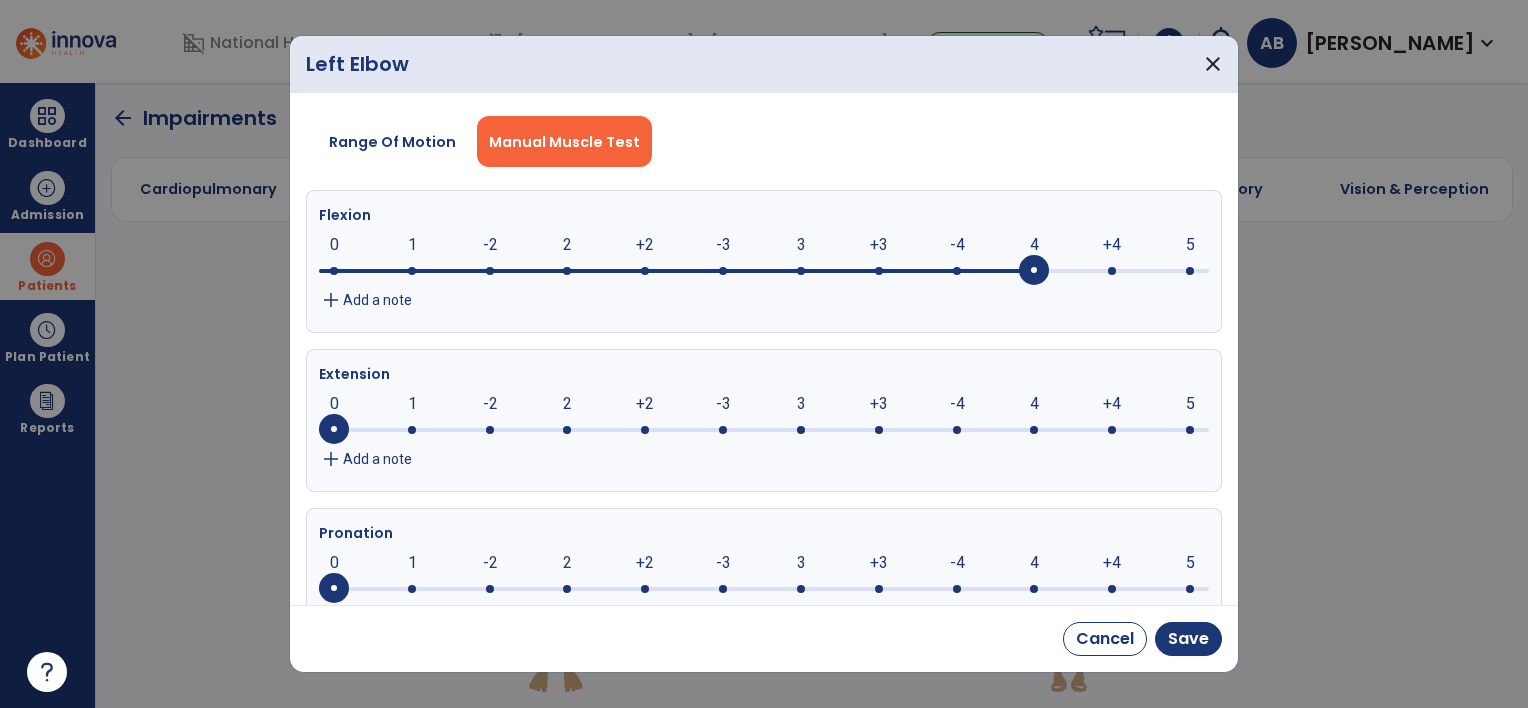 click 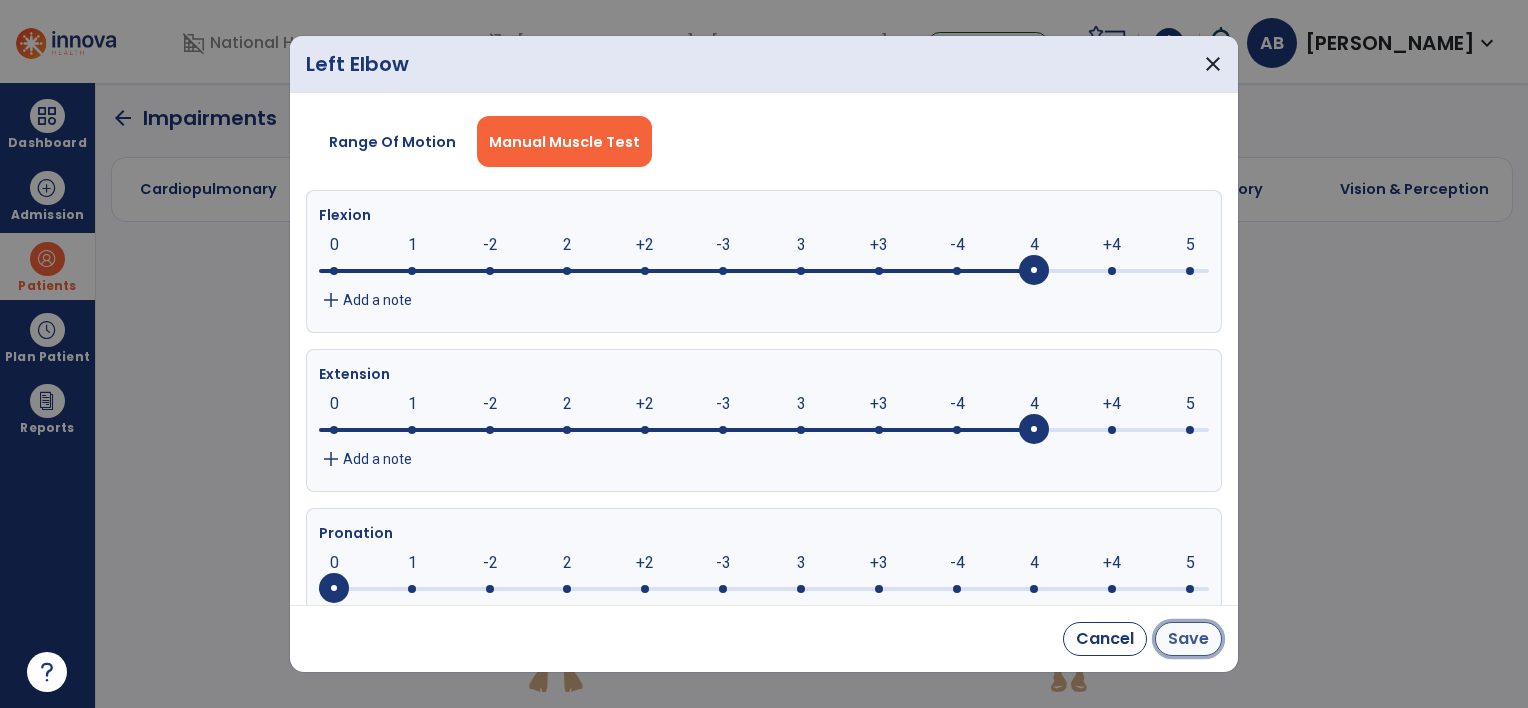 click on "Save" at bounding box center [1188, 639] 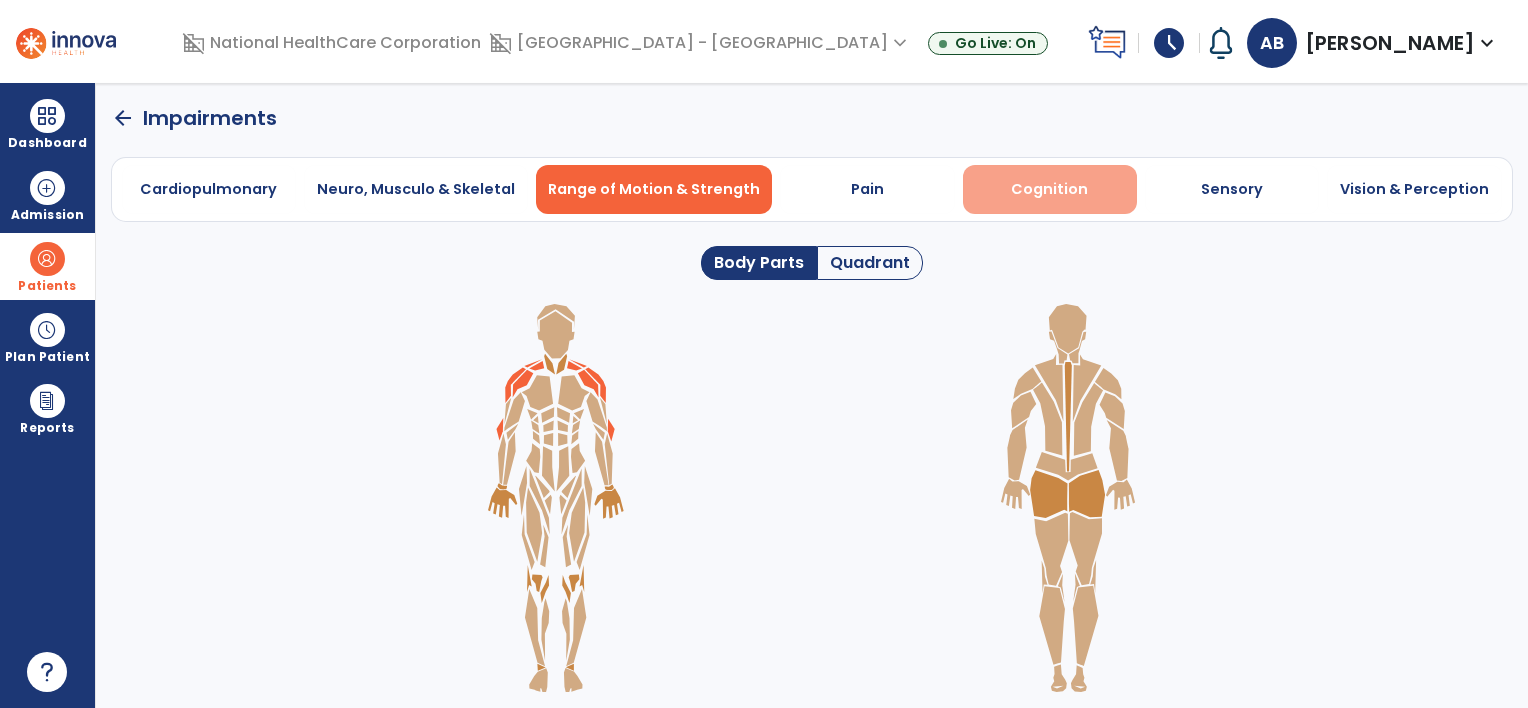 click on "Cognition" at bounding box center (1049, 189) 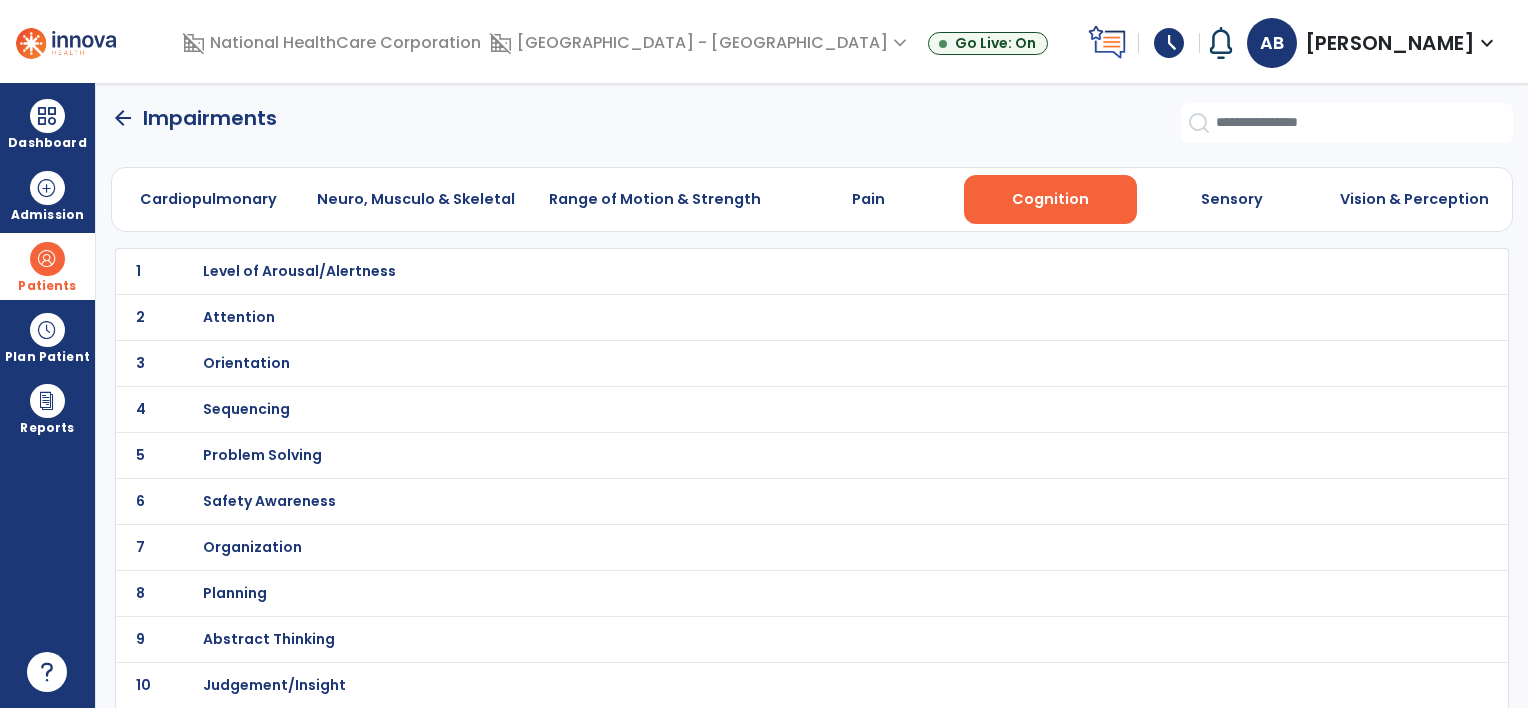click on "Level of Arousal/Alertness" at bounding box center [299, 271] 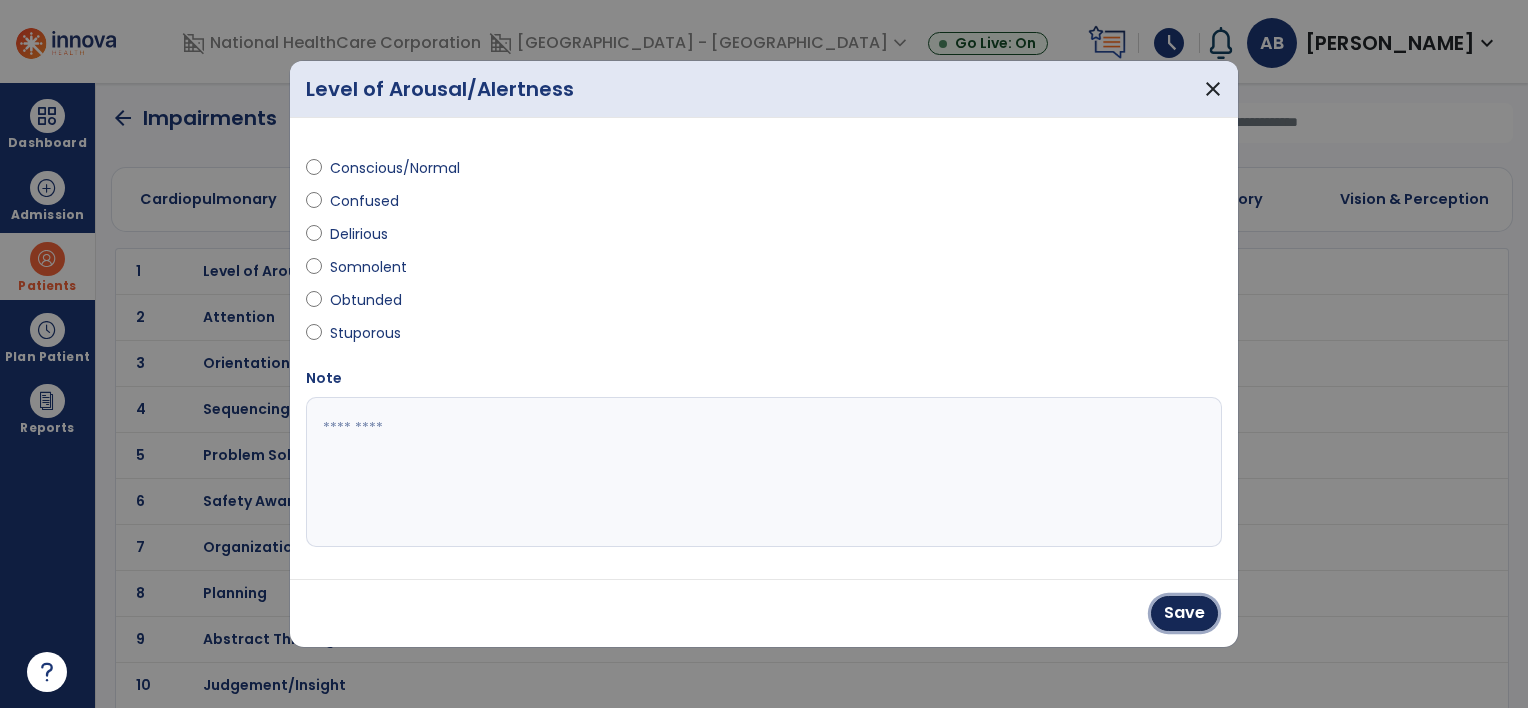 click on "Save" at bounding box center [1184, 613] 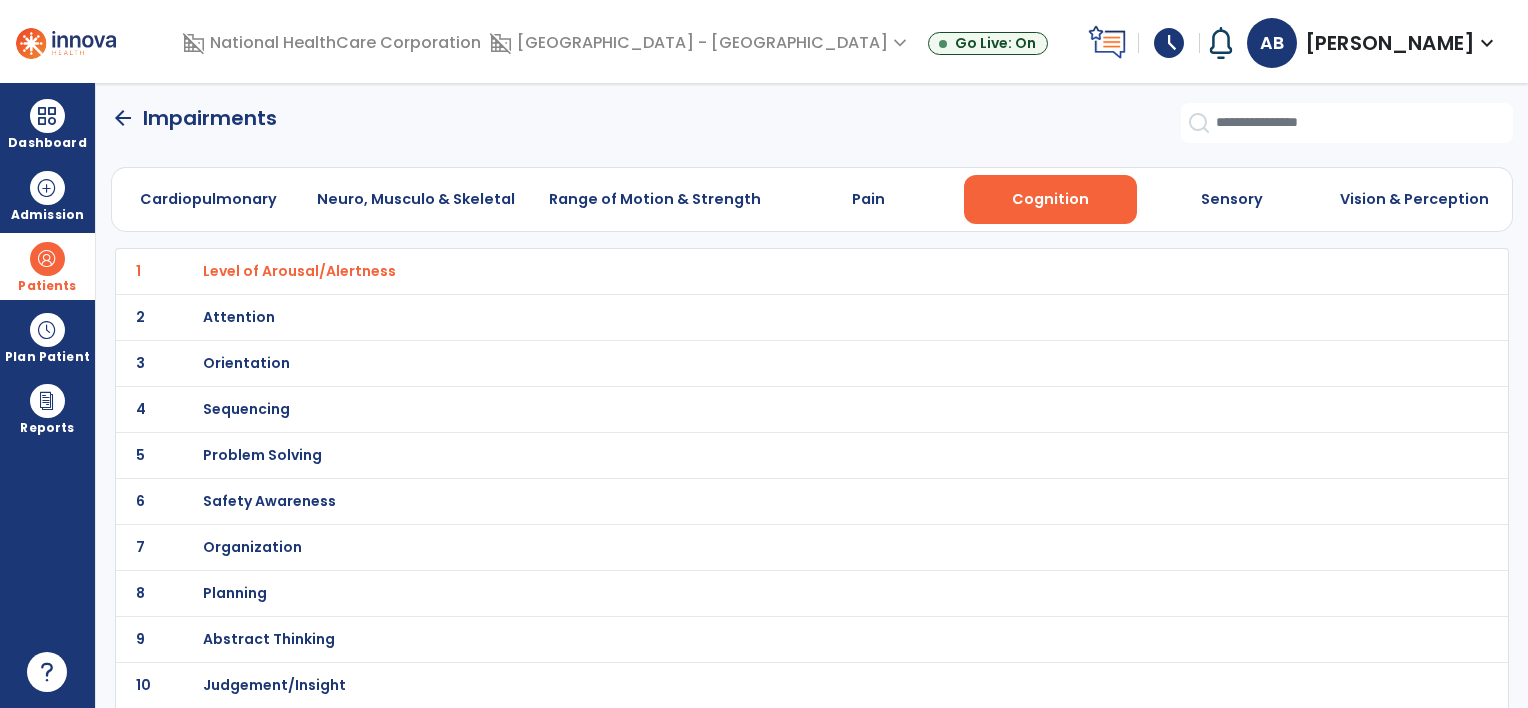 click on "arrow_back" 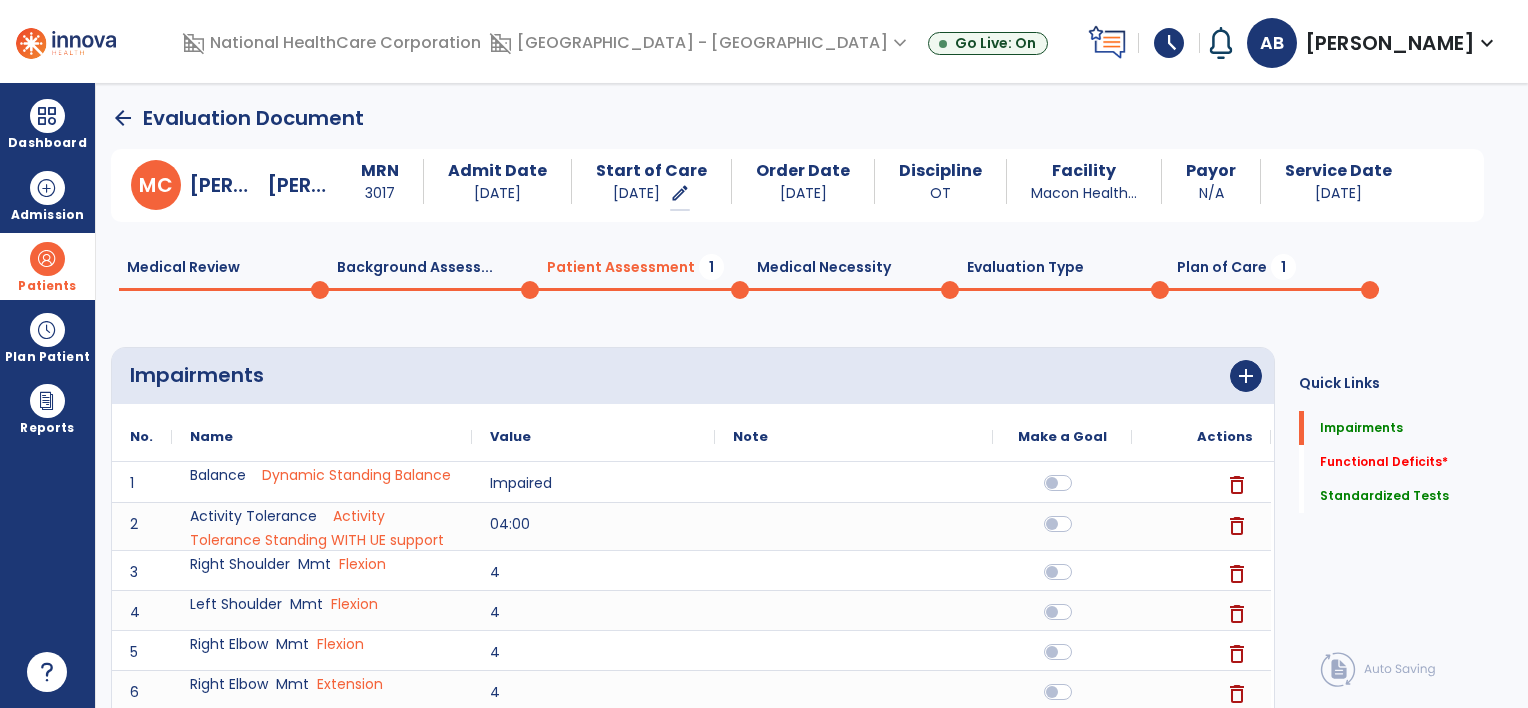 click on "Background Assess...  0" 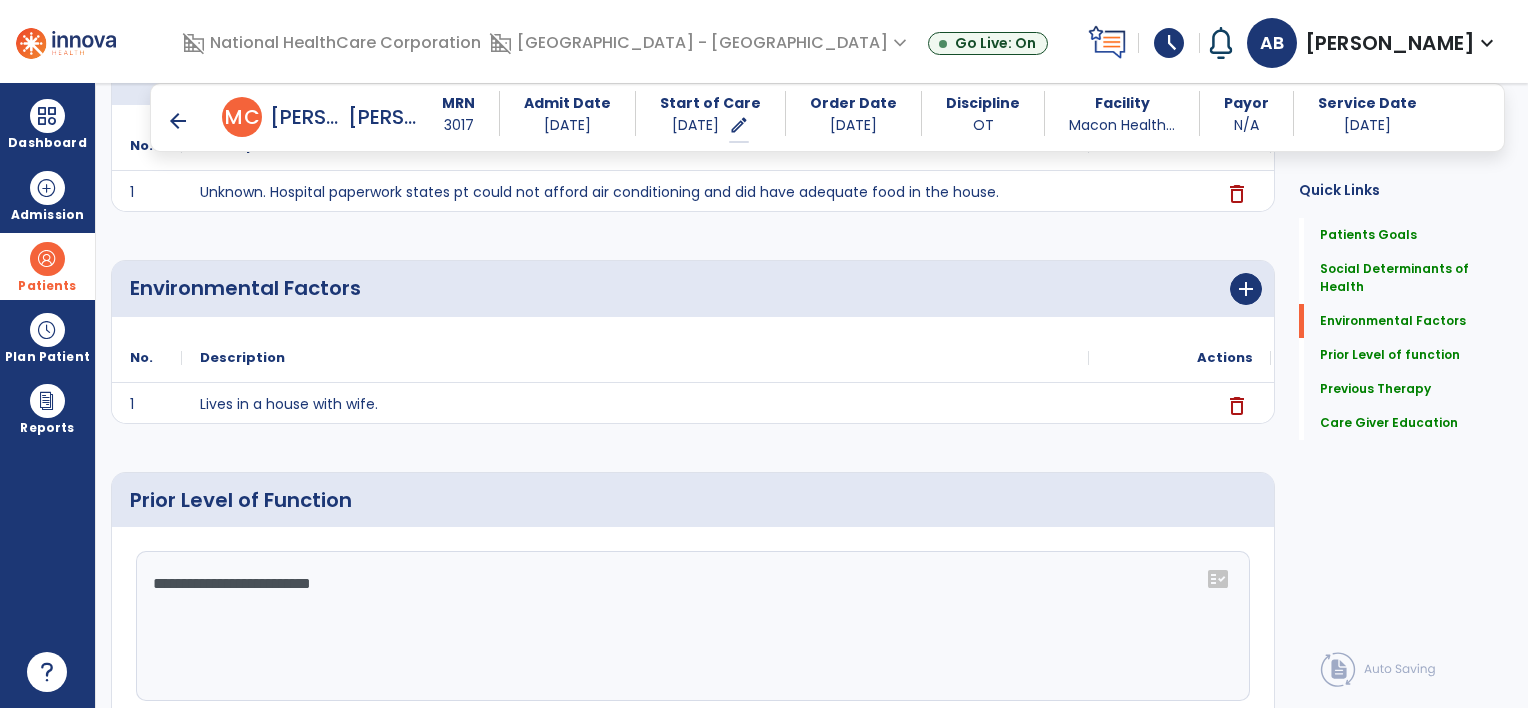 scroll, scrollTop: 500, scrollLeft: 0, axis: vertical 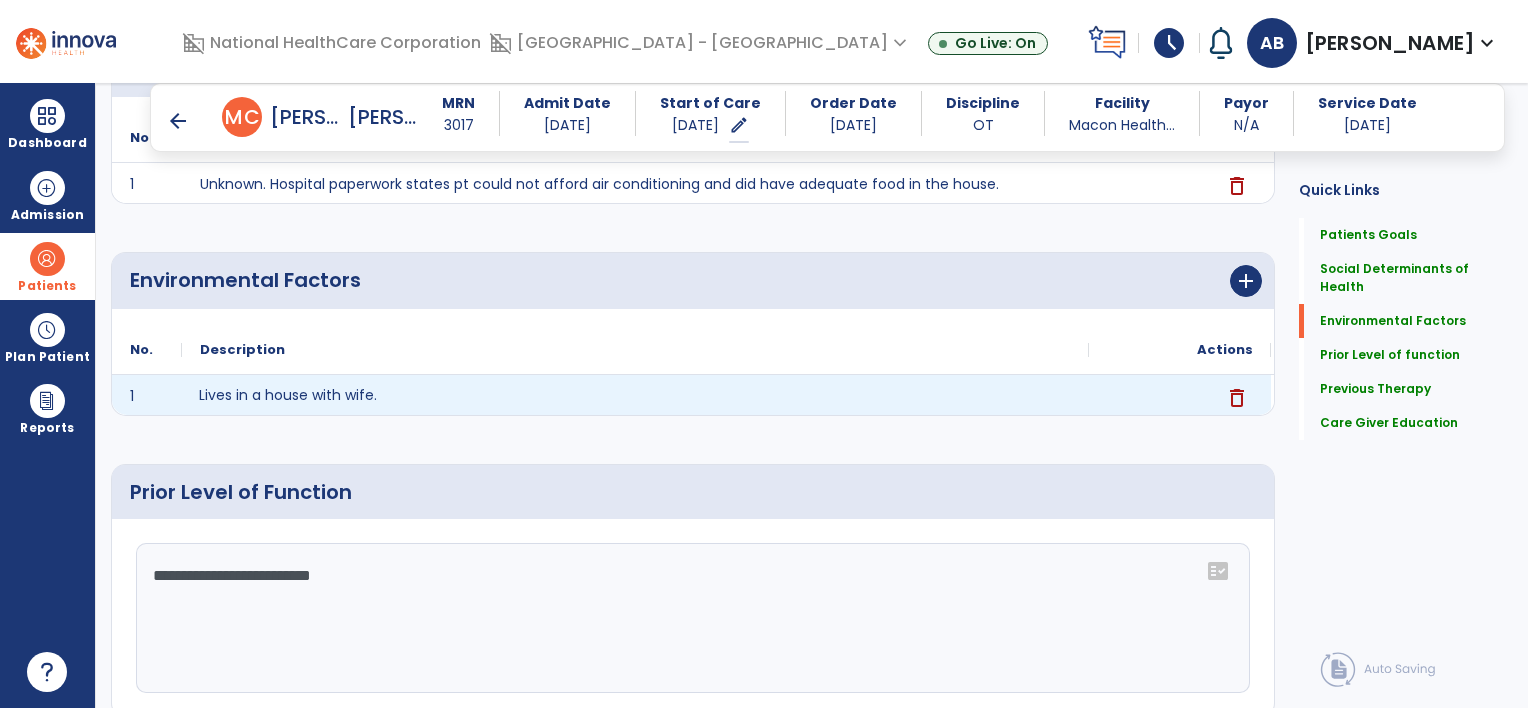 click on "Lives in a house with wife." 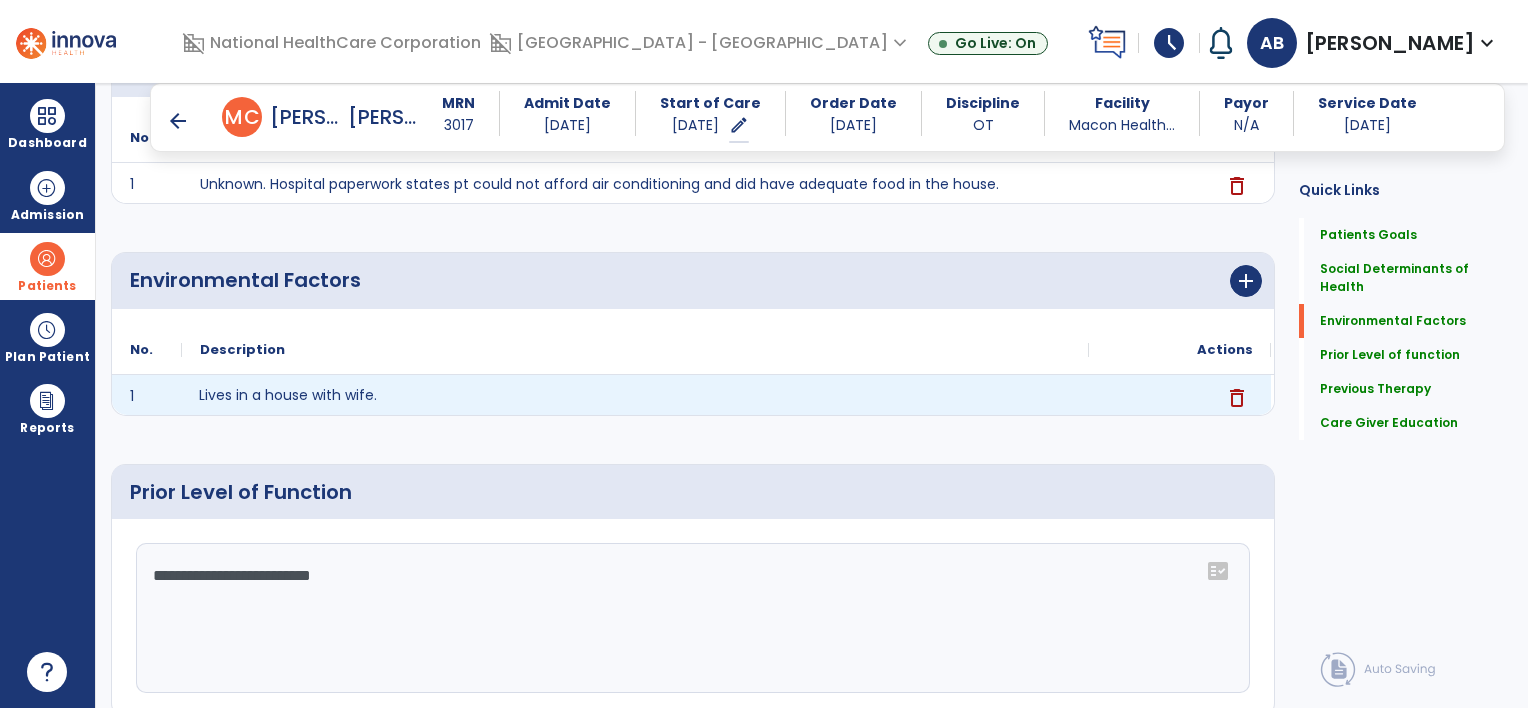 click on "Lives in a house with wife." 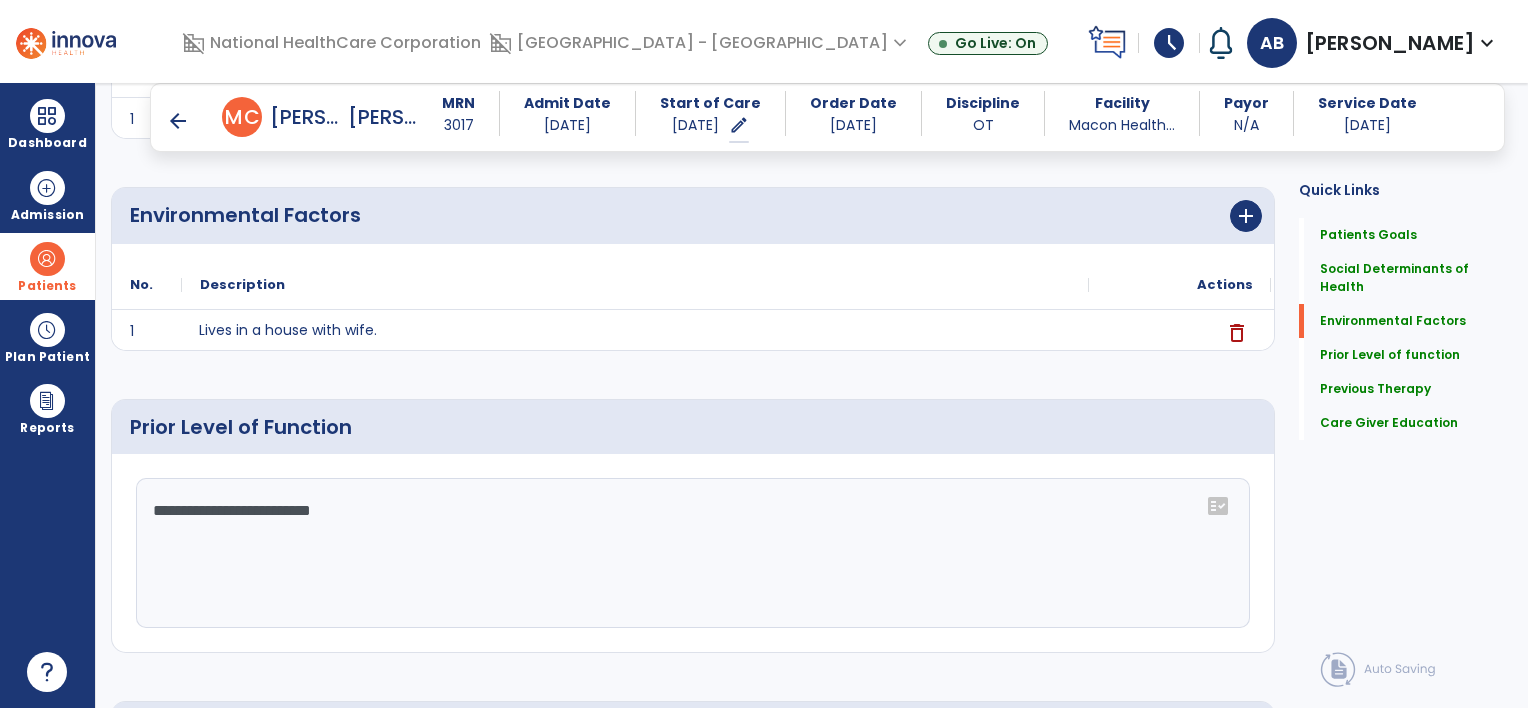 scroll, scrollTop: 600, scrollLeft: 0, axis: vertical 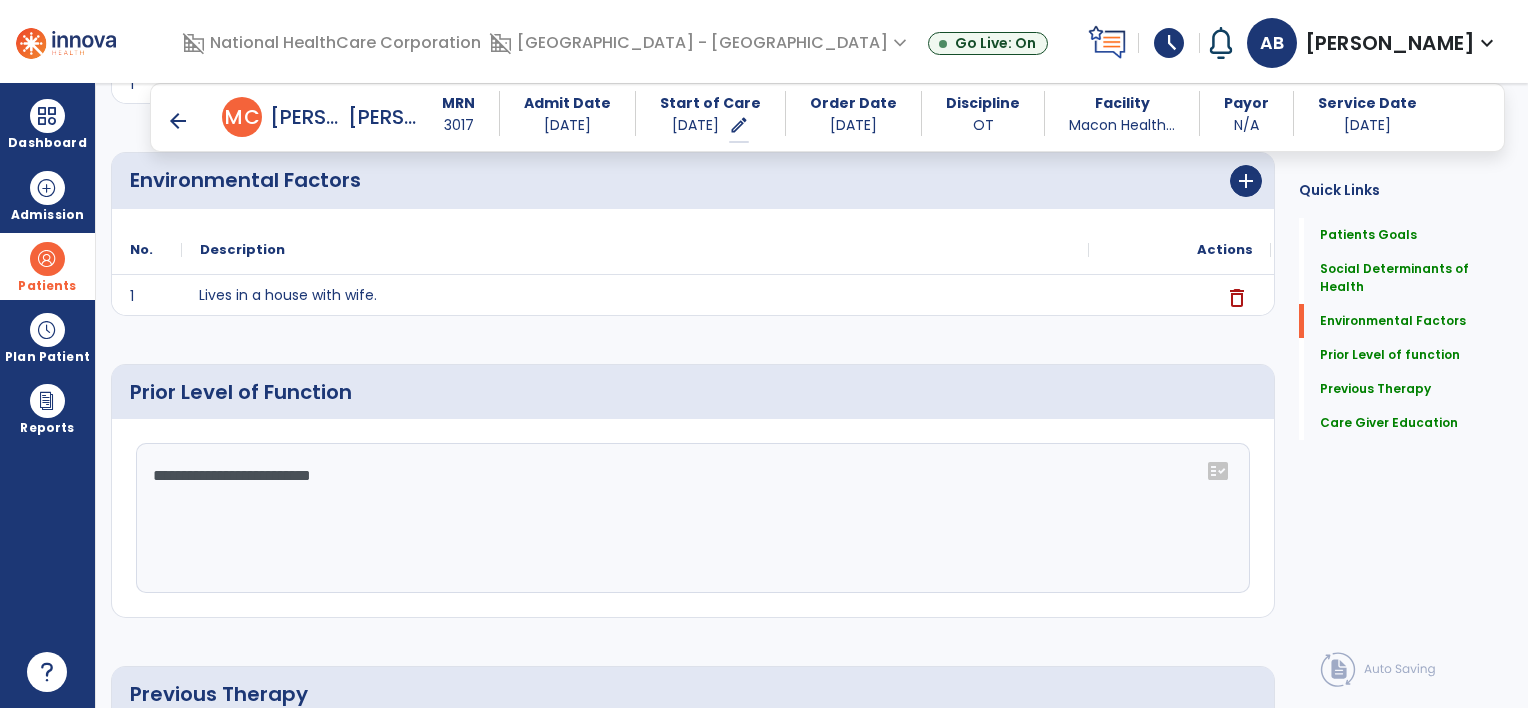 click on "**********" 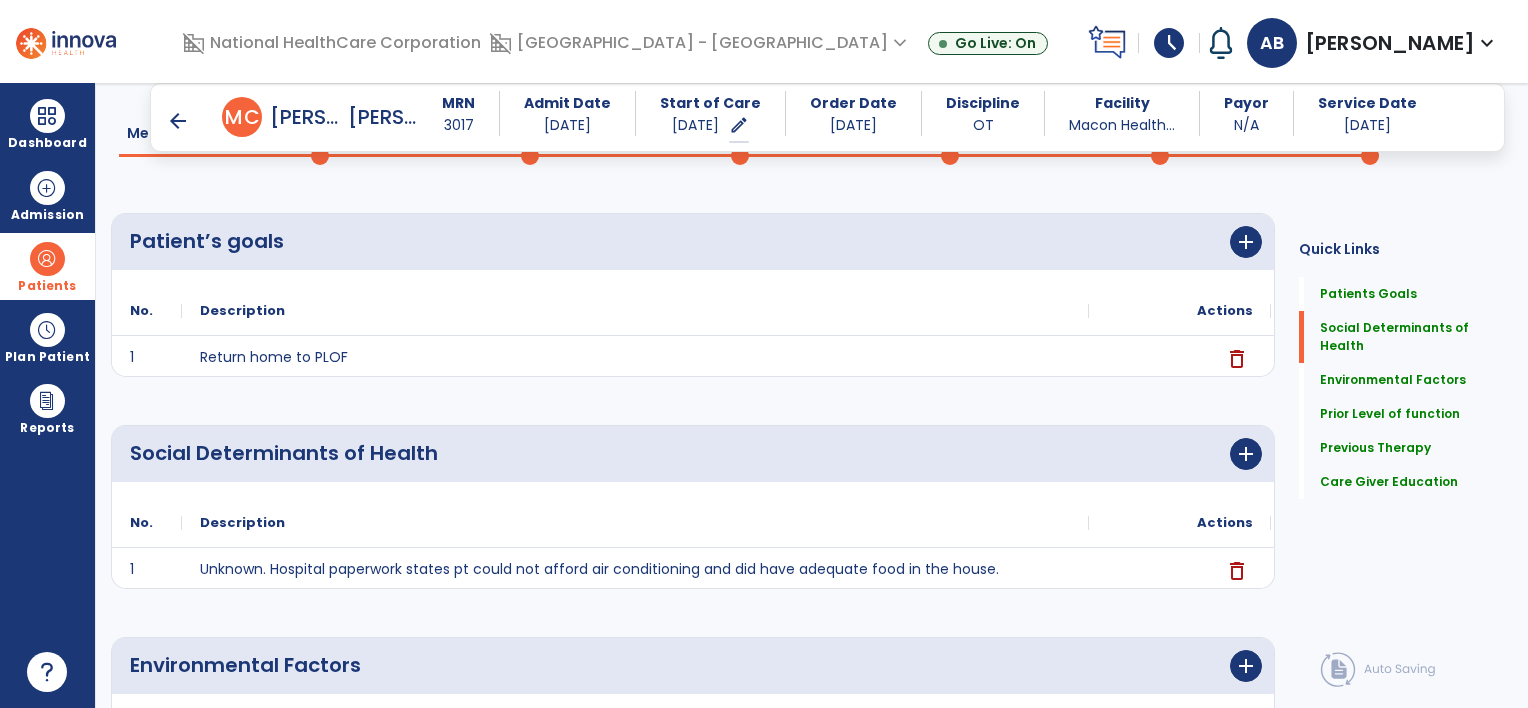 scroll, scrollTop: 0, scrollLeft: 0, axis: both 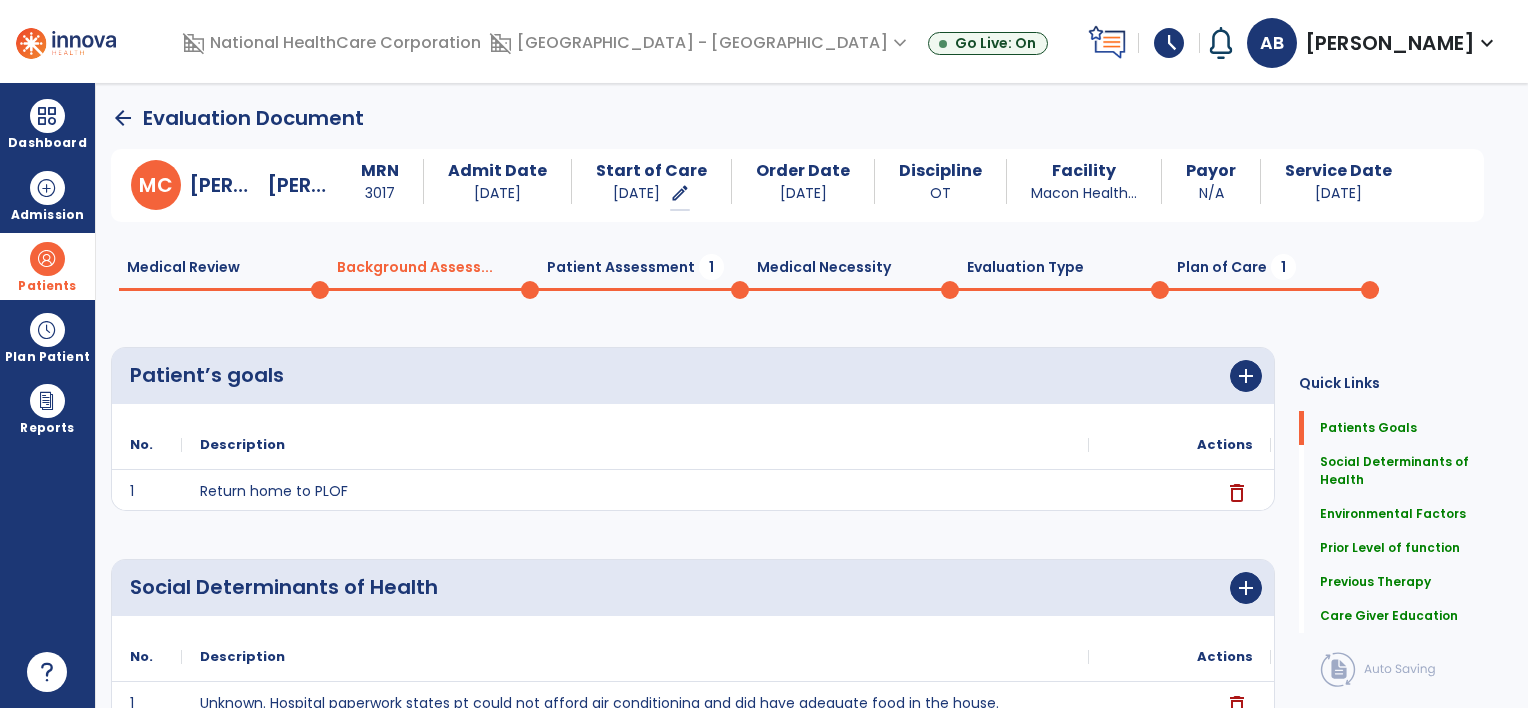 type on "**********" 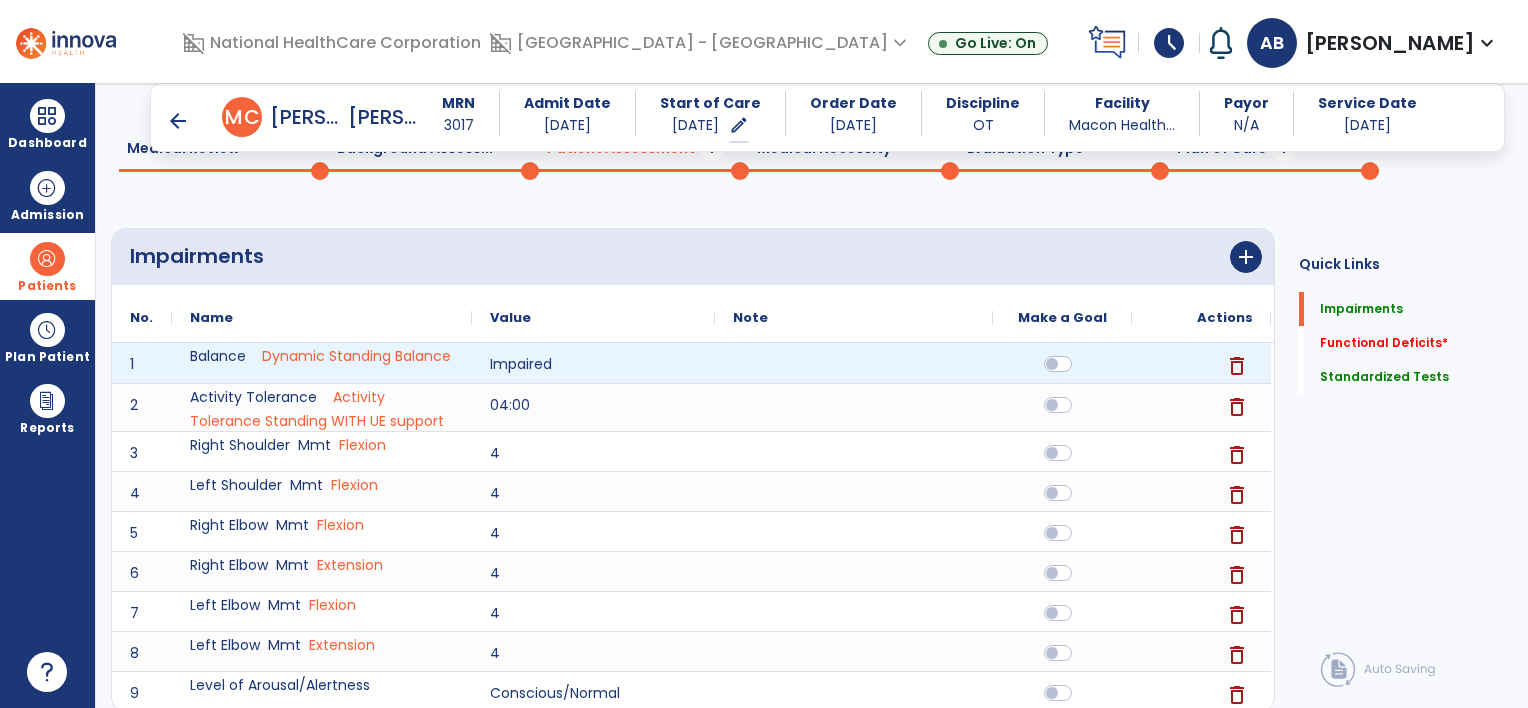 scroll, scrollTop: 200, scrollLeft: 0, axis: vertical 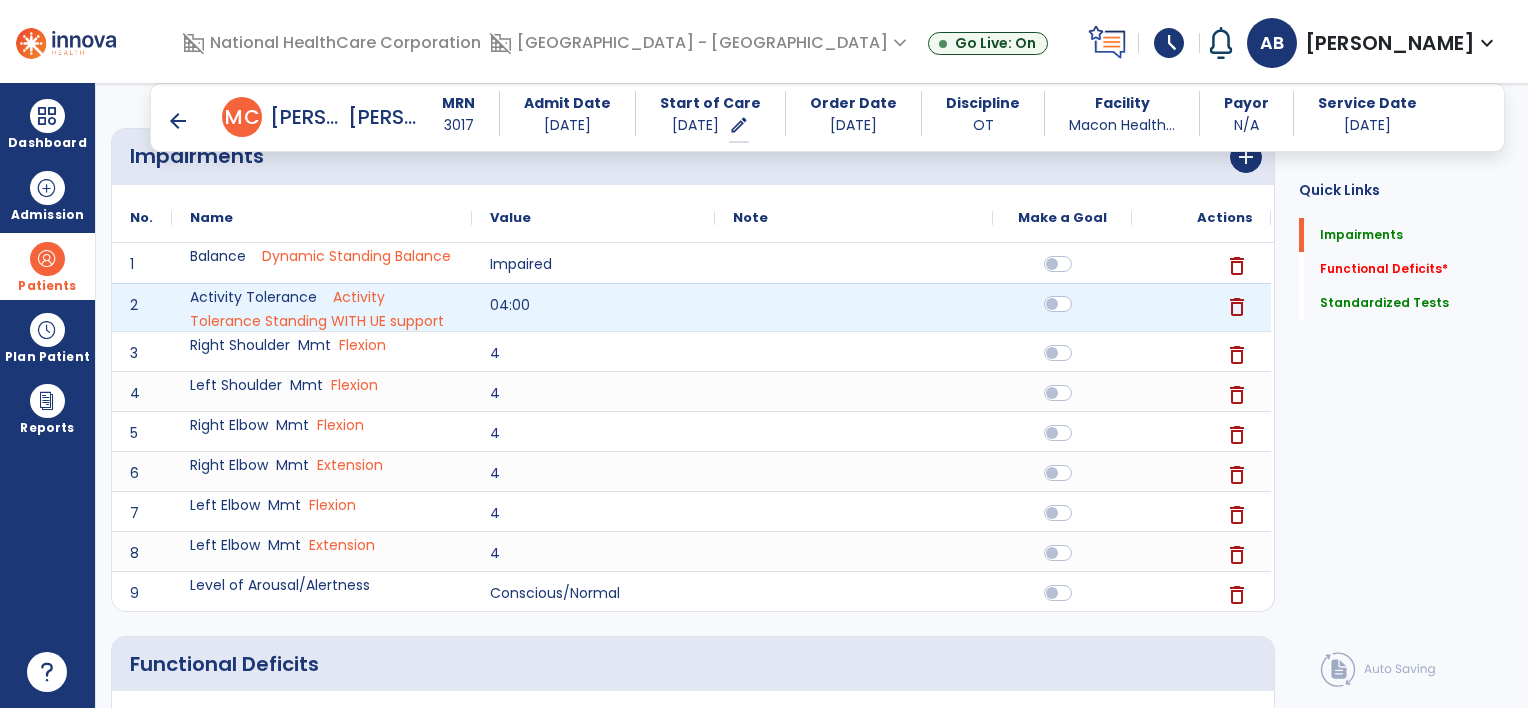 click 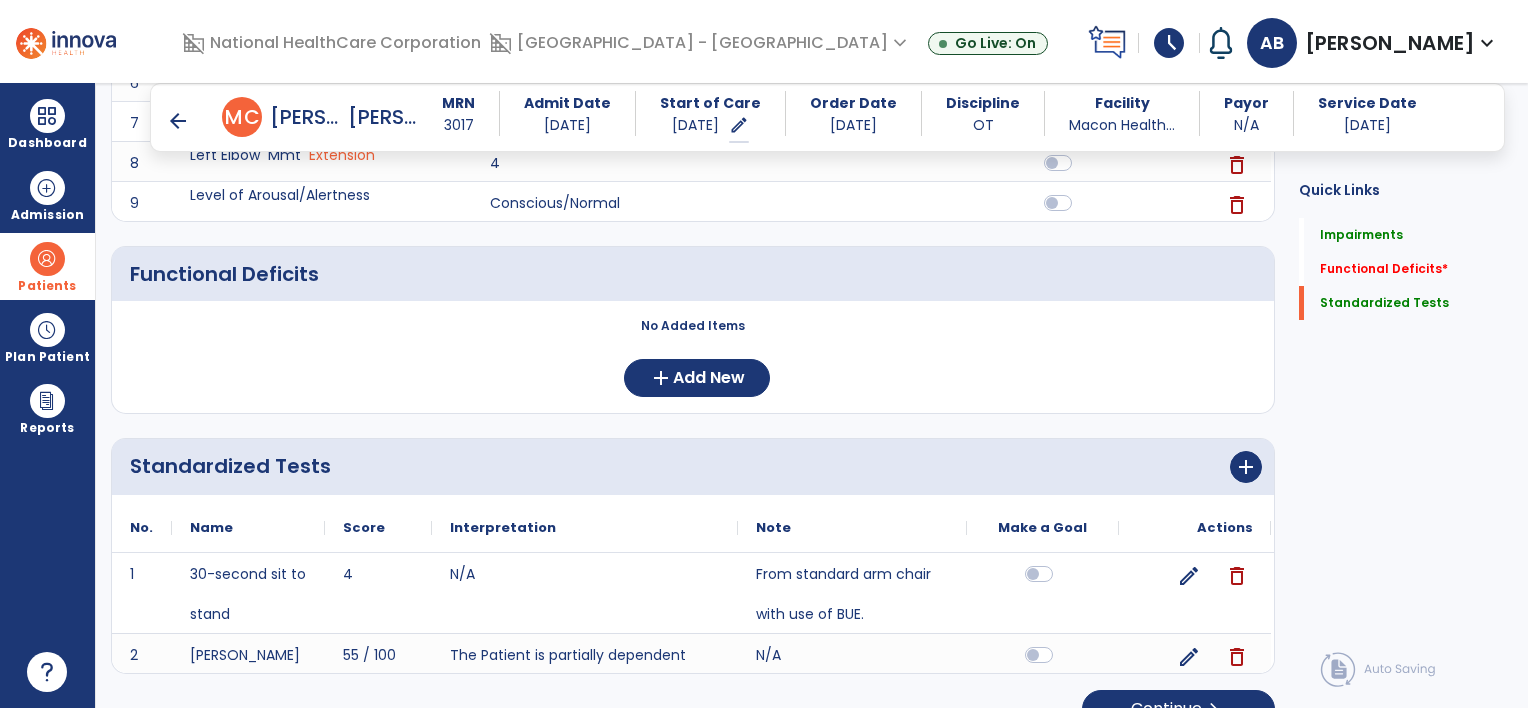 scroll, scrollTop: 600, scrollLeft: 0, axis: vertical 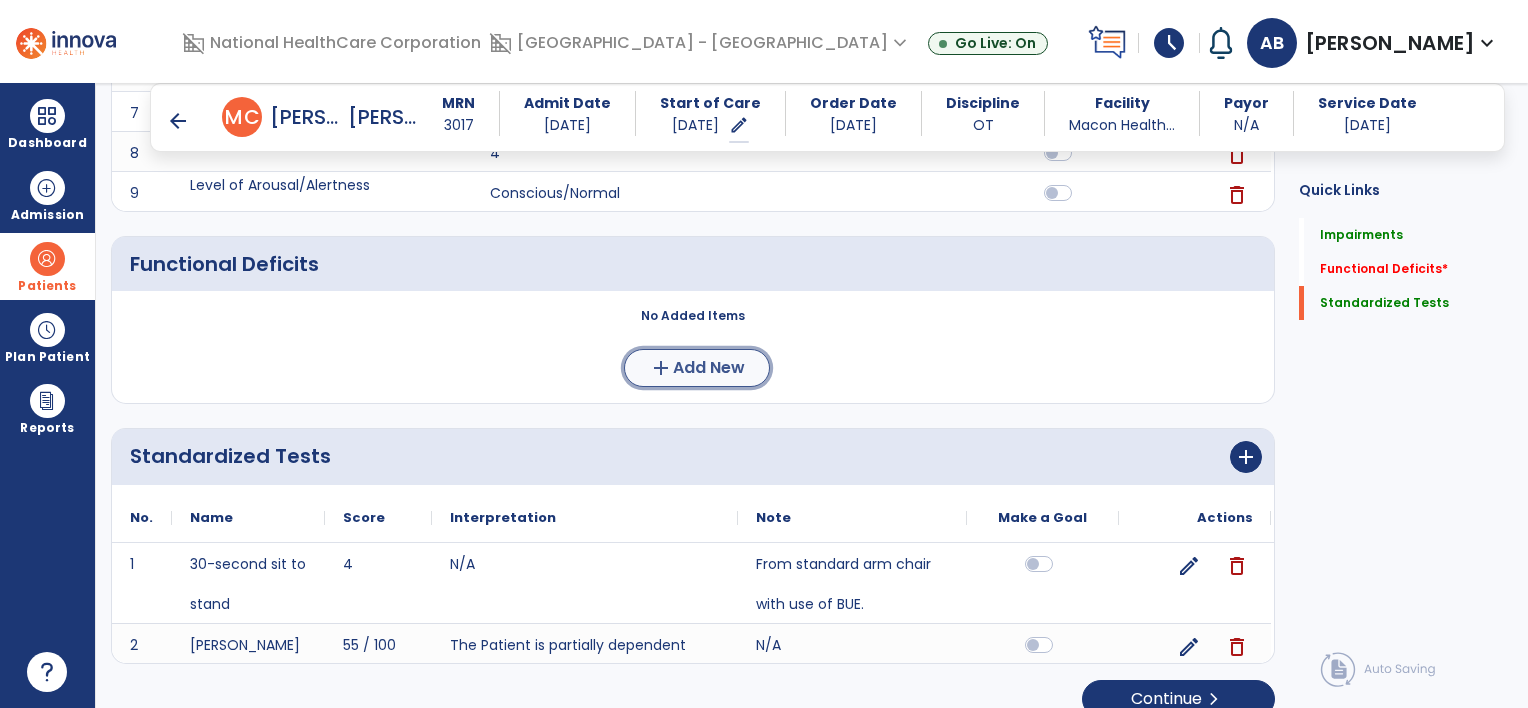 click on "add  Add New" 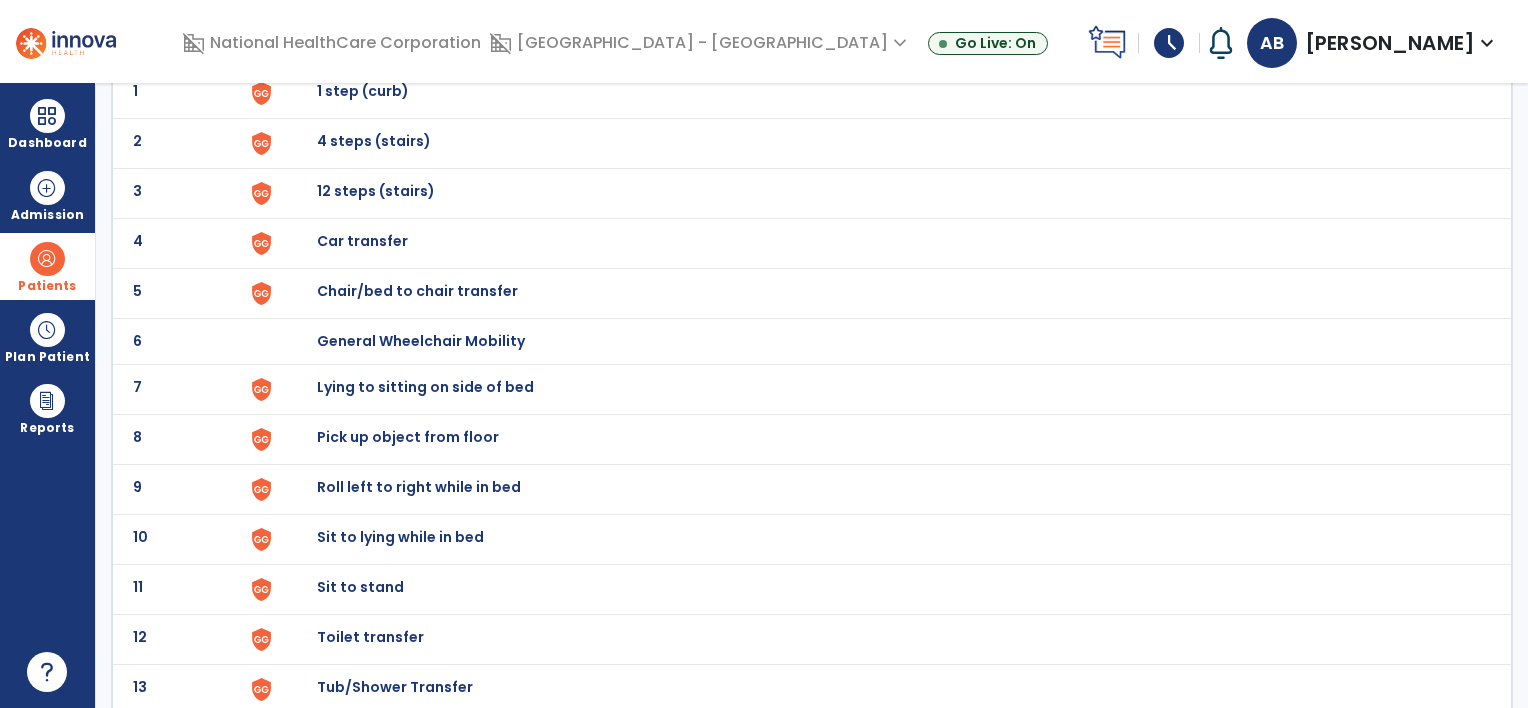scroll, scrollTop: 200, scrollLeft: 0, axis: vertical 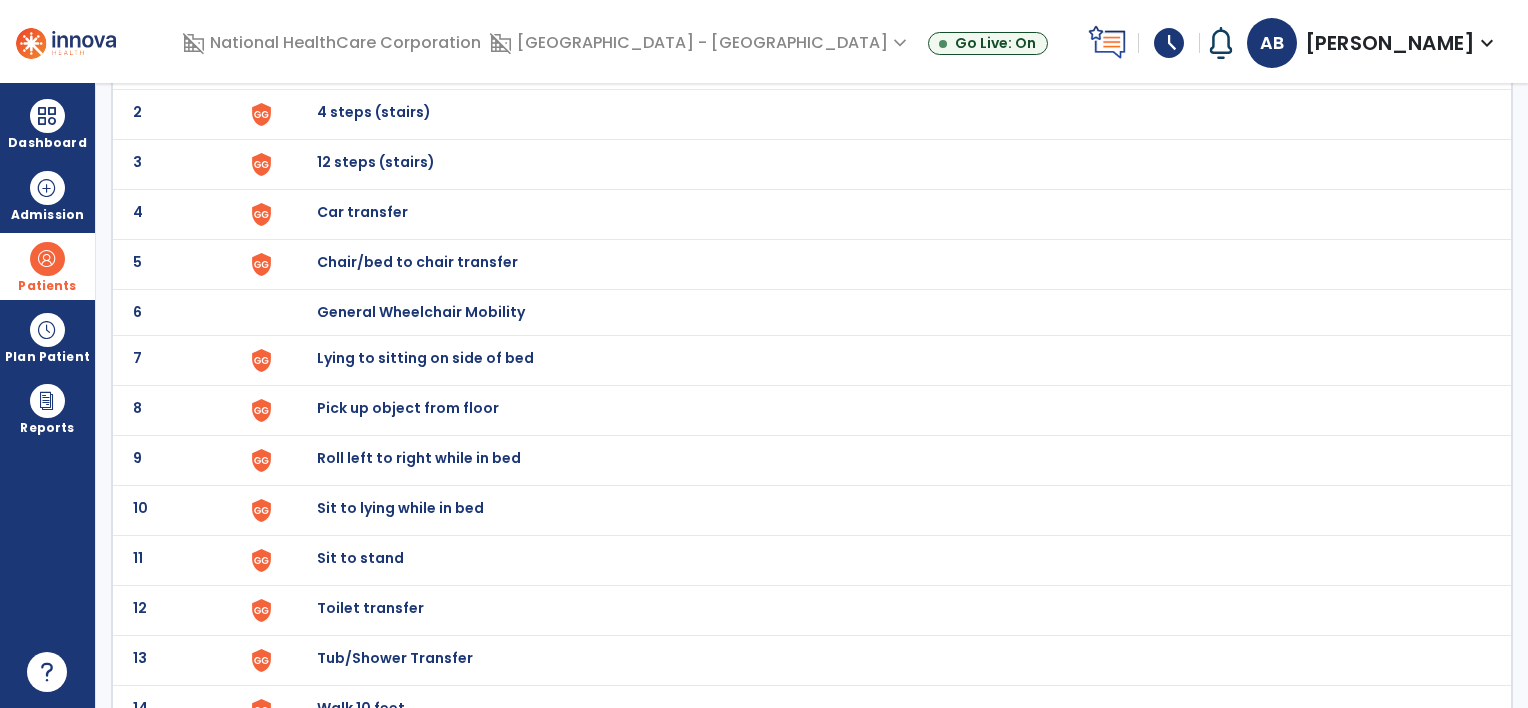 click on "Toilet transfer" at bounding box center (363, 62) 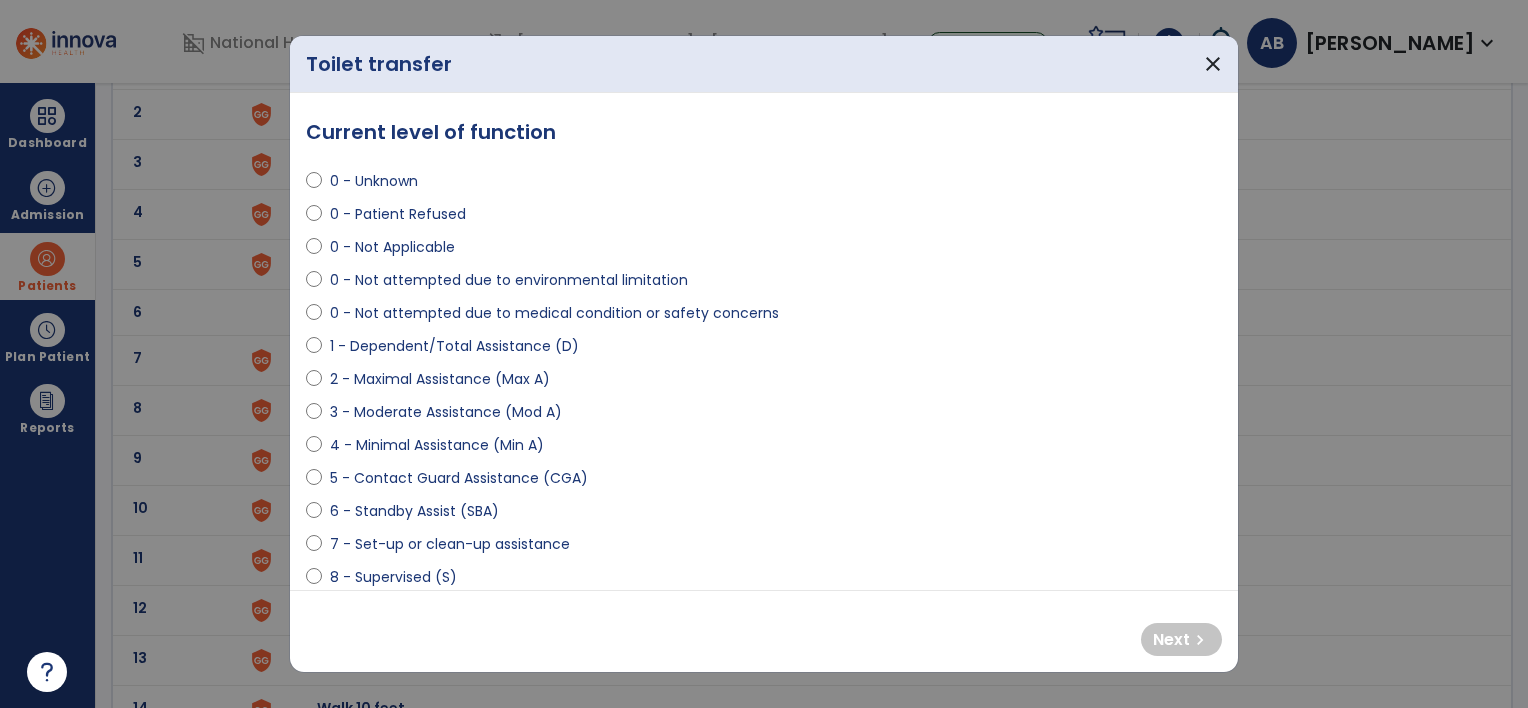 select on "**********" 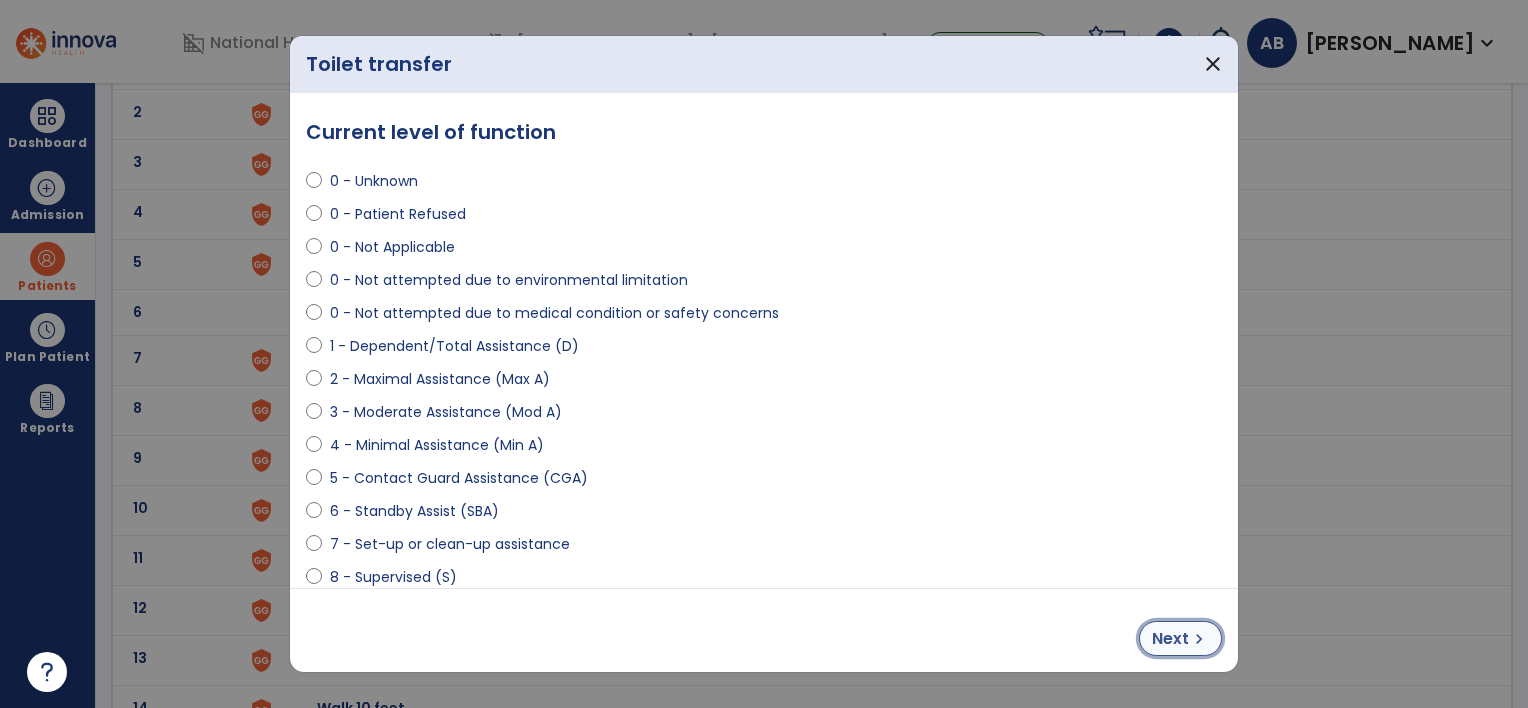 click on "Next" at bounding box center (1170, 639) 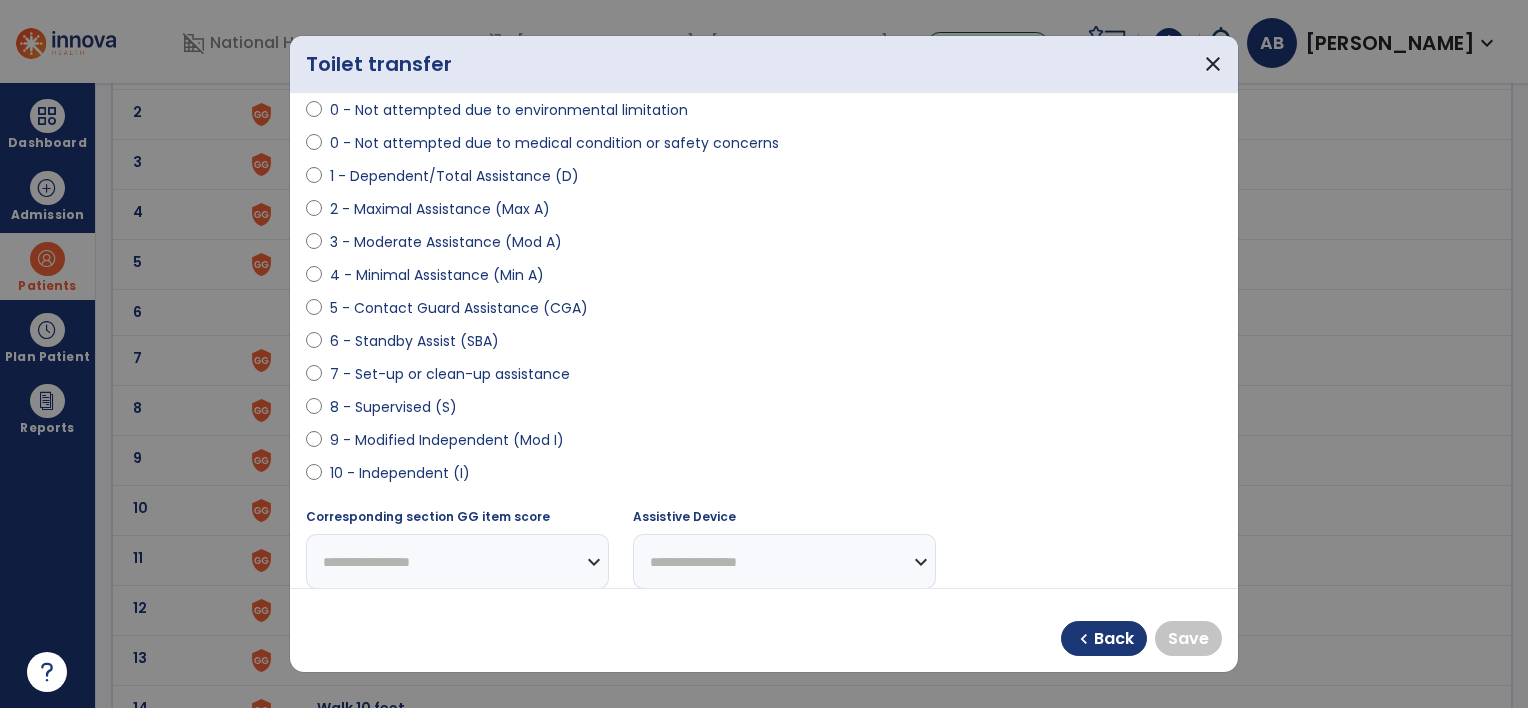 scroll, scrollTop: 200, scrollLeft: 0, axis: vertical 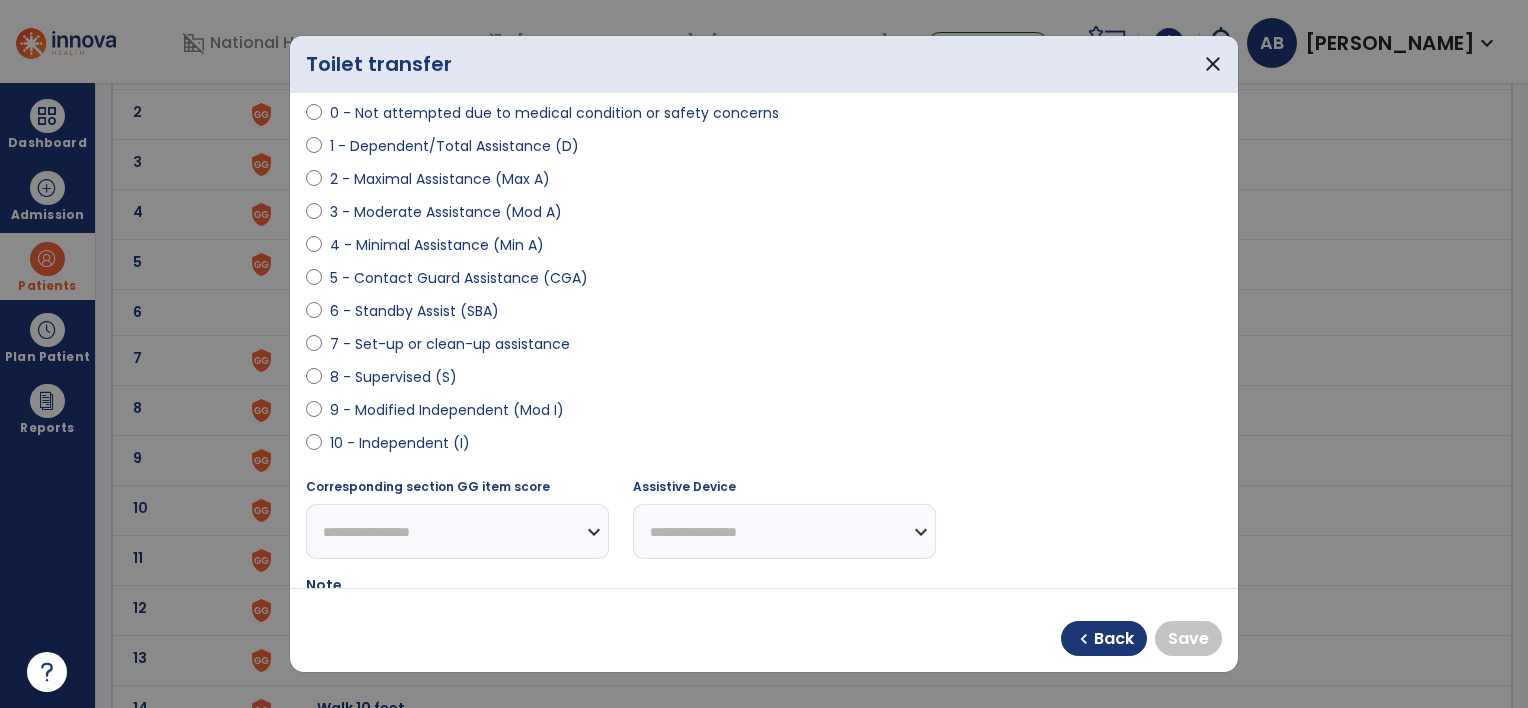 select on "**********" 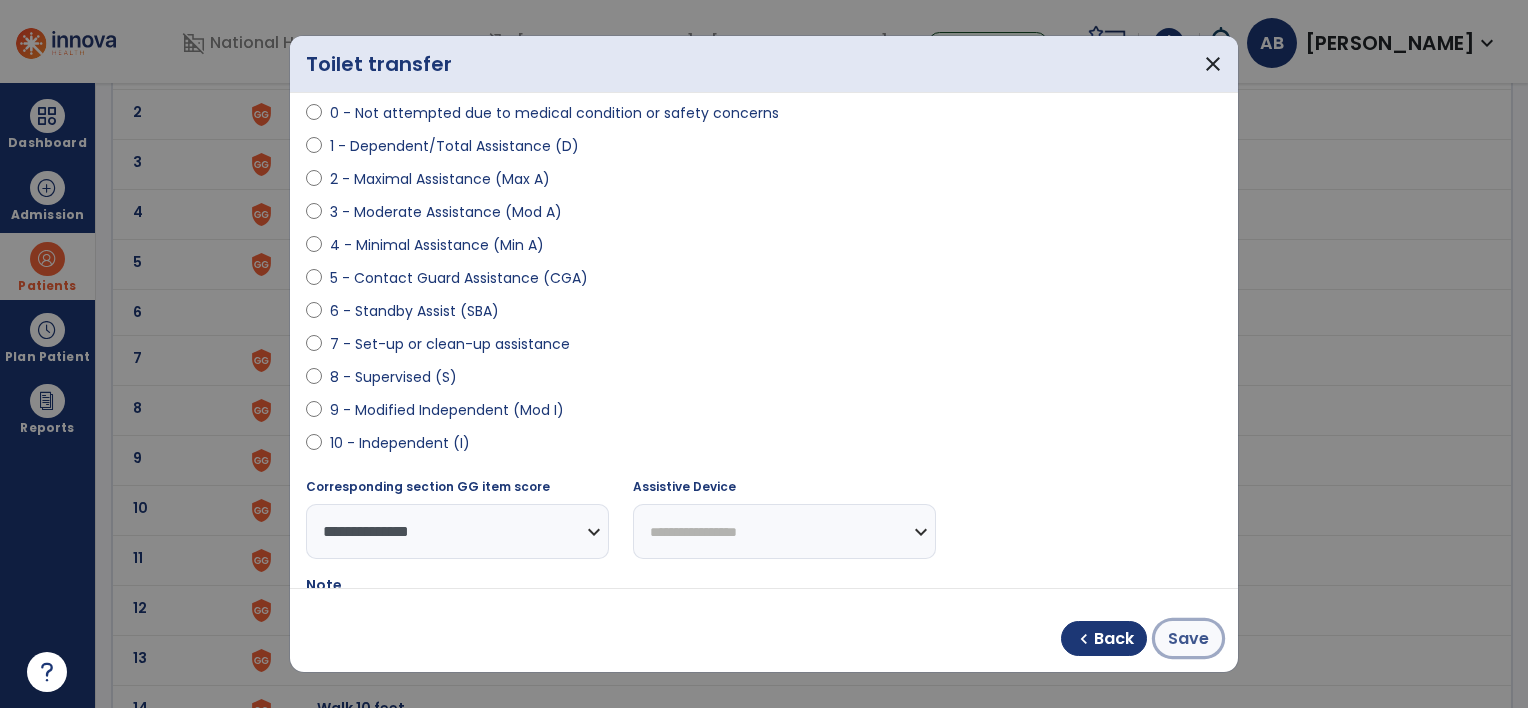 click on "Save" at bounding box center [1188, 639] 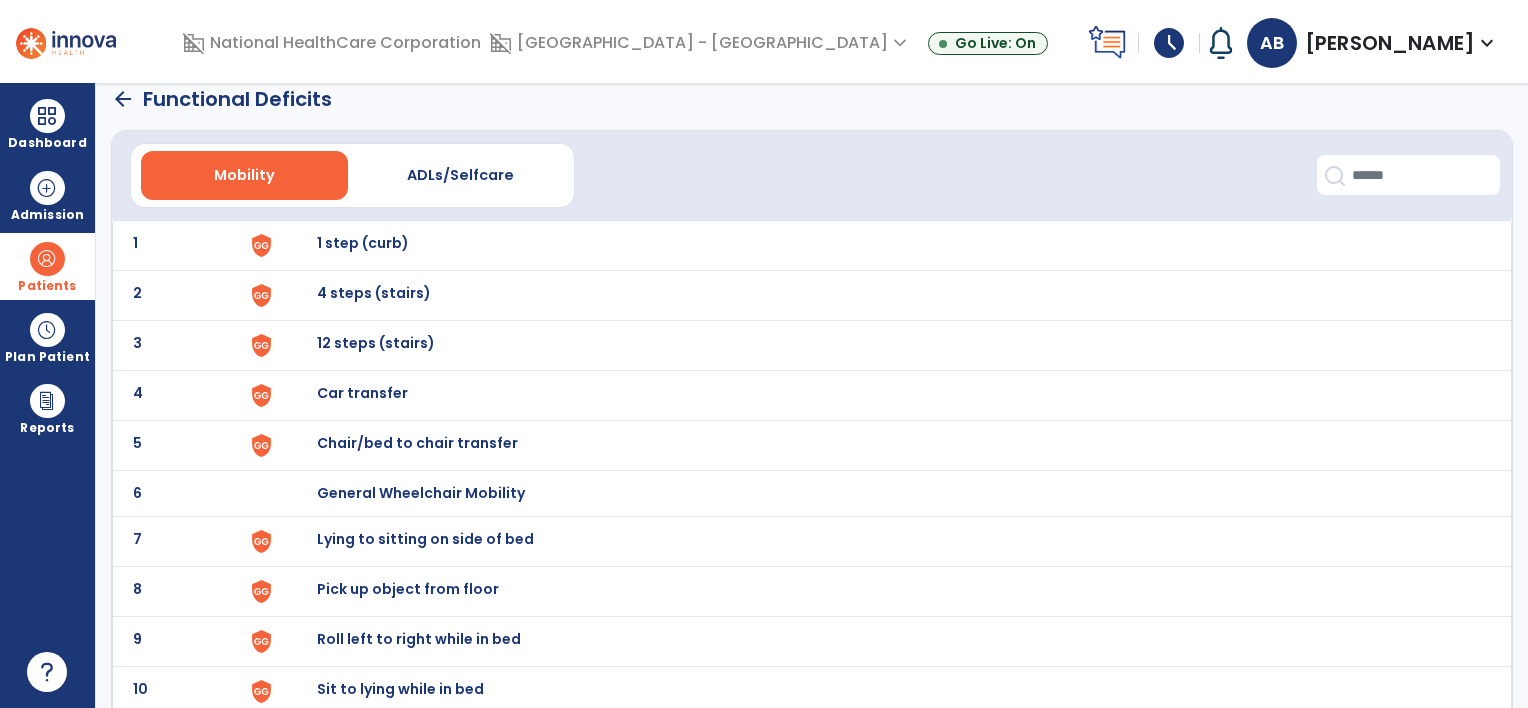 scroll, scrollTop: 0, scrollLeft: 0, axis: both 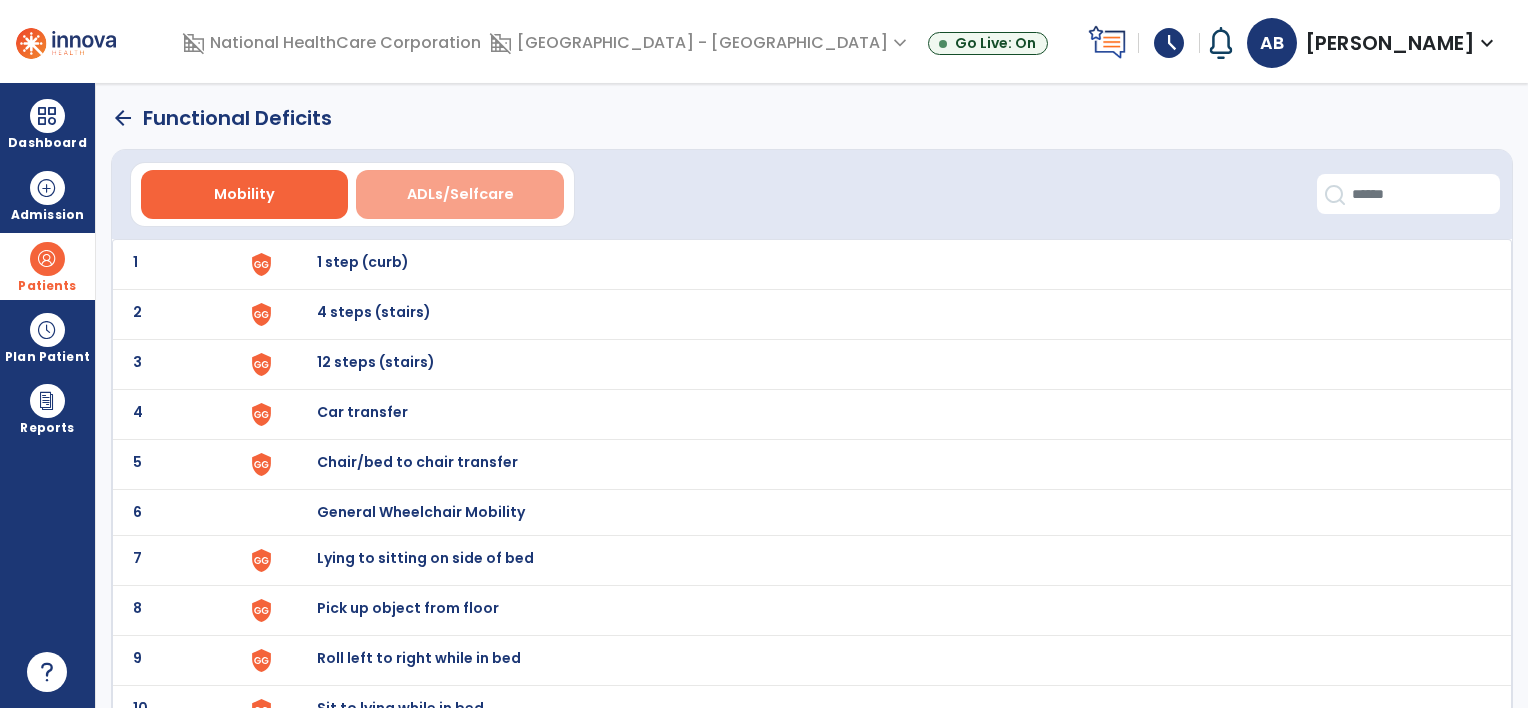 click on "ADLs/Selfcare" at bounding box center [460, 194] 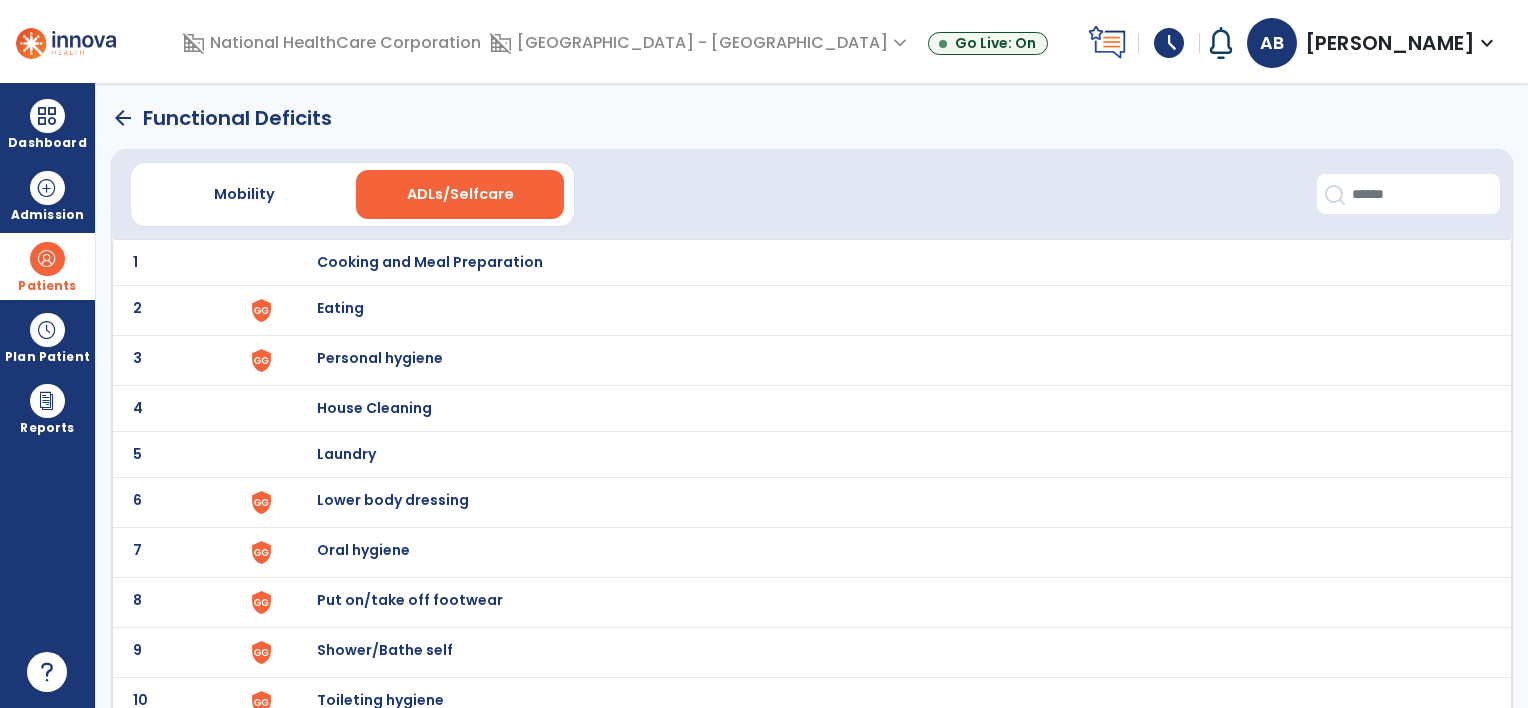 click on "Eating" at bounding box center [884, 262] 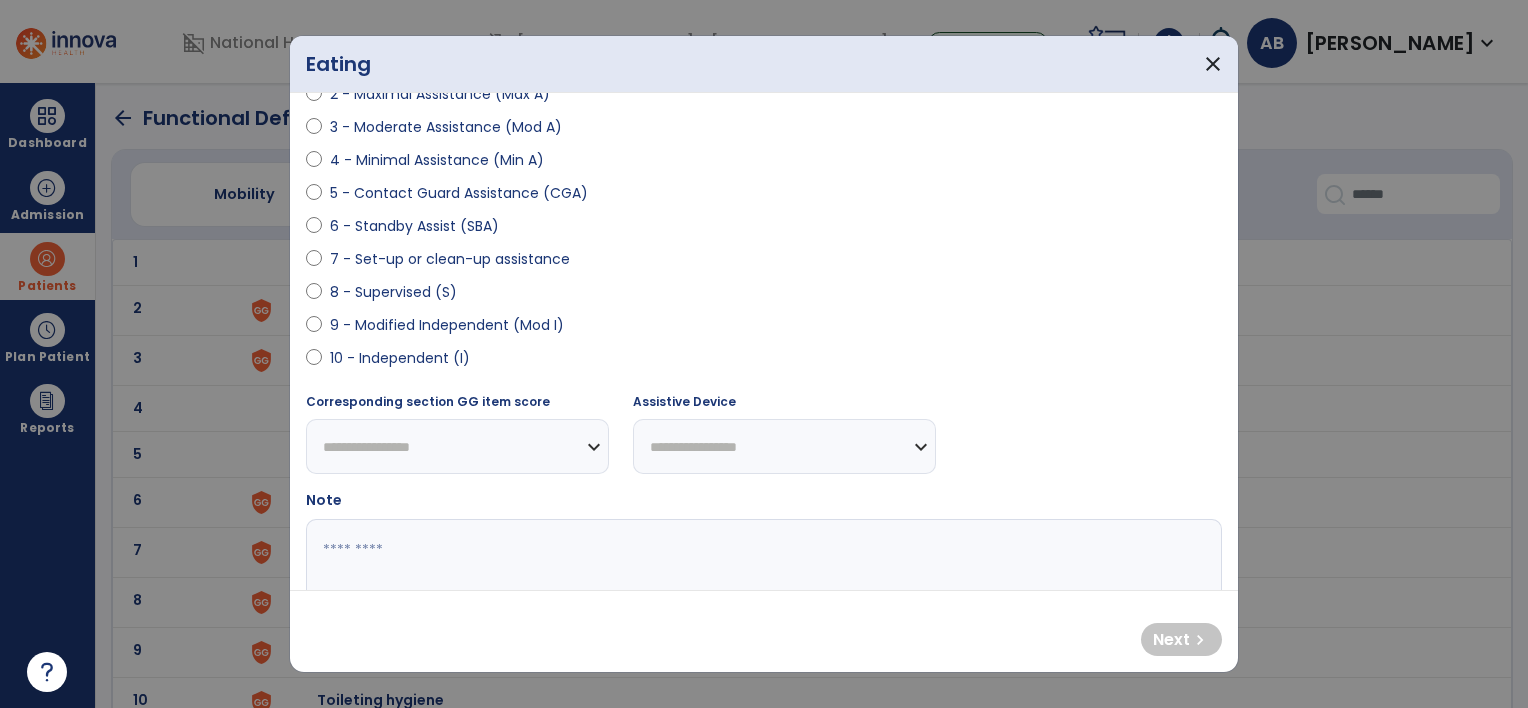 scroll, scrollTop: 300, scrollLeft: 0, axis: vertical 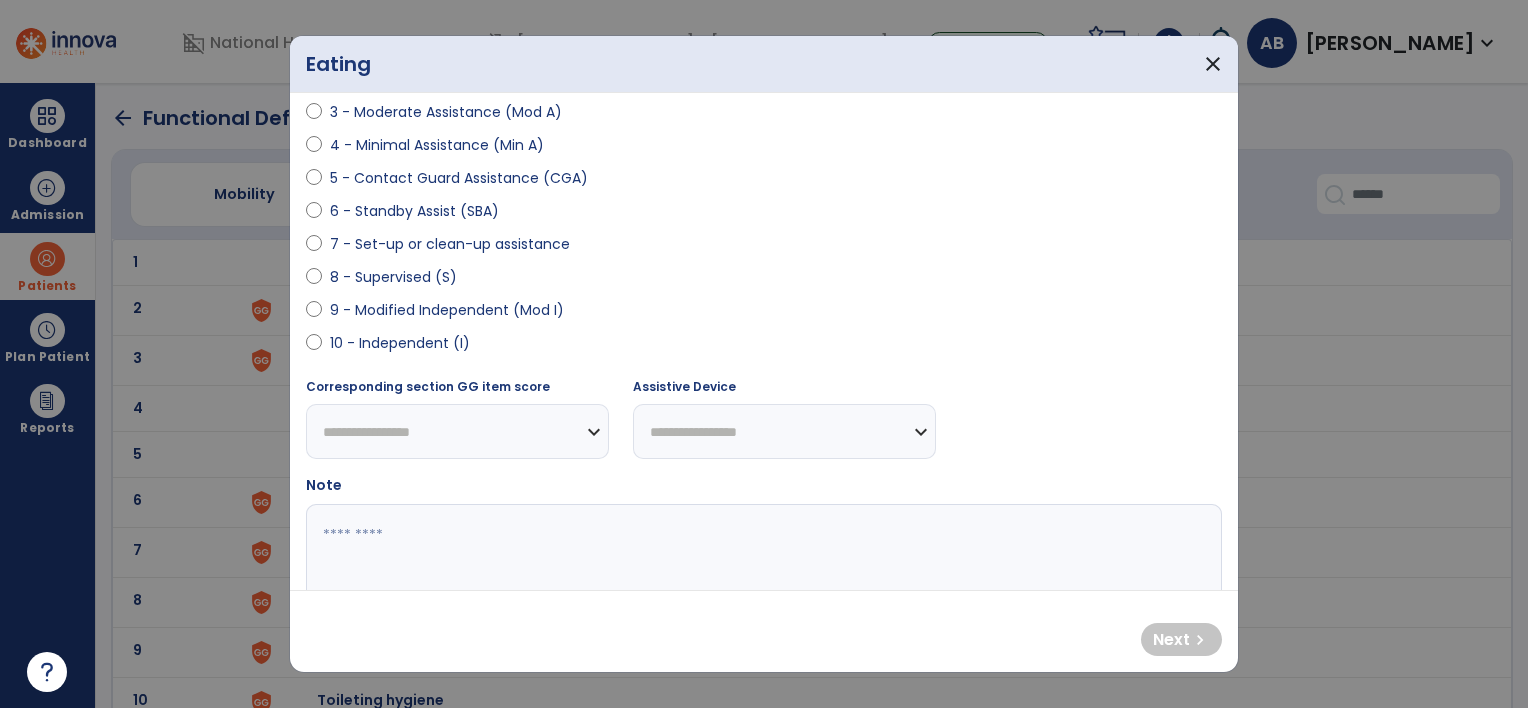select on "**********" 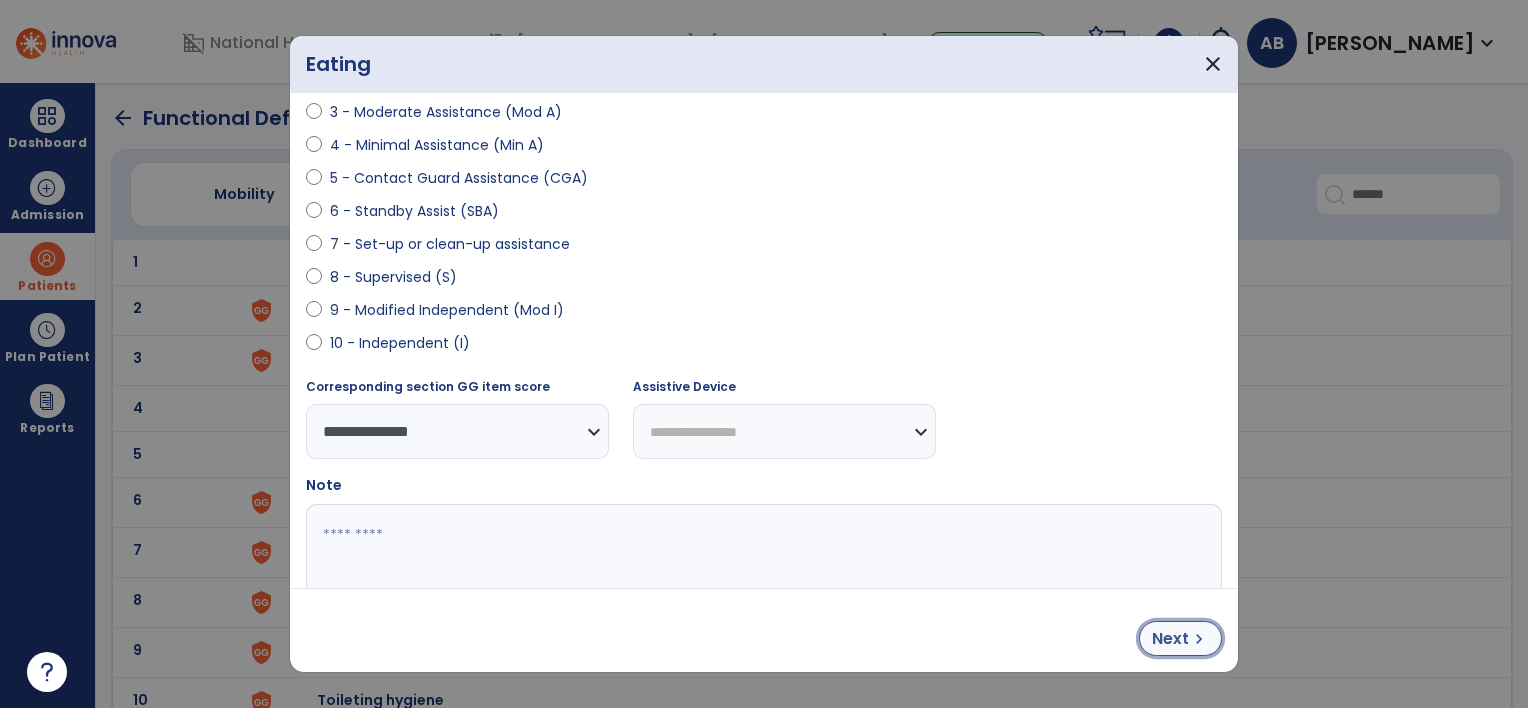 click on "Next" at bounding box center (1170, 639) 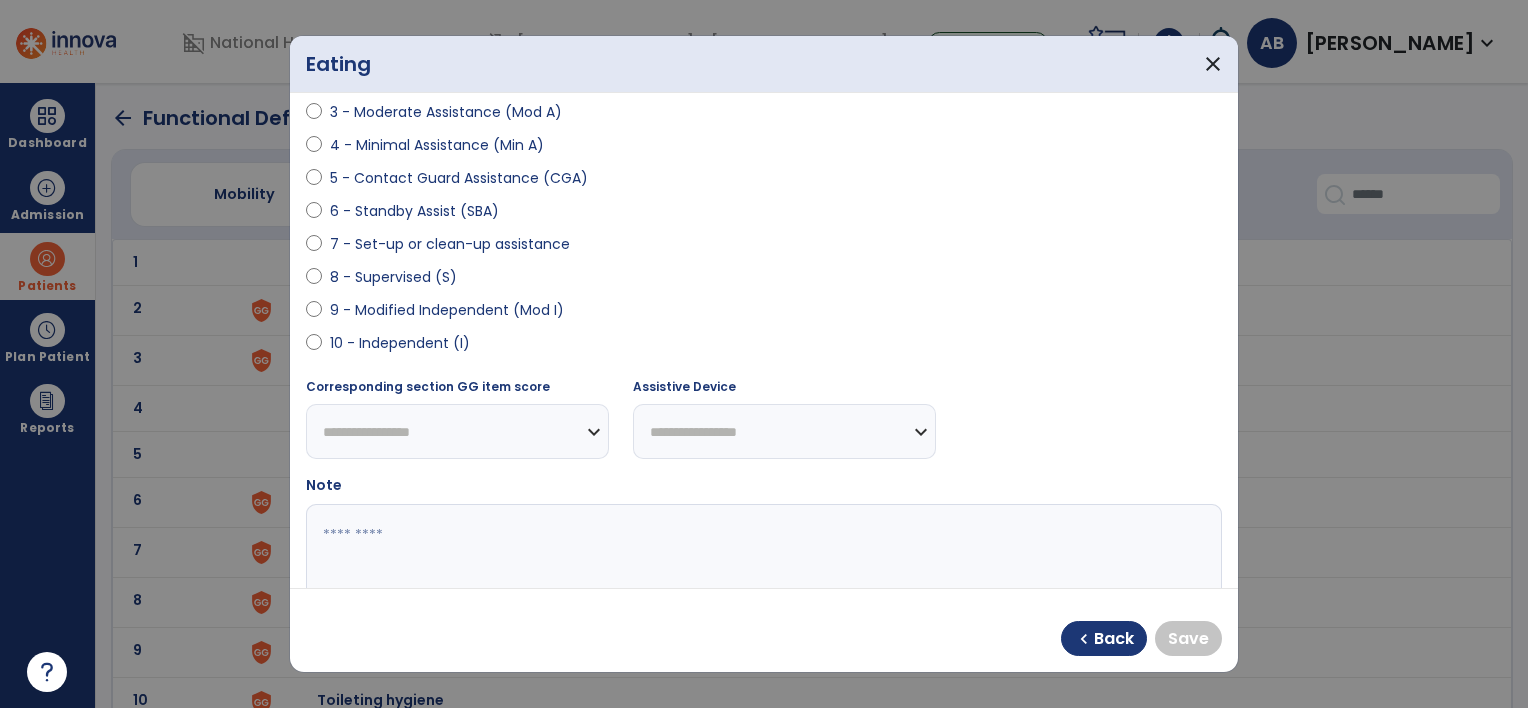 select on "**********" 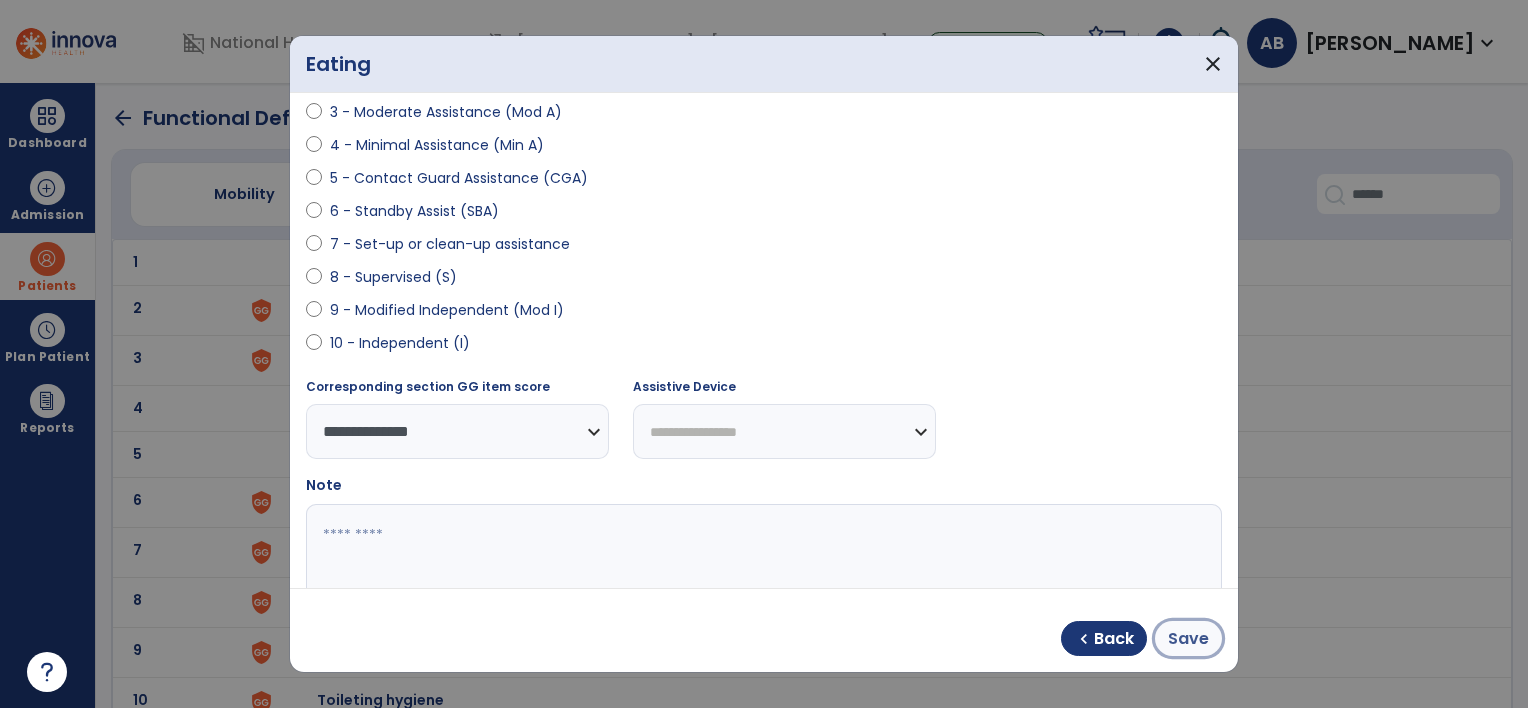 click on "Save" at bounding box center [1188, 638] 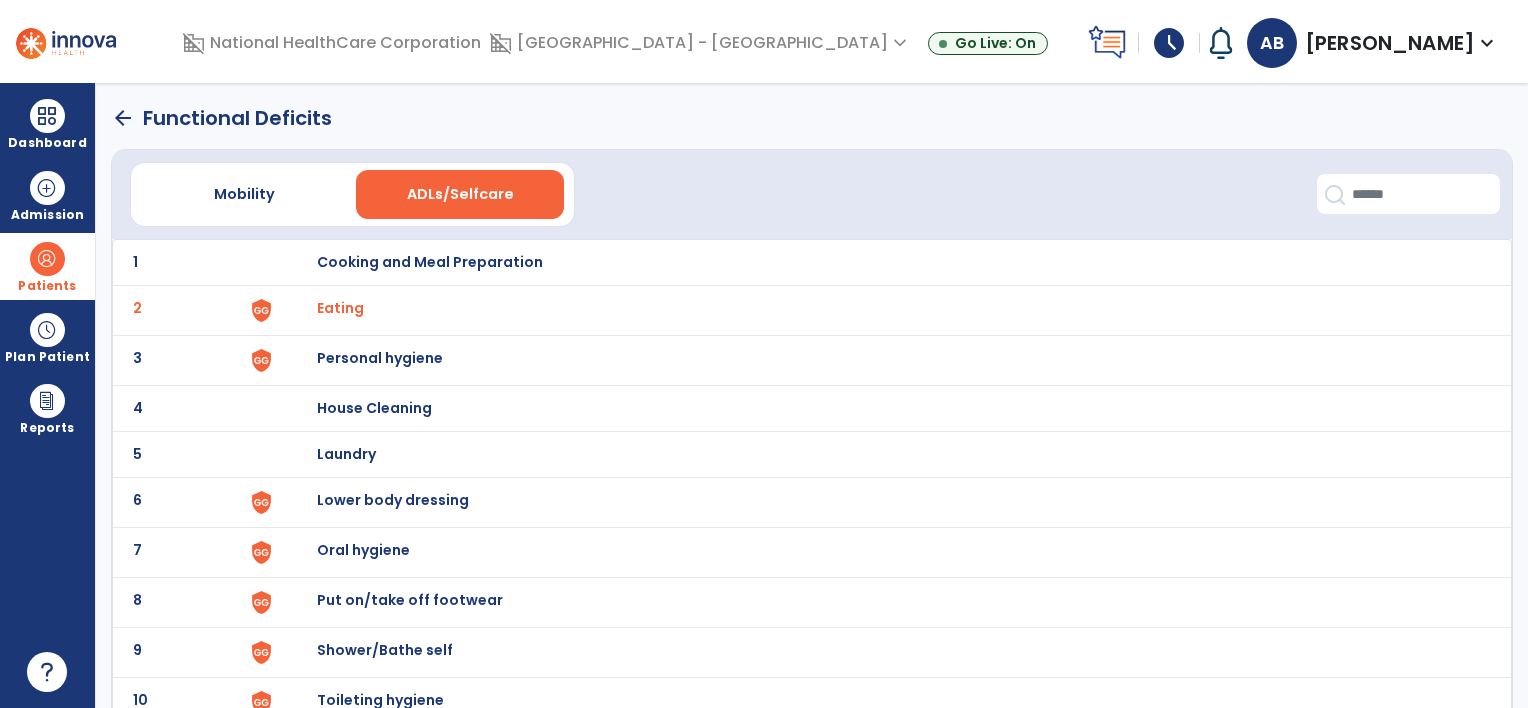 click on "Personal hygiene" at bounding box center (430, 262) 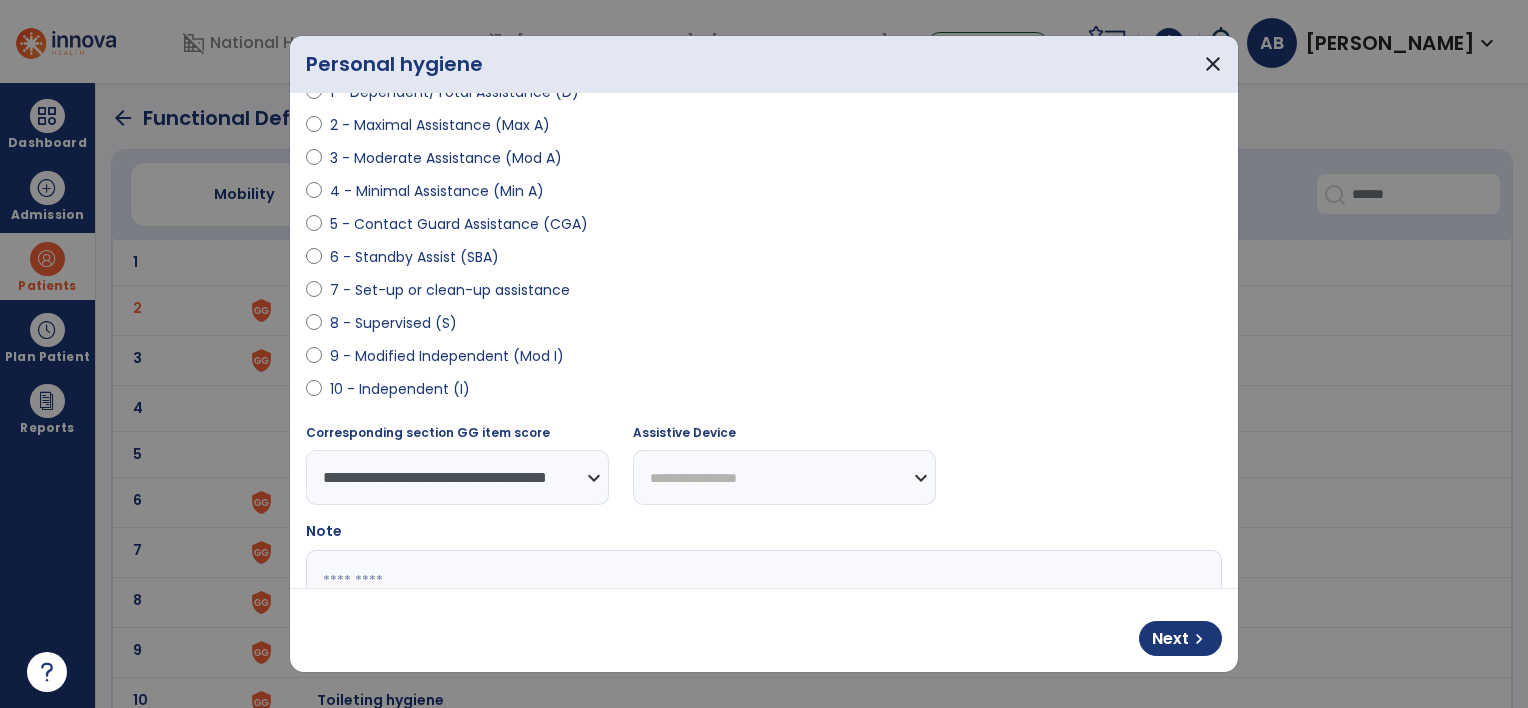 scroll, scrollTop: 396, scrollLeft: 0, axis: vertical 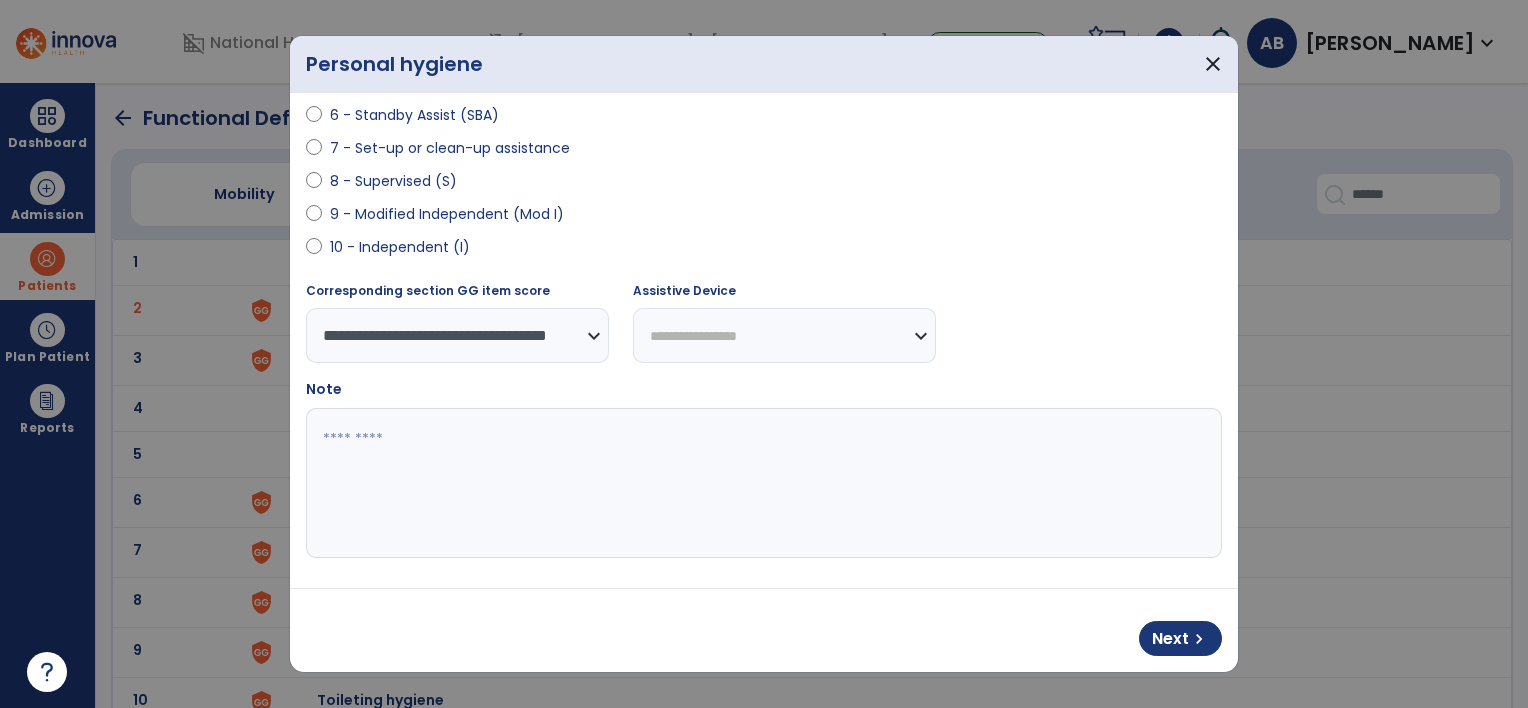 click on "**********" at bounding box center [457, 335] 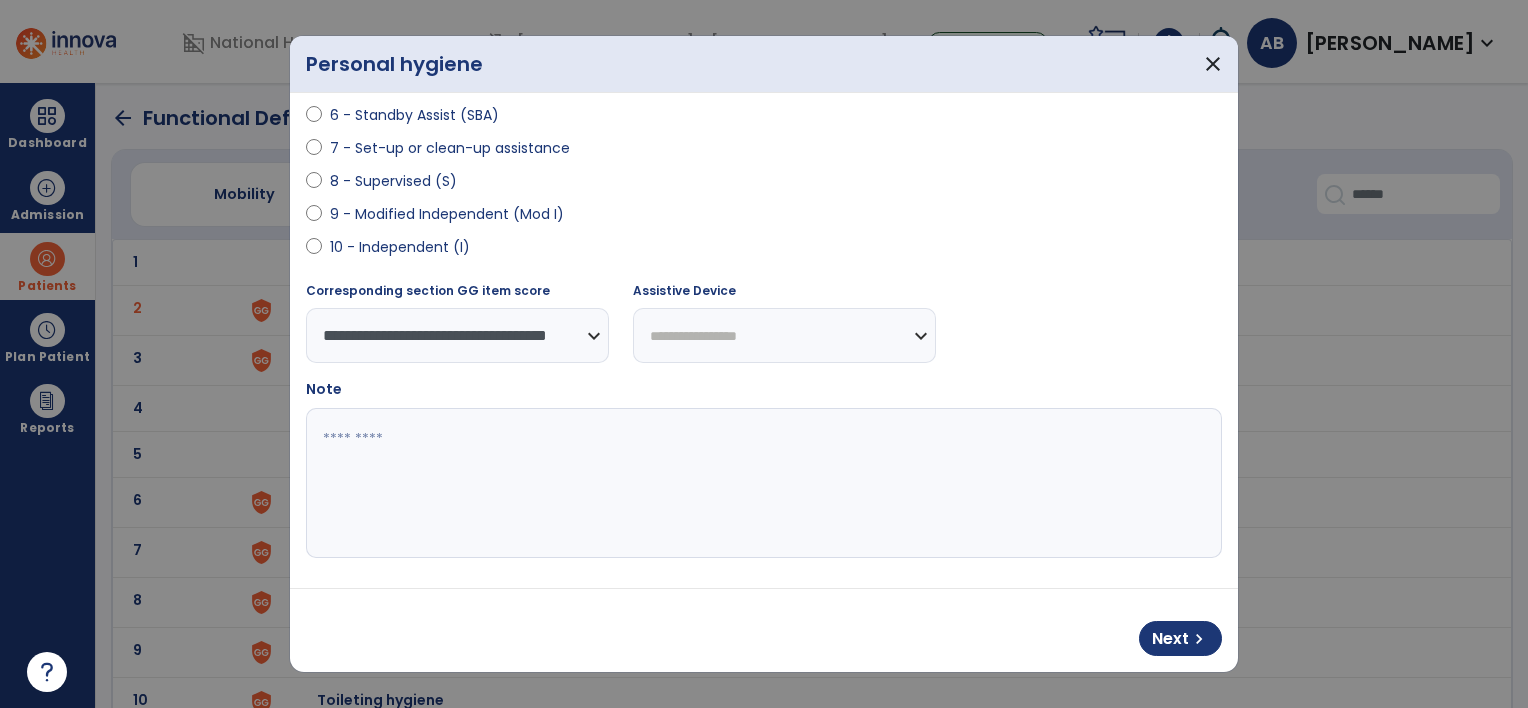 select on "**********" 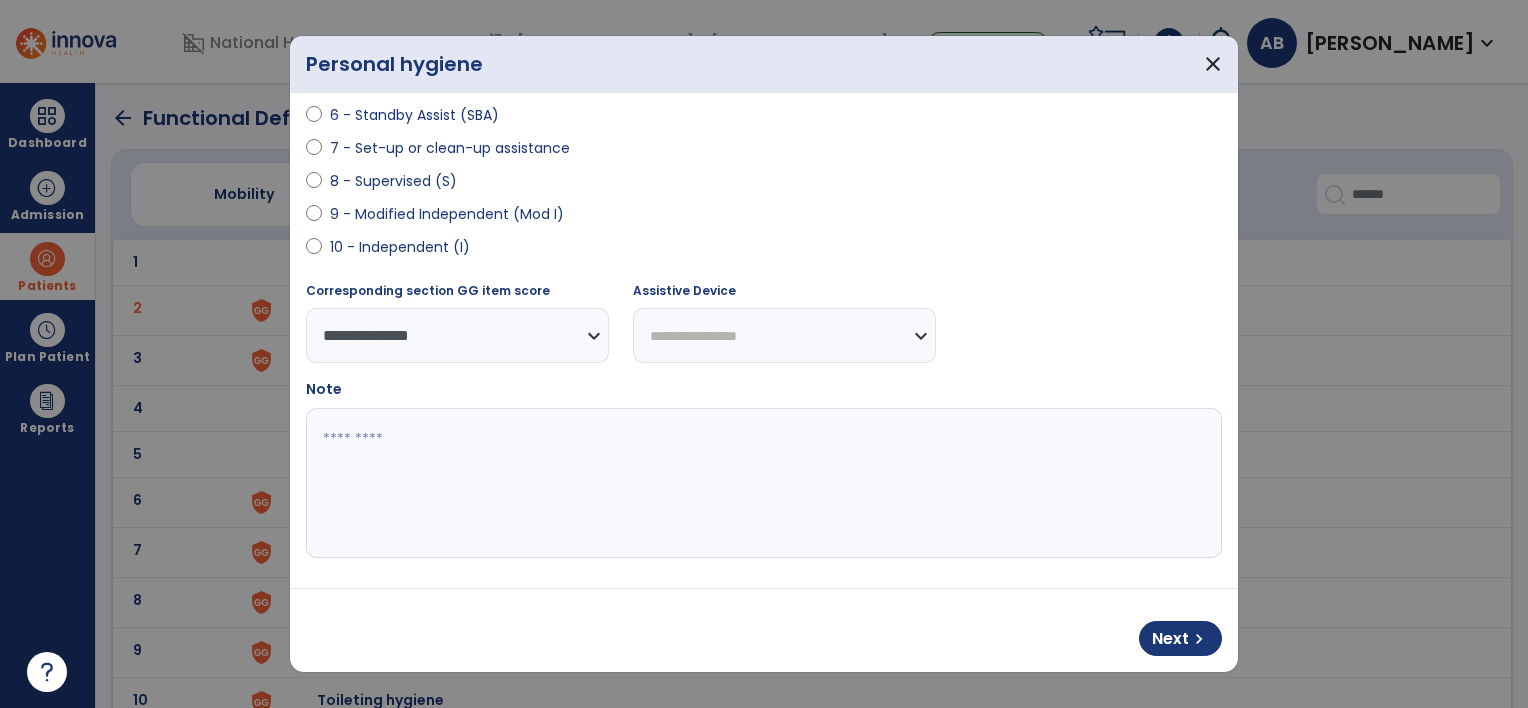 click on "**********" at bounding box center (457, 335) 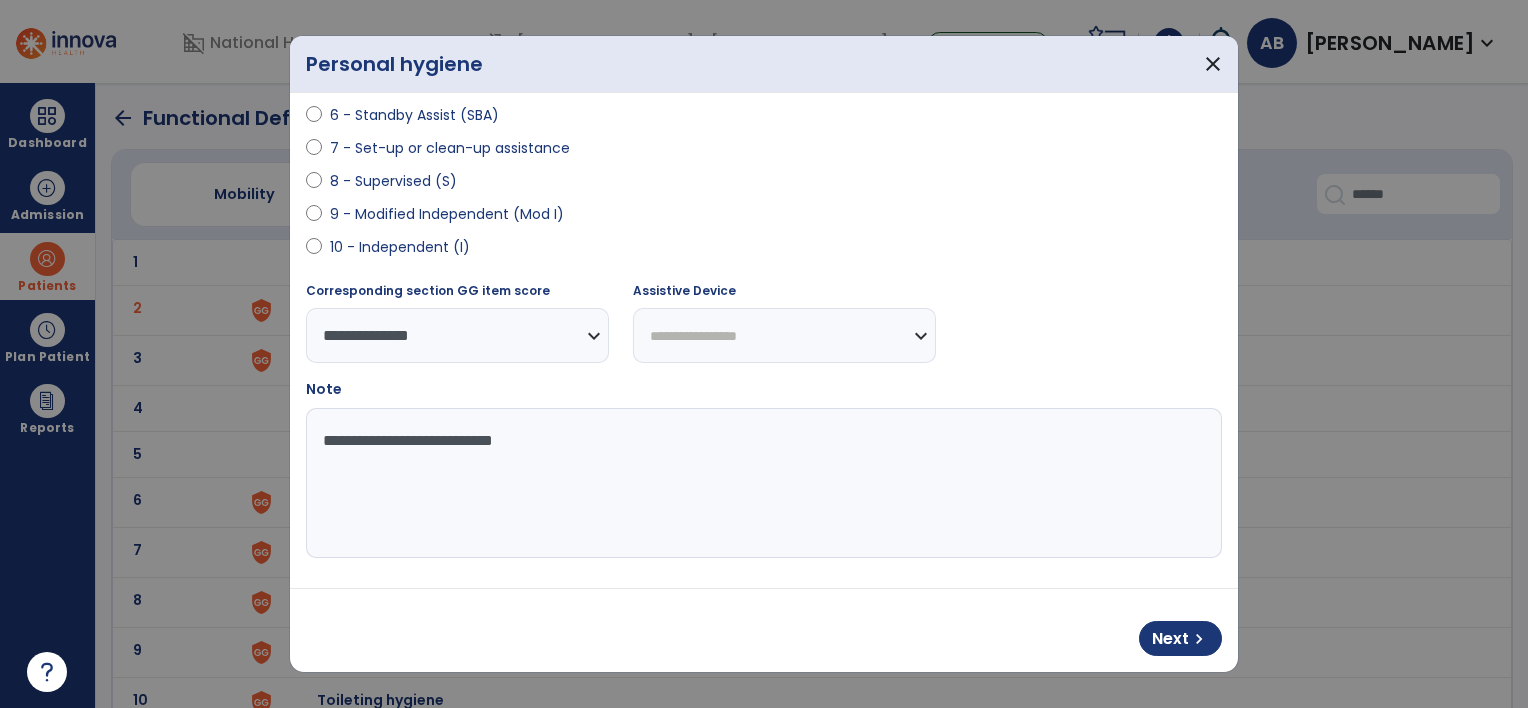 type on "**********" 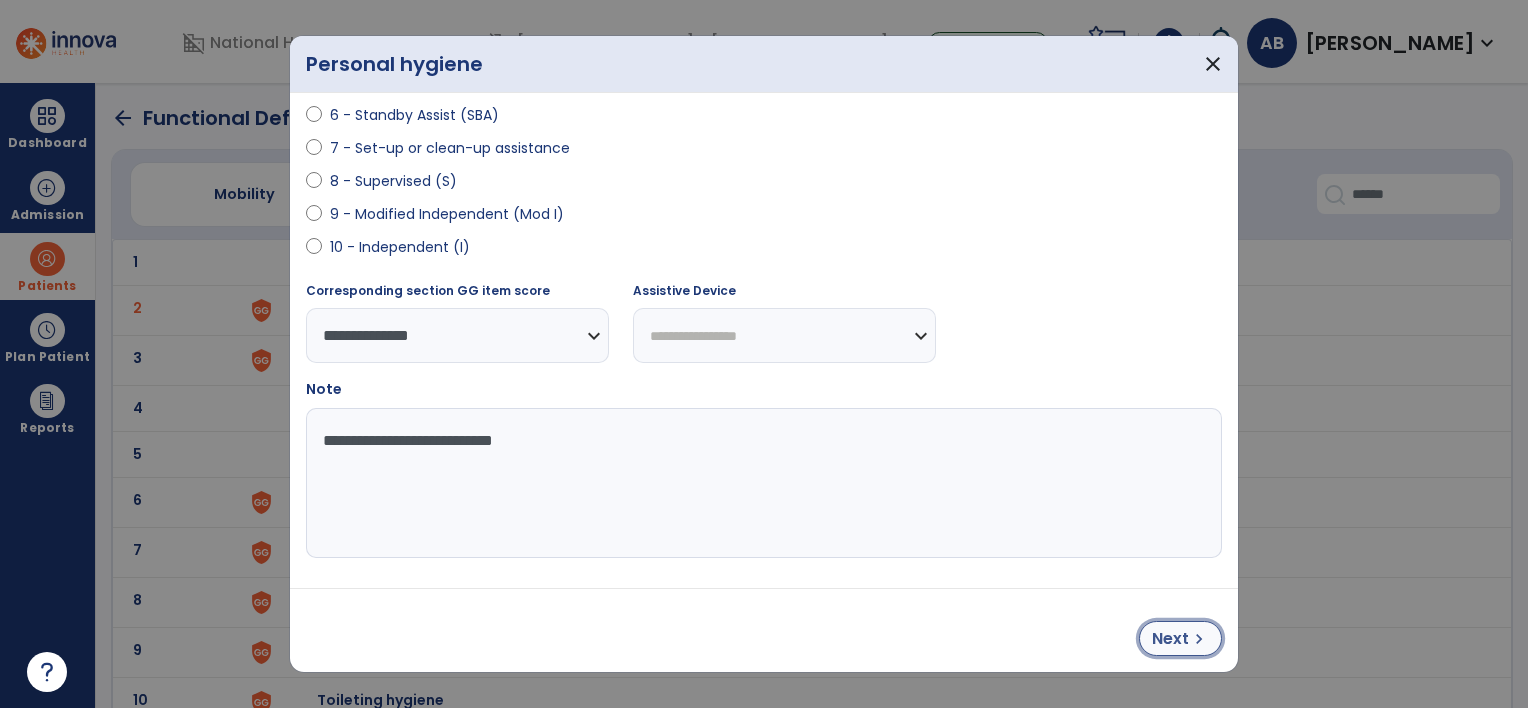 click on "chevron_right" at bounding box center (1199, 639) 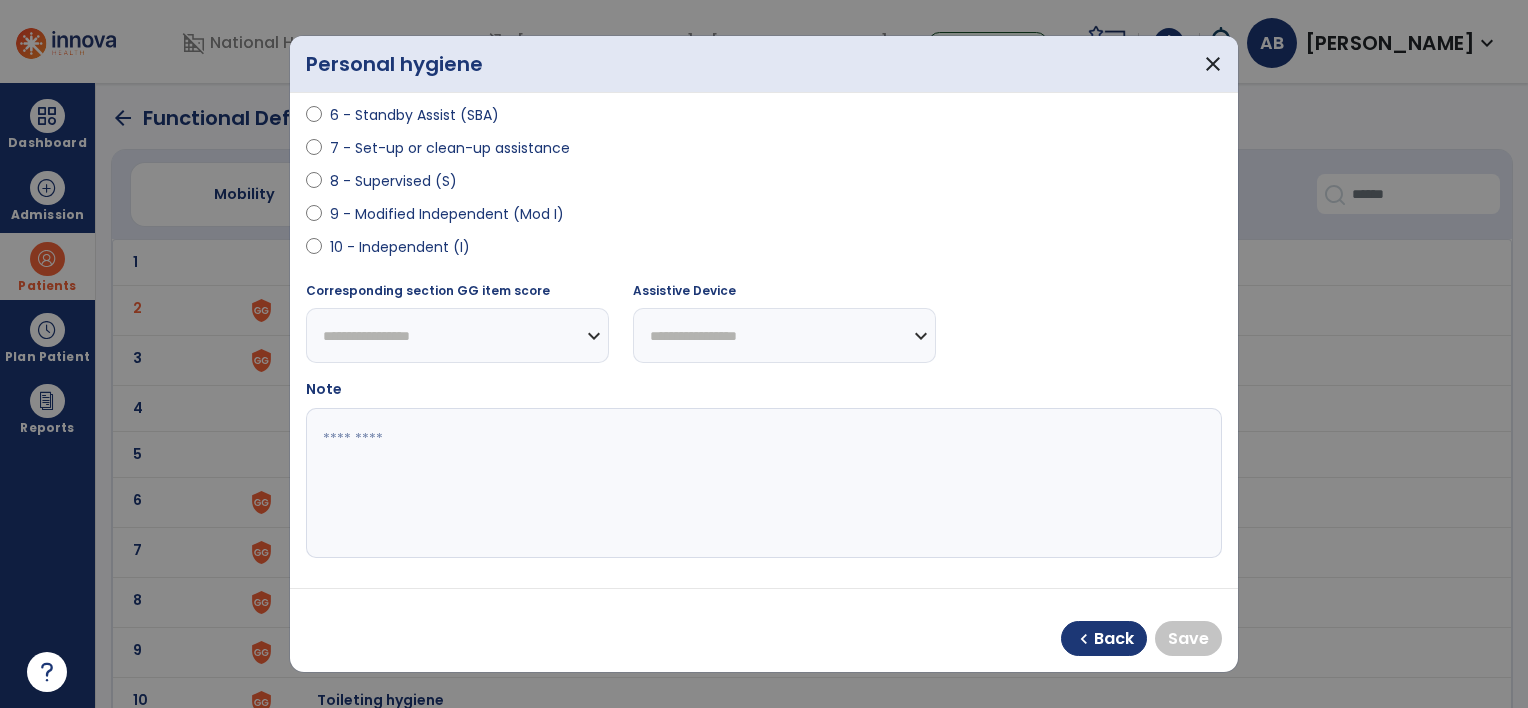 select on "**********" 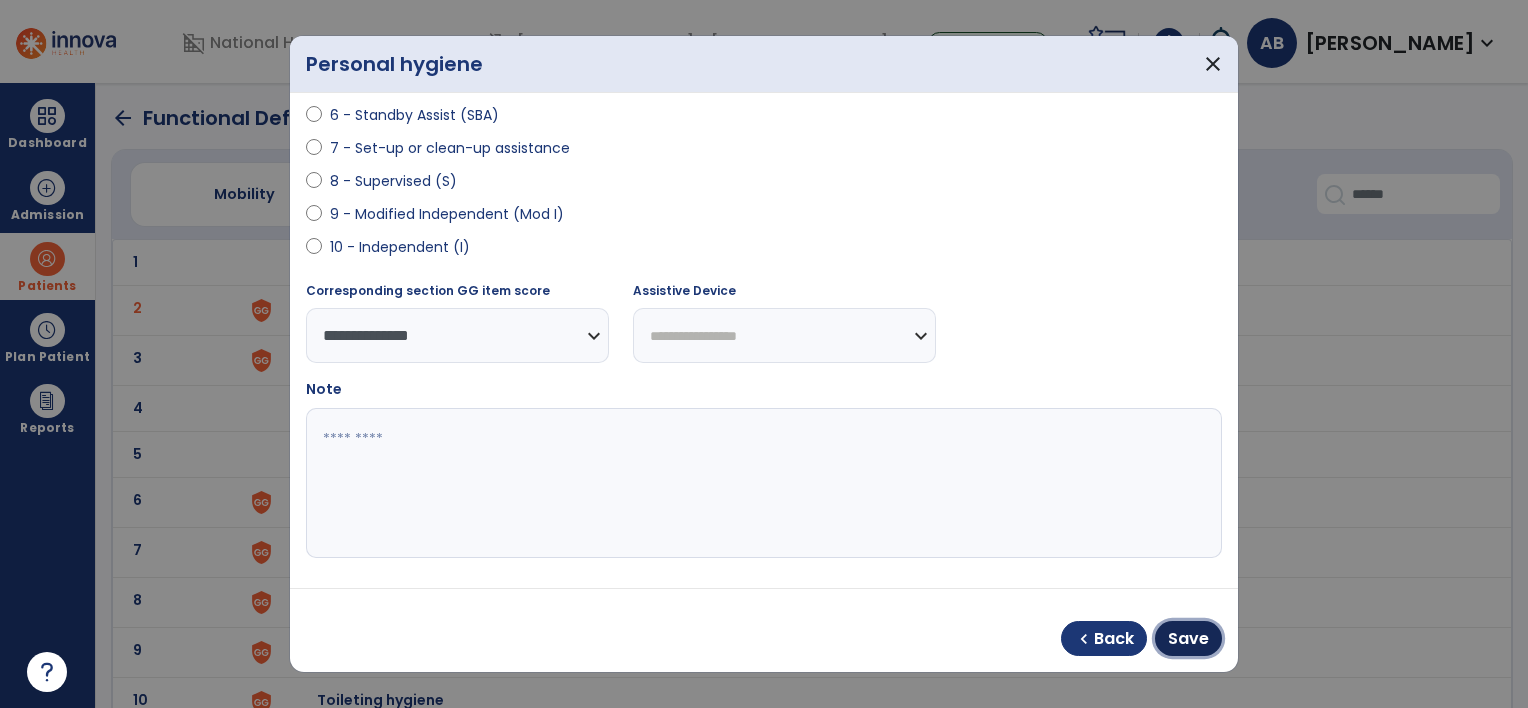 click on "Save" at bounding box center [1188, 638] 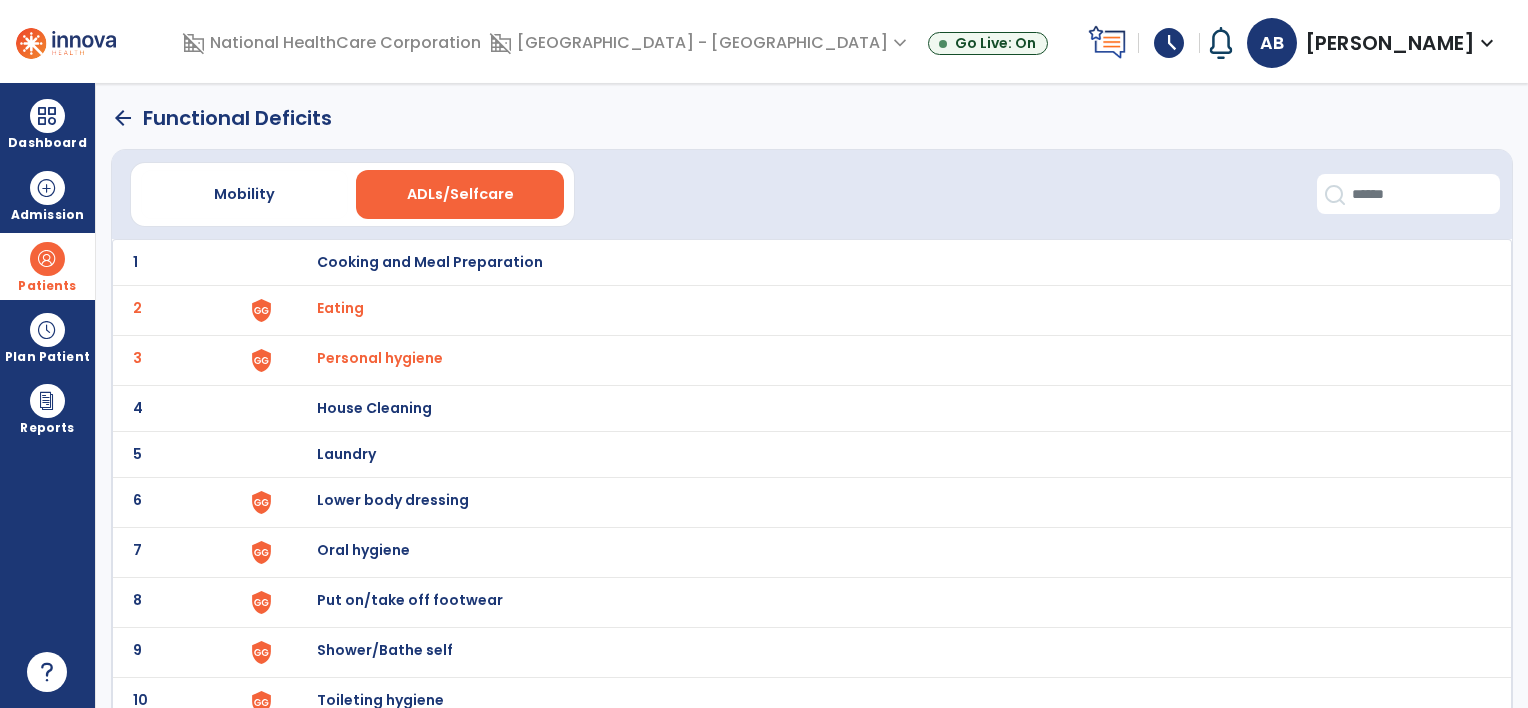 scroll, scrollTop: 100, scrollLeft: 0, axis: vertical 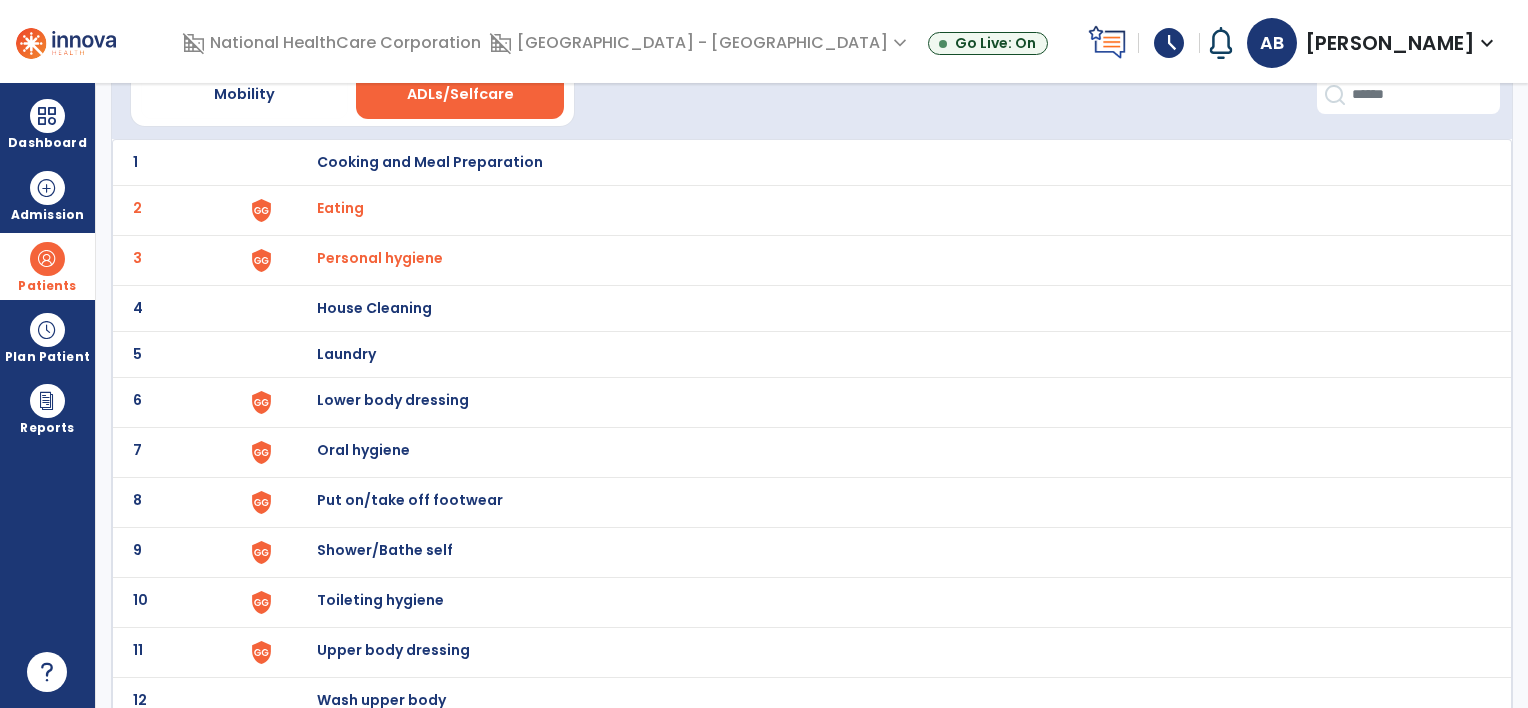 click on "Lower body dressing" at bounding box center [430, 162] 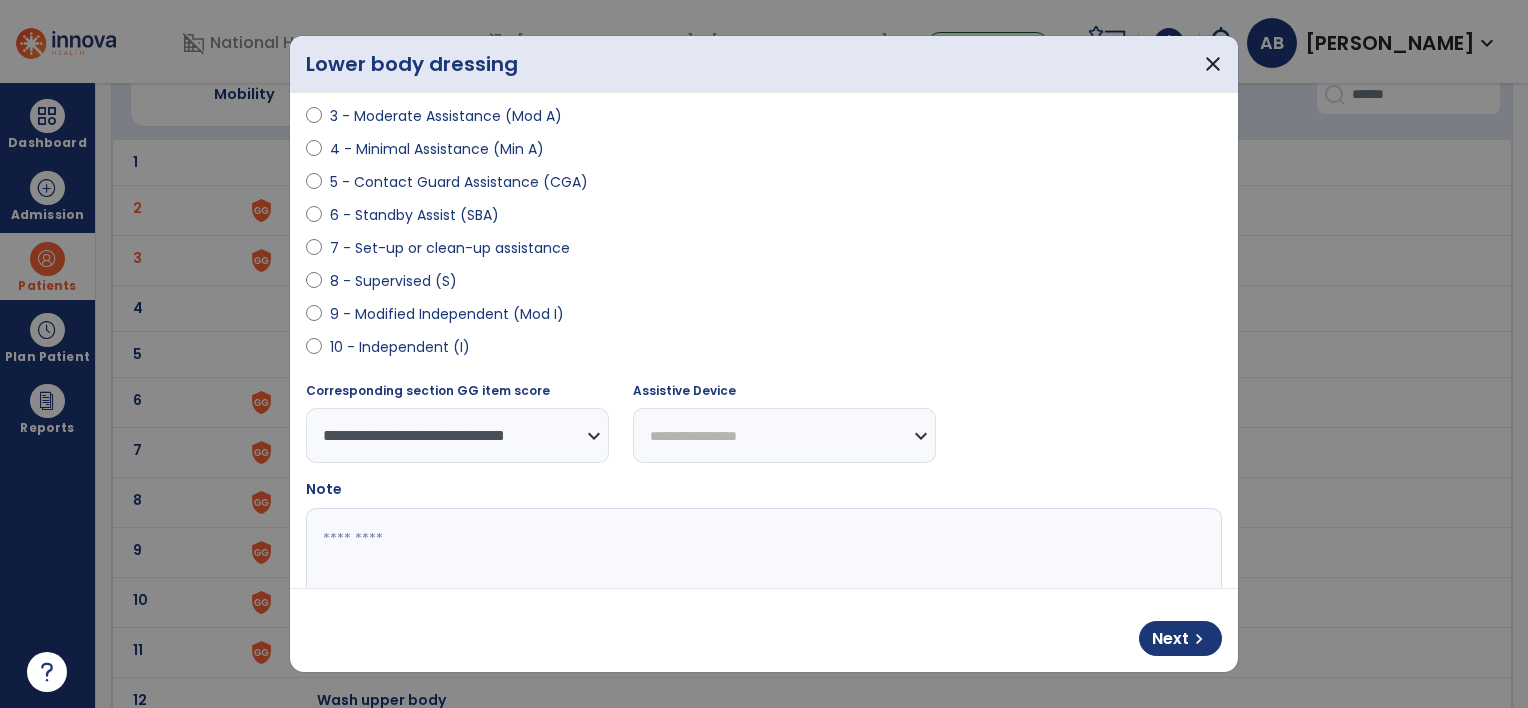 scroll, scrollTop: 300, scrollLeft: 0, axis: vertical 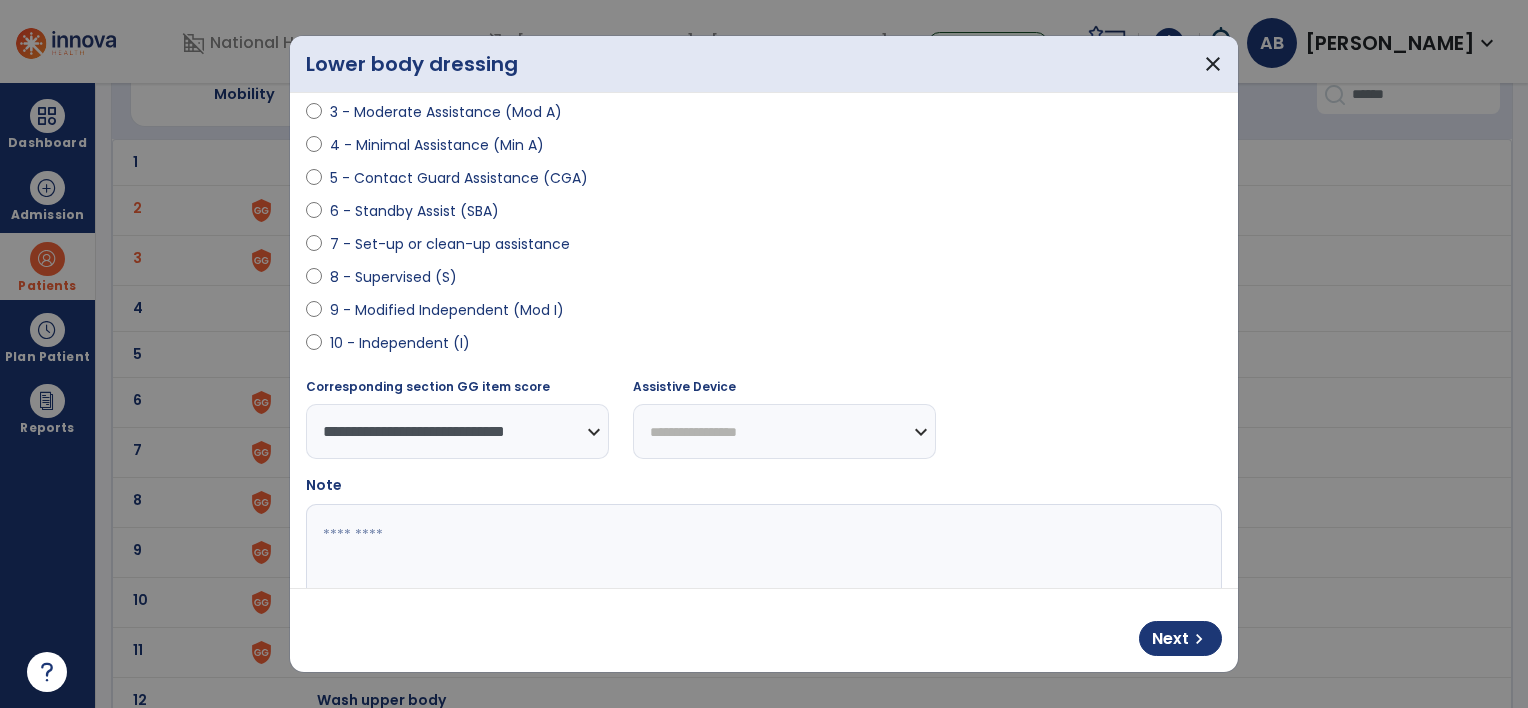 click on "**********" at bounding box center [457, 431] 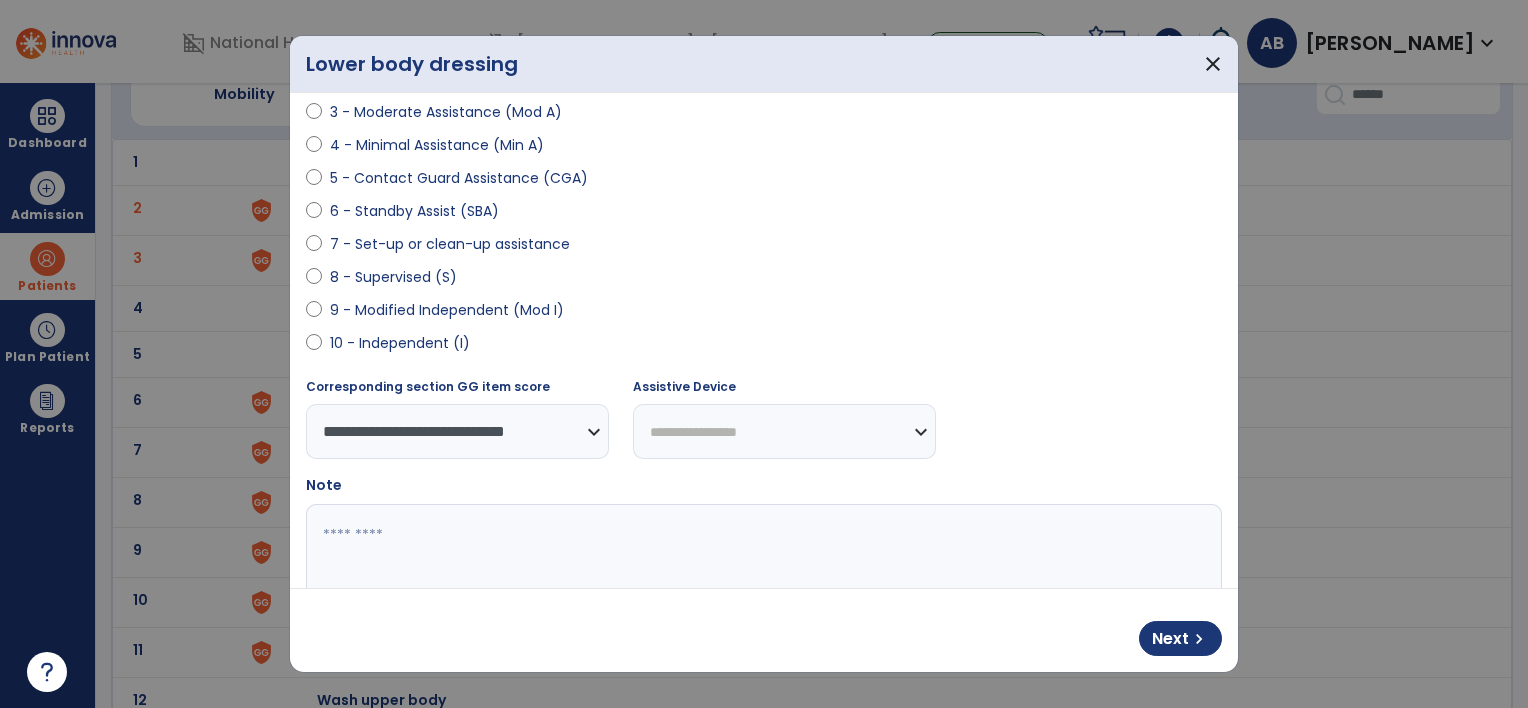 select on "**********" 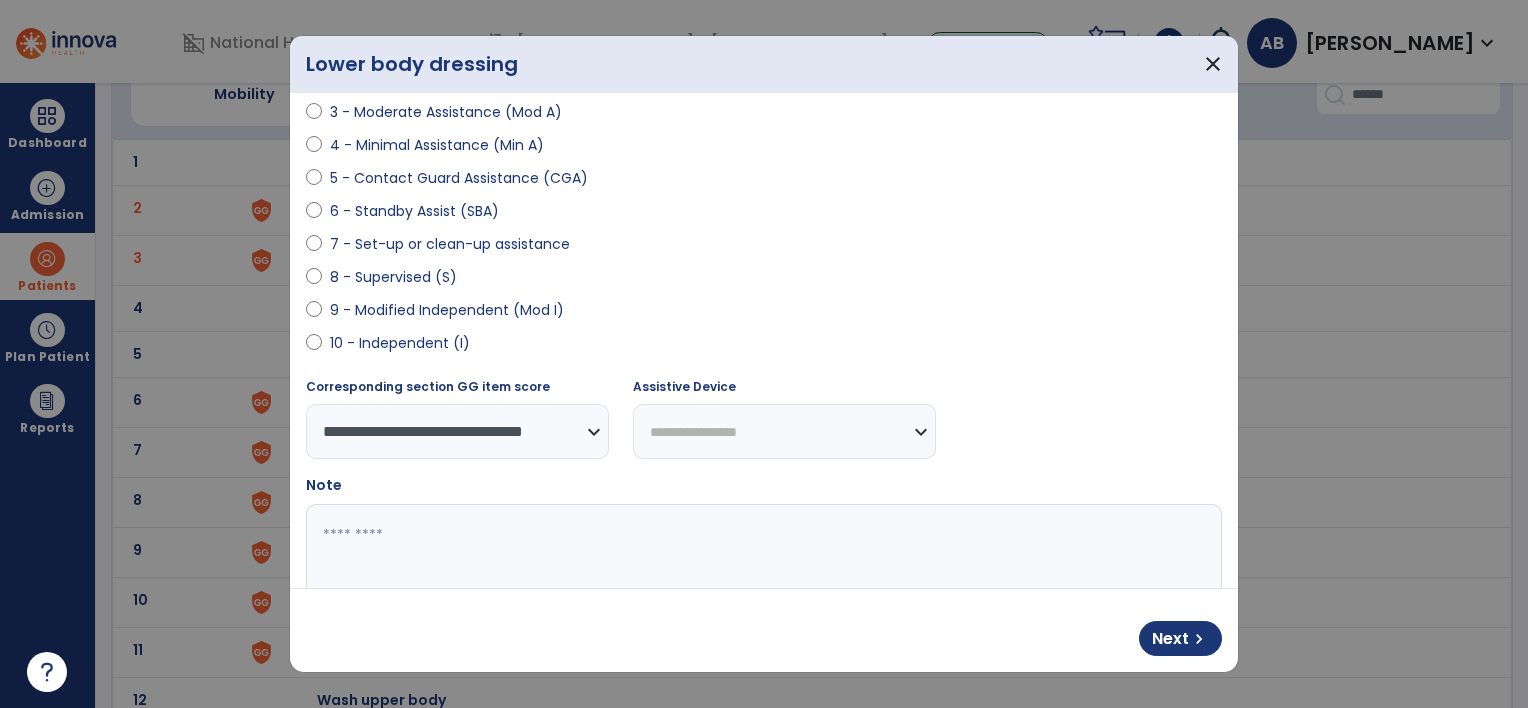 click on "**********" at bounding box center (457, 431) 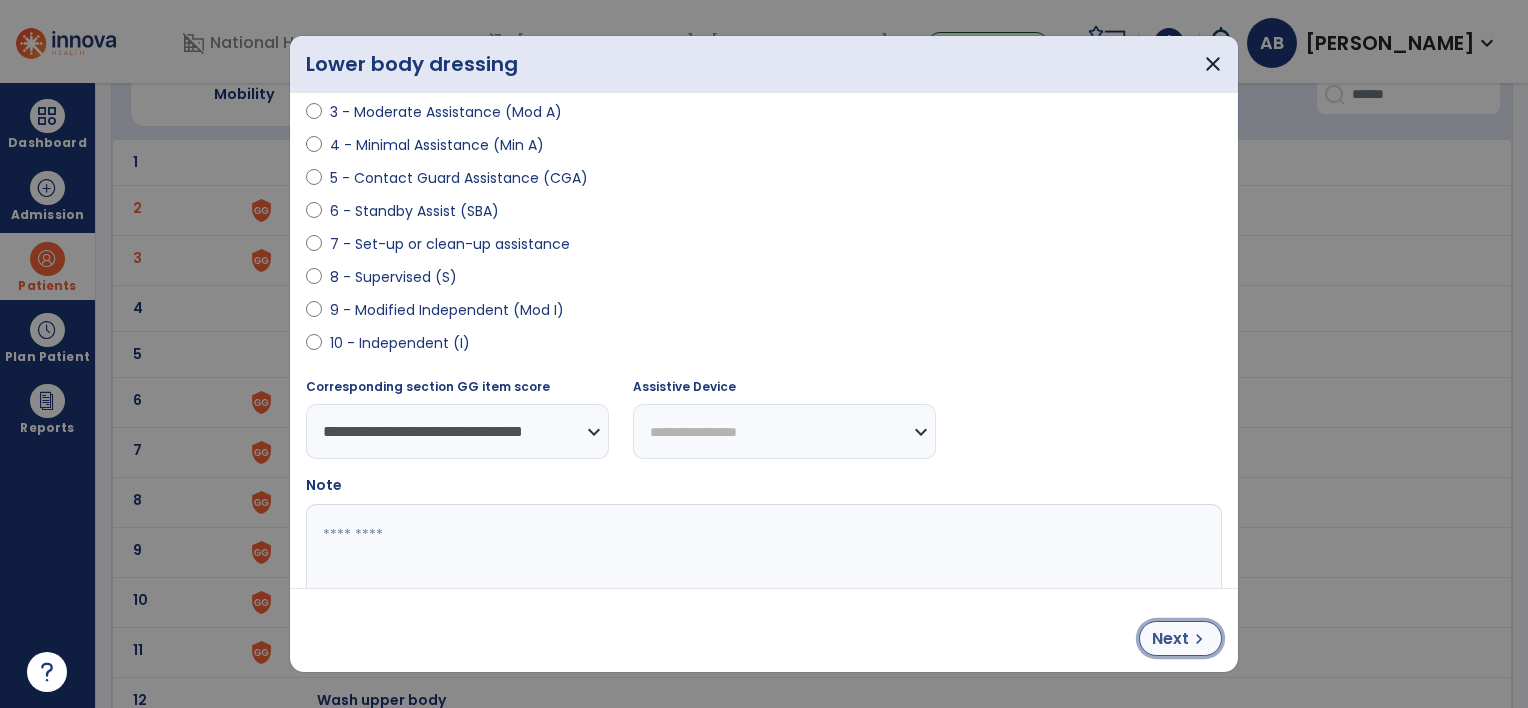 click on "Next" at bounding box center [1170, 639] 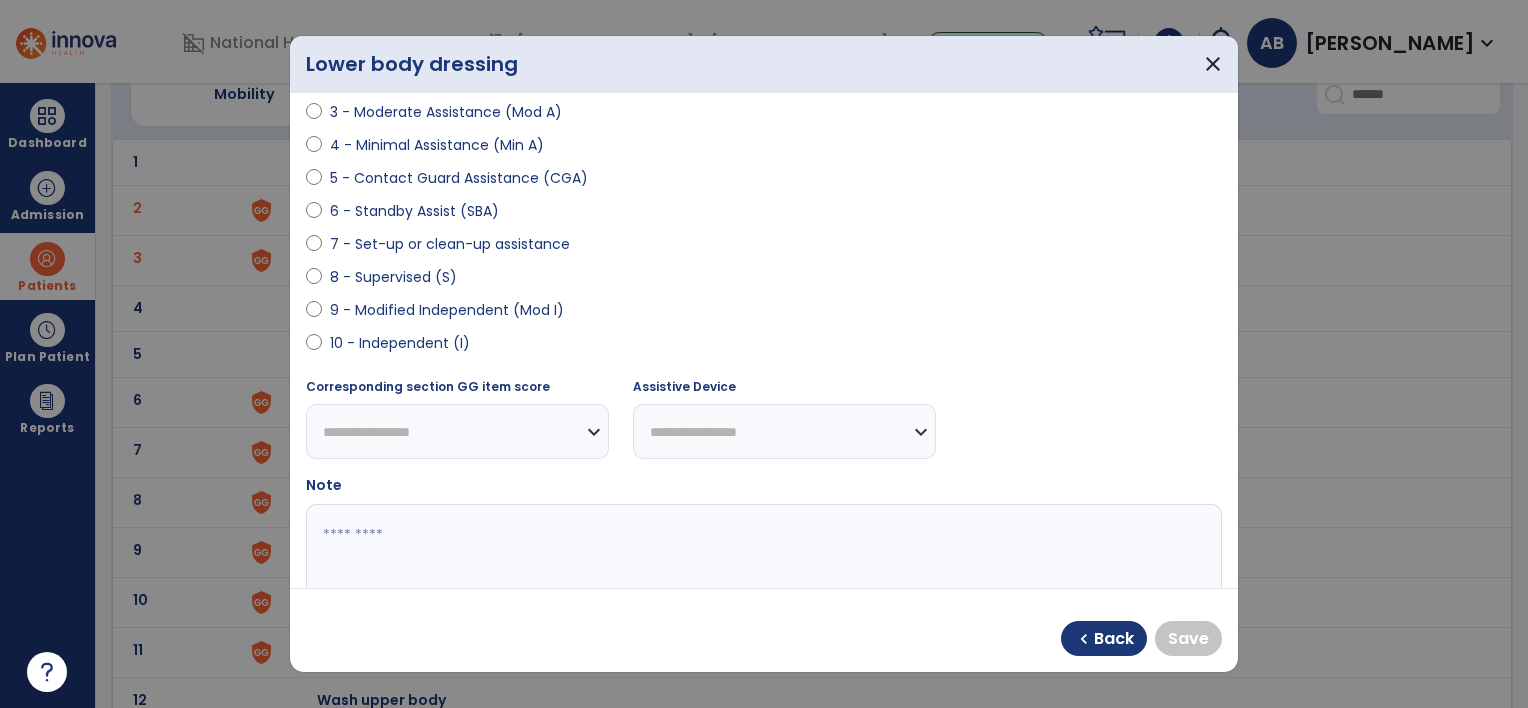 select on "**********" 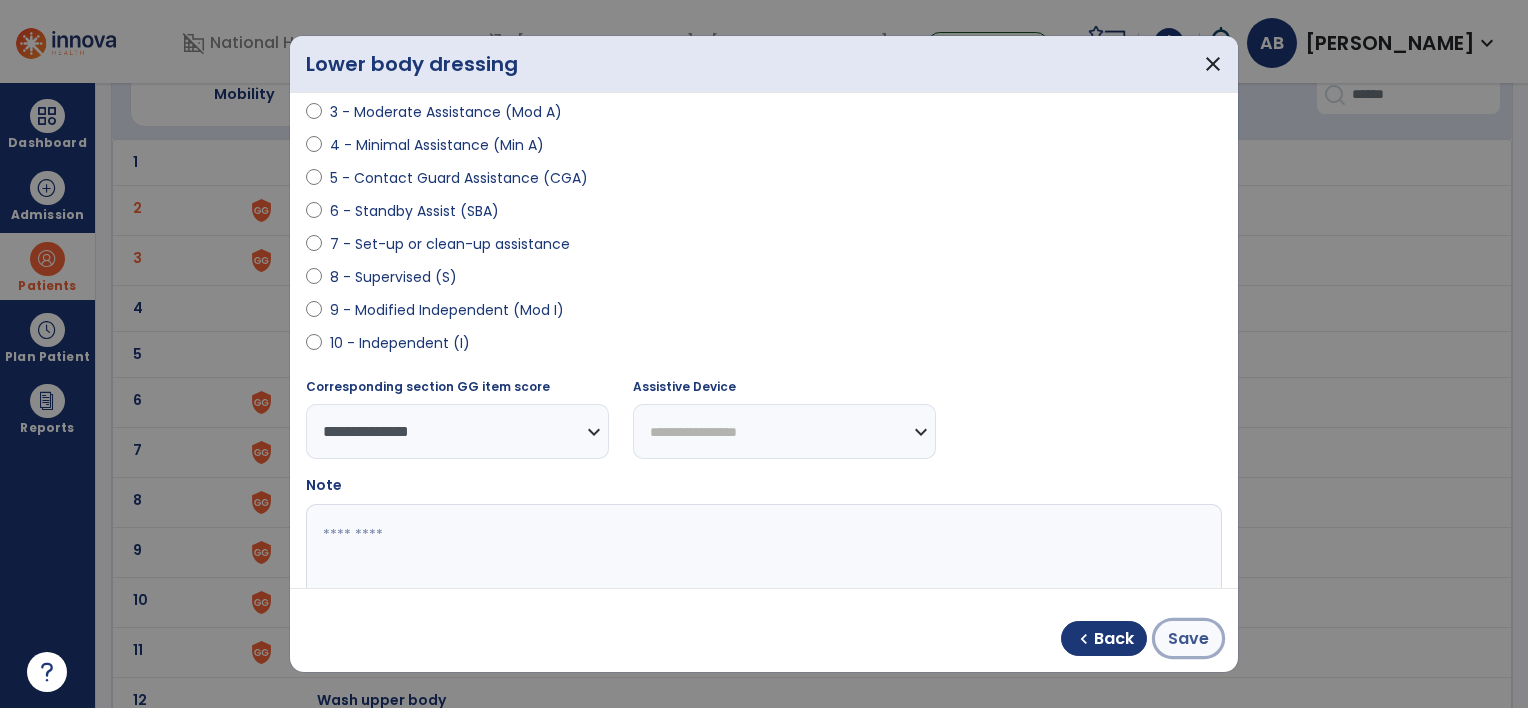 click on "Save" at bounding box center (1188, 639) 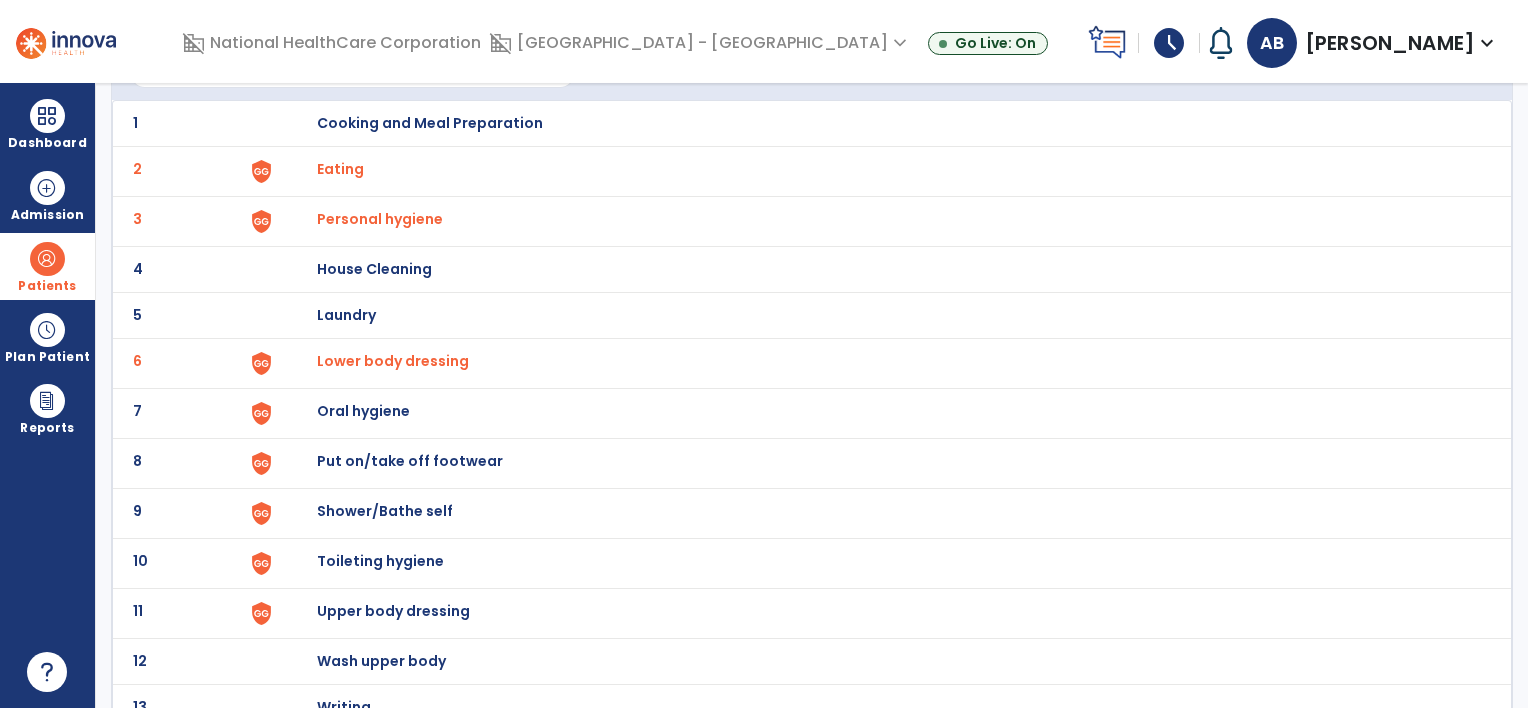 scroll, scrollTop: 159, scrollLeft: 0, axis: vertical 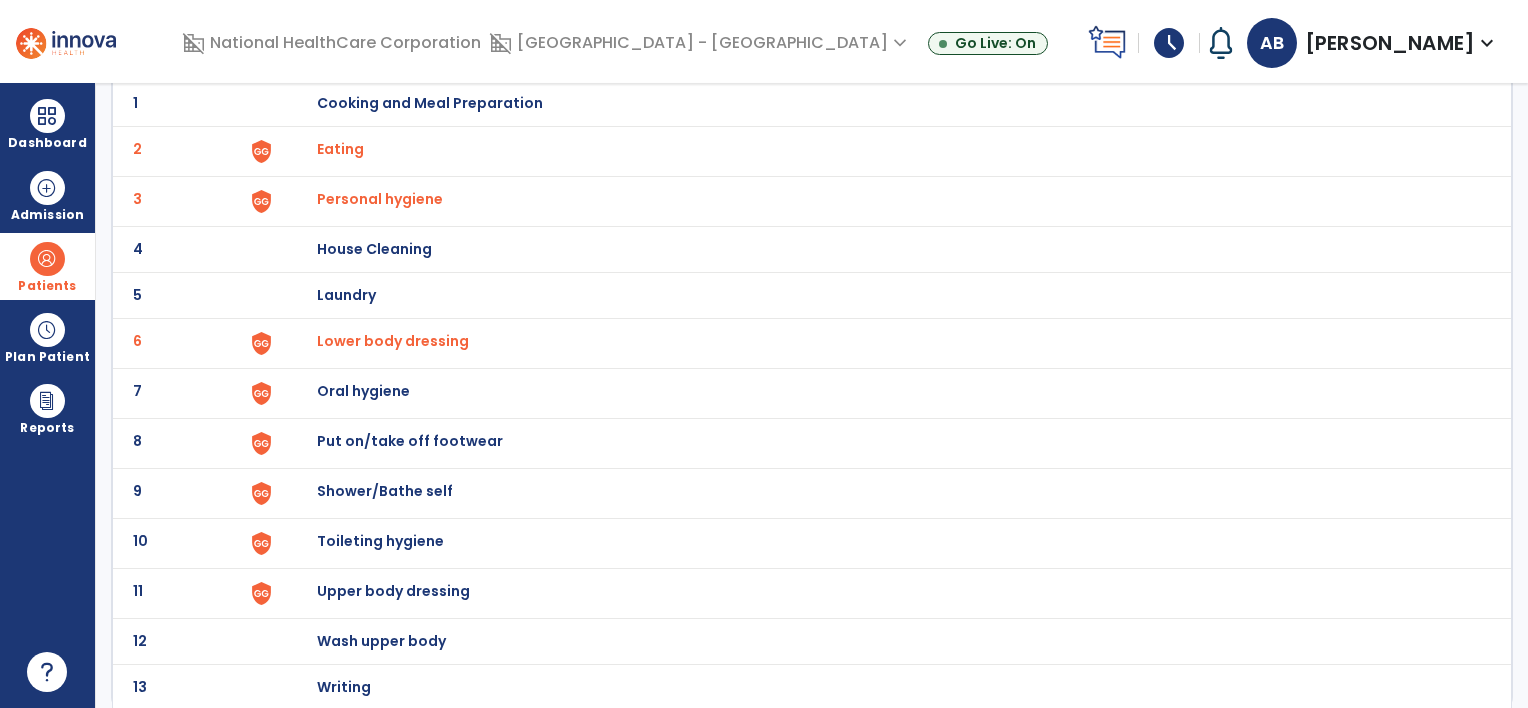 click on "Oral hygiene" at bounding box center (430, 103) 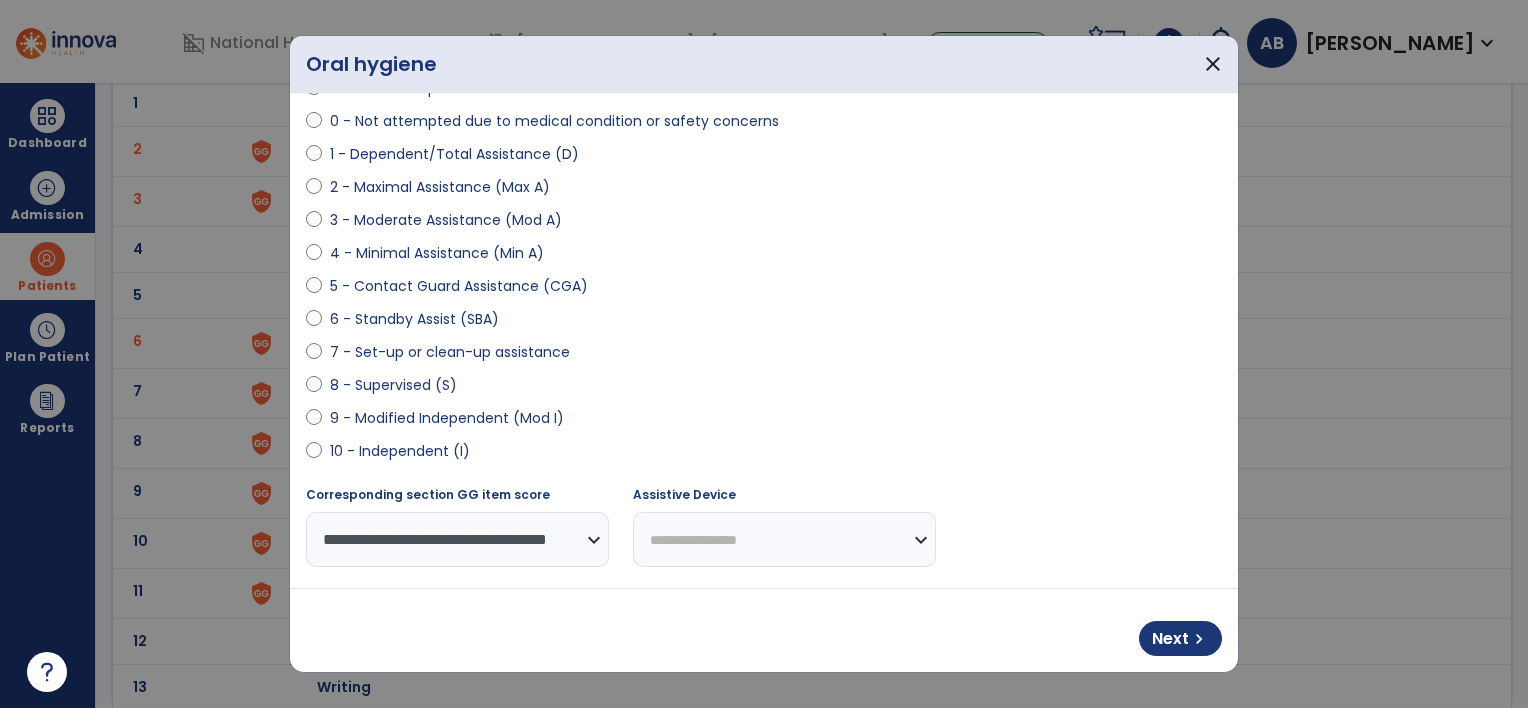 scroll, scrollTop: 200, scrollLeft: 0, axis: vertical 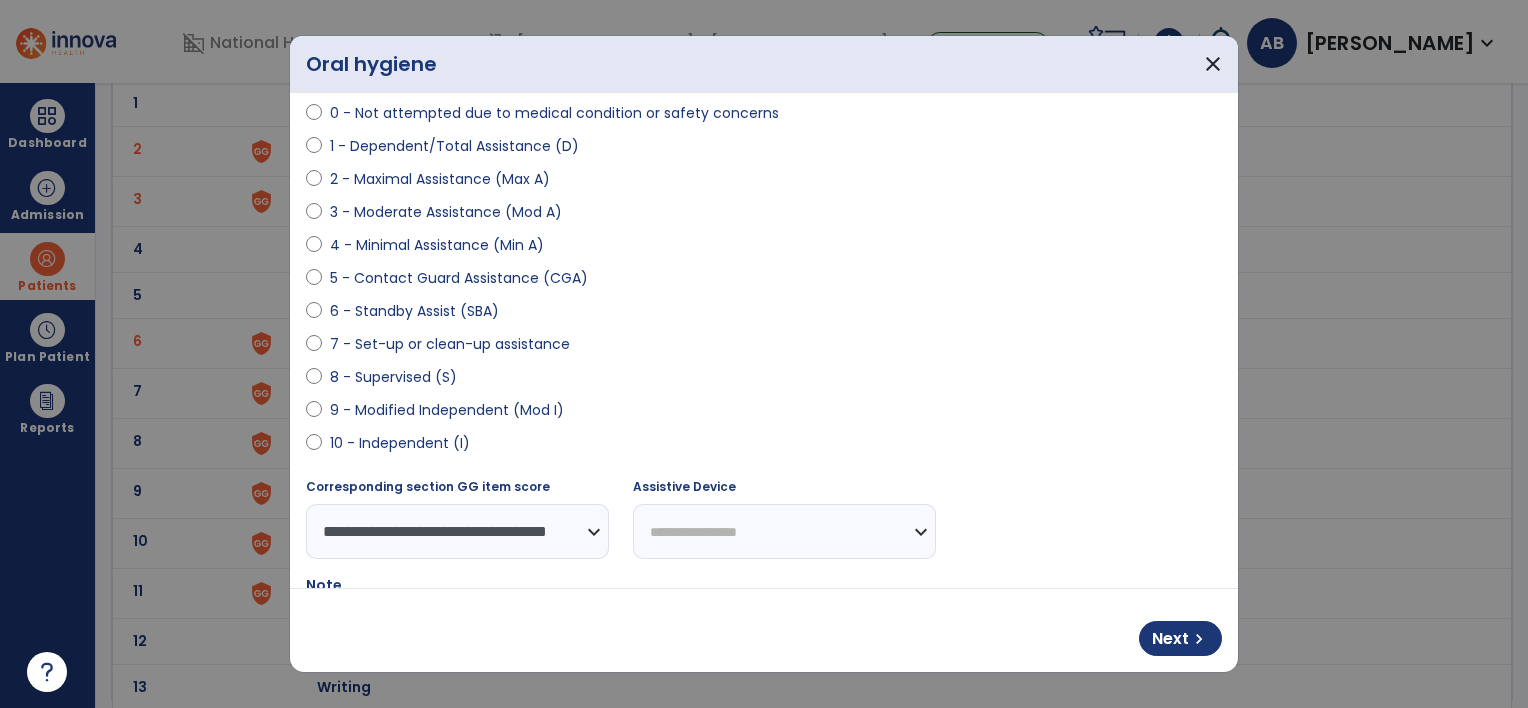 click on "**********" at bounding box center (457, 531) 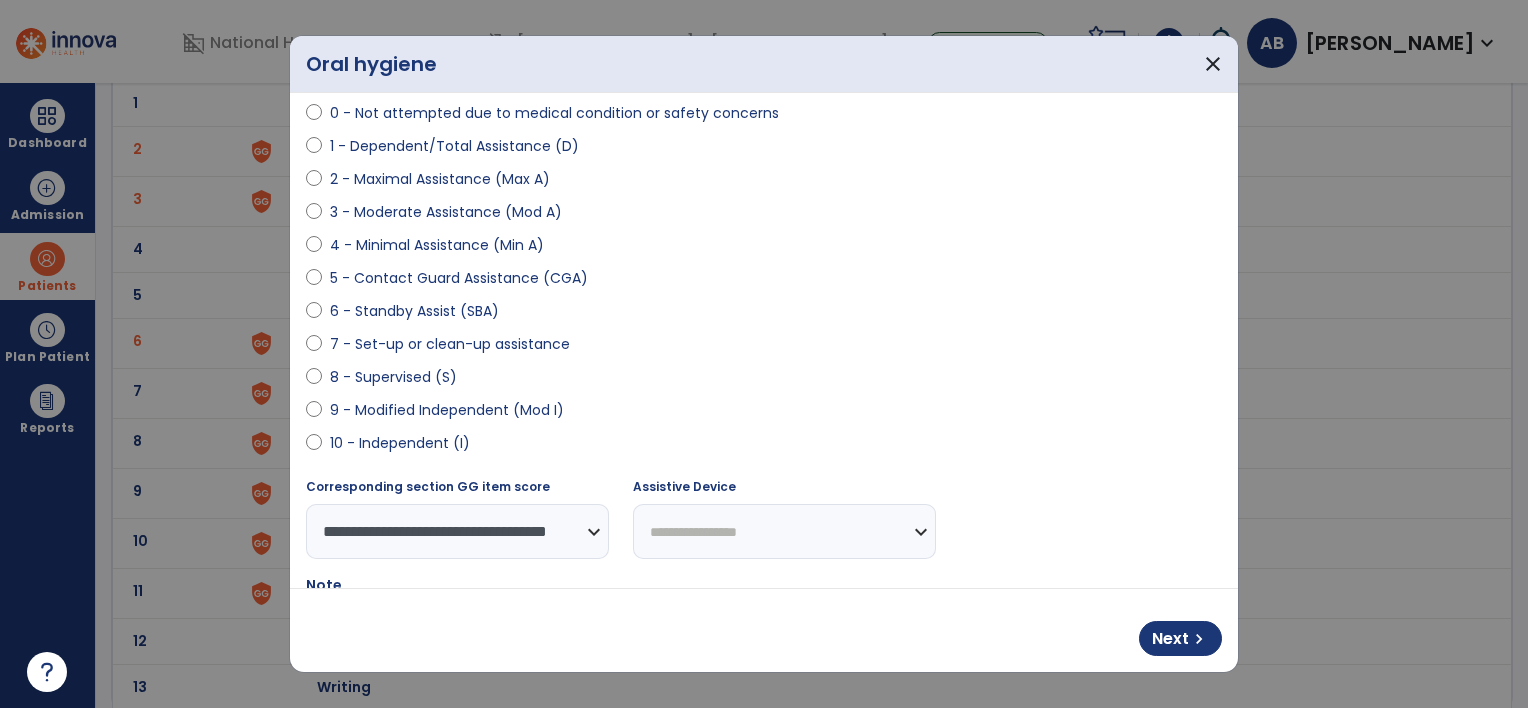 select on "**********" 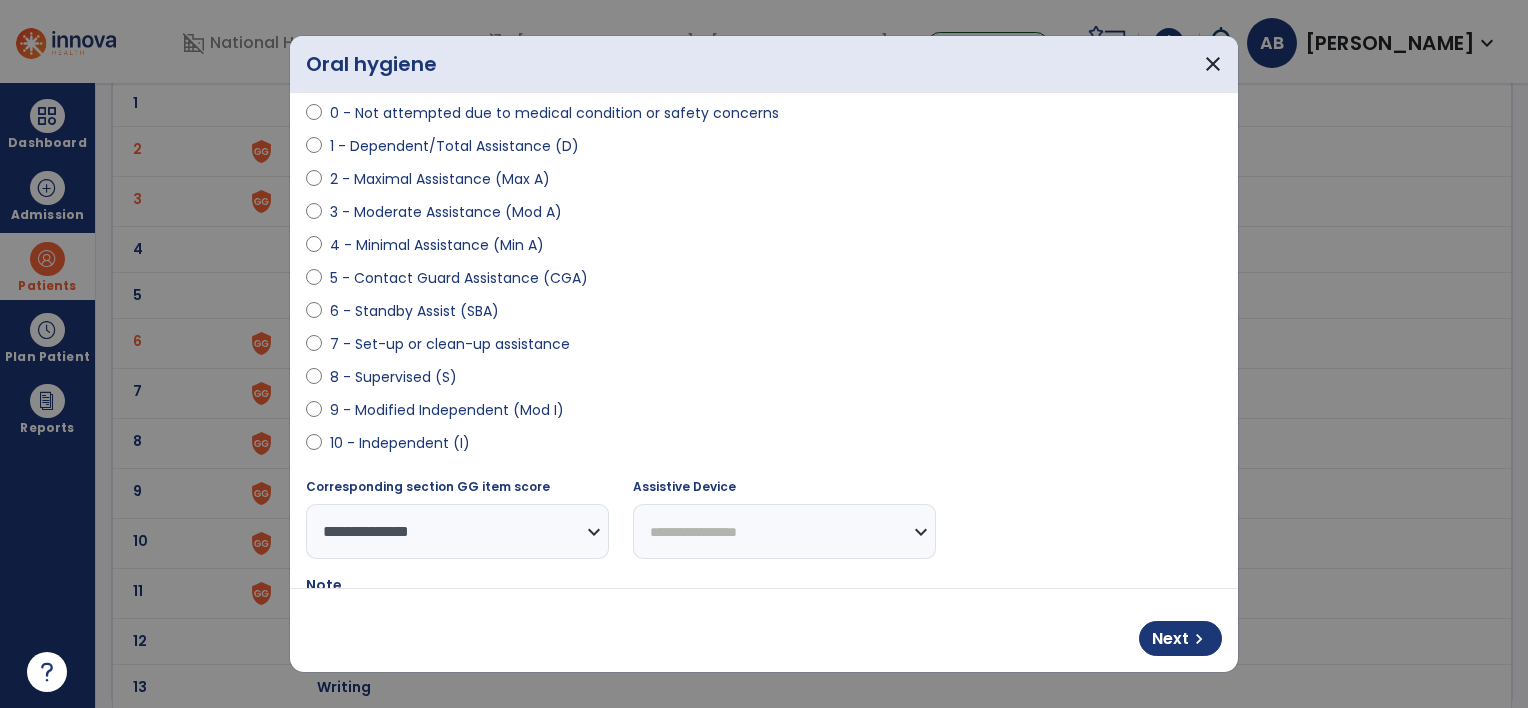 click on "**********" at bounding box center (457, 531) 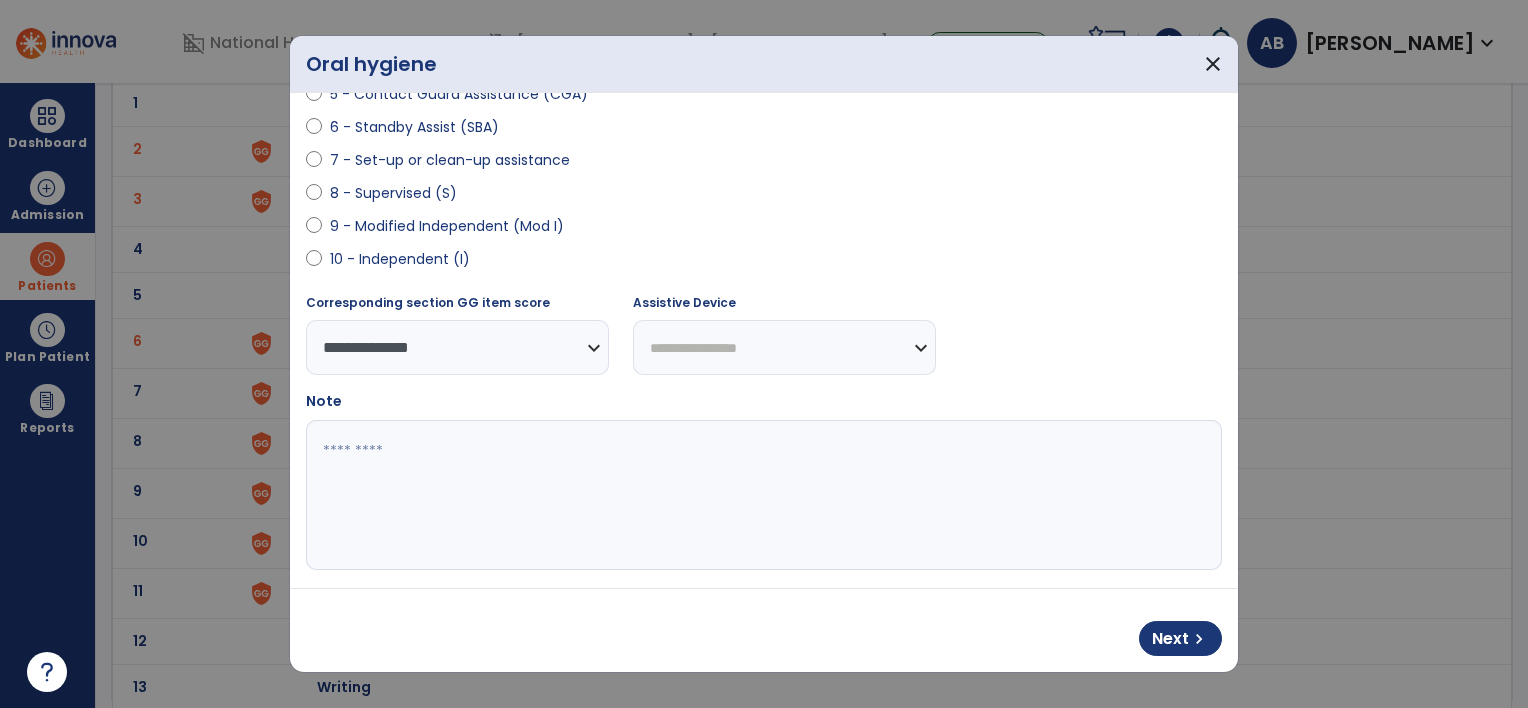 scroll, scrollTop: 396, scrollLeft: 0, axis: vertical 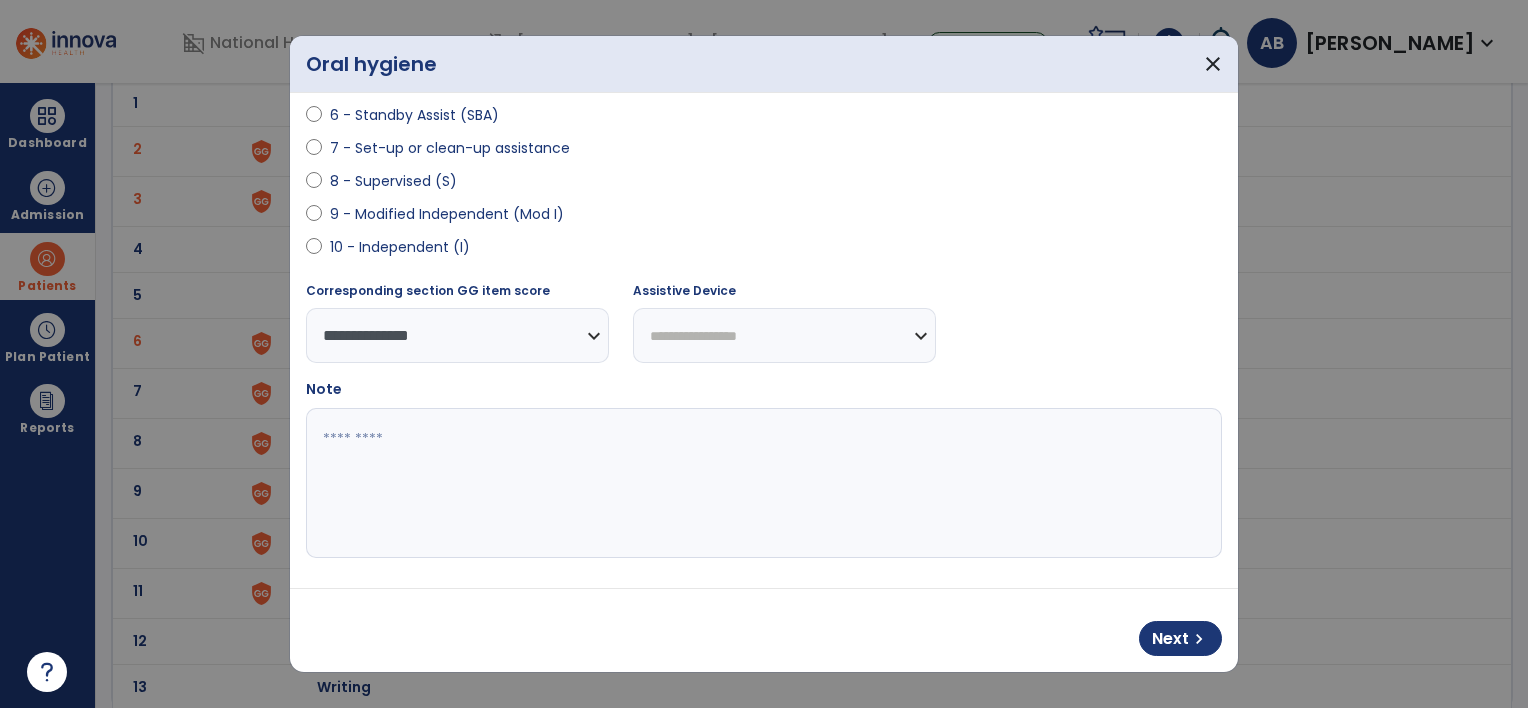 click at bounding box center (762, 483) 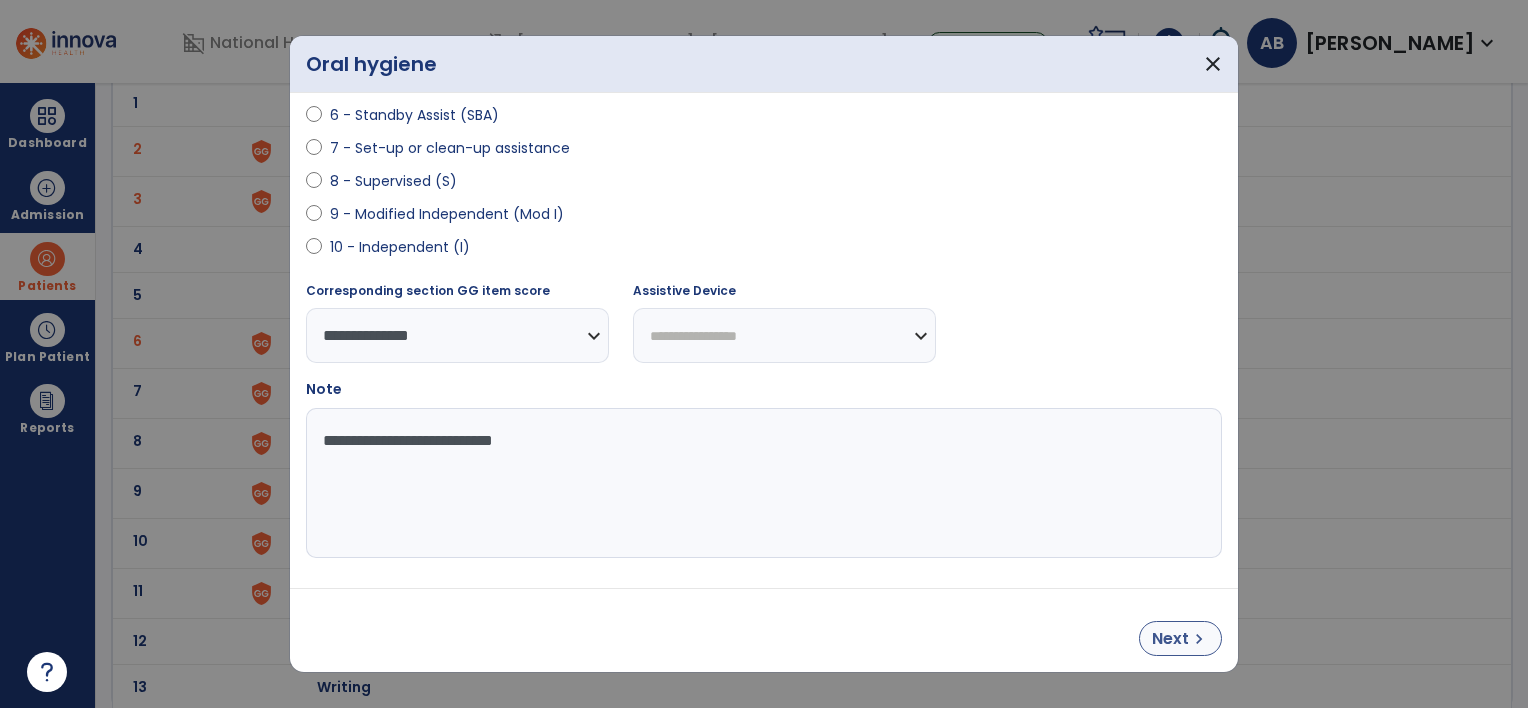 type on "**********" 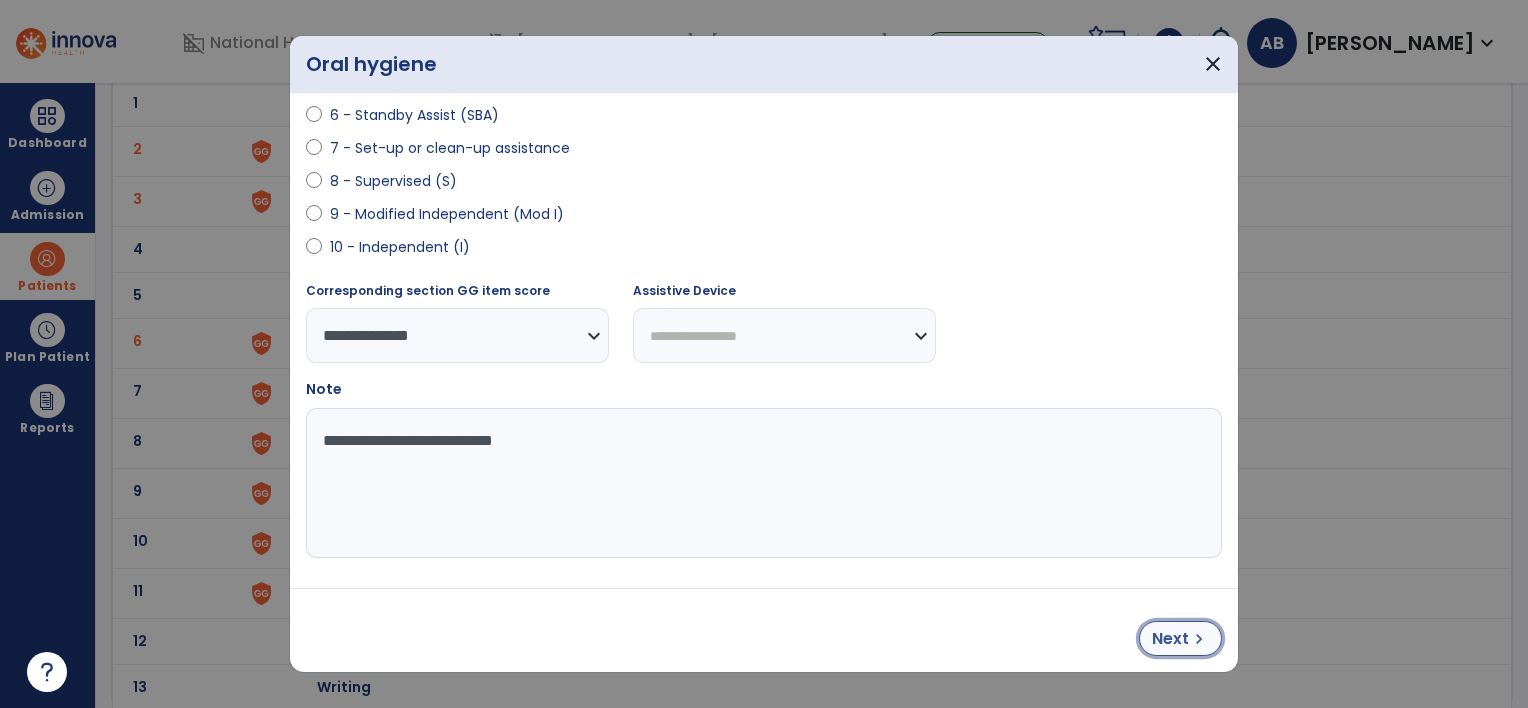 click on "Next" at bounding box center [1170, 639] 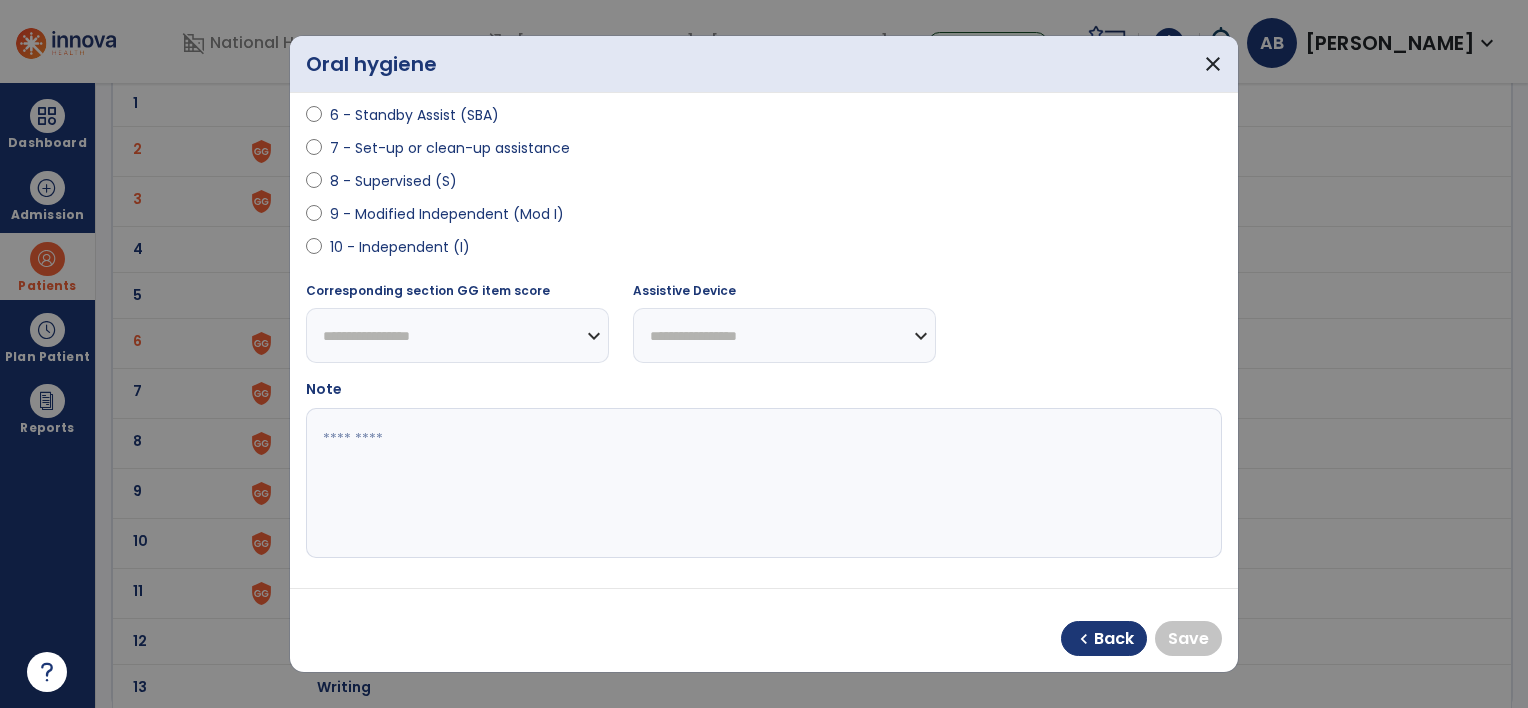 select on "**********" 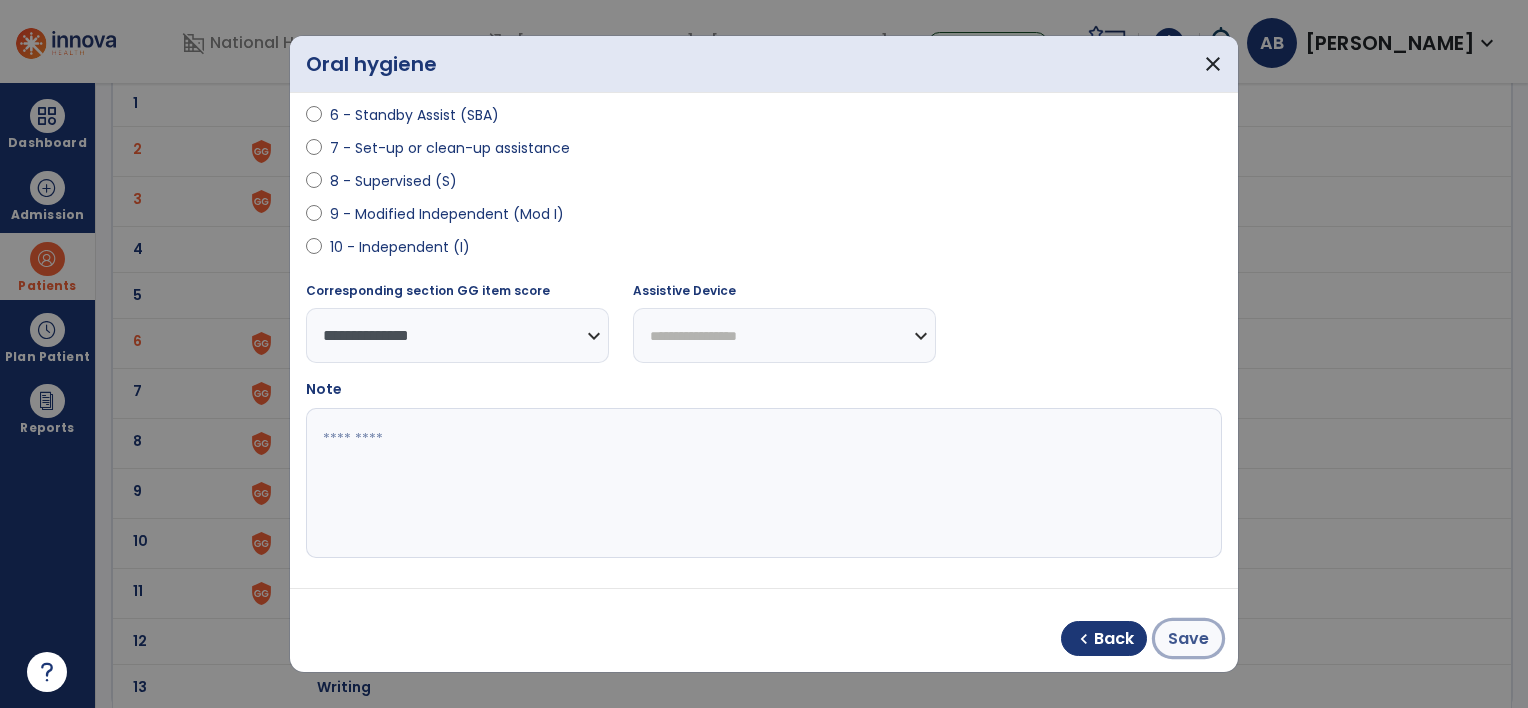 click on "Save" at bounding box center (1188, 638) 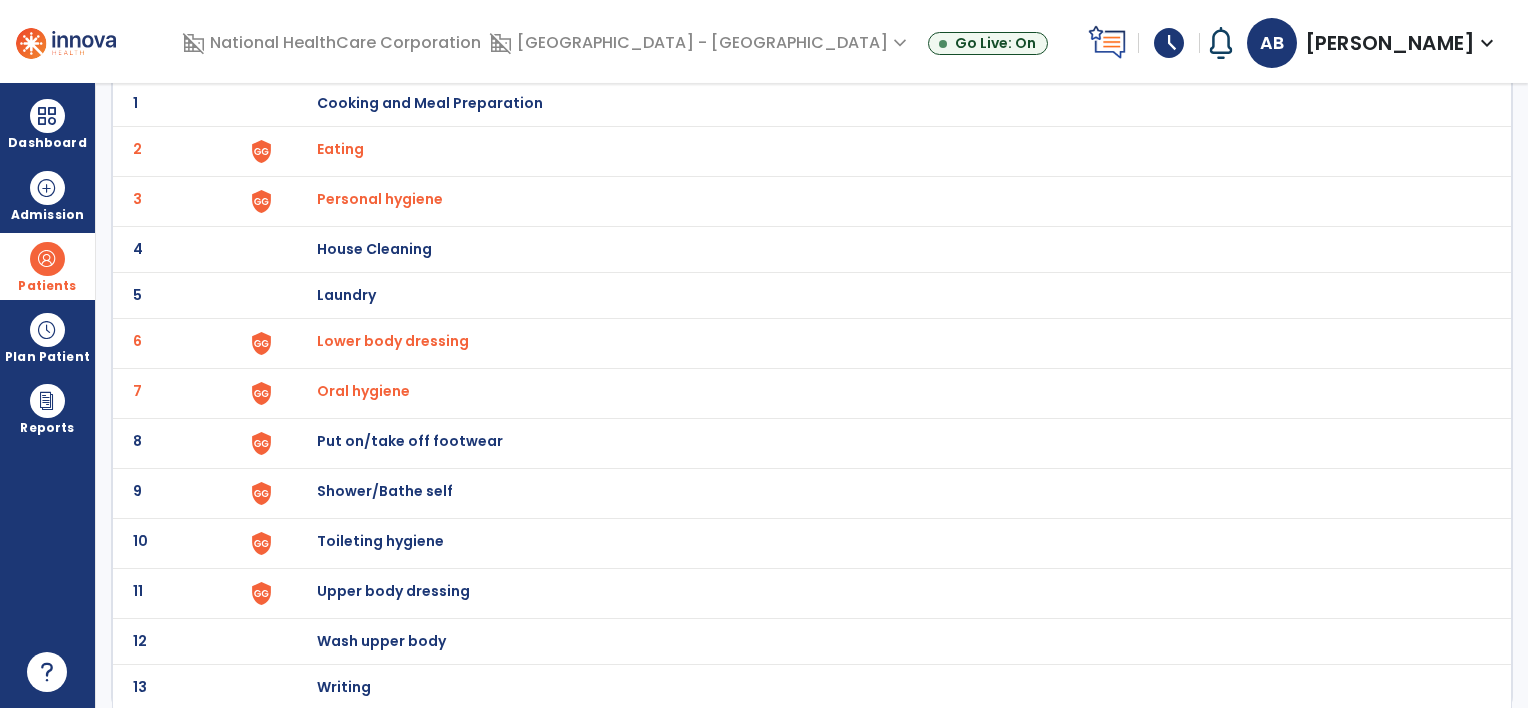 click on "Put on/take off footwear" at bounding box center (430, 103) 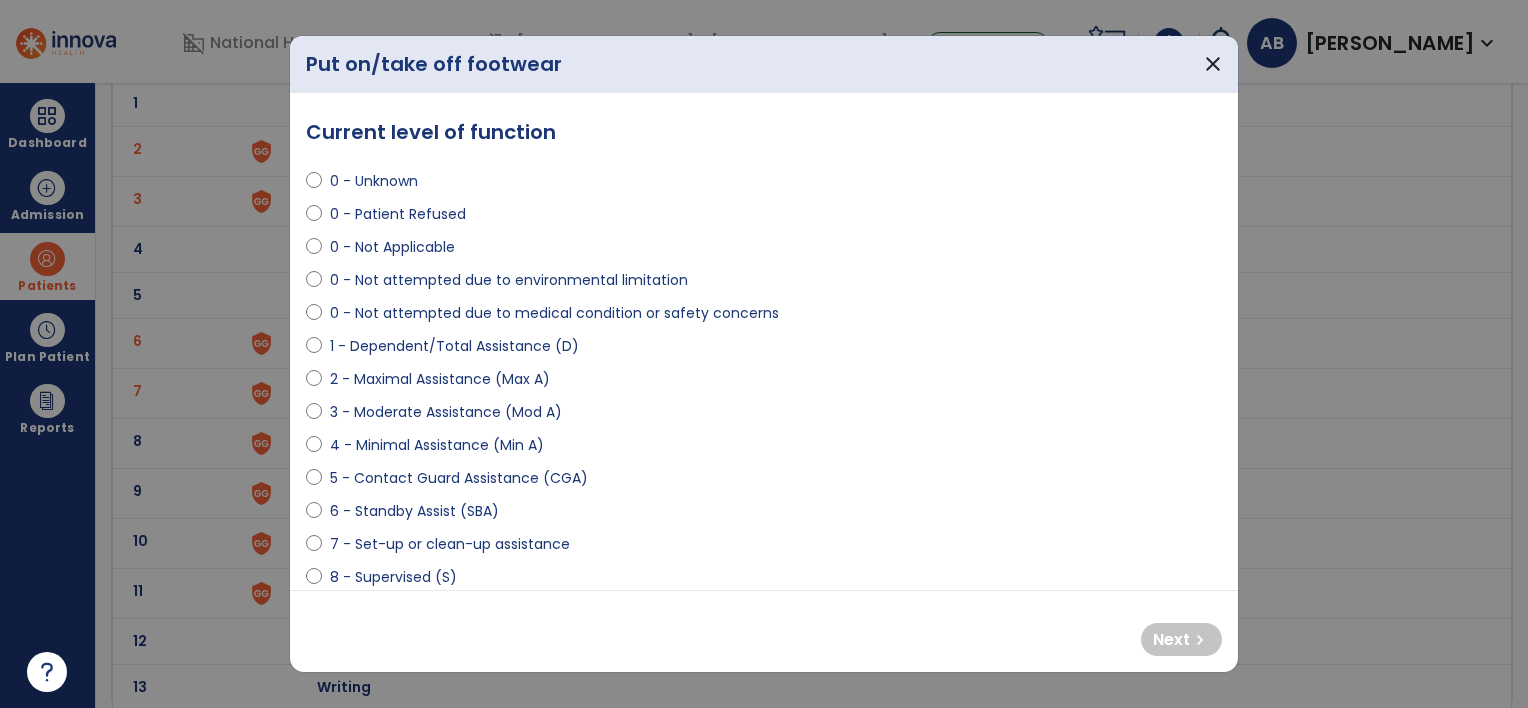 select on "**********" 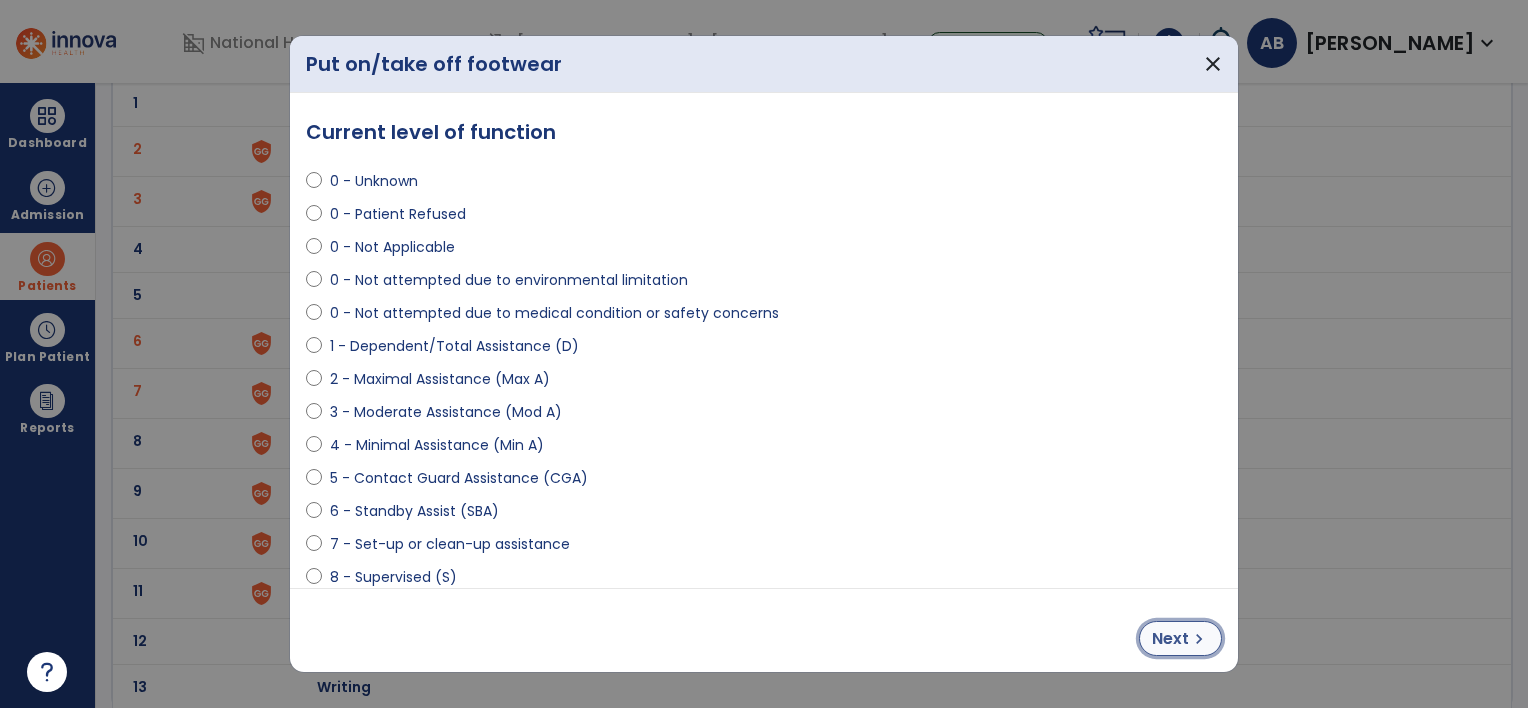 click on "chevron_right" at bounding box center (1199, 639) 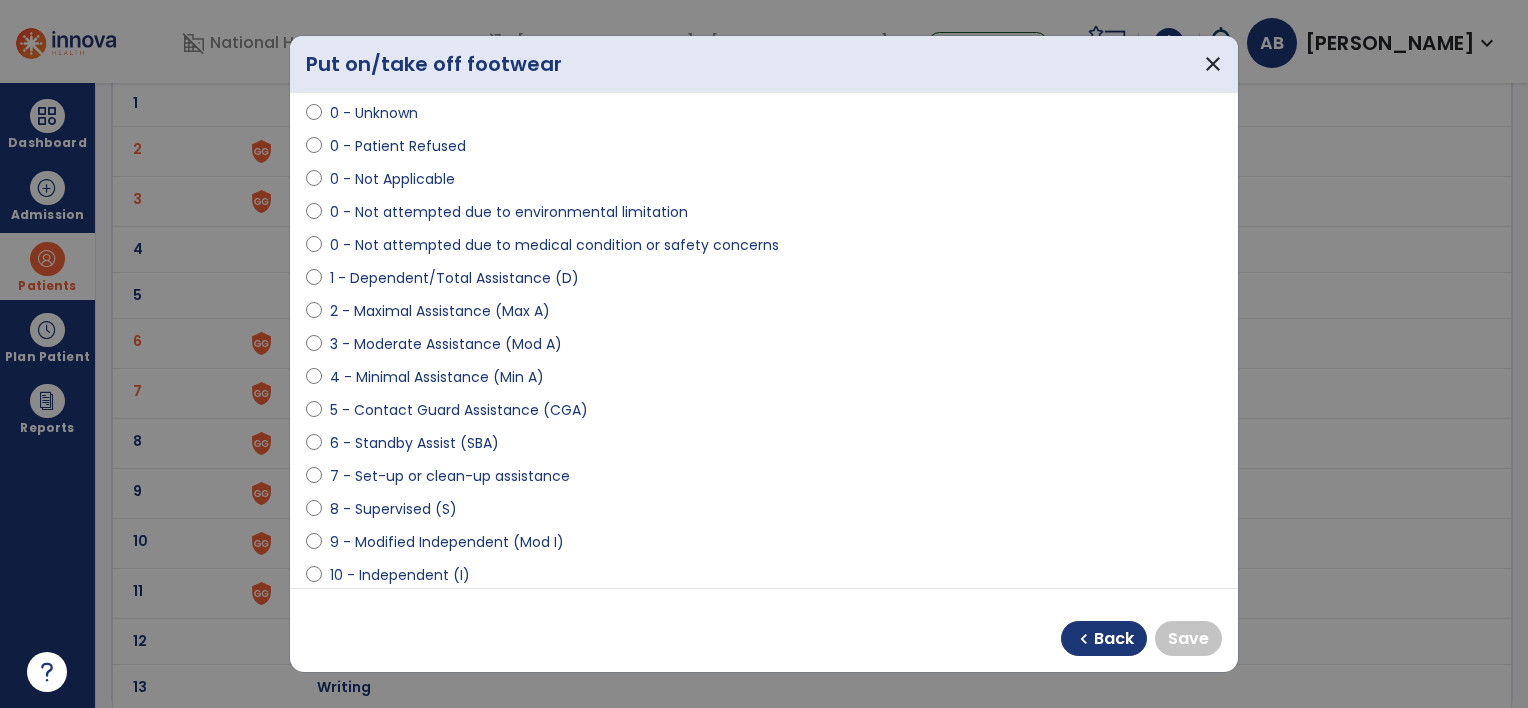 scroll, scrollTop: 100, scrollLeft: 0, axis: vertical 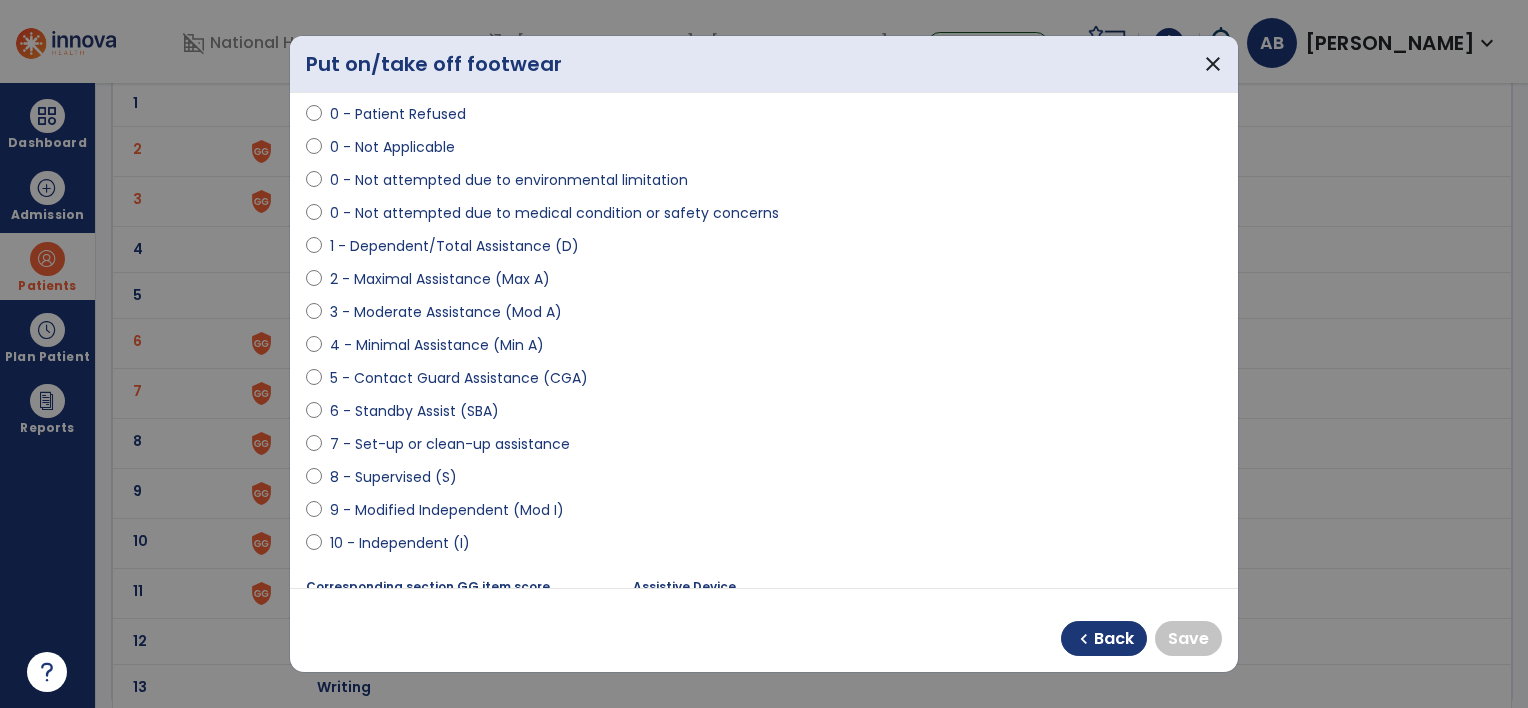 select on "**********" 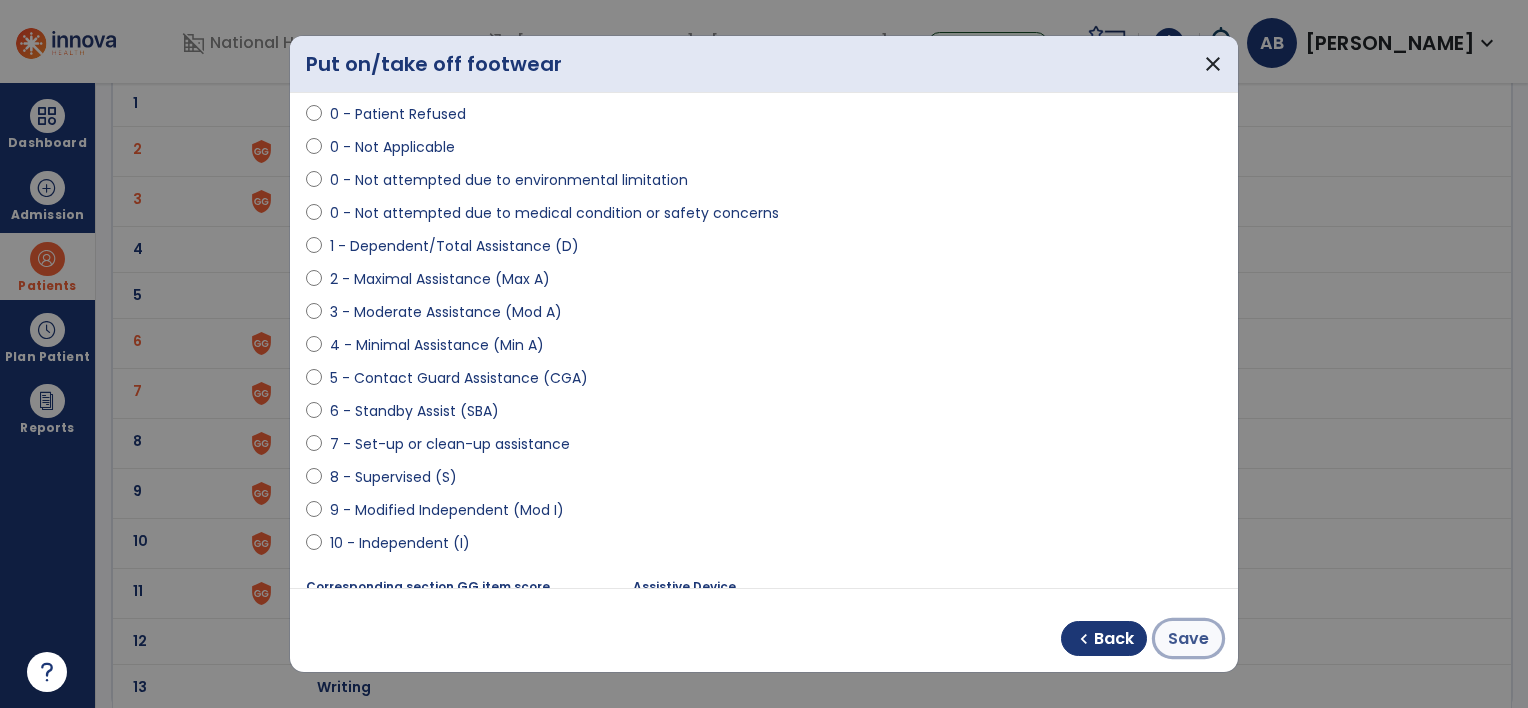 click on "Save" at bounding box center [1188, 639] 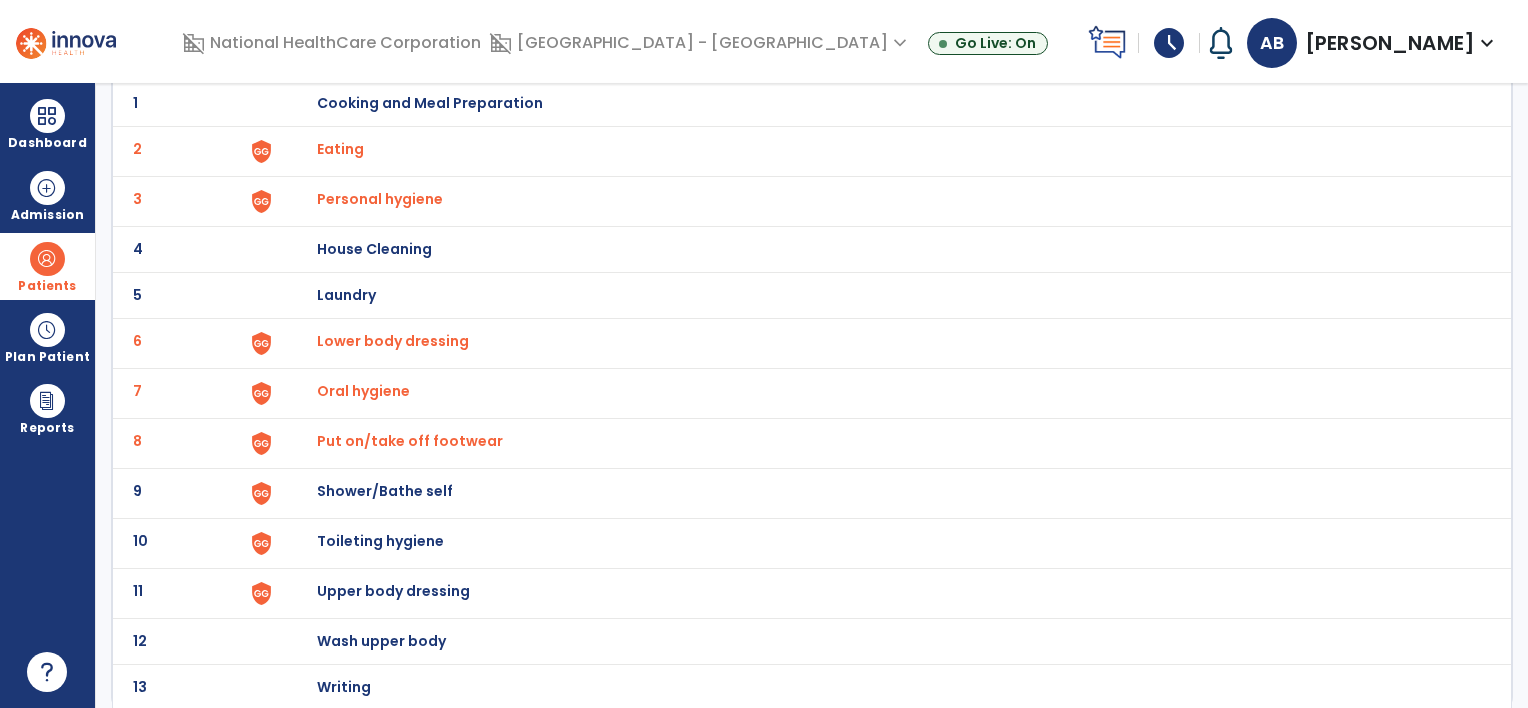 click on "Shower/Bathe self" at bounding box center [884, 103] 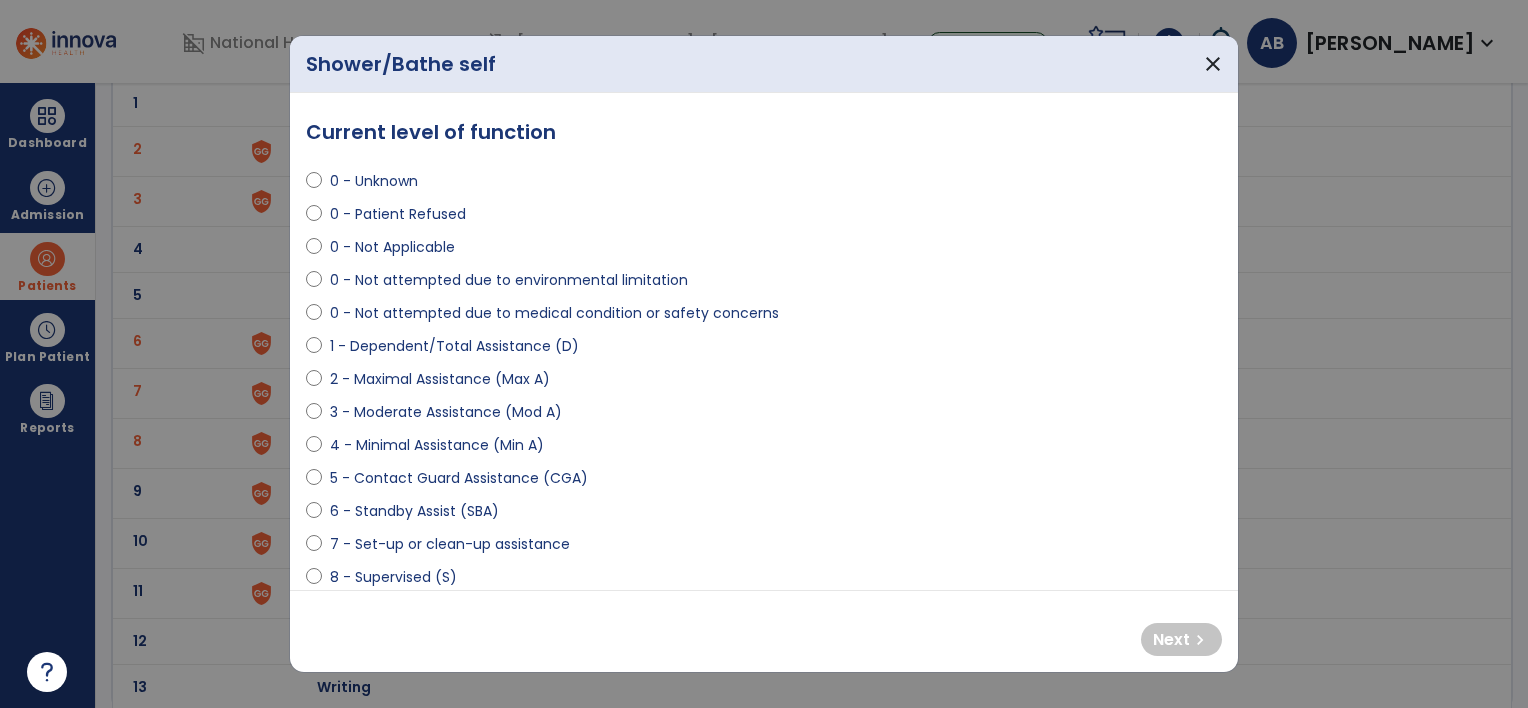 select on "**********" 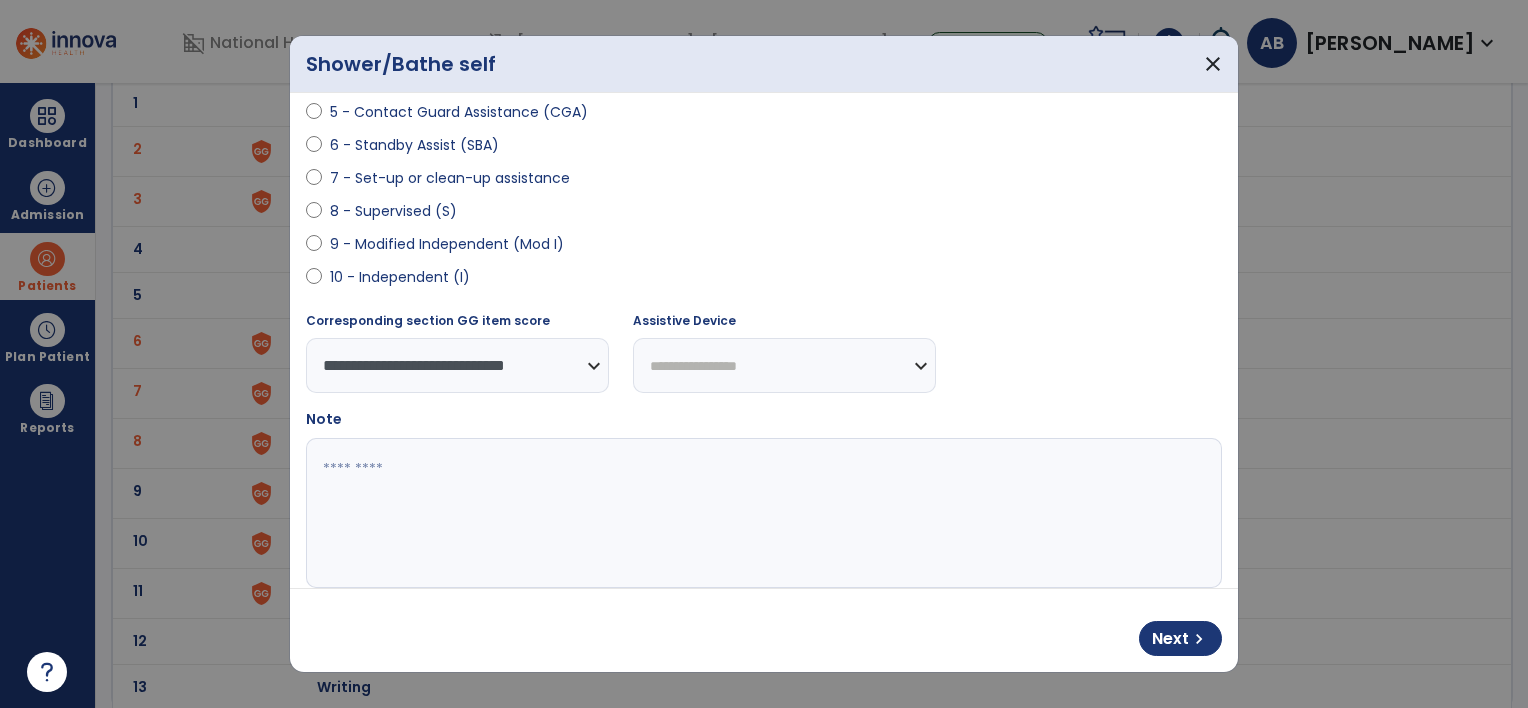scroll, scrollTop: 396, scrollLeft: 0, axis: vertical 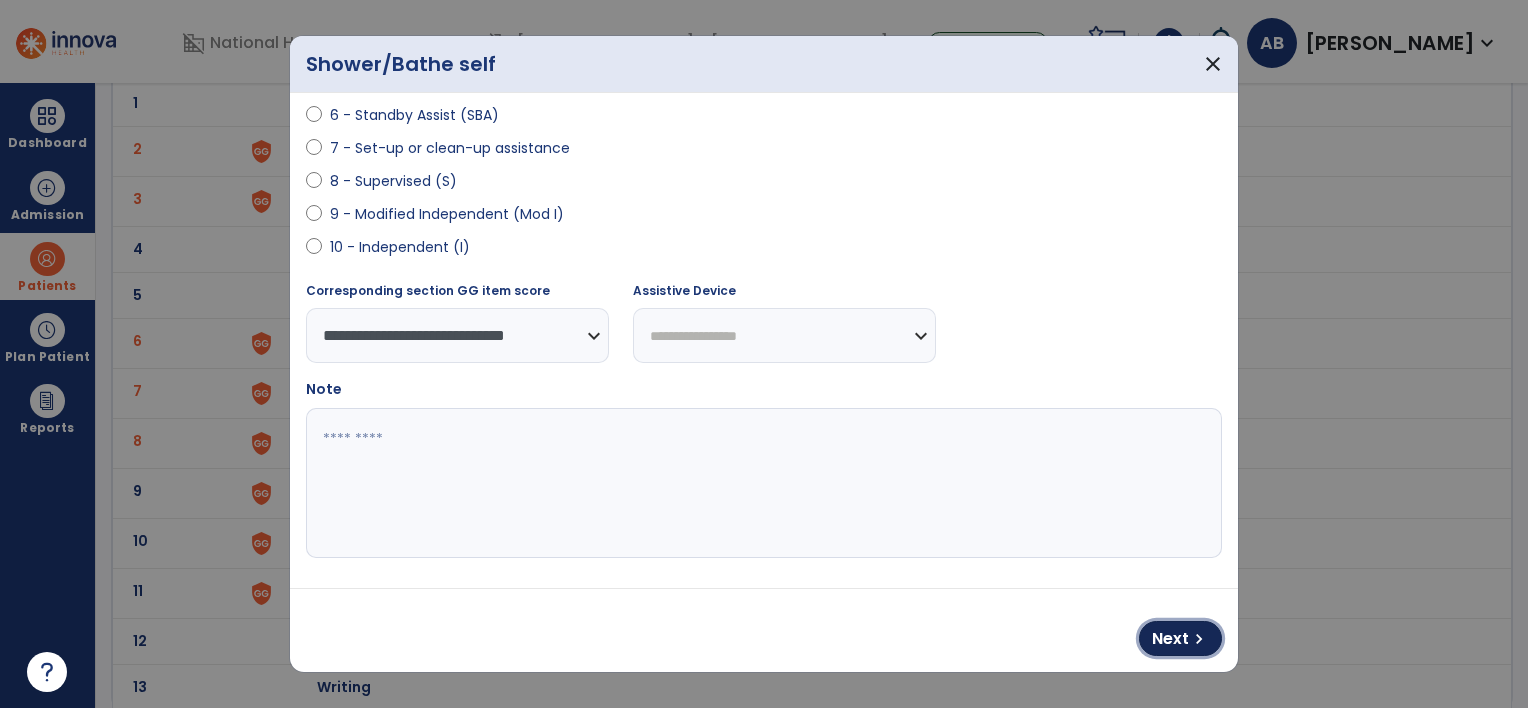click on "Next  chevron_right" at bounding box center [1180, 638] 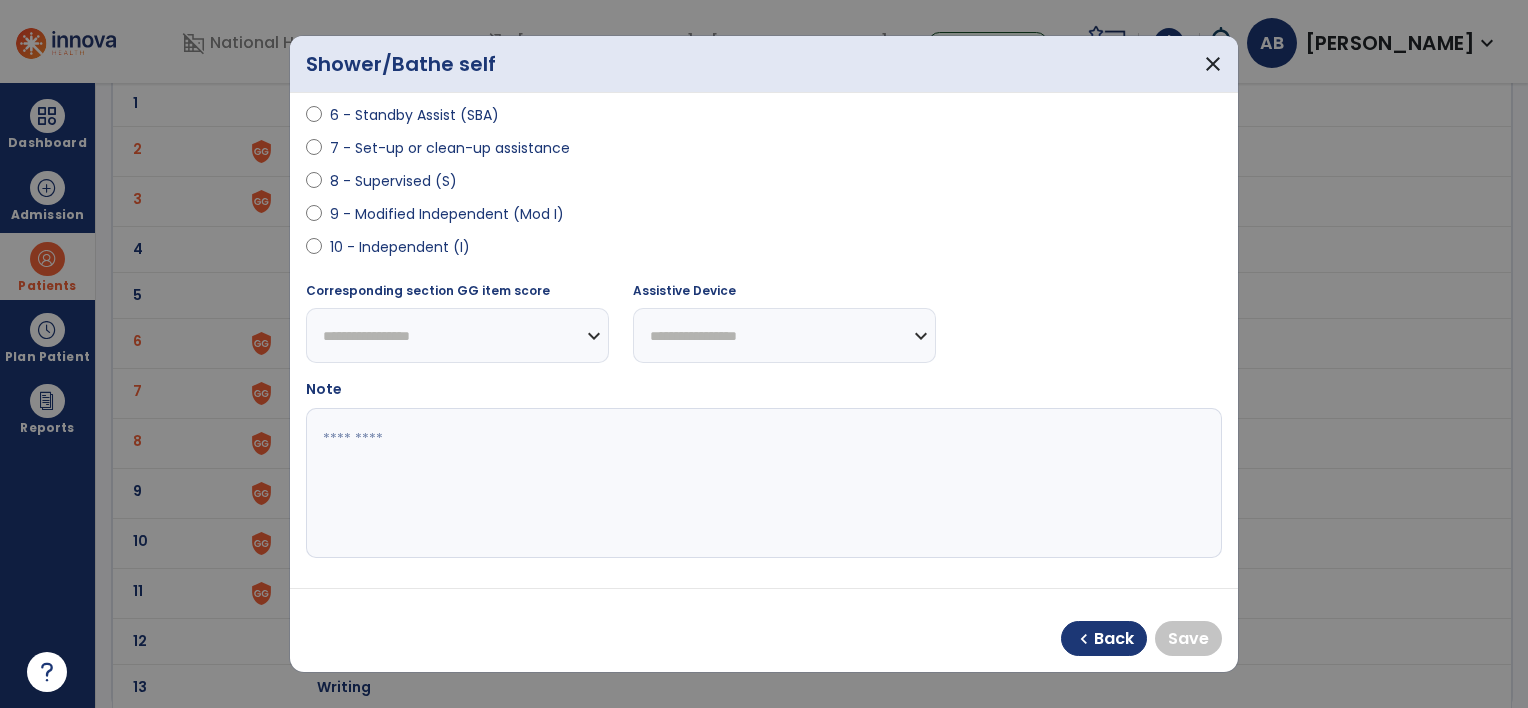 select on "**********" 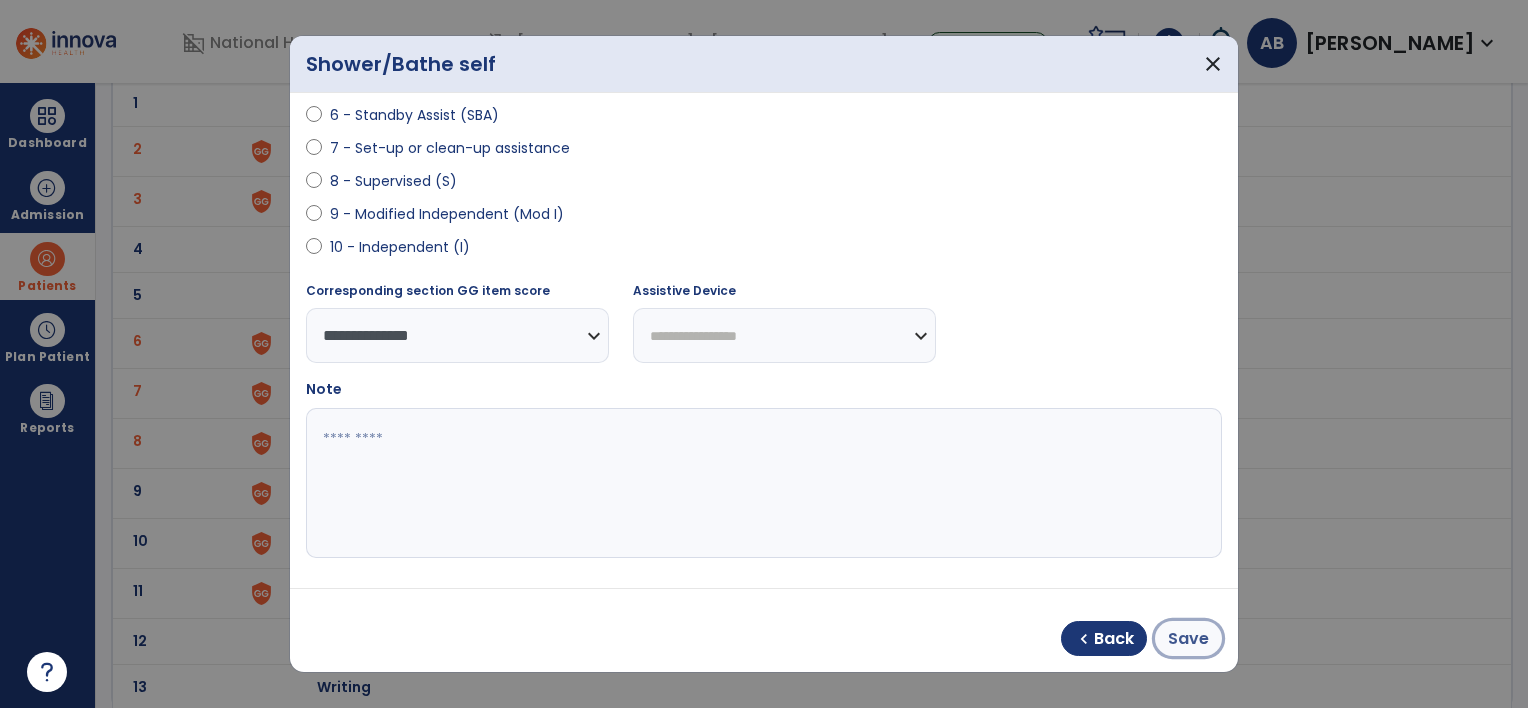click on "Save" at bounding box center [1188, 639] 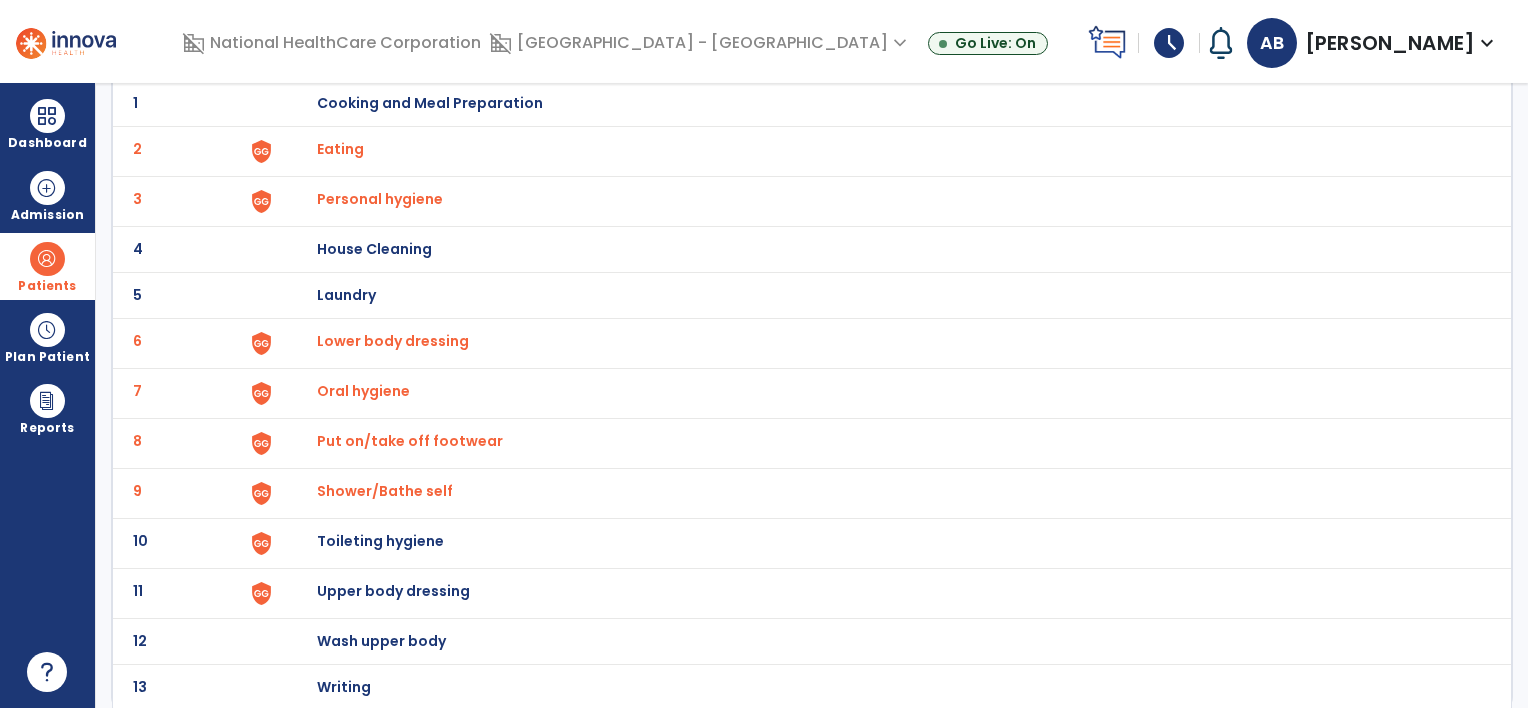 click on "Toileting hygiene" at bounding box center (430, 103) 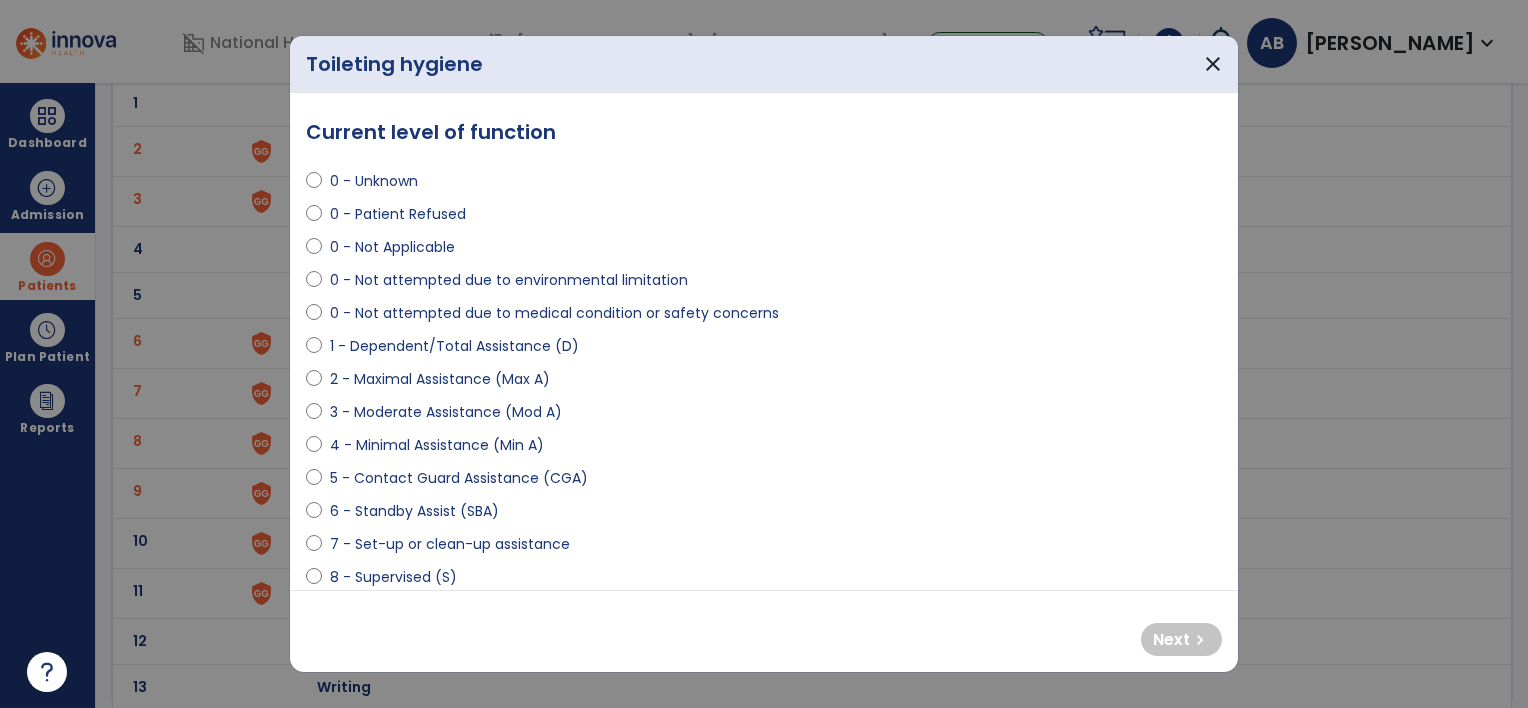 scroll, scrollTop: 100, scrollLeft: 0, axis: vertical 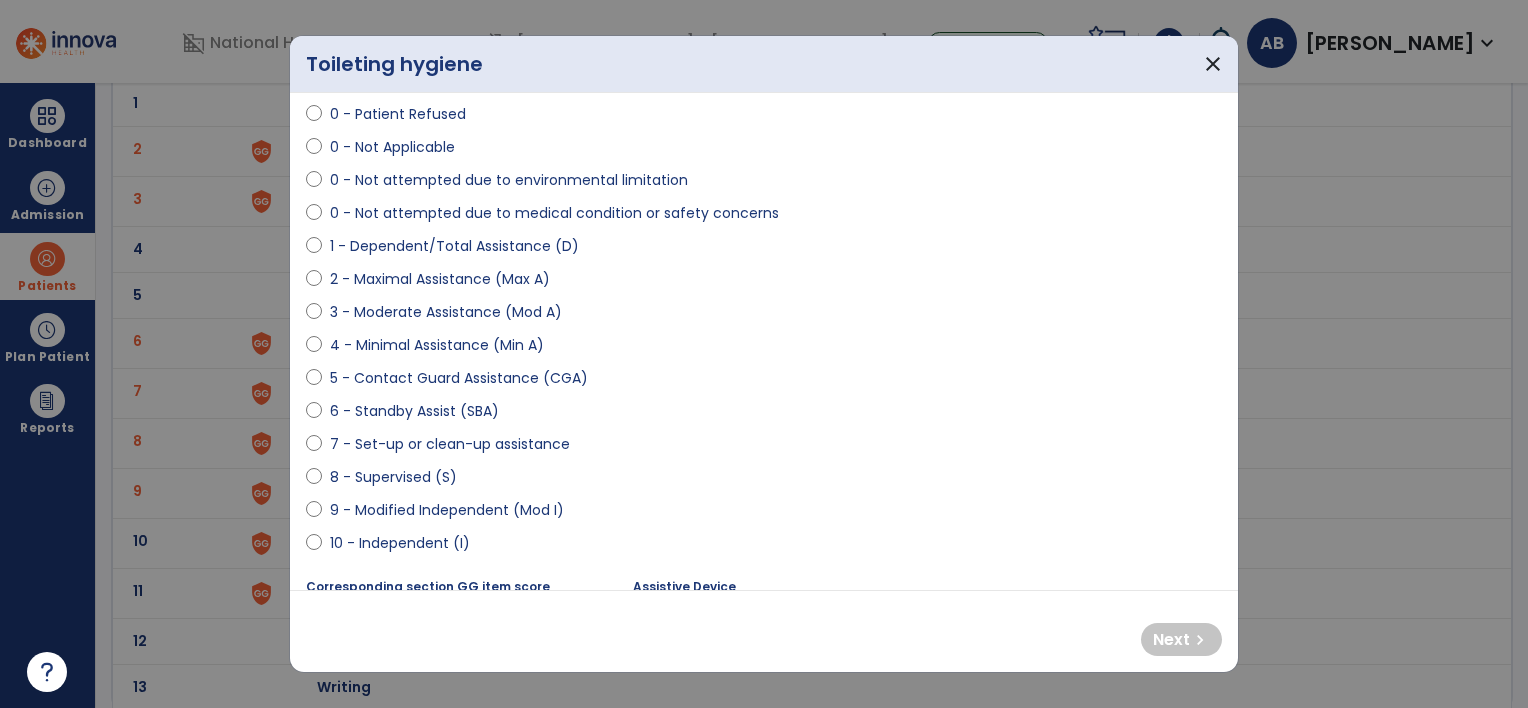 select on "**********" 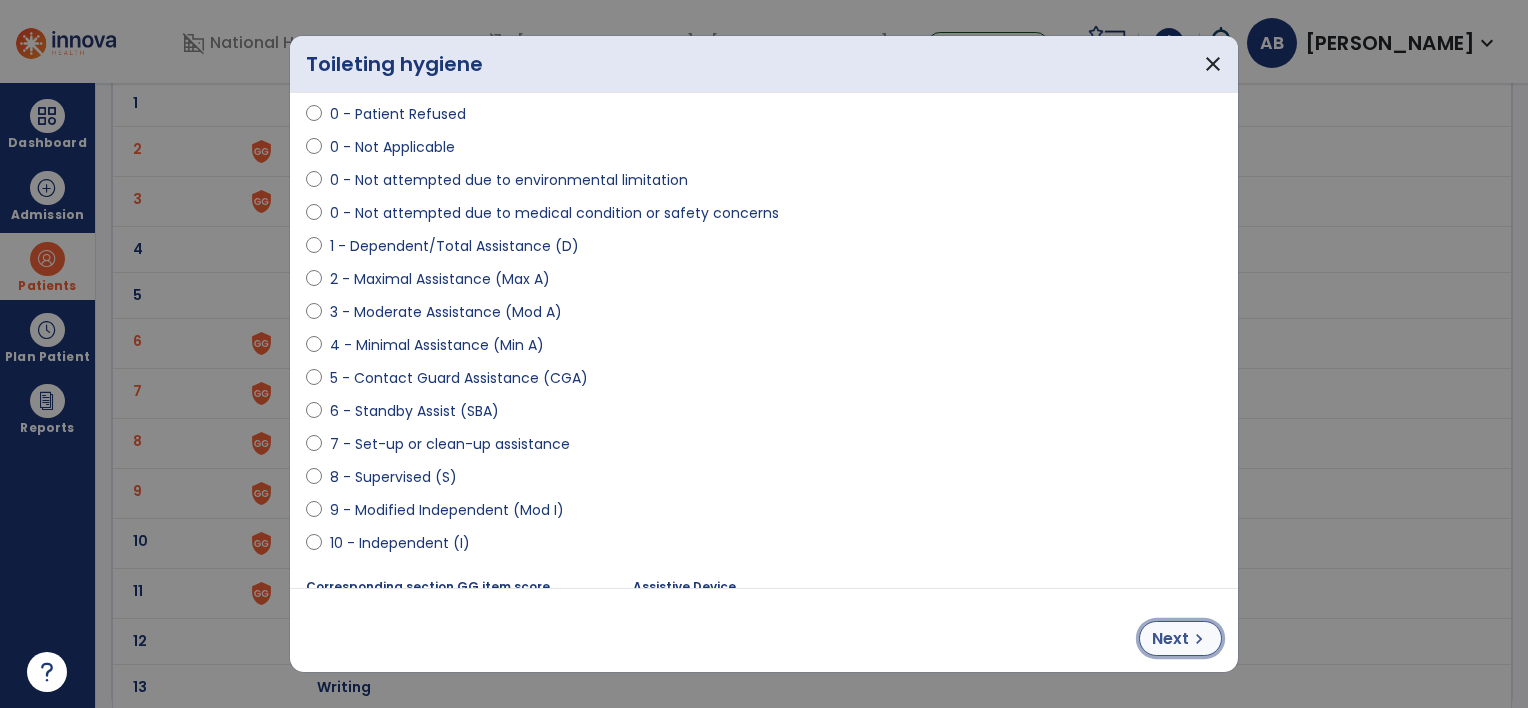 click on "chevron_right" at bounding box center (1199, 639) 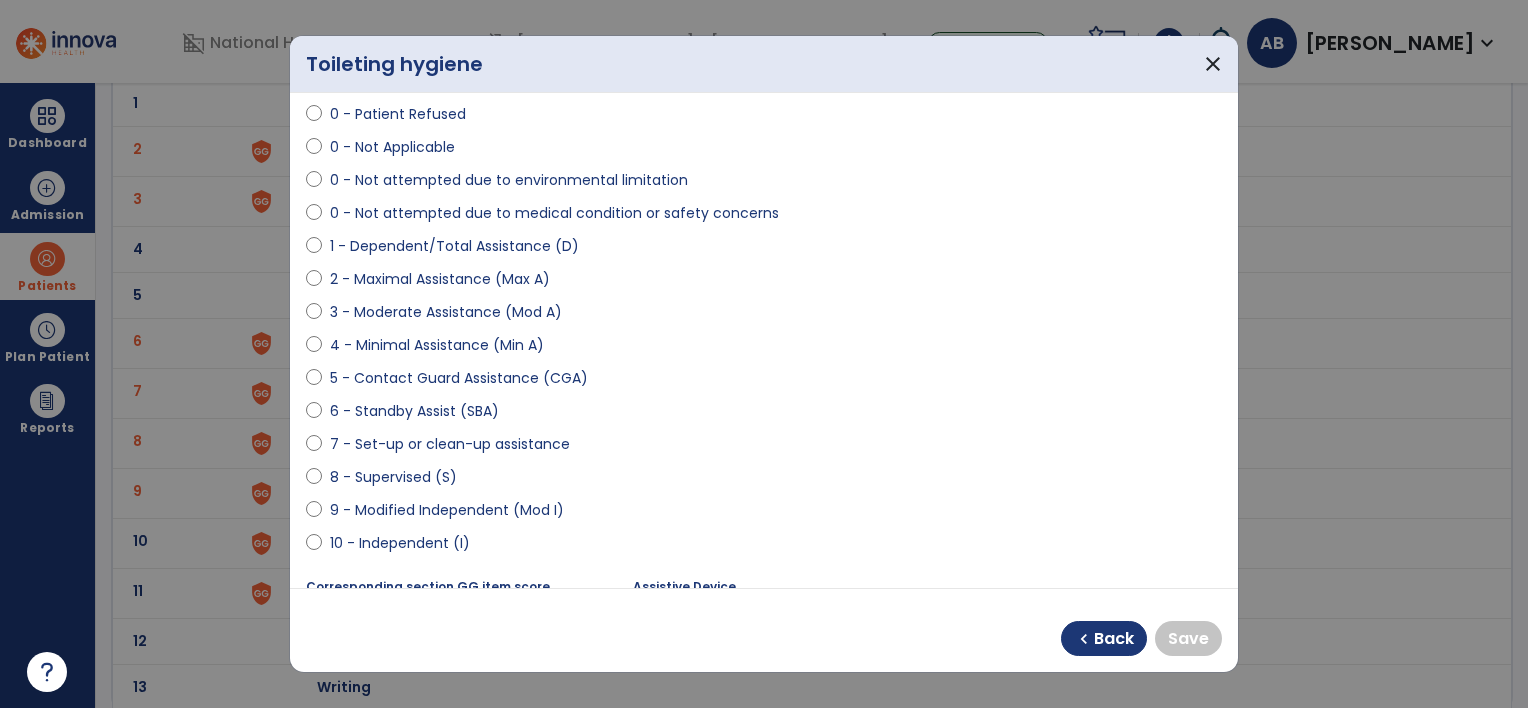 select on "**********" 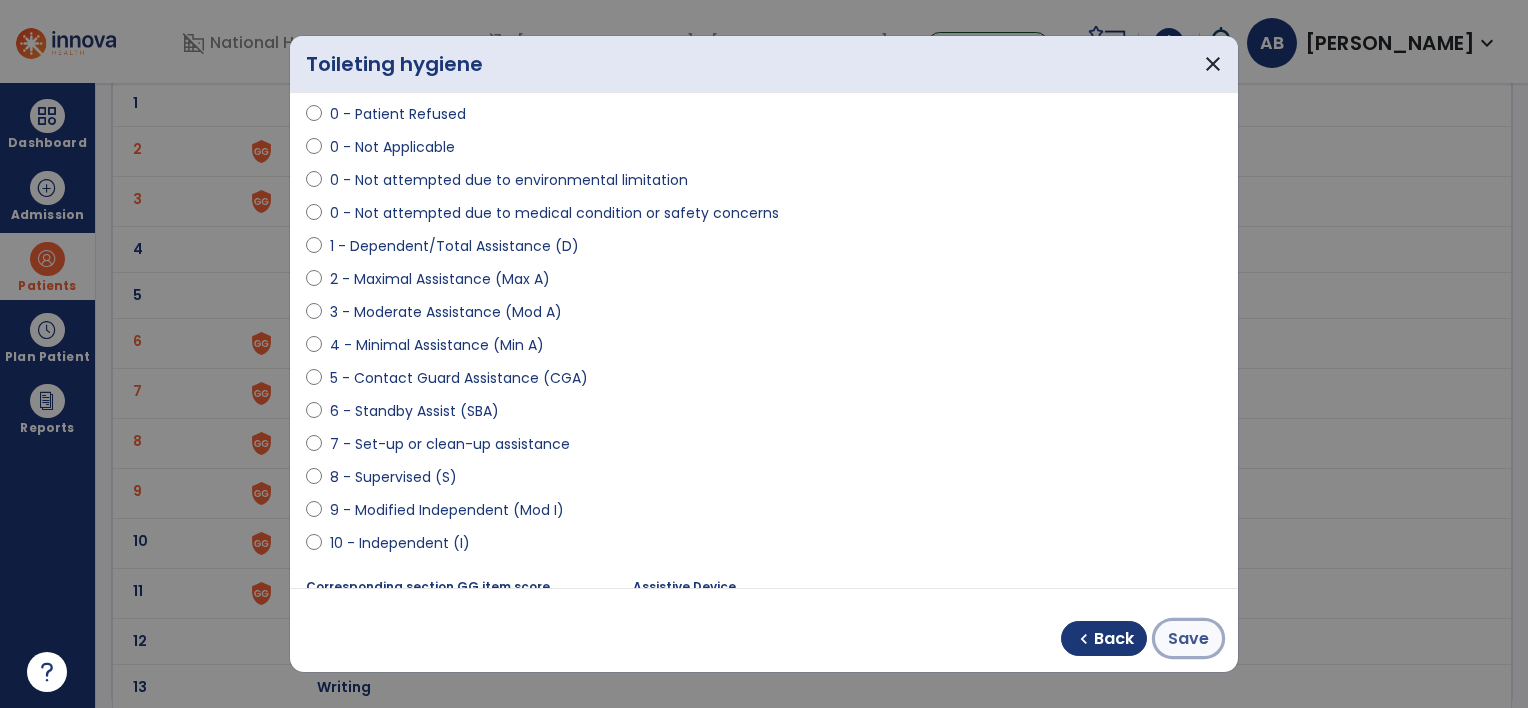 click on "Save" at bounding box center [1188, 639] 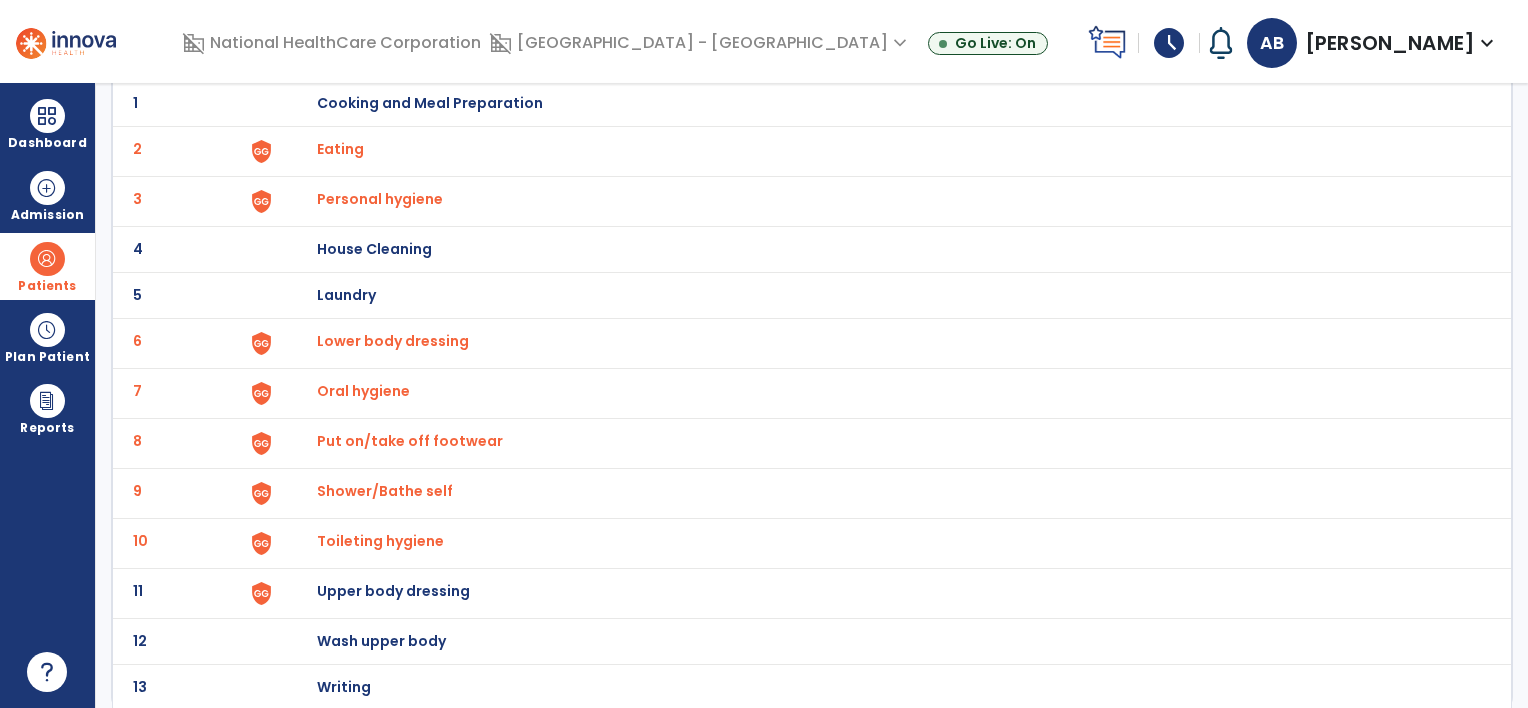 click on "Upper body dressing" at bounding box center (430, 103) 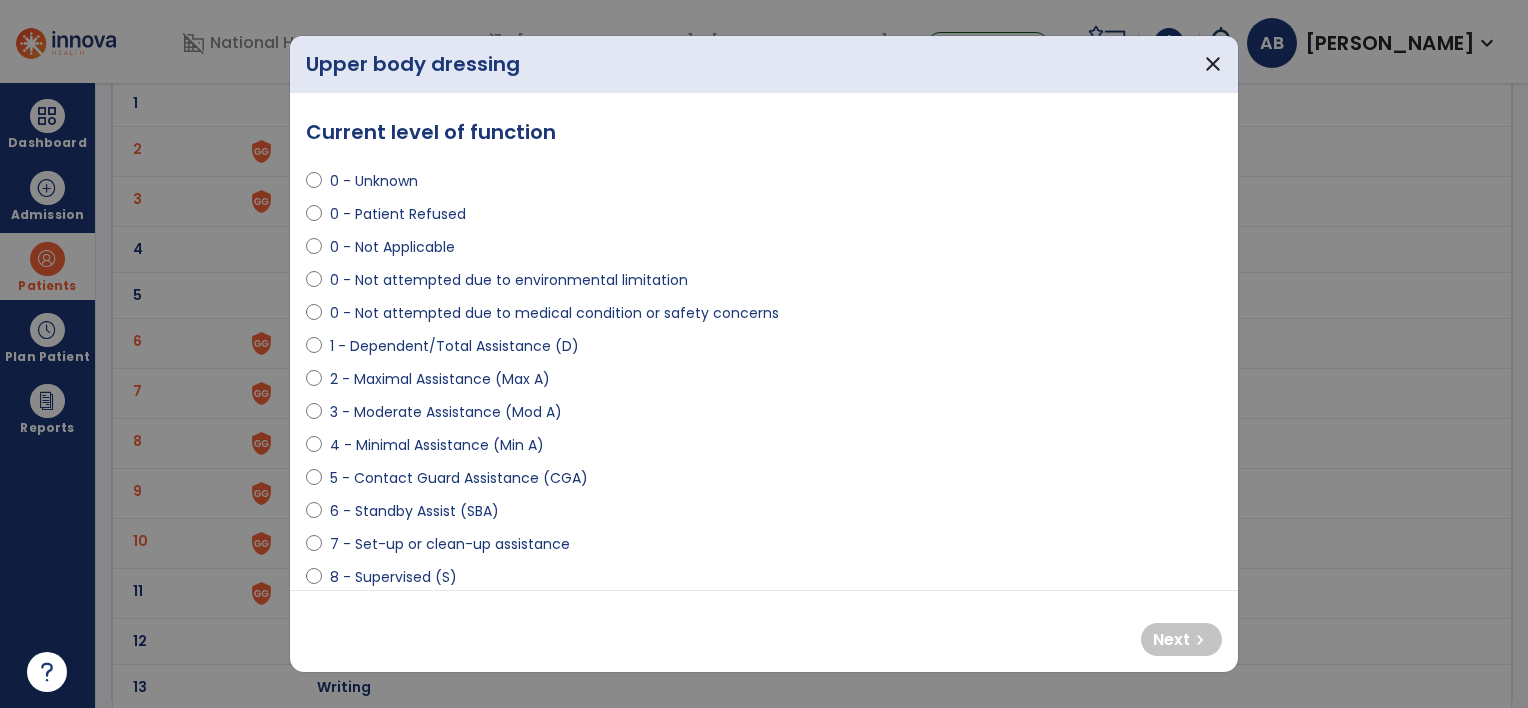 scroll, scrollTop: 200, scrollLeft: 0, axis: vertical 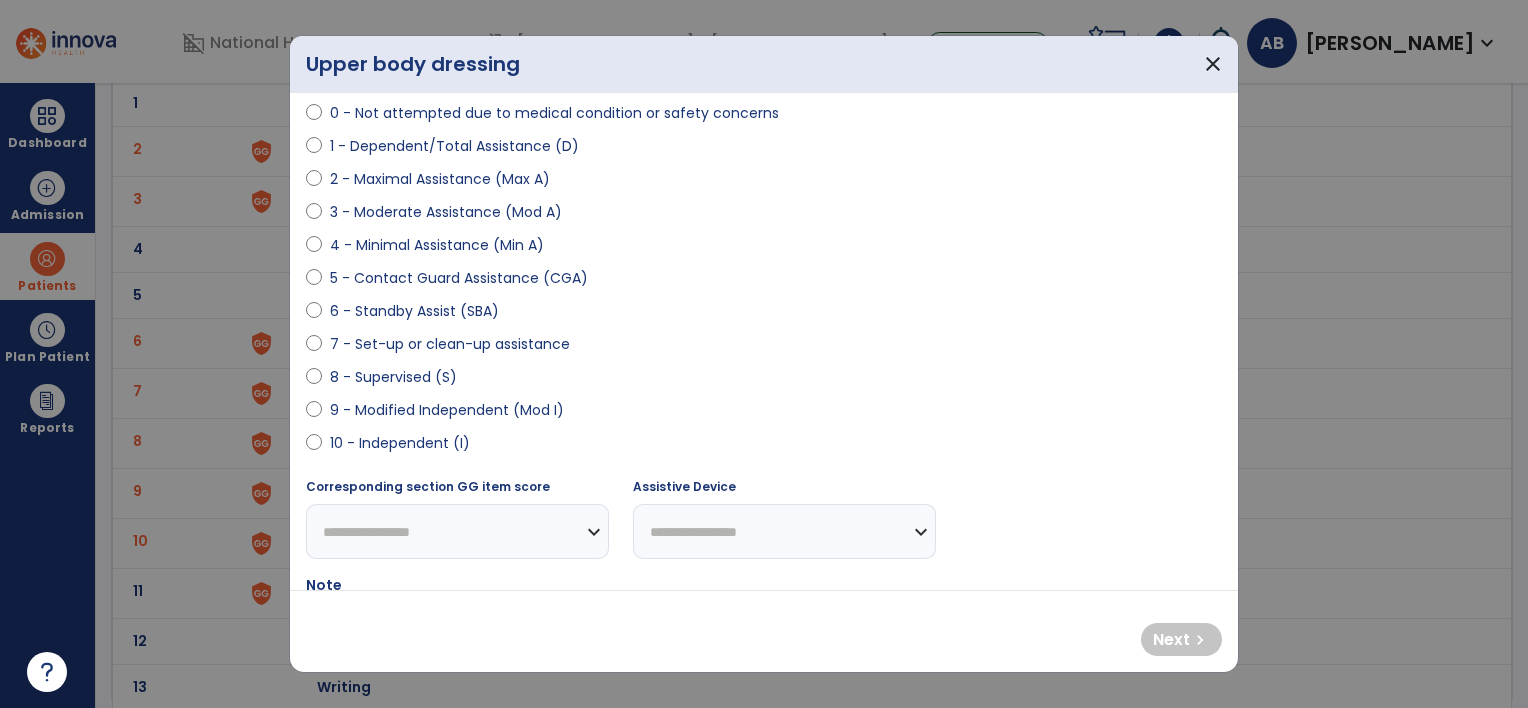 select on "**********" 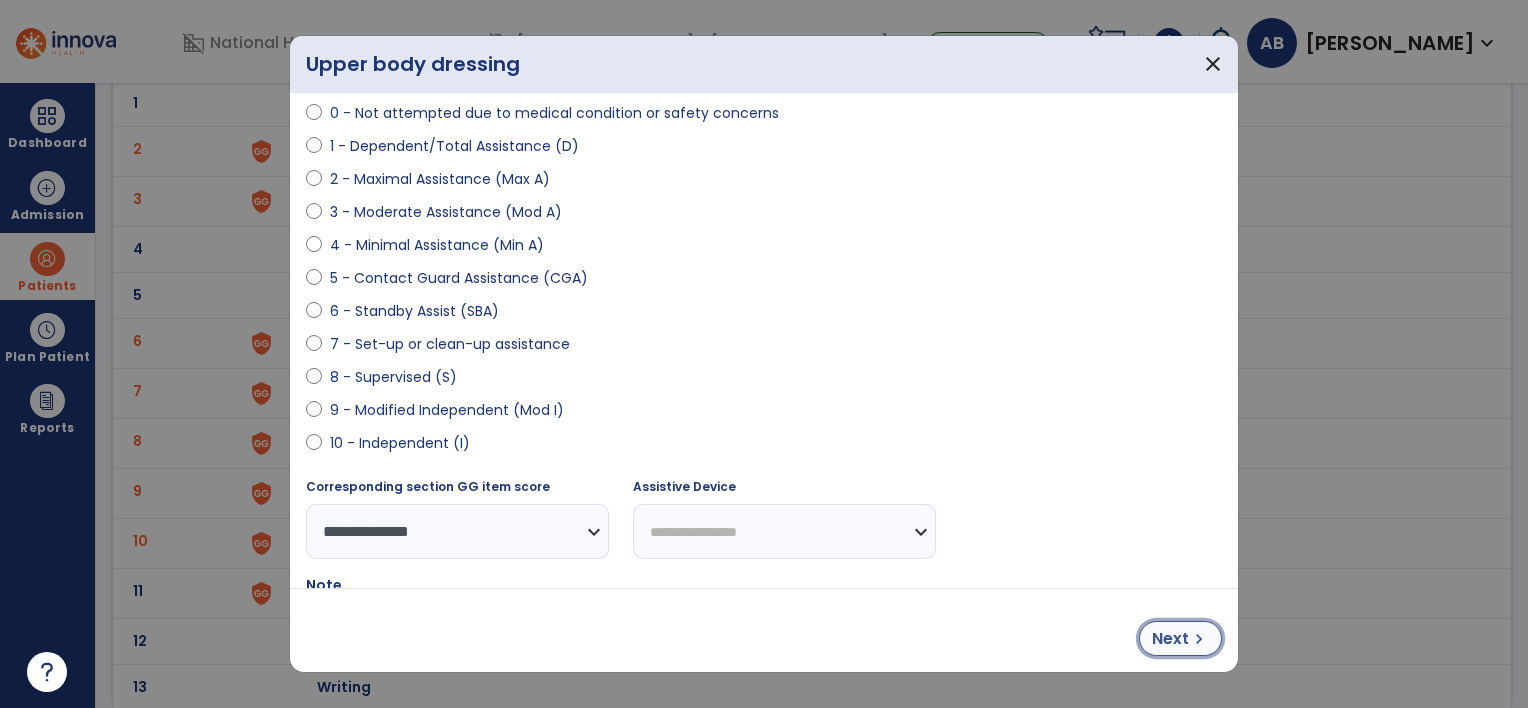 click on "Next" at bounding box center (1170, 639) 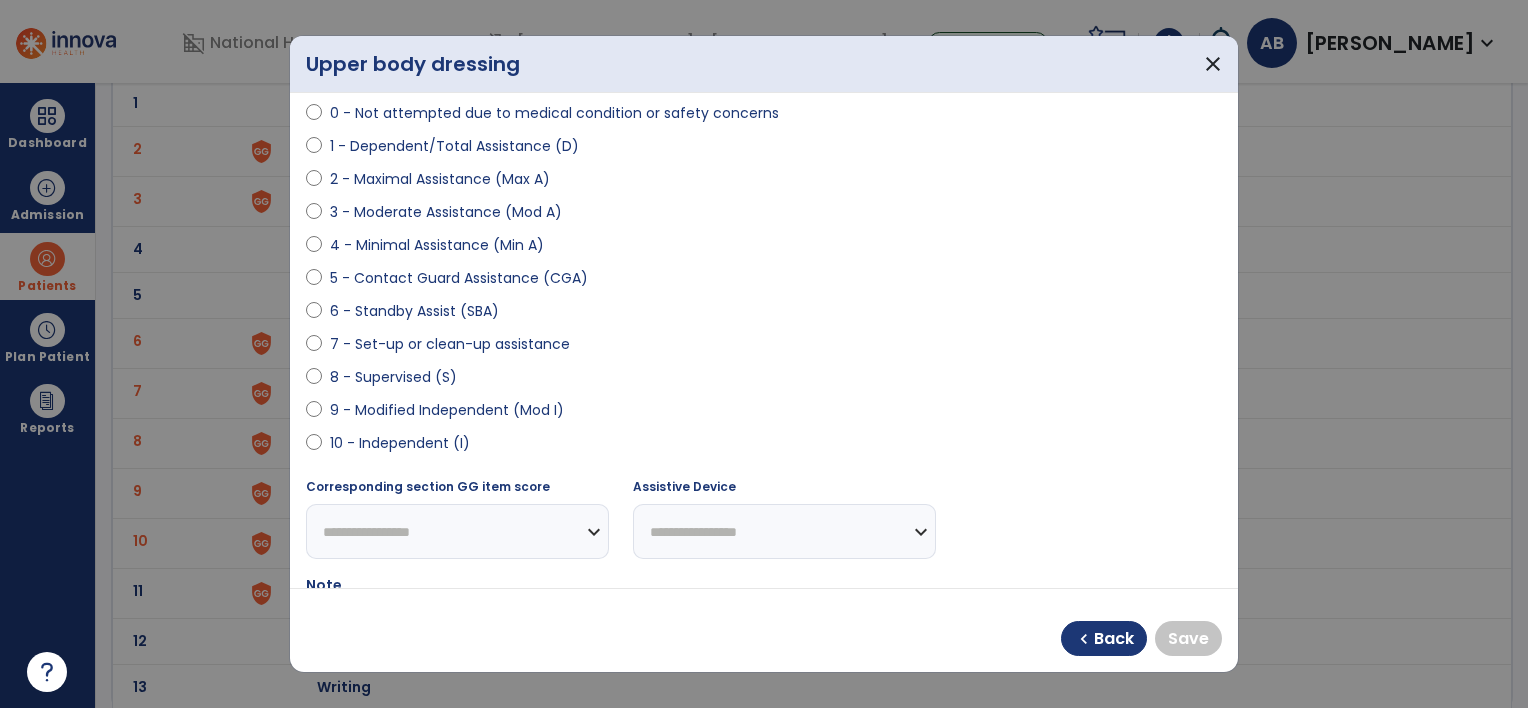 select on "**********" 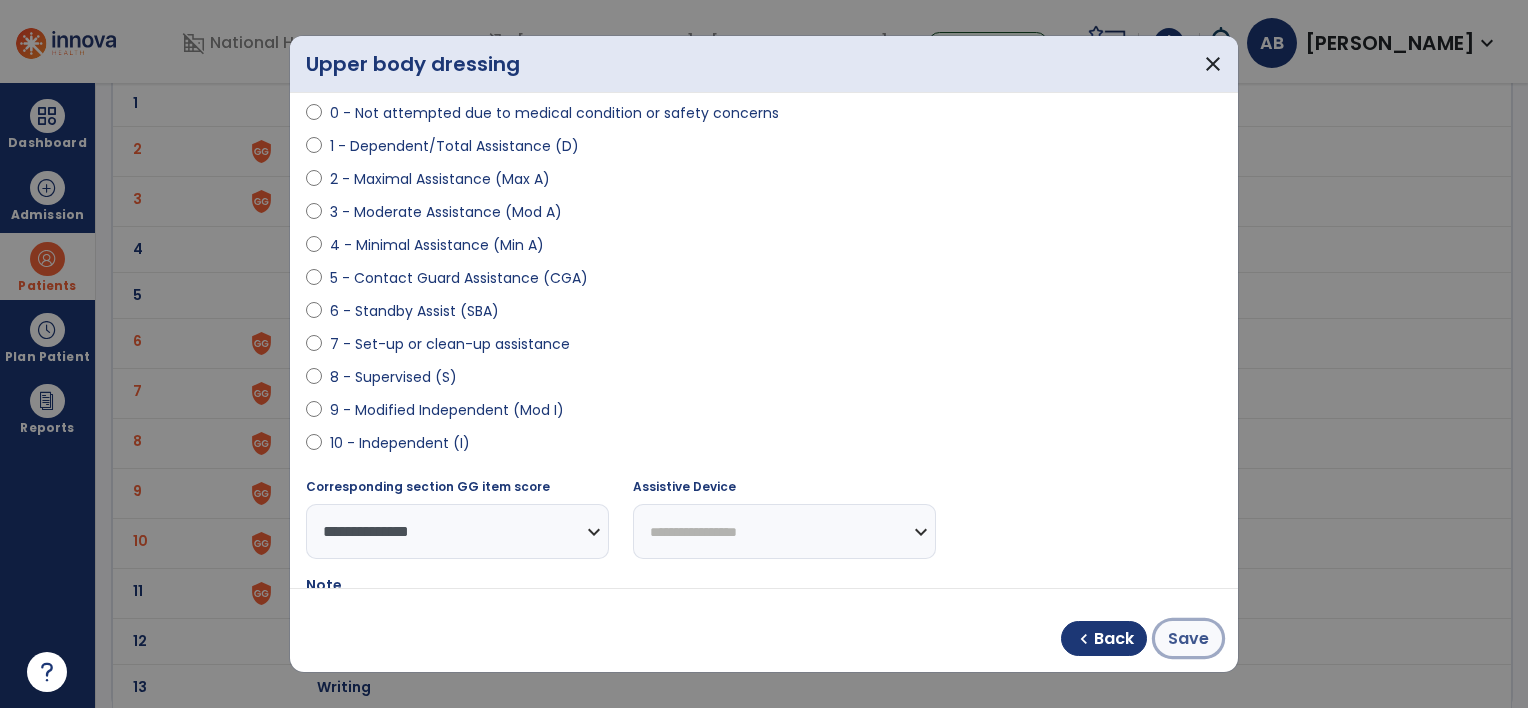 click on "Save" at bounding box center (1188, 639) 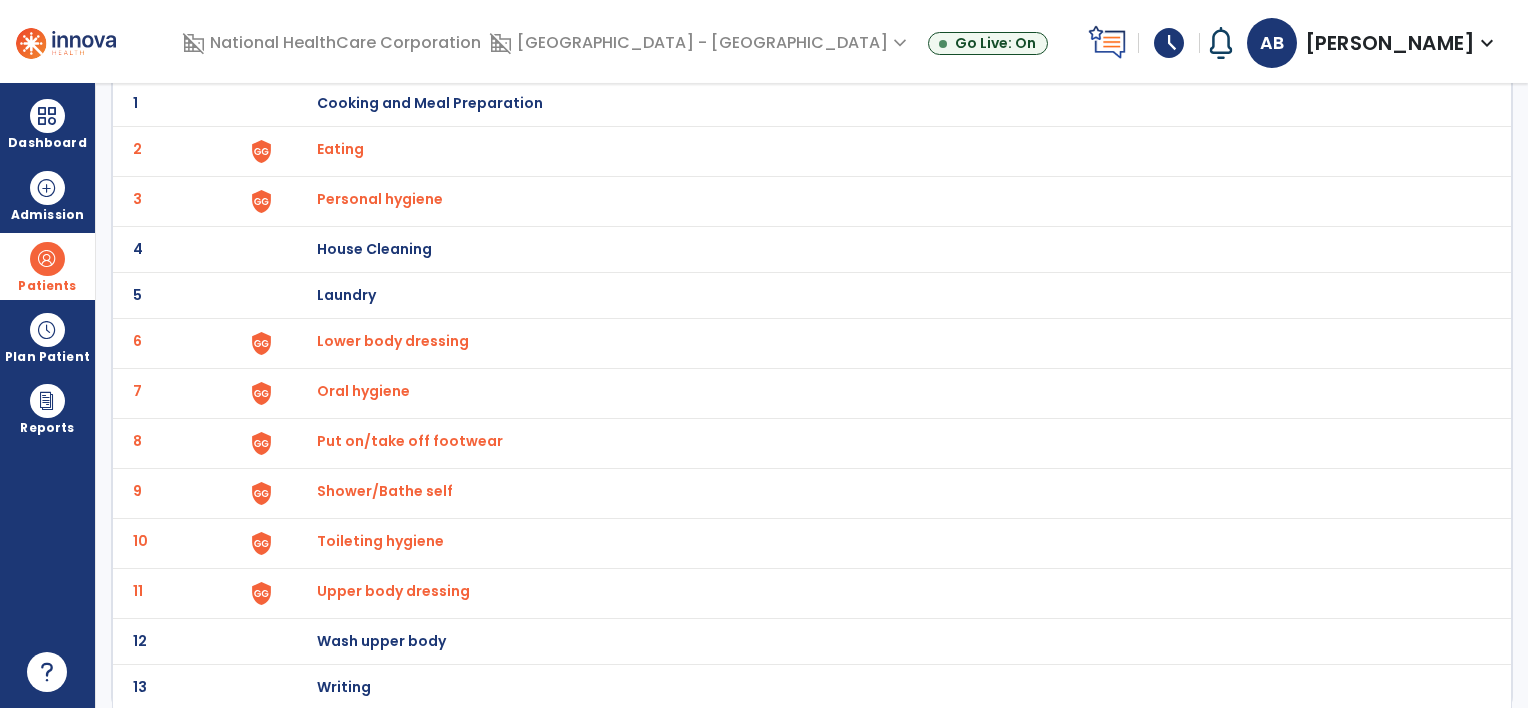 scroll, scrollTop: 0, scrollLeft: 0, axis: both 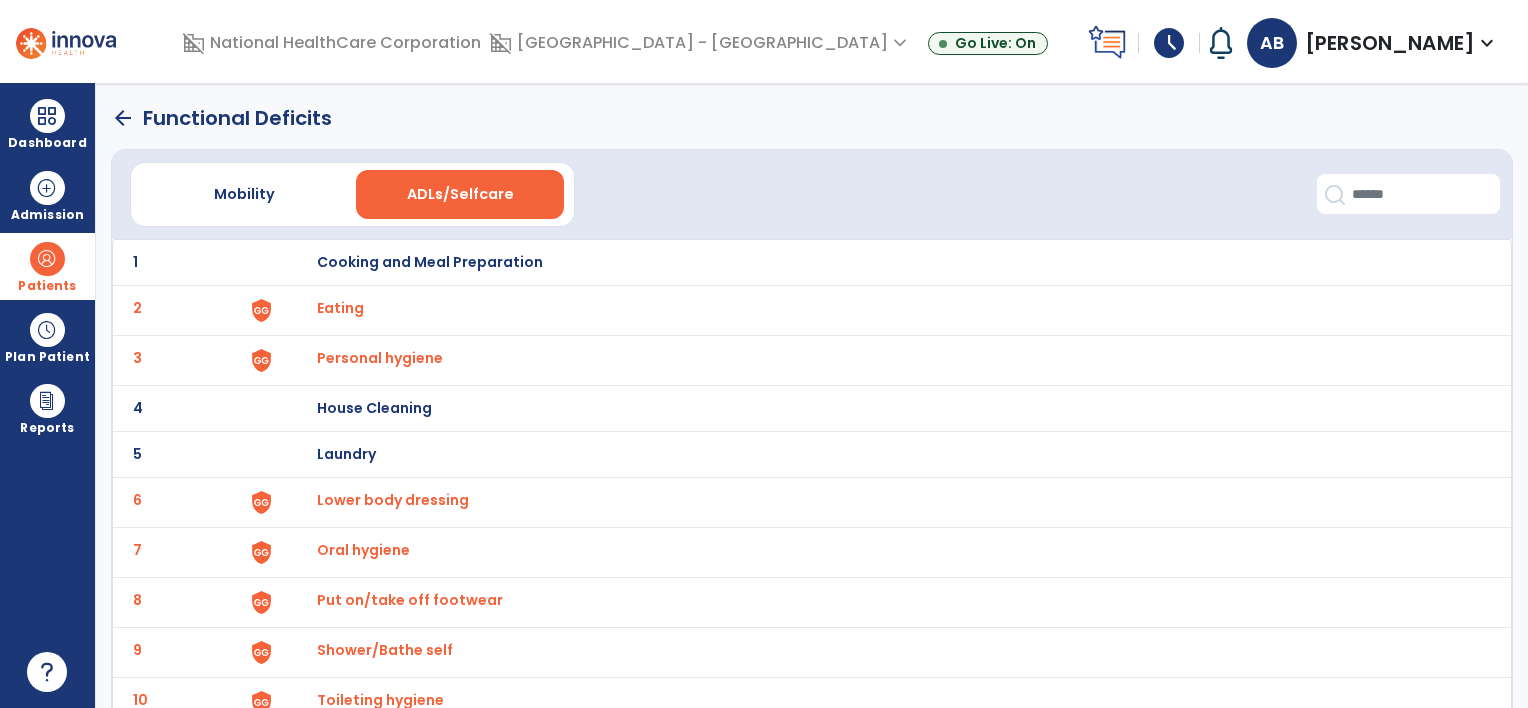 click on "arrow_back" 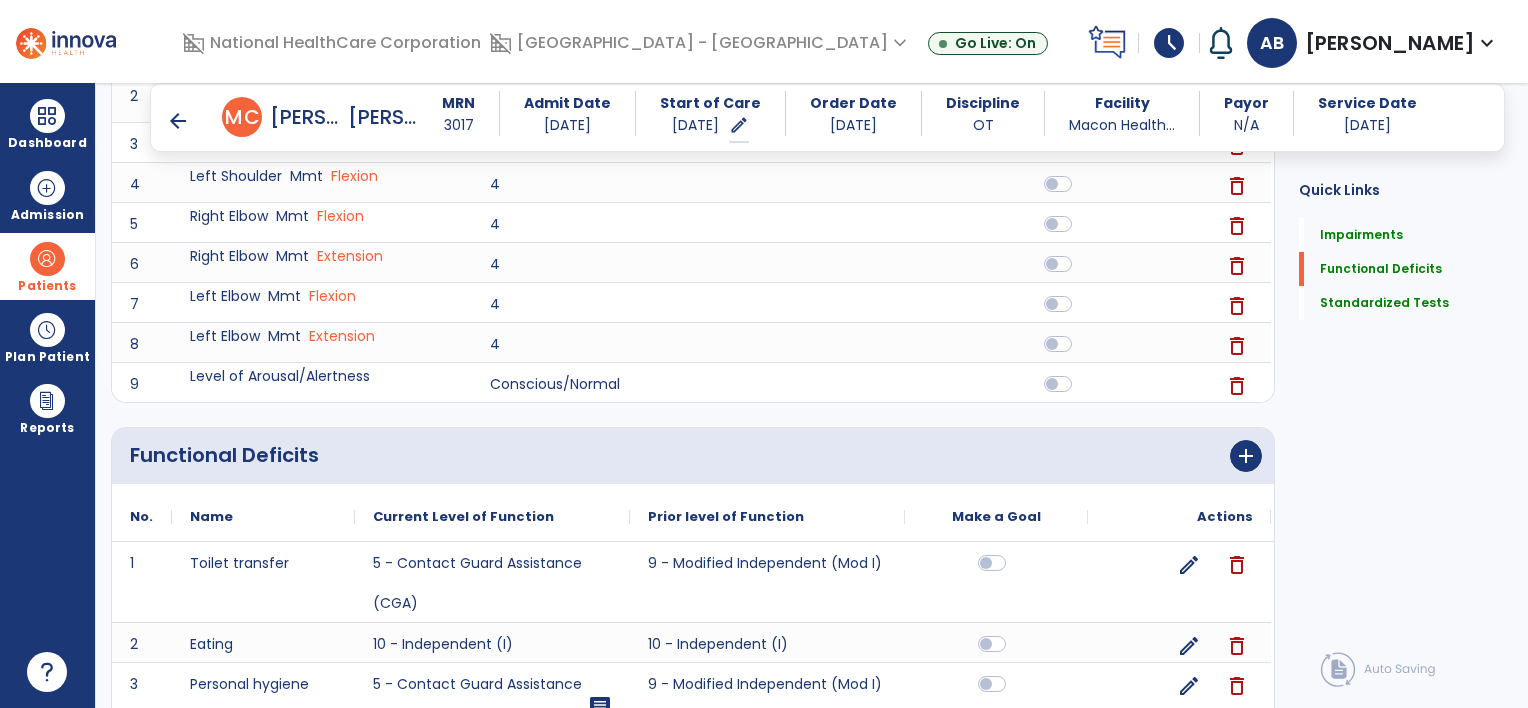 scroll, scrollTop: 509, scrollLeft: 0, axis: vertical 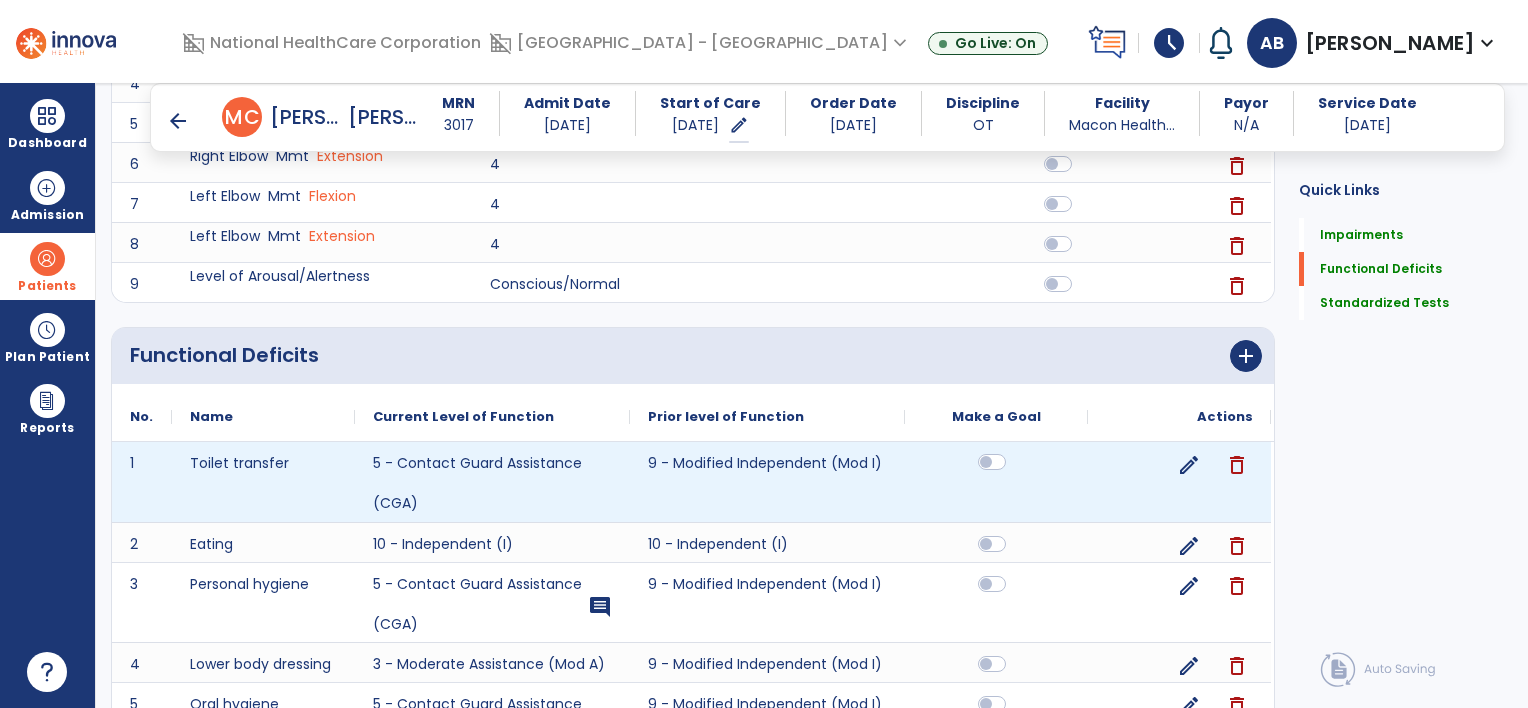 click 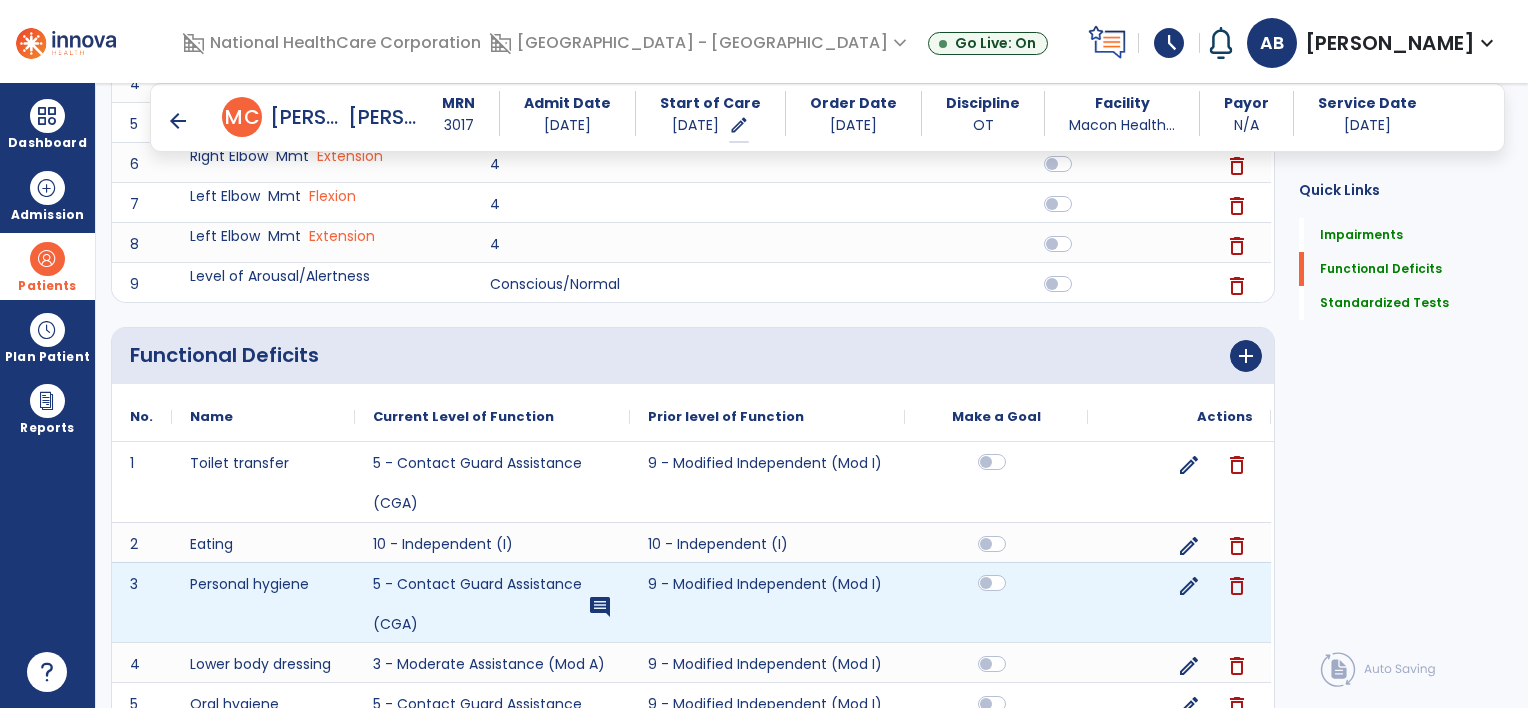 click 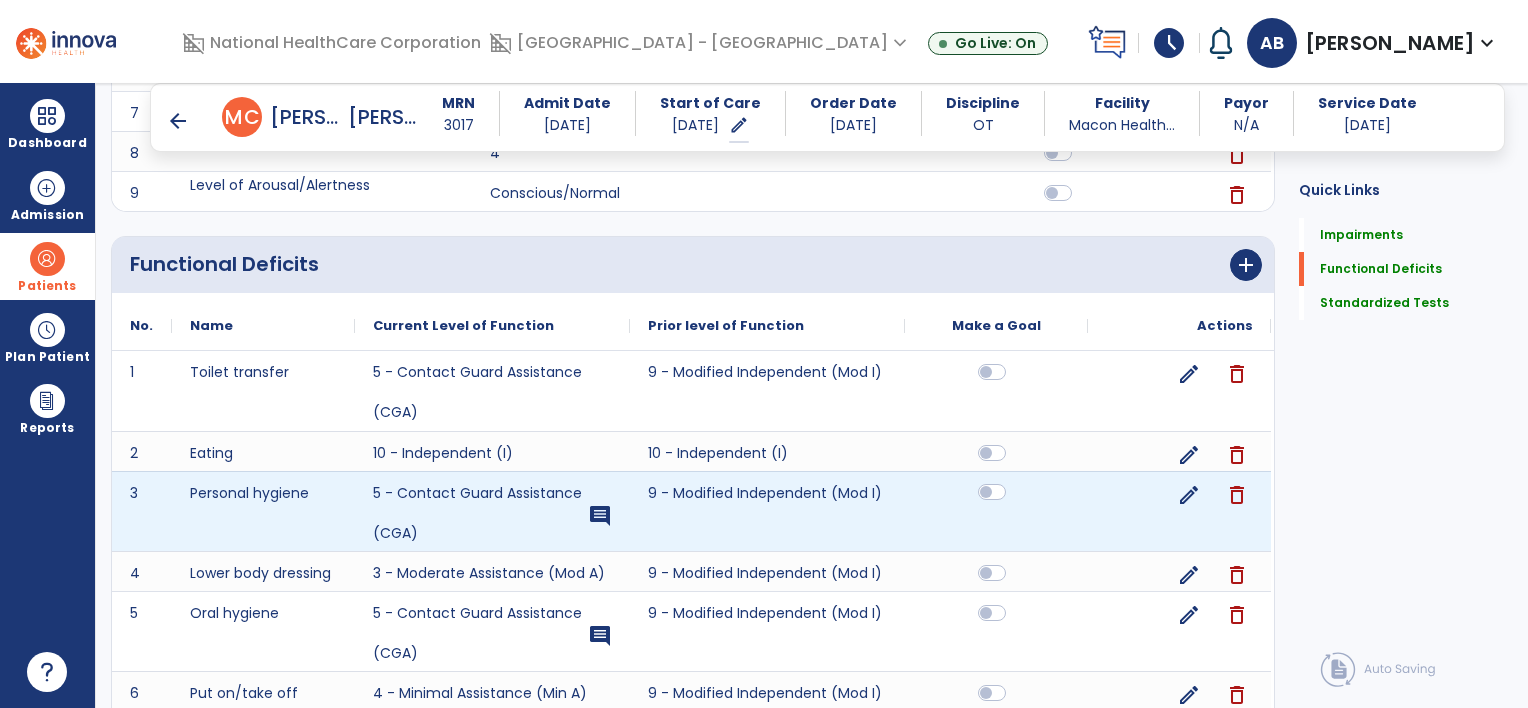scroll, scrollTop: 709, scrollLeft: 0, axis: vertical 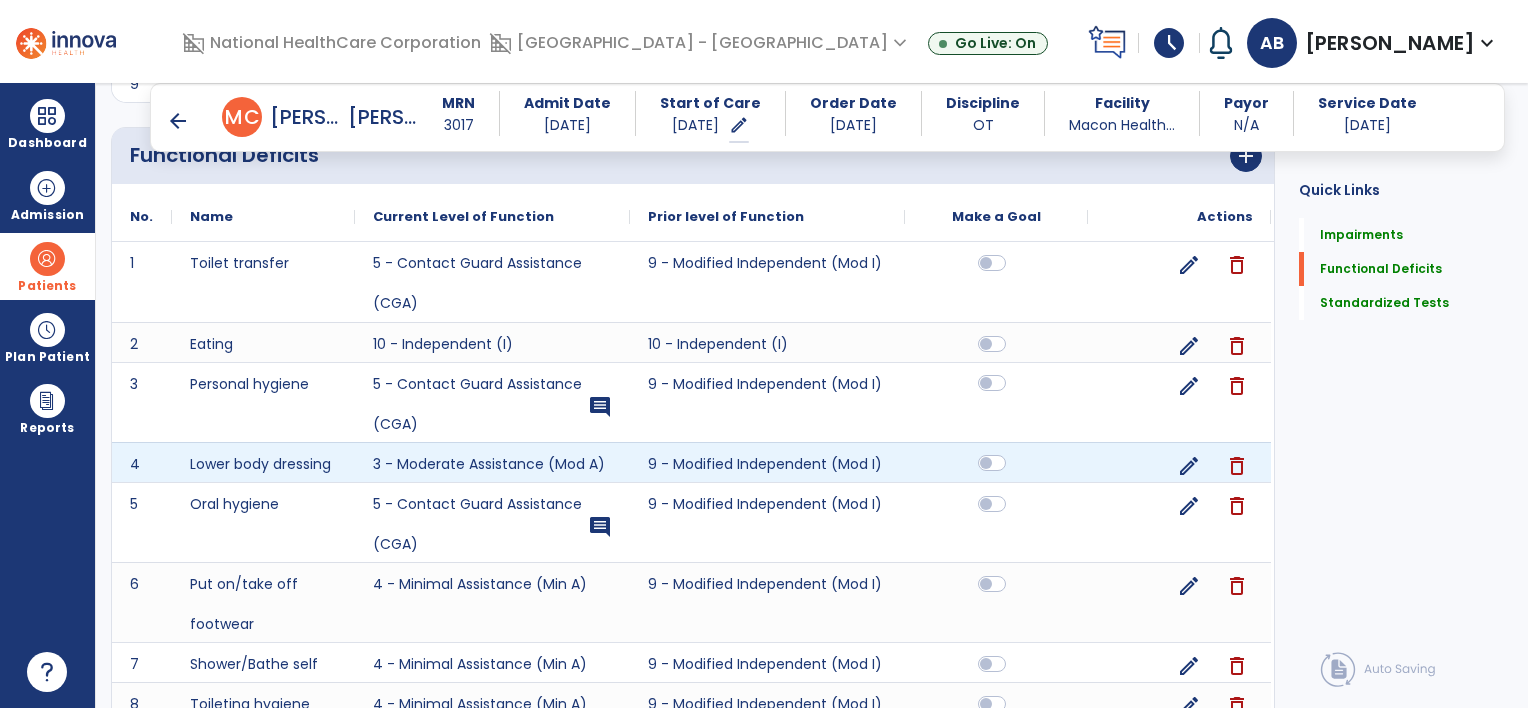 click 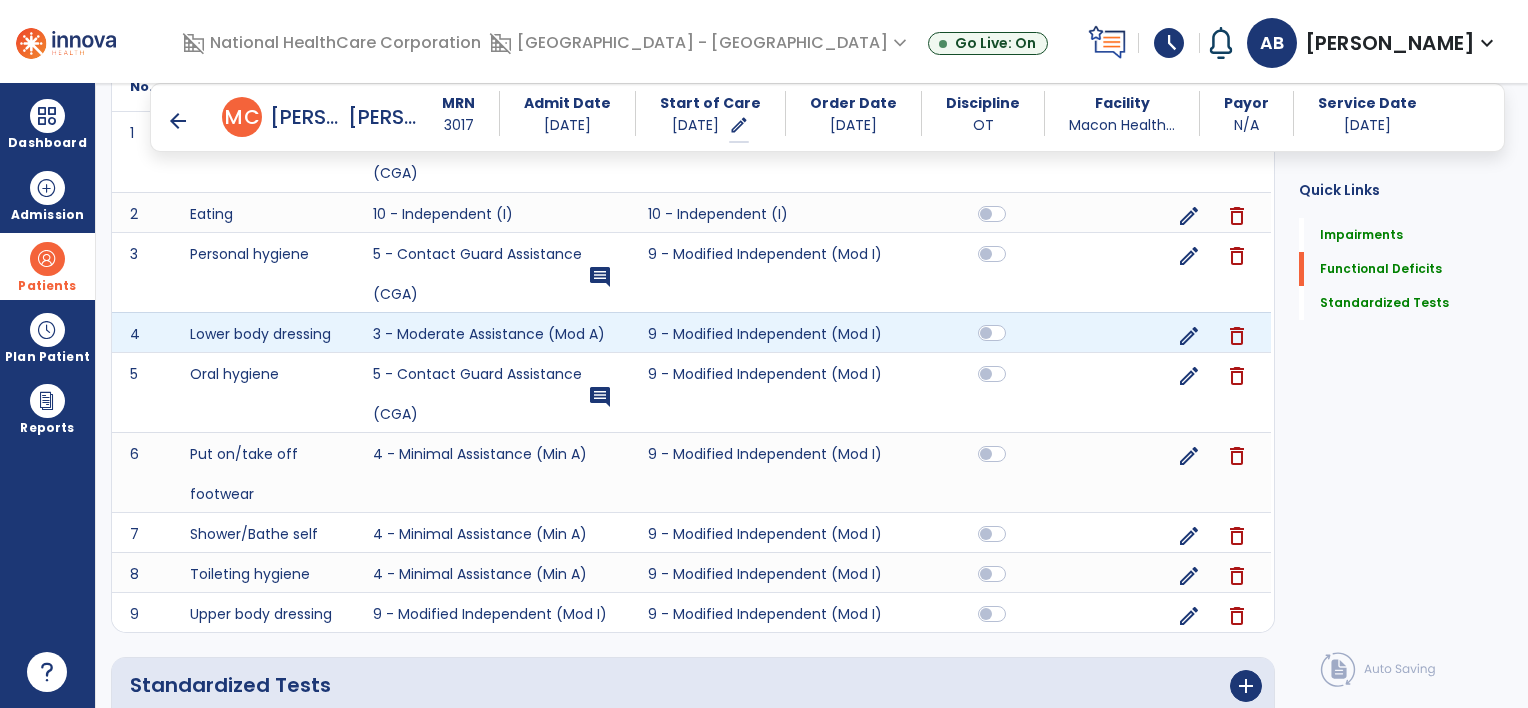 scroll, scrollTop: 909, scrollLeft: 0, axis: vertical 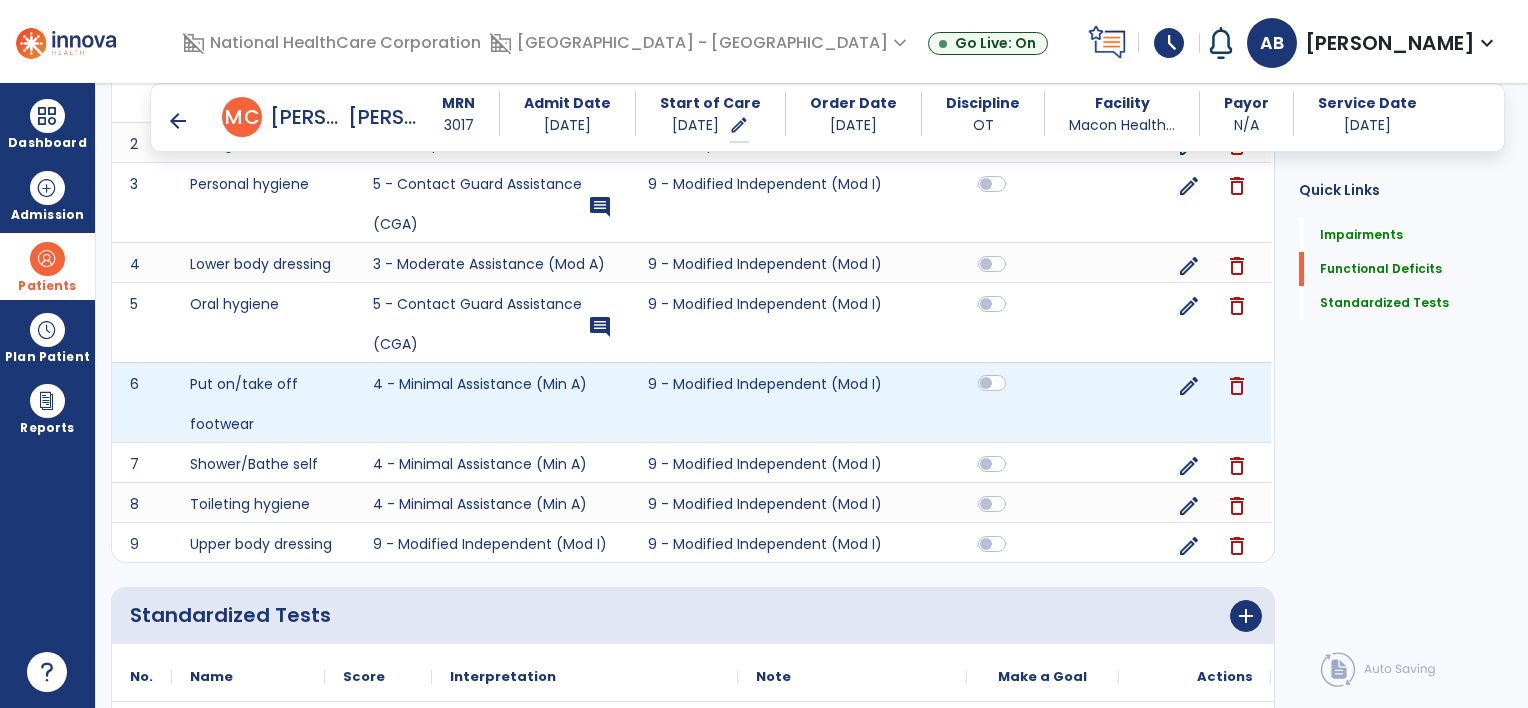 click 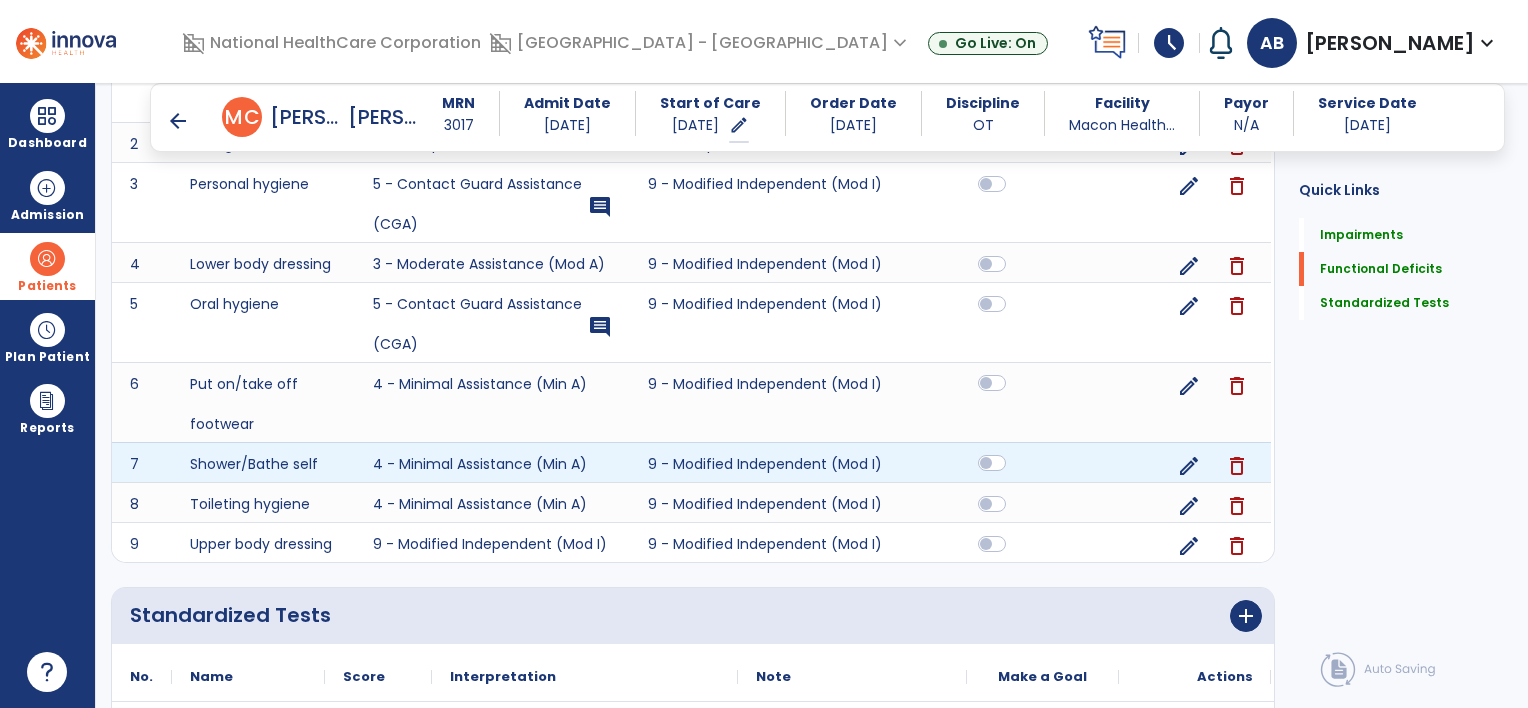 click 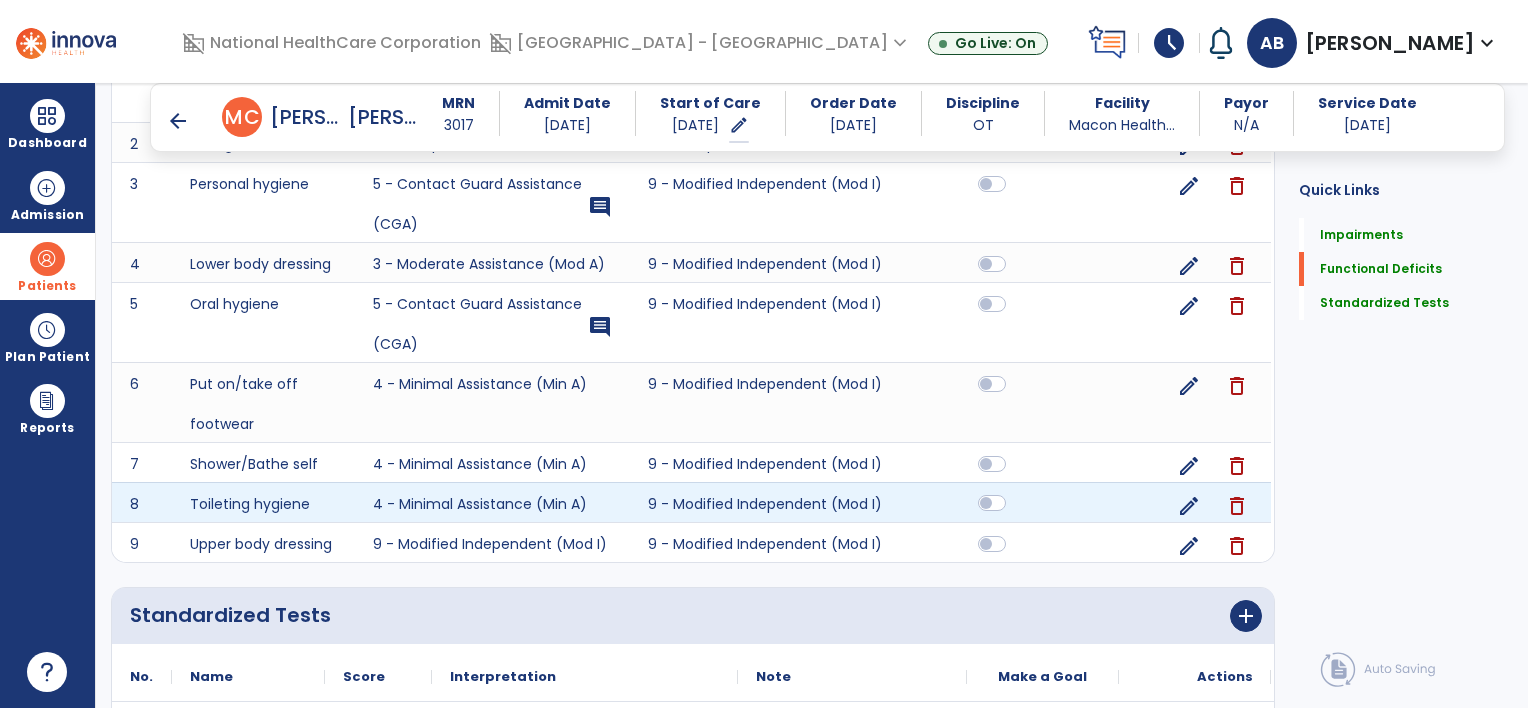 click 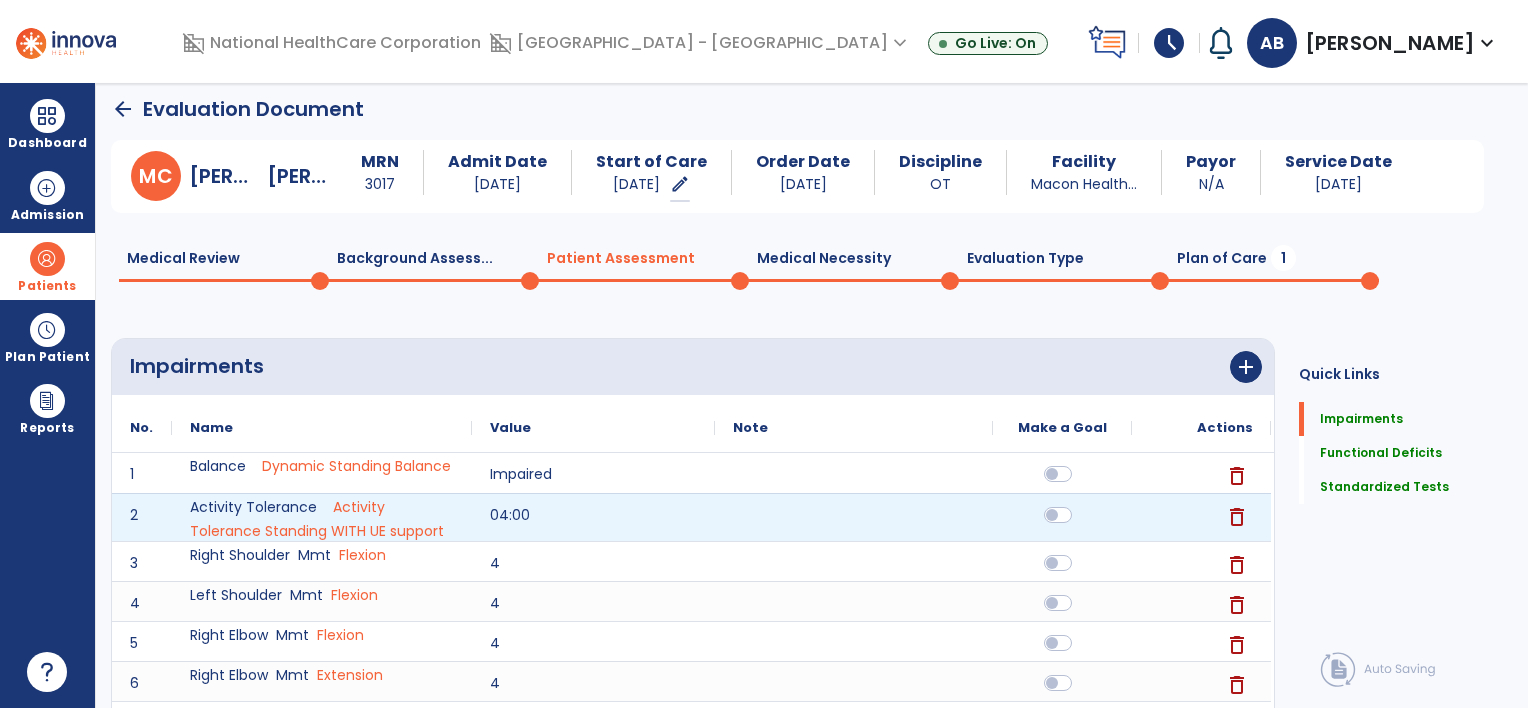 scroll, scrollTop: 0, scrollLeft: 0, axis: both 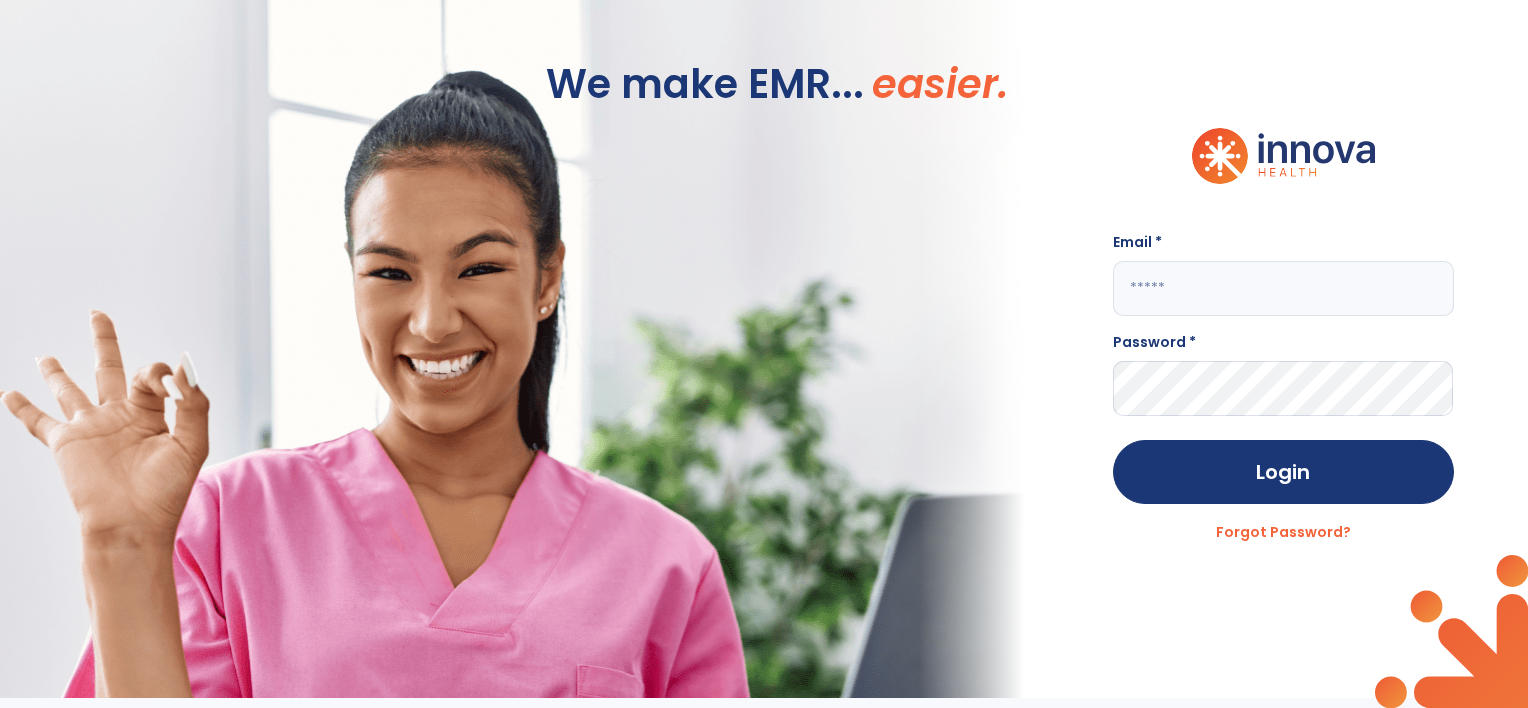 click 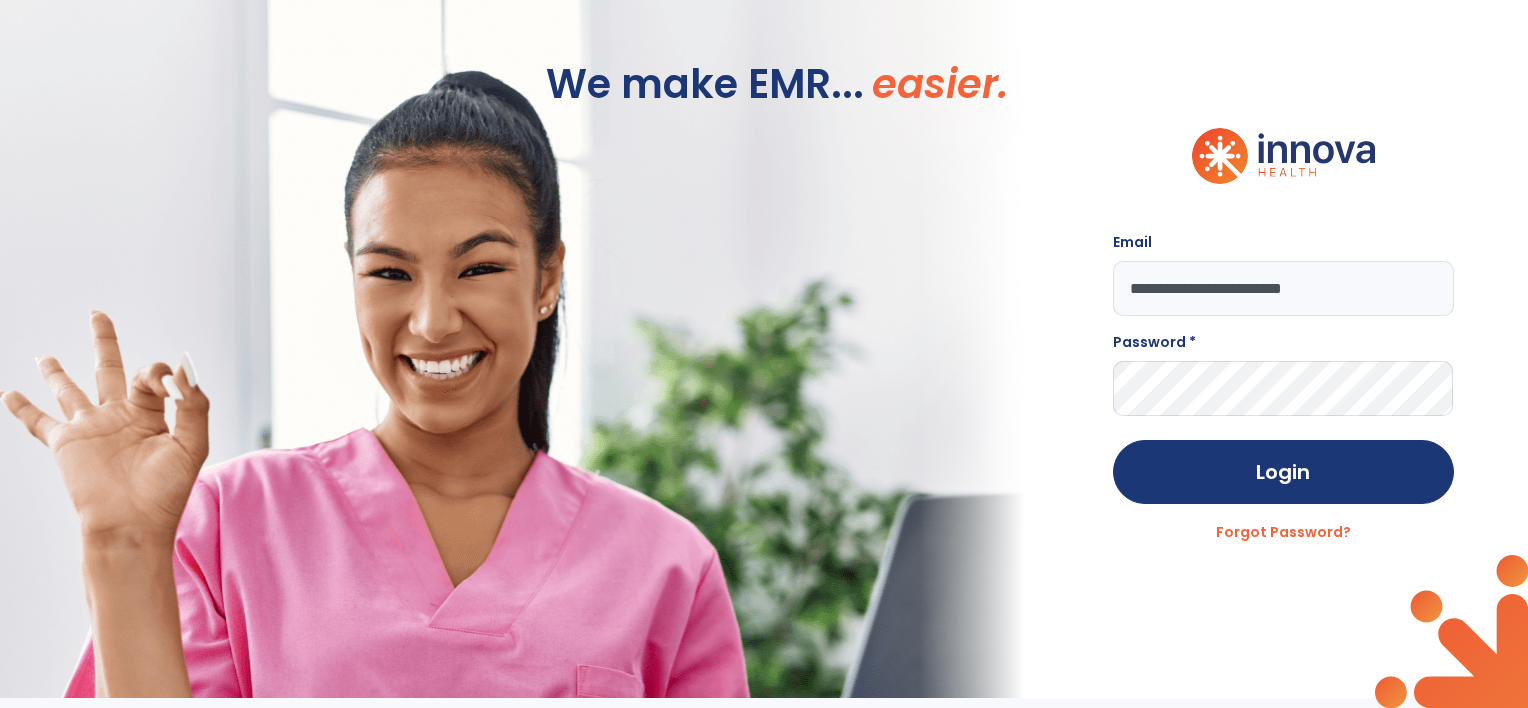 type on "**********" 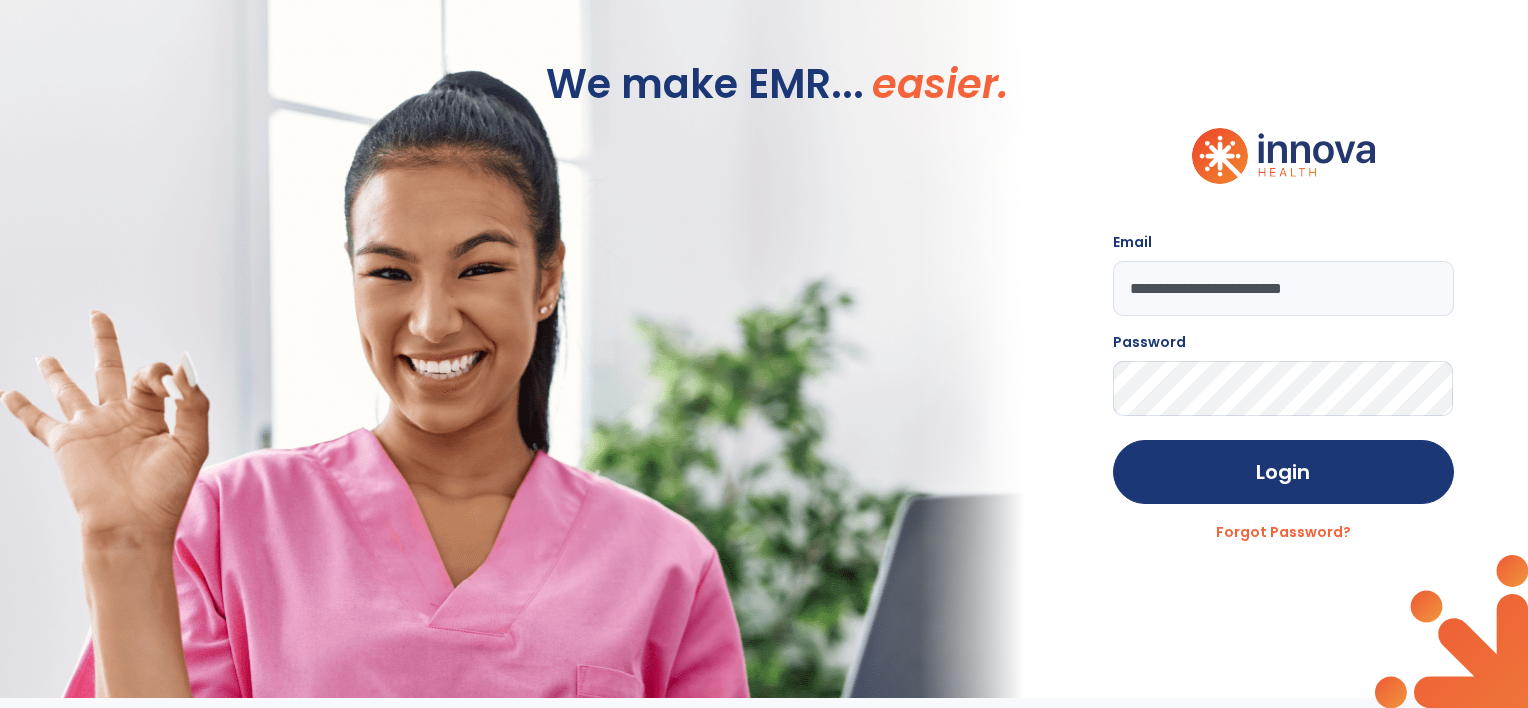 click on "Login" 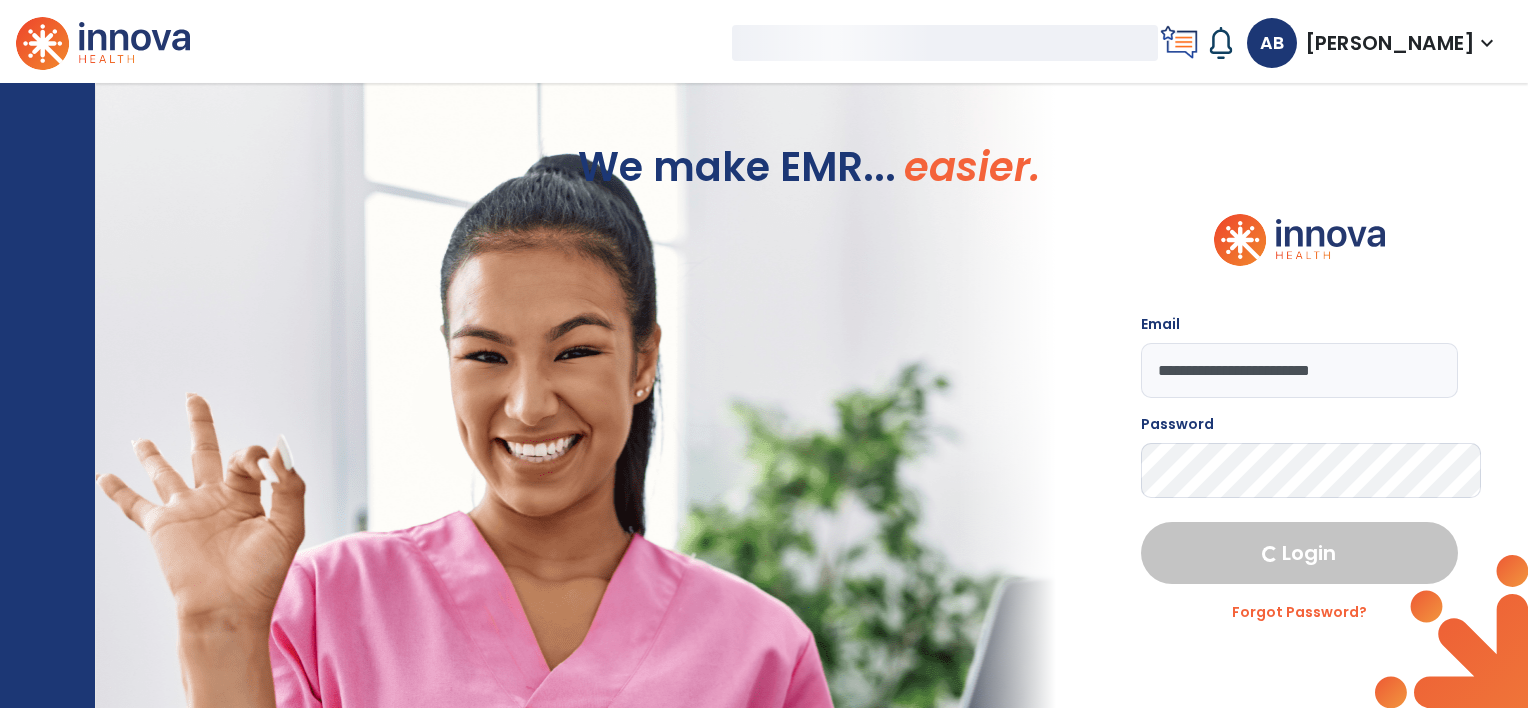 select on "****" 